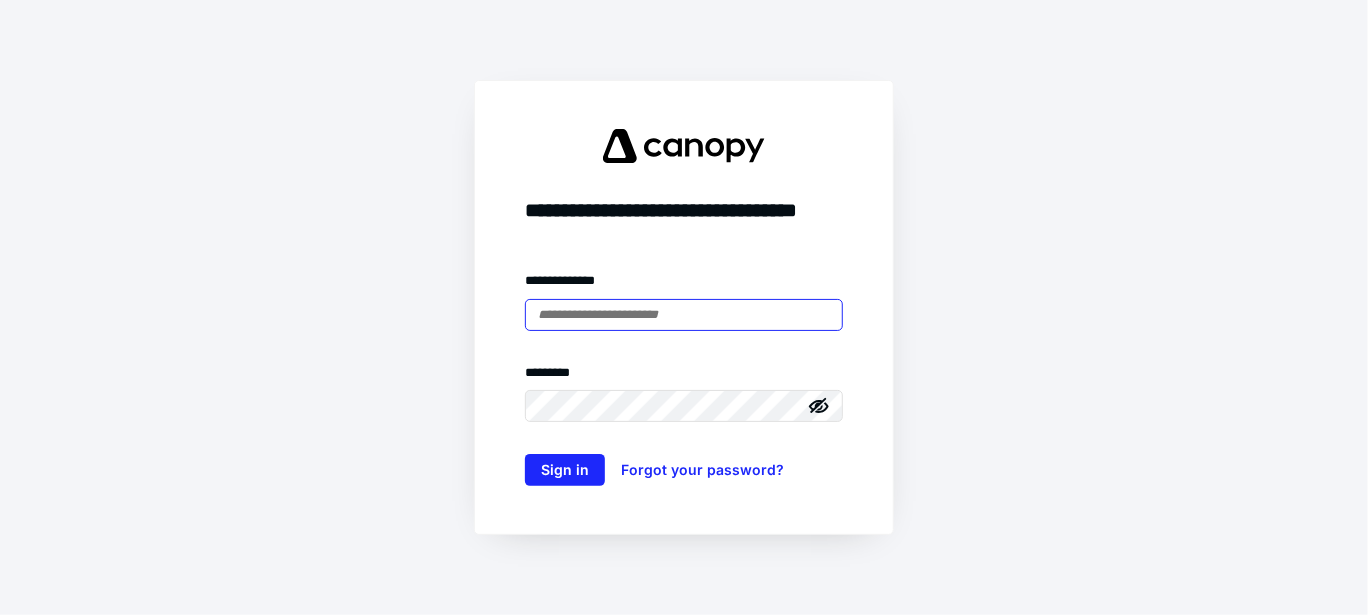 scroll, scrollTop: 0, scrollLeft: 0, axis: both 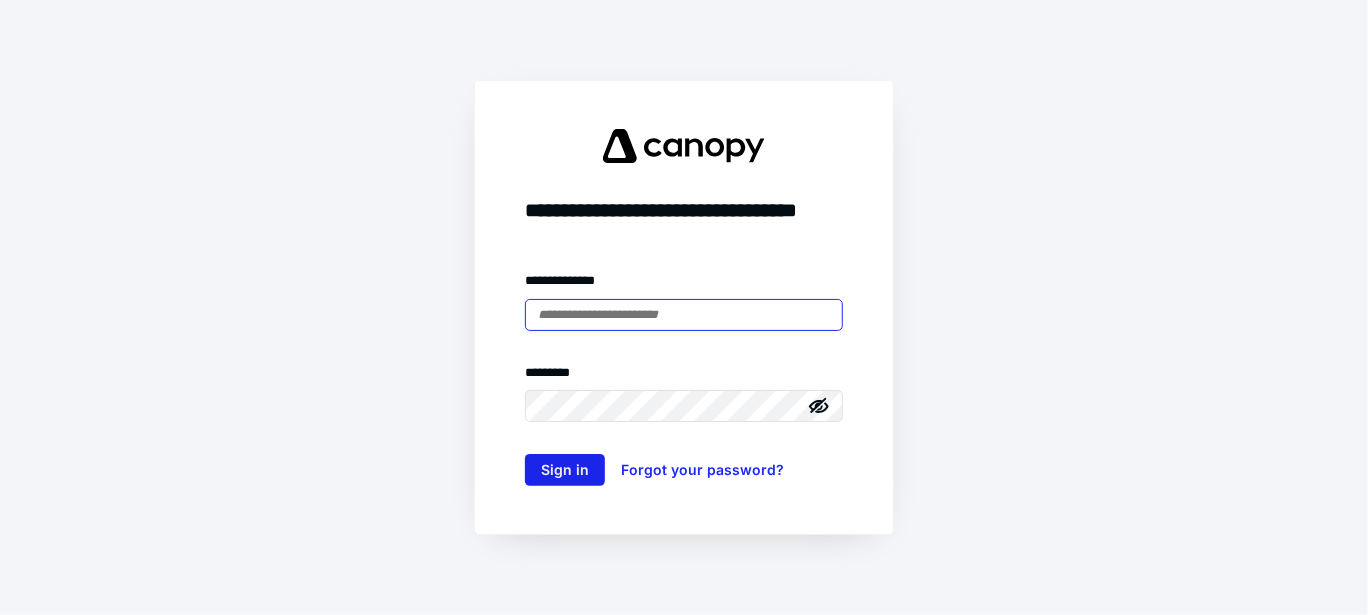type on "**********" 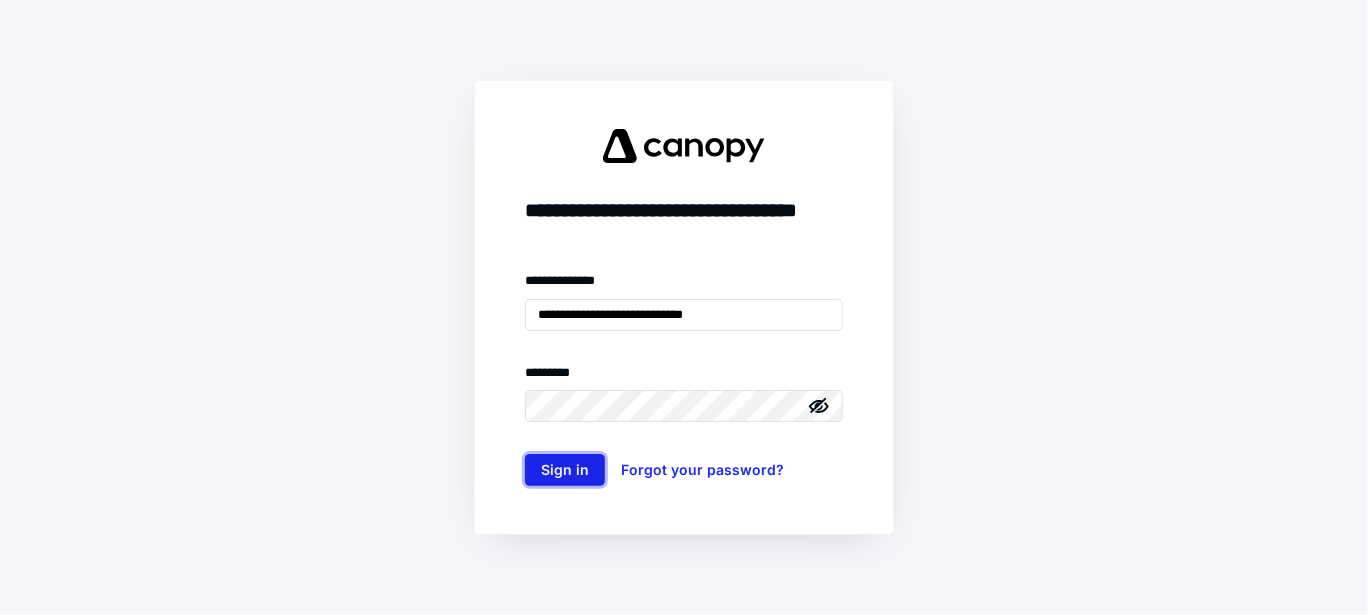 click on "Sign in" at bounding box center [565, 470] 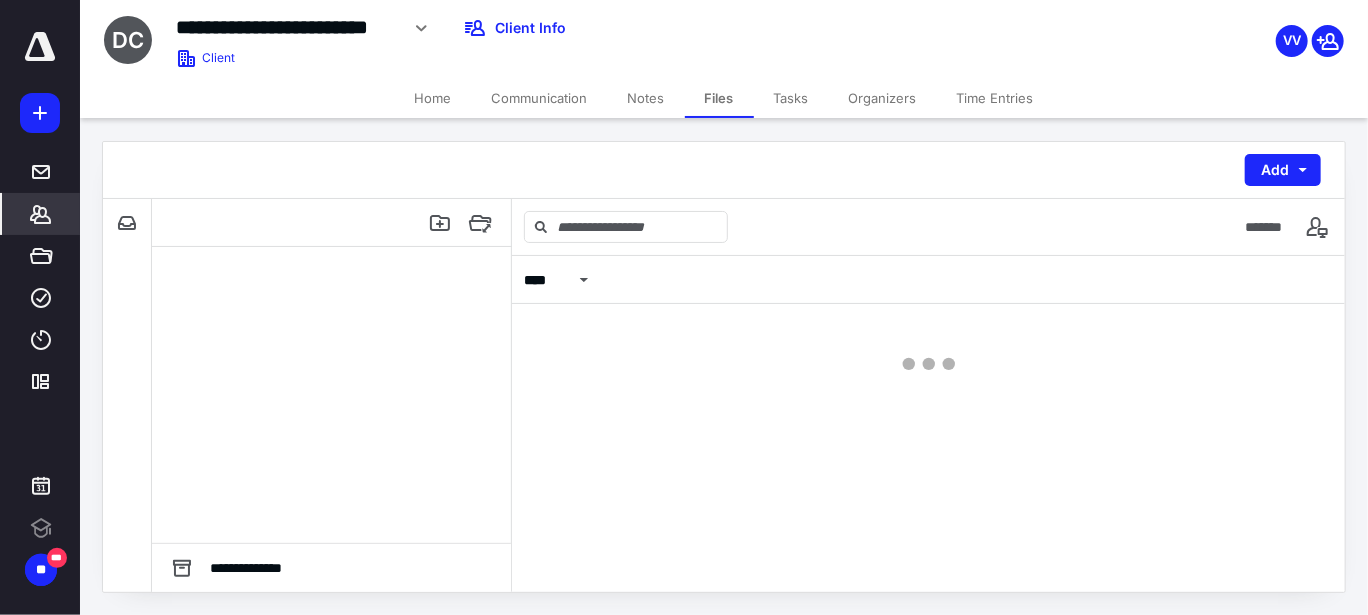 click on "*******" at bounding box center [41, 214] 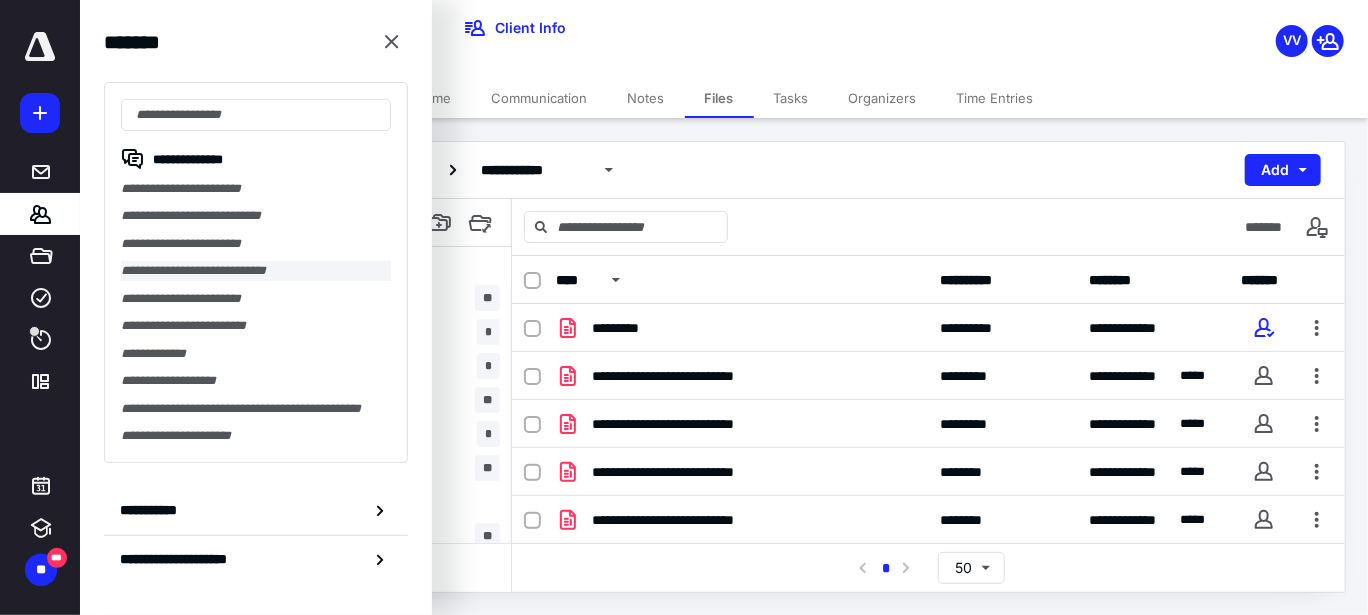 click on "**********" at bounding box center [256, 270] 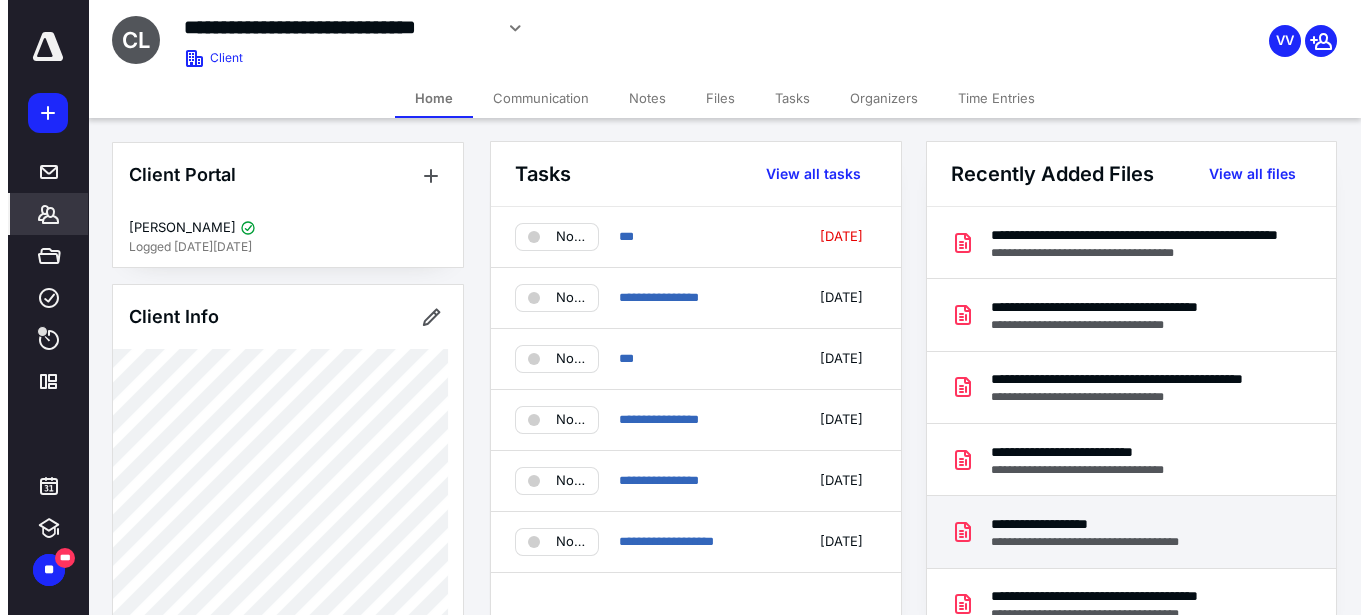 scroll, scrollTop: 0, scrollLeft: 0, axis: both 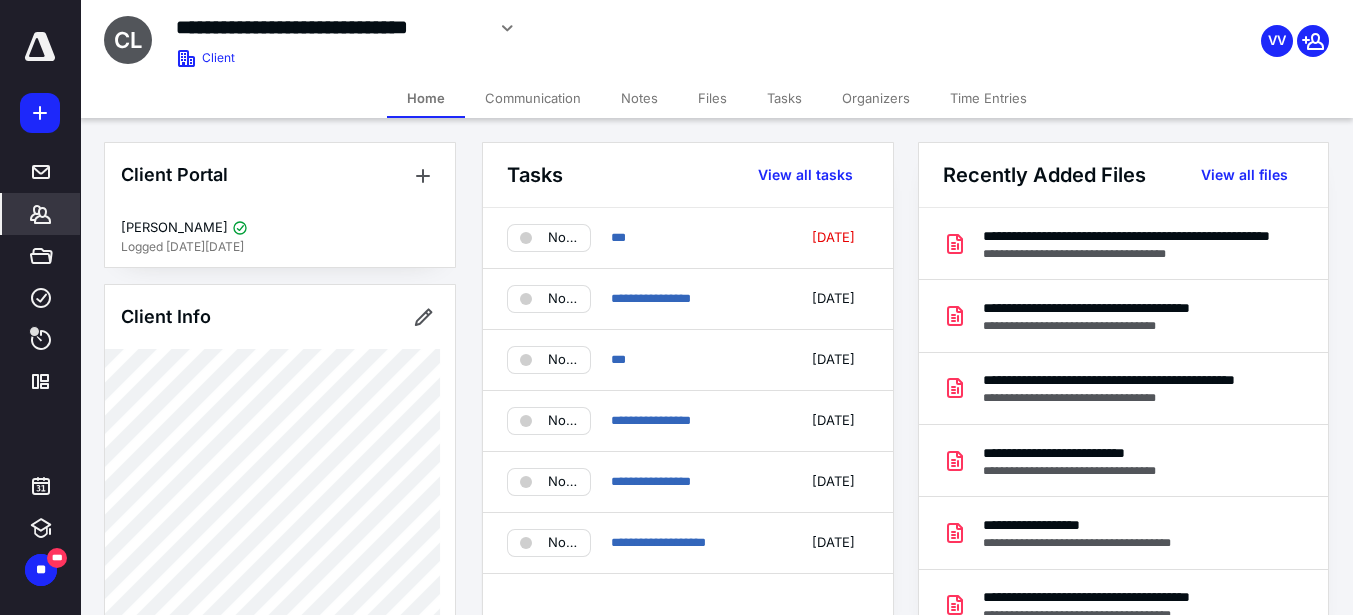 click on "Files" at bounding box center [712, 98] 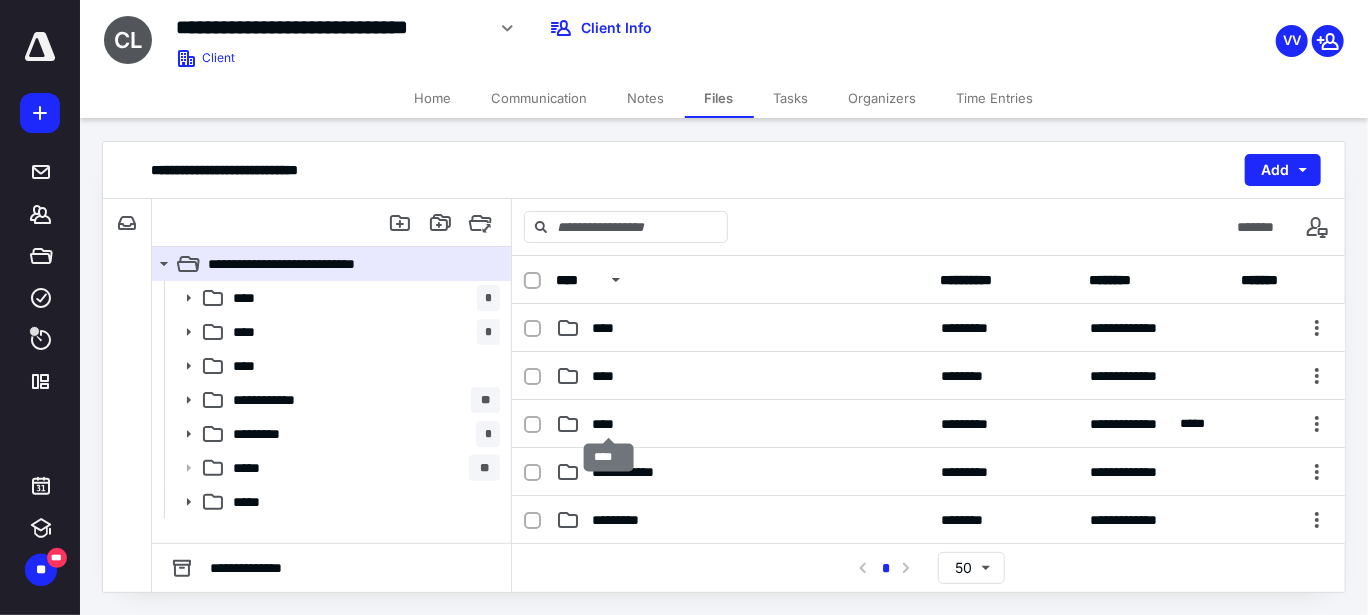 click on "****" at bounding box center (609, 424) 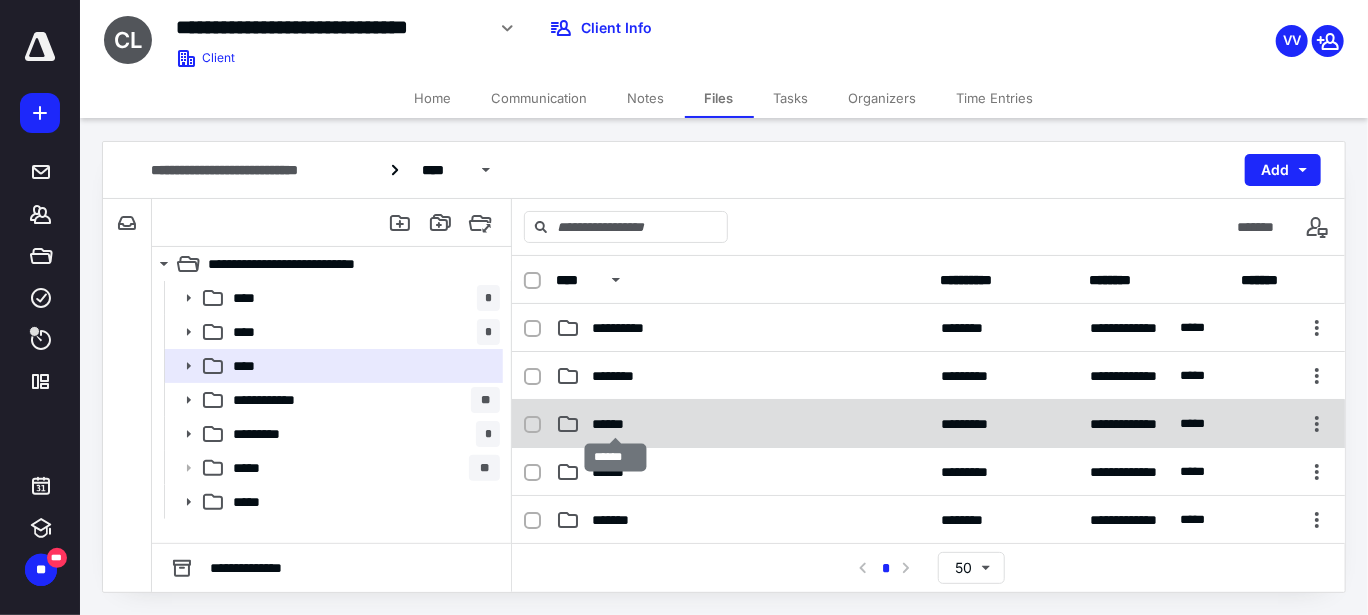 click on "******" at bounding box center (616, 424) 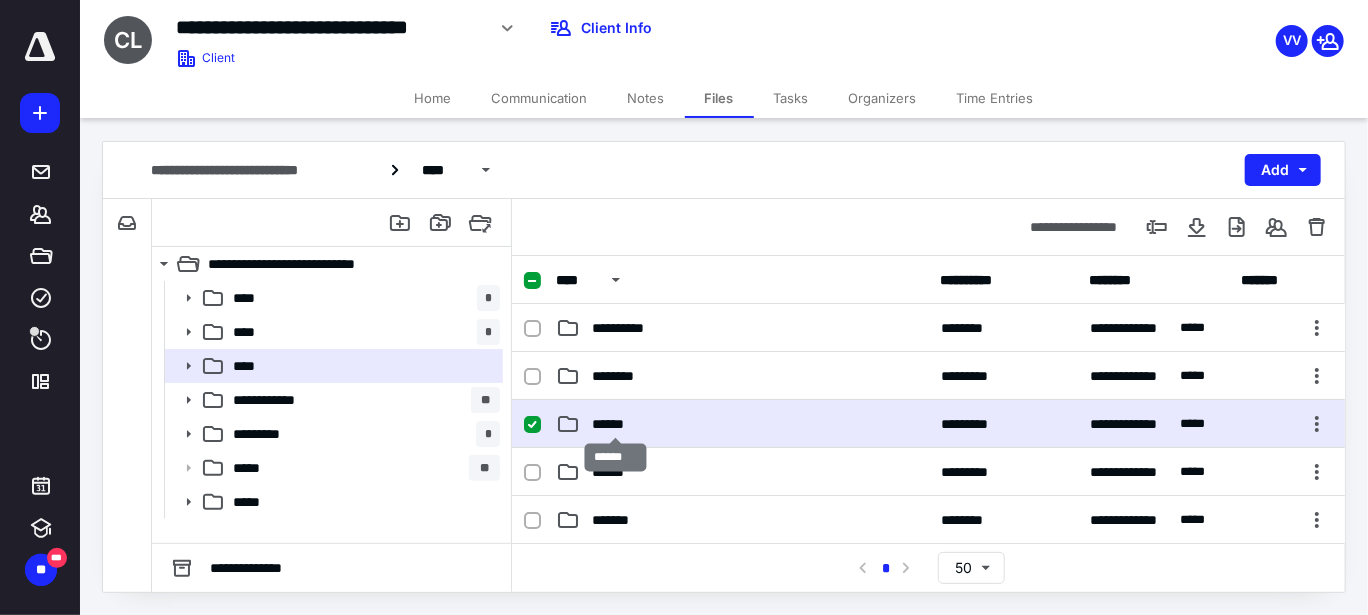 click on "******" at bounding box center [616, 424] 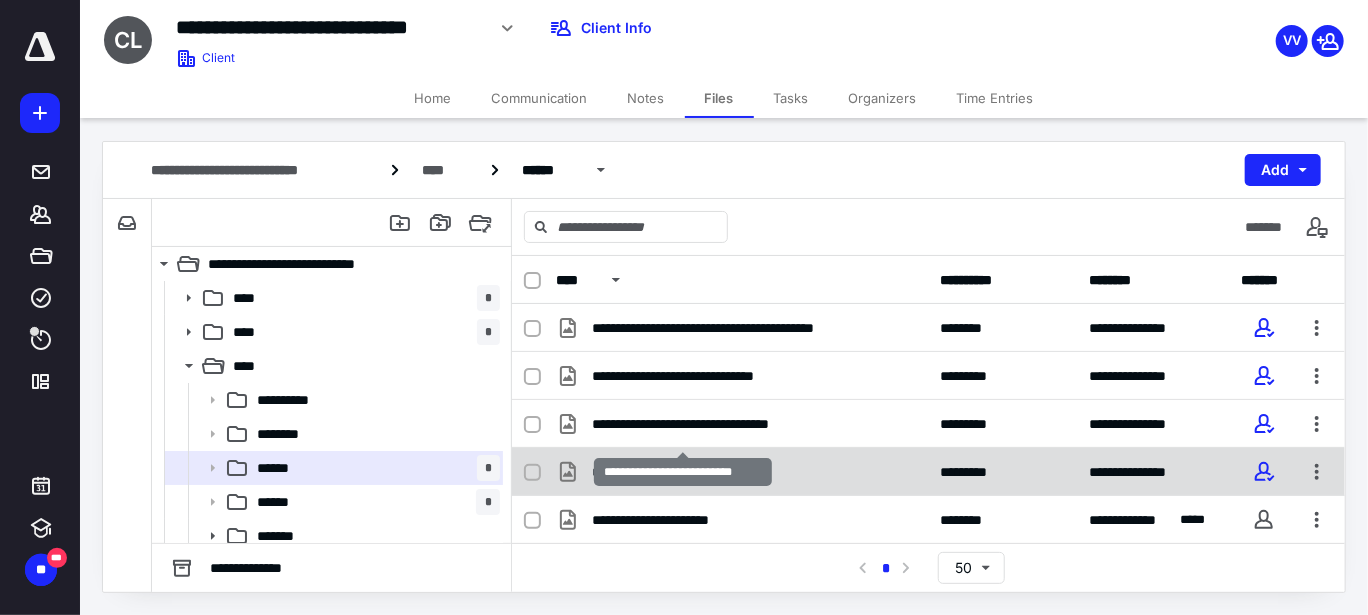 scroll, scrollTop: 59, scrollLeft: 0, axis: vertical 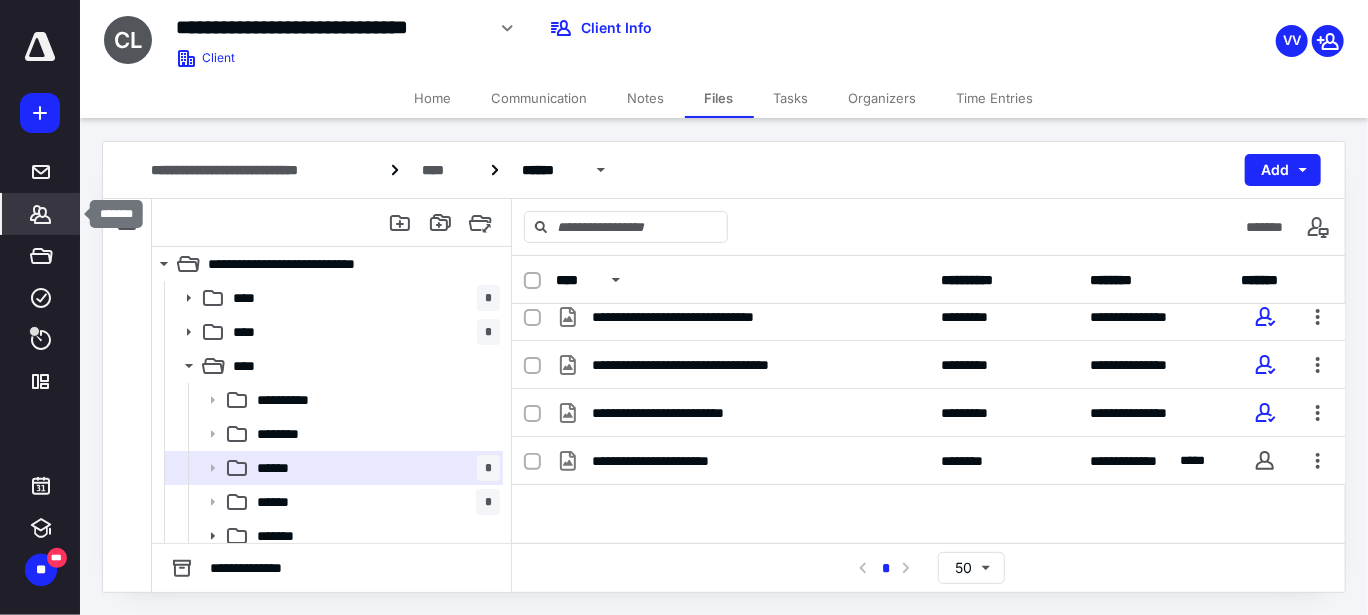 click 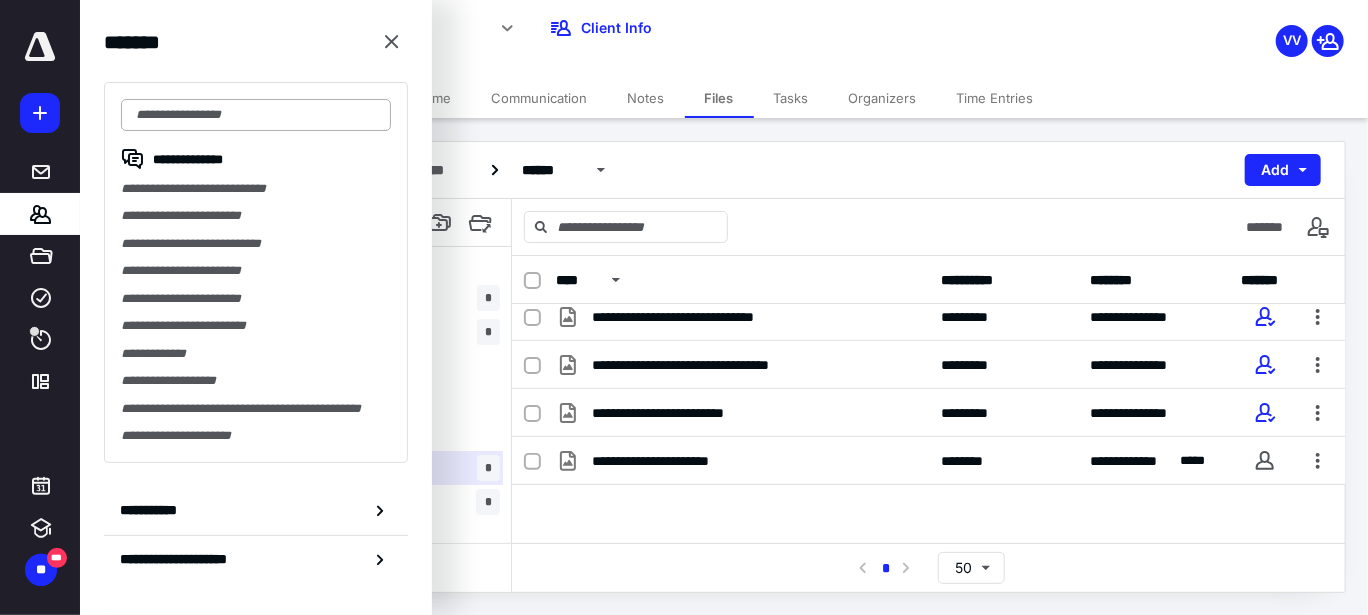 drag, startPoint x: 142, startPoint y: 123, endPoint x: 154, endPoint y: 123, distance: 12 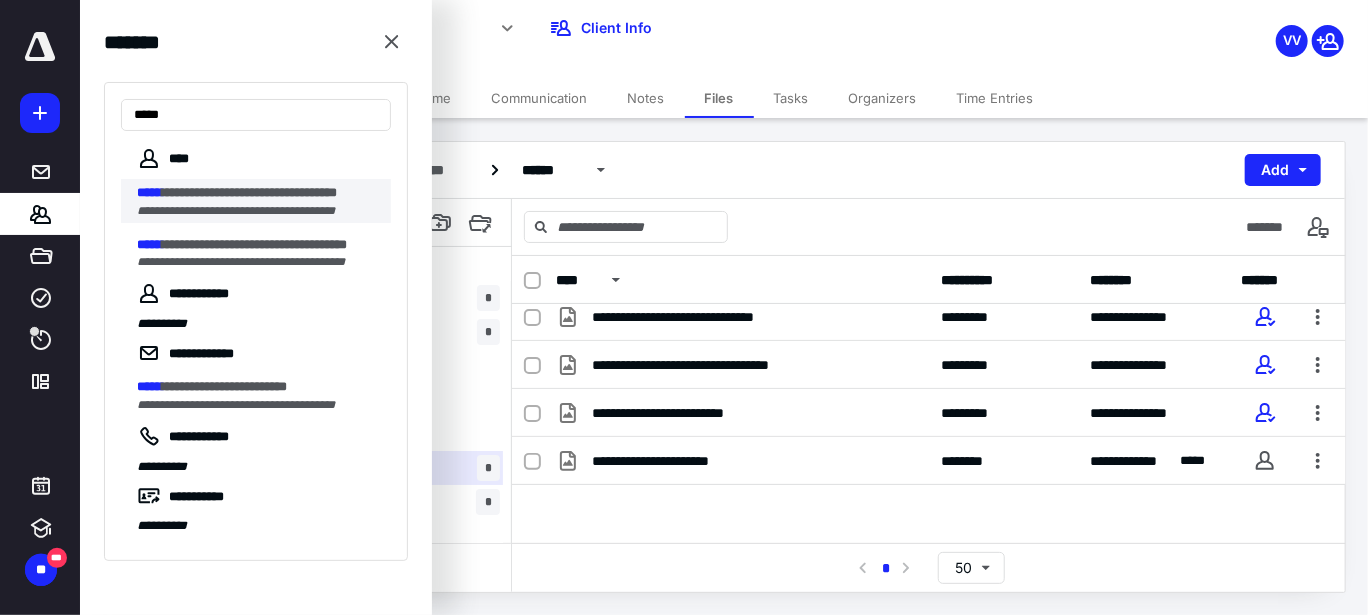 type on "*****" 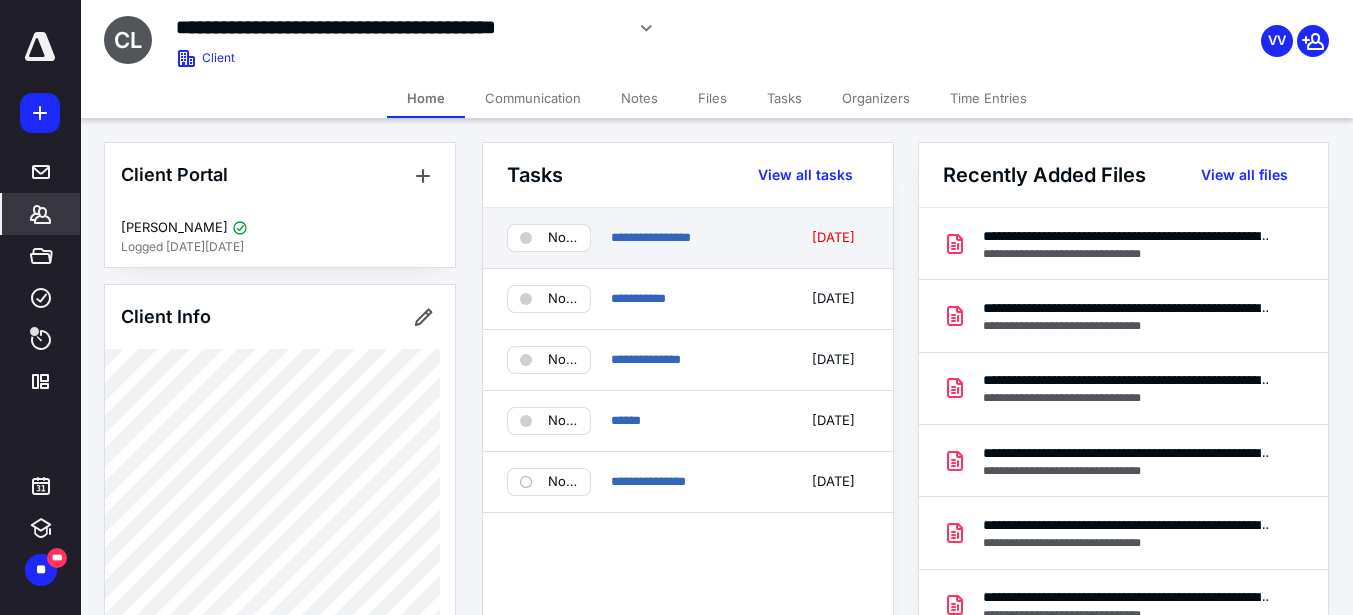 click on "[DATE]" at bounding box center [833, 237] 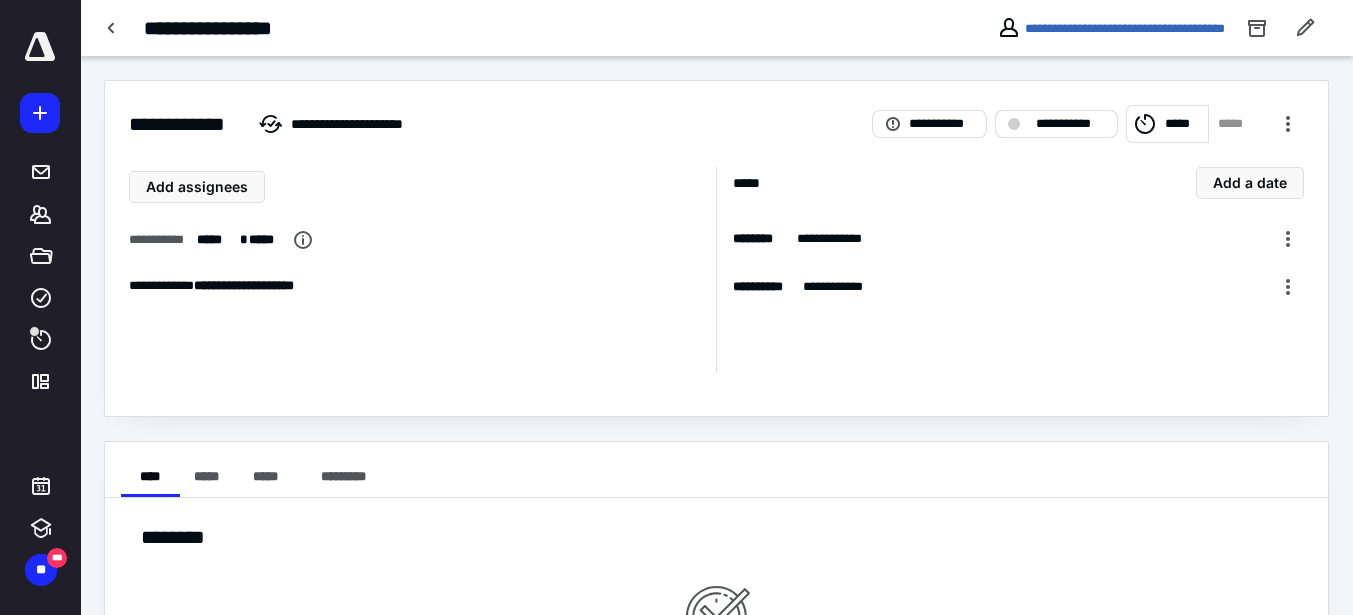 click on "**********" at bounding box center (1056, 124) 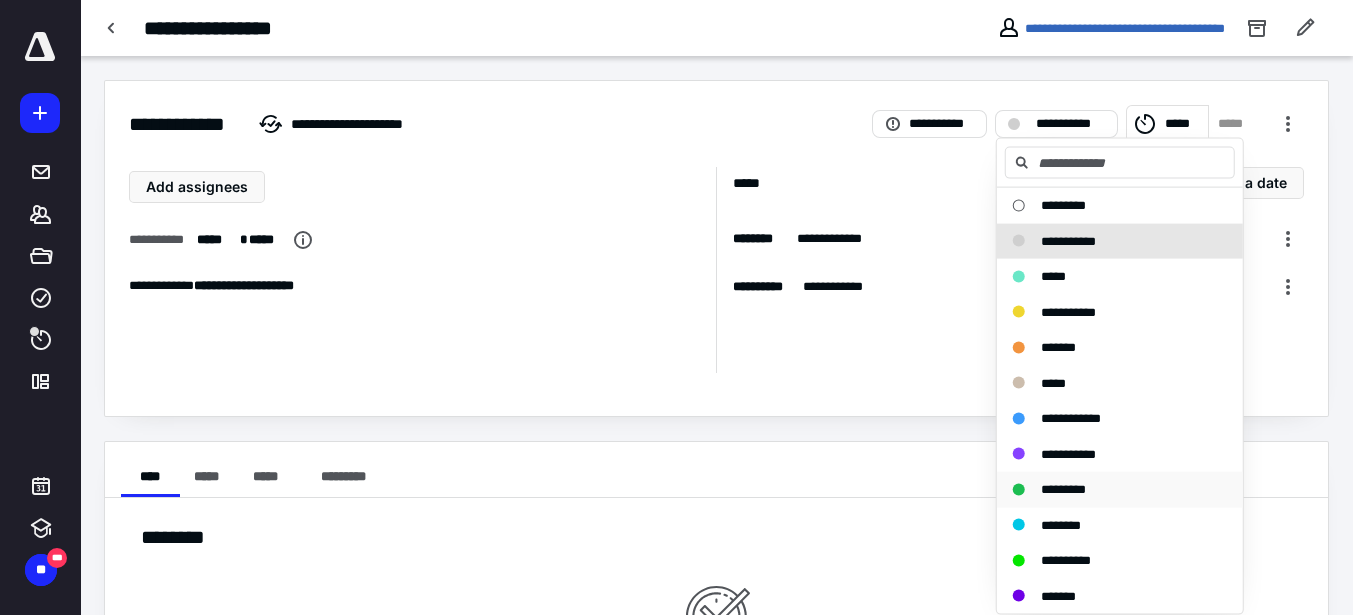 click on "*********" at bounding box center [1063, 489] 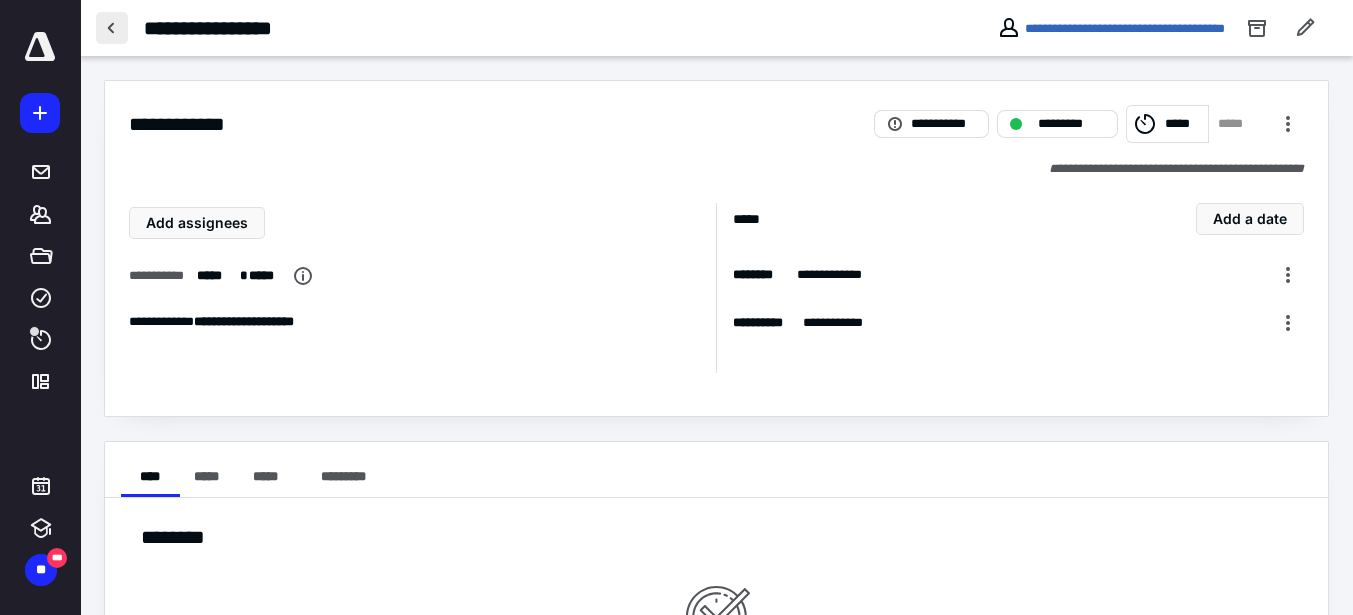 click at bounding box center [112, 28] 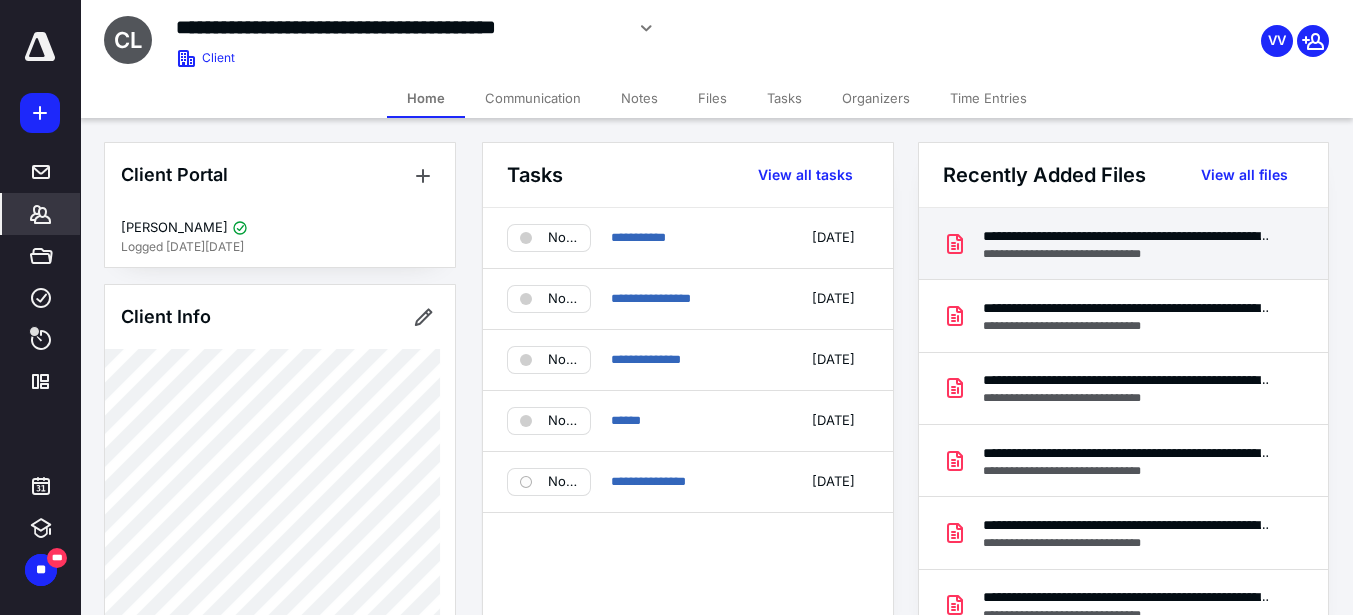 click on "**********" at bounding box center [1127, 254] 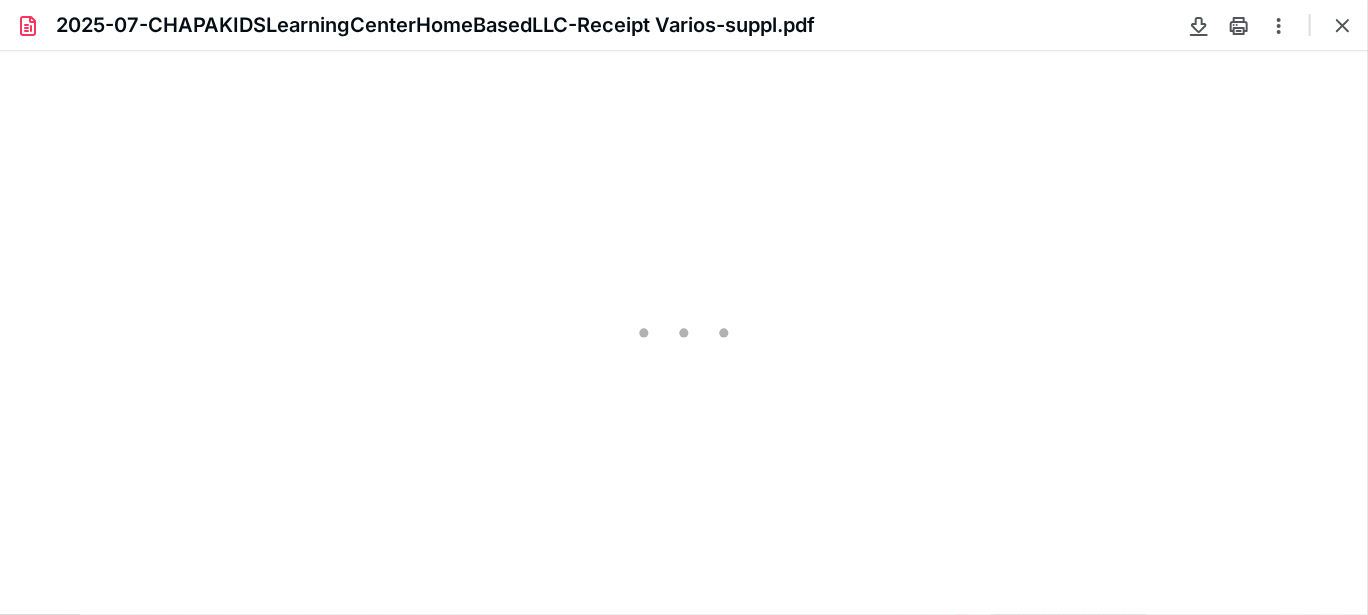 scroll, scrollTop: 0, scrollLeft: 0, axis: both 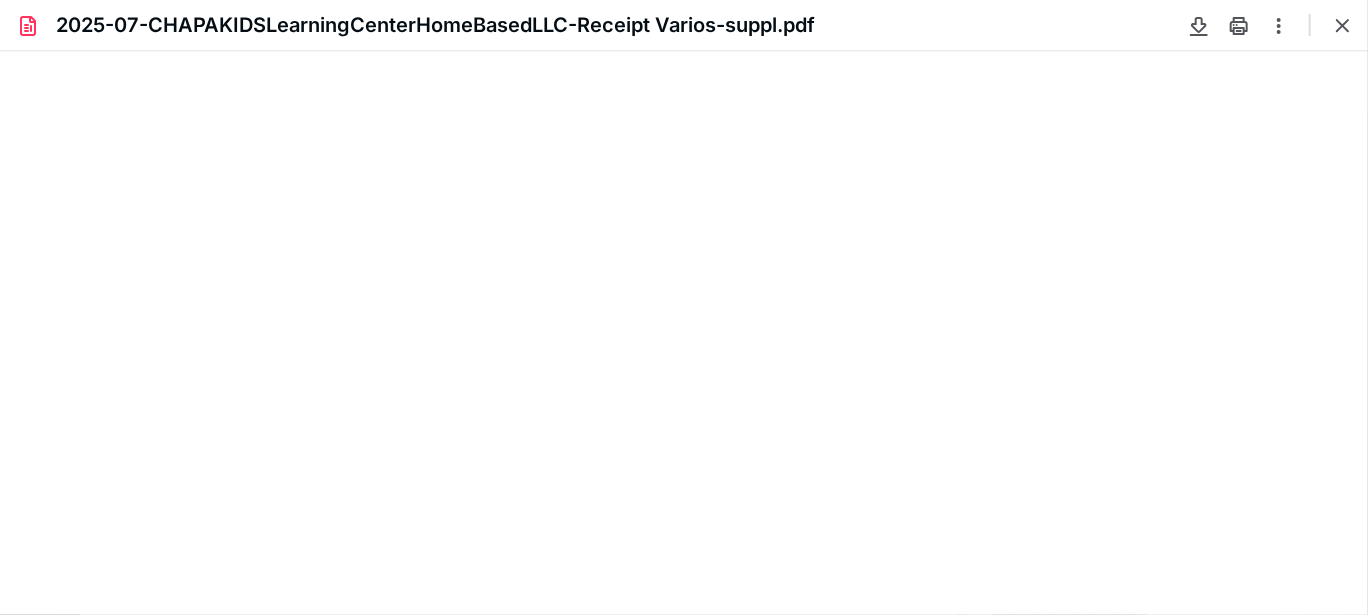 type on "48" 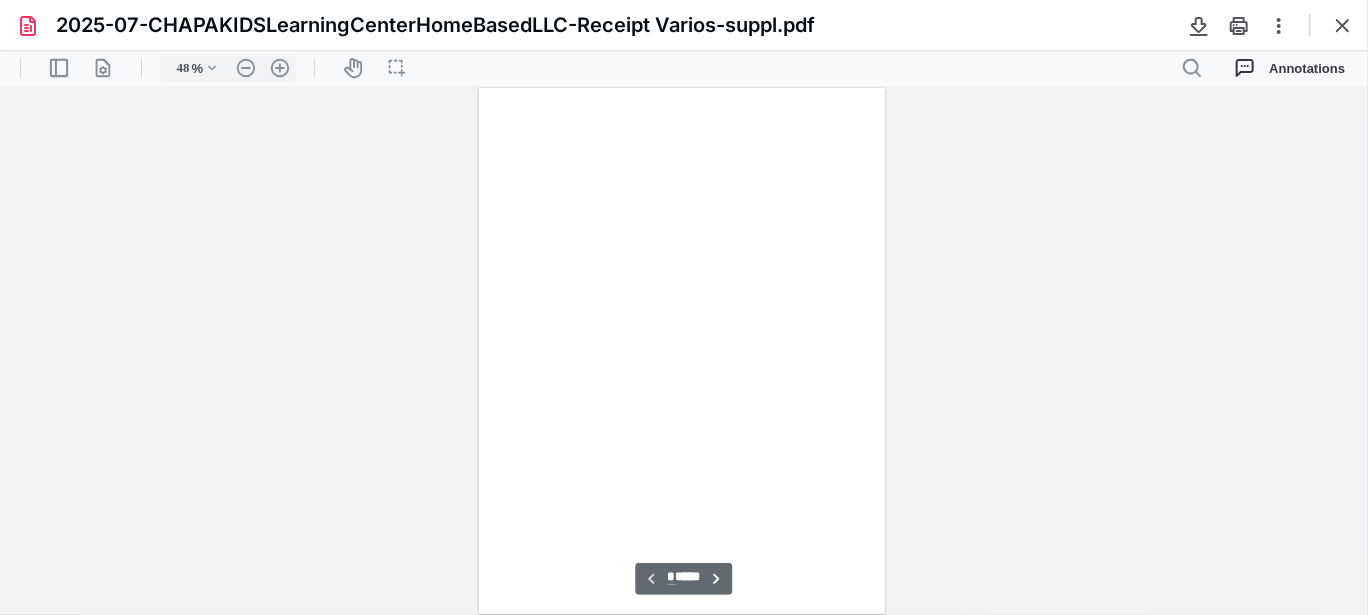 scroll, scrollTop: 37, scrollLeft: 0, axis: vertical 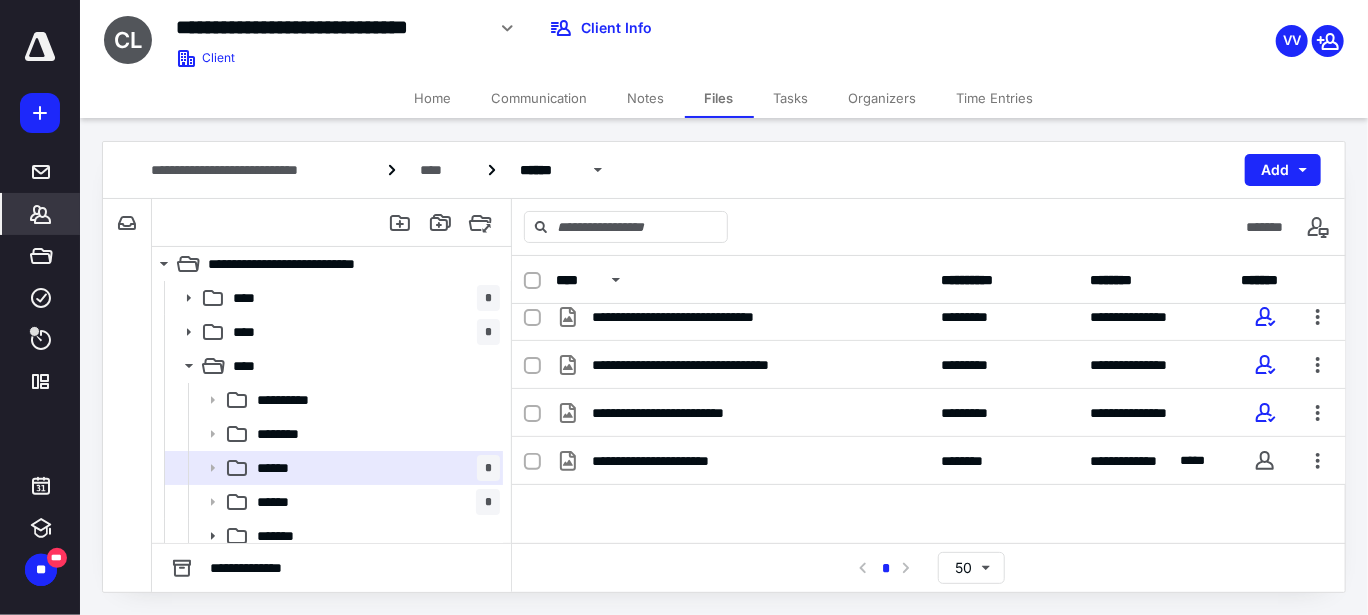 click 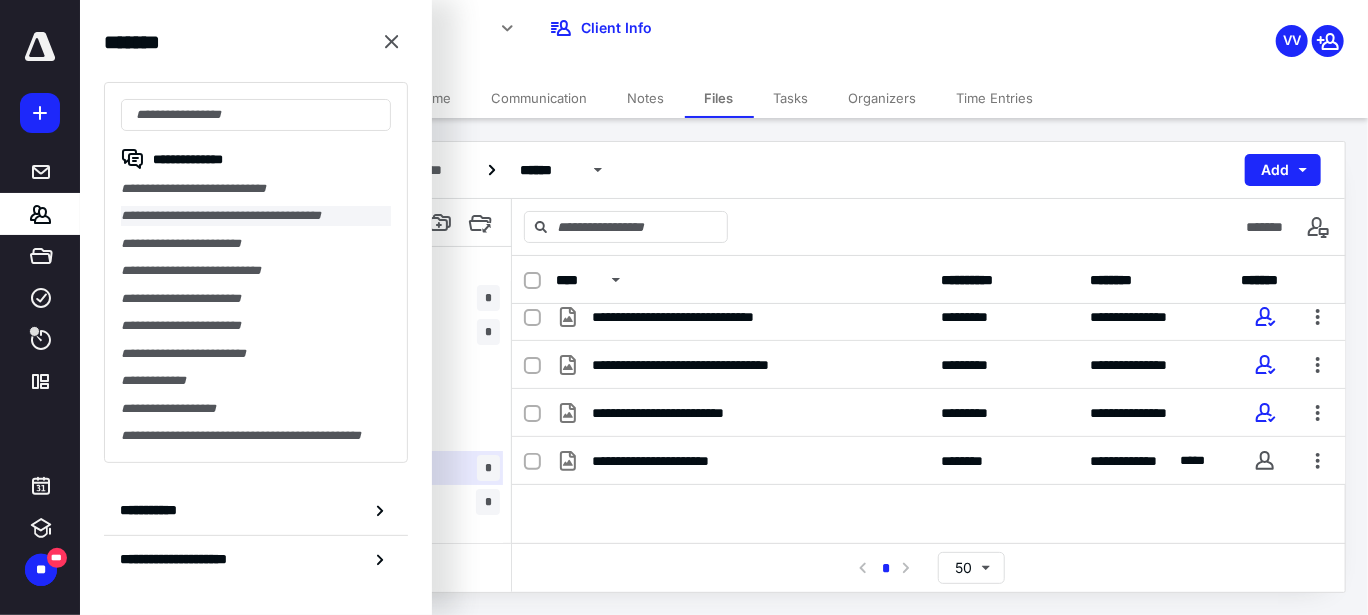 click on "**********" at bounding box center [256, 215] 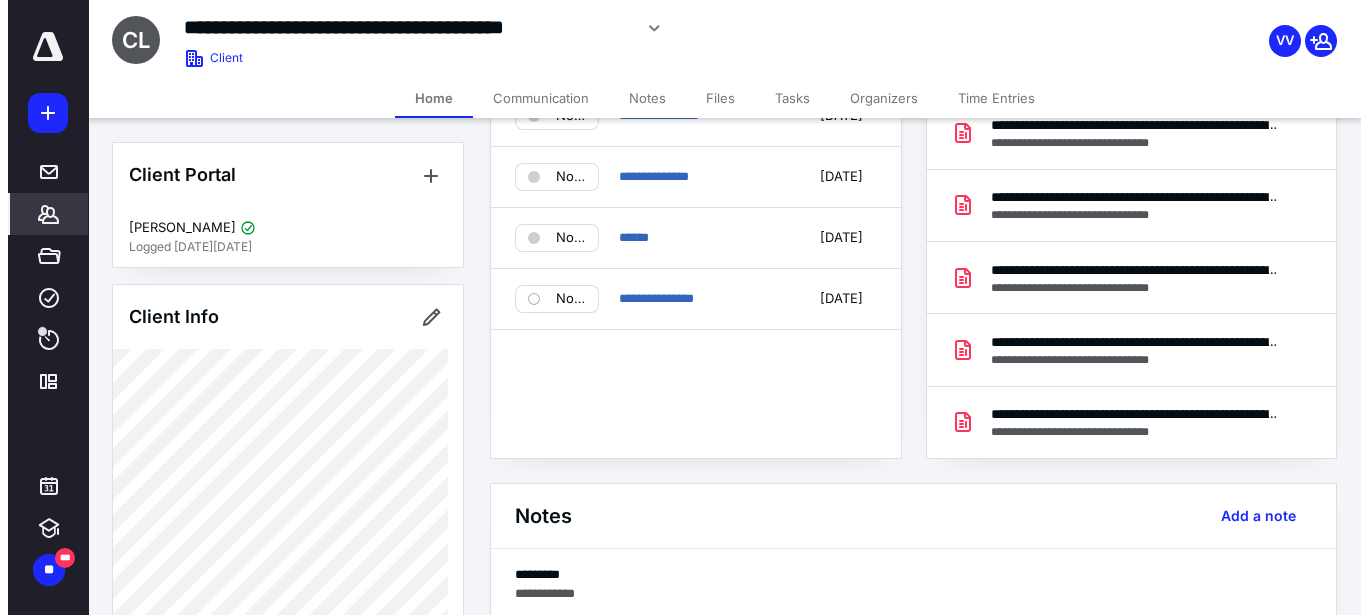 scroll, scrollTop: 0, scrollLeft: 0, axis: both 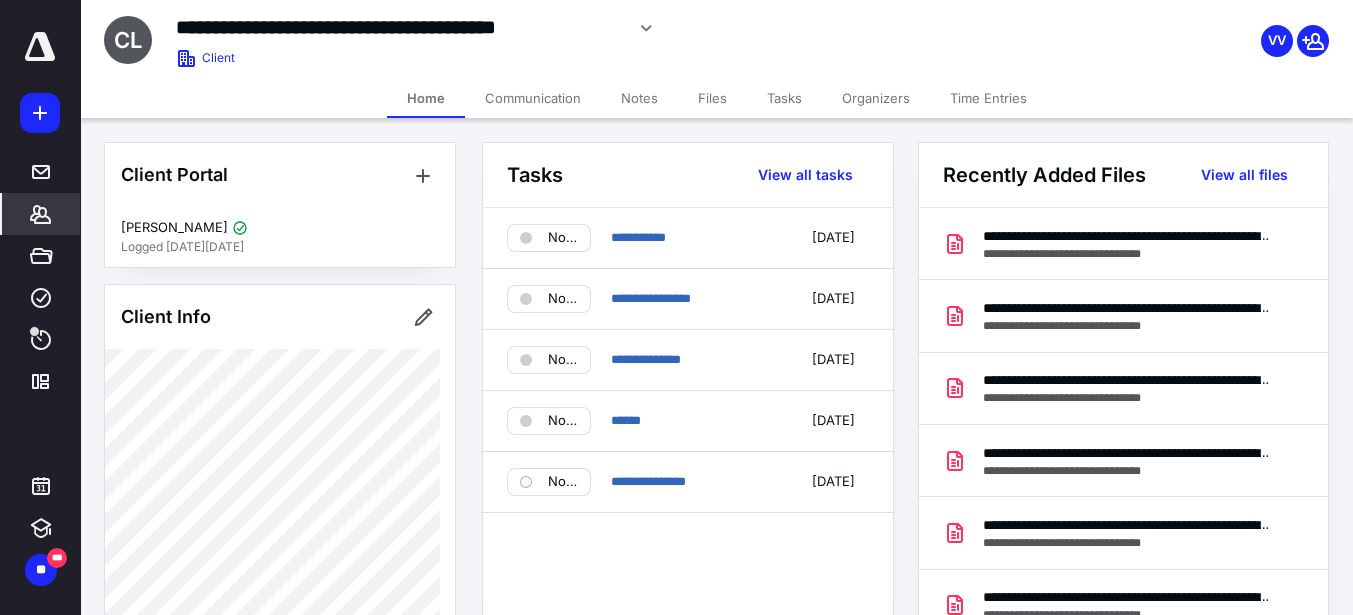 click on "Files" at bounding box center (712, 98) 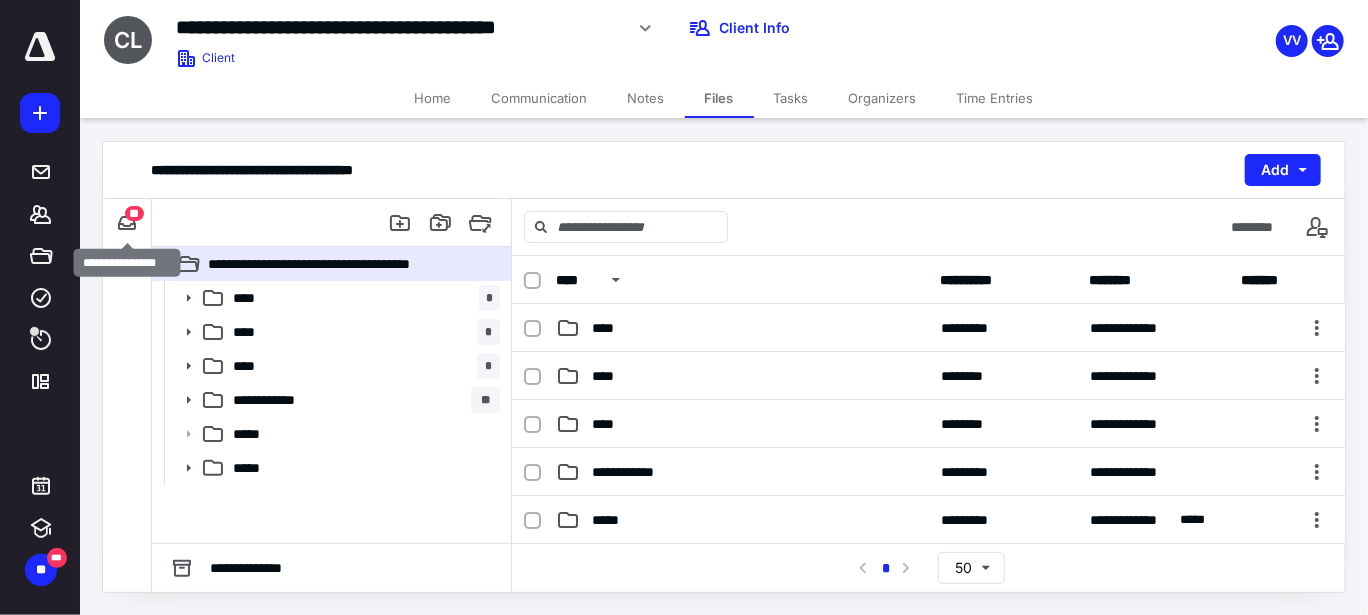 click on "**" at bounding box center [134, 213] 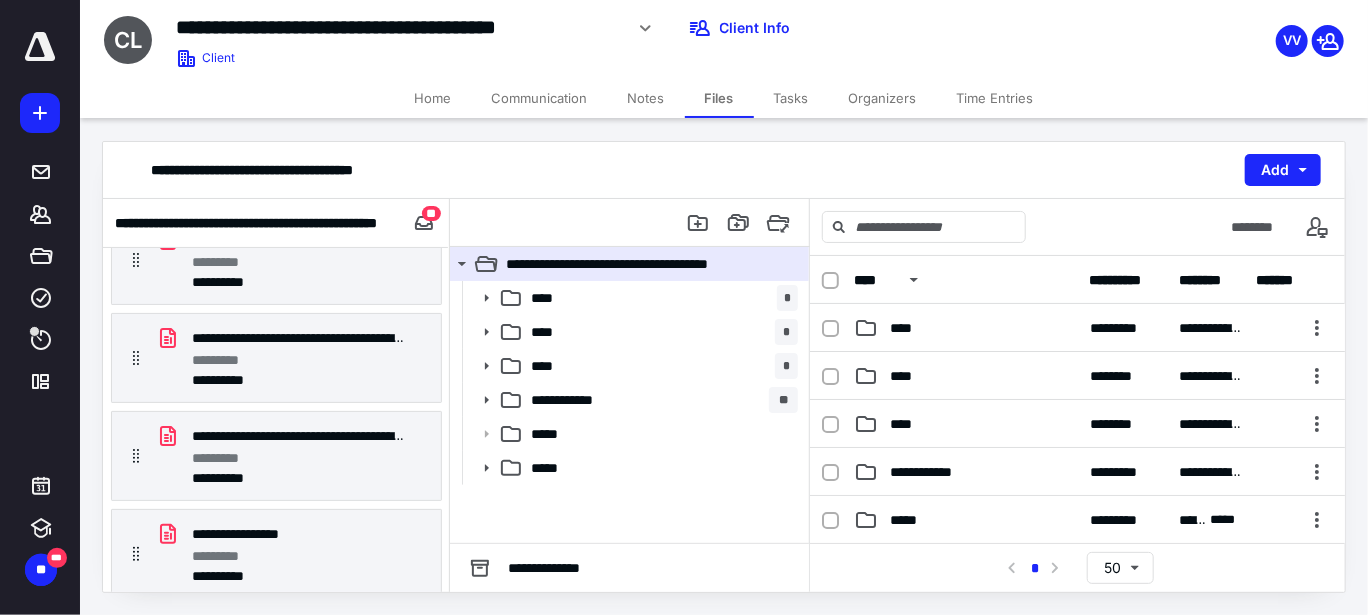 scroll, scrollTop: 801, scrollLeft: 0, axis: vertical 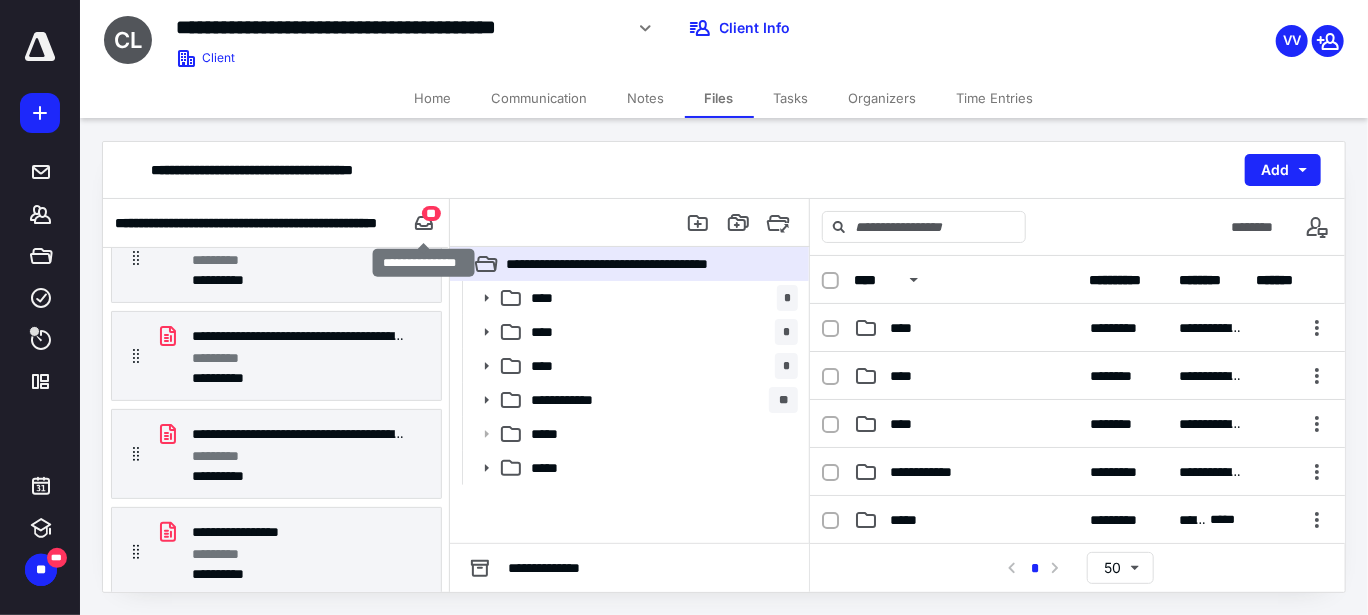 click on "**" at bounding box center [431, 213] 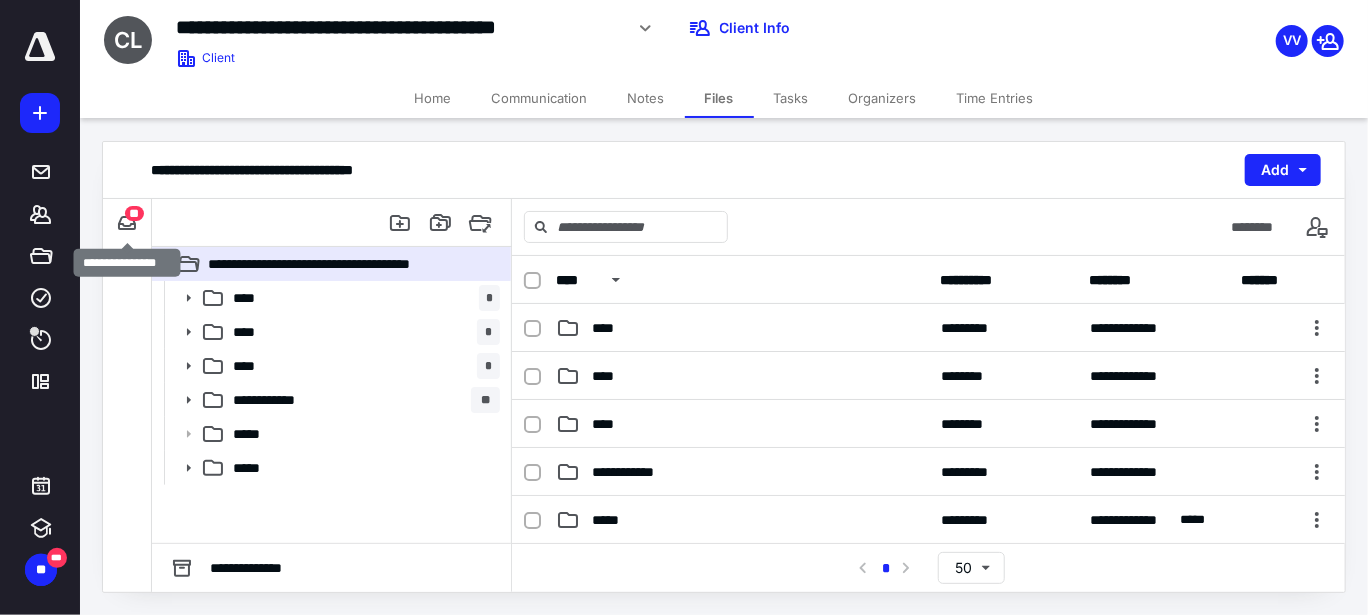 click on "**" at bounding box center (134, 213) 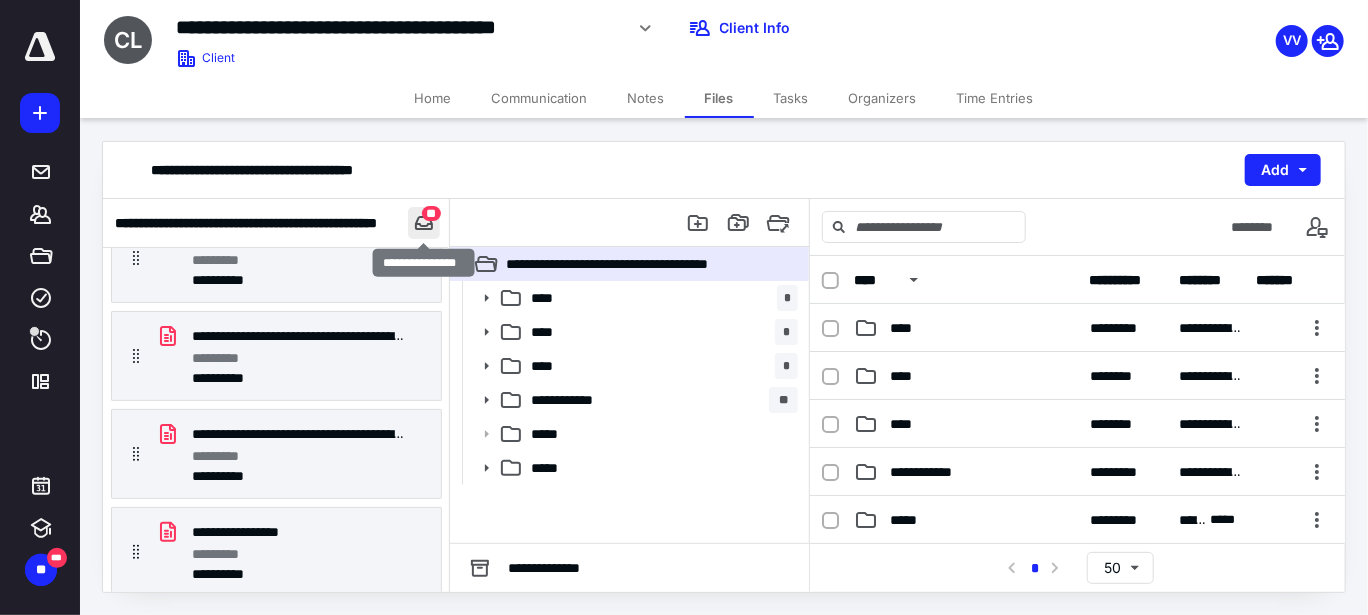 click at bounding box center [424, 223] 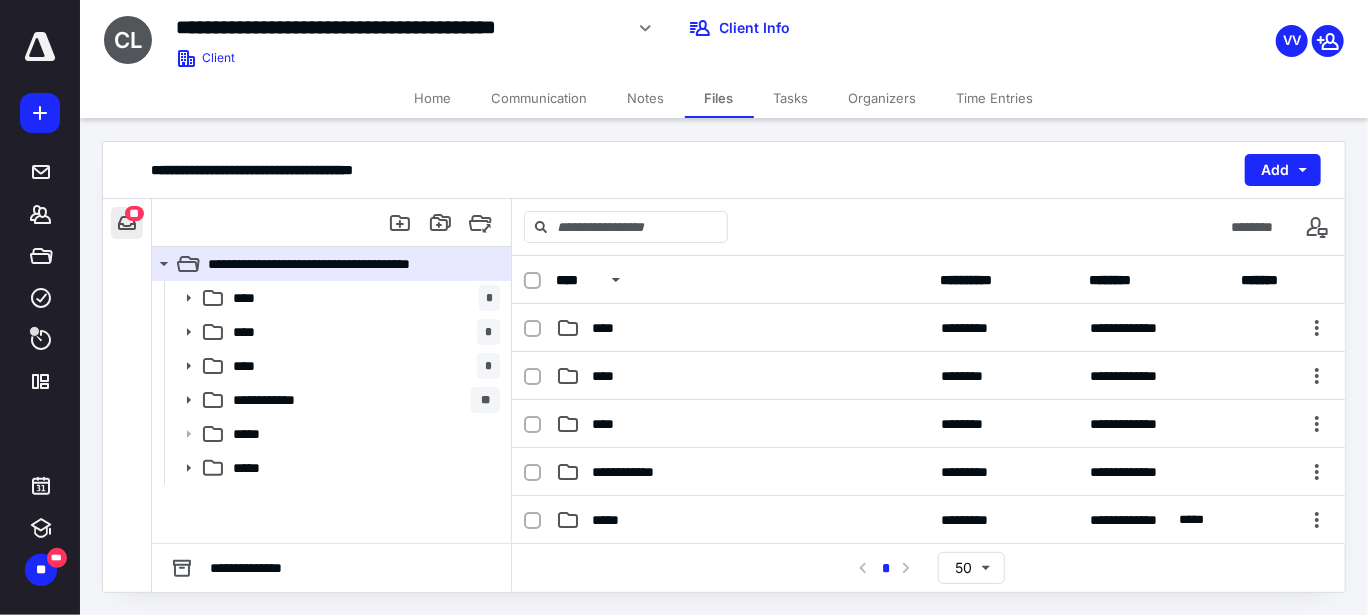 scroll, scrollTop: 800, scrollLeft: 0, axis: vertical 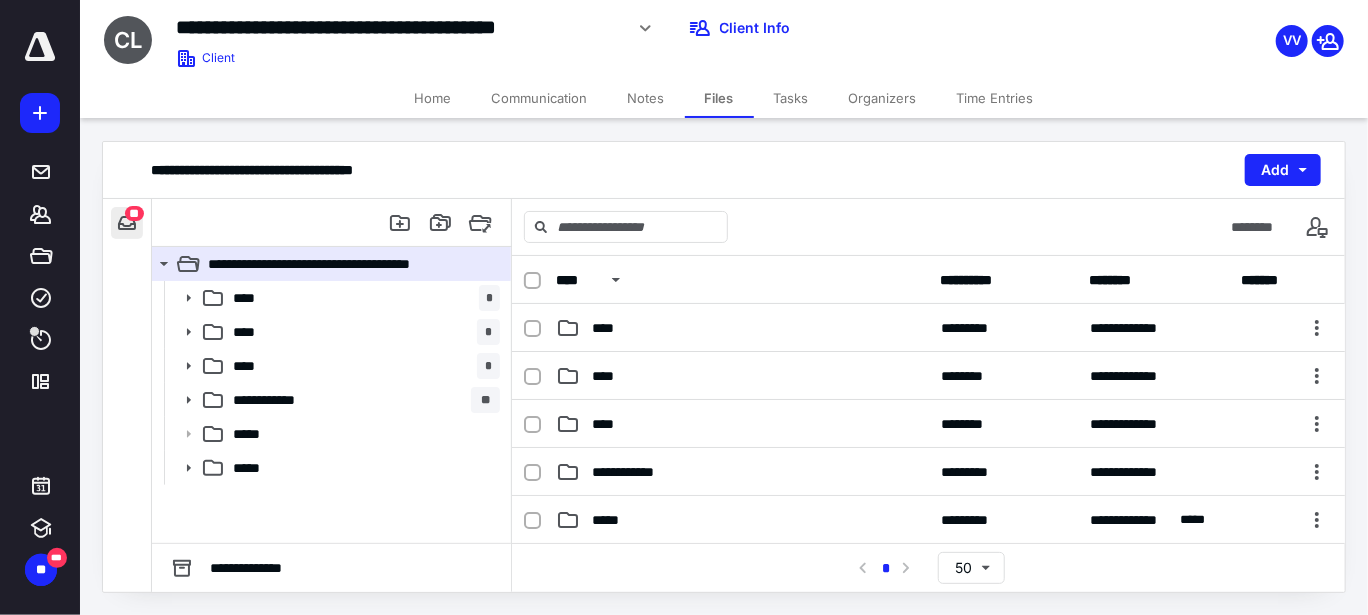 click at bounding box center [127, 223] 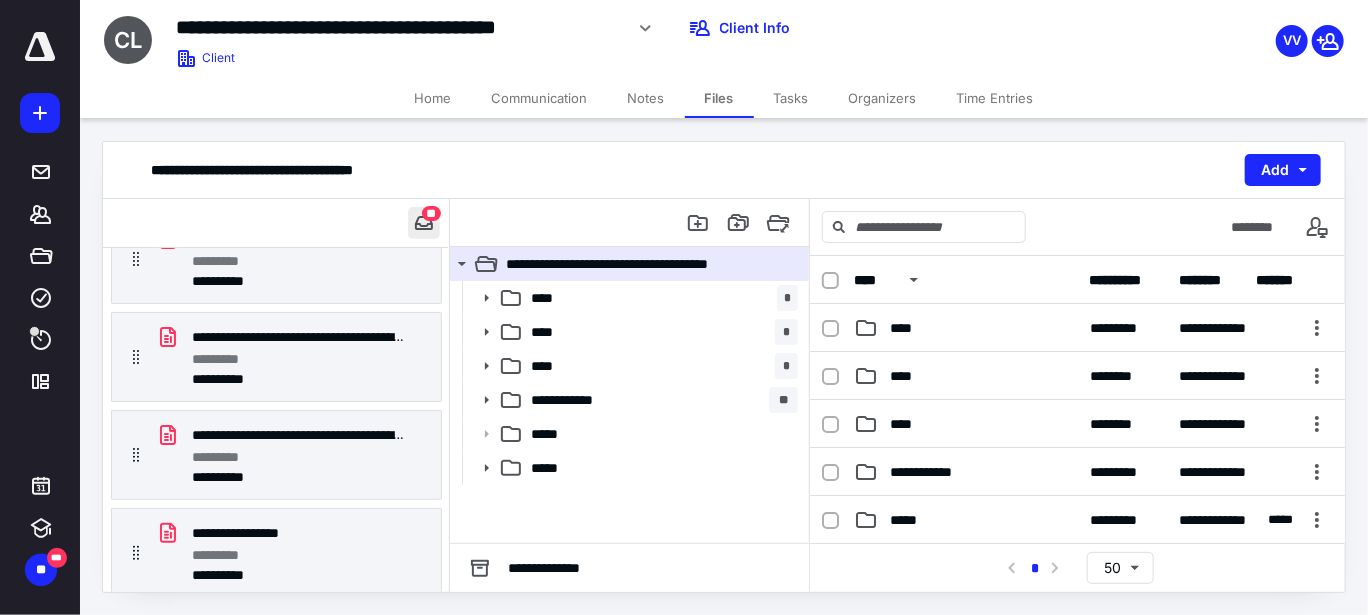 scroll, scrollTop: 801, scrollLeft: 0, axis: vertical 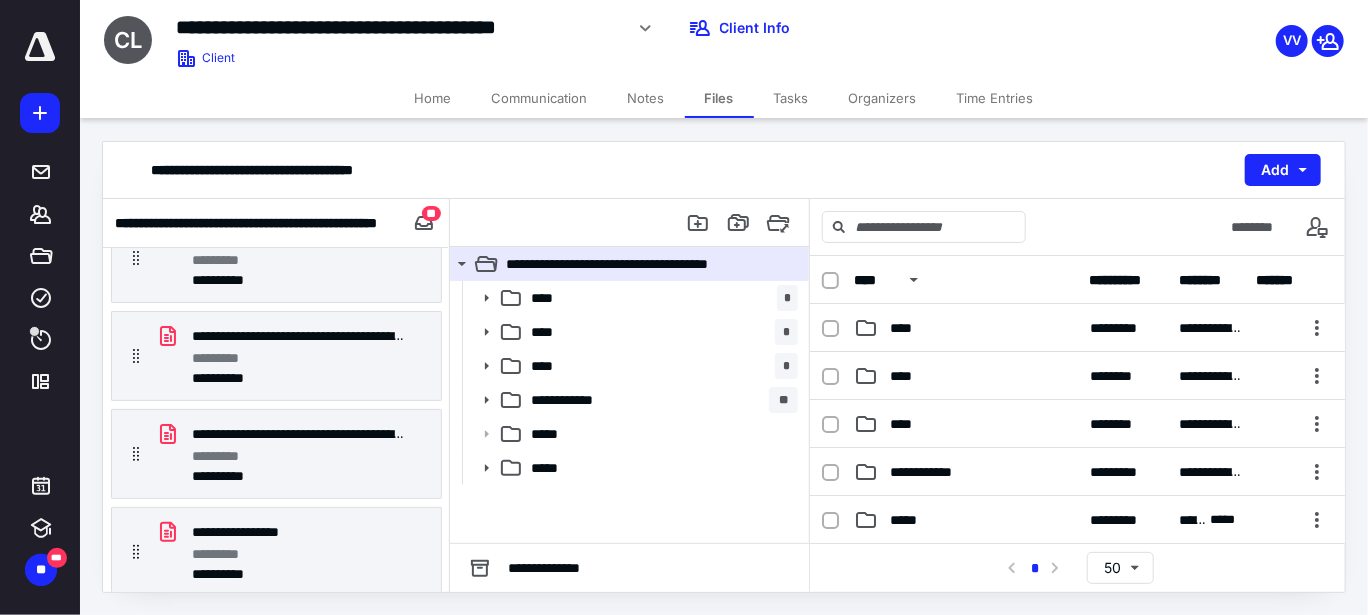 drag, startPoint x: 128, startPoint y: 219, endPoint x: 560, endPoint y: 173, distance: 434.44217 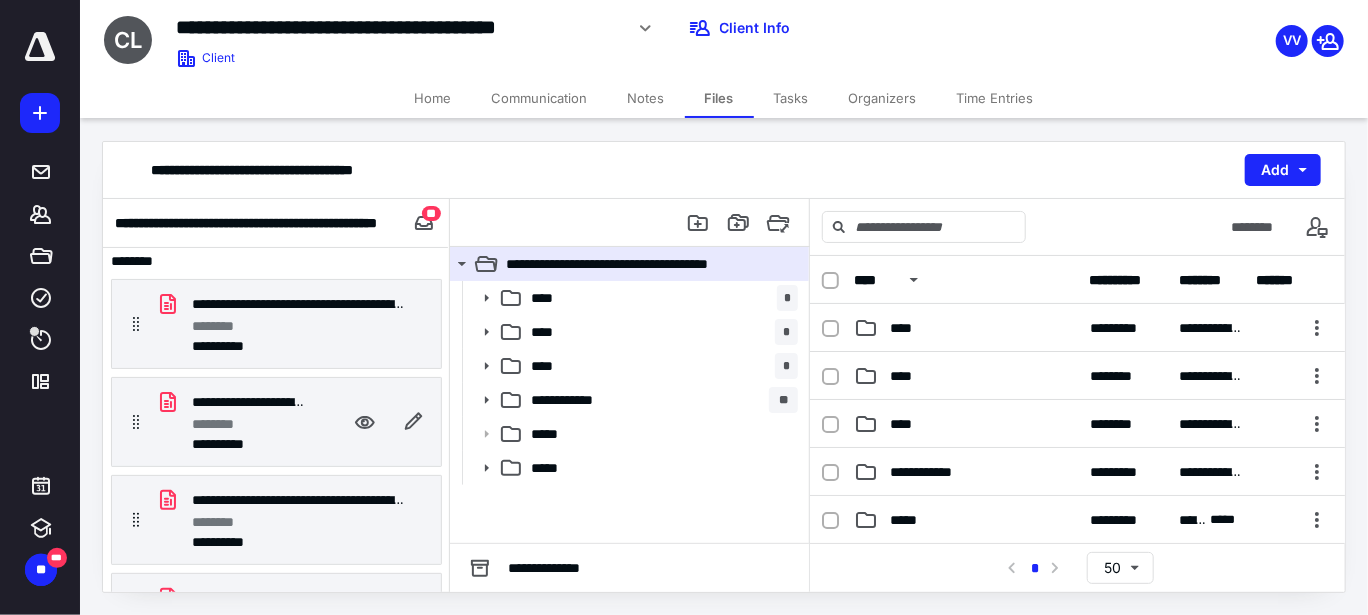 scroll, scrollTop: 0, scrollLeft: 0, axis: both 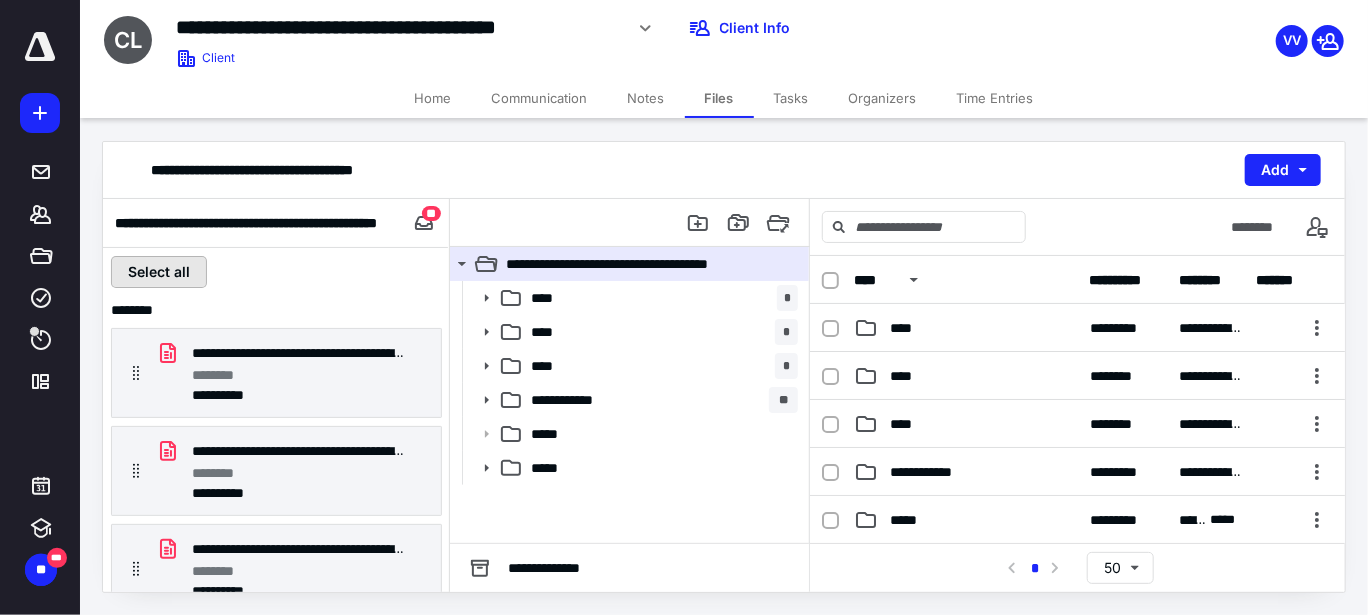 click on "Select all" at bounding box center [159, 272] 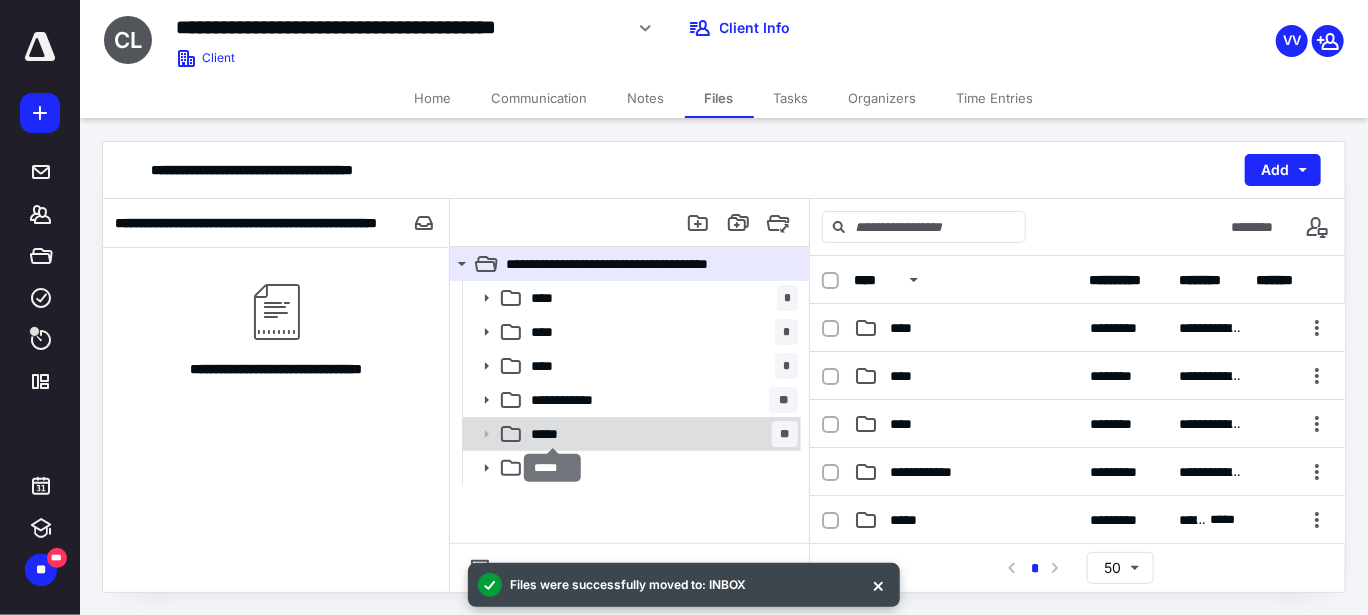 click on "*****" at bounding box center [552, 434] 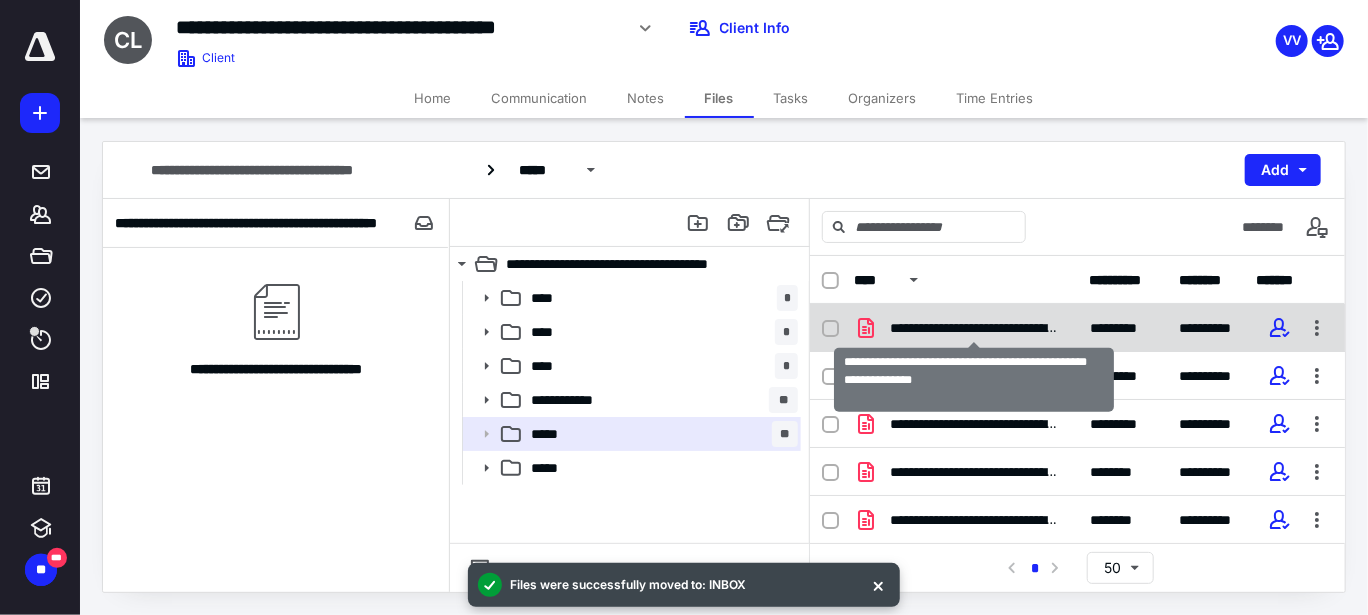 click on "**********" at bounding box center [974, 328] 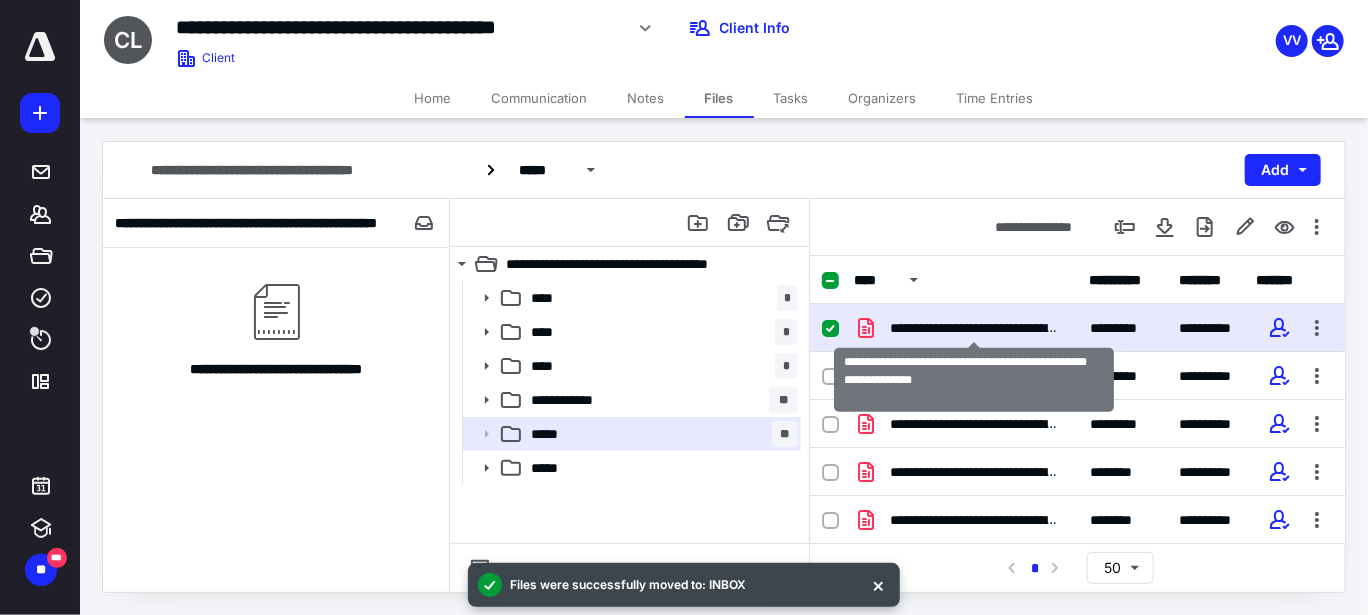click on "**********" at bounding box center [974, 328] 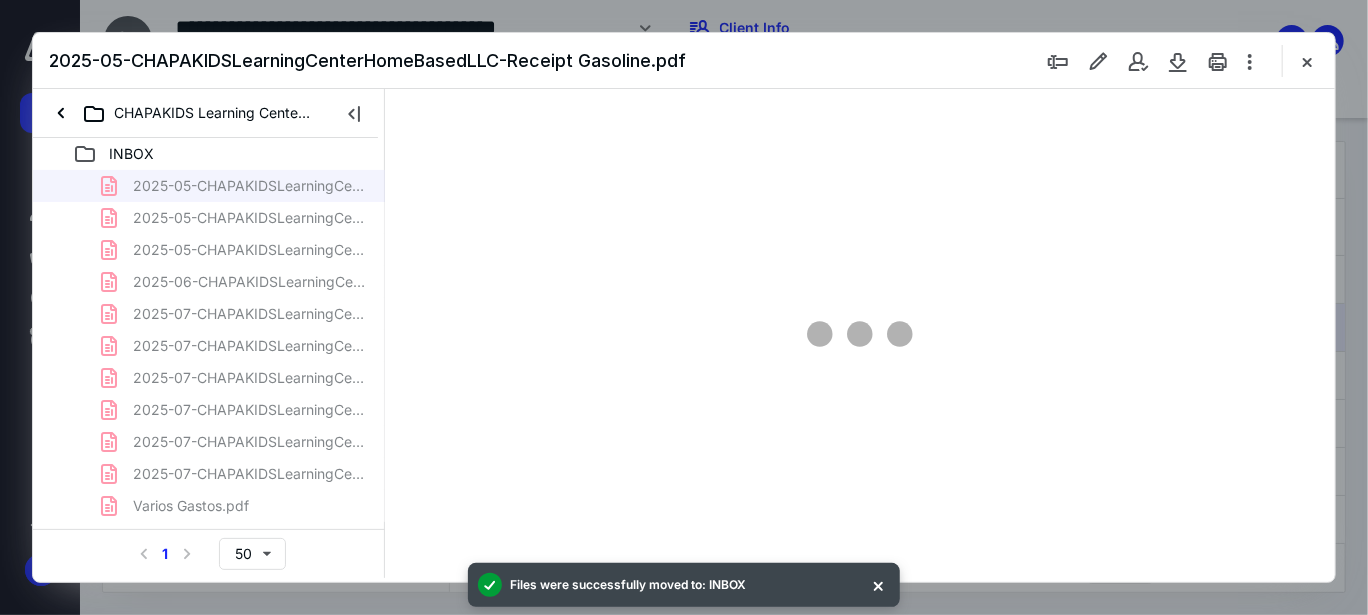 scroll, scrollTop: 0, scrollLeft: 0, axis: both 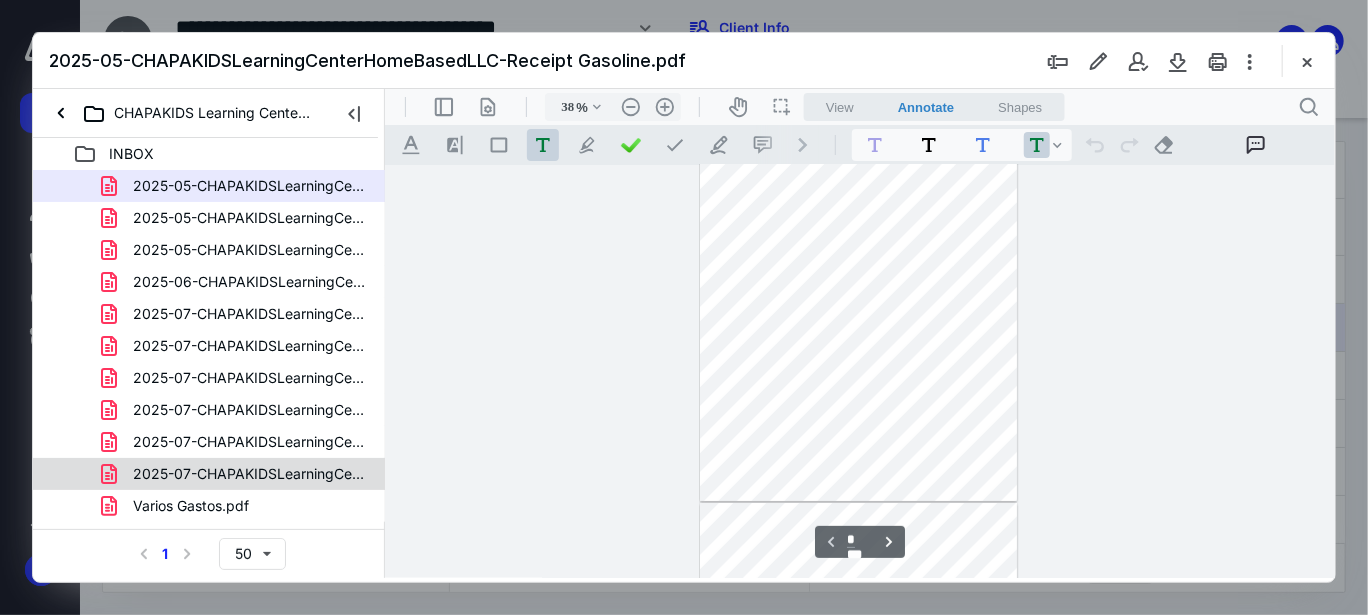 click on "2025-07-CHAPAKIDSLearningCenterHomeBasedLLC-Receipt Varios-suppl.pdf" at bounding box center [249, 474] 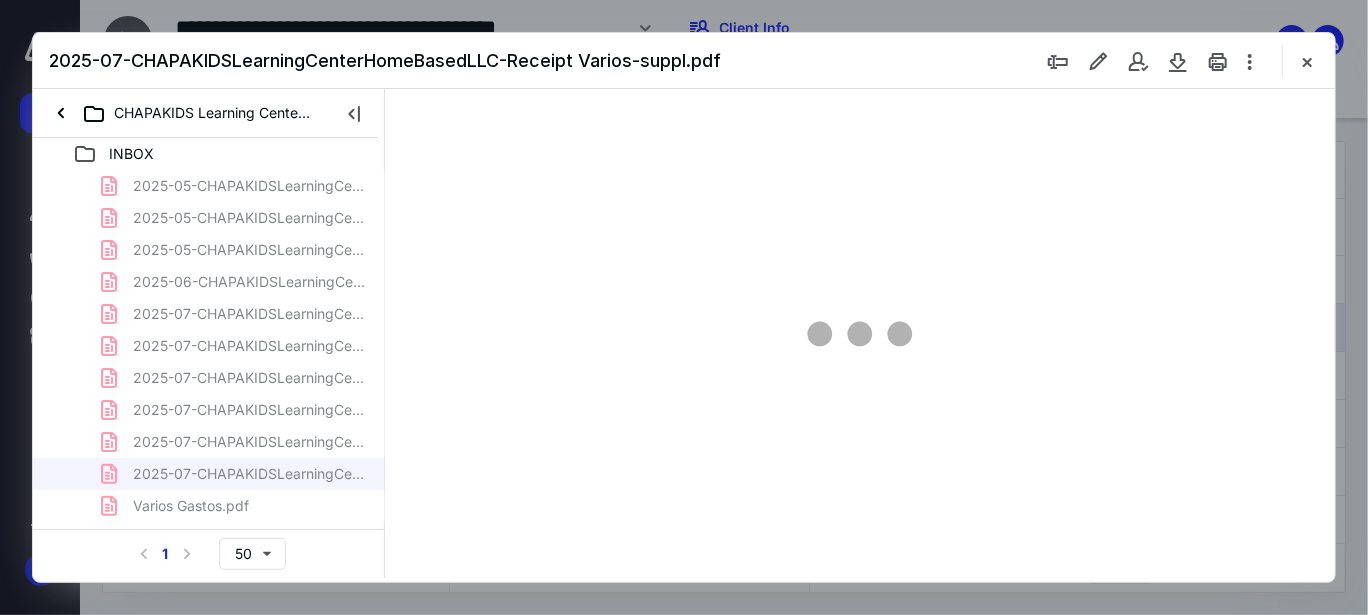 scroll, scrollTop: 0, scrollLeft: 0, axis: both 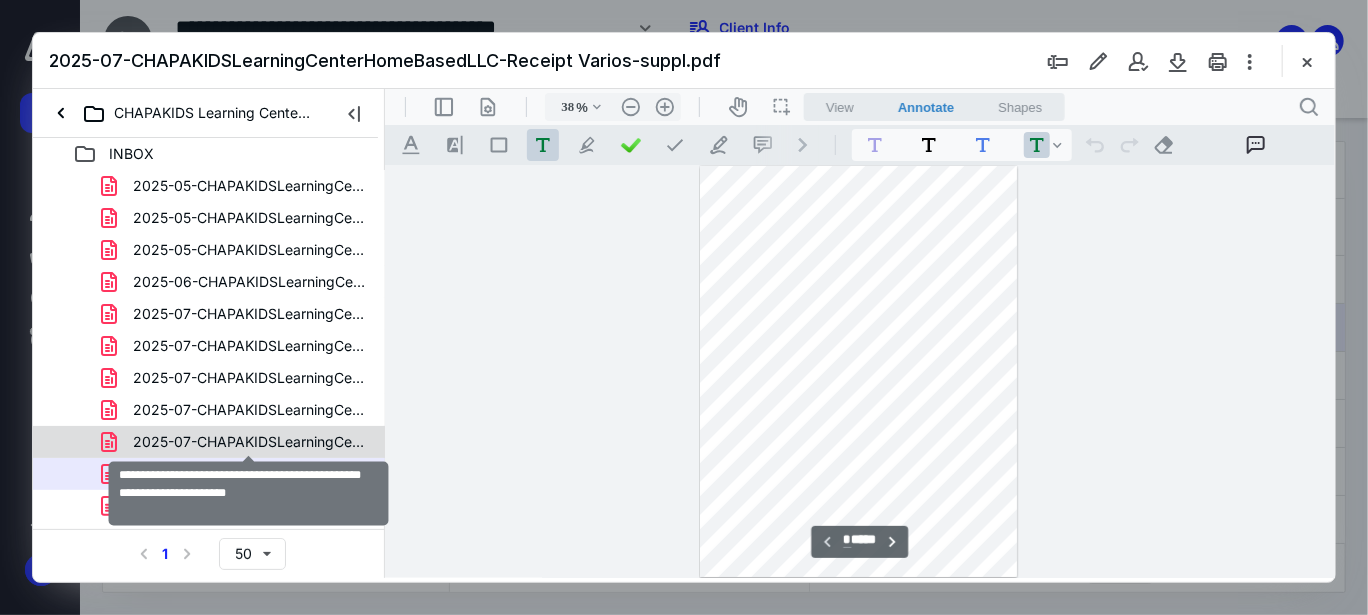 click on "2025-07-CHAPAKIDSLearningCenterHomeBasedLLC-Receipt Varios-suppl (1).pdf" at bounding box center (249, 442) 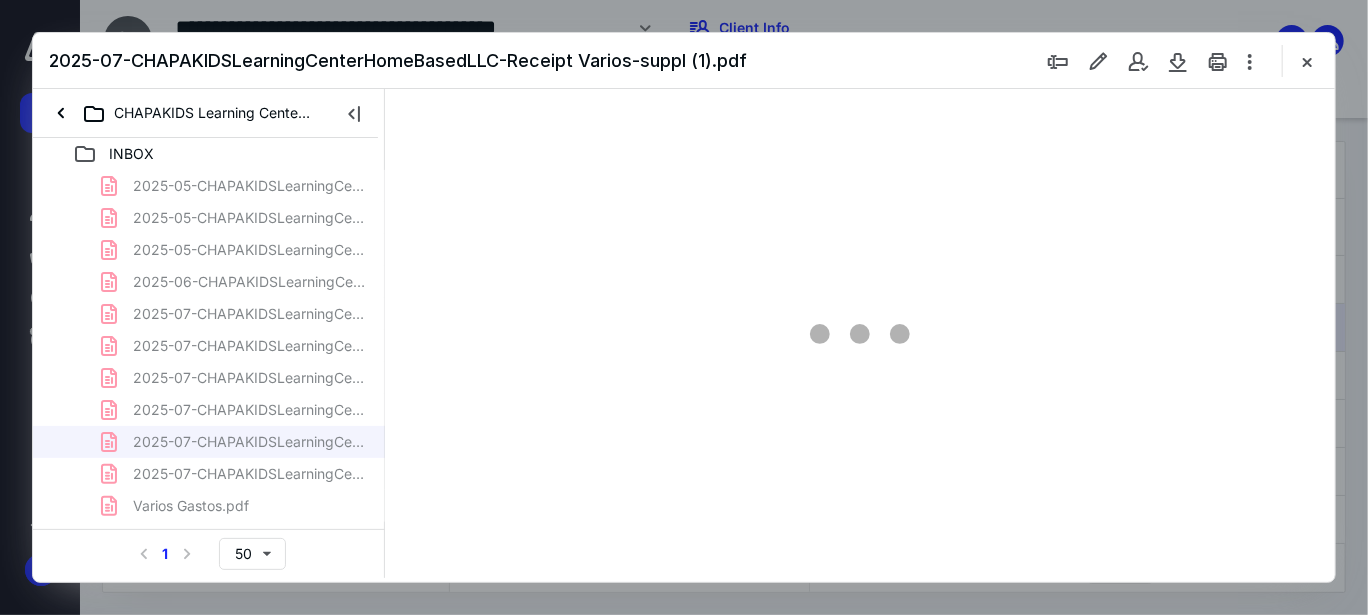 scroll, scrollTop: 76, scrollLeft: 0, axis: vertical 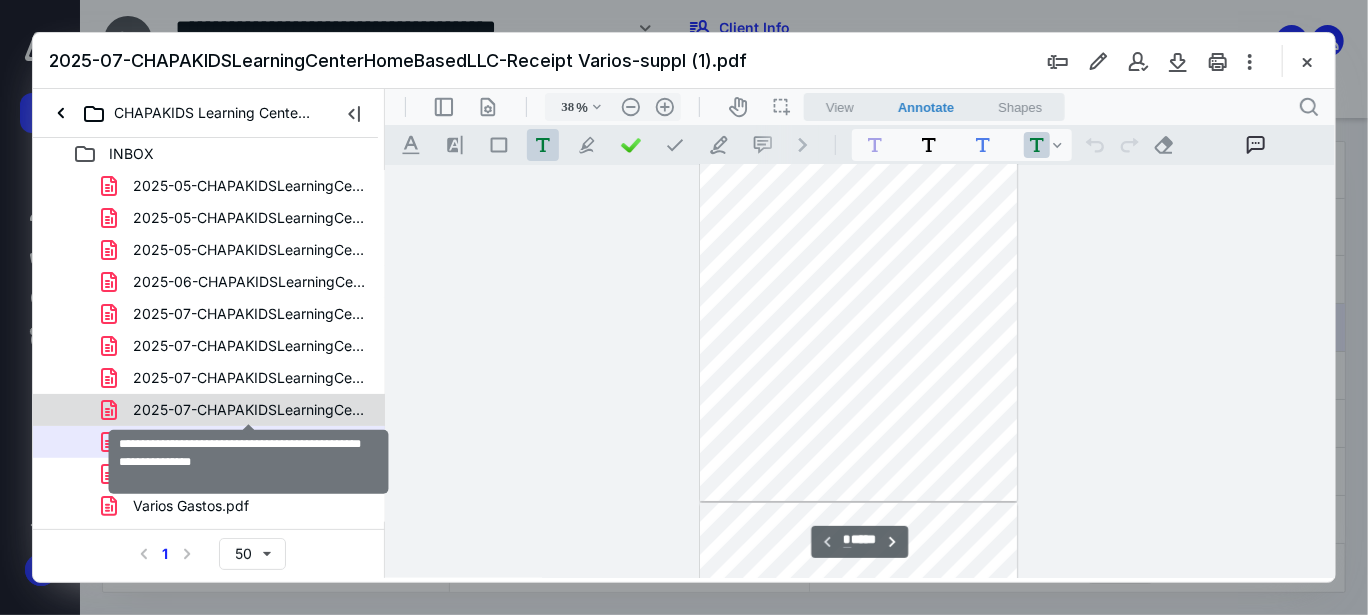 click on "2025-07-CHAPAKIDSLearningCenterHomeBasedLLC-Receipt Groceries.pdf" at bounding box center (249, 410) 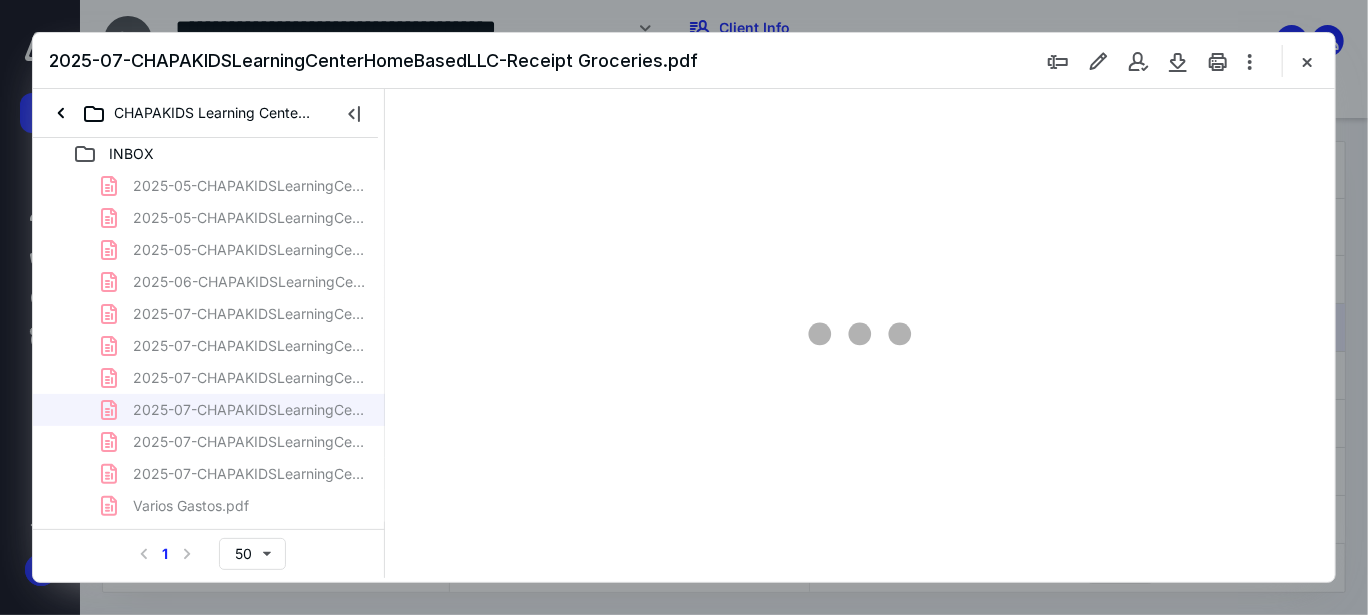 scroll, scrollTop: 76, scrollLeft: 0, axis: vertical 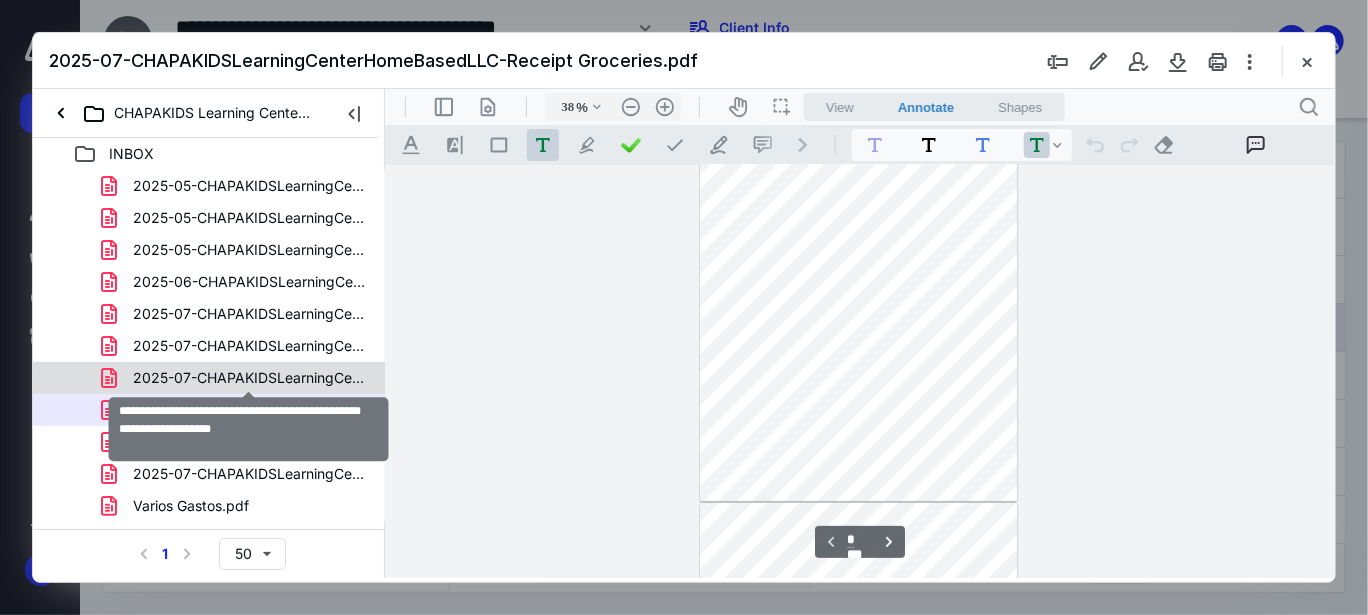 click on "2025-07-CHAPAKIDSLearningCenterHomeBasedLLC-Receipt Groceries (1).pdf" at bounding box center [249, 378] 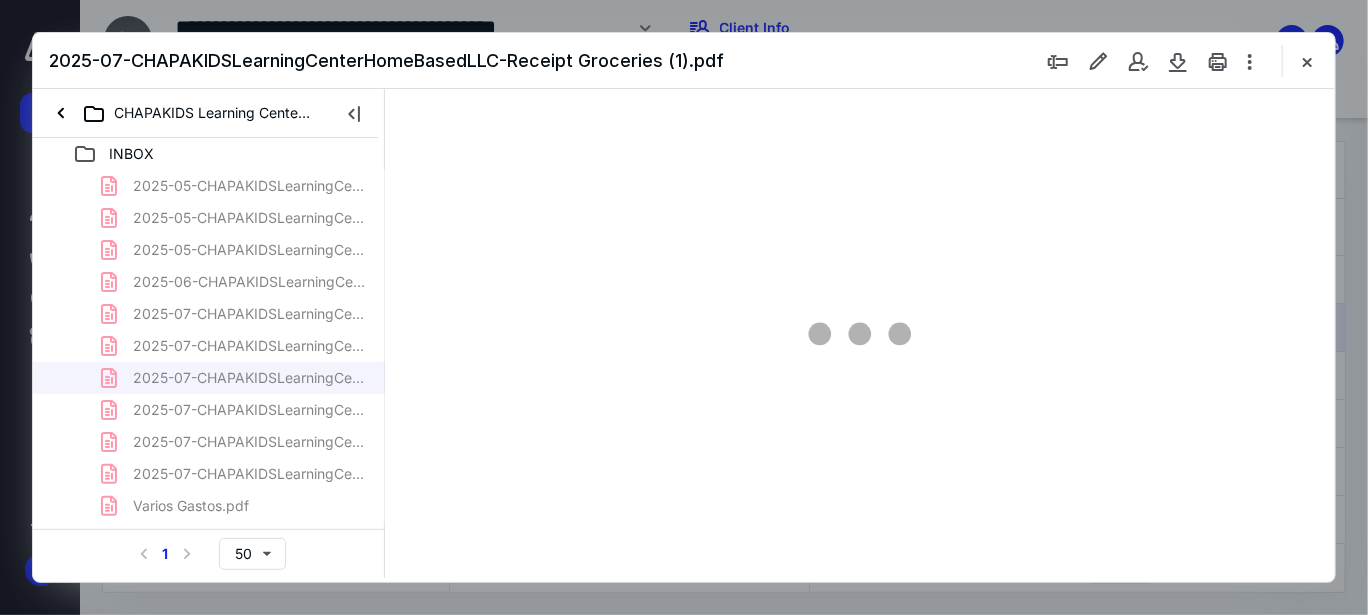 type on "38" 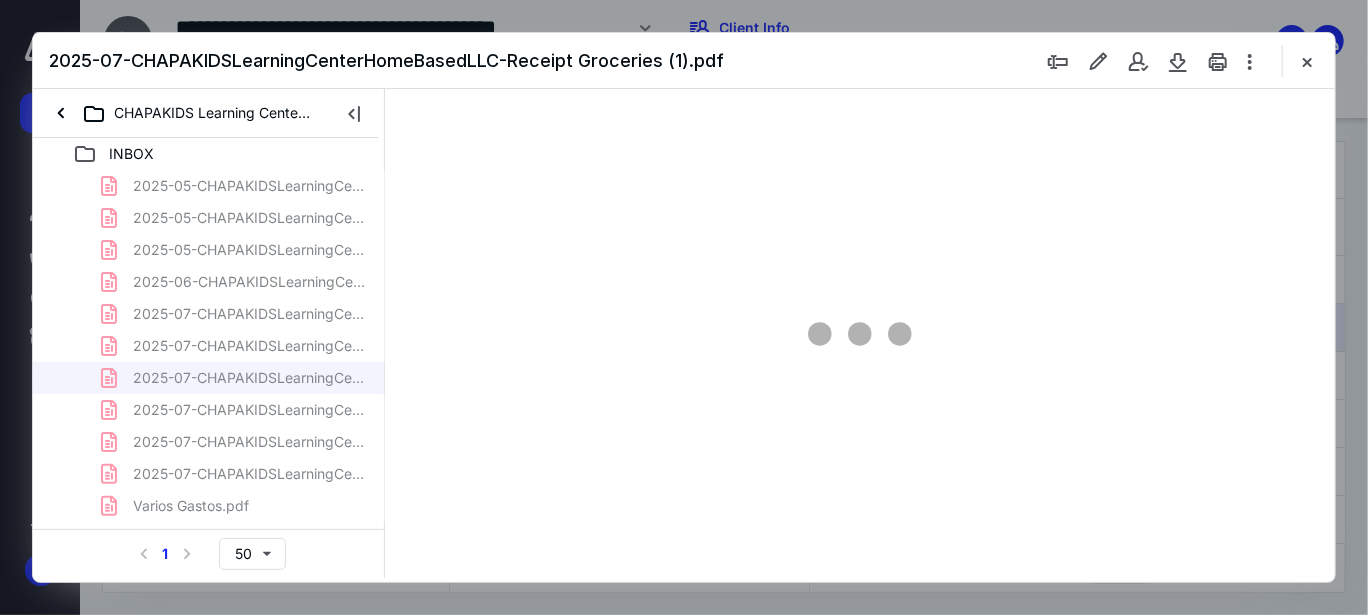 scroll, scrollTop: 76, scrollLeft: 0, axis: vertical 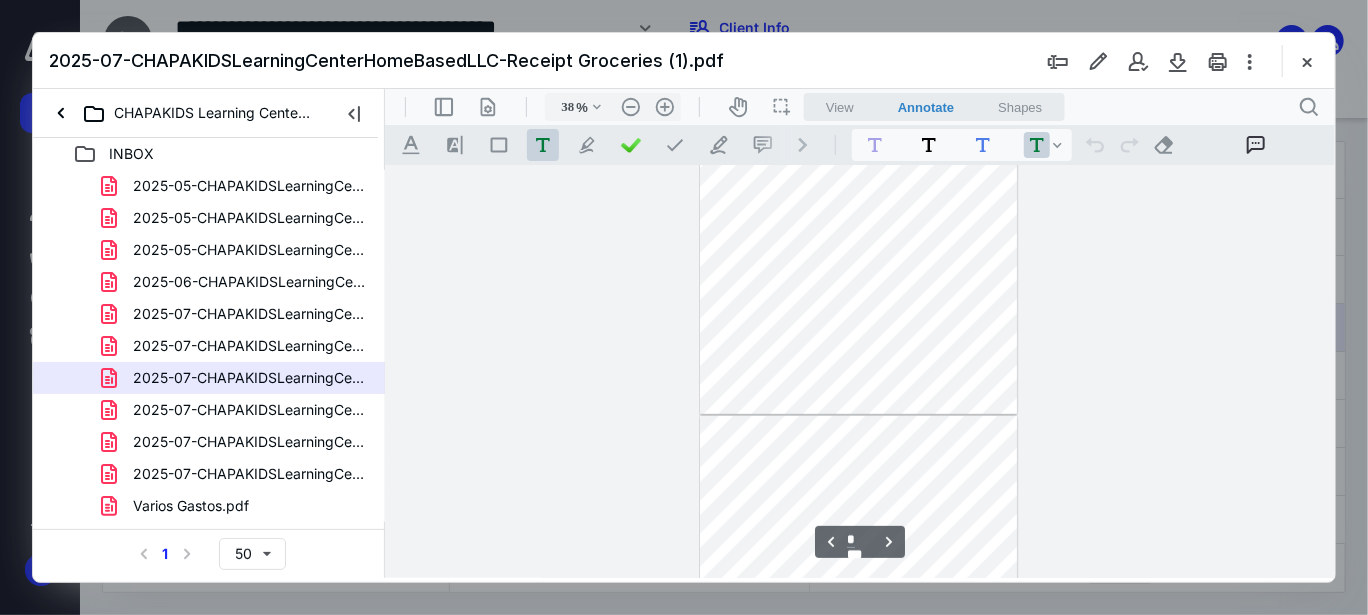 type on "*" 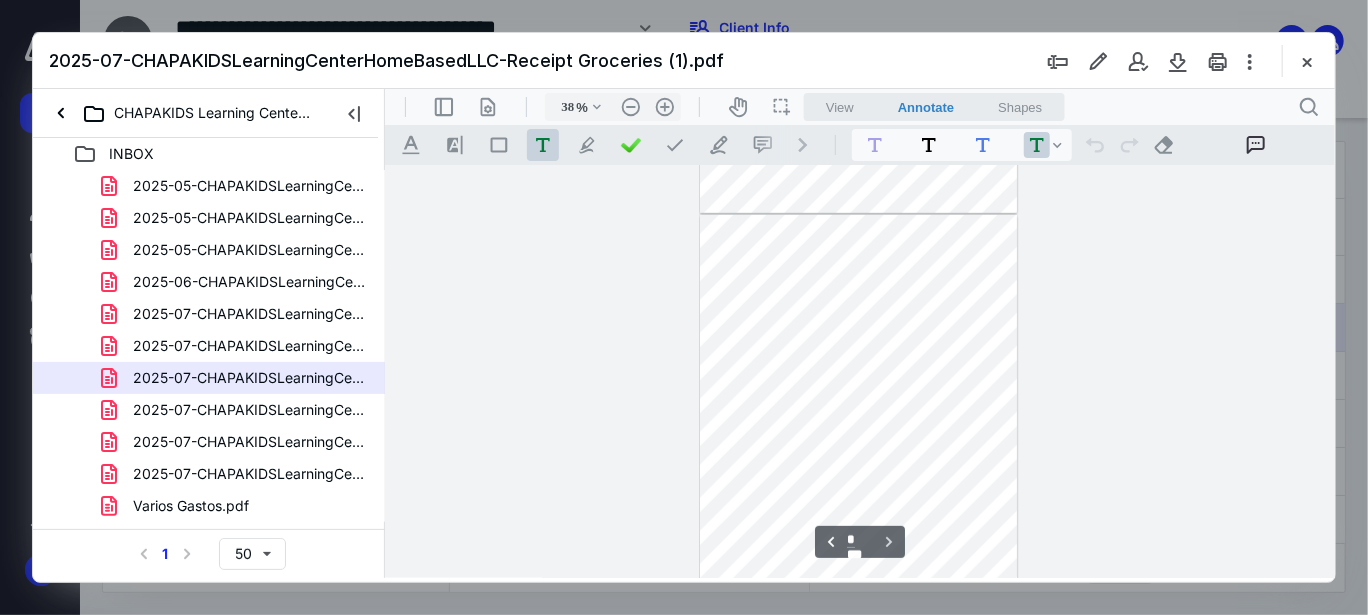 scroll, scrollTop: 825, scrollLeft: 0, axis: vertical 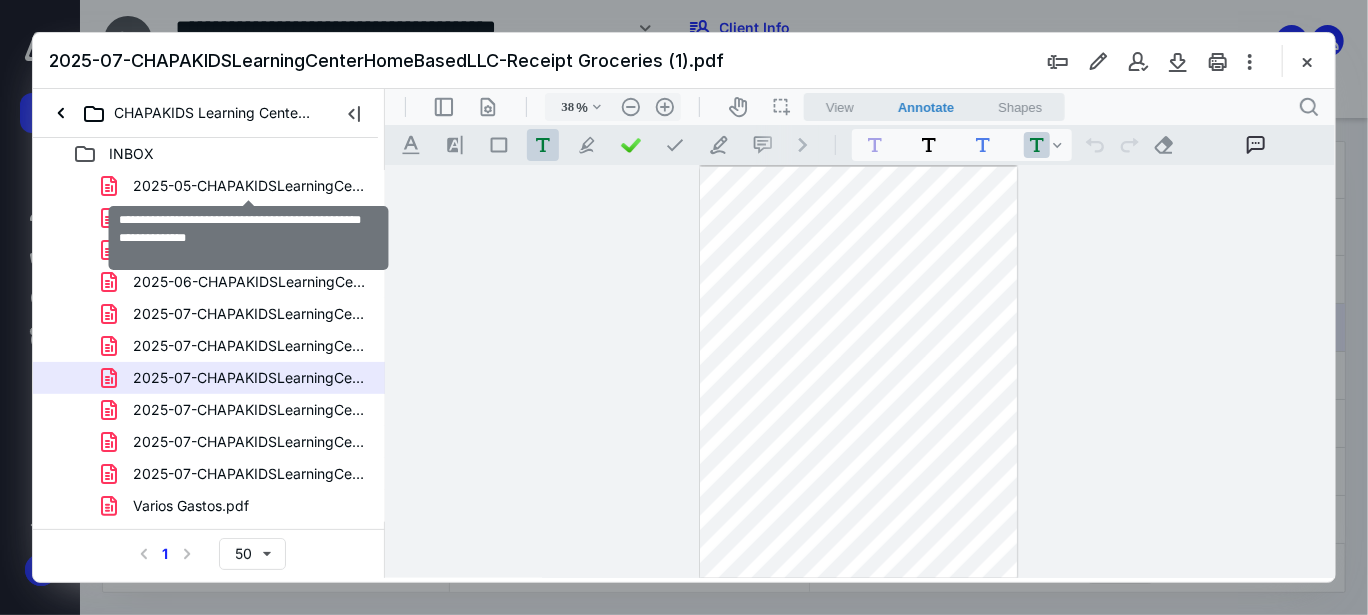 click on "2025-05-CHAPAKIDSLearningCenterHomeBasedLLC-Receipt Gasoline.pdf" at bounding box center [249, 186] 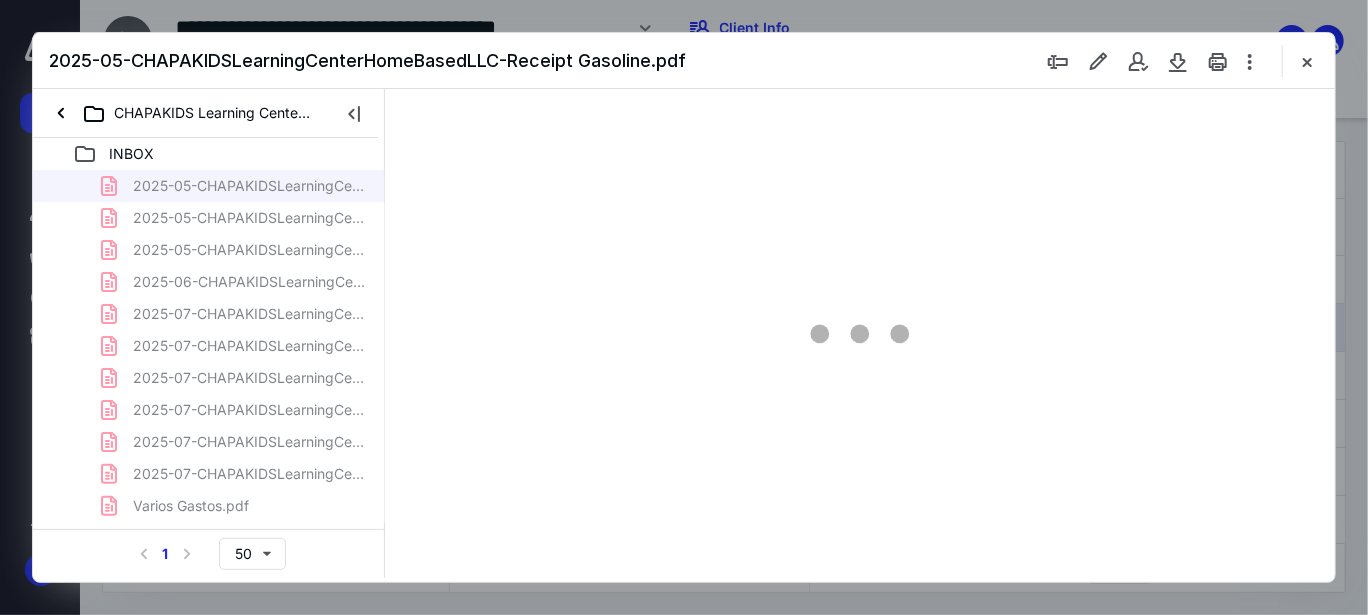 type on "38" 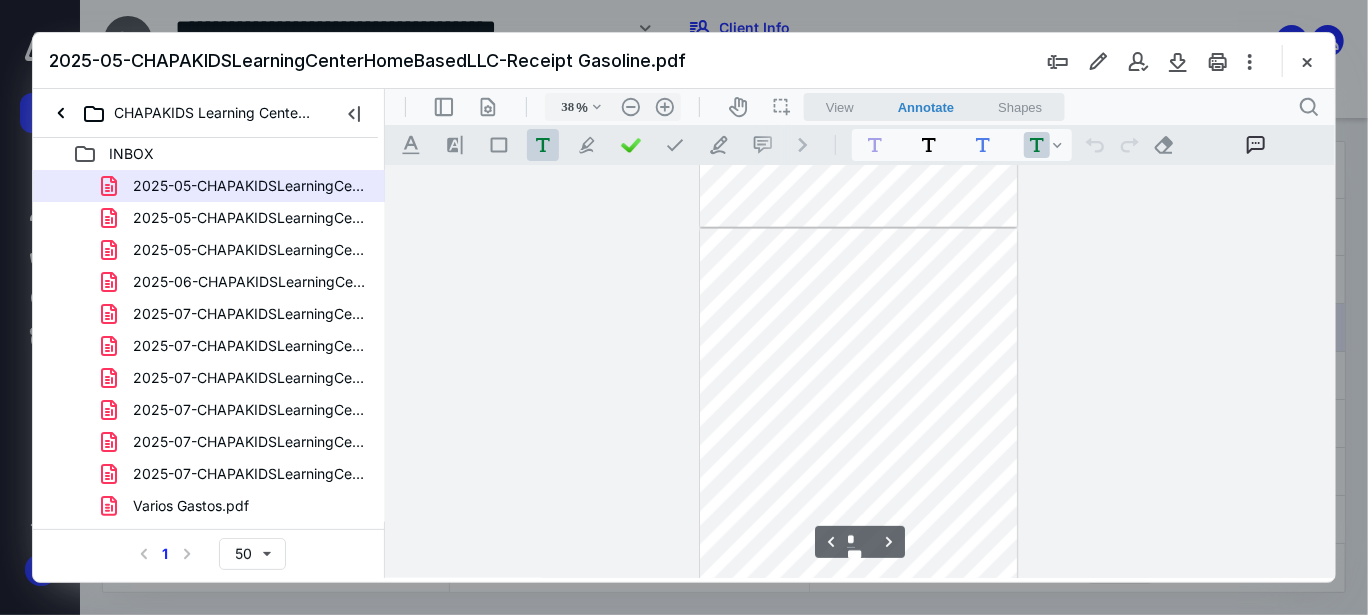 scroll, scrollTop: 1651, scrollLeft: 0, axis: vertical 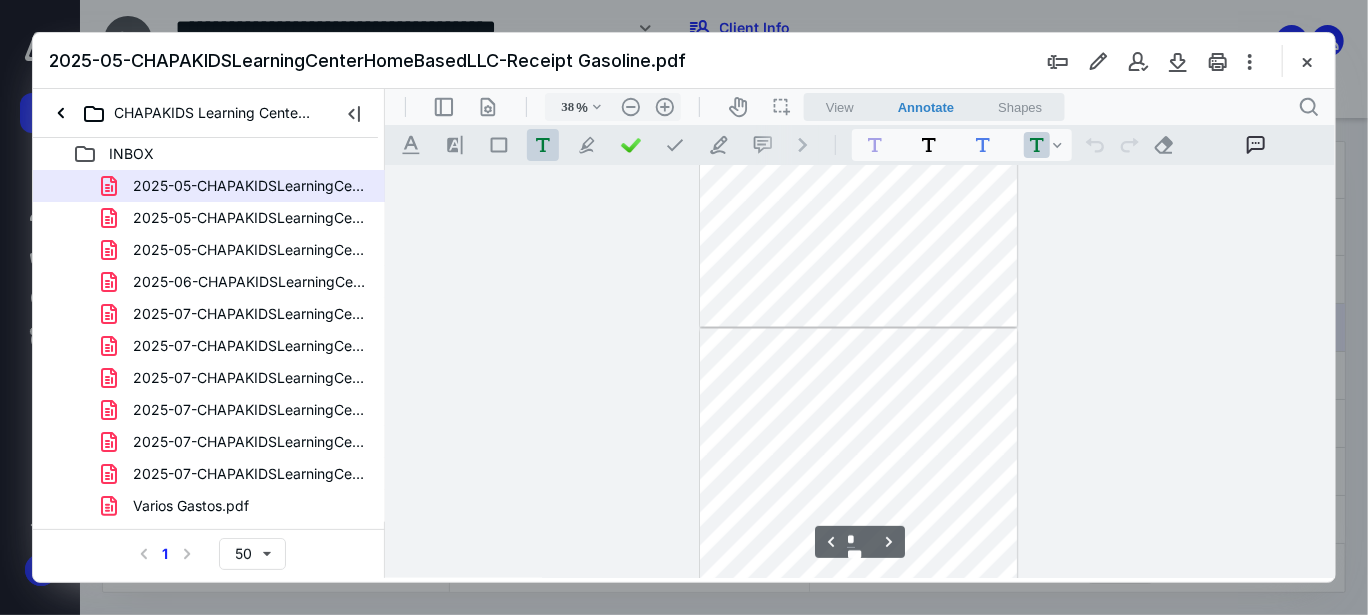 type on "*" 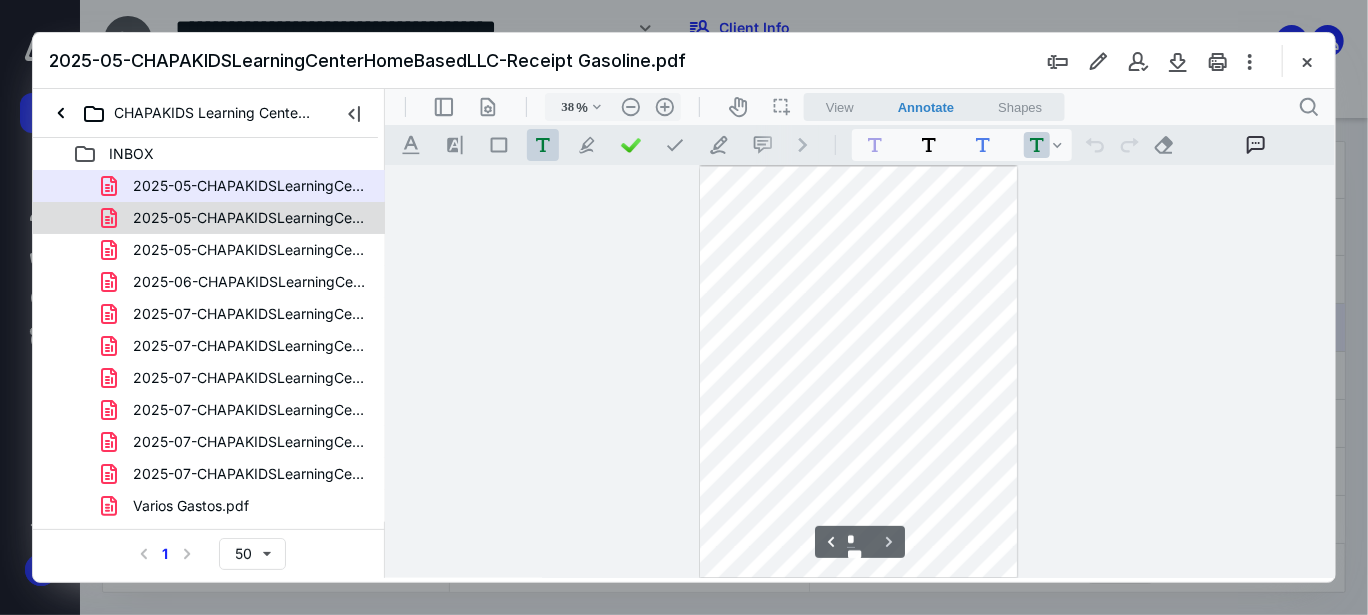click on "2025-05-CHAPAKIDSLearningCenterHomeBasedLLC-Receipt Groceries.pdf" at bounding box center (249, 218) 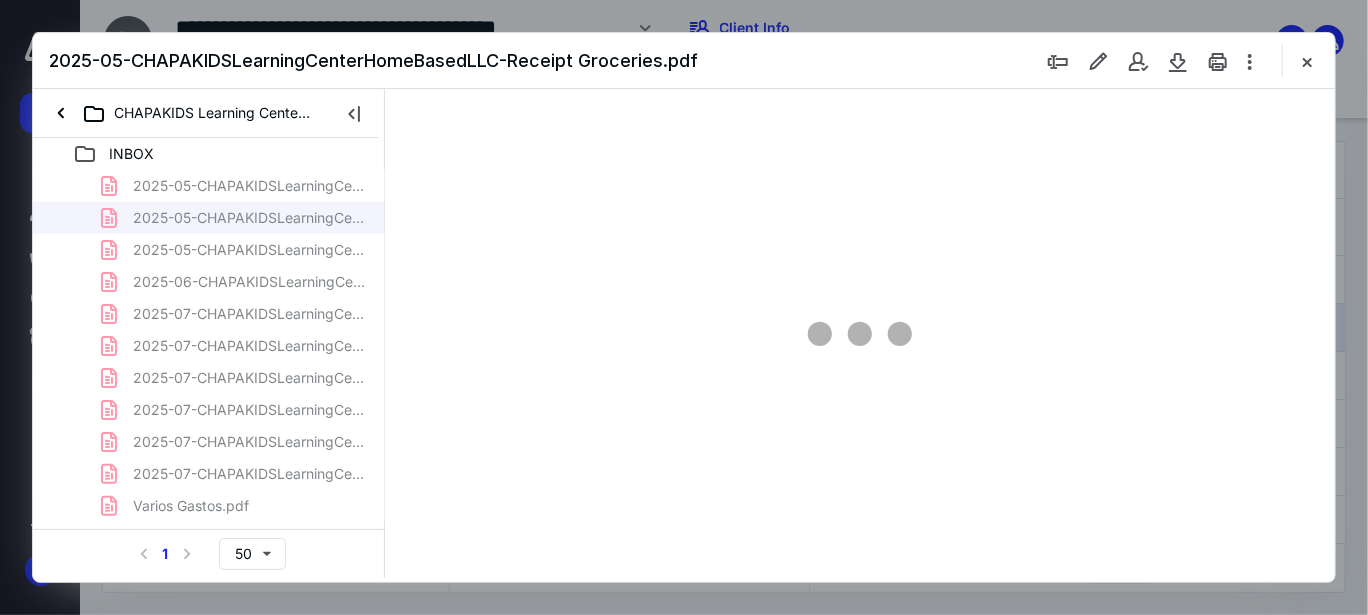 type on "38" 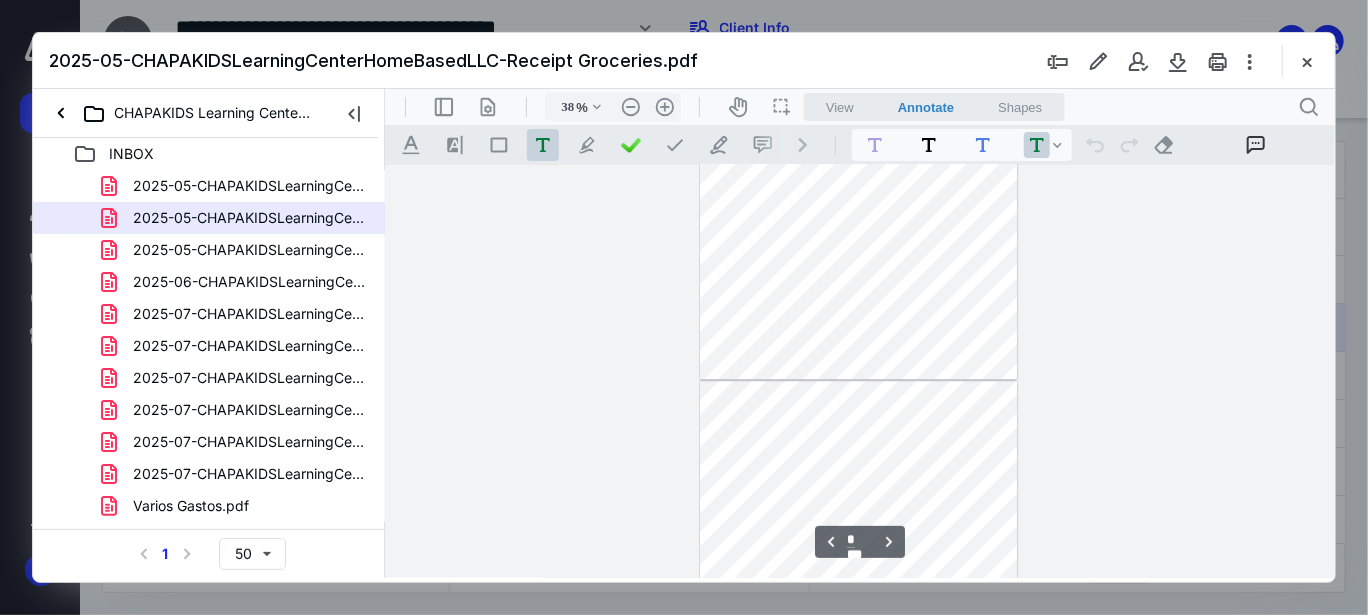 type on "*" 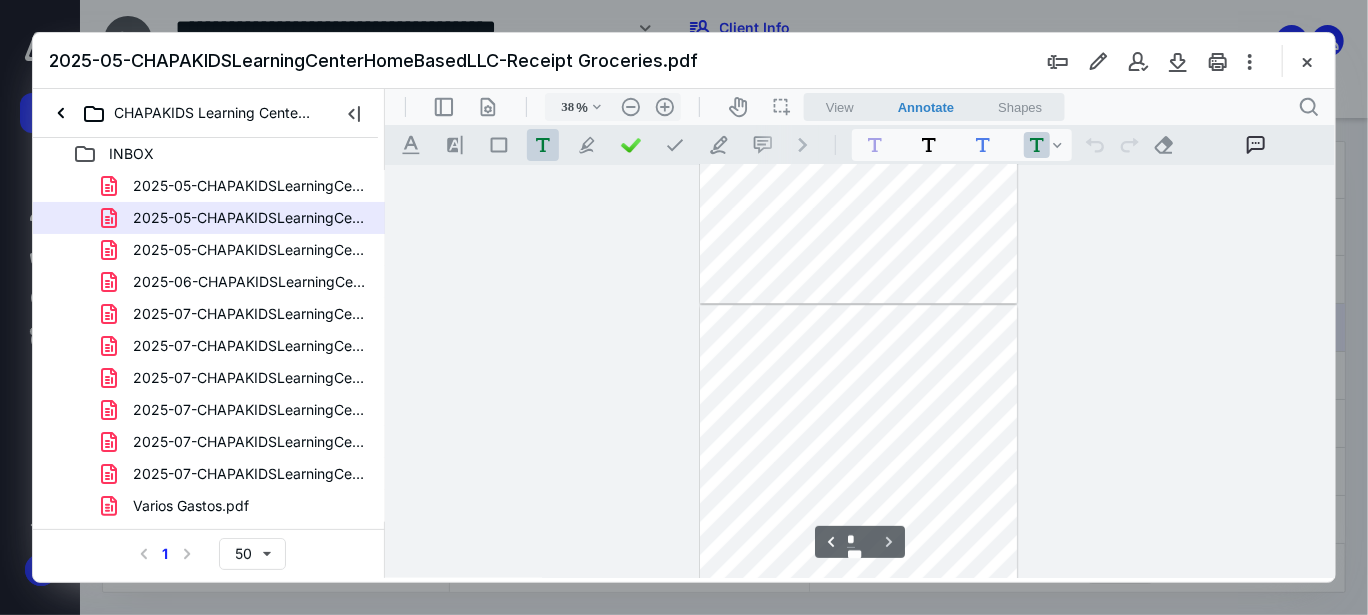 scroll, scrollTop: 2890, scrollLeft: 0, axis: vertical 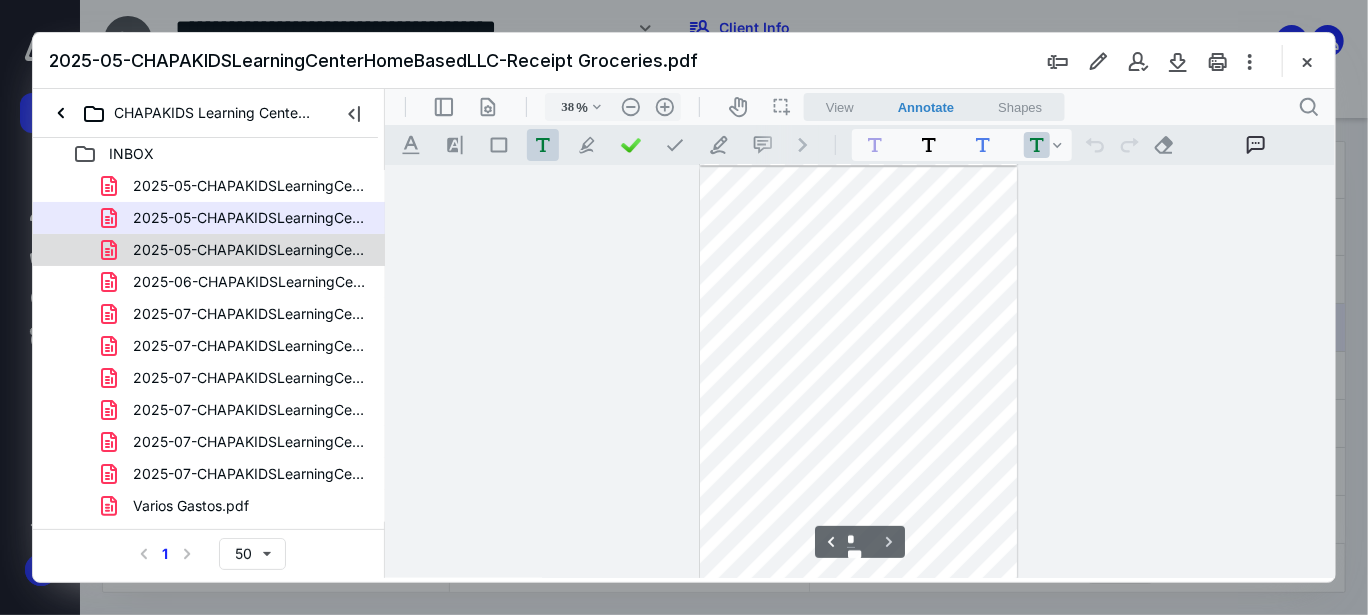 click on "2025-05-CHAPAKIDSLearningCenterHomeBasedLLC-Receipt Supplies.pdf" at bounding box center (249, 250) 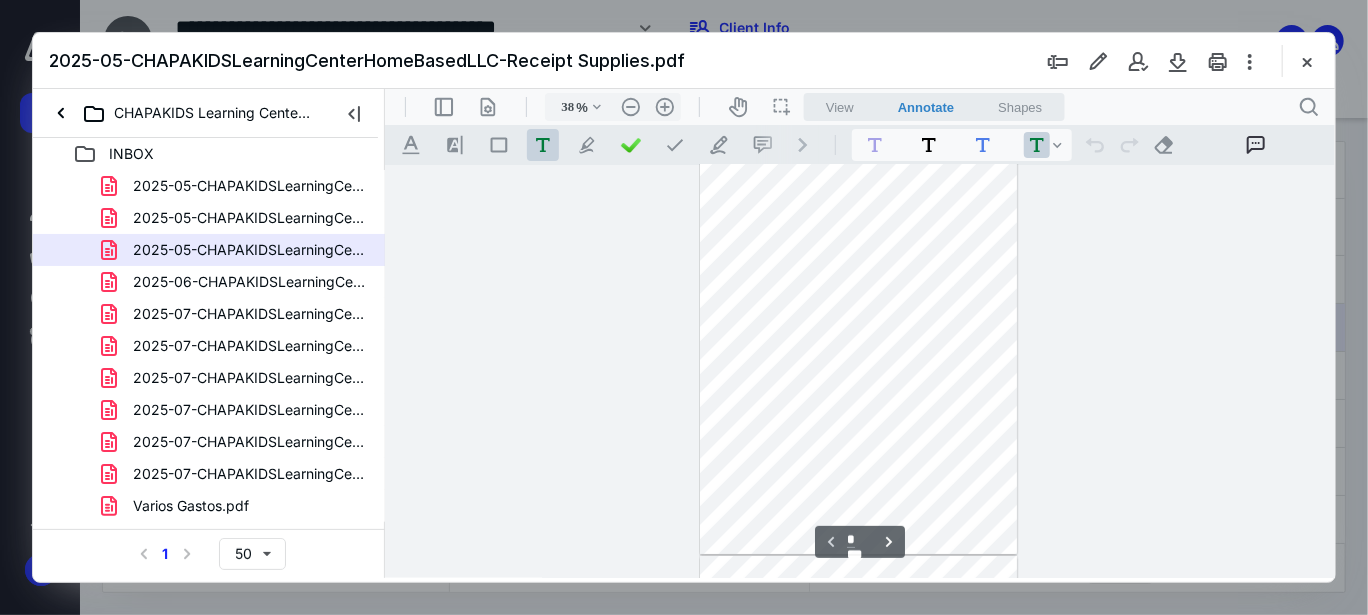 scroll, scrollTop: 0, scrollLeft: 0, axis: both 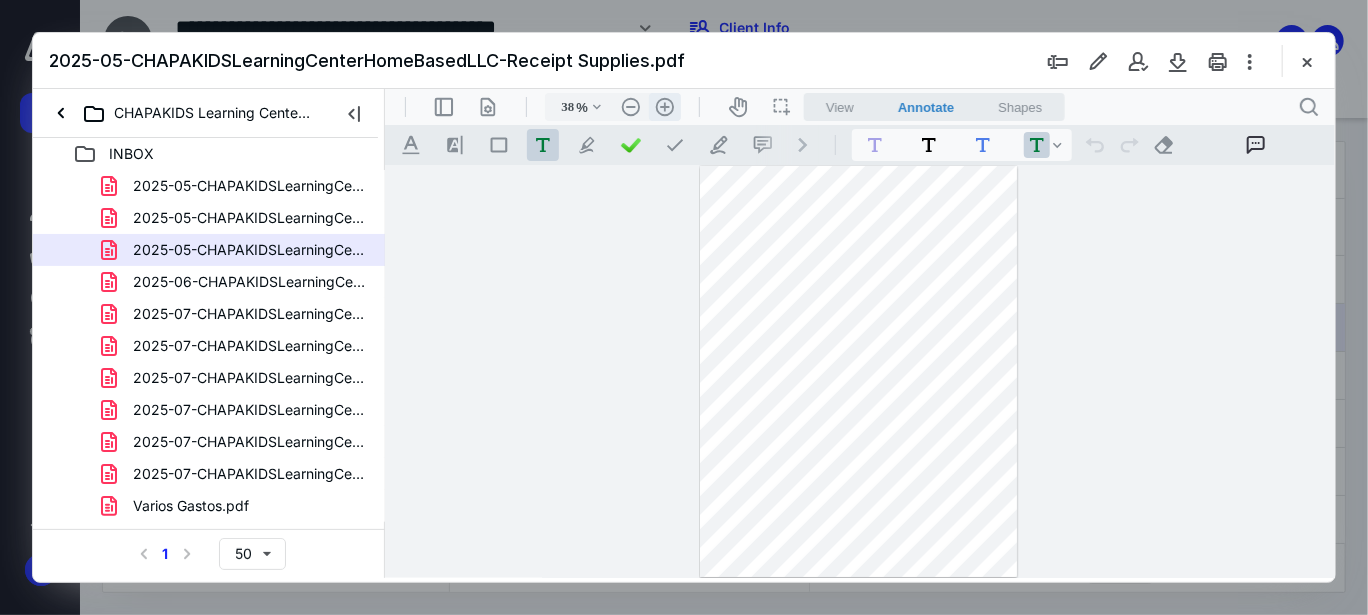 click on ".cls-1{fill:#abb0c4;} icon - header - zoom - in - line" at bounding box center [664, 106] 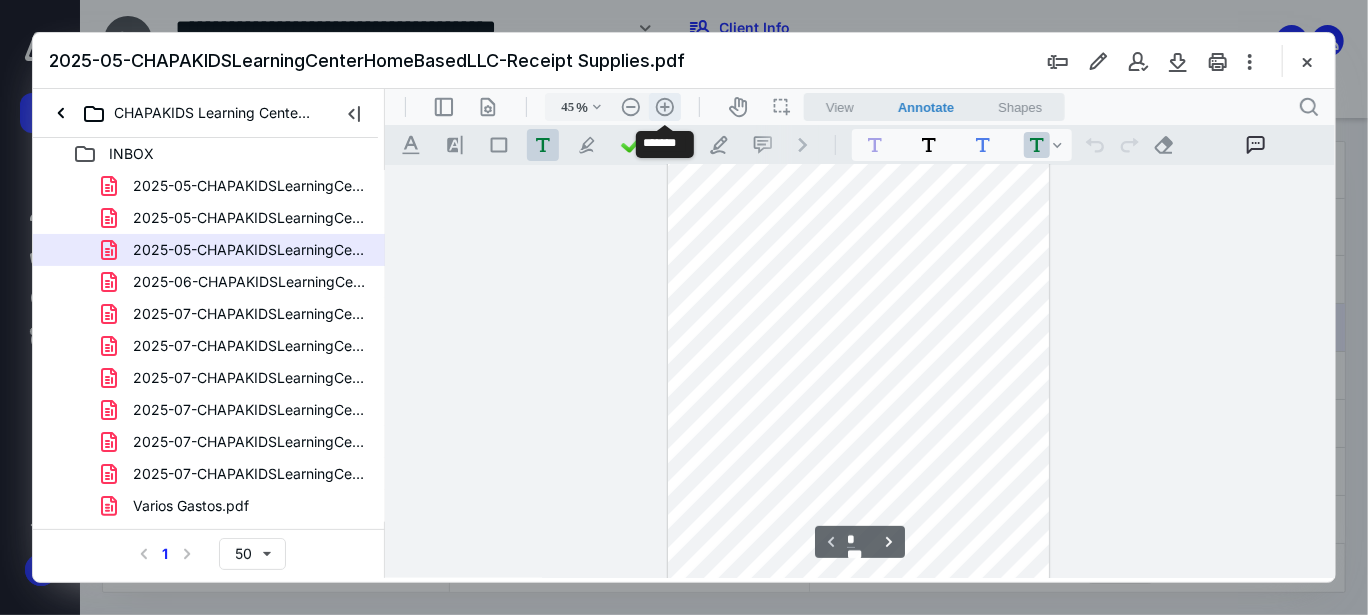 click on ".cls-1{fill:#abb0c4;} icon - header - zoom - in - line" at bounding box center [664, 106] 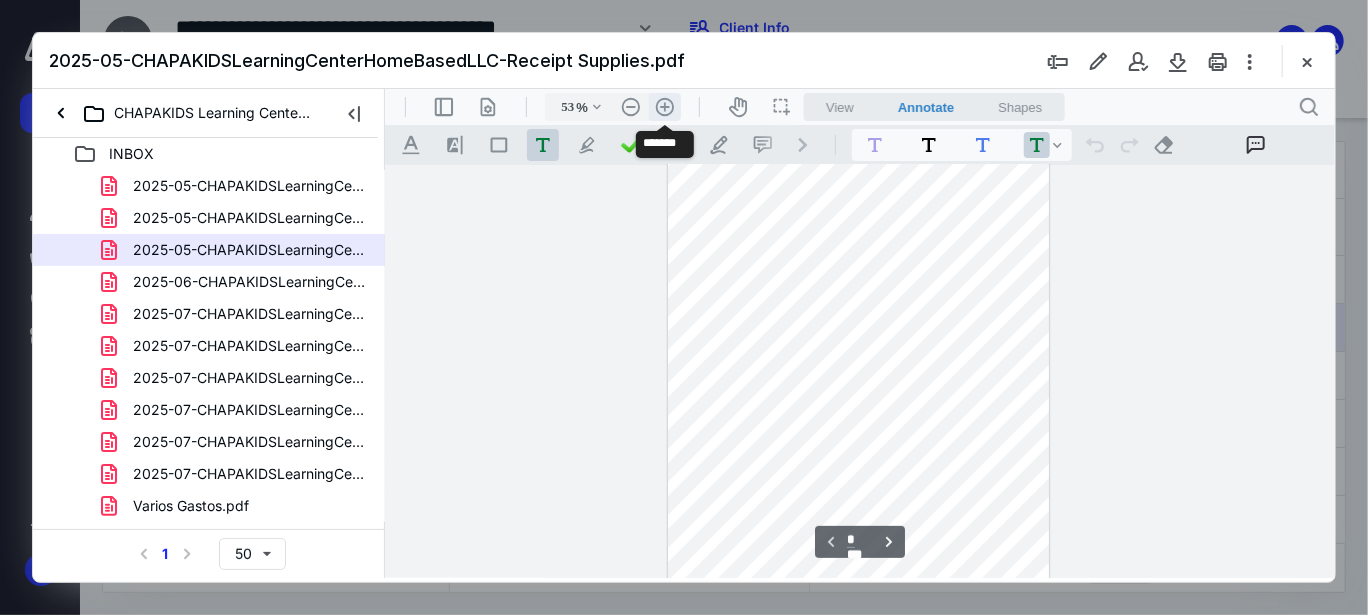 scroll, scrollTop: 68, scrollLeft: 0, axis: vertical 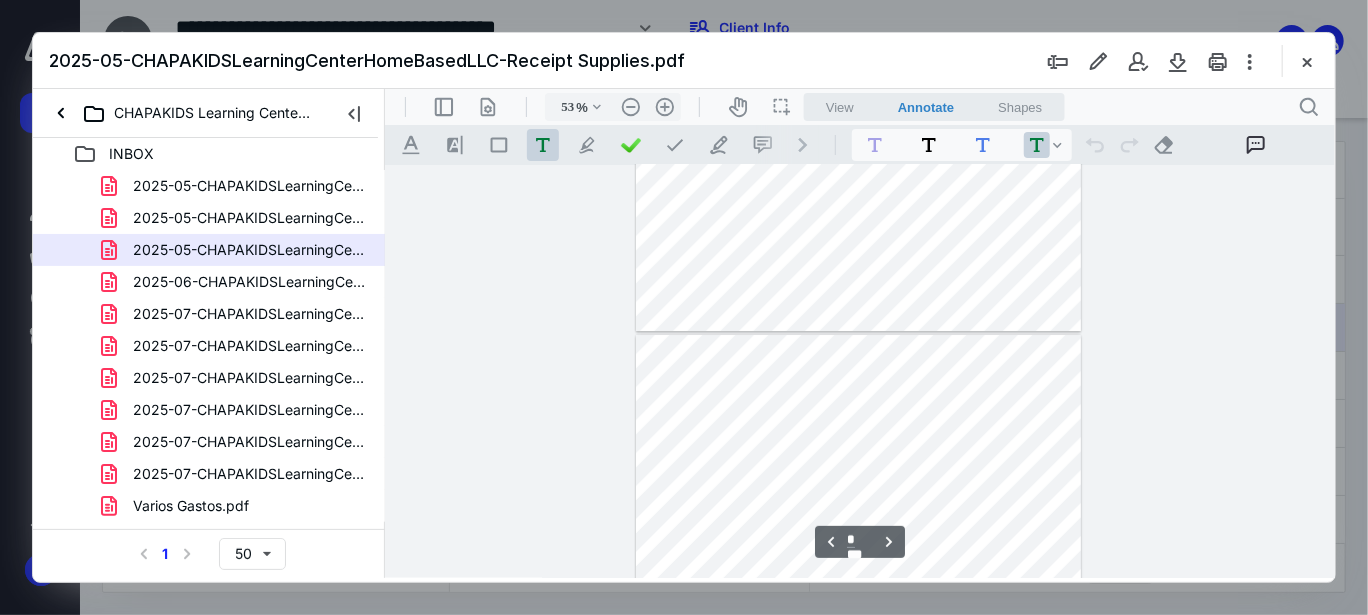 type on "*" 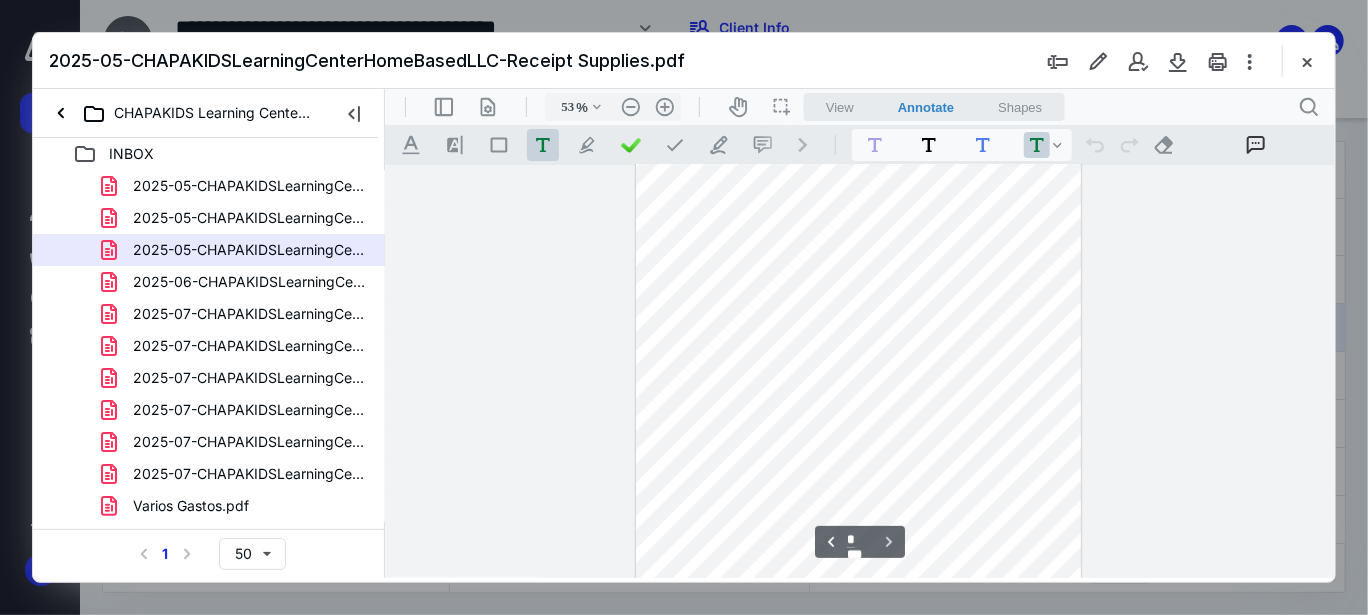 scroll, scrollTop: 3646, scrollLeft: 0, axis: vertical 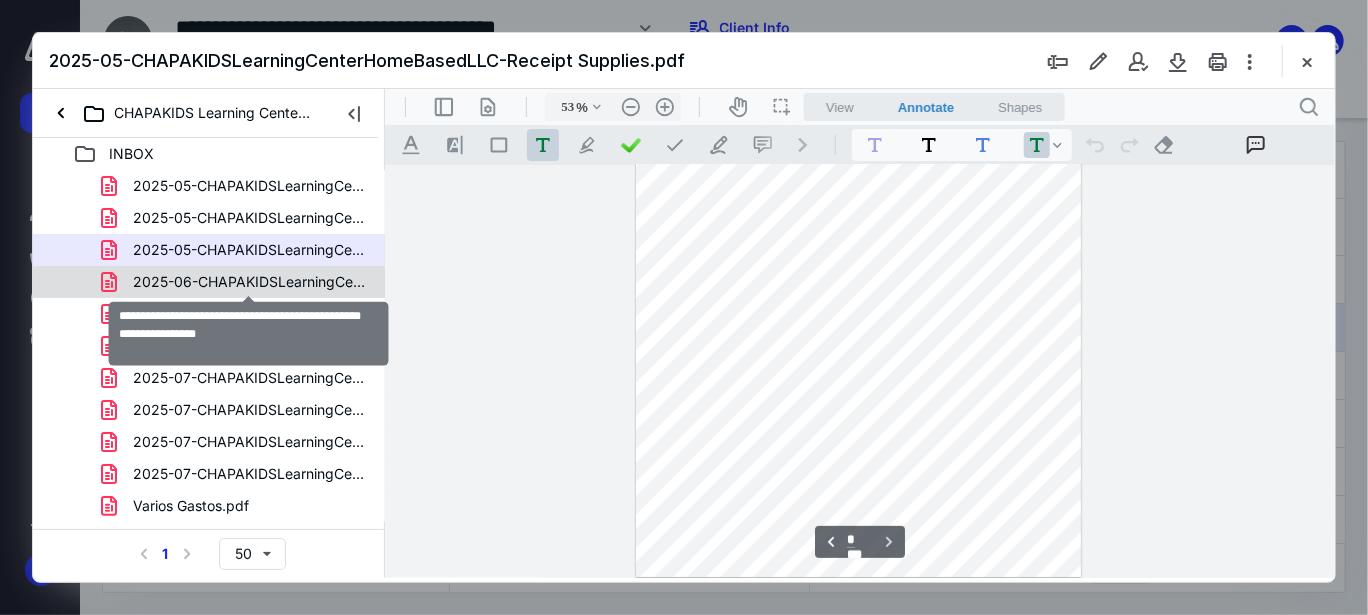click on "2025-06-CHAPAKIDSLearningCenterHomeBasedLLC-Receipt Income May.pdf" at bounding box center [249, 282] 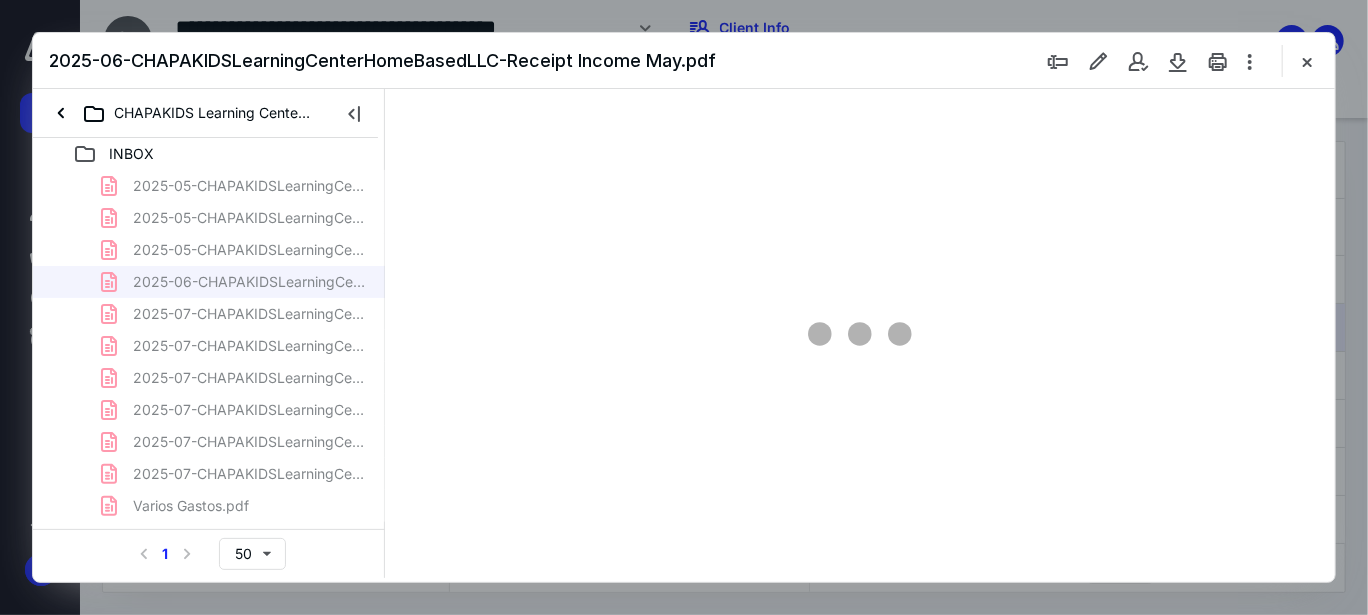 type on "38" 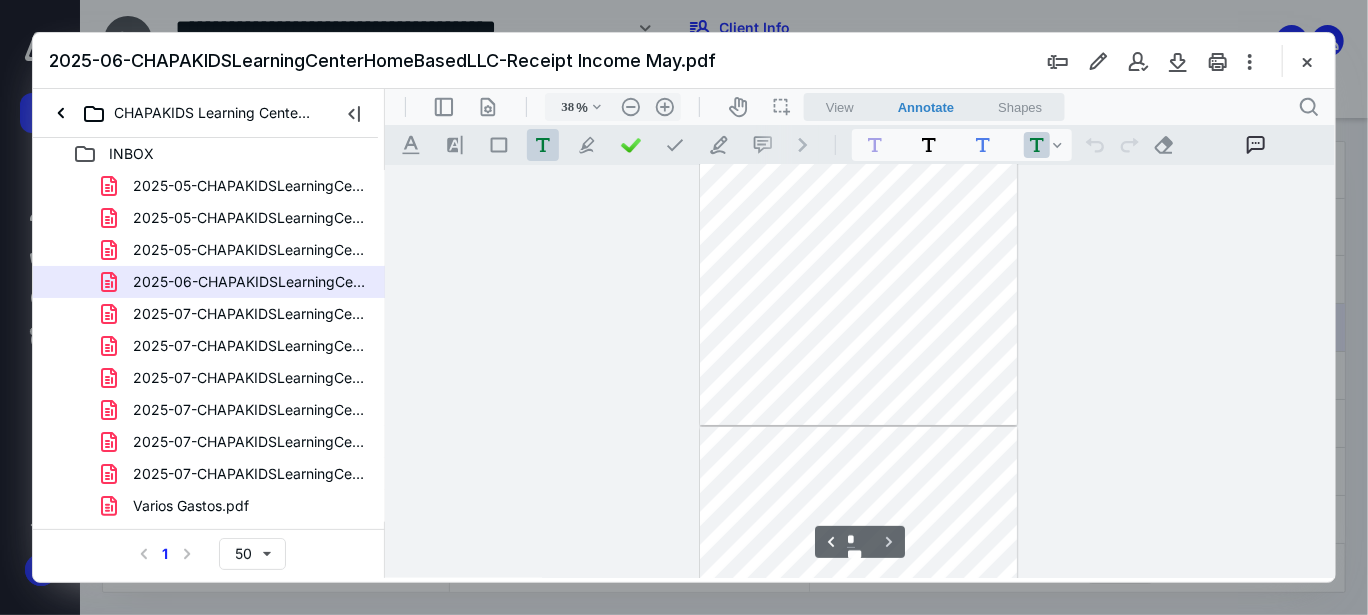 scroll, scrollTop: 276, scrollLeft: 0, axis: vertical 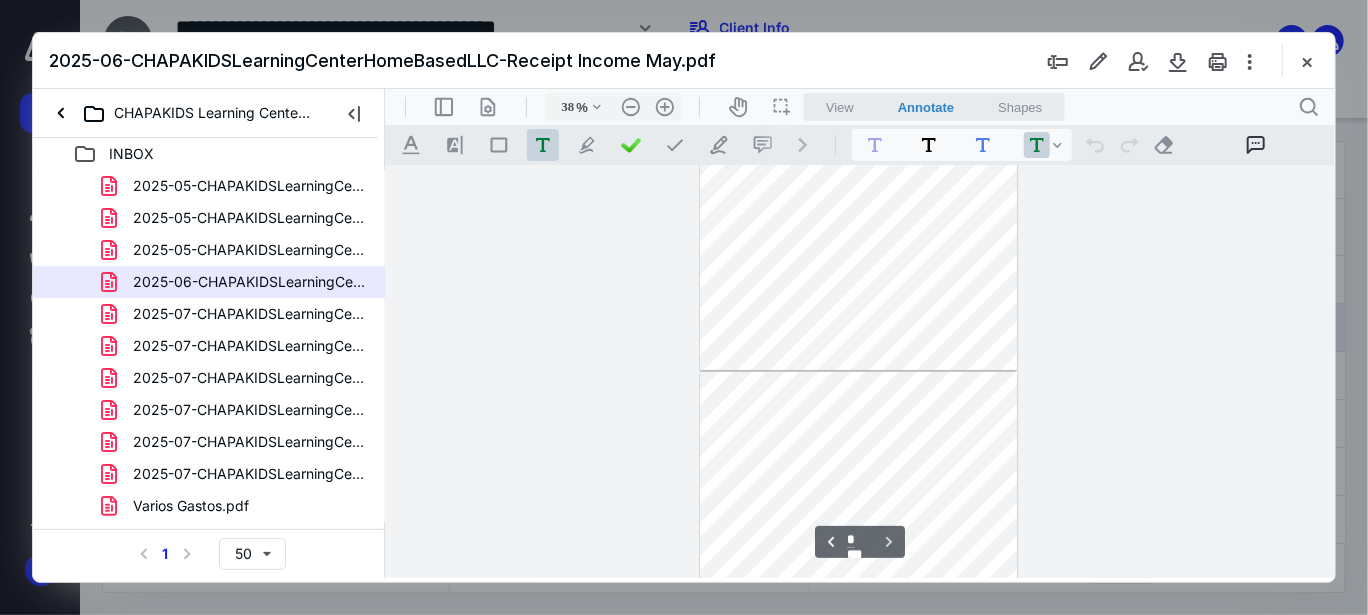 type on "*" 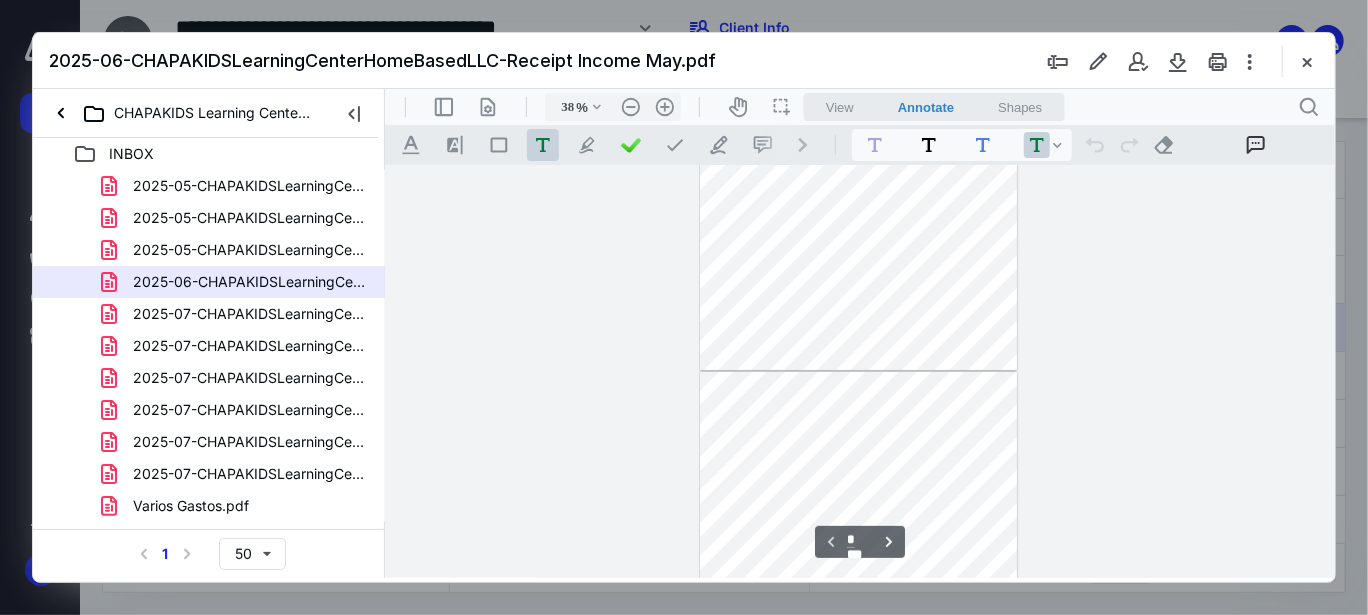 scroll, scrollTop: 176, scrollLeft: 0, axis: vertical 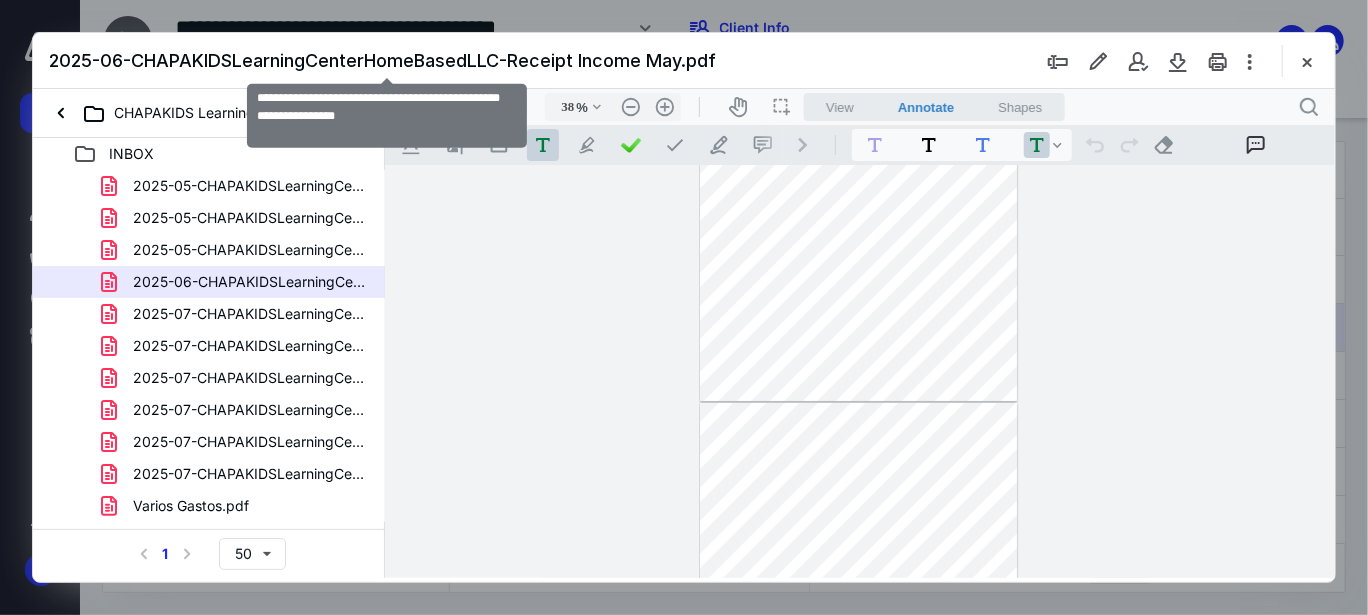 click on "2025-06-CHAPAKIDSLearningCenterHomeBasedLLC-Receipt Income May.pdf" at bounding box center [382, 60] 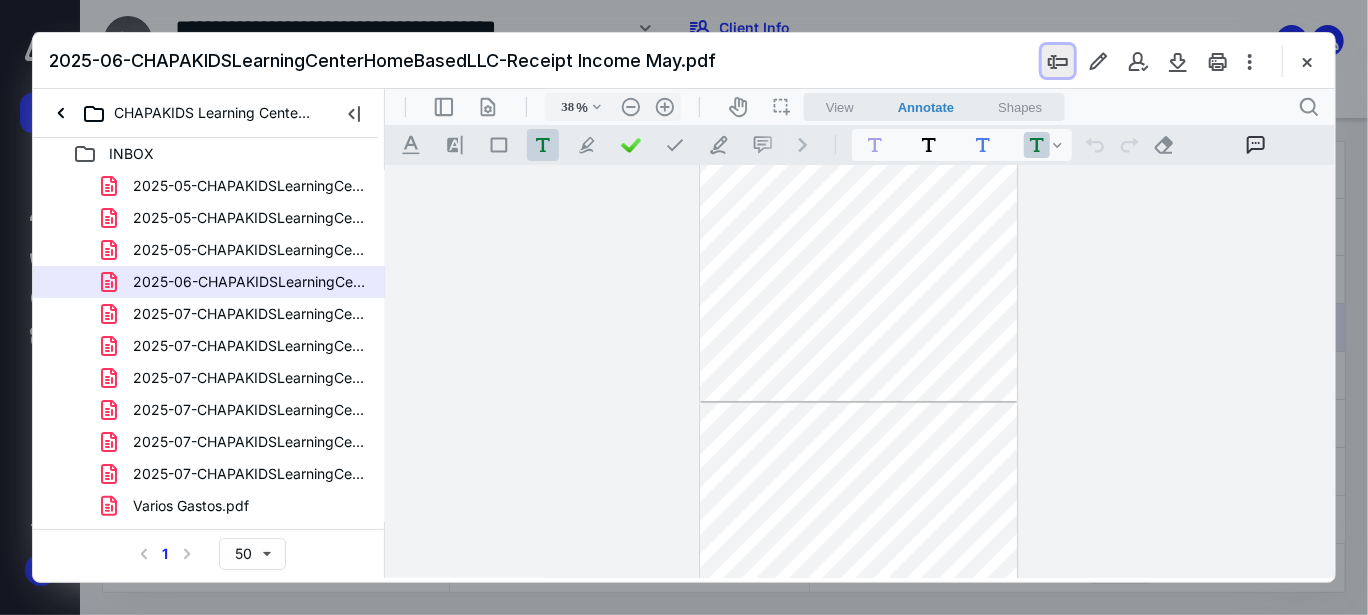 click at bounding box center (1058, 61) 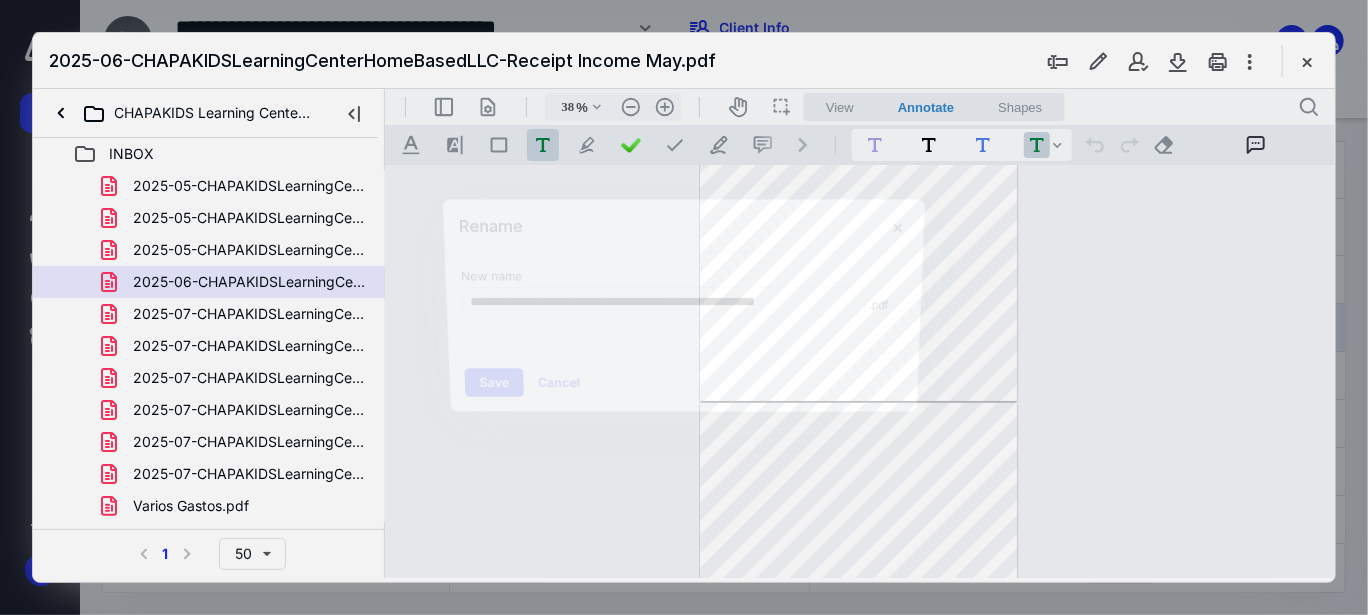 scroll, scrollTop: 0, scrollLeft: 70, axis: horizontal 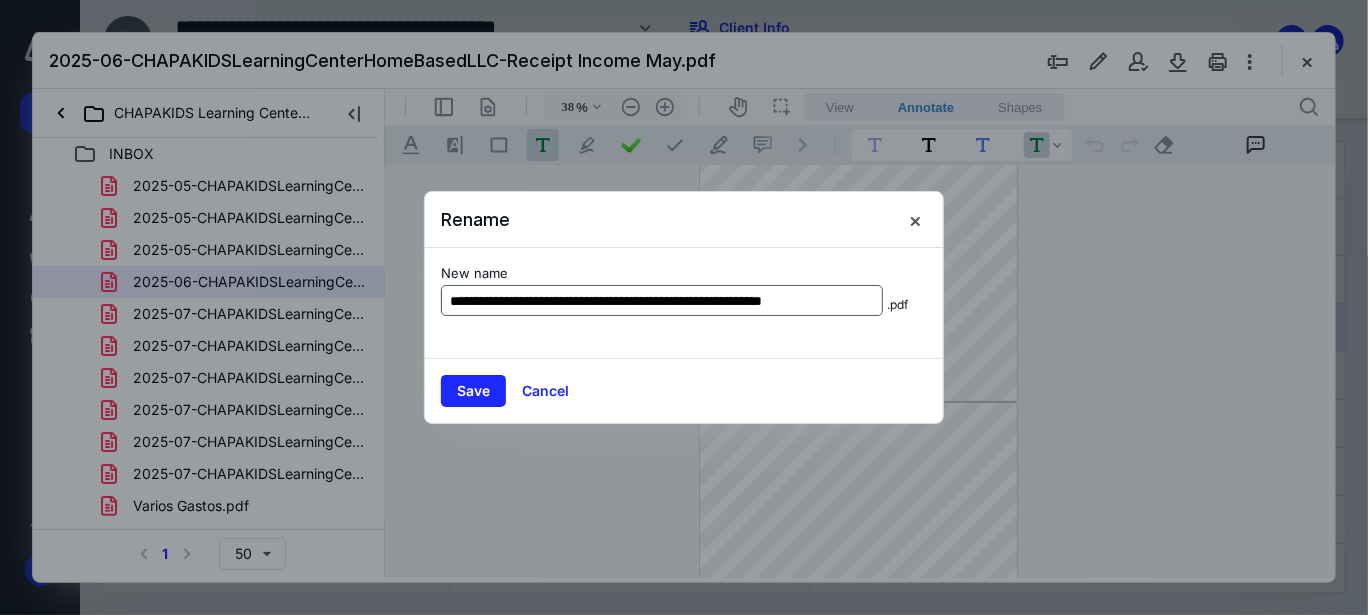 click on "**********" at bounding box center (662, 301) 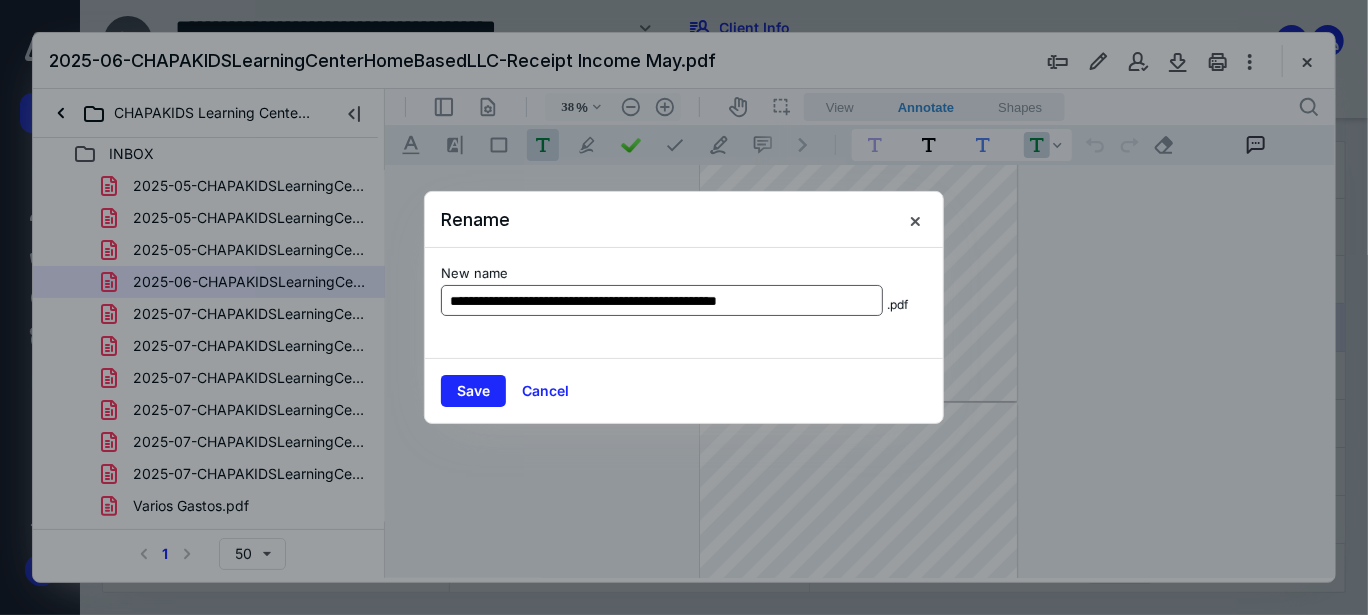 scroll, scrollTop: 0, scrollLeft: 0, axis: both 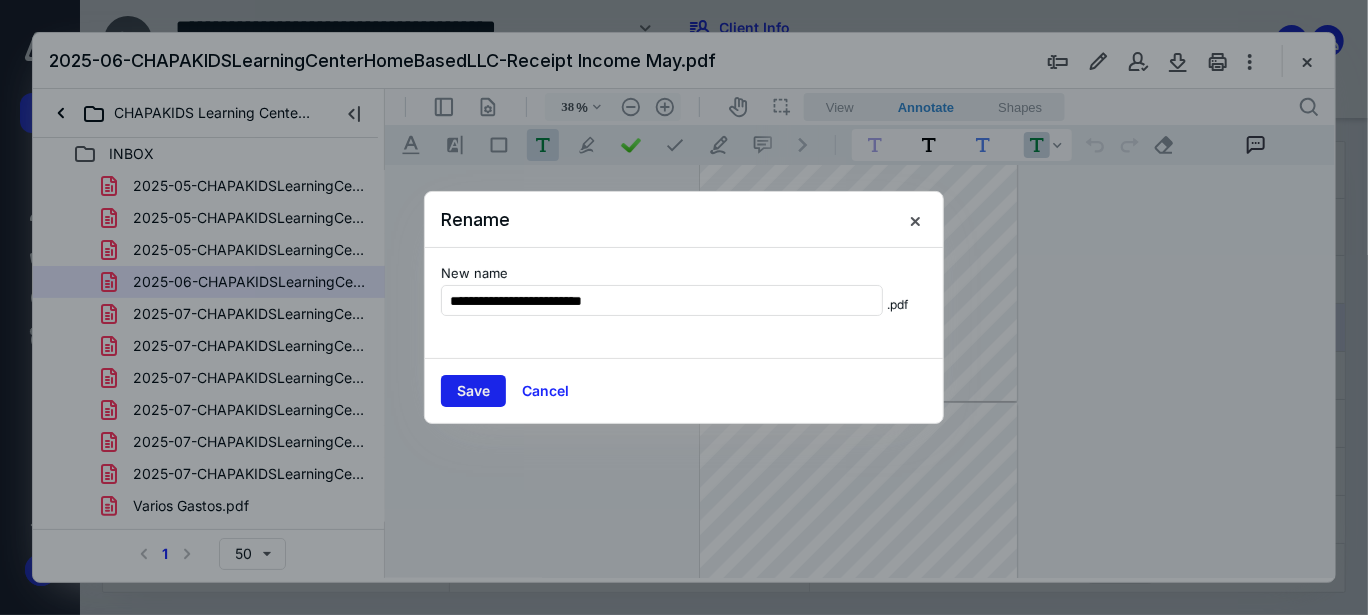 type on "**********" 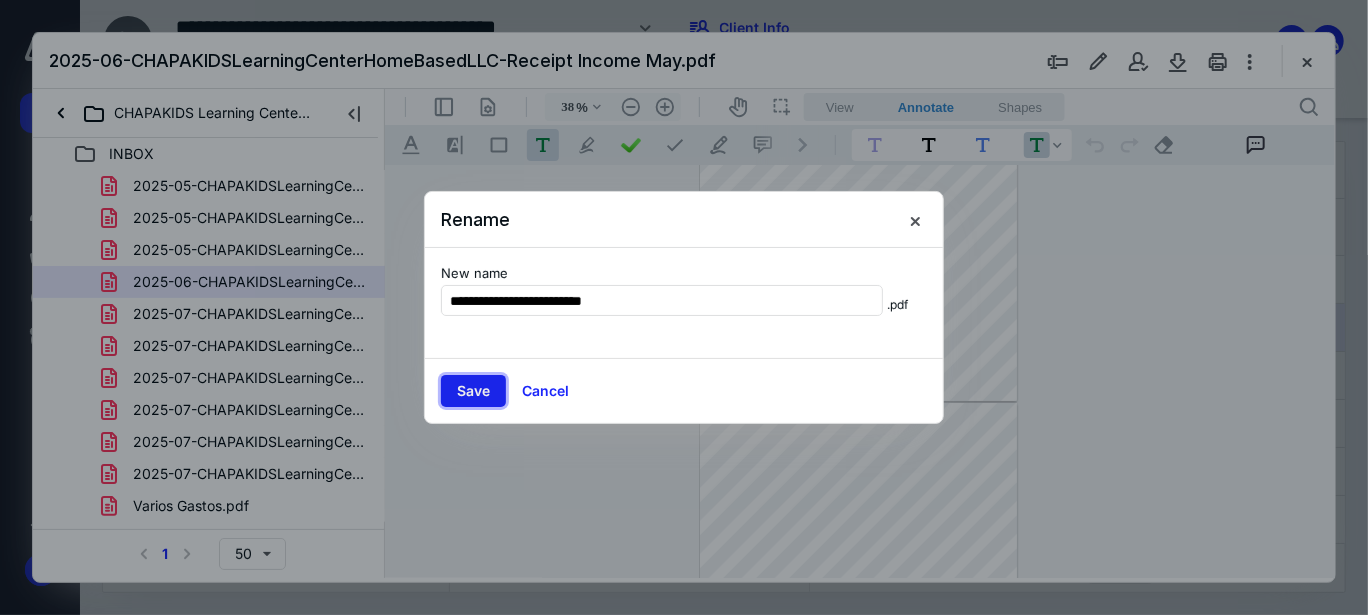 click on "Save" at bounding box center (473, 391) 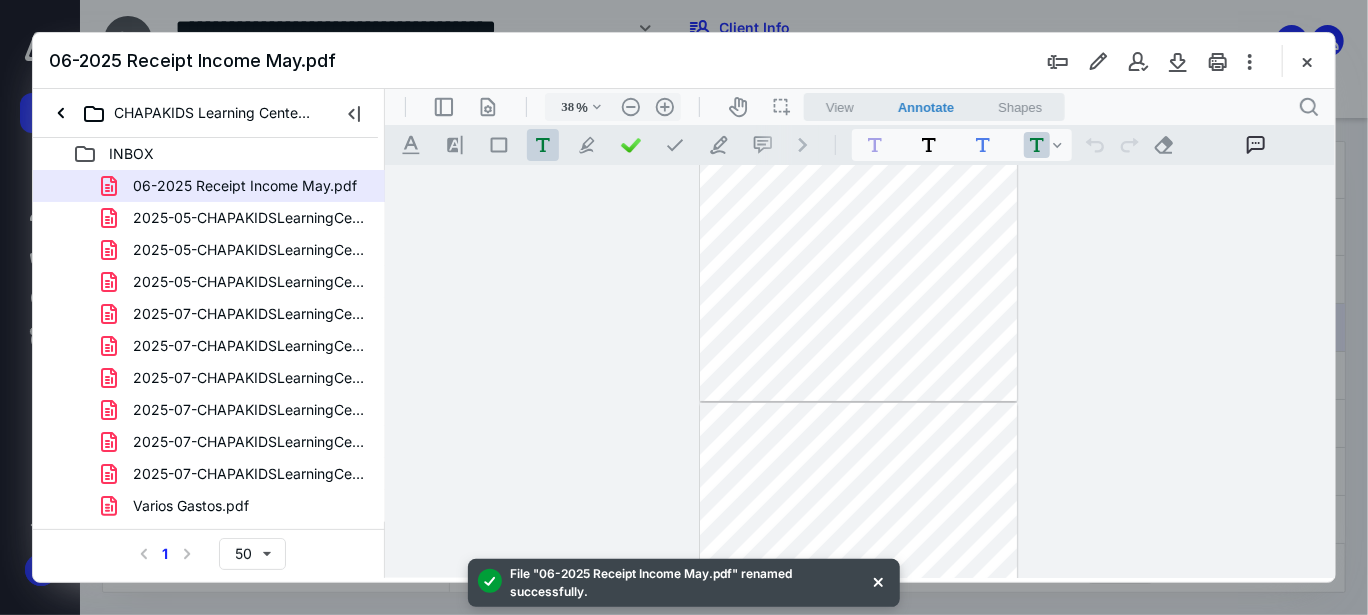 click on ".cls-1{fill:#abb0c4;} icon - header - sidebar - line .cls-1{fill:#abb0c4;} icon - header - page manipulation - line 38 % .cls-1{fill:#abb0c4;} icon - chevron - down .cls-1{fill:#abb0c4;} icon - header - zoom - out - line Current zoom is   38 % .cls-1{fill:#abb0c4;} icon - header - zoom - in - line icon-header-pan20 icon / operation / multi select View Annotate Shapes Annotate .cls-1{fill:#abb0c4;} icon - chevron - down View Annotate Shapes .cls-1{fill:#abb0c4;} icon - header - search" at bounding box center (859, 106) 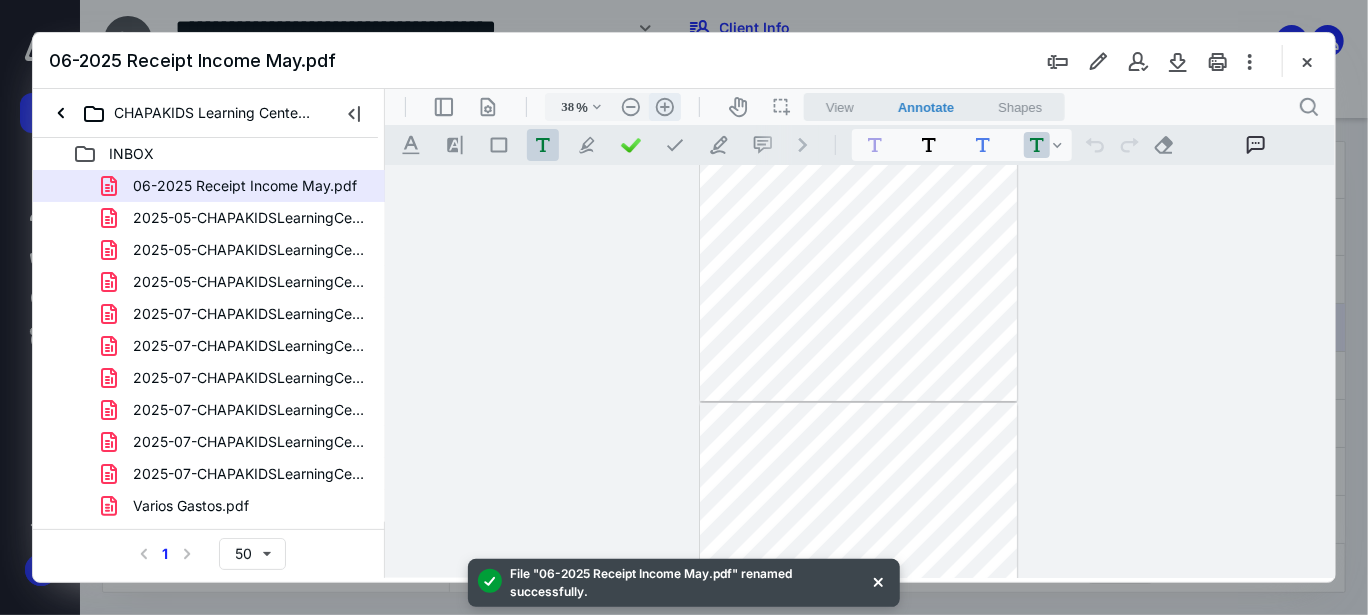 click on ".cls-1{fill:#abb0c4;} icon - header - zoom - in - line" at bounding box center [664, 106] 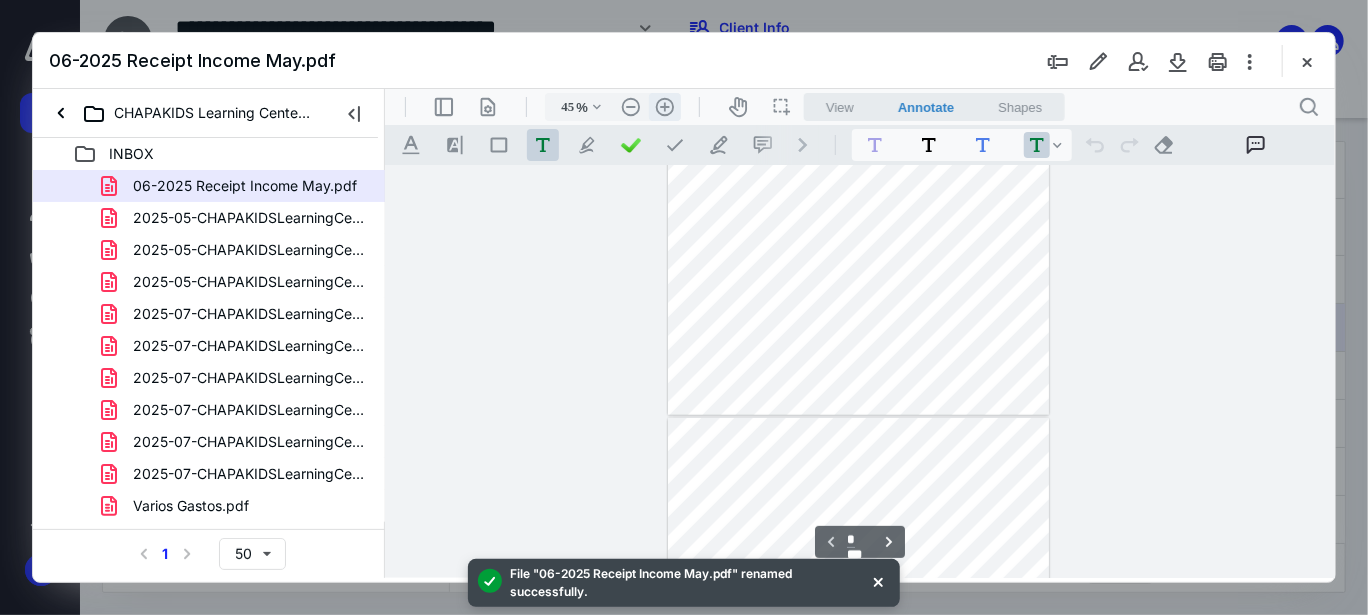 click on ".cls-1{fill:#abb0c4;} icon - header - zoom - in - line" at bounding box center [664, 106] 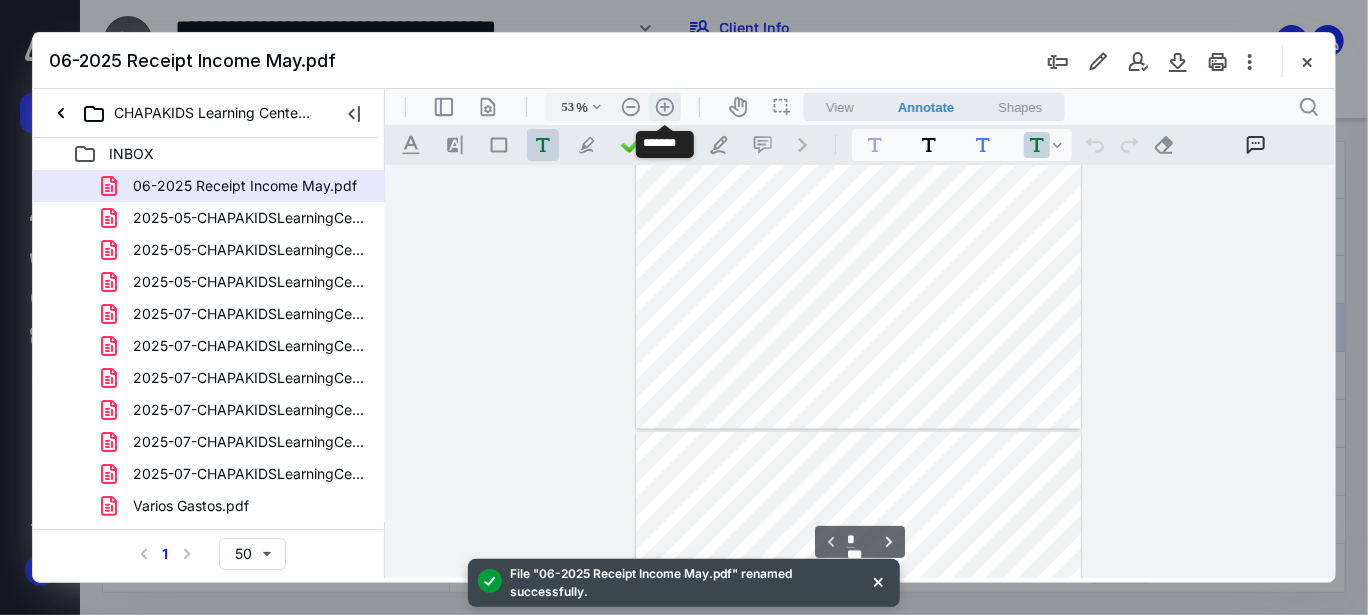 click on ".cls-1{fill:#abb0c4;} icon - header - zoom - in - line" at bounding box center [664, 106] 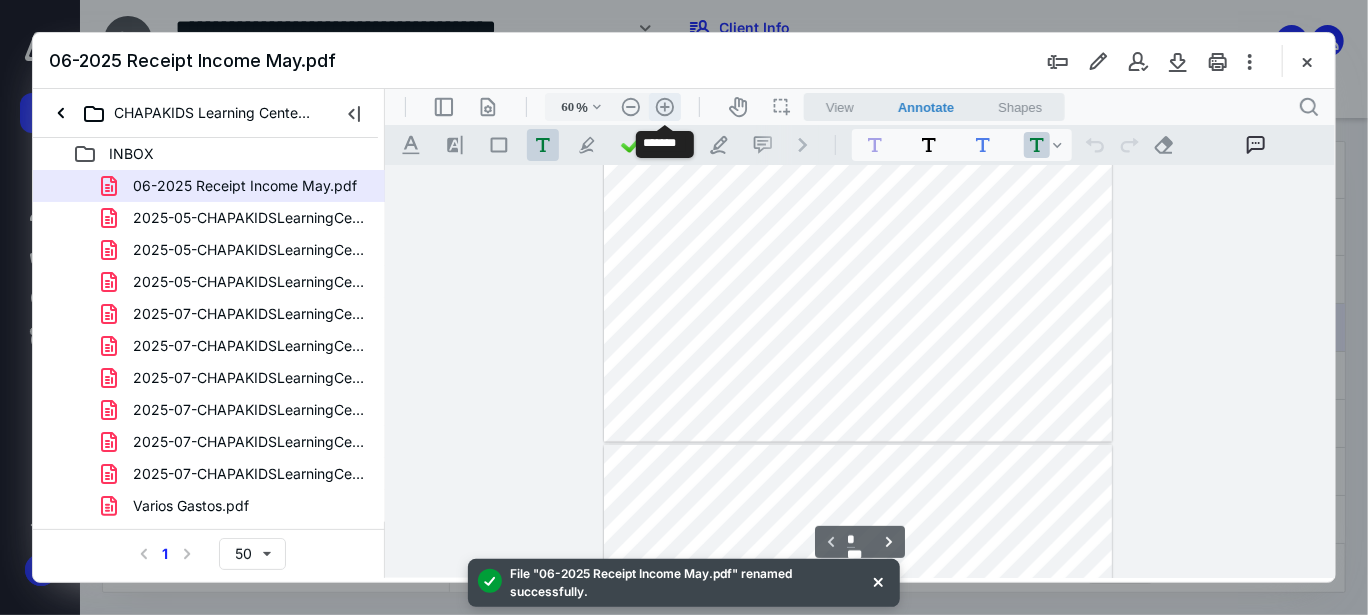 click on ".cls-1{fill:#abb0c4;} icon - header - zoom - in - line" at bounding box center [664, 106] 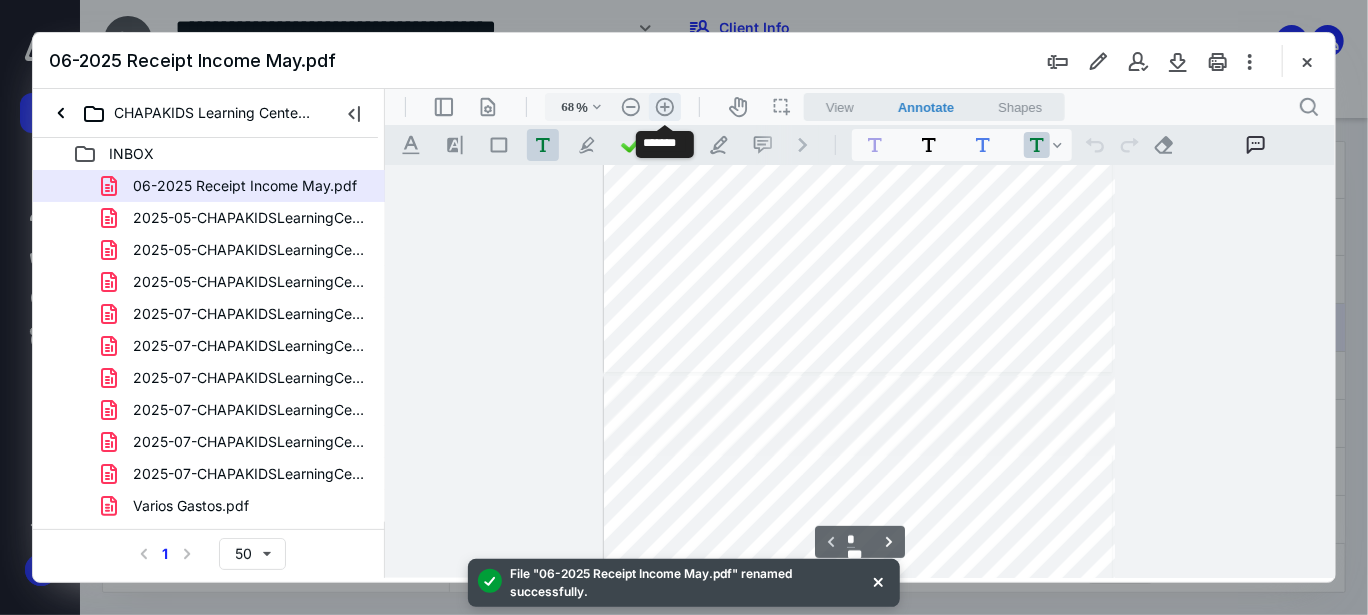 click on ".cls-1{fill:#abb0c4;} icon - header - zoom - in - line" at bounding box center [664, 106] 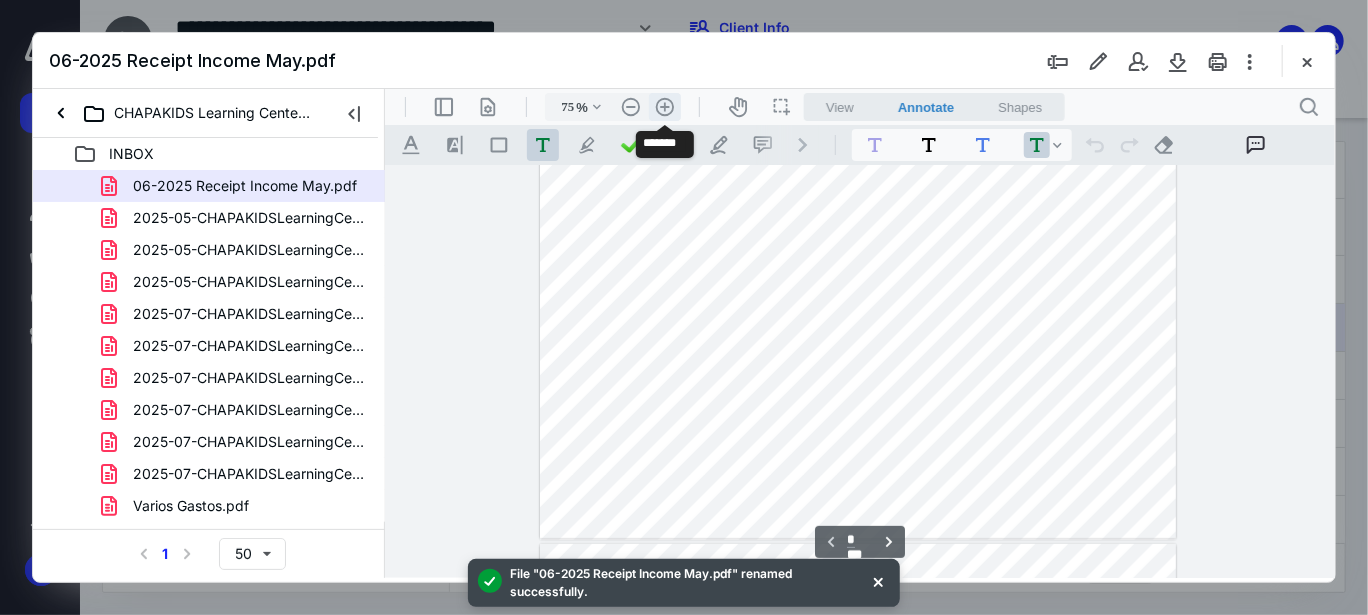 scroll, scrollTop: 523, scrollLeft: 0, axis: vertical 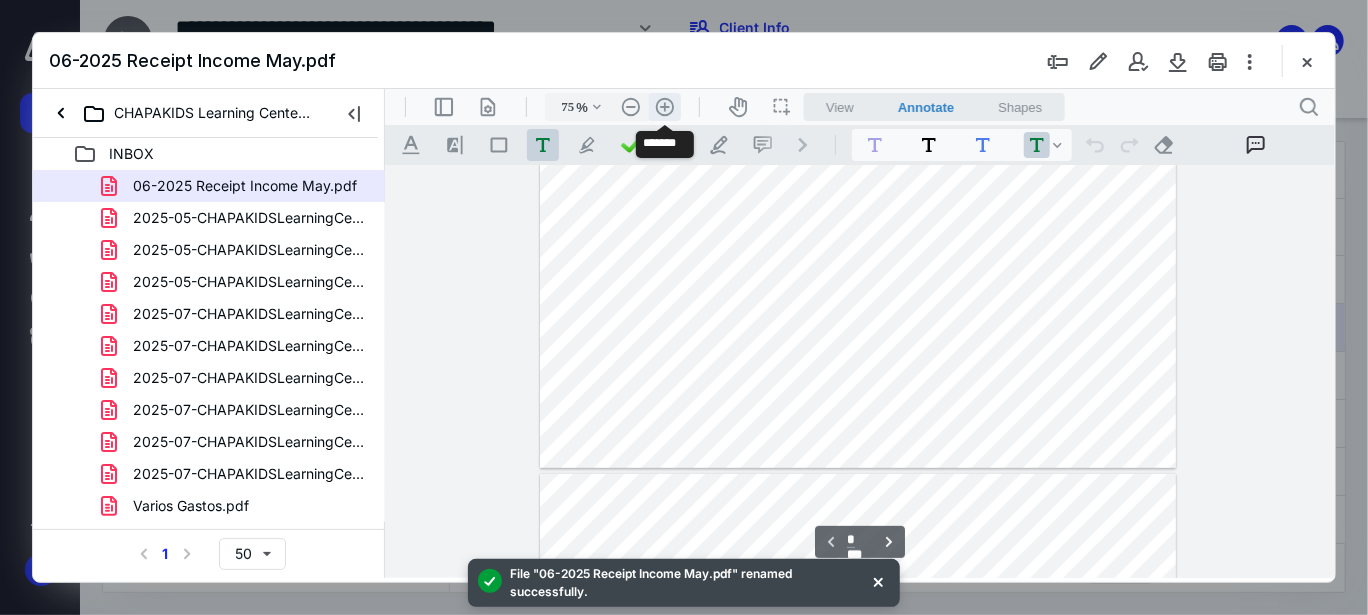 click on ".cls-1{fill:#abb0c4;} icon - header - zoom - in - line" at bounding box center [664, 106] 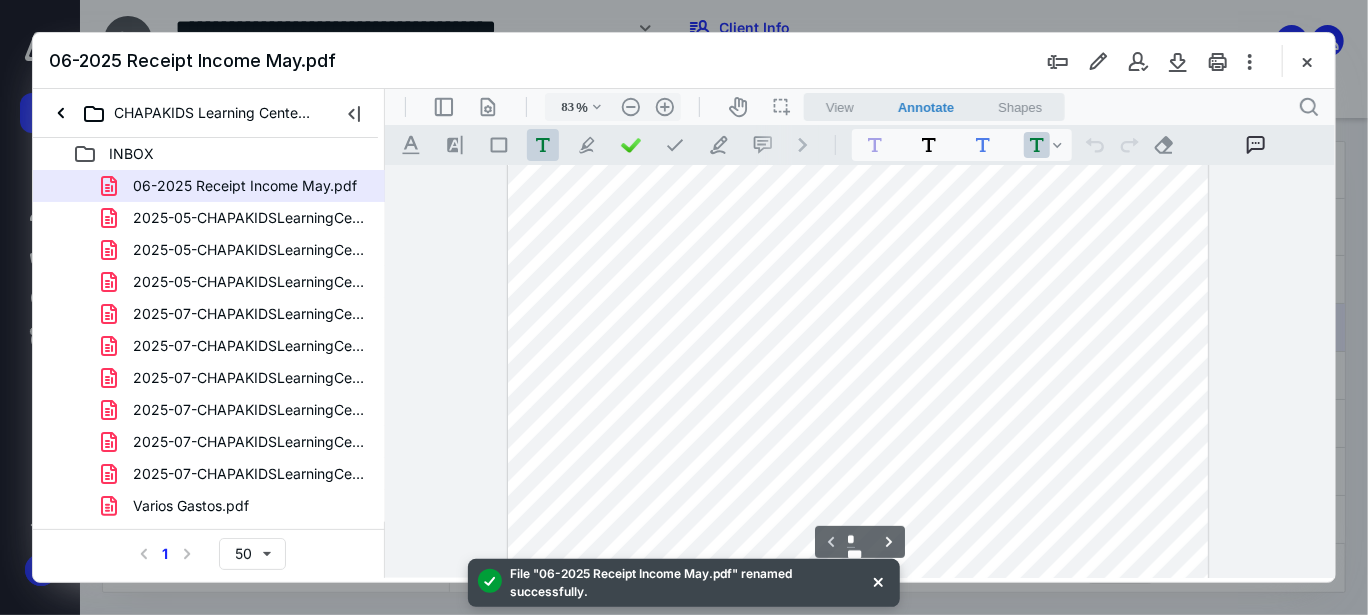 scroll, scrollTop: 192, scrollLeft: 0, axis: vertical 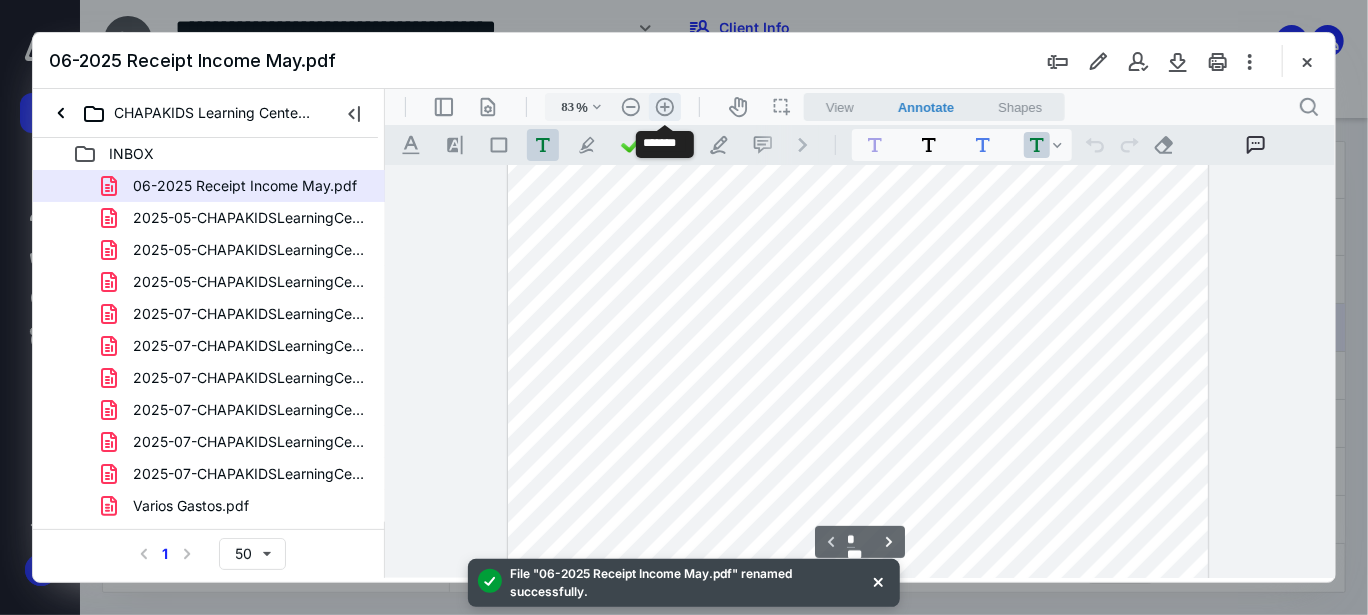 click on ".cls-1{fill:#abb0c4;} icon - header - zoom - in - line" at bounding box center [664, 106] 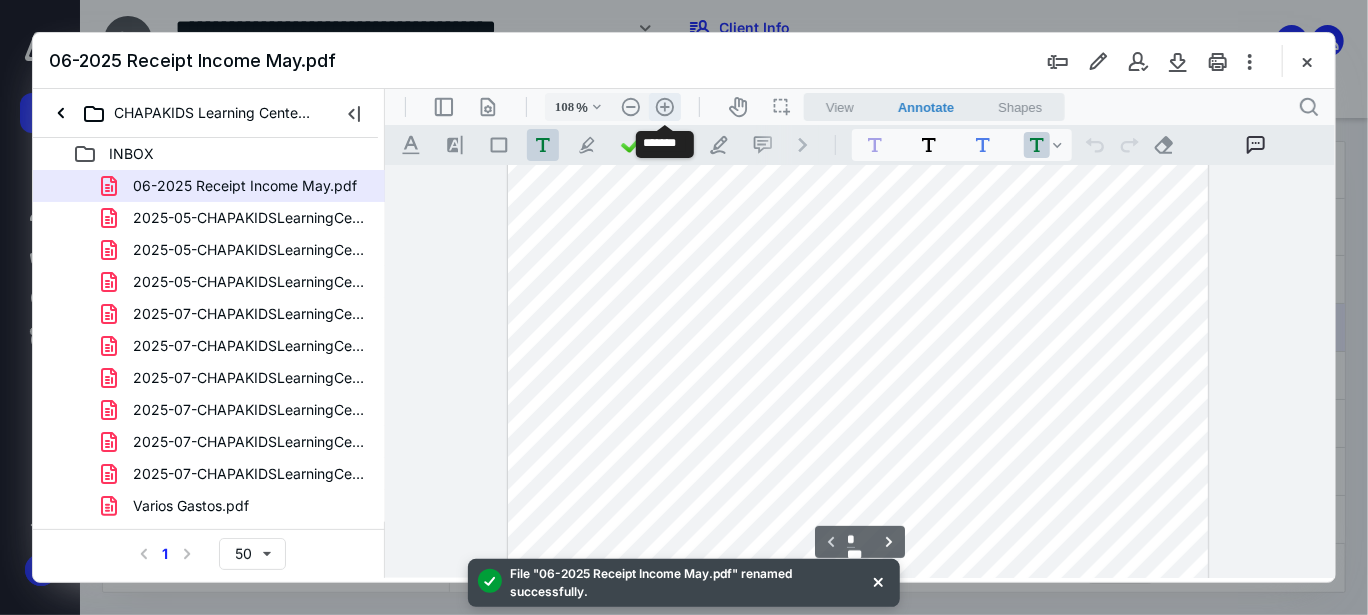 scroll, scrollTop: 301, scrollLeft: 0, axis: vertical 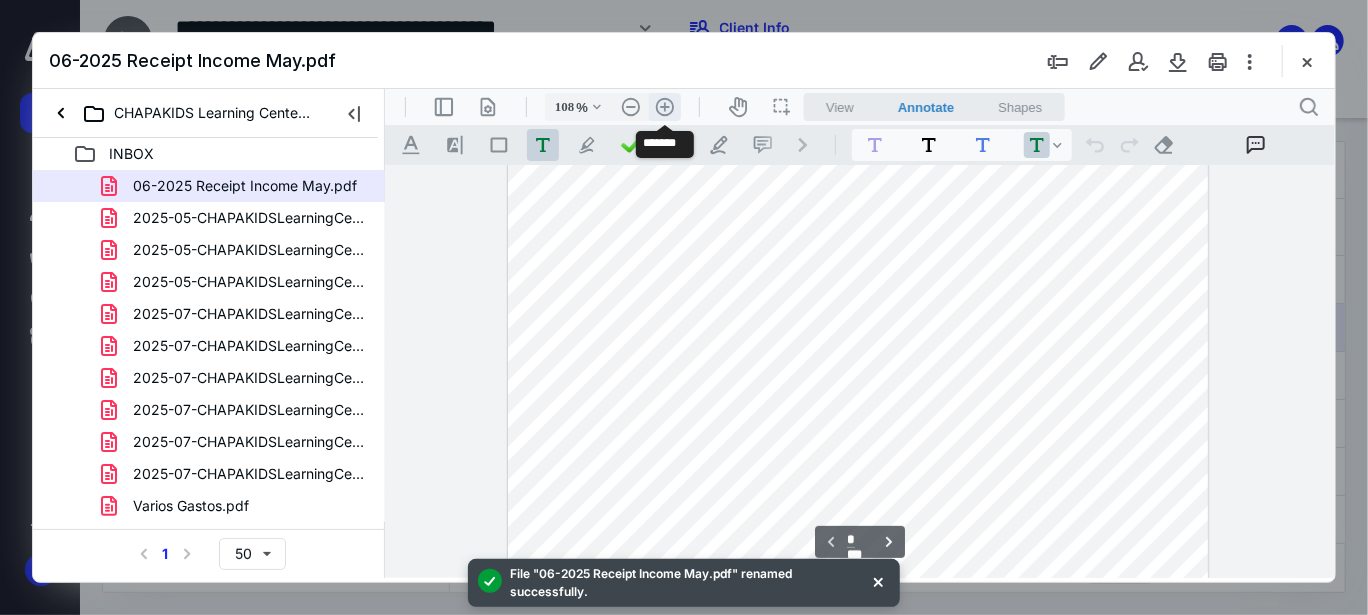 click on ".cls-1{fill:#abb0c4;} icon - header - zoom - in - line" at bounding box center (664, 106) 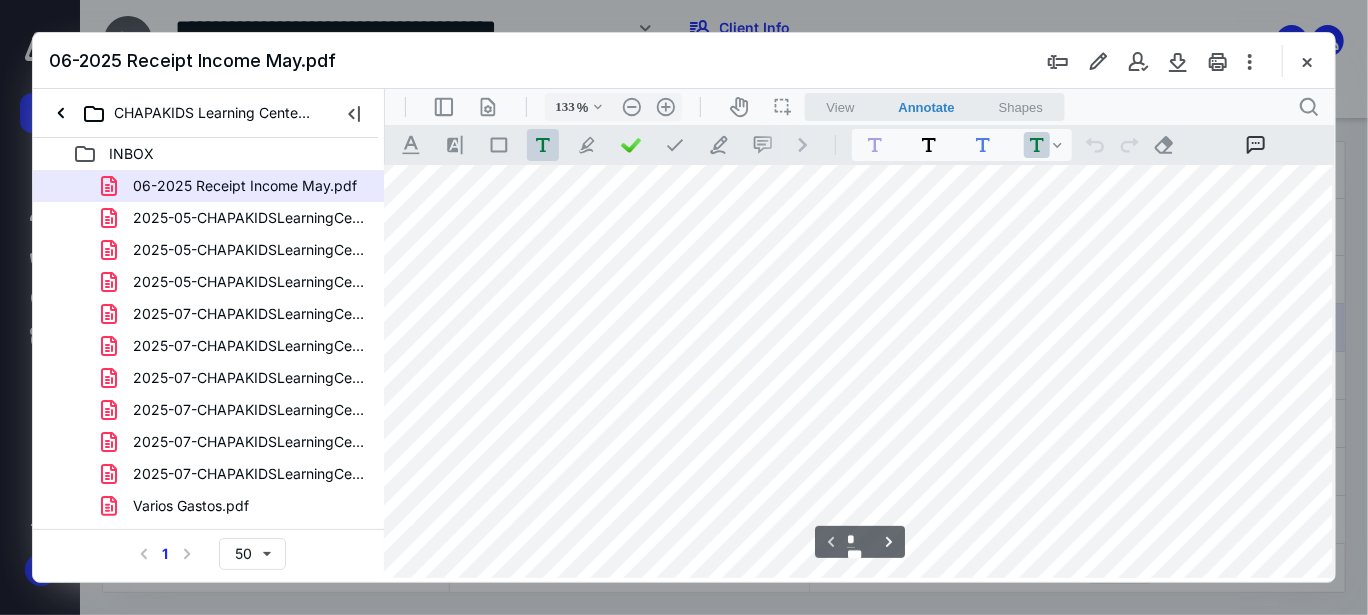 scroll, scrollTop: 1011, scrollLeft: 98, axis: both 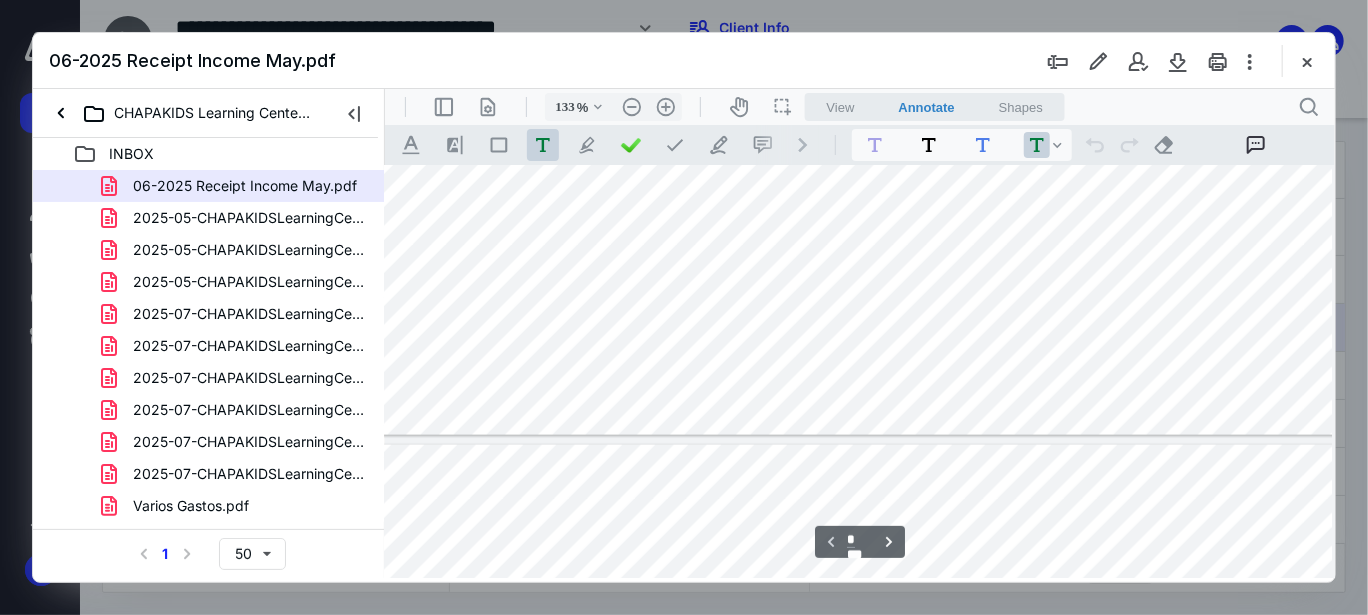 type on "*" 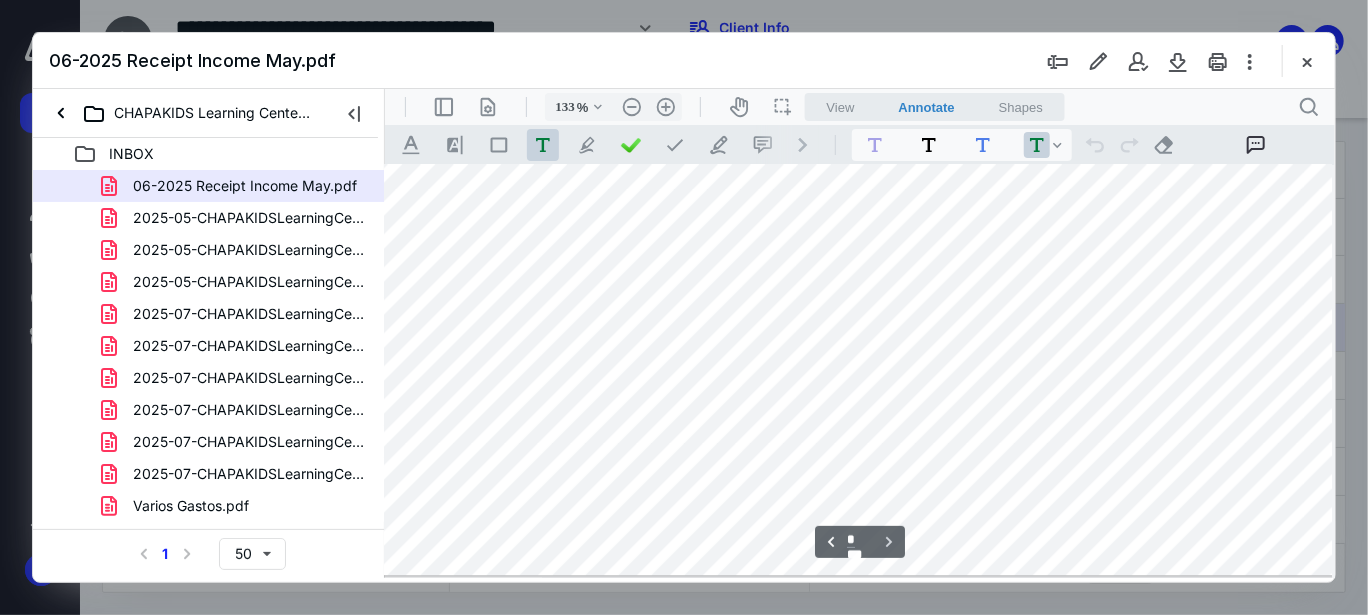 scroll, scrollTop: 2524, scrollLeft: 98, axis: both 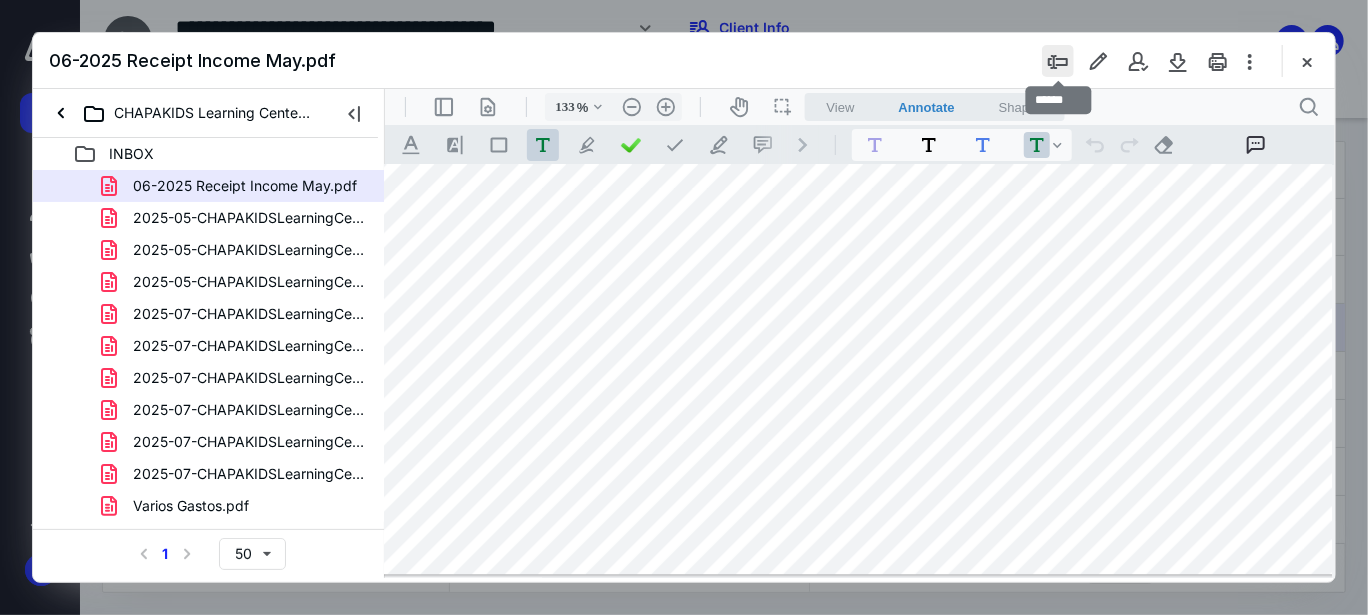 click at bounding box center (1058, 61) 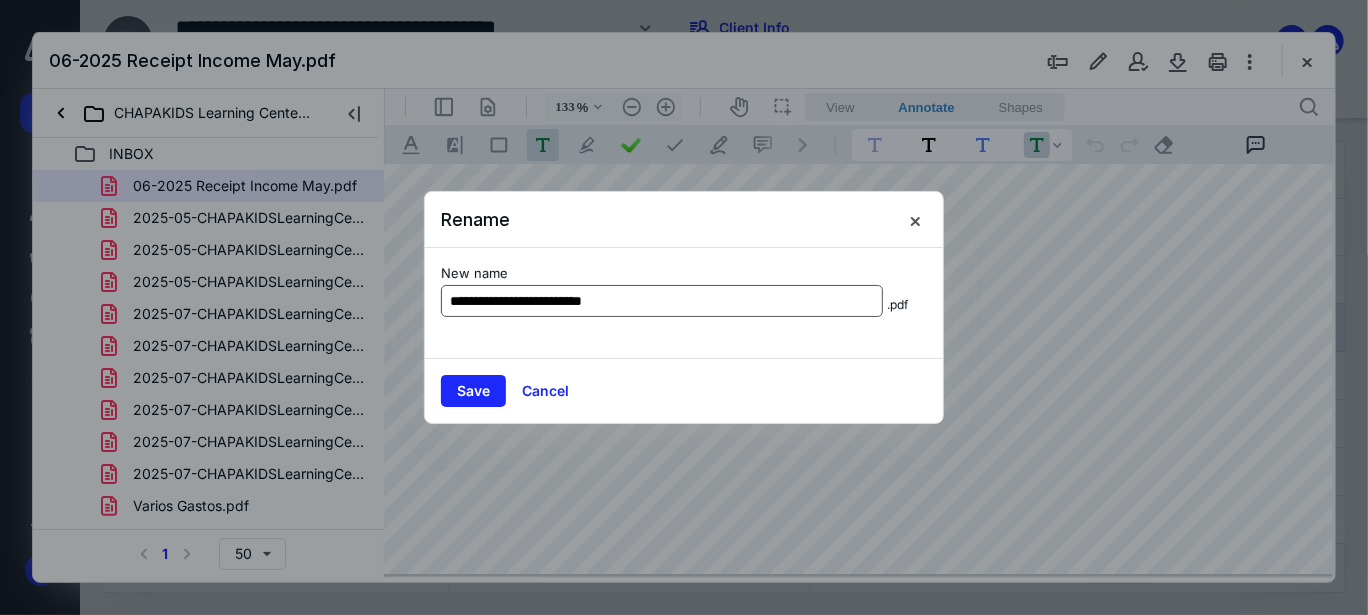 click on "**********" at bounding box center (662, 301) 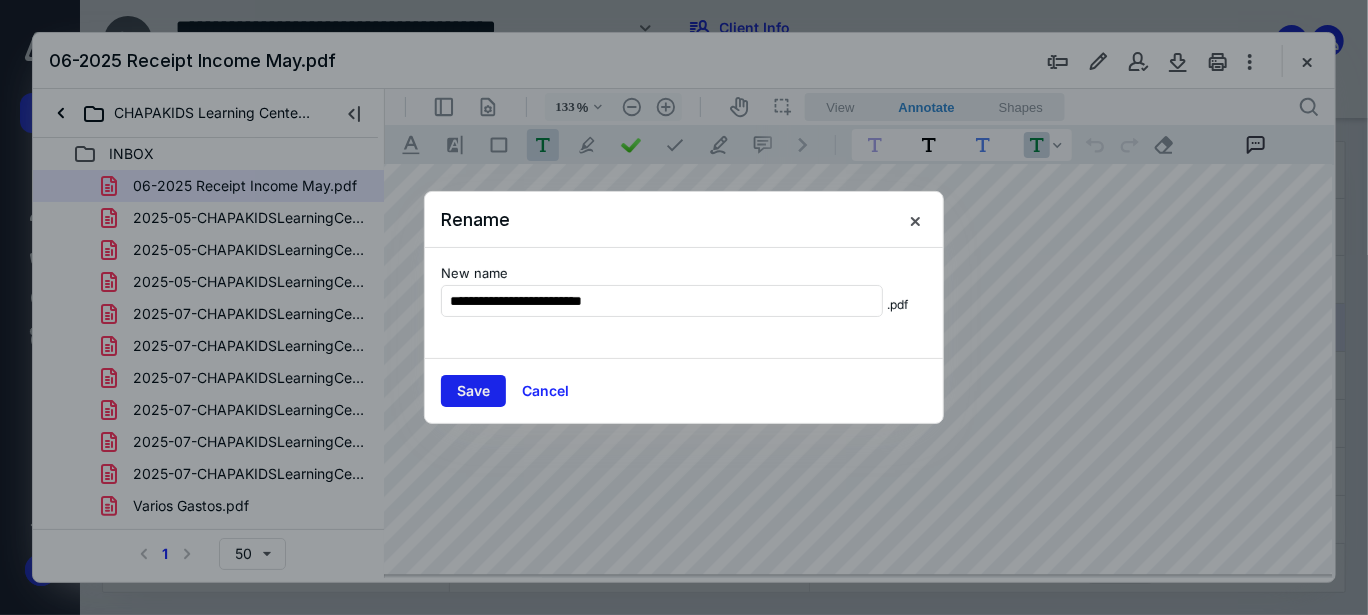 type on "**********" 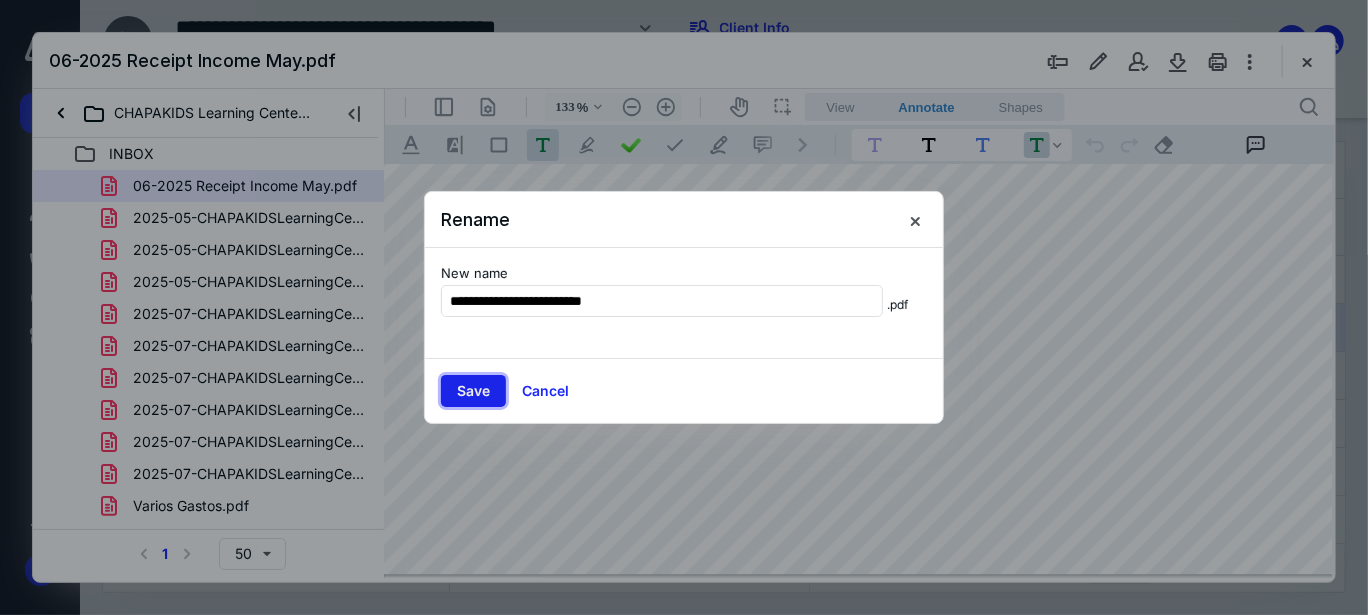 click on "Save" at bounding box center [473, 391] 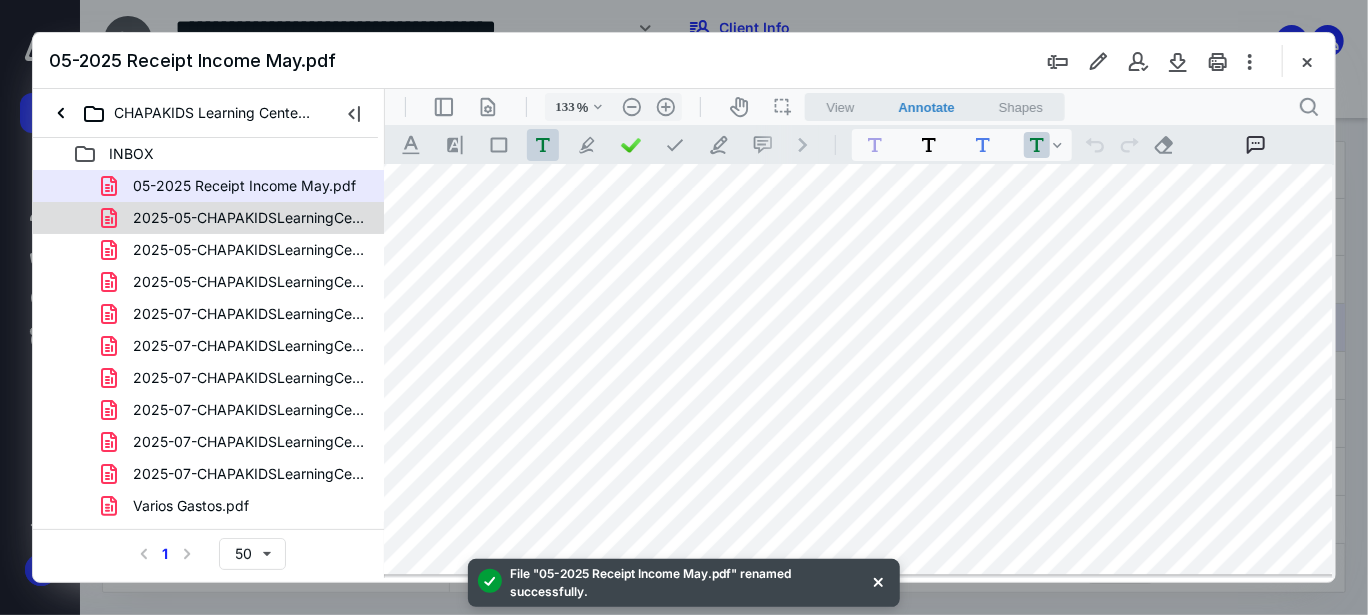 click on "2025-05-CHAPAKIDSLearningCenterHomeBasedLLC-Receipt Gasoline.pdf" at bounding box center [249, 218] 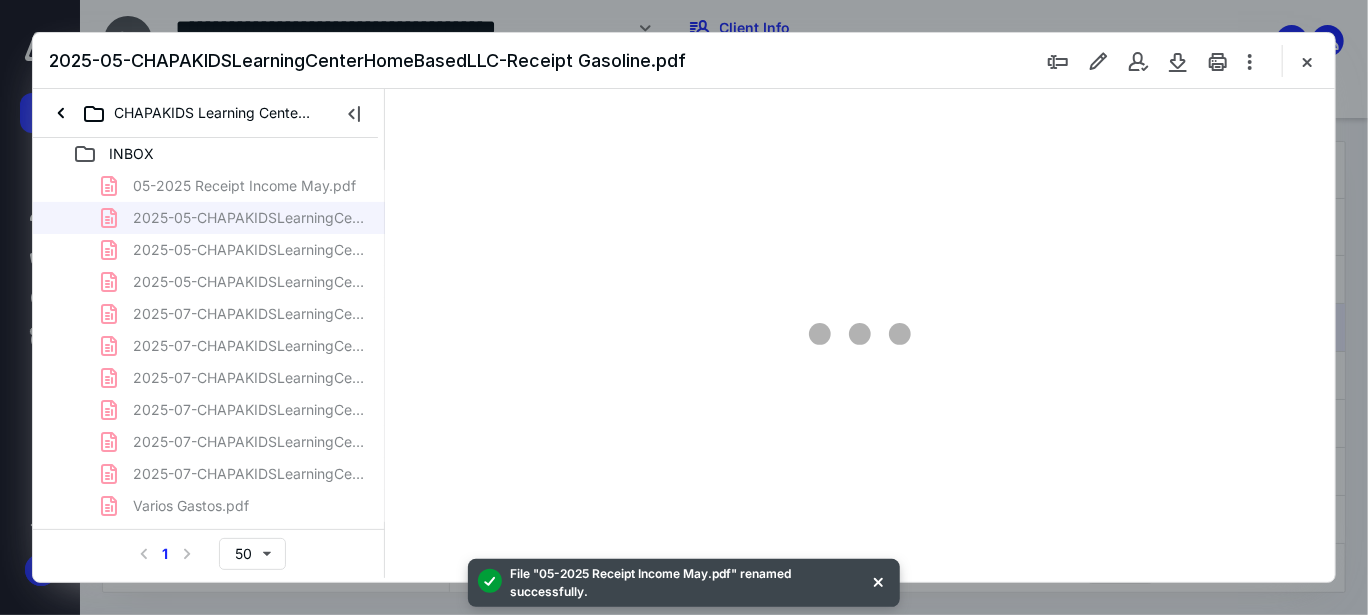 type on "38" 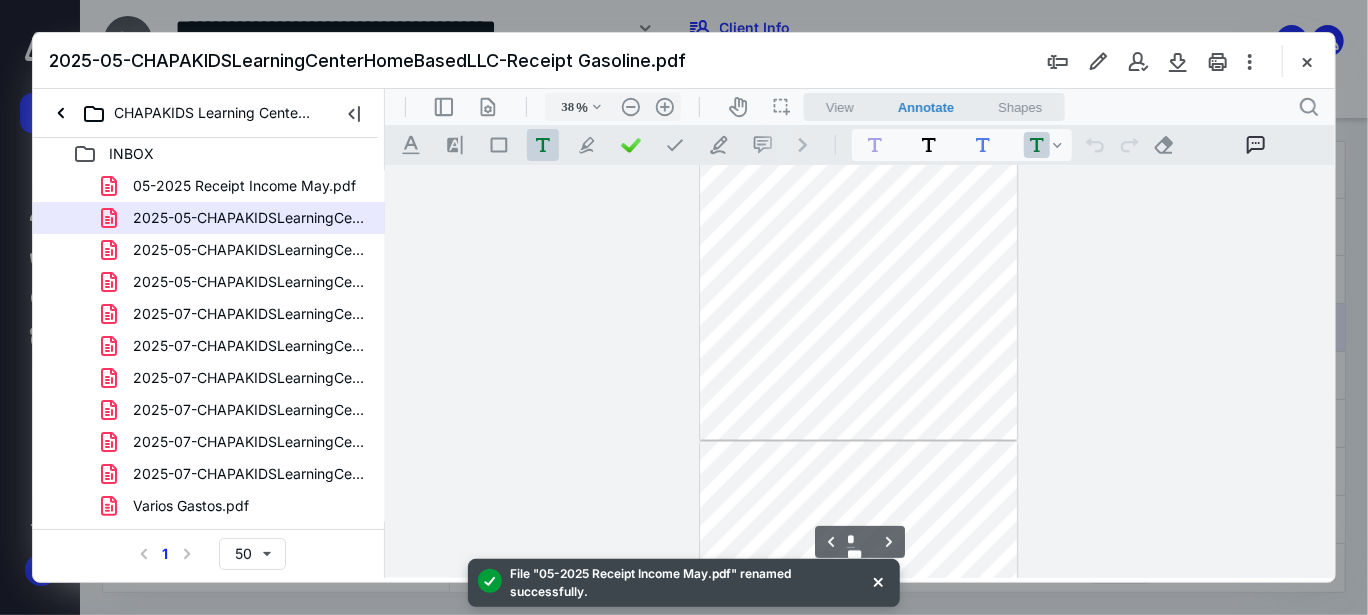 type on "*" 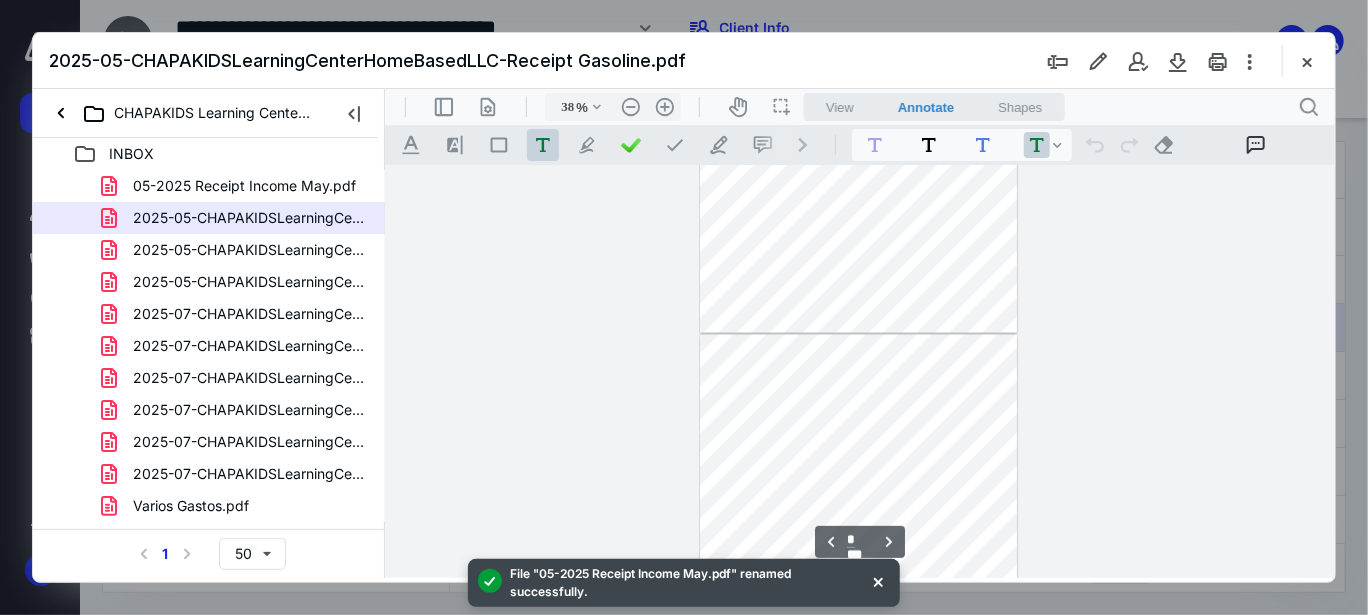 scroll, scrollTop: 1651, scrollLeft: 0, axis: vertical 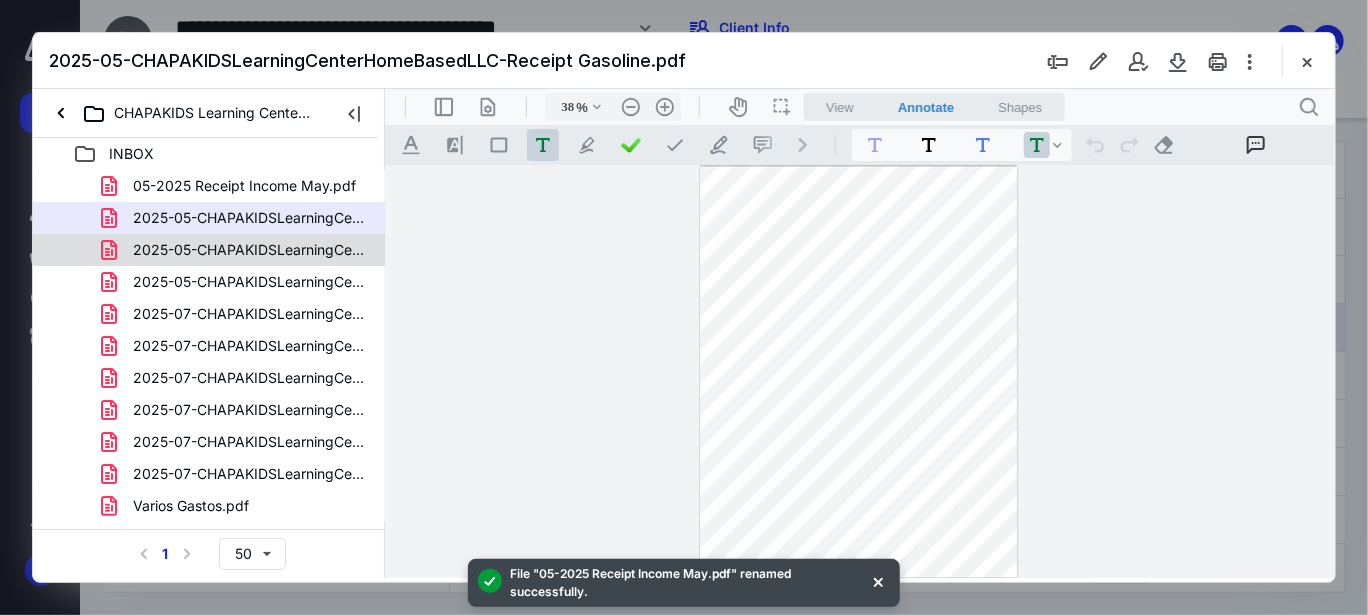 click on "2025-05-CHAPAKIDSLearningCenterHomeBasedLLC-Receipt Groceries.pdf" at bounding box center (249, 250) 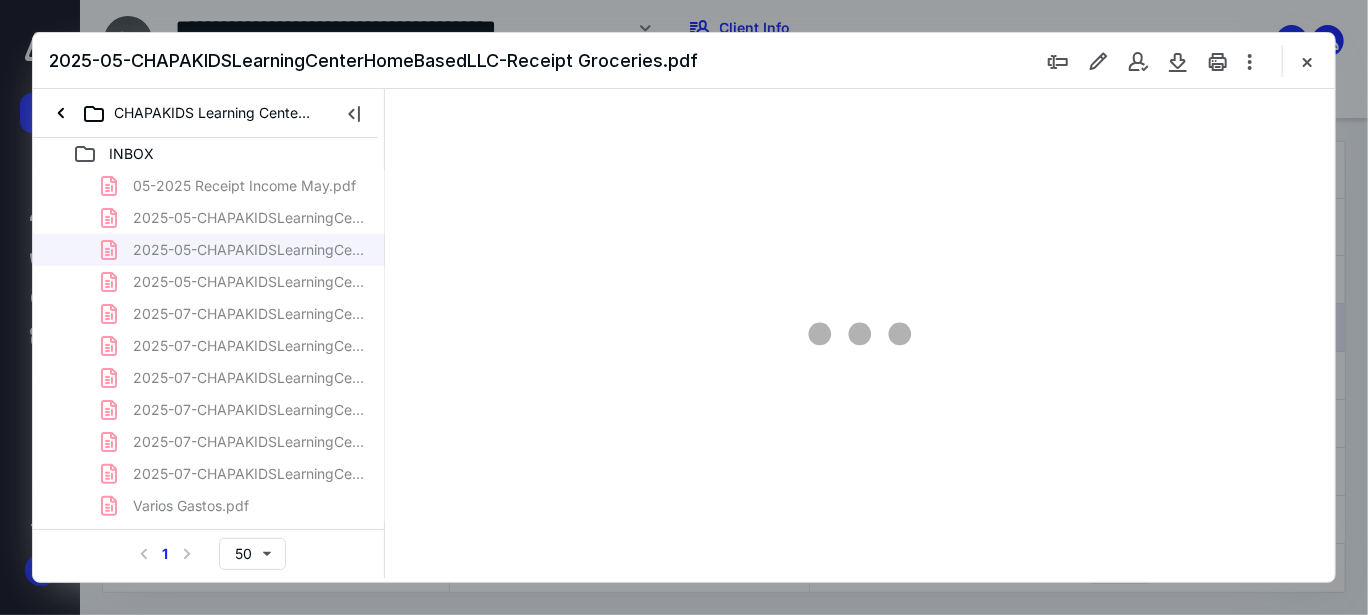 type on "38" 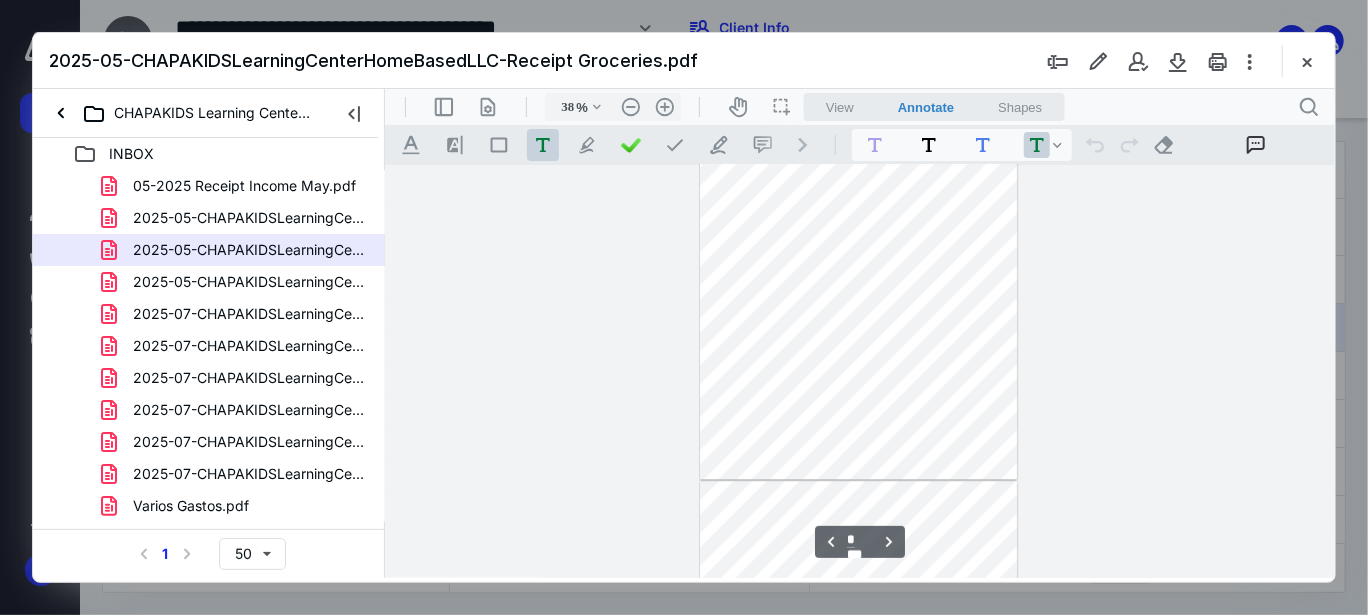 type on "*" 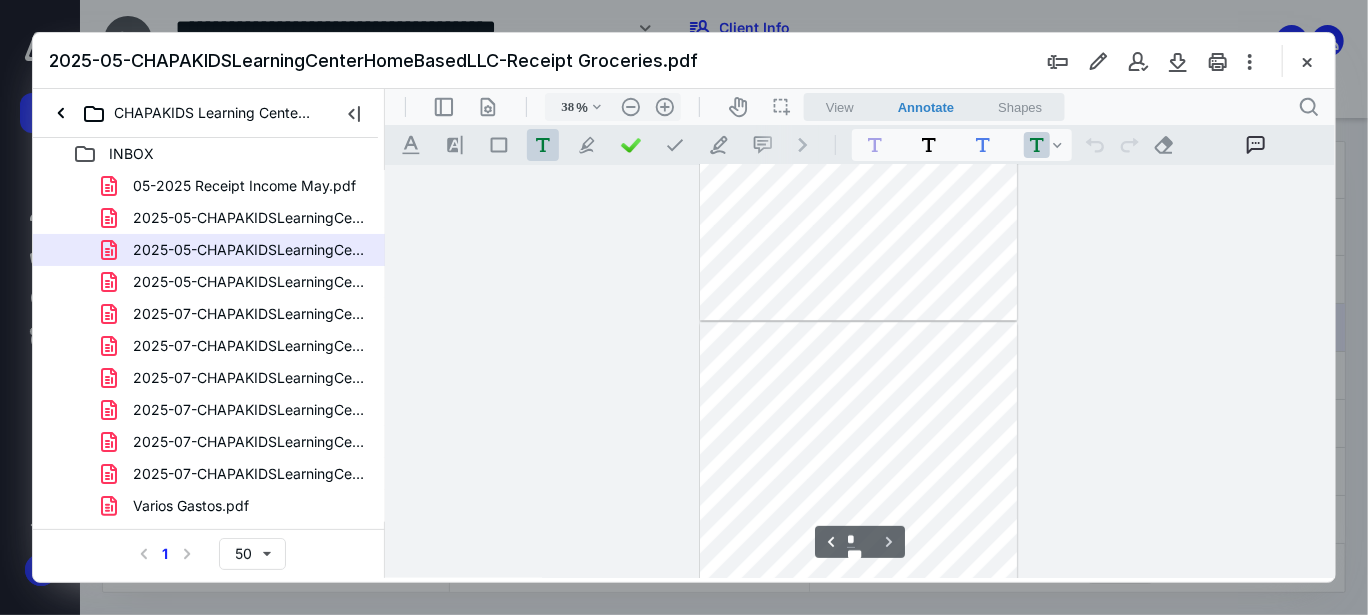 scroll, scrollTop: 2890, scrollLeft: 0, axis: vertical 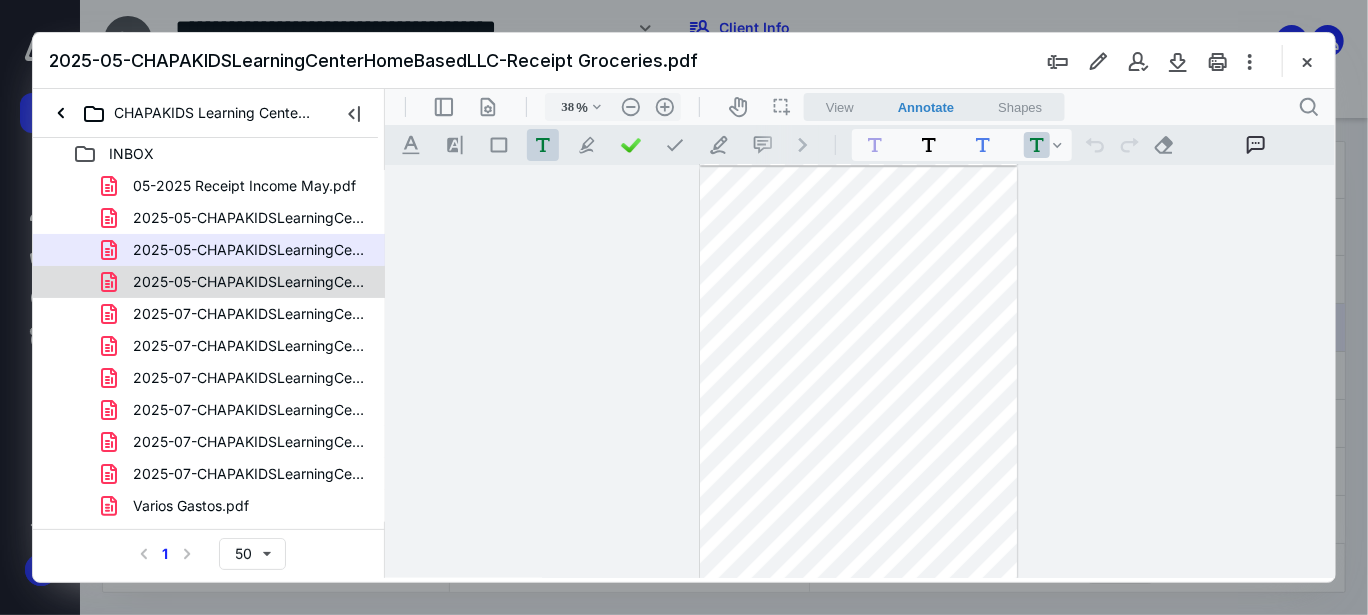 click on "2025-05-CHAPAKIDSLearningCenterHomeBasedLLC-Receipt Supplies.pdf" at bounding box center [209, 282] 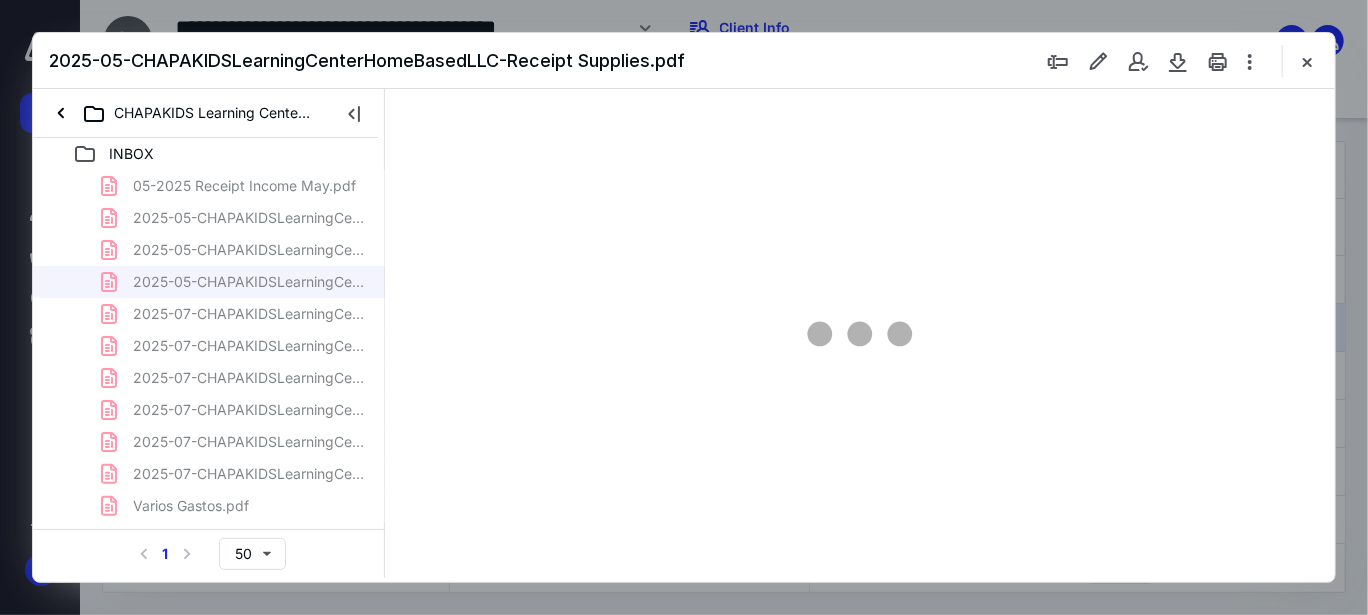 type on "38" 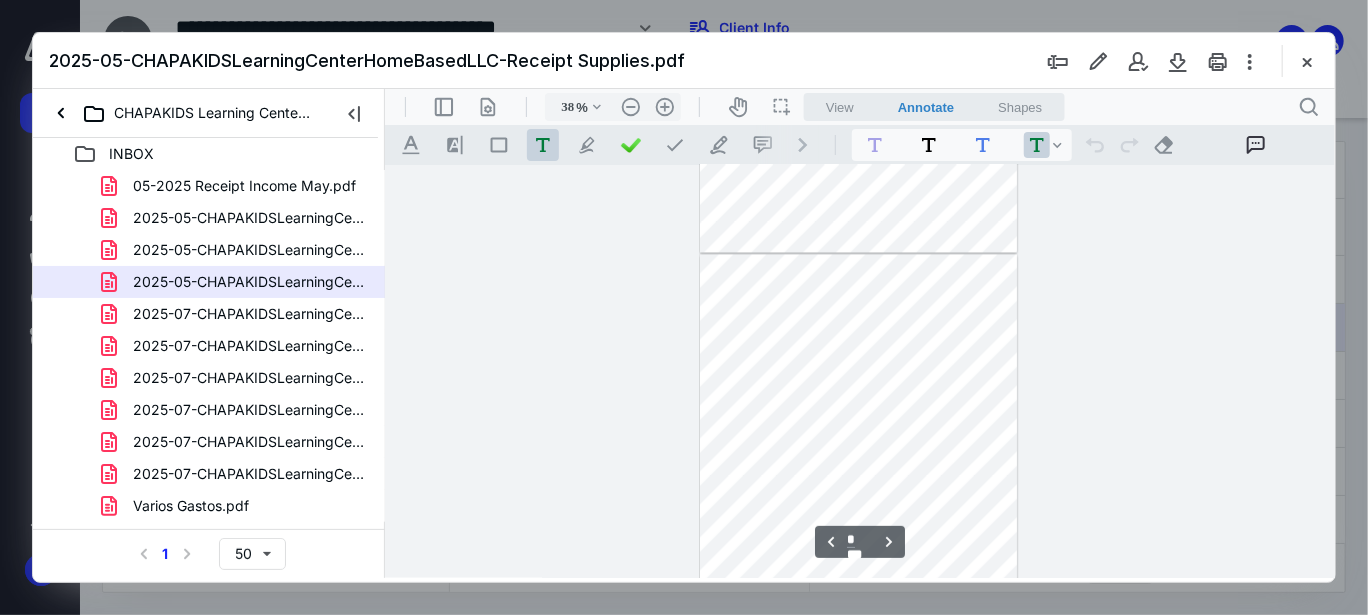 type on "*" 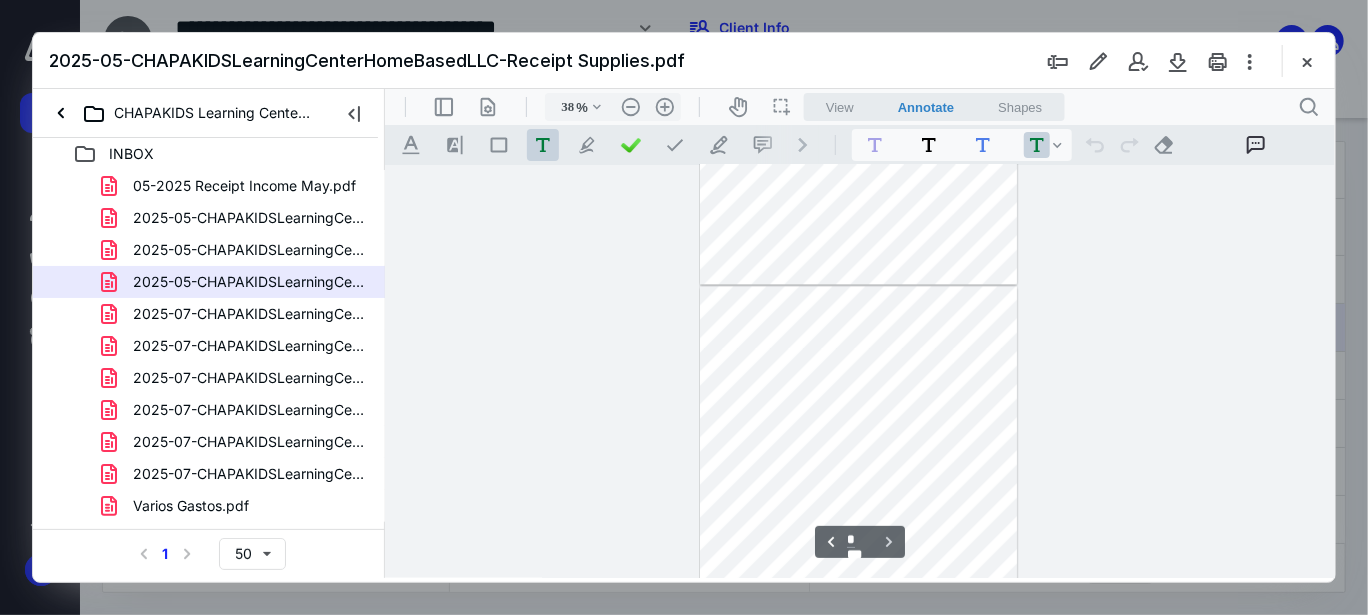 scroll, scrollTop: 2476, scrollLeft: 0, axis: vertical 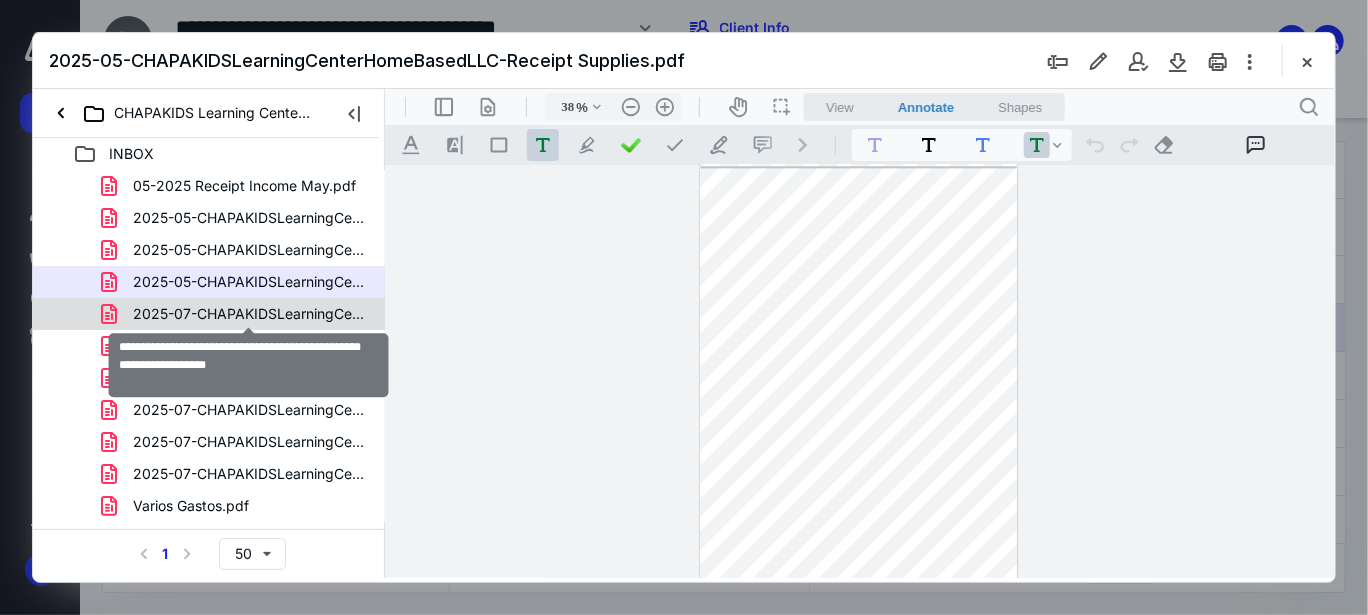 click on "2025-07-CHAPAKIDSLearningCenterHomeBasedLLC-Receipt Gasoline (1).pdf" at bounding box center [249, 314] 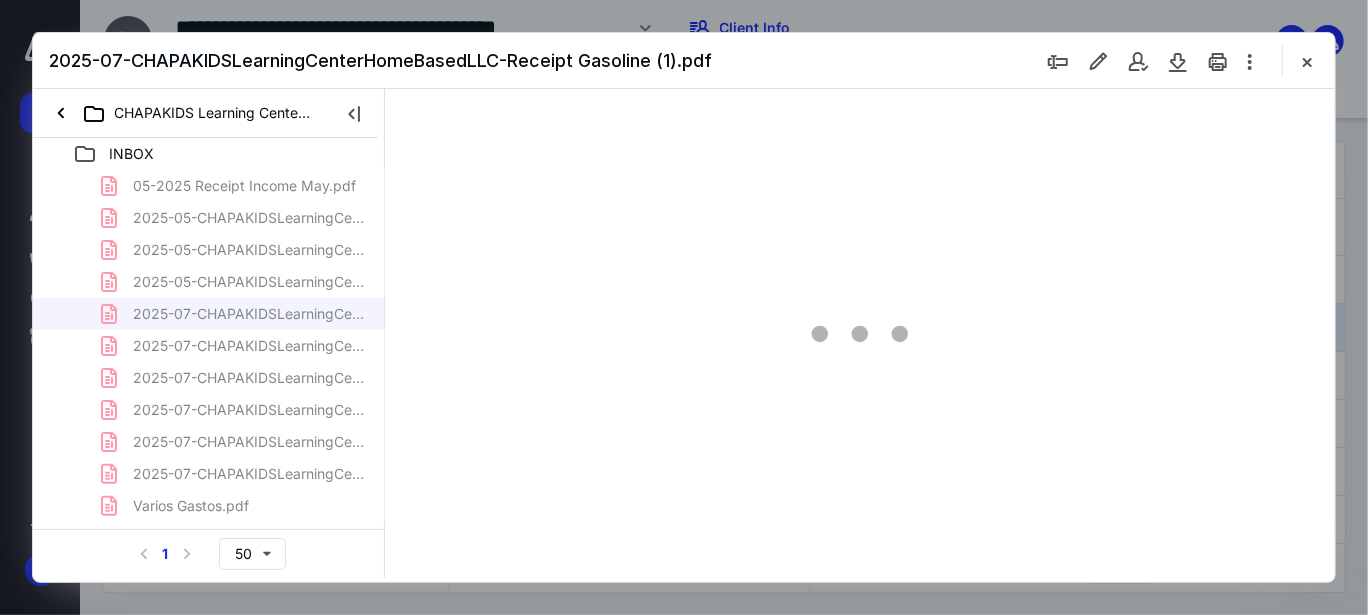 type on "38" 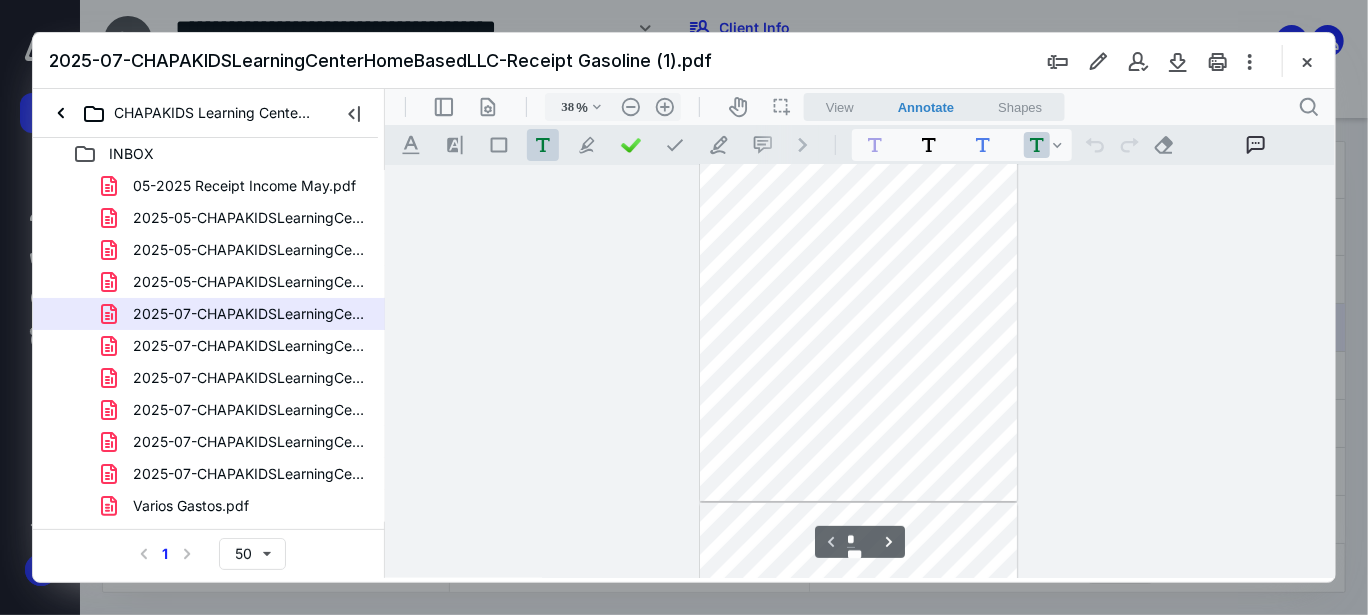type on "*" 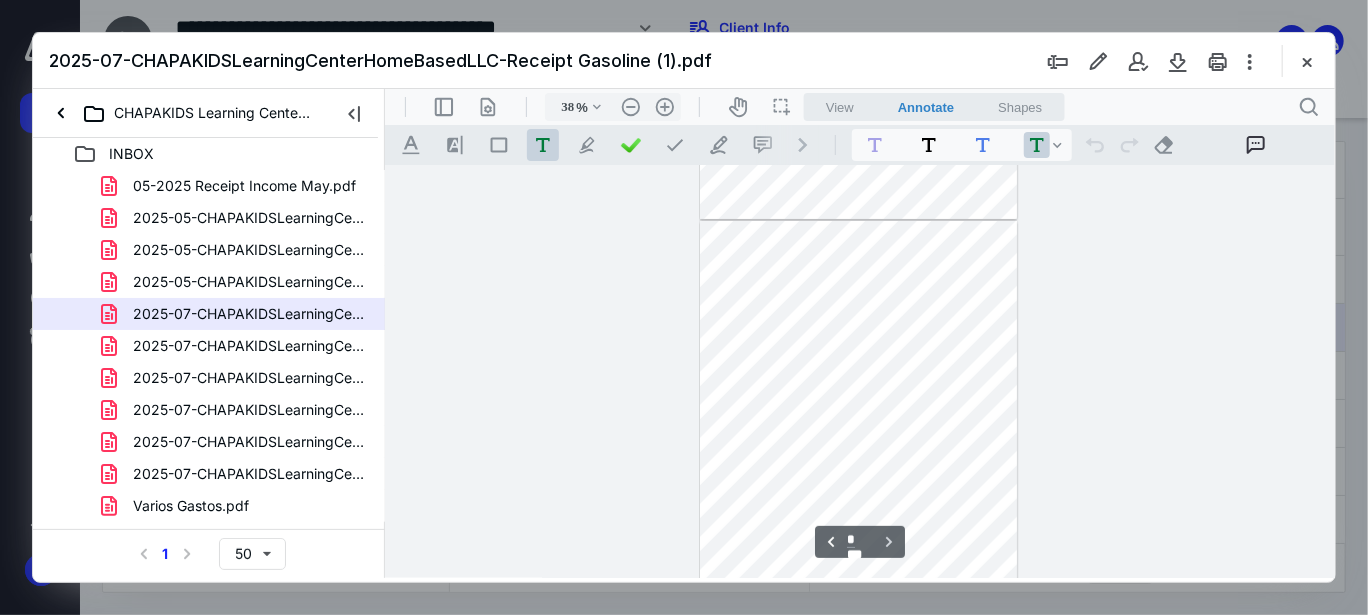 scroll, scrollTop: 311, scrollLeft: 0, axis: vertical 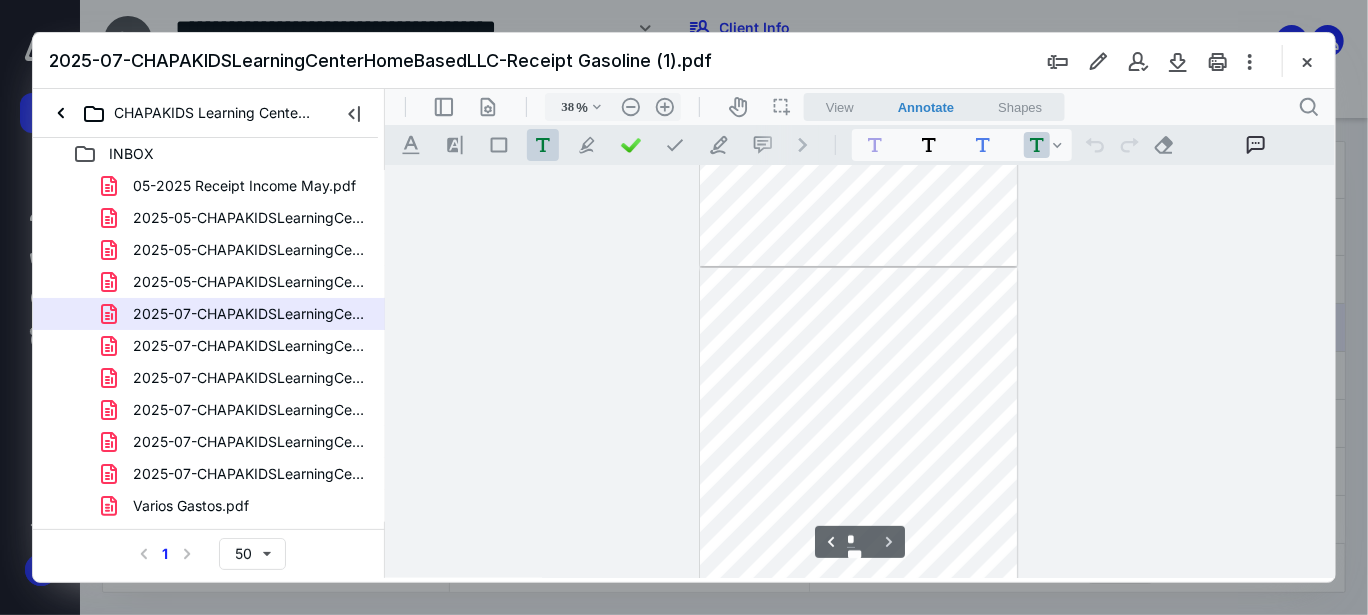 click on "2025-07-CHAPAKIDSLearningCenterHomeBasedLLC-Receipt Gasoline (1).pdf" at bounding box center [209, 314] 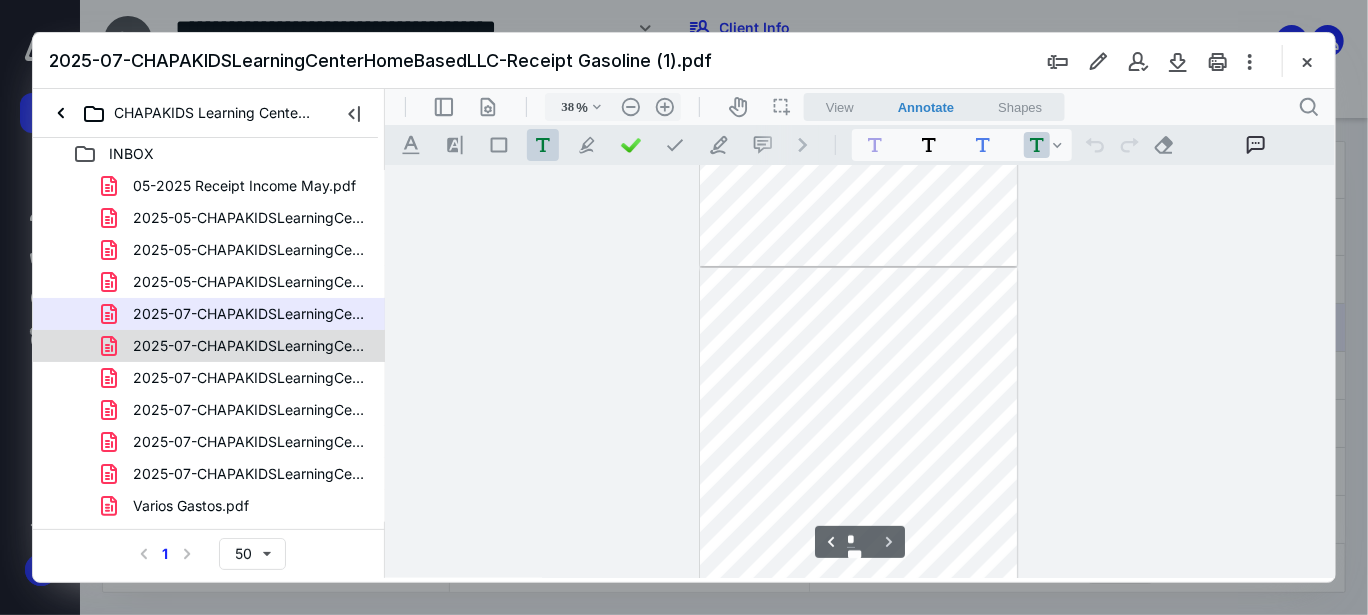 click on "2025-07-CHAPAKIDSLearningCenterHomeBasedLLC-Receipt Gasoline.pdf" at bounding box center (249, 346) 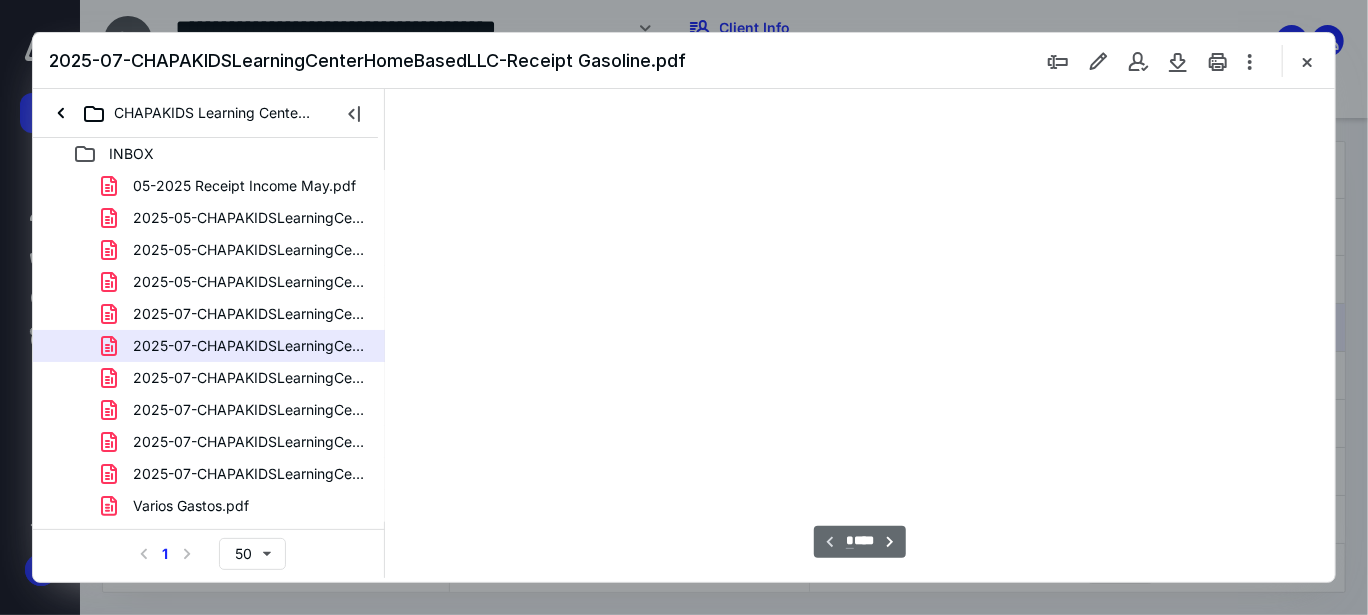 type on "38" 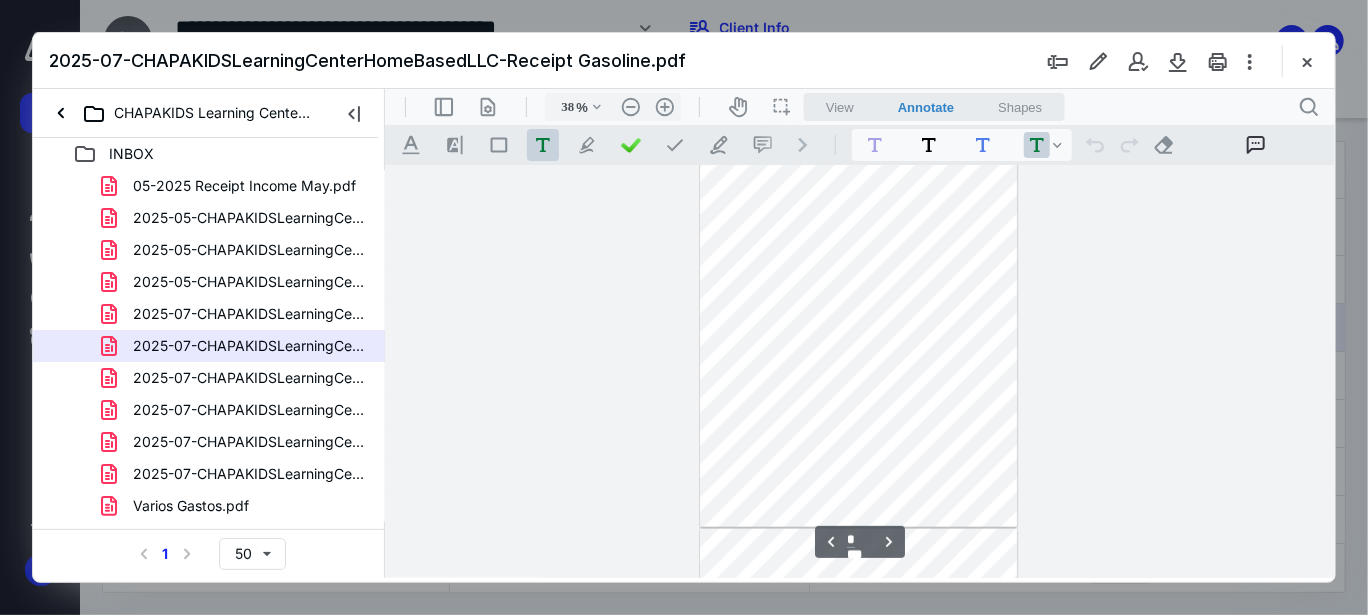 type on "*" 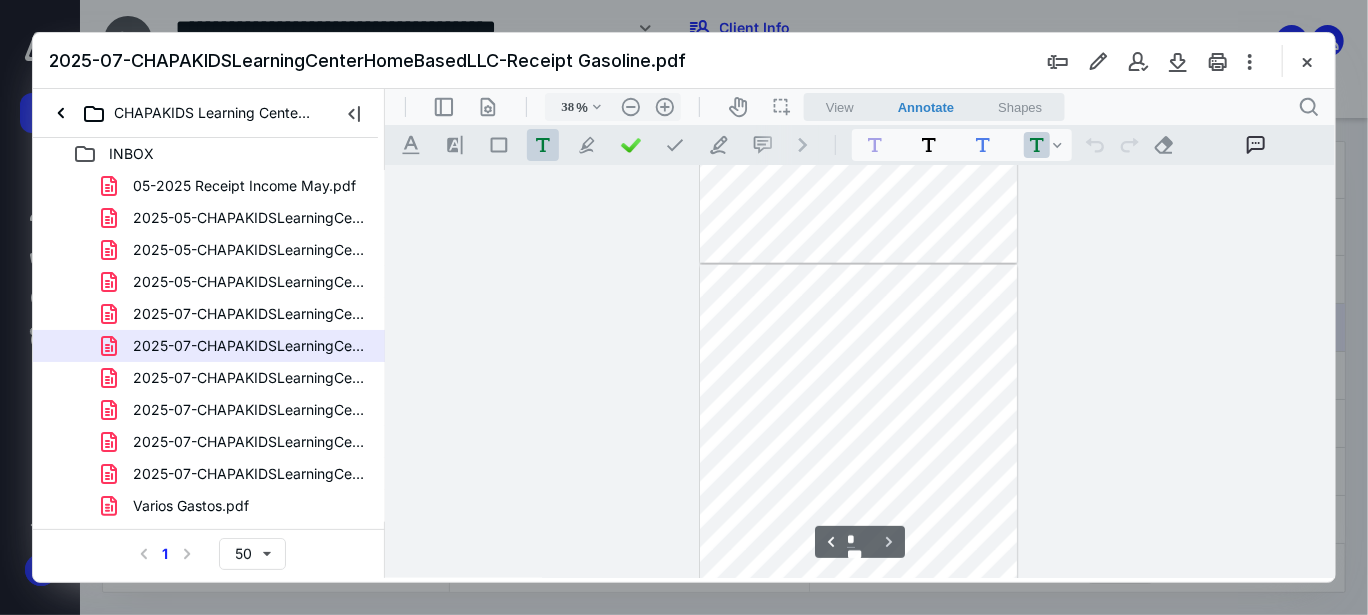 scroll, scrollTop: 1238, scrollLeft: 0, axis: vertical 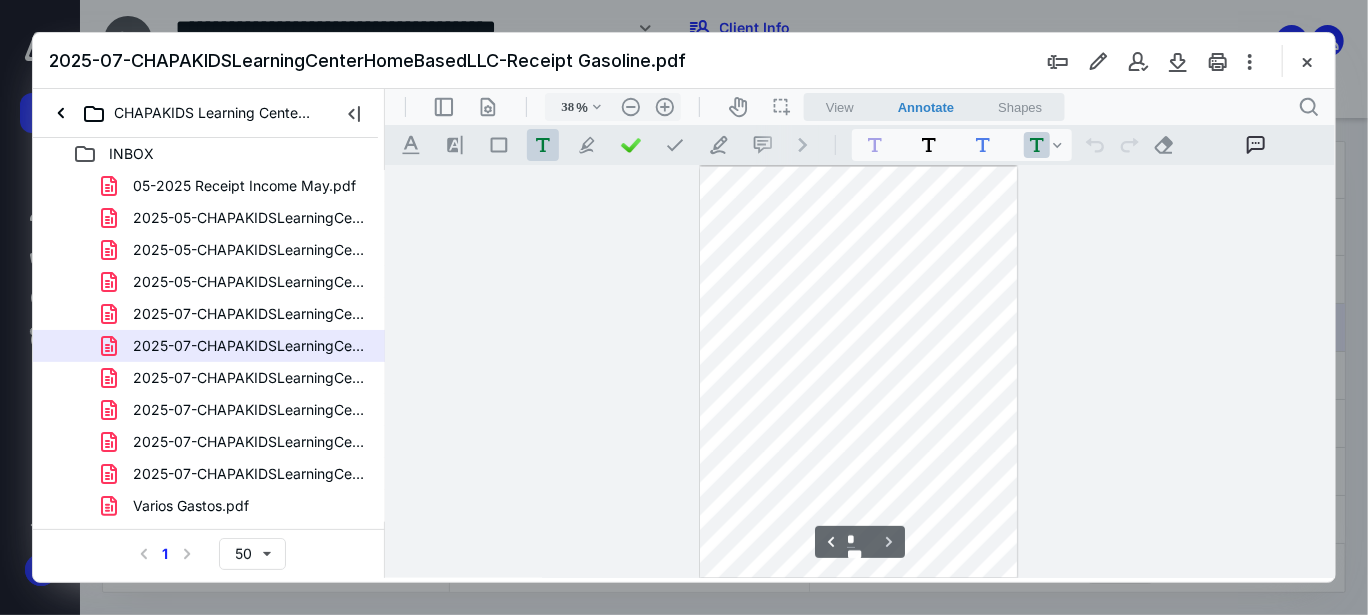 drag, startPoint x: 284, startPoint y: 373, endPoint x: 428, endPoint y: 366, distance: 144.17004 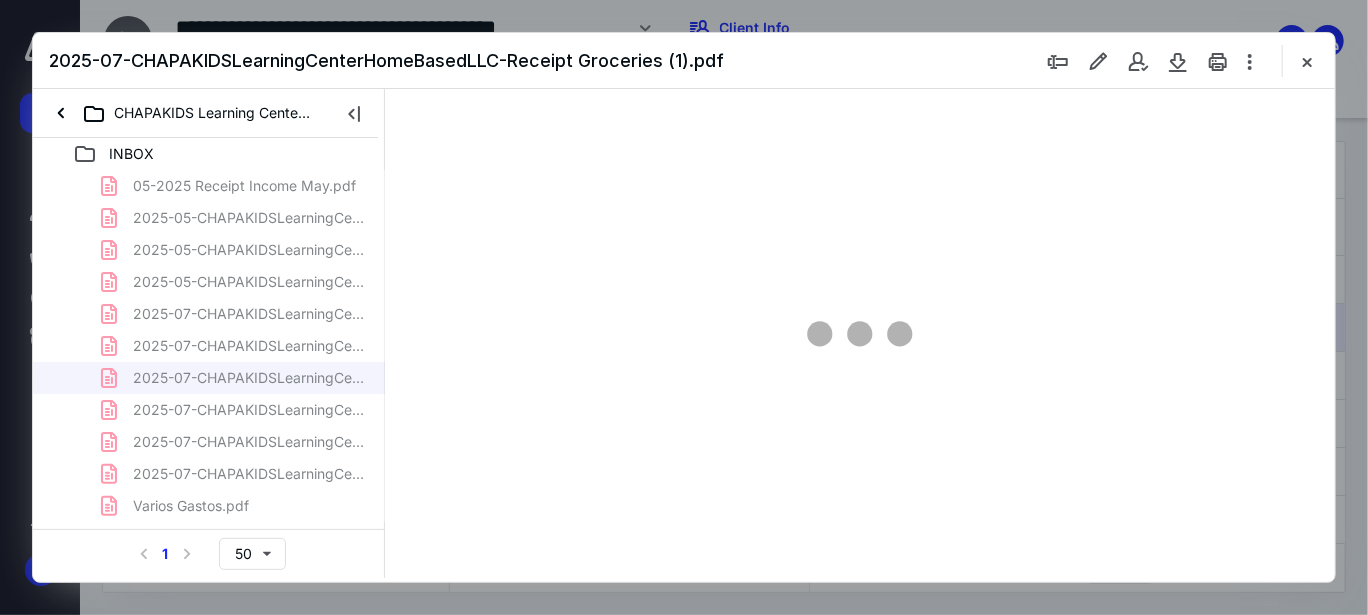 type on "38" 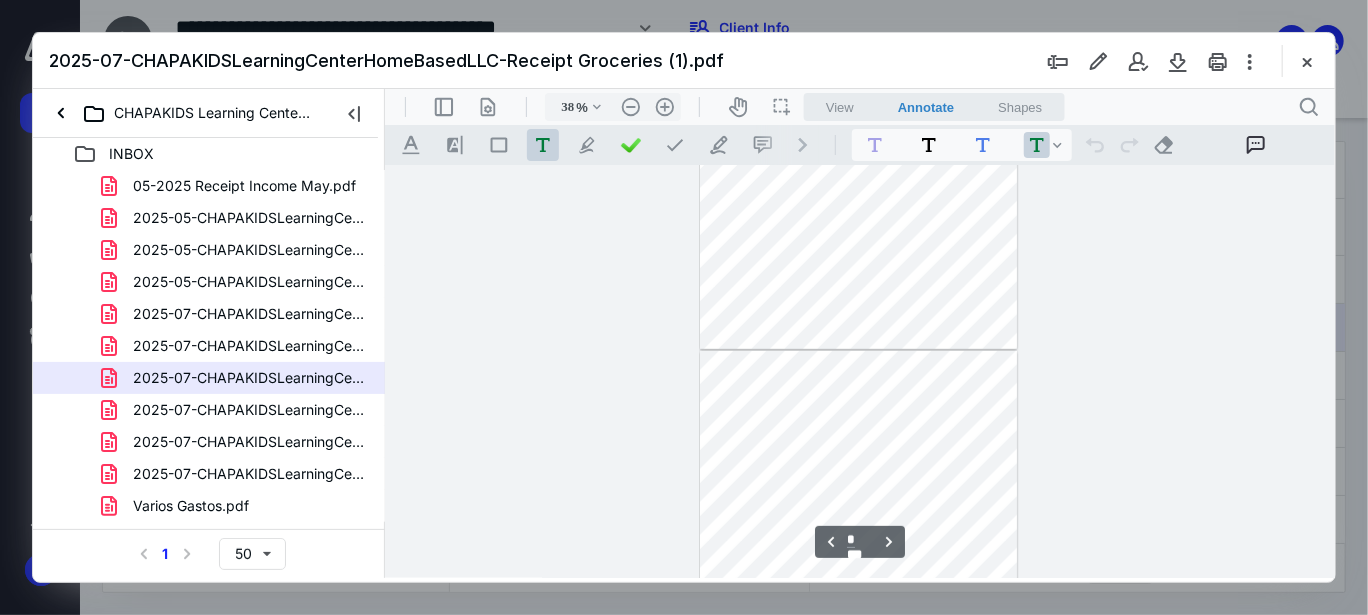 type on "*" 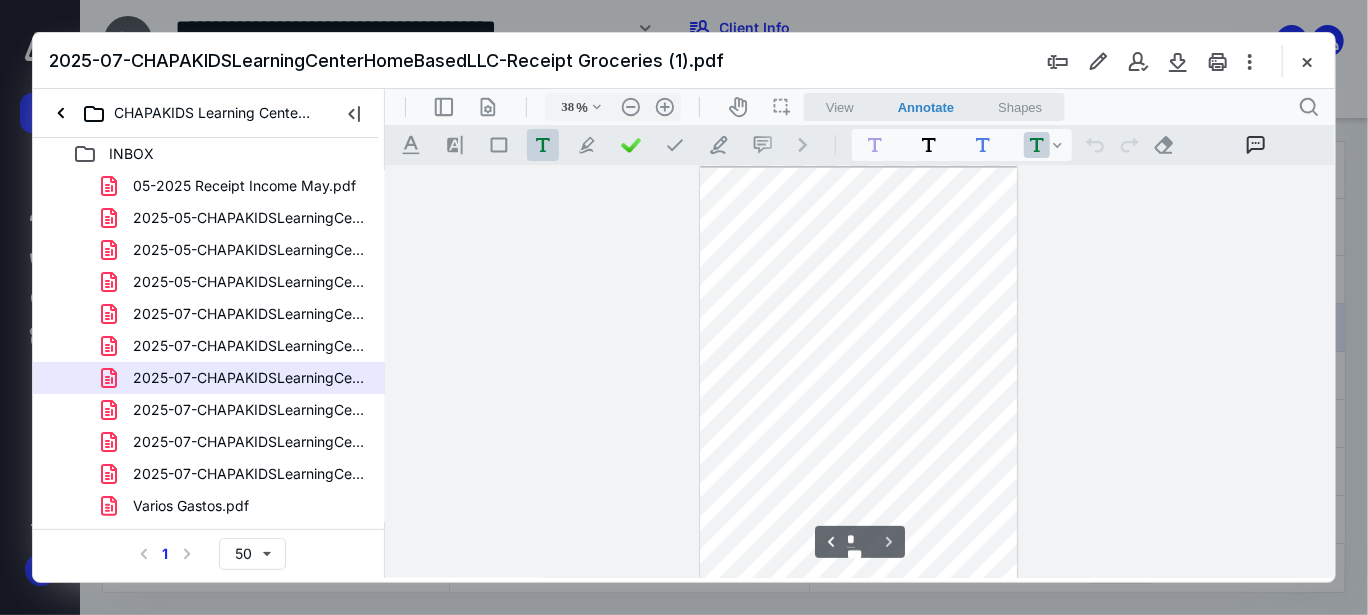 scroll, scrollTop: 825, scrollLeft: 0, axis: vertical 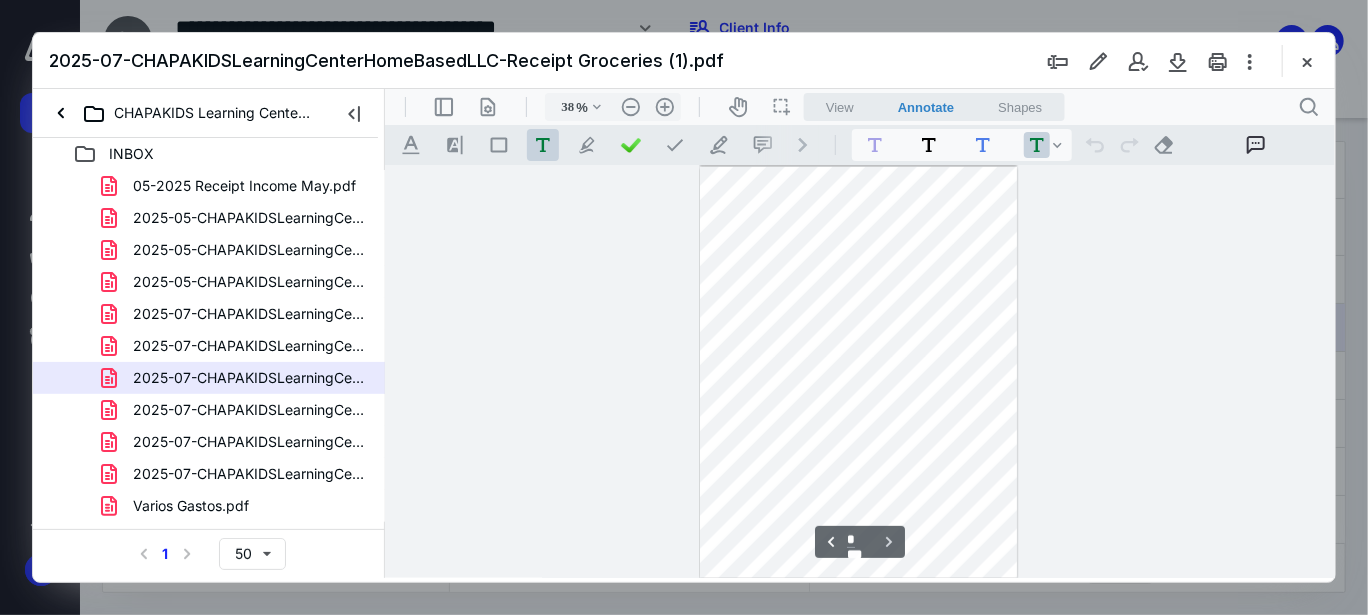 click on "2025-07-CHAPAKIDSLearningCenterHomeBasedLLC-Receipt Groceries.pdf" at bounding box center [249, 410] 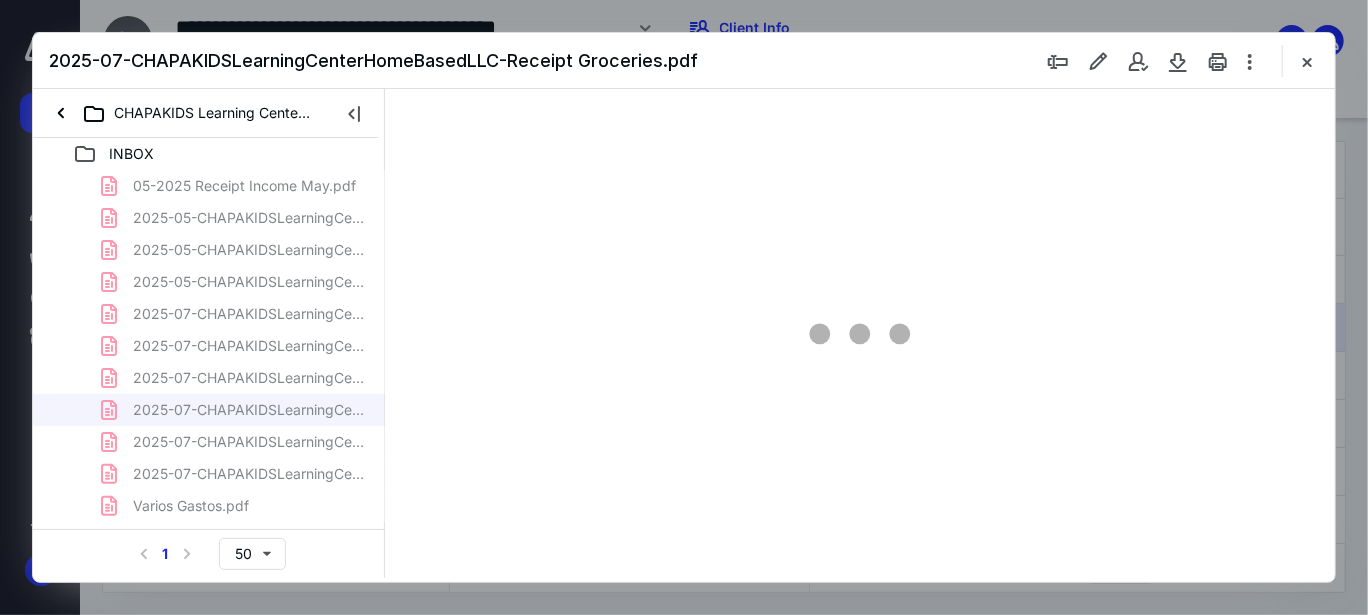 type on "38" 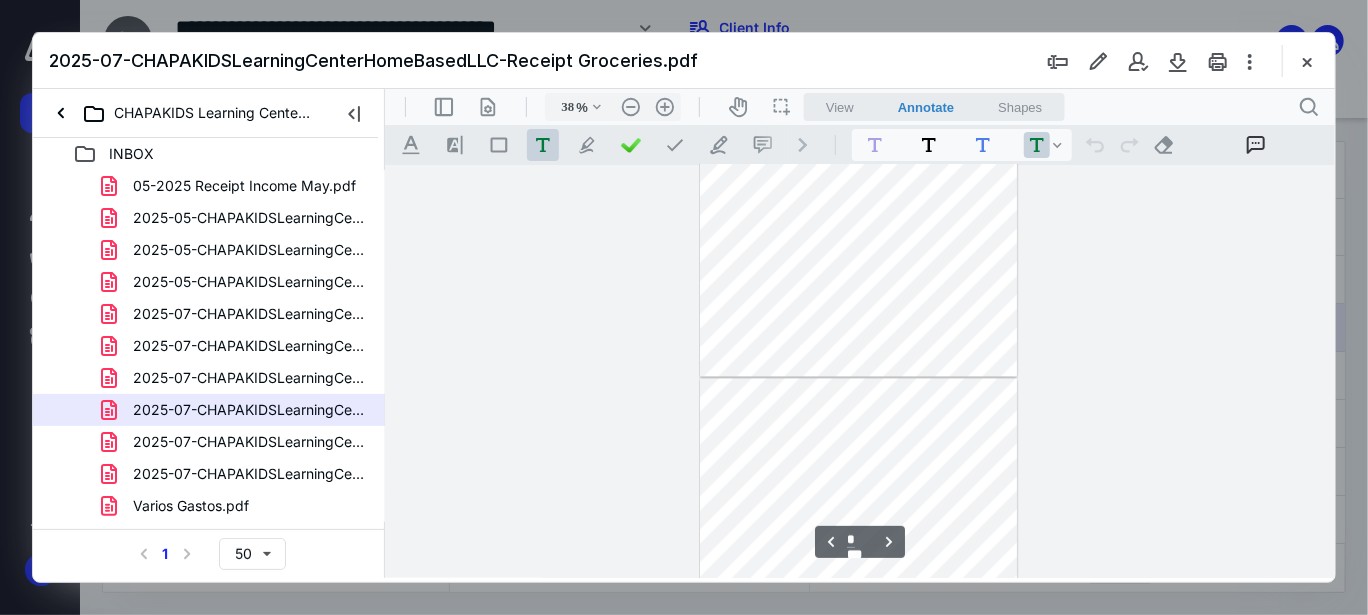 type on "*" 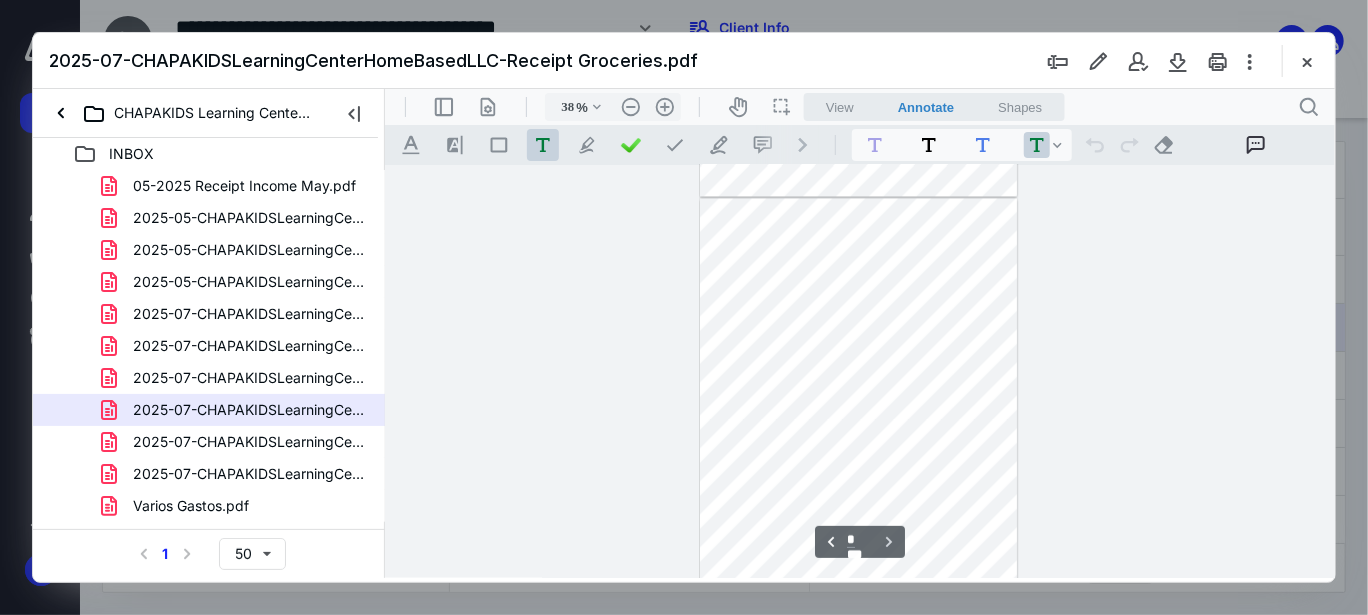 scroll, scrollTop: 2064, scrollLeft: 0, axis: vertical 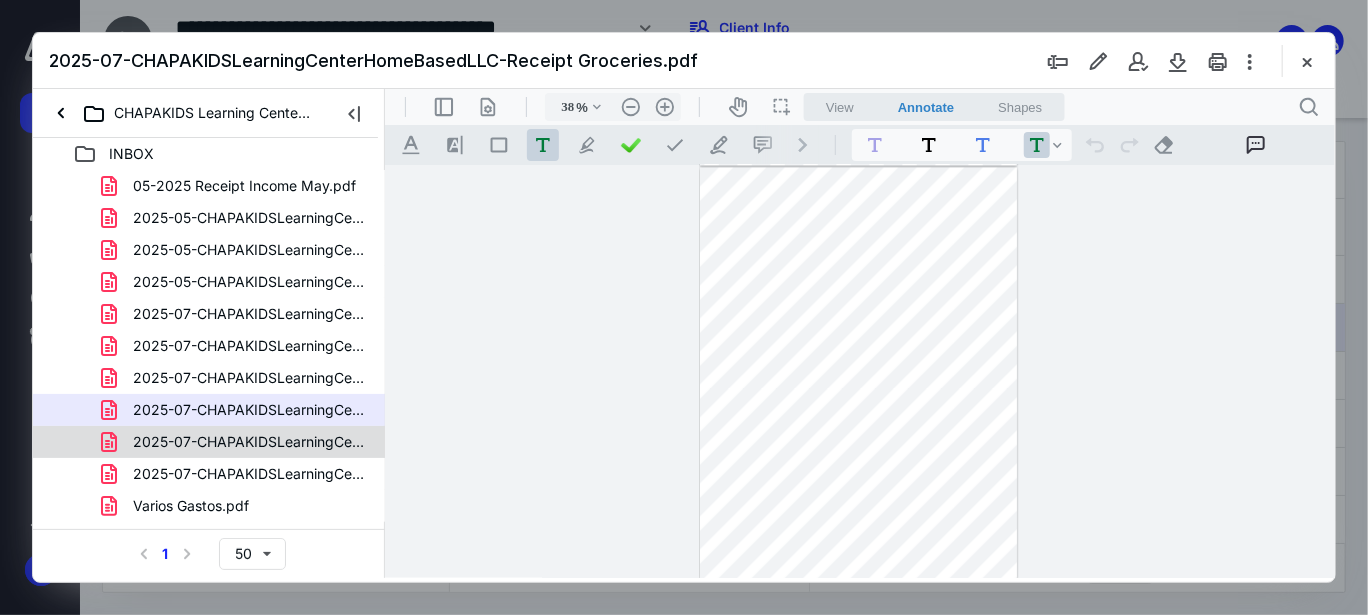 click on "2025-07-CHAPAKIDSLearningCenterHomeBasedLLC-Receipt Varios-suppl (1).pdf" at bounding box center (249, 442) 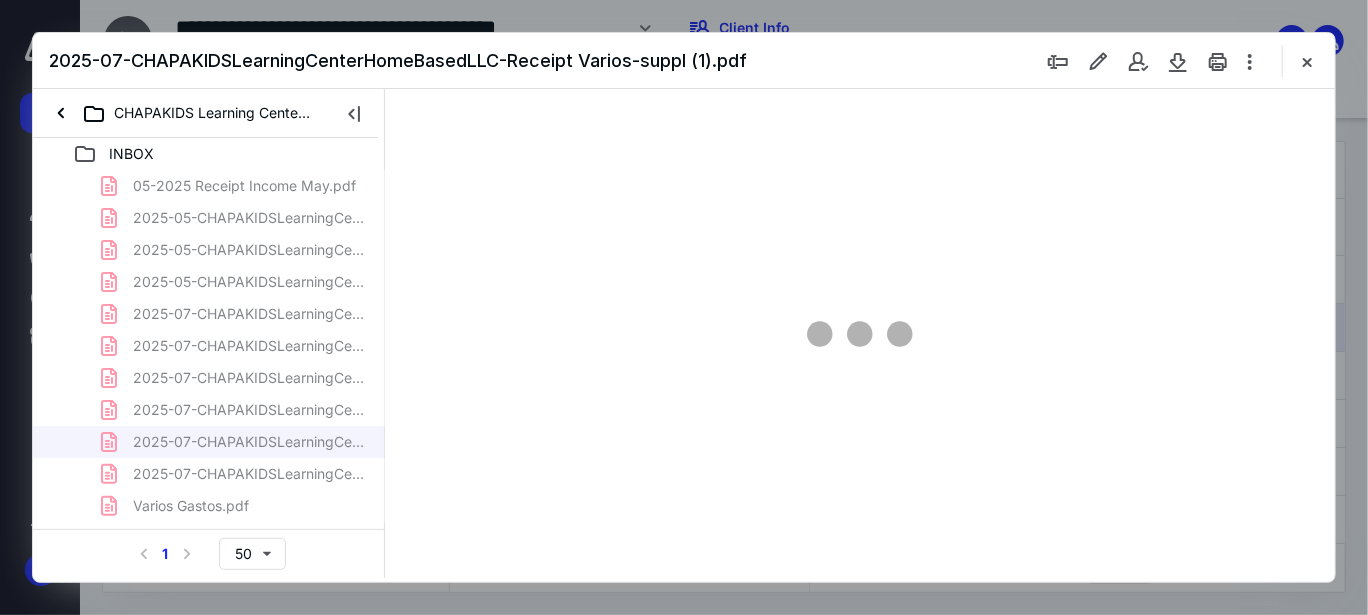 type on "38" 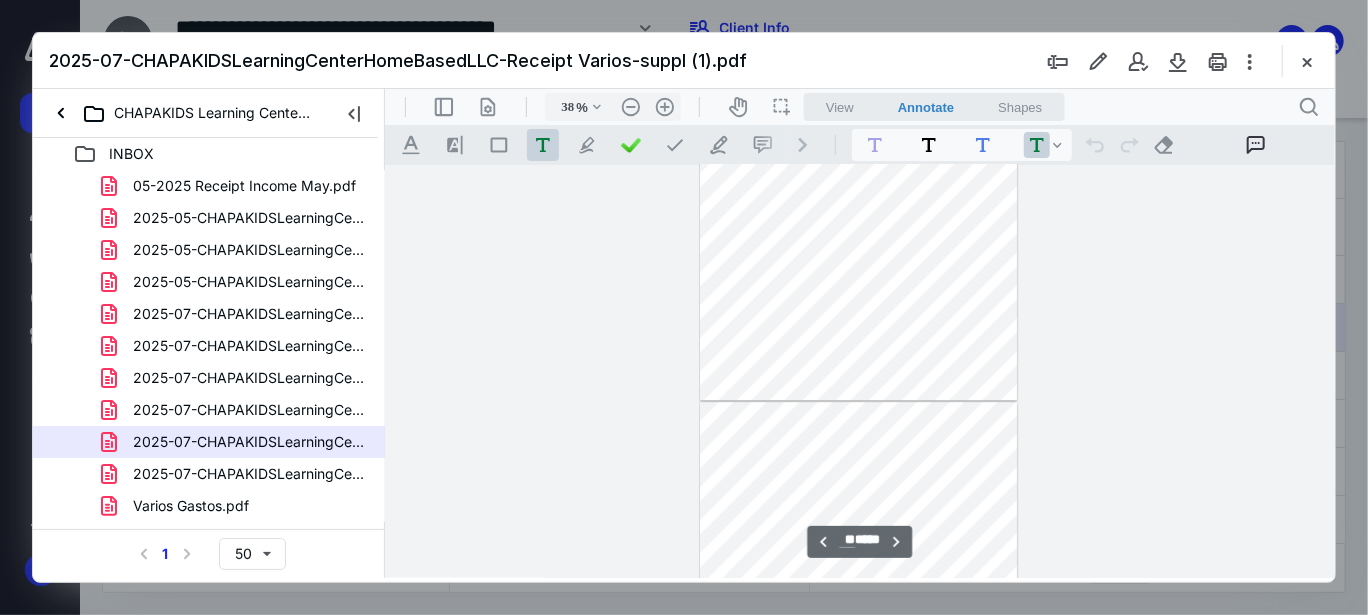 scroll, scrollTop: 6106, scrollLeft: 0, axis: vertical 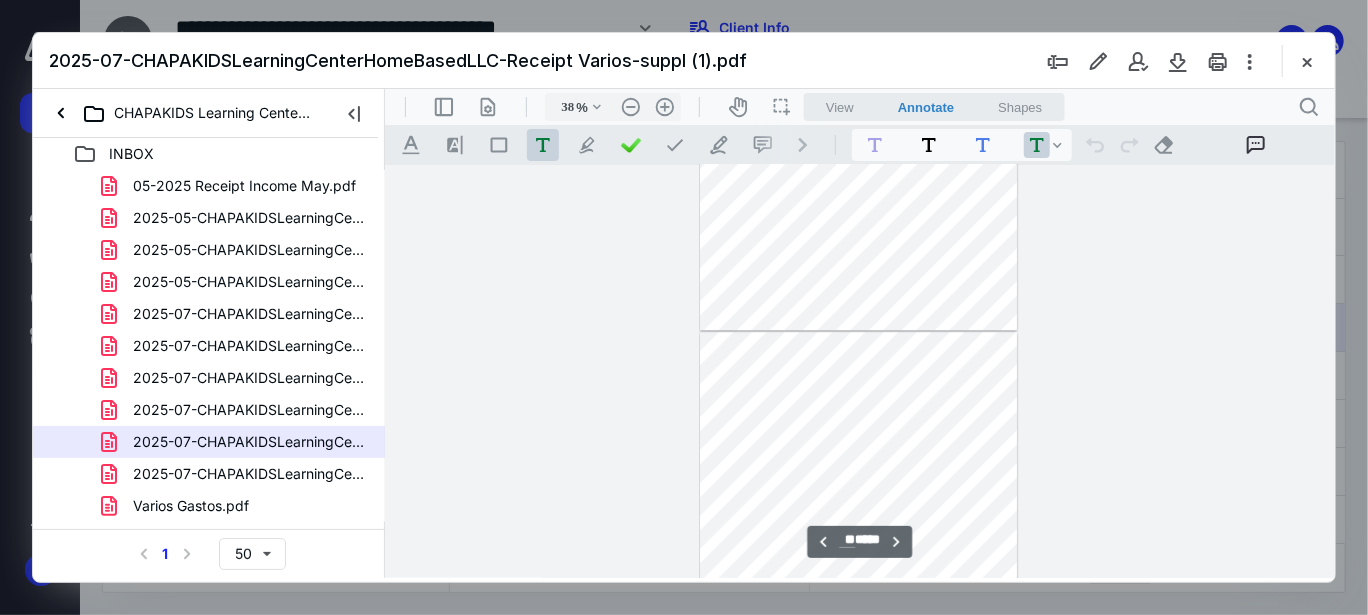 type on "**" 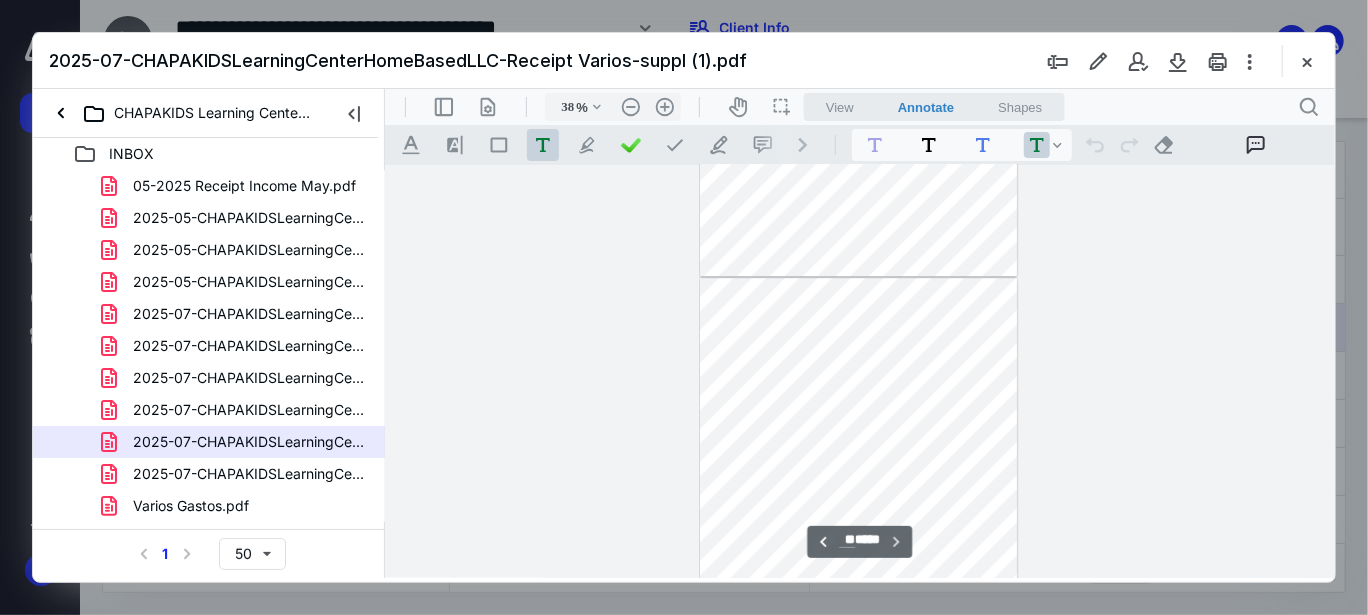 scroll, scrollTop: 6606, scrollLeft: 0, axis: vertical 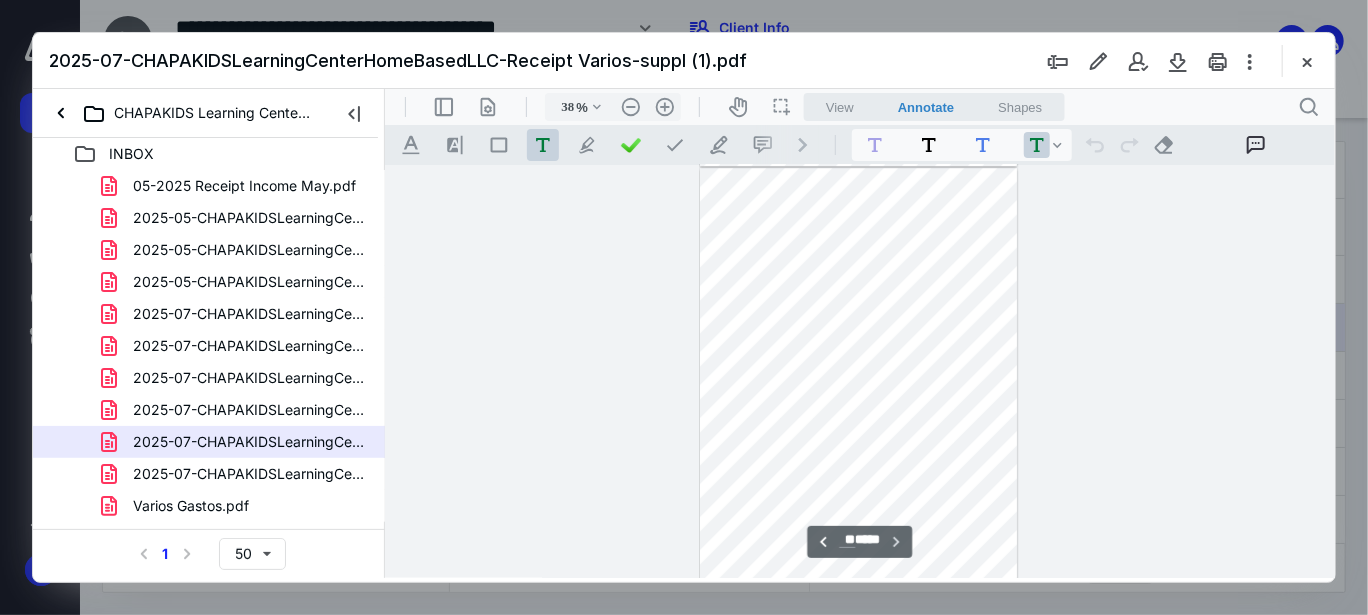 click at bounding box center [858, 372] 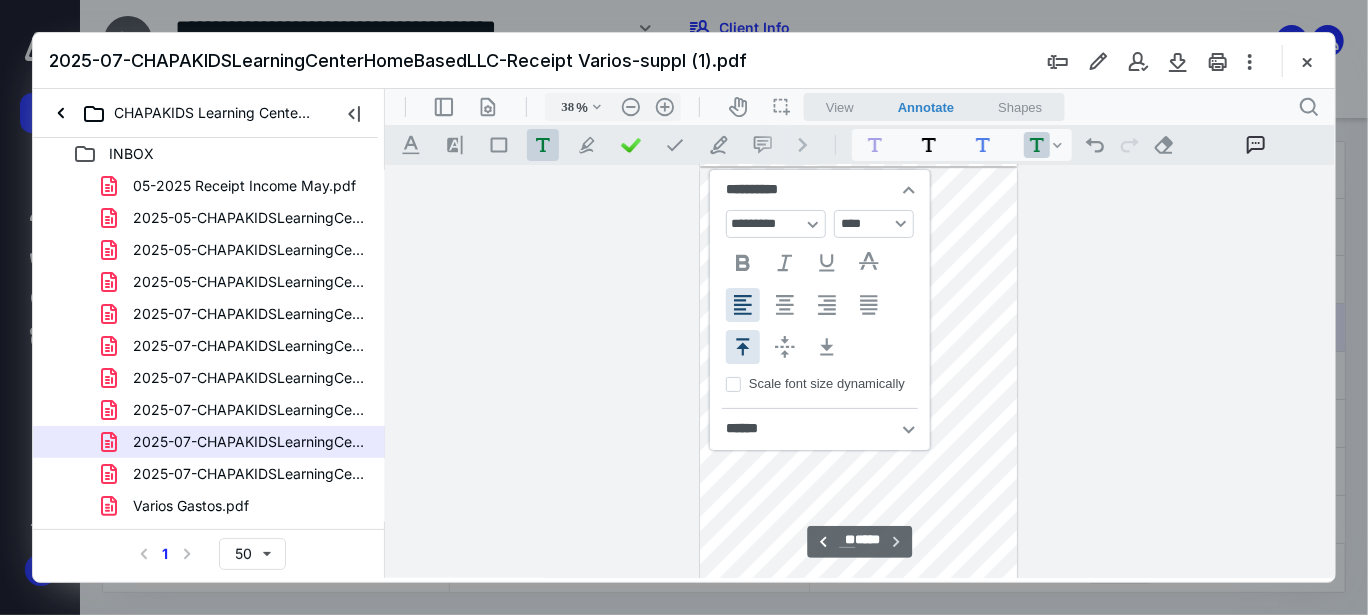 click on "**********" at bounding box center [859, 371] 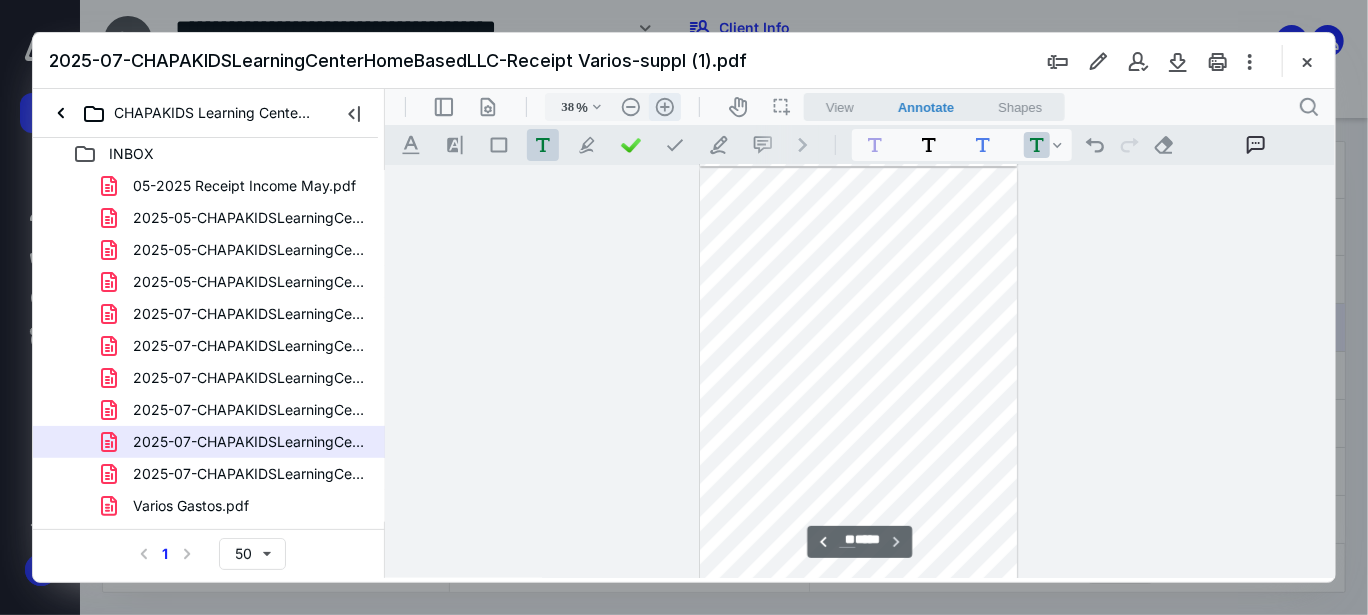 click on ".cls-1{fill:#abb0c4;} icon - header - zoom - in - line" at bounding box center [664, 106] 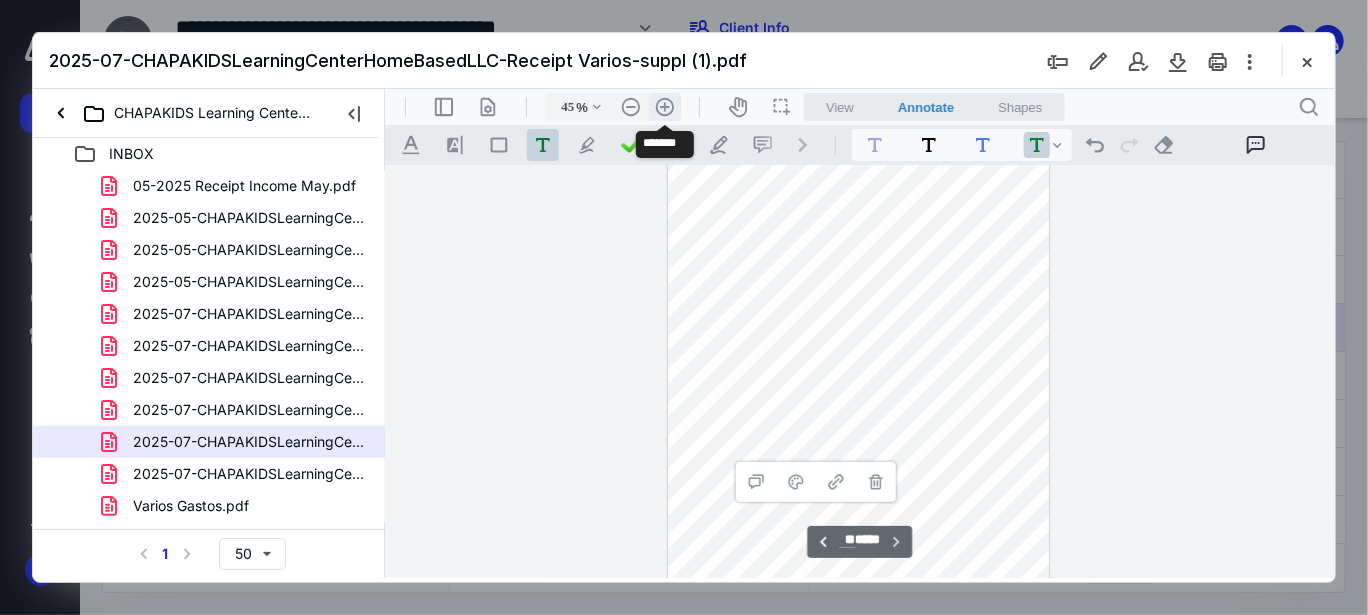 click on ".cls-1{fill:#abb0c4;} icon - header - zoom - in - line" at bounding box center [664, 106] 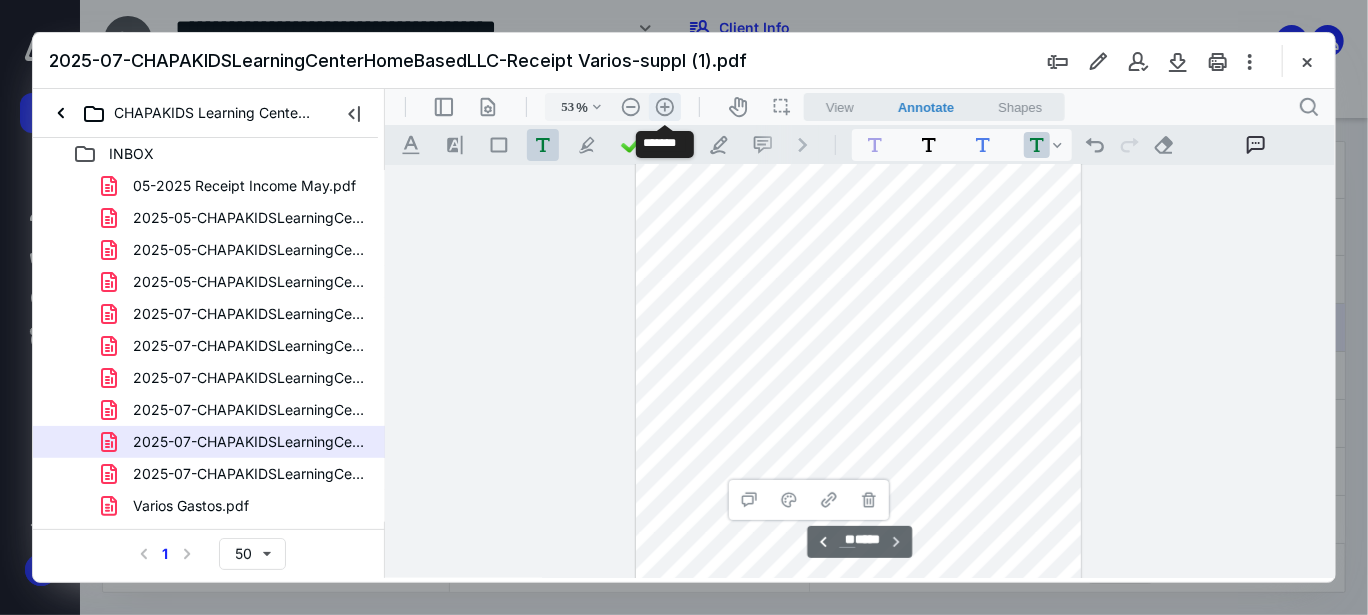 click on ".cls-1{fill:#abb0c4;} icon - header - zoom - in - line" at bounding box center (664, 106) 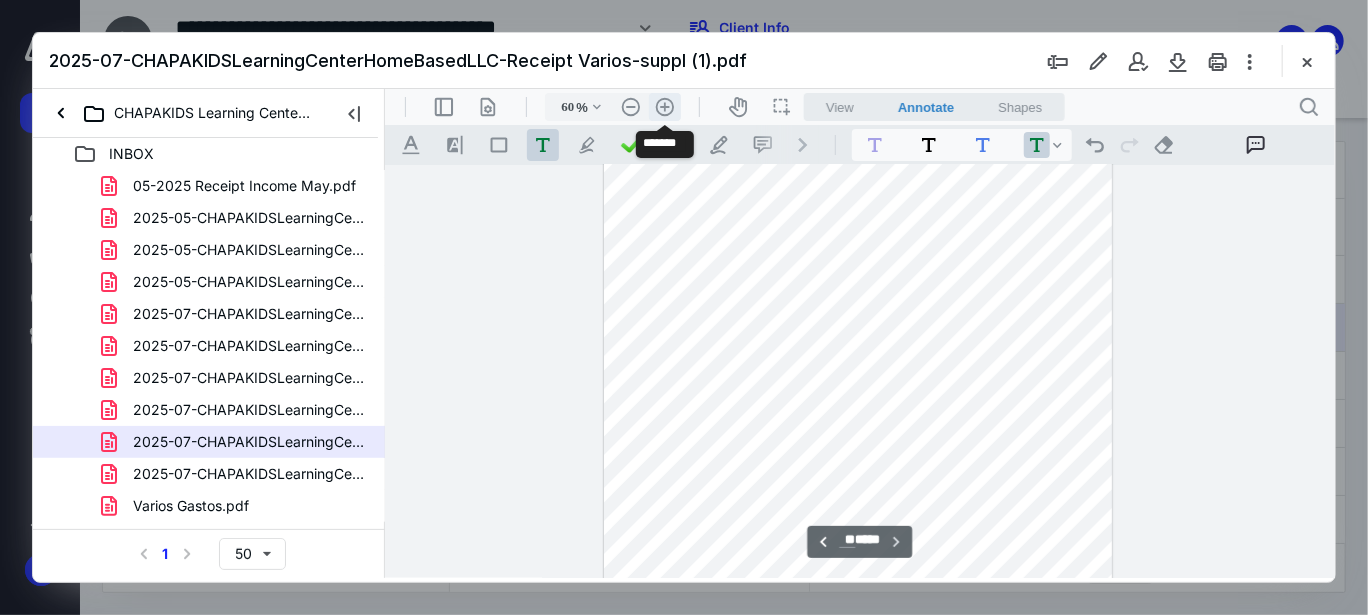 click on ".cls-1{fill:#abb0c4;} icon - header - zoom - in - line" at bounding box center (664, 106) 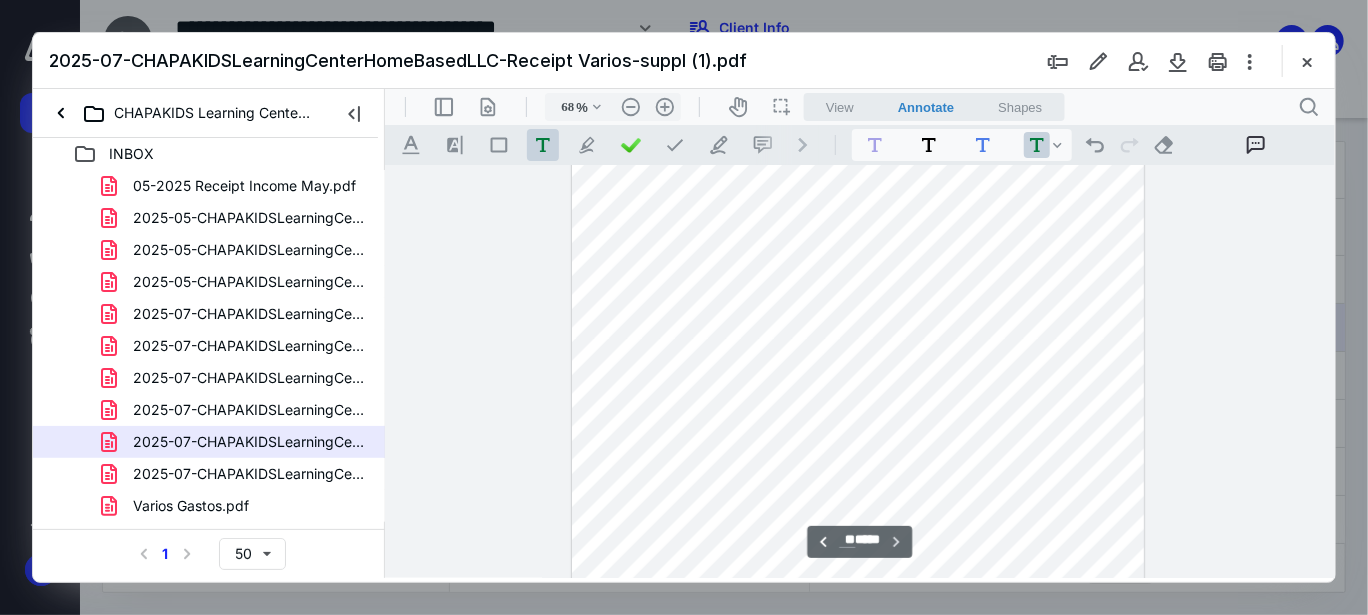 scroll, scrollTop: 12285, scrollLeft: 0, axis: vertical 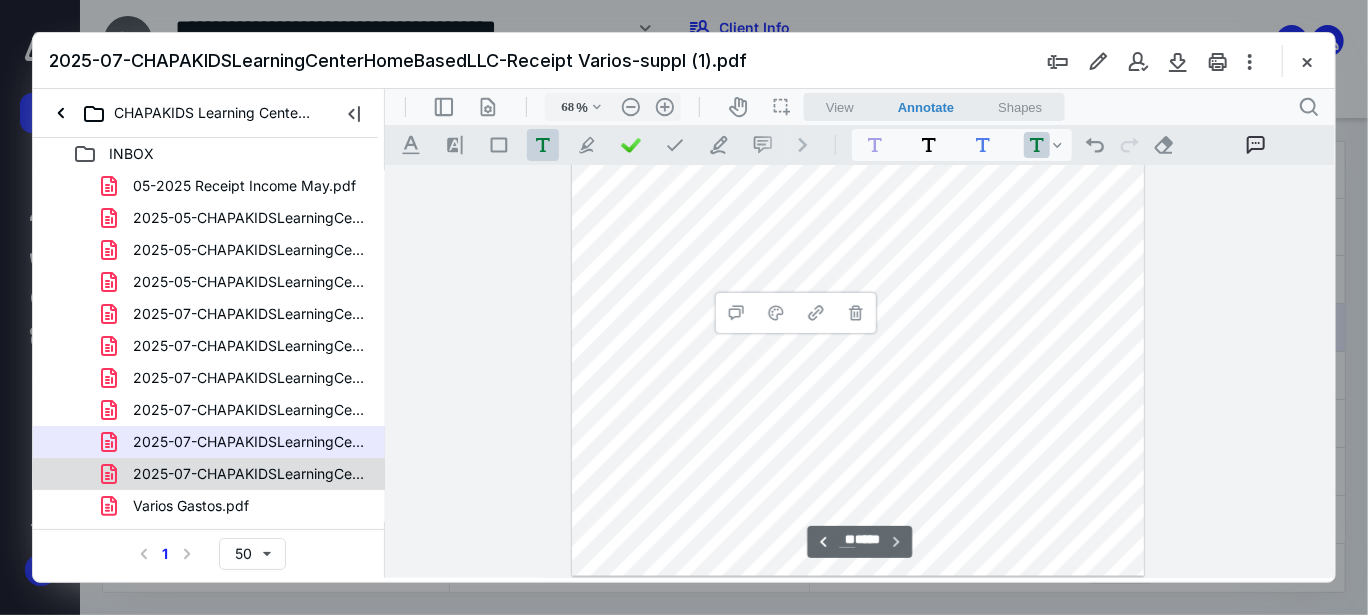 click on "2025-07-CHAPAKIDSLearningCenterHomeBasedLLC-Receipt Varios-suppl.pdf" at bounding box center [249, 474] 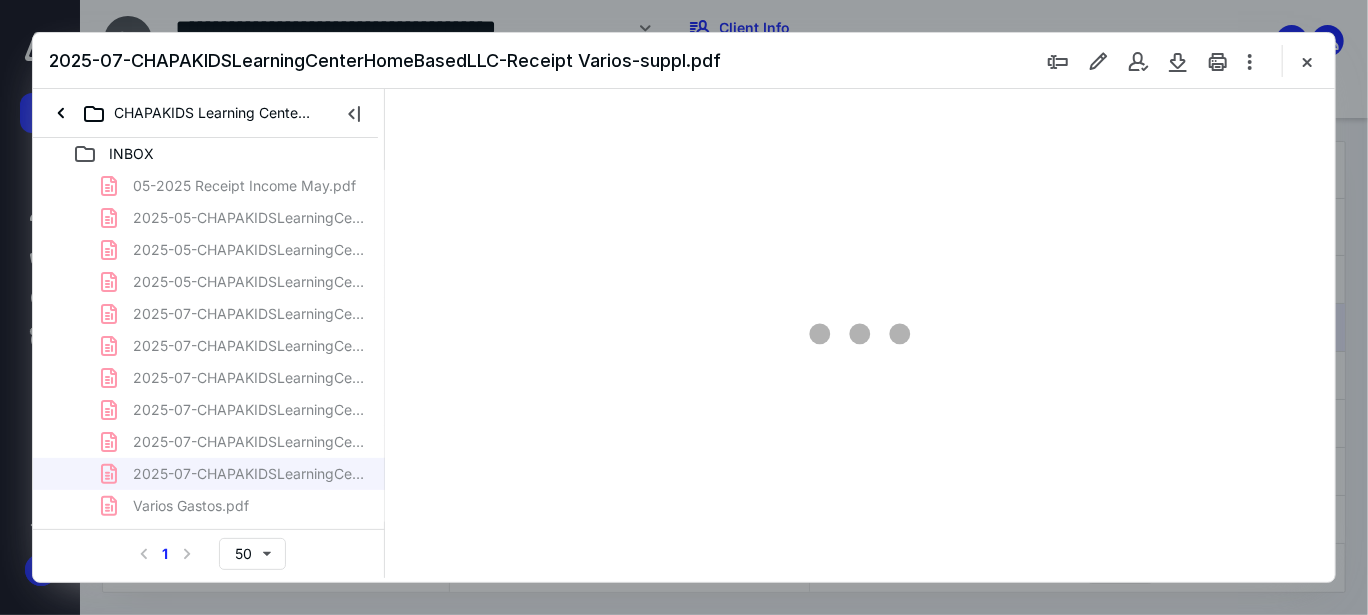 type on "38" 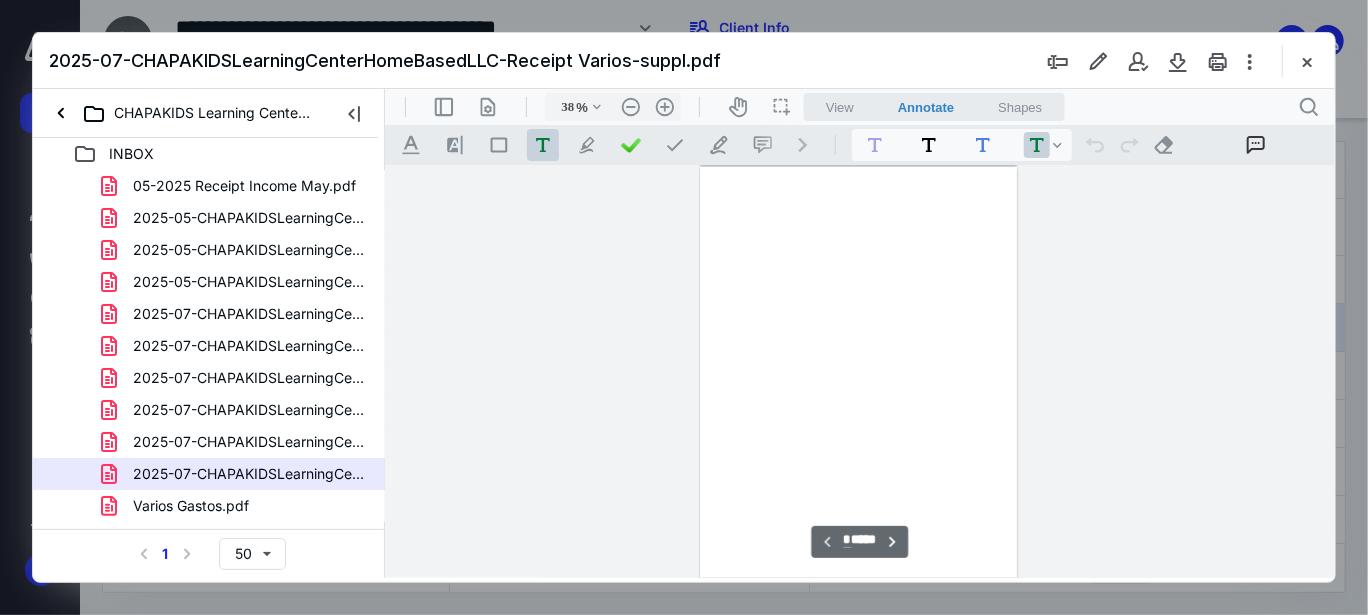 scroll, scrollTop: 76, scrollLeft: 0, axis: vertical 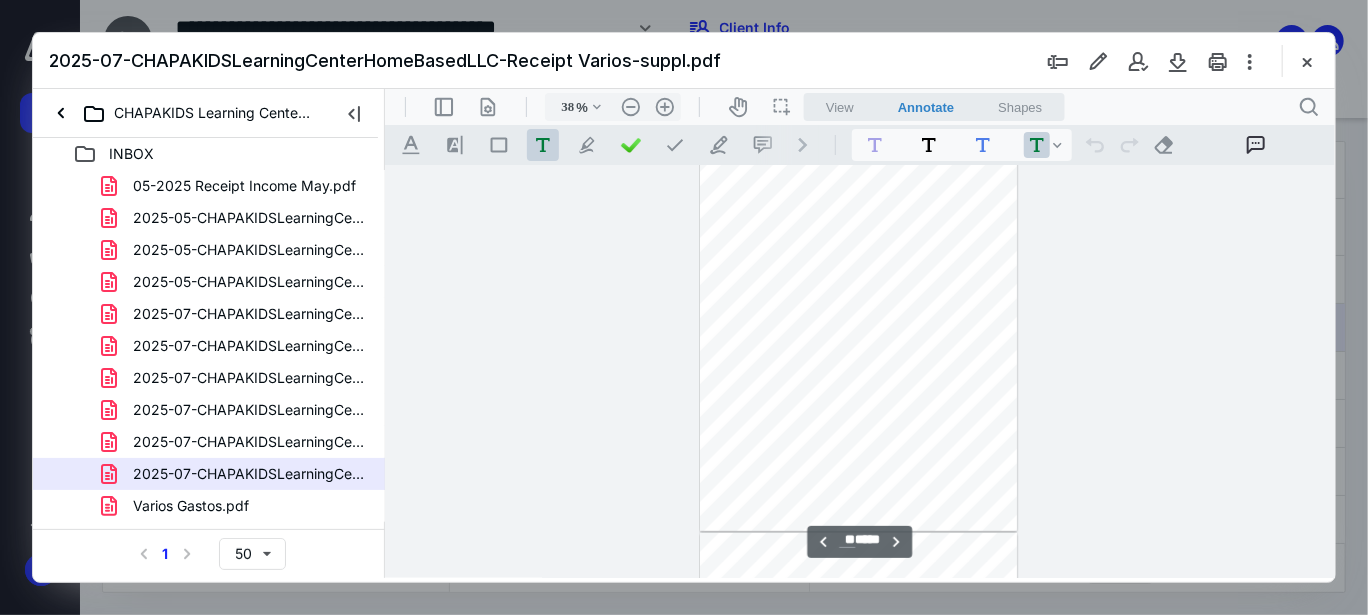 type on "**" 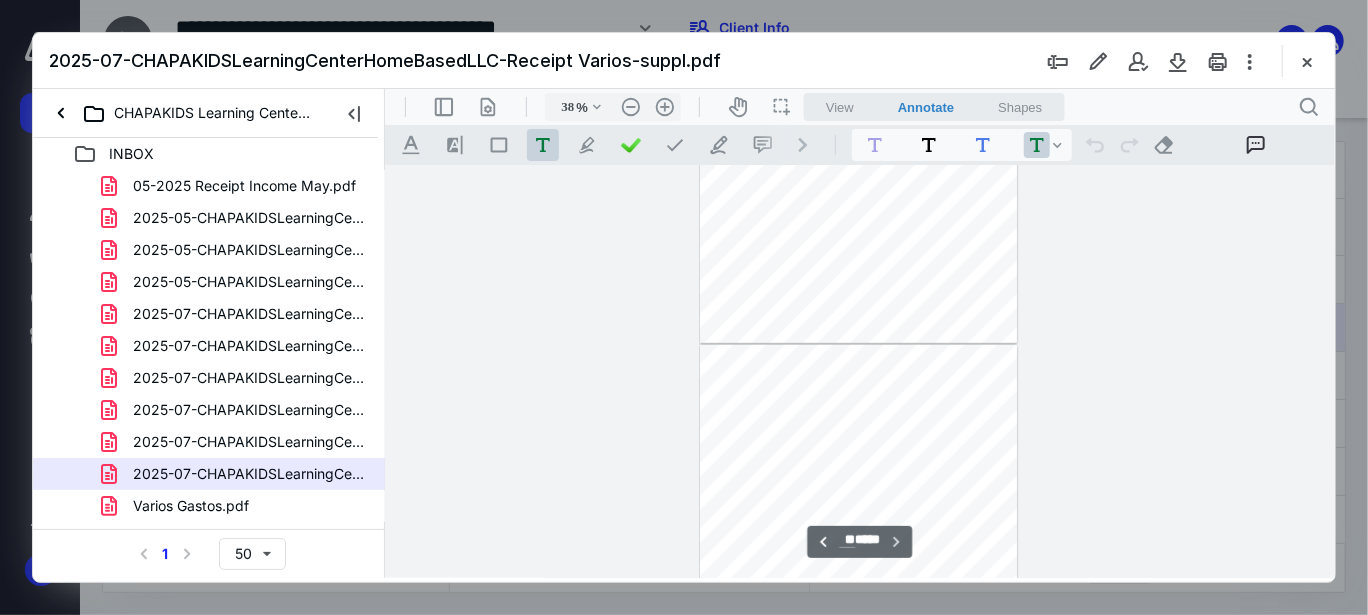 scroll, scrollTop: 4541, scrollLeft: 0, axis: vertical 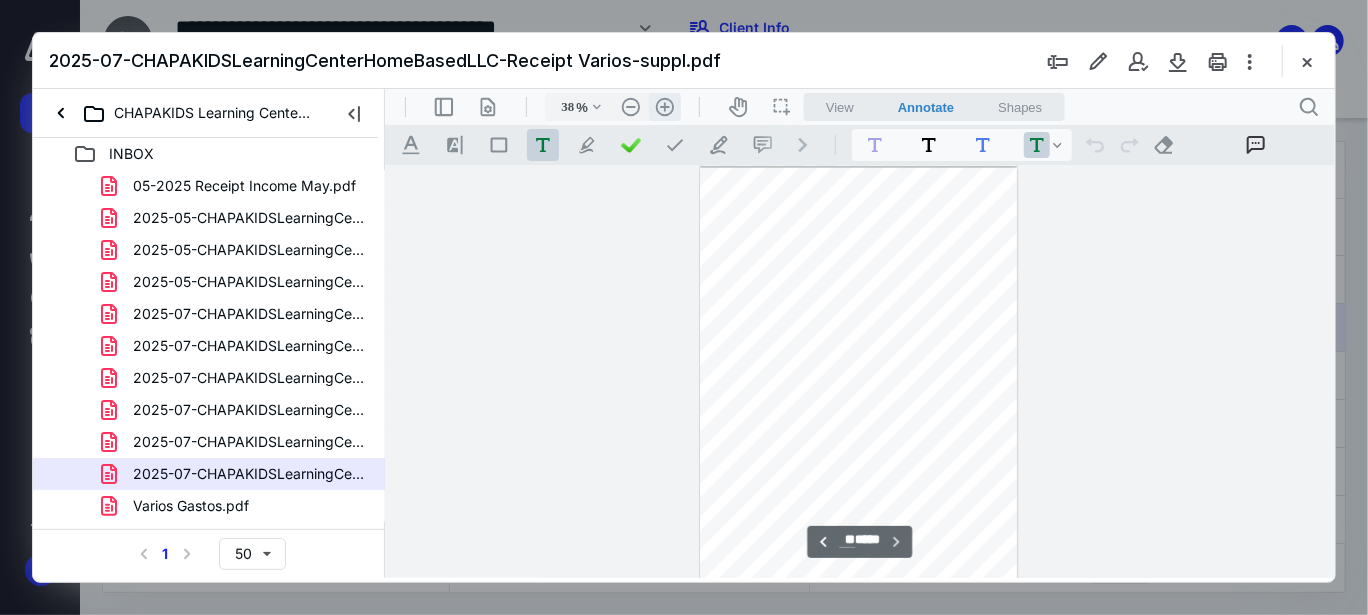 click on ".cls-1{fill:#abb0c4;} icon - header - zoom - in - line" at bounding box center (664, 106) 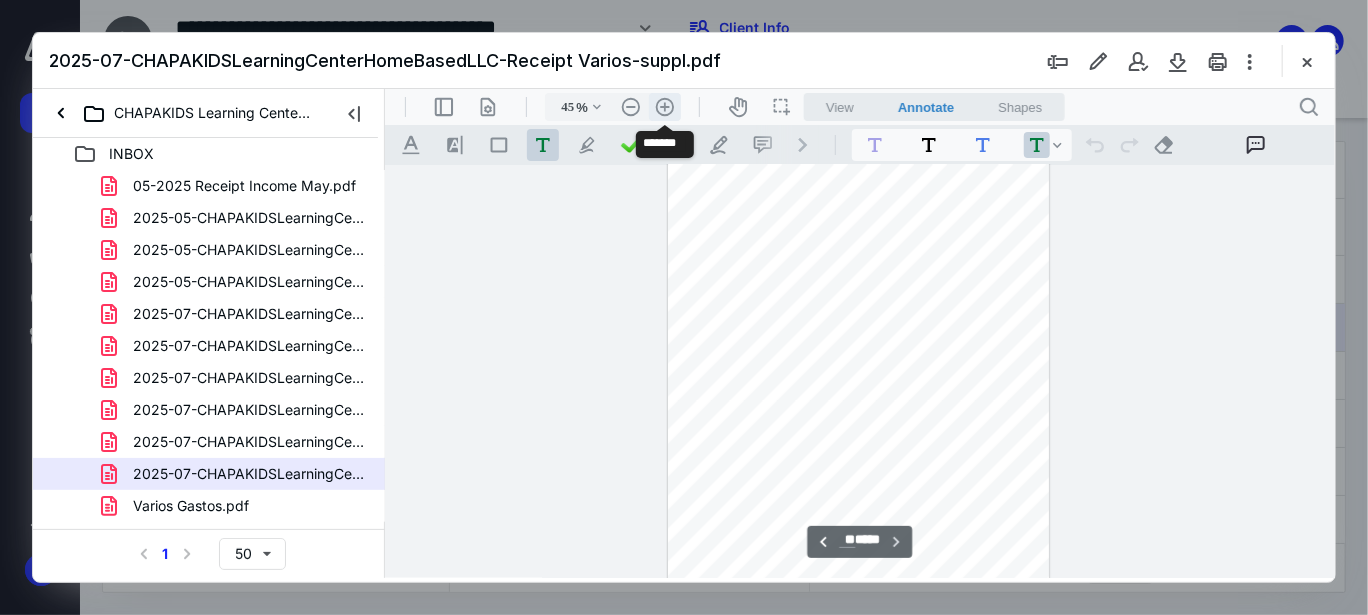 click on ".cls-1{fill:#abb0c4;} icon - header - zoom - in - line" at bounding box center (664, 106) 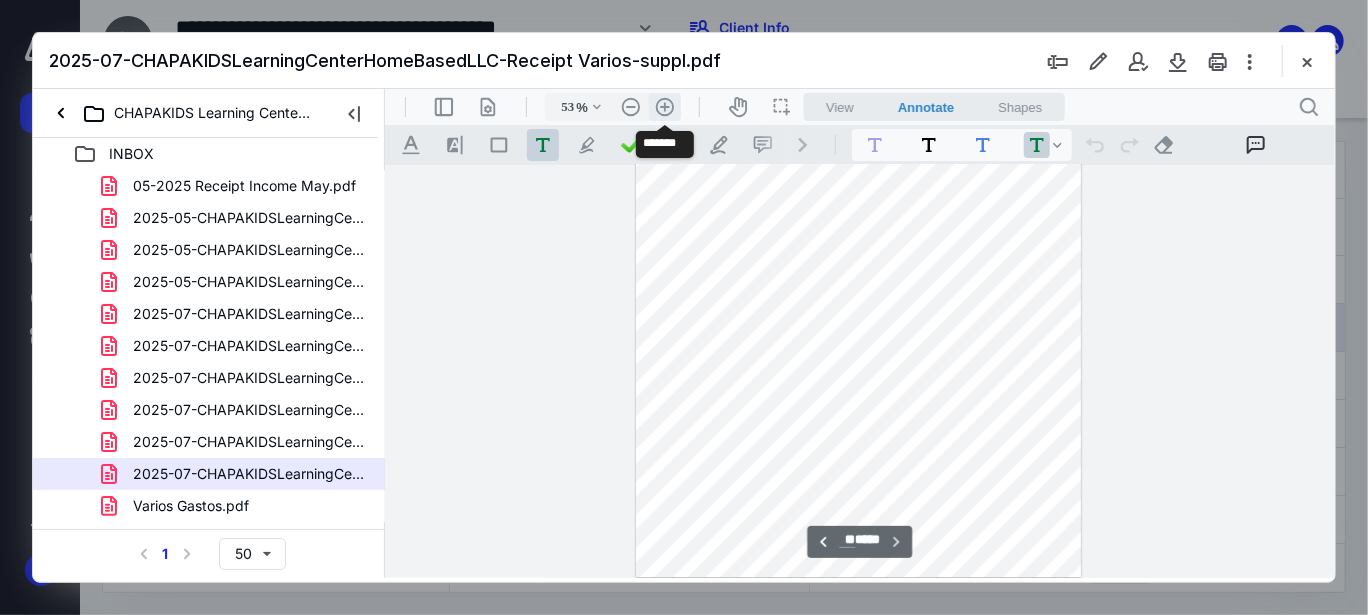 click on ".cls-1{fill:#abb0c4;} icon - header - zoom - in - line" at bounding box center (664, 106) 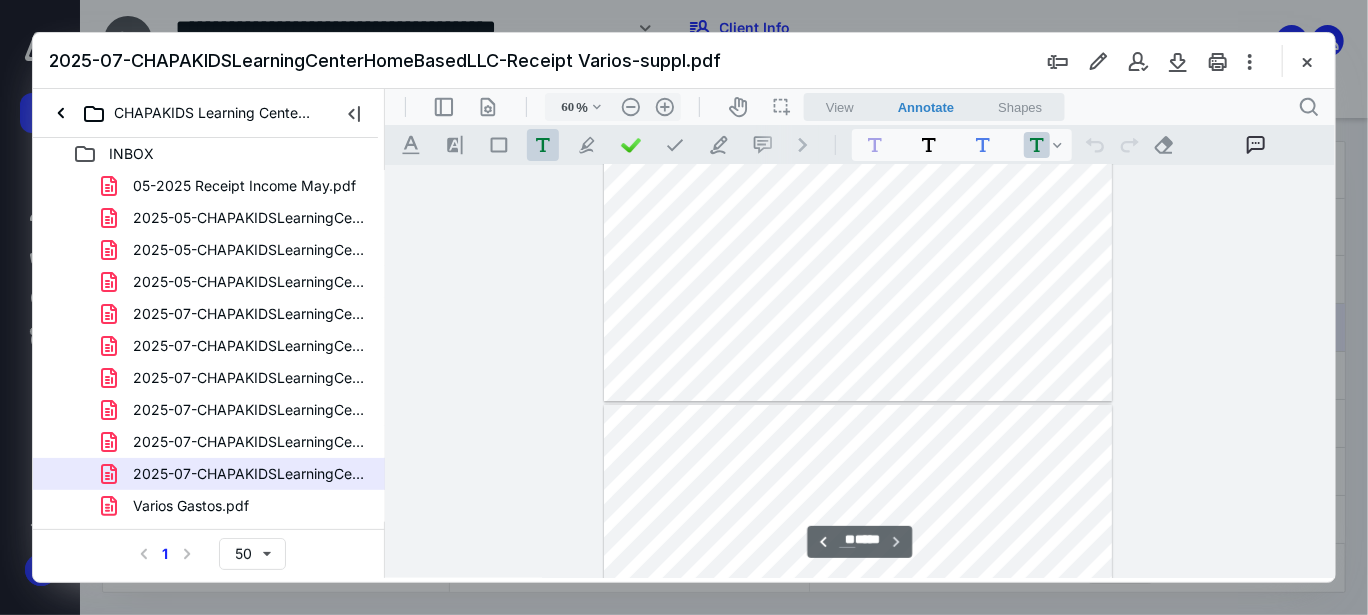 type on "**" 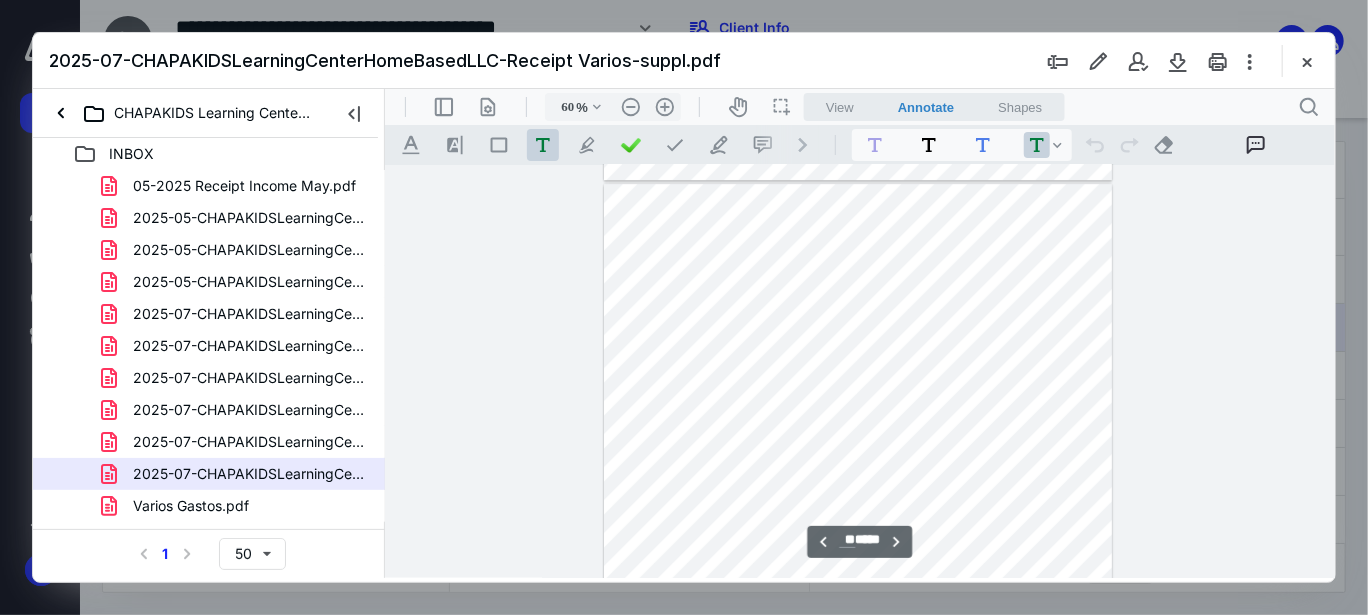 scroll, scrollTop: 6577, scrollLeft: 0, axis: vertical 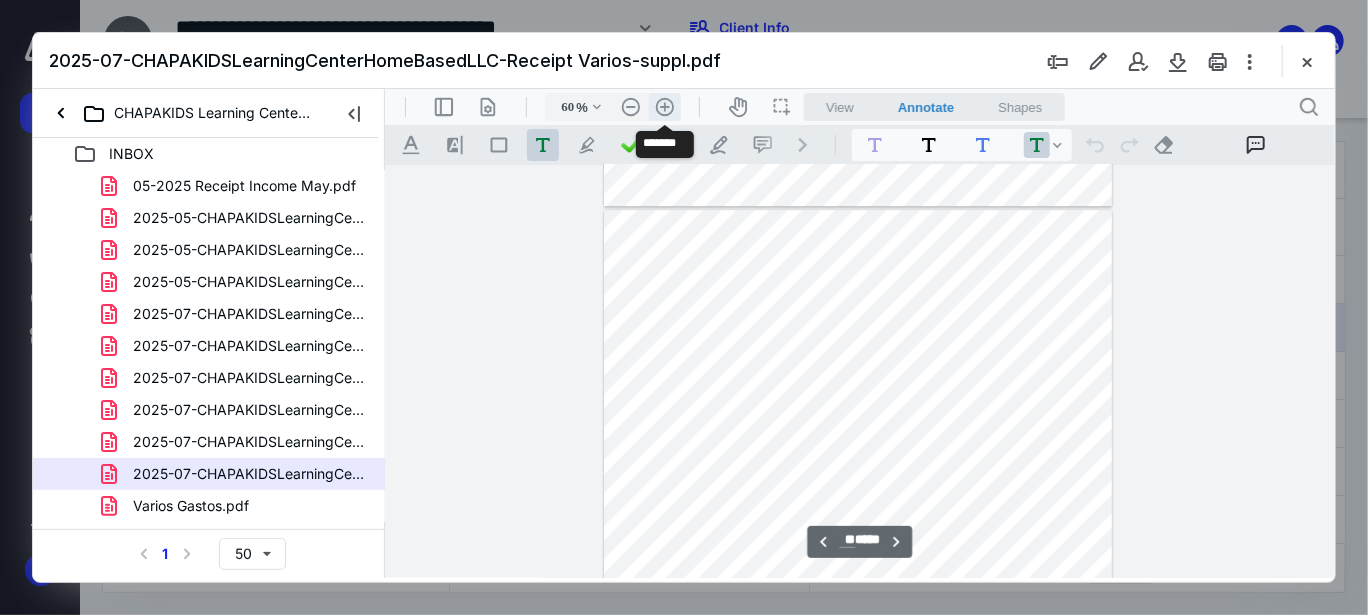 click on ".cls-1{fill:#abb0c4;} icon - header - zoom - in - line" at bounding box center [664, 106] 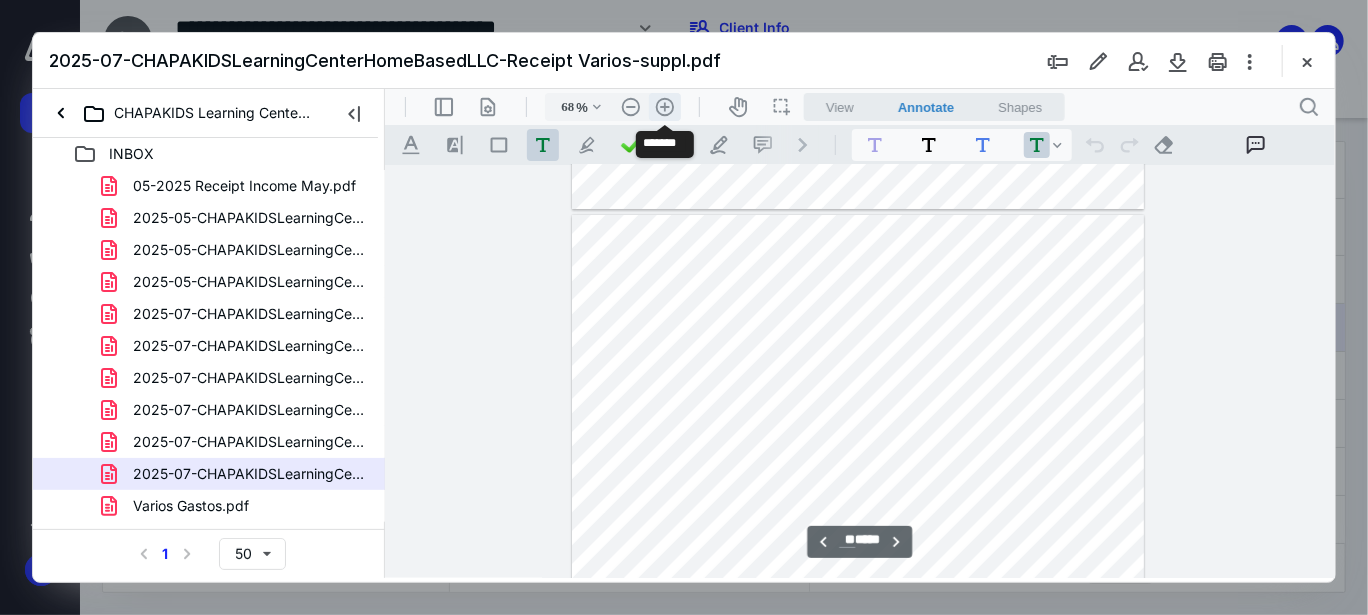 click on ".cls-1{fill:#abb0c4;} icon - header - zoom - in - line" at bounding box center [664, 106] 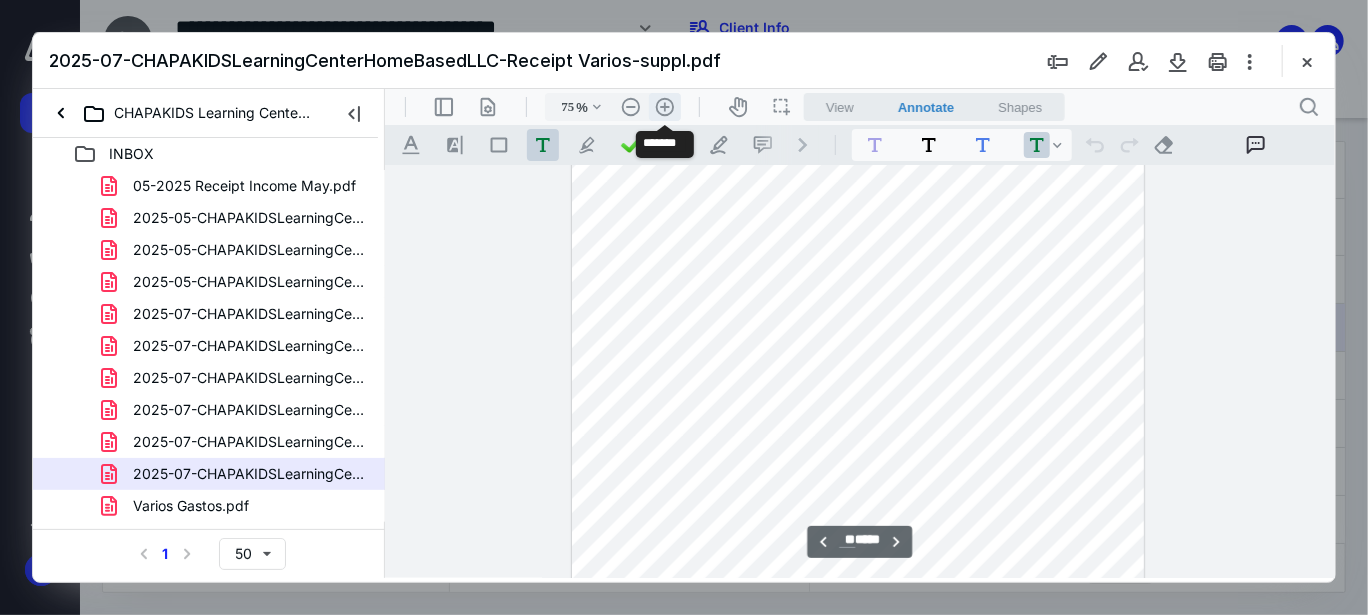 click on ".cls-1{fill:#abb0c4;} icon - header - zoom - in - line" at bounding box center (664, 106) 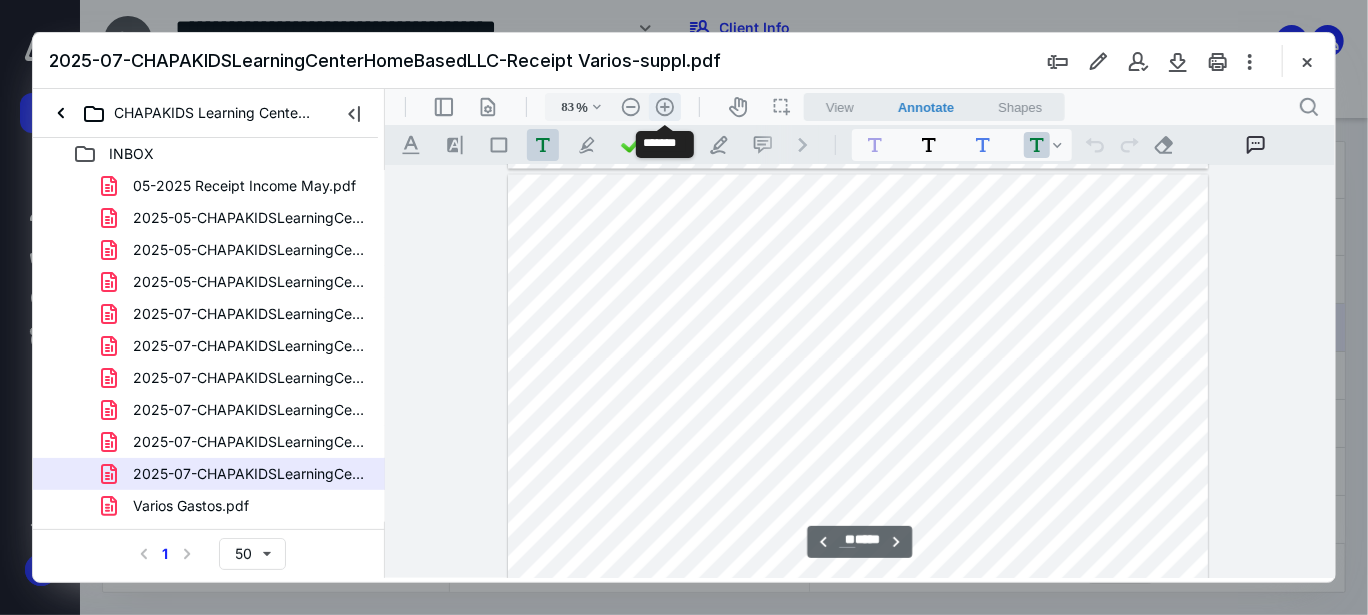 click on ".cls-1{fill:#abb0c4;} icon - header - zoom - in - line" at bounding box center [664, 106] 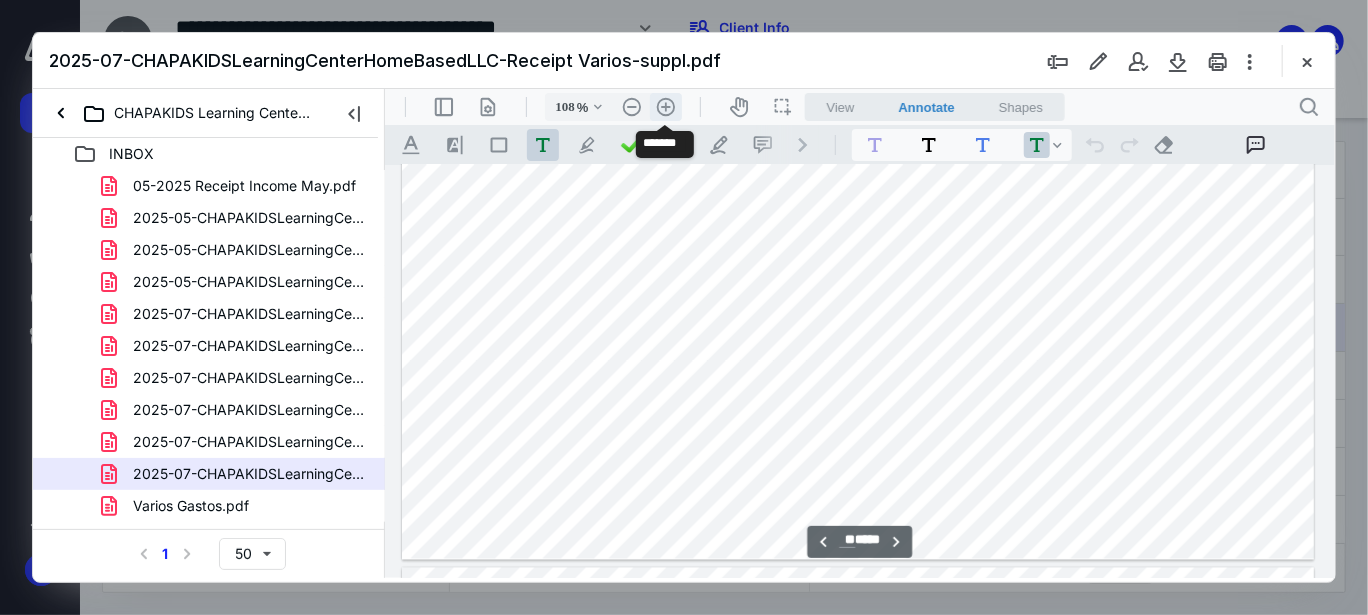 scroll, scrollTop: 11931, scrollLeft: 0, axis: vertical 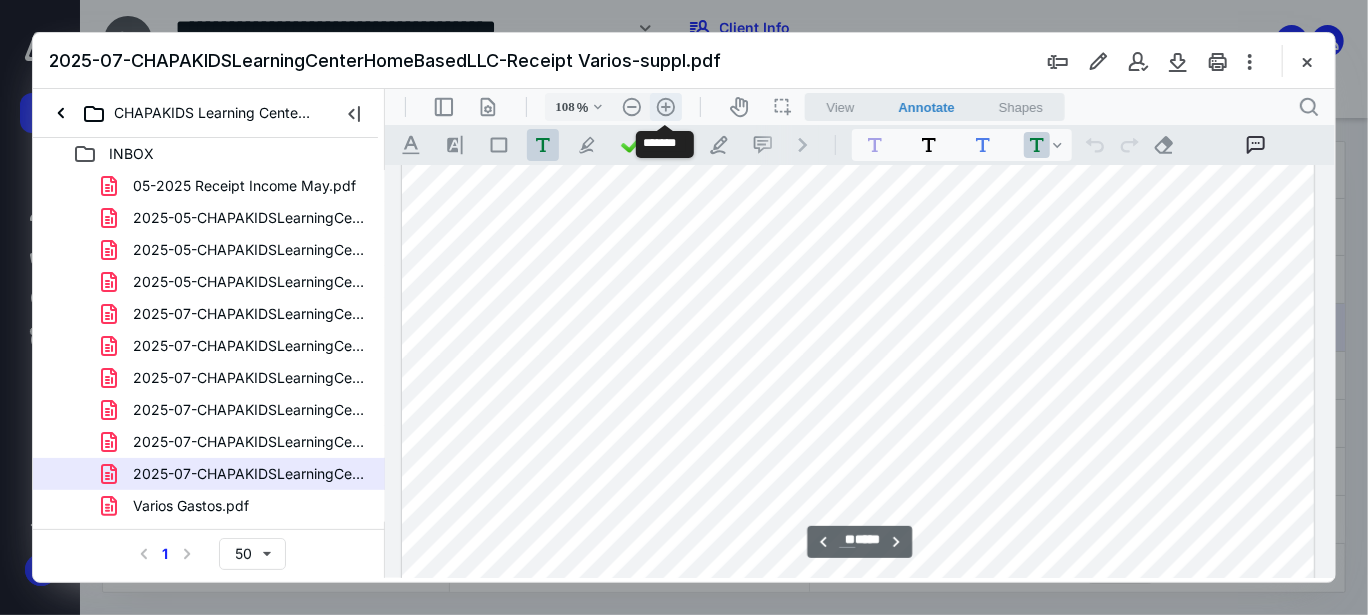 click on ".cls-1{fill:#abb0c4;} icon - header - zoom - in - line" at bounding box center (665, 106) 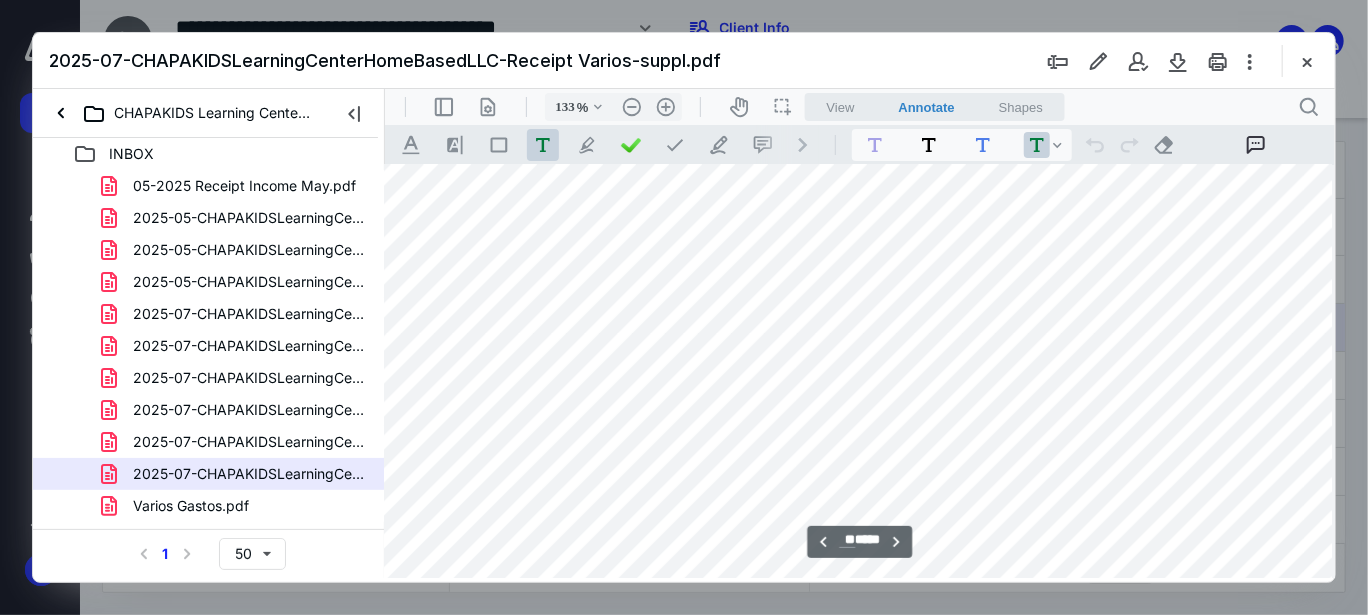 scroll, scrollTop: 13249, scrollLeft: 98, axis: both 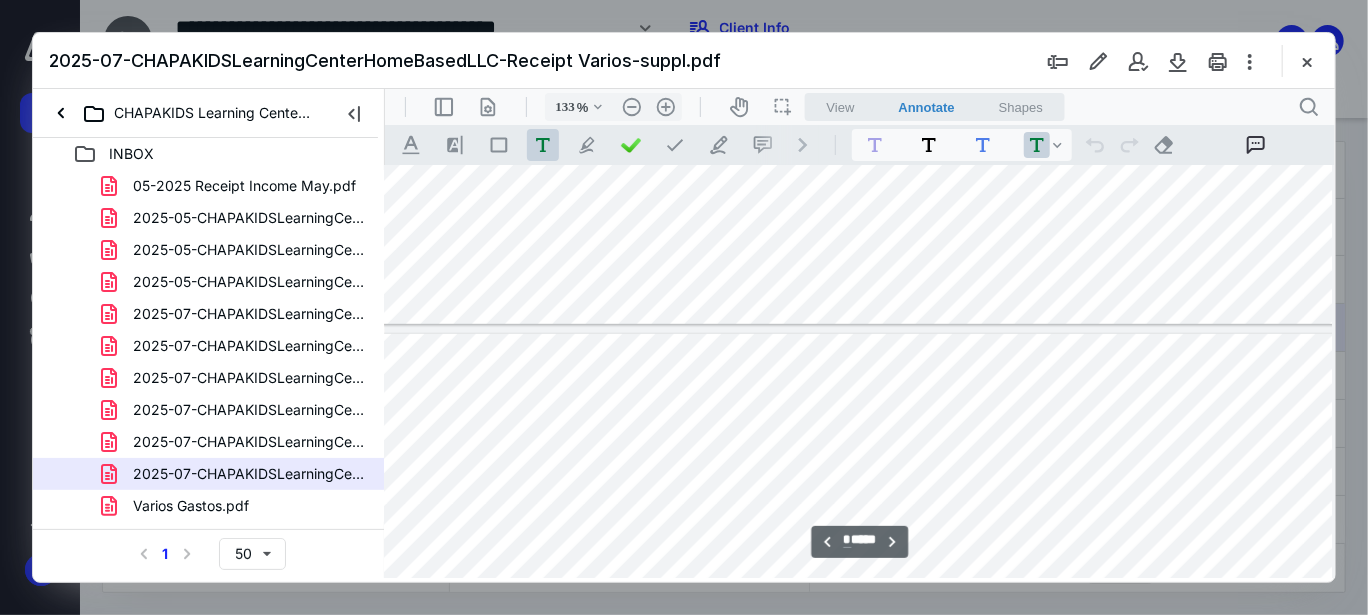 type on "*" 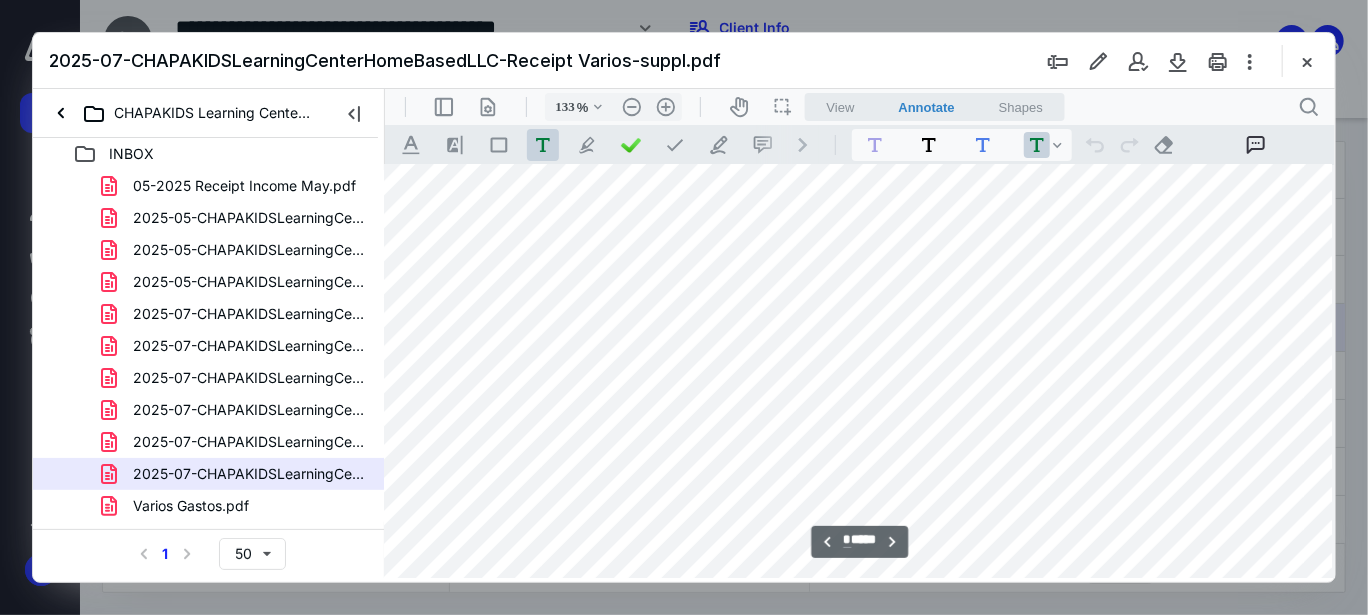 scroll, scrollTop: 3449, scrollLeft: 98, axis: both 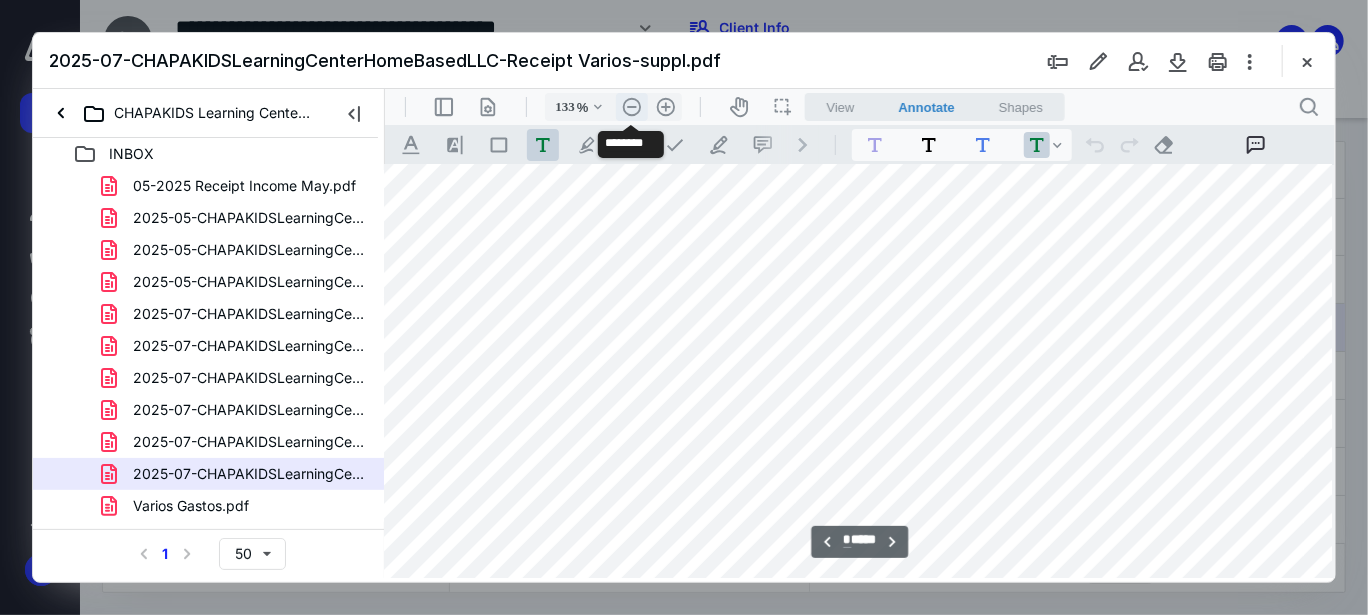 click on ".cls-1{fill:#abb0c4;} icon - header - zoom - out - line" at bounding box center (631, 106) 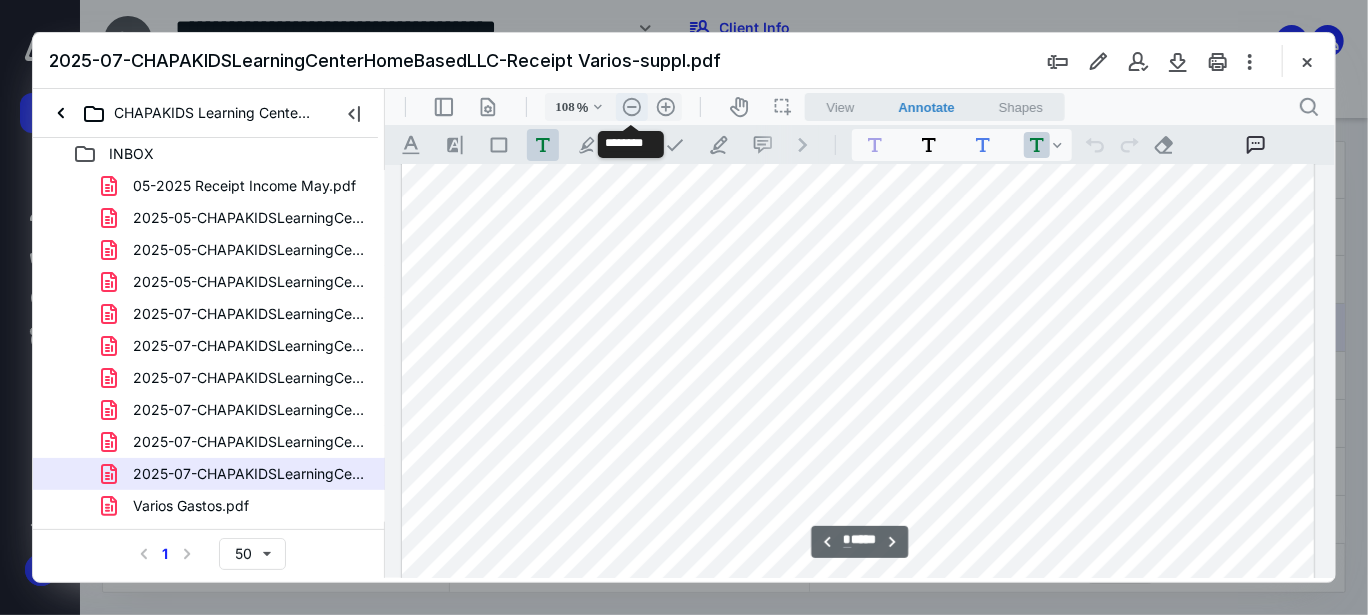 click on ".cls-1{fill:#abb0c4;} icon - header - zoom - out - line" at bounding box center (631, 106) 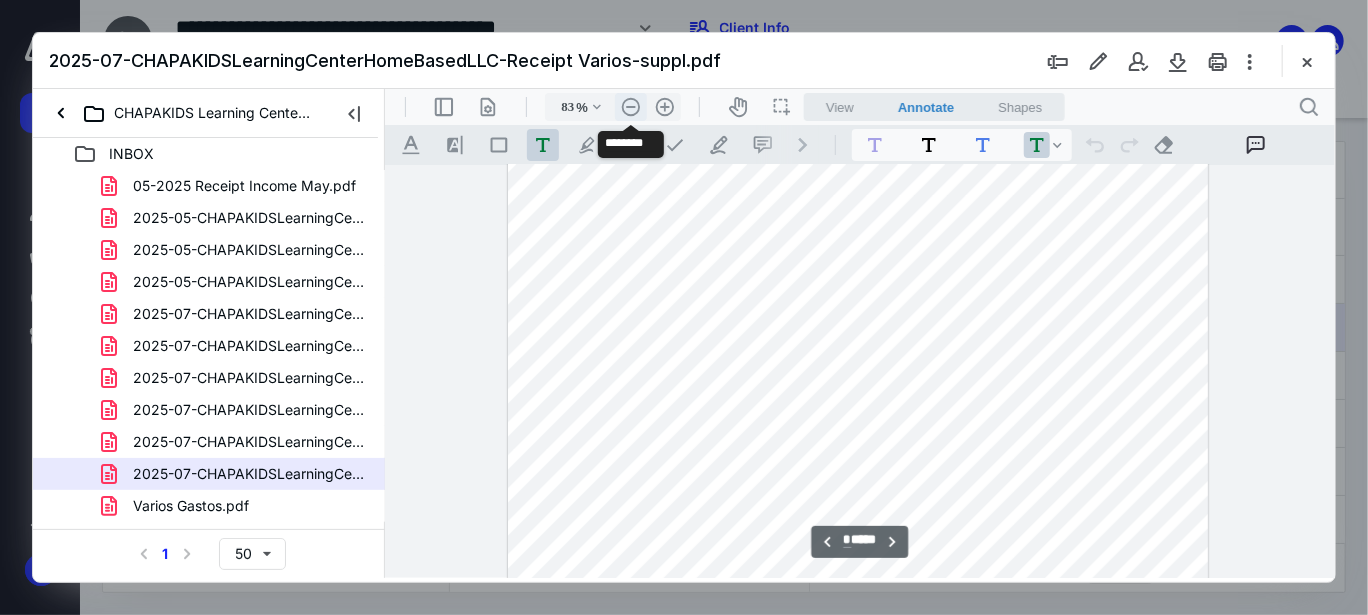 scroll, scrollTop: 2082, scrollLeft: 0, axis: vertical 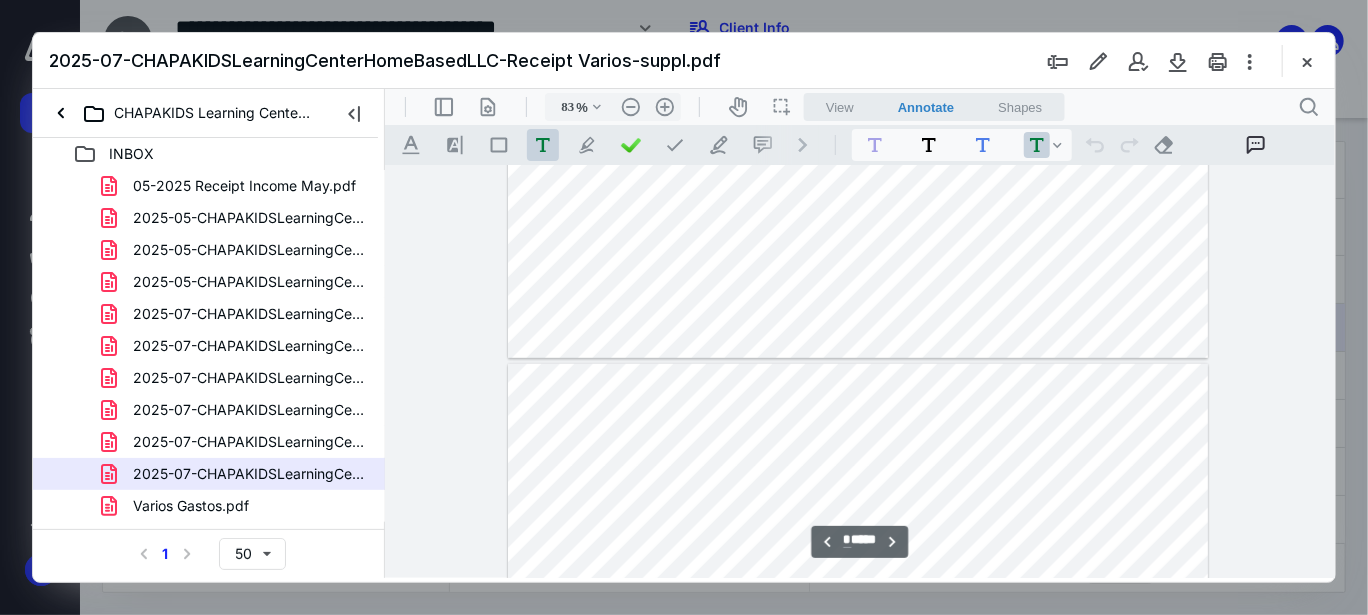 type on "*" 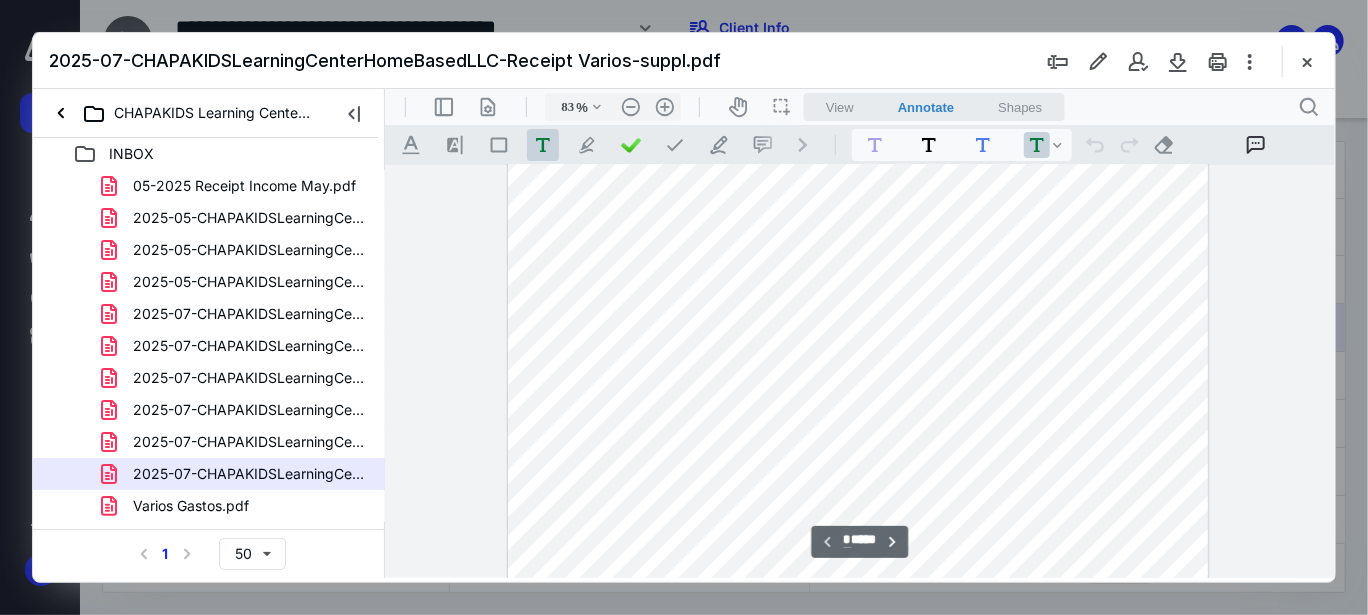 scroll, scrollTop: 0, scrollLeft: 0, axis: both 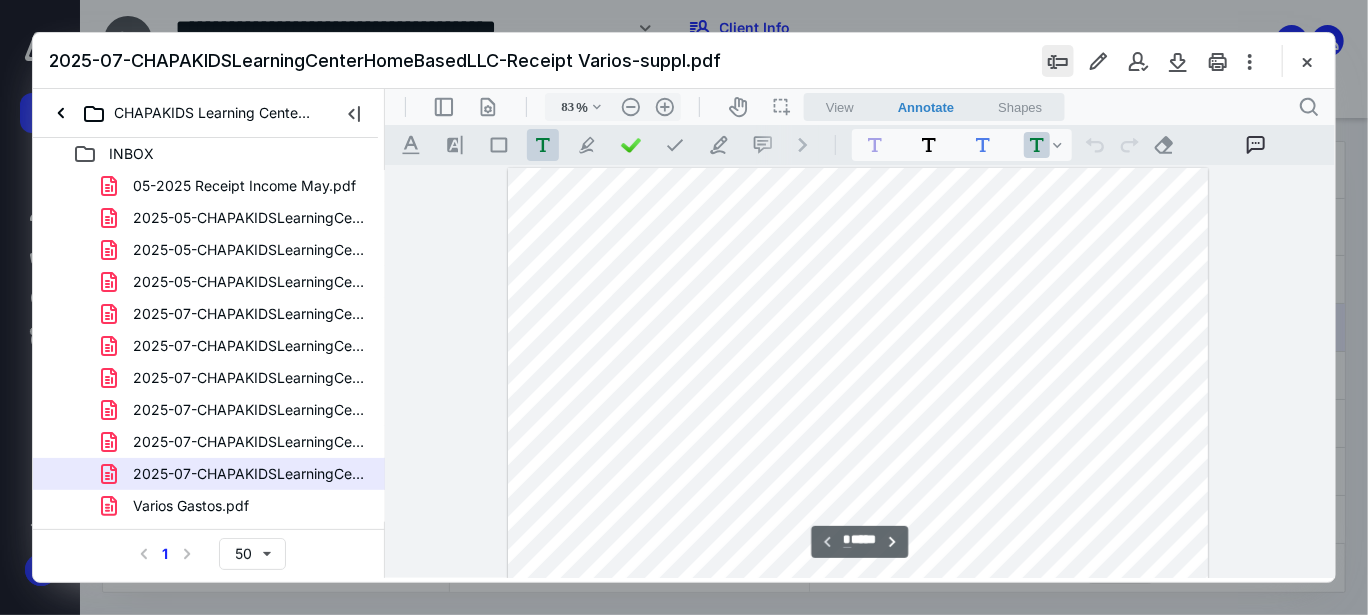 click at bounding box center [1058, 61] 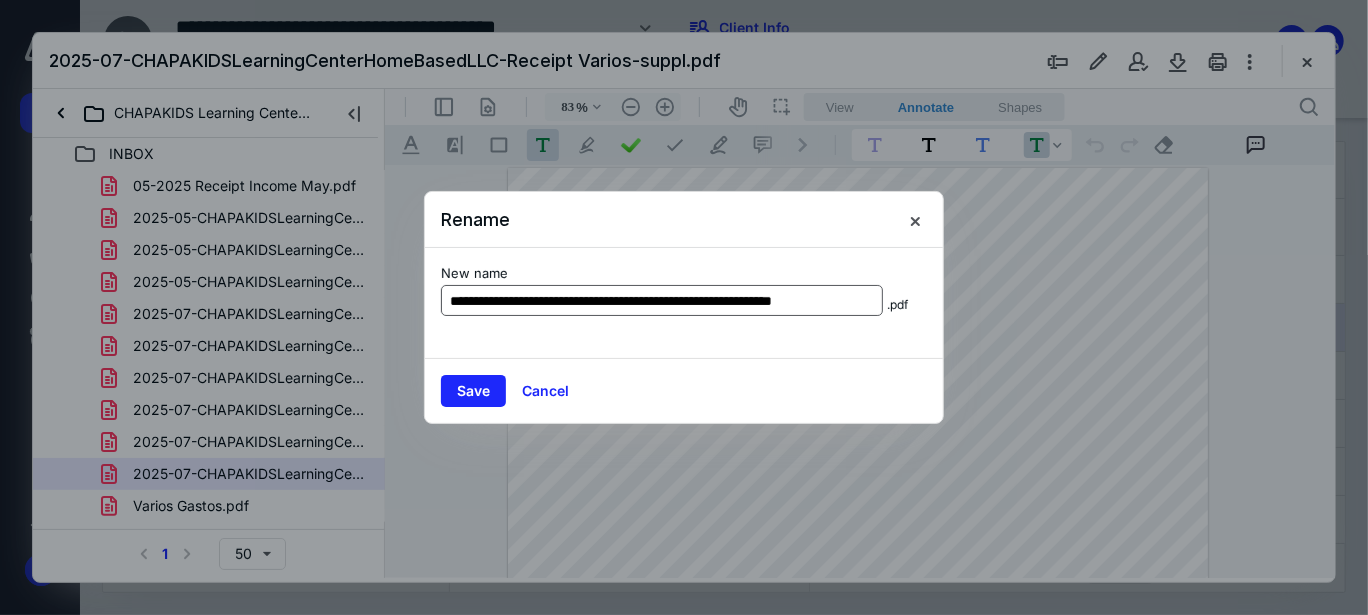 scroll, scrollTop: 0, scrollLeft: 0, axis: both 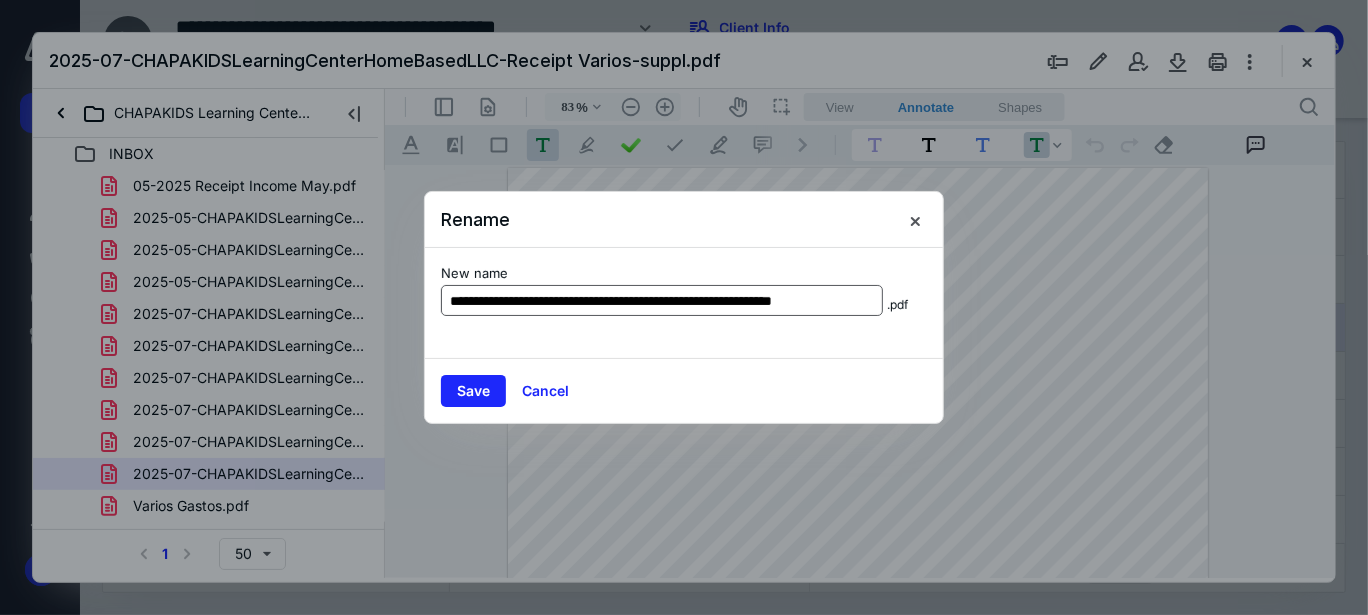 drag, startPoint x: 799, startPoint y: 299, endPoint x: 441, endPoint y: 307, distance: 358.0894 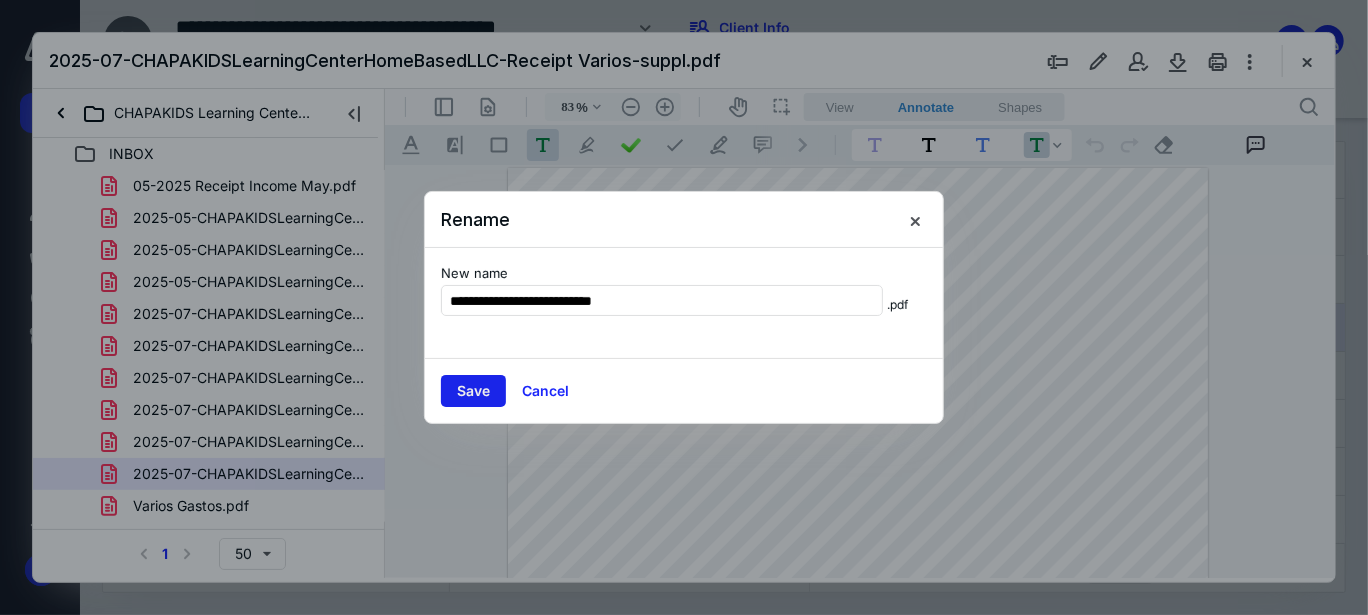 type on "**********" 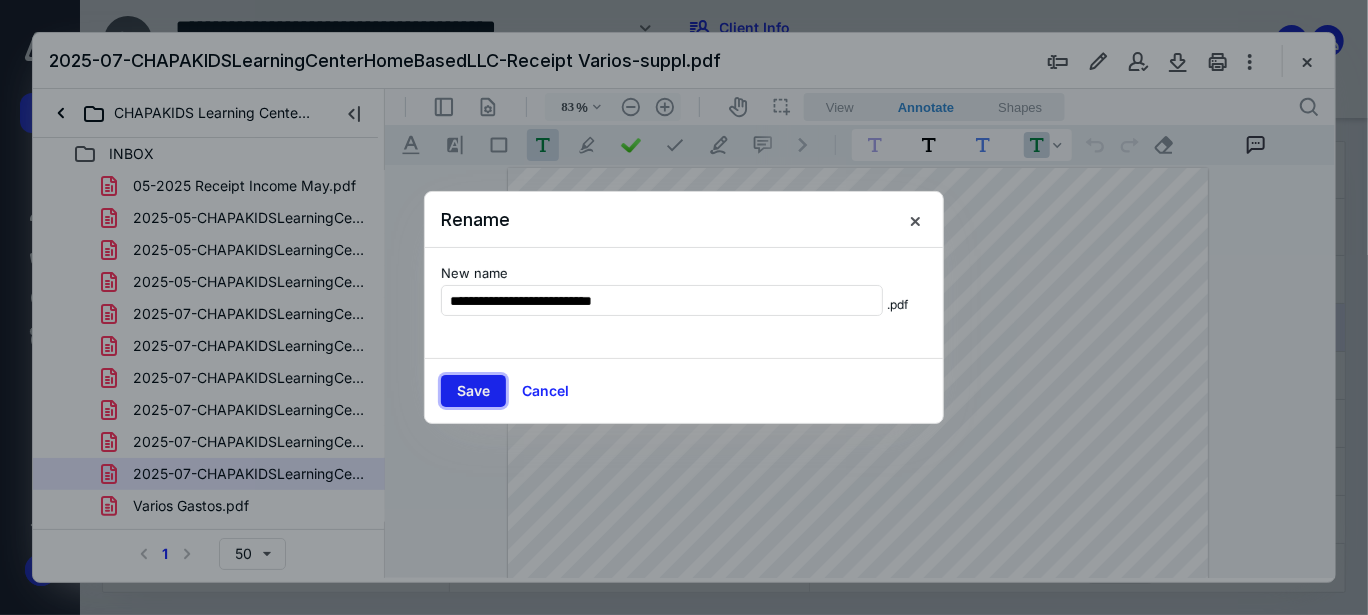 click on "Save" at bounding box center (473, 391) 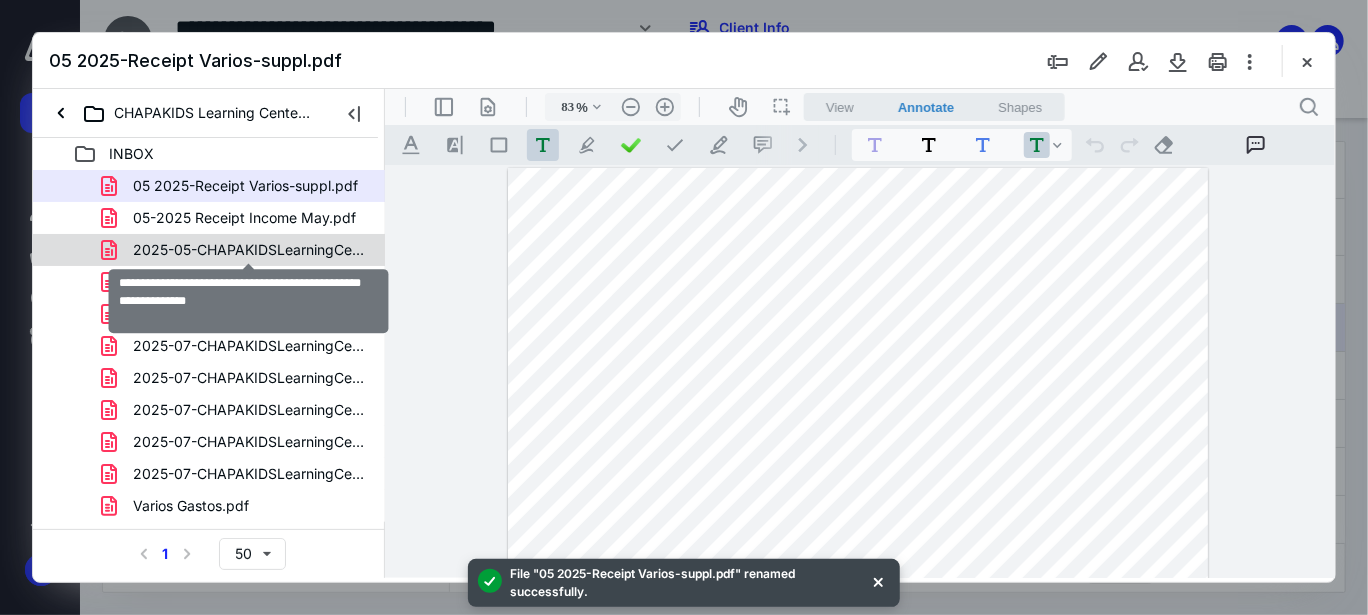 click on "2025-05-CHAPAKIDSLearningCenterHomeBasedLLC-Receipt Gasoline.pdf" at bounding box center (249, 250) 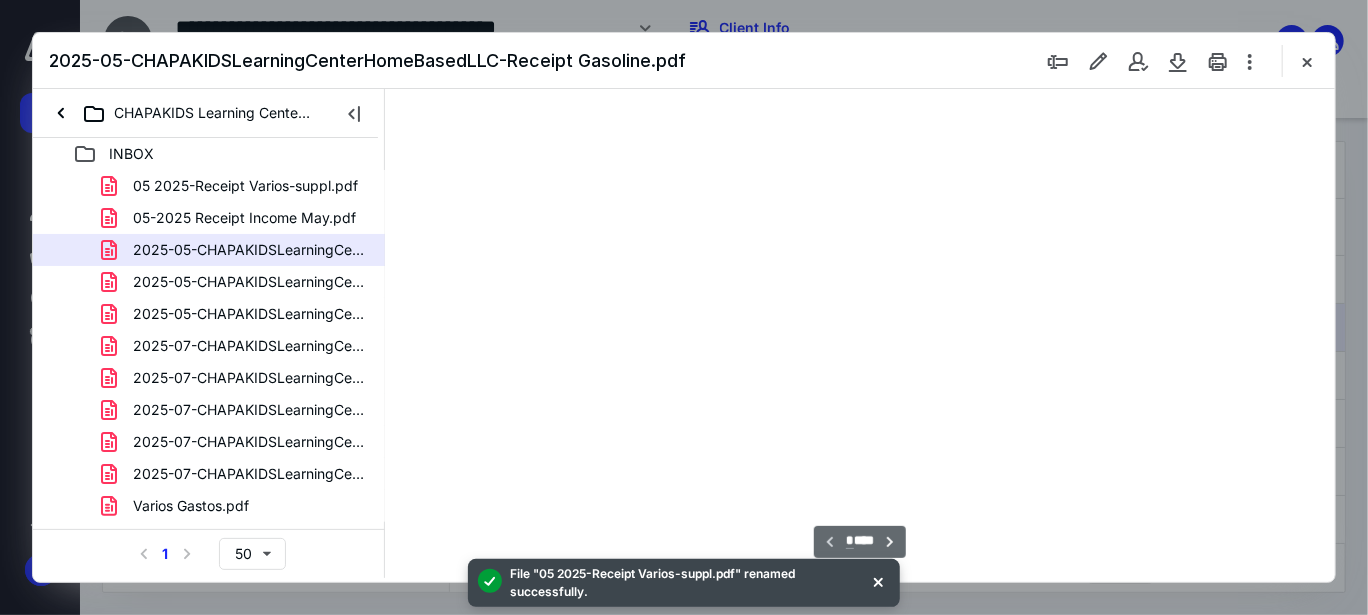 scroll, scrollTop: 76, scrollLeft: 0, axis: vertical 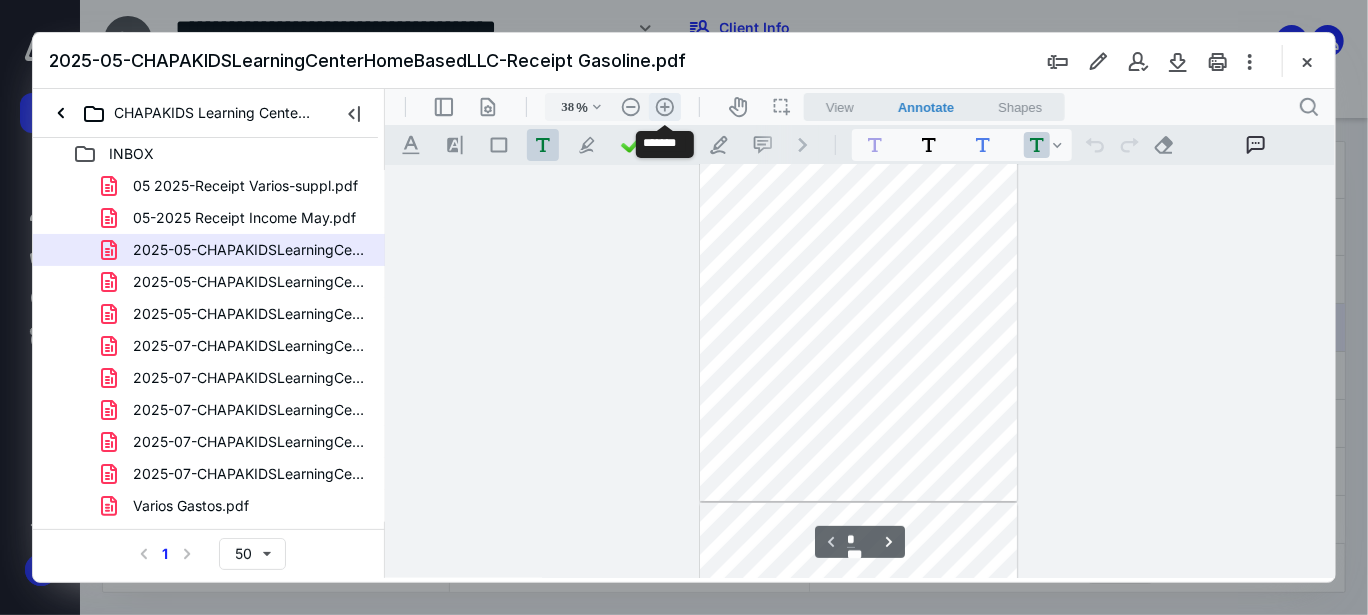 click on ".cls-1{fill:#abb0c4;} icon - header - zoom - in - line" at bounding box center [664, 106] 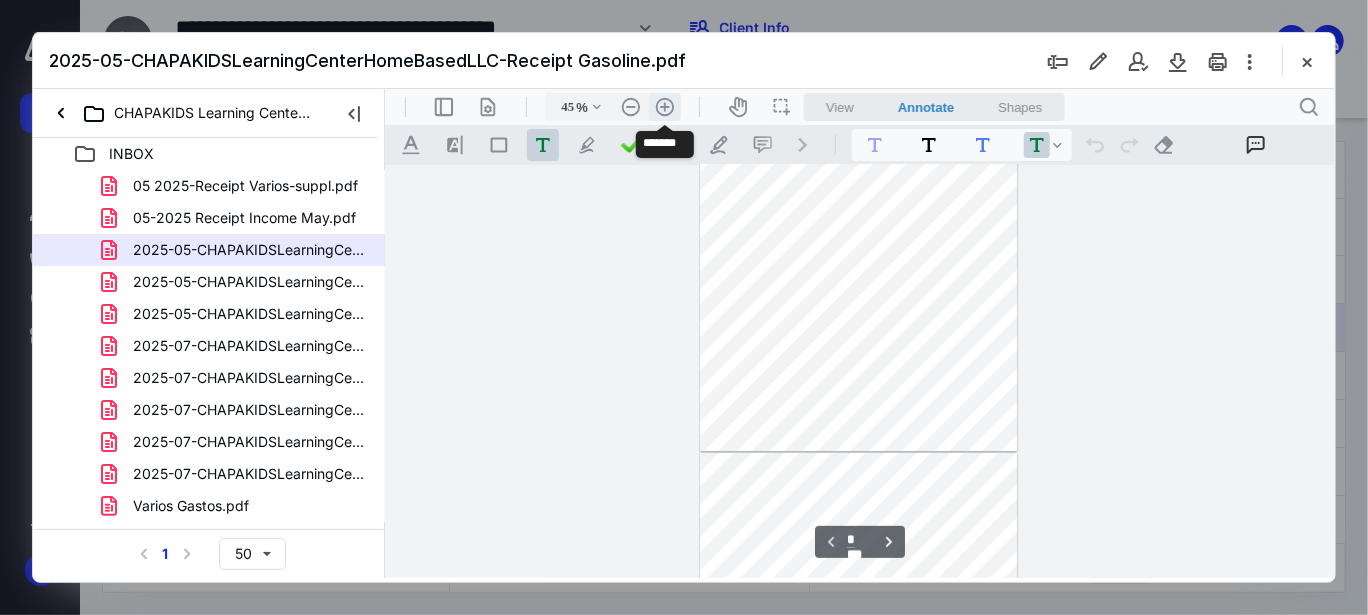 click on ".cls-1{fill:#abb0c4;} icon - header - zoom - in - line" at bounding box center (664, 106) 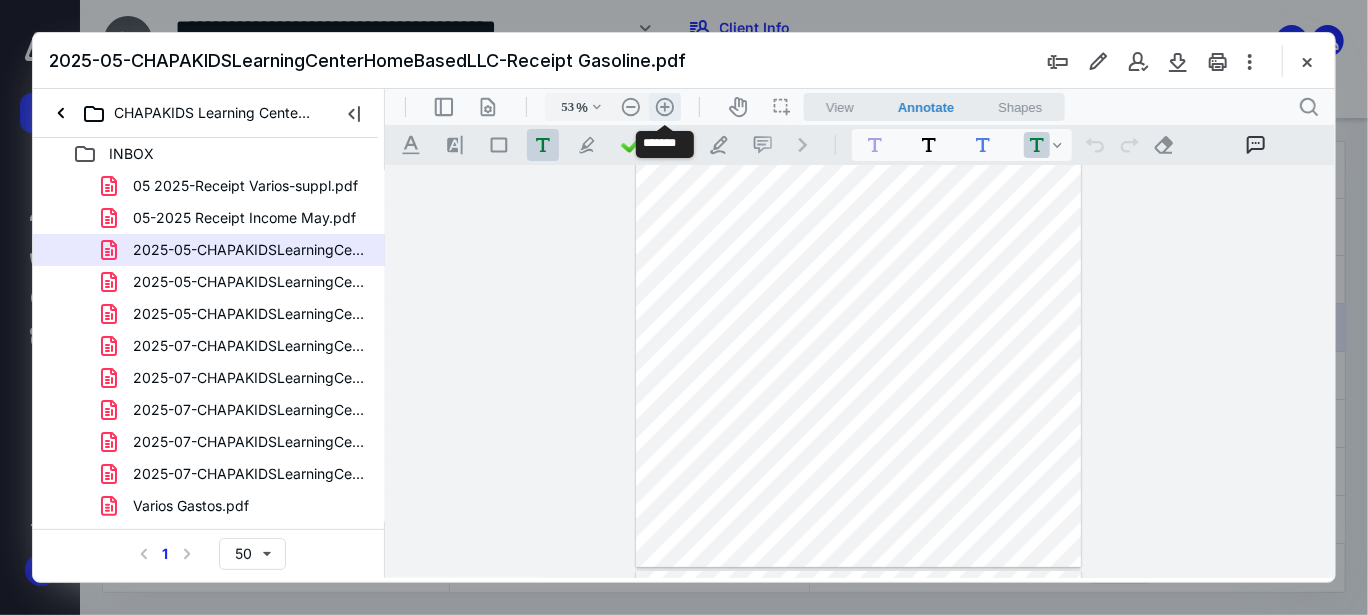 click on ".cls-1{fill:#abb0c4;} icon - header - zoom - in - line" at bounding box center [664, 106] 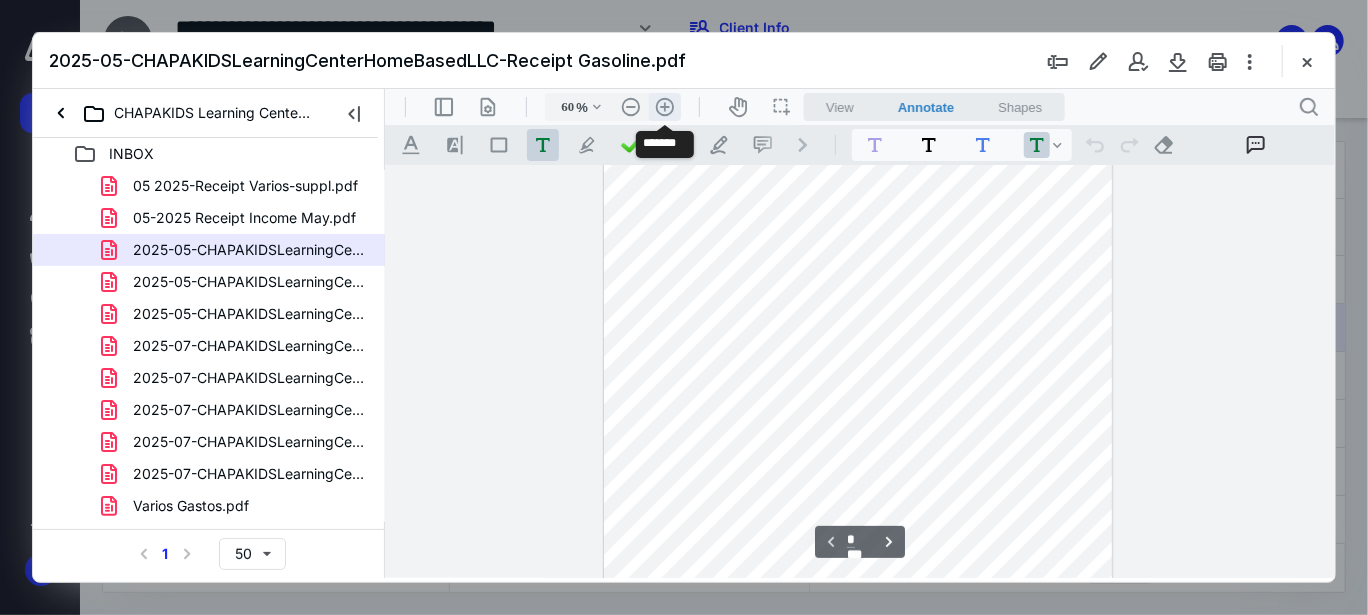 click on ".cls-1{fill:#abb0c4;} icon - header - zoom - in - line" at bounding box center [664, 106] 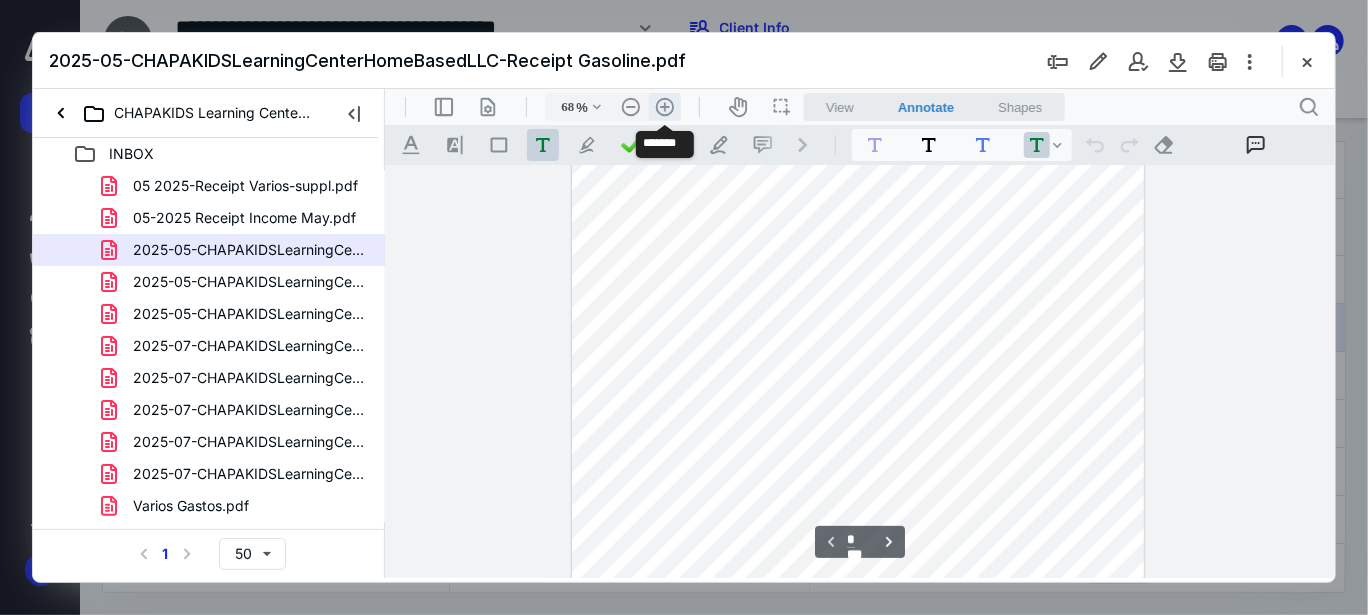 click on ".cls-1{fill:#abb0c4;} icon - header - zoom - in - line" at bounding box center [664, 106] 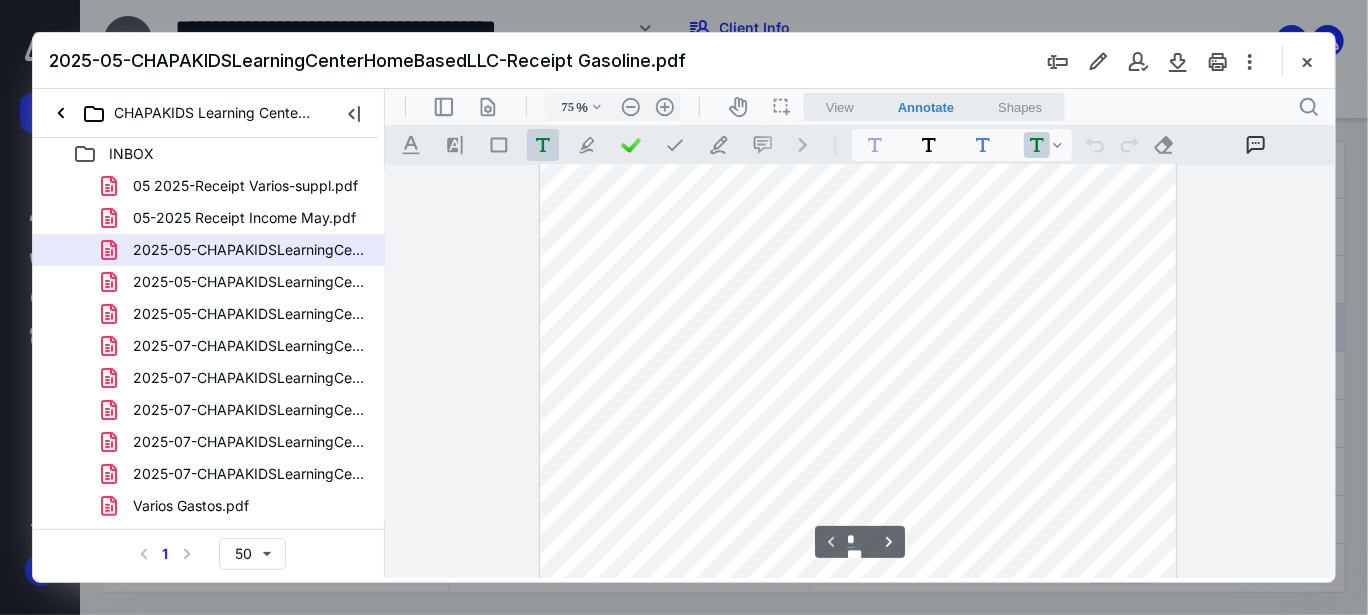 scroll, scrollTop: 124, scrollLeft: 0, axis: vertical 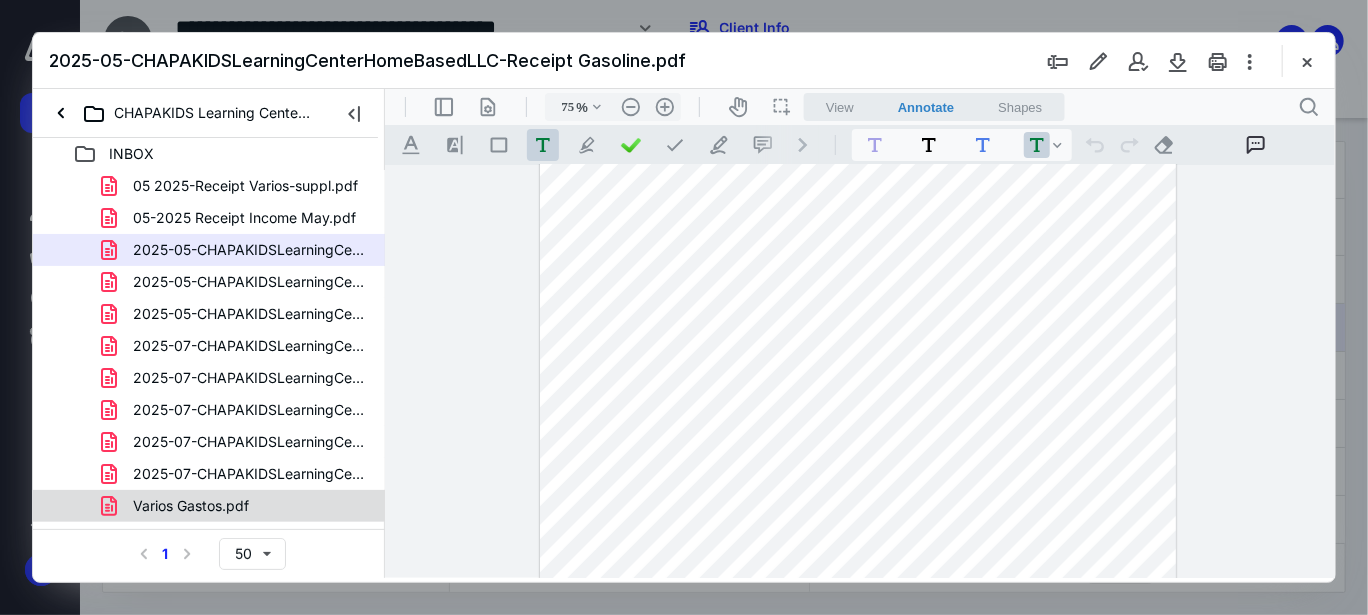 click on "Varios Gastos.pdf" at bounding box center (179, 506) 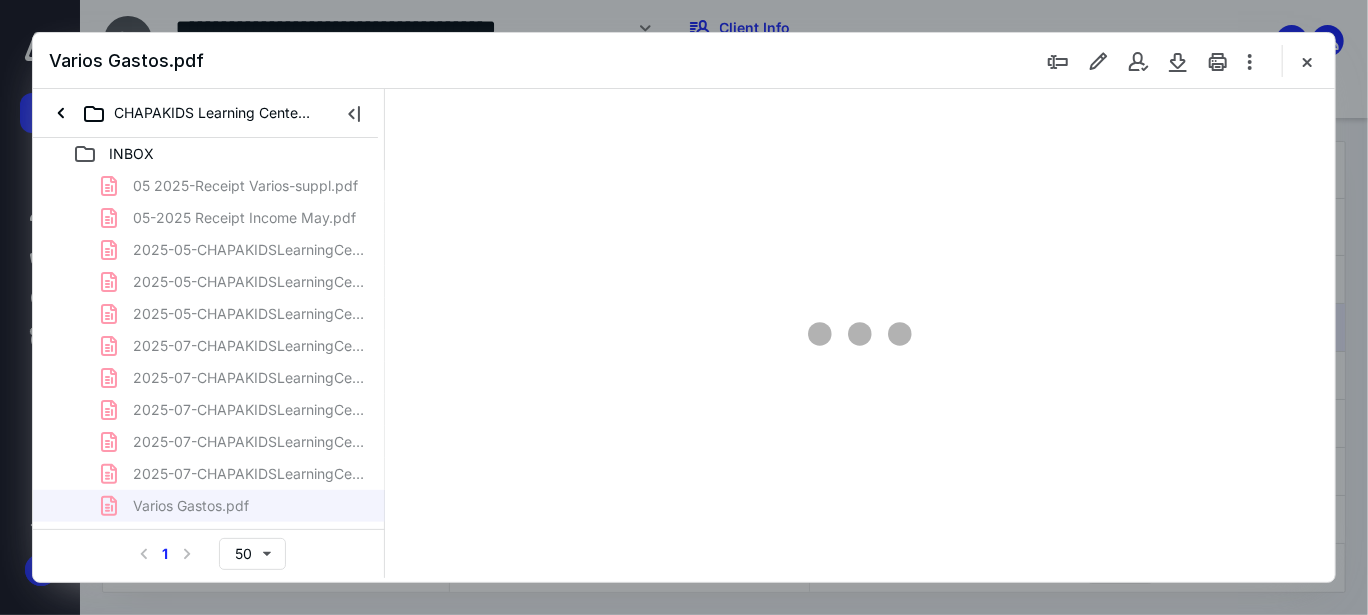 type on "38" 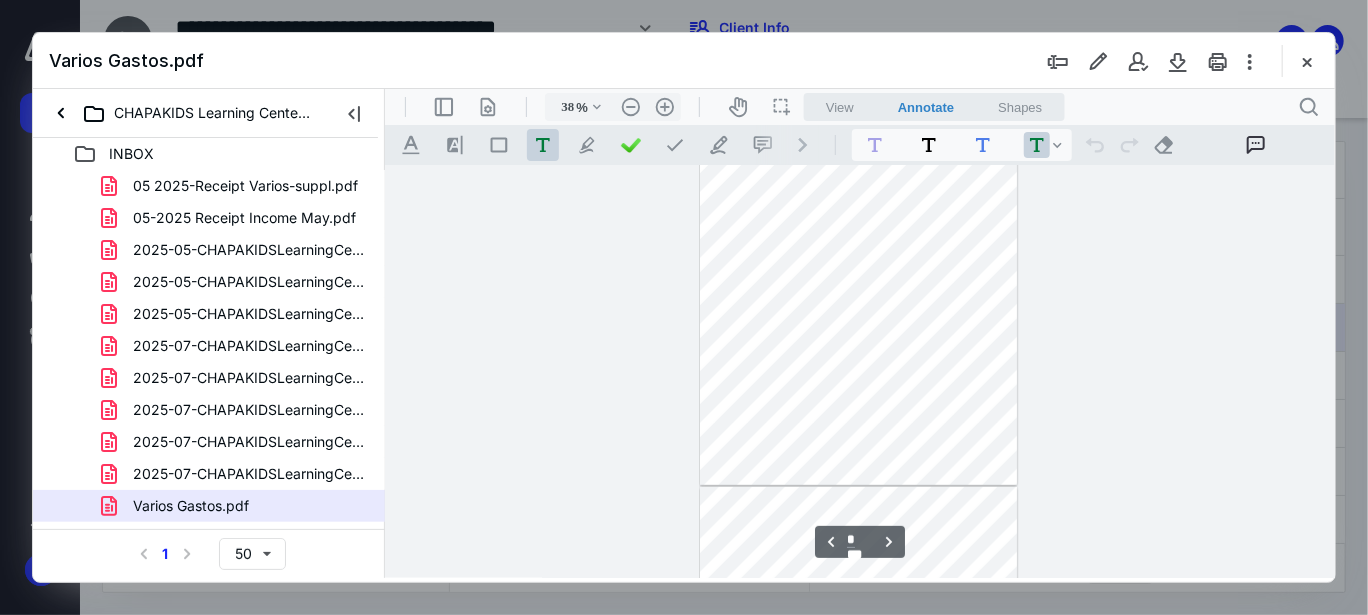 scroll, scrollTop: 251, scrollLeft: 0, axis: vertical 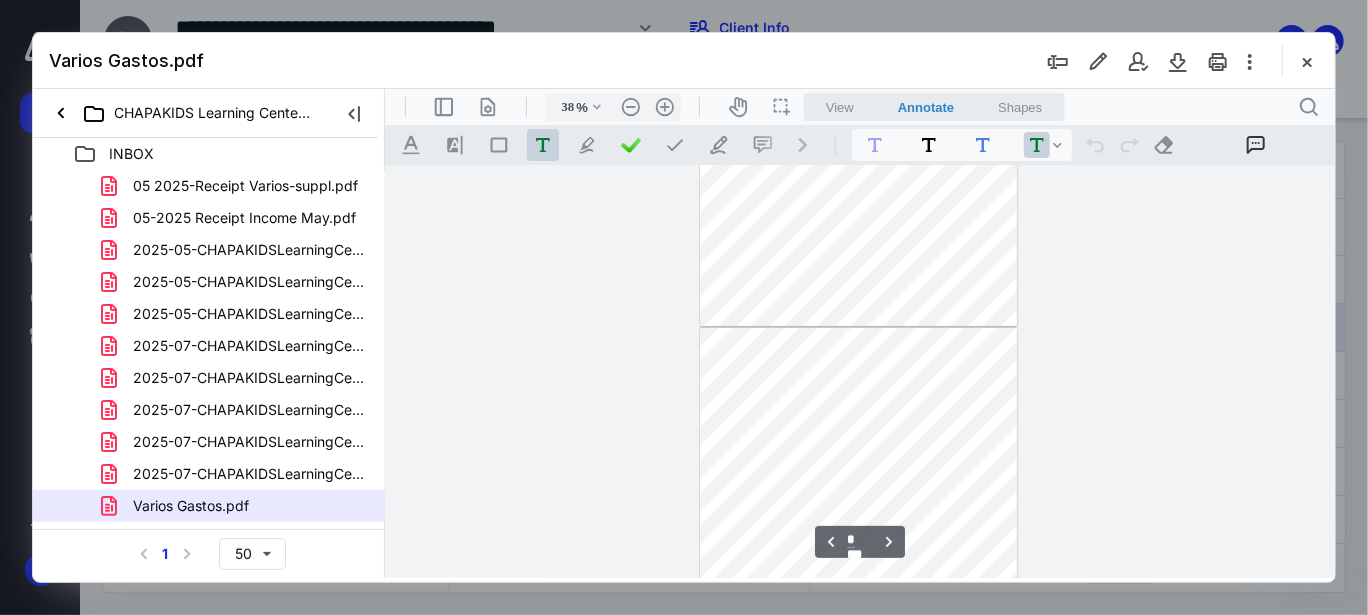 type on "*" 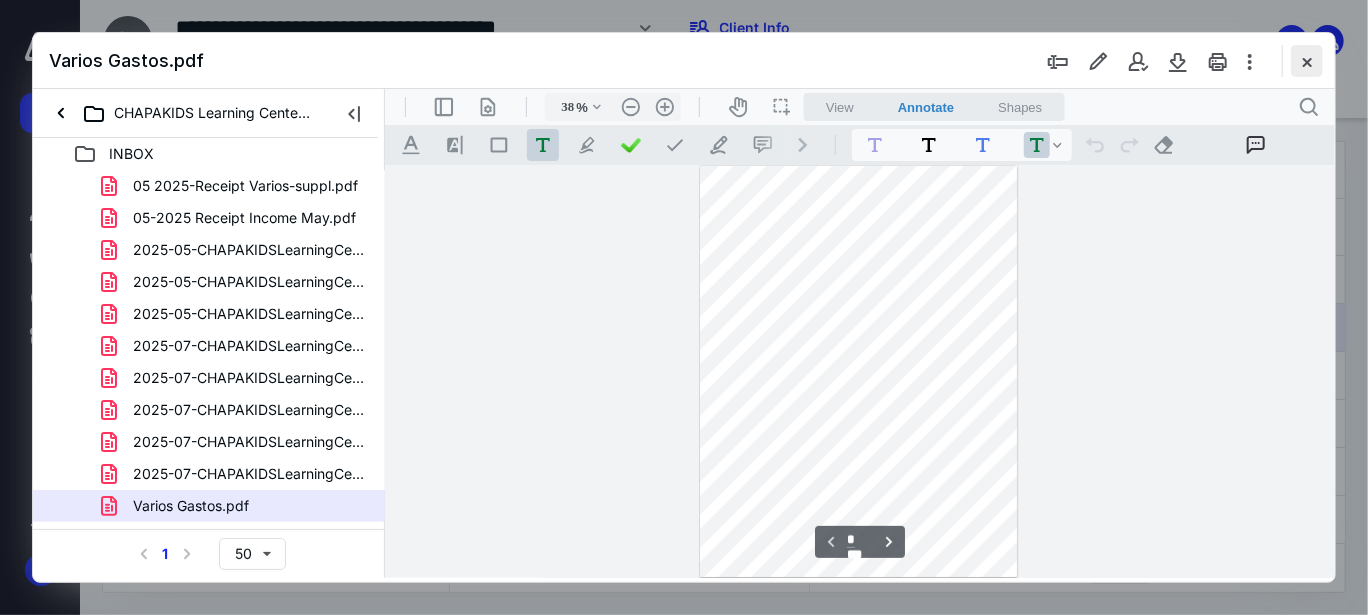 click at bounding box center [1307, 61] 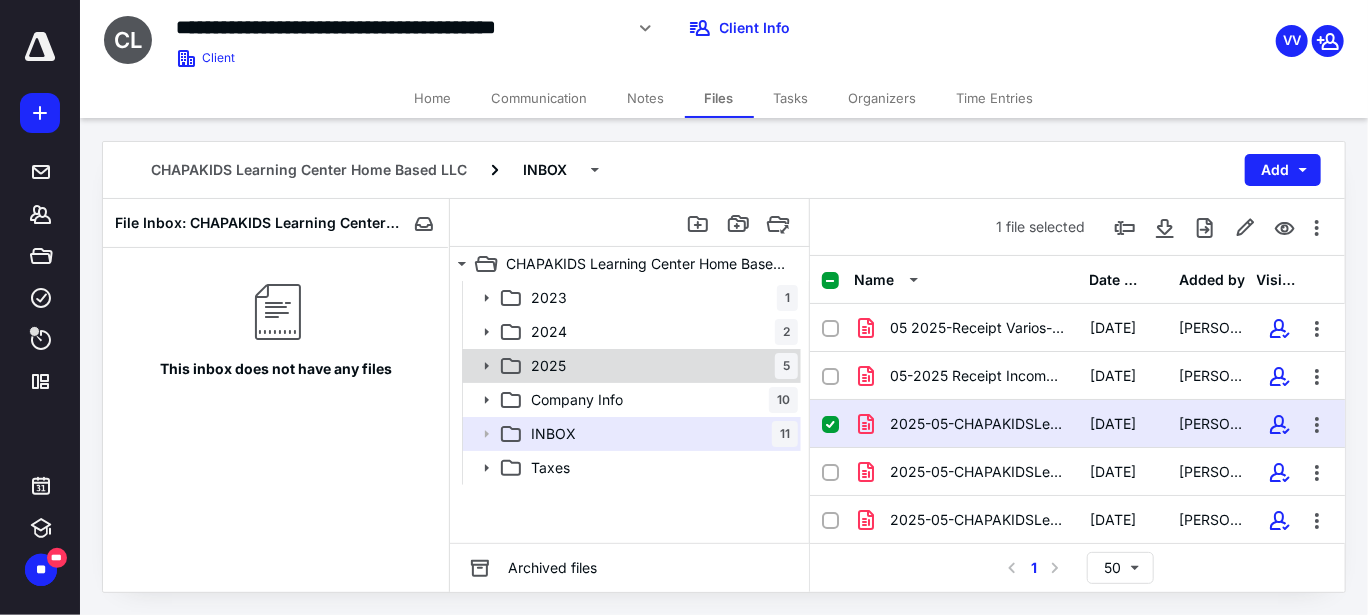 click on "2025 5" at bounding box center [660, 366] 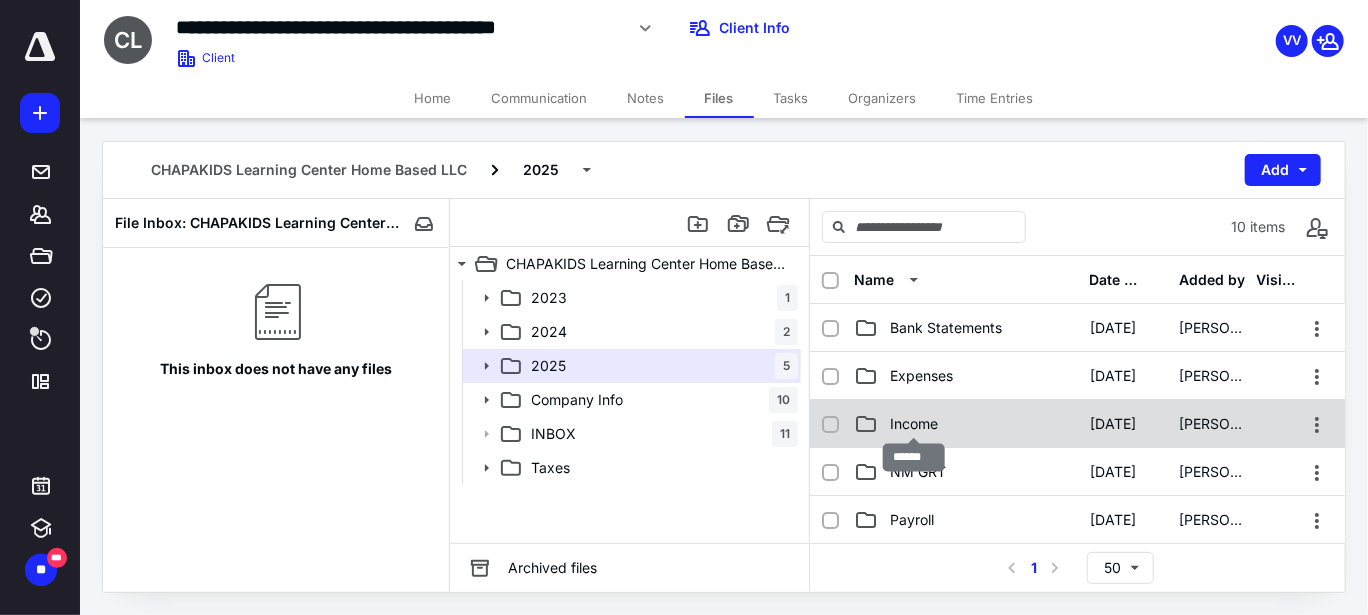 click on "Income" at bounding box center (914, 424) 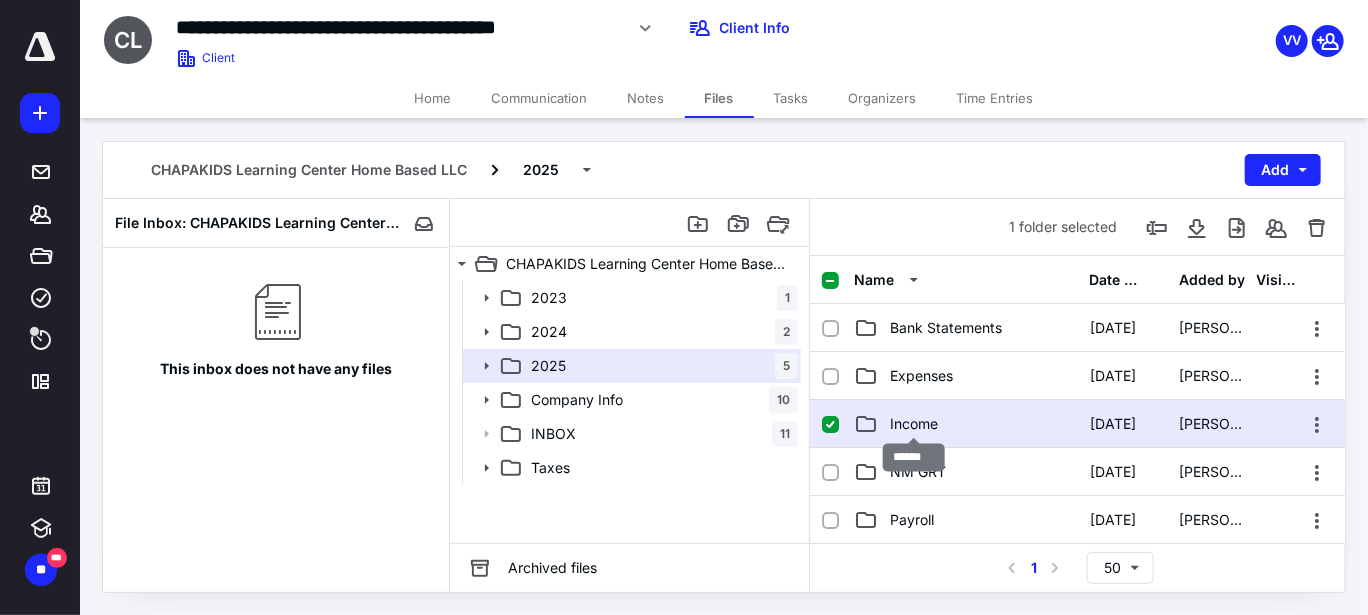 click on "Income" at bounding box center [914, 424] 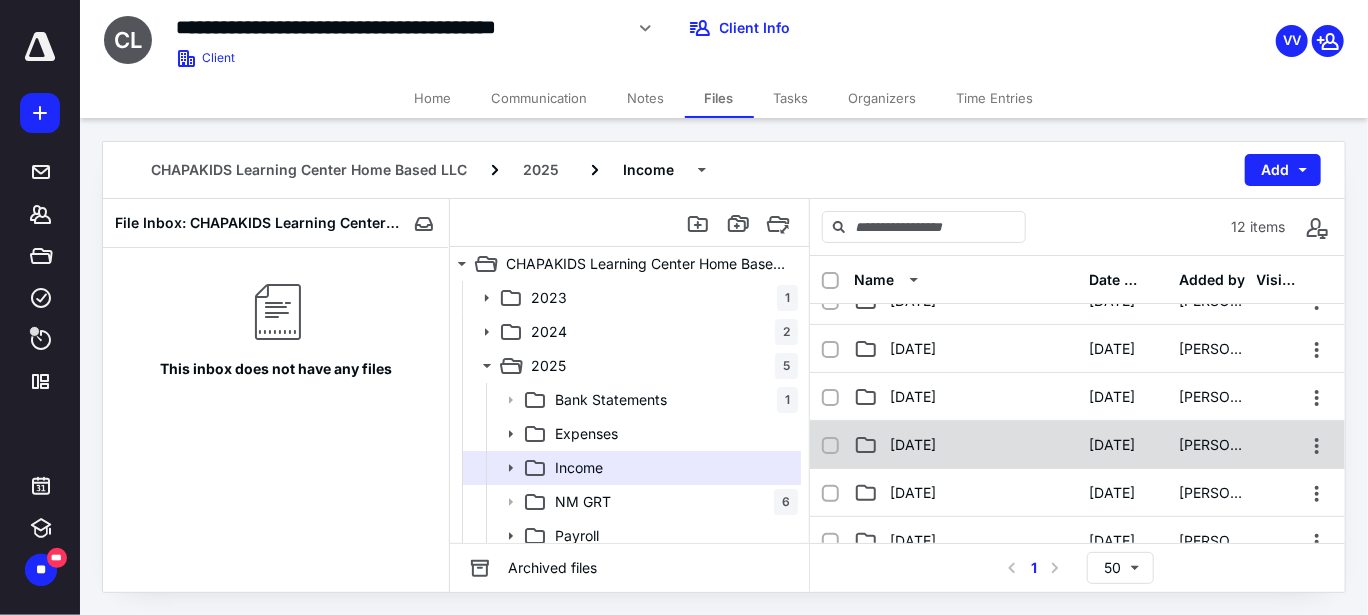 scroll, scrollTop: 200, scrollLeft: 0, axis: vertical 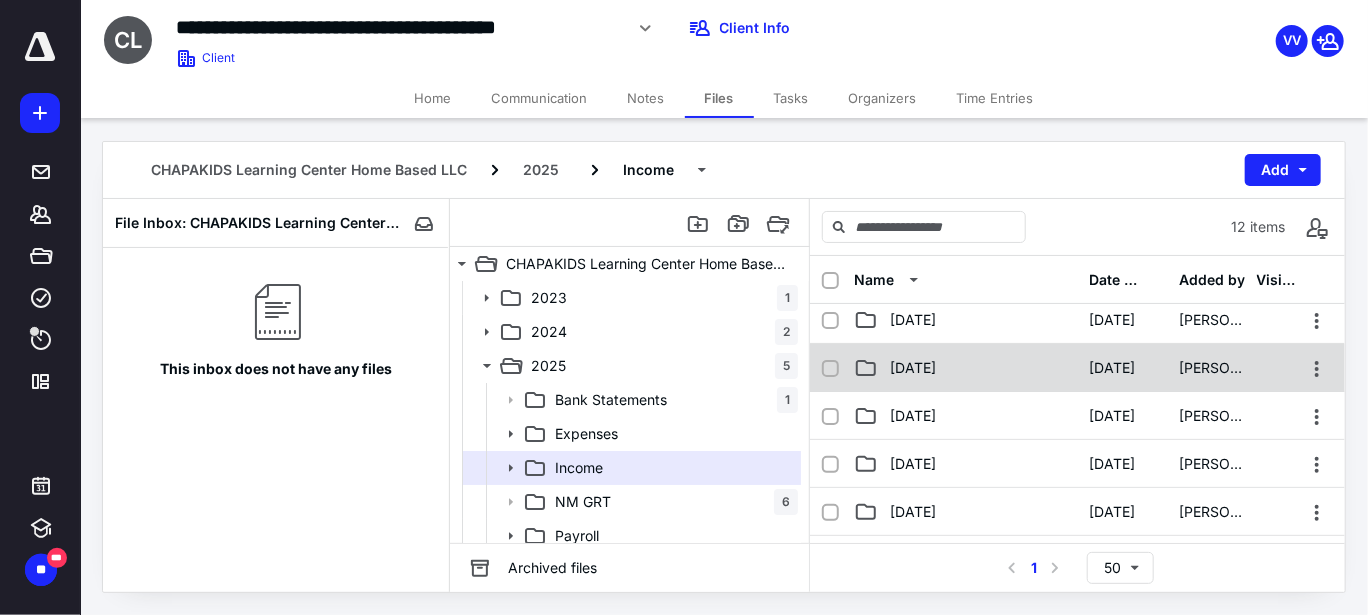 click on "[DATE]" at bounding box center [913, 368] 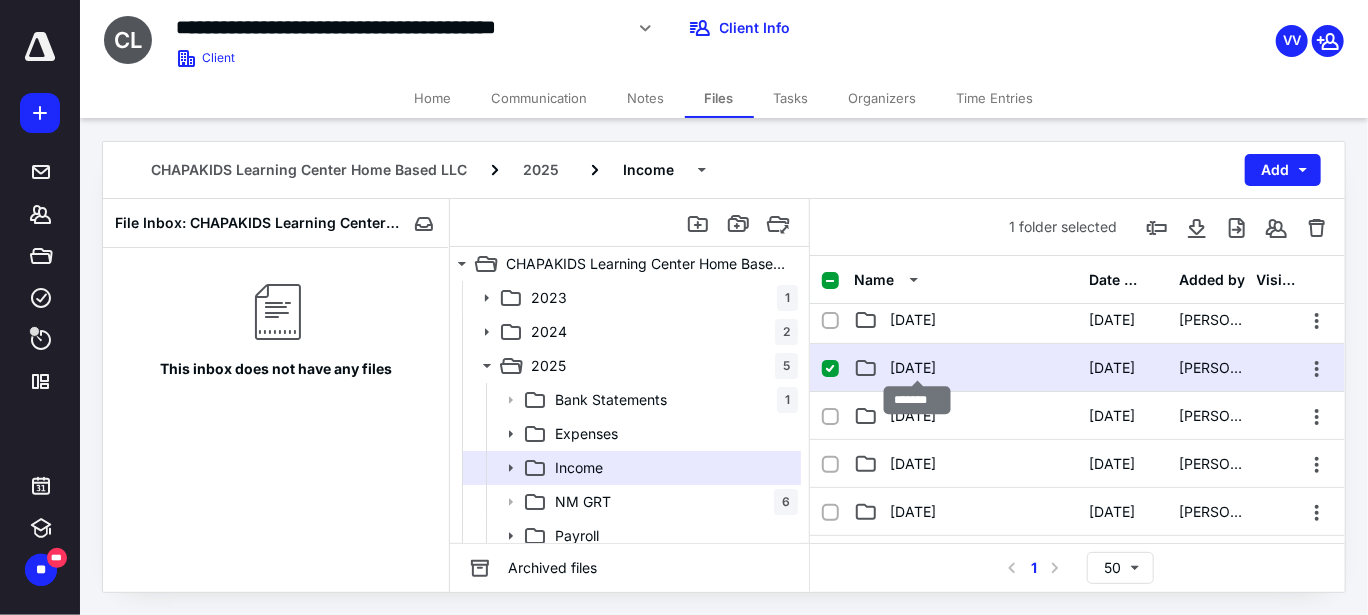 click on "[DATE]" at bounding box center [913, 368] 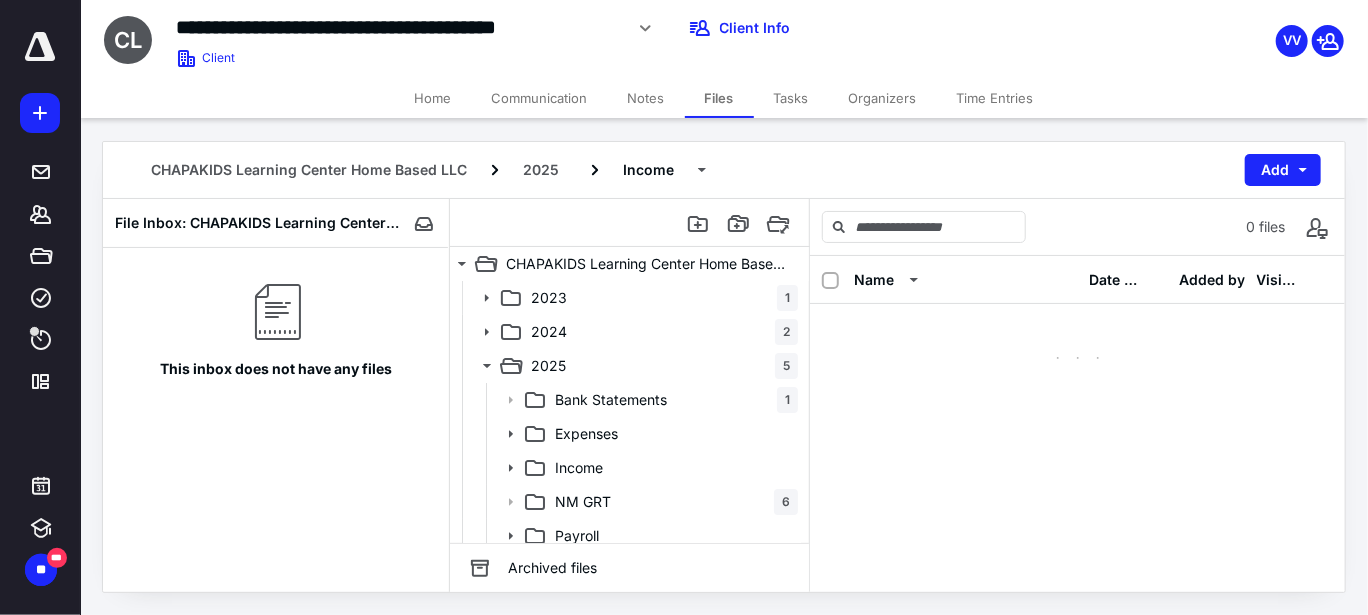 scroll, scrollTop: 0, scrollLeft: 0, axis: both 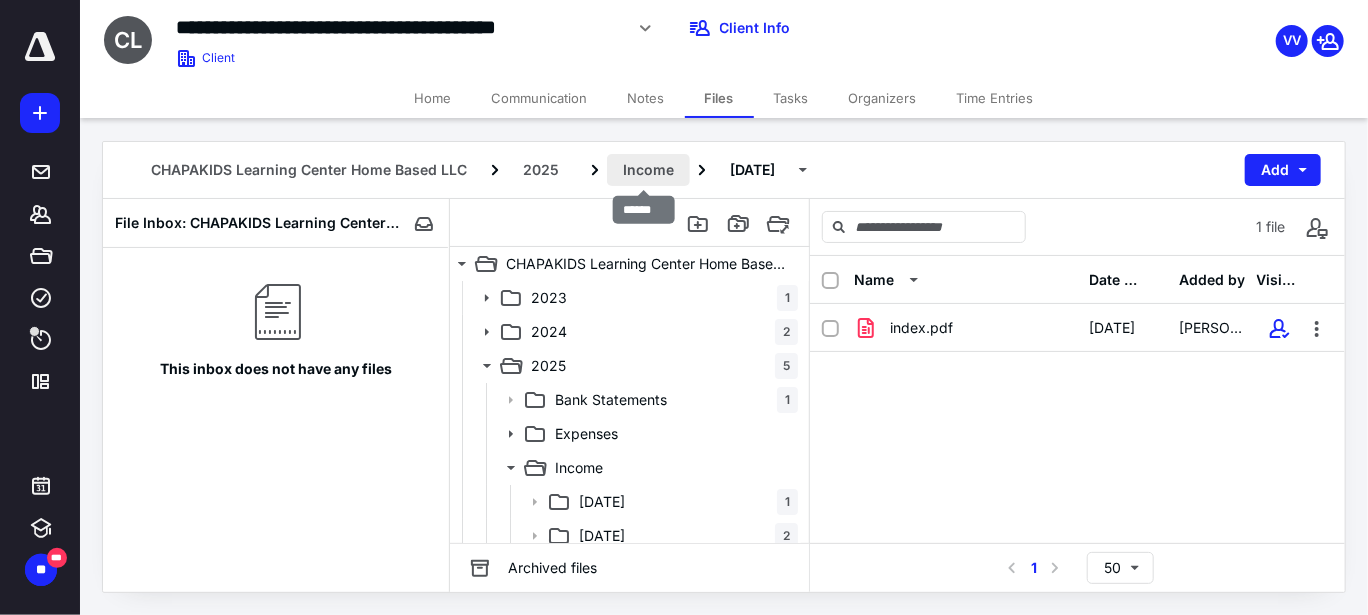 click on "Income" at bounding box center (648, 170) 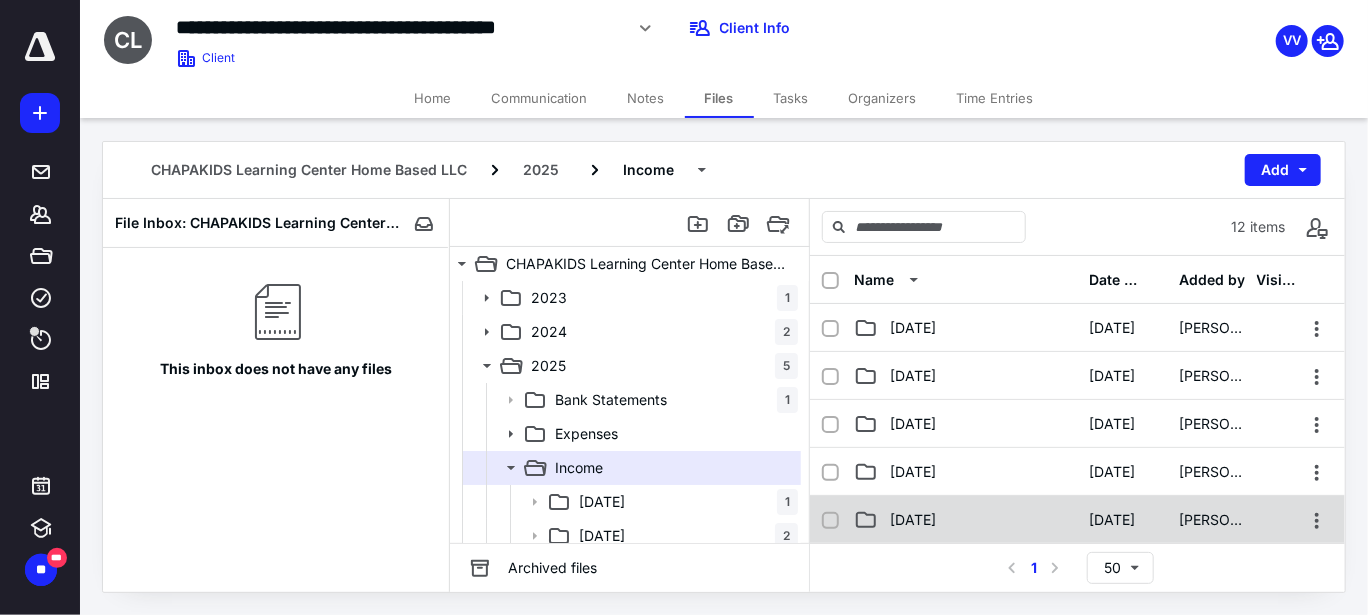 click on "[DATE]" at bounding box center [966, 520] 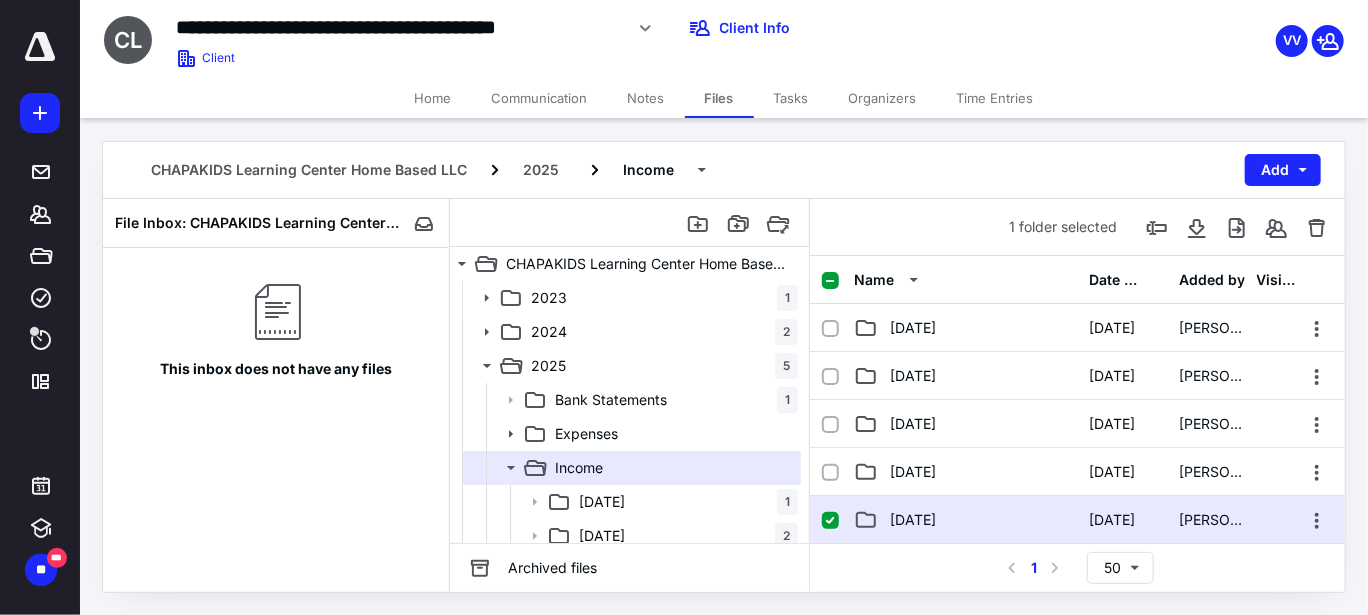 click on "[DATE]" at bounding box center (966, 520) 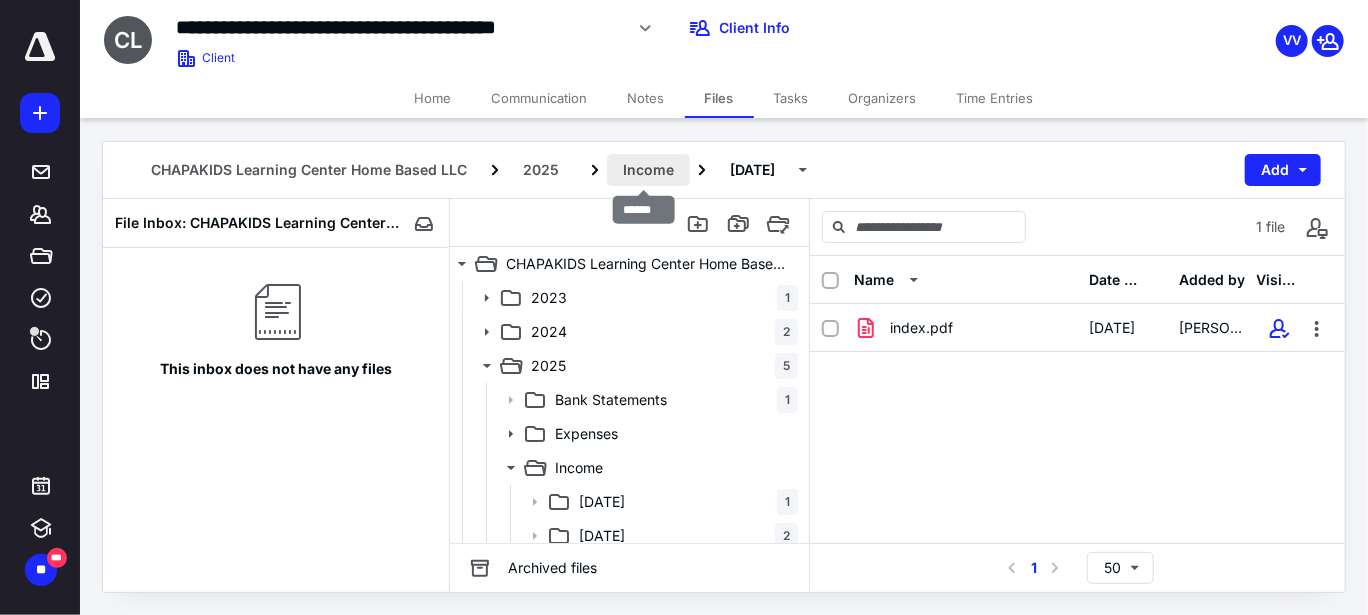 click on "Income" at bounding box center [648, 170] 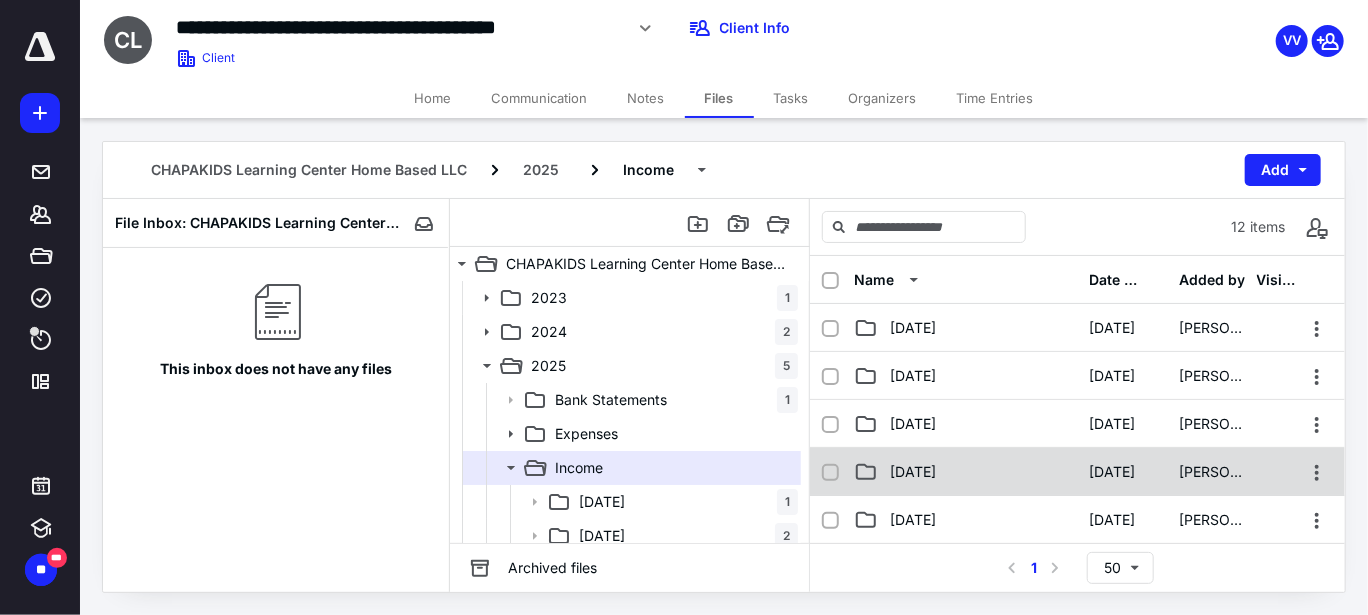 click on "[DATE]" at bounding box center (913, 472) 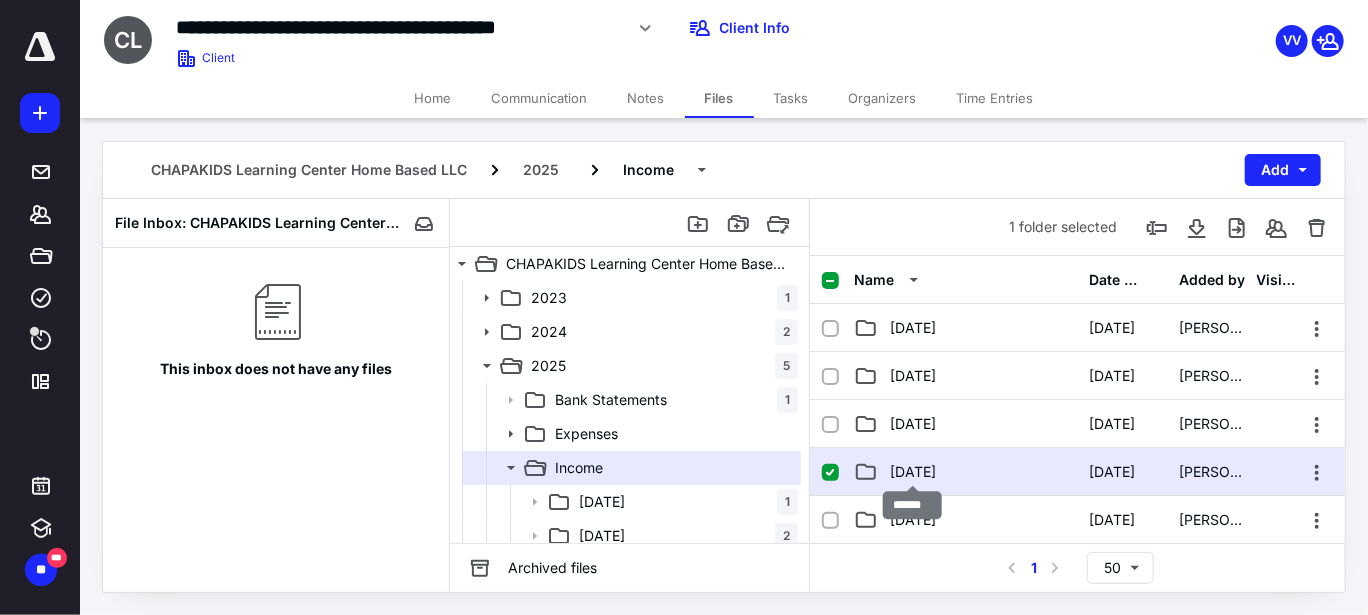 click on "[DATE]" at bounding box center (913, 472) 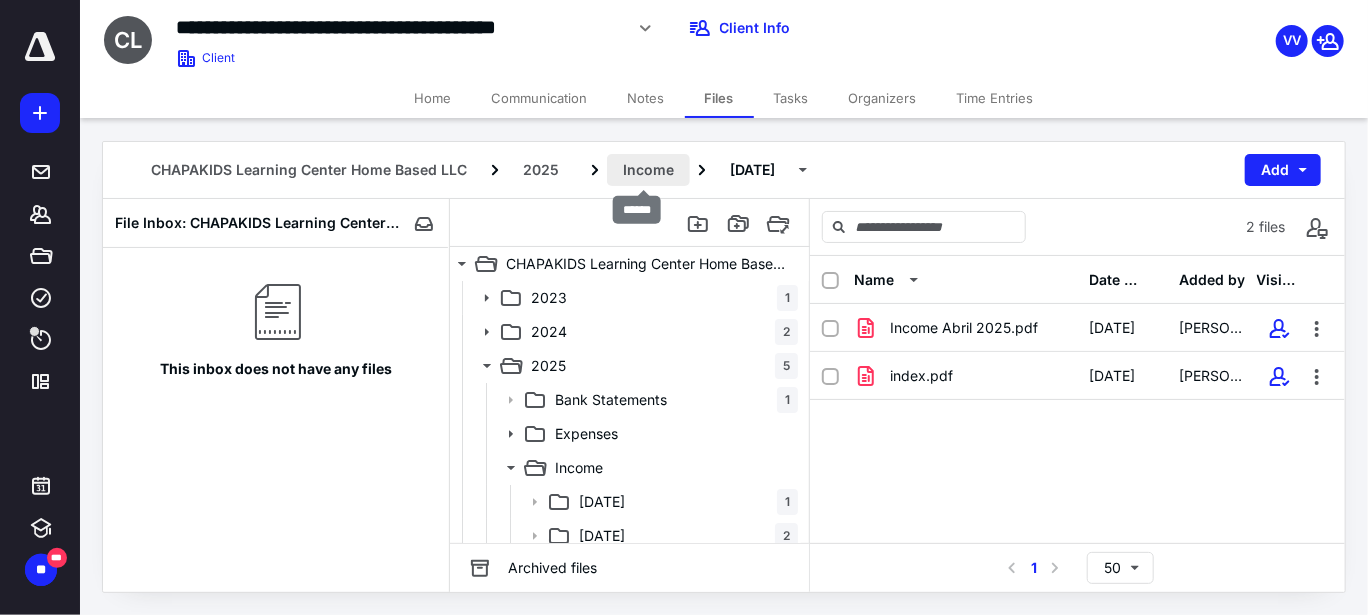 click on "Income" at bounding box center (648, 170) 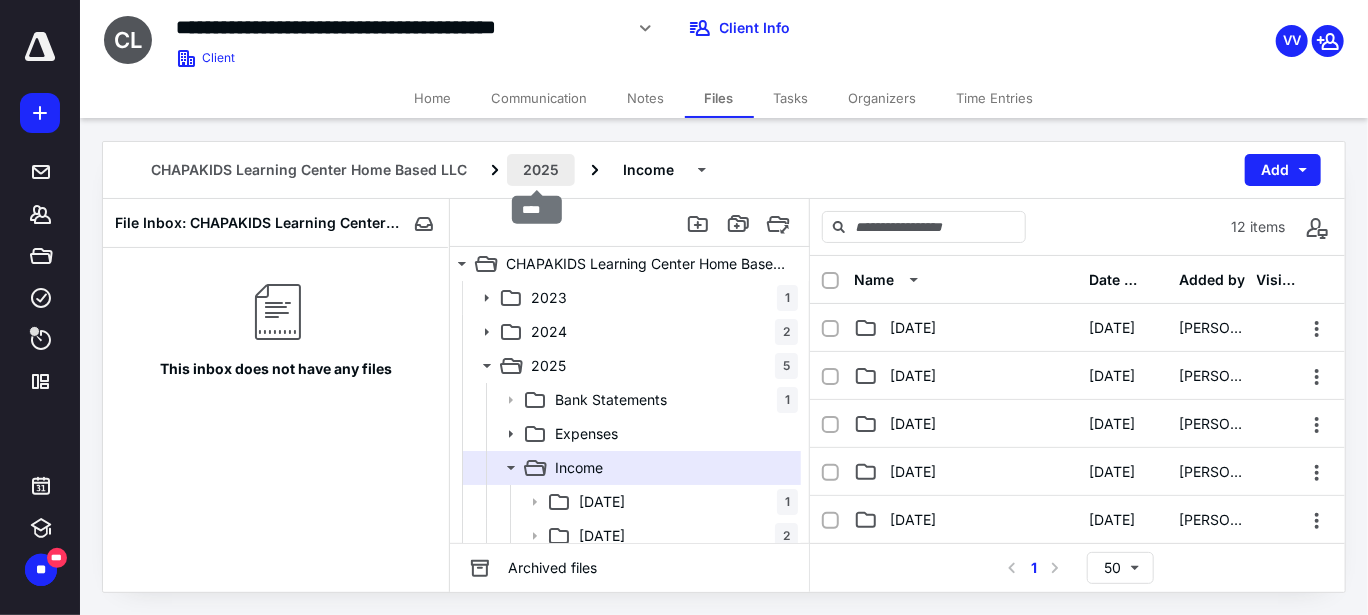 click on "2025" at bounding box center (541, 170) 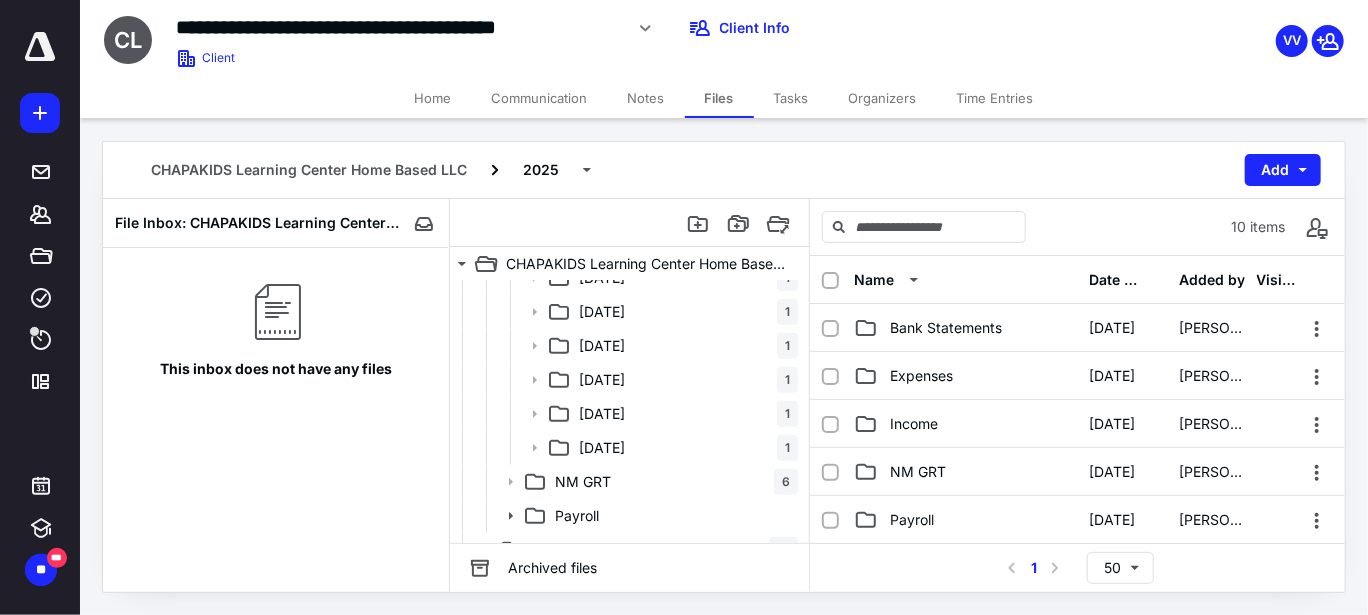 scroll, scrollTop: 518, scrollLeft: 0, axis: vertical 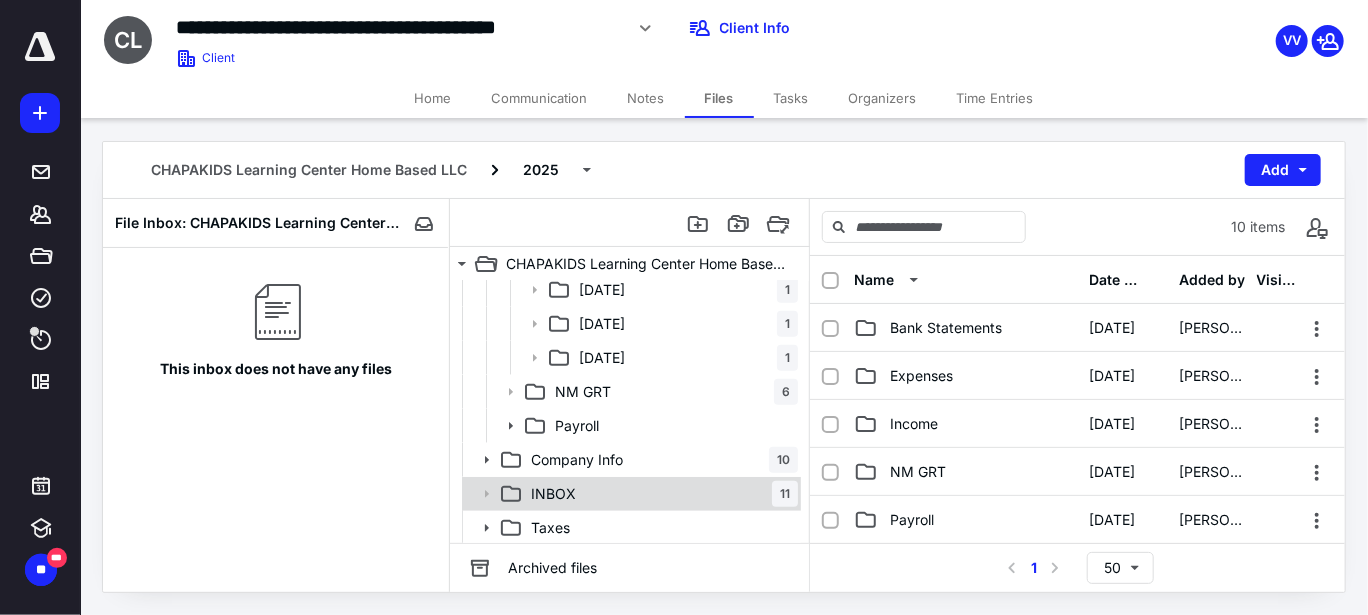 click on "INBOX 11" at bounding box center (660, 494) 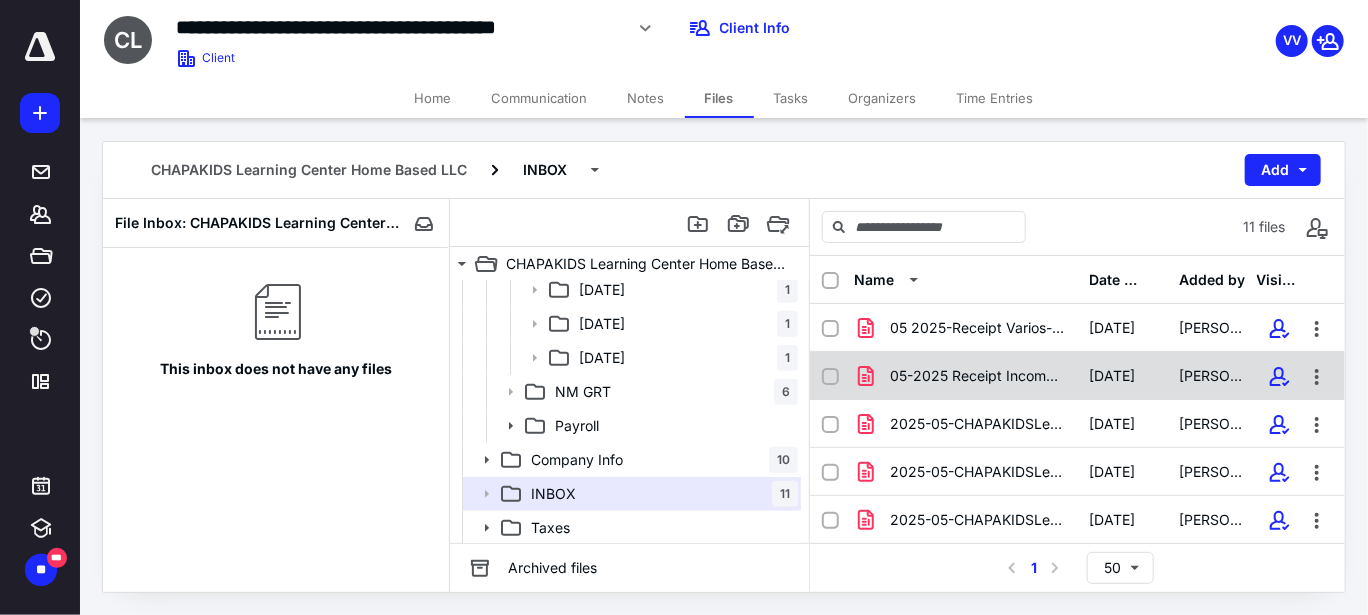 click 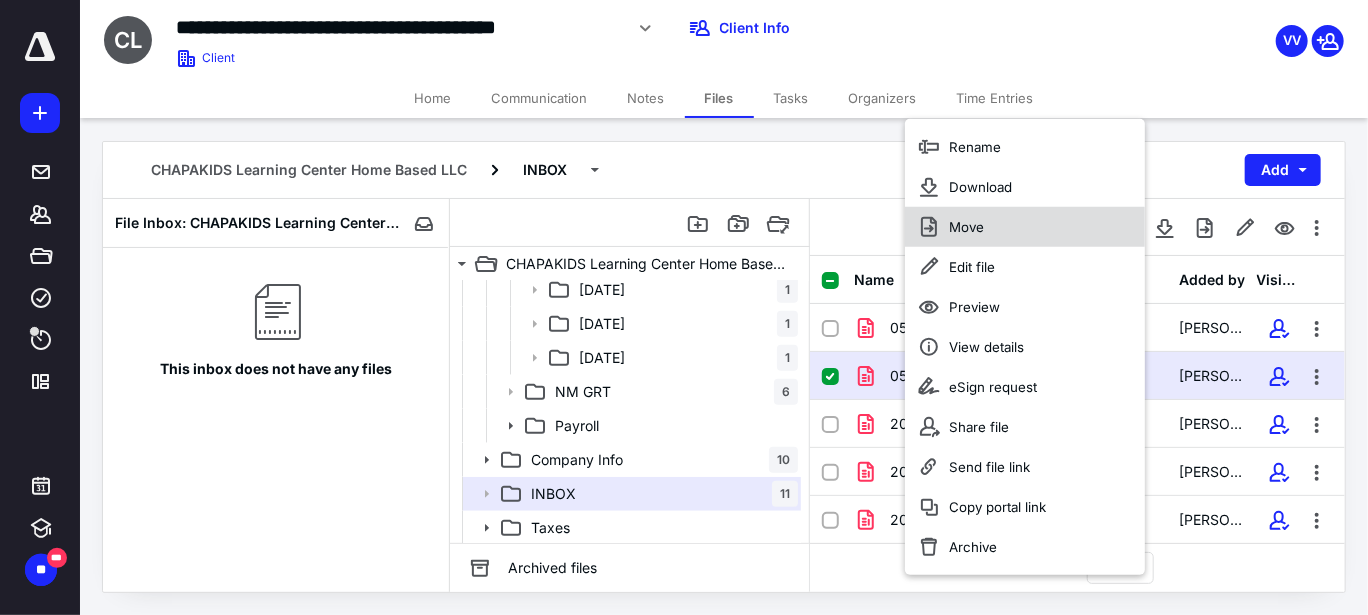 click on "Move" at bounding box center (1025, 227) 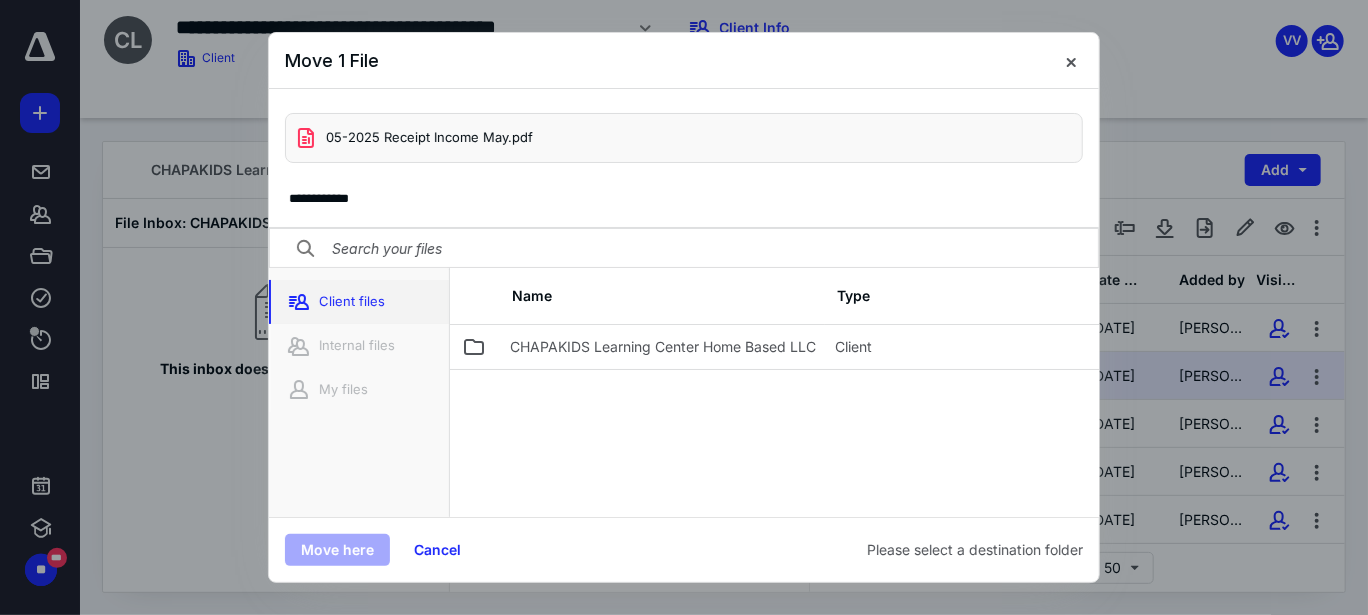 click on "Client files" at bounding box center (359, 302) 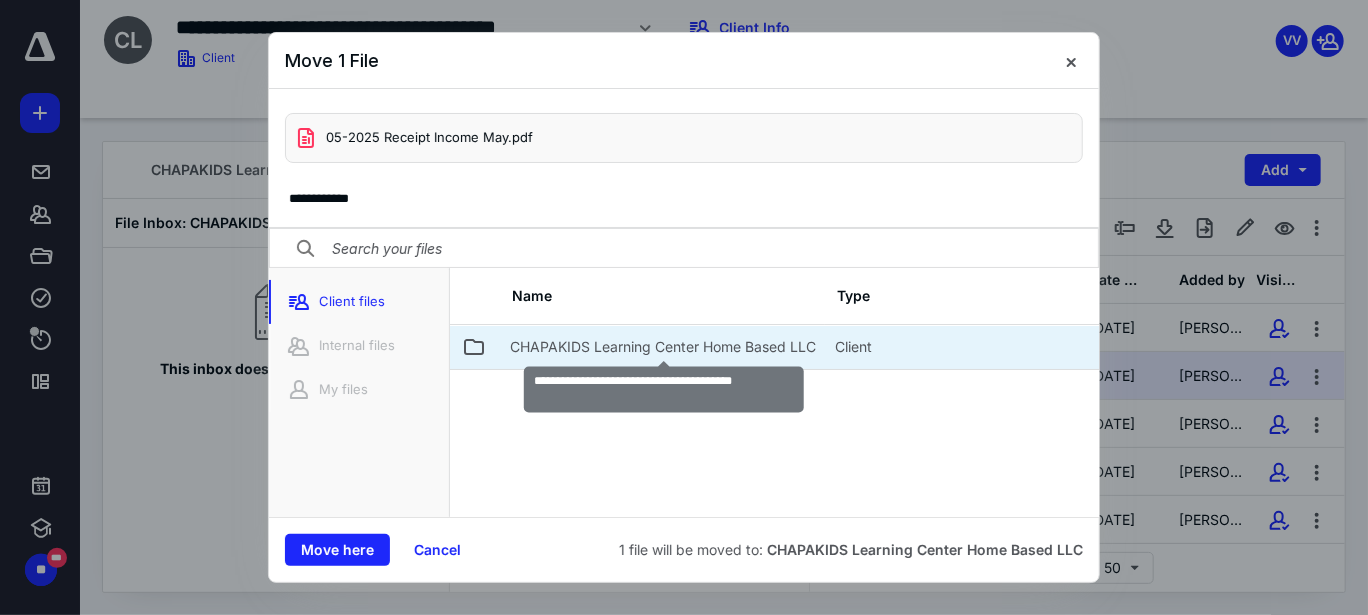 click on "CHAPAKIDS Learning Center Home Based LLC" at bounding box center (663, 347) 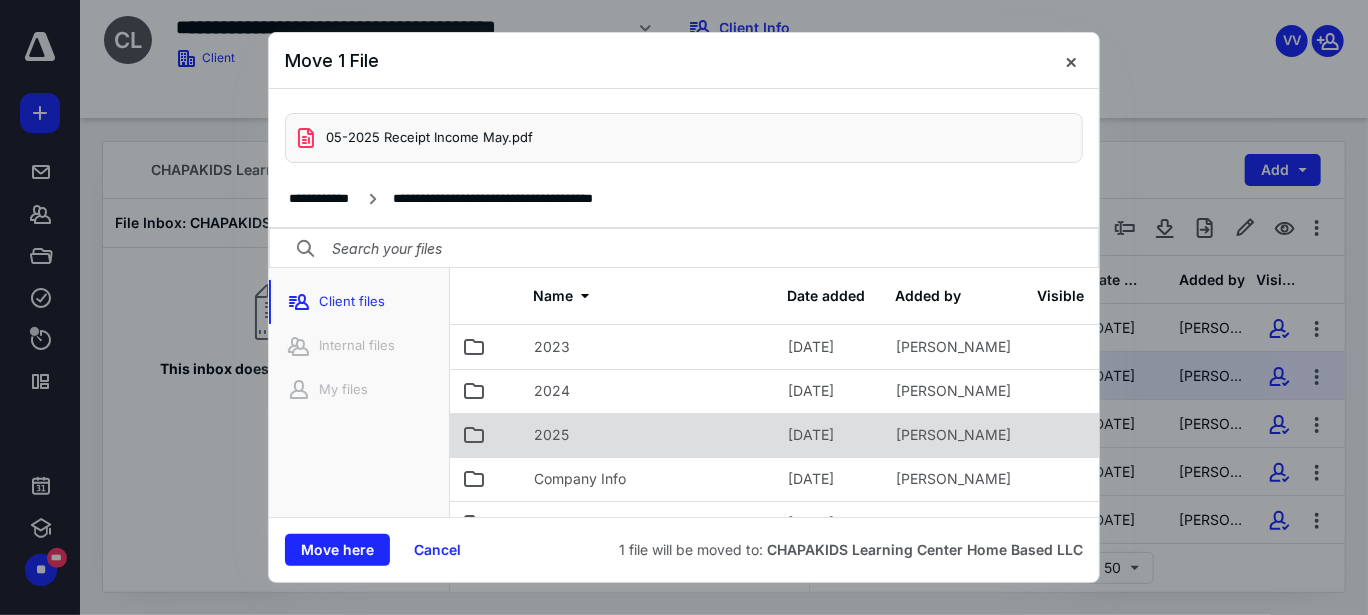 click on "2025" at bounding box center (649, 435) 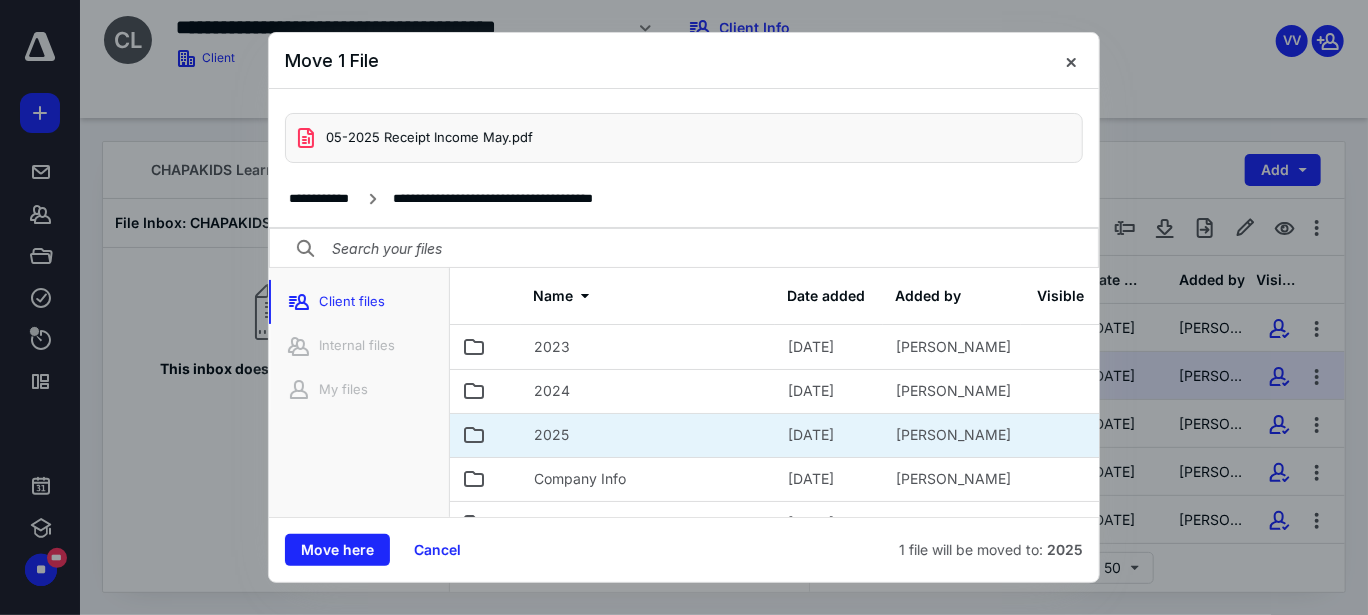 click on "2025" at bounding box center (649, 435) 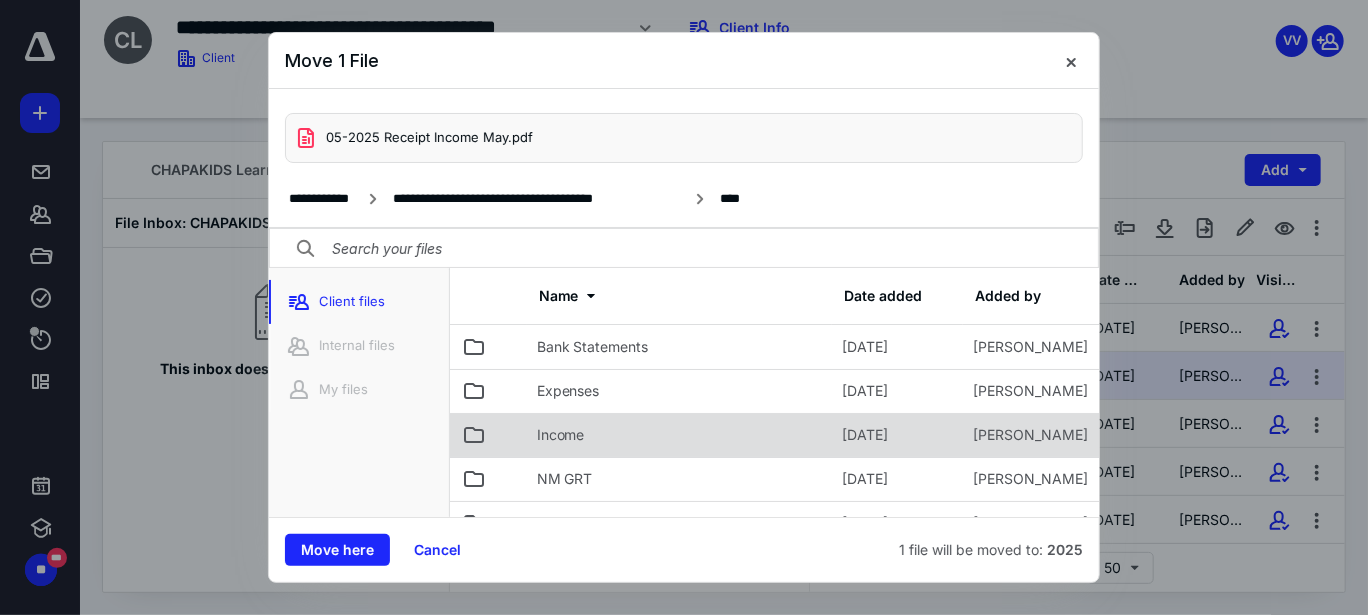 click on "Income" at bounding box center [561, 435] 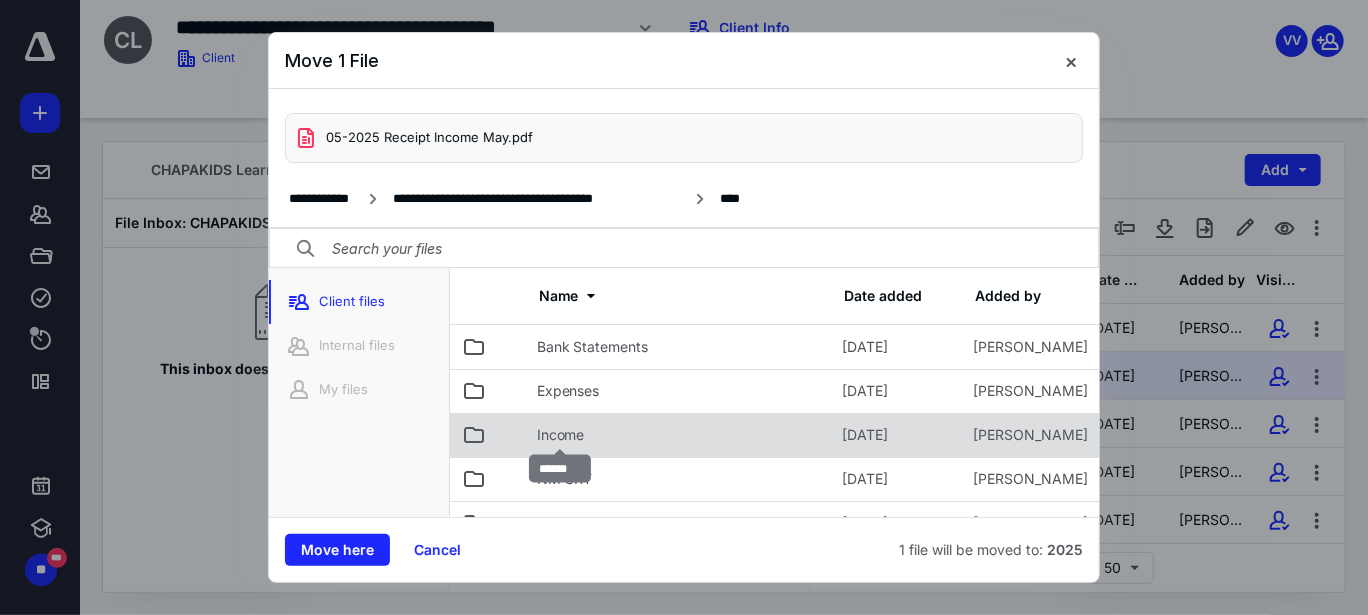 click on "Income" at bounding box center [561, 435] 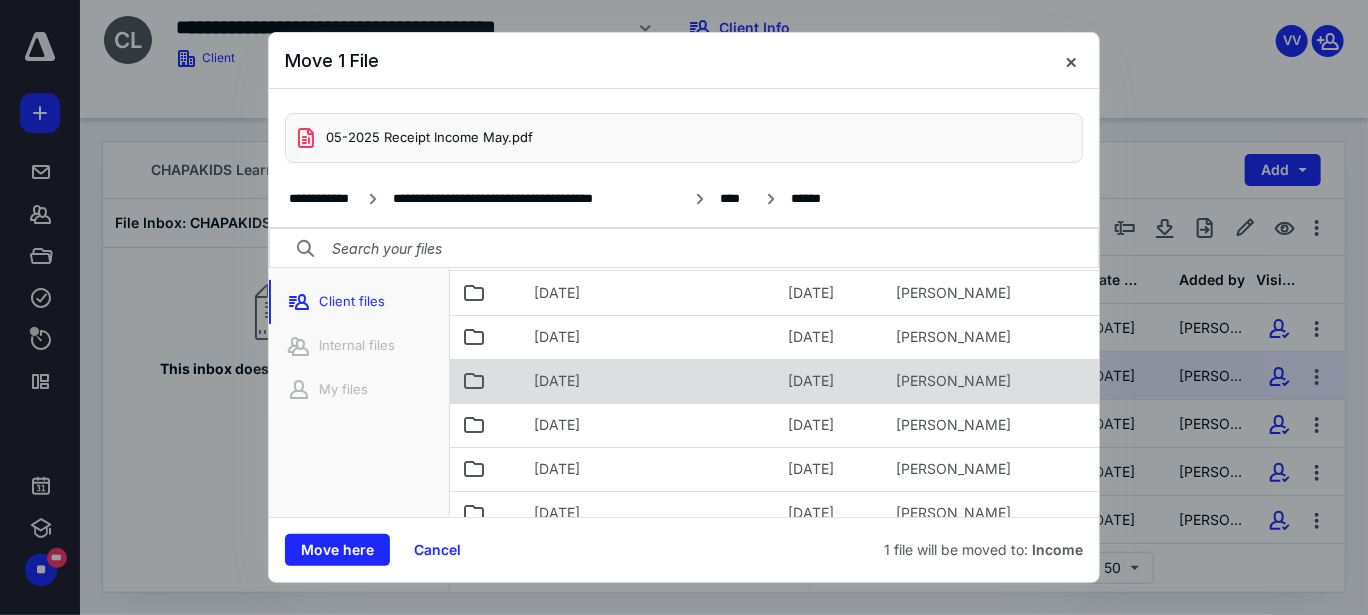 scroll, scrollTop: 100, scrollLeft: 0, axis: vertical 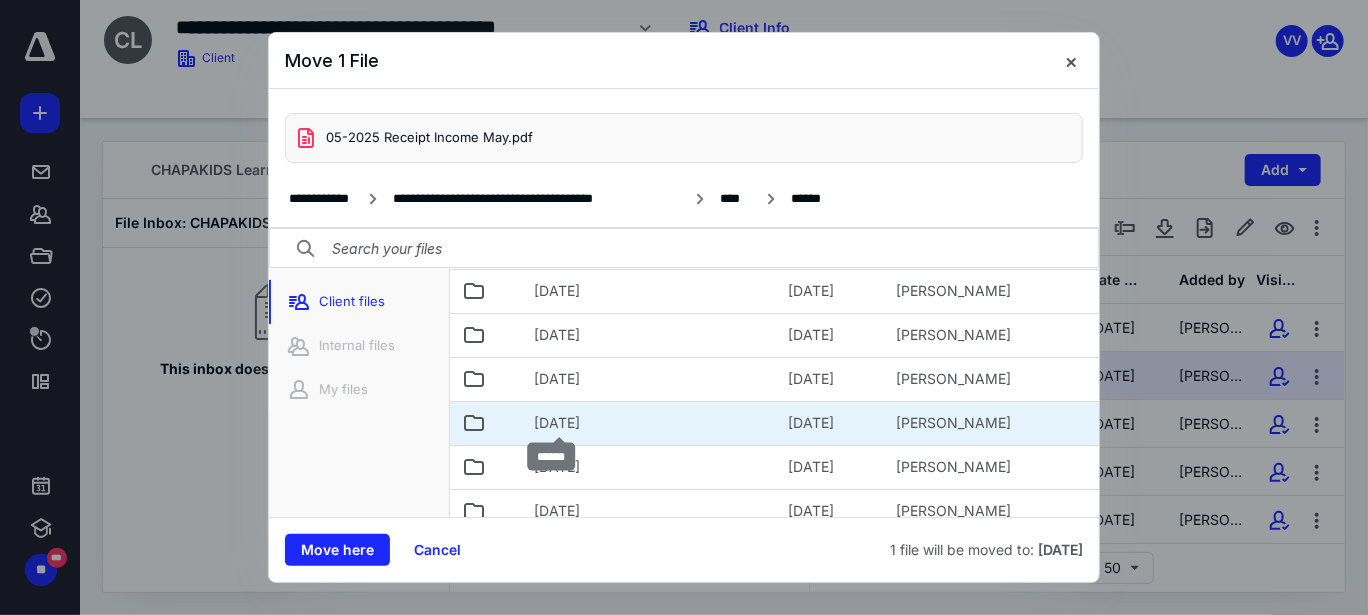 click on "[DATE]" at bounding box center [557, 423] 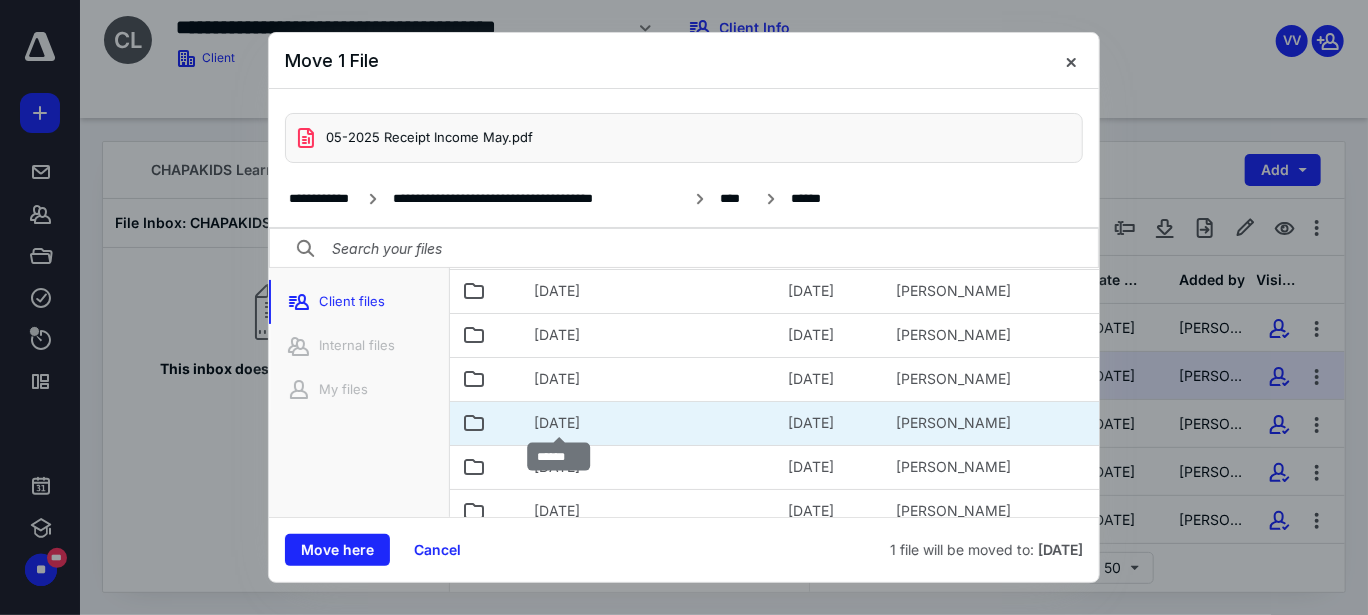 click on "[DATE]" at bounding box center [557, 423] 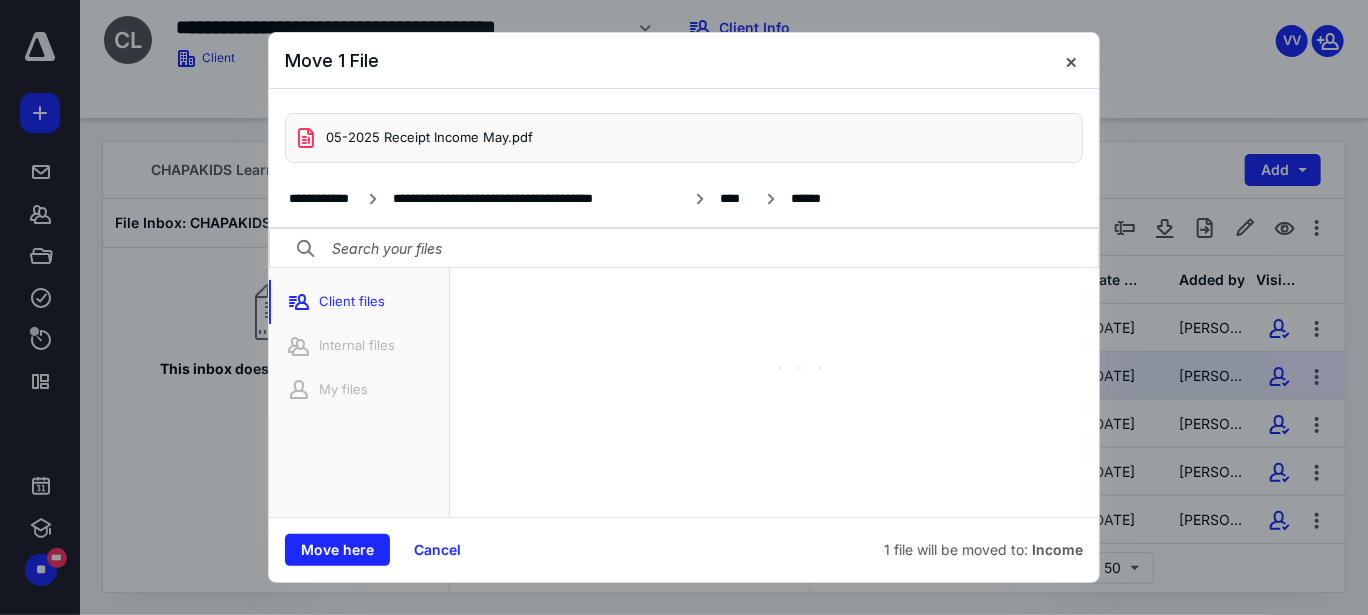 scroll, scrollTop: 57, scrollLeft: 0, axis: vertical 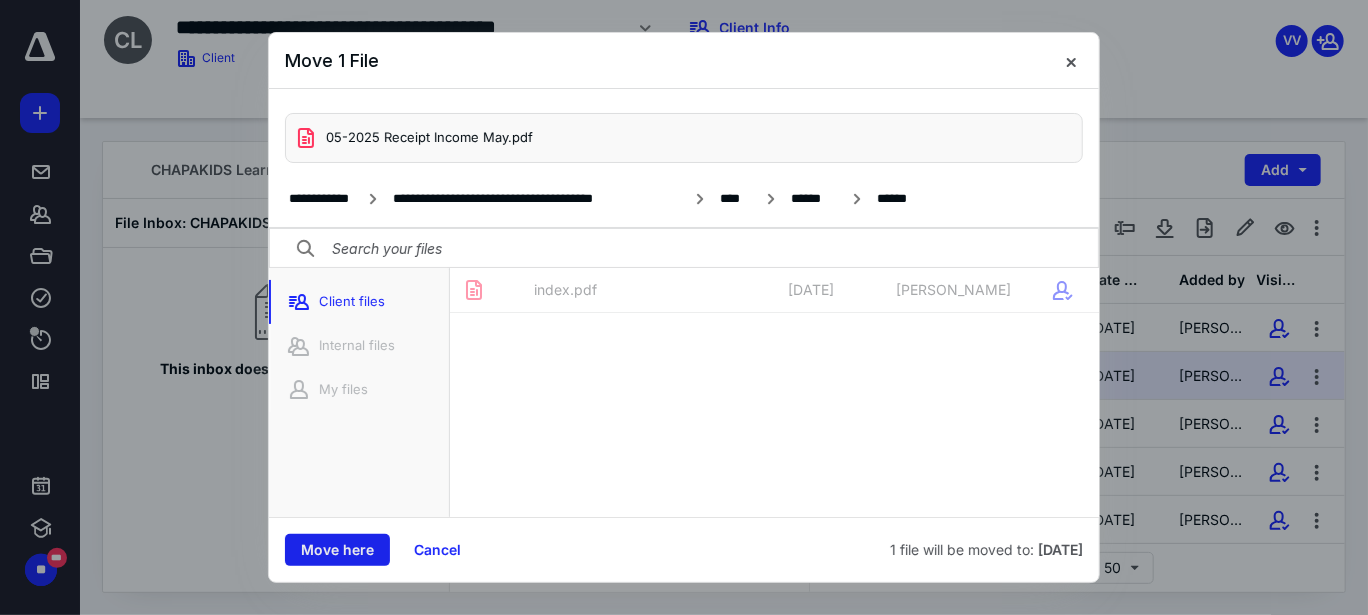 click on "Move here" at bounding box center (337, 550) 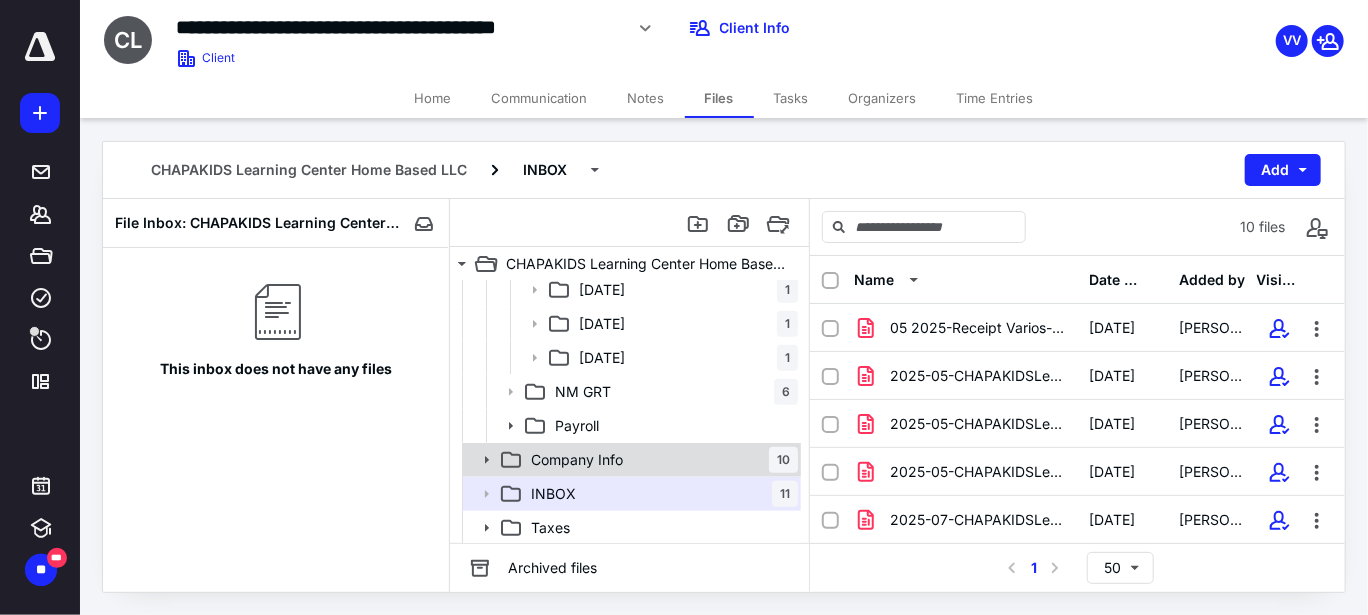 click on "Company Info 10" at bounding box center [660, 460] 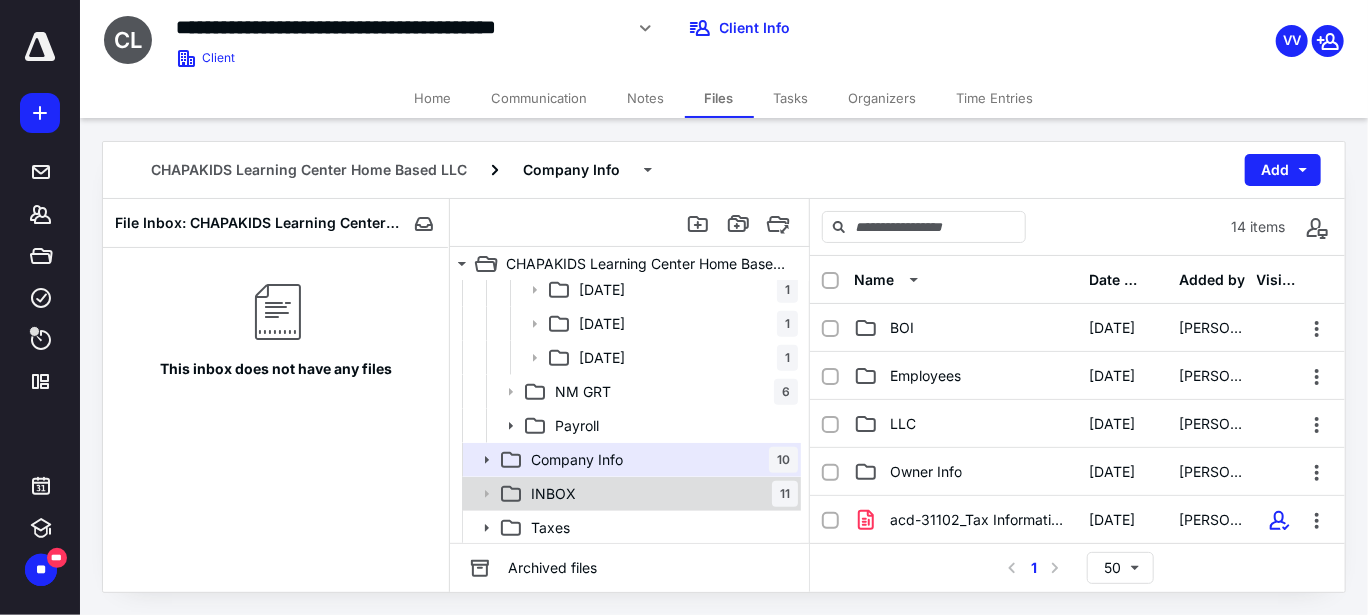 click on "INBOX 11" at bounding box center (660, 494) 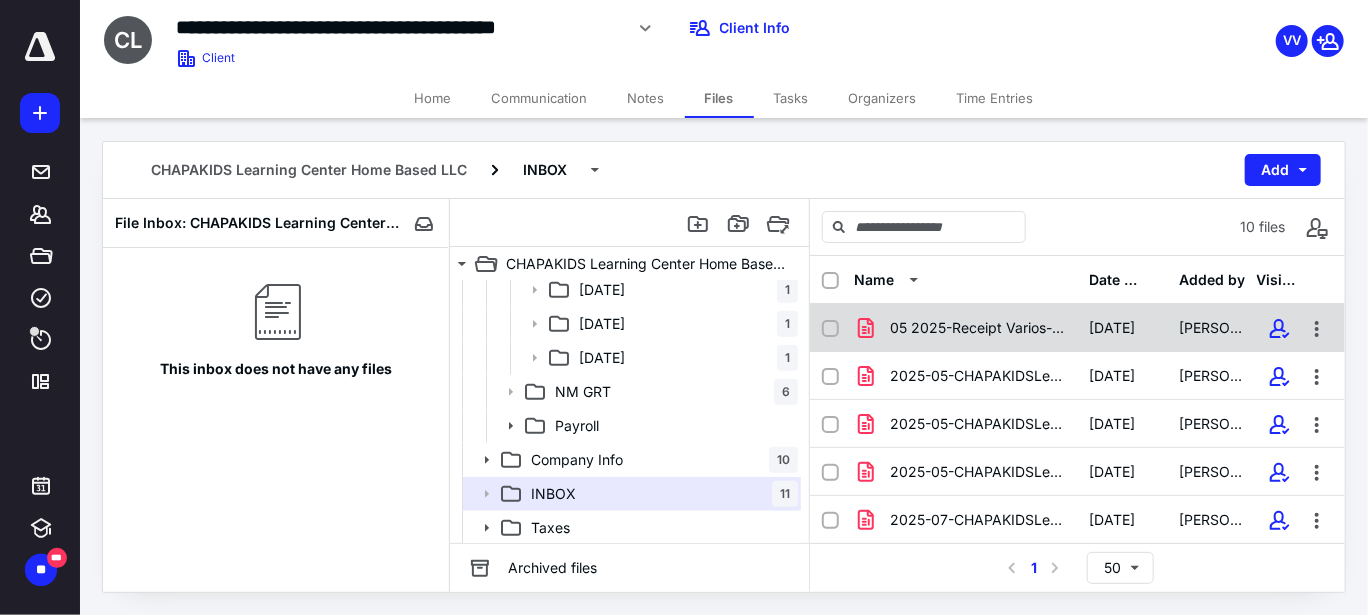 click on "05 2025-Receipt Varios-suppl.pdf" at bounding box center (978, 328) 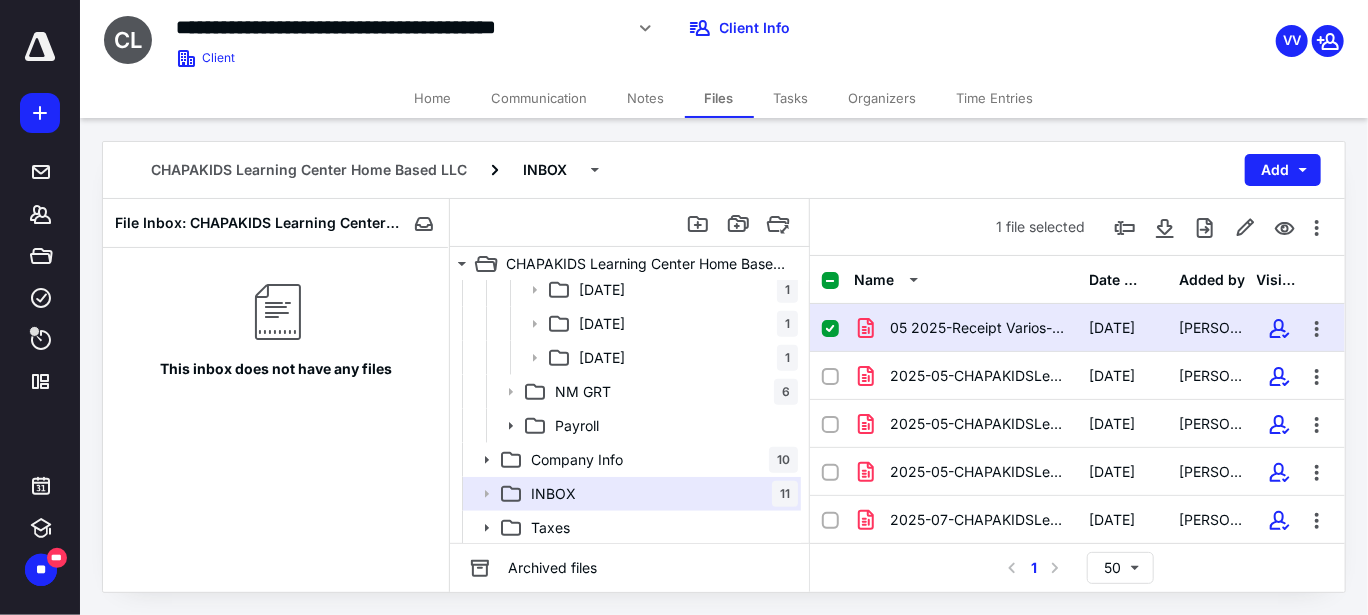 click on "CHAPAKIDS Learning Center Home Based LLC INBOX   Add" at bounding box center (724, 170) 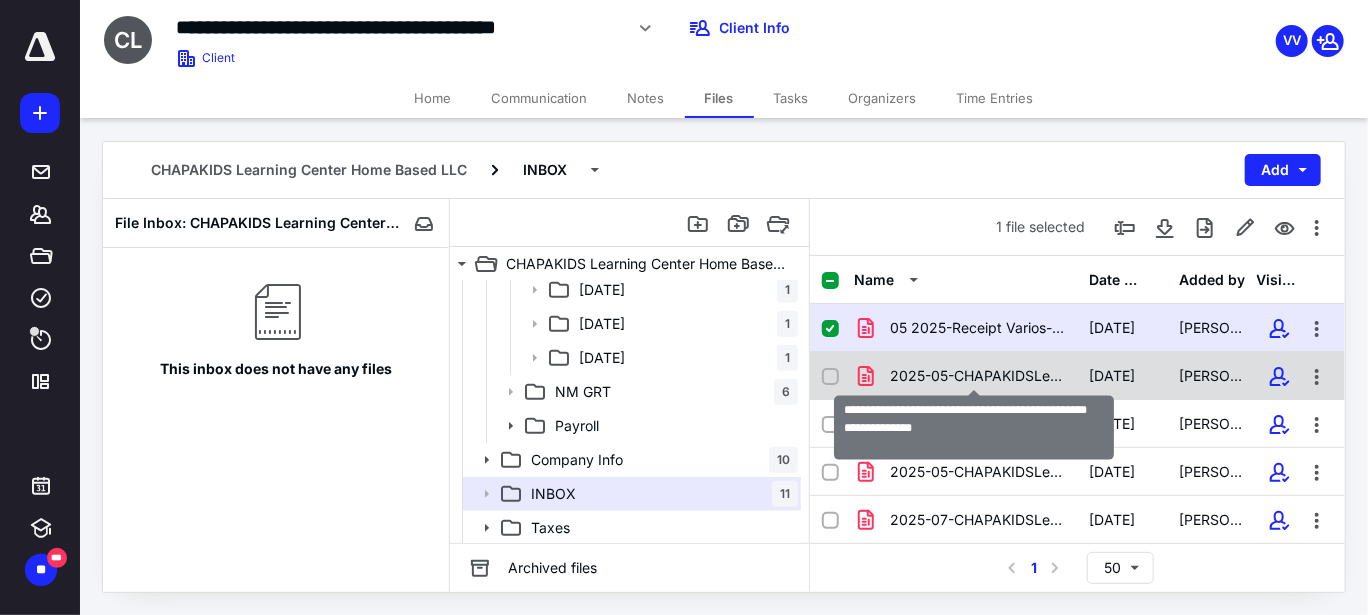 click on "2025-05-CHAPAKIDSLearningCenterHomeBasedLLC-Receipt Gasoline.pdf" at bounding box center [978, 376] 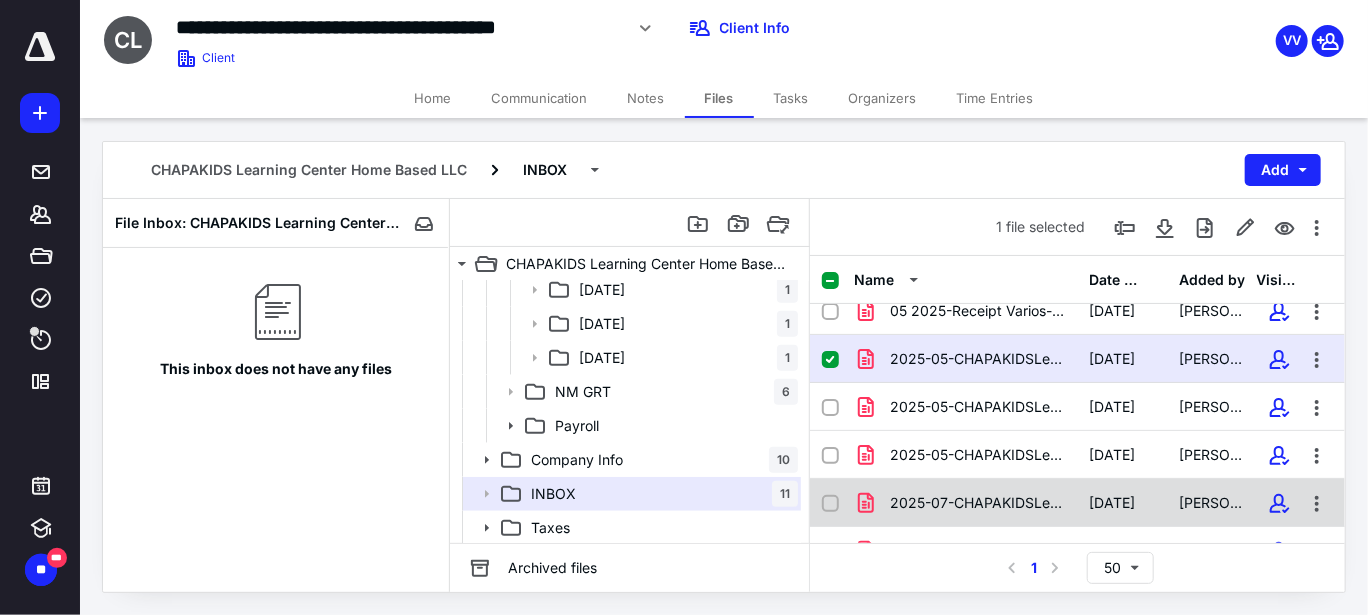 scroll, scrollTop: 0, scrollLeft: 0, axis: both 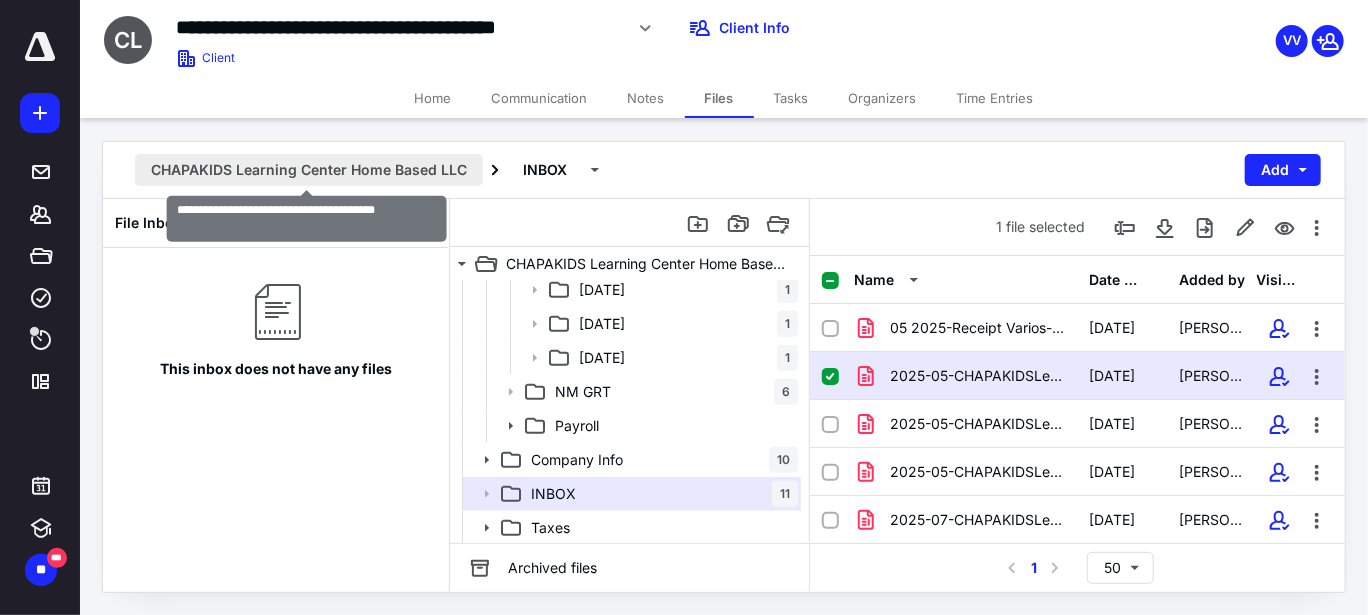 click on "CHAPAKIDS Learning Center Home Based LLC" at bounding box center [309, 170] 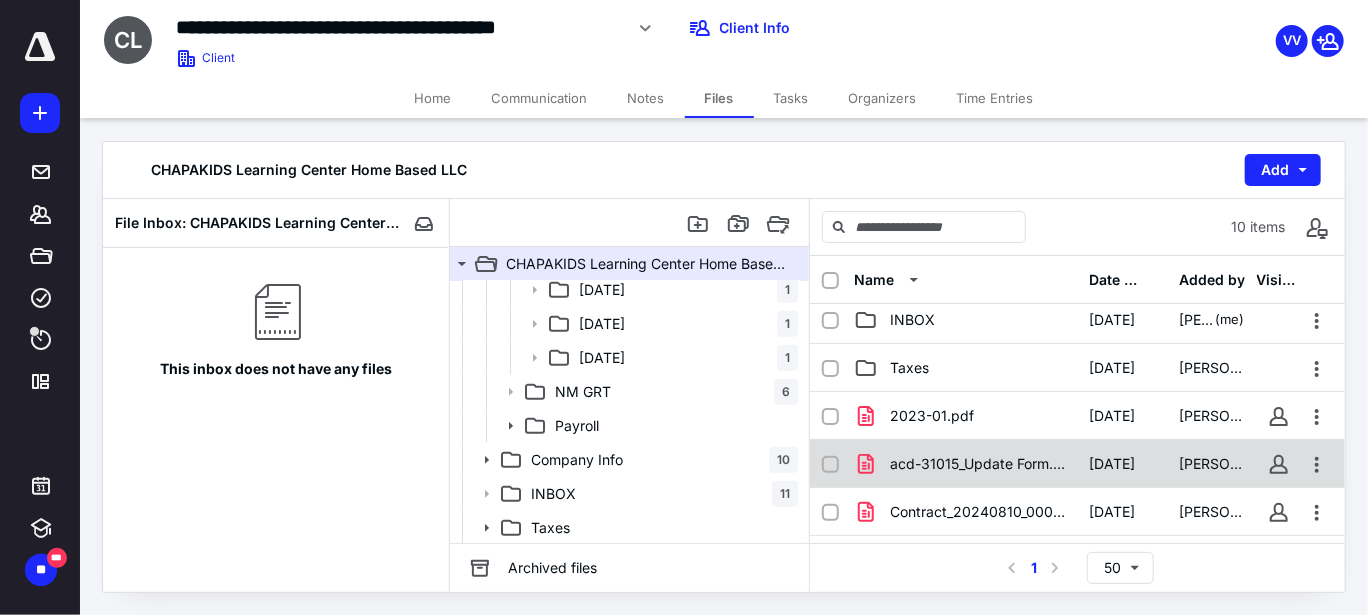 scroll, scrollTop: 300, scrollLeft: 0, axis: vertical 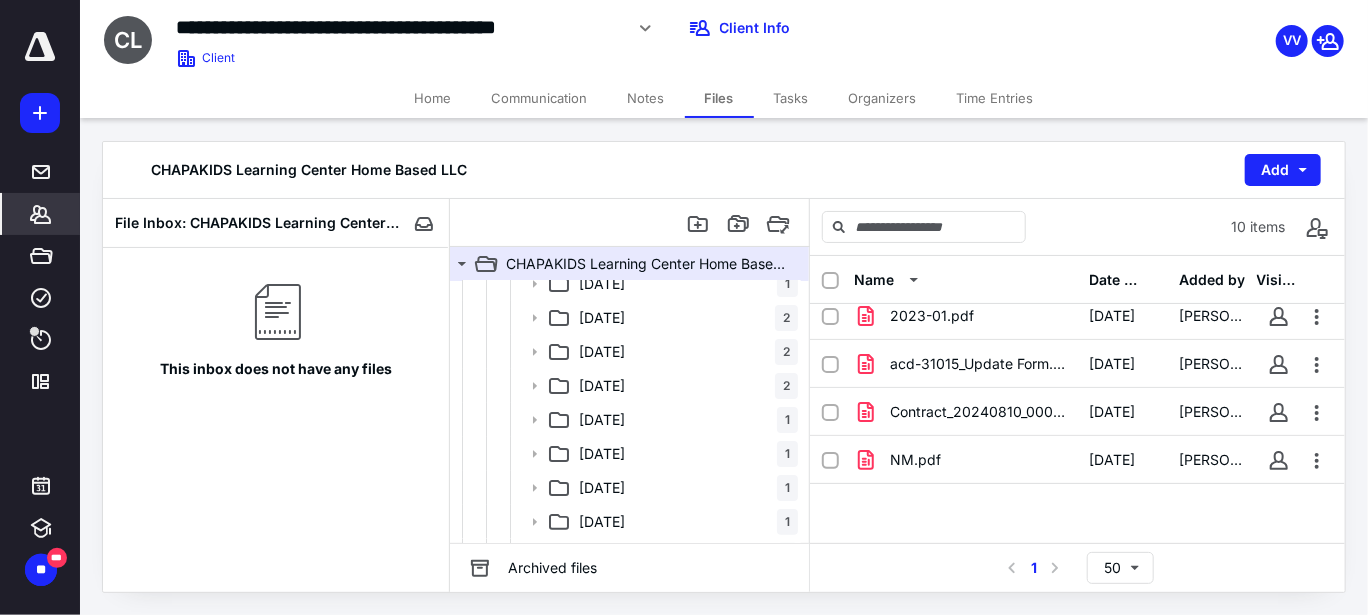 click 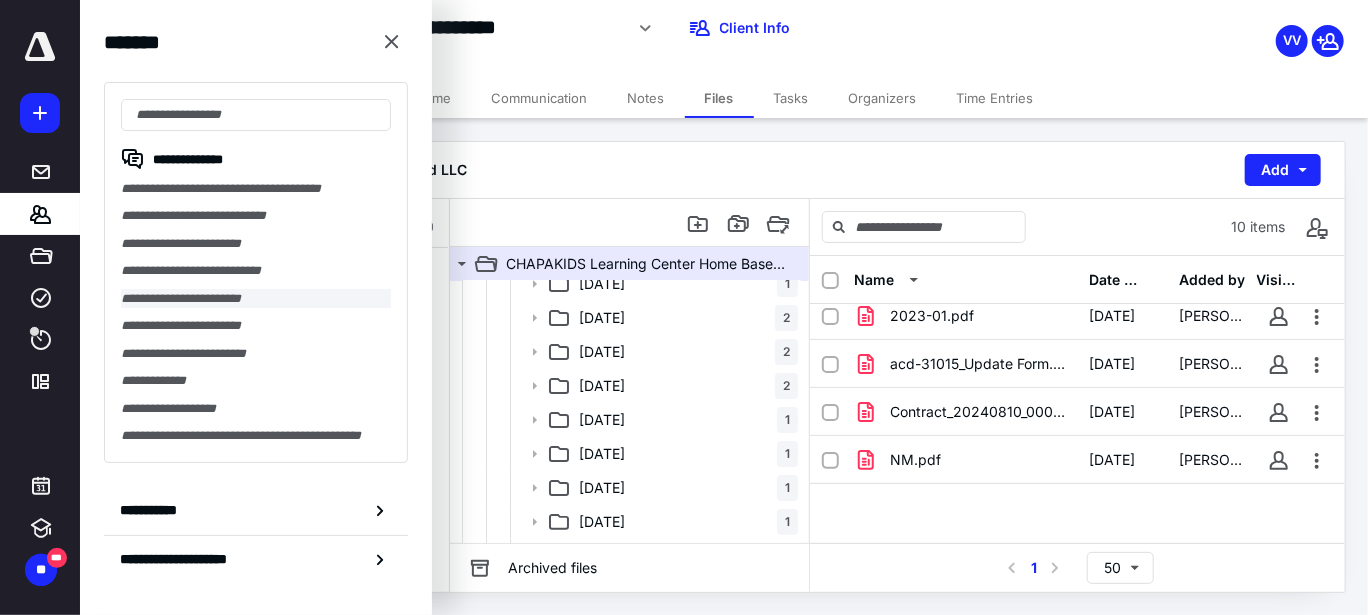 click on "**********" at bounding box center [256, 298] 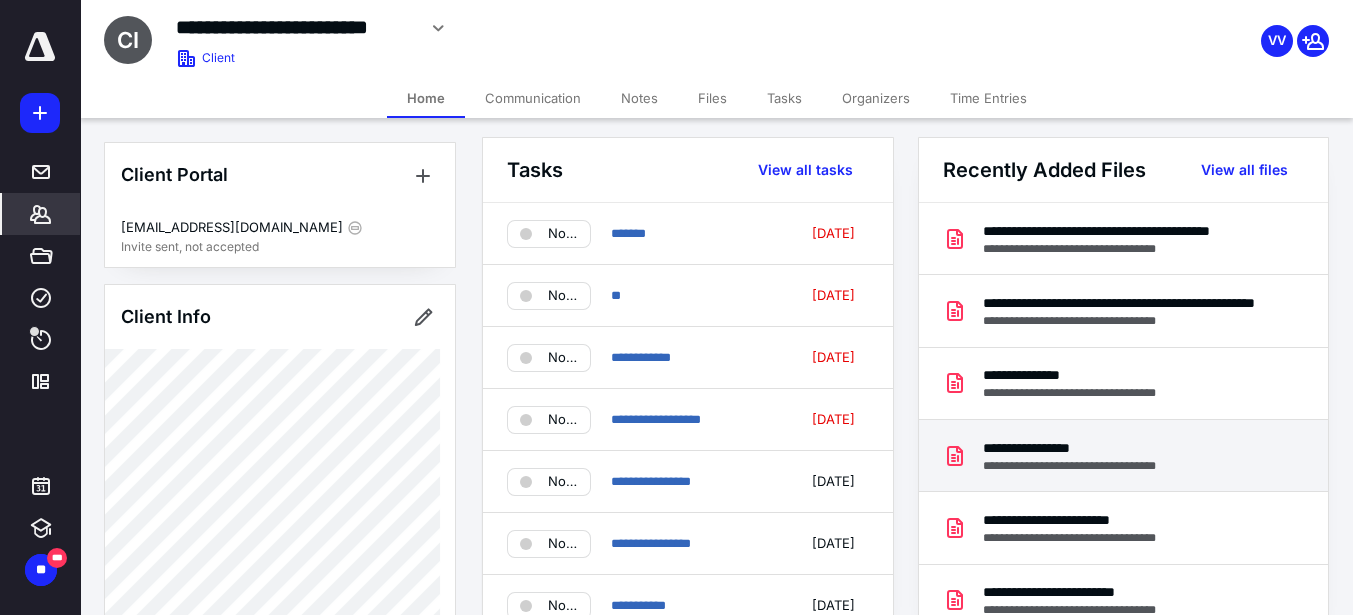 scroll, scrollTop: 0, scrollLeft: 0, axis: both 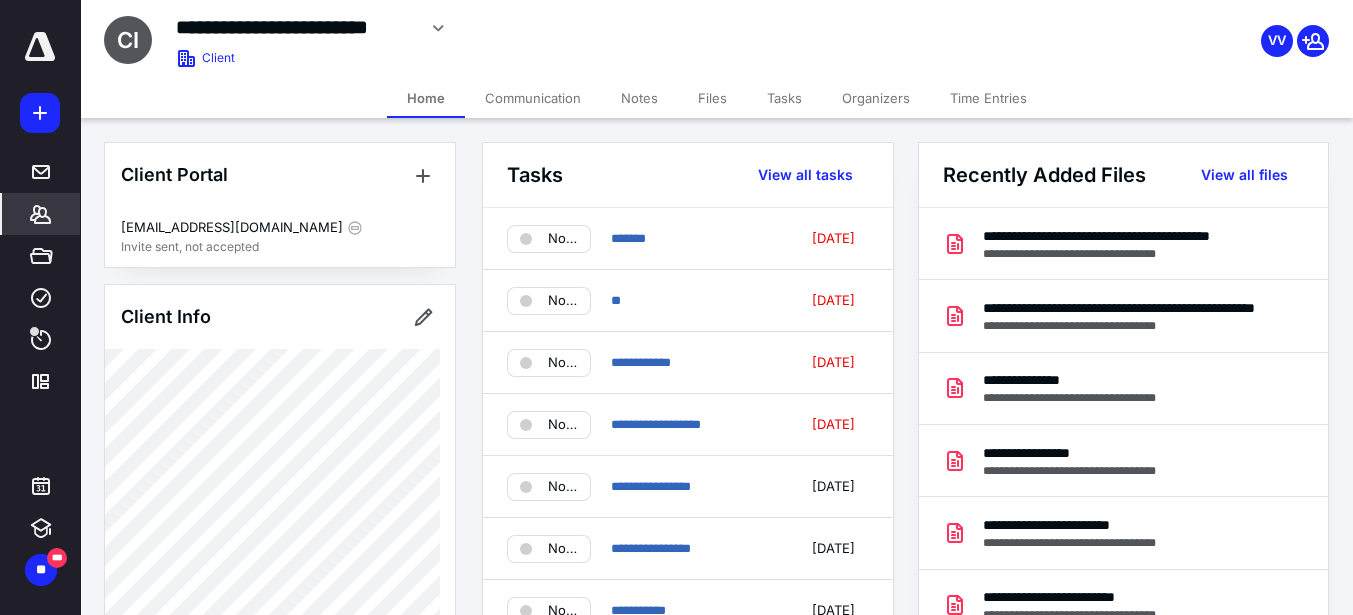 click 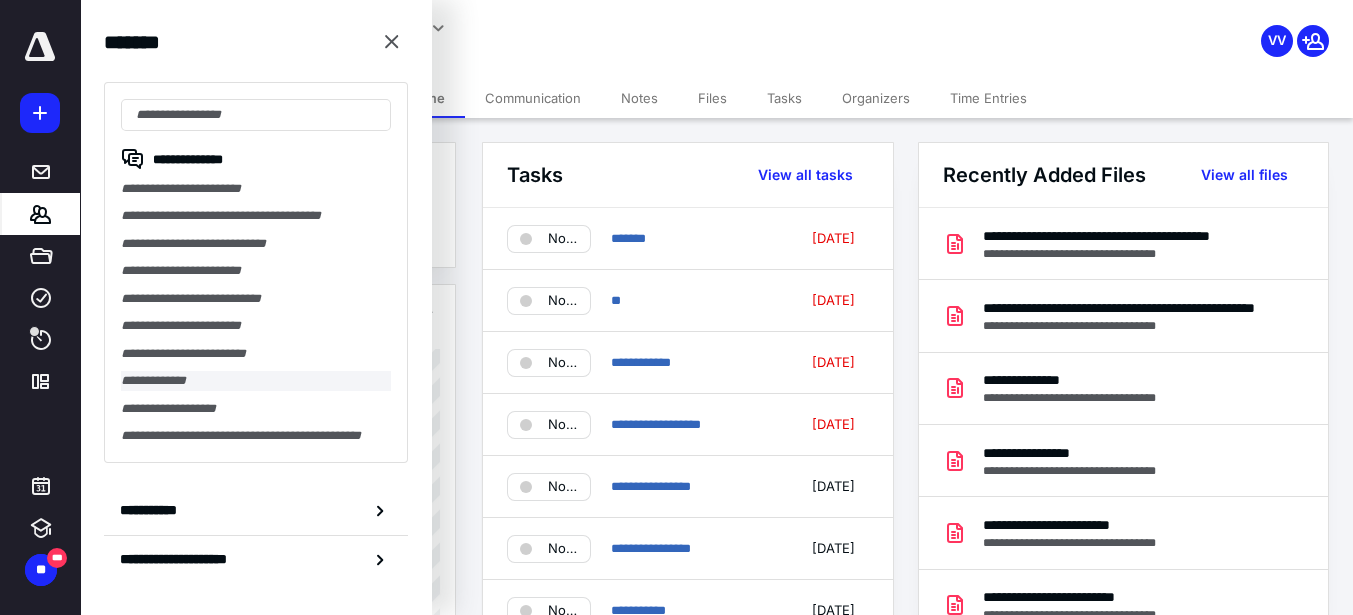 click on "**********" at bounding box center (256, 380) 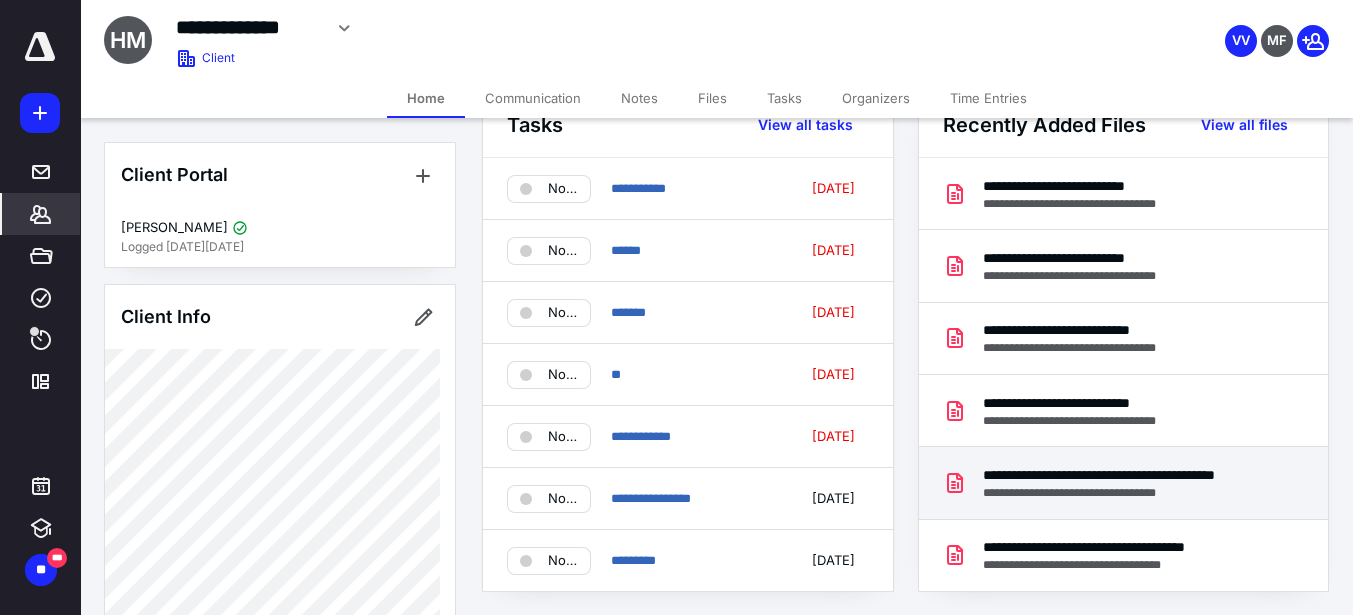scroll, scrollTop: 100, scrollLeft: 0, axis: vertical 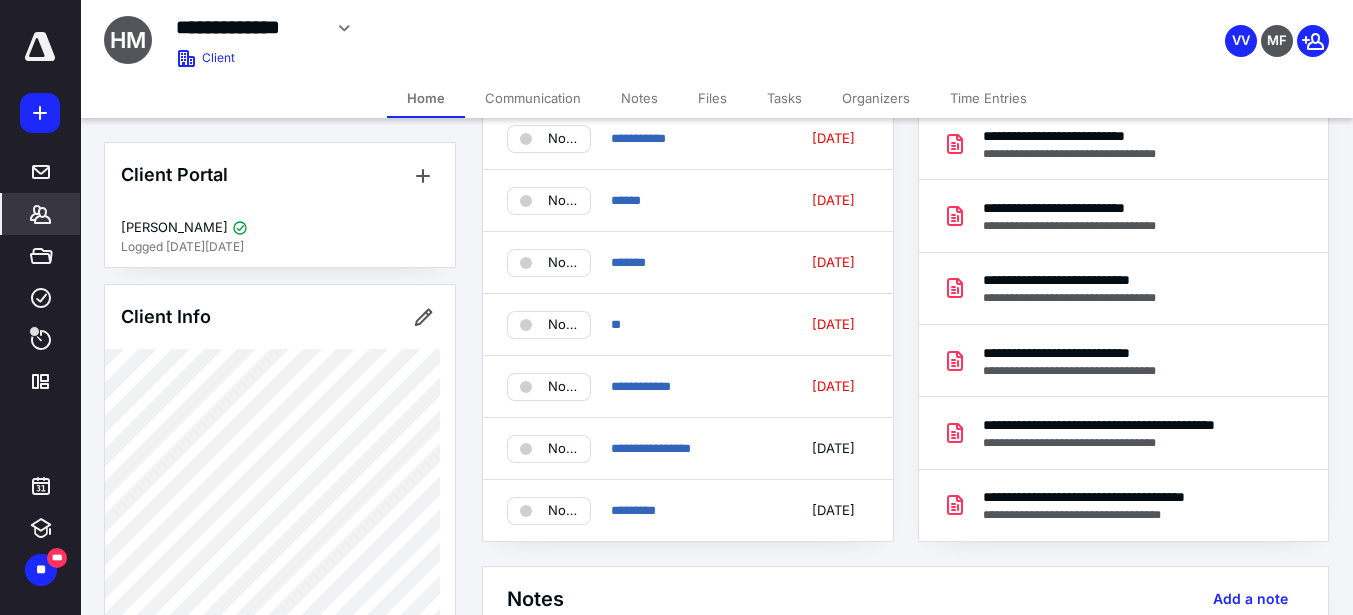 click on "Files" at bounding box center (712, 98) 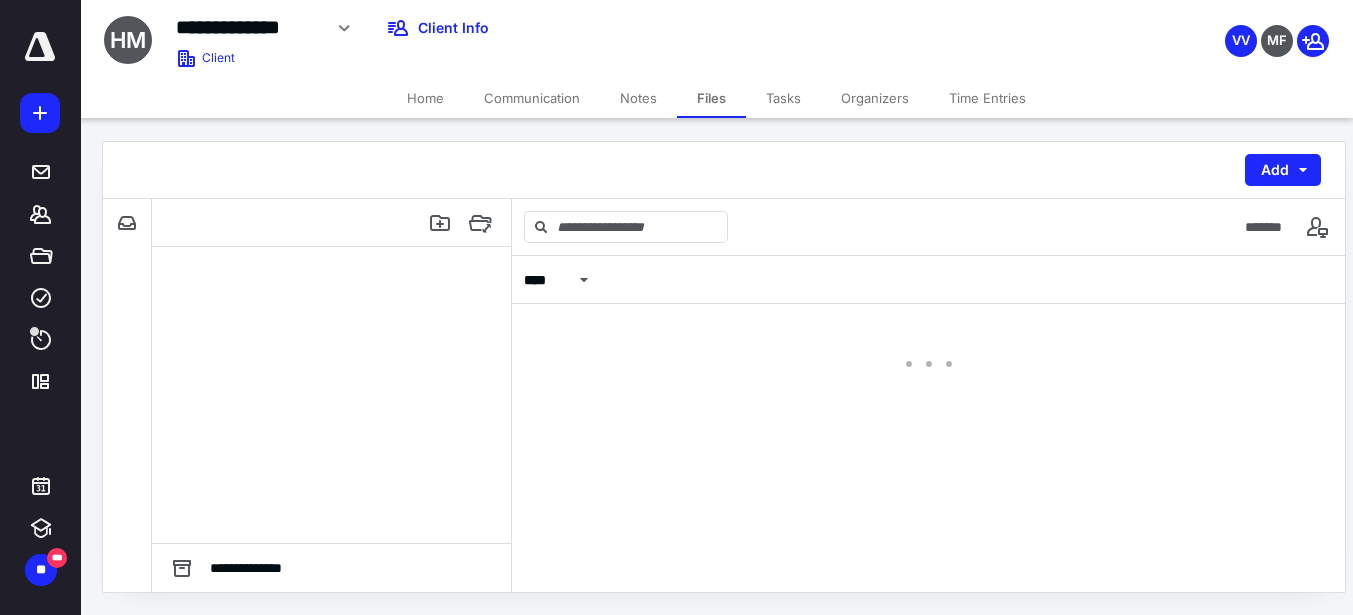 scroll, scrollTop: 0, scrollLeft: 0, axis: both 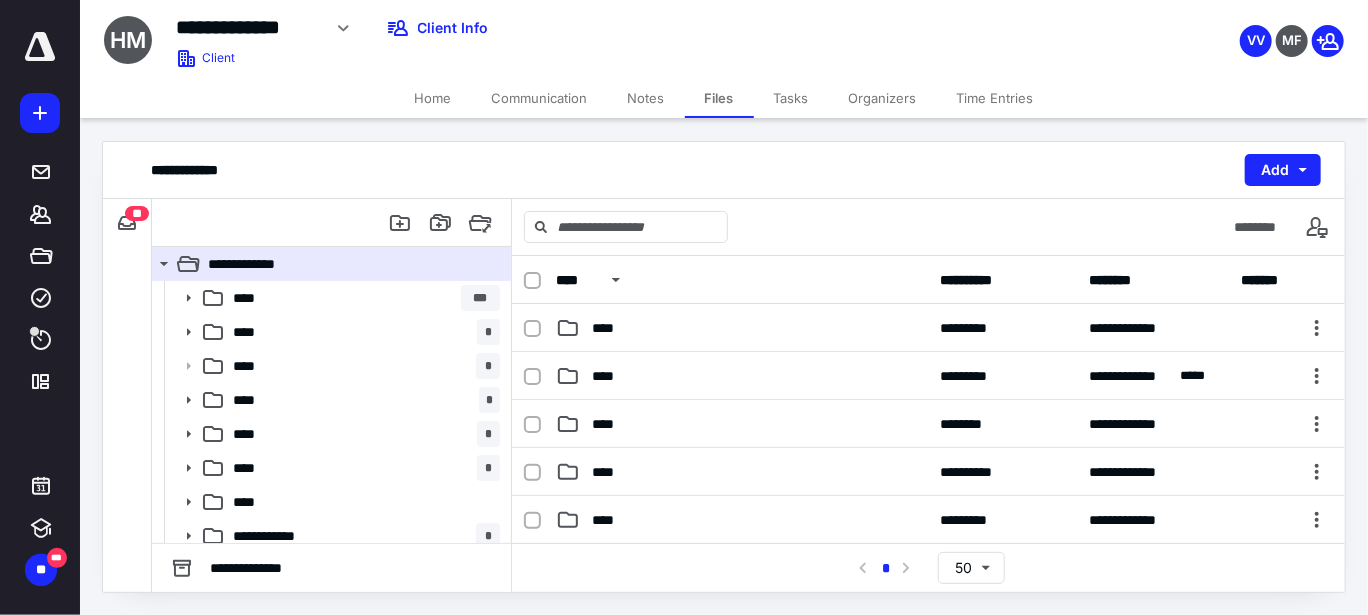 click on "Home" at bounding box center (433, 98) 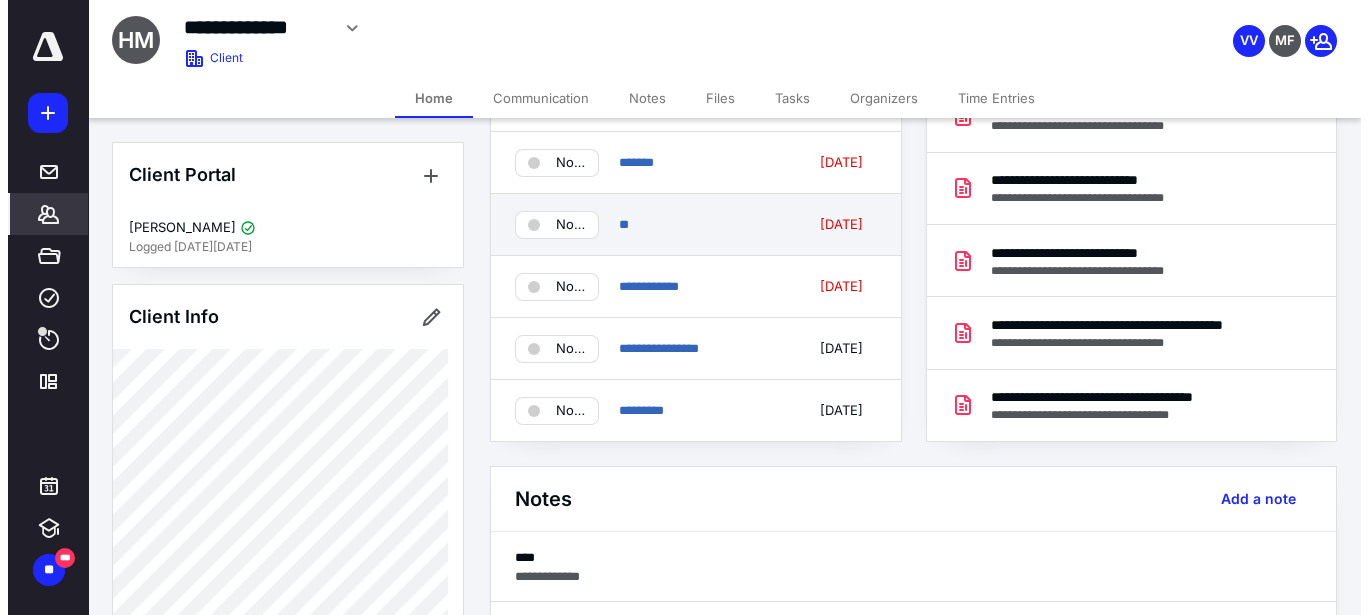 scroll, scrollTop: 0, scrollLeft: 0, axis: both 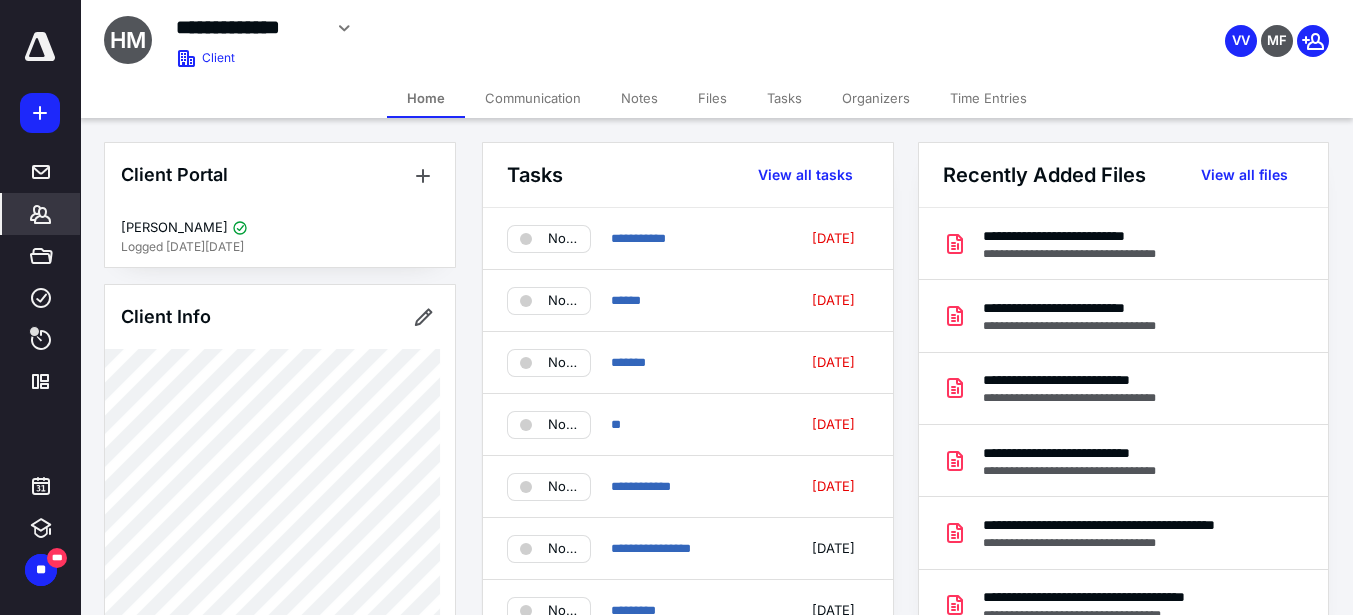click on "Files" at bounding box center (712, 98) 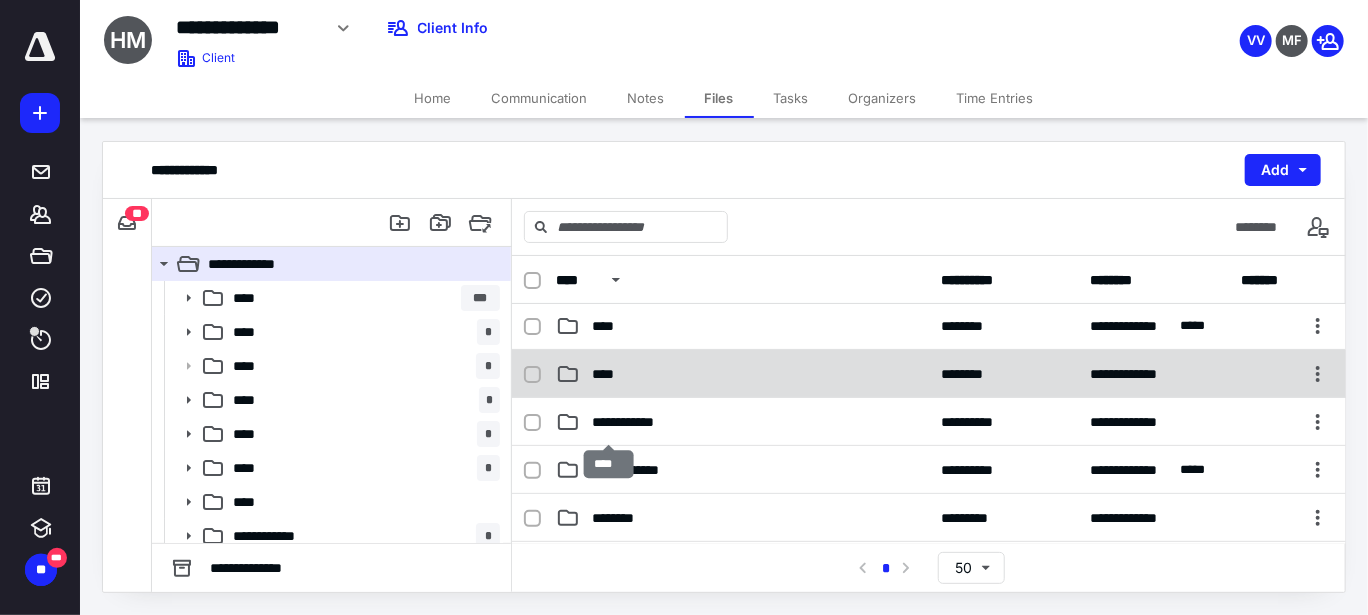 scroll, scrollTop: 300, scrollLeft: 0, axis: vertical 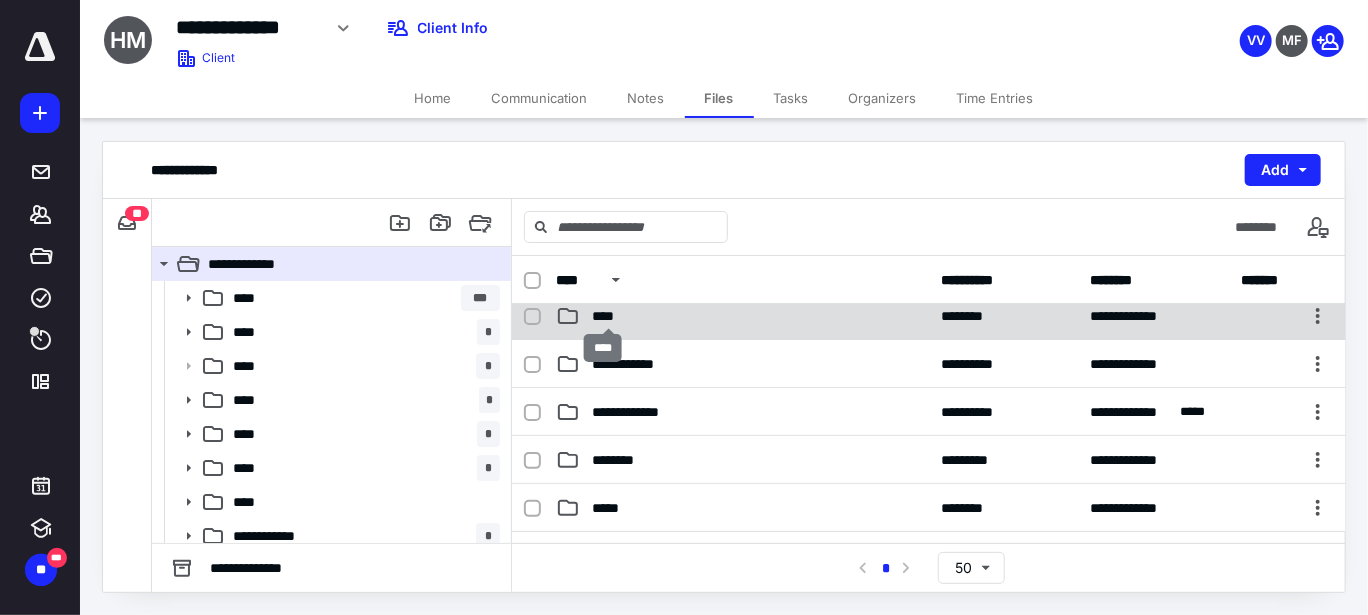 click on "****" at bounding box center [609, 316] 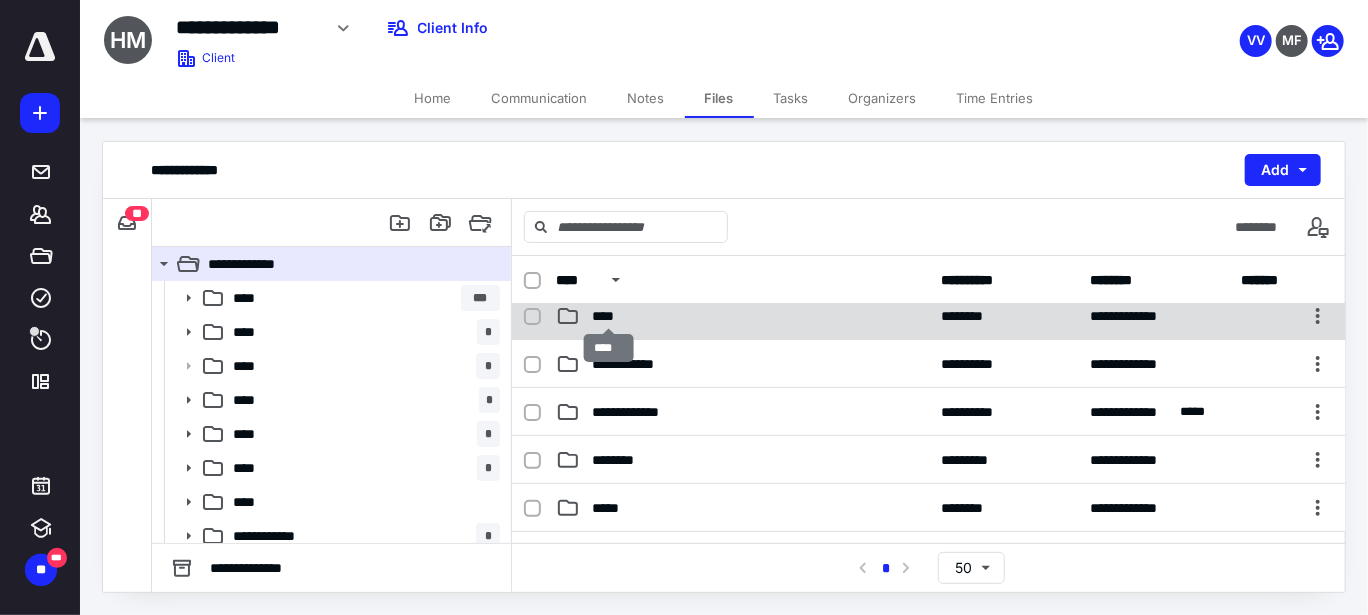 click on "****" at bounding box center [609, 316] 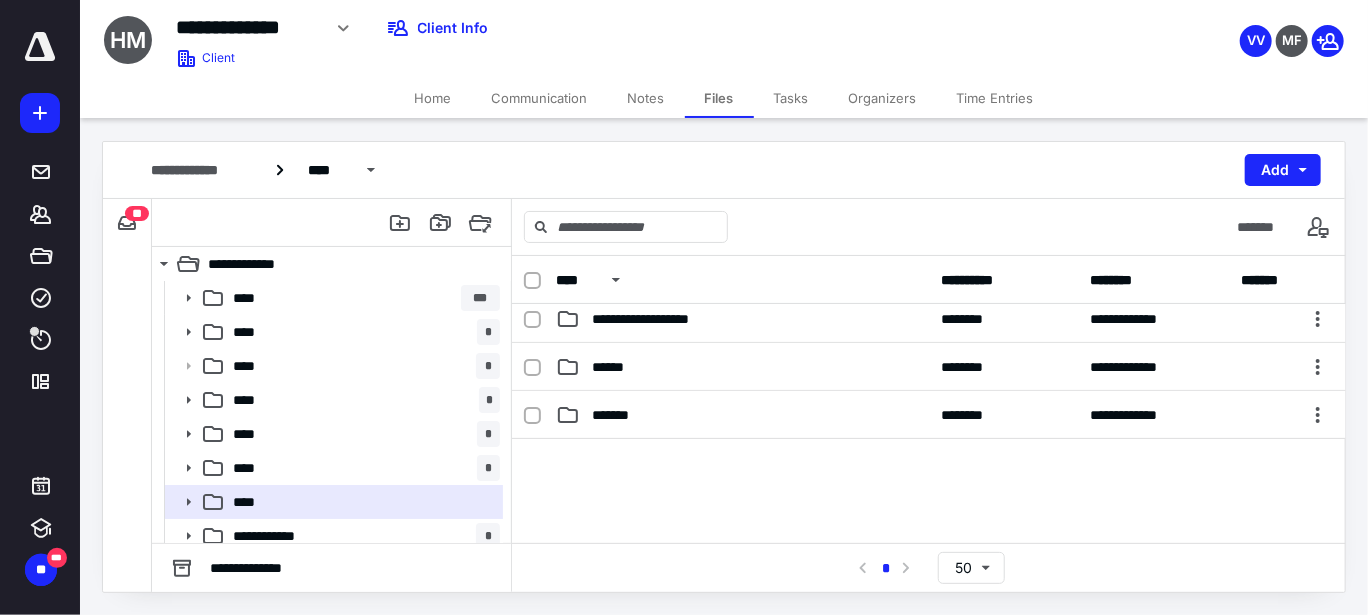 scroll, scrollTop: 200, scrollLeft: 0, axis: vertical 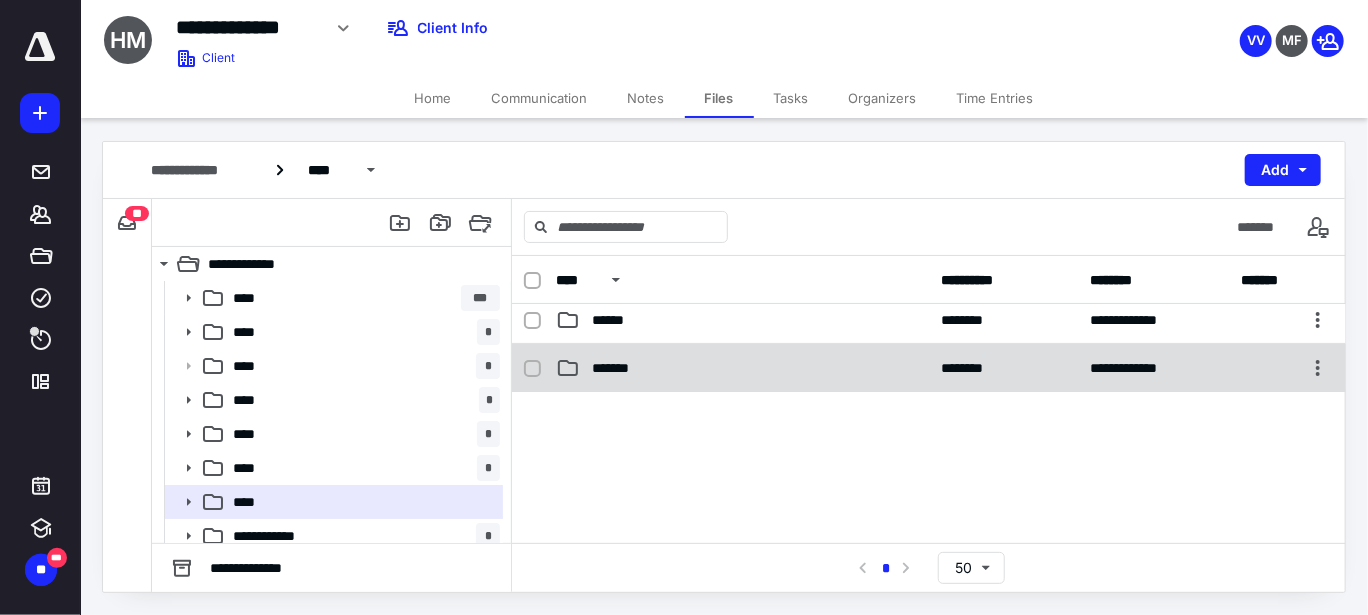 click on "*******" at bounding box center [614, 368] 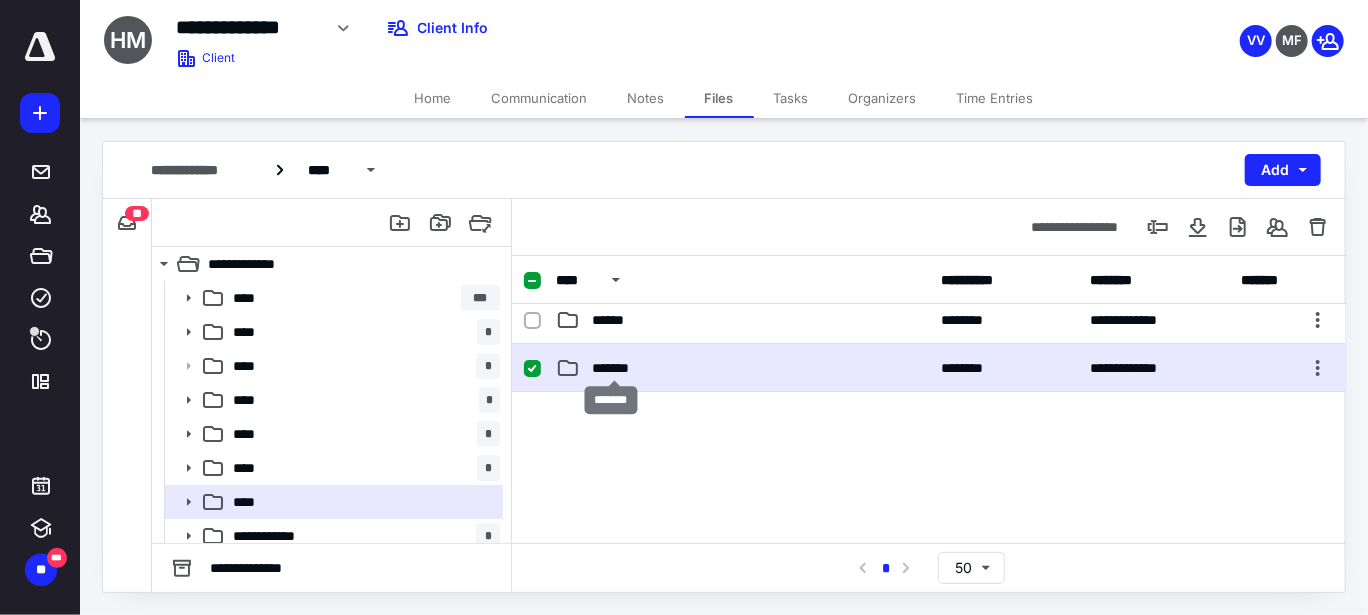 click on "*******" at bounding box center [614, 368] 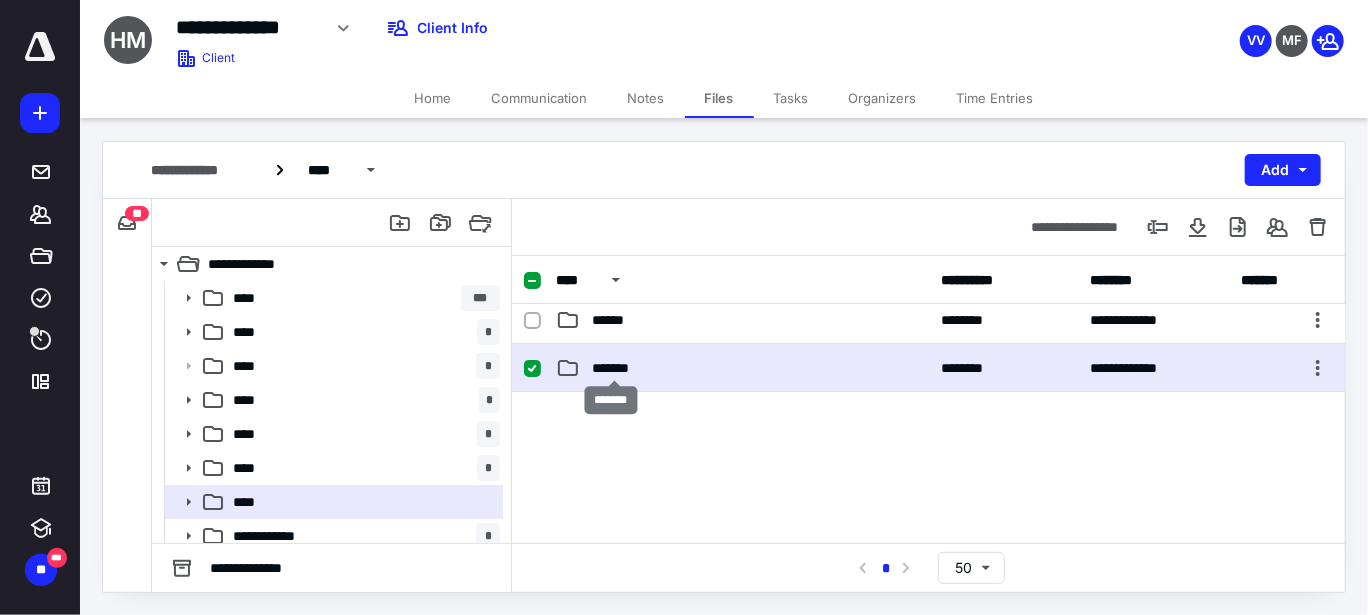 scroll, scrollTop: 0, scrollLeft: 0, axis: both 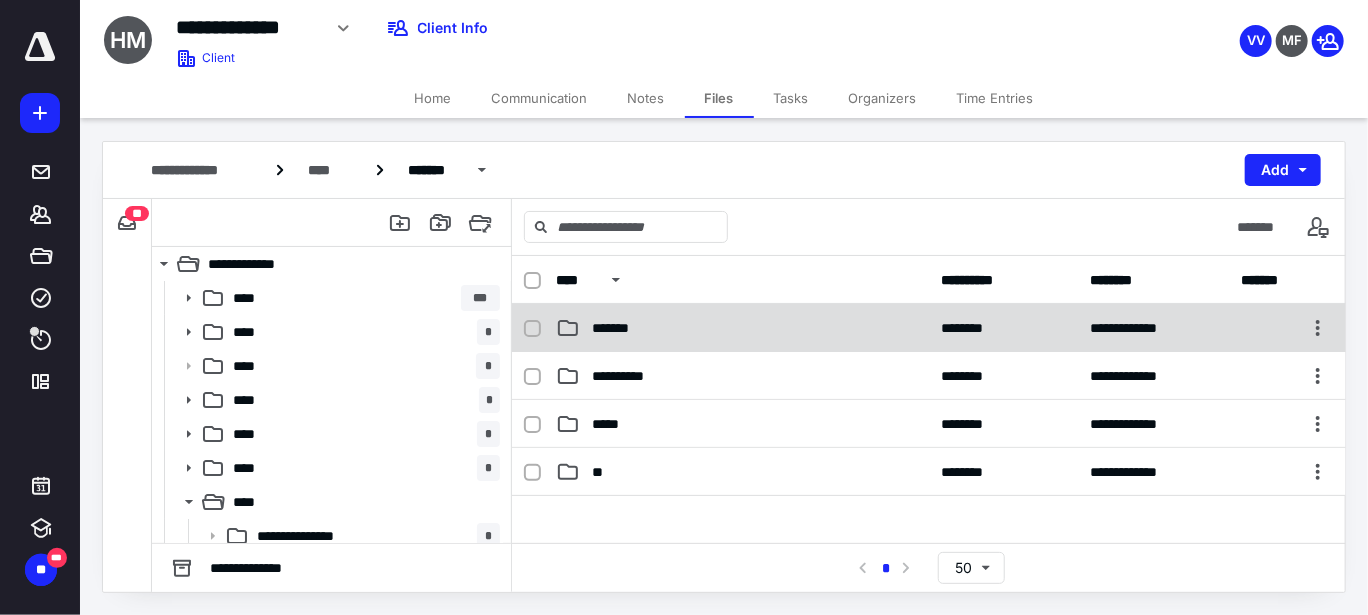 click on "*******" at bounding box center (616, 328) 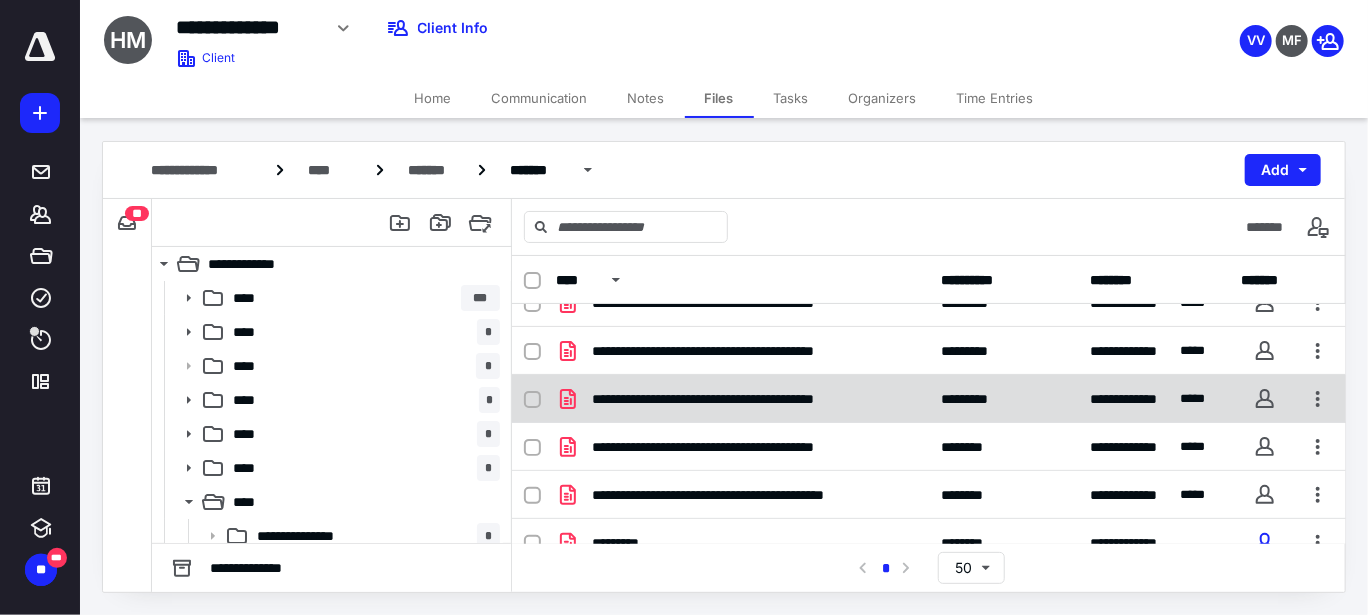 scroll, scrollTop: 94, scrollLeft: 0, axis: vertical 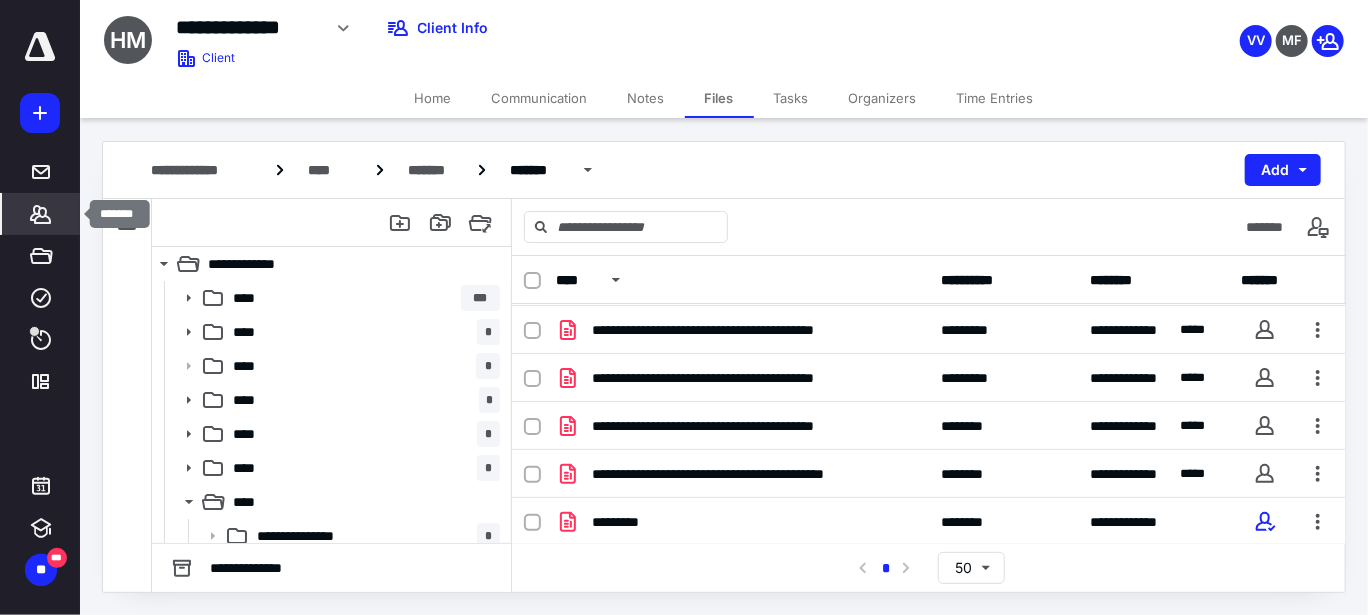 click 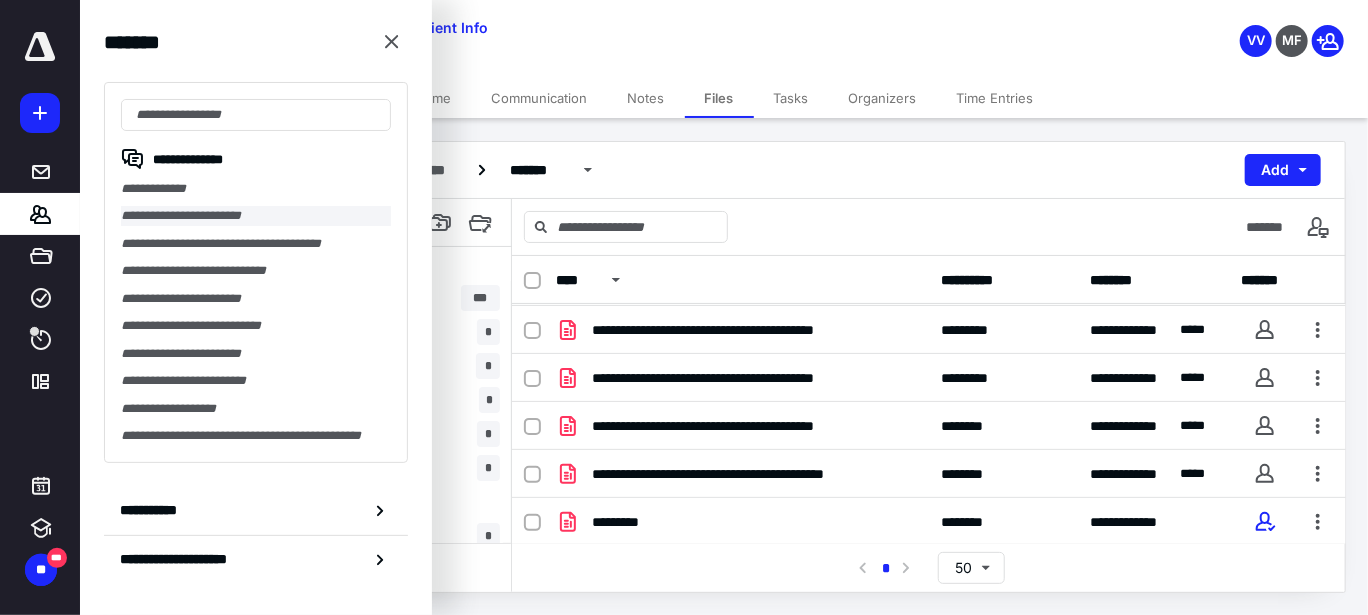 click on "**********" at bounding box center (256, 215) 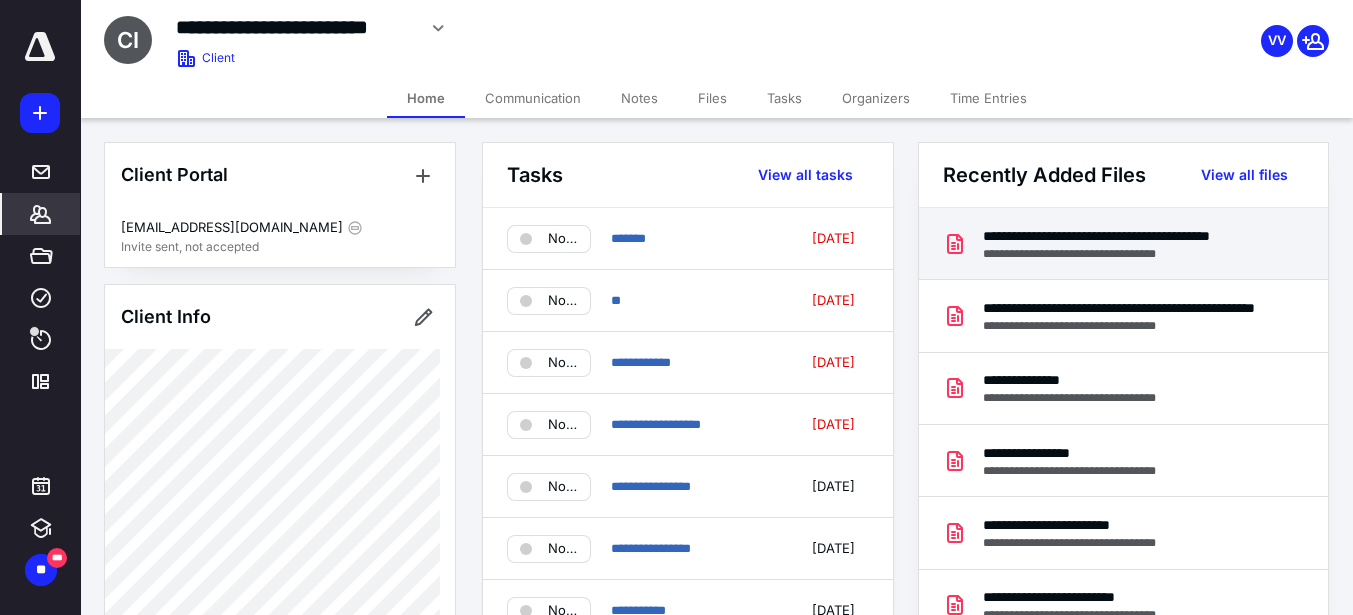 click on "**********" at bounding box center [1127, 254] 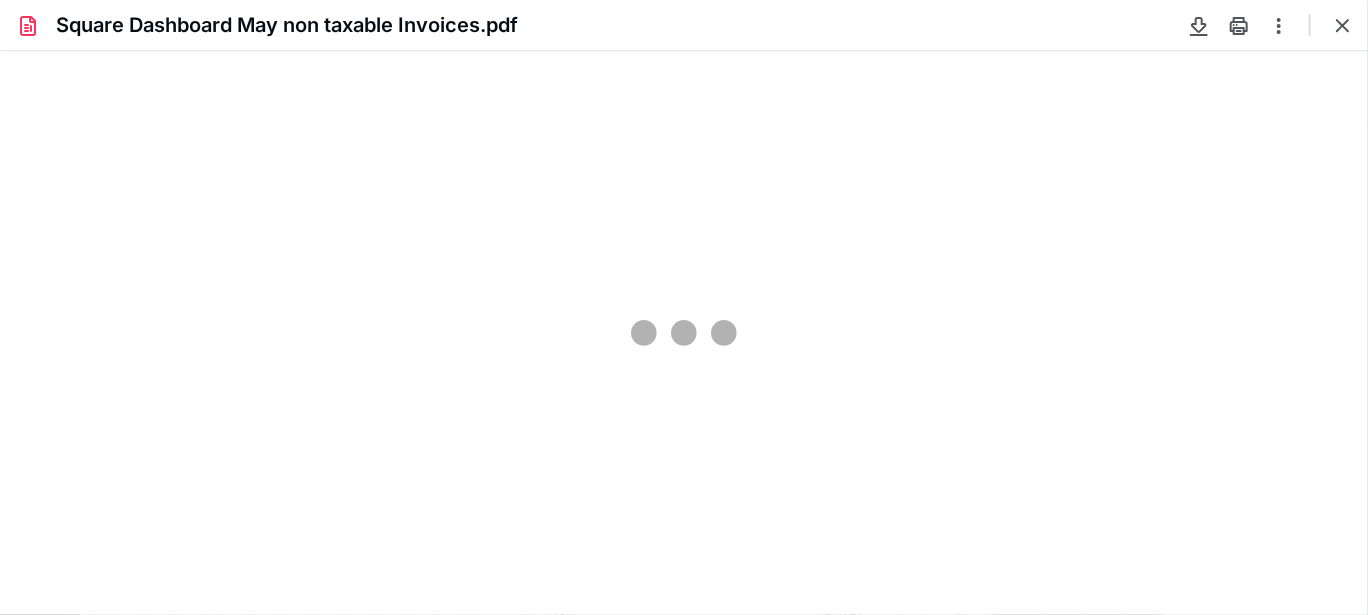 scroll, scrollTop: 0, scrollLeft: 0, axis: both 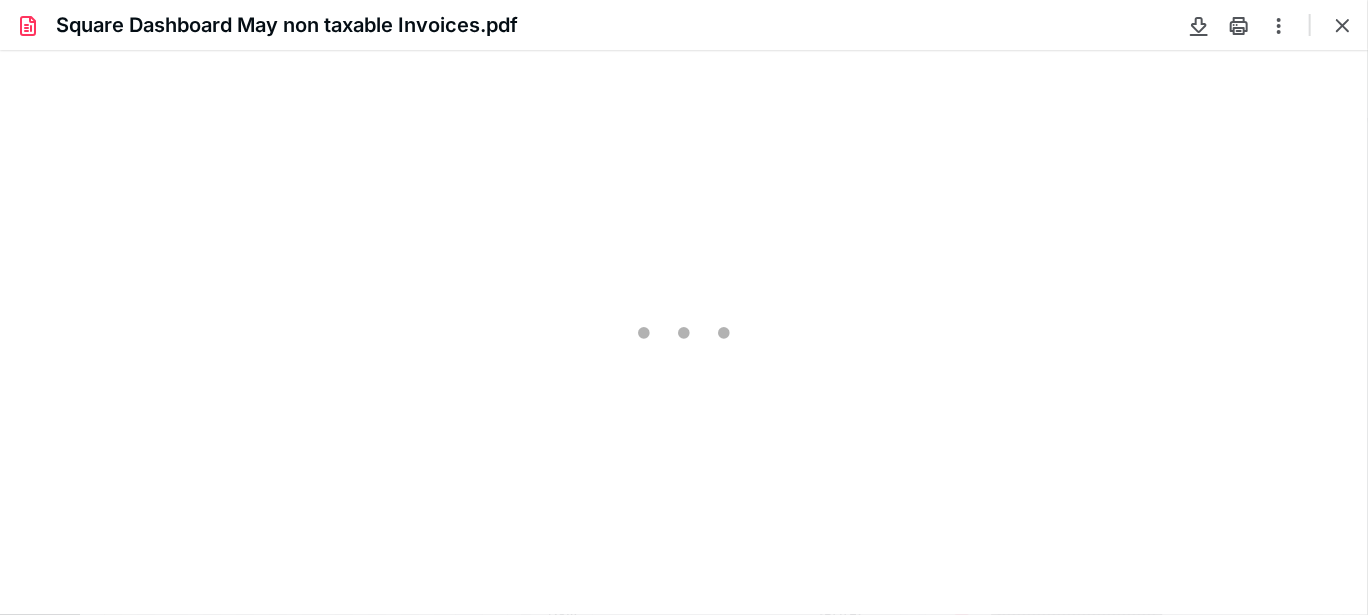 type on "67" 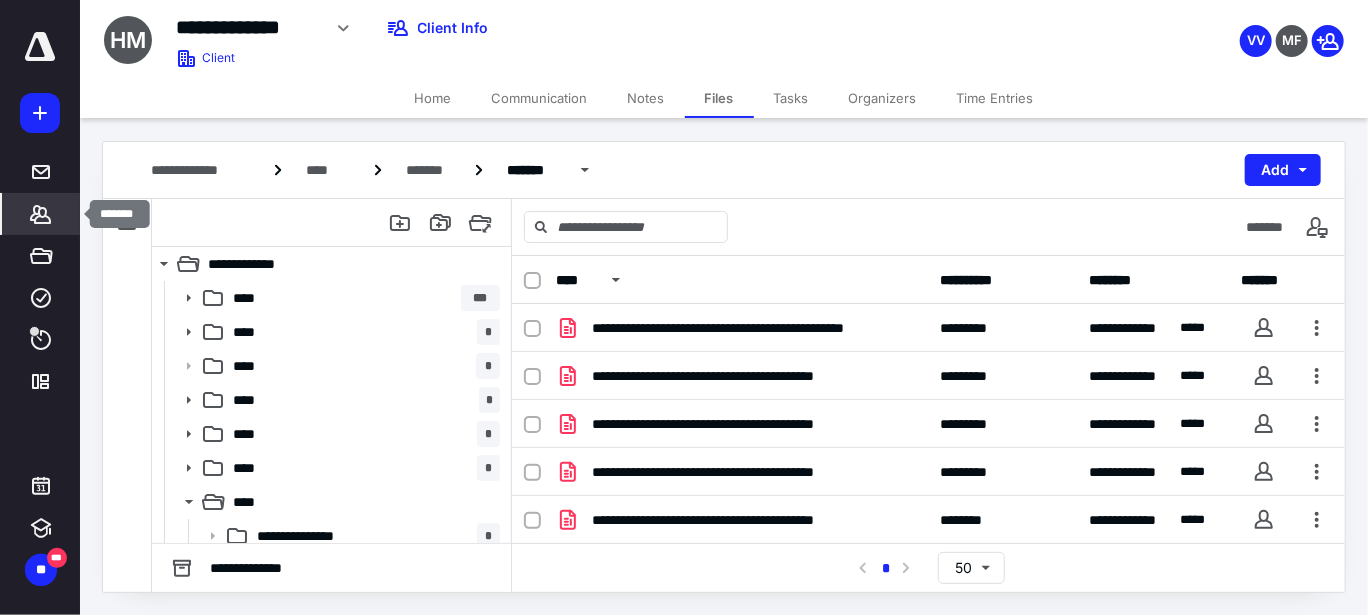 click 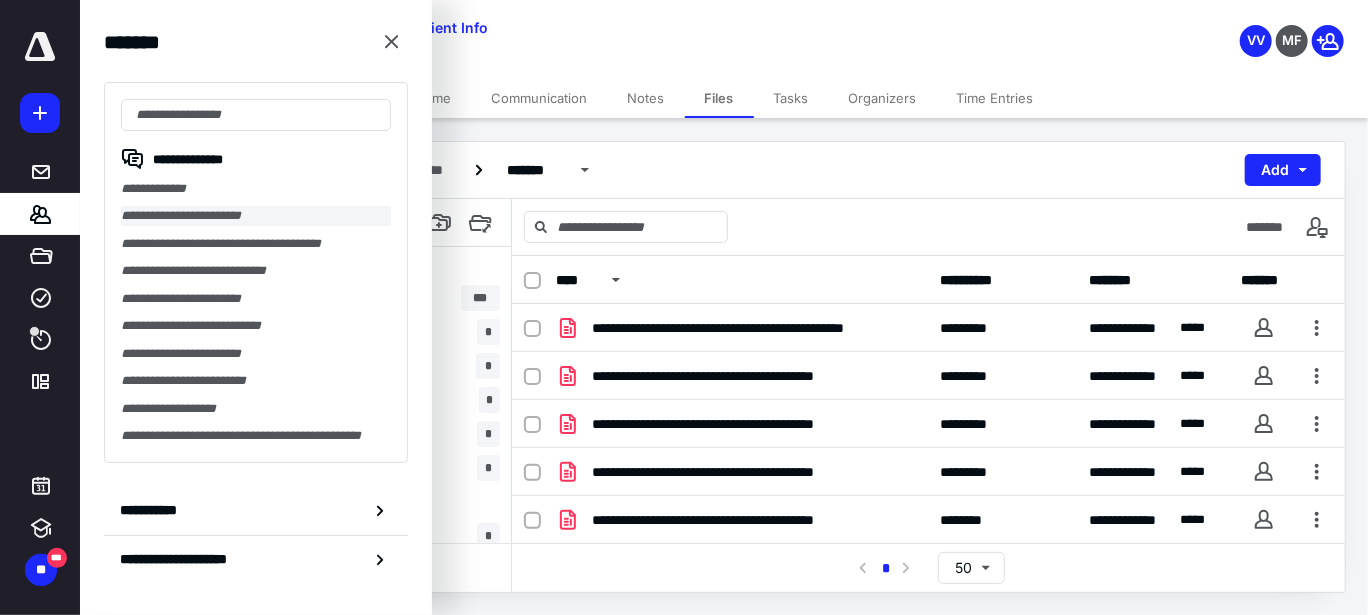 click on "**********" at bounding box center (256, 215) 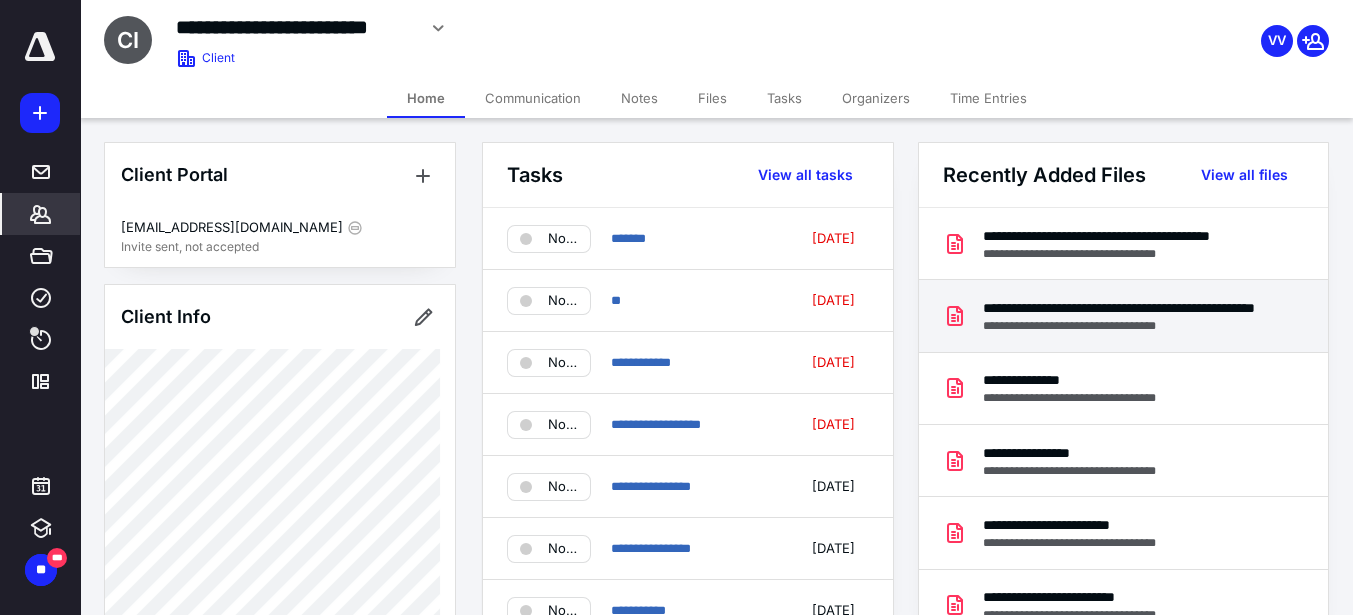 click on "**********" at bounding box center [1127, 308] 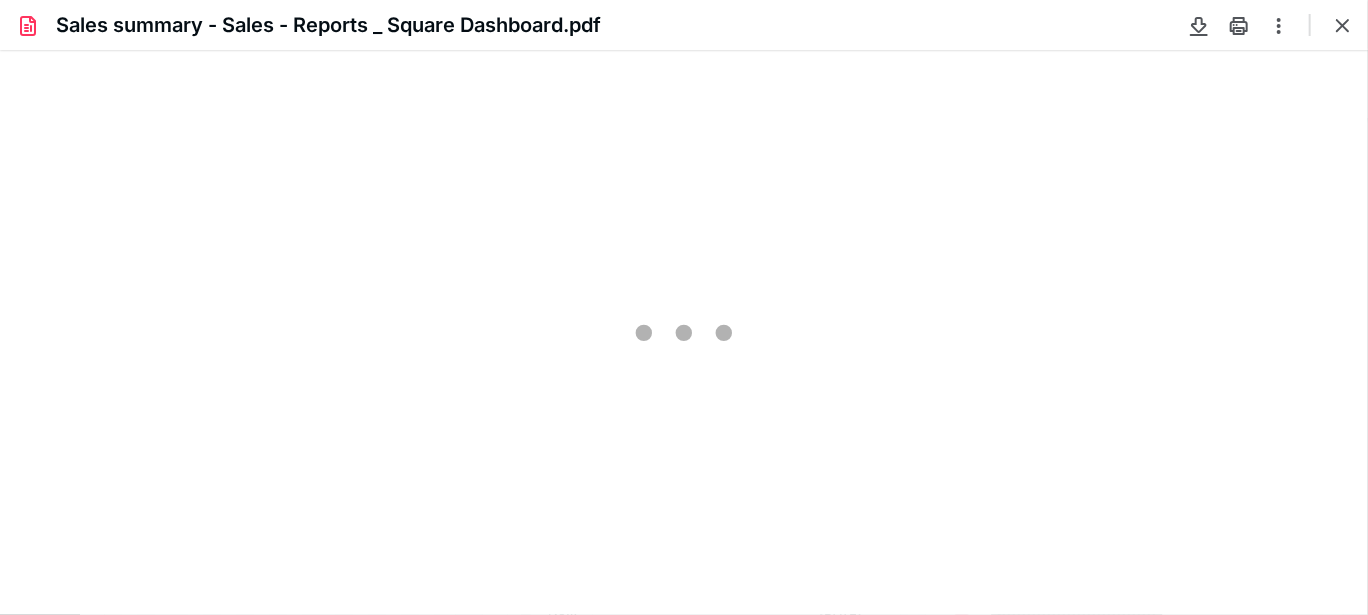 scroll, scrollTop: 0, scrollLeft: 0, axis: both 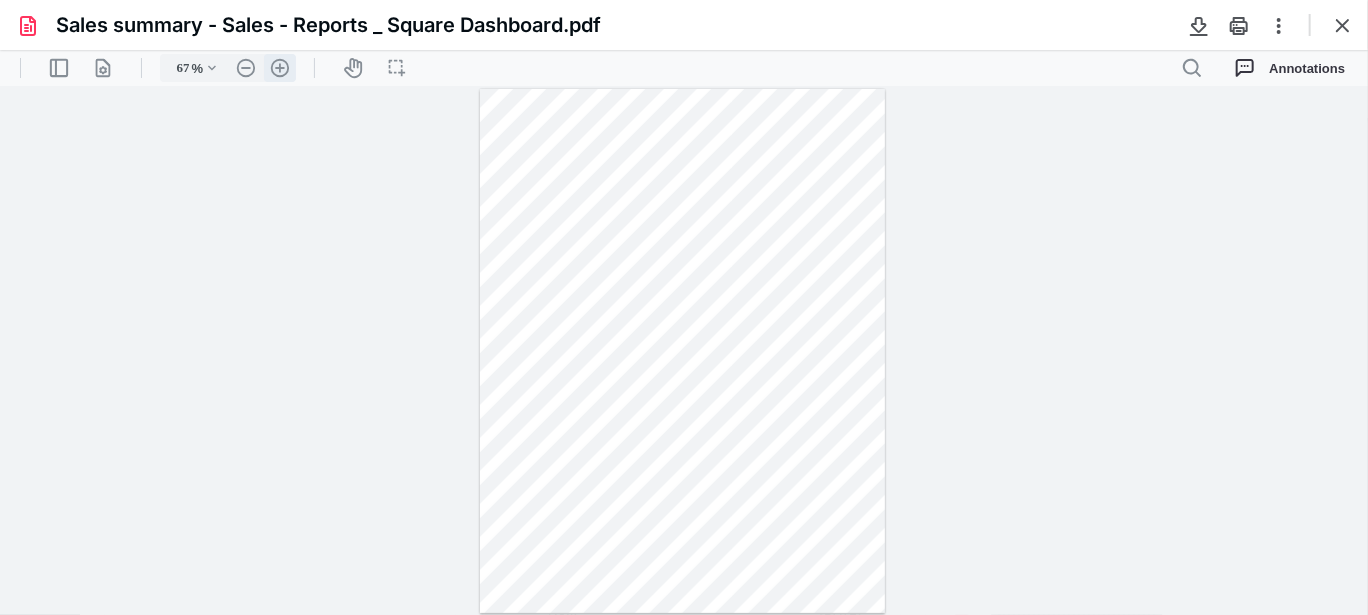 click on ".cls-1{fill:#abb0c4;} icon - header - zoom - in - line" at bounding box center (280, 67) 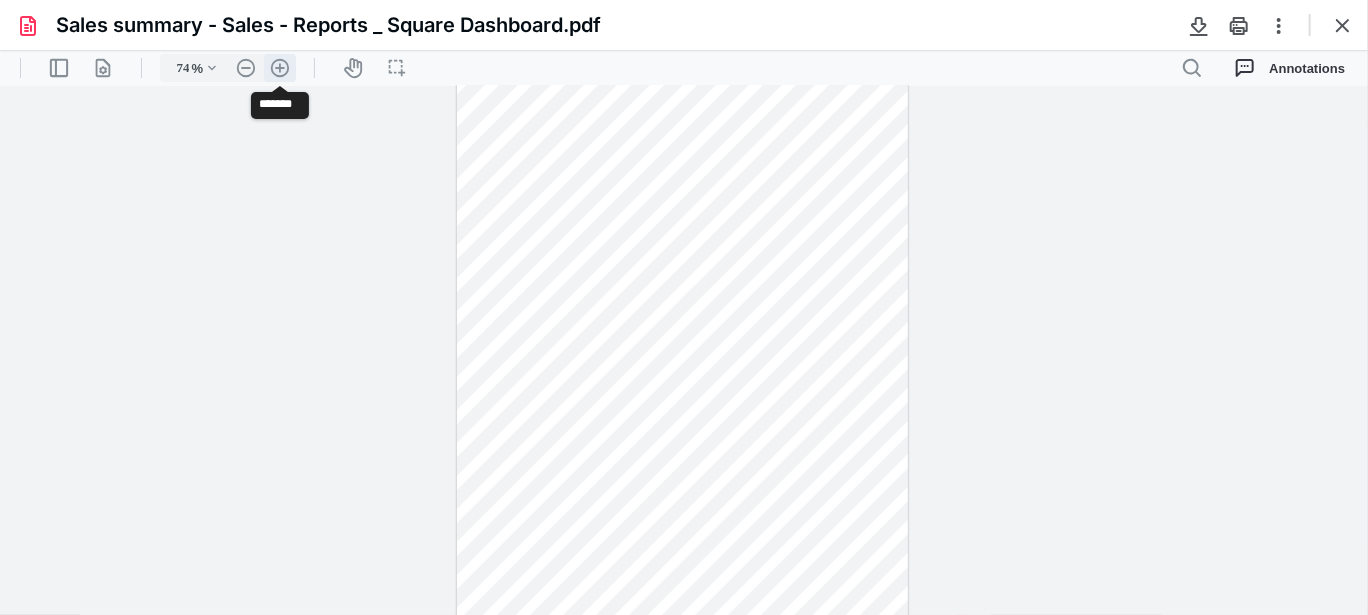 click on ".cls-1{fill:#abb0c4;} icon - header - zoom - in - line" at bounding box center (280, 67) 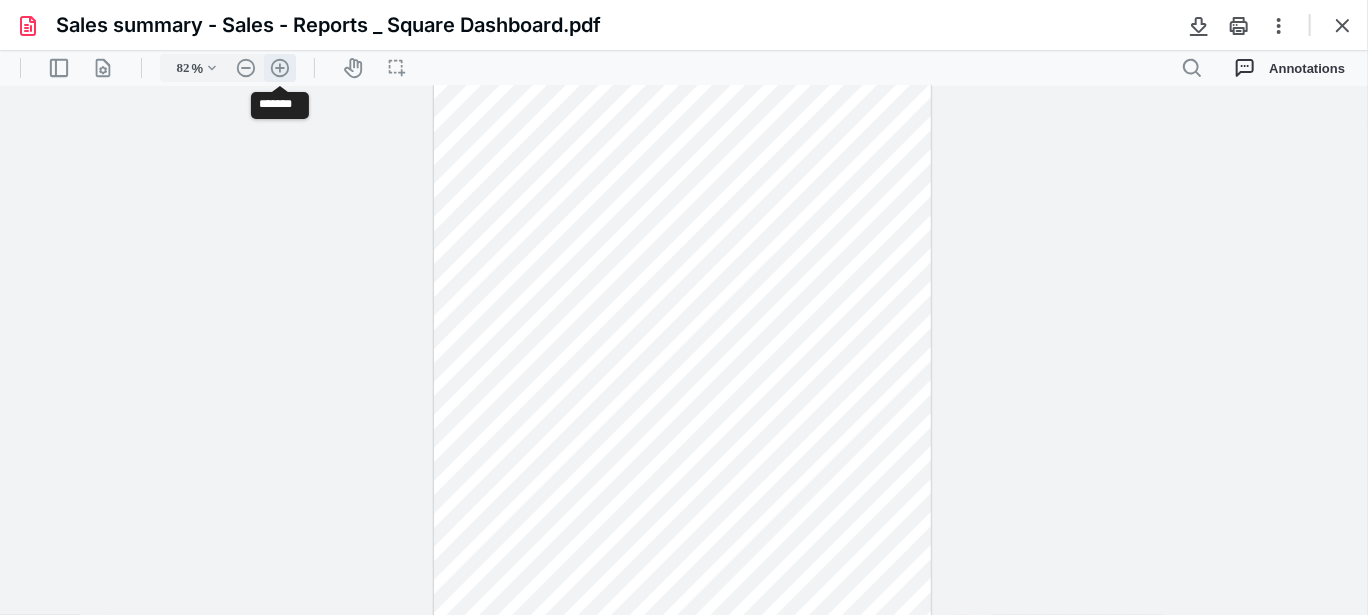 click on ".cls-1{fill:#abb0c4;} icon - header - zoom - in - line" at bounding box center (280, 67) 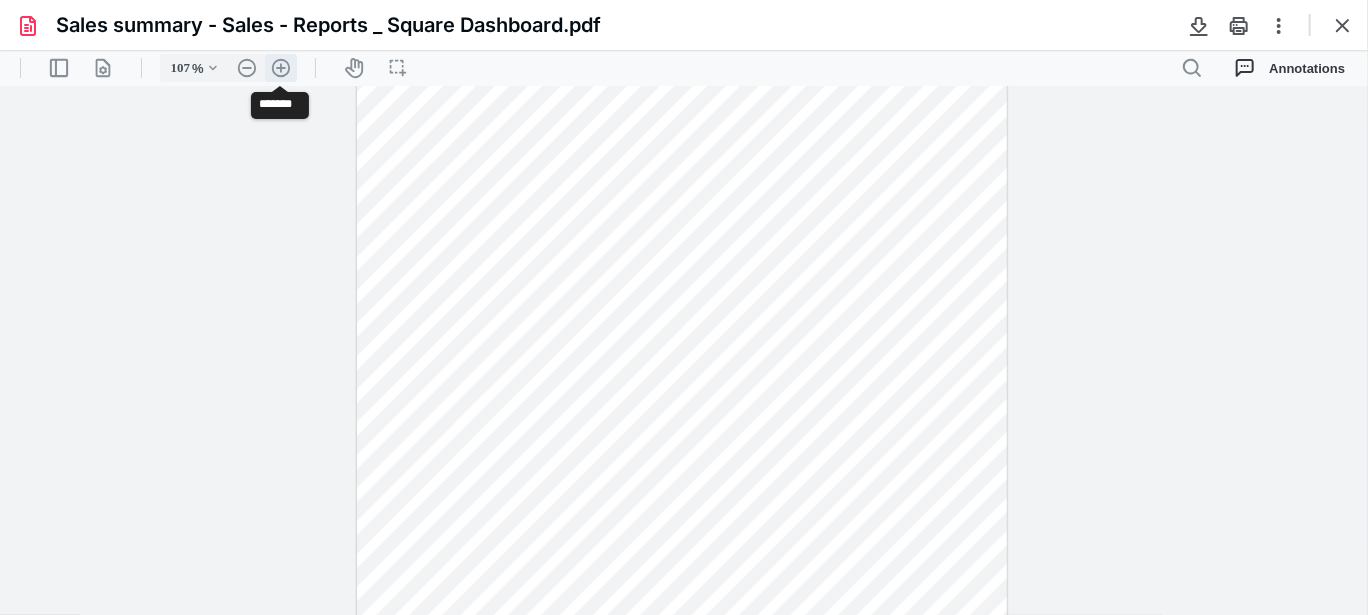 click on ".cls-1{fill:#abb0c4;} icon - header - zoom - in - line" at bounding box center [281, 67] 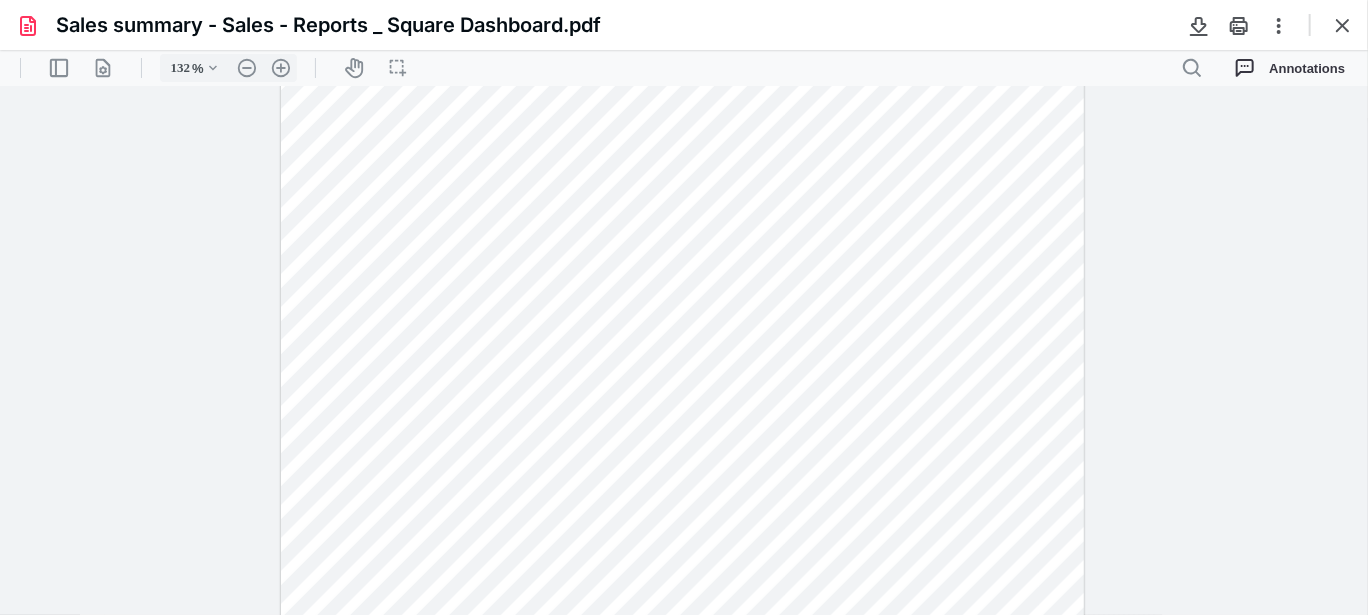 scroll, scrollTop: 0, scrollLeft: 0, axis: both 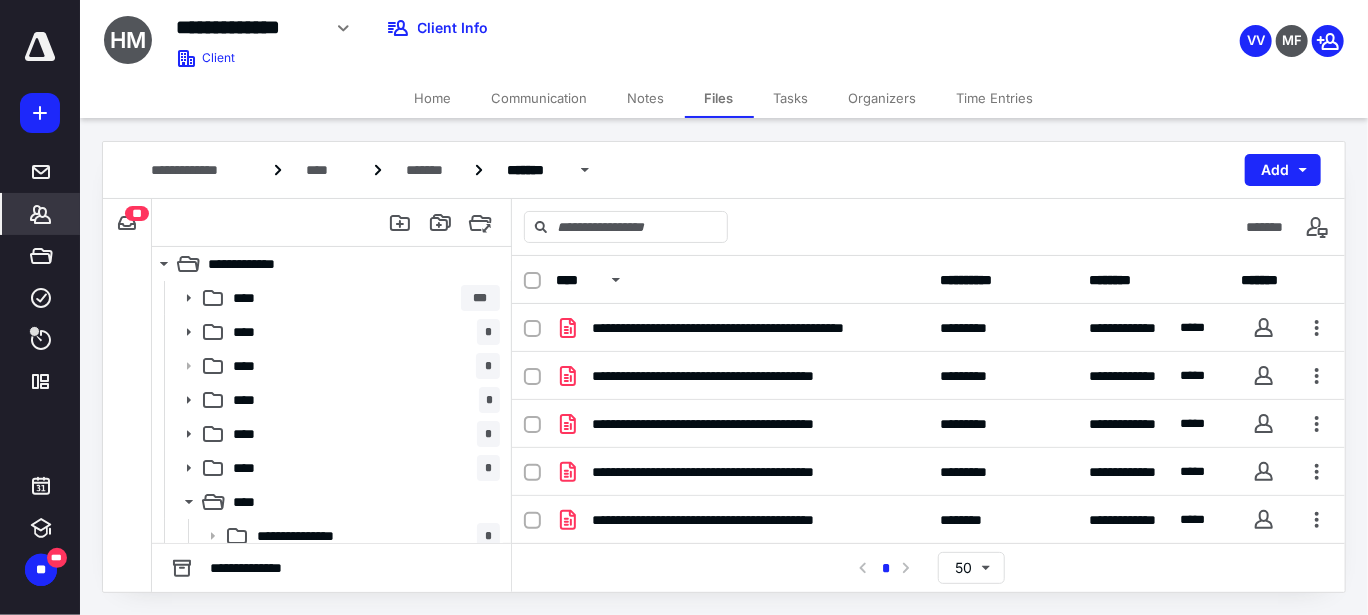 click 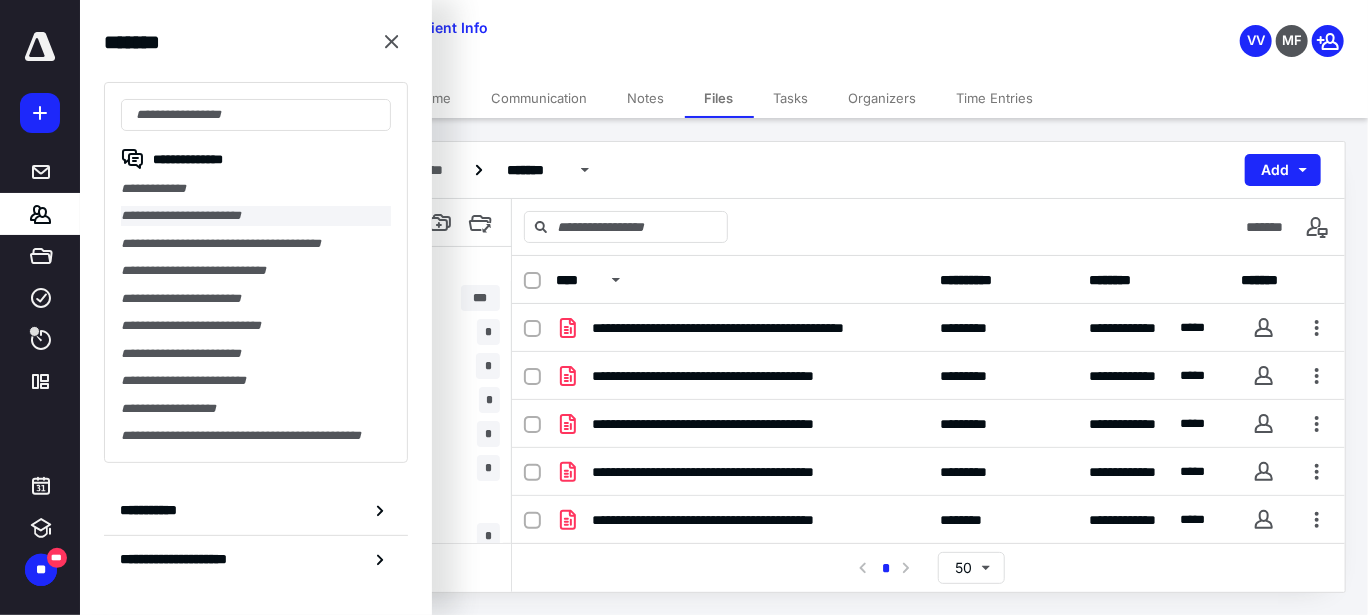 click on "**********" at bounding box center [256, 215] 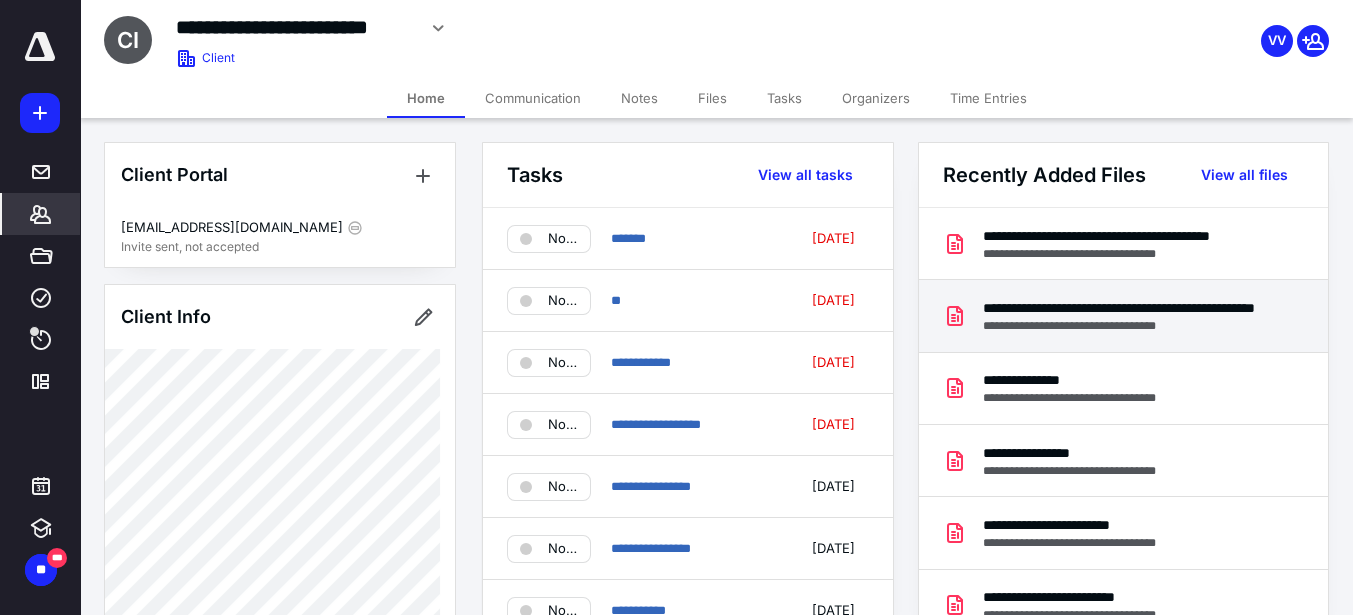 click on "**********" at bounding box center [1127, 308] 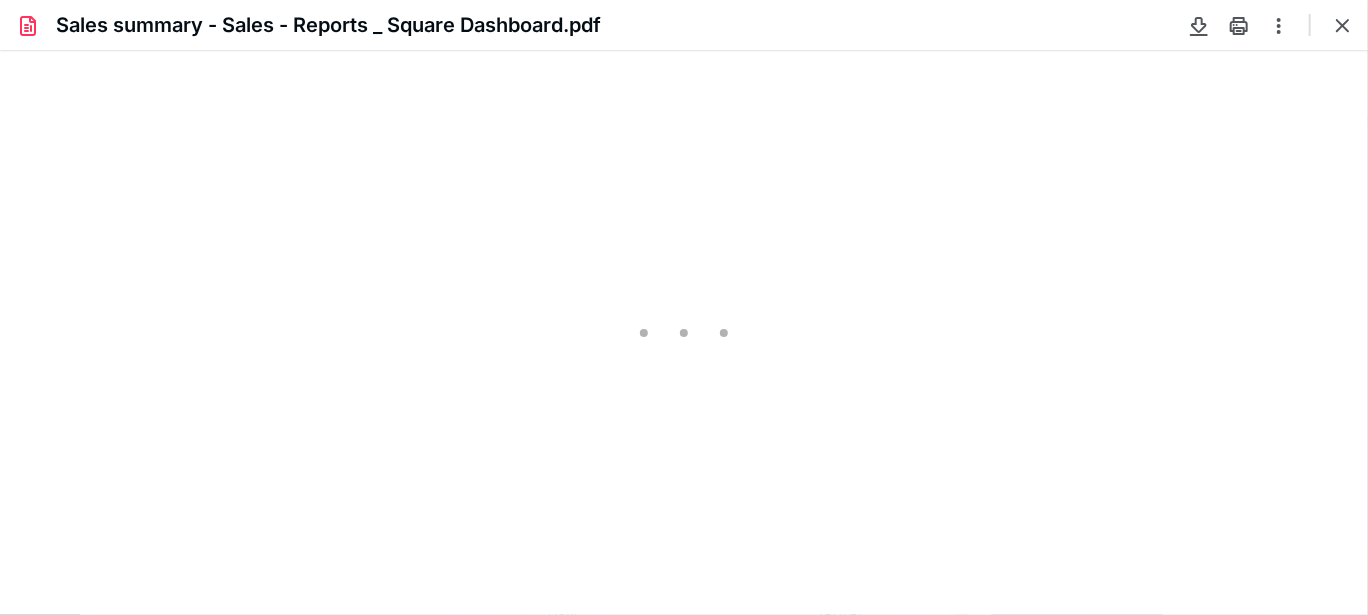 scroll, scrollTop: 0, scrollLeft: 0, axis: both 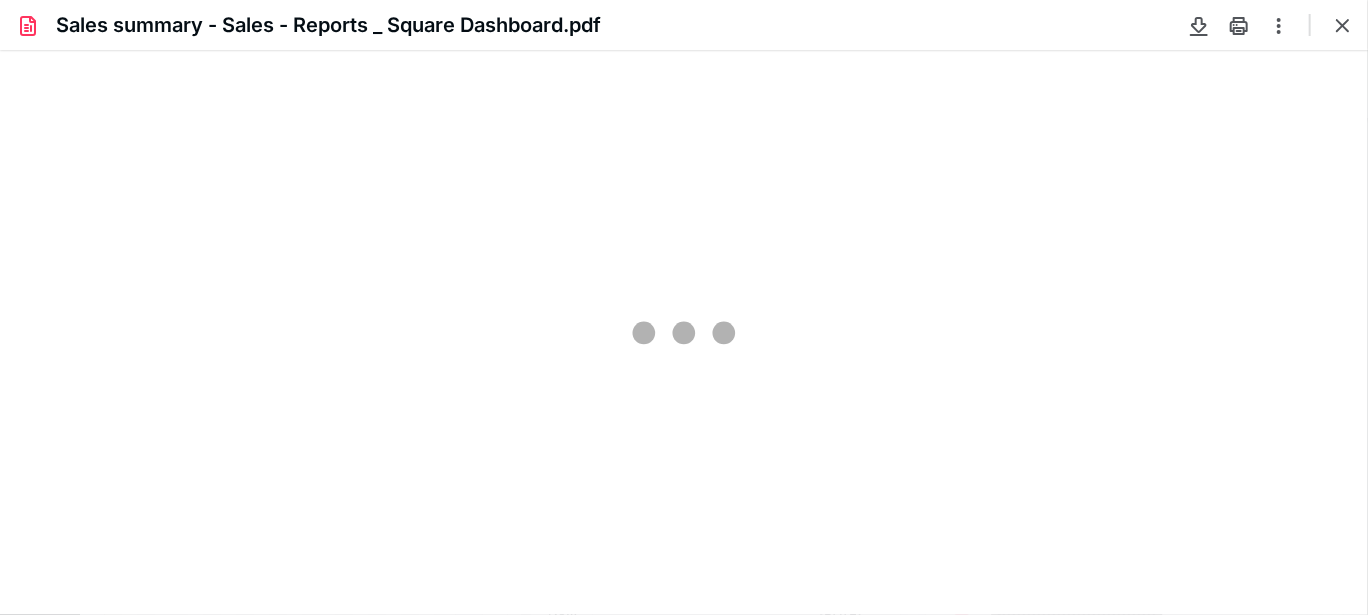 type on "67" 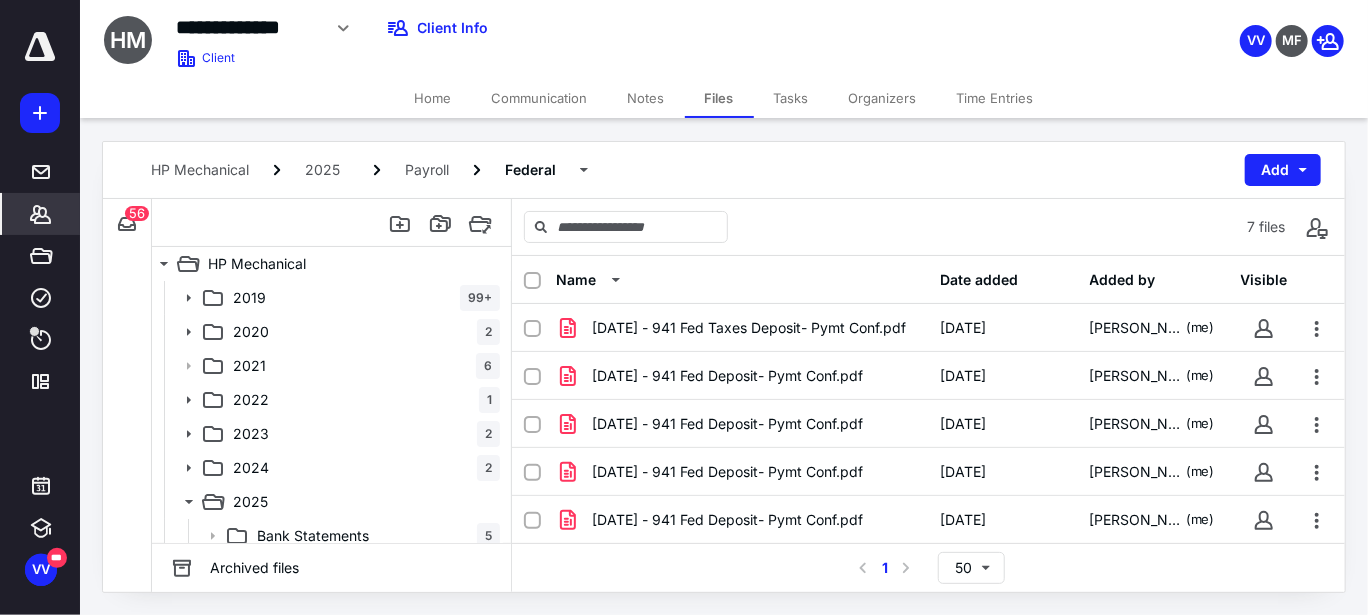 click 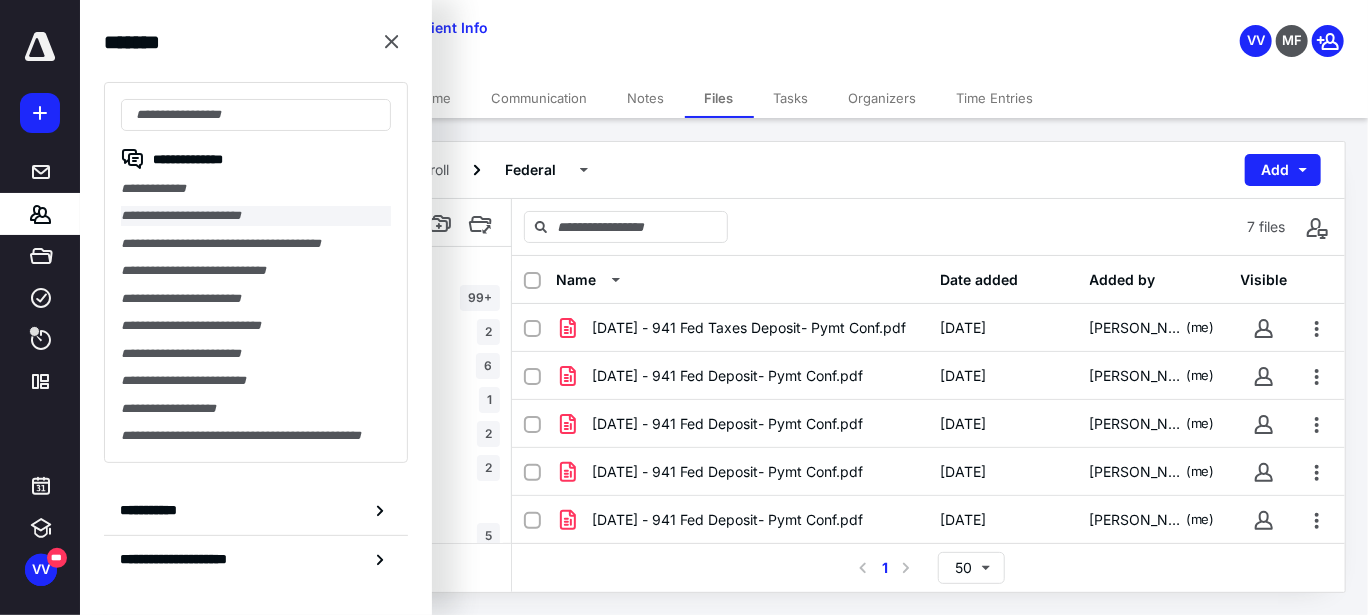 click on "**********" at bounding box center (256, 215) 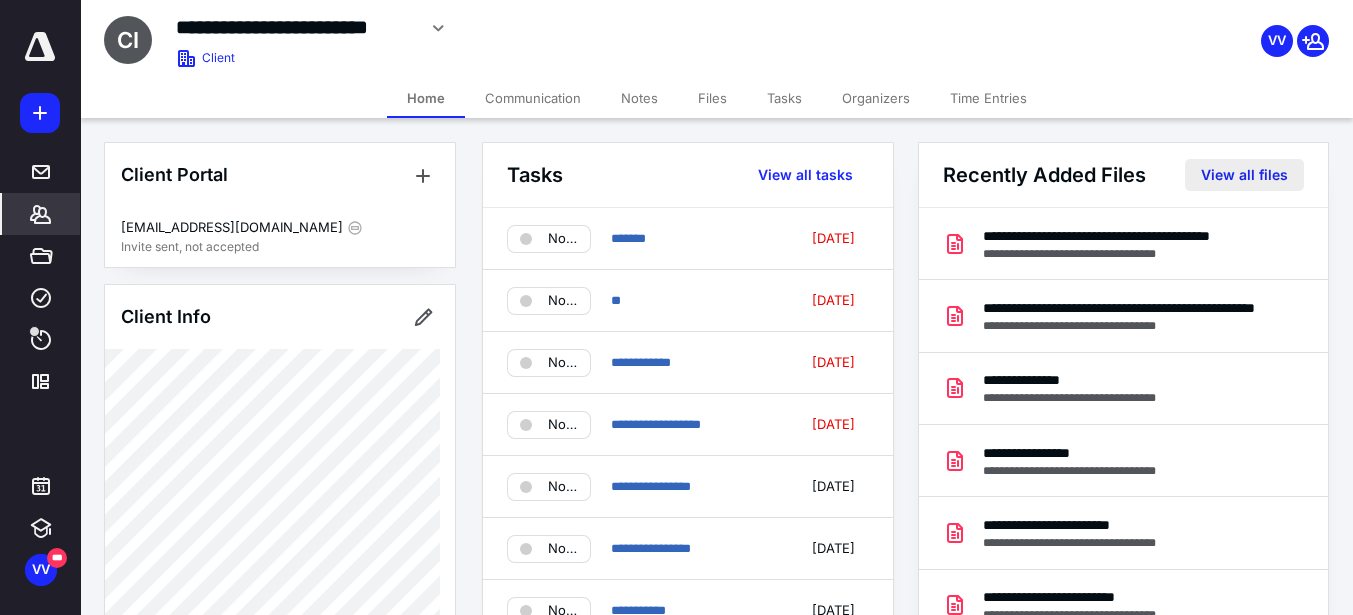 click on "View all files" at bounding box center [1244, 175] 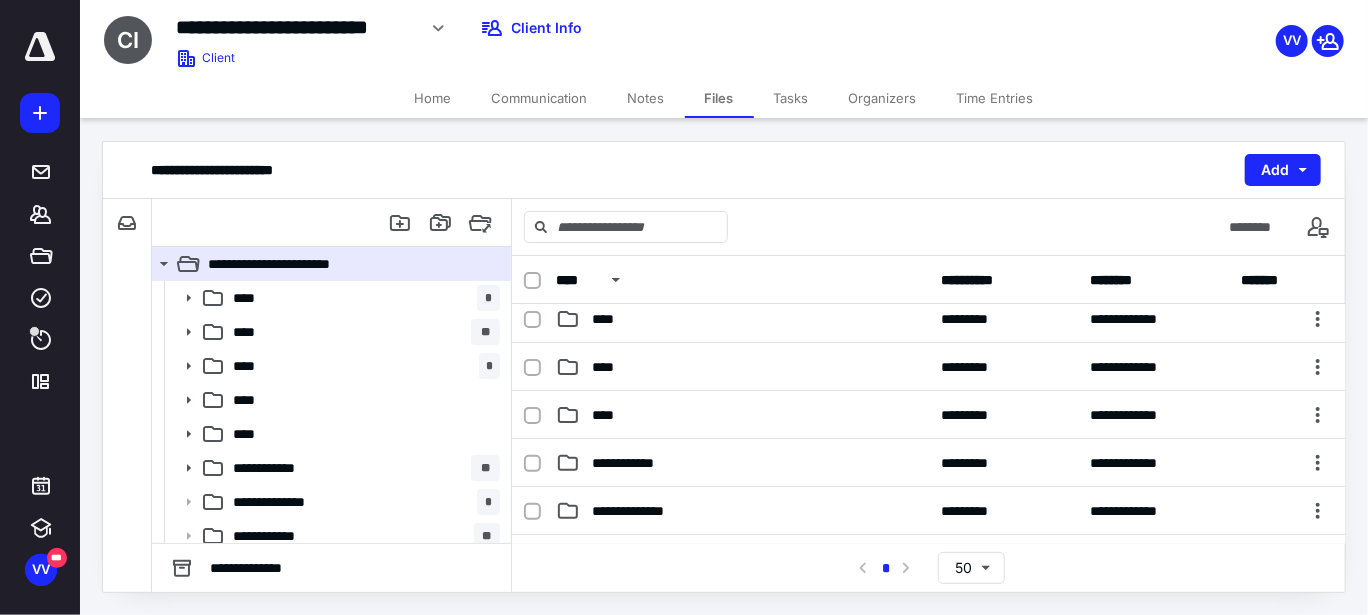 scroll, scrollTop: 100, scrollLeft: 0, axis: vertical 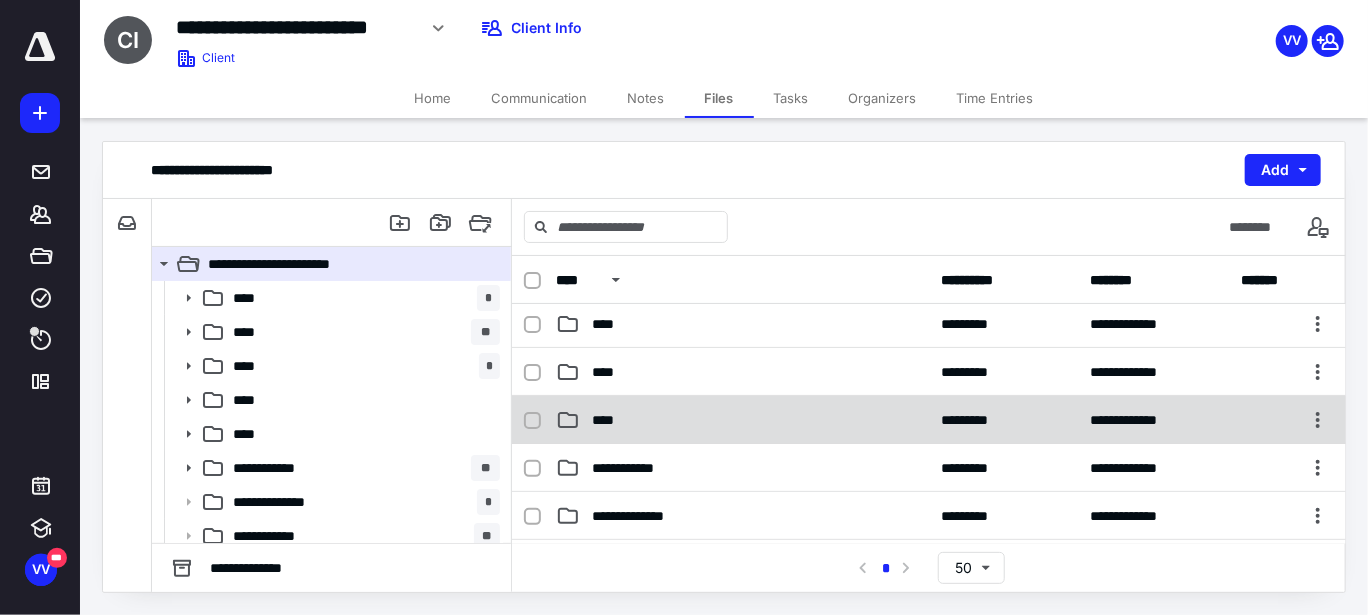 click on "****" at bounding box center (609, 420) 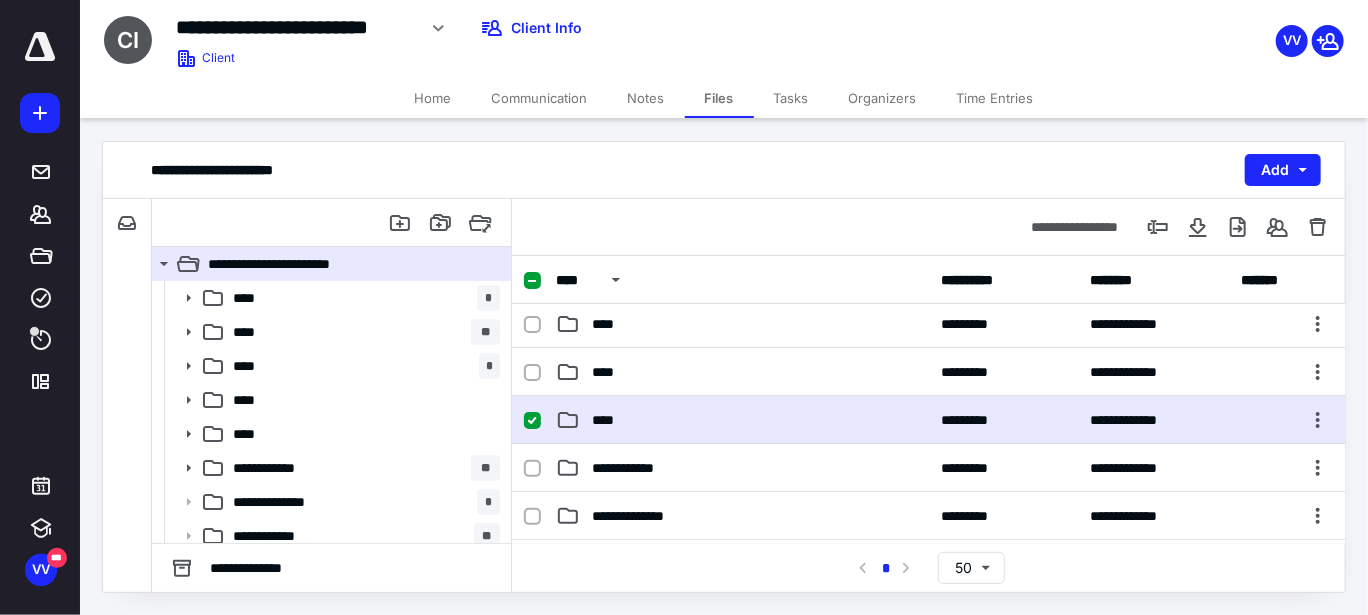 click on "****" at bounding box center [609, 420] 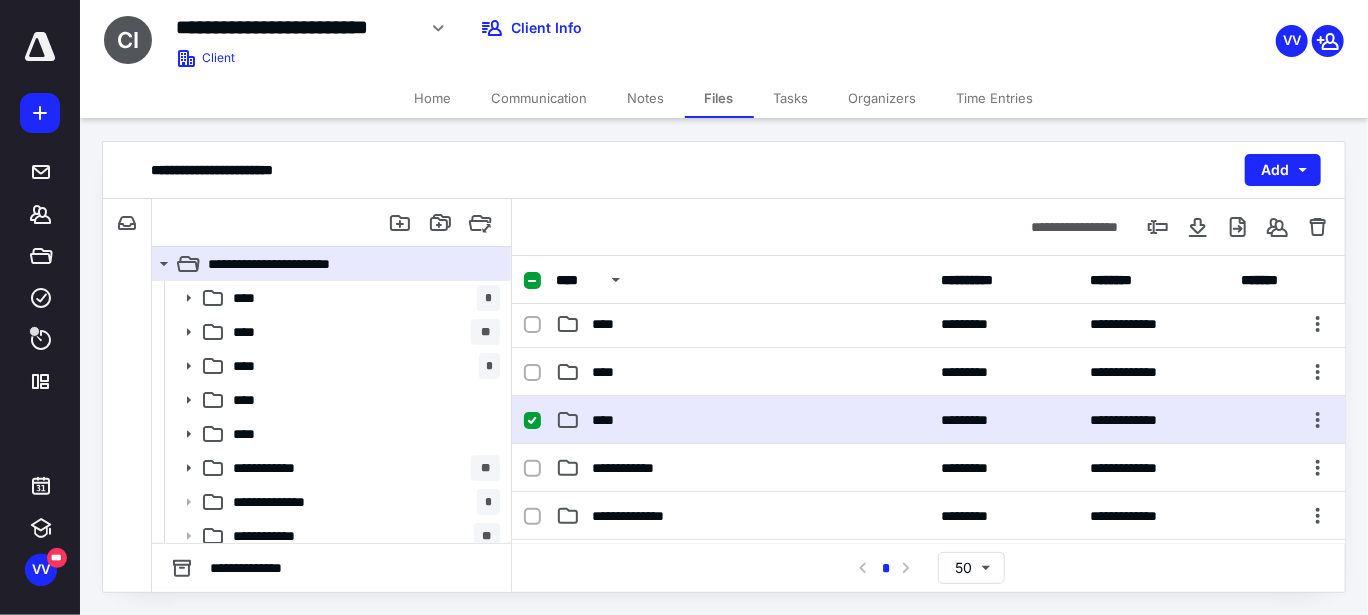 scroll, scrollTop: 0, scrollLeft: 0, axis: both 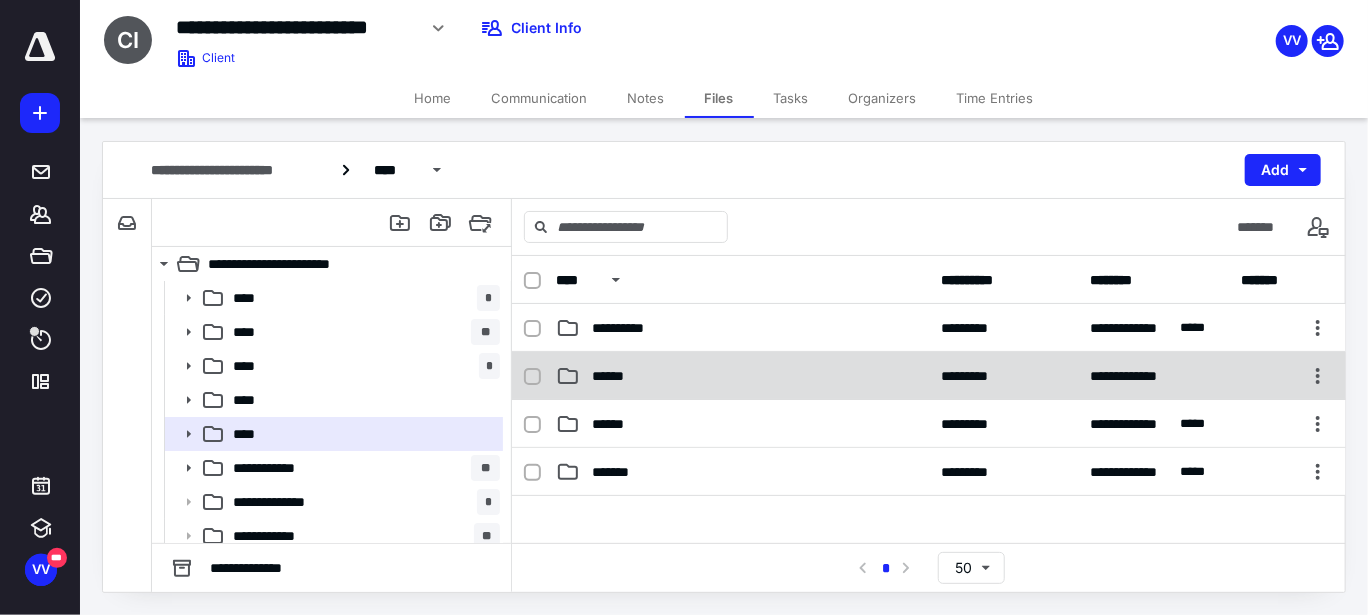 click on "******" at bounding box center [616, 376] 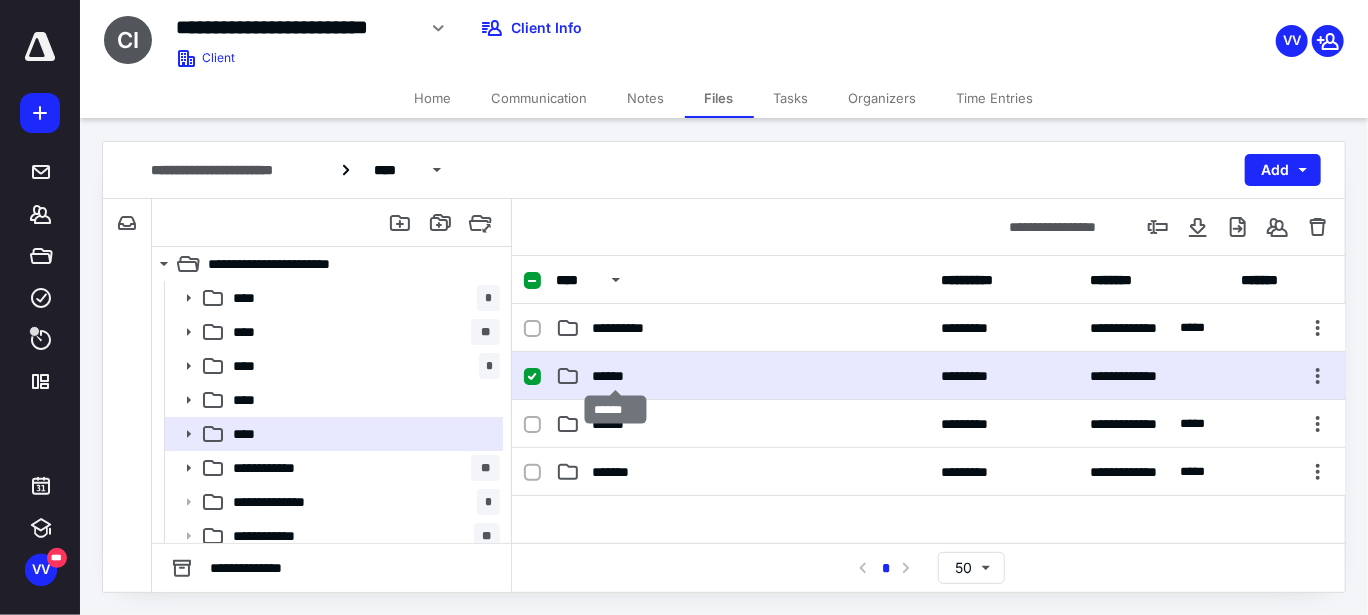 click on "******" at bounding box center [616, 376] 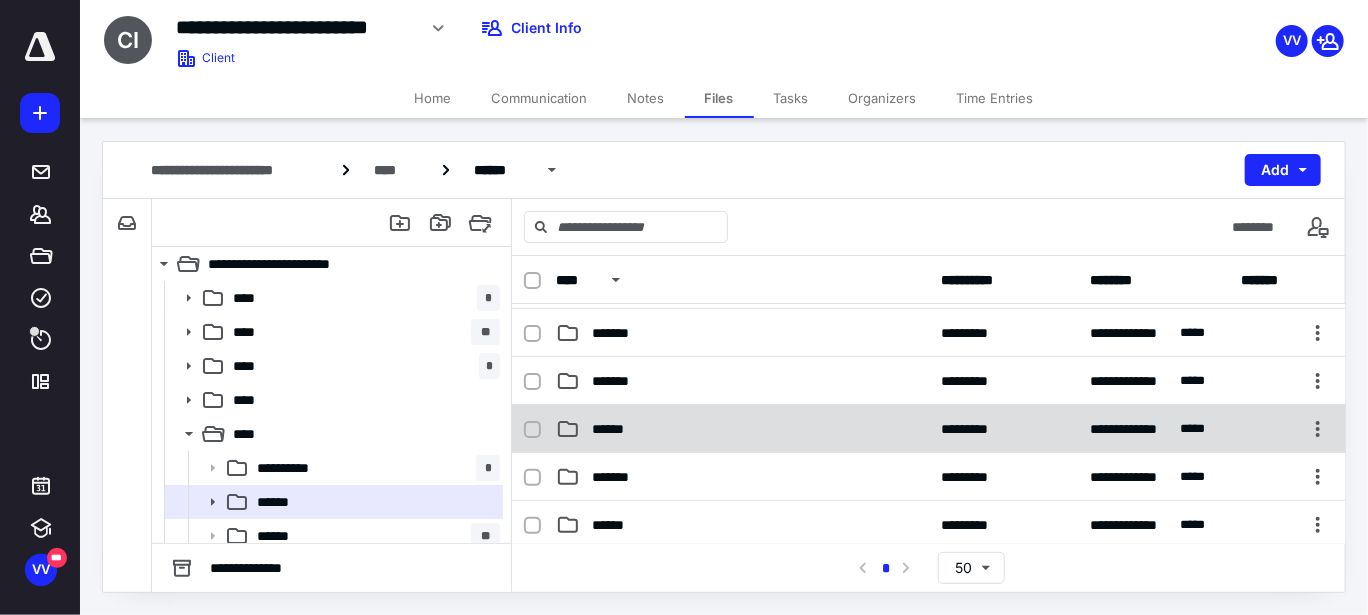 scroll, scrollTop: 200, scrollLeft: 0, axis: vertical 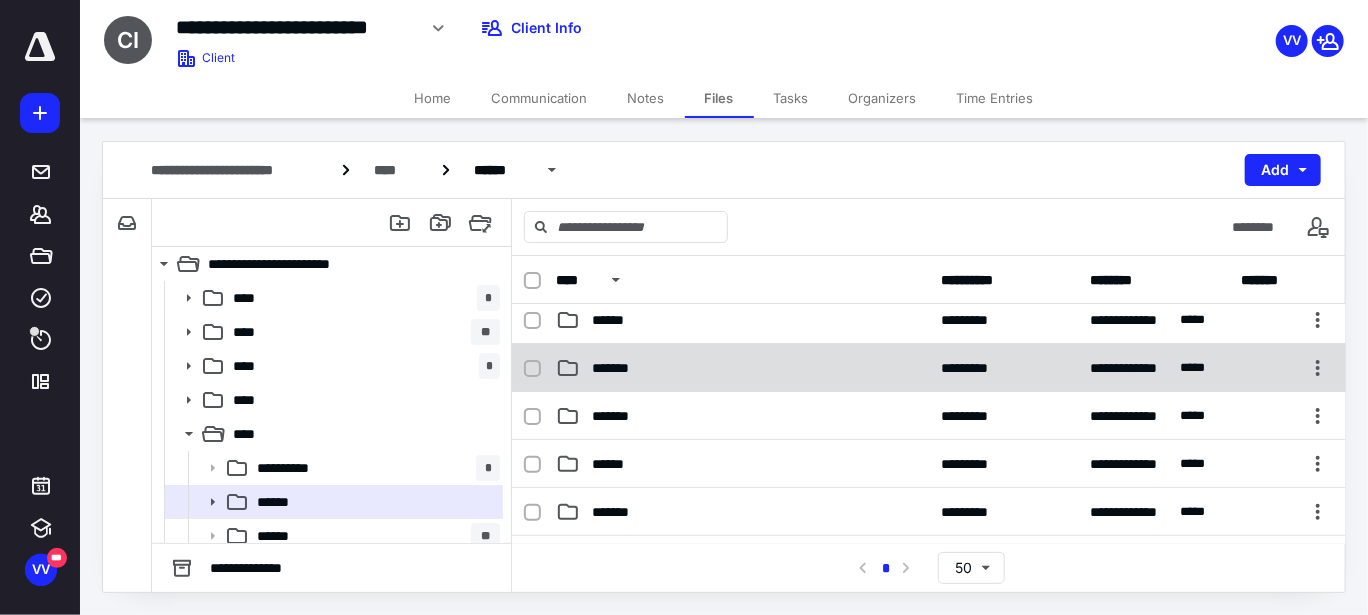 click on "**********" at bounding box center [929, 368] 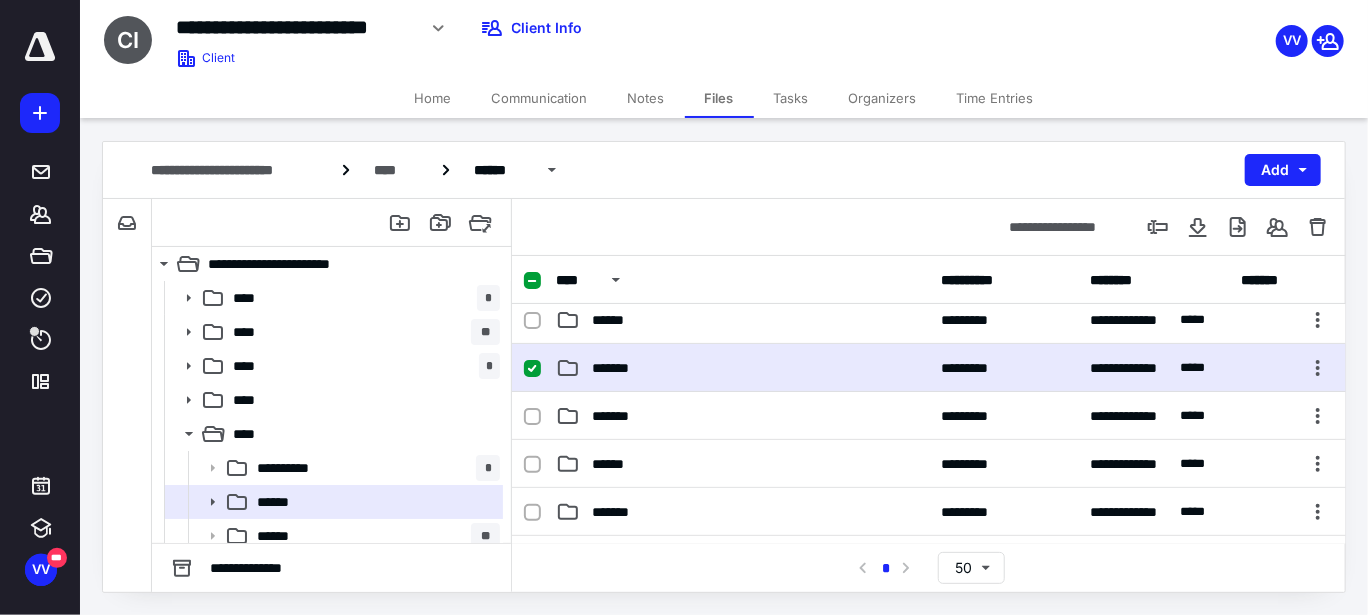 click on "**********" at bounding box center (929, 368) 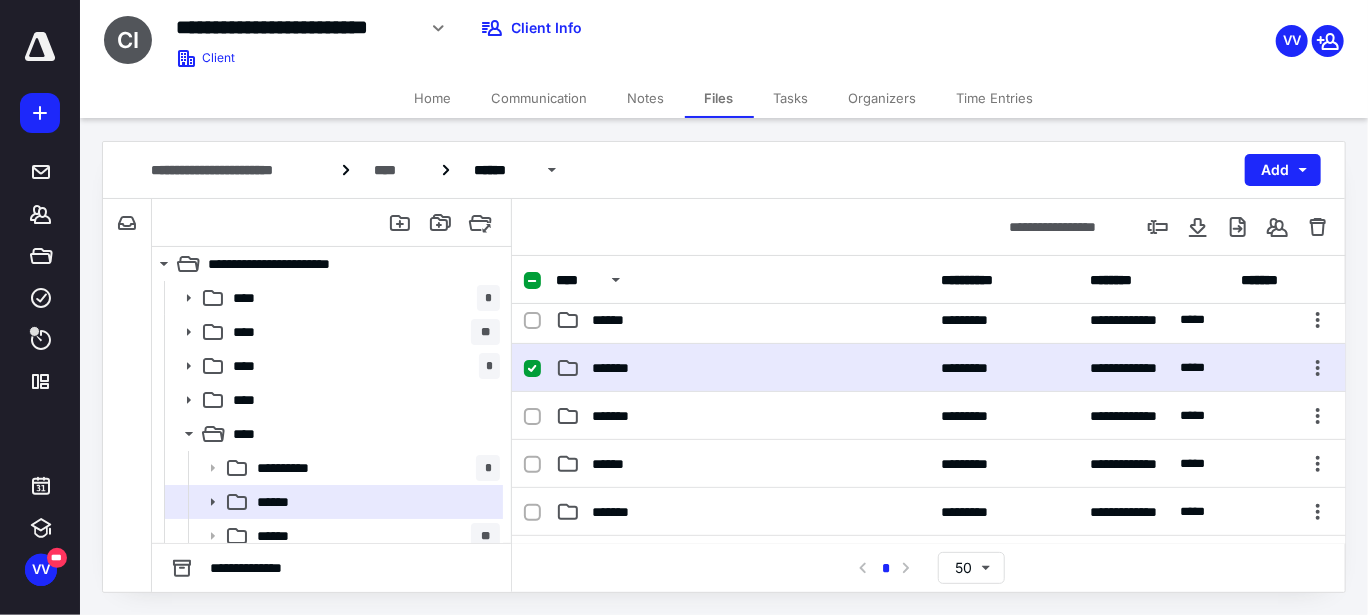 scroll, scrollTop: 0, scrollLeft: 0, axis: both 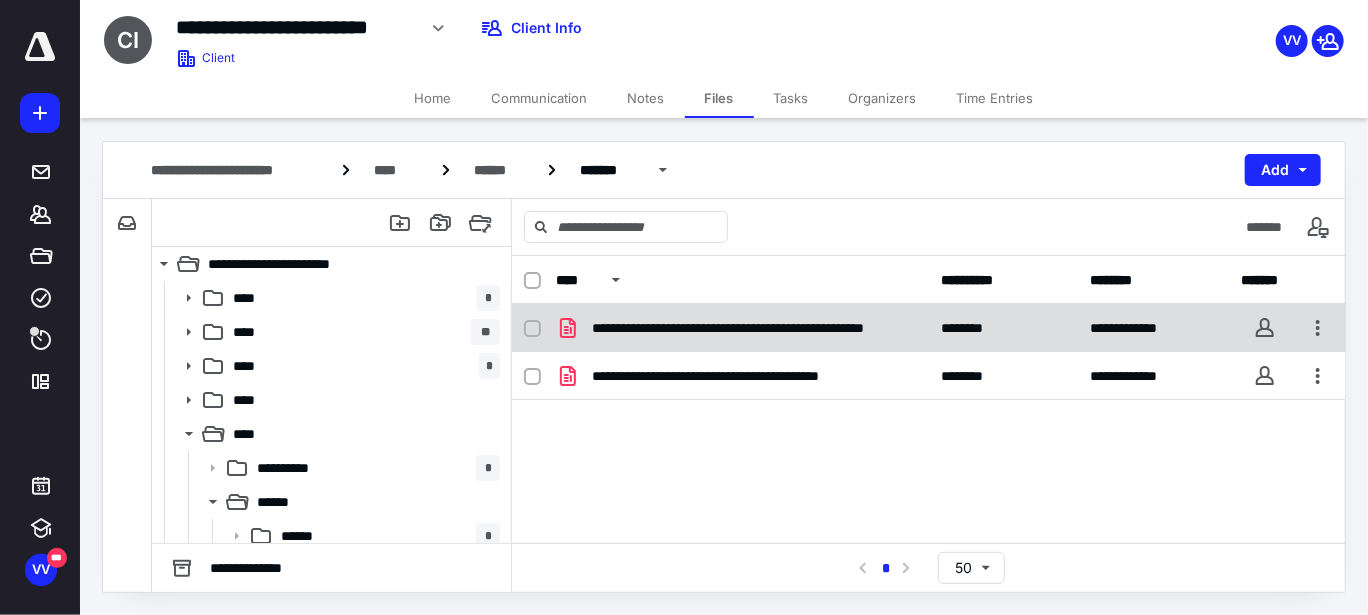 click on "**********" at bounding box center (929, 328) 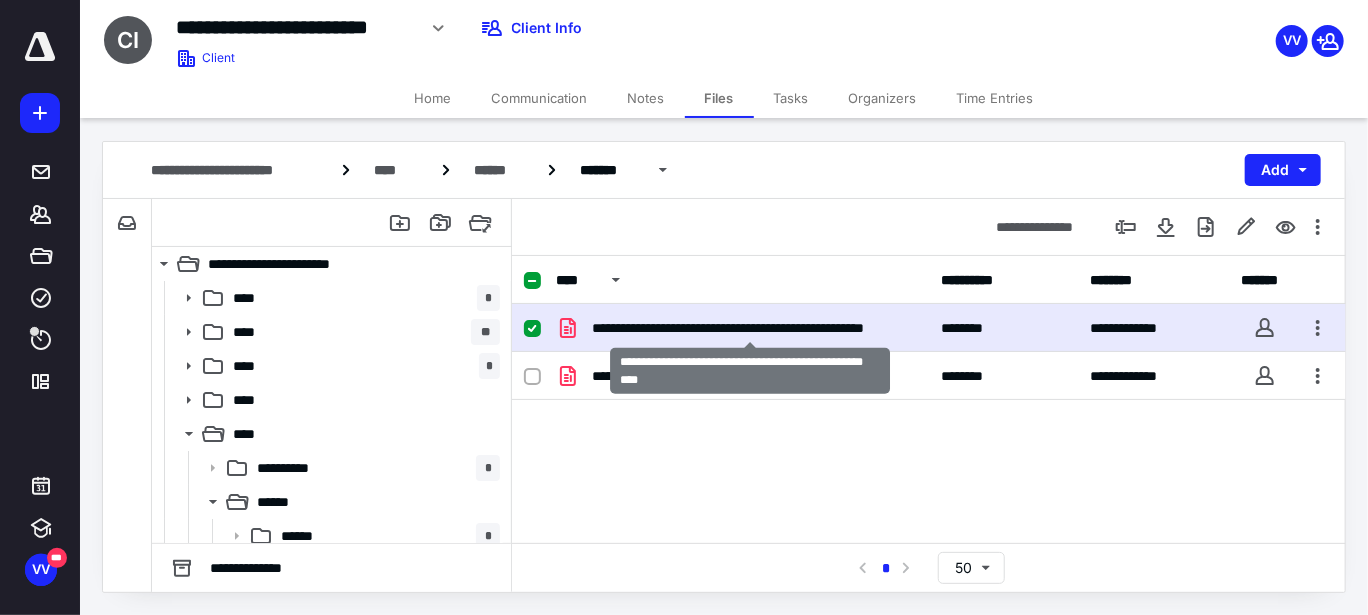 click on "**********" at bounding box center (750, 328) 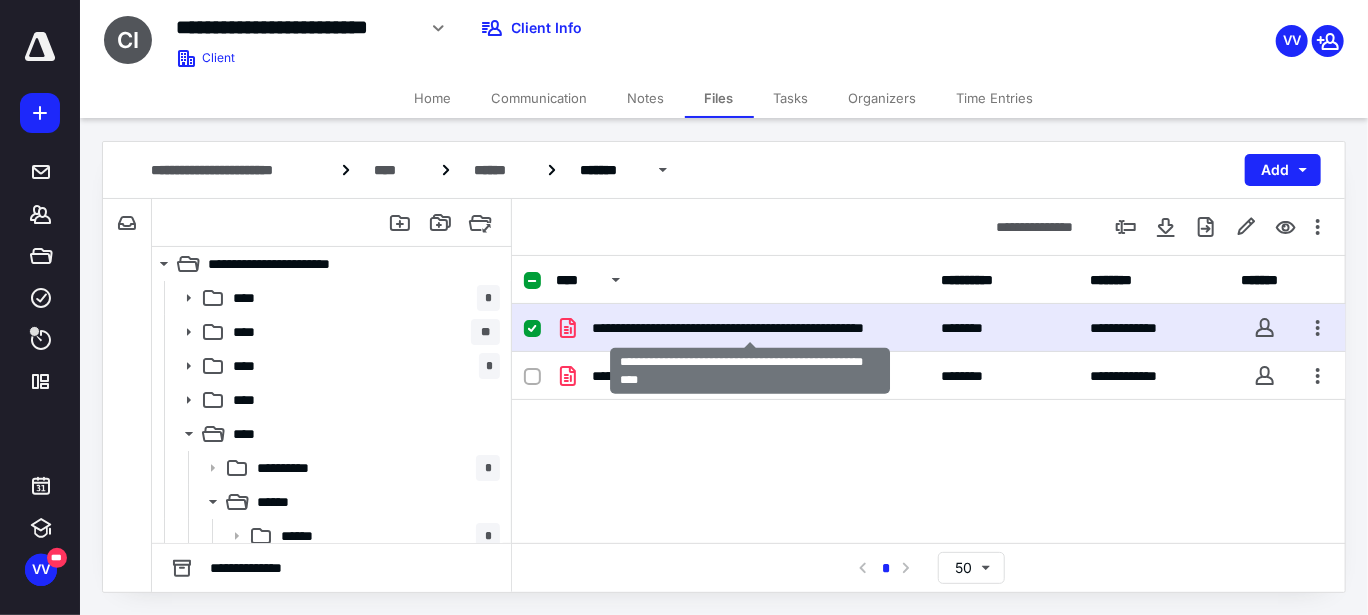 click on "**********" at bounding box center [750, 328] 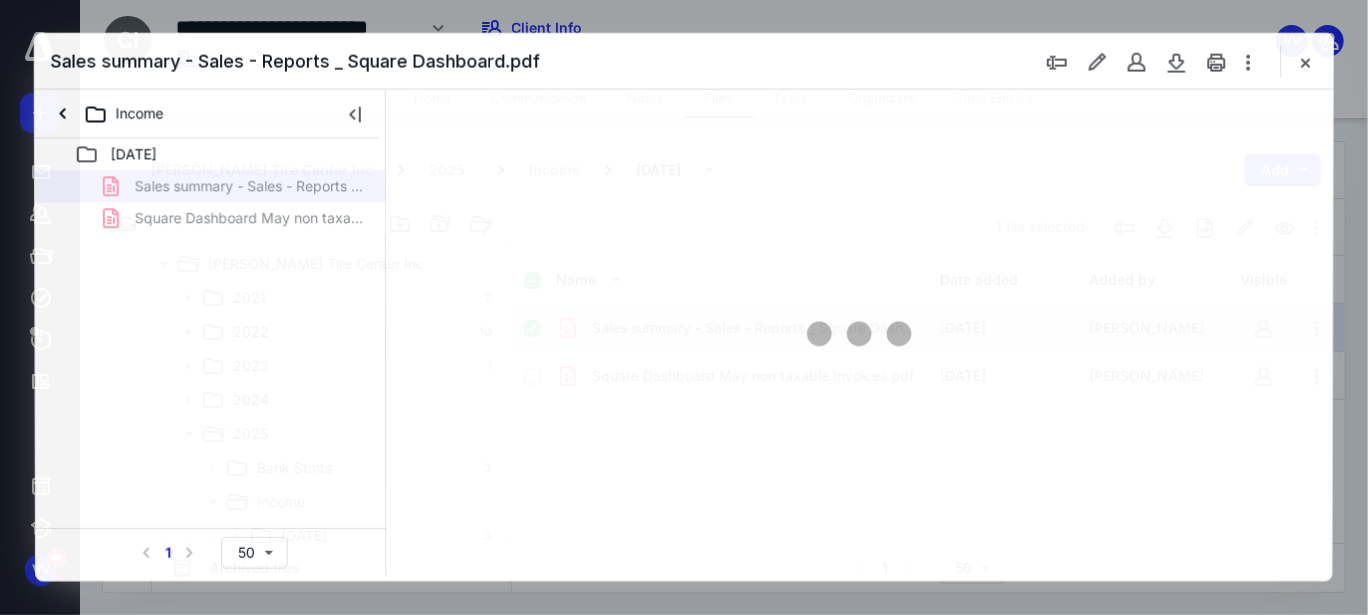 scroll, scrollTop: 0, scrollLeft: 0, axis: both 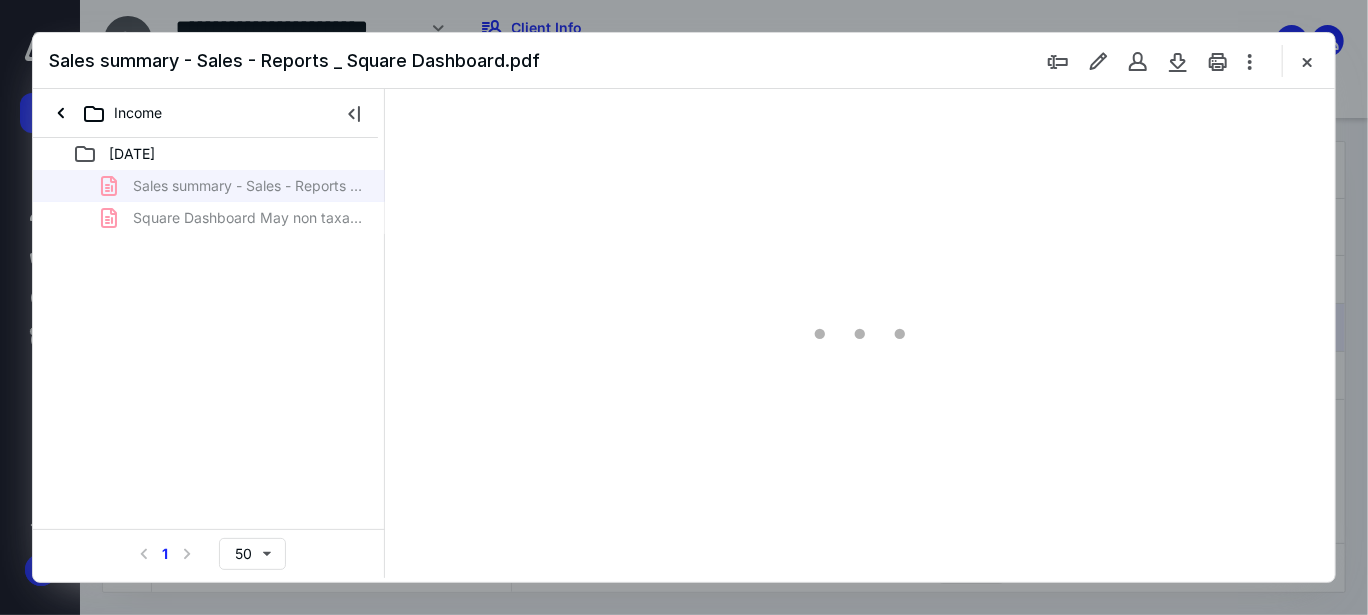 type on "52" 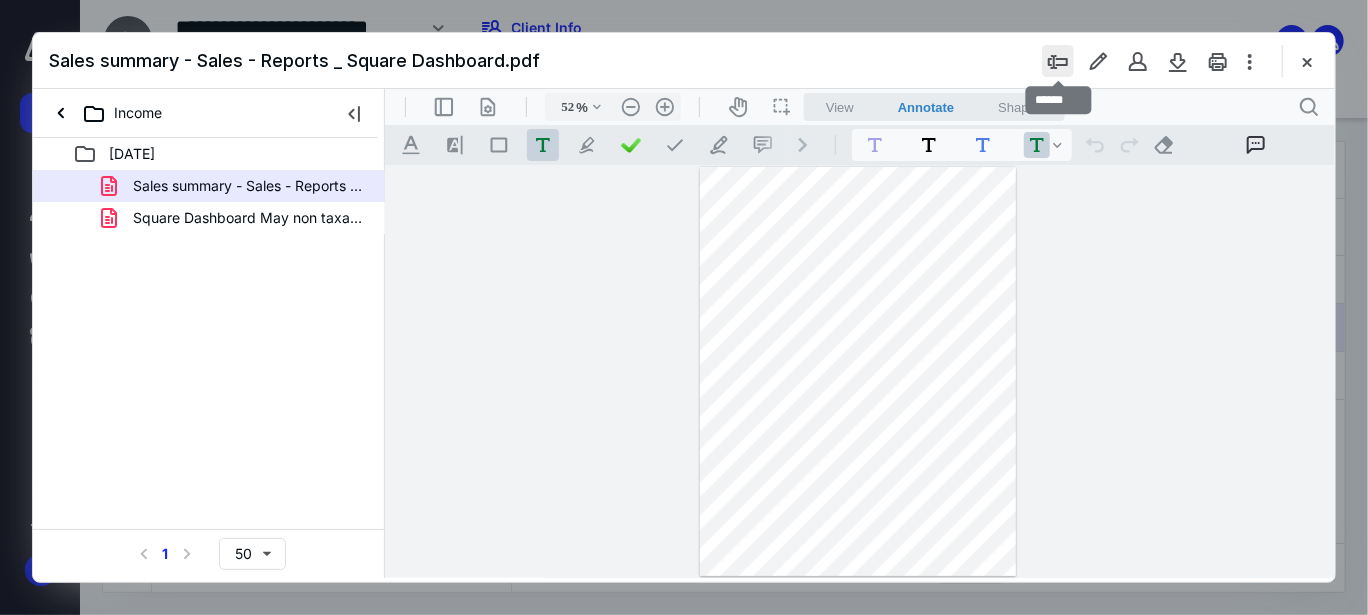 click at bounding box center (1058, 61) 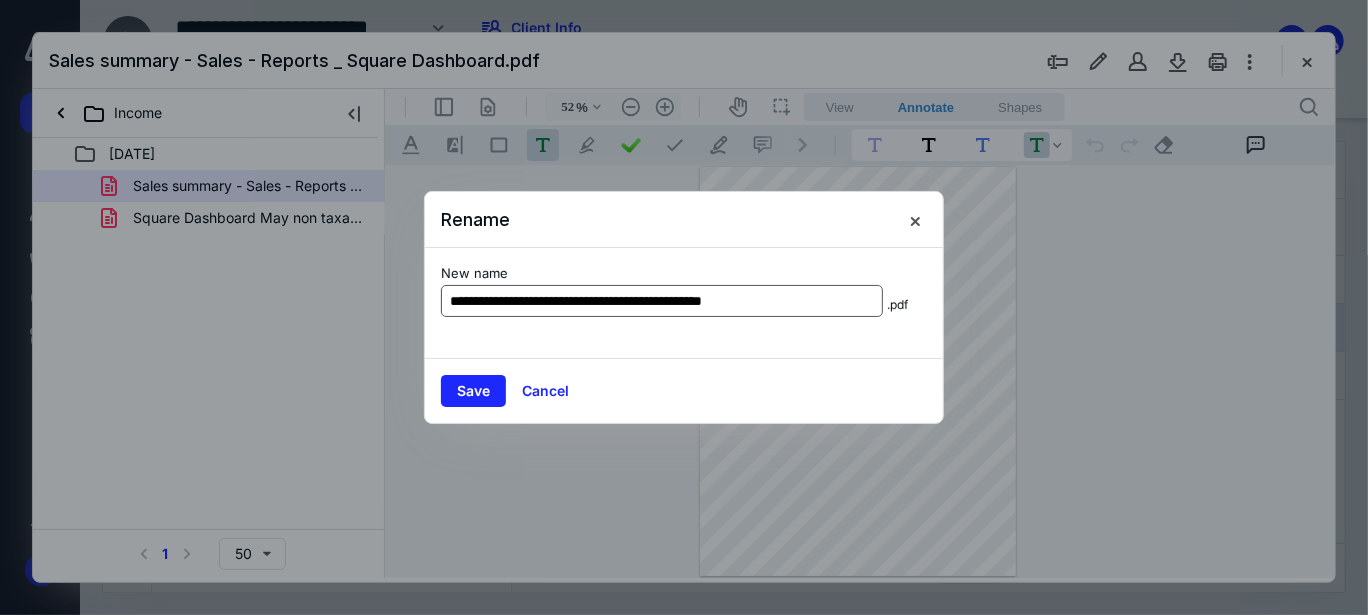 click on "**********" at bounding box center (662, 301) 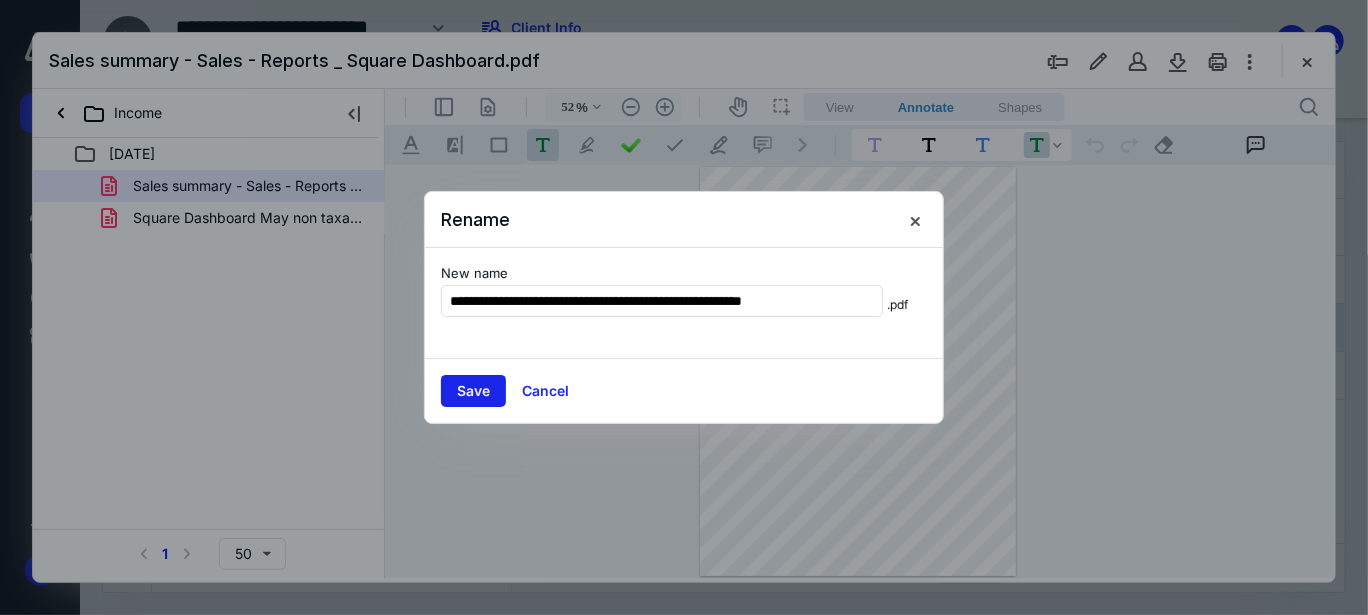 type on "**********" 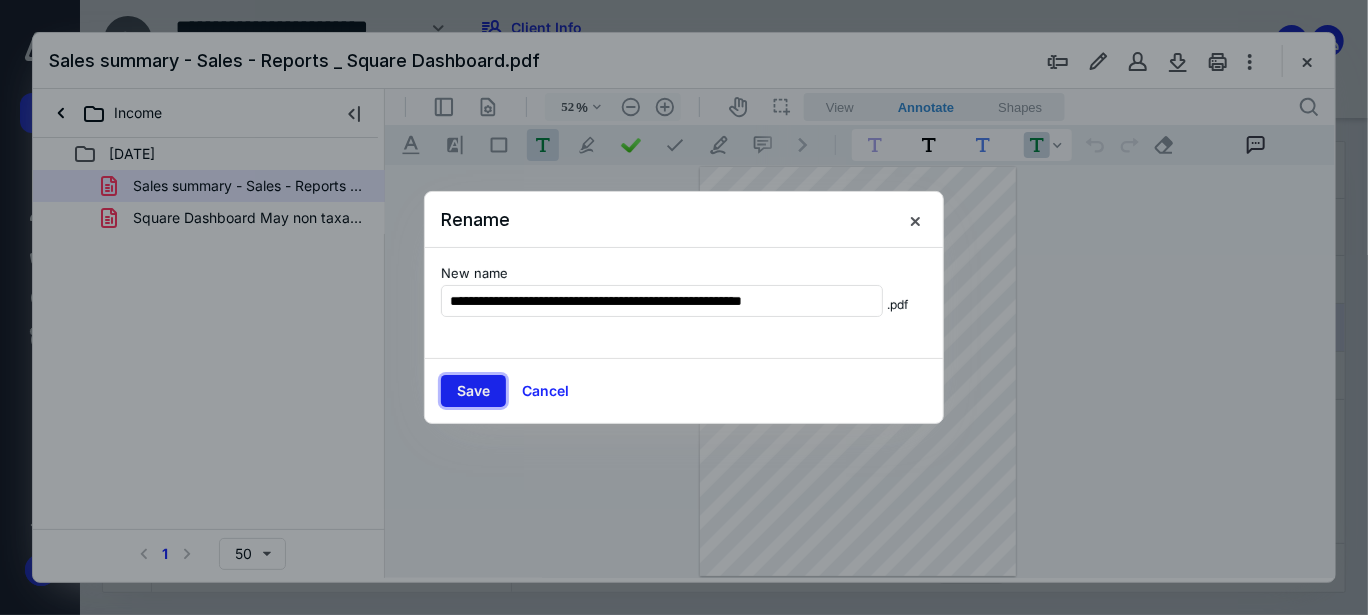 click on "Save" at bounding box center (473, 391) 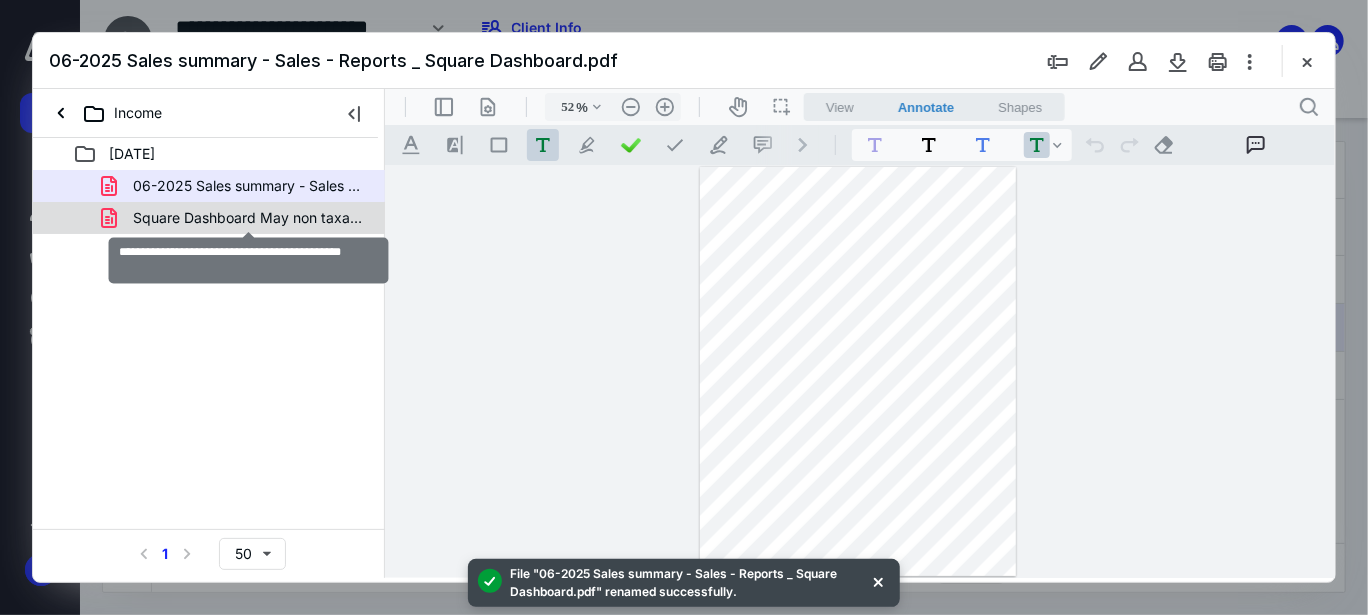 click on "Square Dashboard May non taxable Invoices.pdf" at bounding box center (249, 218) 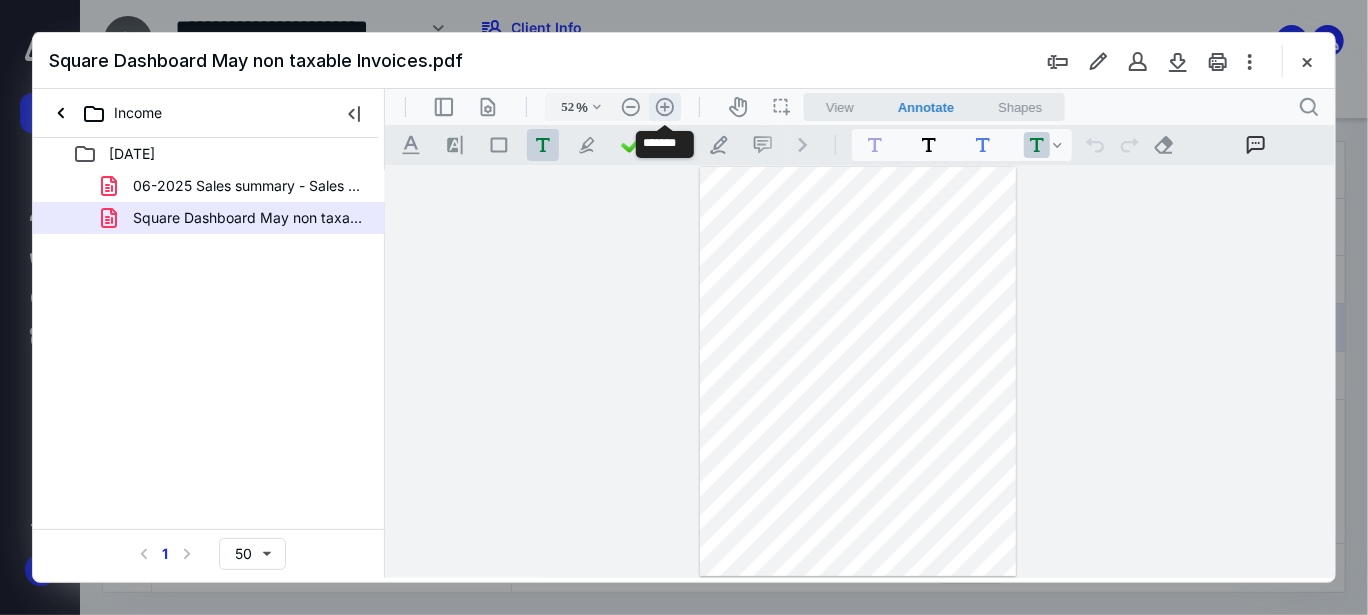 click on ".cls-1{fill:#abb0c4;} icon - header - zoom - in - line" at bounding box center [664, 106] 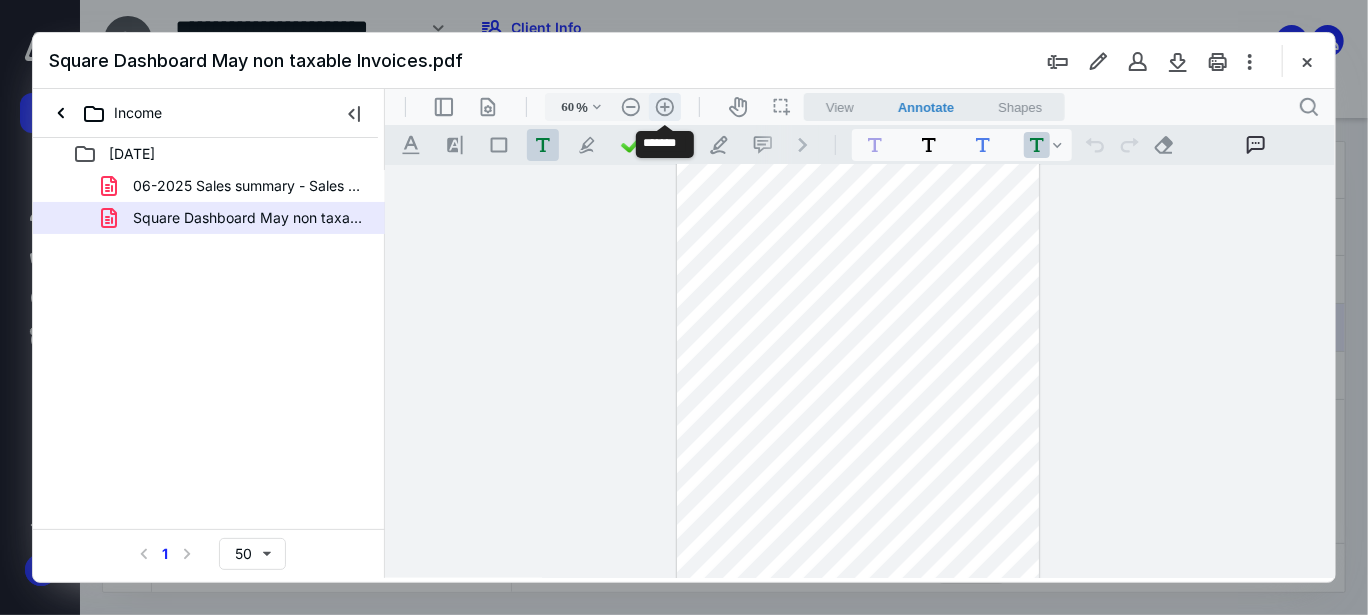 click on ".cls-1{fill:#abb0c4;} icon - header - zoom - in - line" at bounding box center [664, 106] 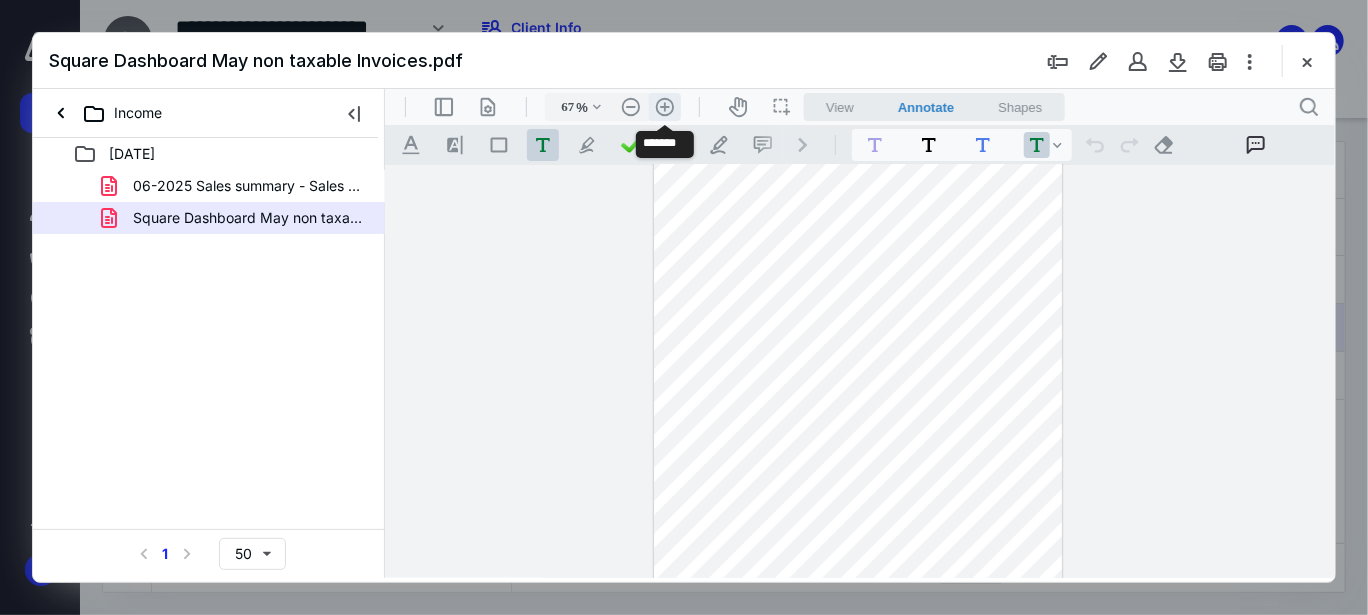 click on ".cls-1{fill:#abb0c4;} icon - header - zoom - in - line" at bounding box center (664, 106) 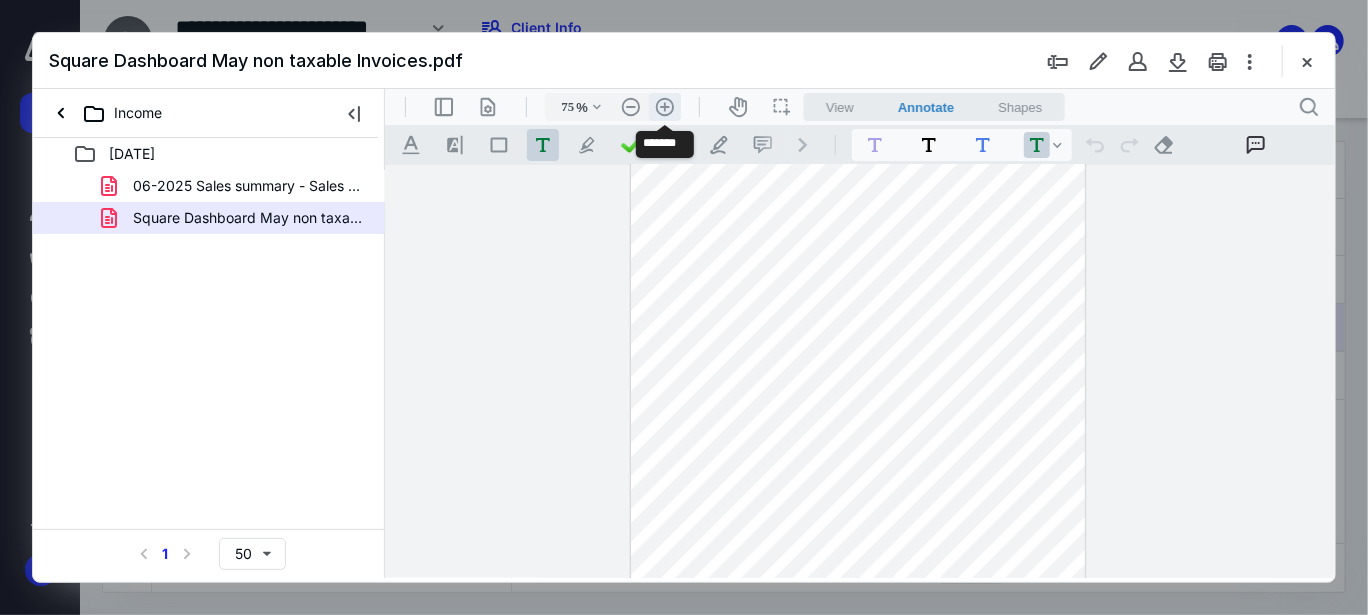 click on ".cls-1{fill:#abb0c4;} icon - header - zoom - in - line" at bounding box center [664, 106] 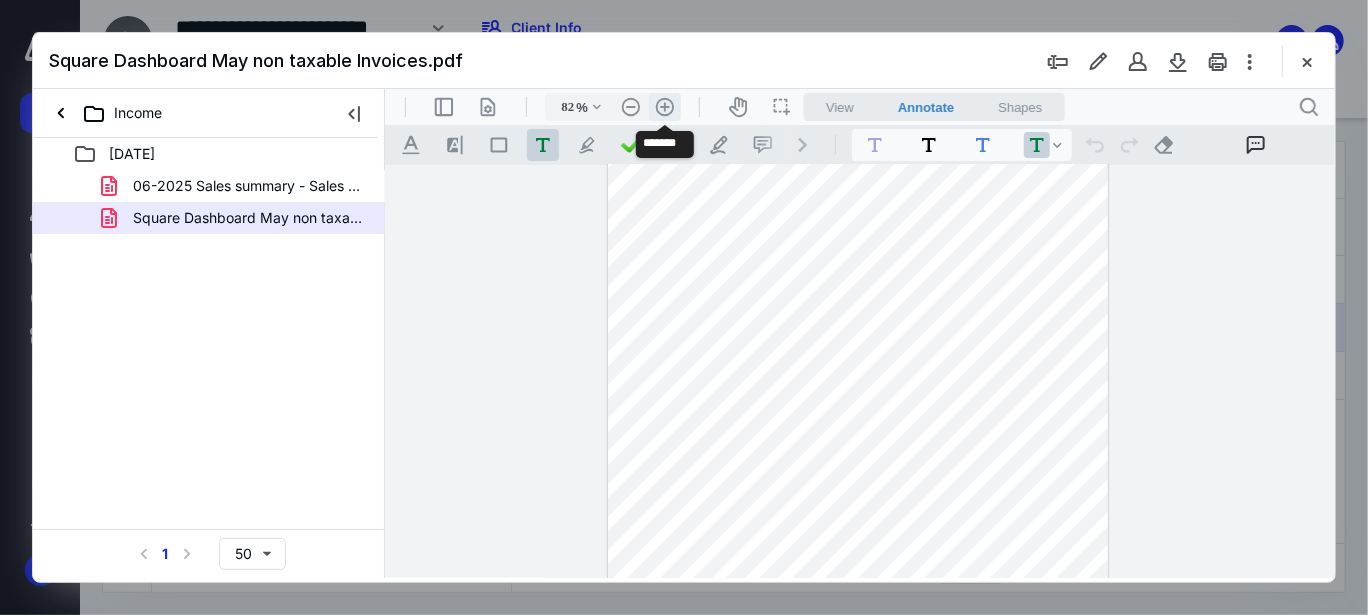 click on ".cls-1{fill:#abb0c4;} icon - header - zoom - in - line" at bounding box center (664, 106) 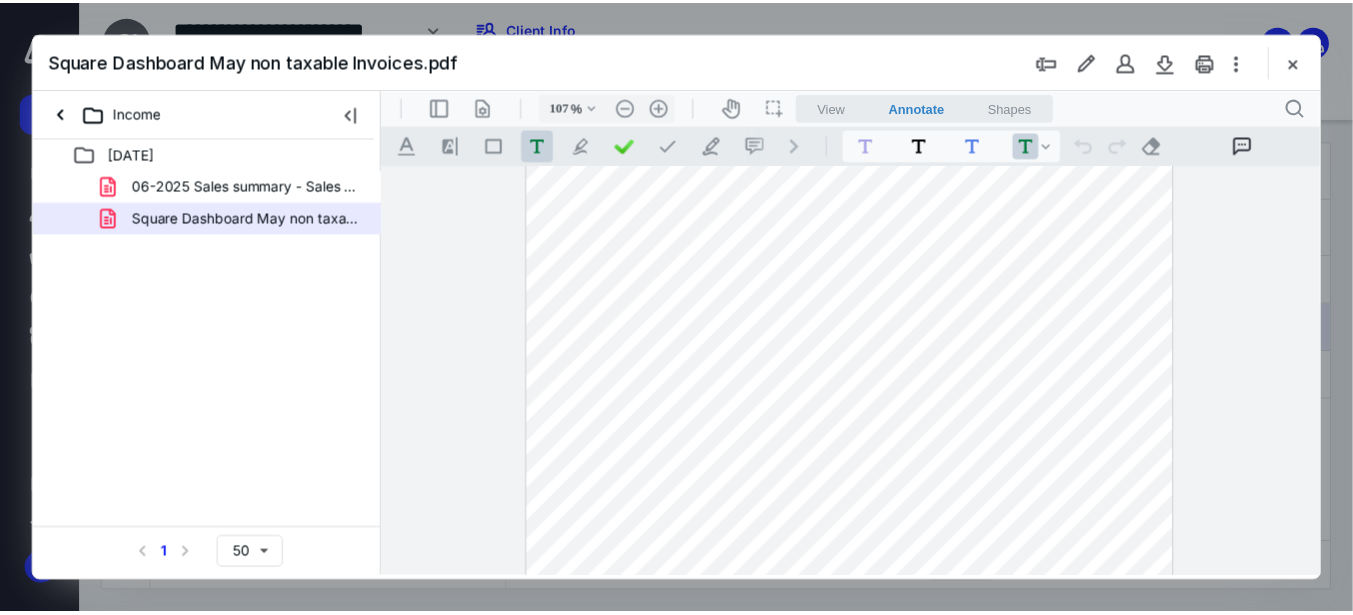 scroll, scrollTop: 0, scrollLeft: 0, axis: both 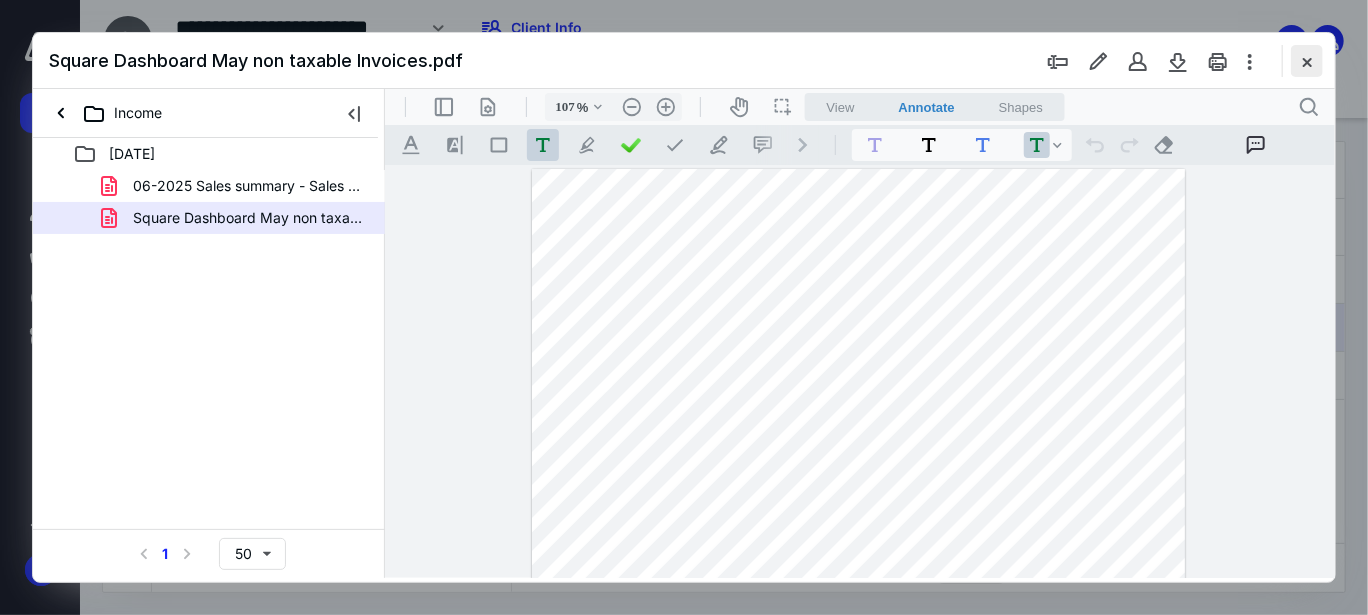 click at bounding box center (1307, 61) 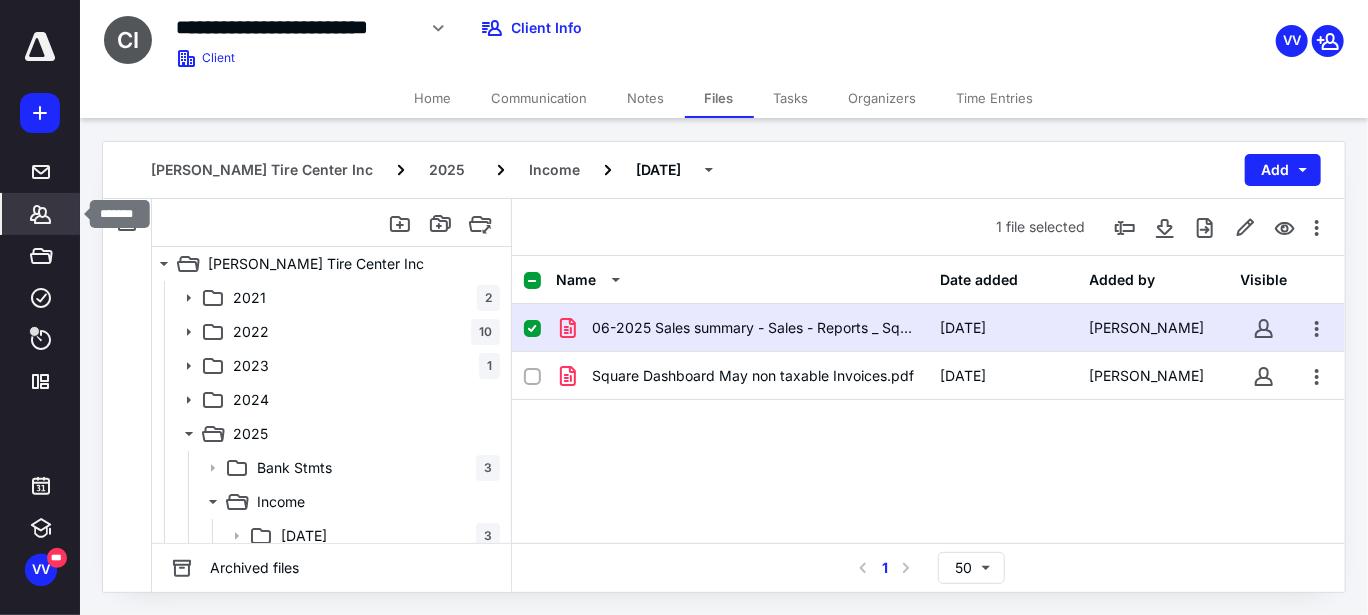 click 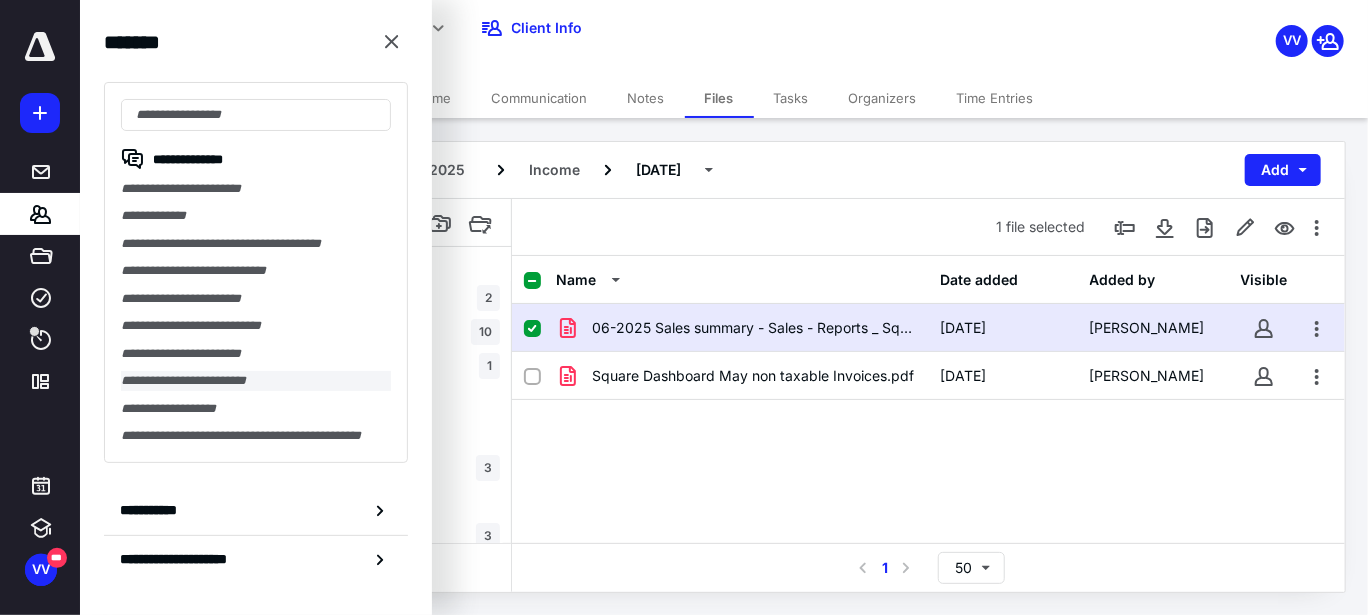 click on "**********" at bounding box center (256, 380) 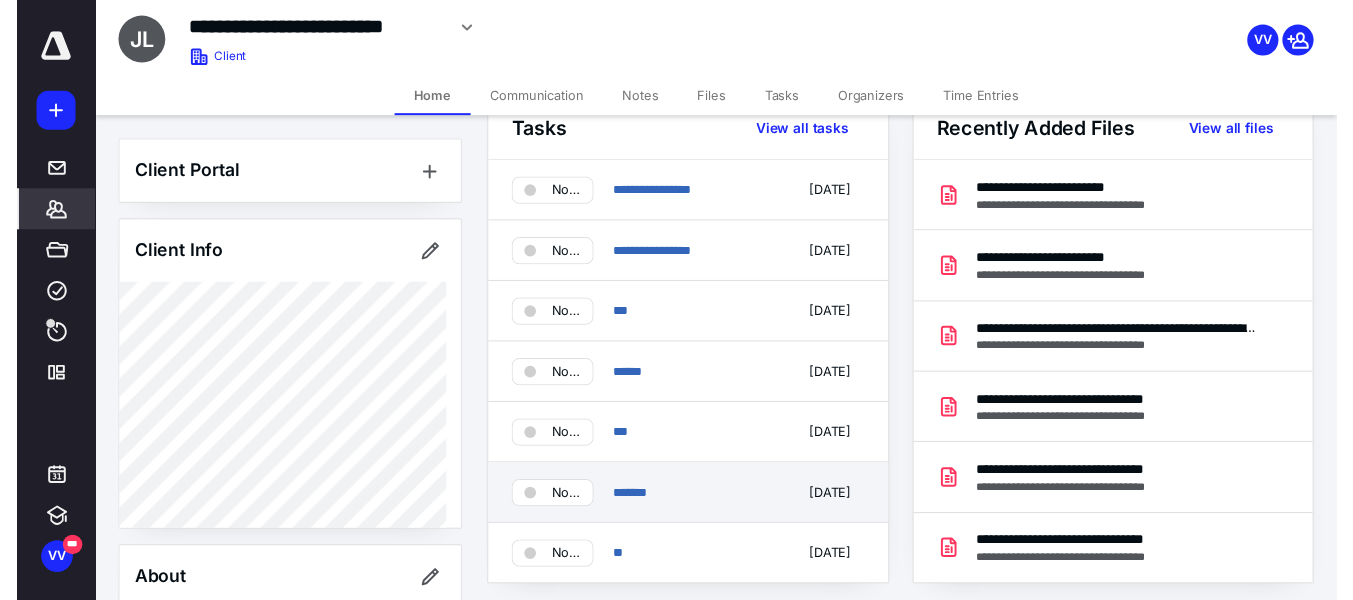 scroll, scrollTop: 0, scrollLeft: 0, axis: both 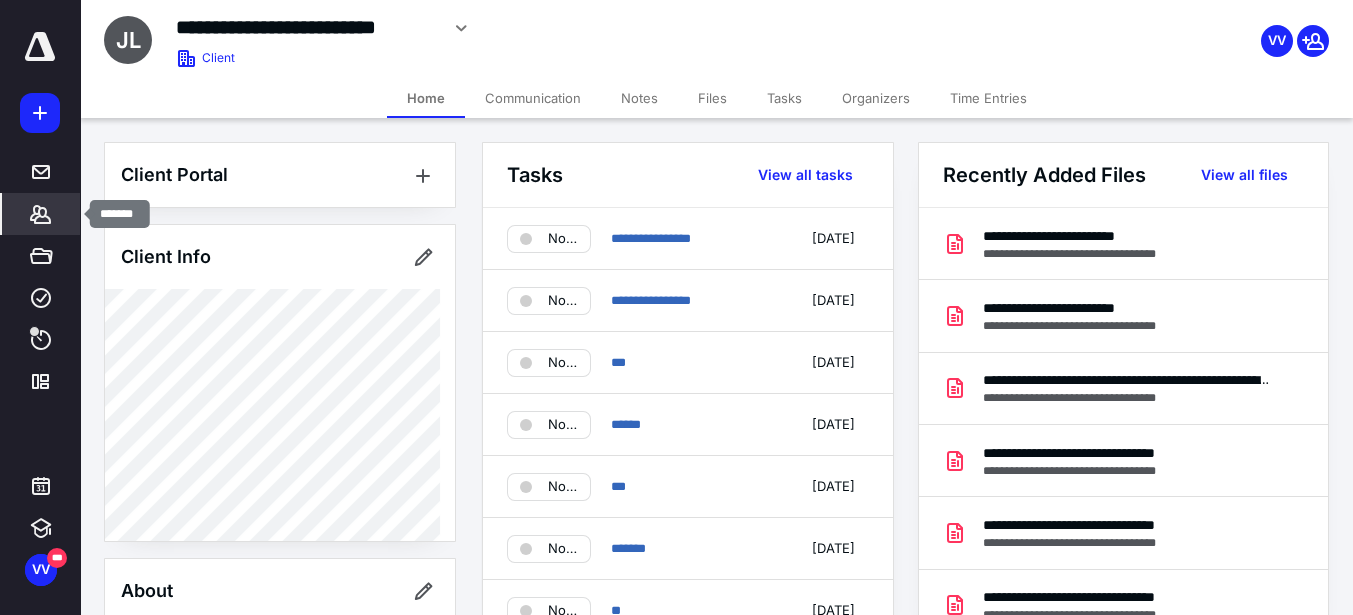 click 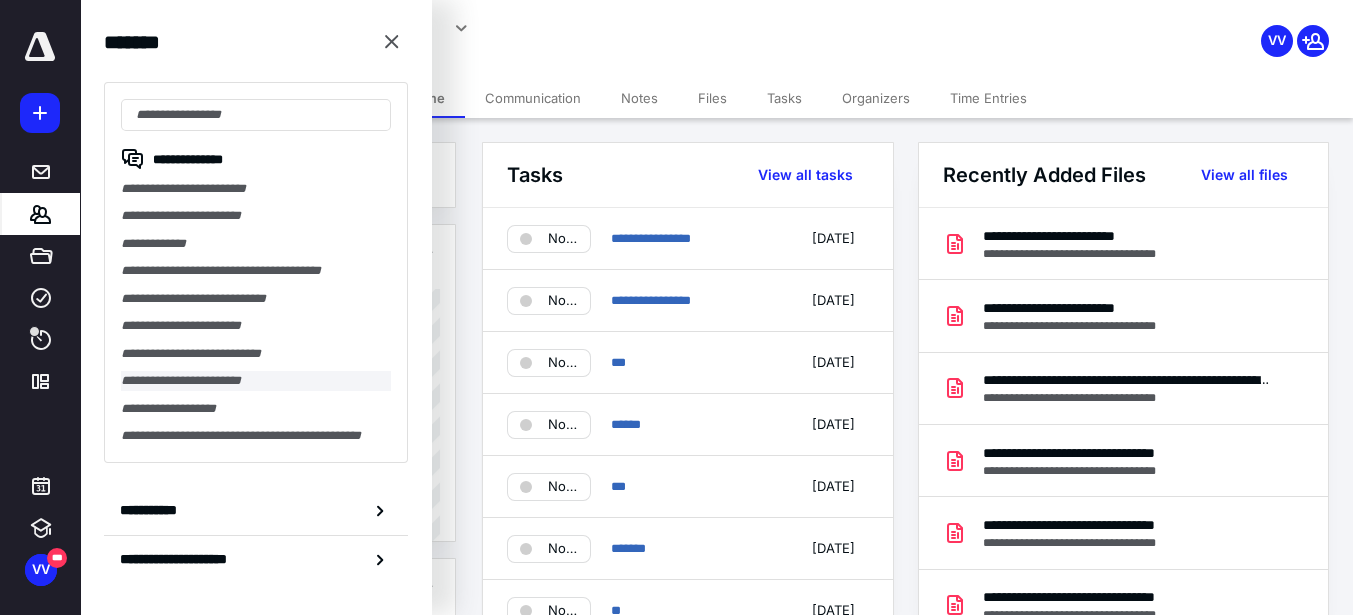 click on "**********" at bounding box center (256, 380) 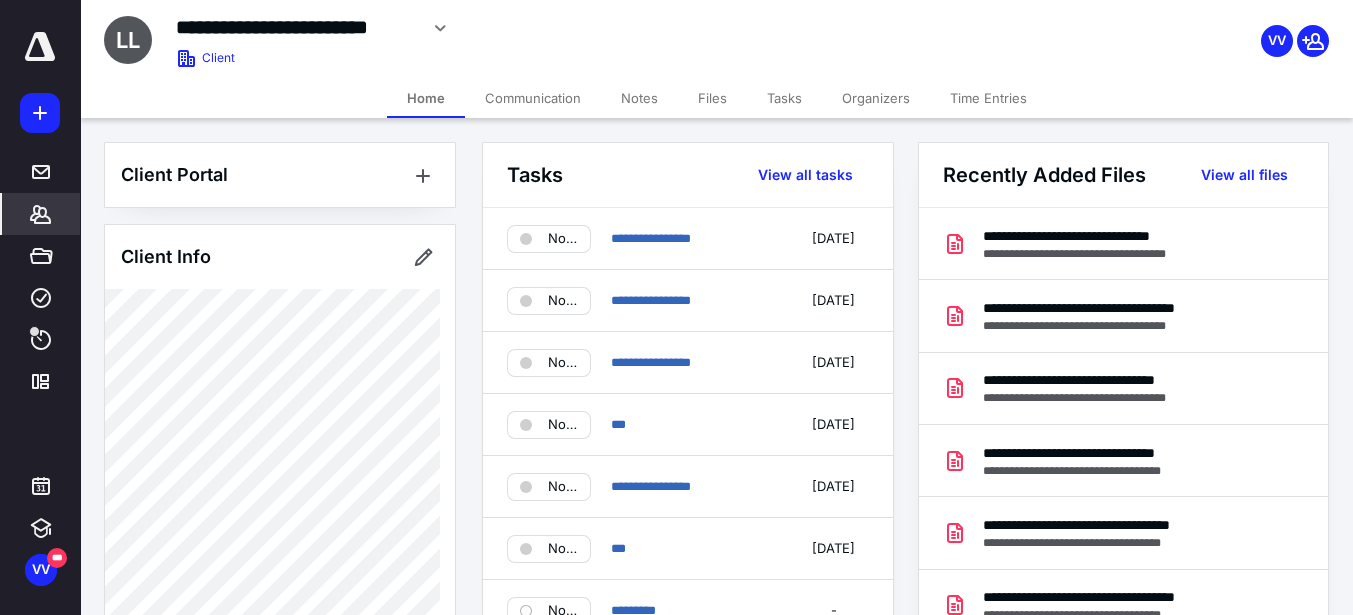 click on "Tasks" at bounding box center (784, 98) 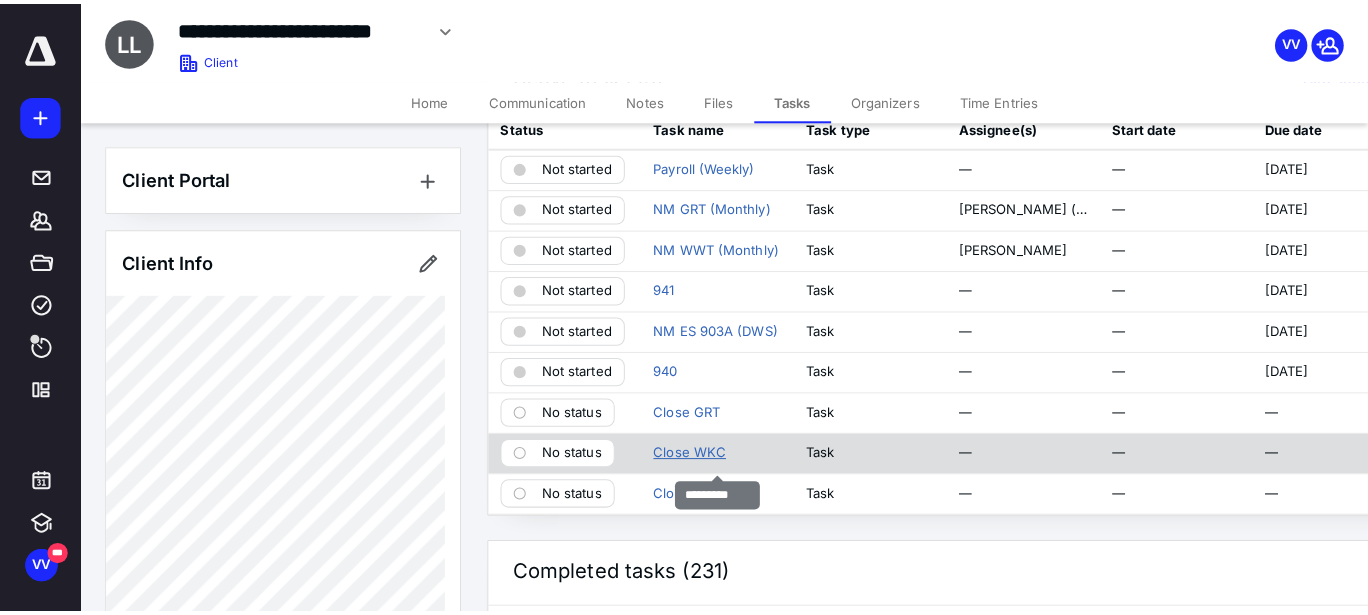 scroll, scrollTop: 0, scrollLeft: 0, axis: both 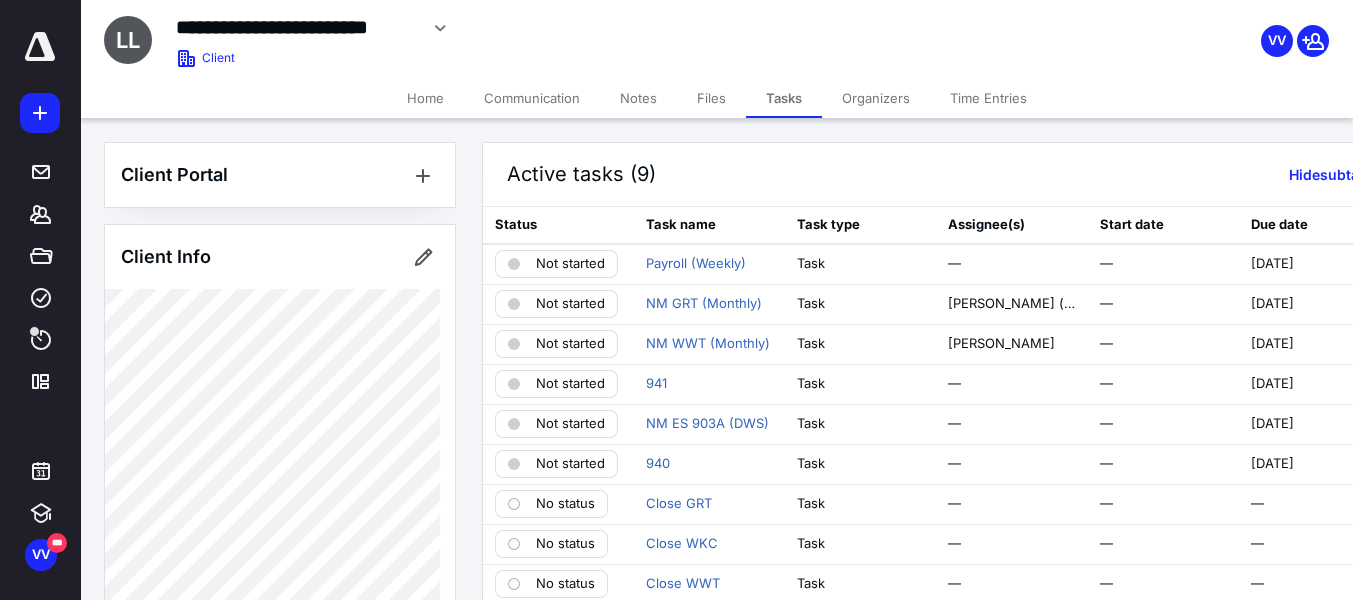 click on "Files" at bounding box center [711, 98] 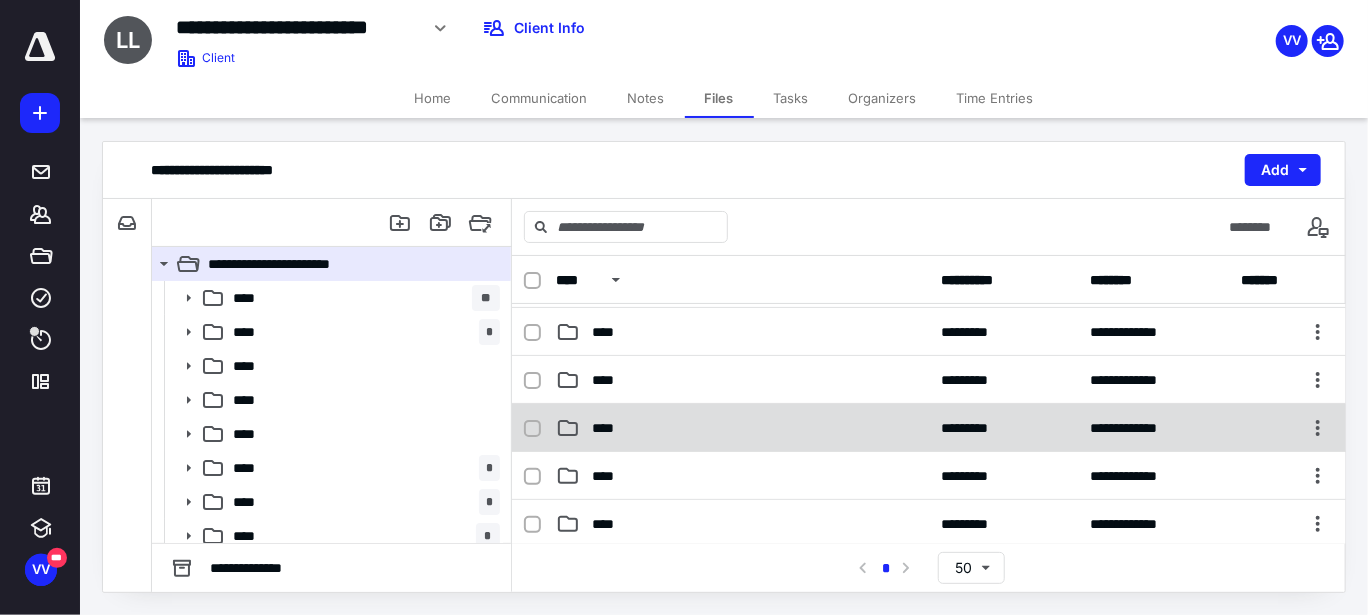 scroll, scrollTop: 300, scrollLeft: 0, axis: vertical 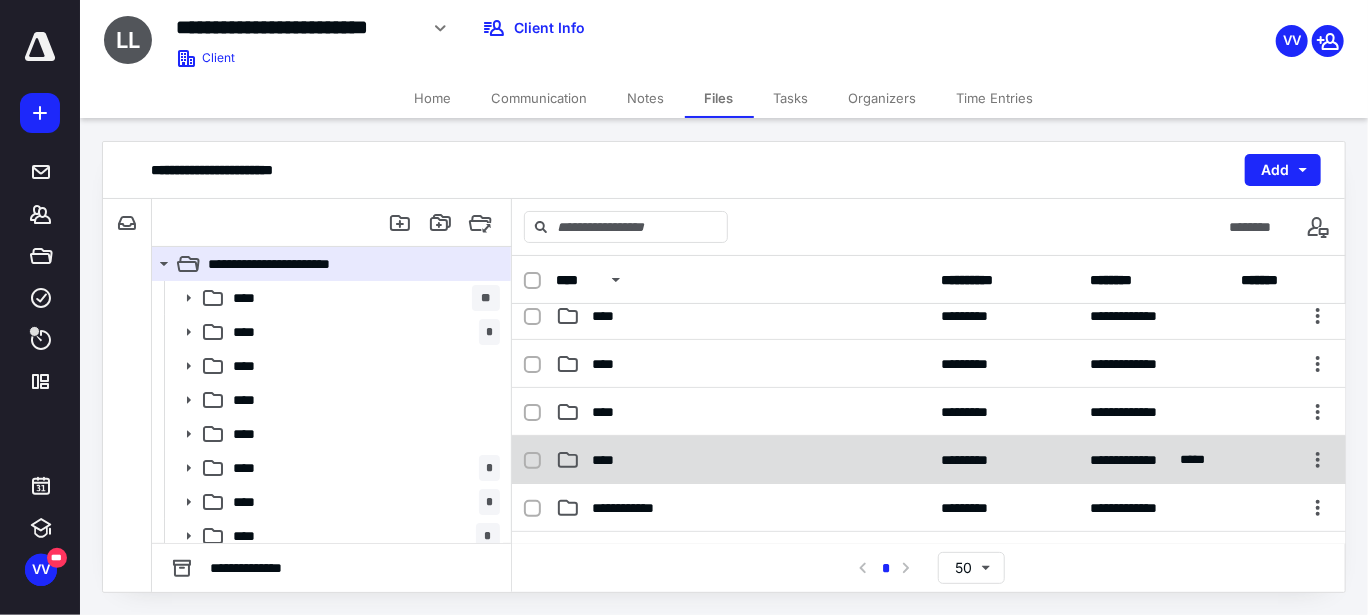 click on "****" at bounding box center [609, 460] 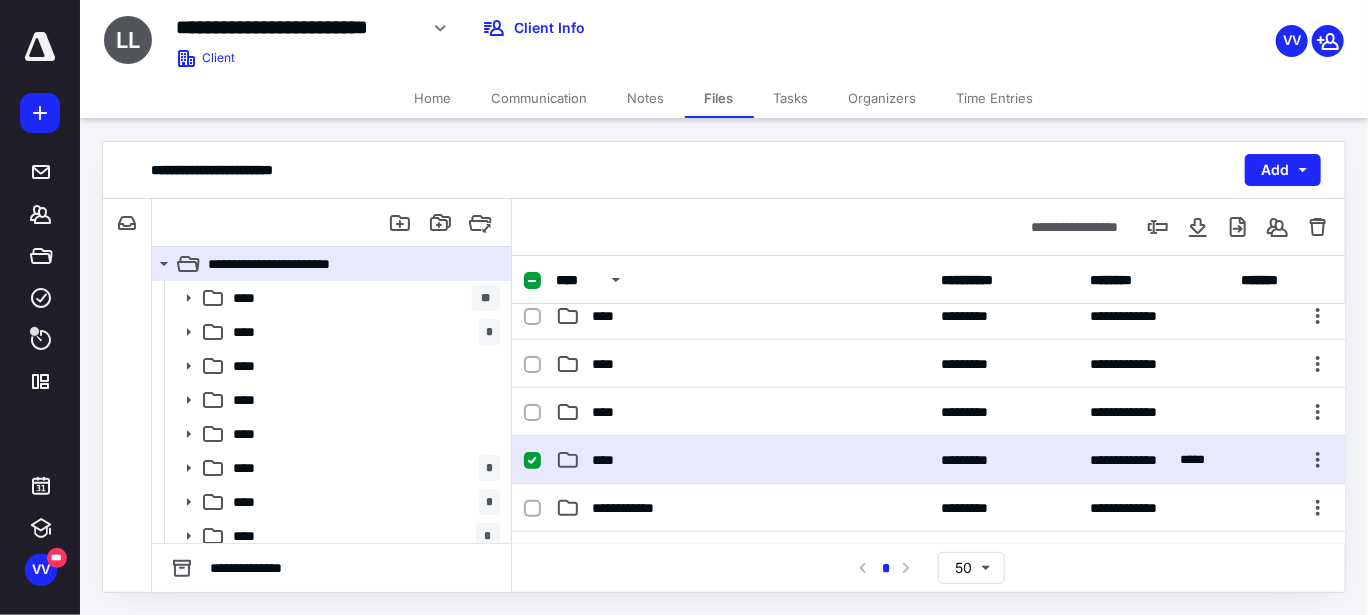 click on "****" at bounding box center (609, 460) 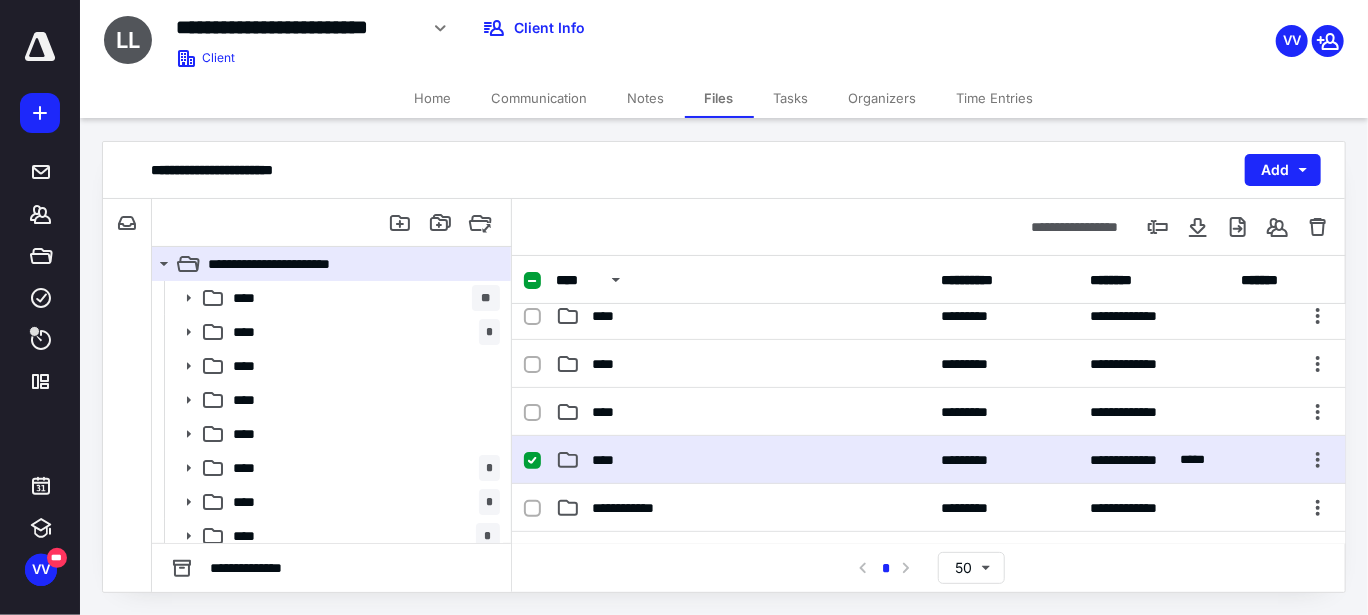 scroll, scrollTop: 0, scrollLeft: 0, axis: both 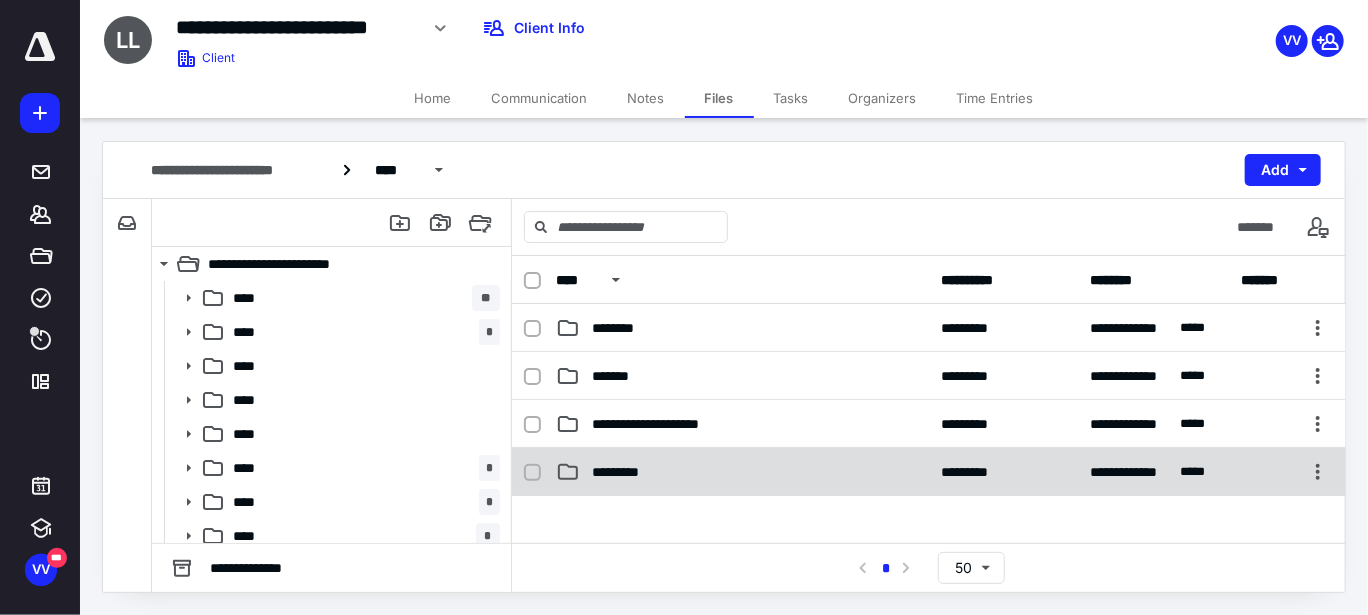 click on "*********" at bounding box center (623, 472) 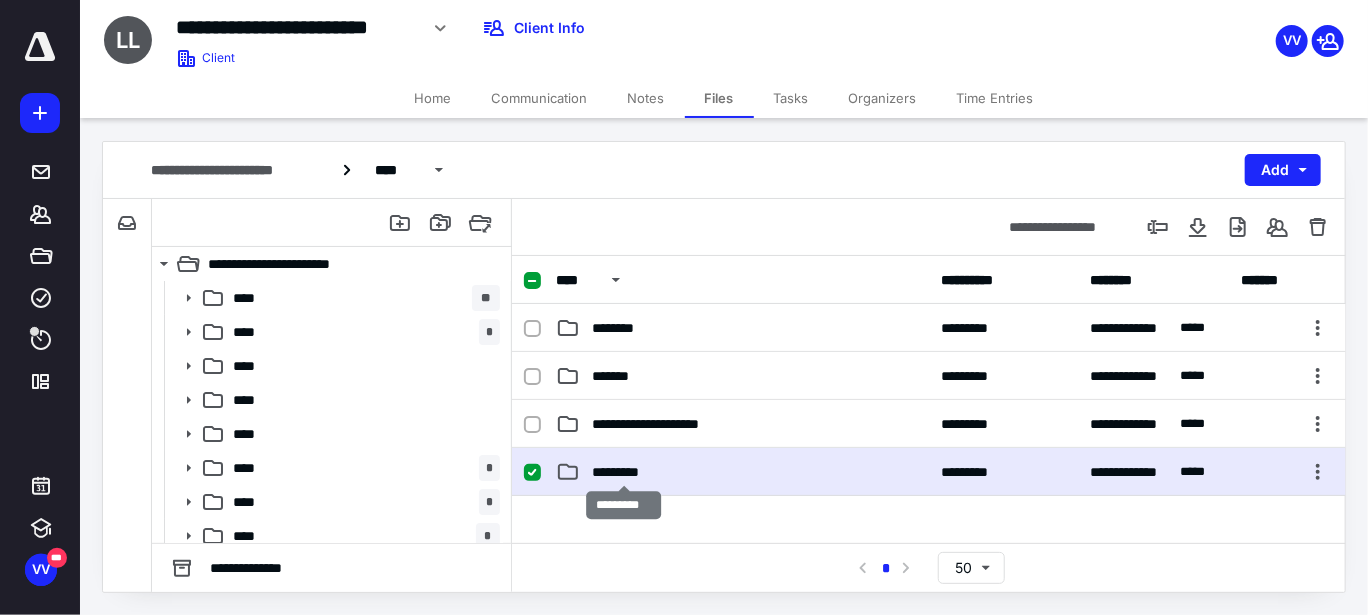 click on "*********" at bounding box center (623, 472) 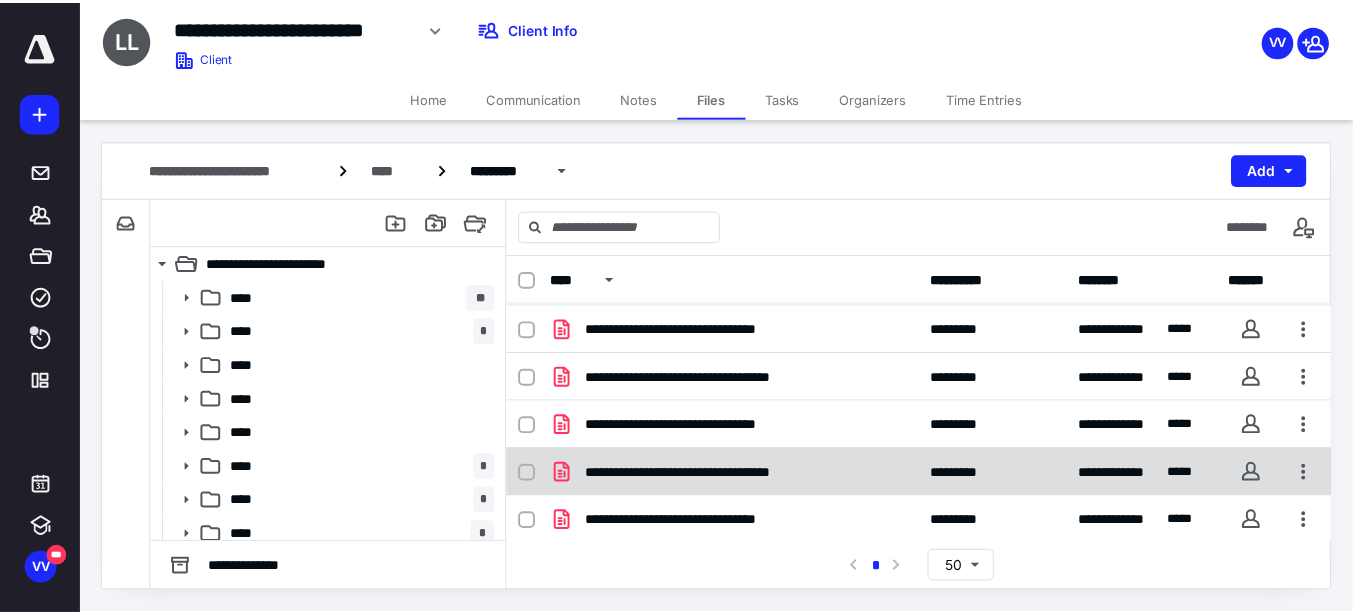 scroll, scrollTop: 0, scrollLeft: 0, axis: both 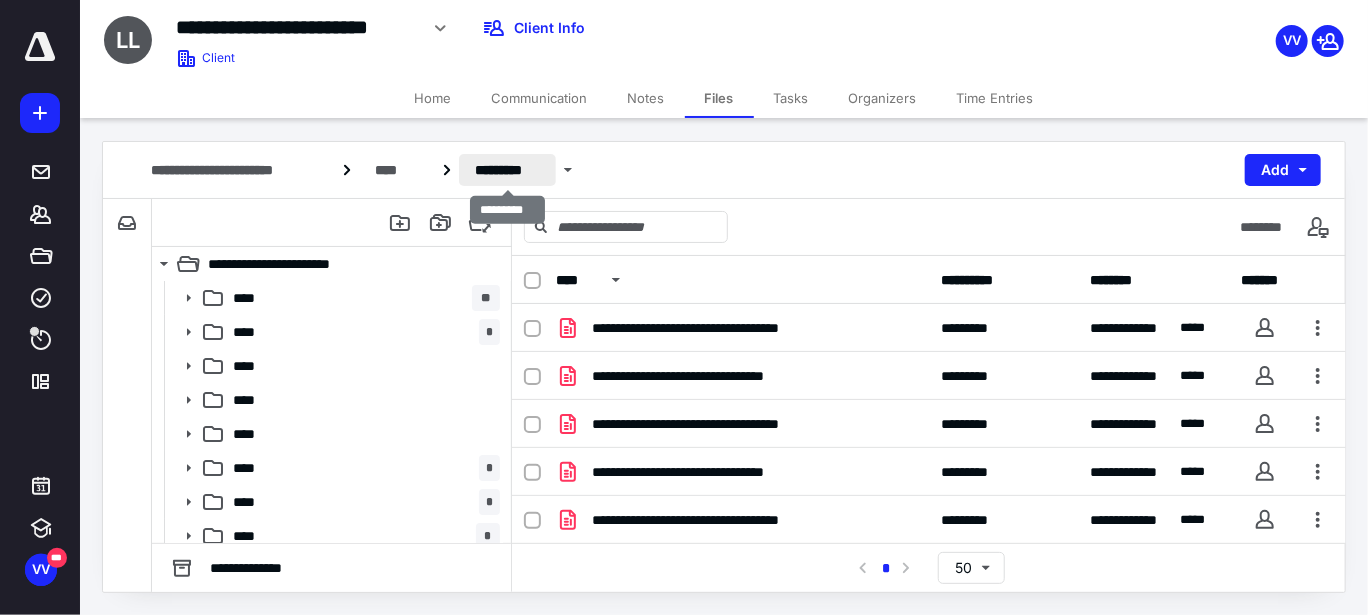 click on "*********" at bounding box center (507, 170) 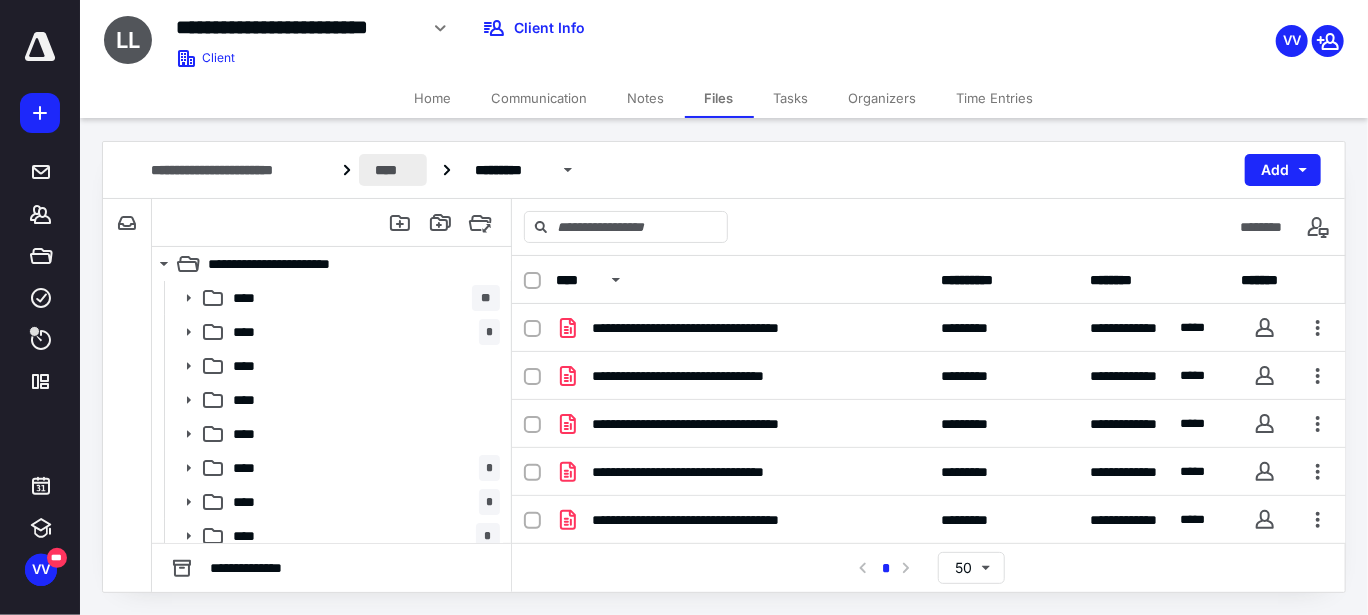click on "****" at bounding box center [392, 170] 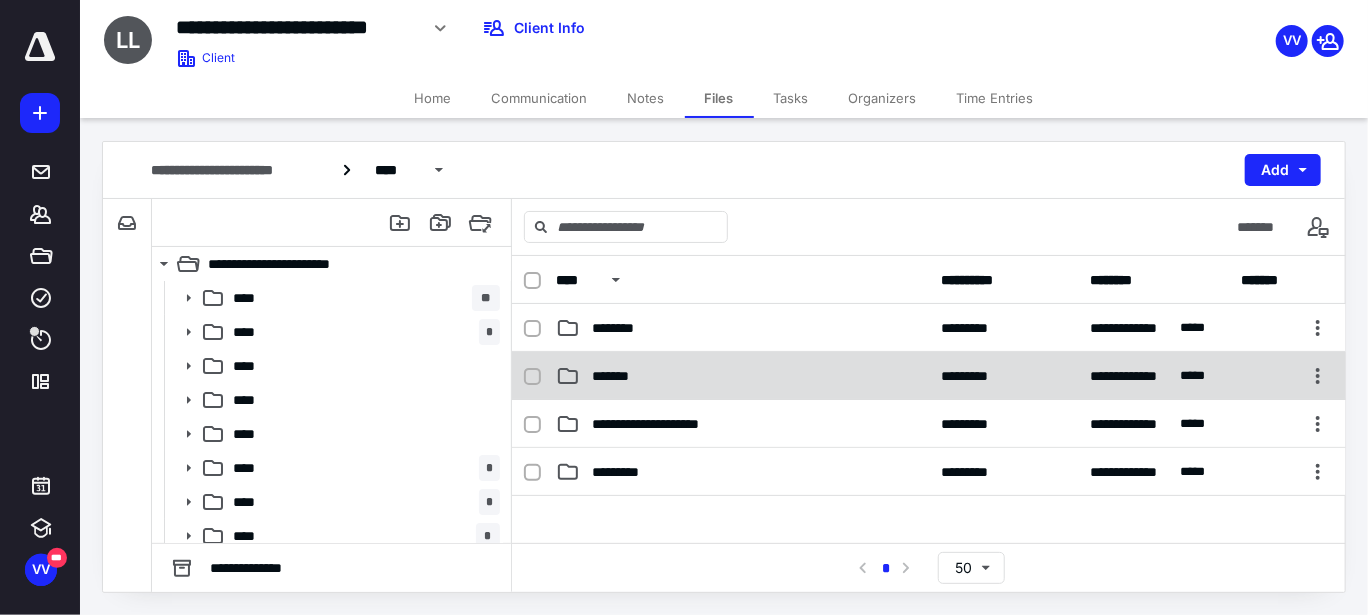 click on "*******" at bounding box center [614, 376] 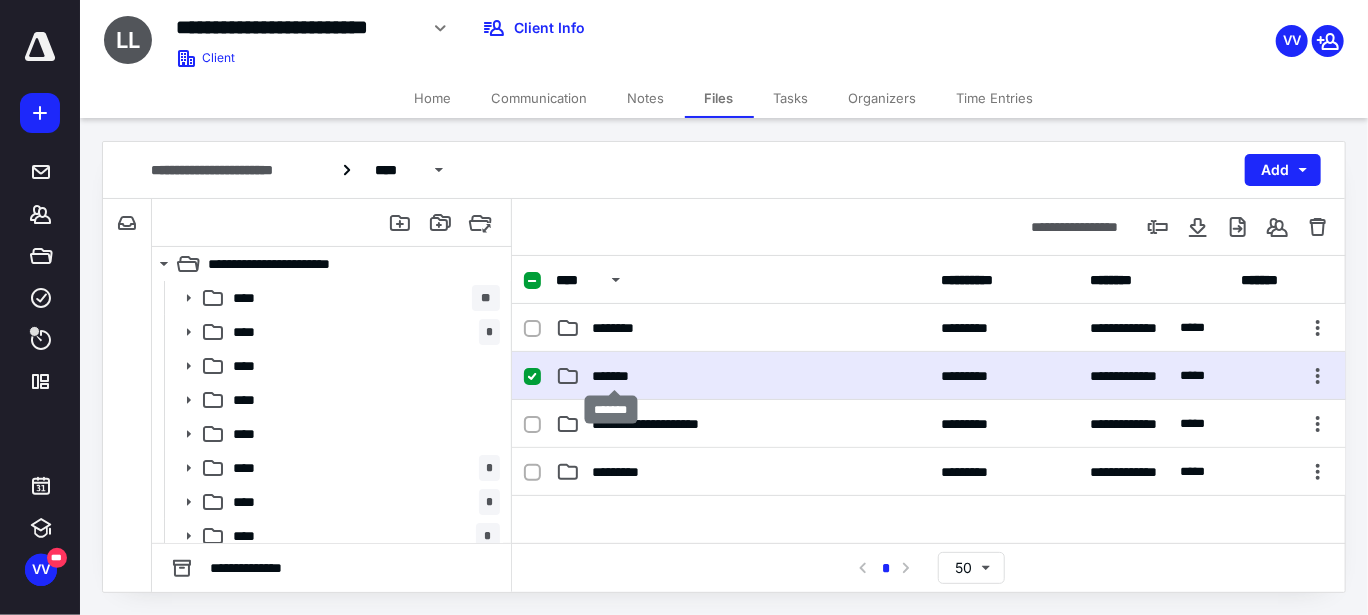 click on "*******" at bounding box center (614, 376) 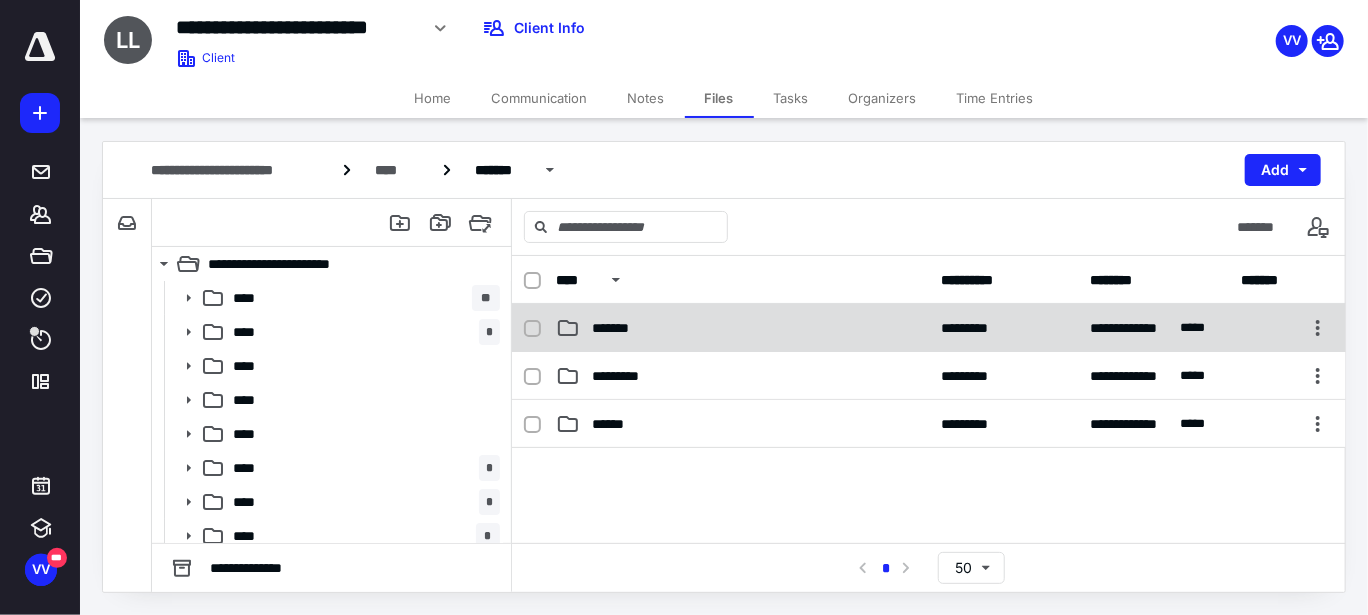 click on "*******" at bounding box center (619, 328) 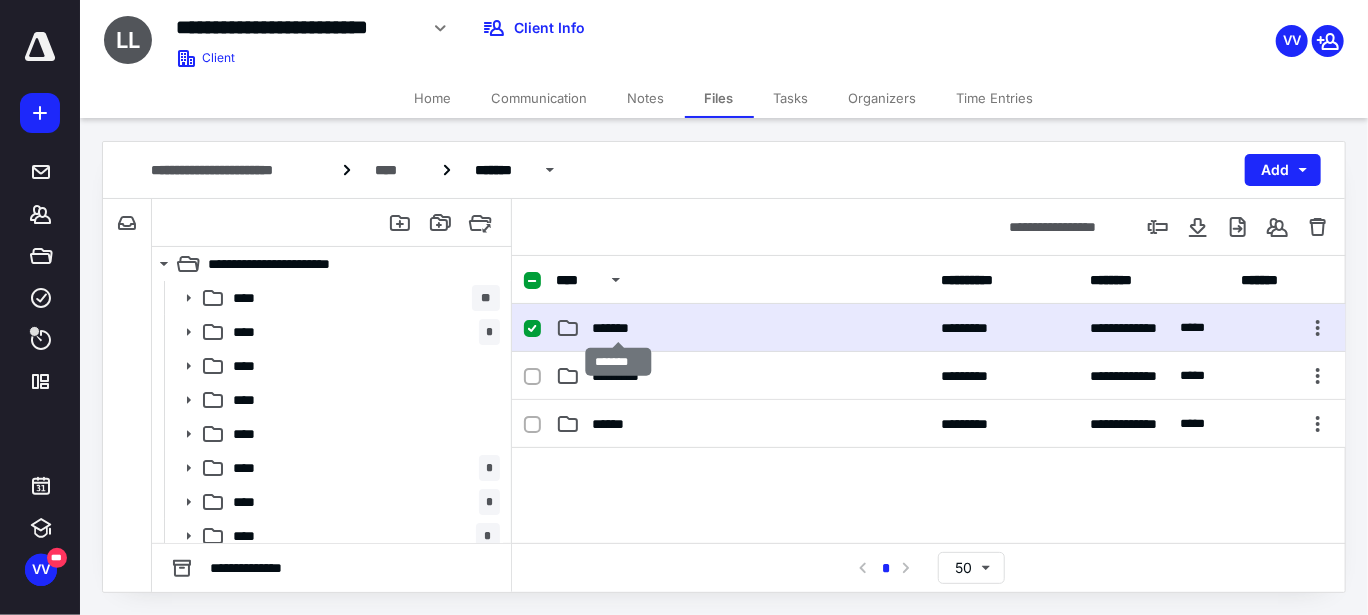 click on "*******" at bounding box center (619, 328) 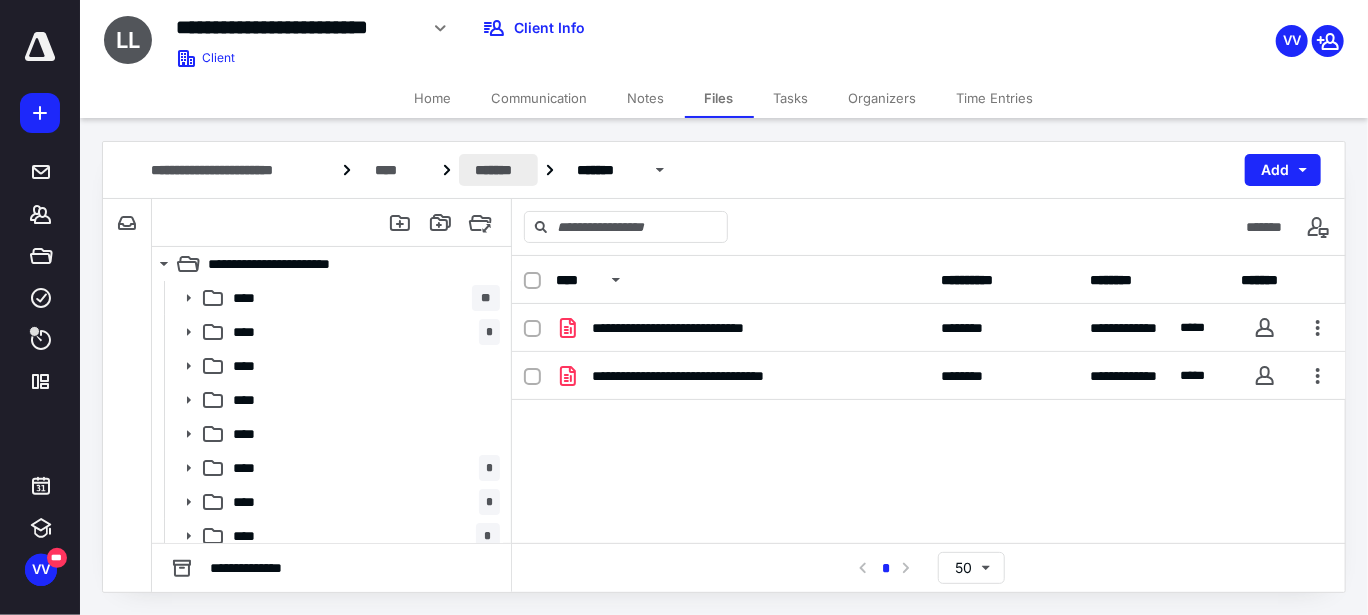 click on "*******" at bounding box center [498, 170] 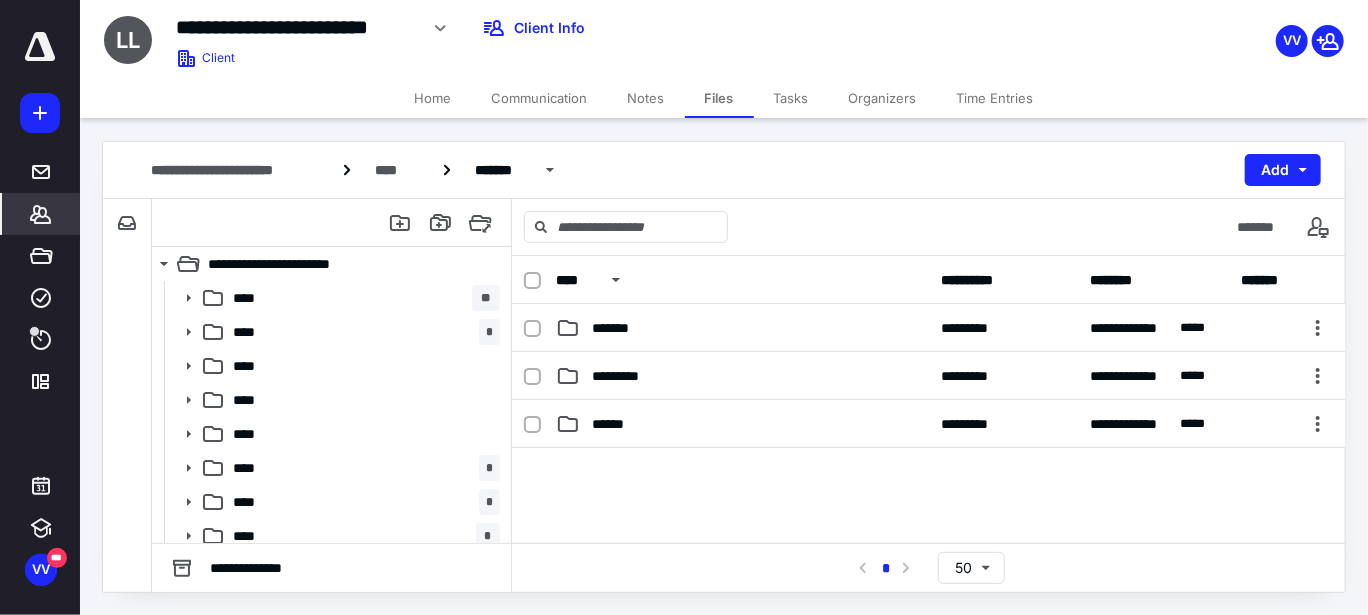 click 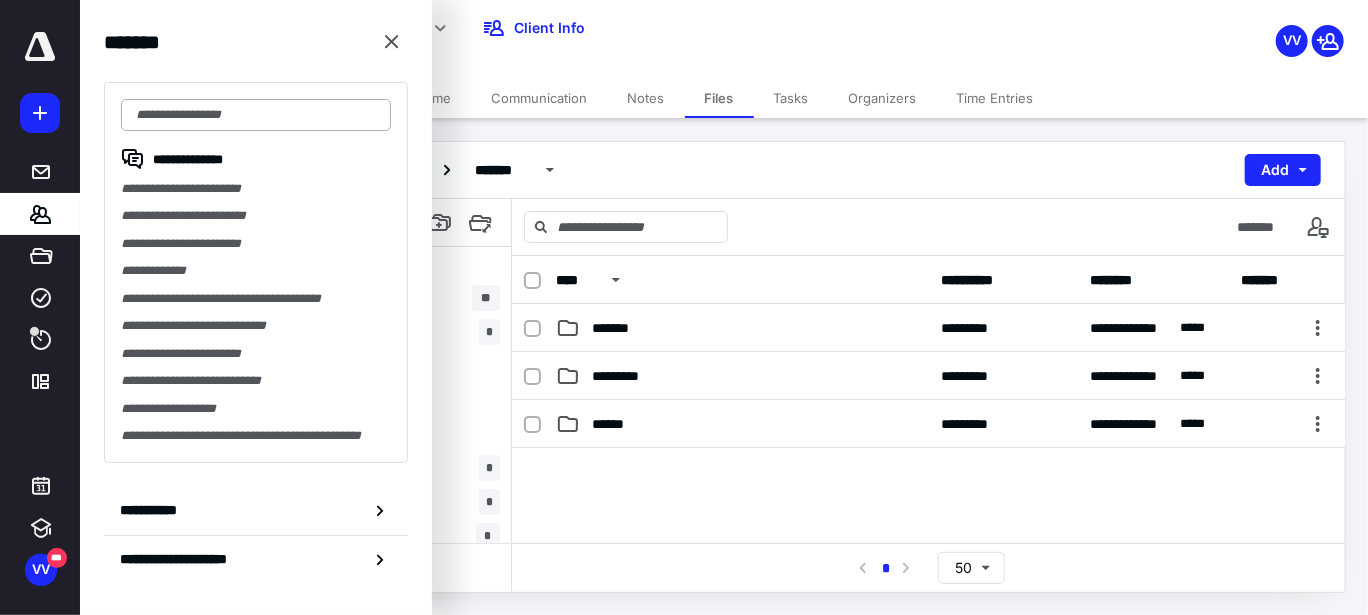 drag, startPoint x: 138, startPoint y: 120, endPoint x: 214, endPoint y: 94, distance: 80.32434 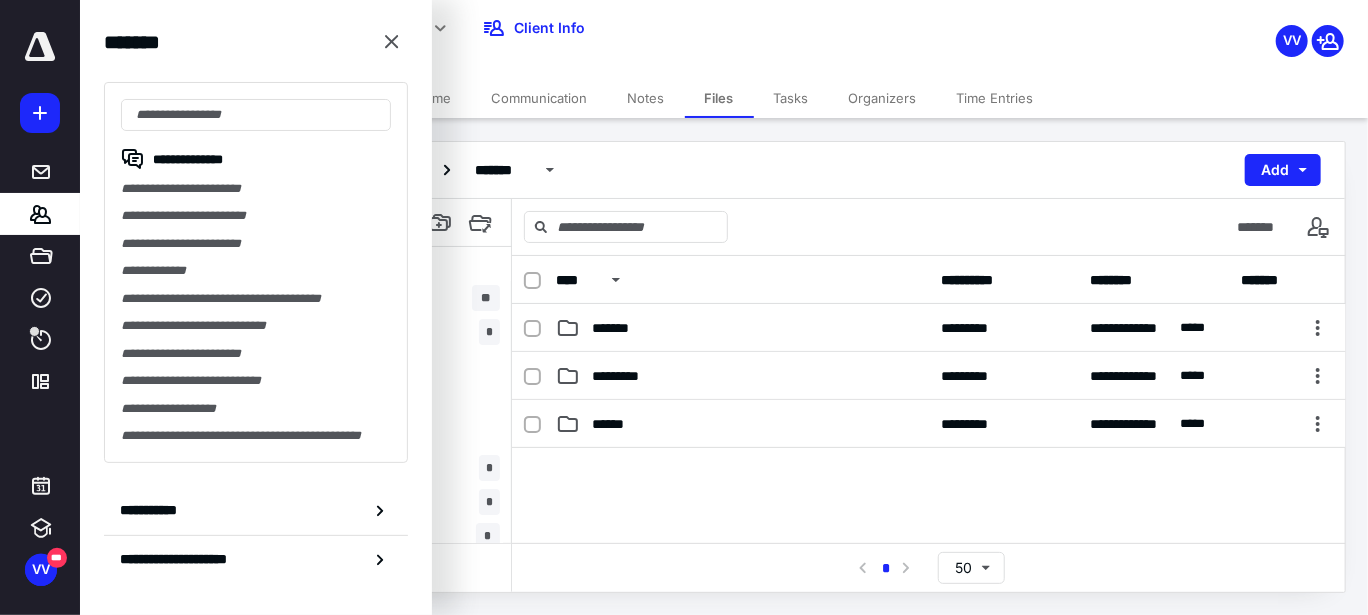 click at bounding box center (256, 115) 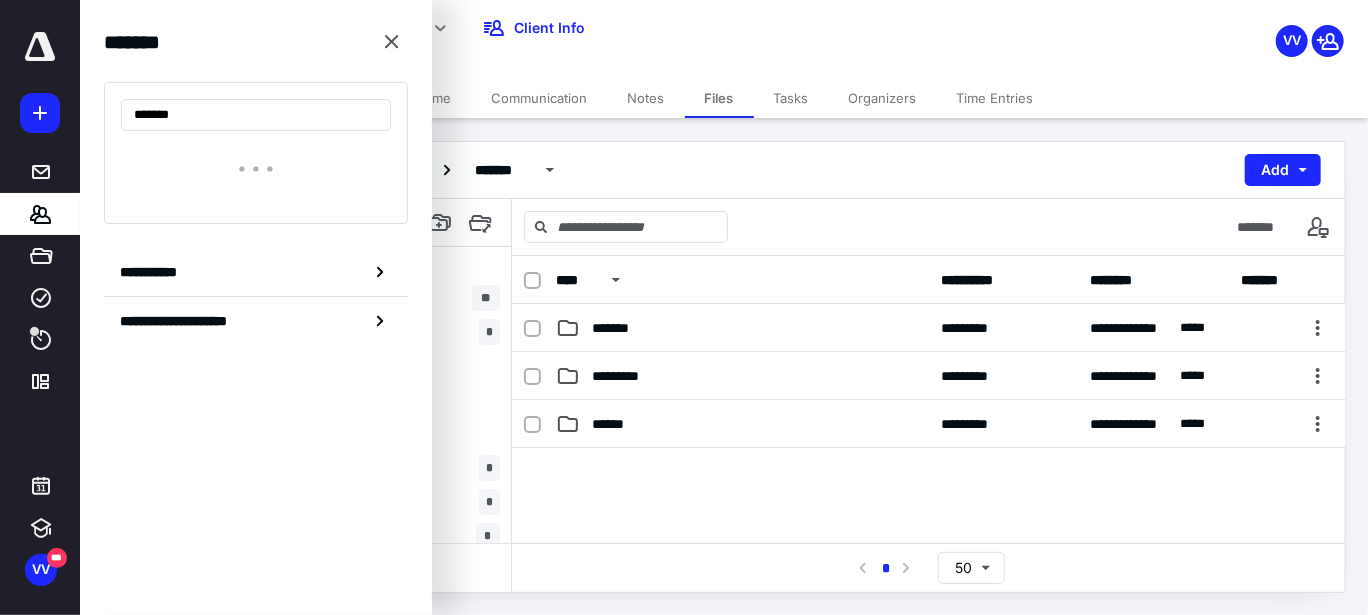 type on "*******" 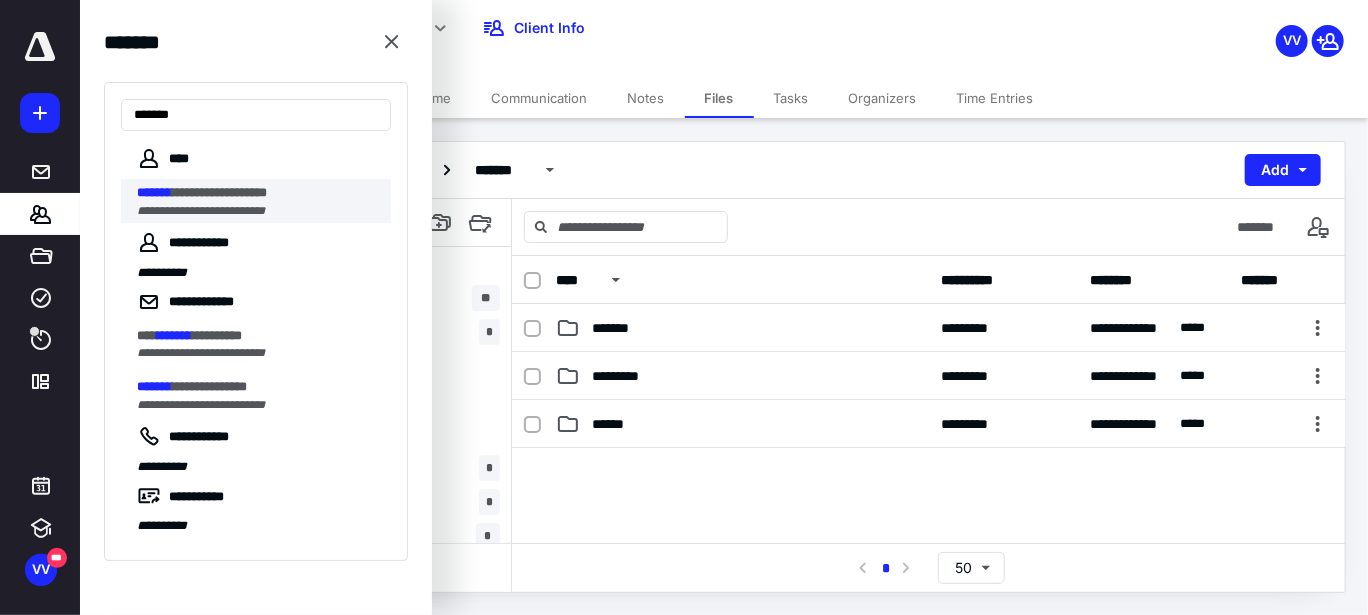 click on "**********" at bounding box center (219, 192) 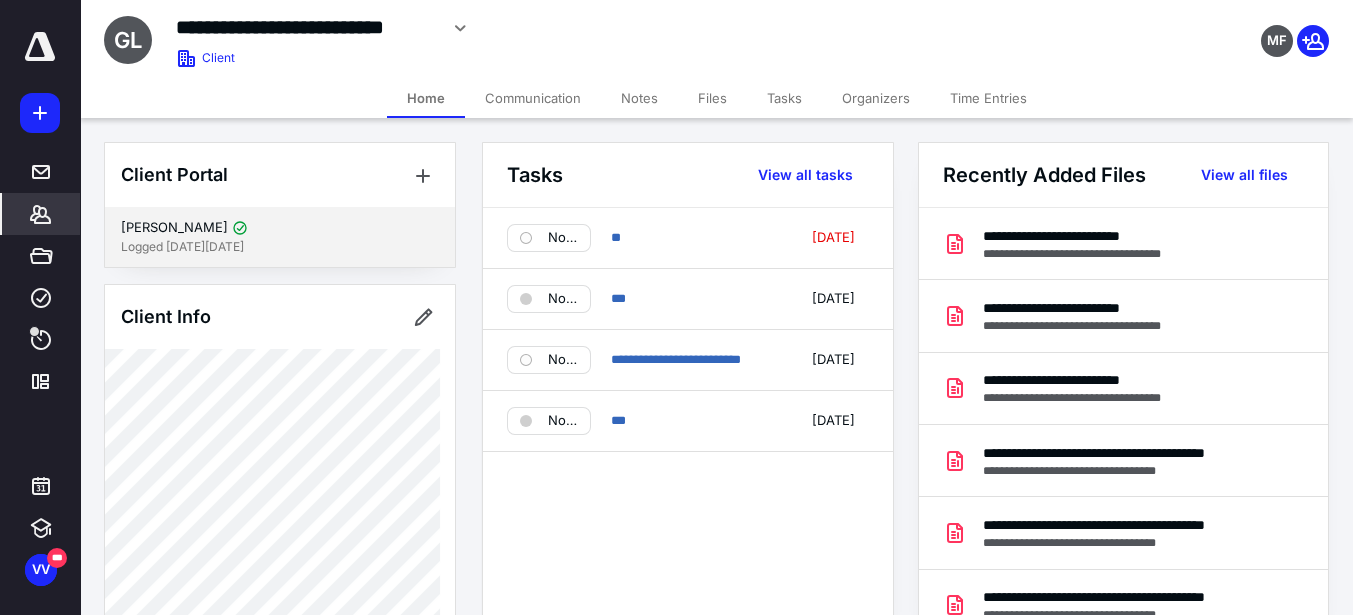 scroll, scrollTop: 100, scrollLeft: 0, axis: vertical 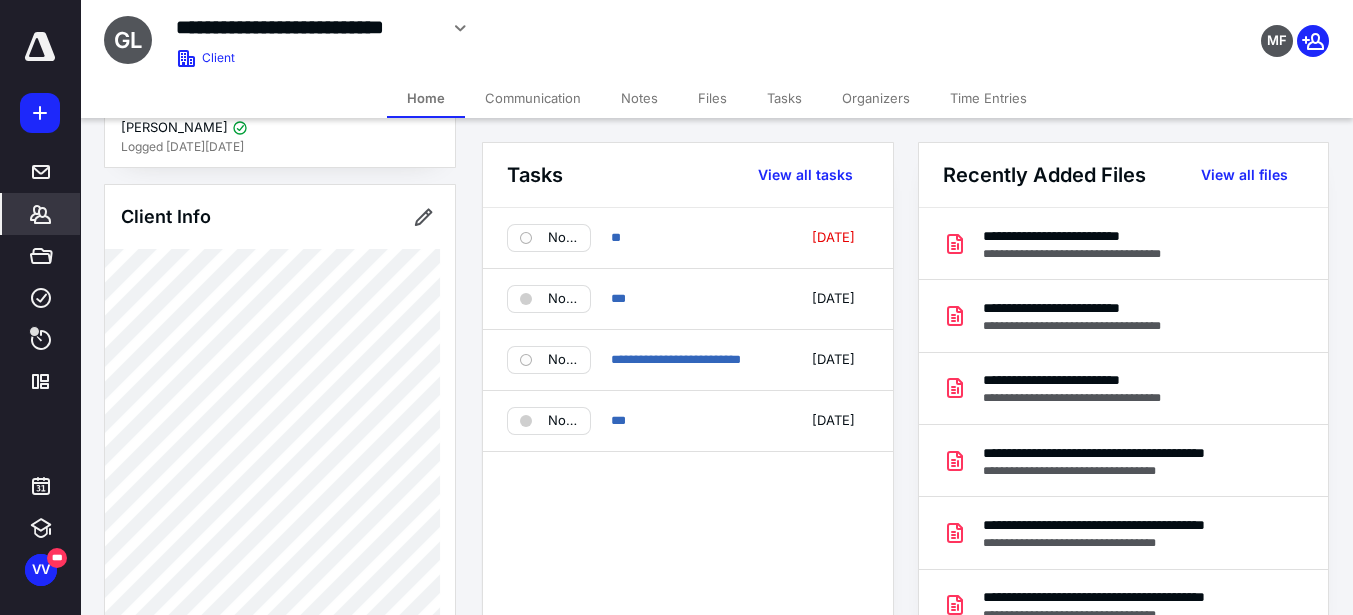 click on "Files" at bounding box center (712, 98) 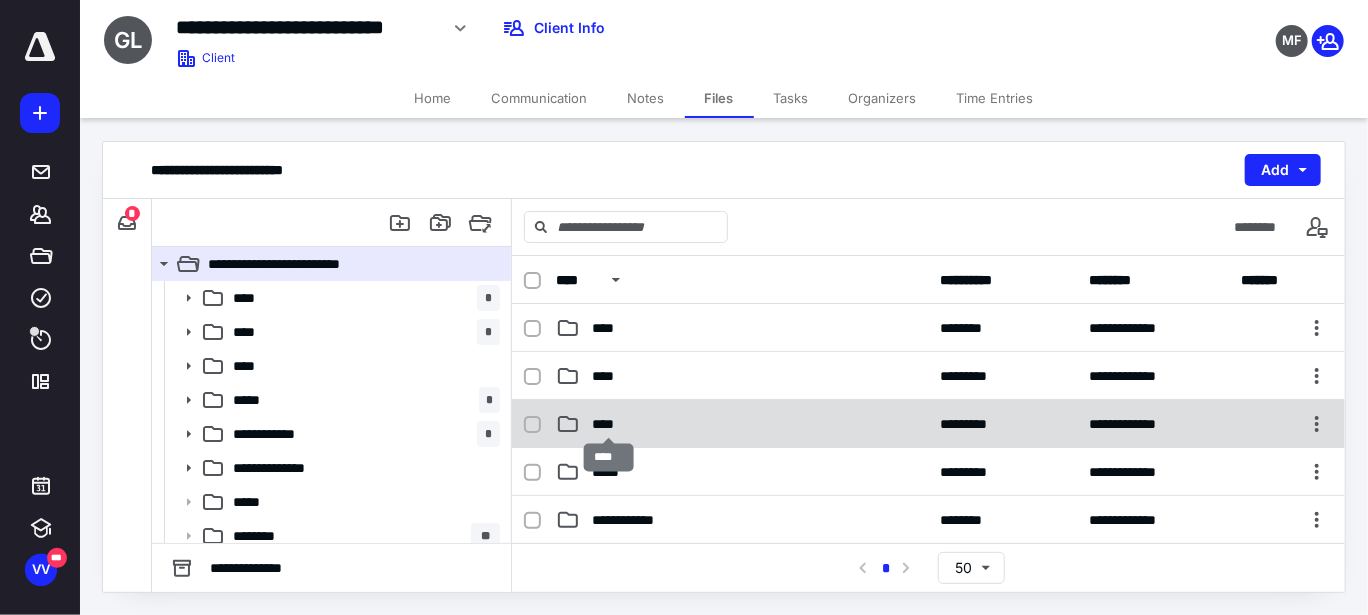 click on "****" at bounding box center (609, 424) 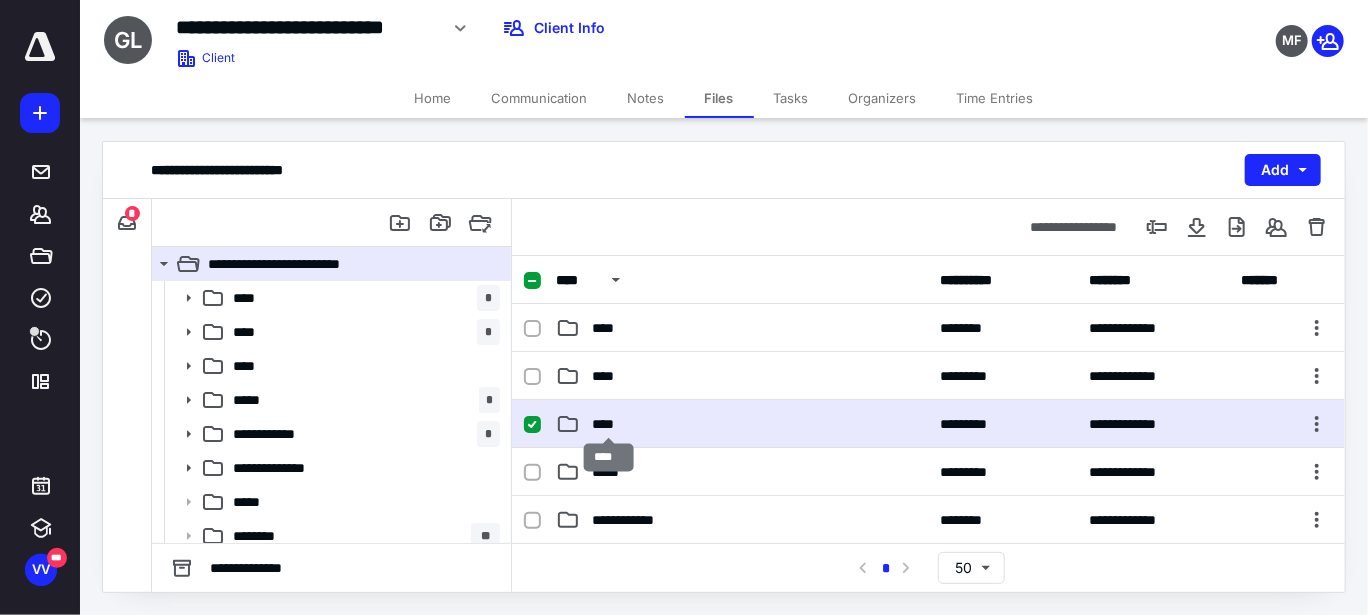 click on "****" at bounding box center (609, 424) 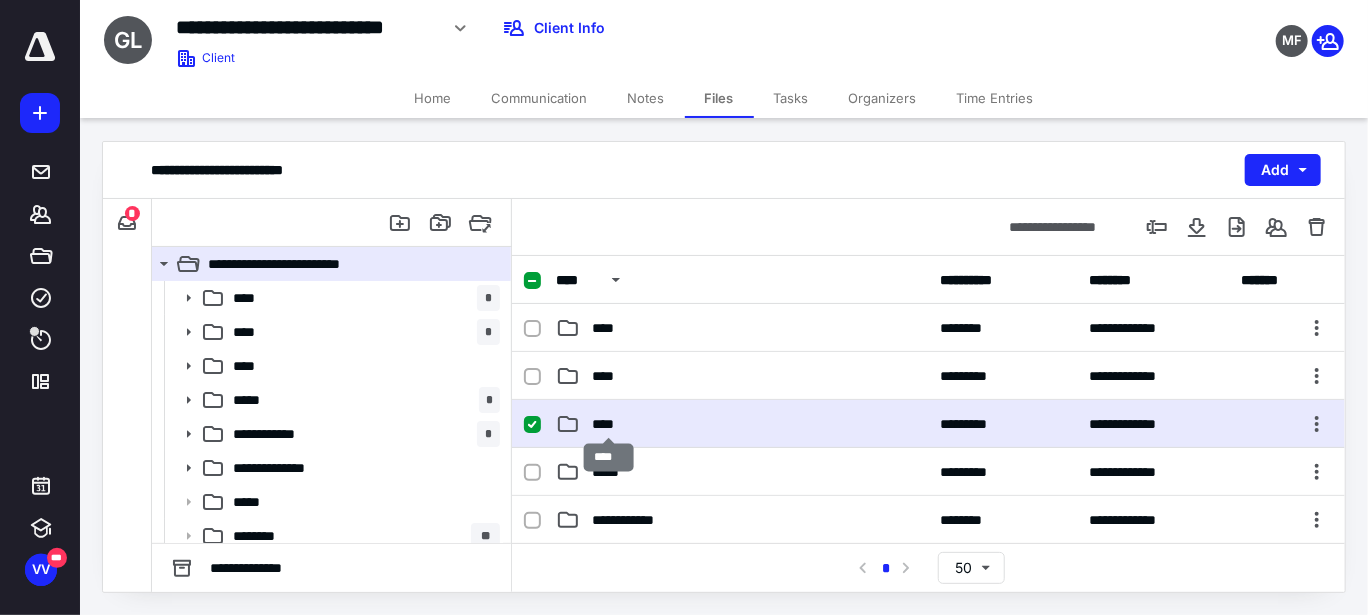 click on "****" at bounding box center (609, 424) 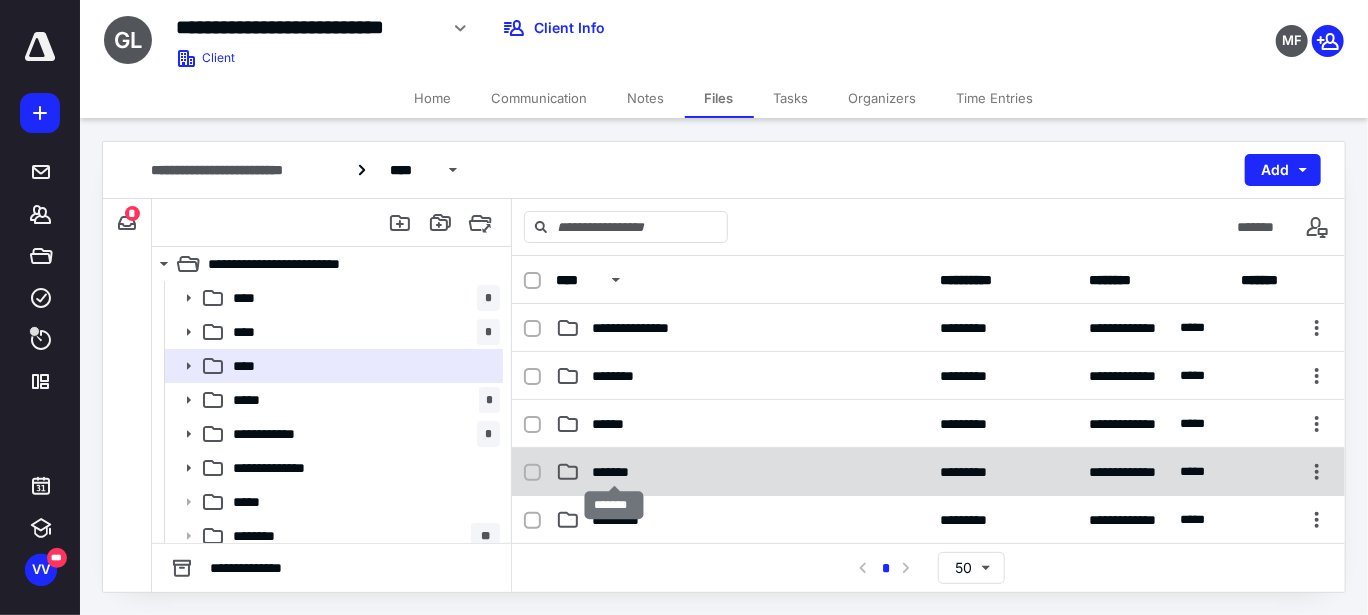 click on "*******" at bounding box center (614, 472) 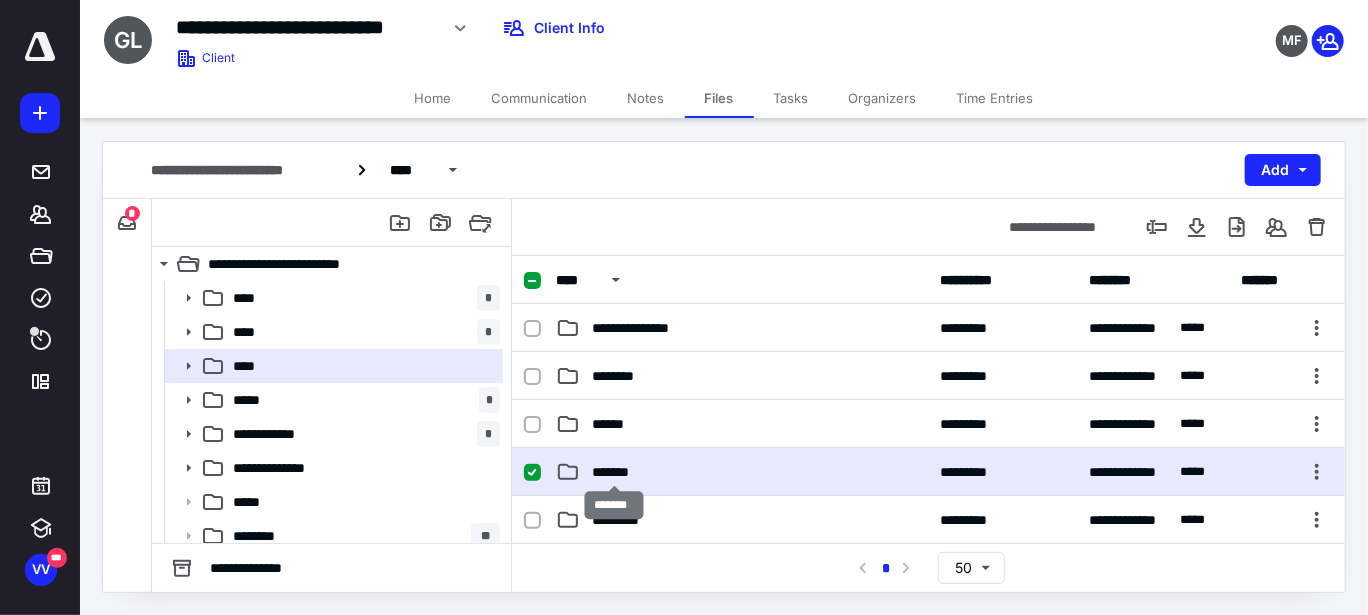 click on "*******" at bounding box center [614, 472] 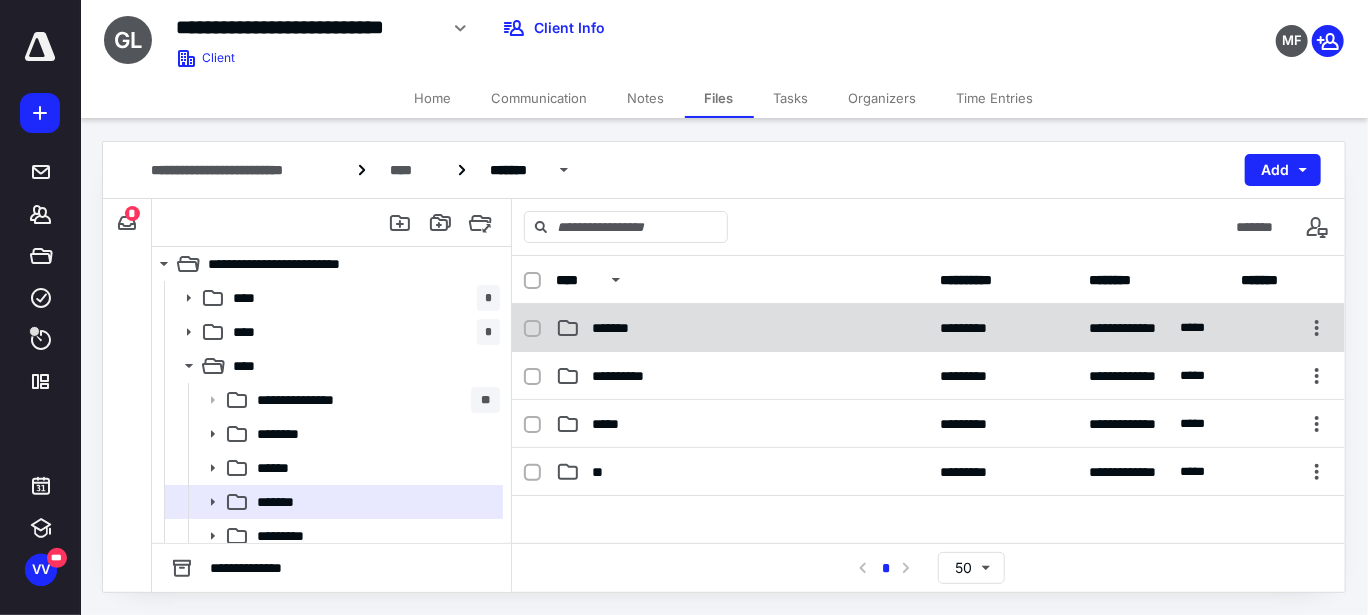 click on "*******" at bounding box center [616, 328] 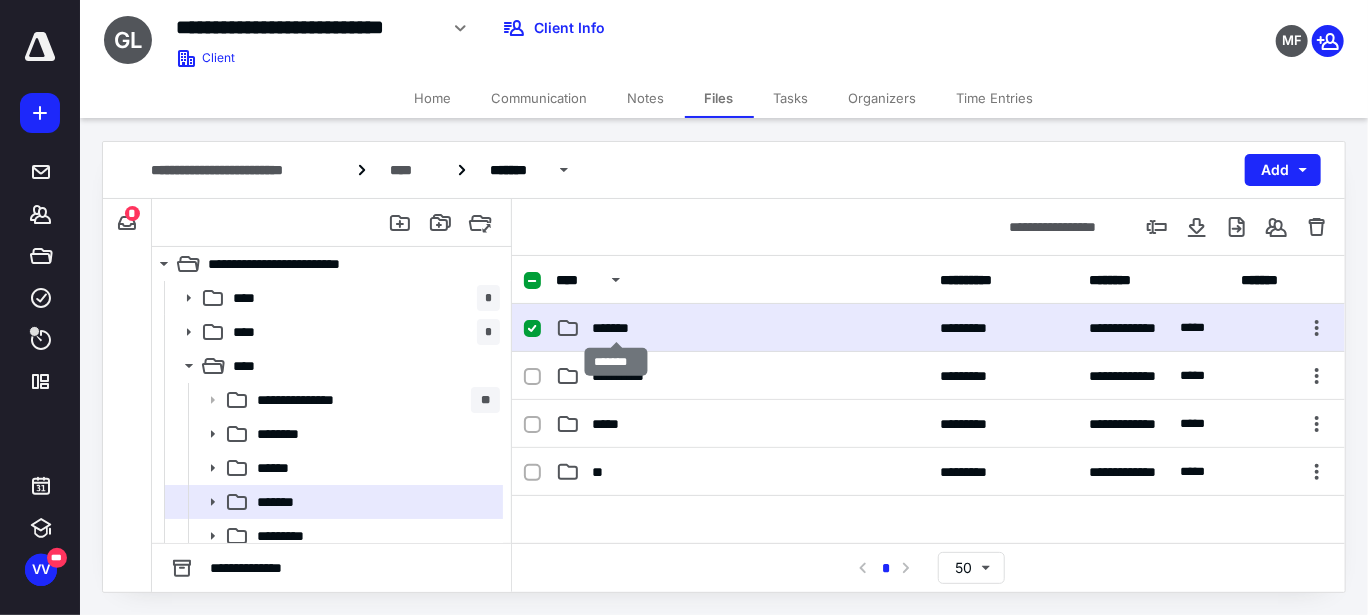click on "*******" at bounding box center (616, 328) 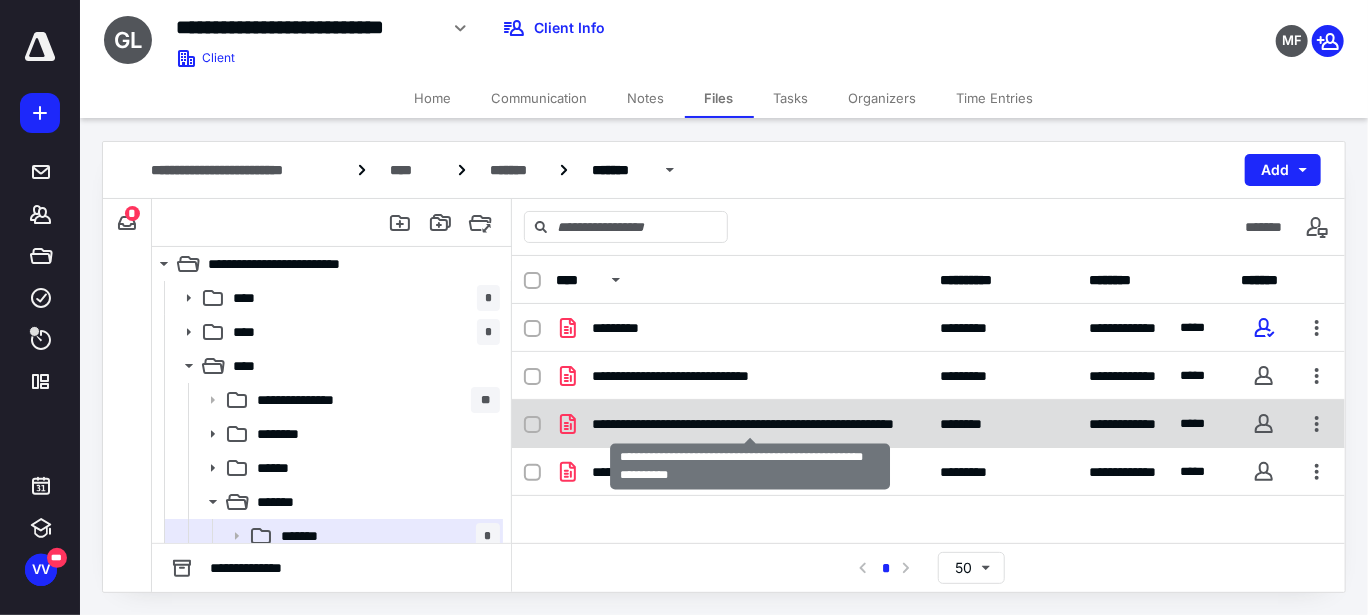 click on "**********" at bounding box center [750, 424] 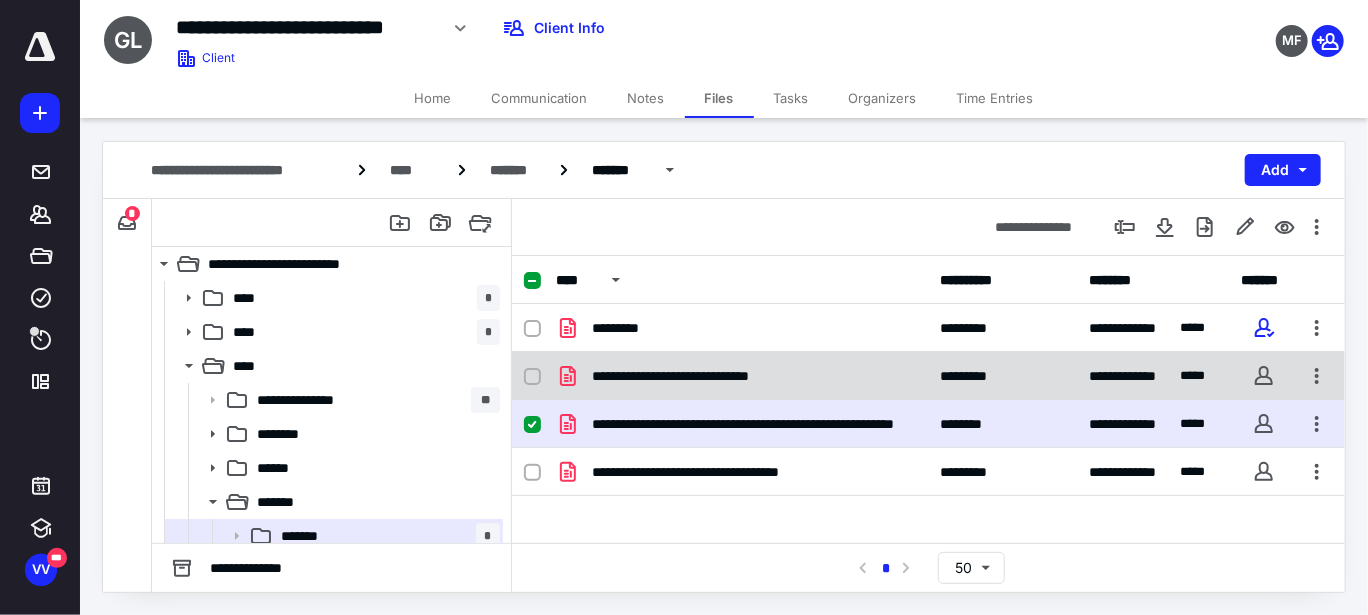 click on "**********" at bounding box center [696, 376] 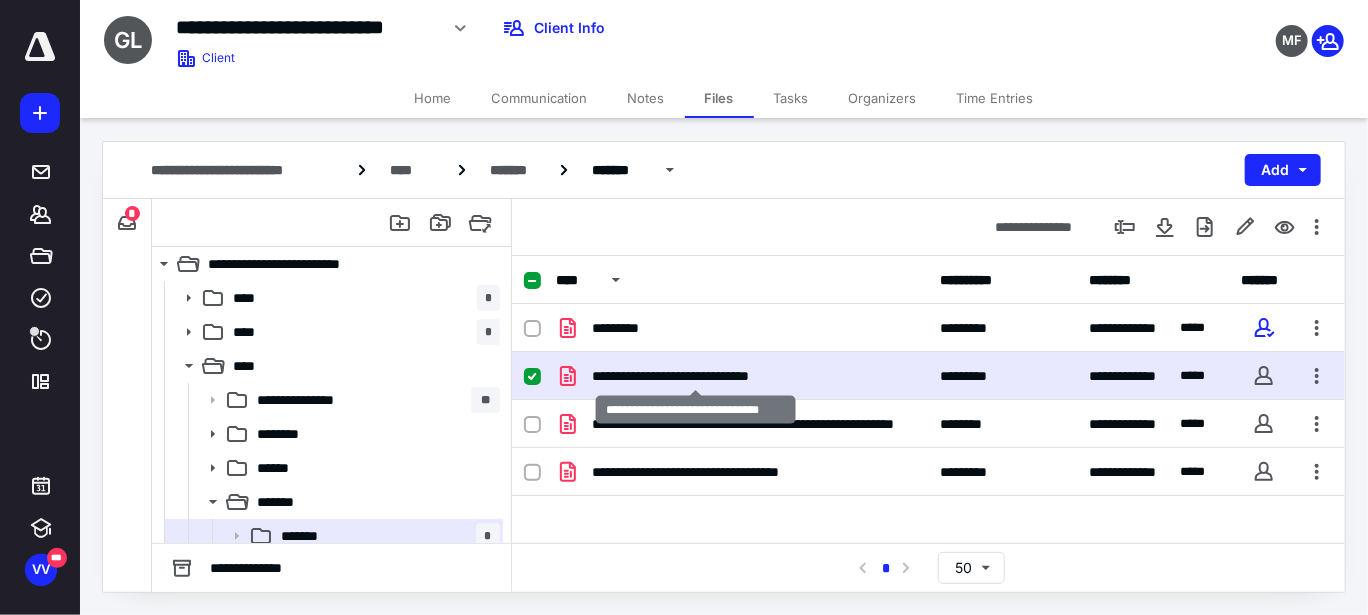 click on "**********" at bounding box center [696, 376] 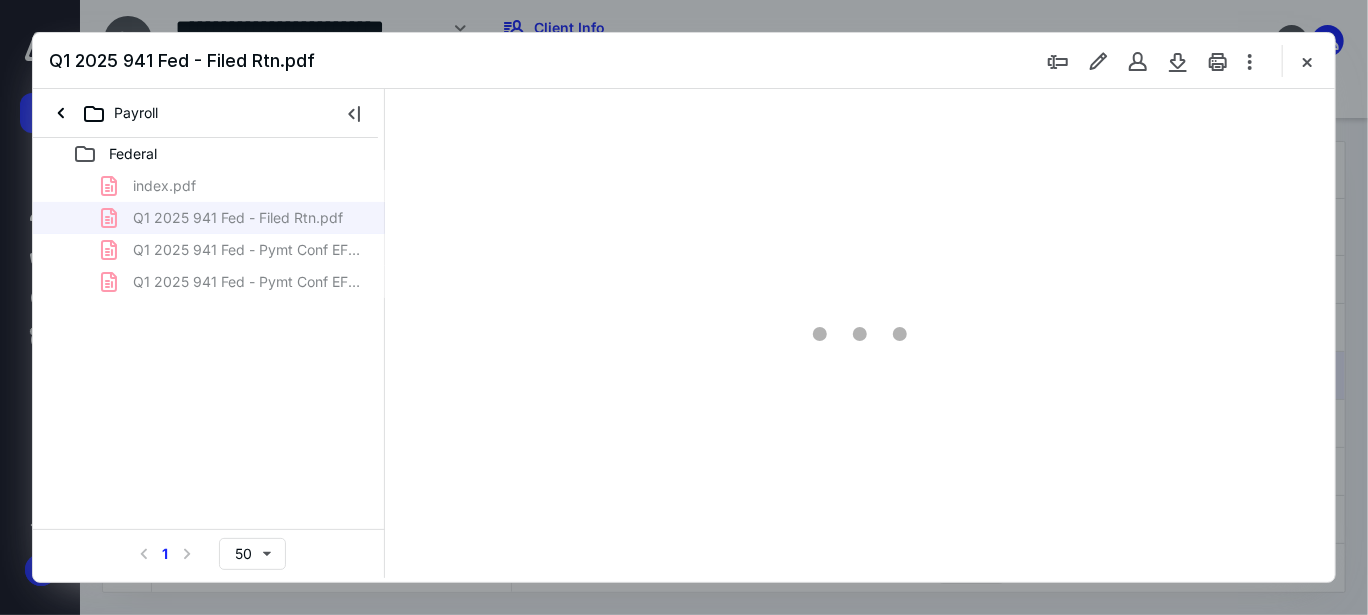 scroll, scrollTop: 0, scrollLeft: 0, axis: both 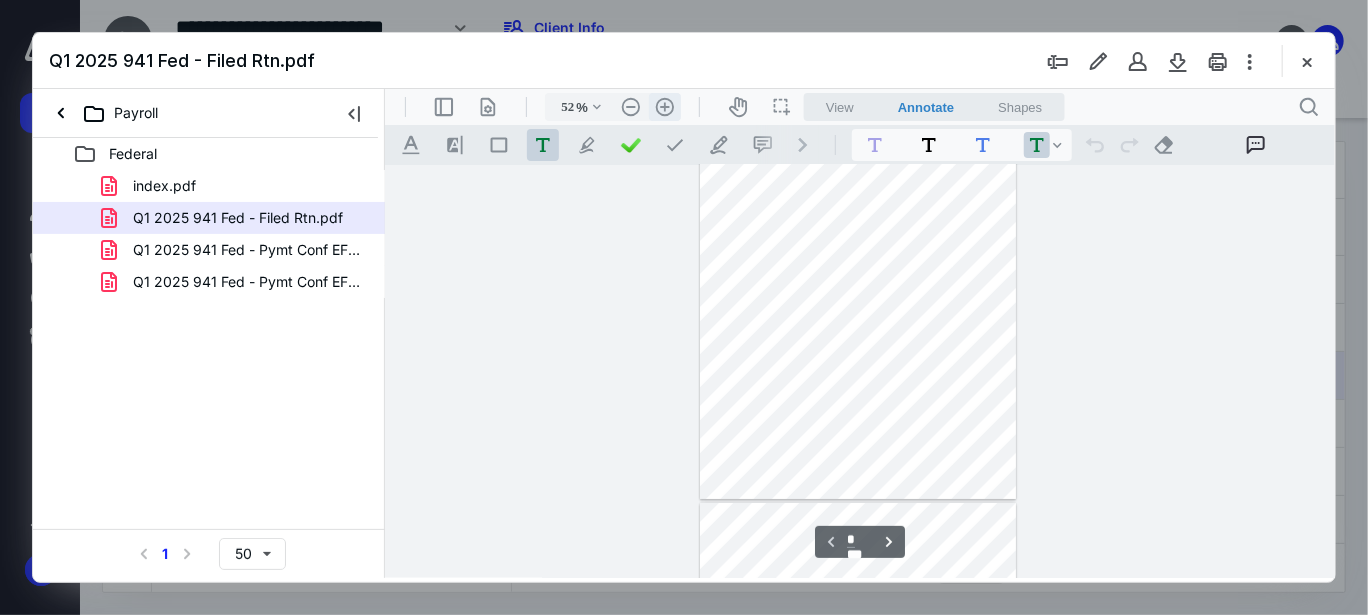 click on ".cls-1{fill:#abb0c4;} icon - header - zoom - in - line" at bounding box center [664, 106] 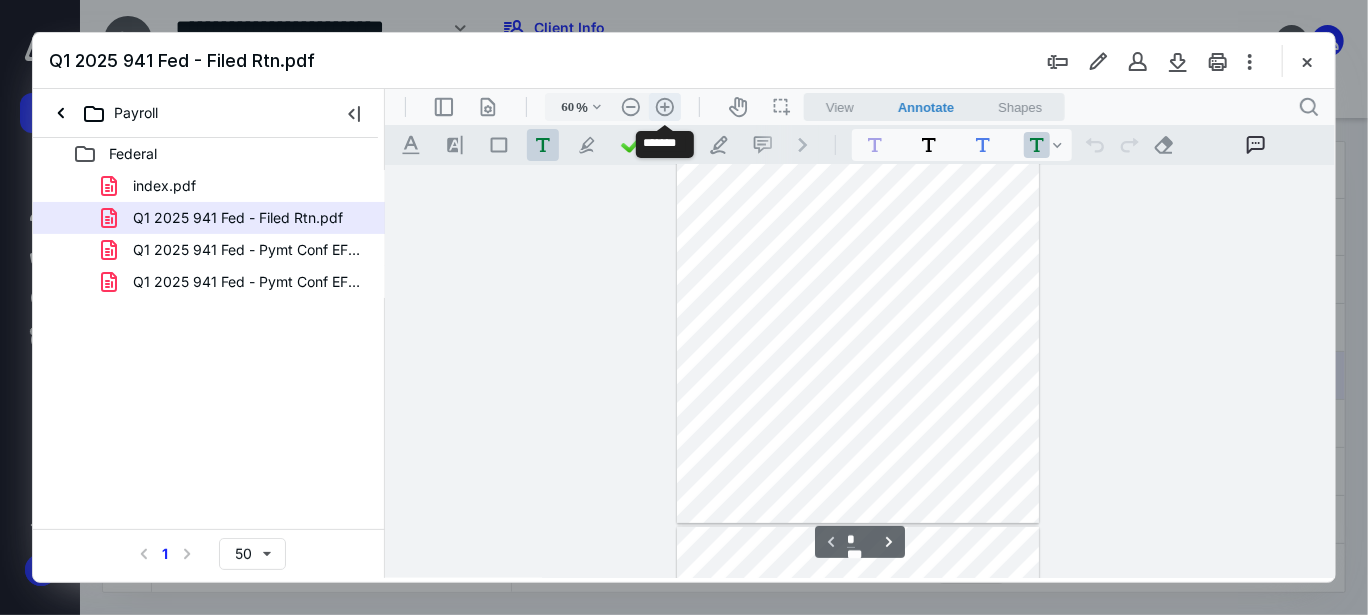 click on ".cls-1{fill:#abb0c4;} icon - header - zoom - in - line" at bounding box center [664, 106] 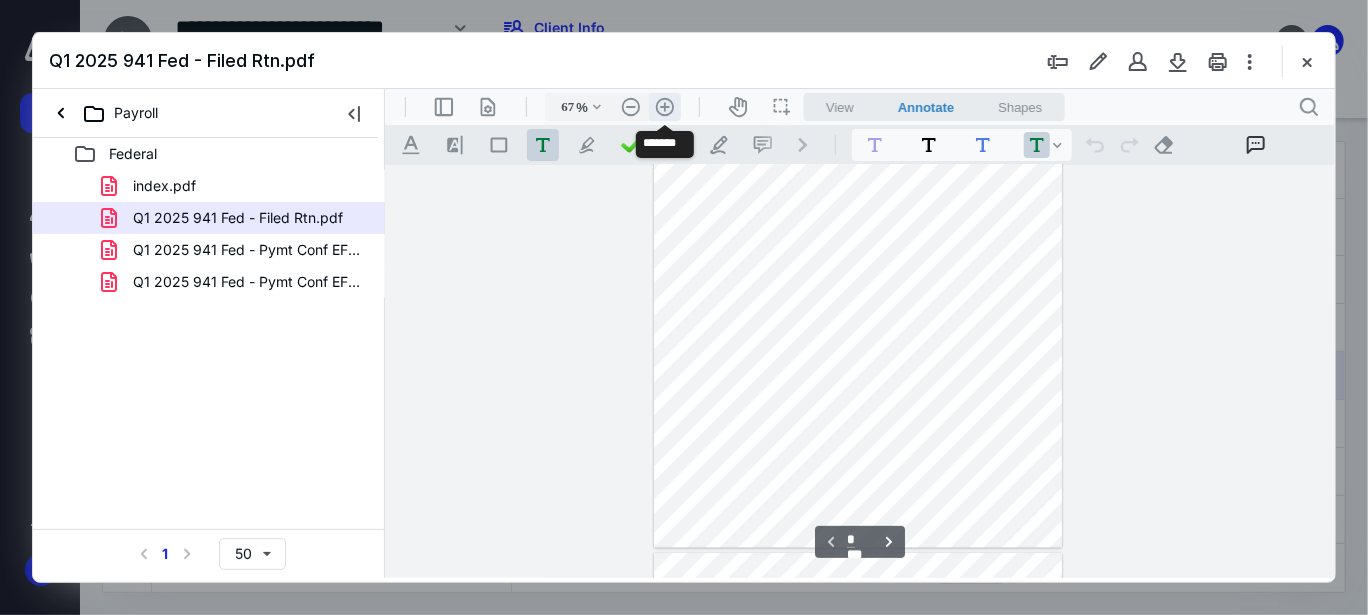 click on ".cls-1{fill:#abb0c4;} icon - header - zoom - in - line" at bounding box center (664, 106) 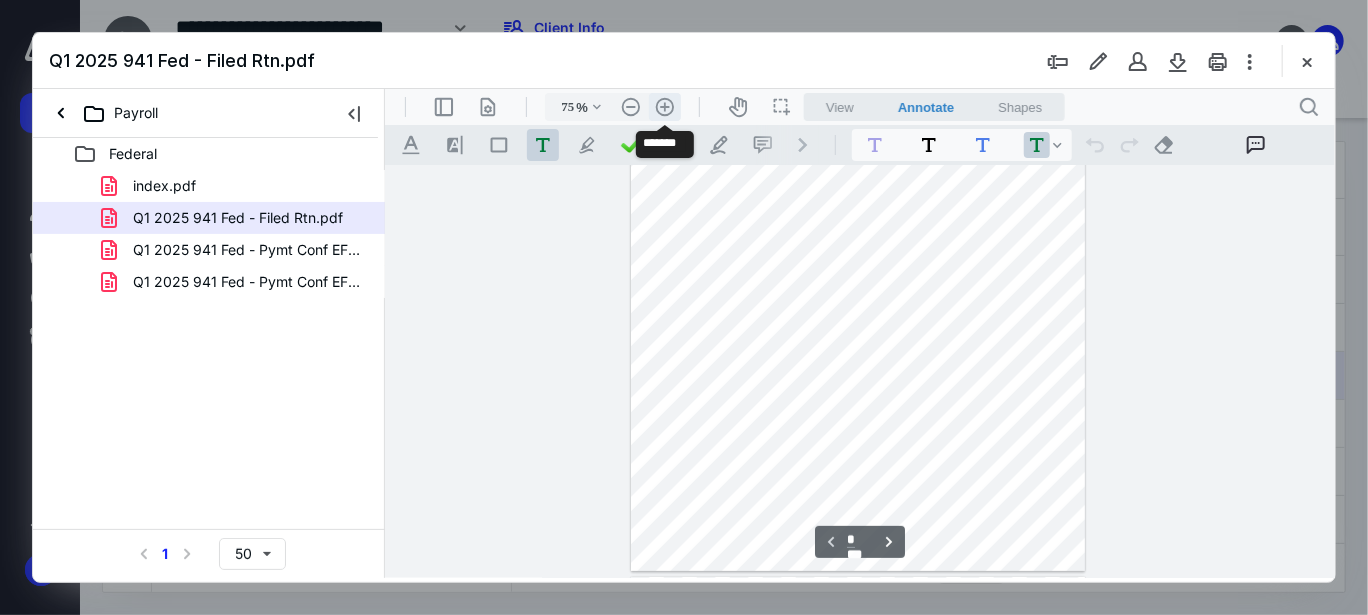 click on ".cls-1{fill:#abb0c4;} icon - header - zoom - in - line" at bounding box center (664, 106) 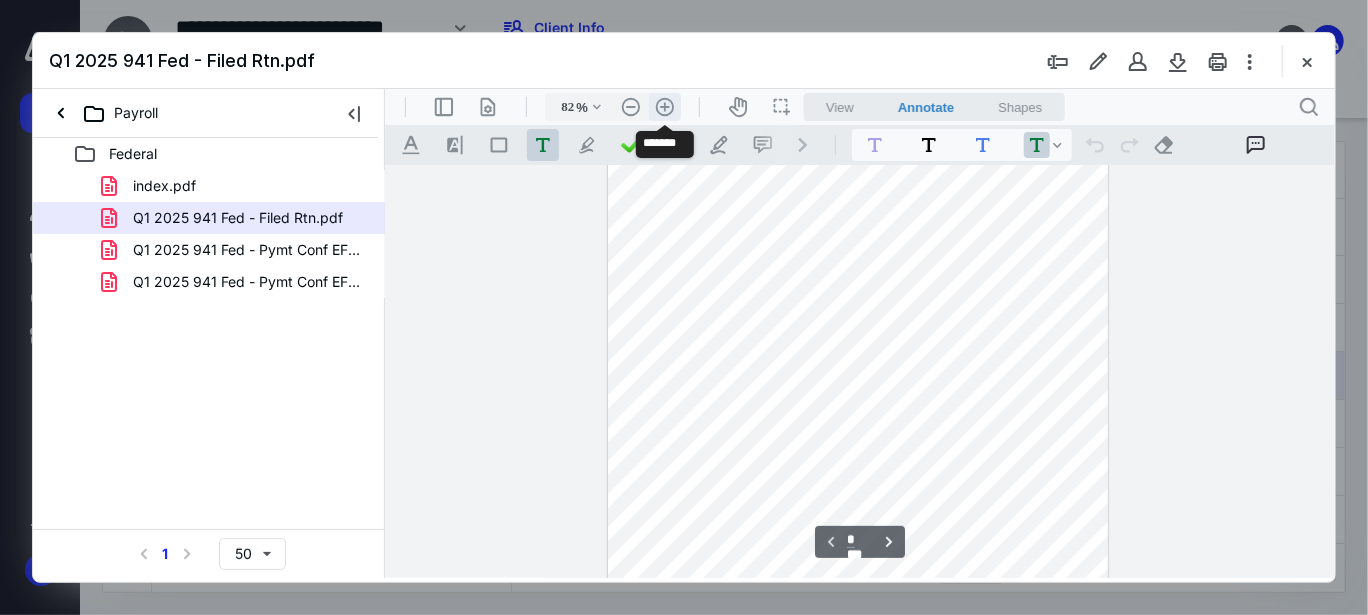 click on ".cls-1{fill:#abb0c4;} icon - header - zoom - in - line" at bounding box center (664, 106) 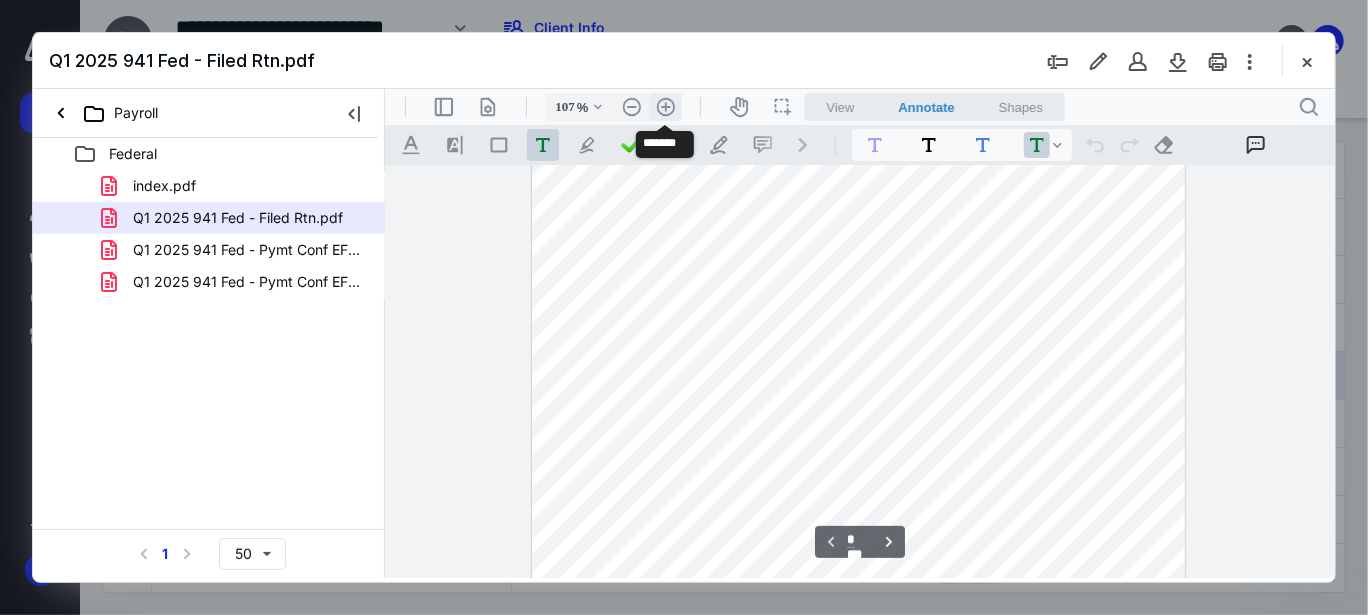 click on ".cls-1{fill:#abb0c4;} icon - header - zoom - in - line" at bounding box center (665, 106) 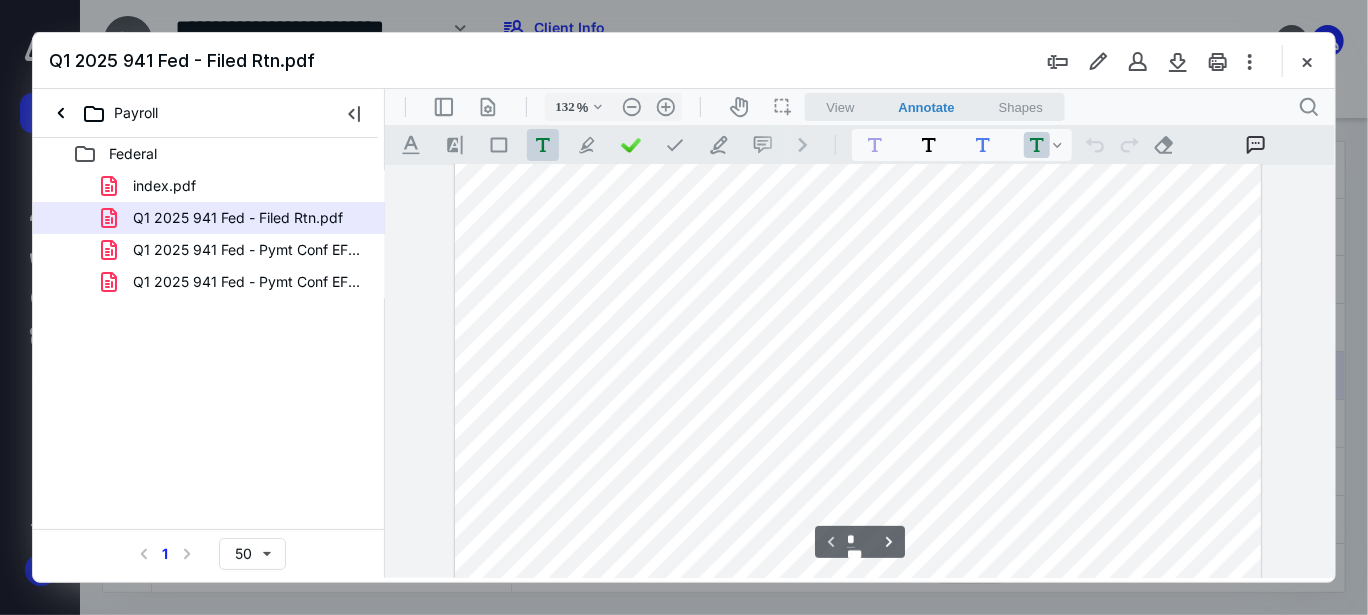 scroll, scrollTop: 0, scrollLeft: 0, axis: both 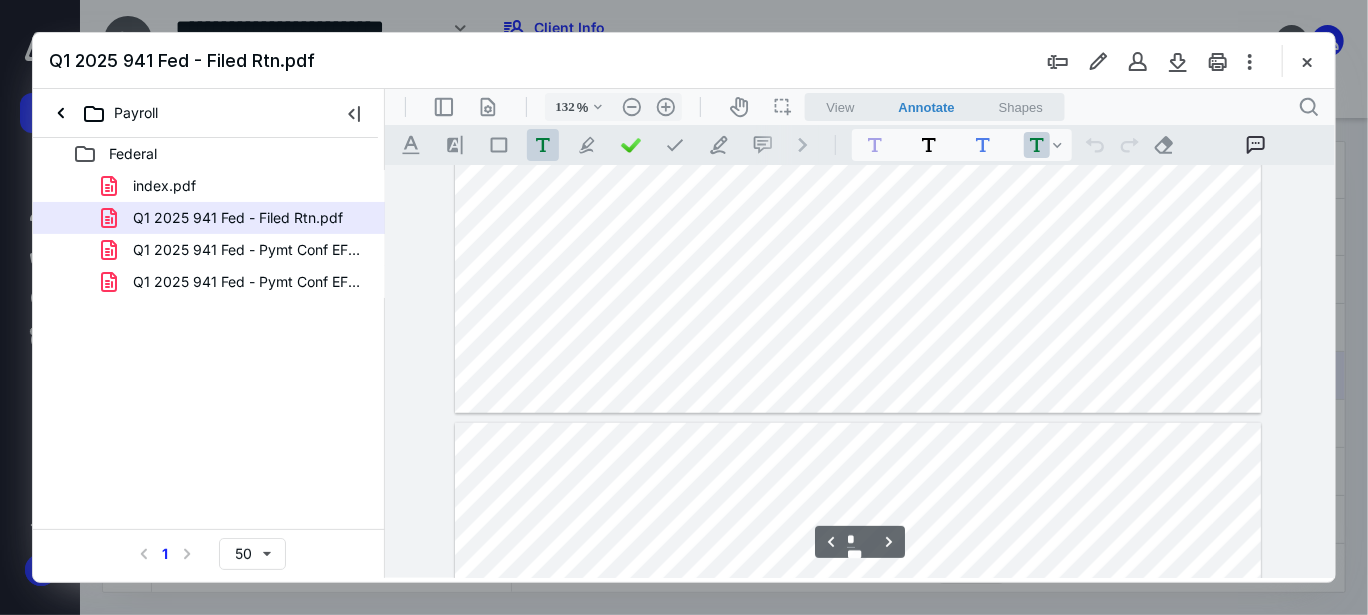 type on "*" 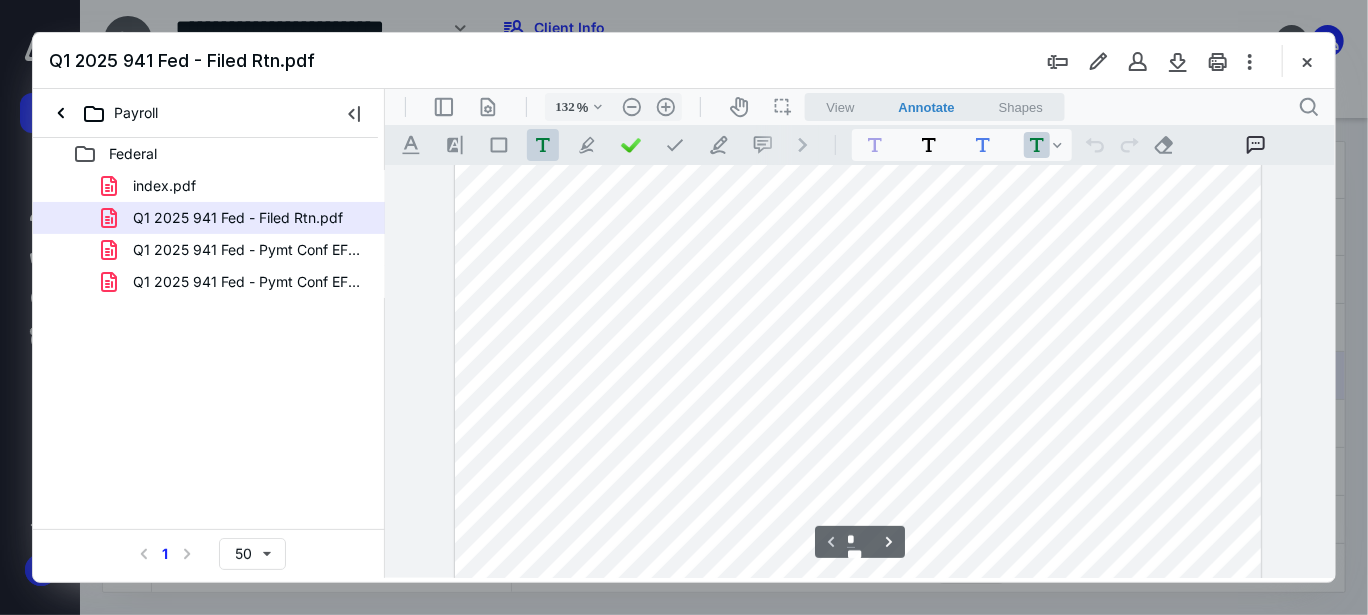 scroll, scrollTop: 100, scrollLeft: 0, axis: vertical 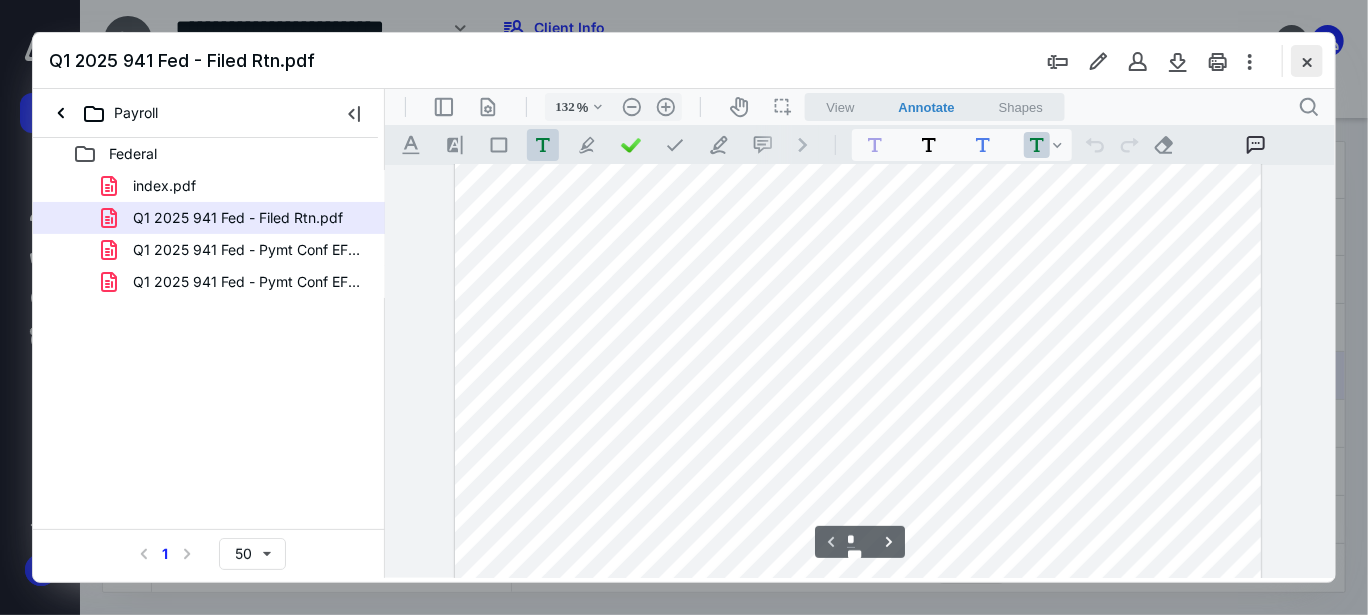 click at bounding box center (1307, 61) 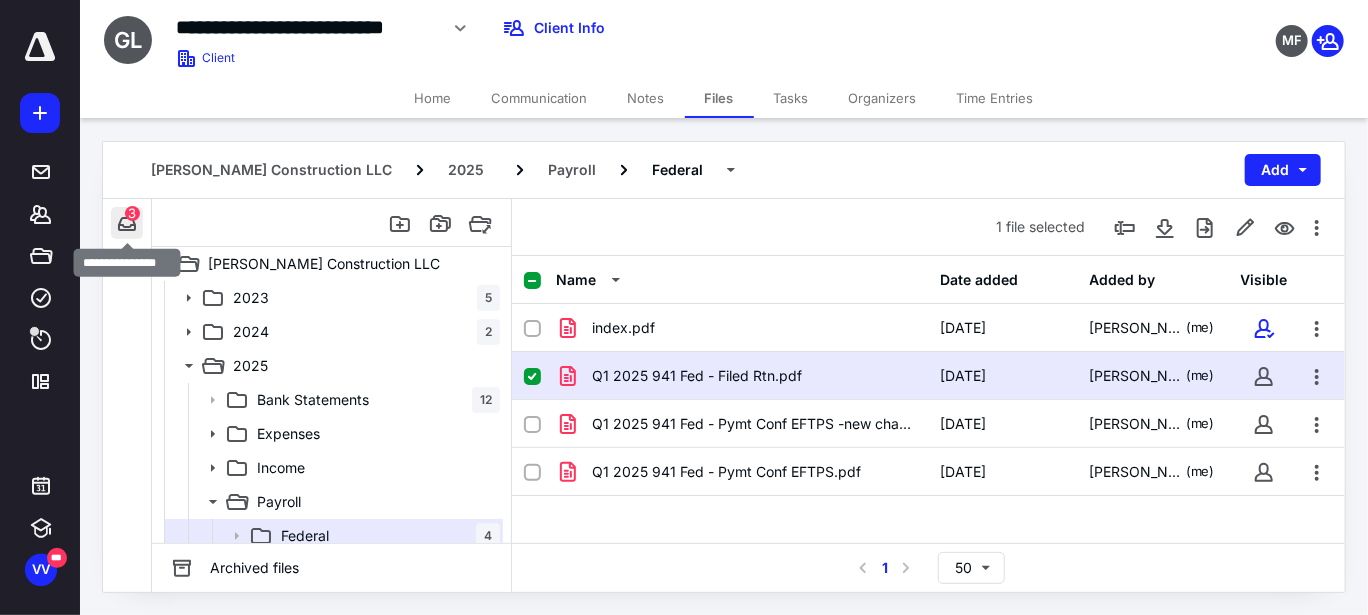 click at bounding box center (127, 223) 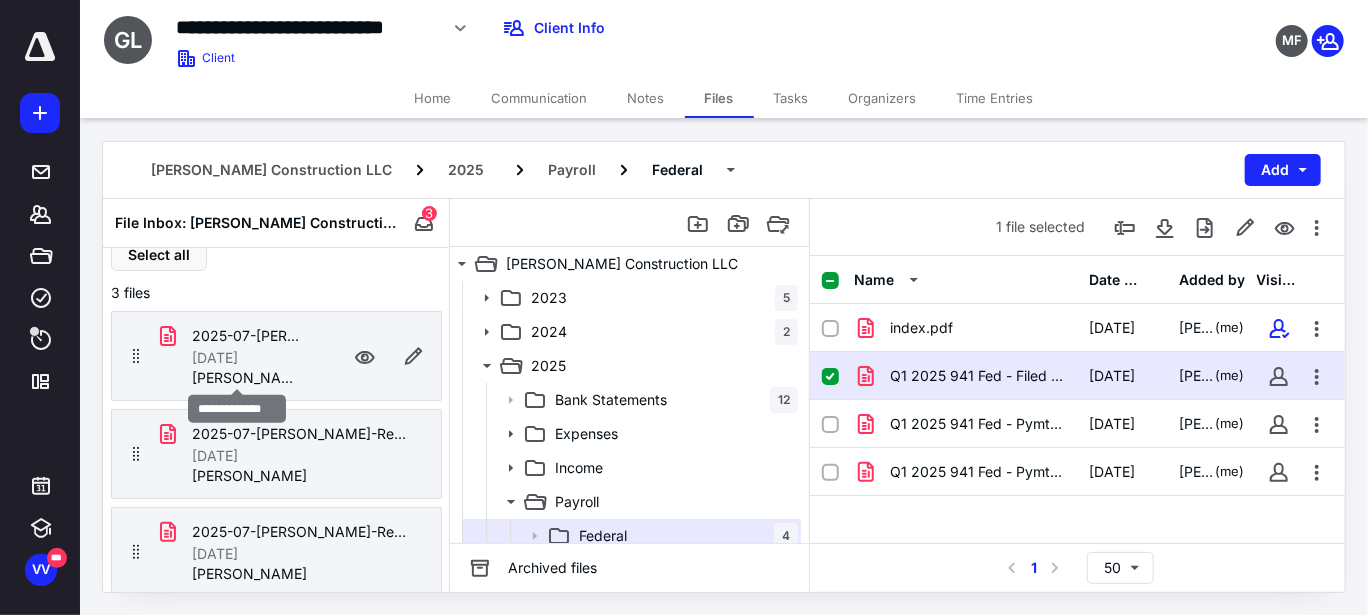 scroll, scrollTop: 19, scrollLeft: 0, axis: vertical 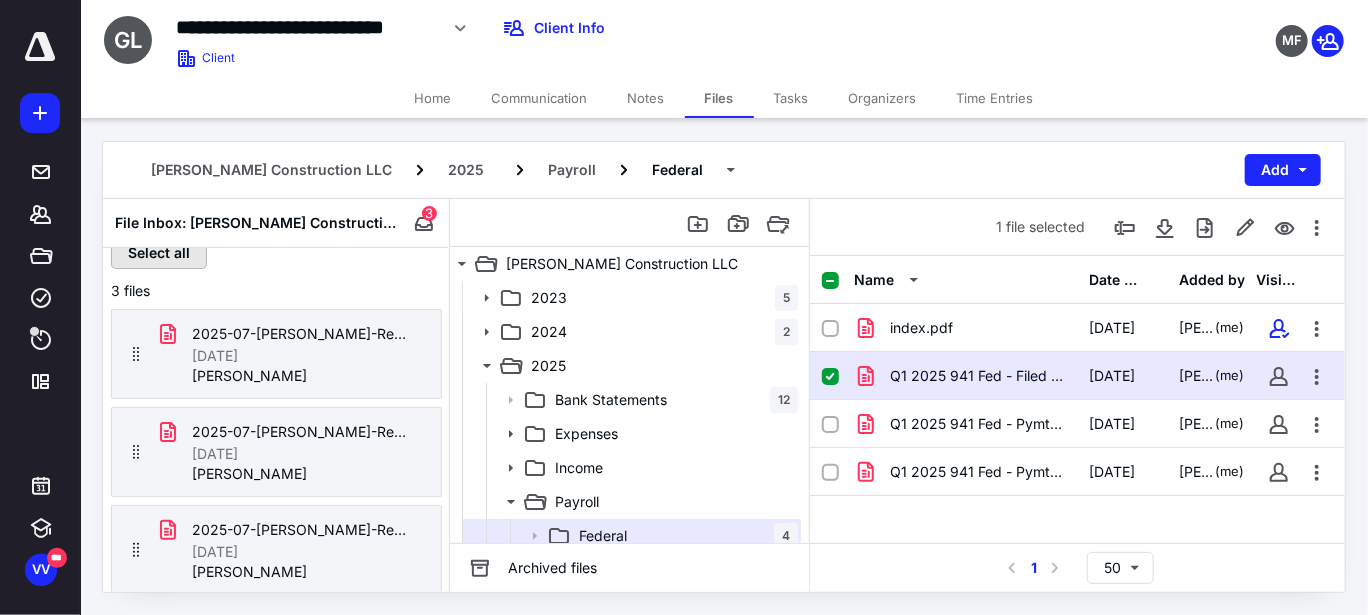 click on "Select all" at bounding box center (159, 253) 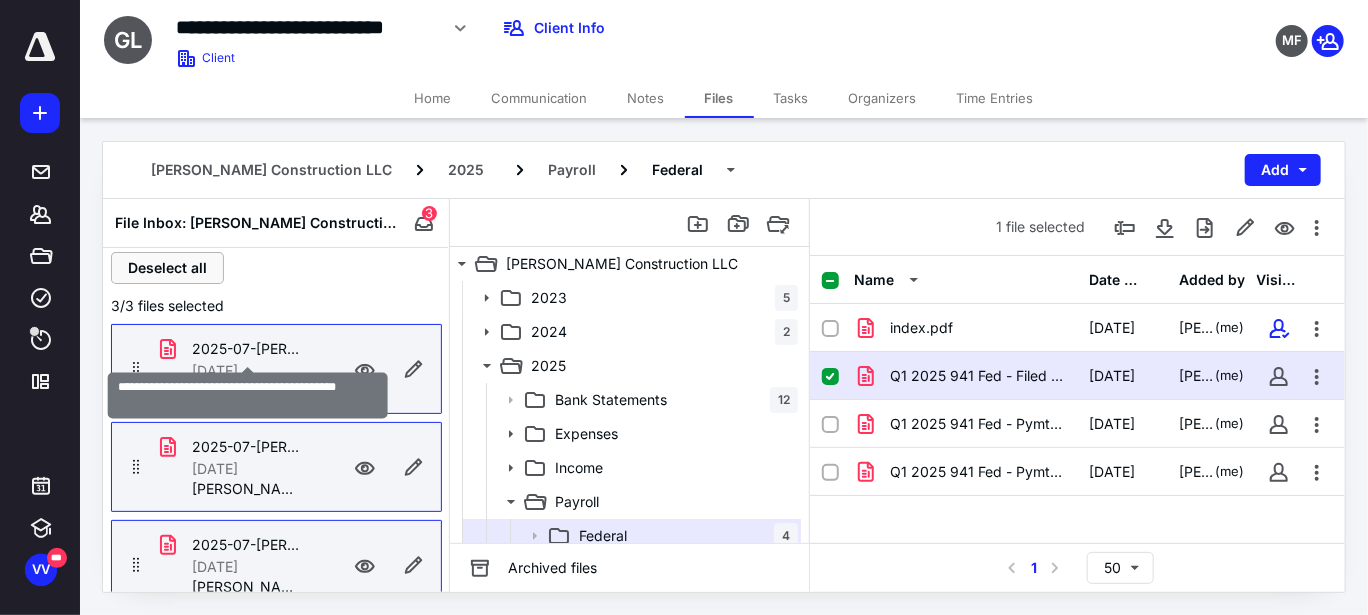 scroll, scrollTop: 0, scrollLeft: 0, axis: both 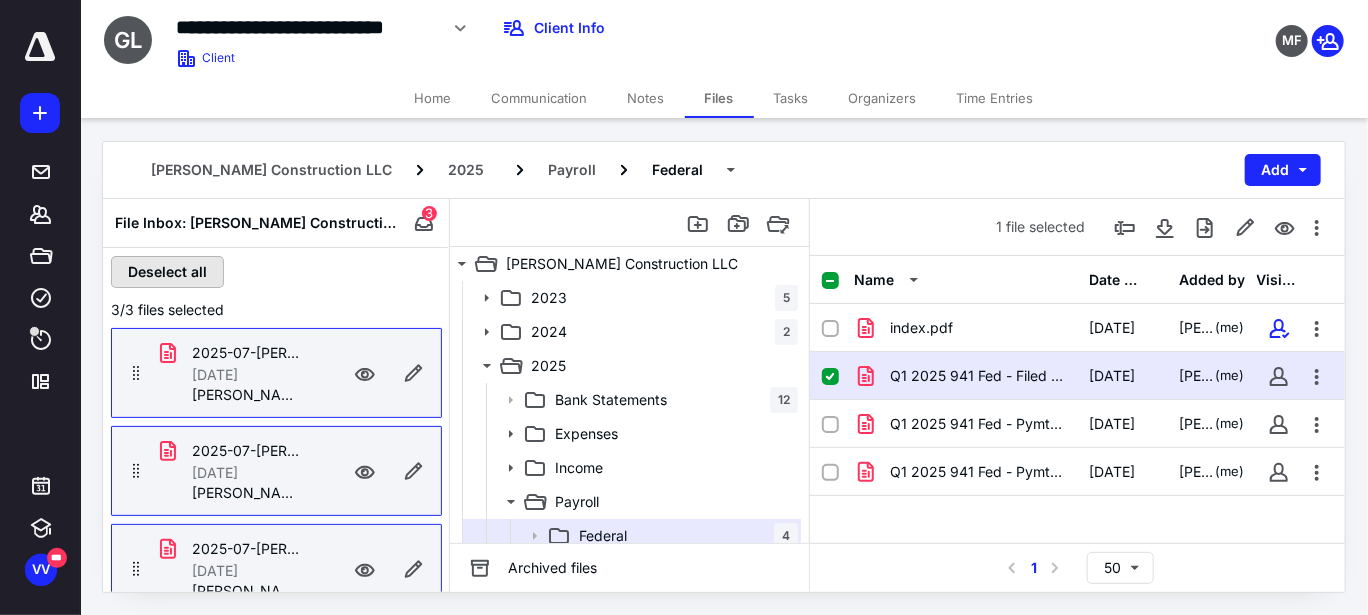 click on "Deselect all" at bounding box center [167, 272] 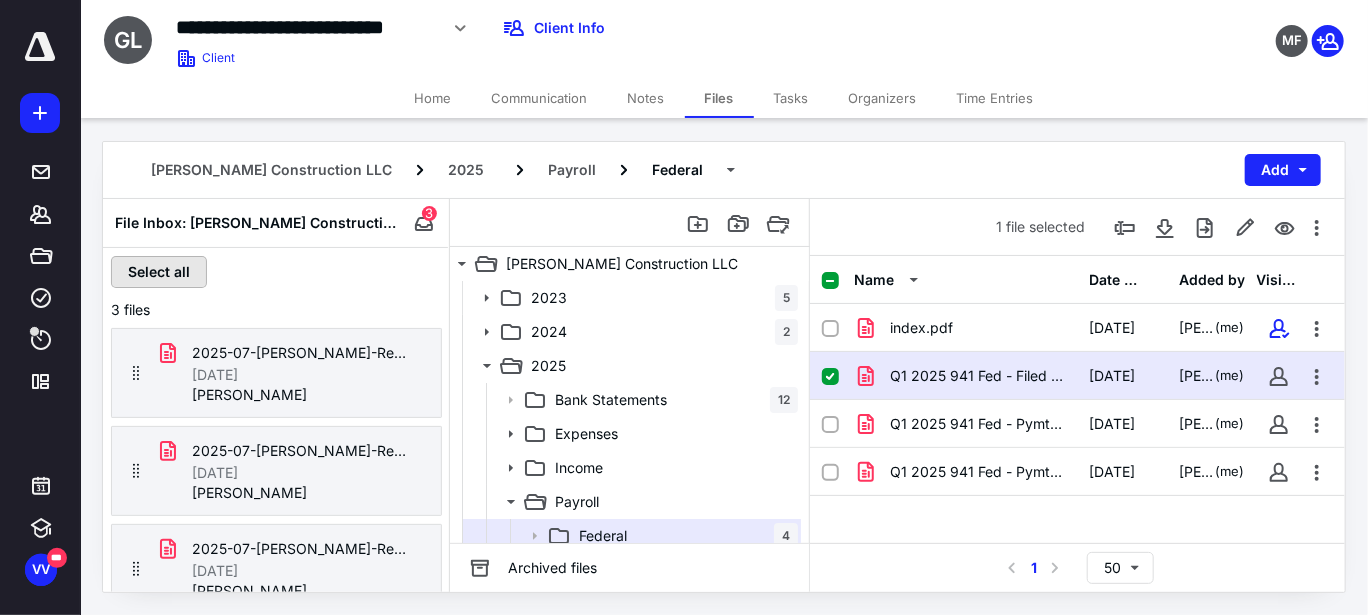 click on "Select all" at bounding box center (159, 272) 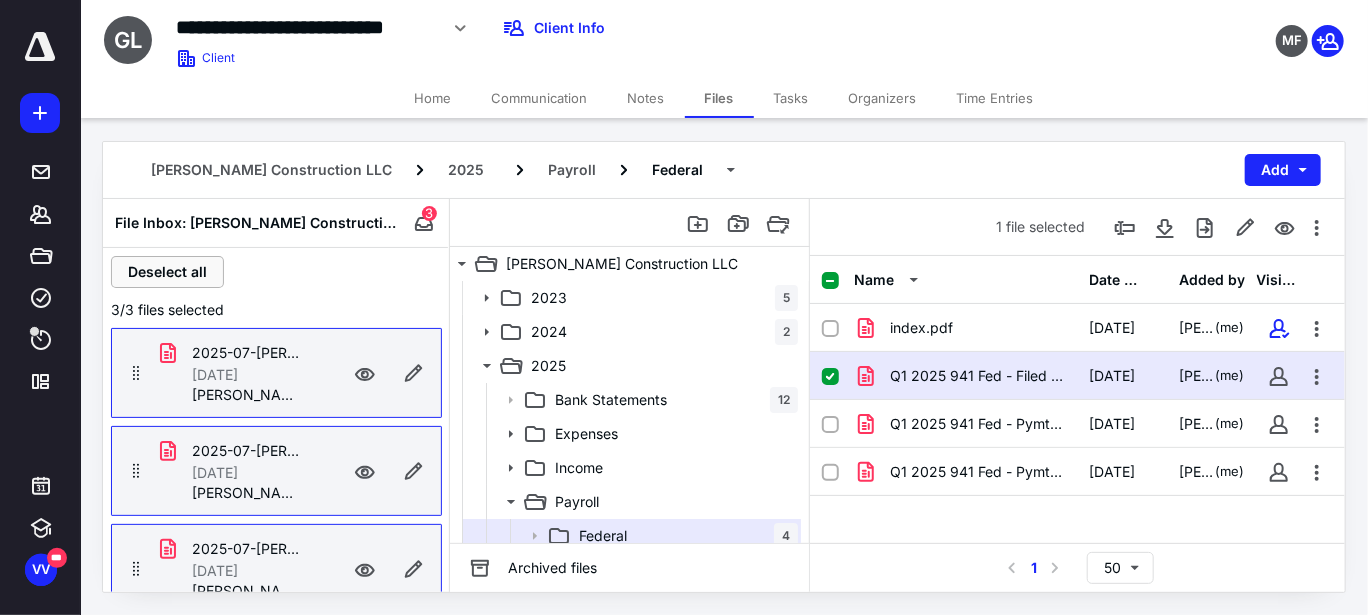 drag, startPoint x: 177, startPoint y: 269, endPoint x: 279, endPoint y: 296, distance: 105.51303 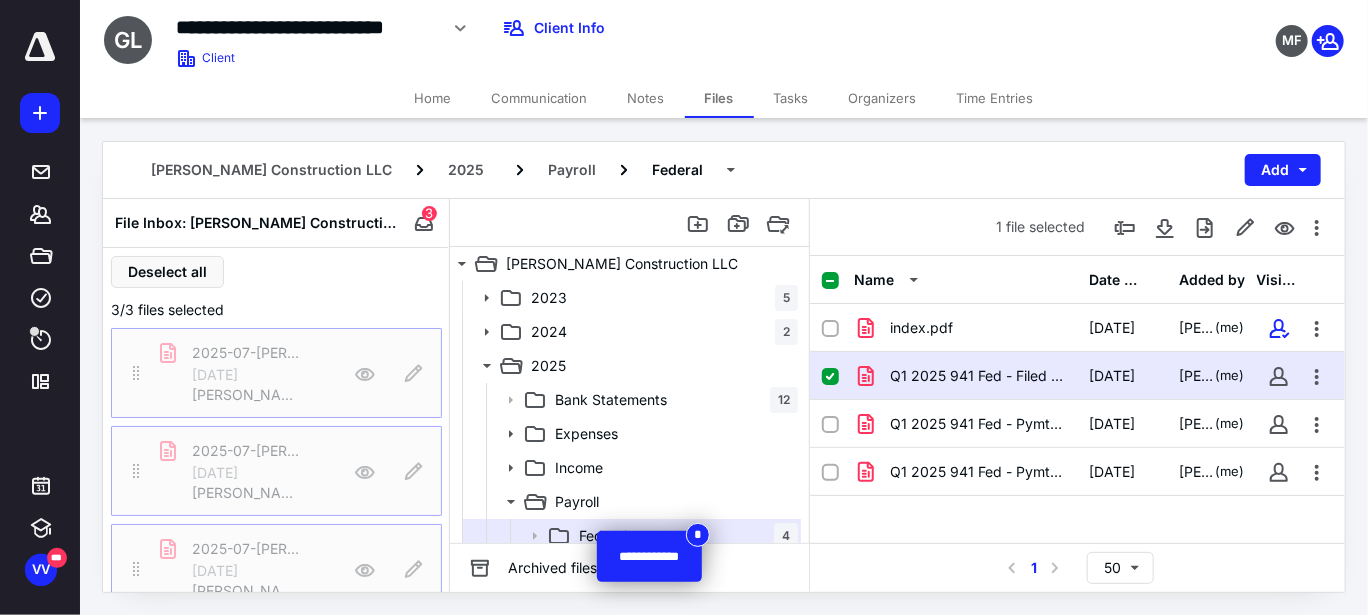 scroll, scrollTop: 21, scrollLeft: 0, axis: vertical 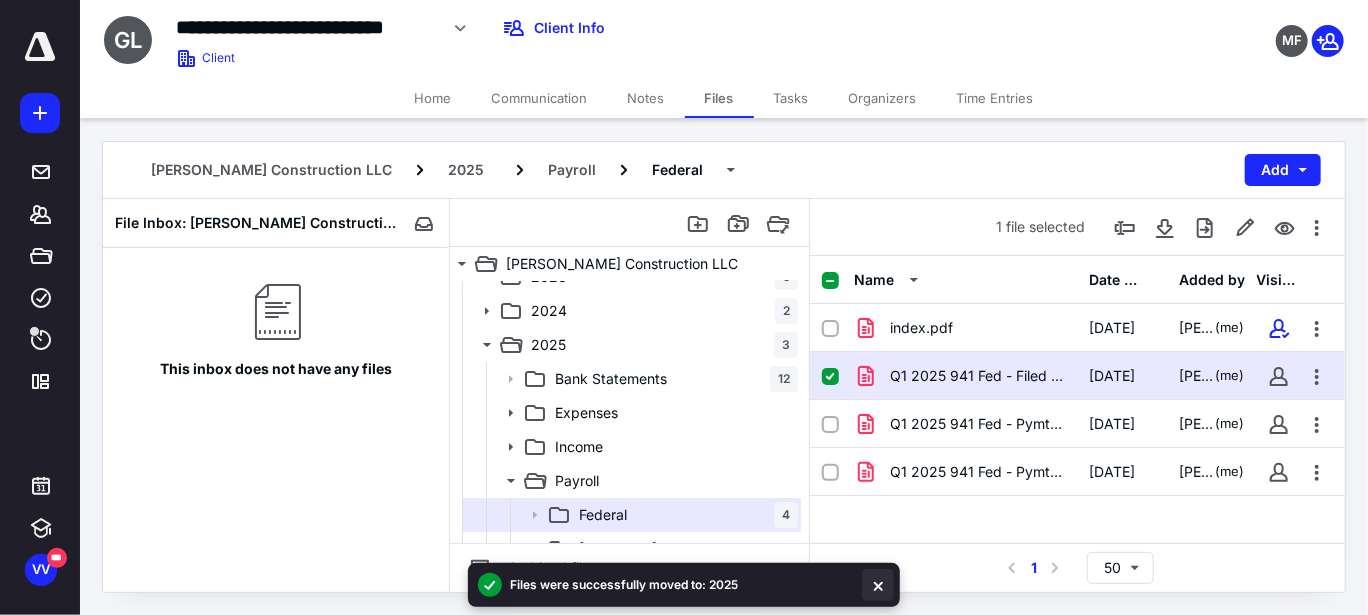 click at bounding box center (878, 585) 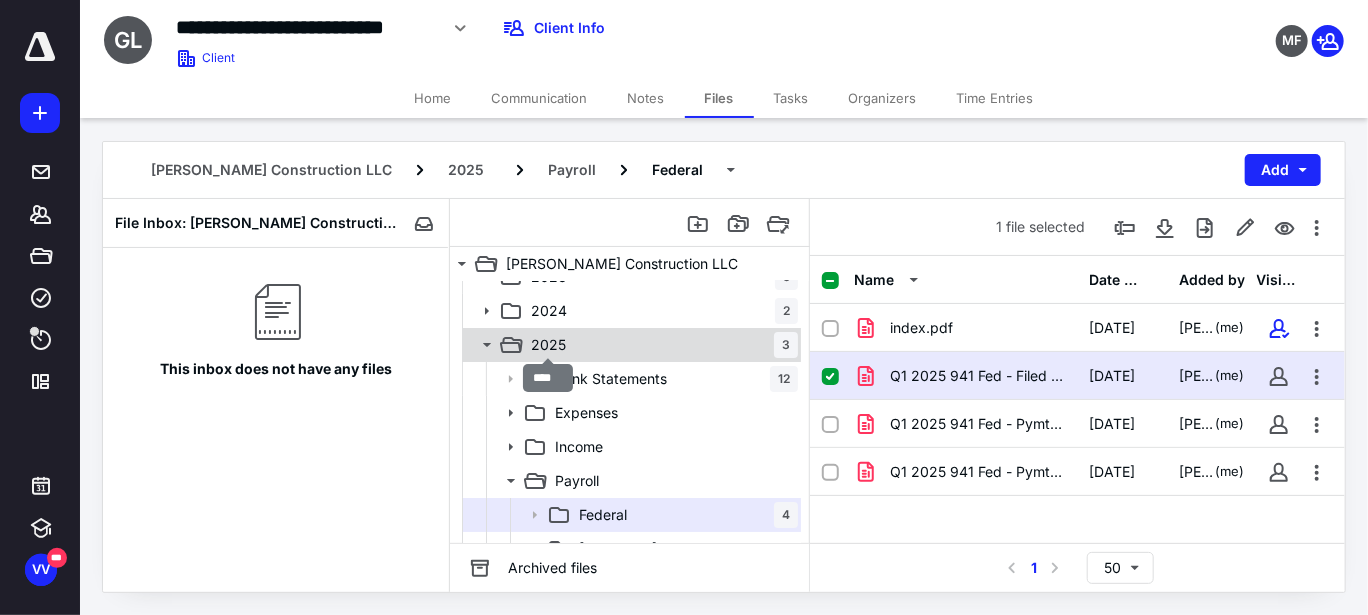 click on "2025" at bounding box center [548, 345] 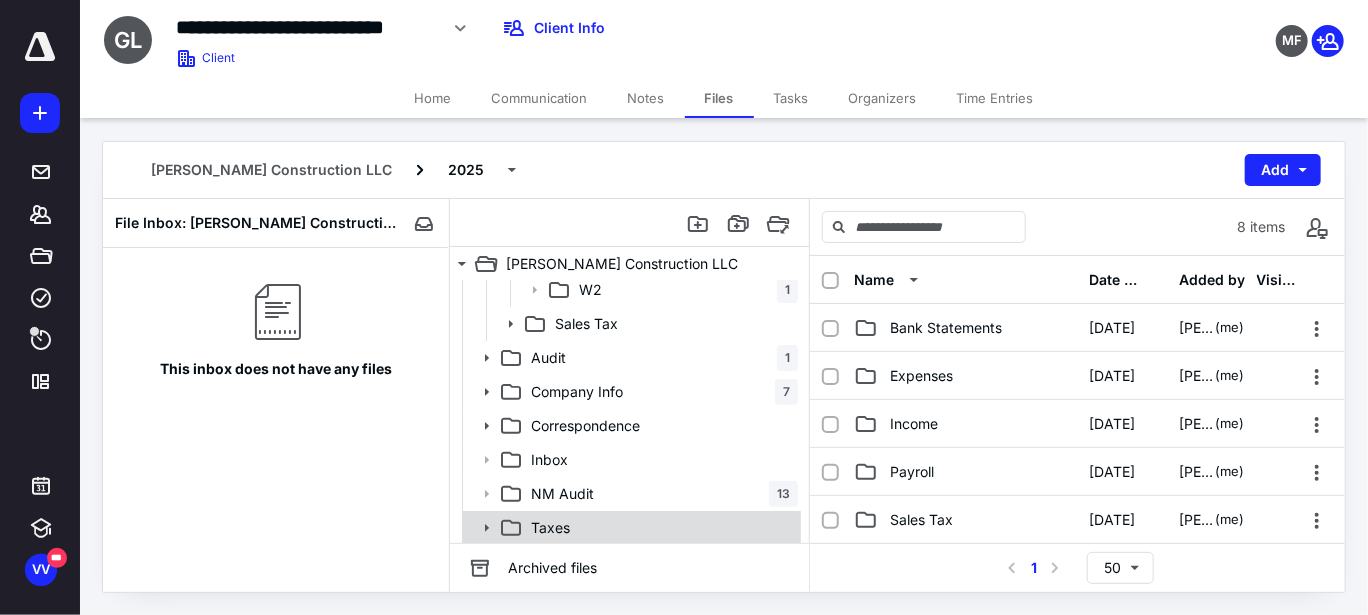 scroll, scrollTop: 48, scrollLeft: 0, axis: vertical 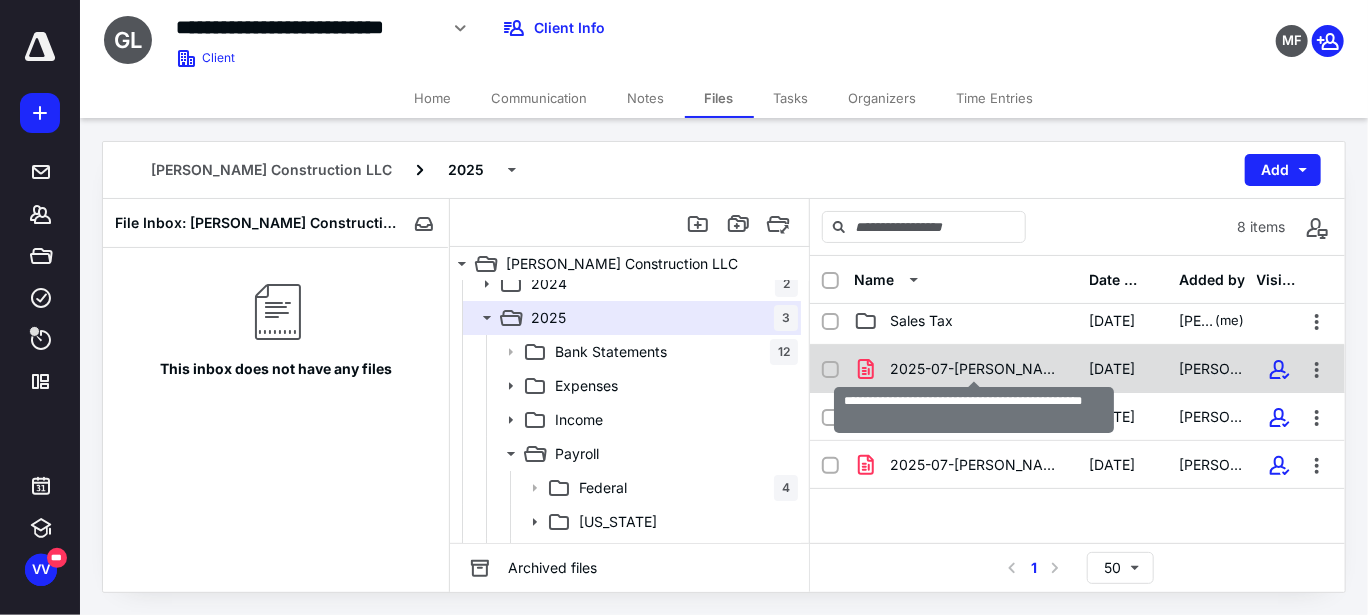 click on "2025-07-[PERSON_NAME]-Receipt (1).pdf" at bounding box center [978, 369] 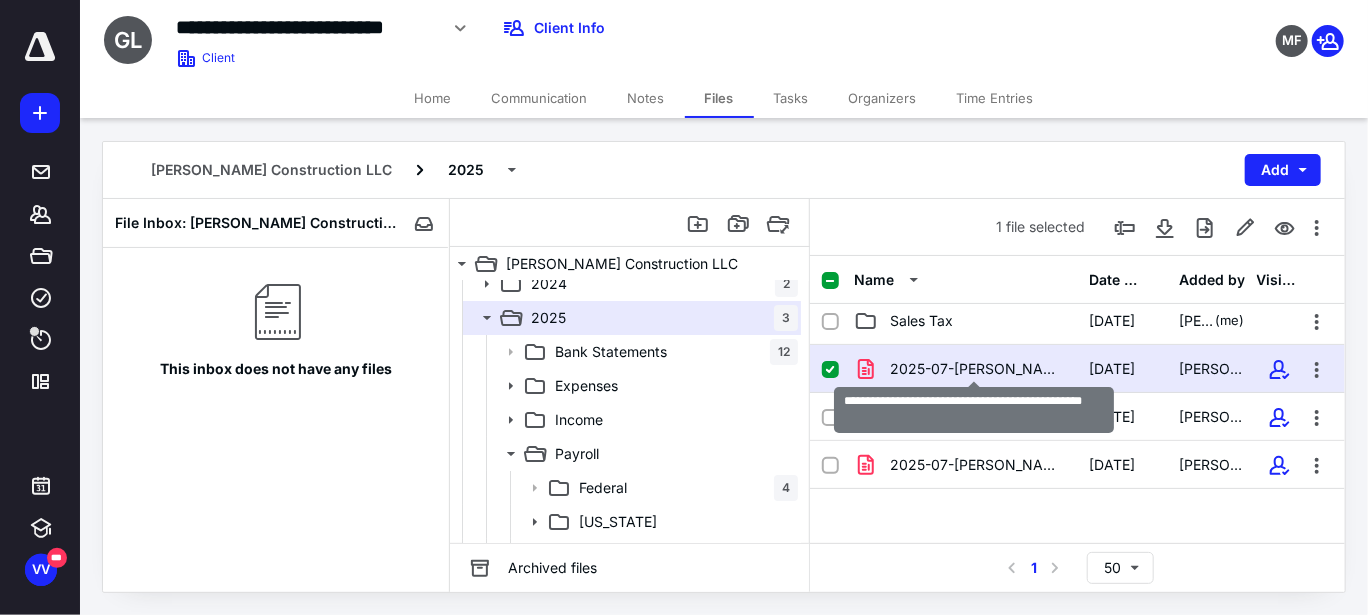 click on "2025-07-[PERSON_NAME]-Receipt (1).pdf" at bounding box center [978, 369] 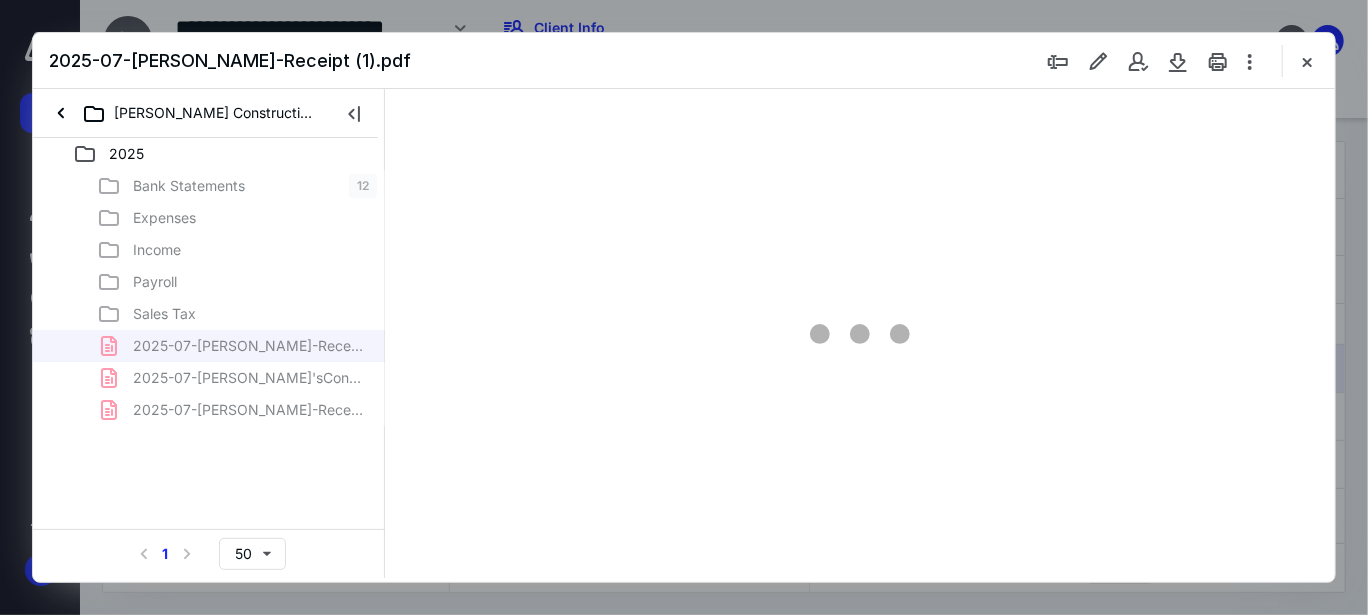 scroll, scrollTop: 0, scrollLeft: 0, axis: both 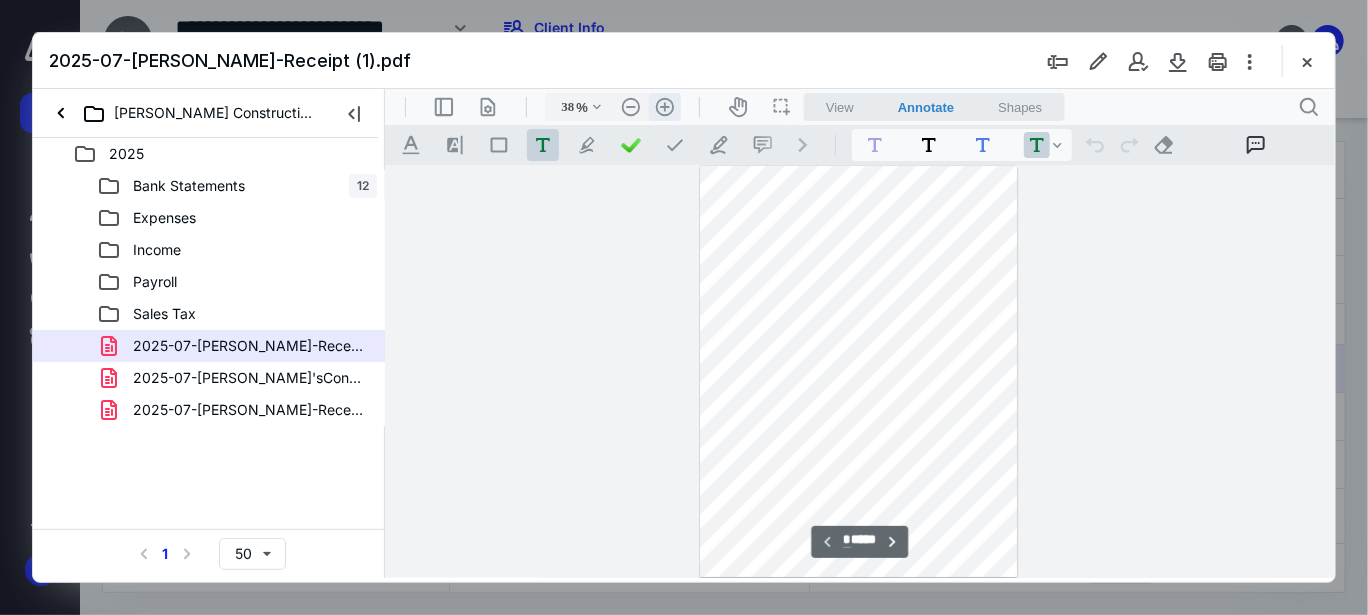 click on ".cls-1{fill:#abb0c4;} icon - header - zoom - in - line" at bounding box center (664, 106) 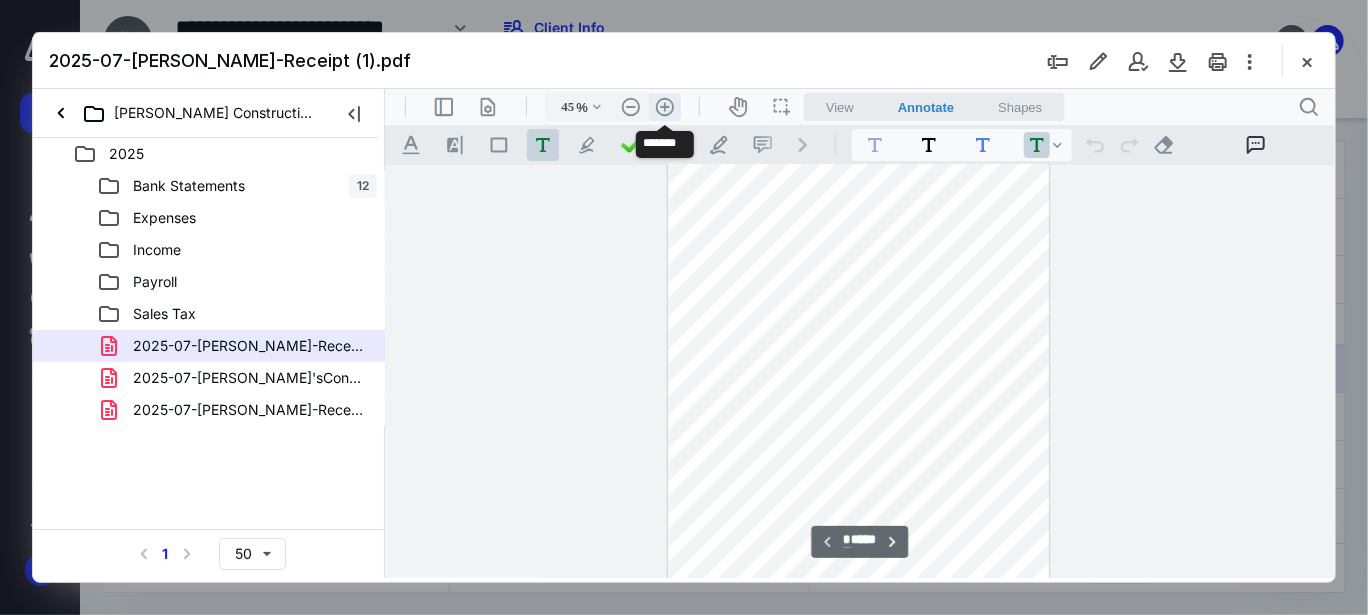 click on ".cls-1{fill:#abb0c4;} icon - header - zoom - in - line" at bounding box center (664, 106) 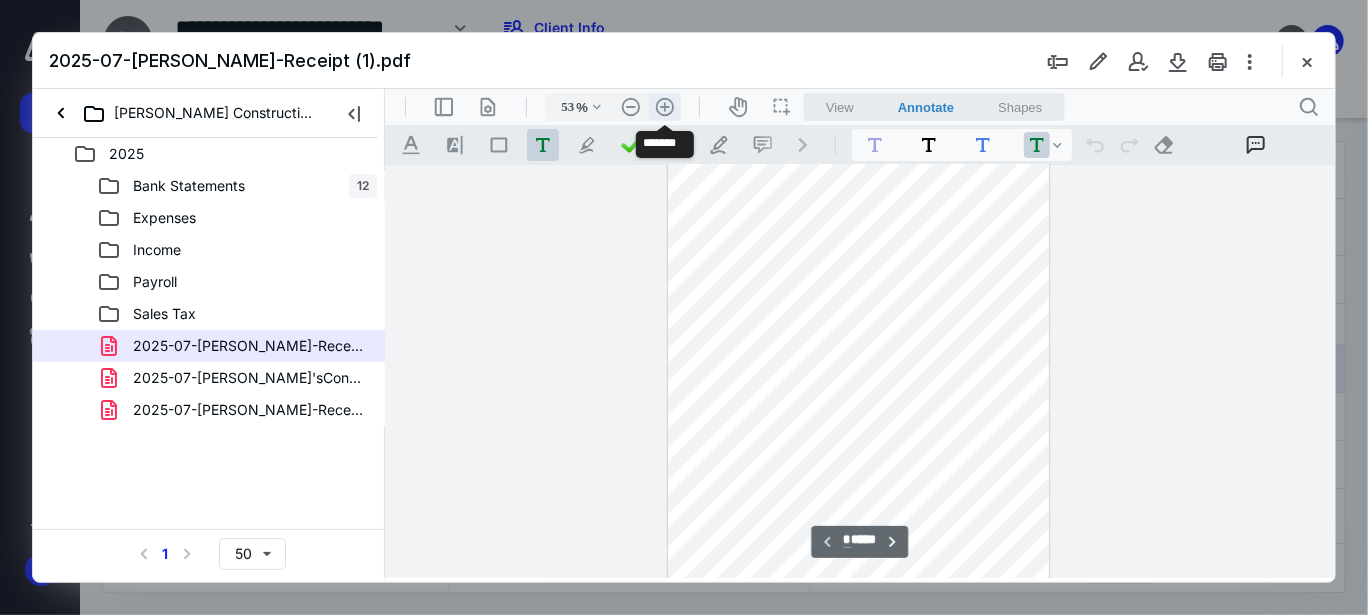 click on ".cls-1{fill:#abb0c4;} icon - header - zoom - in - line" at bounding box center (664, 106) 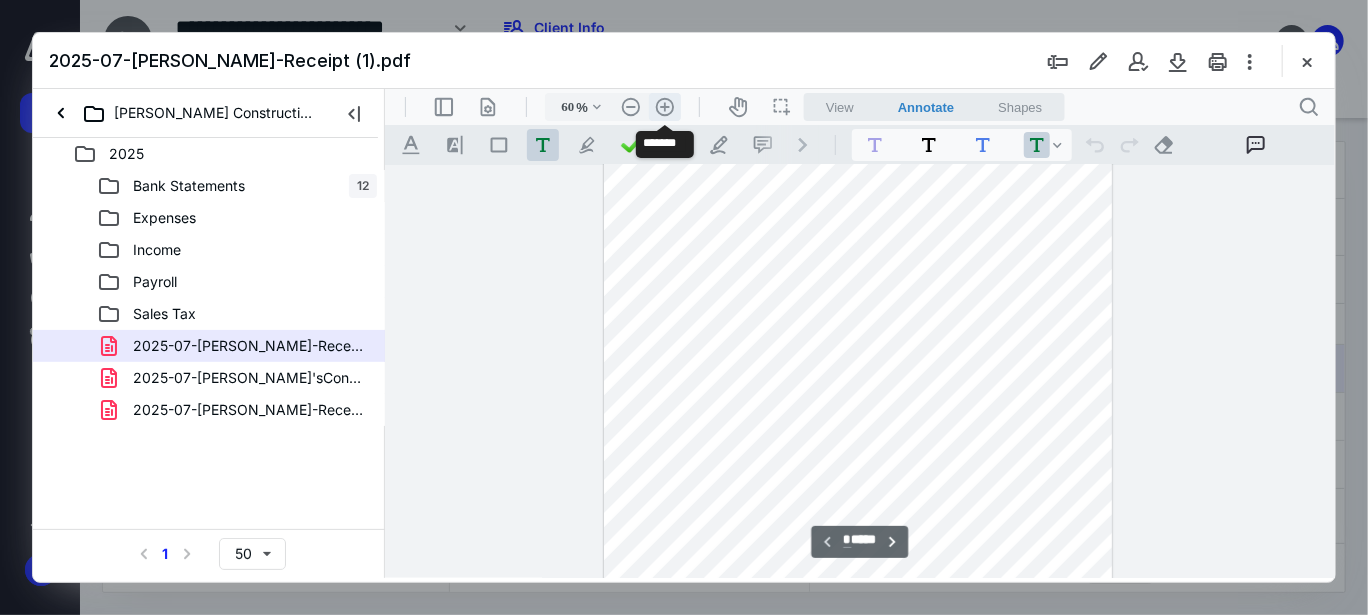 click on ".cls-1{fill:#abb0c4;} icon - header - zoom - in - line" at bounding box center (664, 106) 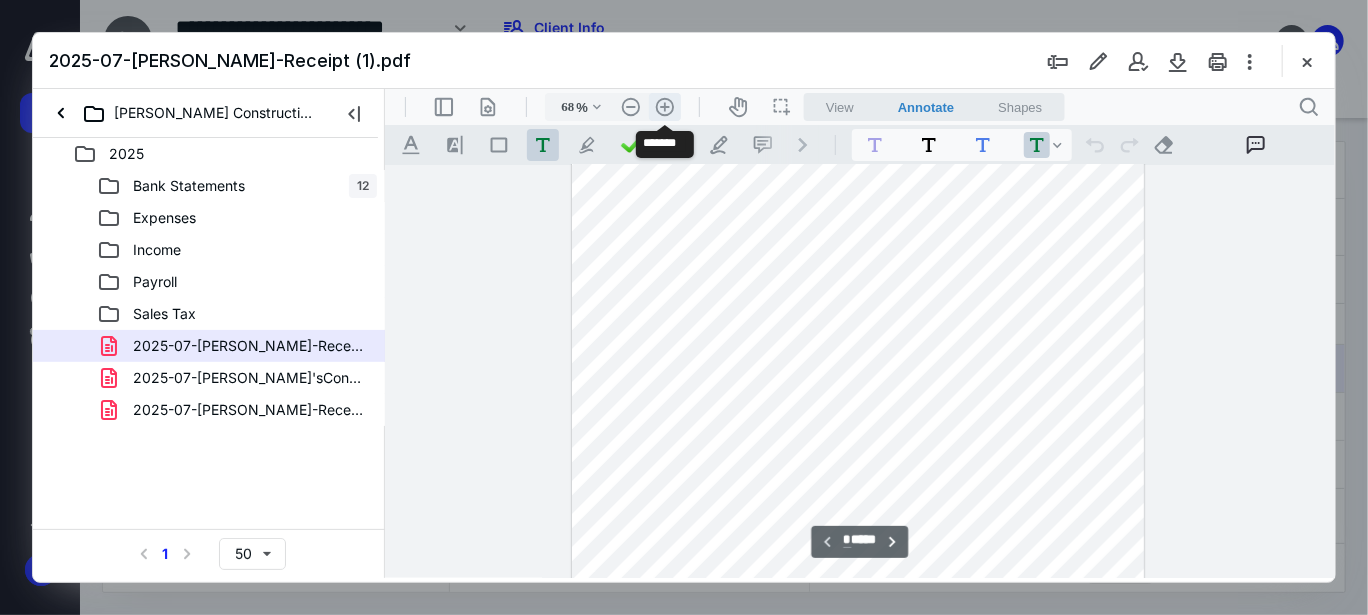 scroll, scrollTop: 136, scrollLeft: 0, axis: vertical 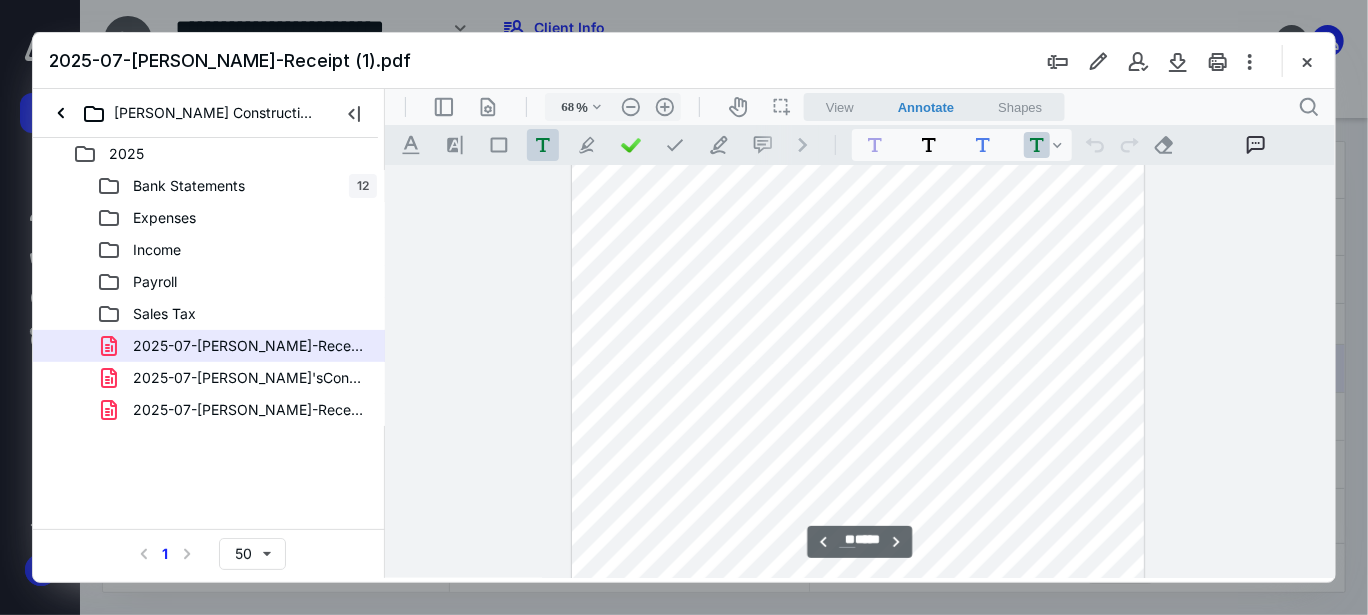 type on "**" 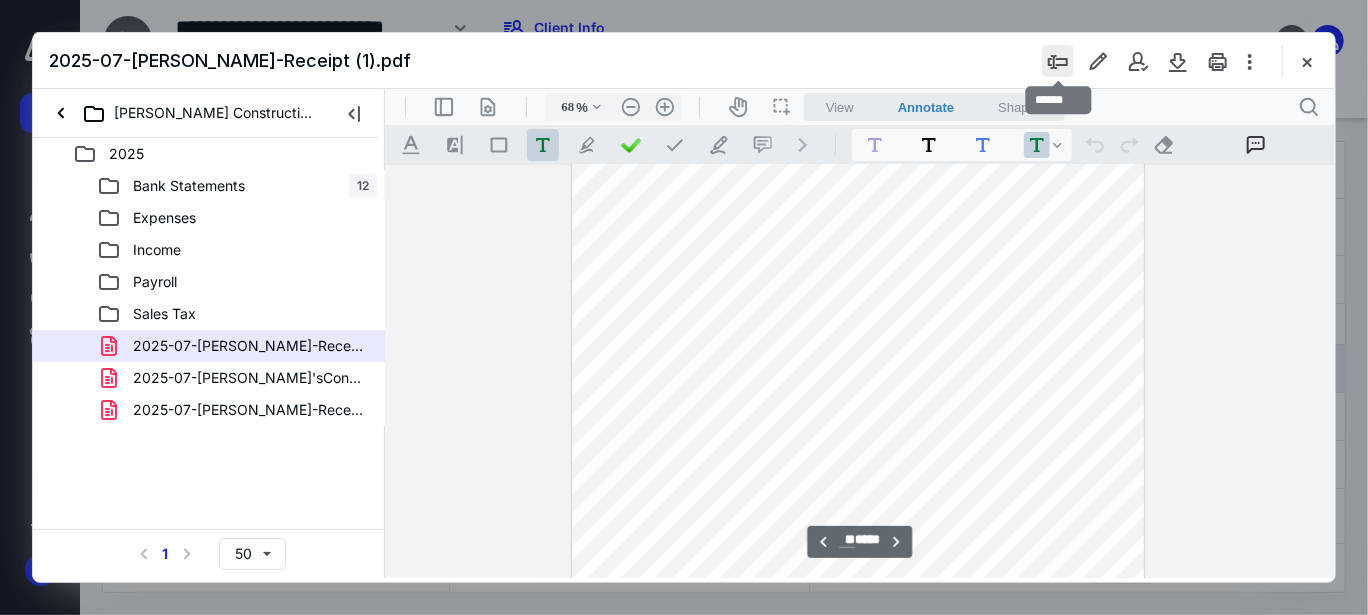 click at bounding box center [1058, 61] 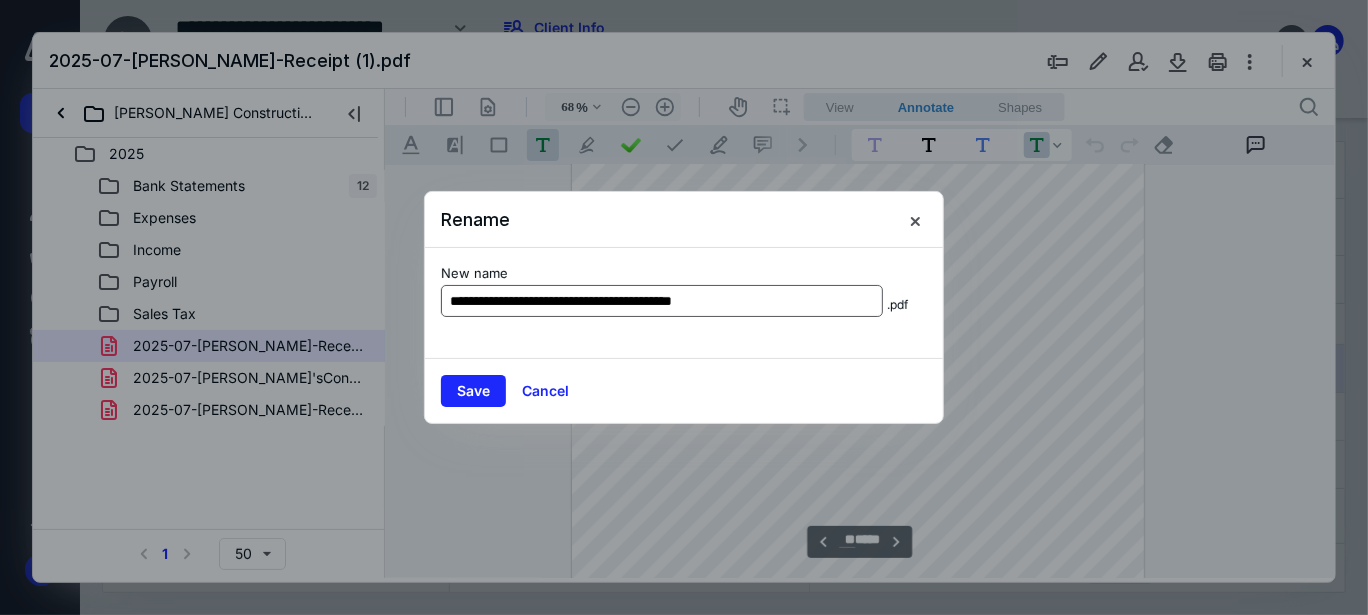 click on "**********" at bounding box center [662, 301] 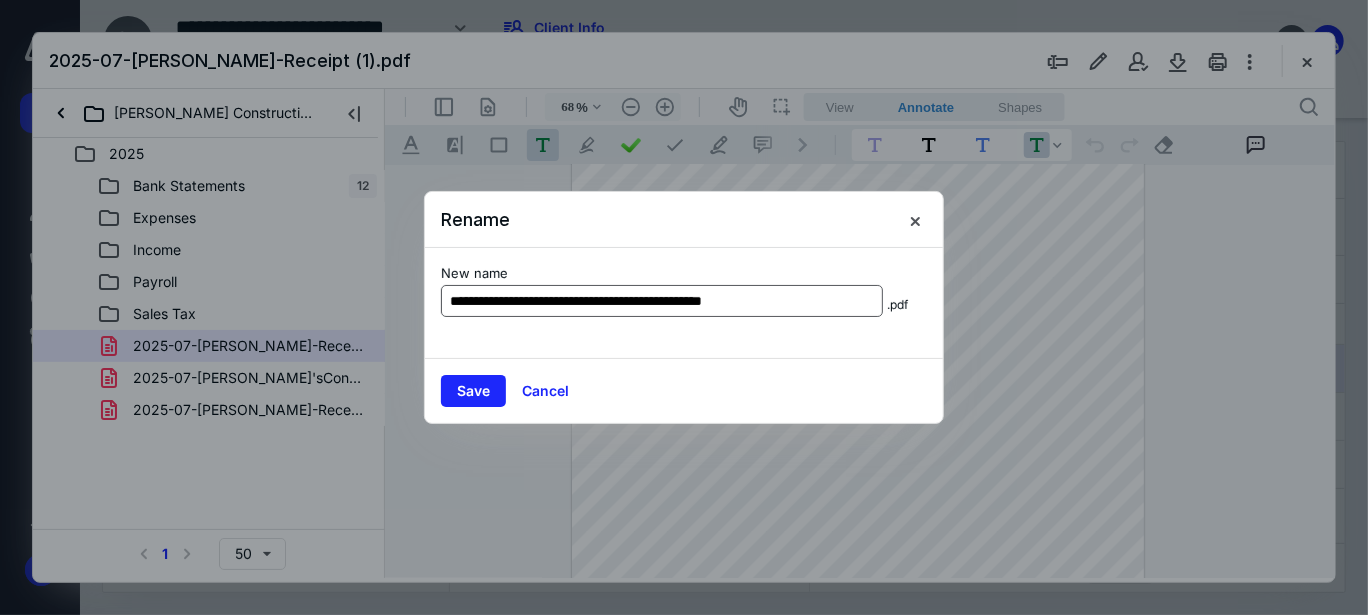 click on "**********" at bounding box center [662, 301] 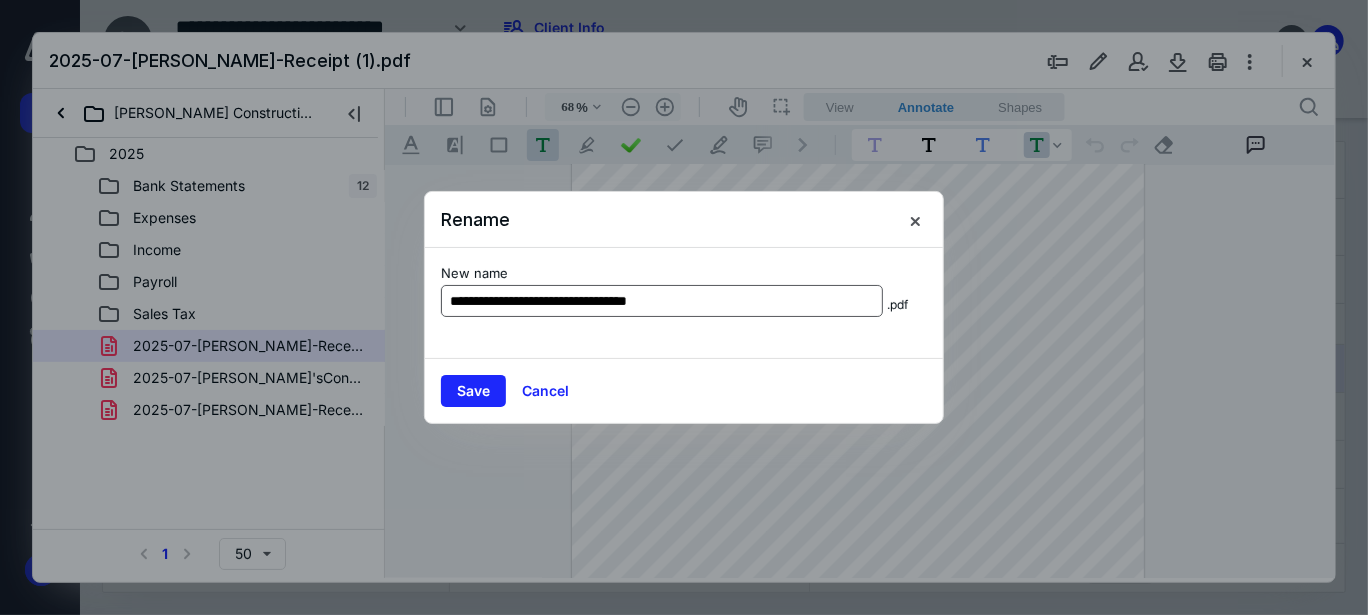 click on "**********" at bounding box center (662, 301) 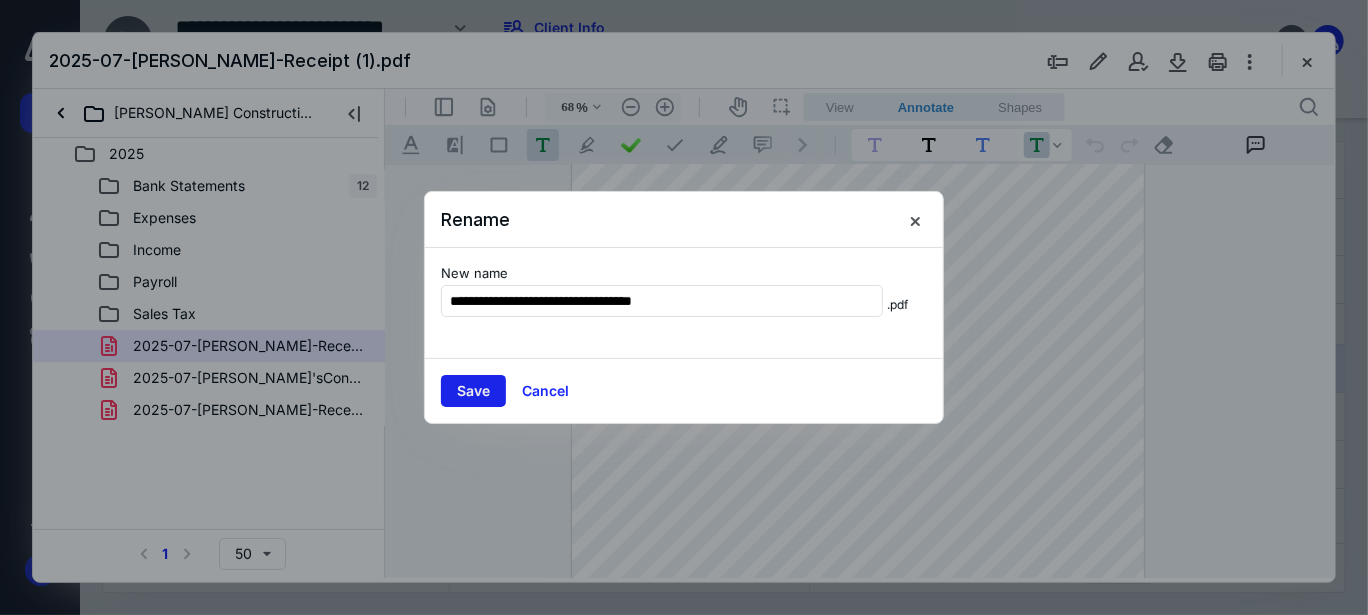 type on "**********" 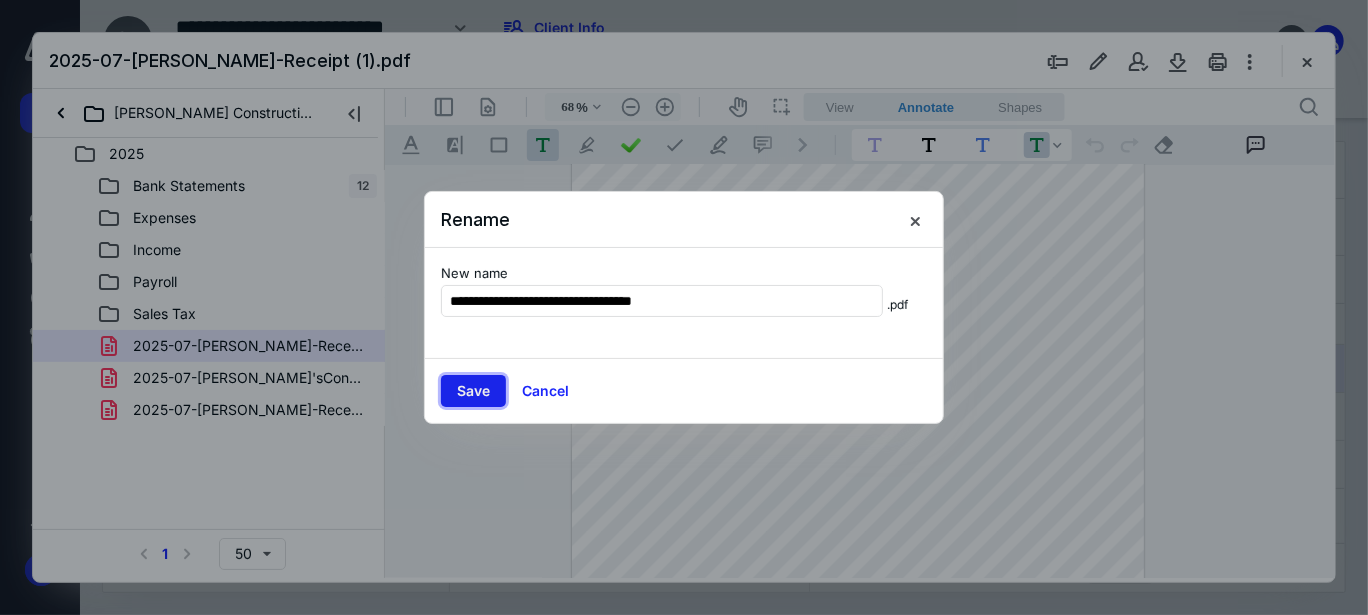 click on "Save" at bounding box center [473, 391] 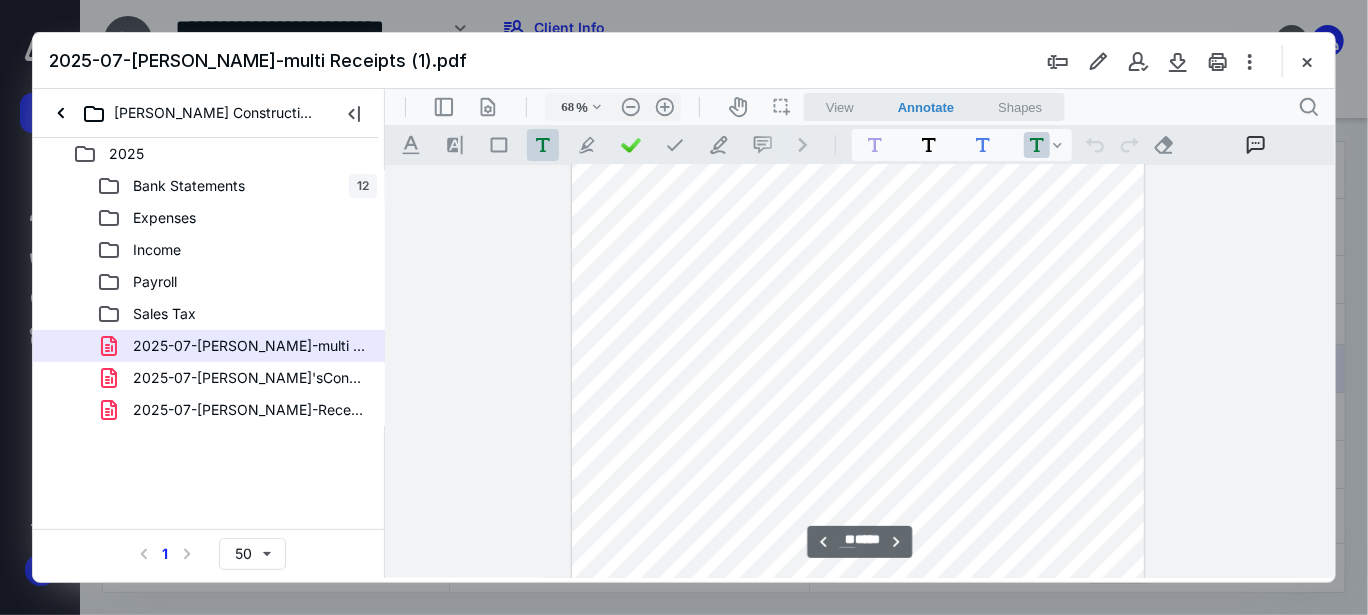 scroll, scrollTop: 10614, scrollLeft: 0, axis: vertical 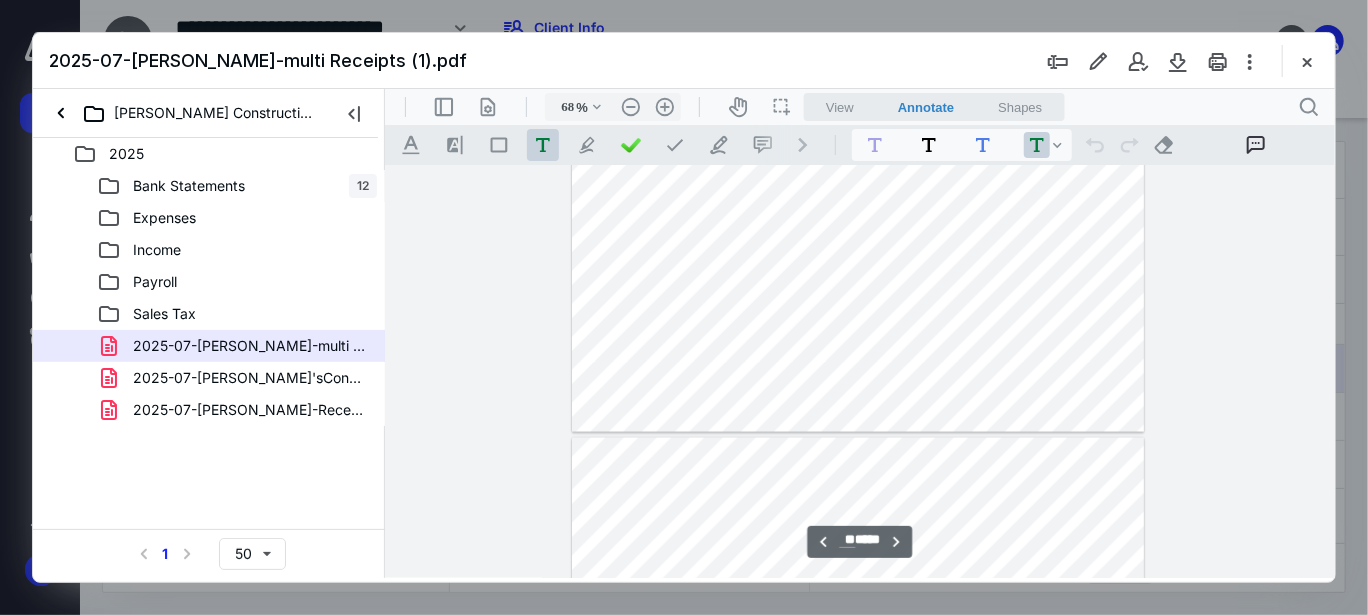type on "**" 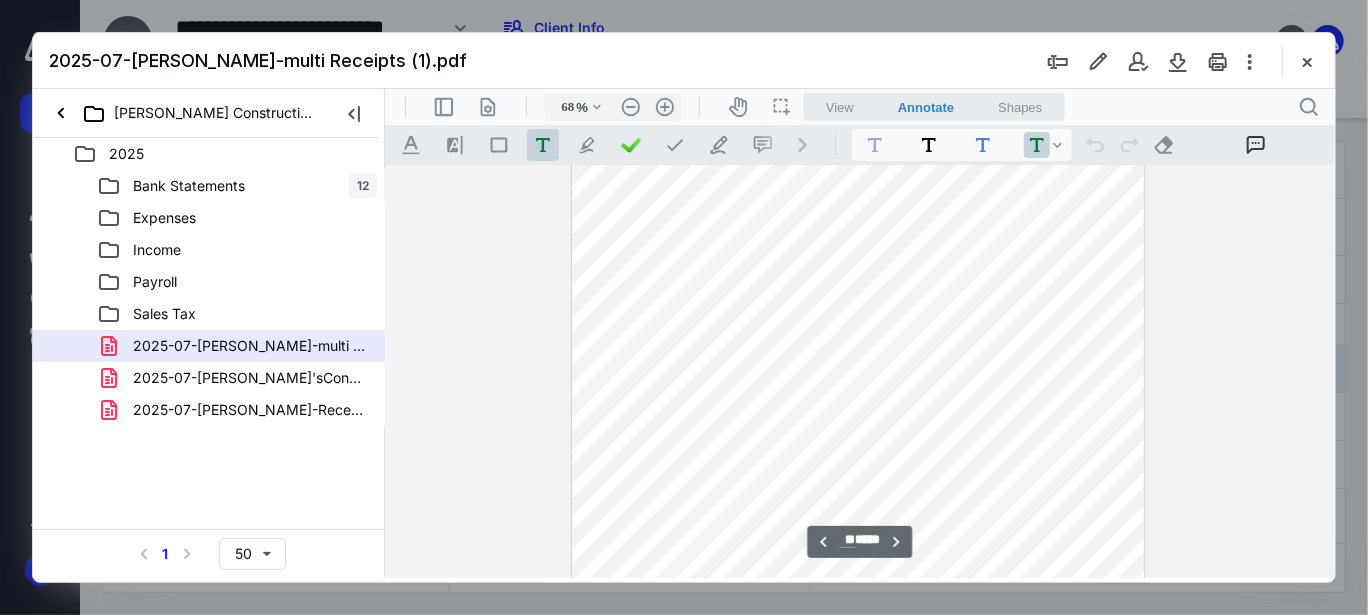scroll, scrollTop: 8114, scrollLeft: 0, axis: vertical 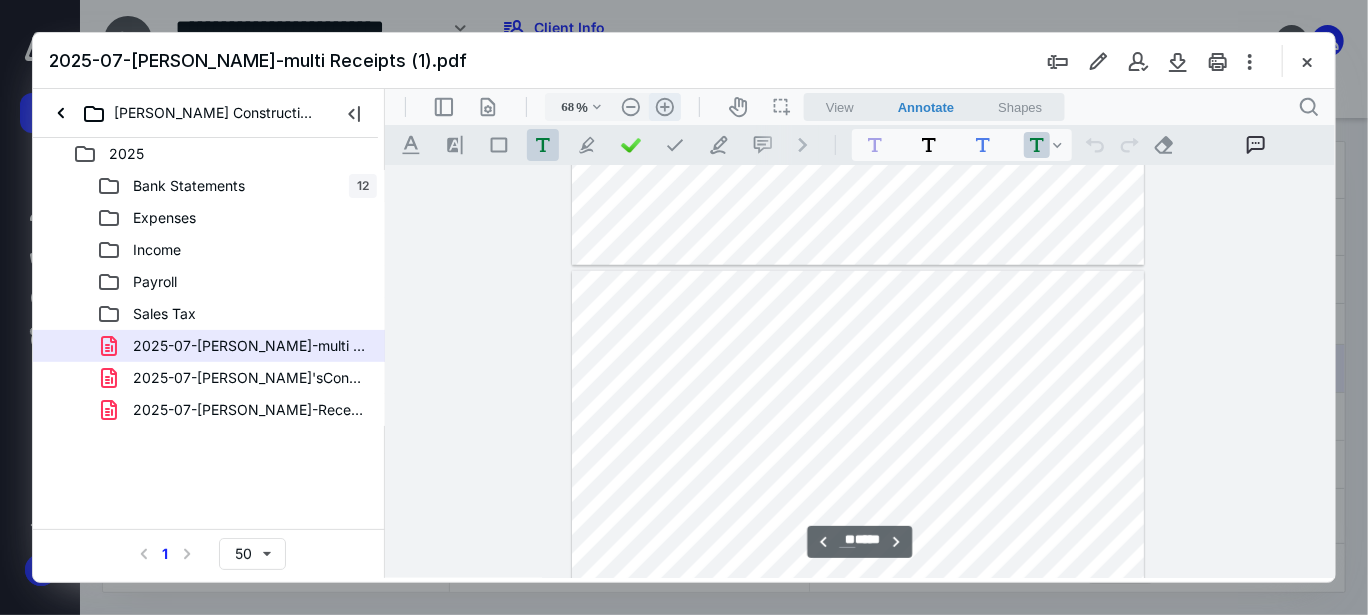 click on ".cls-1{fill:#abb0c4;} icon - header - zoom - in - line" at bounding box center (664, 106) 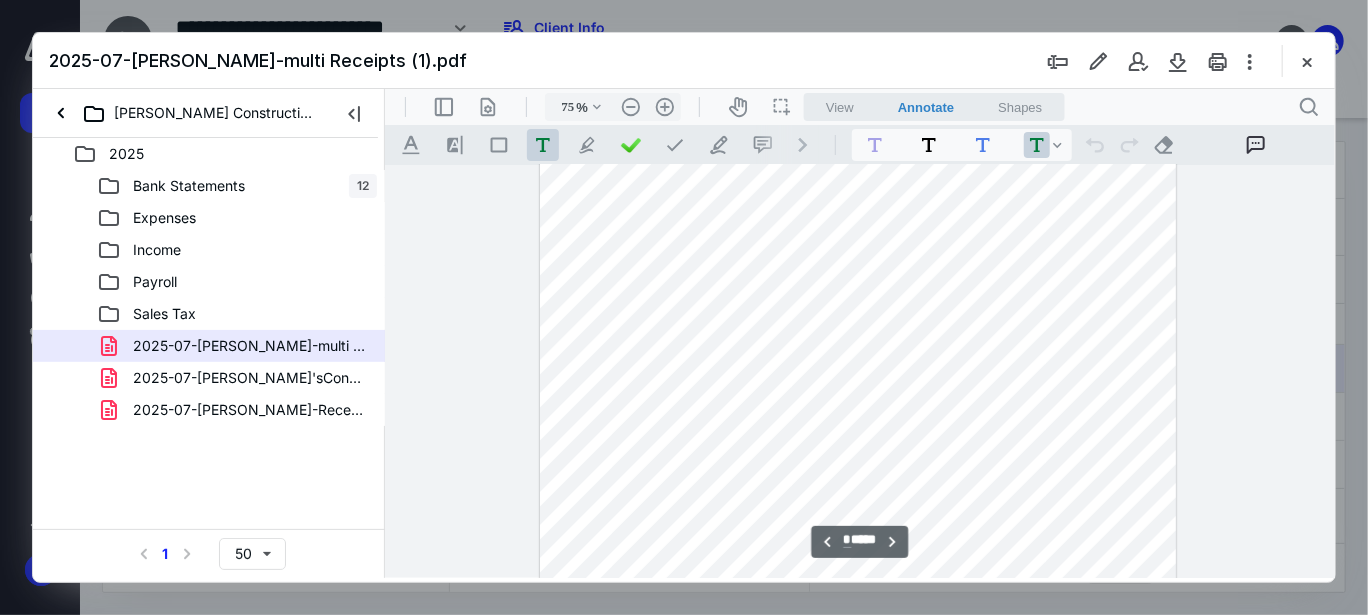 scroll, scrollTop: 3436, scrollLeft: 0, axis: vertical 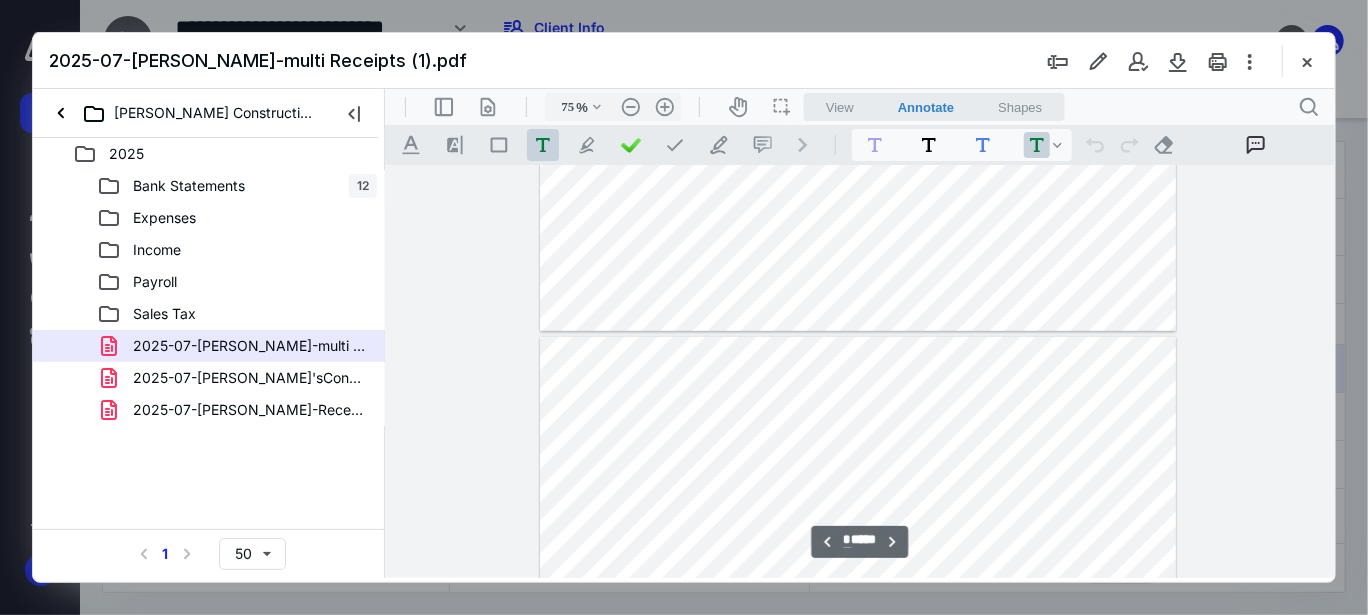 type on "*" 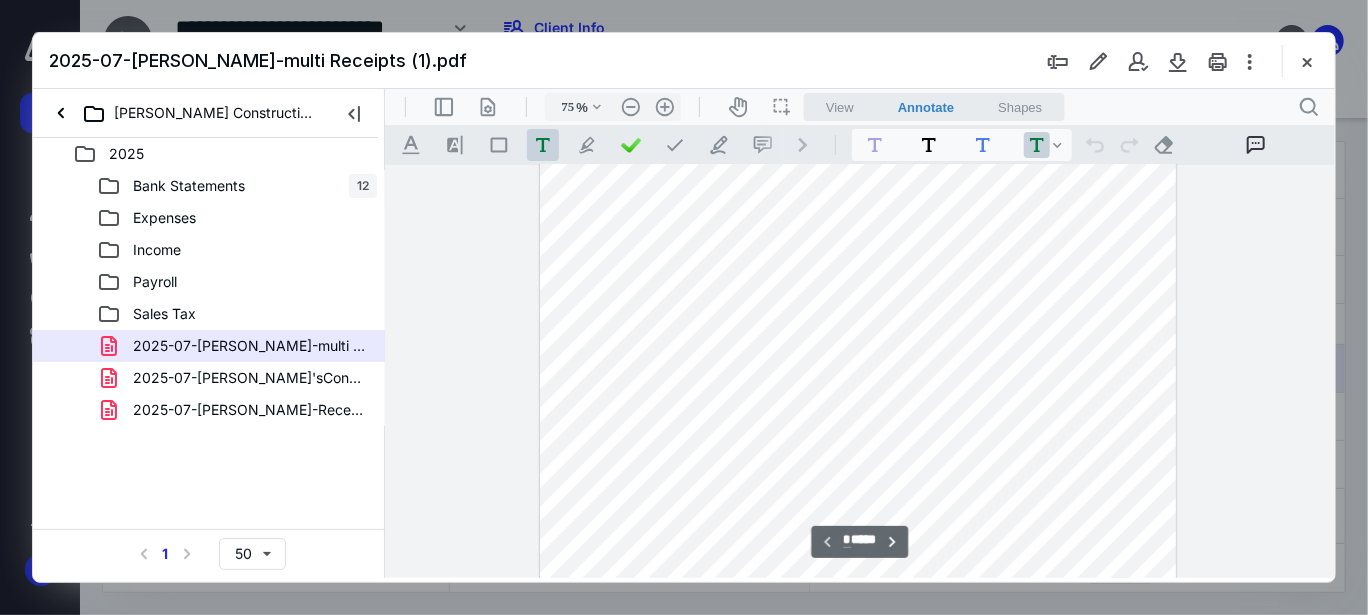 scroll, scrollTop: 0, scrollLeft: 0, axis: both 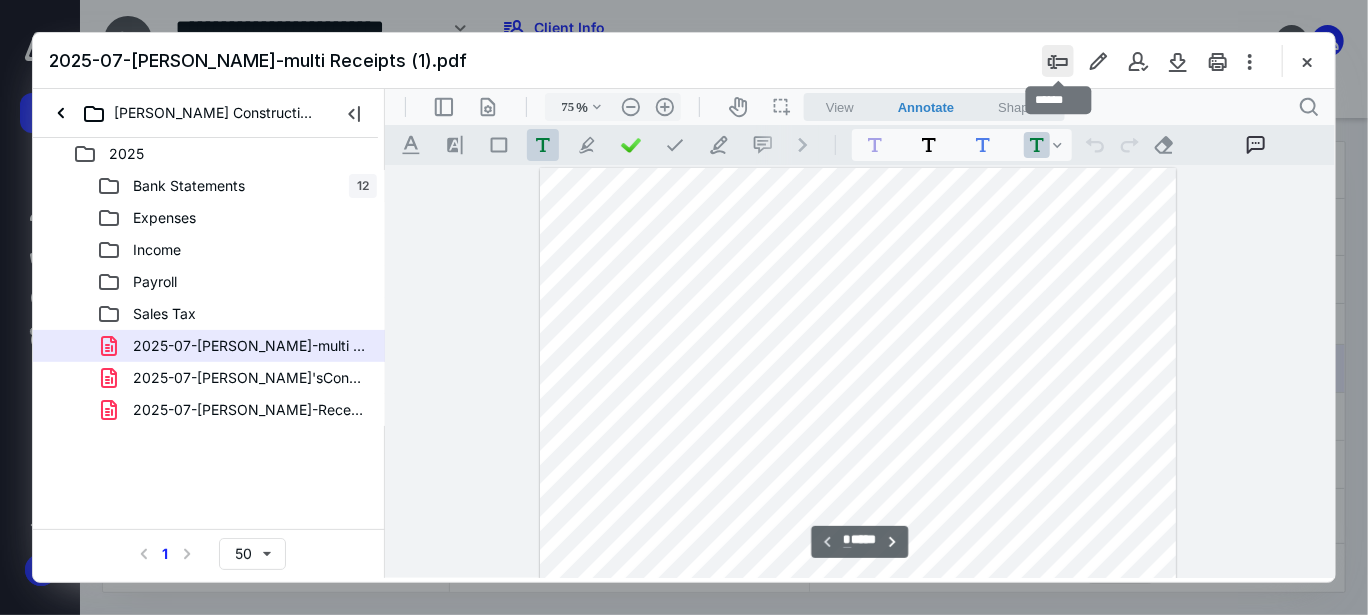 click at bounding box center [1058, 61] 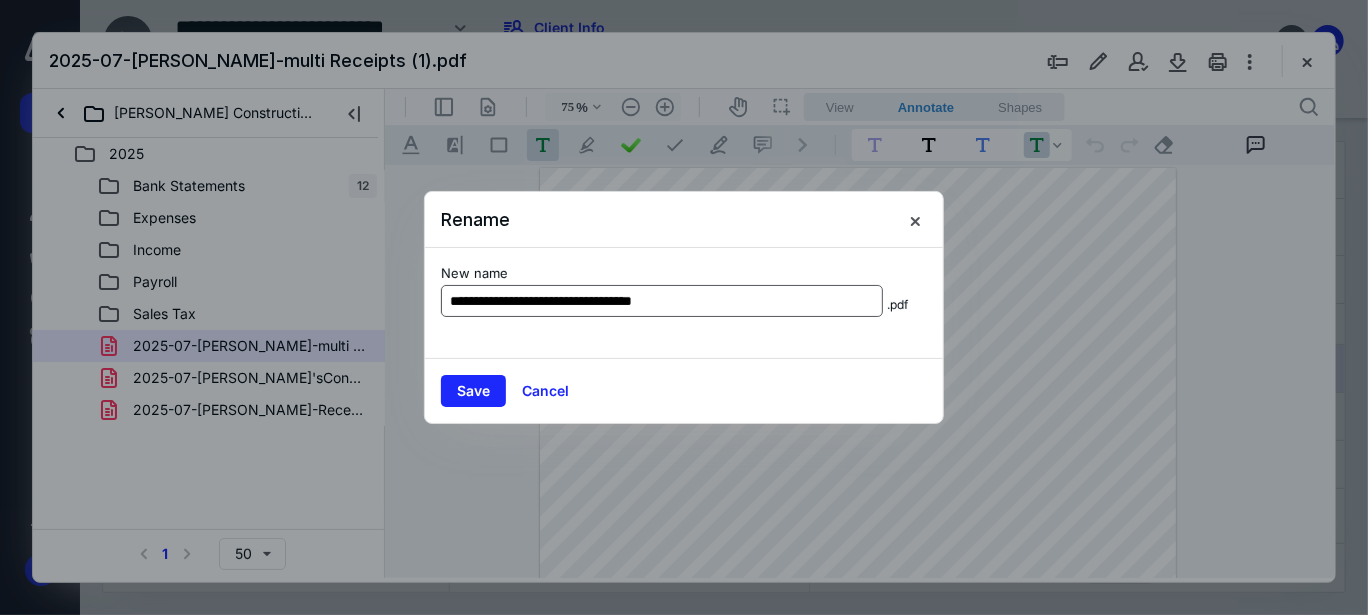 click on "**********" at bounding box center [662, 301] 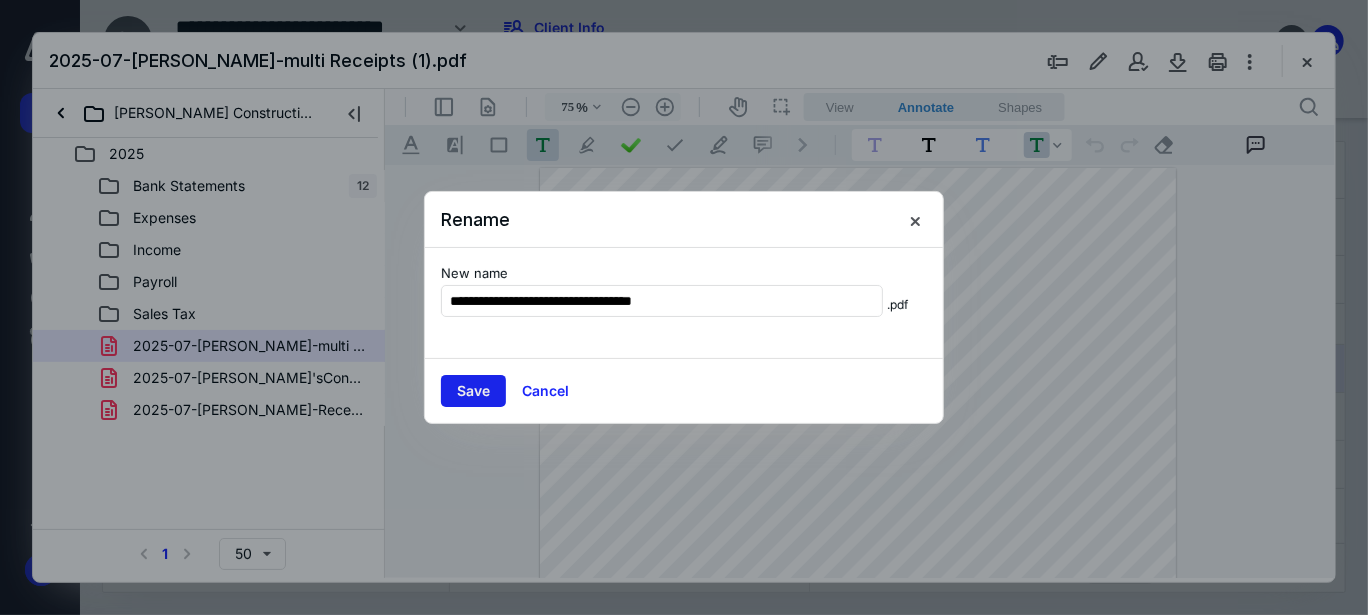 type on "**********" 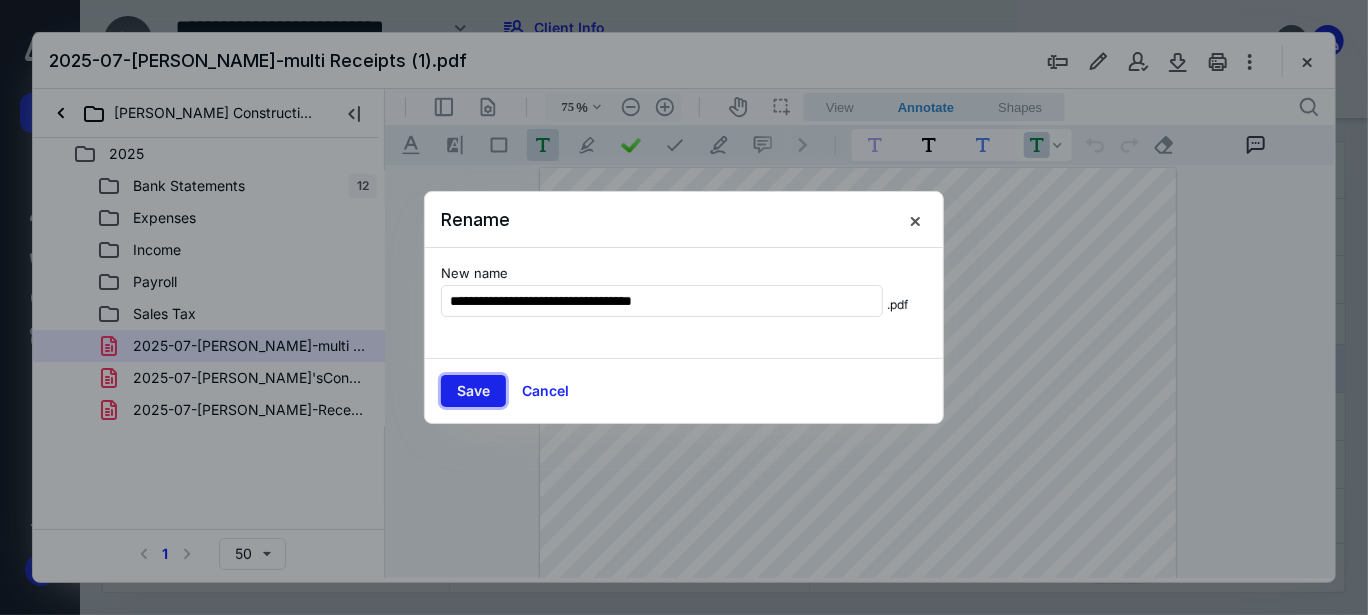 click on "Save" at bounding box center [473, 391] 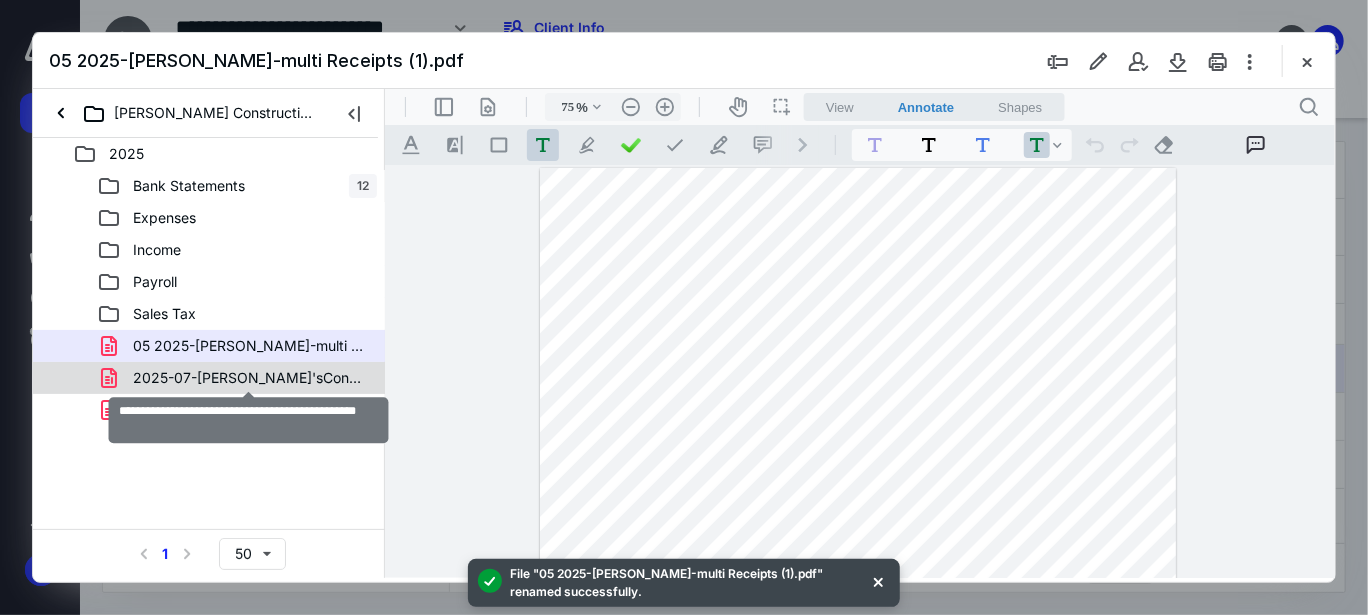 click on "2025-07-[PERSON_NAME]'sConstructionLLC-Receipt (2).pdf" at bounding box center [249, 378] 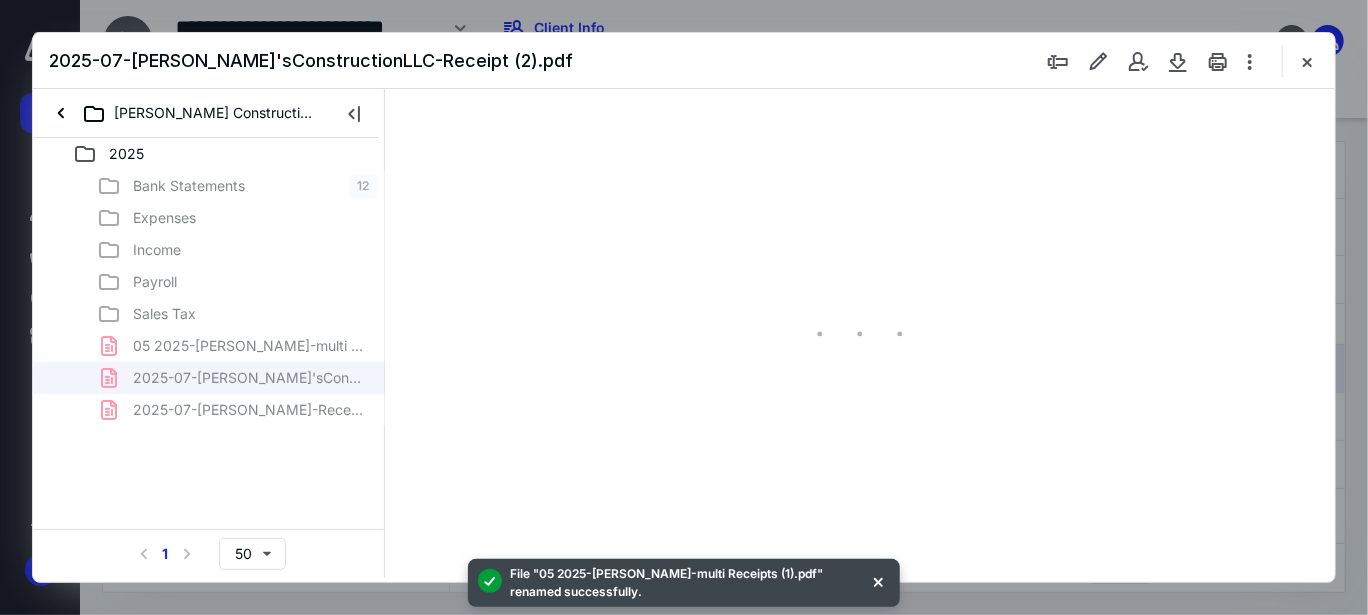 type on "38" 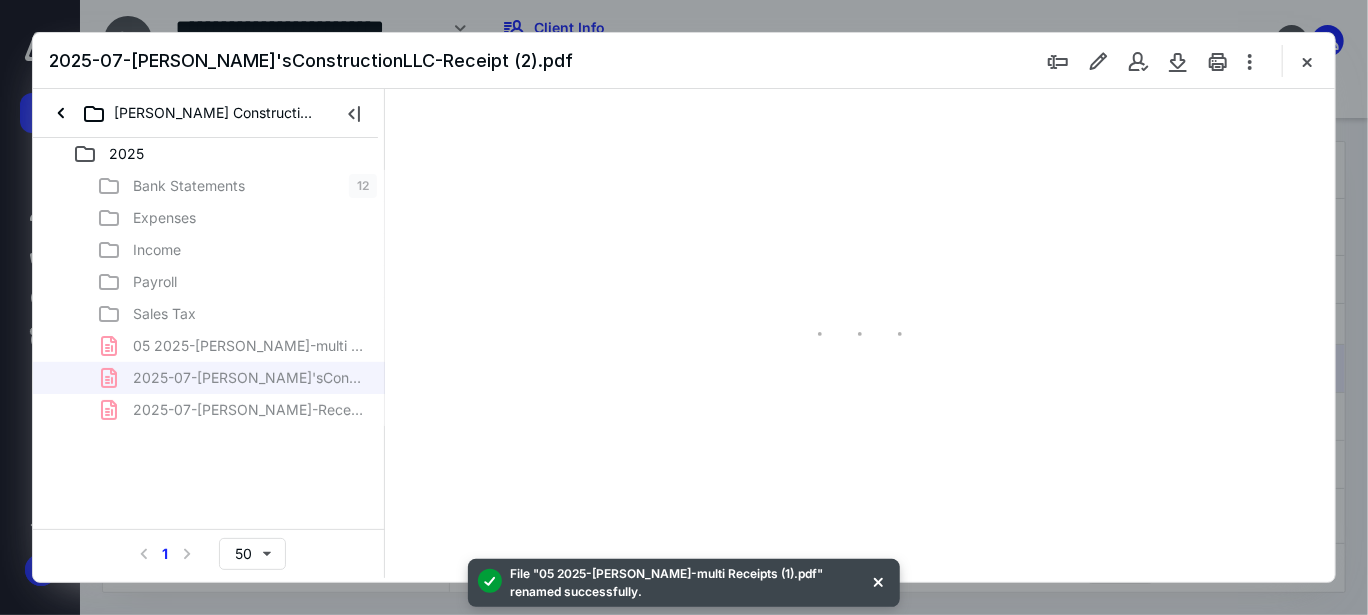 scroll, scrollTop: 76, scrollLeft: 0, axis: vertical 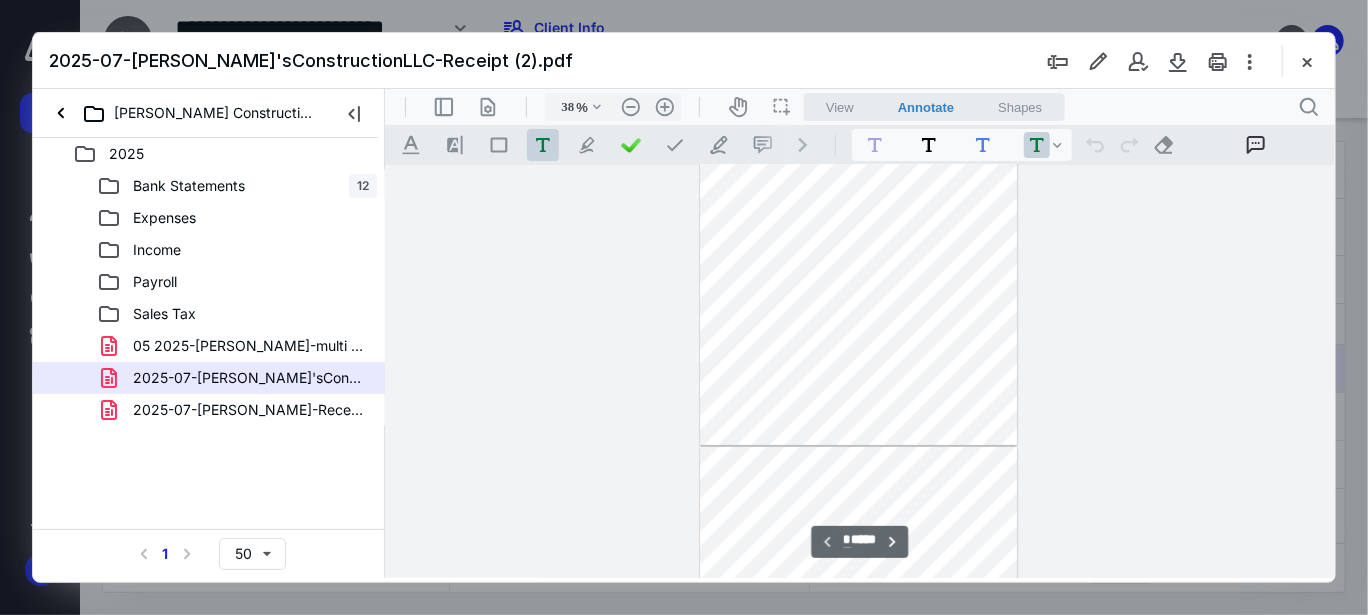 type on "*" 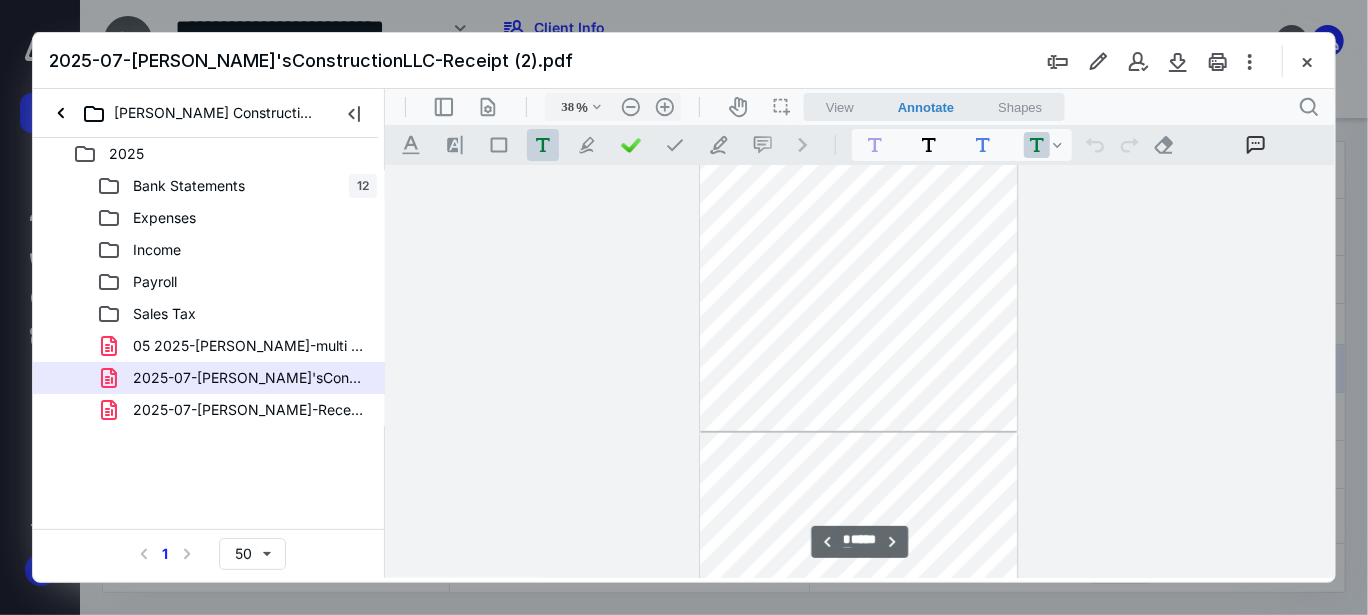 scroll, scrollTop: 576, scrollLeft: 0, axis: vertical 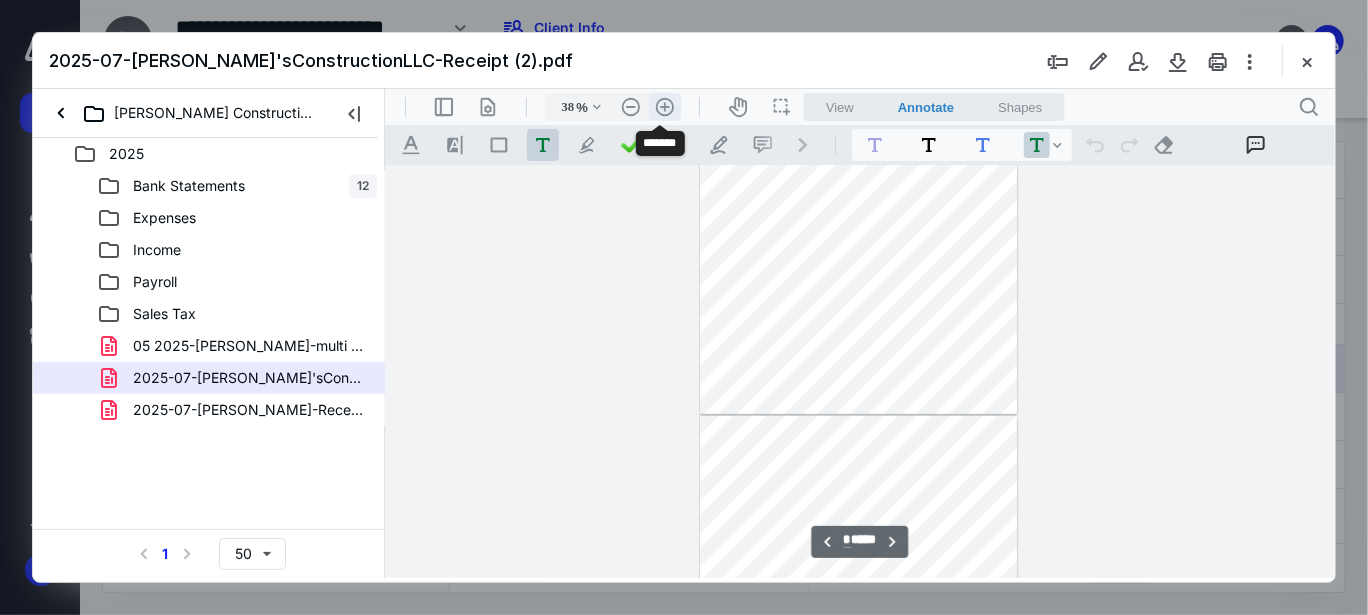click on ".cls-1{fill:#abb0c4;} icon - header - zoom - in - line" at bounding box center (664, 106) 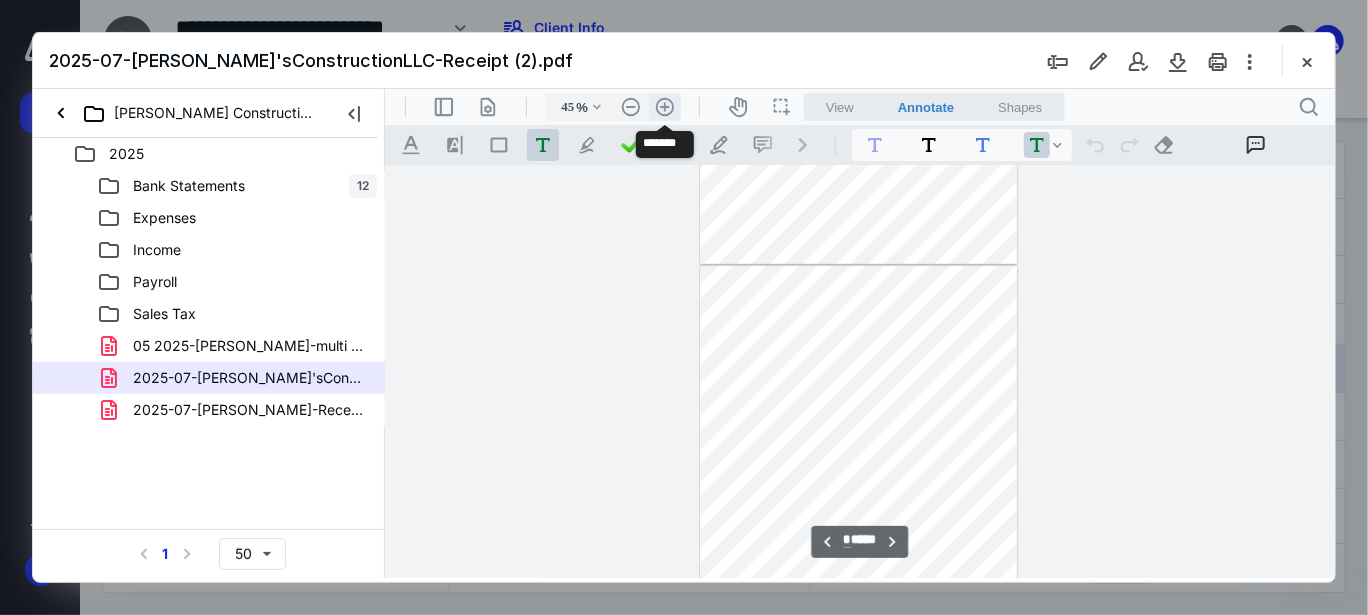 click on ".cls-1{fill:#abb0c4;} icon - header - zoom - in - line" at bounding box center [664, 106] 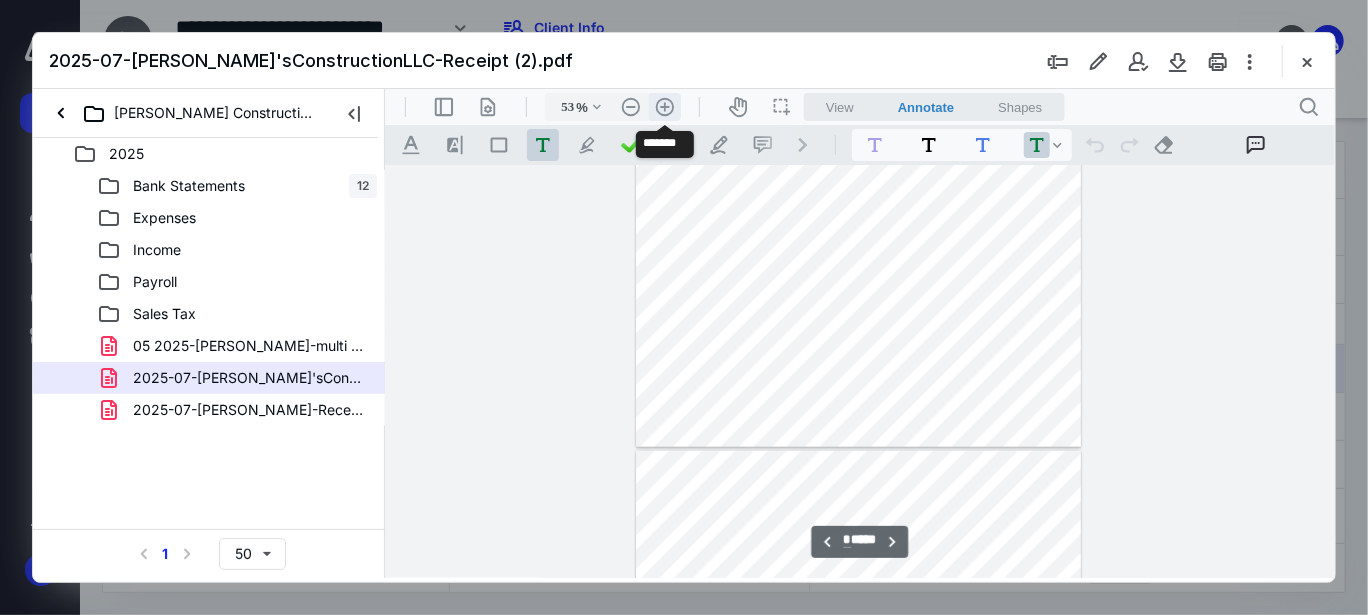 click on ".cls-1{fill:#abb0c4;} icon - header - zoom - in - line" at bounding box center [664, 106] 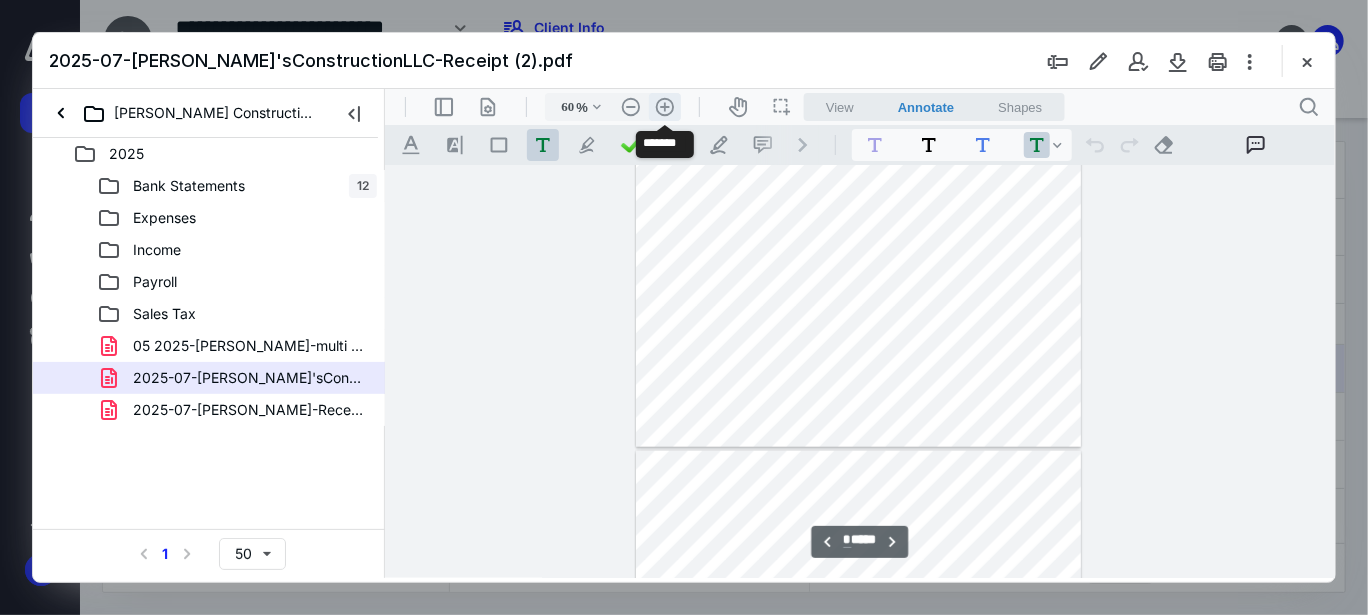 click on ".cls-1{fill:#abb0c4;} icon - header - zoom - in - line" at bounding box center [664, 106] 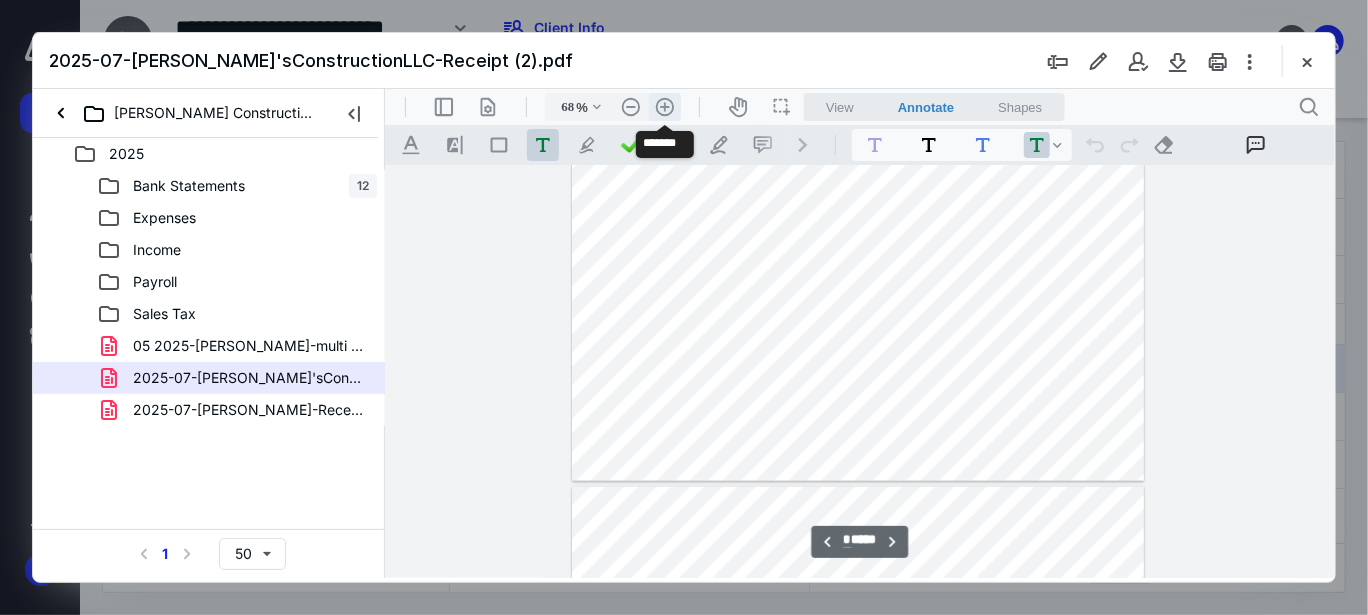 click on ".cls-1{fill:#abb0c4;} icon - header - zoom - in - line" at bounding box center [664, 106] 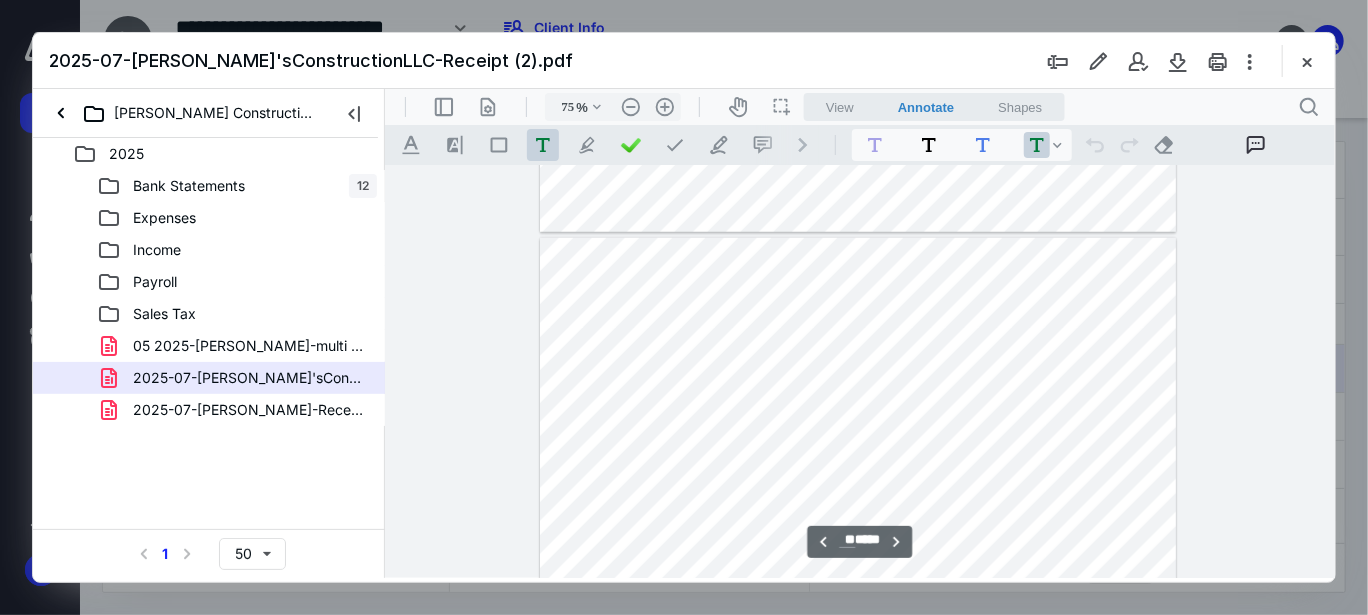 scroll, scrollTop: 8224, scrollLeft: 0, axis: vertical 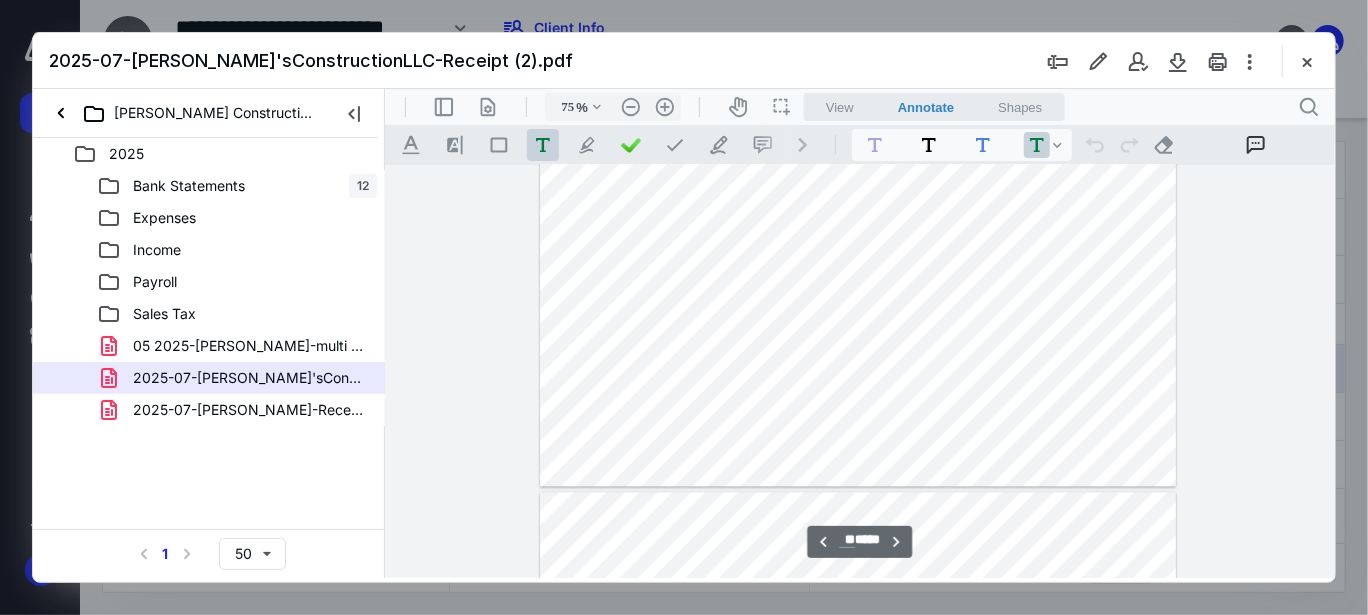 type on "**" 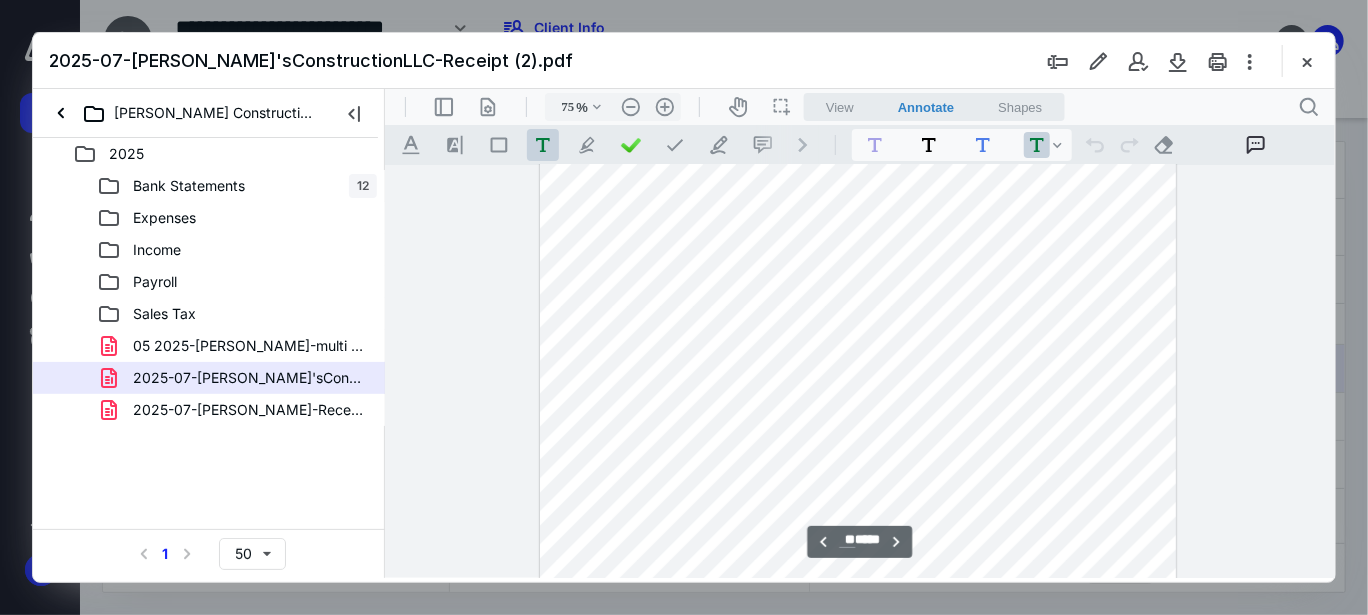 scroll, scrollTop: 10124, scrollLeft: 0, axis: vertical 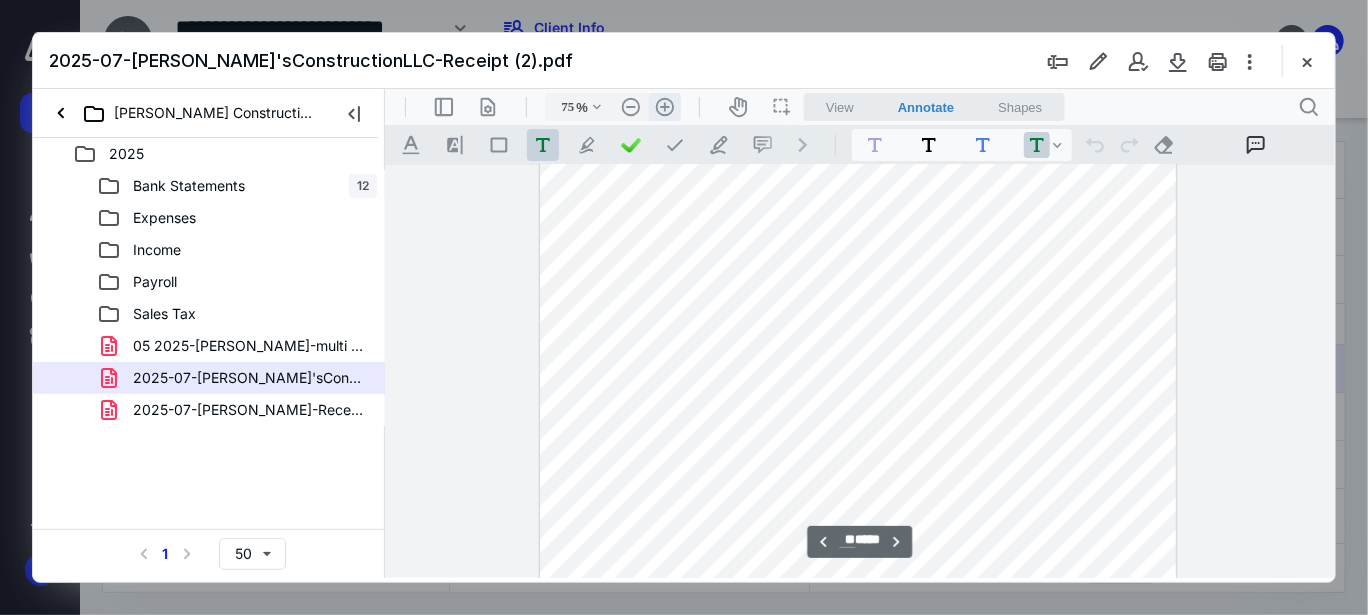 click on ".cls-1{fill:#abb0c4;} icon - header - zoom - in - line" at bounding box center [664, 106] 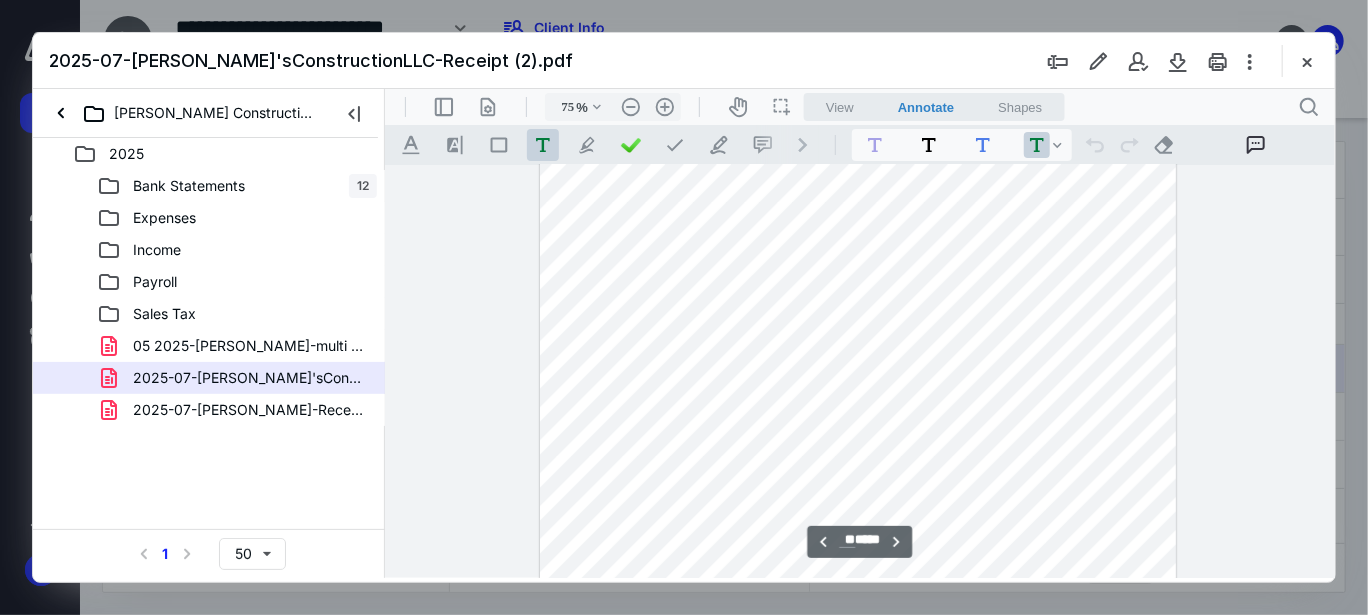 type on "83" 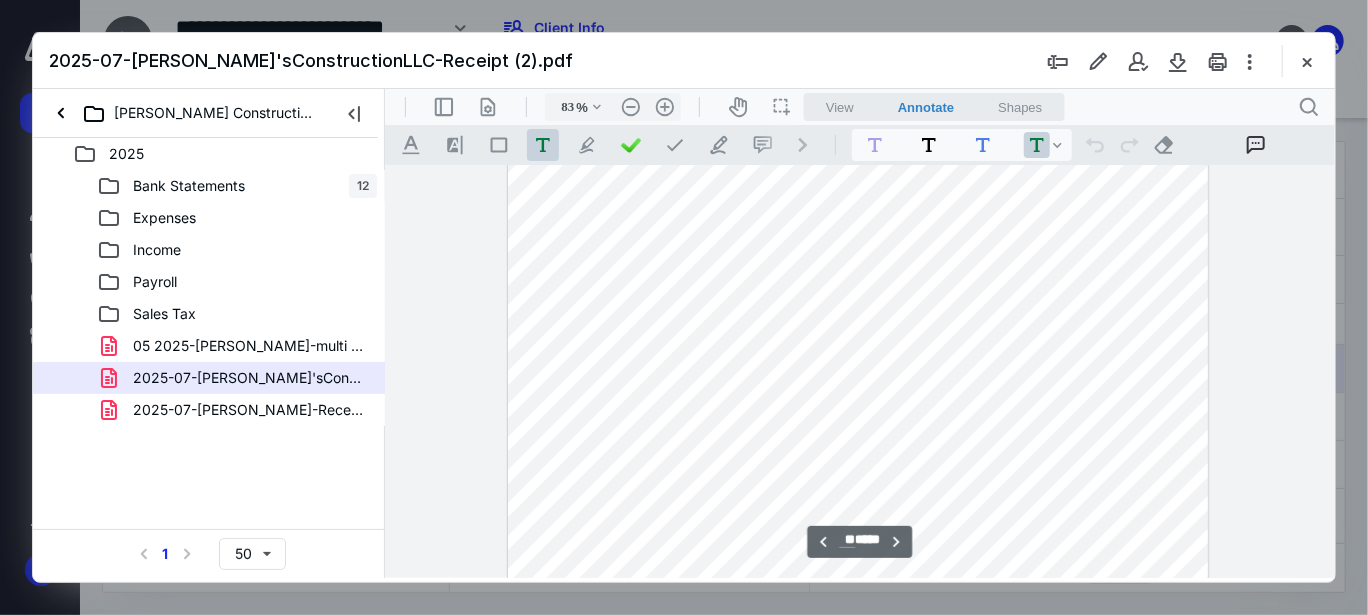 scroll, scrollTop: 11456, scrollLeft: 0, axis: vertical 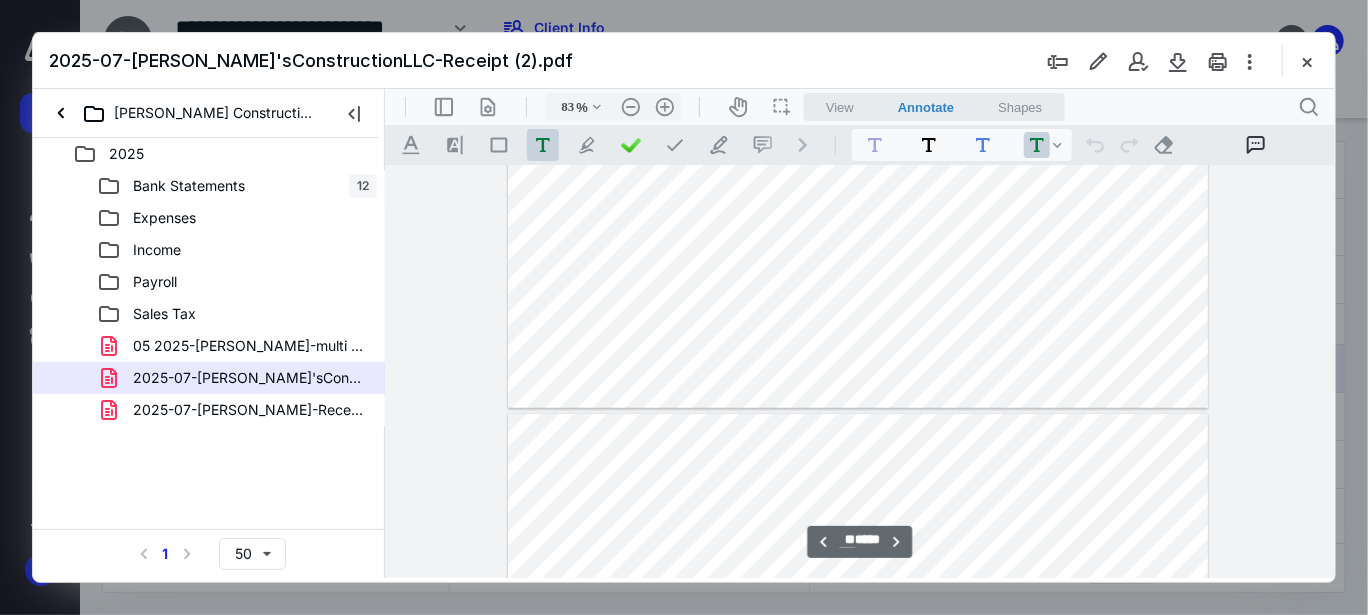 type on "**" 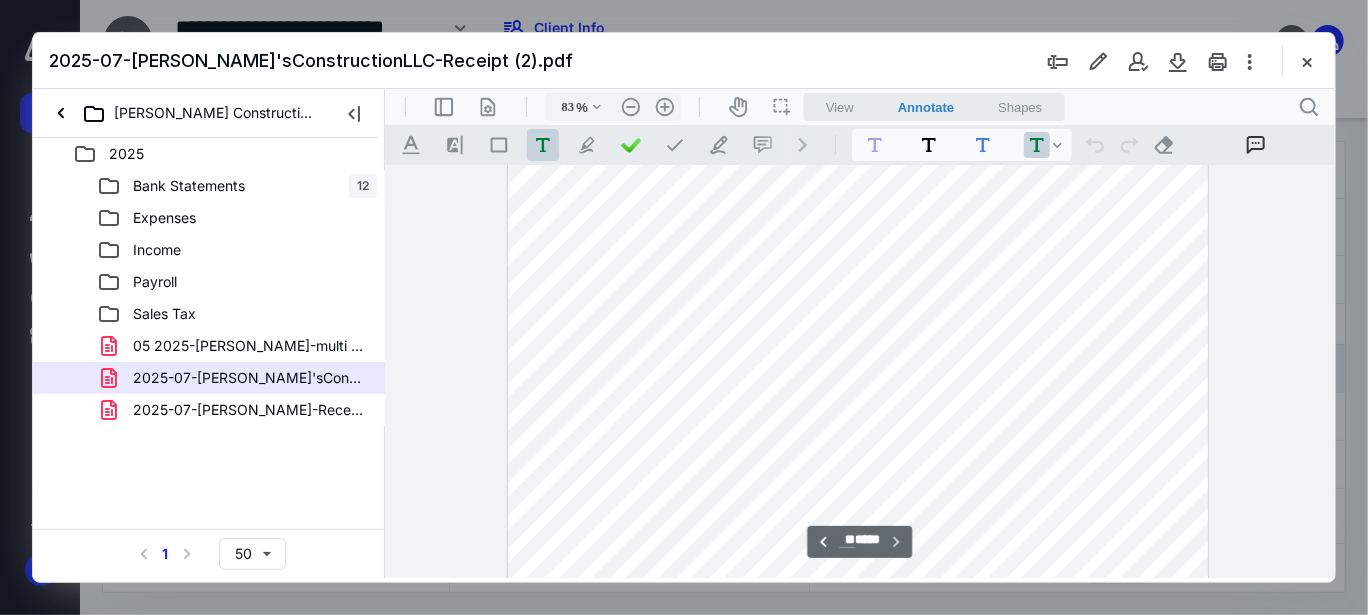 scroll, scrollTop: 15502, scrollLeft: 0, axis: vertical 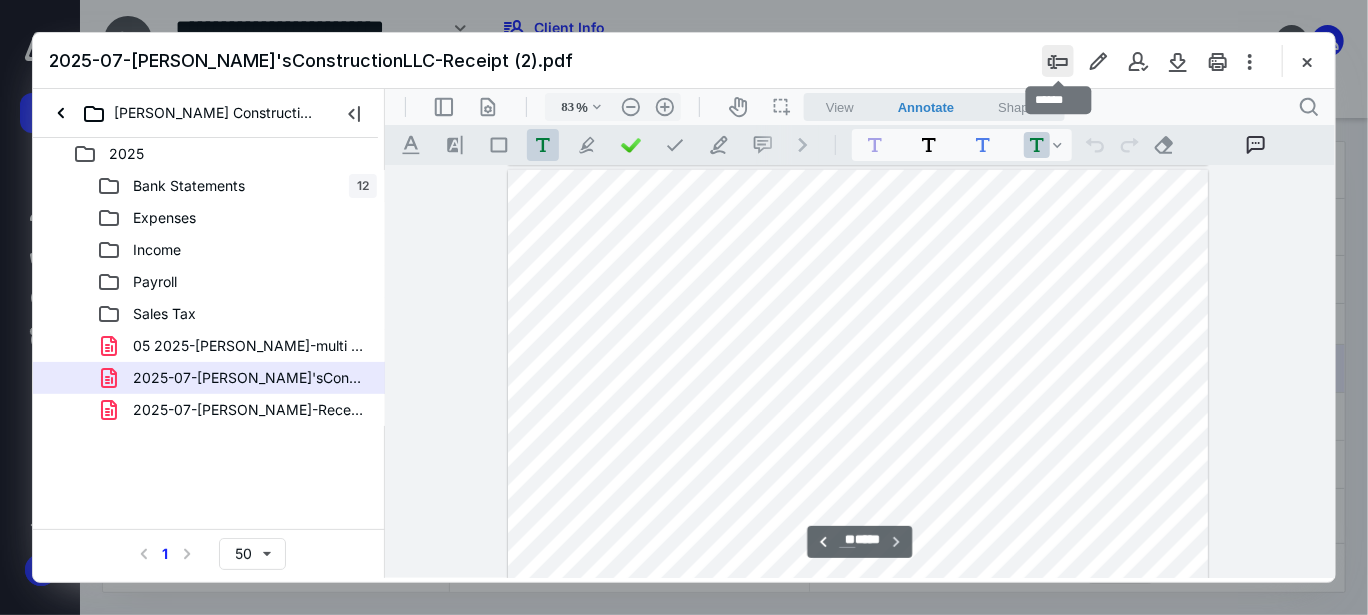 click at bounding box center [1058, 61] 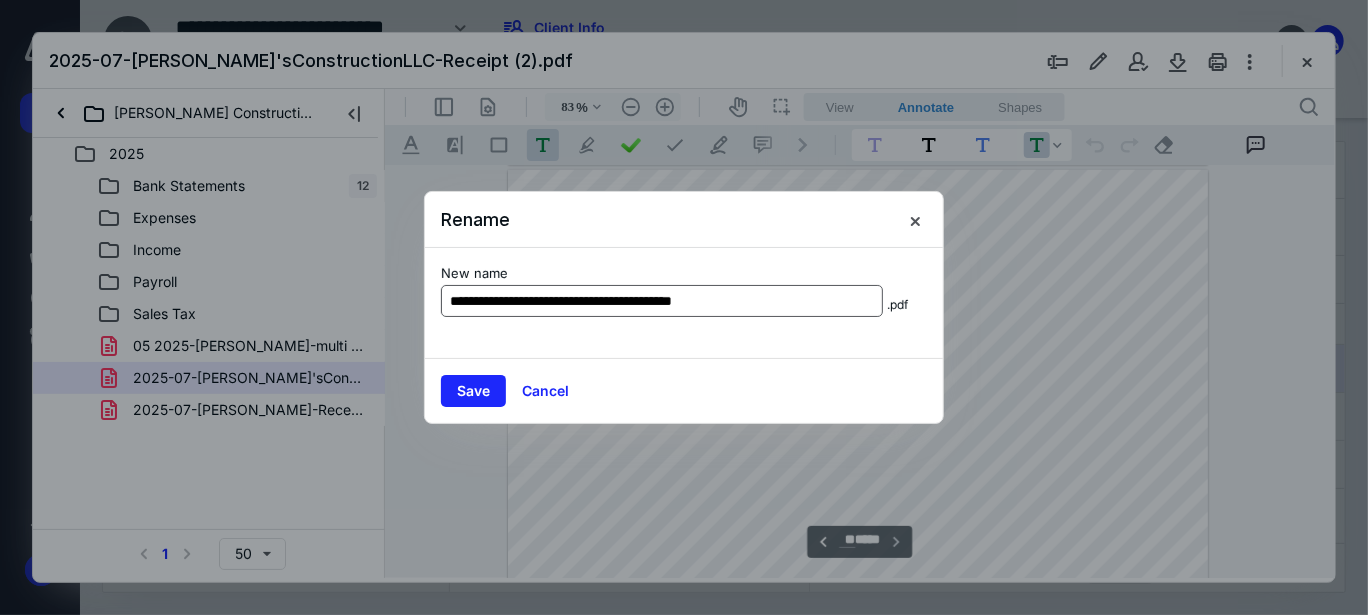 click on "**********" at bounding box center (662, 301) 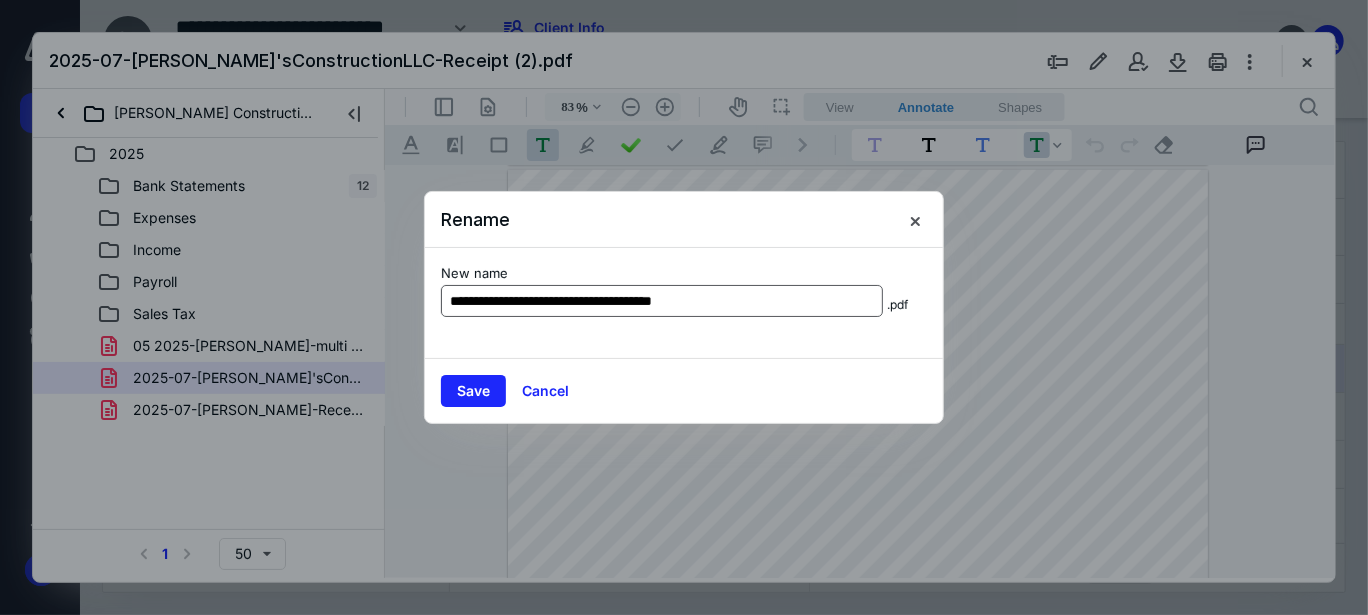 click on "**********" at bounding box center (662, 301) 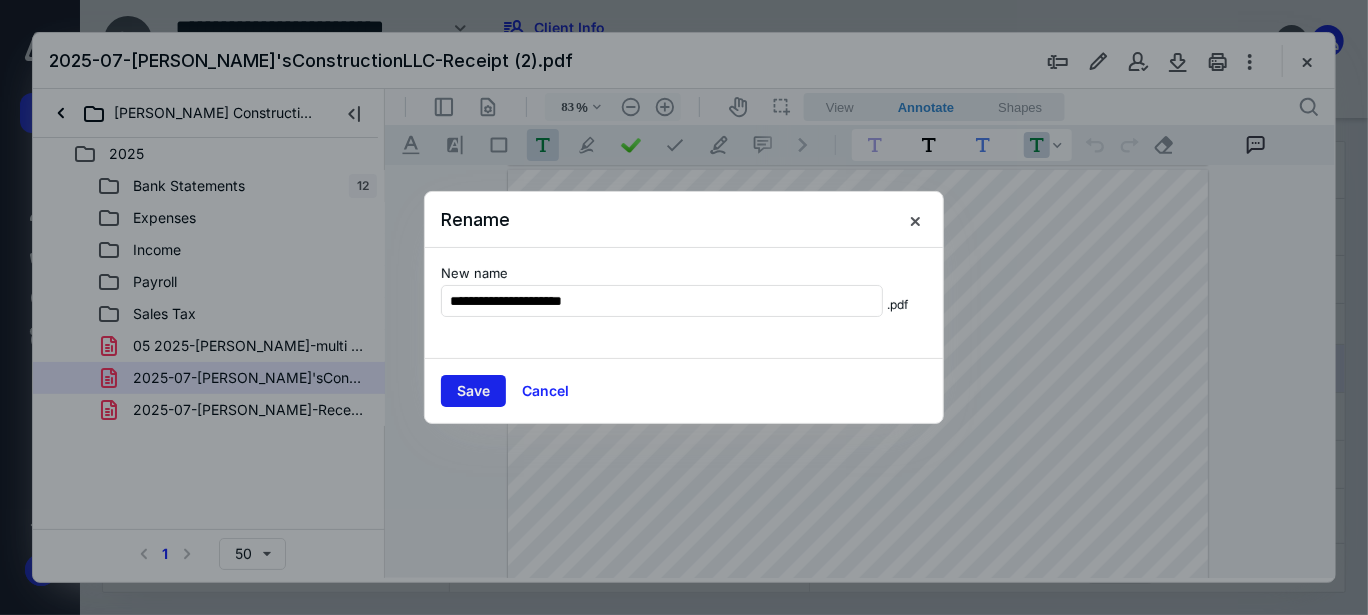 type on "**********" 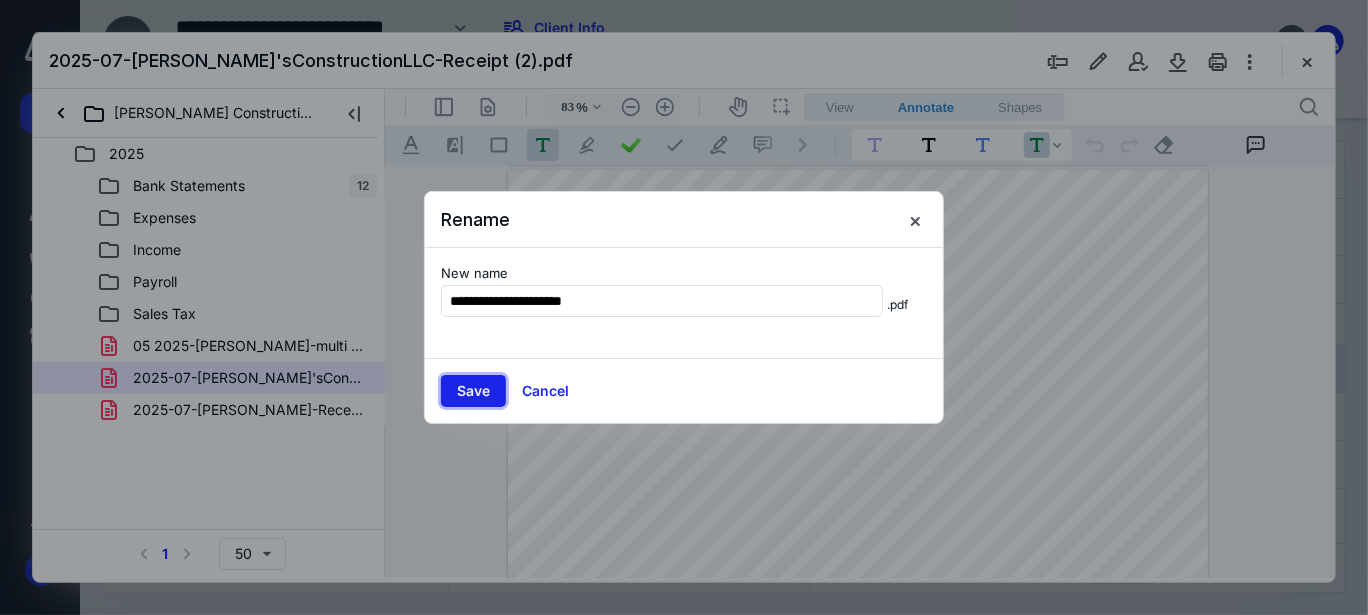 click on "Save" at bounding box center (473, 391) 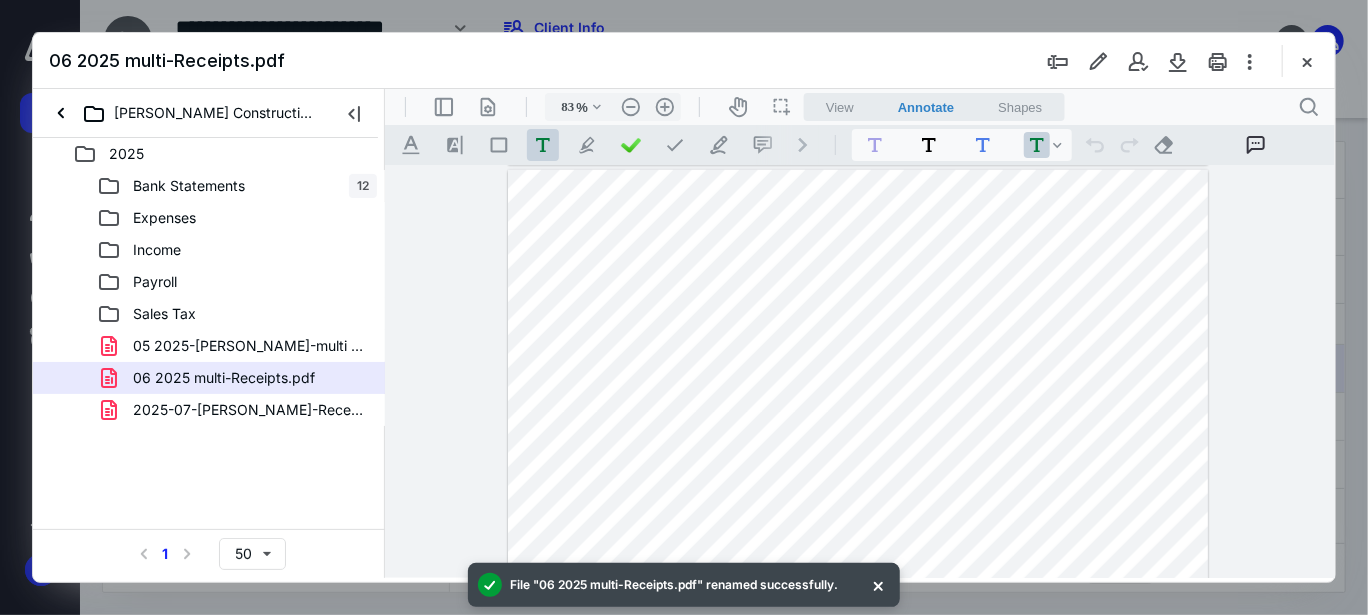 click on "2025-07-[PERSON_NAME]-Receipt.pdf" at bounding box center [249, 410] 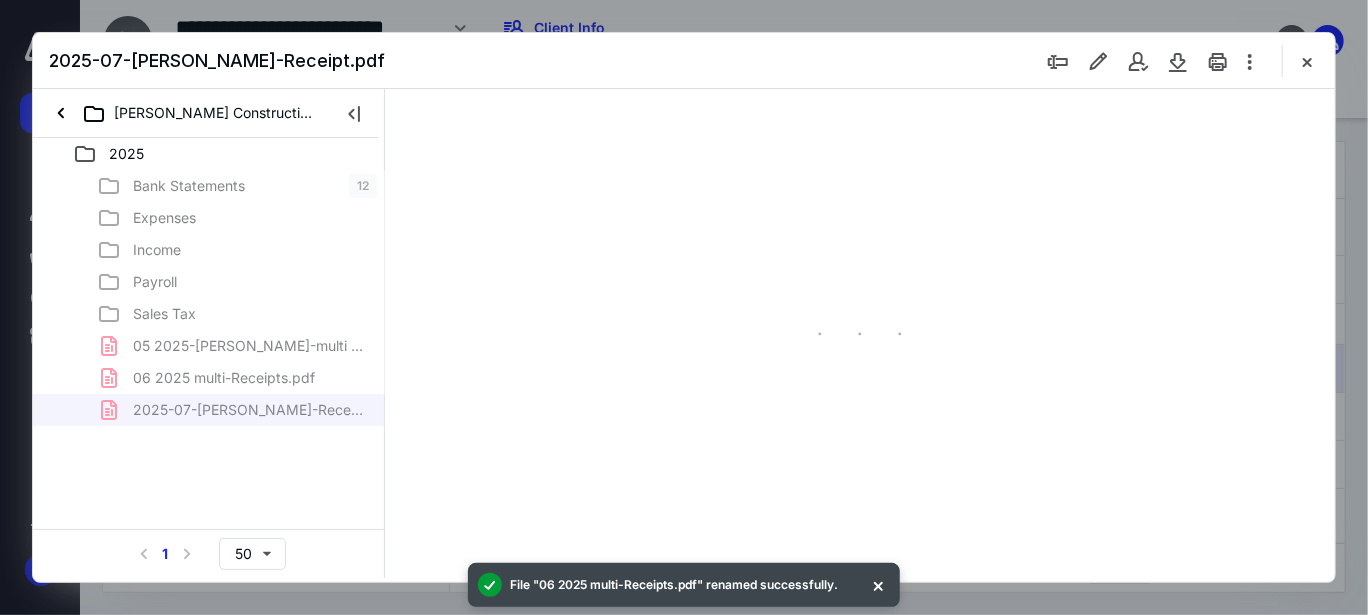scroll, scrollTop: 76, scrollLeft: 0, axis: vertical 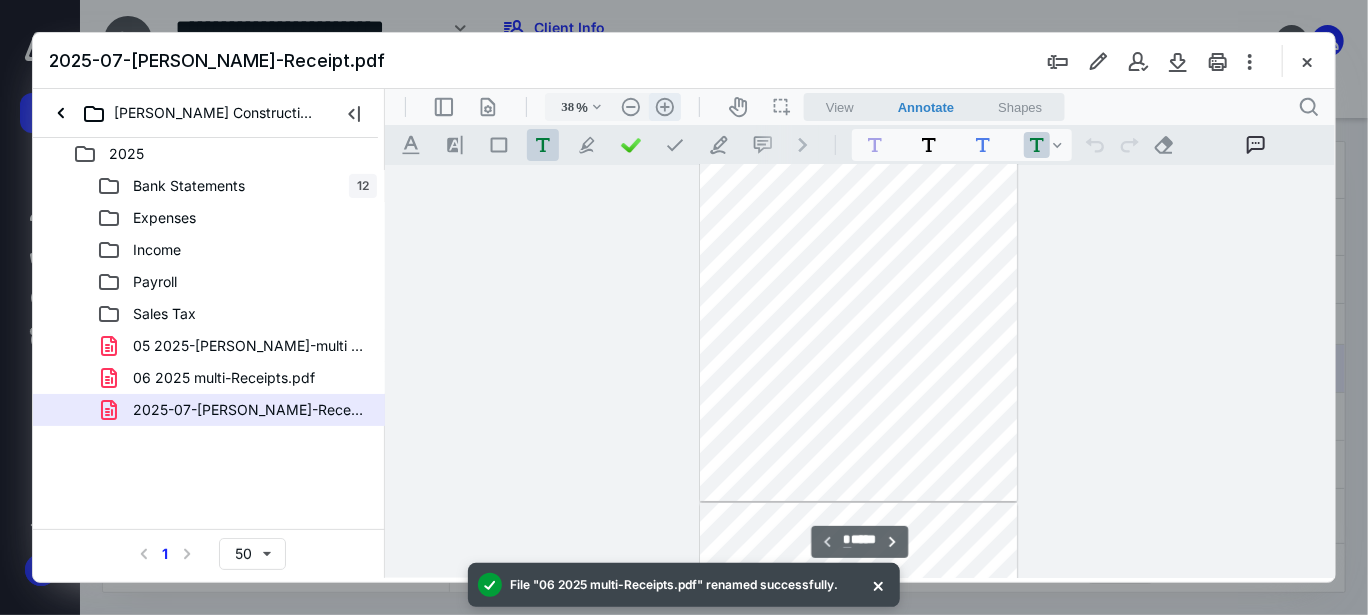 click on ".cls-1{fill:#abb0c4;} icon - header - zoom - in - line" at bounding box center [664, 106] 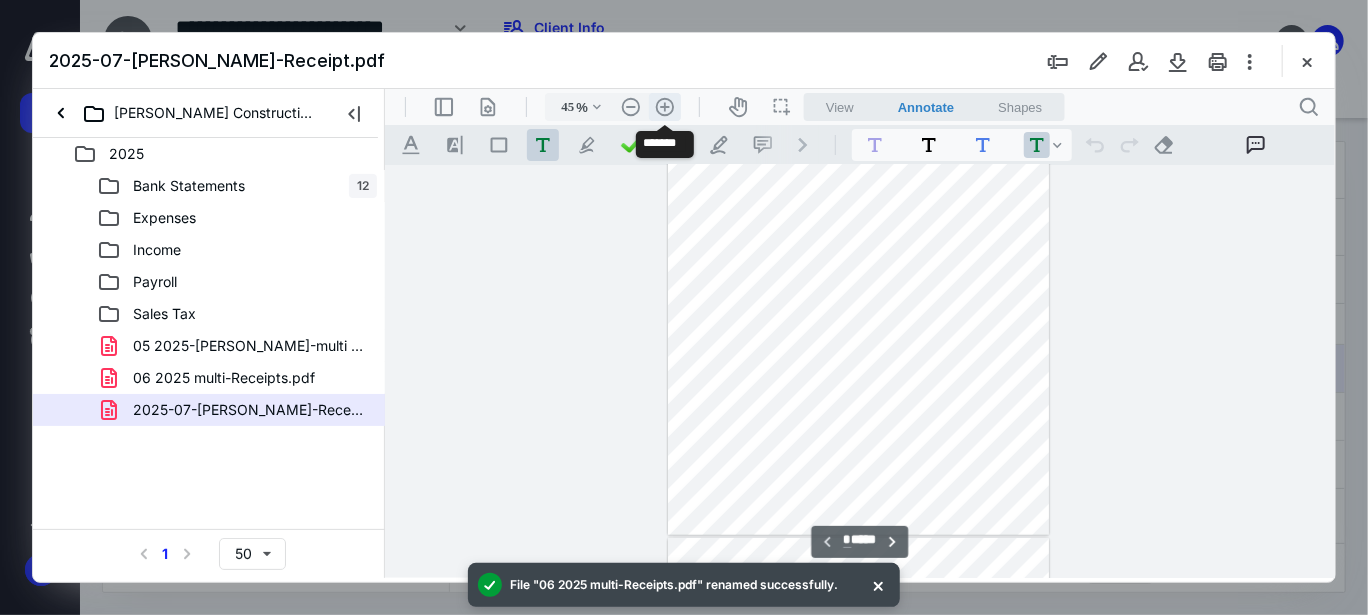 click on ".cls-1{fill:#abb0c4;} icon - header - zoom - in - line" at bounding box center (664, 106) 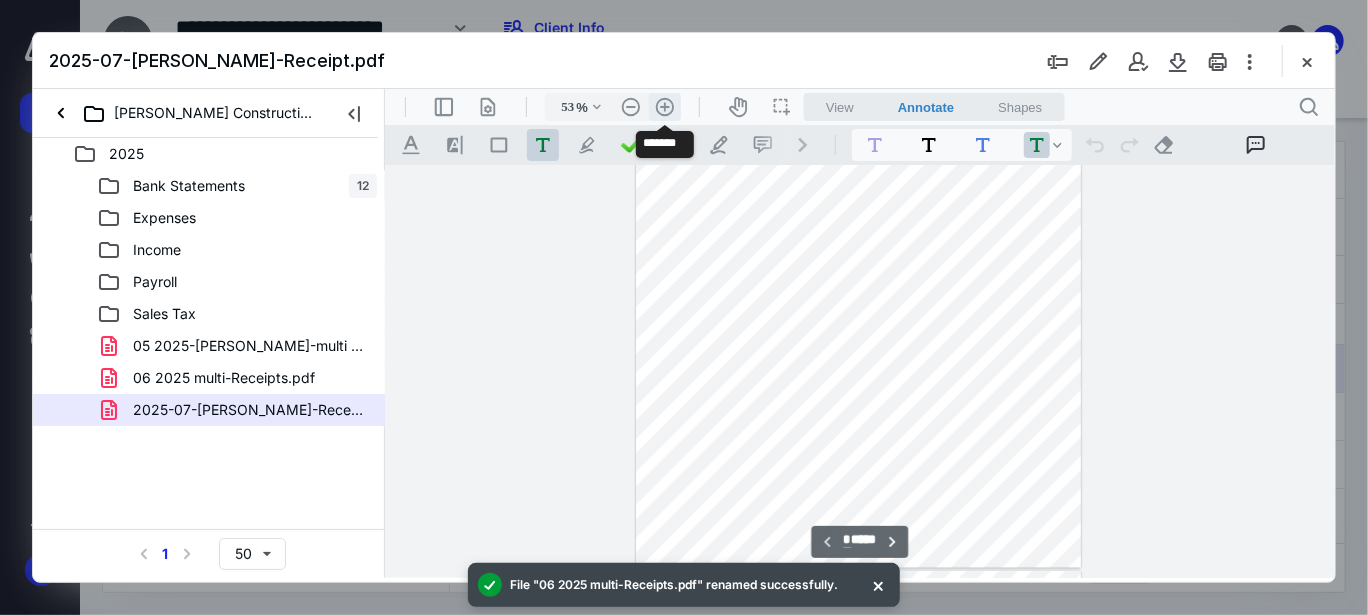 click on ".cls-1{fill:#abb0c4;} icon - header - zoom - in - line" at bounding box center (664, 106) 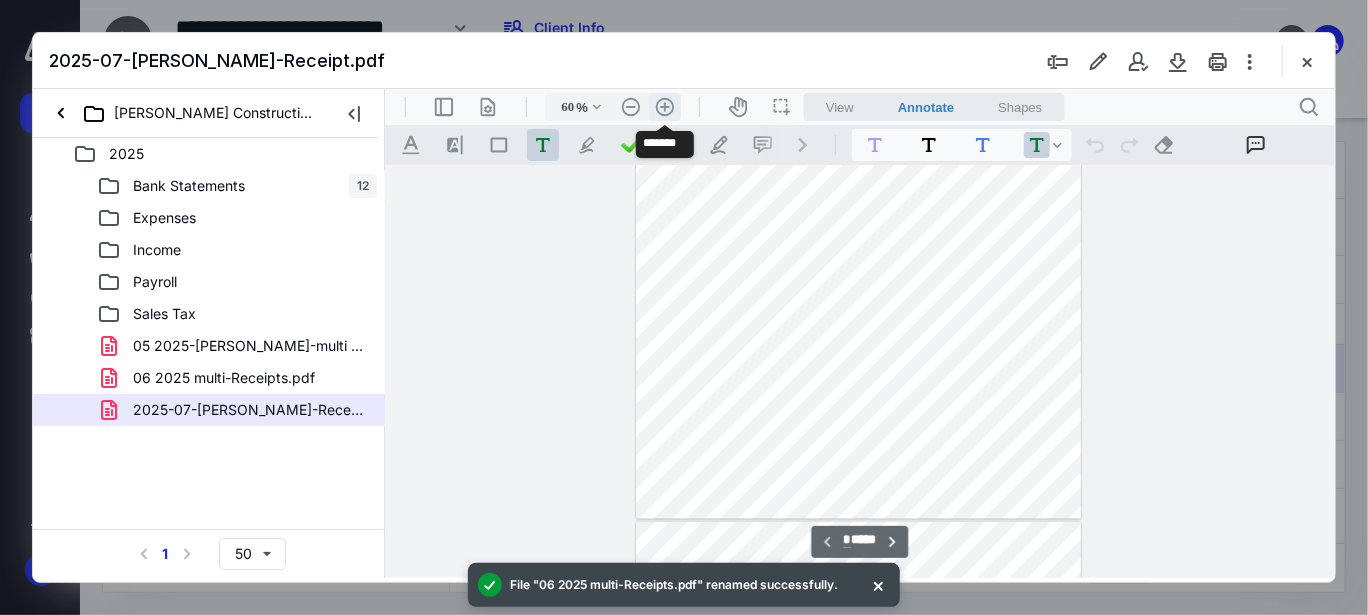 click on ".cls-1{fill:#abb0c4;} icon - header - zoom - in - line" at bounding box center (664, 106) 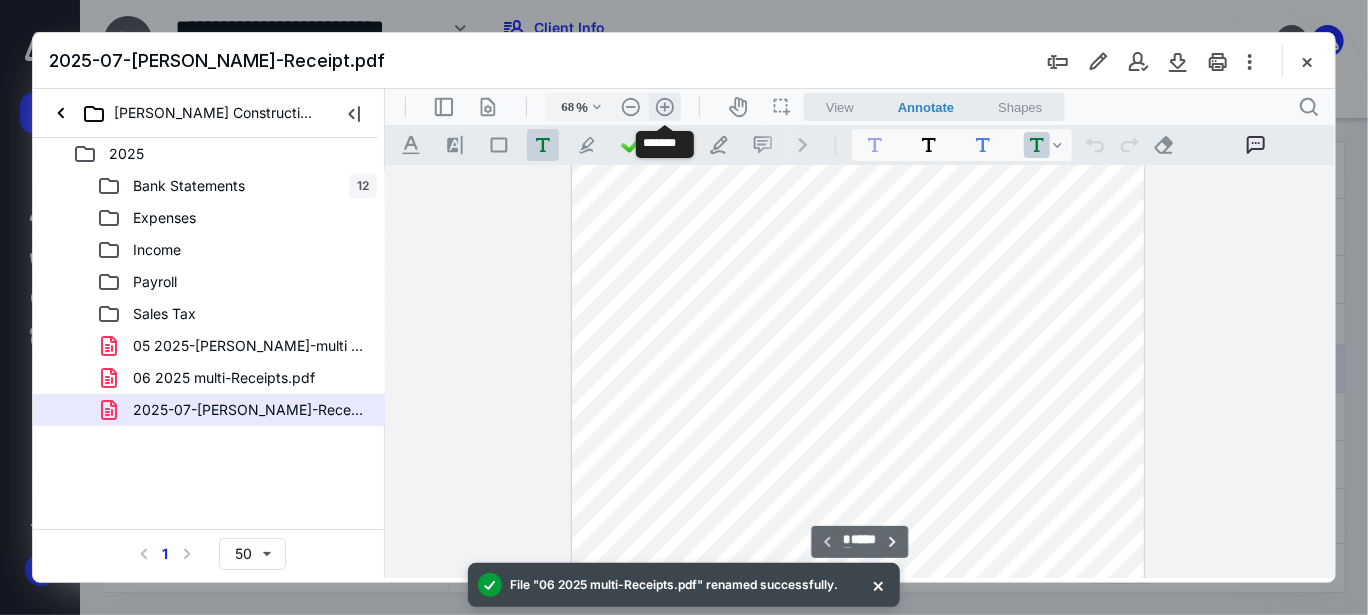 click on ".cls-1{fill:#abb0c4;} icon - header - zoom - in - line" at bounding box center [664, 106] 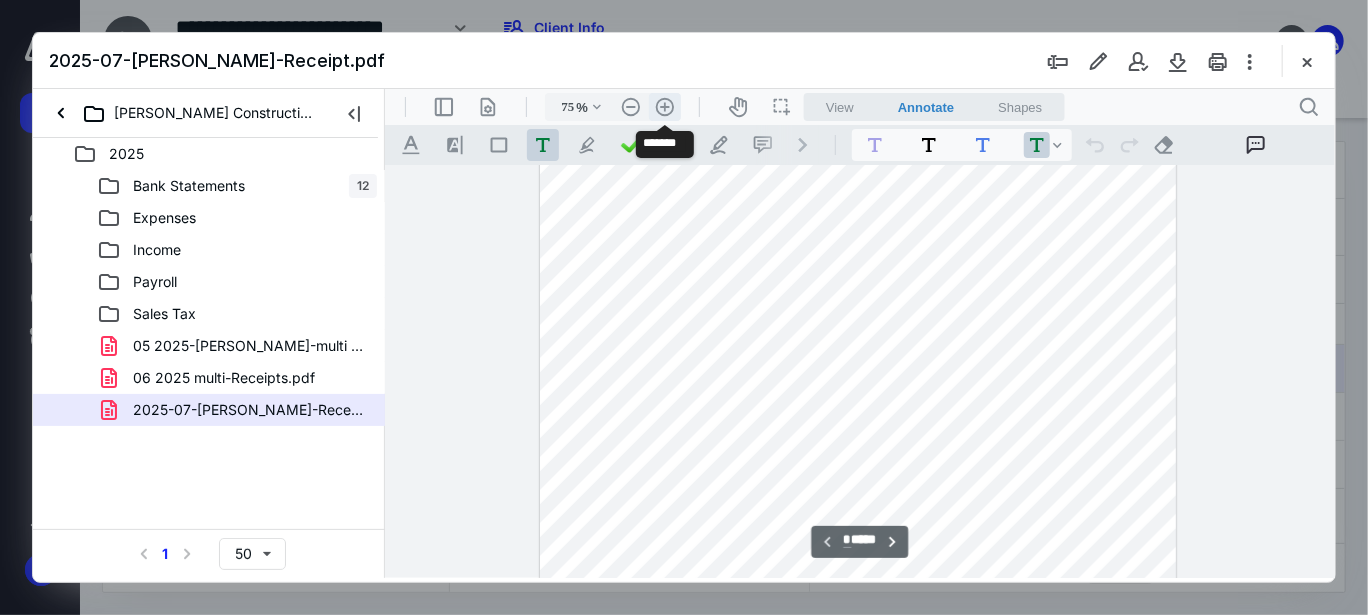 click on ".cls-1{fill:#abb0c4;} icon - header - zoom - in - line" at bounding box center (664, 106) 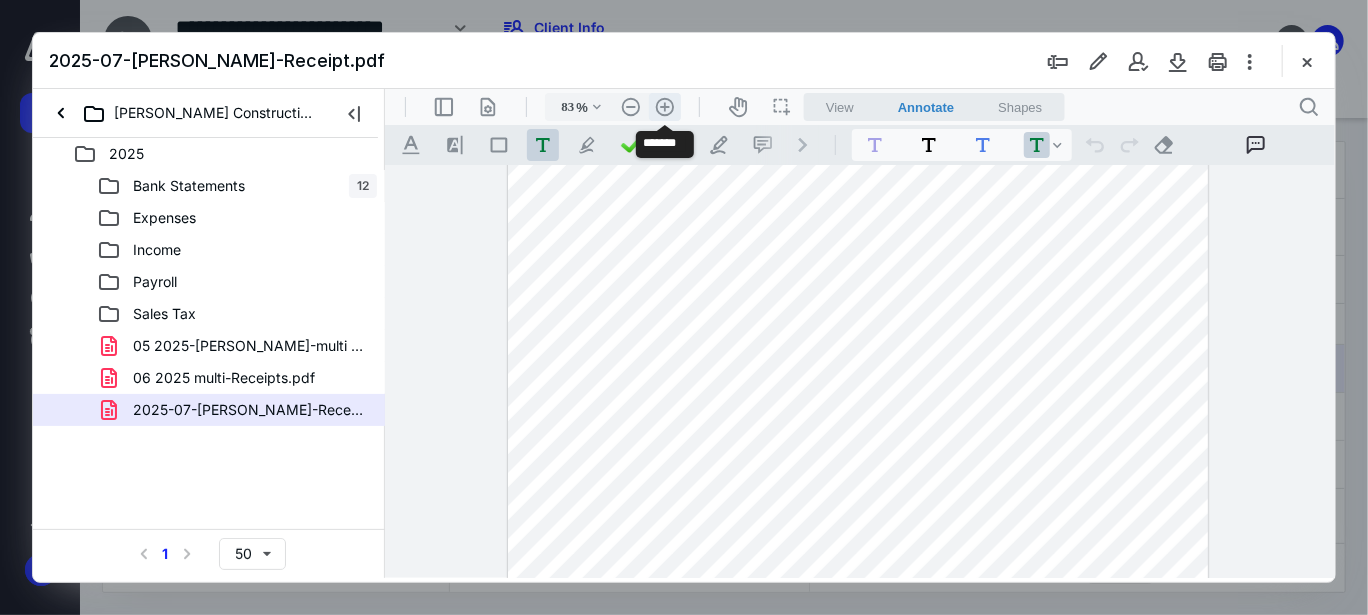 click on ".cls-1{fill:#abb0c4;} icon - header - zoom - in - line" at bounding box center [664, 106] 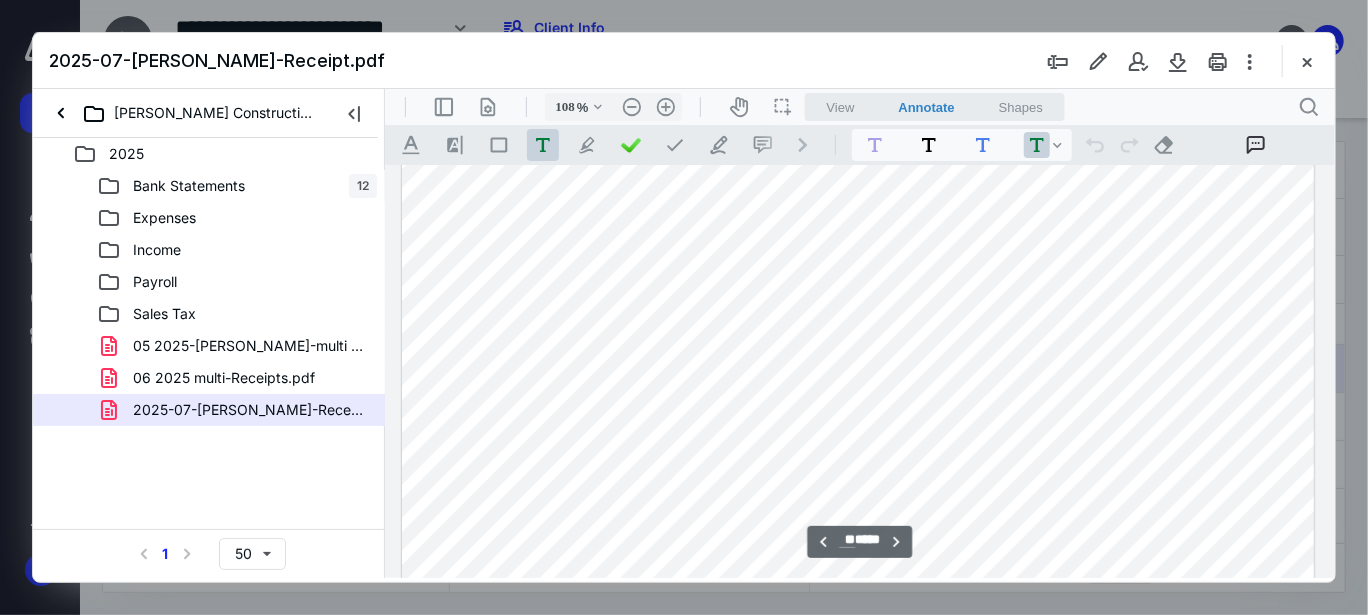 scroll, scrollTop: 15800, scrollLeft: 0, axis: vertical 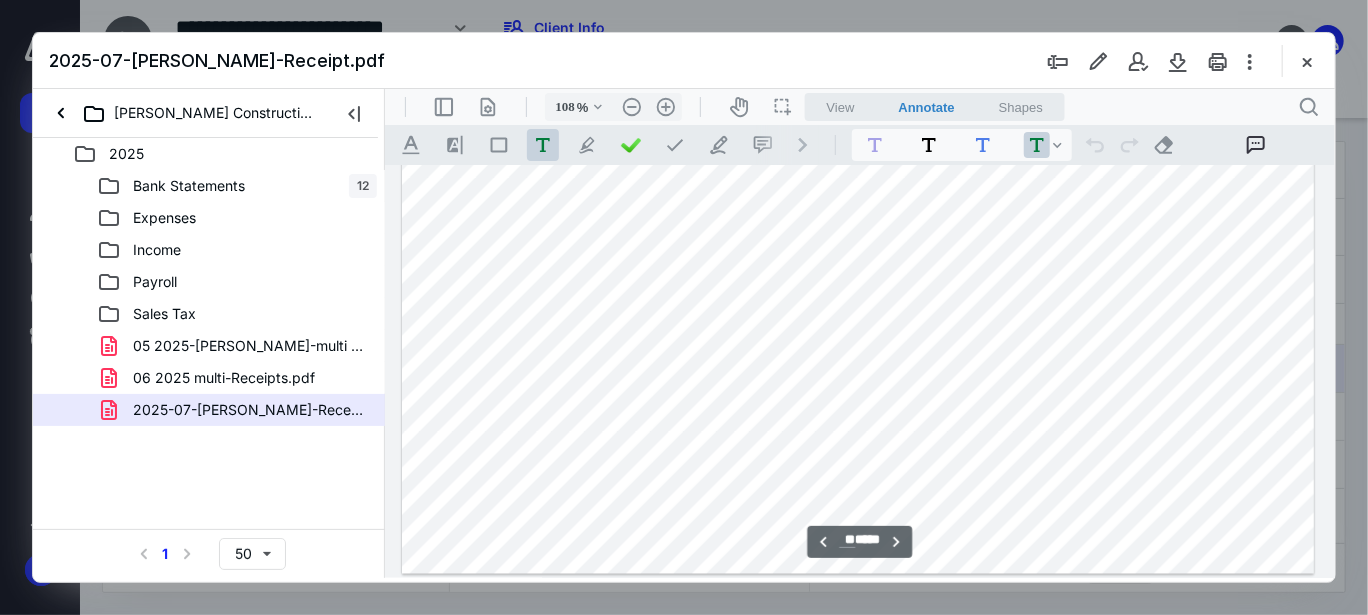 type on "**" 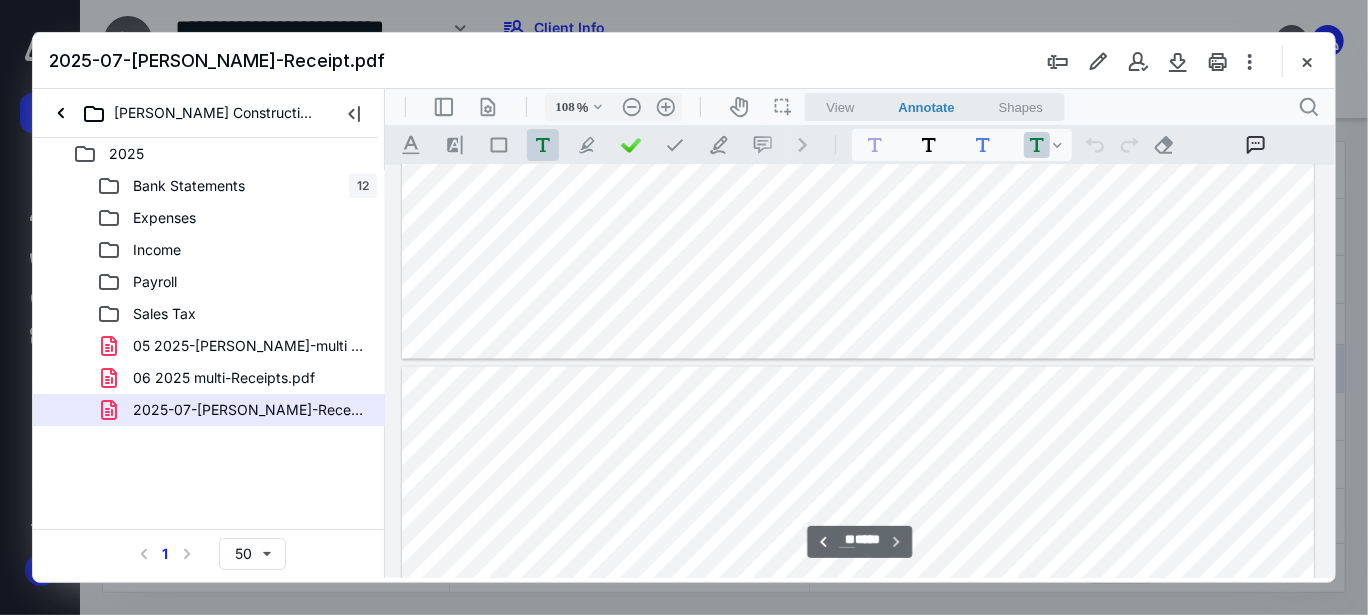 scroll, scrollTop: 20300, scrollLeft: 0, axis: vertical 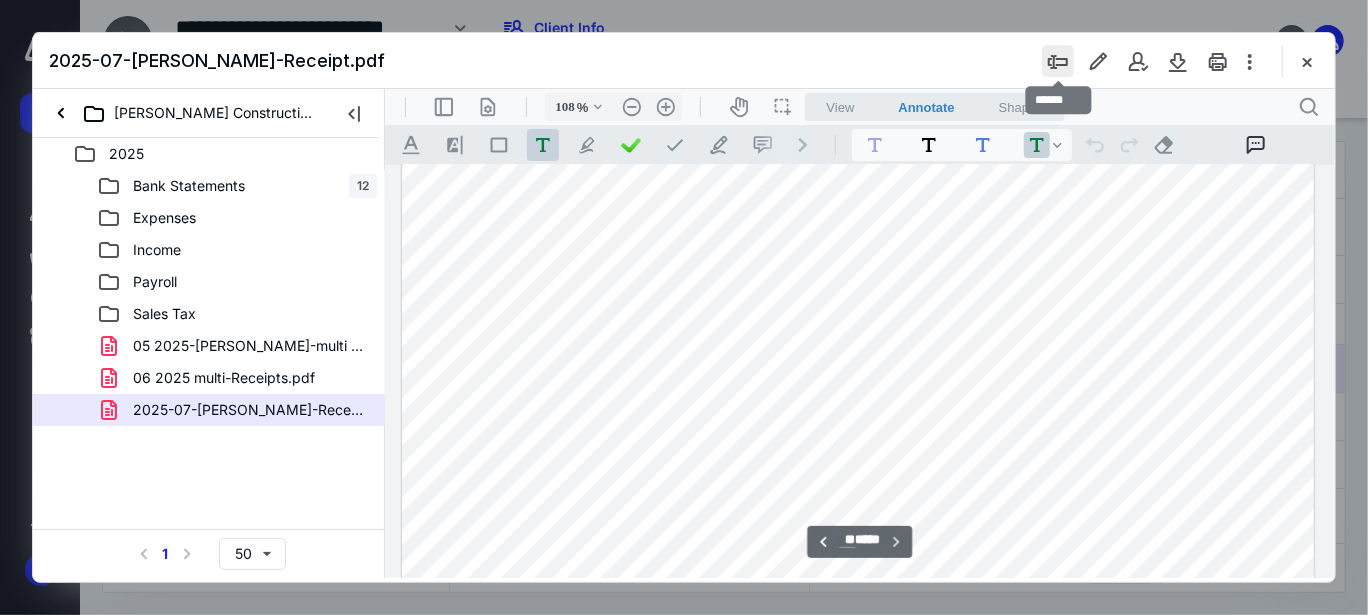 click at bounding box center (1058, 61) 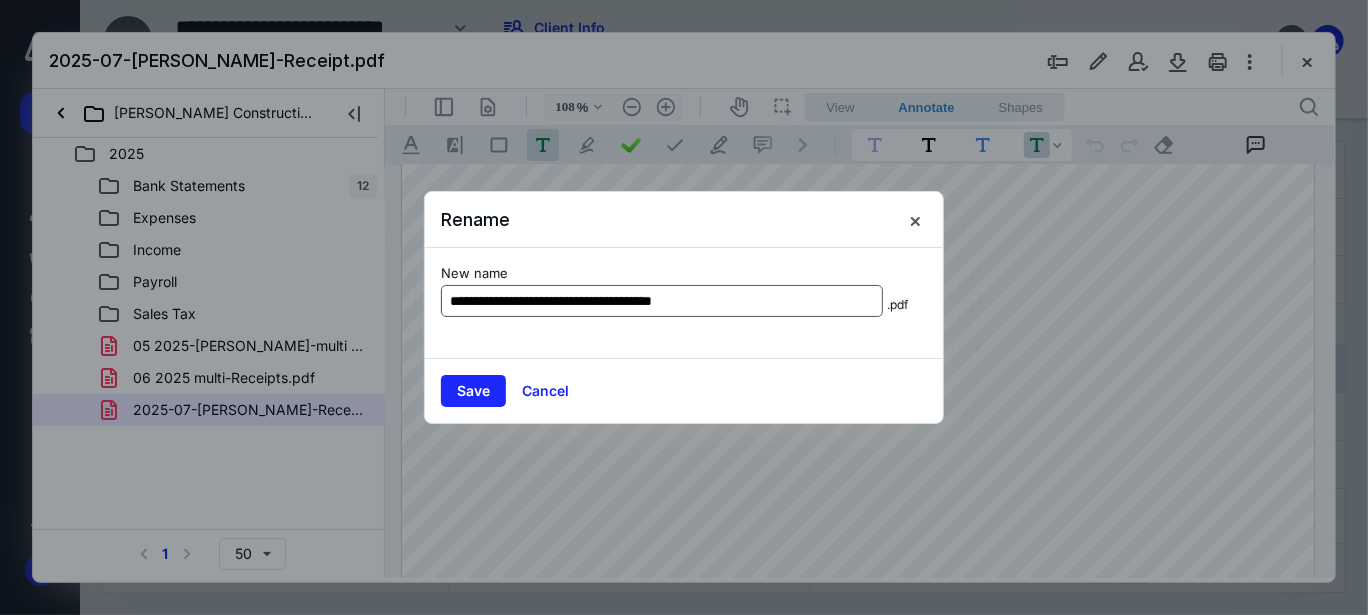 click on "**********" at bounding box center [662, 301] 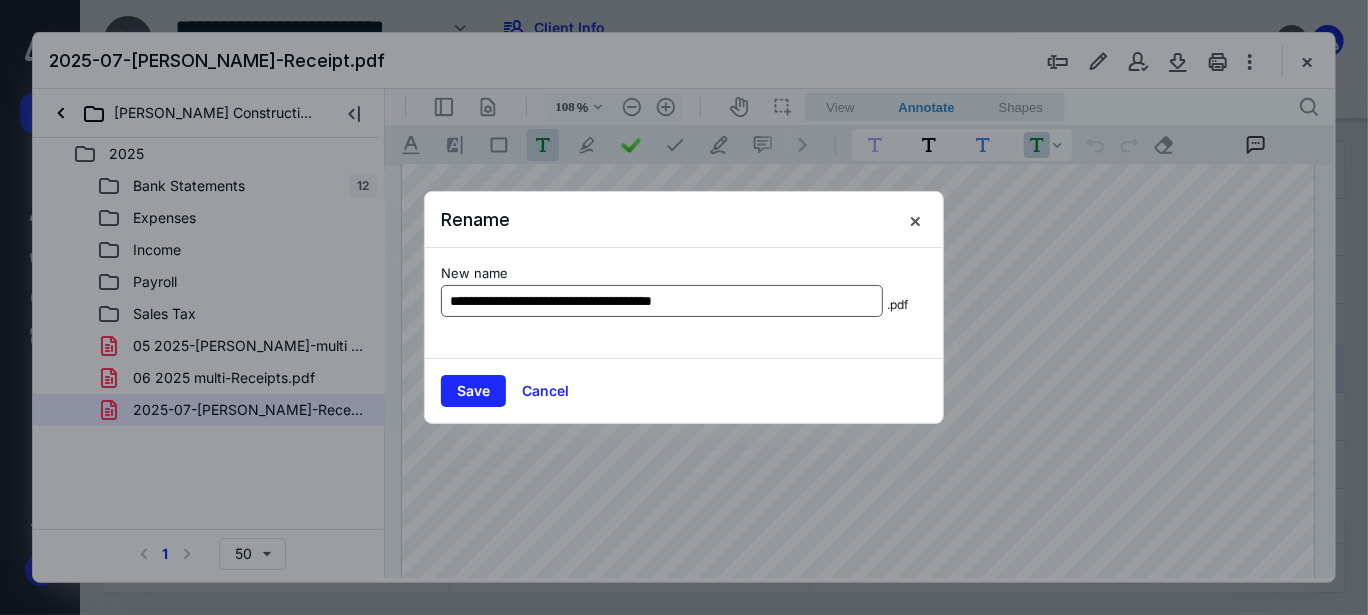 drag, startPoint x: 683, startPoint y: 298, endPoint x: 529, endPoint y: 302, distance: 154.05194 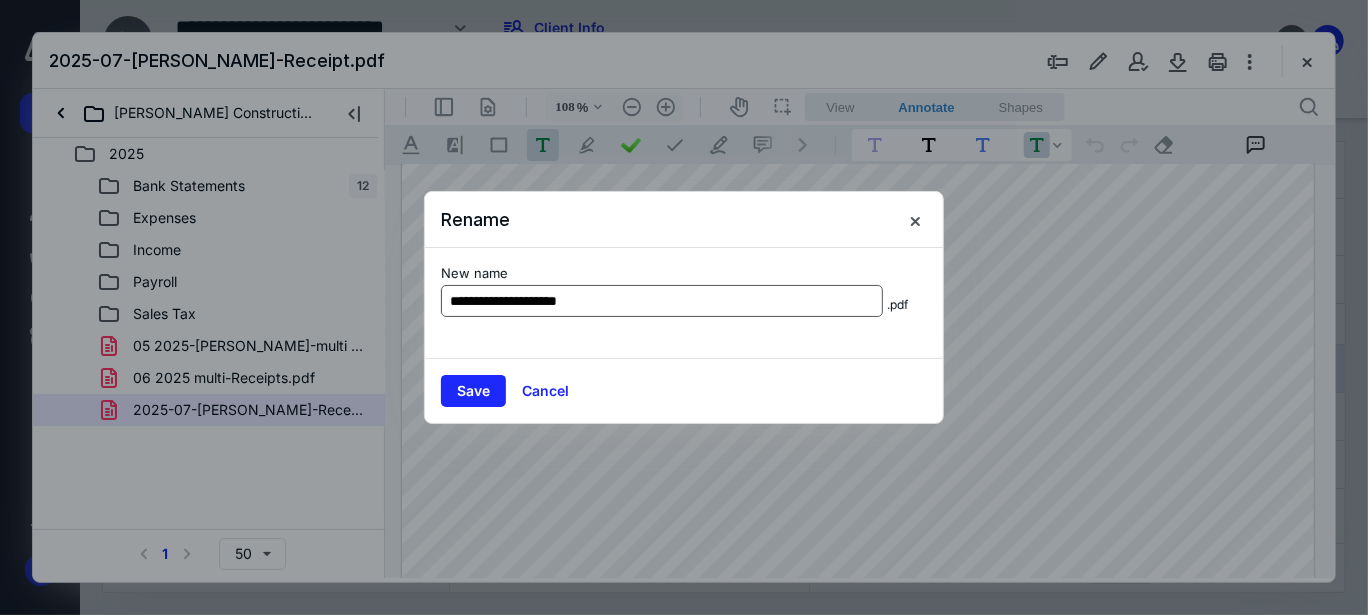 click on "**********" at bounding box center (662, 301) 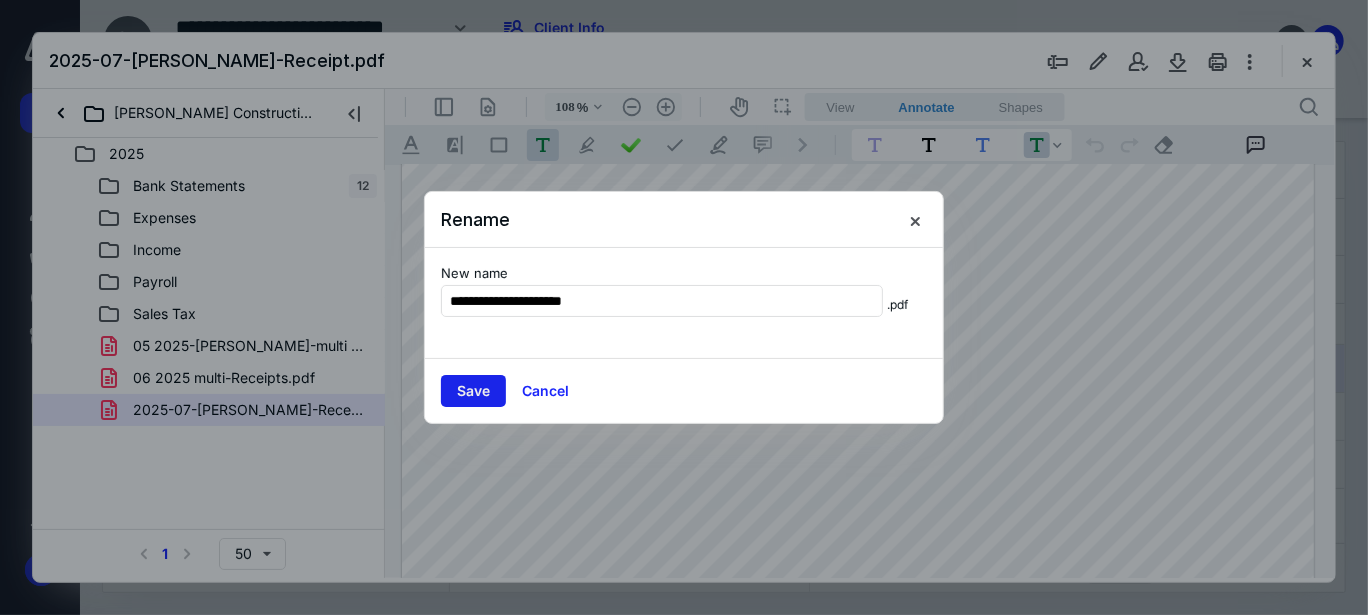 type on "**********" 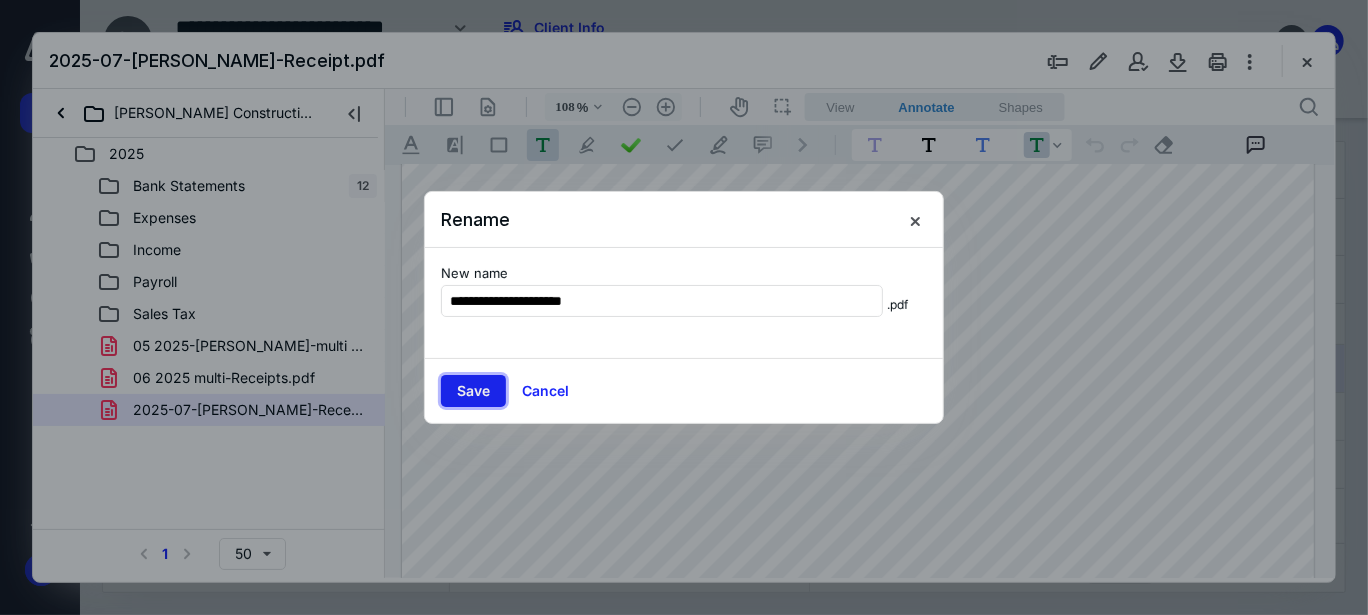 click on "Save" at bounding box center (473, 391) 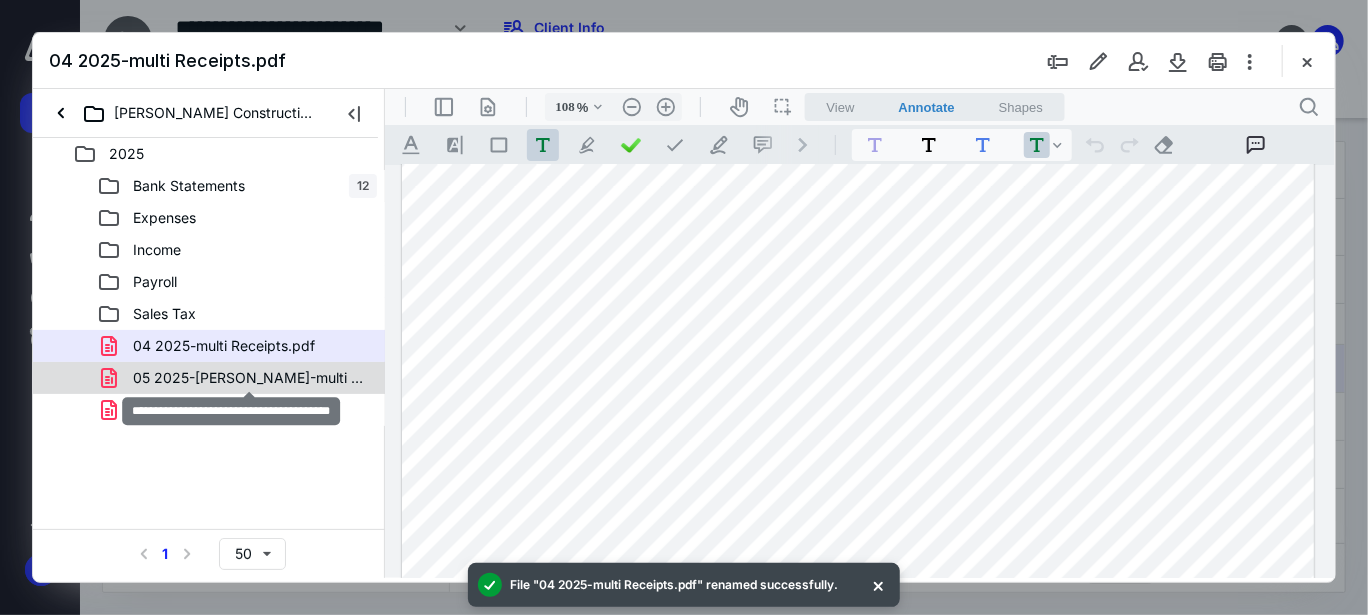 click on "05 2025-[PERSON_NAME]-multi Receipts (1).pdf" at bounding box center (249, 378) 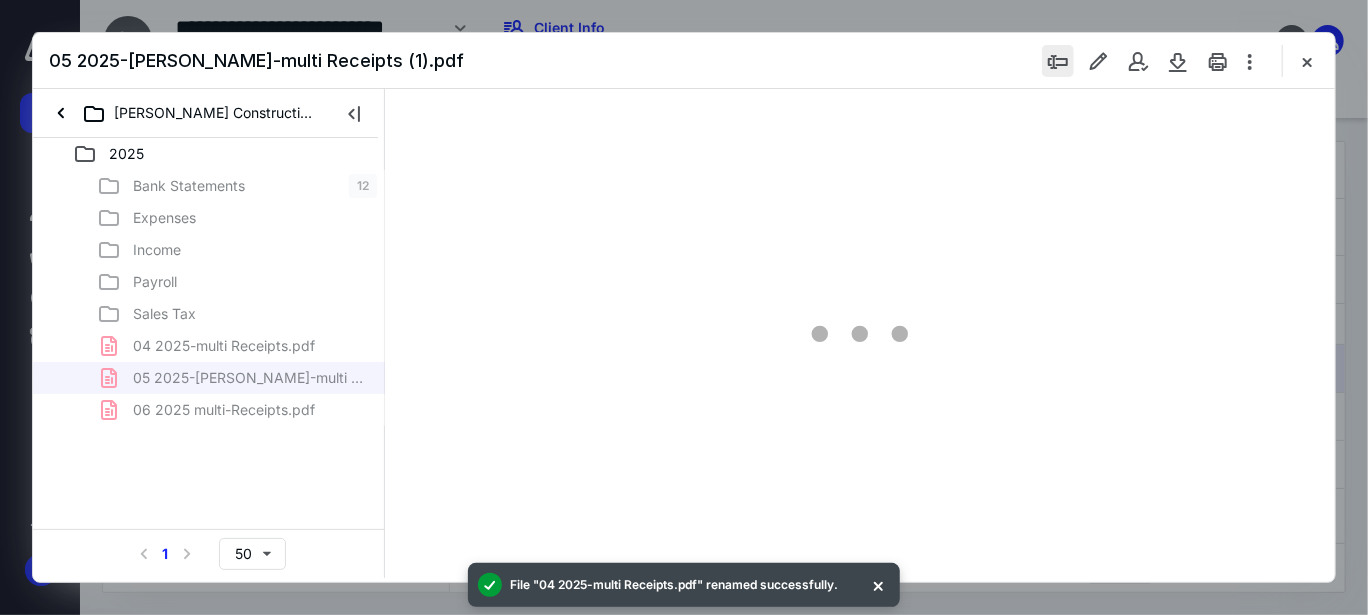 click at bounding box center (1058, 61) 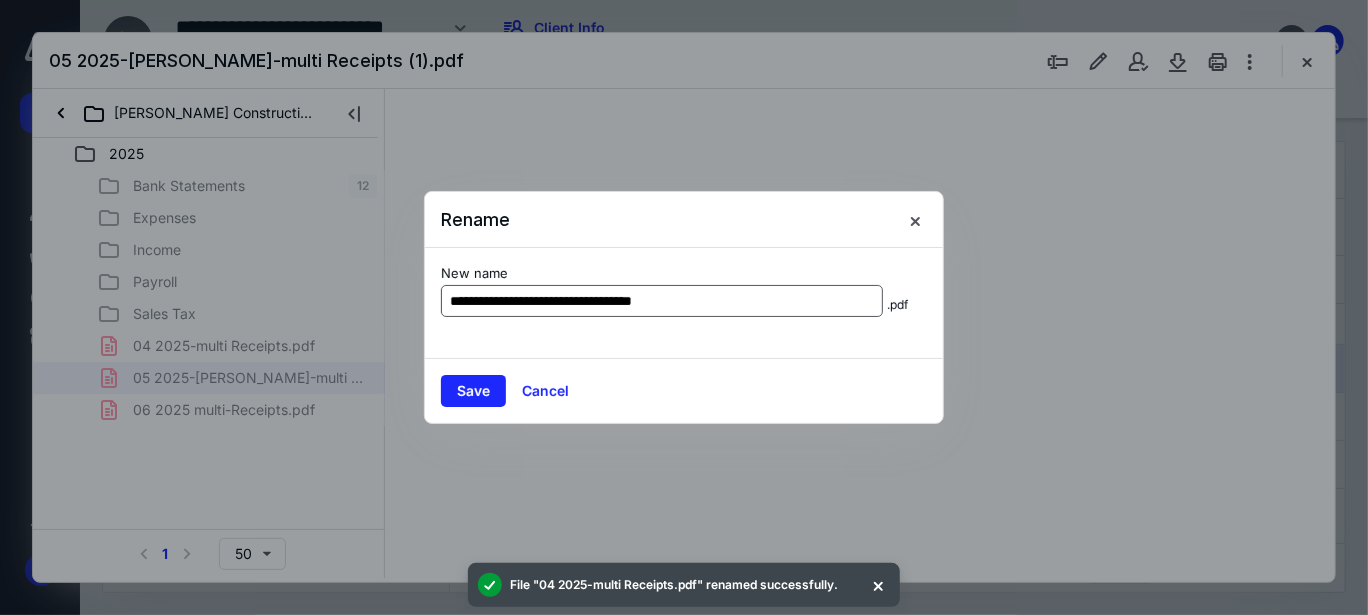 click on "**********" at bounding box center [662, 301] 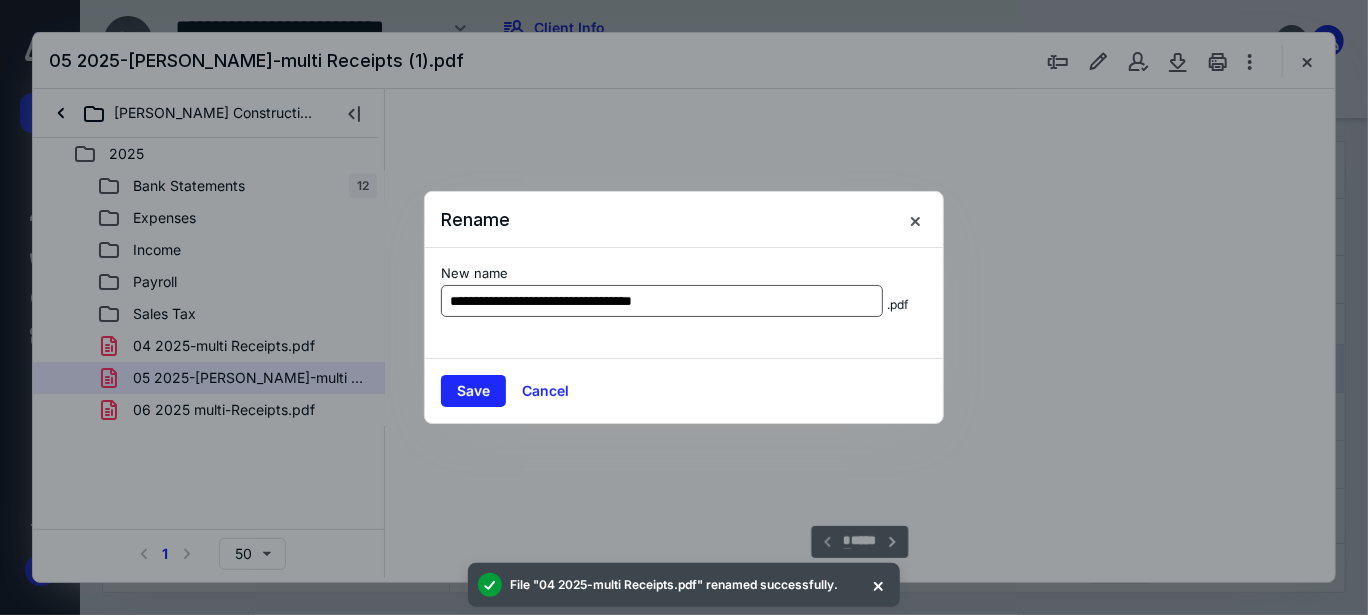 type on "38" 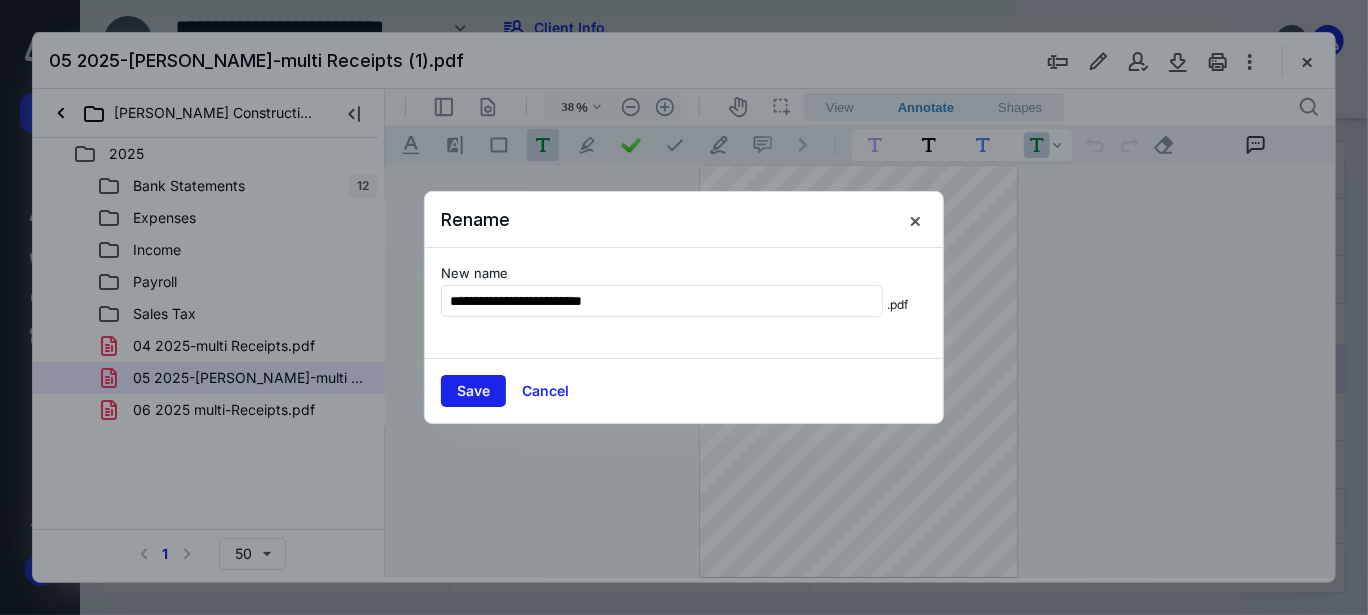 type on "**********" 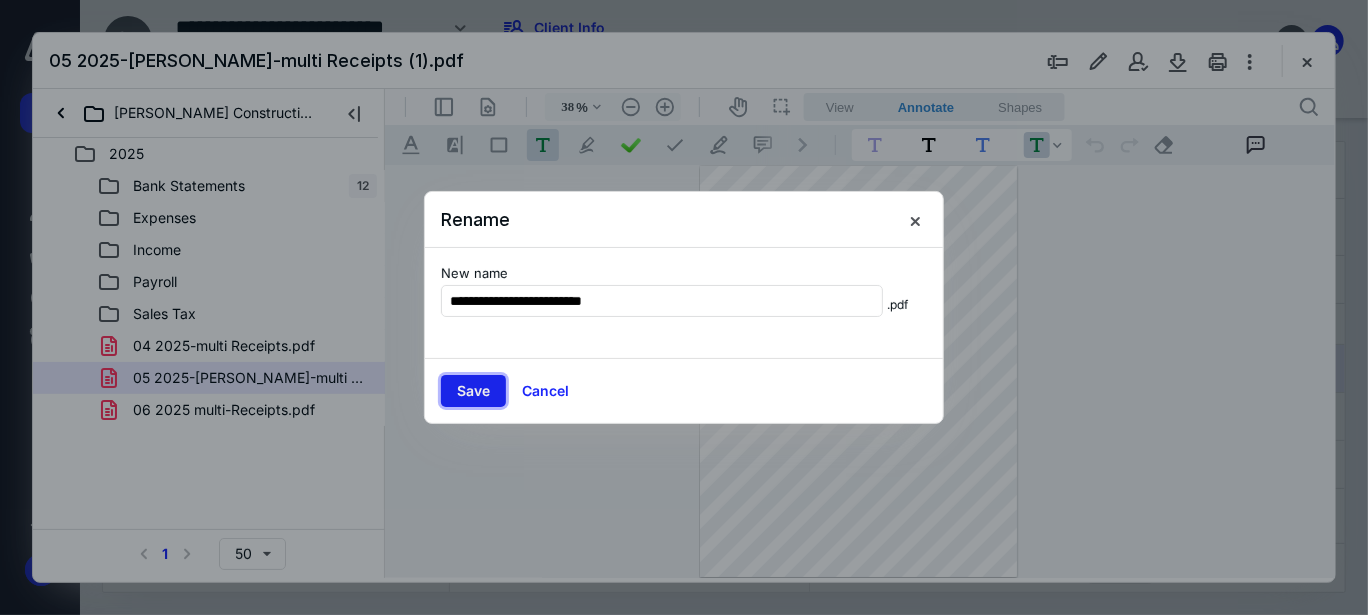 click on "Save" at bounding box center [473, 391] 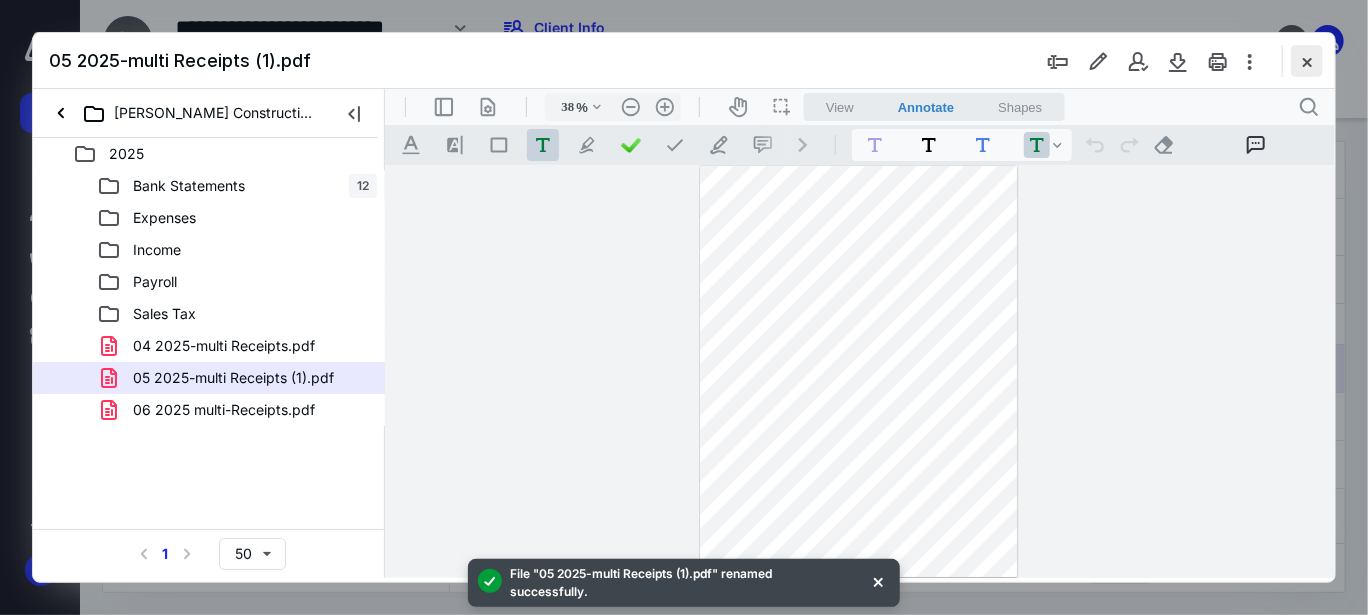 click at bounding box center [1307, 61] 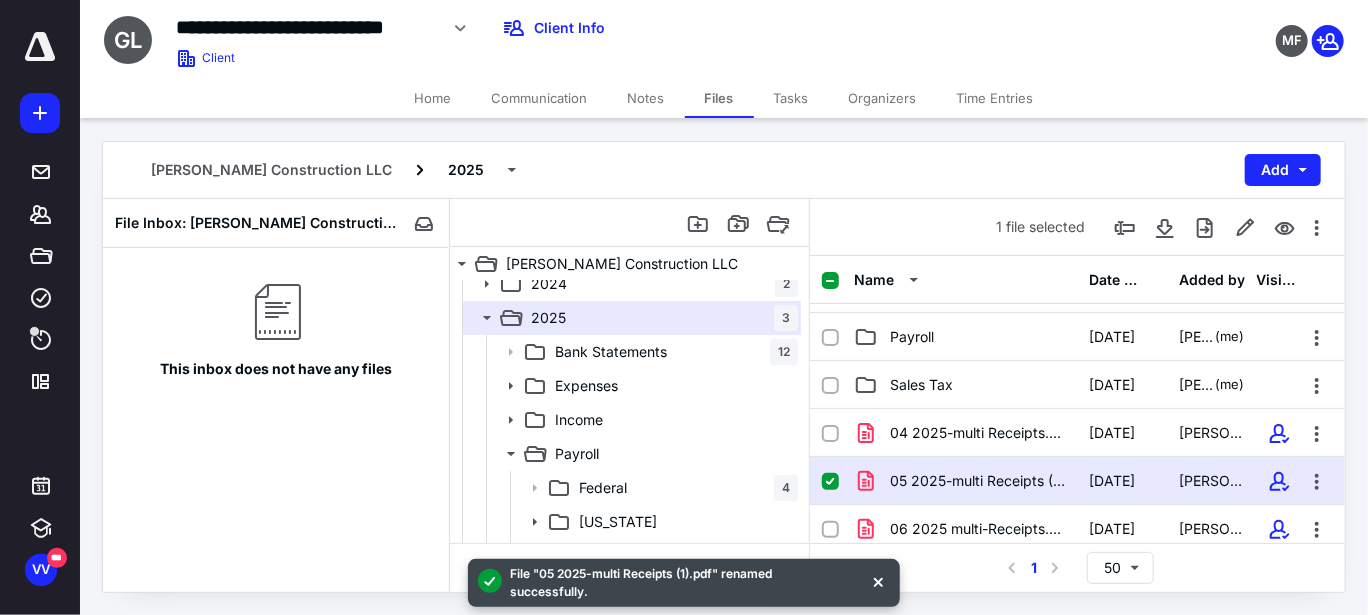 scroll, scrollTop: 99, scrollLeft: 0, axis: vertical 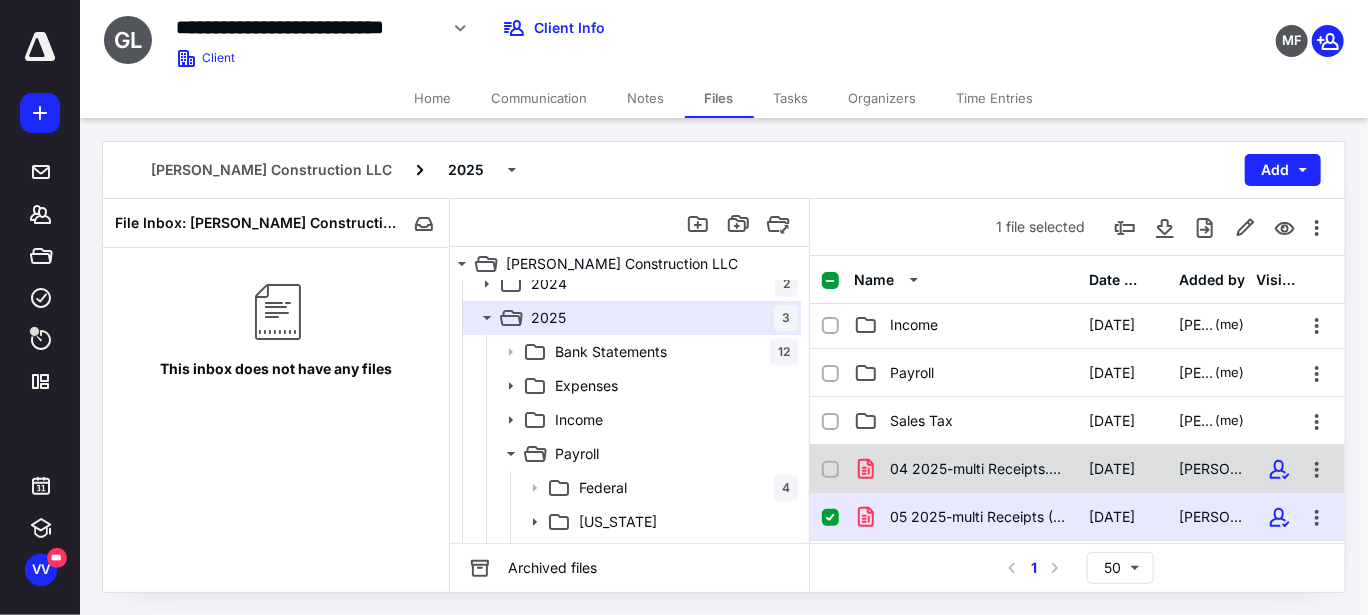 click 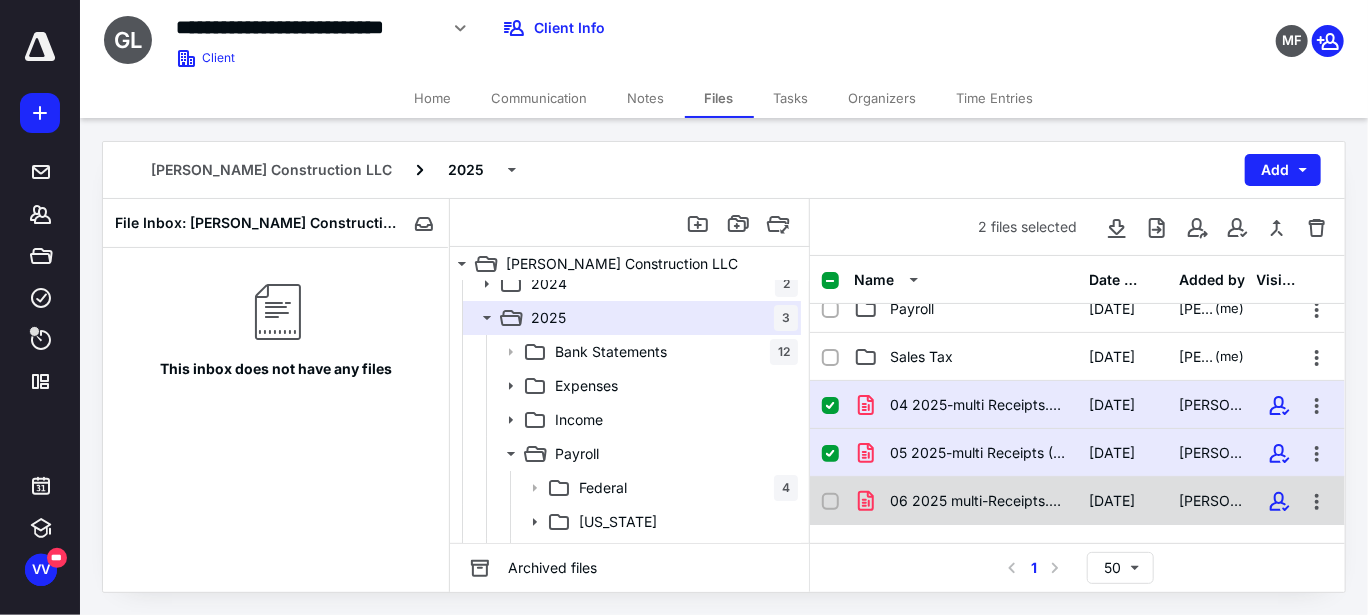 scroll, scrollTop: 299, scrollLeft: 0, axis: vertical 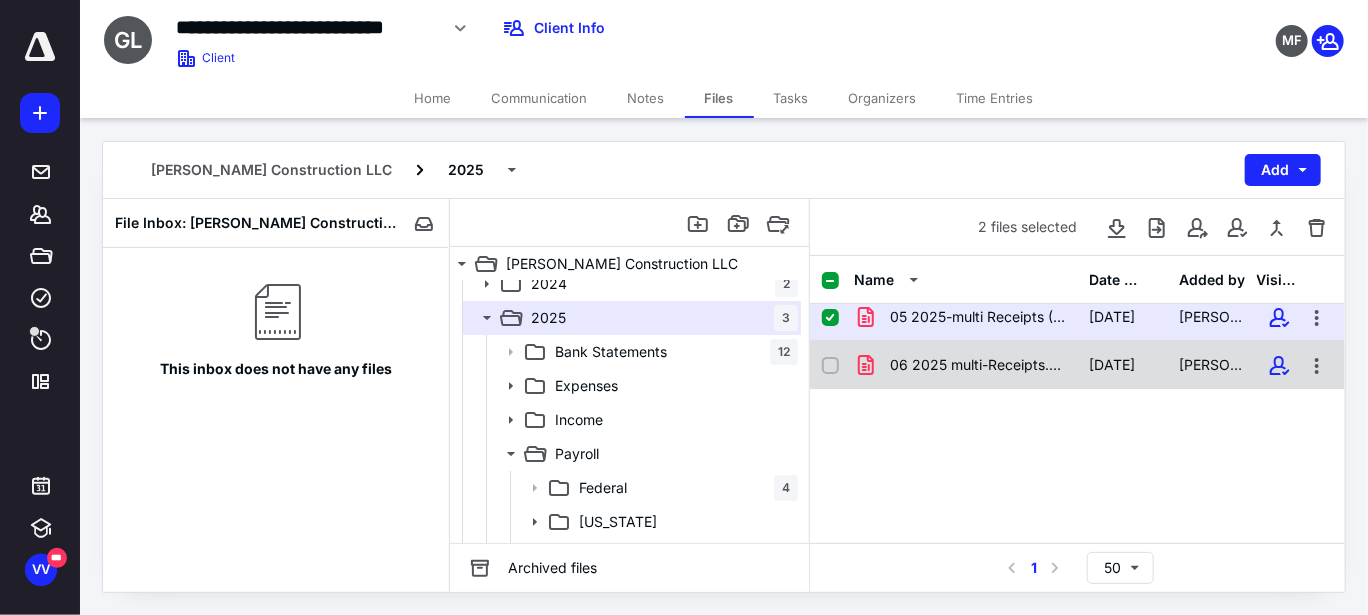 click 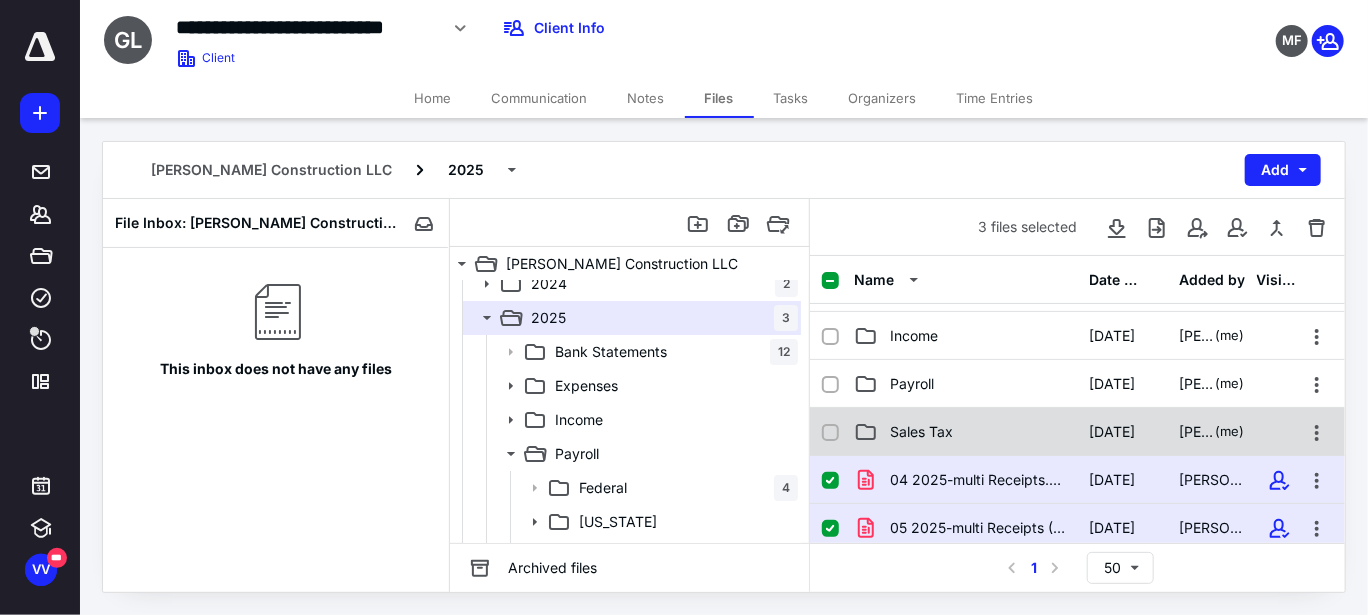 scroll, scrollTop: 200, scrollLeft: 0, axis: vertical 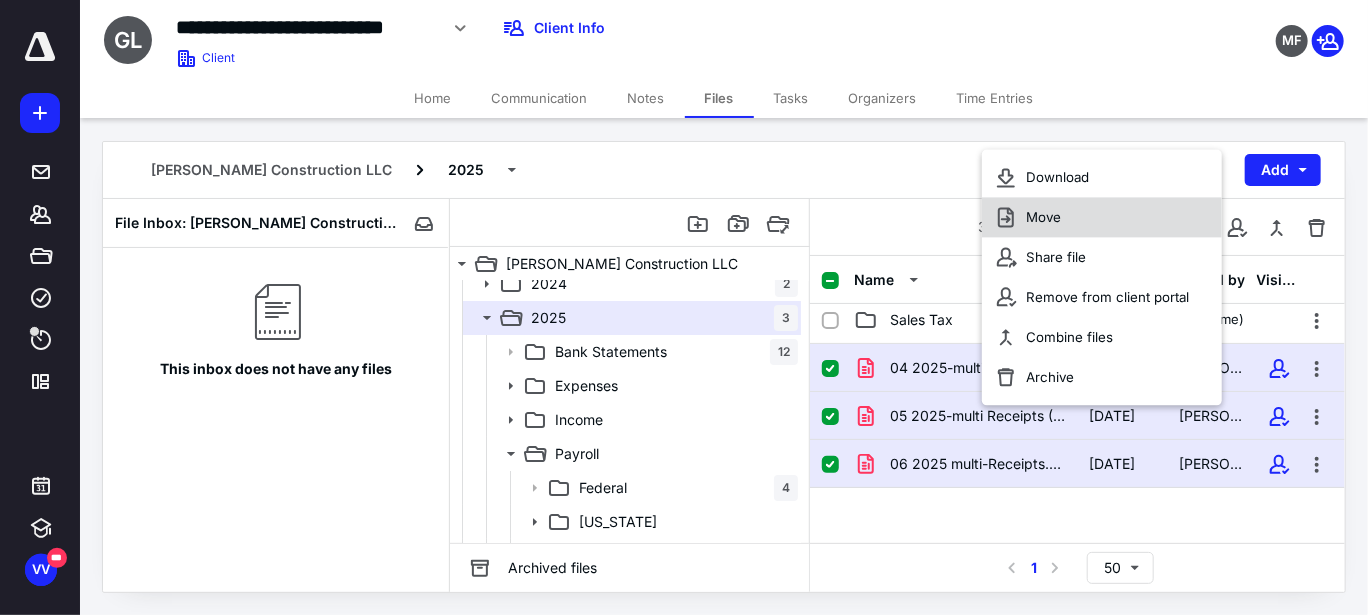 click on "Move" at bounding box center (1043, 218) 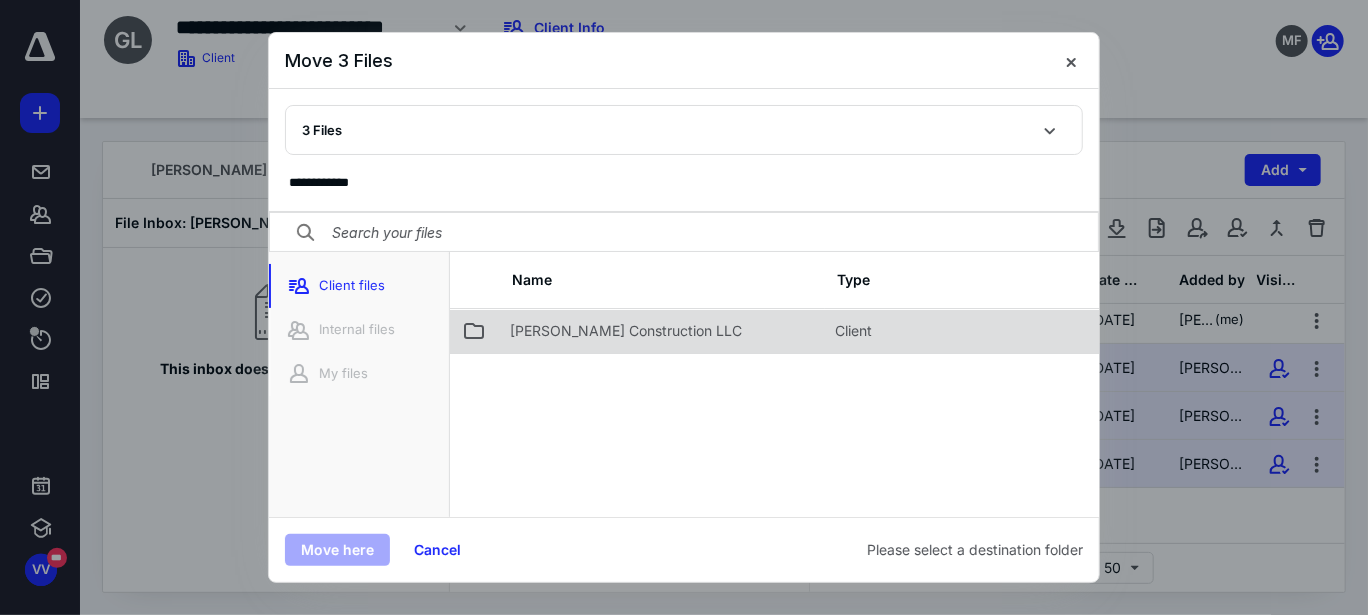 click on "[PERSON_NAME] Construction LLC" at bounding box center (626, 331) 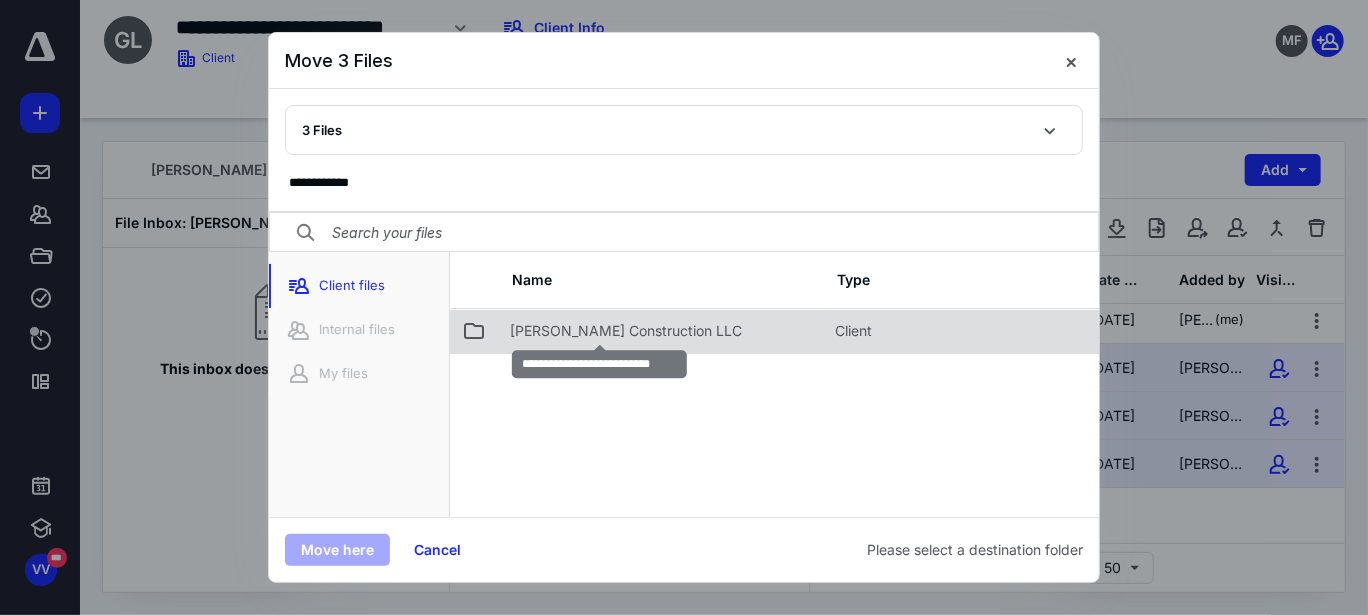 click on "[PERSON_NAME] Construction LLC" at bounding box center (626, 331) 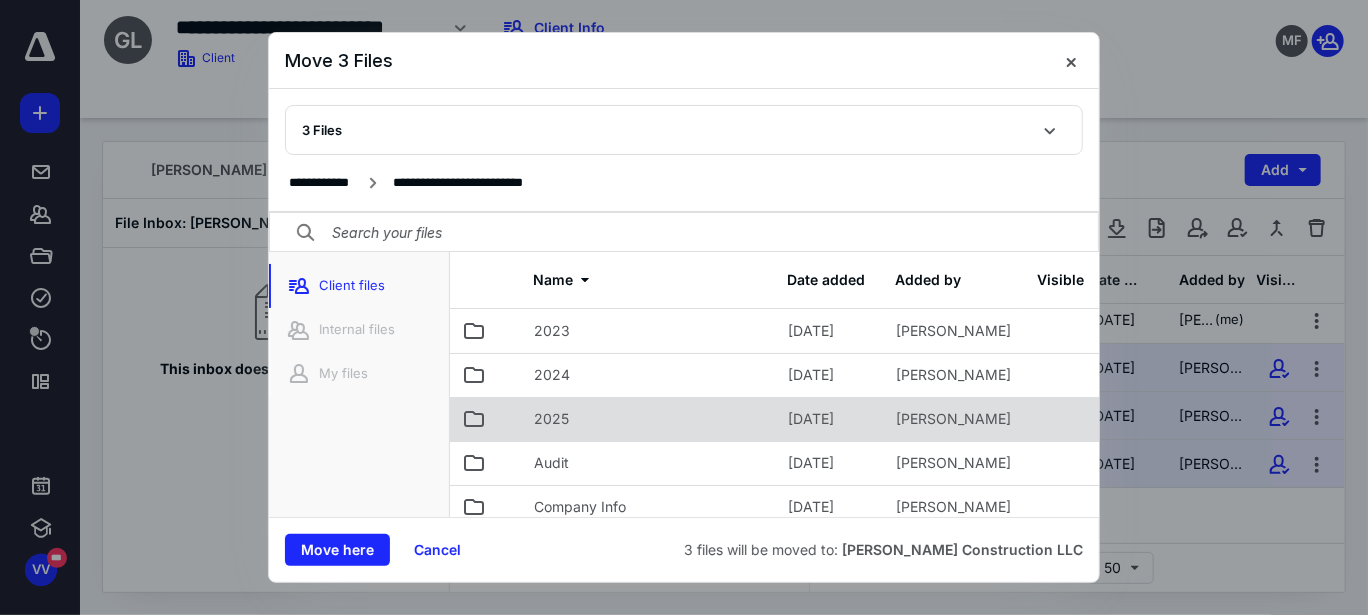 click on "2025" at bounding box center [551, 419] 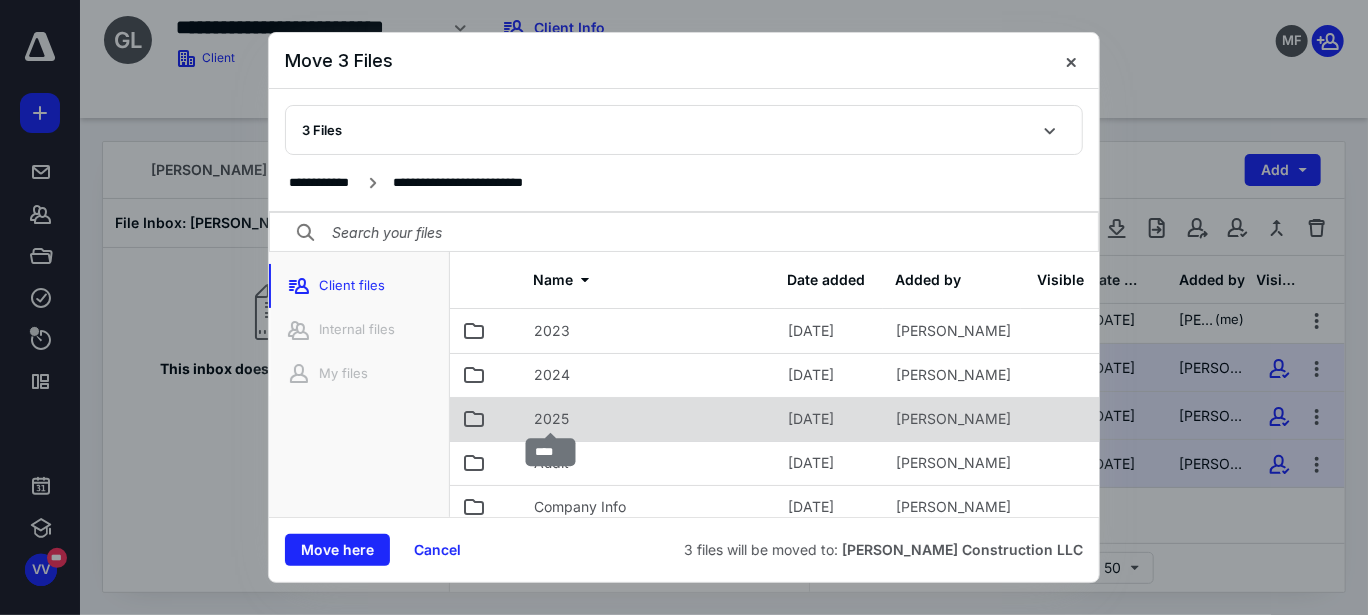 click on "2025" at bounding box center [551, 419] 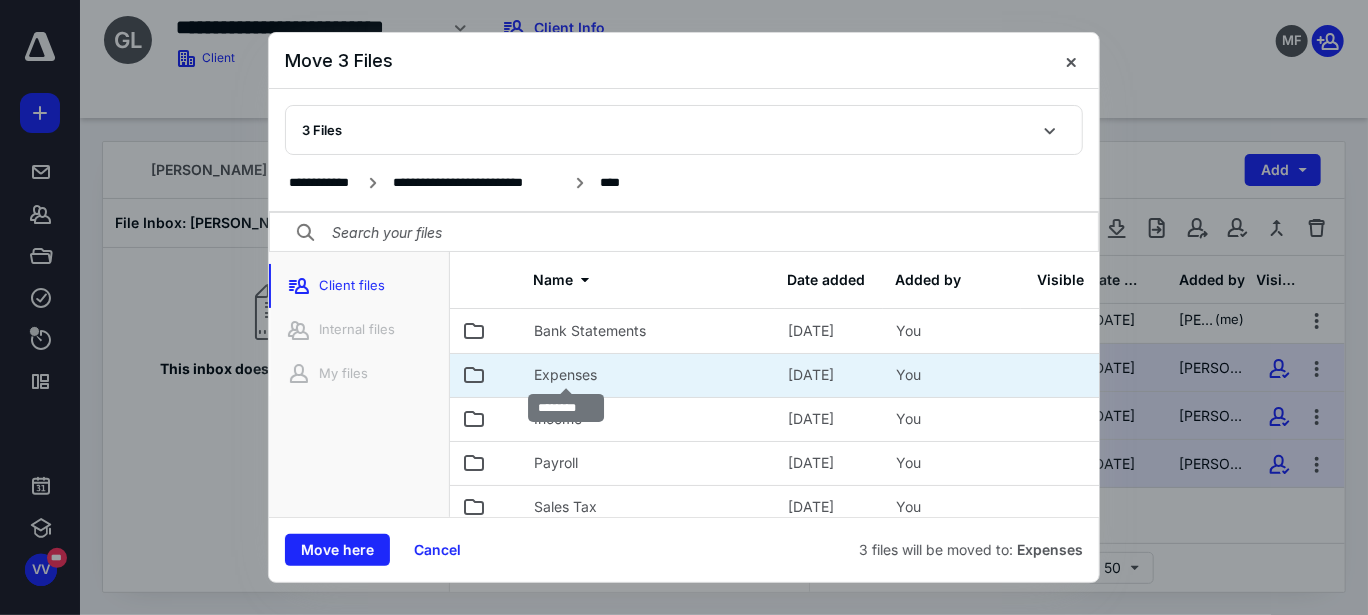 click on "Expenses" at bounding box center [565, 375] 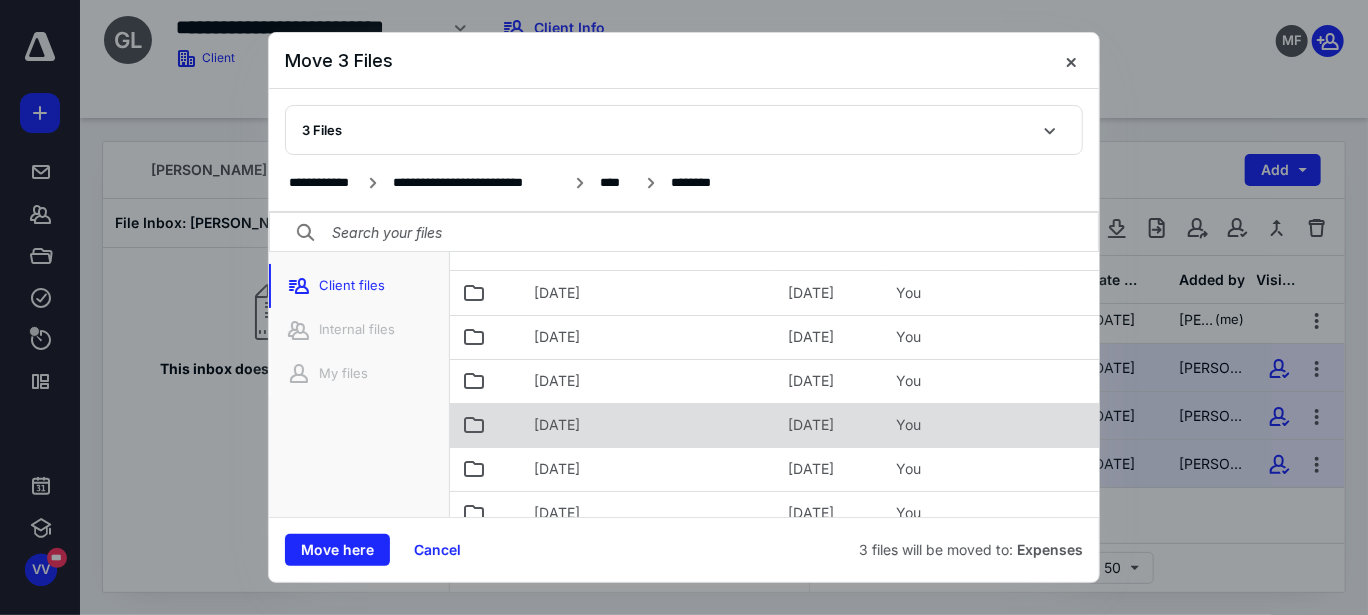 scroll, scrollTop: 100, scrollLeft: 0, axis: vertical 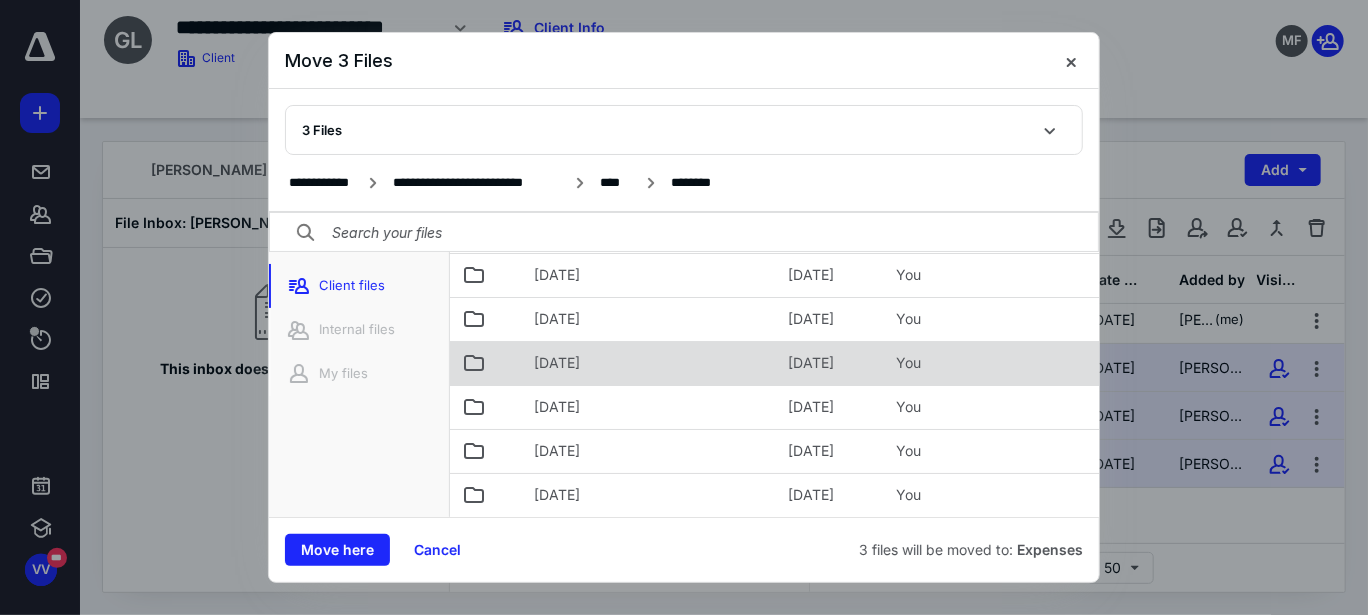 click on "[DATE]" at bounding box center (557, 363) 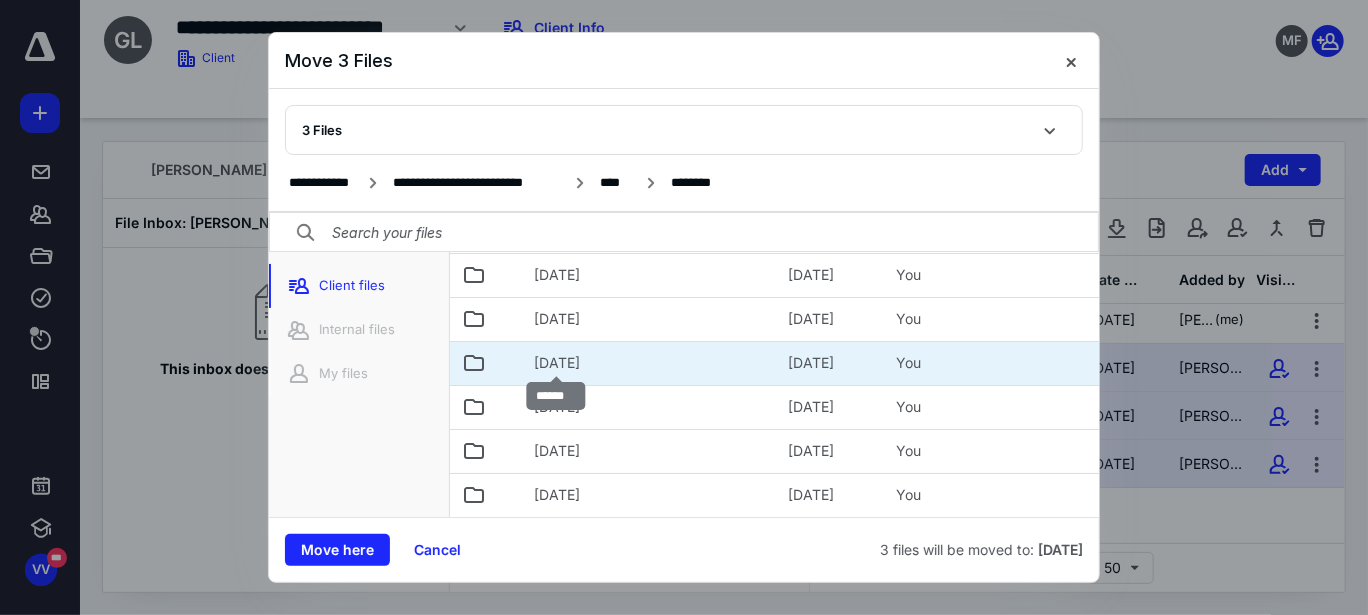 click on "[DATE]" at bounding box center [557, 363] 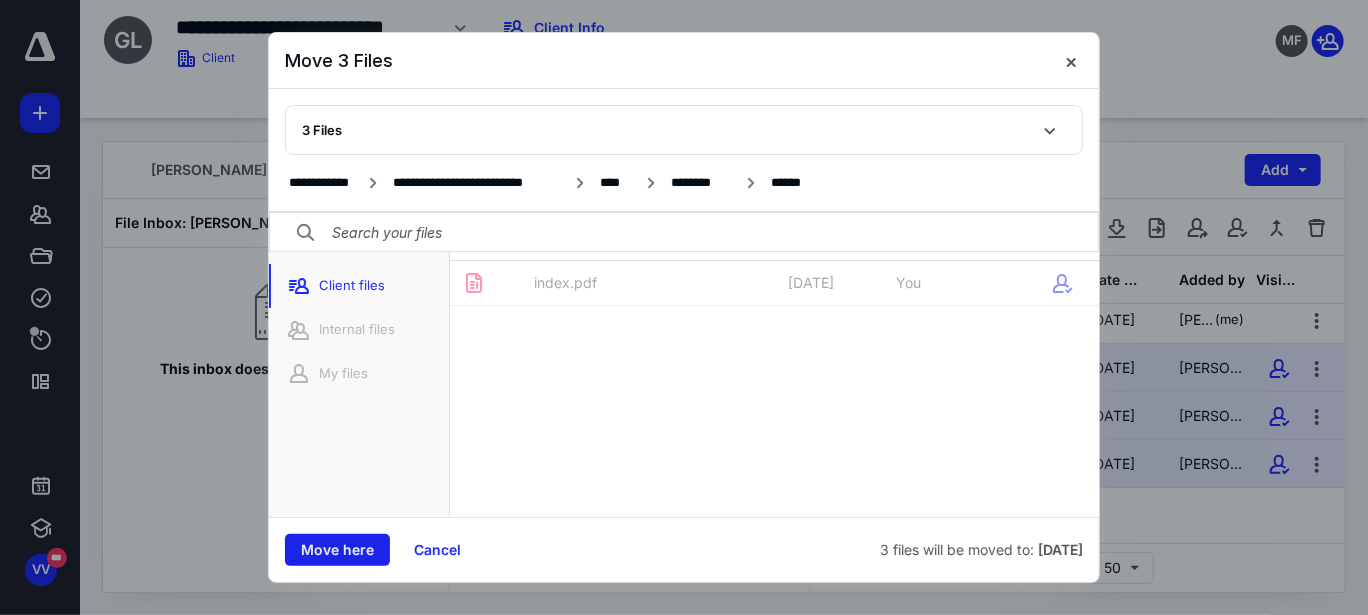 click on "Move here" at bounding box center (337, 550) 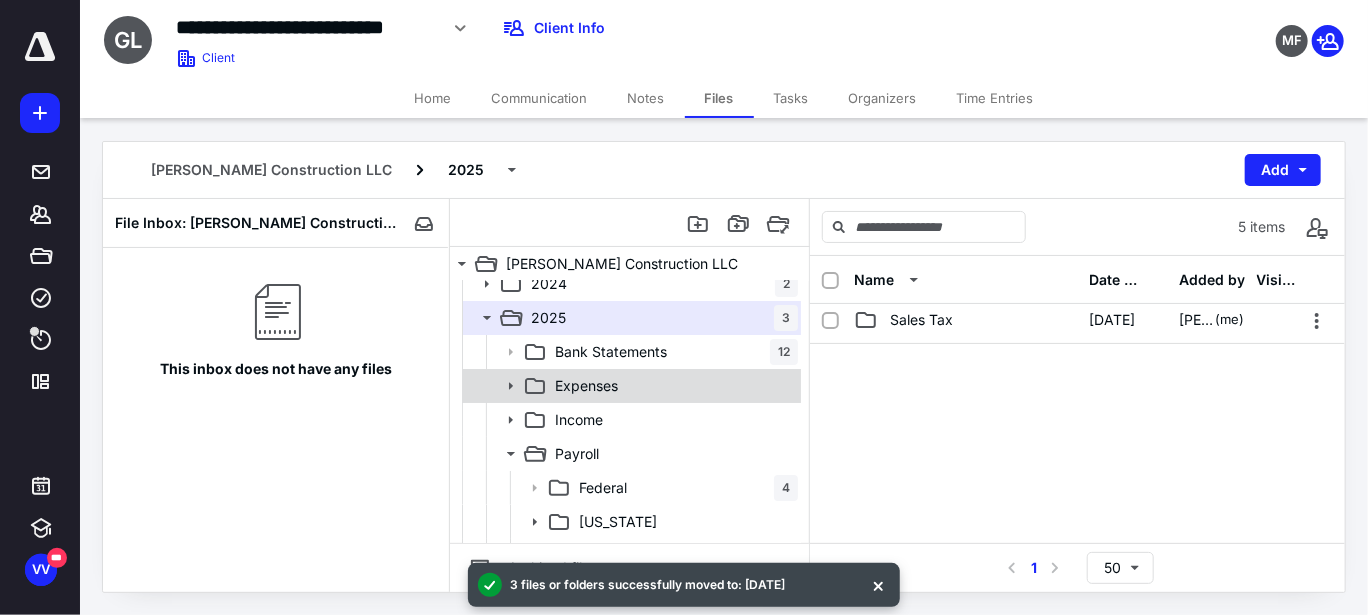click on "Expenses" at bounding box center (586, 386) 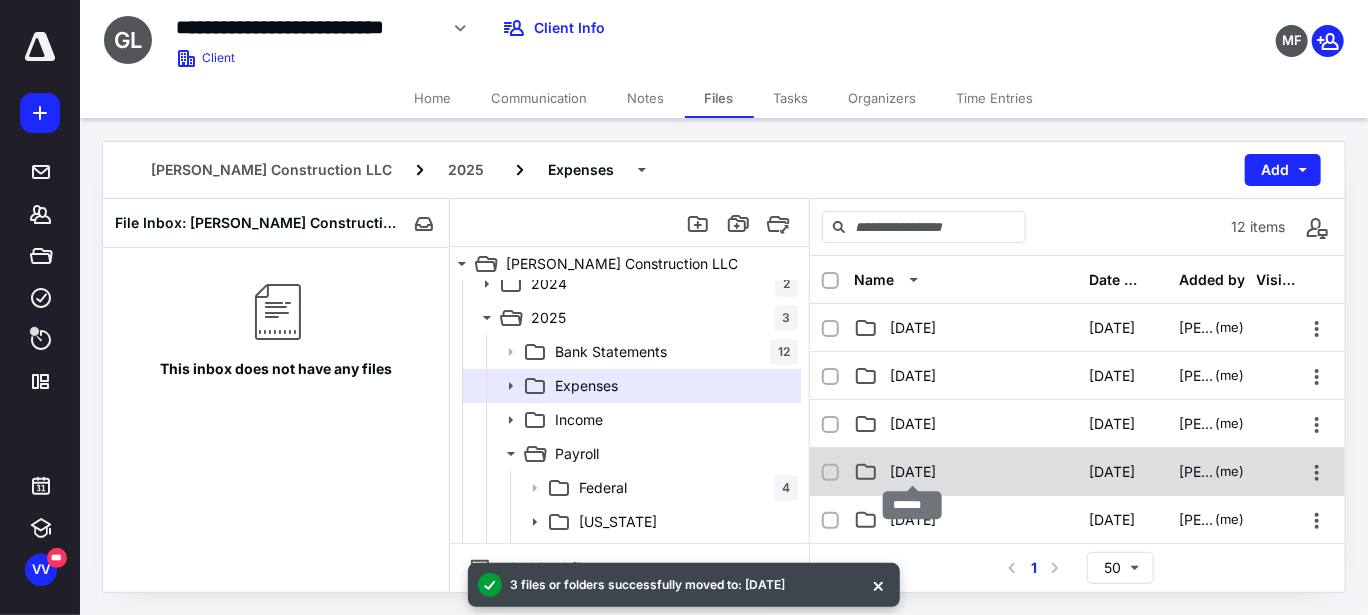 click on "[DATE]" at bounding box center [913, 472] 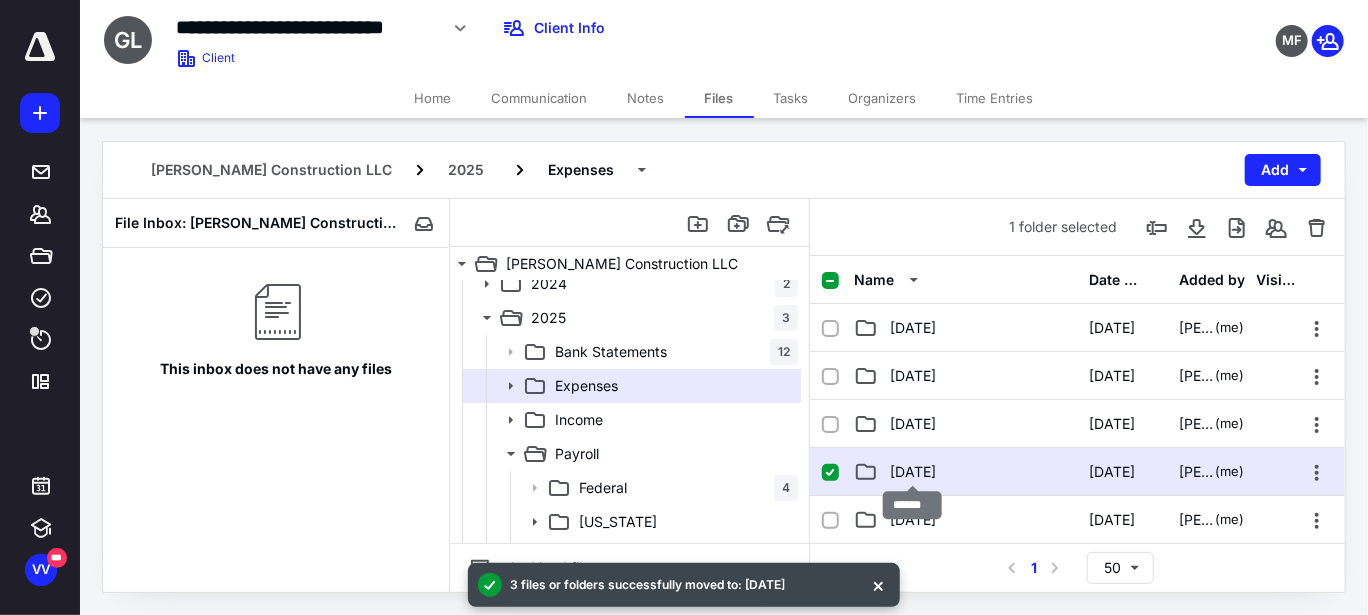 click on "[DATE]" at bounding box center (913, 472) 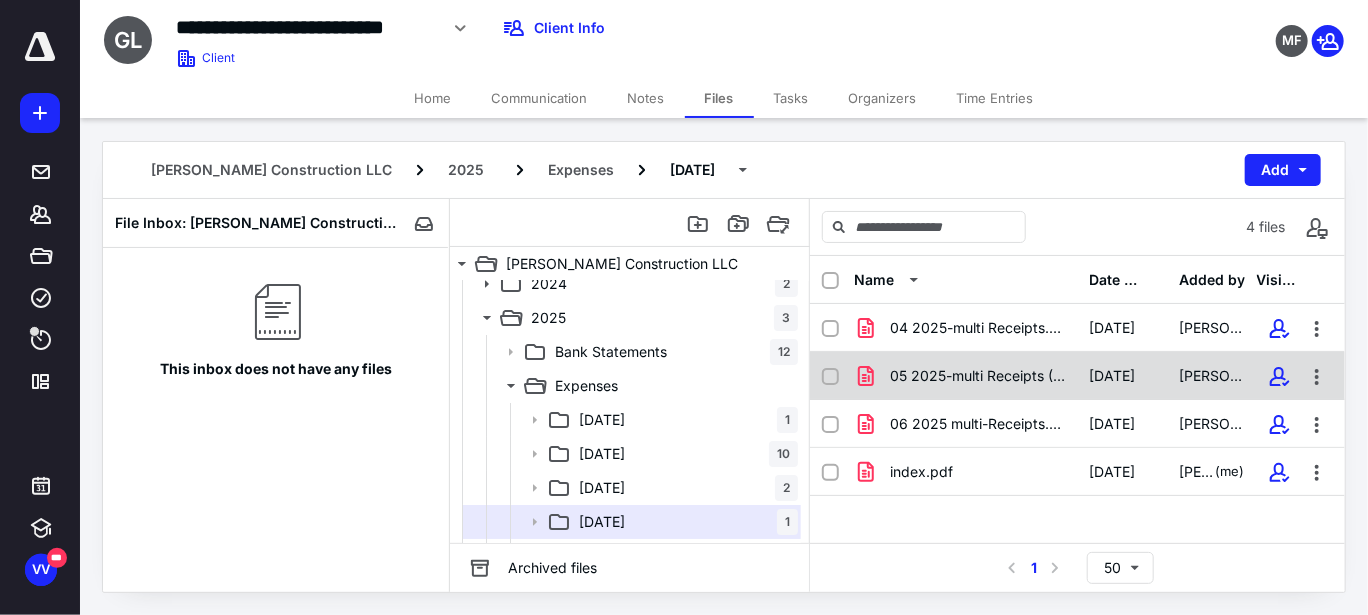 click 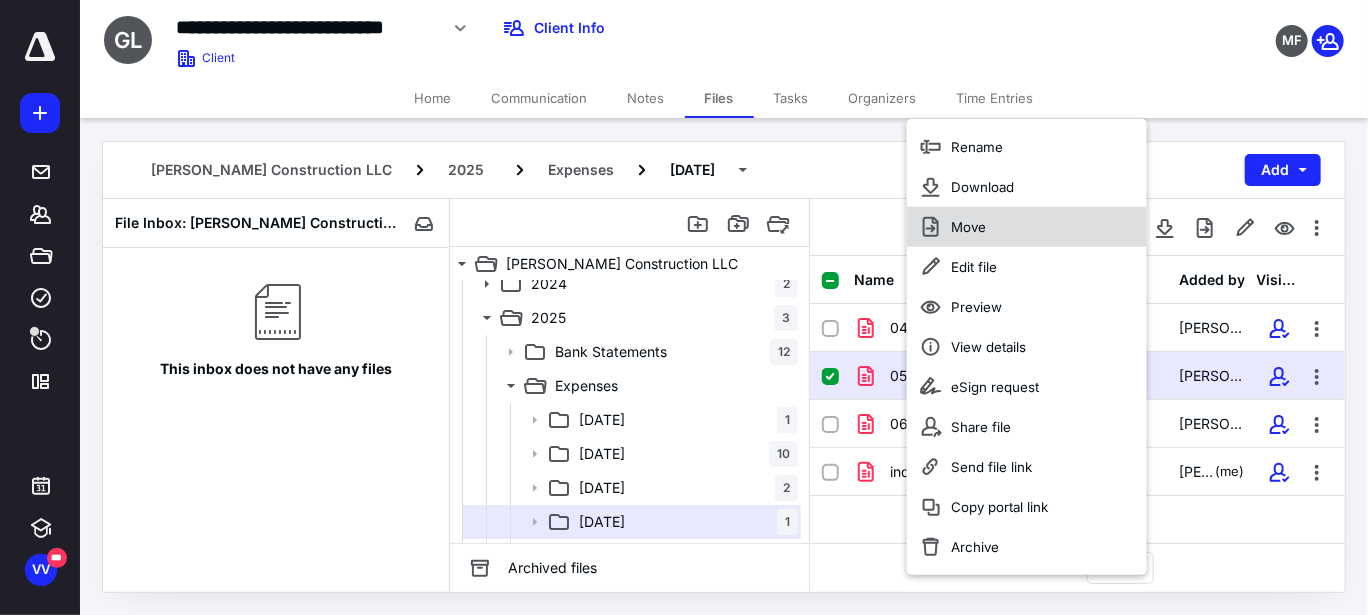 click on "Move" at bounding box center (968, 227) 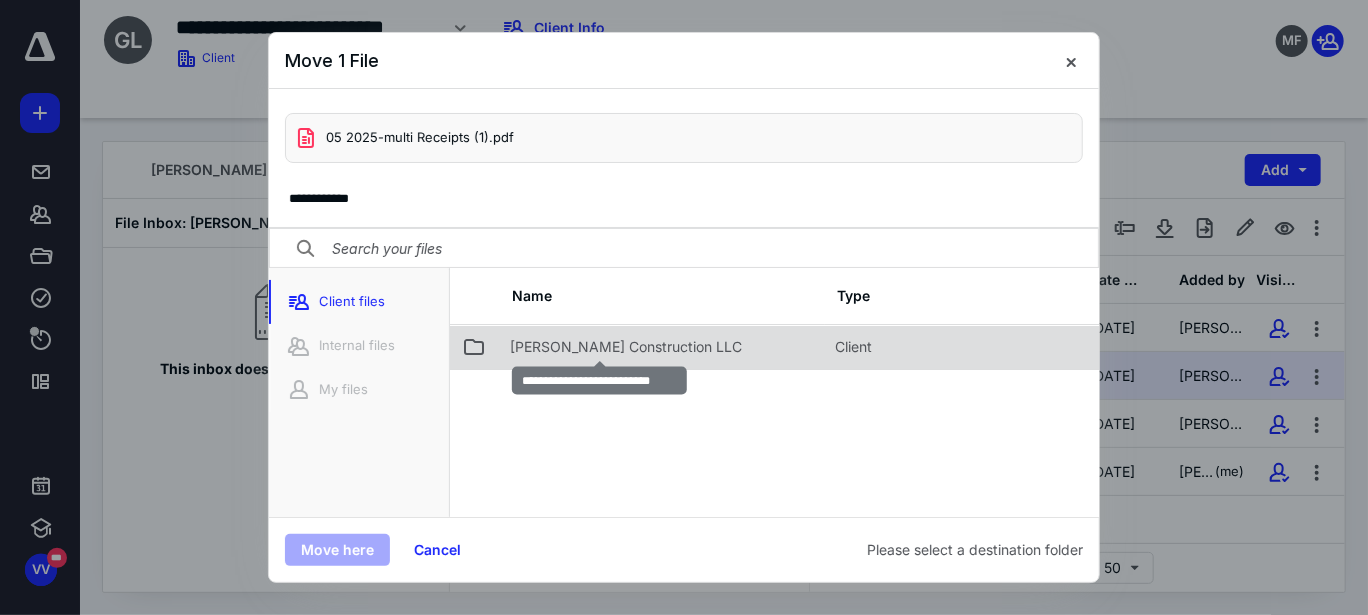 click on "[PERSON_NAME] Construction LLC" at bounding box center [626, 347] 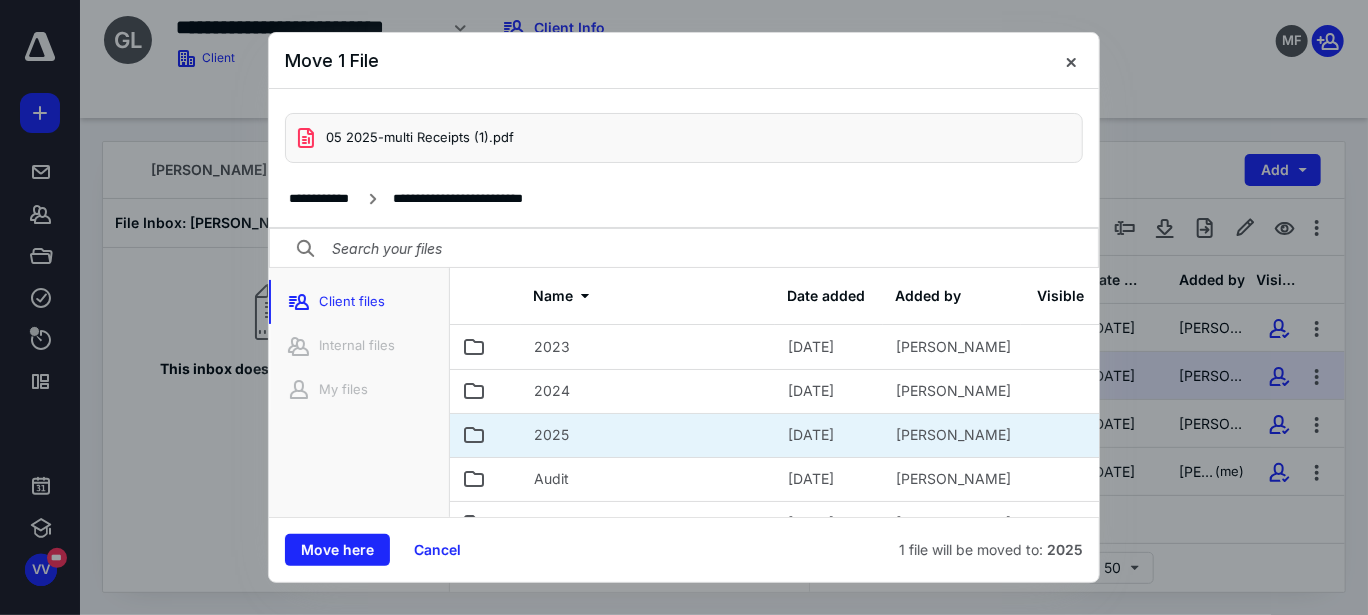 click on "2025" at bounding box center [649, 435] 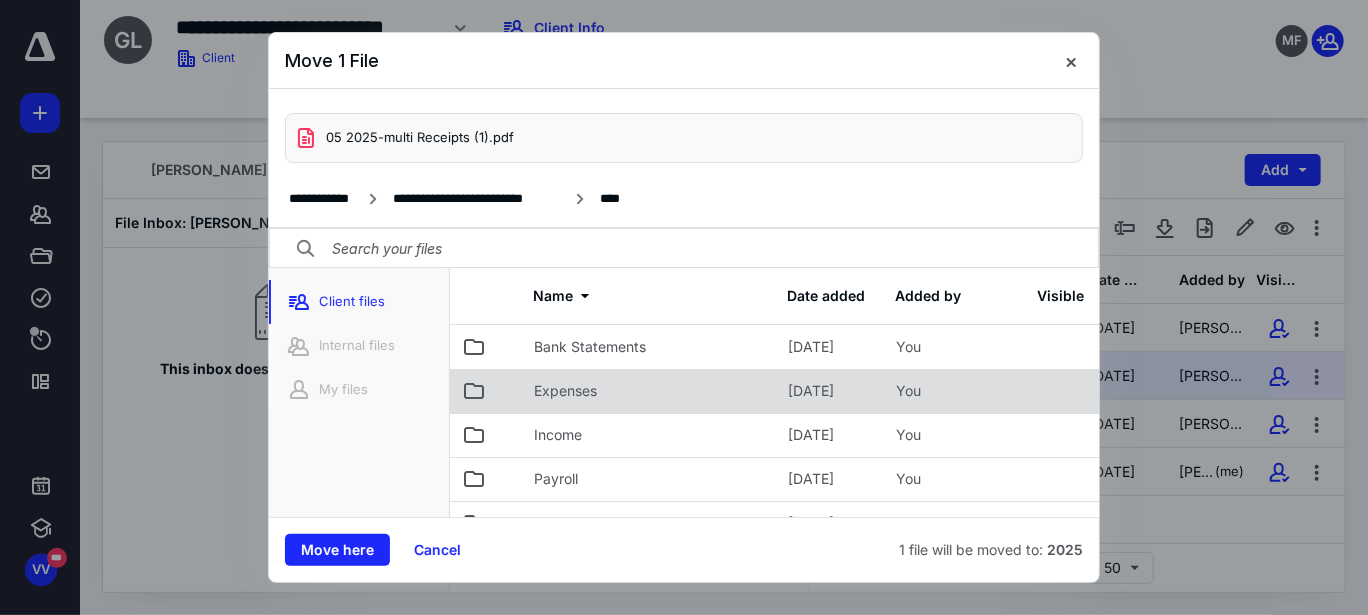 click on "Expenses" at bounding box center [565, 391] 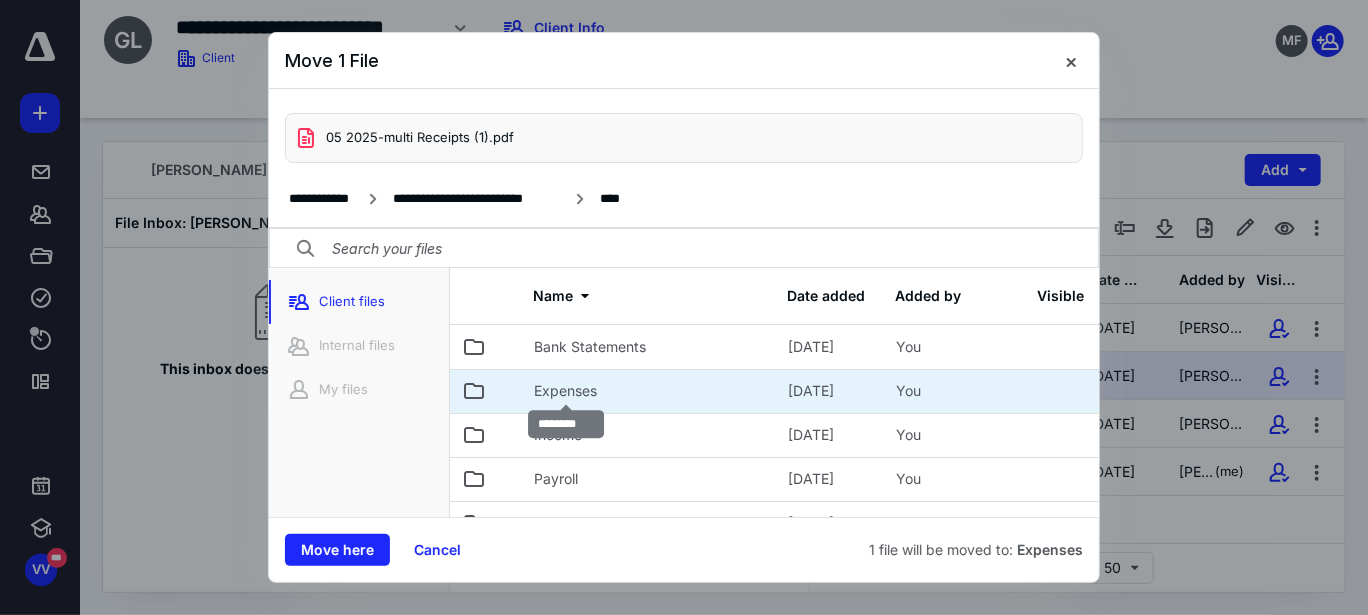 click on "Expenses" at bounding box center [565, 391] 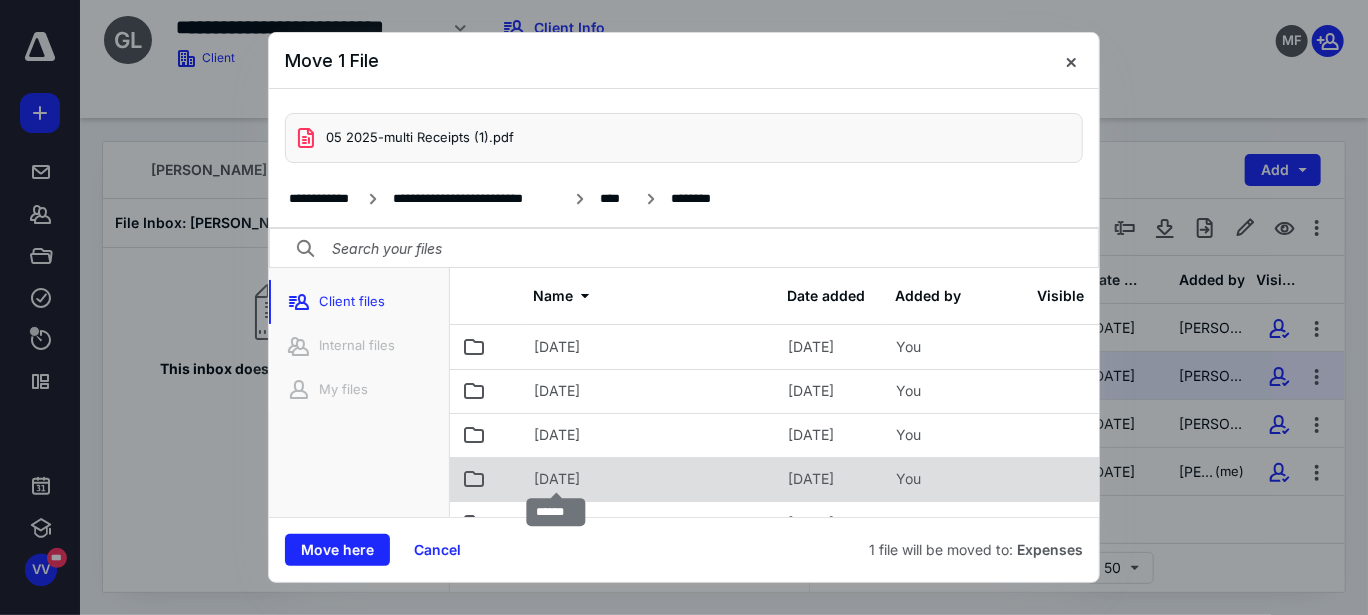 scroll, scrollTop: 100, scrollLeft: 0, axis: vertical 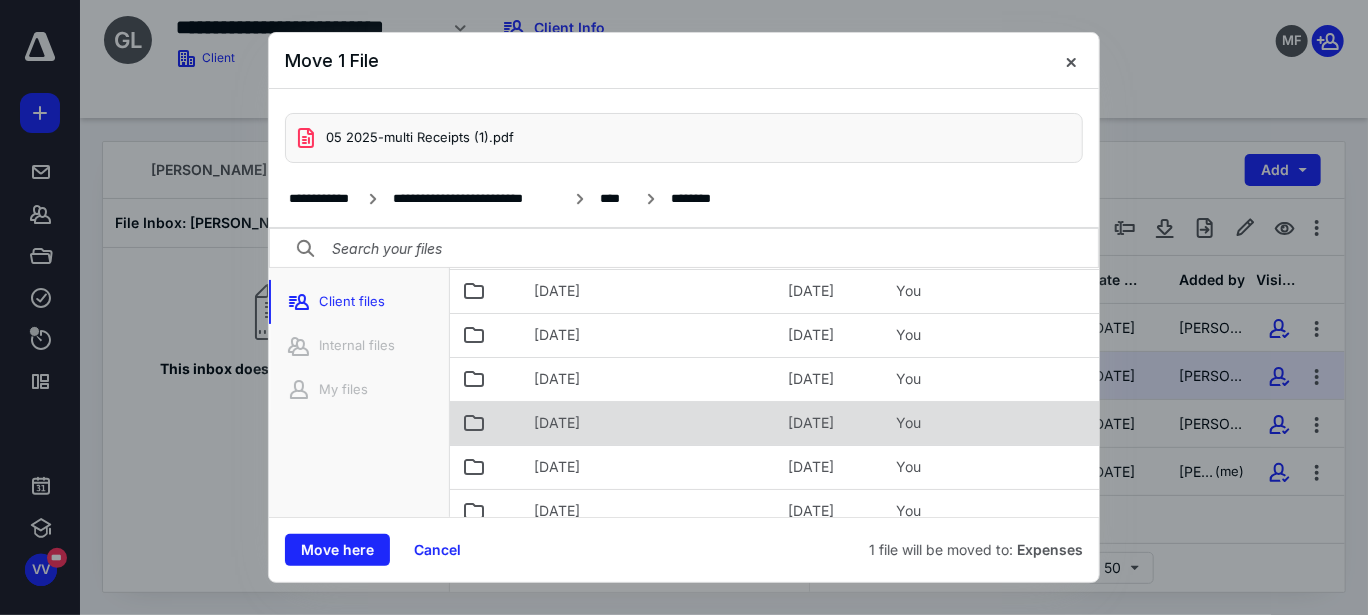 click on "[DATE]" at bounding box center [557, 423] 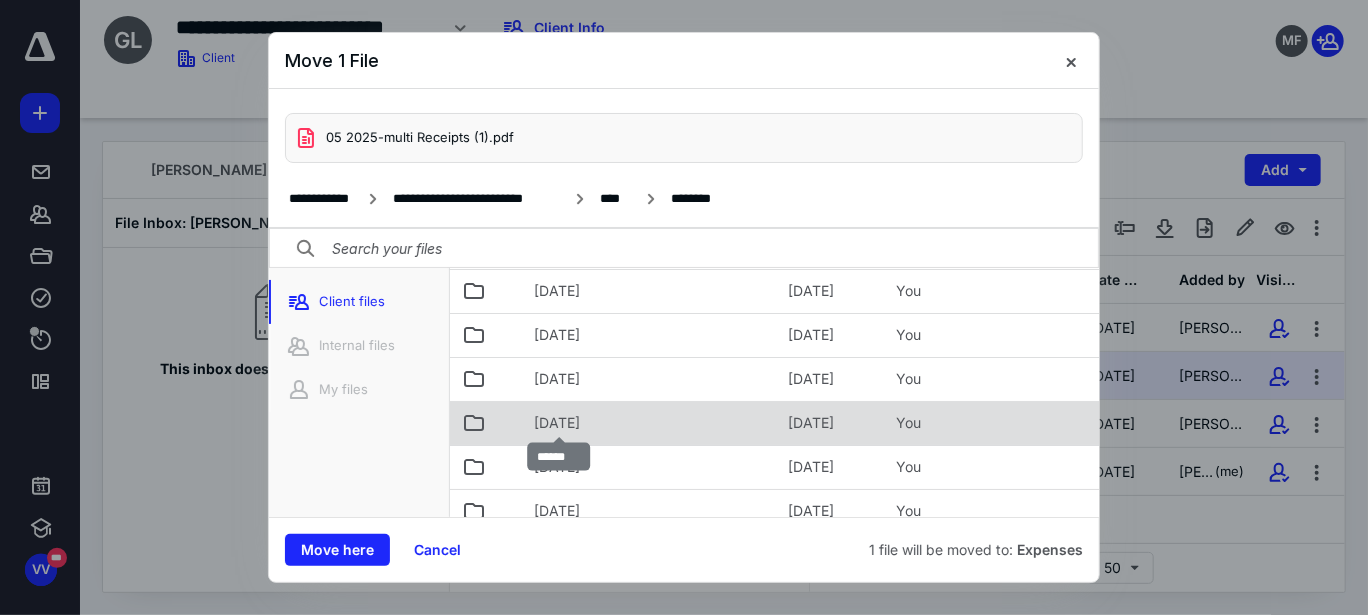 click on "[DATE]" at bounding box center [557, 423] 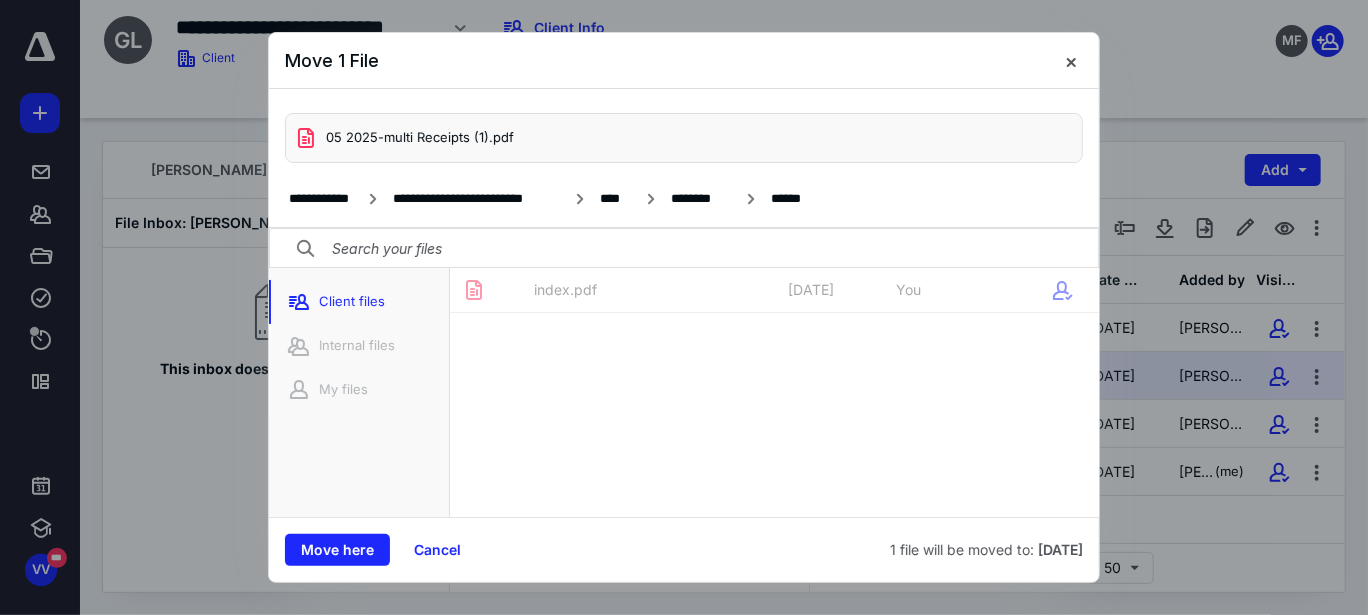 scroll, scrollTop: 57, scrollLeft: 0, axis: vertical 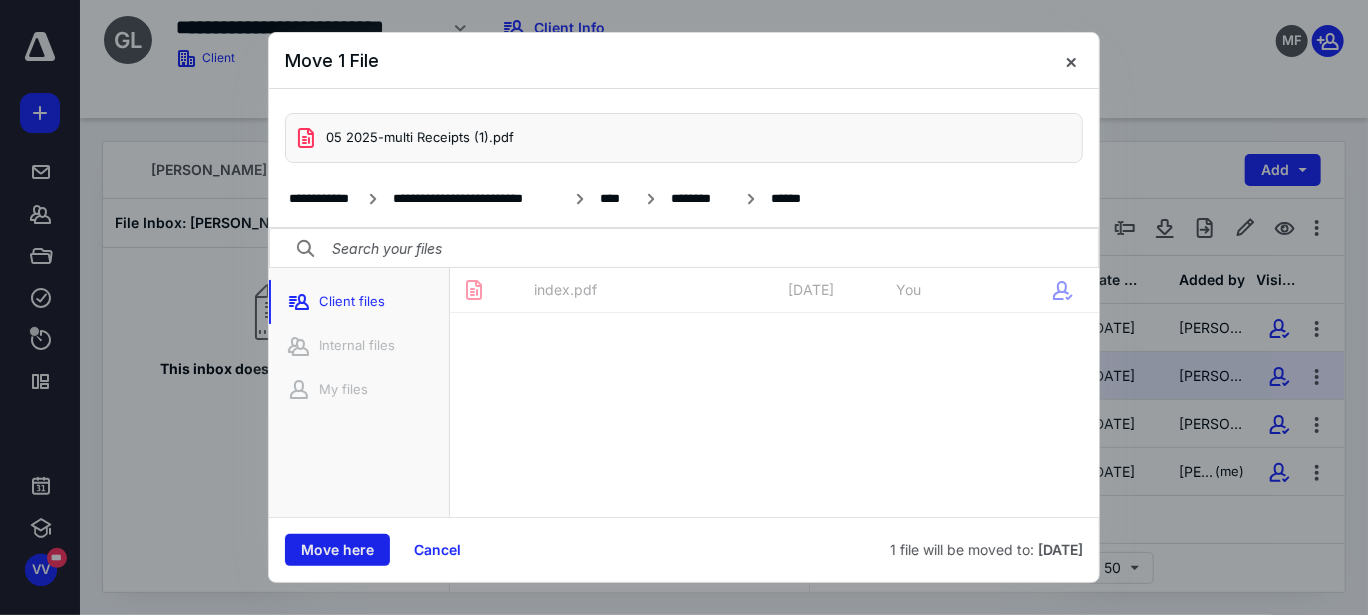 click on "Move here" at bounding box center [337, 550] 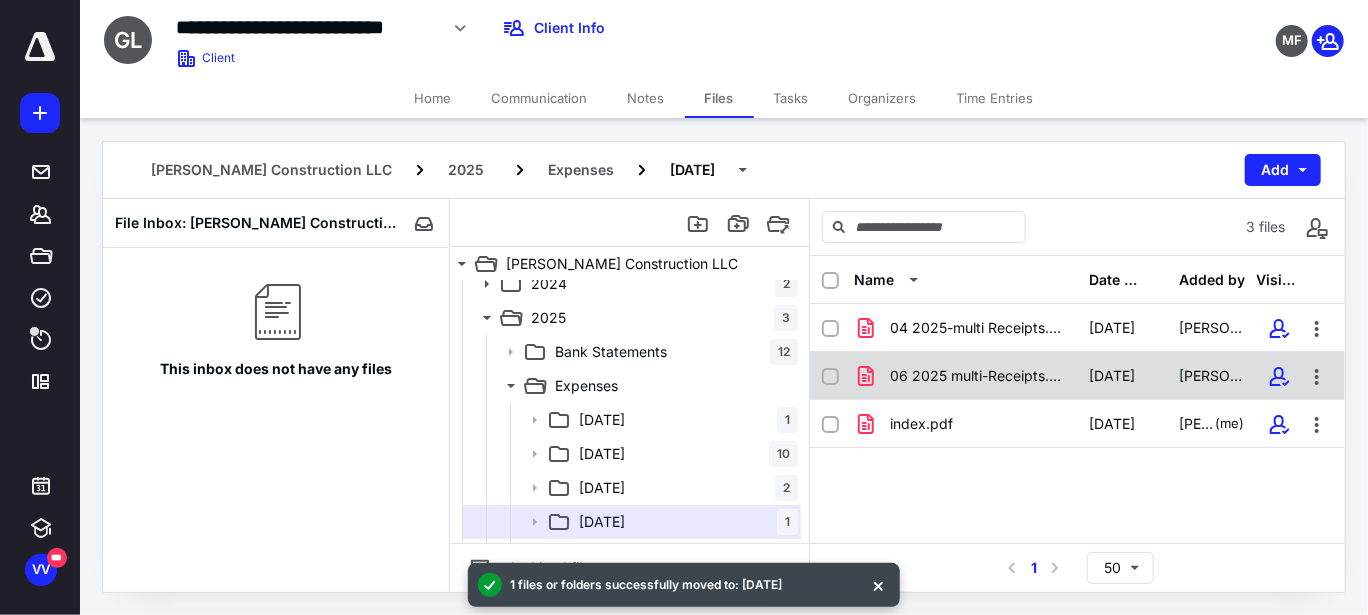 click at bounding box center (830, 377) 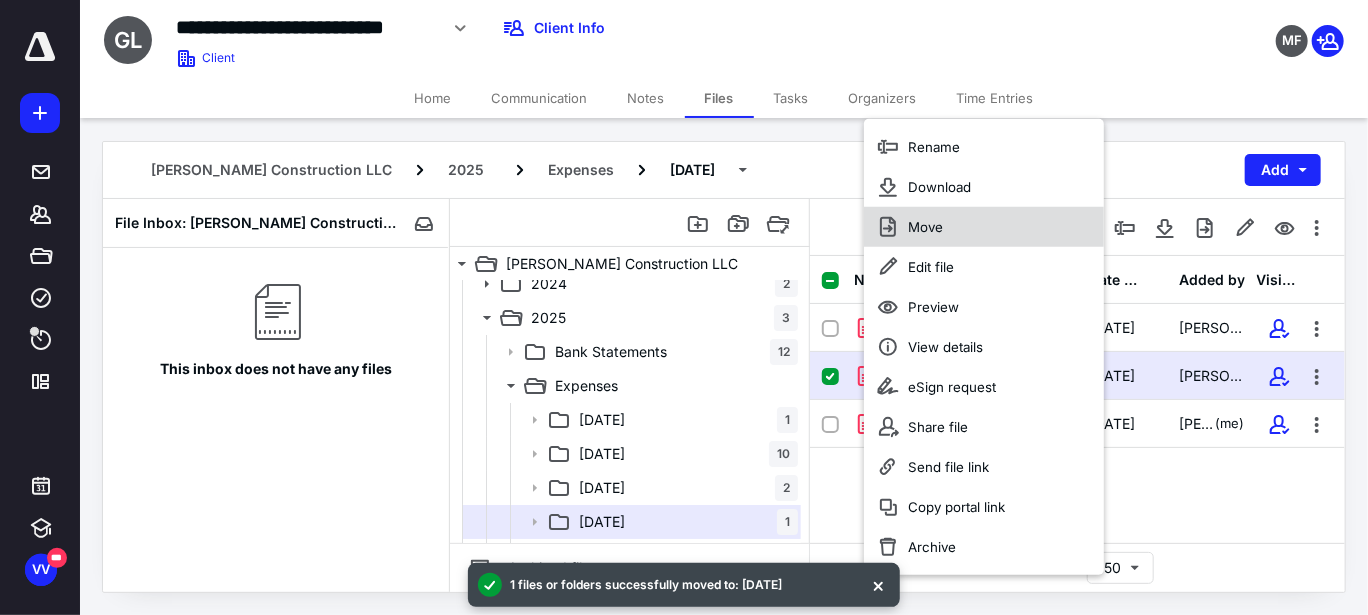 click on "Move" at bounding box center (925, 227) 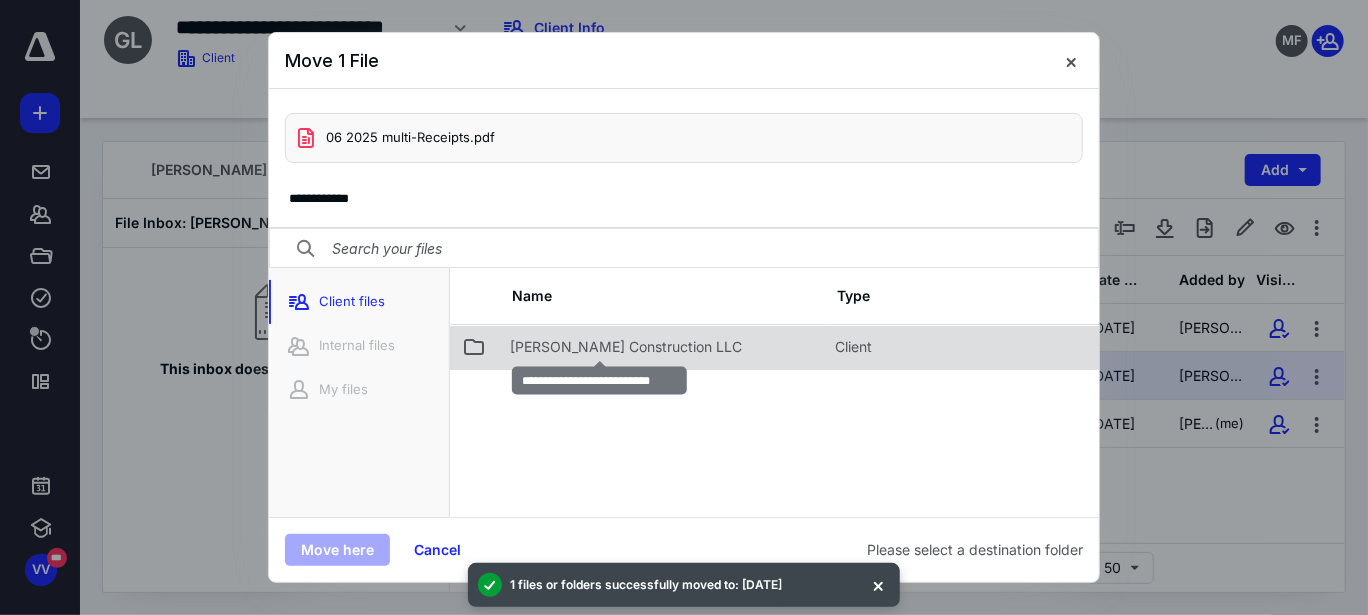 click on "[PERSON_NAME] Construction LLC" at bounding box center (626, 347) 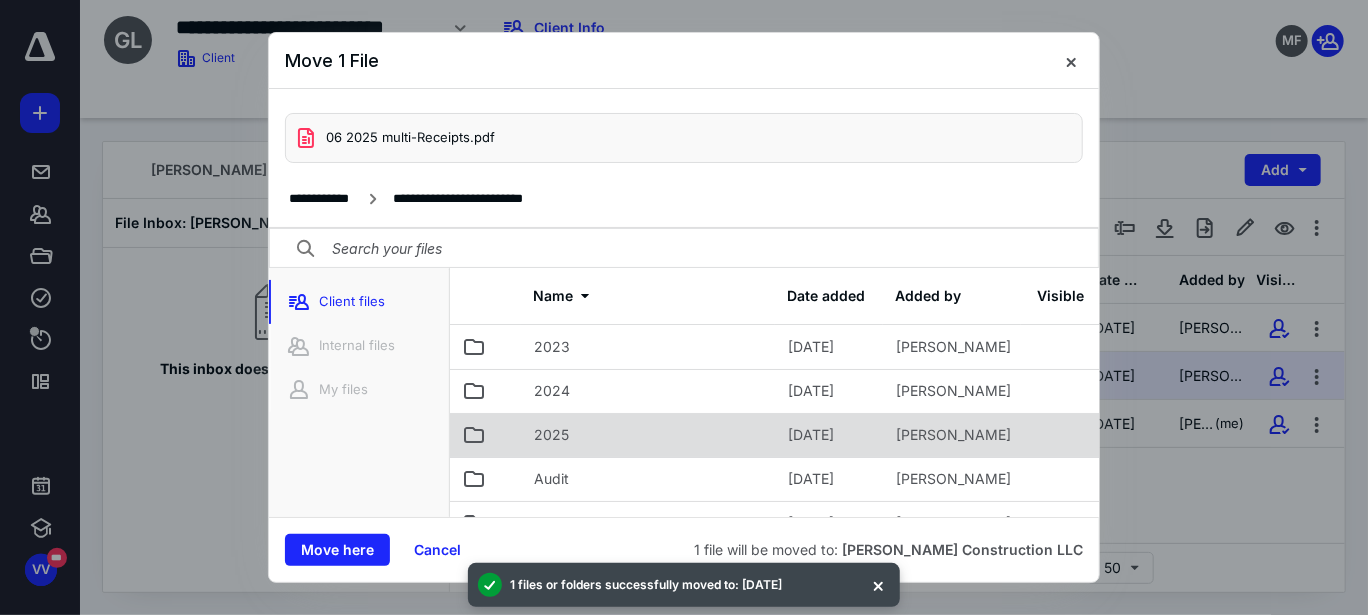 click on "2025" at bounding box center (551, 435) 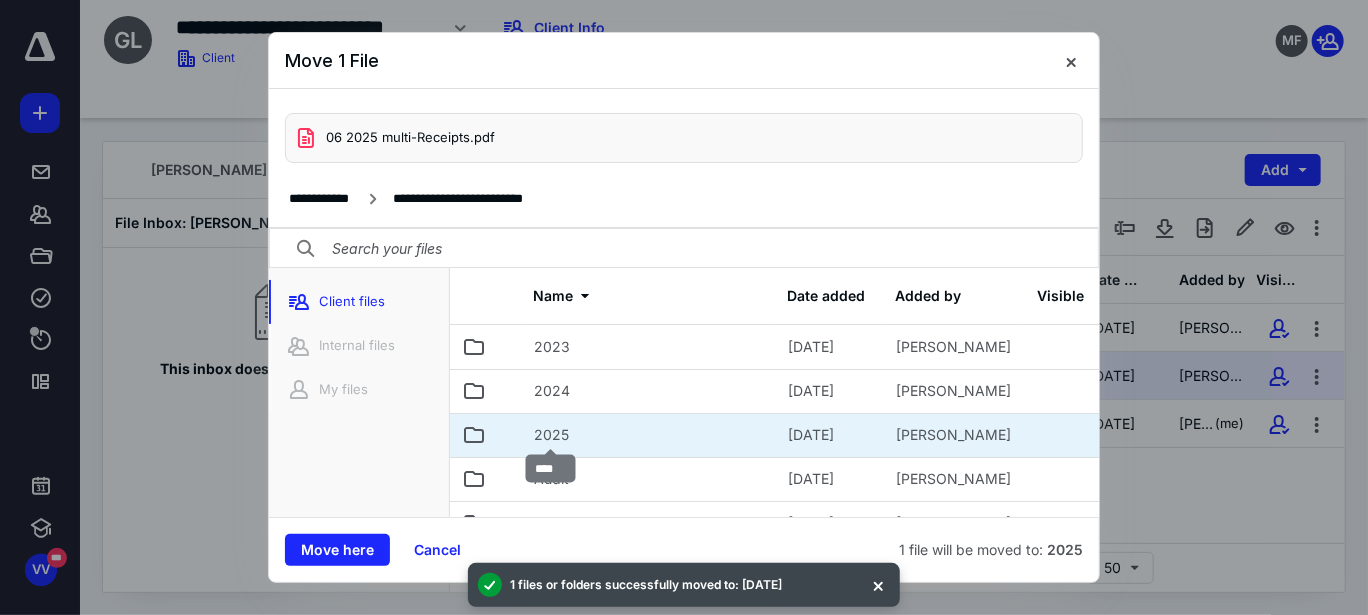 click on "2025" at bounding box center (551, 435) 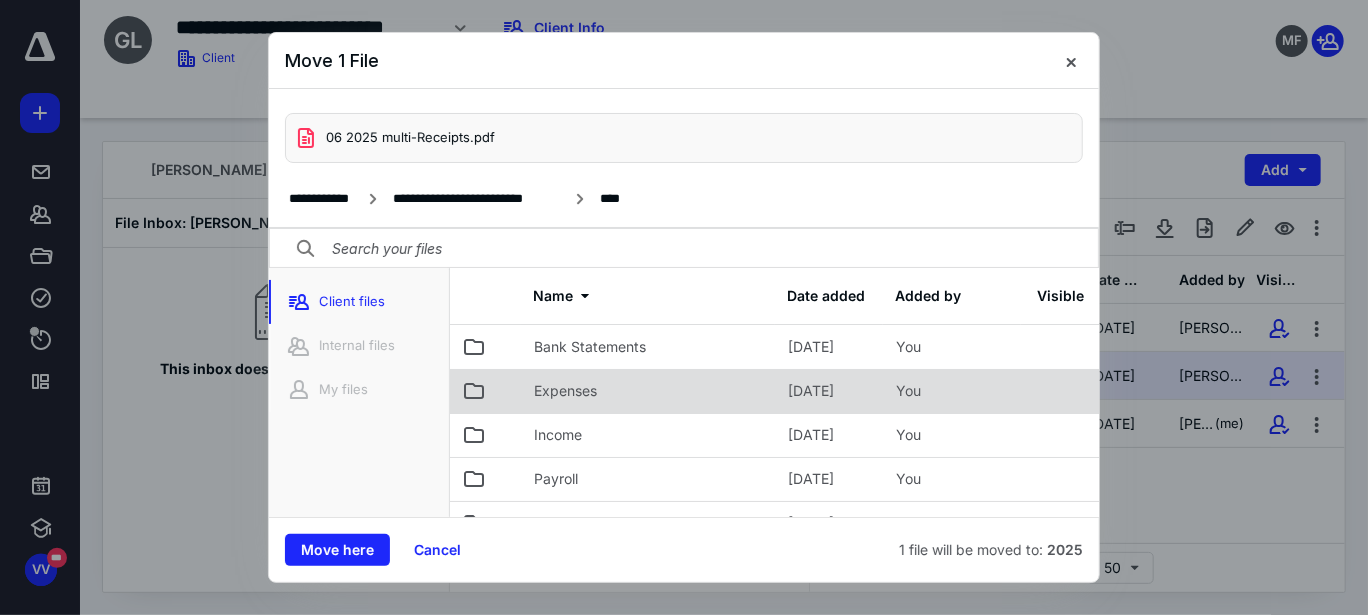 click on "Expenses" at bounding box center (565, 391) 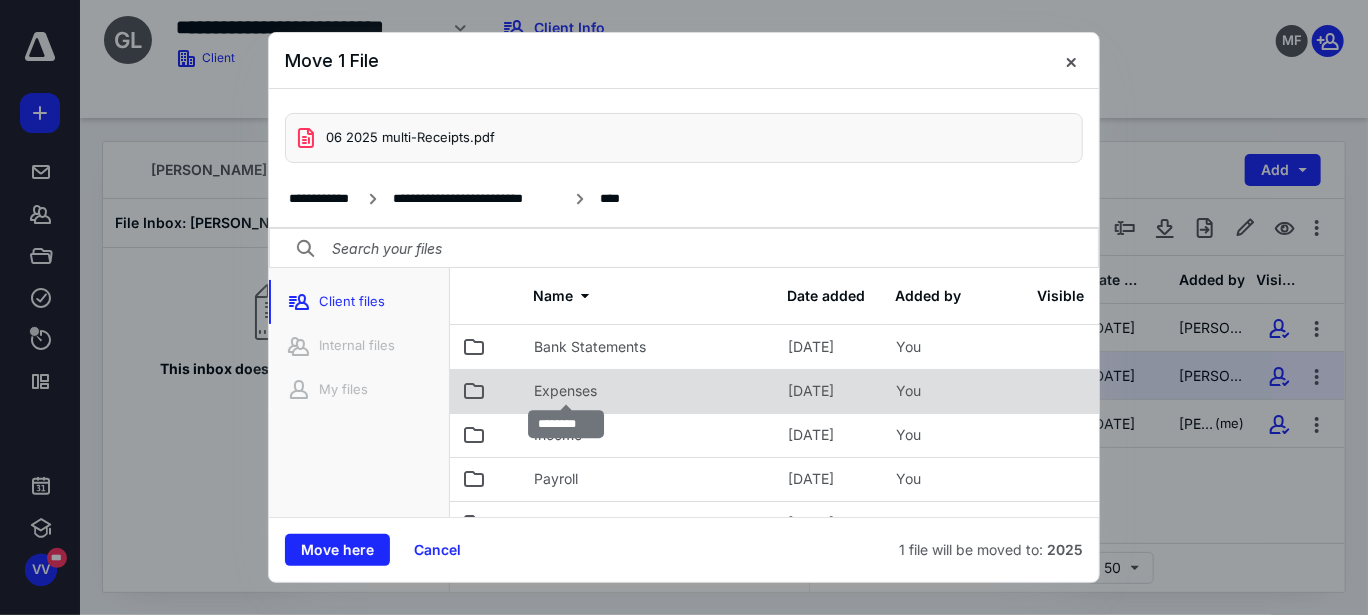 click on "Expenses" at bounding box center (565, 391) 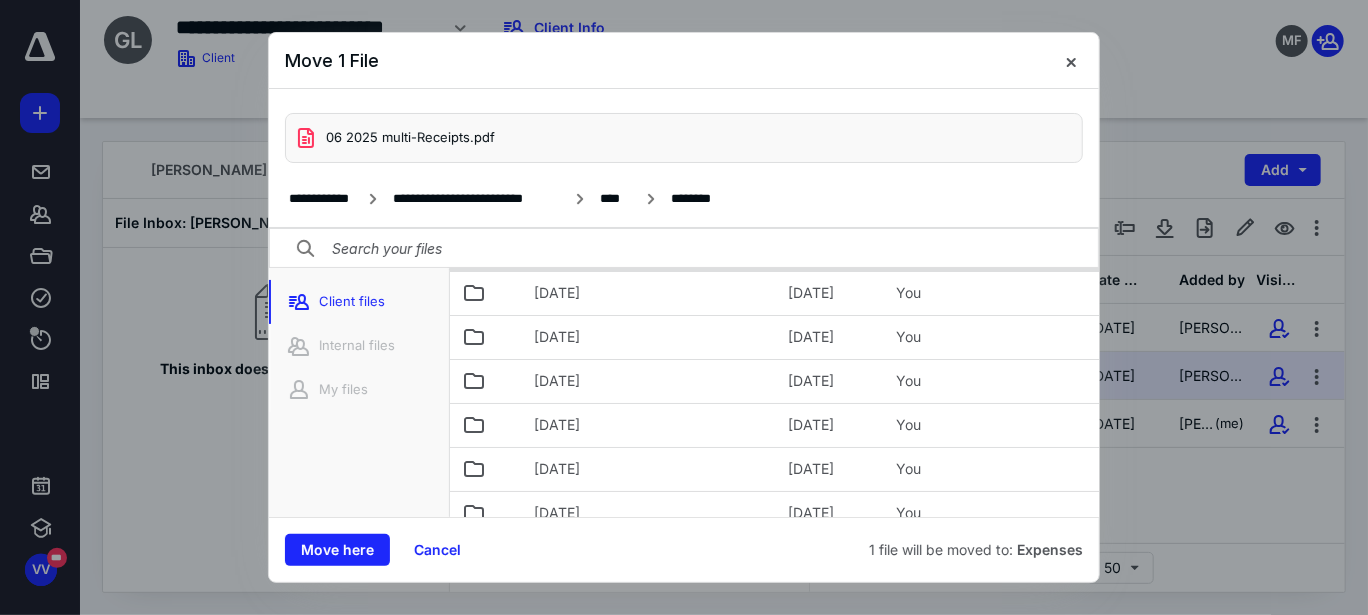 scroll, scrollTop: 200, scrollLeft: 0, axis: vertical 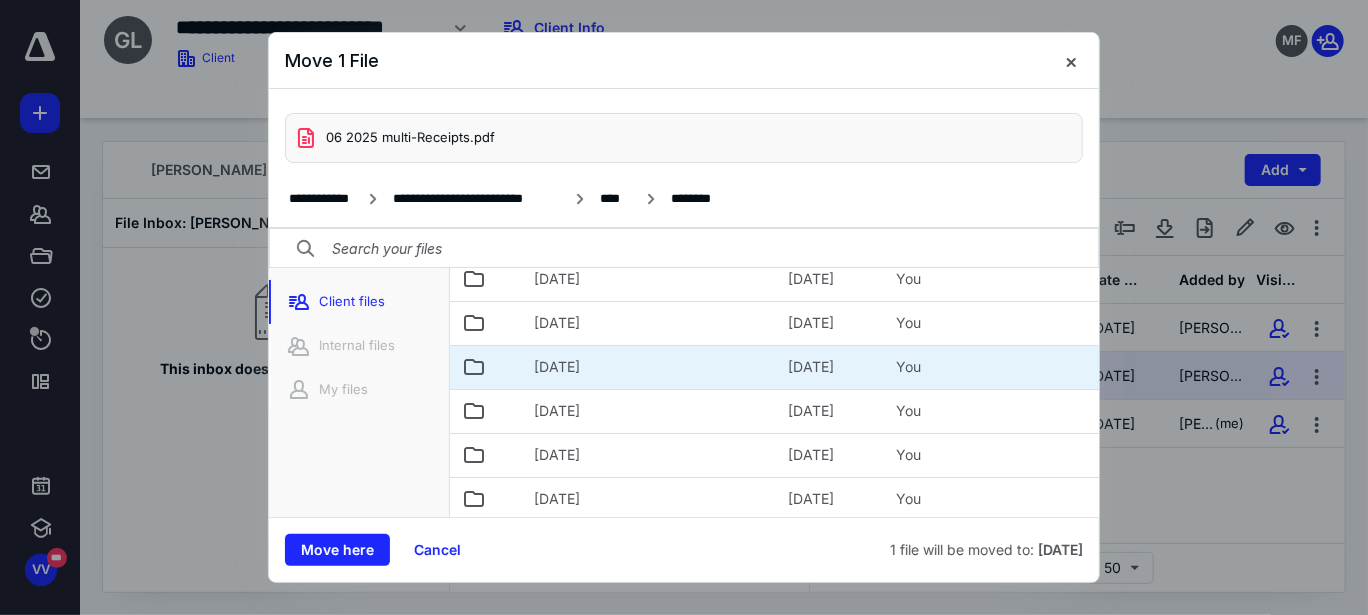 click on "[DATE]" at bounding box center [557, 367] 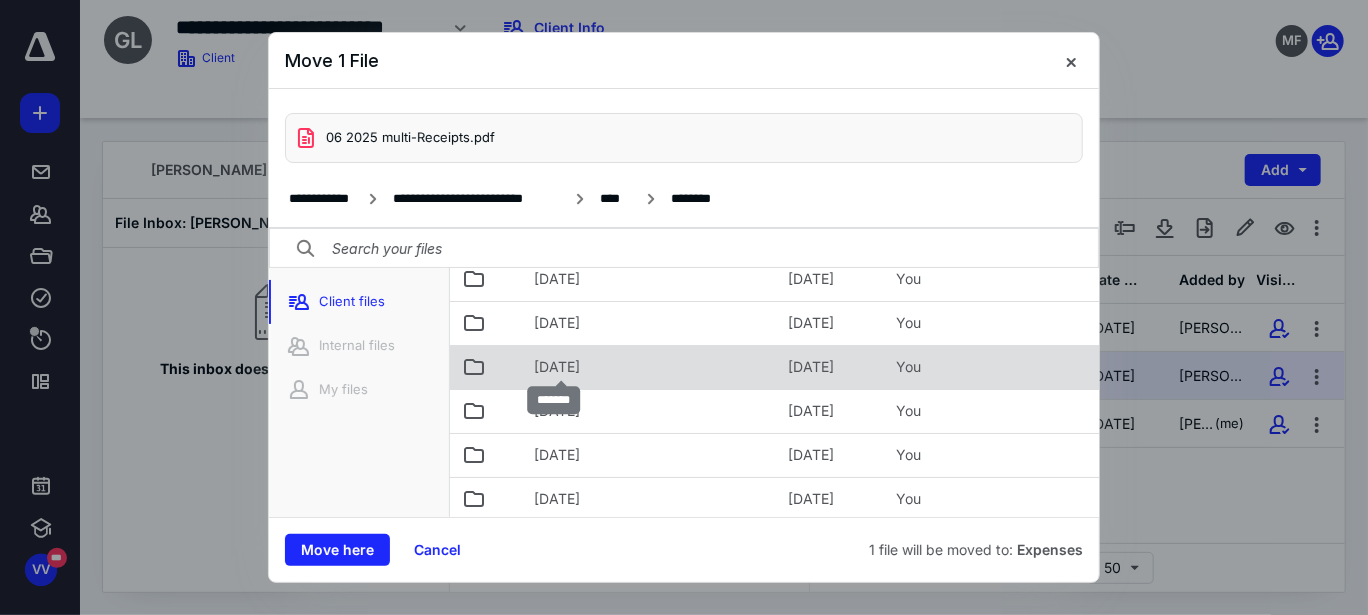 click on "[DATE]" at bounding box center [557, 367] 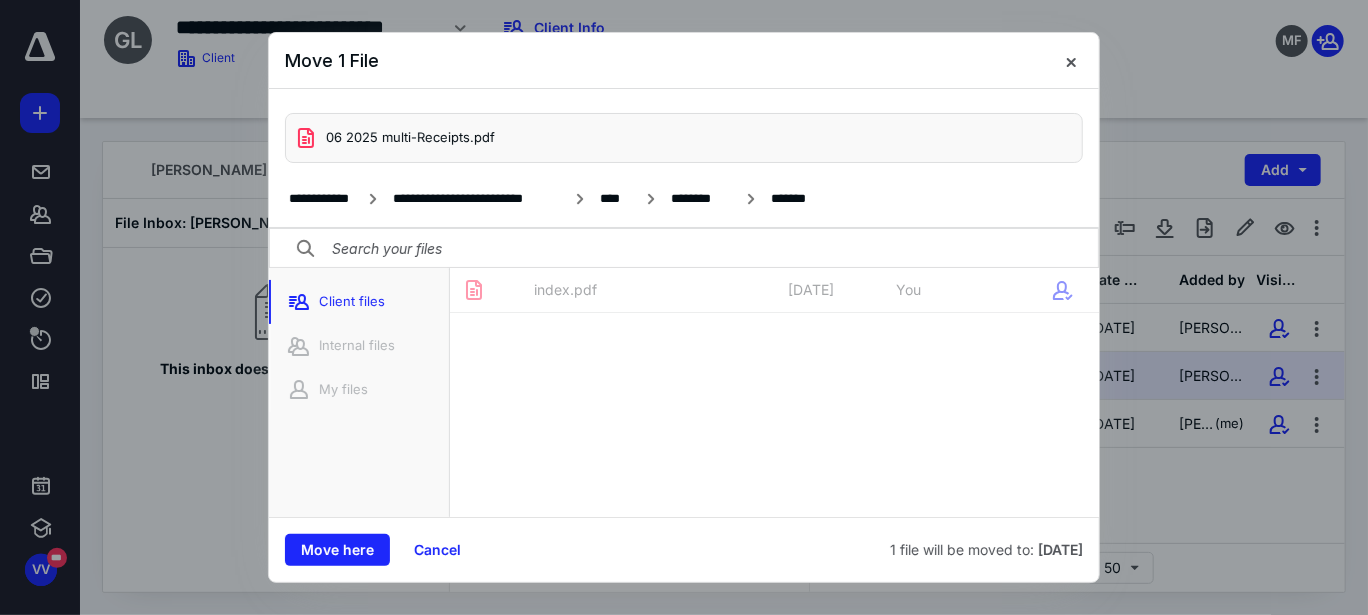 scroll, scrollTop: 57, scrollLeft: 0, axis: vertical 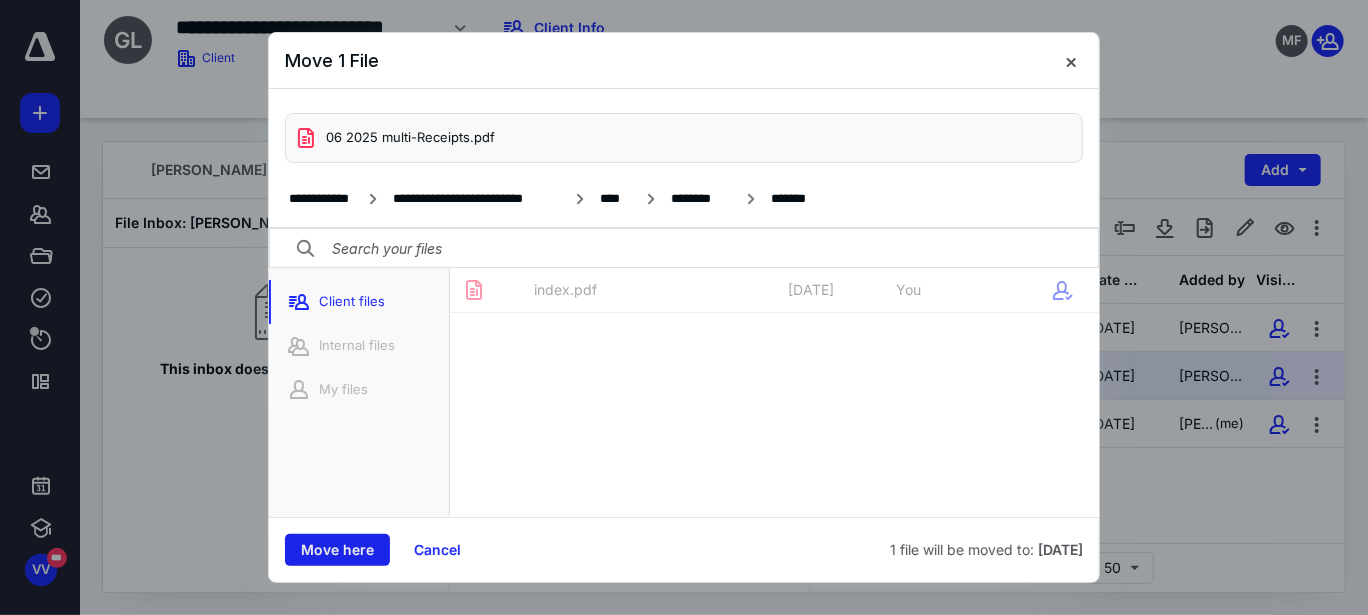 click on "Move here" at bounding box center (337, 550) 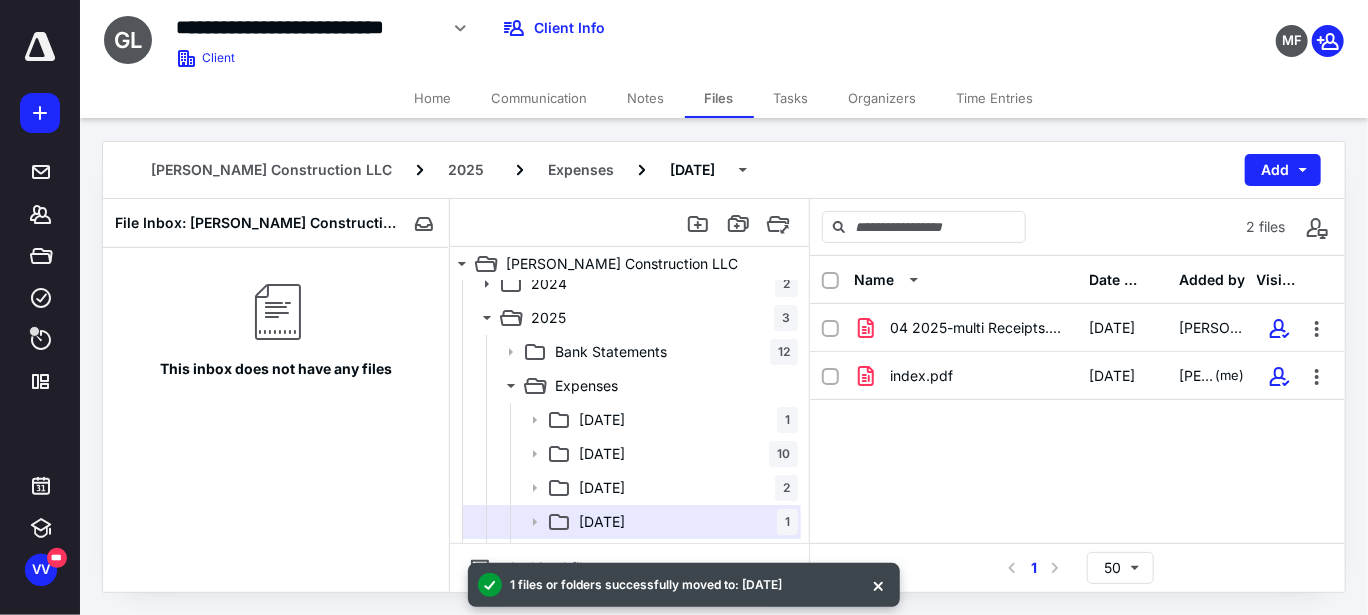 click on "04 2025-multi Receipts.pdf [DATE] [PERSON_NAME] index.pdf [DATE] [PERSON_NAME]  (me)" at bounding box center (1077, 454) 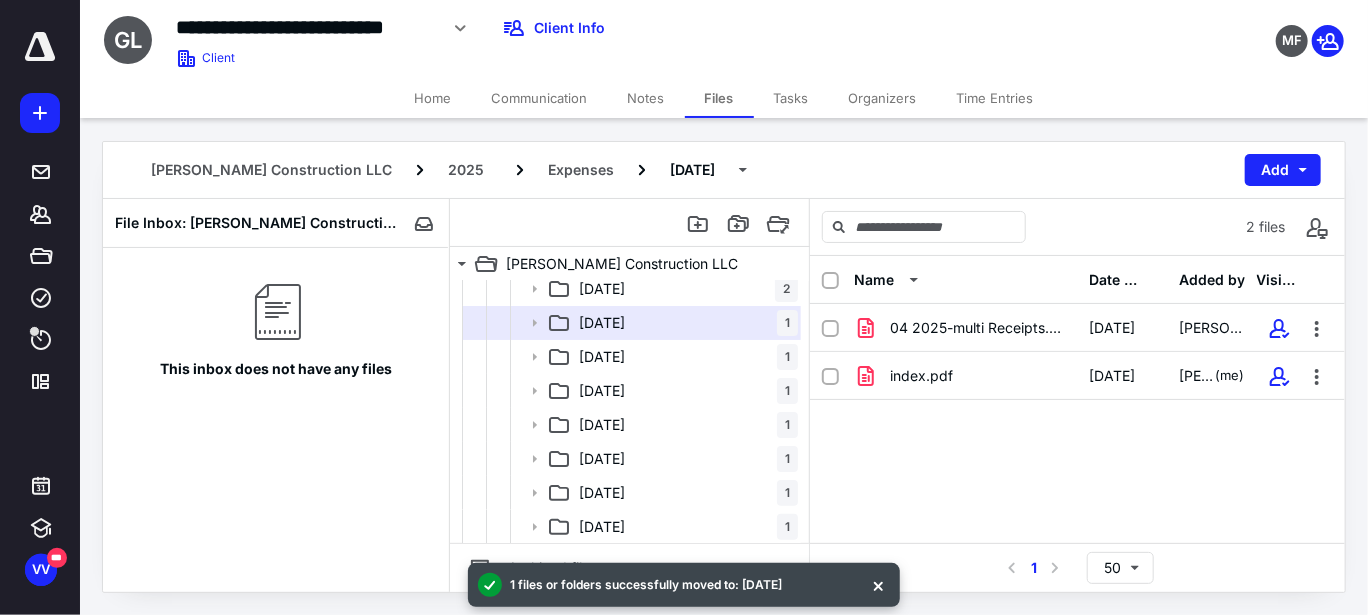 scroll, scrollTop: 248, scrollLeft: 0, axis: vertical 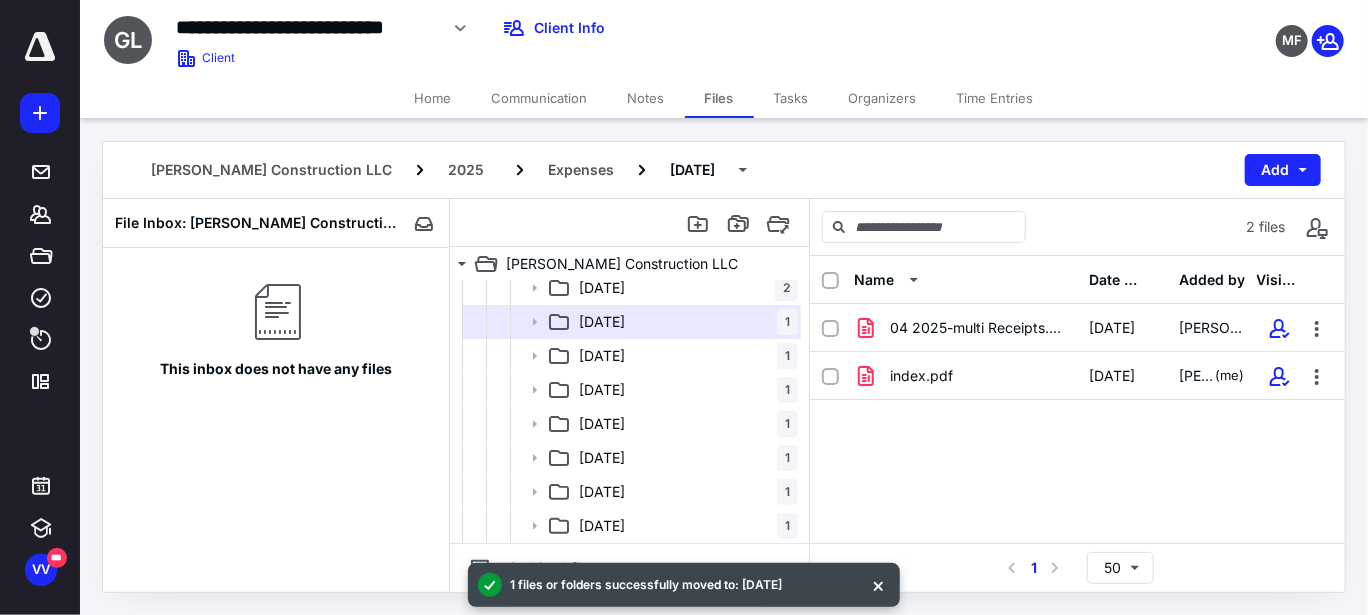 click on "04 2025-multi Receipts.pdf [DATE] [PERSON_NAME] index.pdf [DATE] [PERSON_NAME]  (me)" at bounding box center [1077, 454] 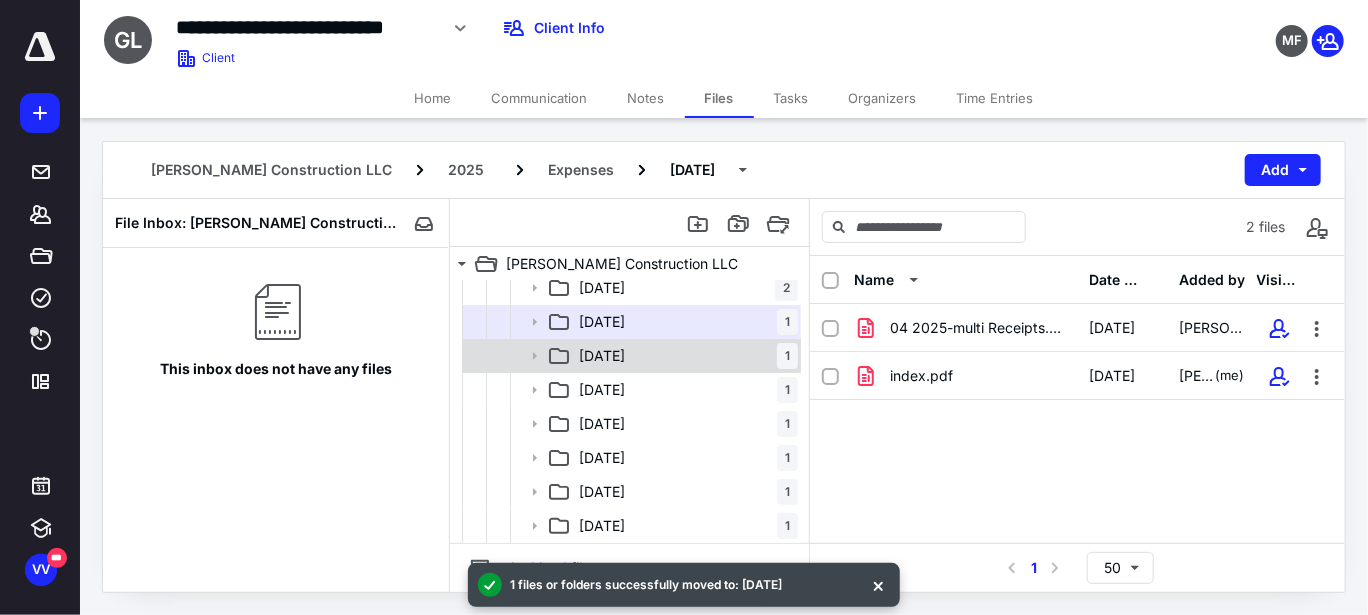 click on "[DATE]" at bounding box center [602, 356] 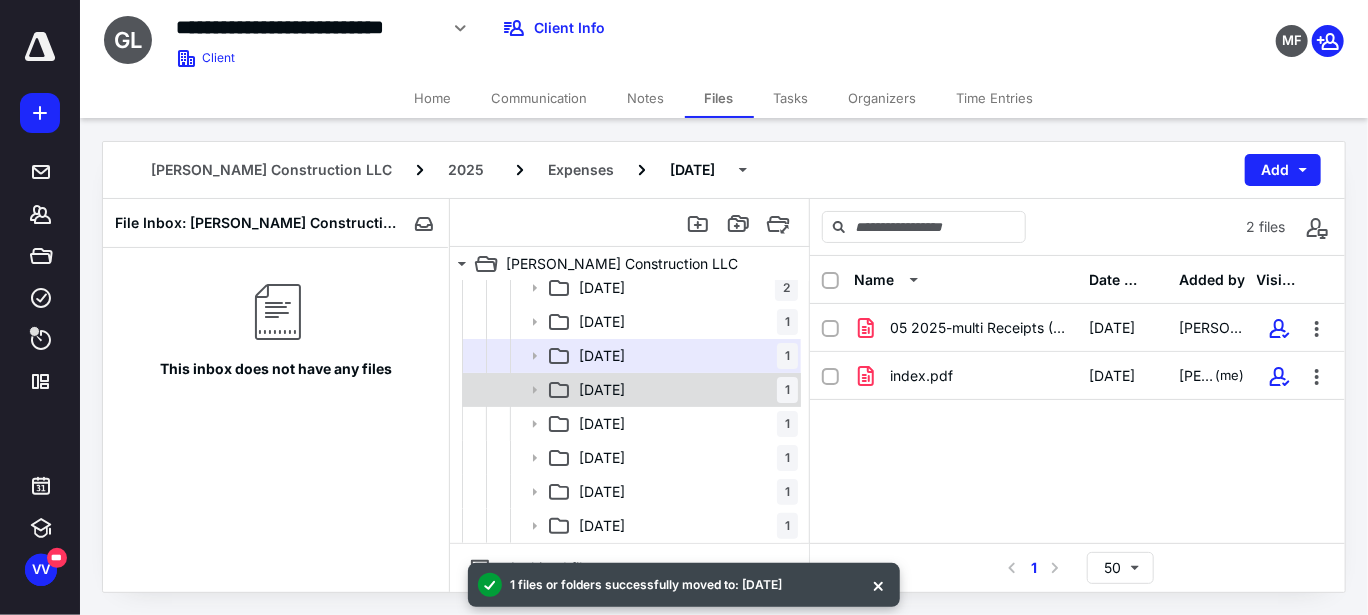 click on "[DATE]" at bounding box center [602, 390] 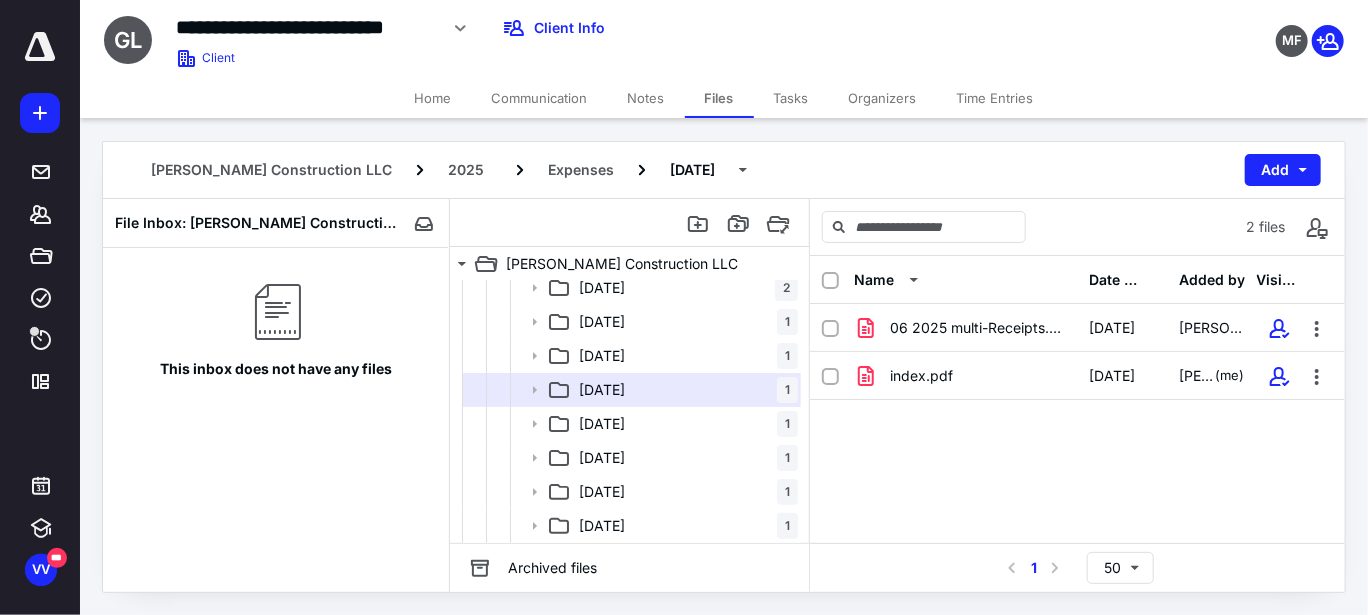 drag, startPoint x: 886, startPoint y: 463, endPoint x: 884, endPoint y: 453, distance: 10.198039 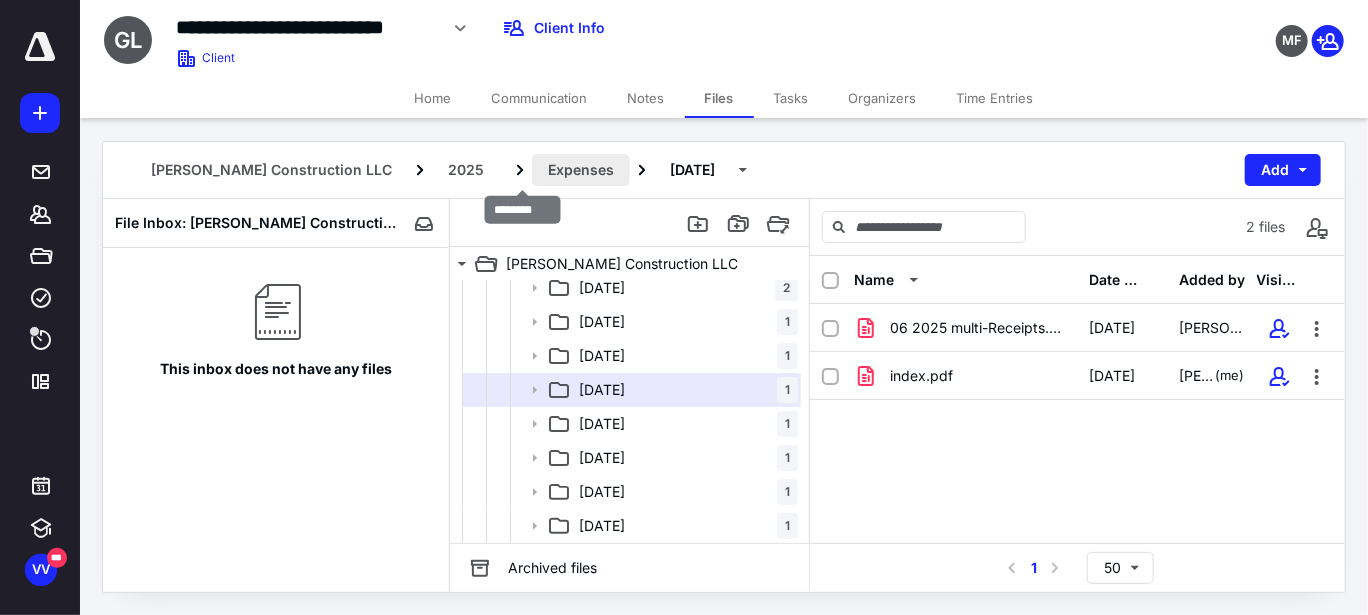 click on "Expenses" at bounding box center (581, 170) 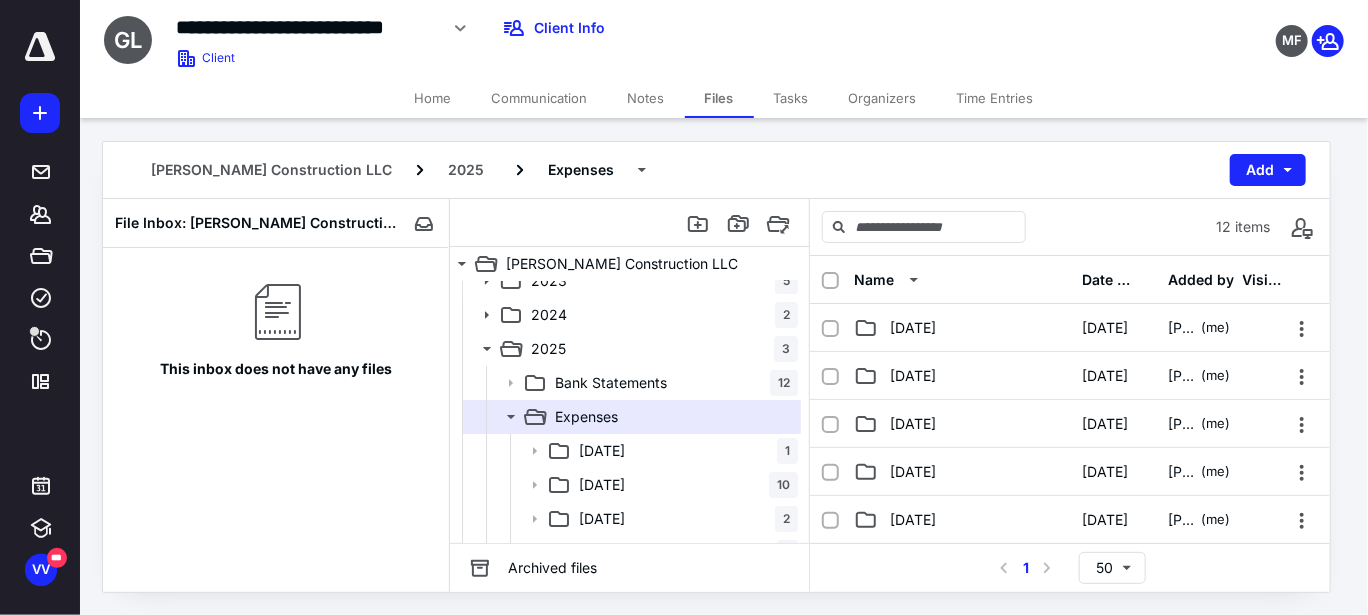 scroll, scrollTop: 0, scrollLeft: 0, axis: both 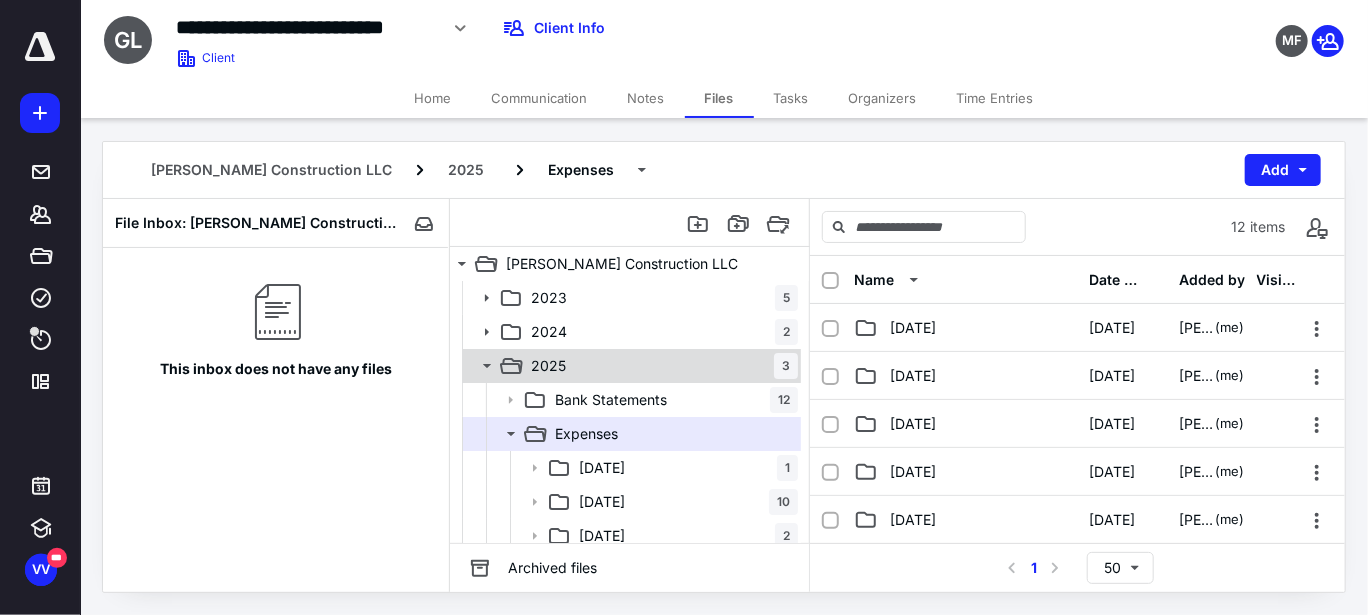 click on "2025" at bounding box center (548, 366) 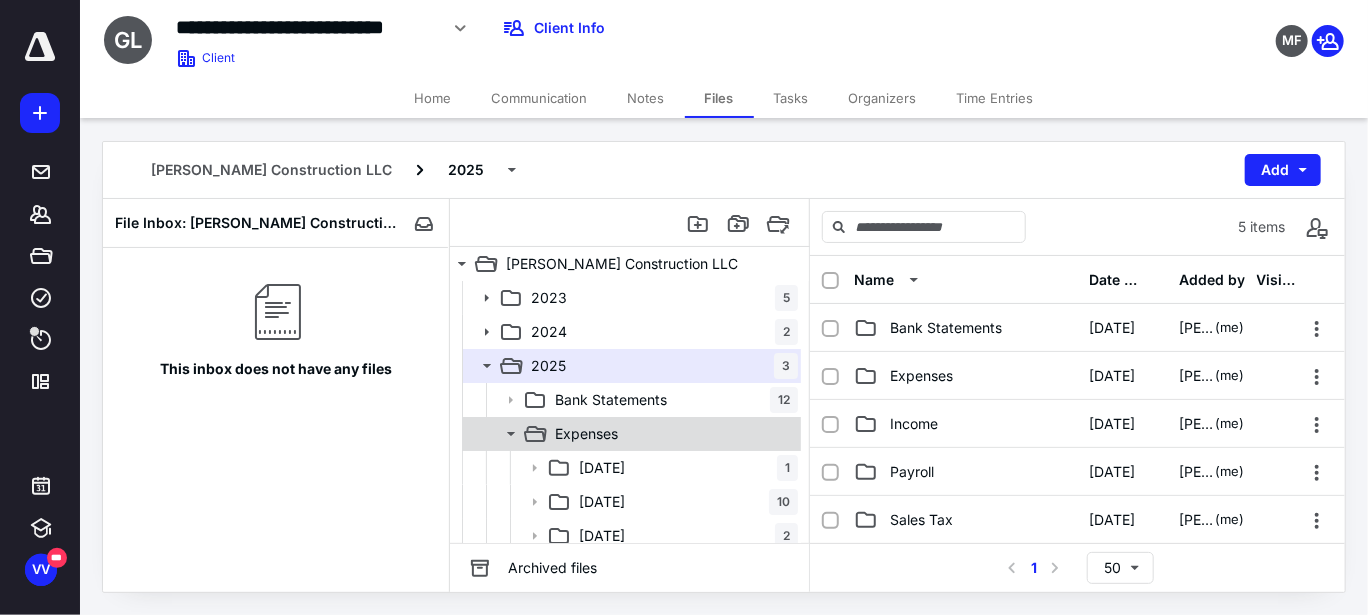 click 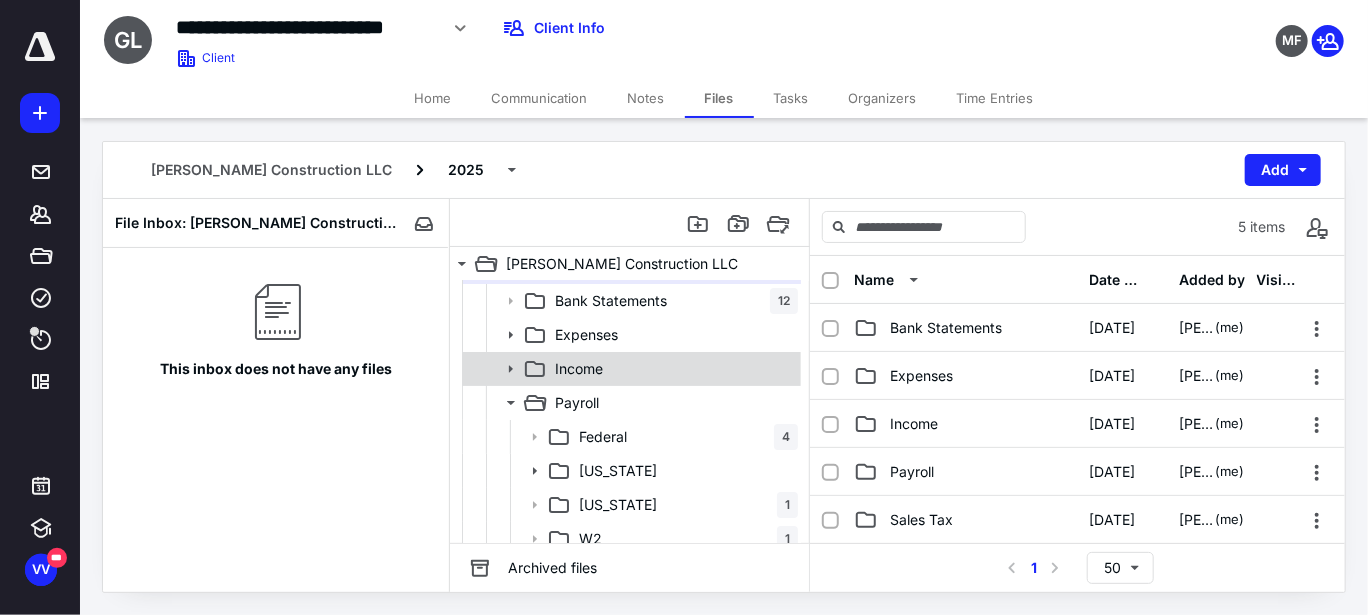 scroll, scrollTop: 100, scrollLeft: 0, axis: vertical 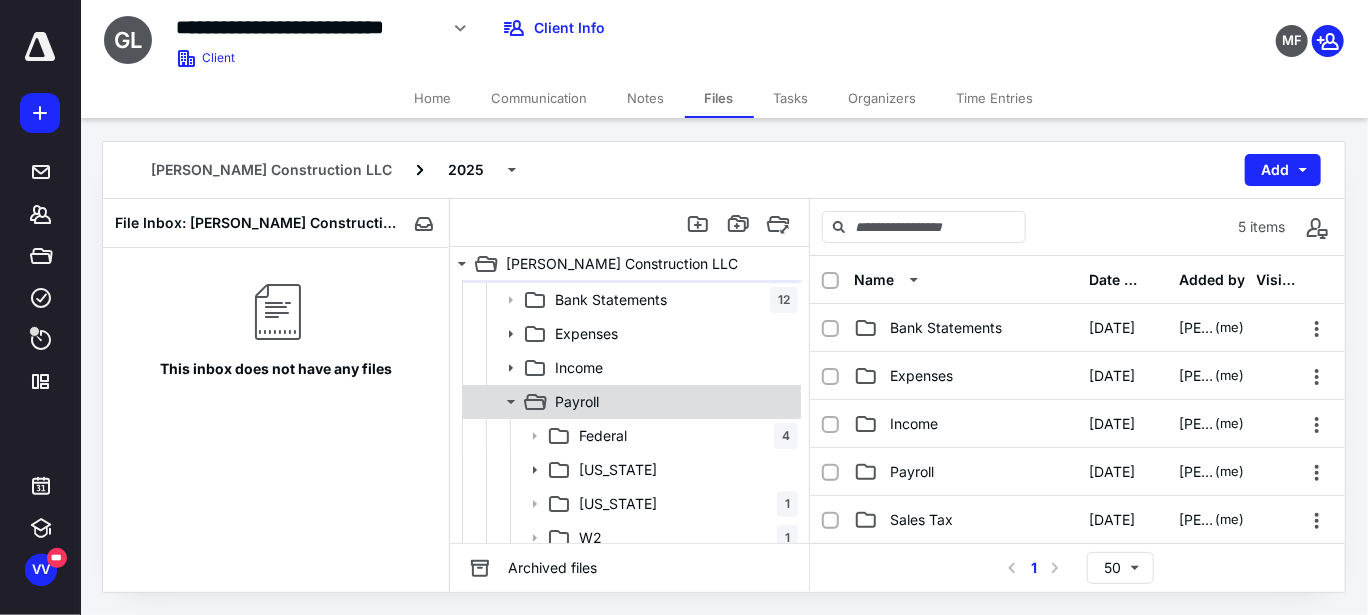 click 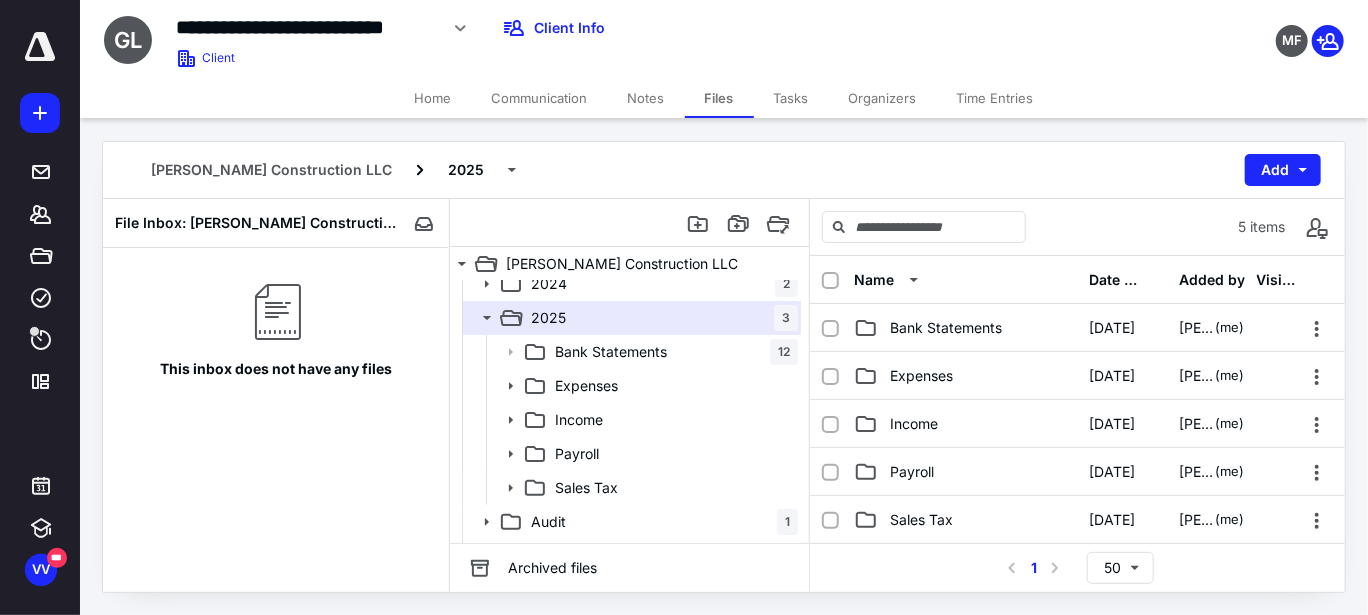 scroll, scrollTop: 12, scrollLeft: 0, axis: vertical 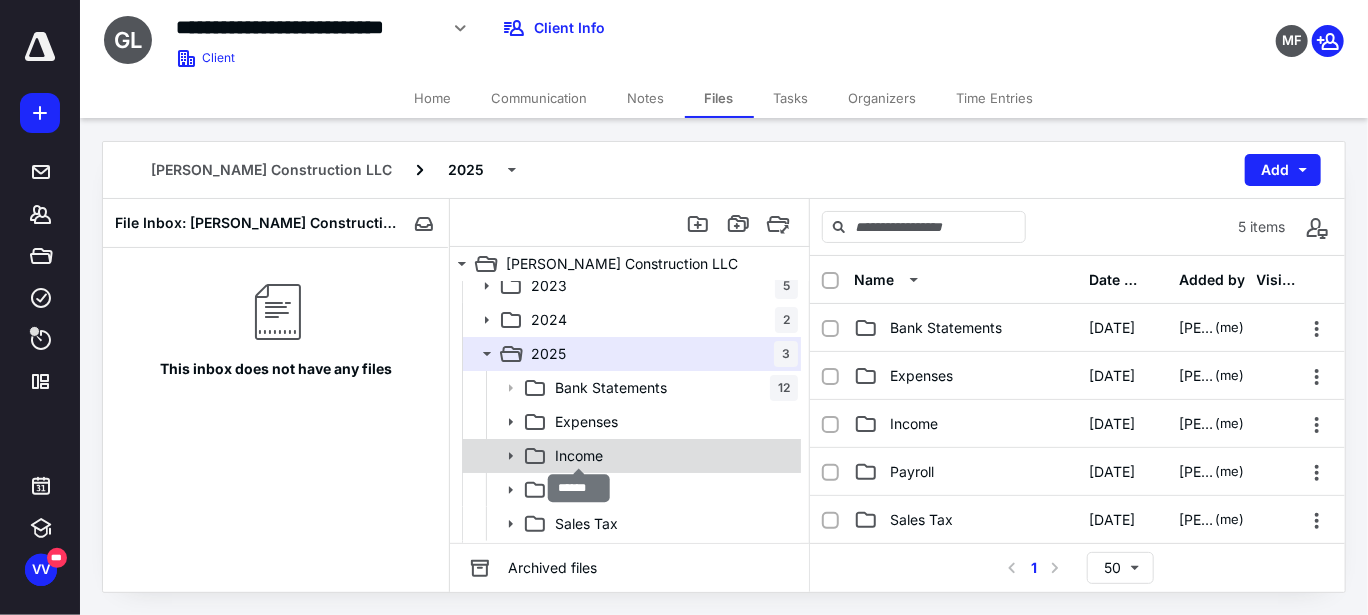 click on "Income" at bounding box center [579, 456] 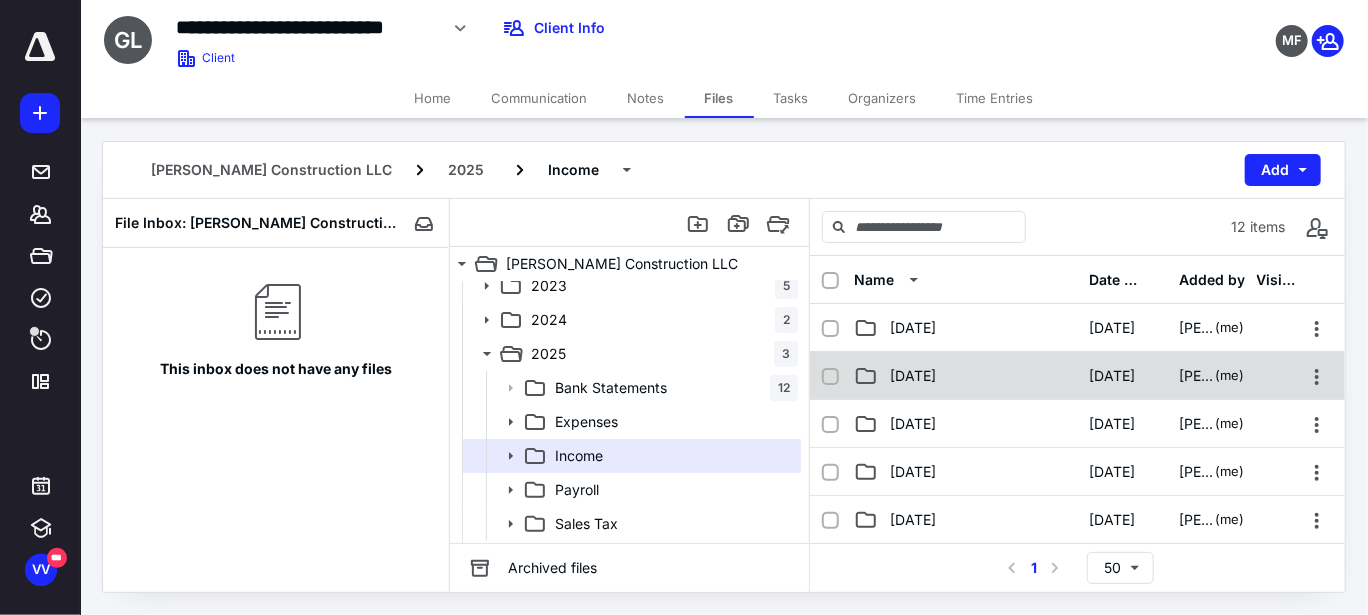 scroll, scrollTop: 100, scrollLeft: 0, axis: vertical 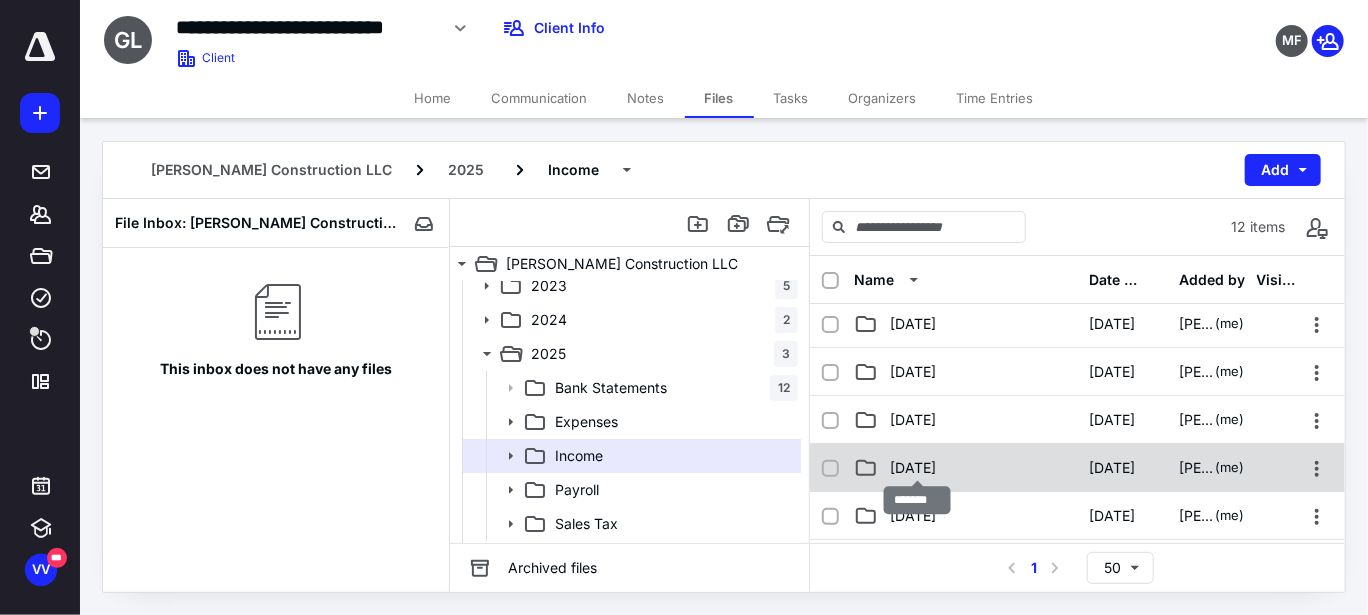 click on "[DATE]" at bounding box center (913, 468) 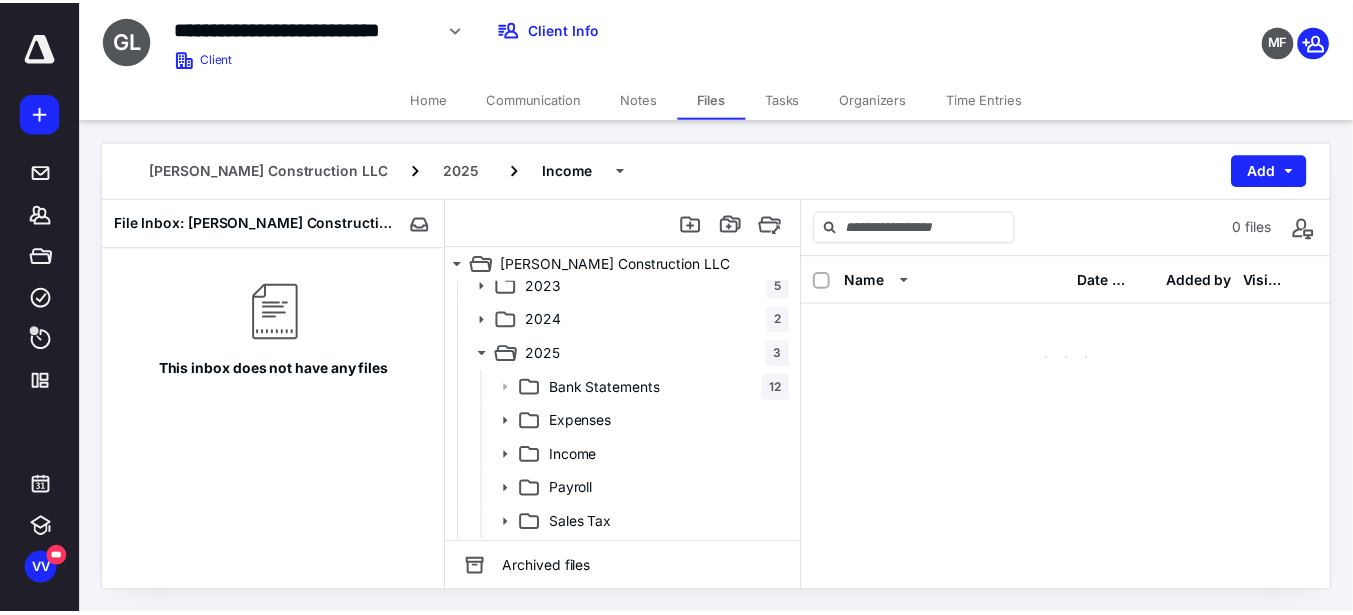 scroll, scrollTop: 0, scrollLeft: 0, axis: both 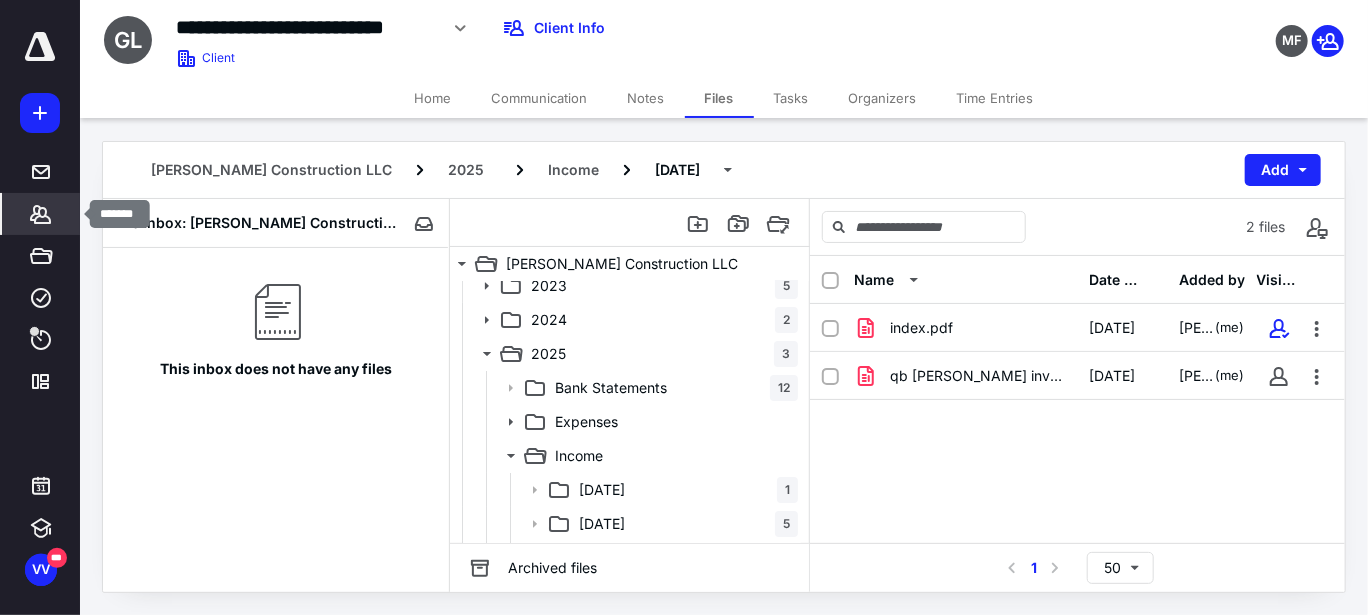 click 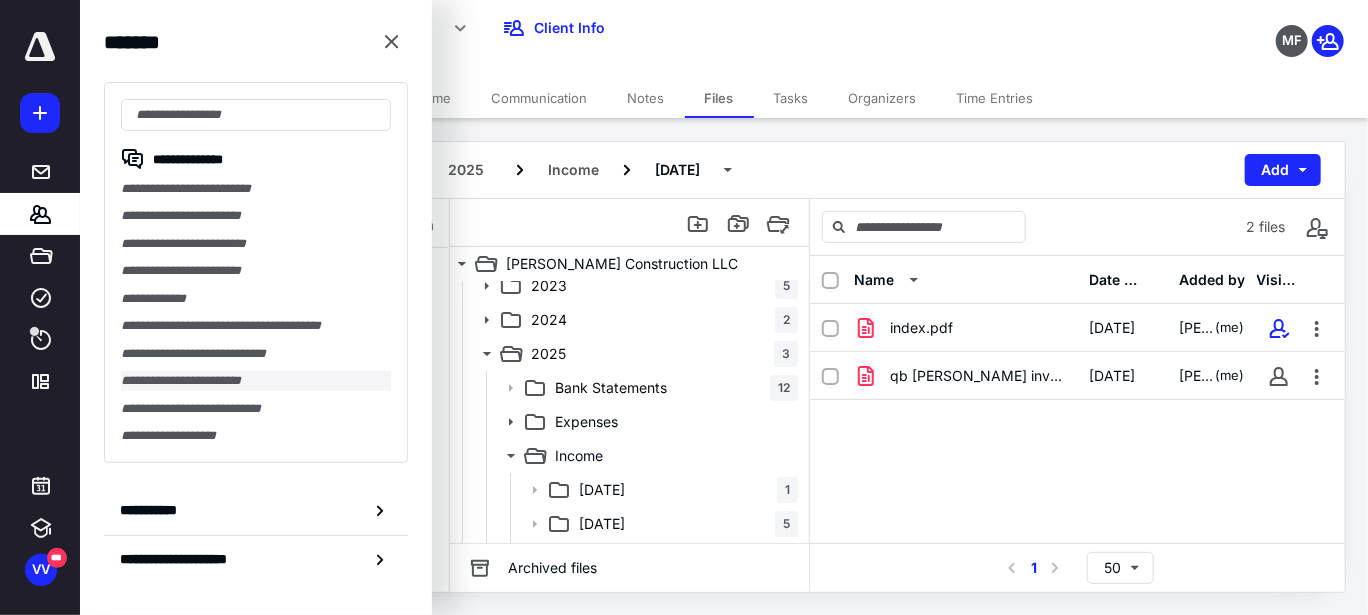 click on "**********" at bounding box center (256, 380) 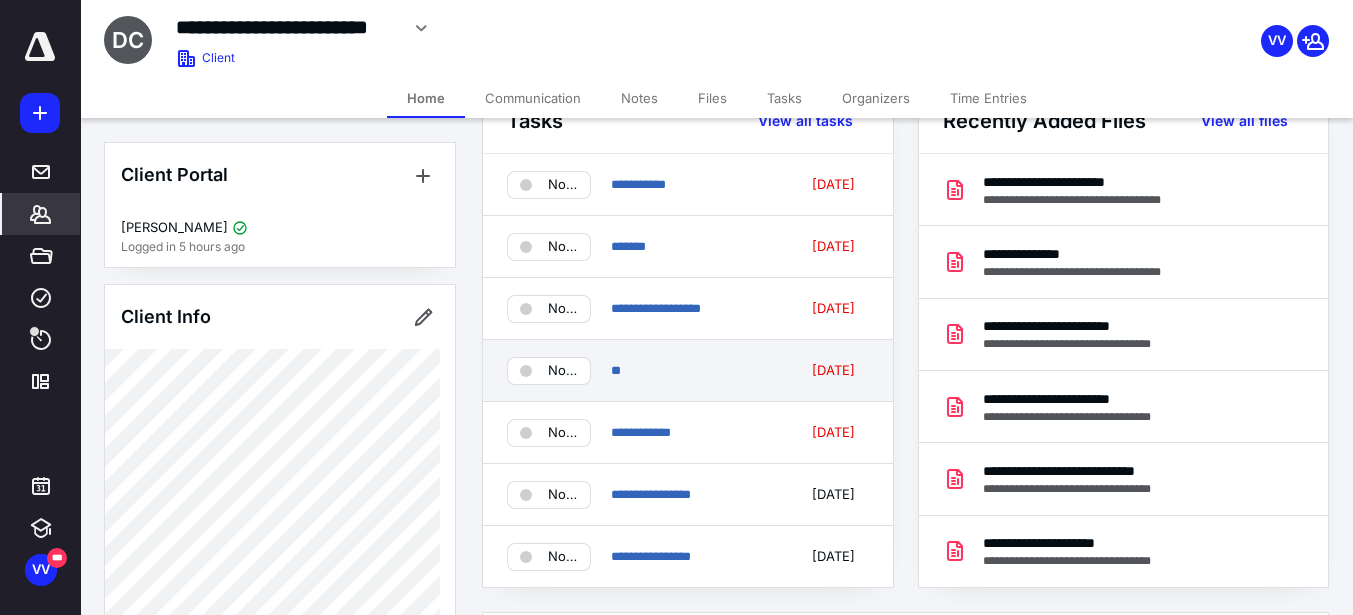 scroll, scrollTop: 100, scrollLeft: 0, axis: vertical 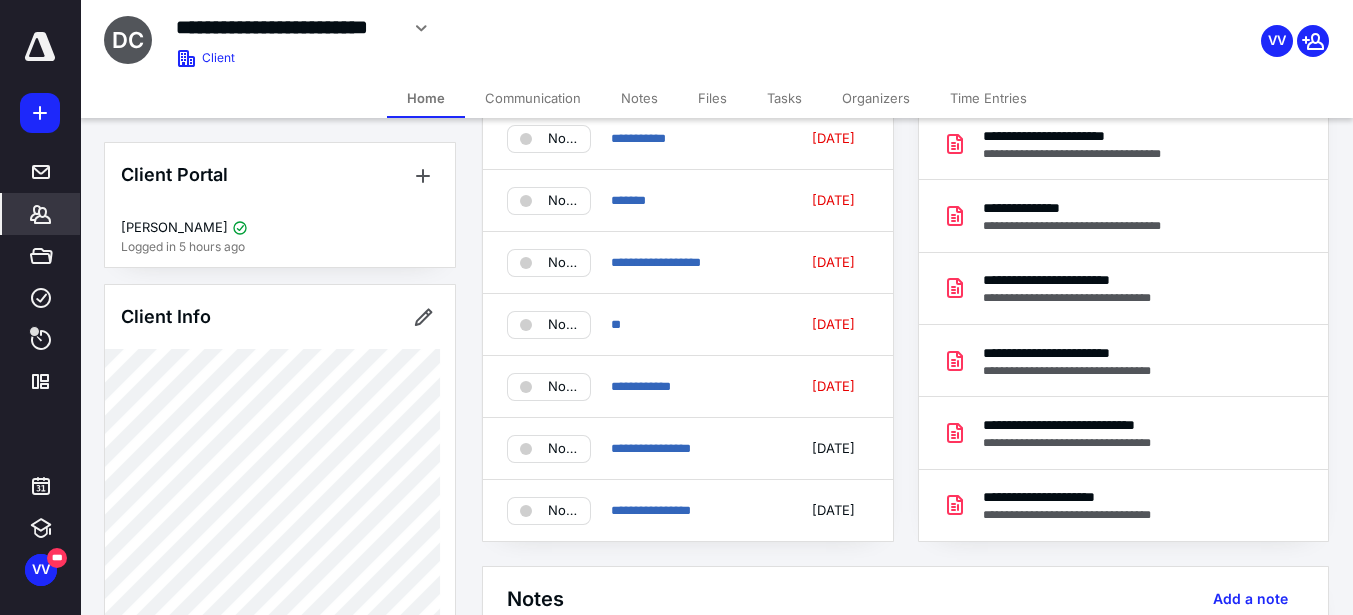 click on "Files" at bounding box center (712, 98) 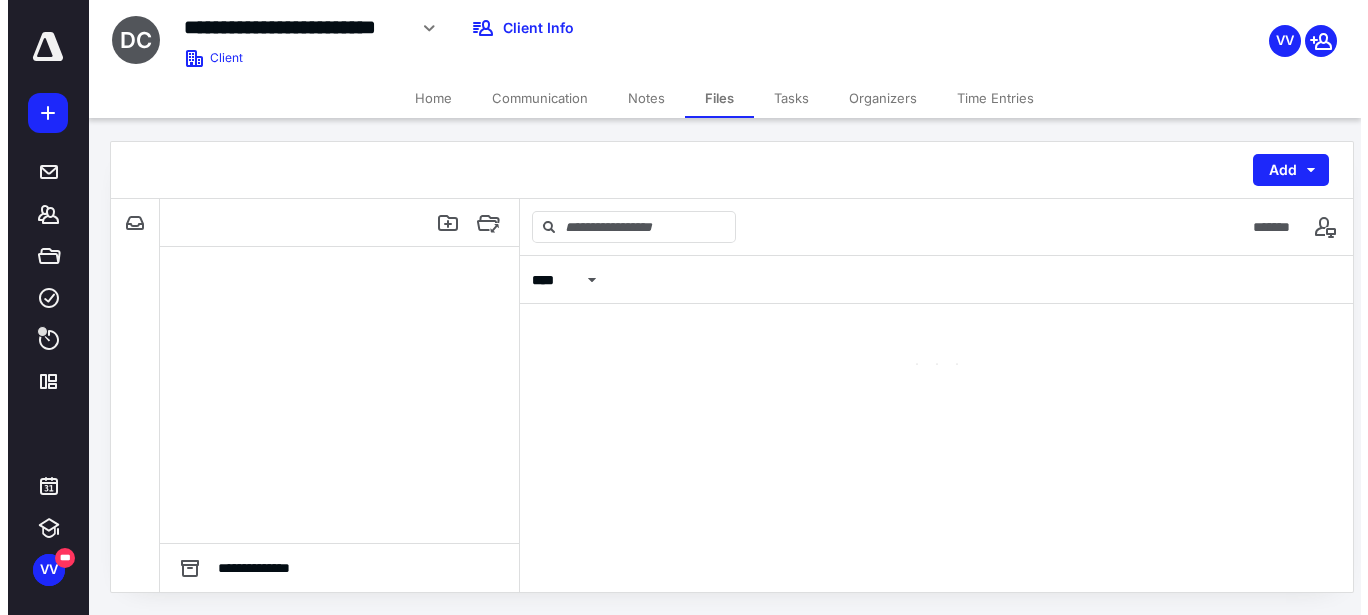 scroll, scrollTop: 0, scrollLeft: 0, axis: both 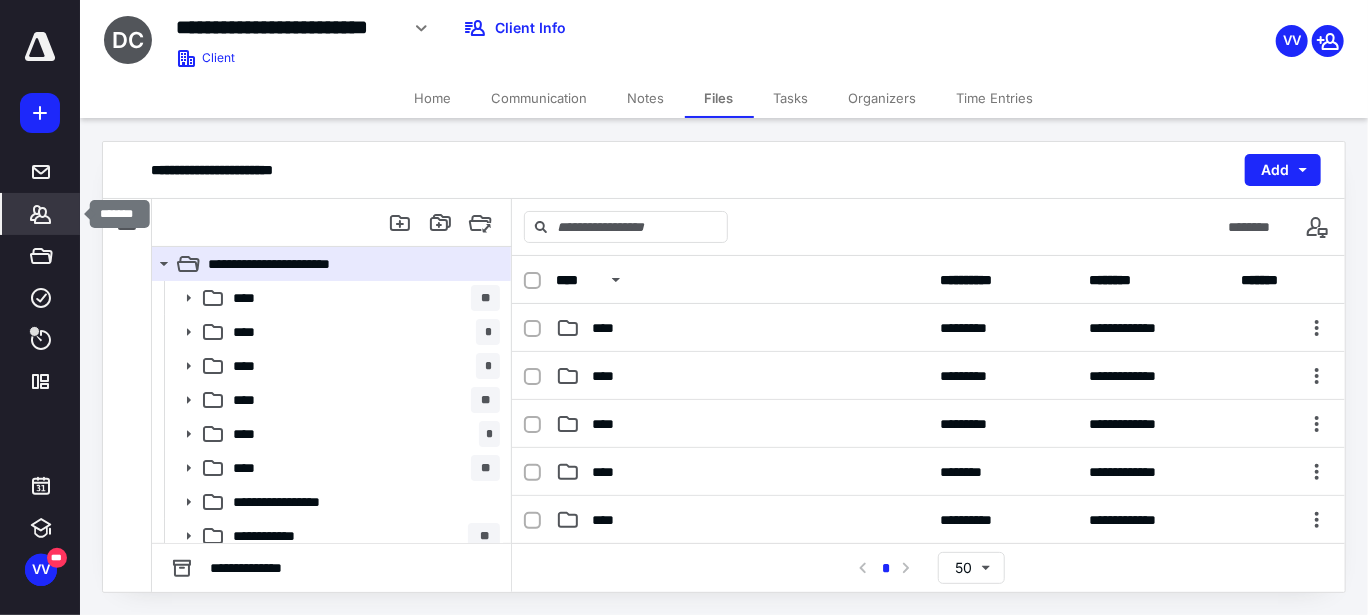 click 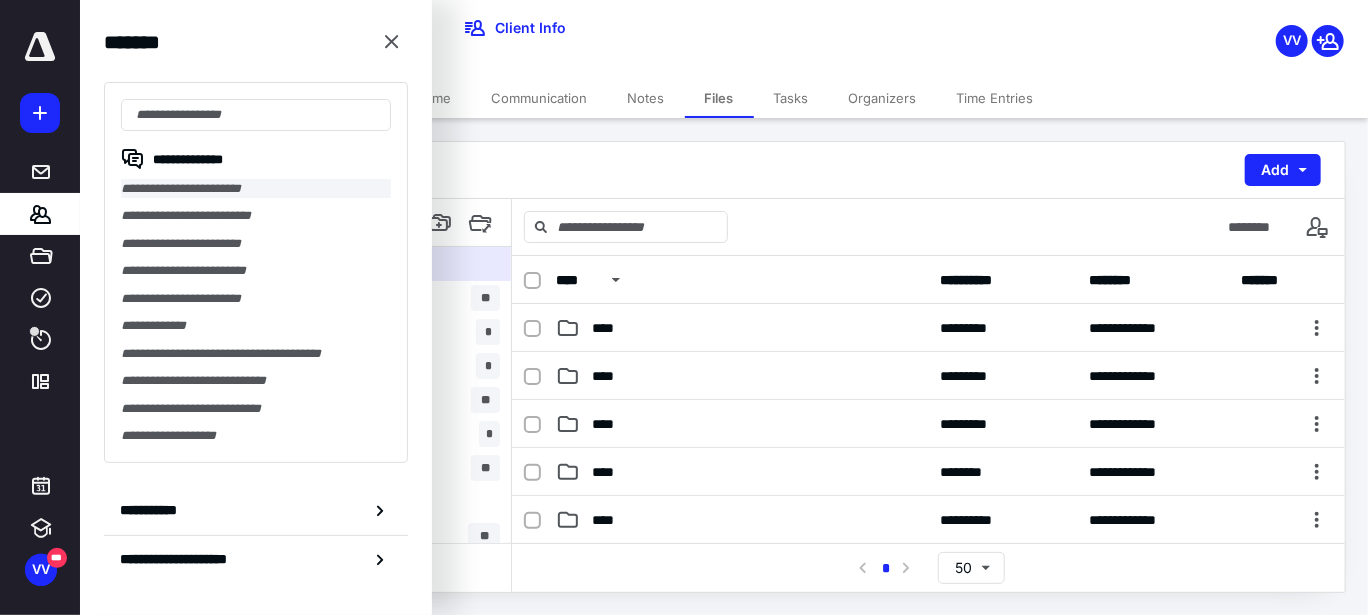 click on "**********" at bounding box center (256, 188) 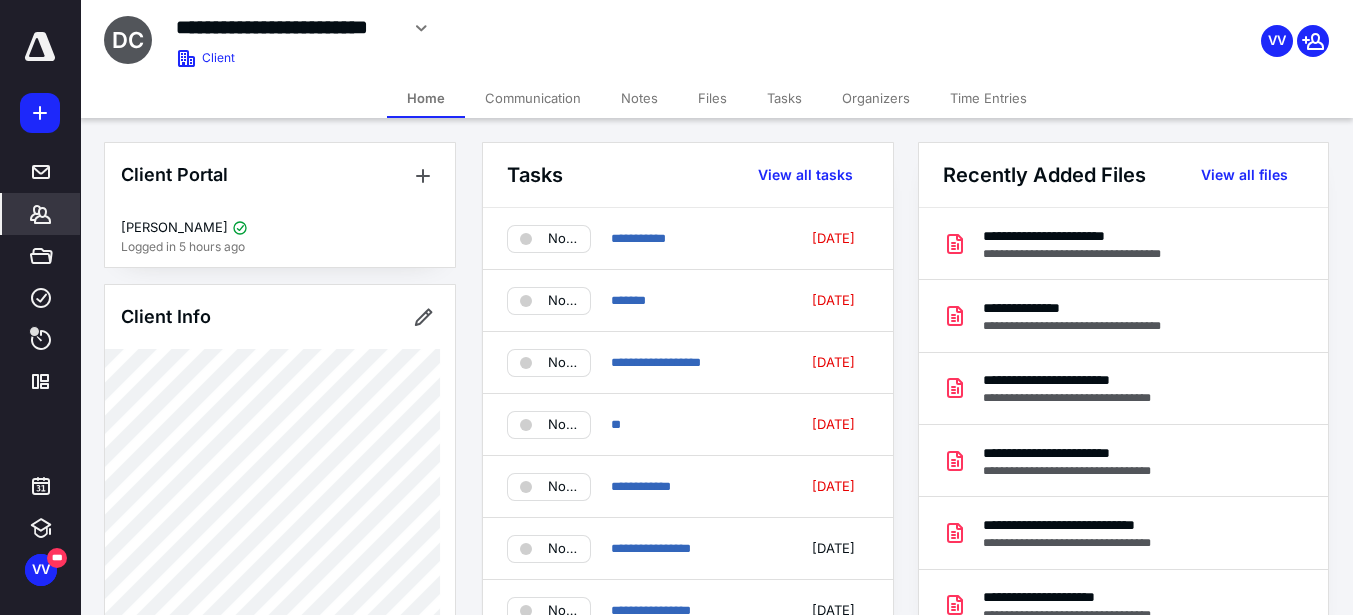 click on "Files" at bounding box center [712, 98] 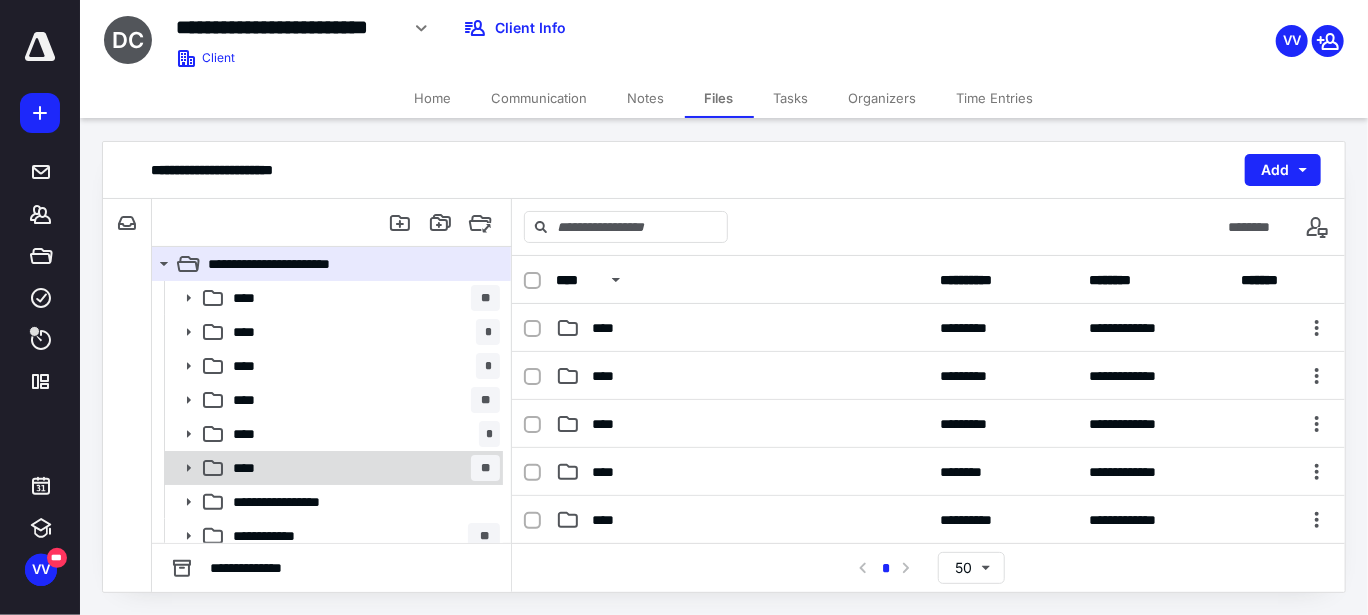 click on "**** **" at bounding box center [362, 468] 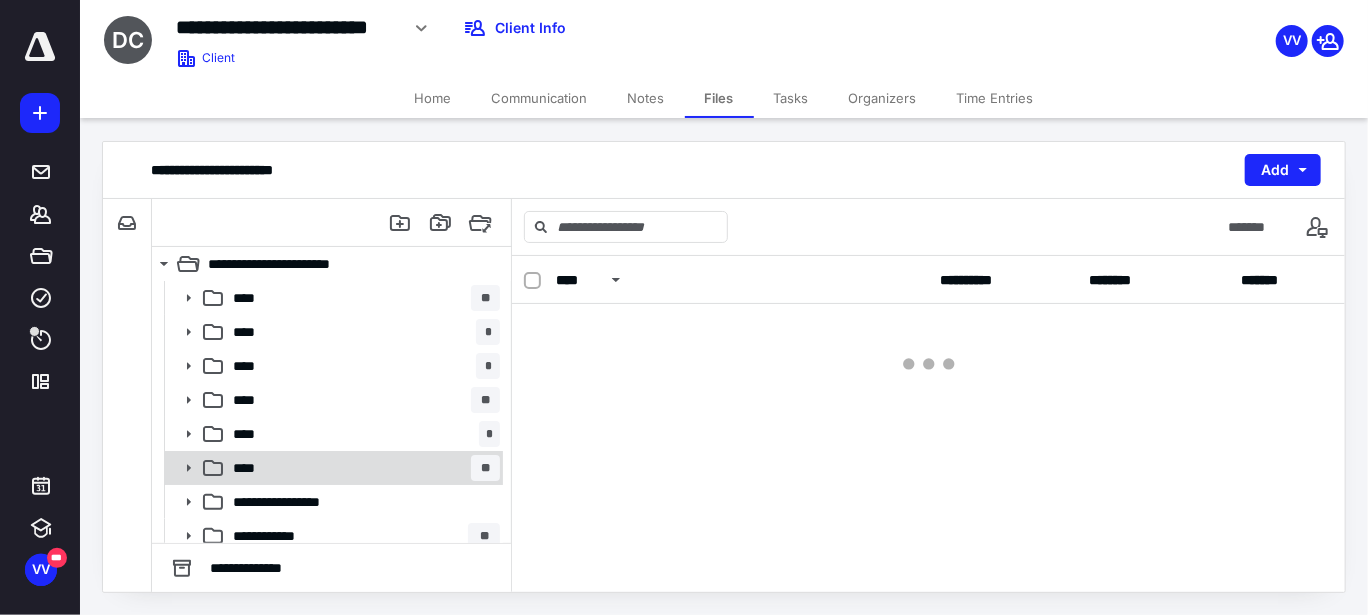 click on "**** **" at bounding box center (362, 468) 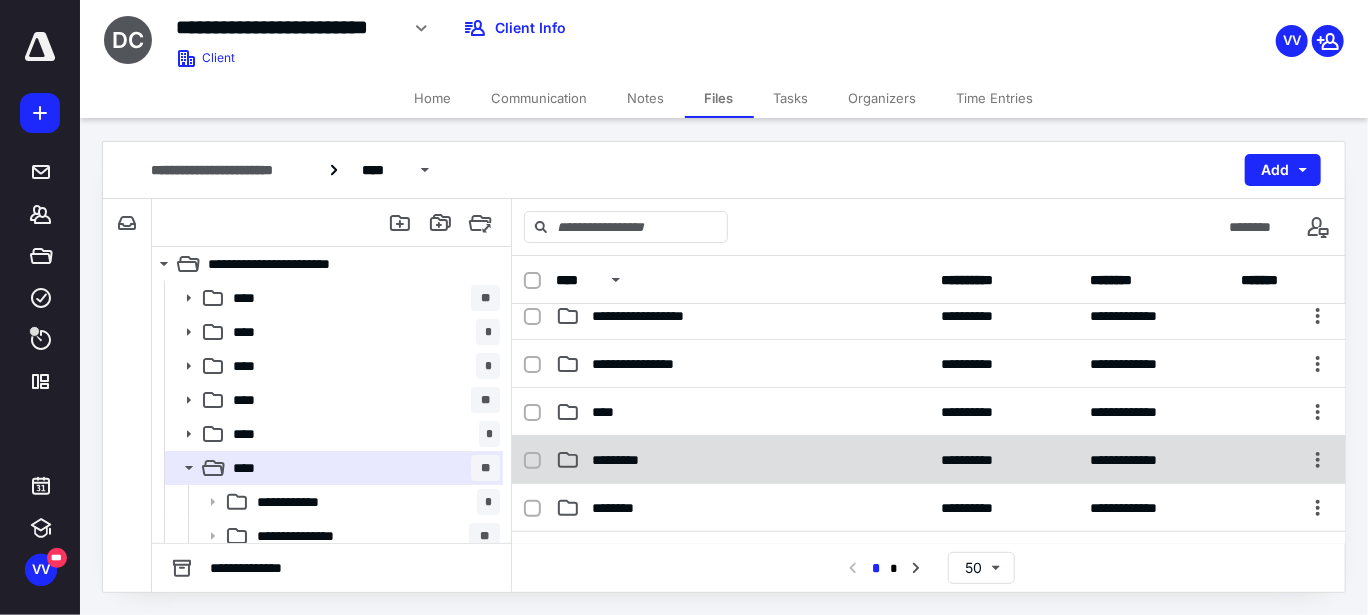 scroll, scrollTop: 400, scrollLeft: 0, axis: vertical 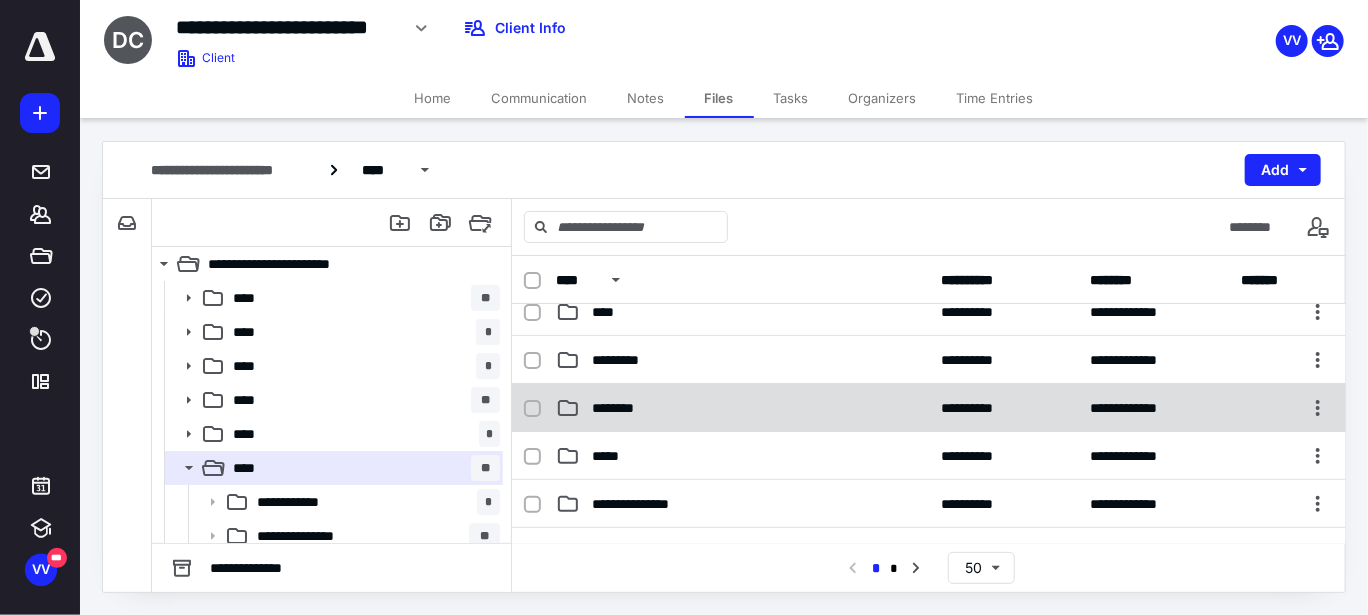 click on "********" at bounding box center (742, 408) 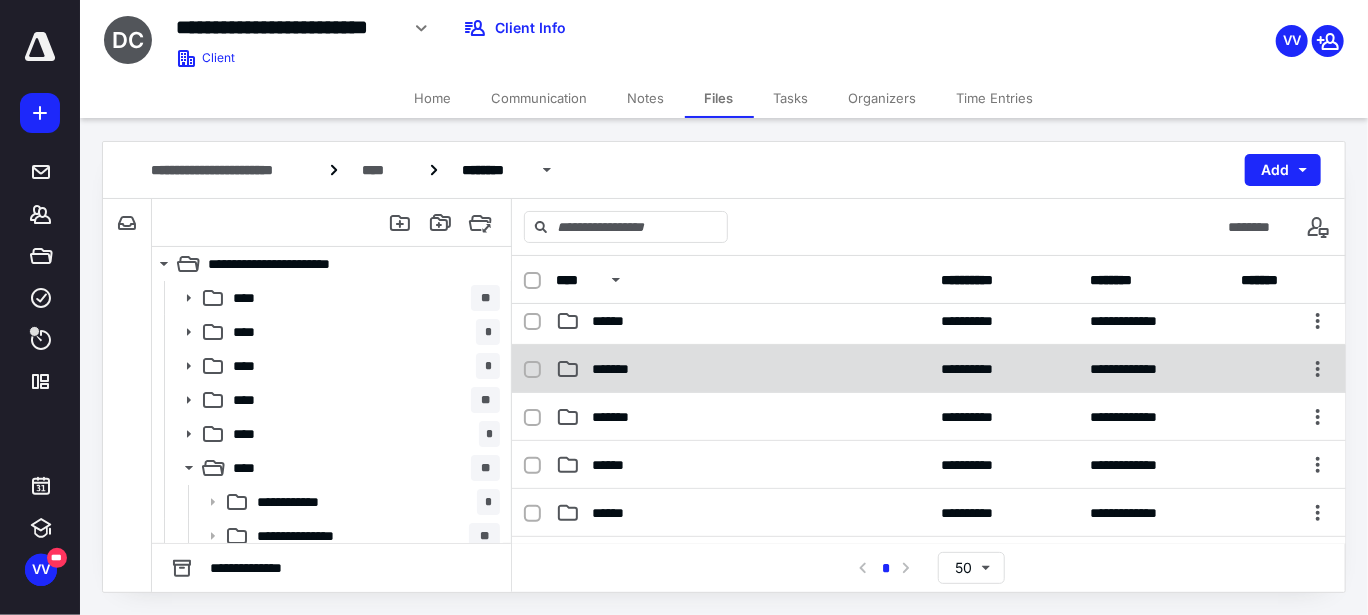 scroll, scrollTop: 200, scrollLeft: 0, axis: vertical 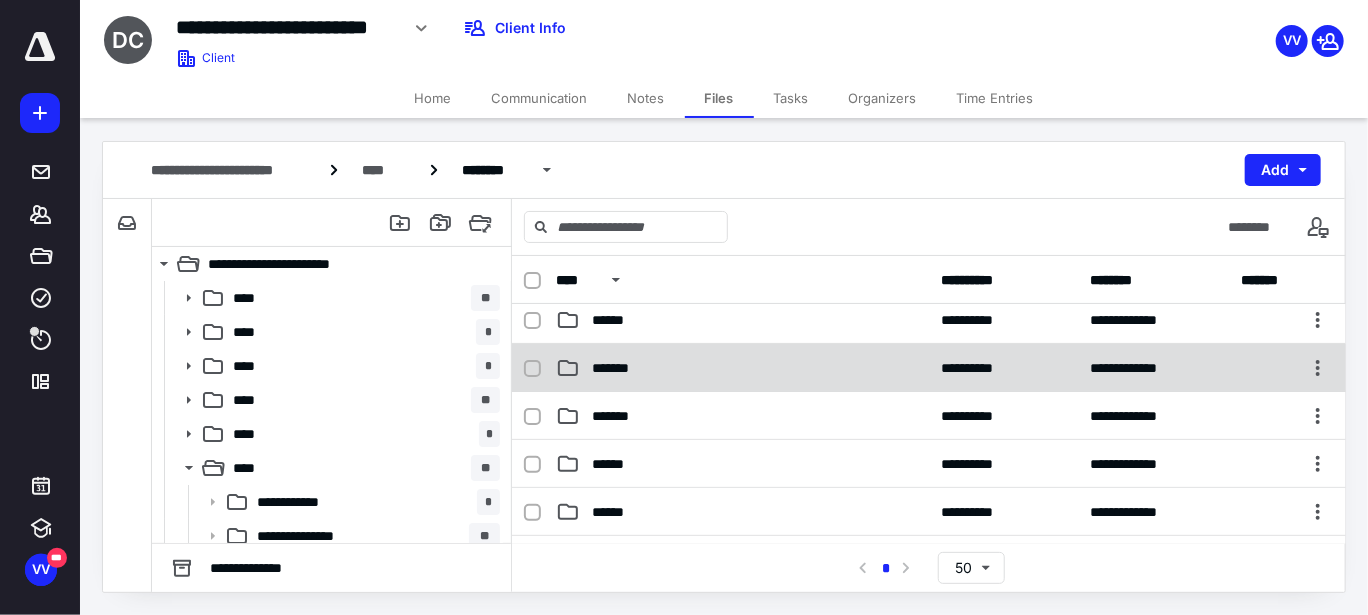 click on "*******" at bounding box center [619, 368] 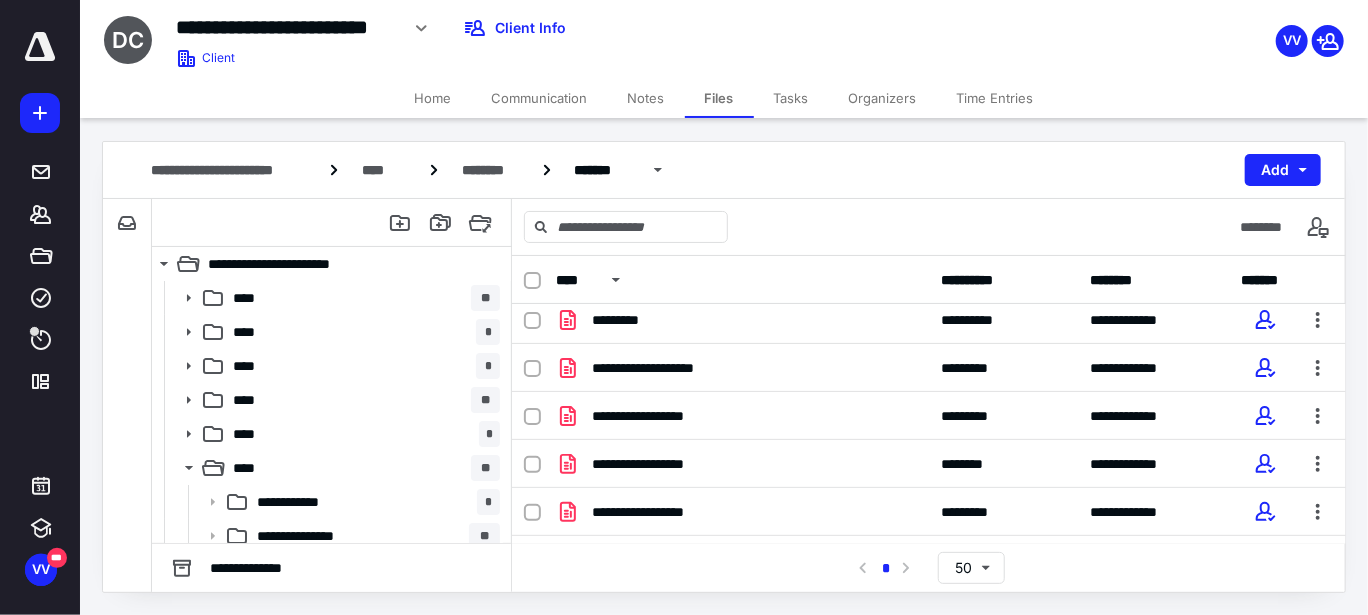 scroll, scrollTop: 0, scrollLeft: 0, axis: both 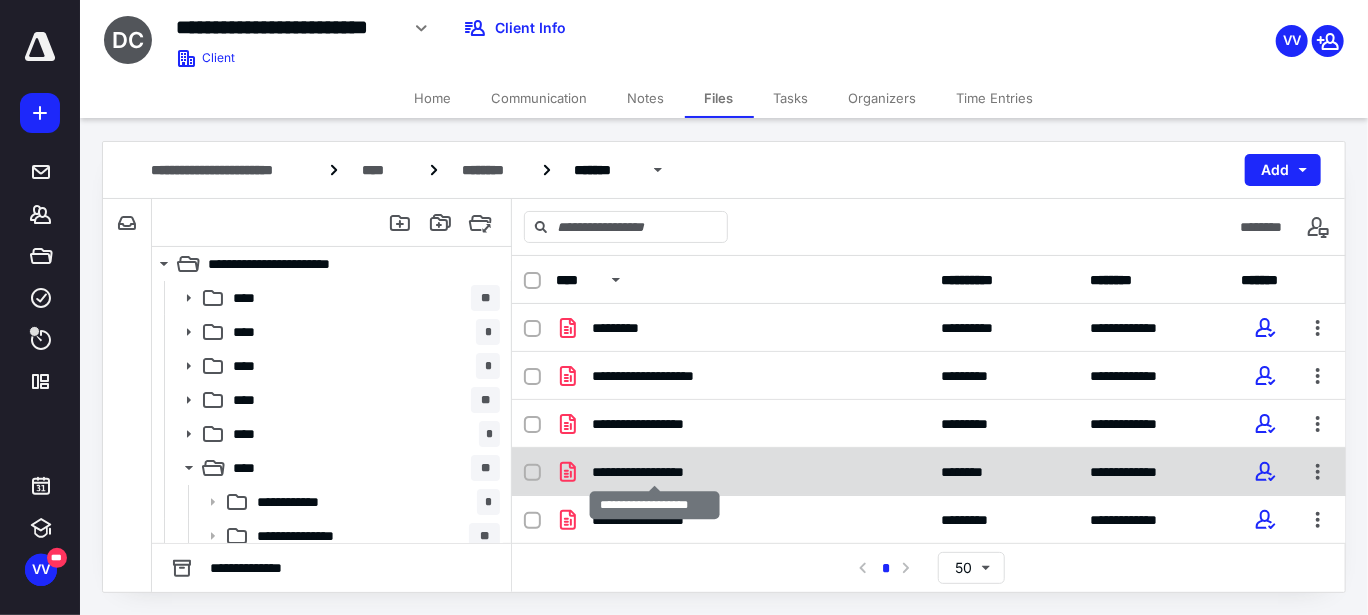 click on "**********" at bounding box center [655, 472] 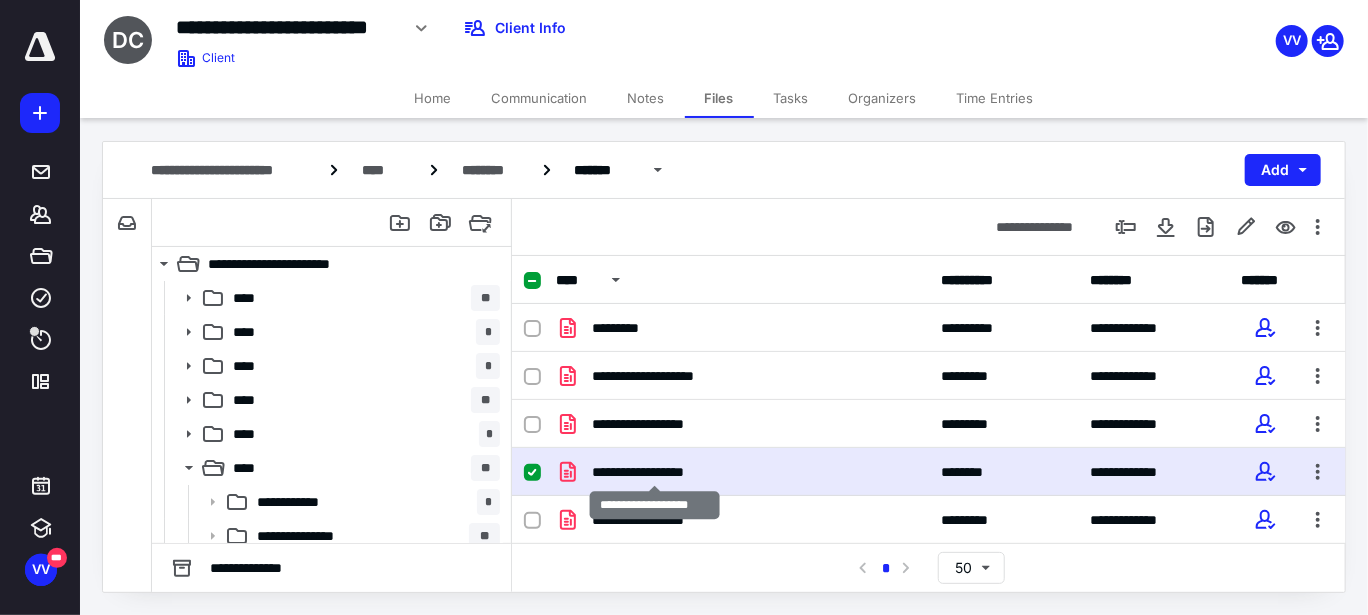 click on "**********" at bounding box center [655, 472] 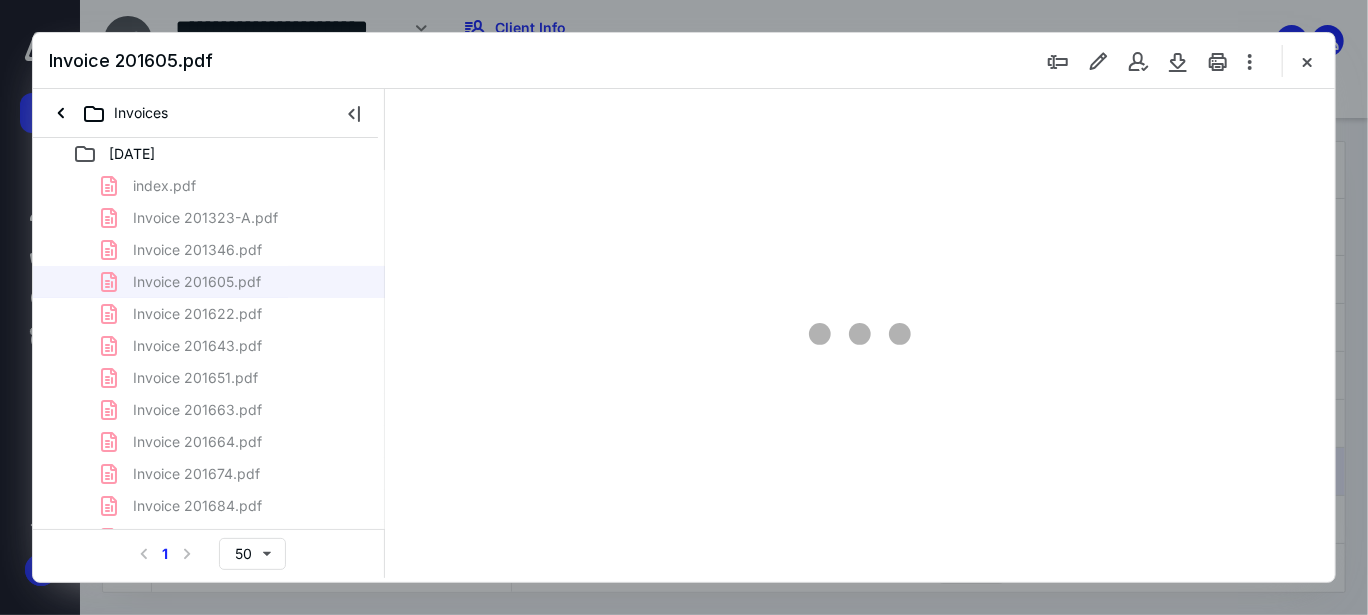 scroll, scrollTop: 0, scrollLeft: 0, axis: both 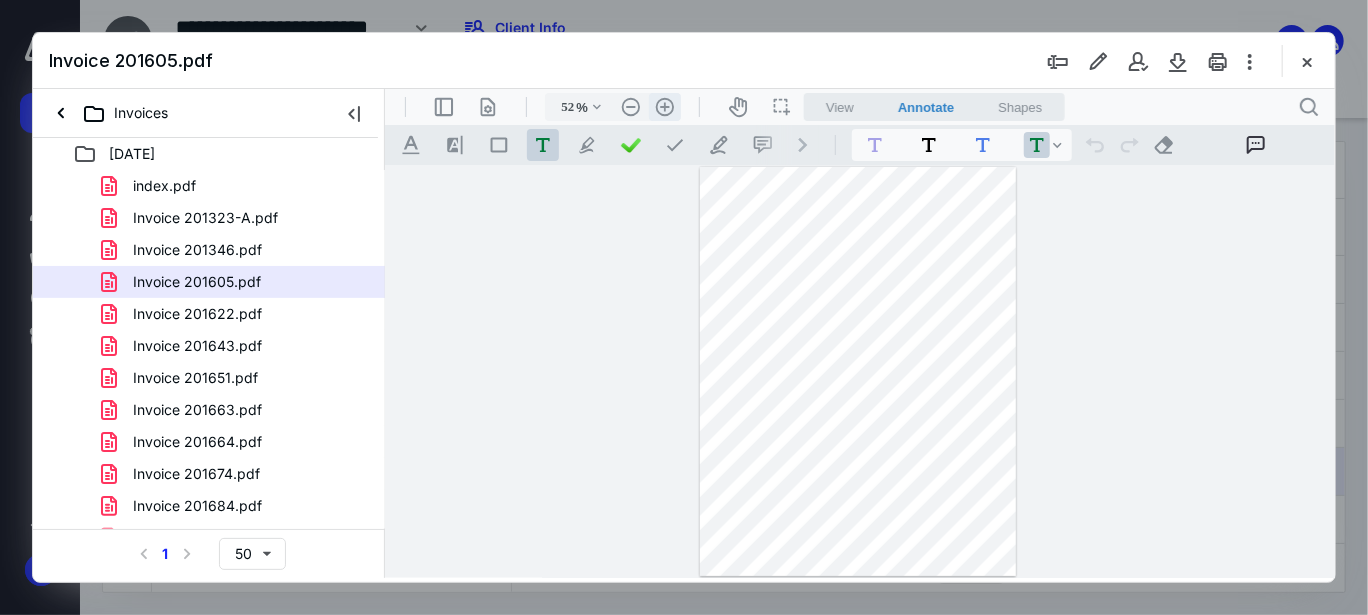 click on ".cls-1{fill:#abb0c4;} icon - header - zoom - in - line" at bounding box center (664, 106) 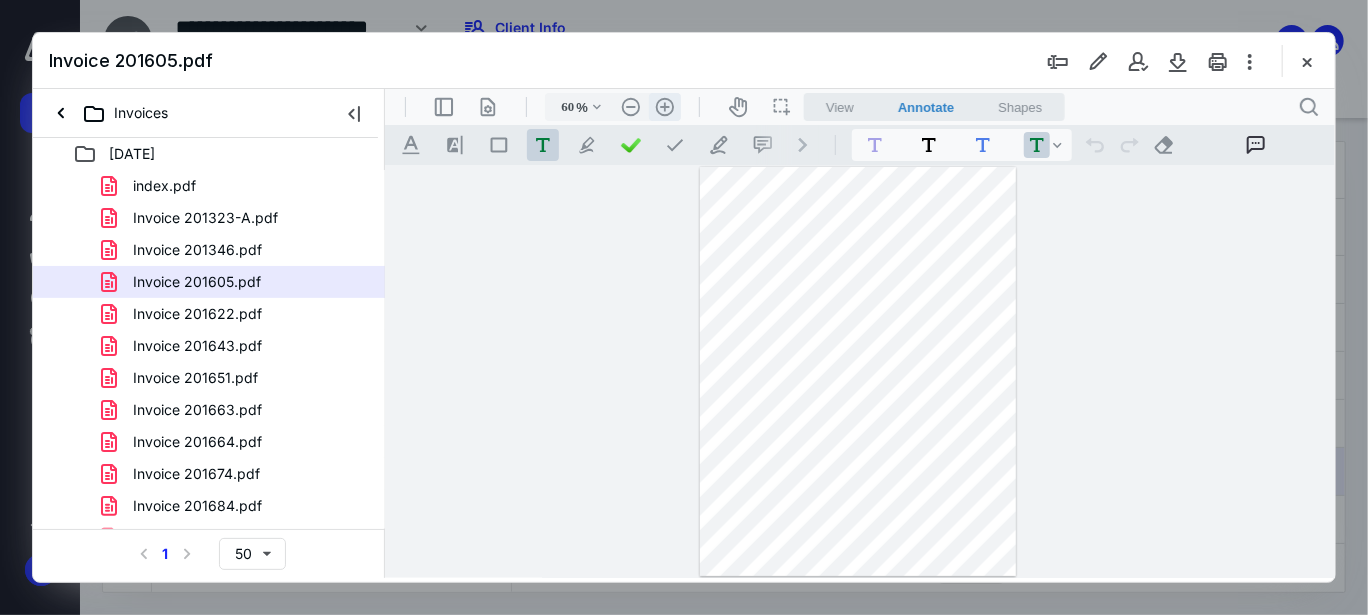click on ".cls-1{fill:#abb0c4;} icon - header - zoom - in - line" at bounding box center [664, 106] 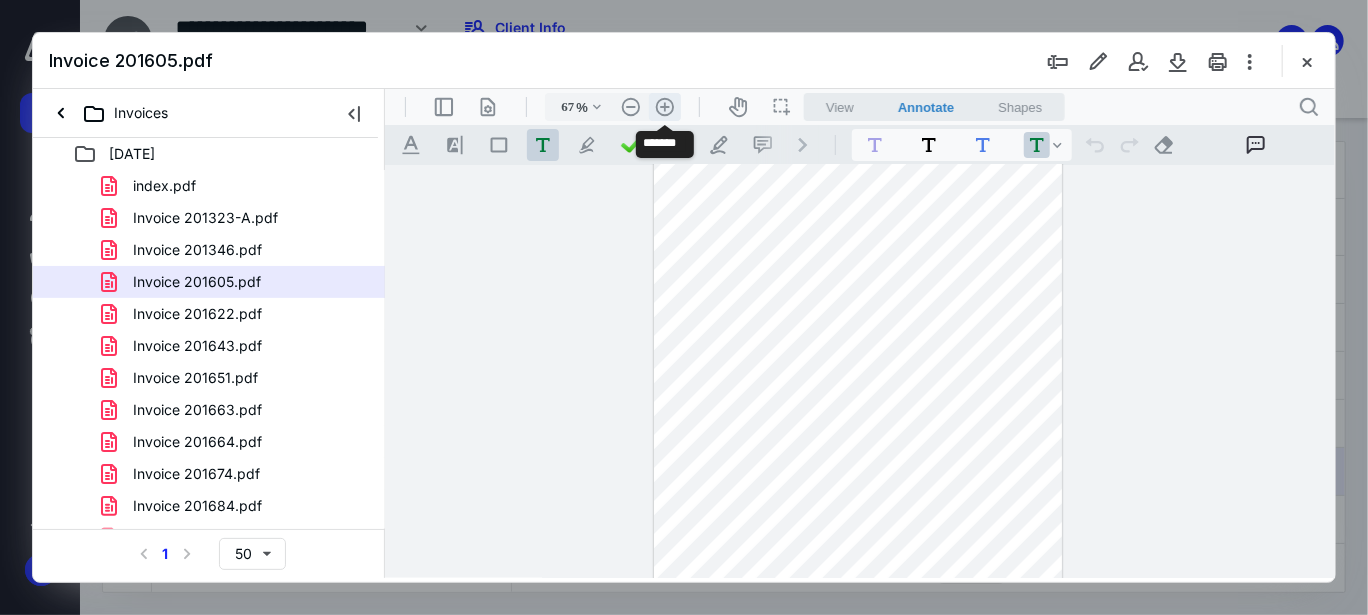 click on ".cls-1{fill:#abb0c4;} icon - header - zoom - in - line" at bounding box center [664, 106] 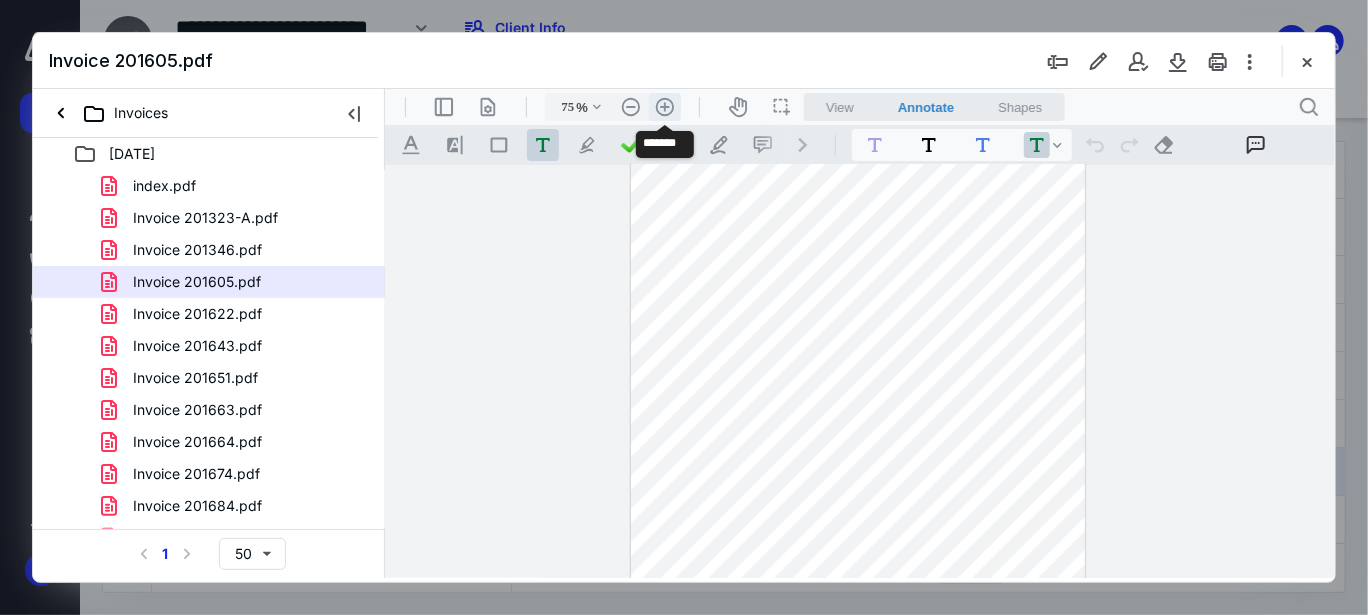 click on ".cls-1{fill:#abb0c4;} icon - header - zoom - in - line" at bounding box center (664, 106) 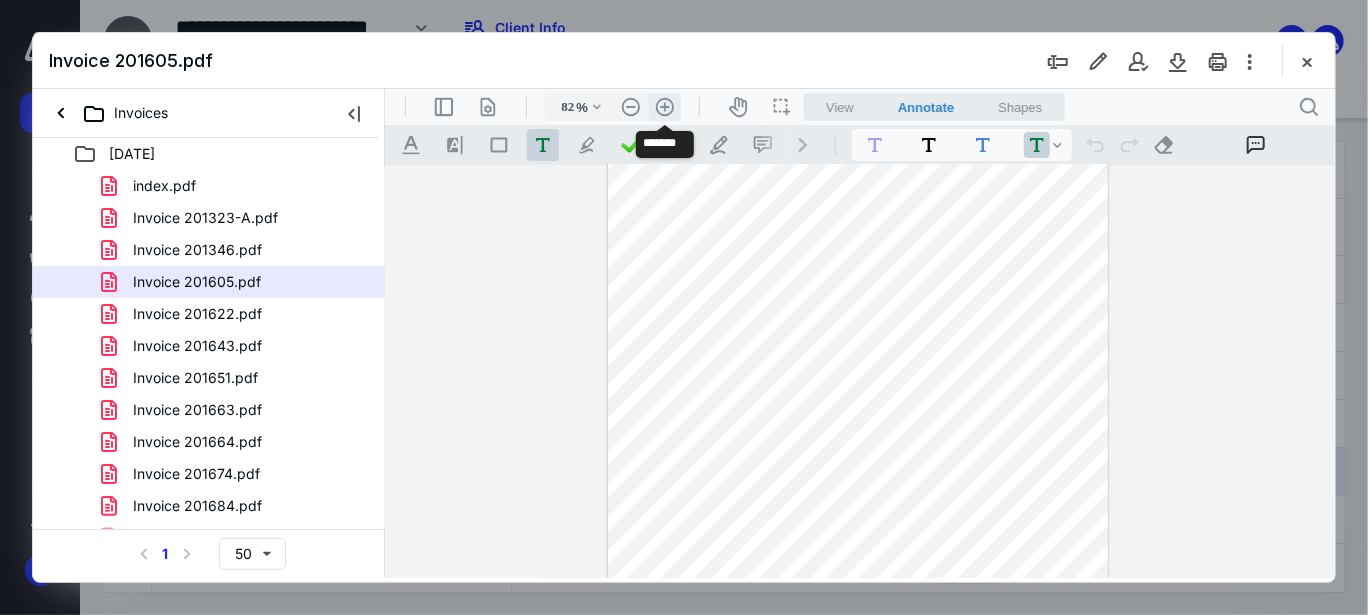 click on ".cls-1{fill:#abb0c4;} icon - header - zoom - in - line" at bounding box center [664, 106] 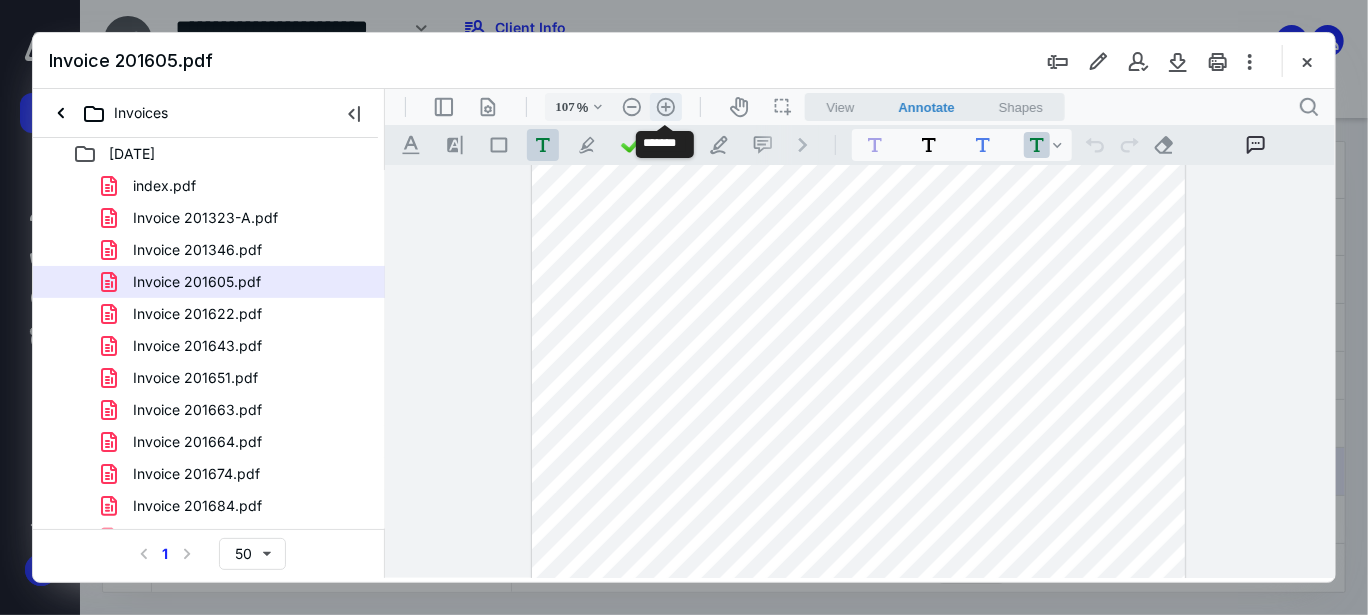 click on ".cls-1{fill:#abb0c4;} icon - header - zoom - in - line" at bounding box center [665, 106] 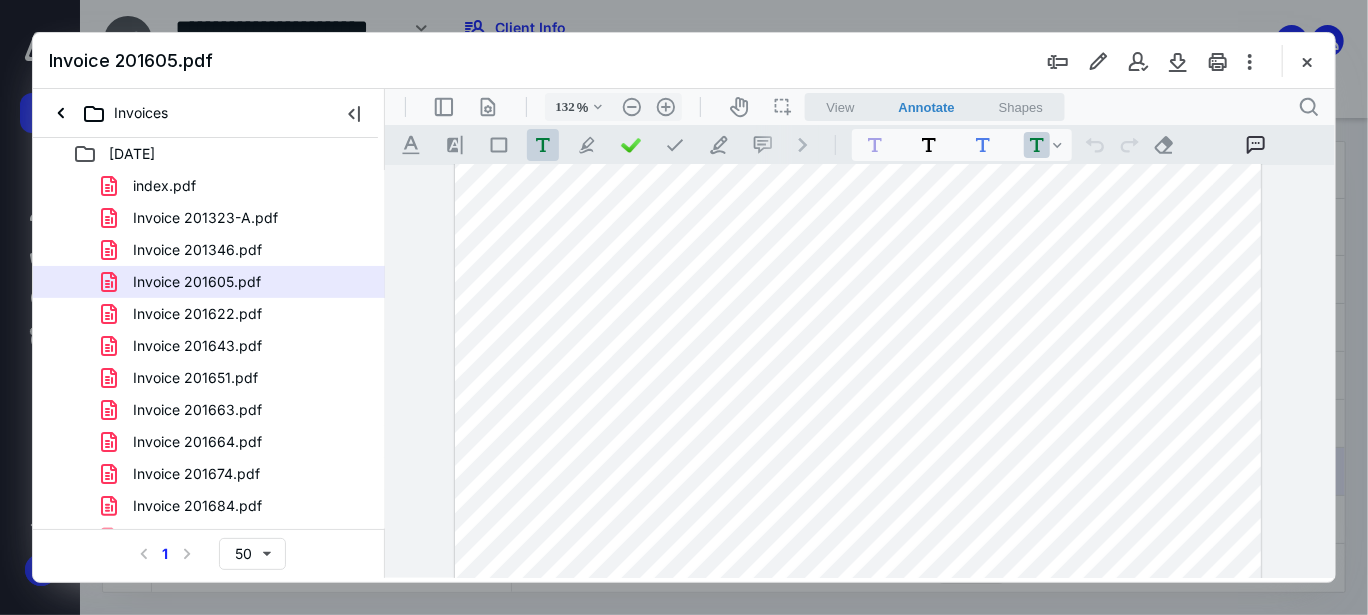 scroll, scrollTop: 0, scrollLeft: 0, axis: both 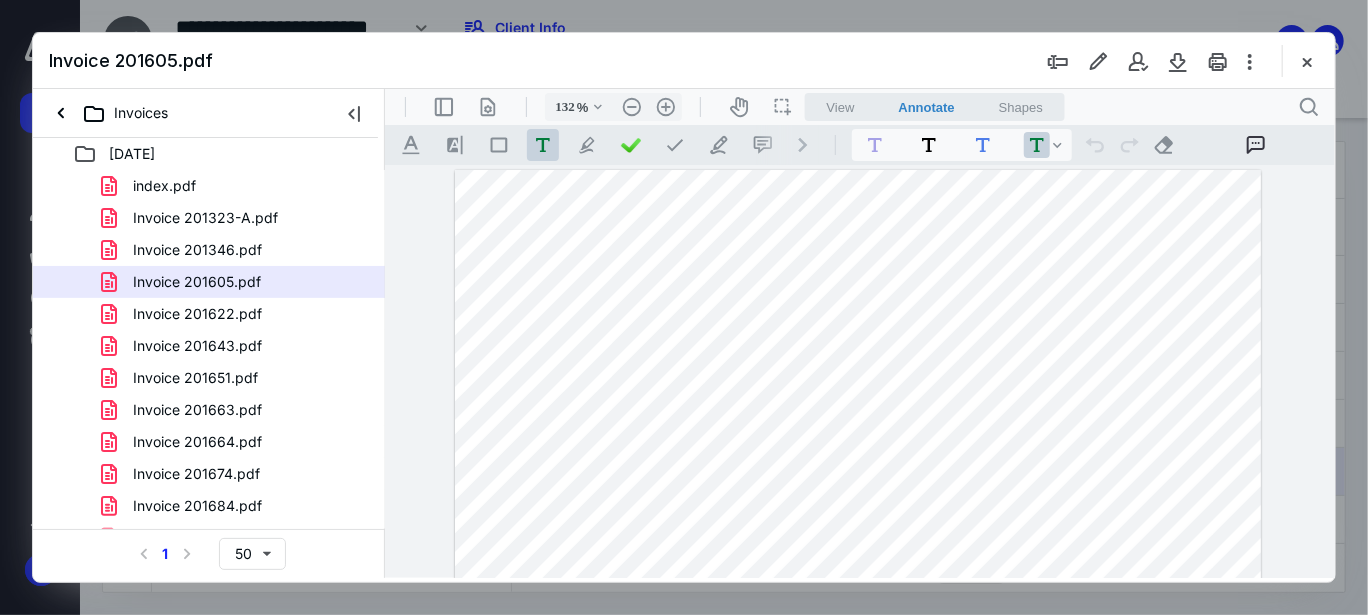 click on ".cls-1{fill:#abb0c4;} icon - chevron - right" at bounding box center [802, 144] 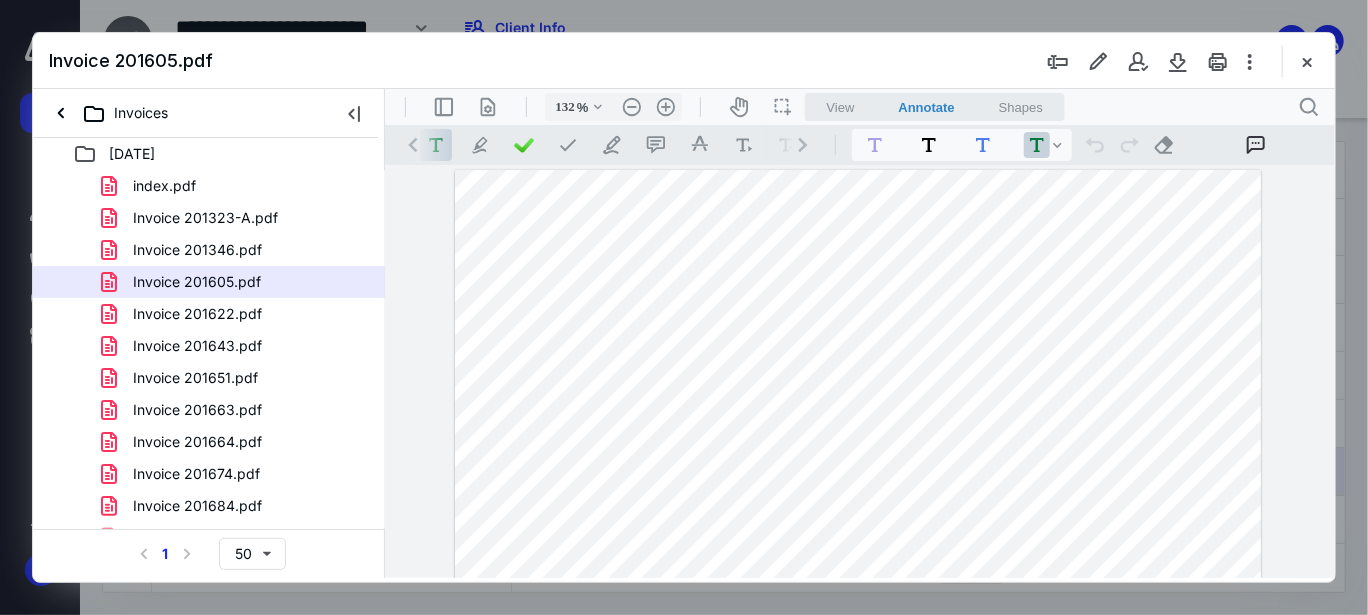 click on ".cls-1{fill:#abb0c4;} icon - chevron - right" at bounding box center [802, 144] 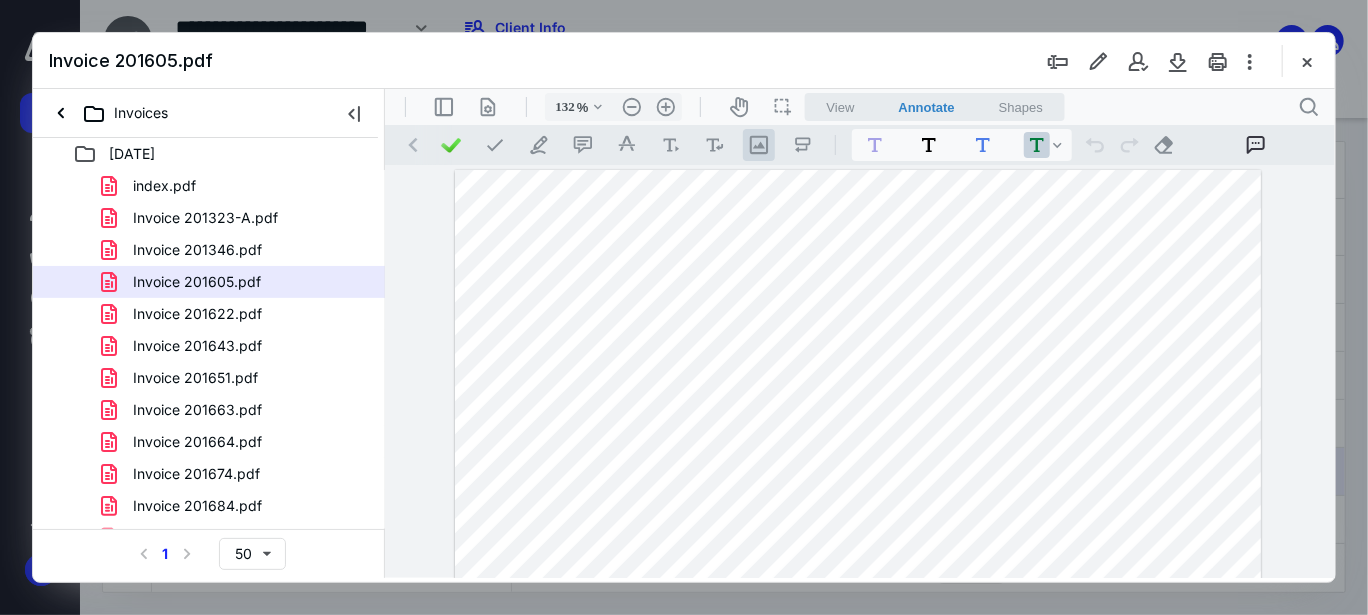 click on ".cls-1{fill:#abb0c4;} icon - tool - image - line" at bounding box center (758, 144) 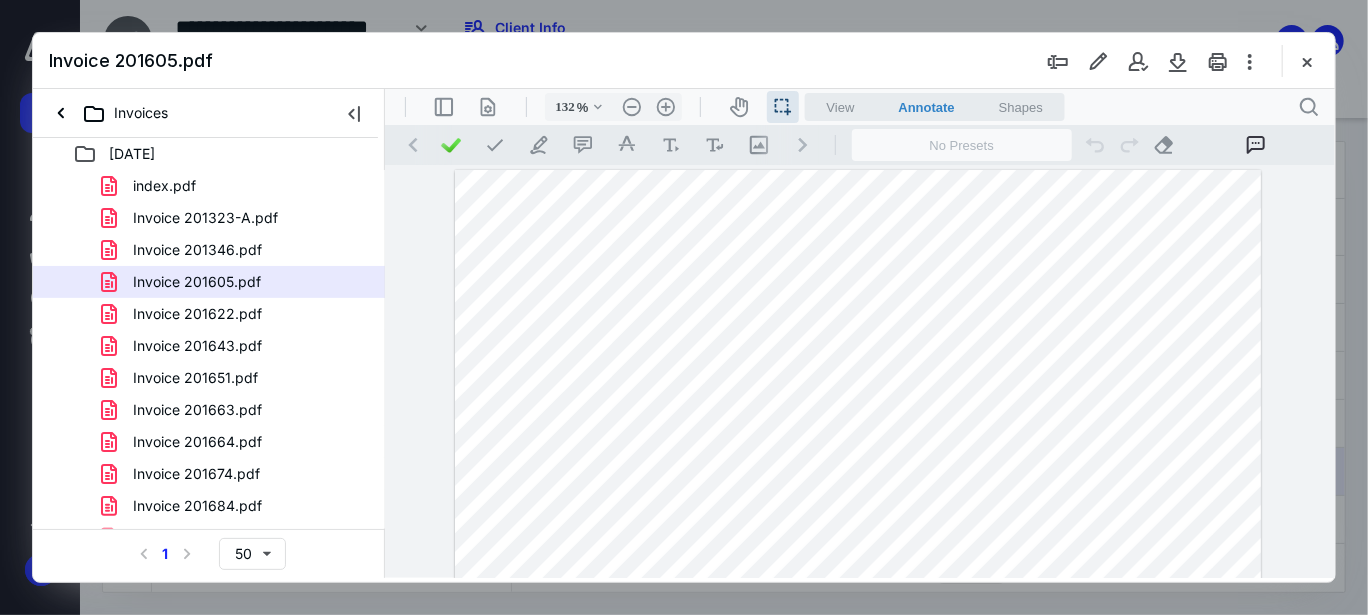 scroll, scrollTop: 0, scrollLeft: 50, axis: horizontal 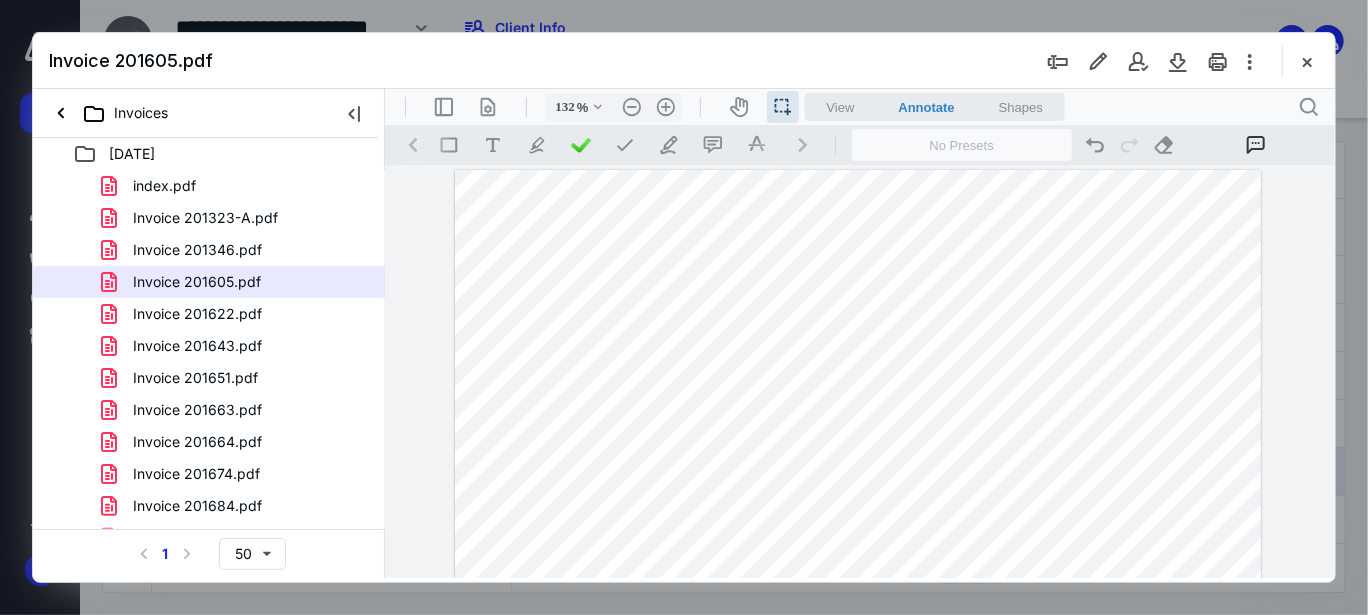 drag, startPoint x: 453, startPoint y: 455, endPoint x: 1052, endPoint y: 193, distance: 653.7928 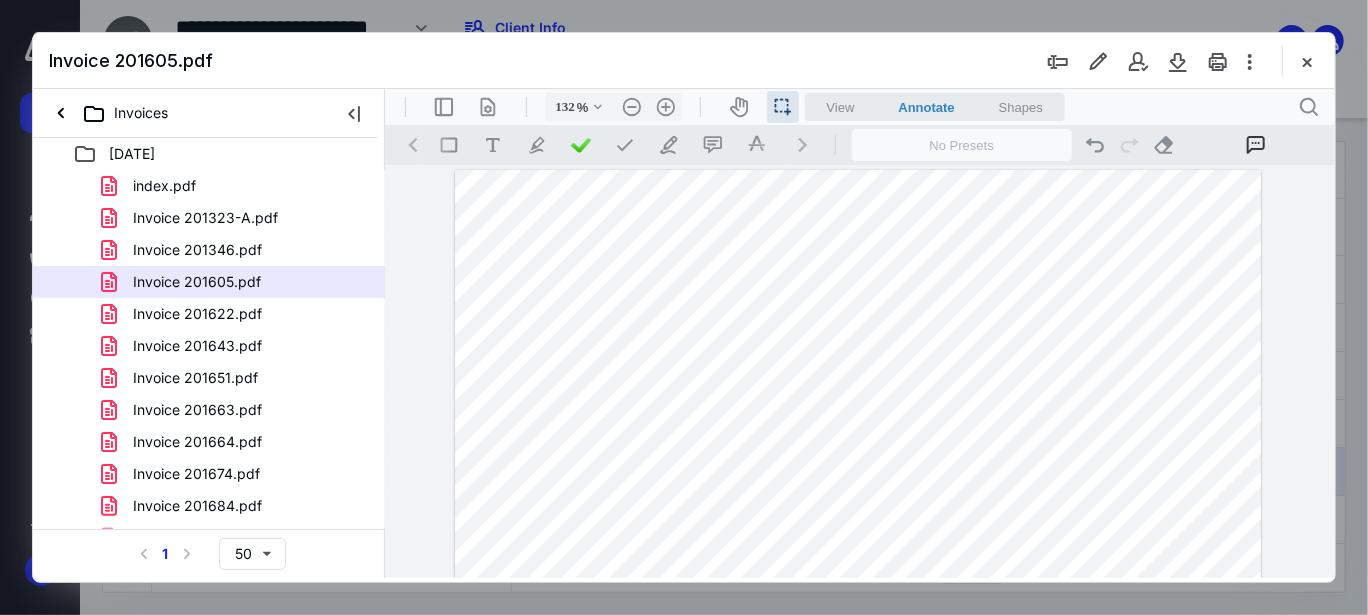 drag, startPoint x: 992, startPoint y: 209, endPoint x: 811, endPoint y: 201, distance: 181.17671 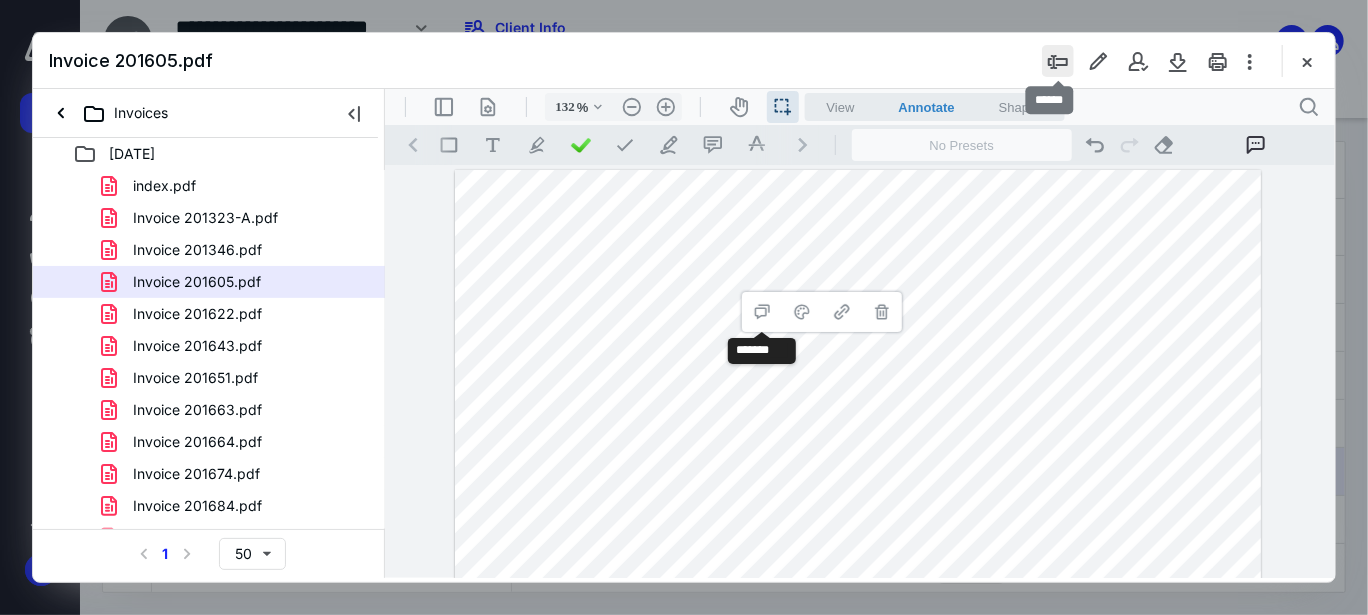 click at bounding box center [1058, 61] 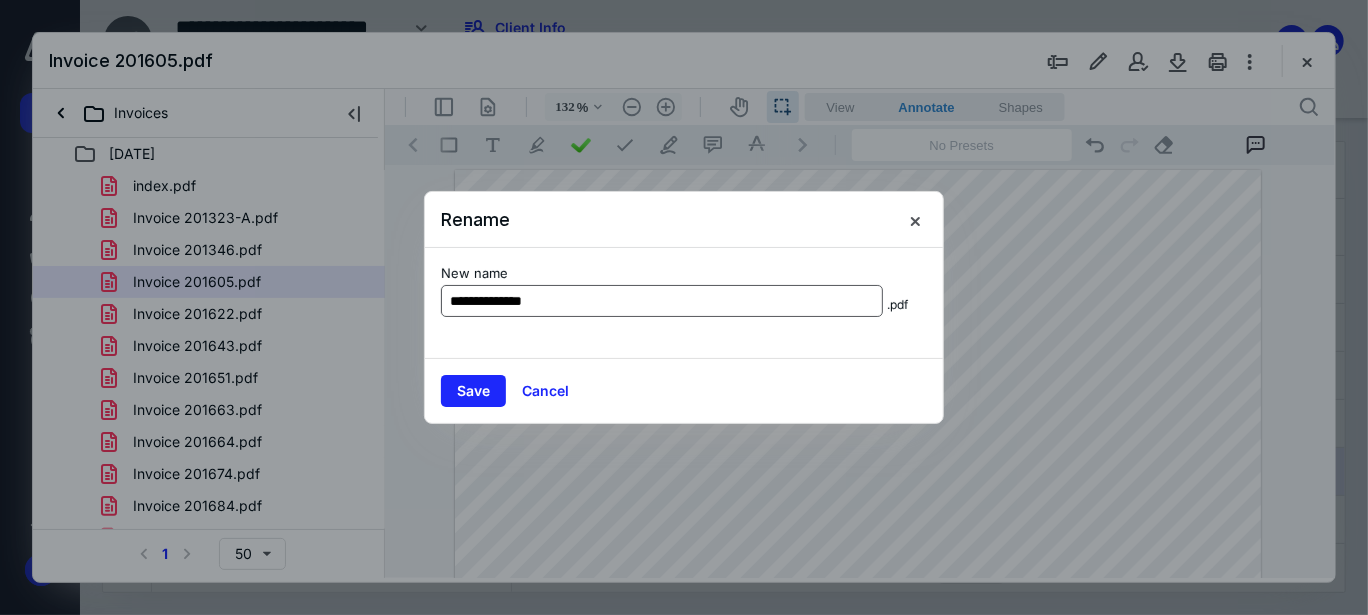 click on "**********" at bounding box center (662, 301) 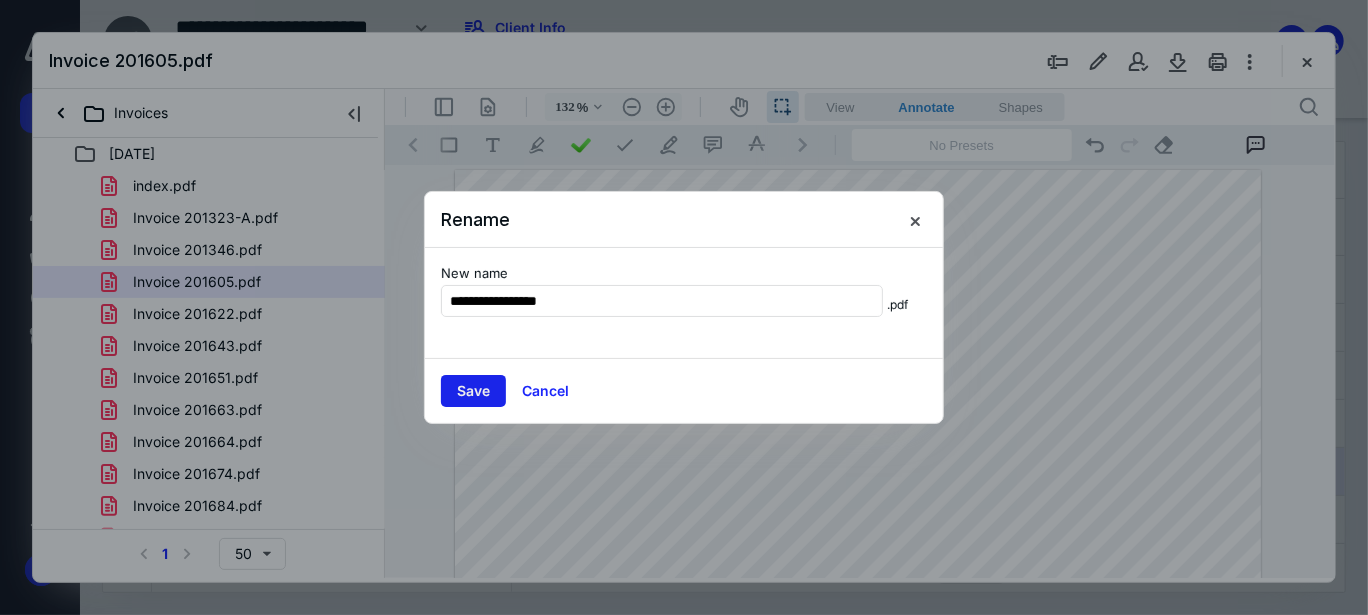 type on "**********" 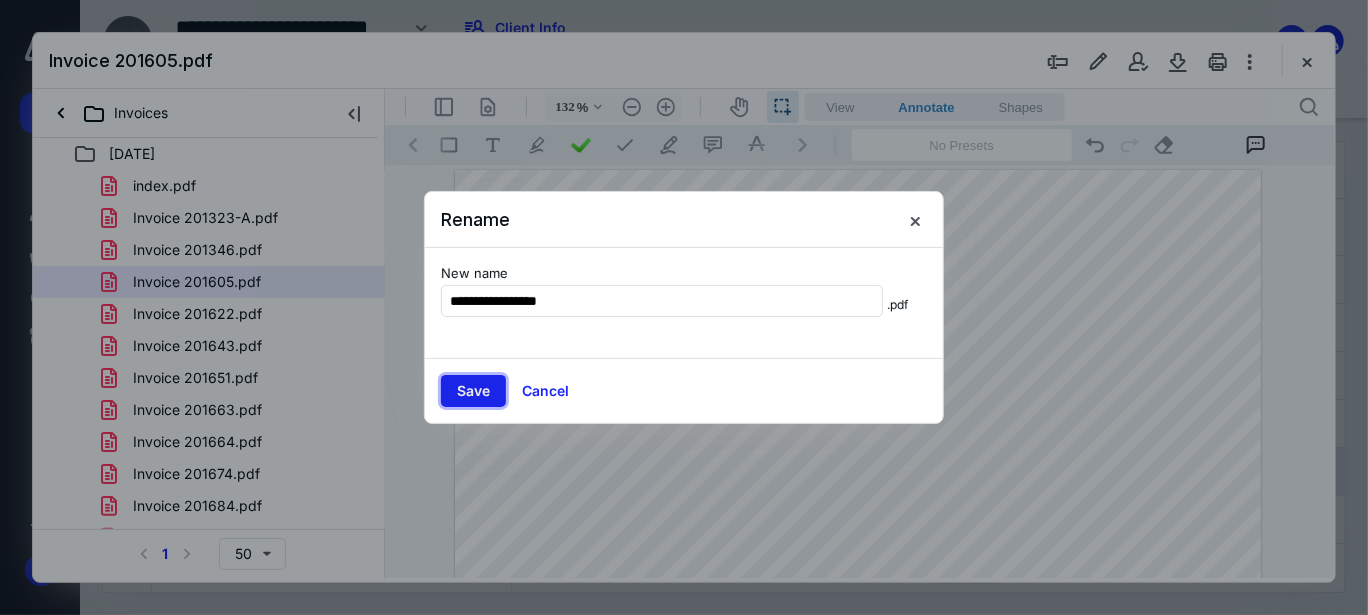 click on "Save" at bounding box center (473, 391) 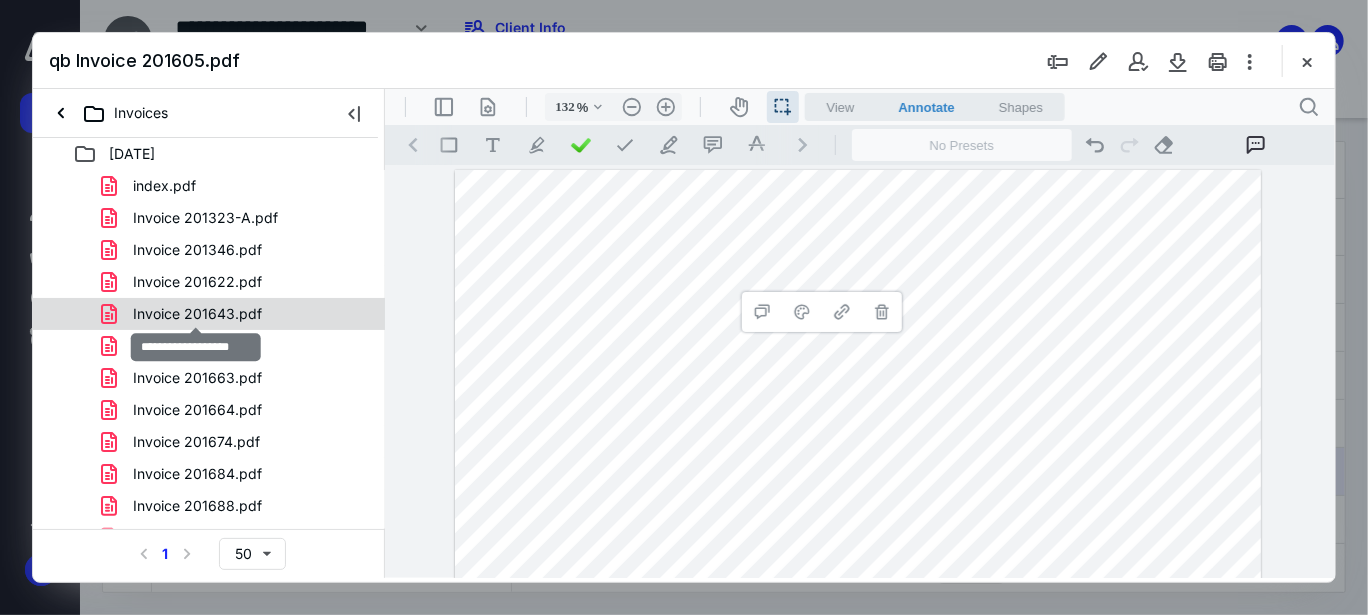 click on "Invoice 201643.pdf" at bounding box center (197, 314) 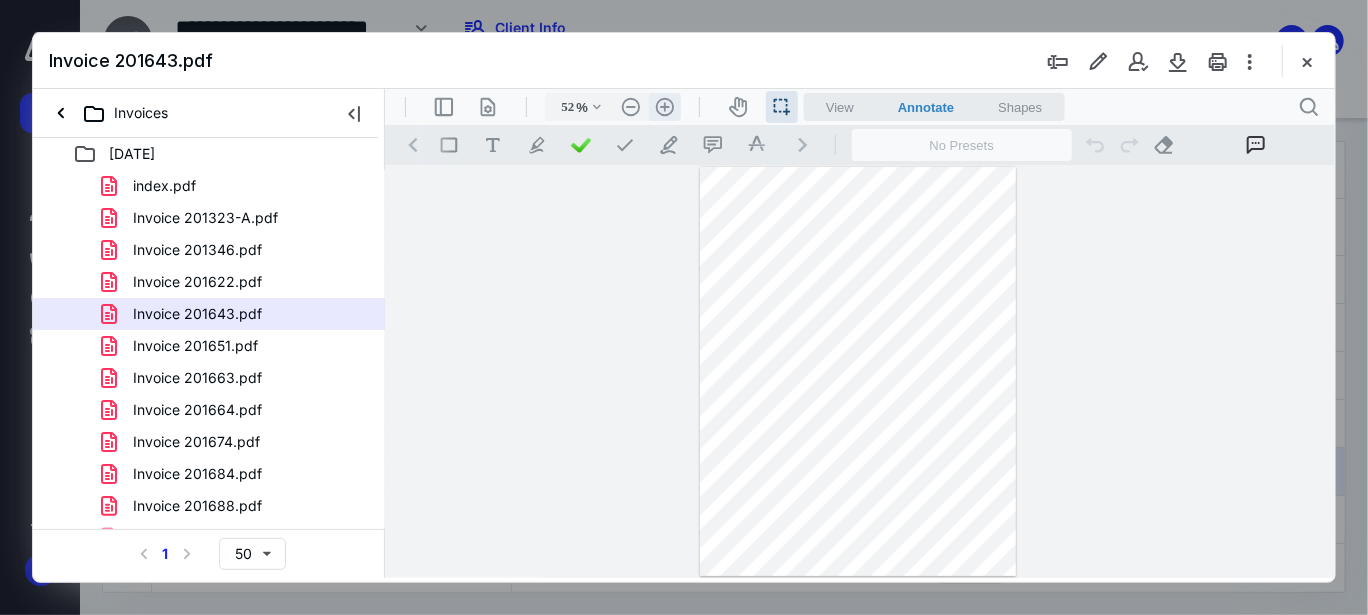 click on ".cls-1{fill:#abb0c4;} icon - header - zoom - in - line" at bounding box center [664, 106] 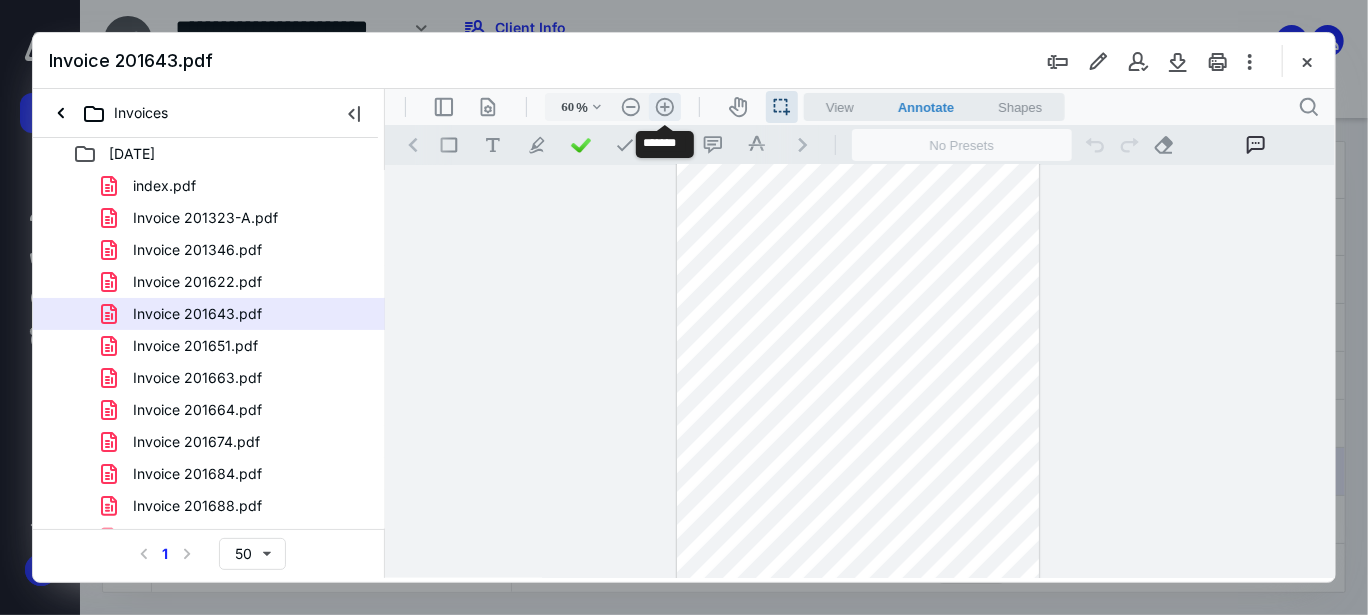 click on ".cls-1{fill:#abb0c4;} icon - header - zoom - in - line" at bounding box center [664, 106] 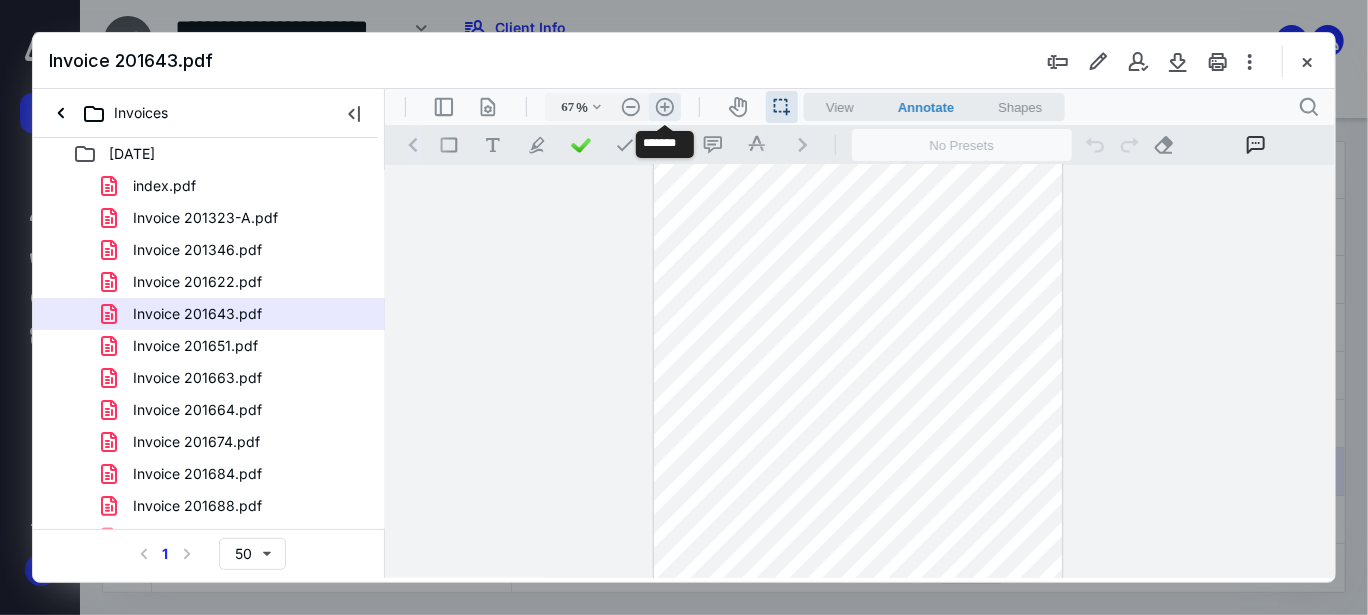 click on ".cls-1{fill:#abb0c4;} icon - header - zoom - in - line" at bounding box center (664, 106) 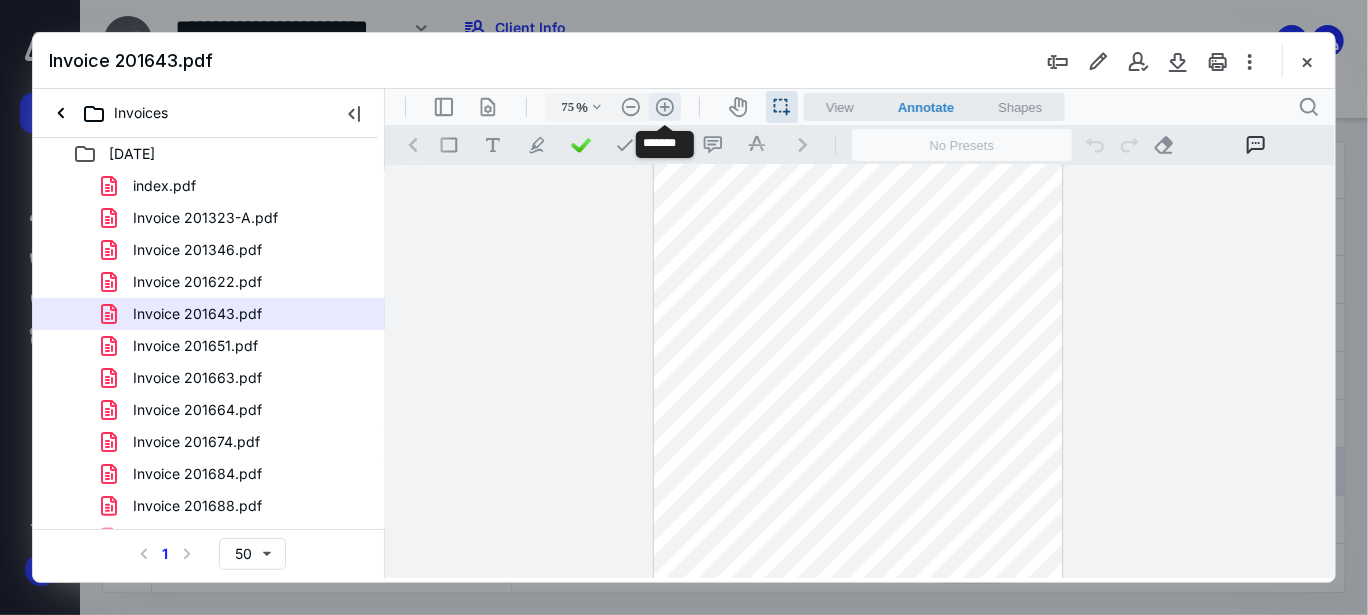 click on ".cls-1{fill:#abb0c4;} icon - header - zoom - in - line" at bounding box center [664, 106] 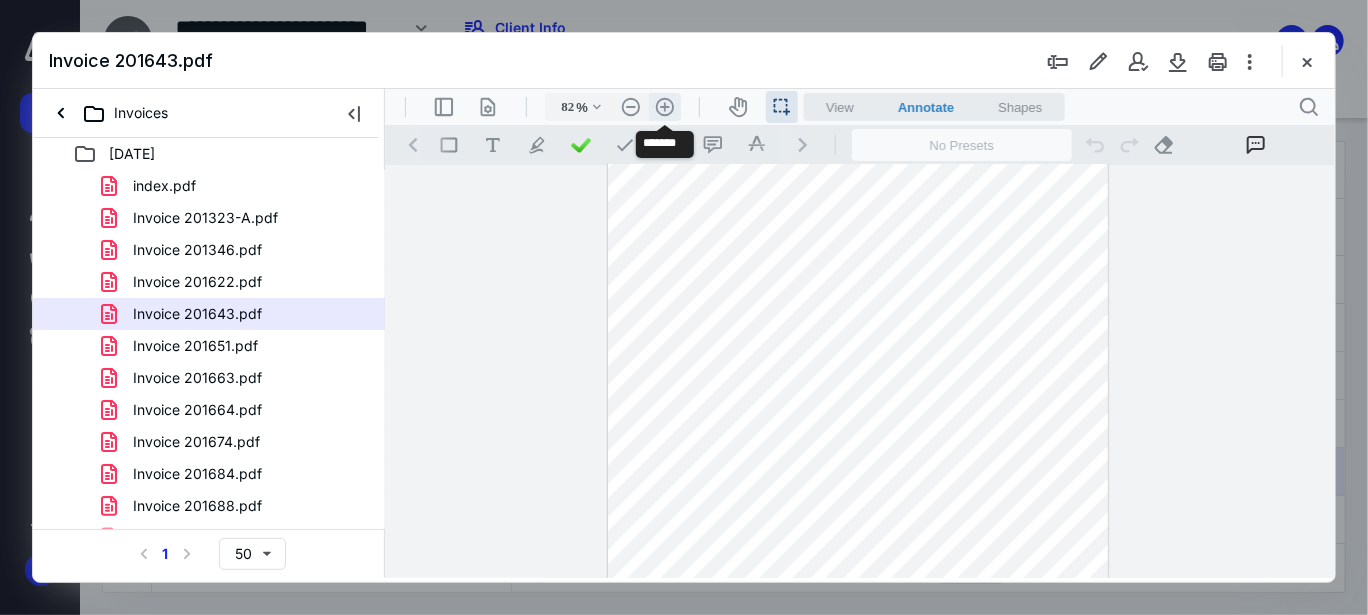 click on ".cls-1{fill:#abb0c4;} icon - header - zoom - in - line" at bounding box center [664, 106] 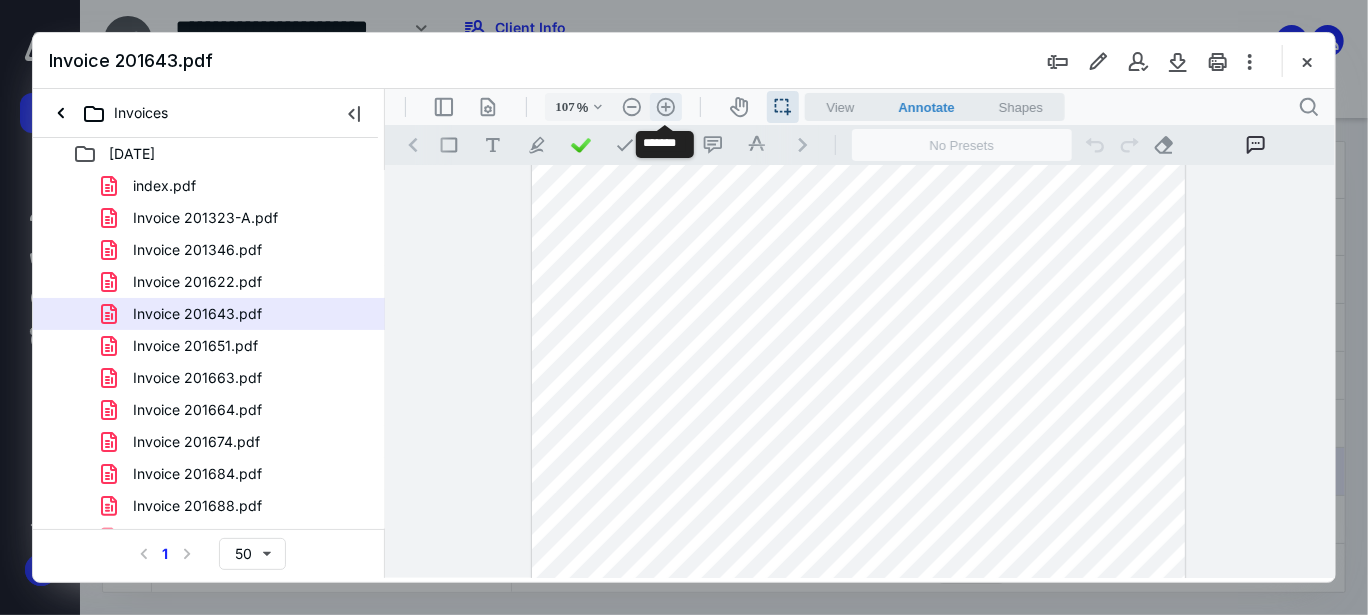 click on ".cls-1{fill:#abb0c4;} icon - header - zoom - in - line" at bounding box center [665, 106] 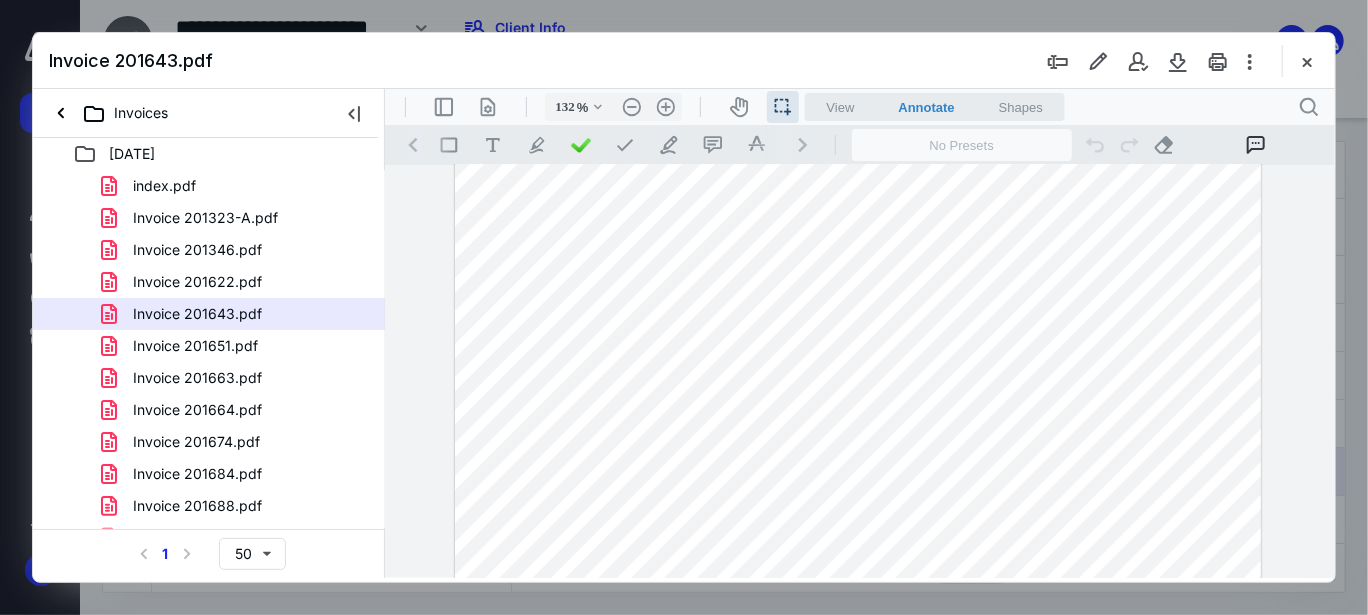 scroll, scrollTop: 0, scrollLeft: 0, axis: both 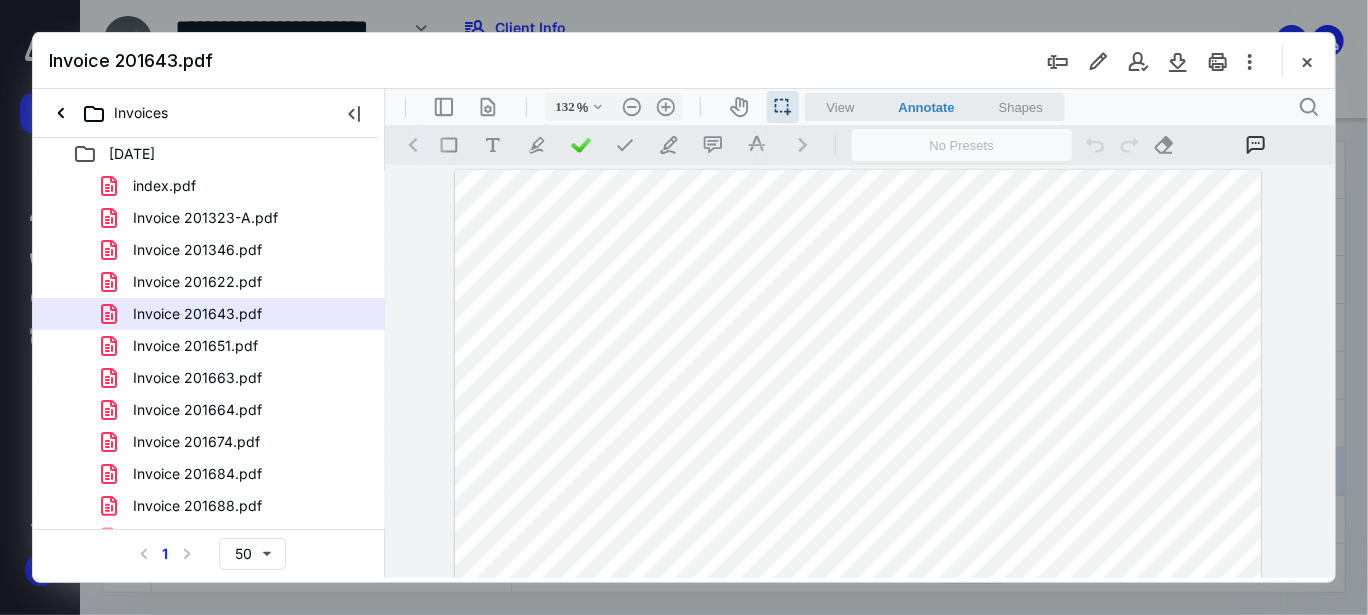 click on ".cls-1{fill:#abb0c4;} icon - chevron - right" at bounding box center [802, 144] 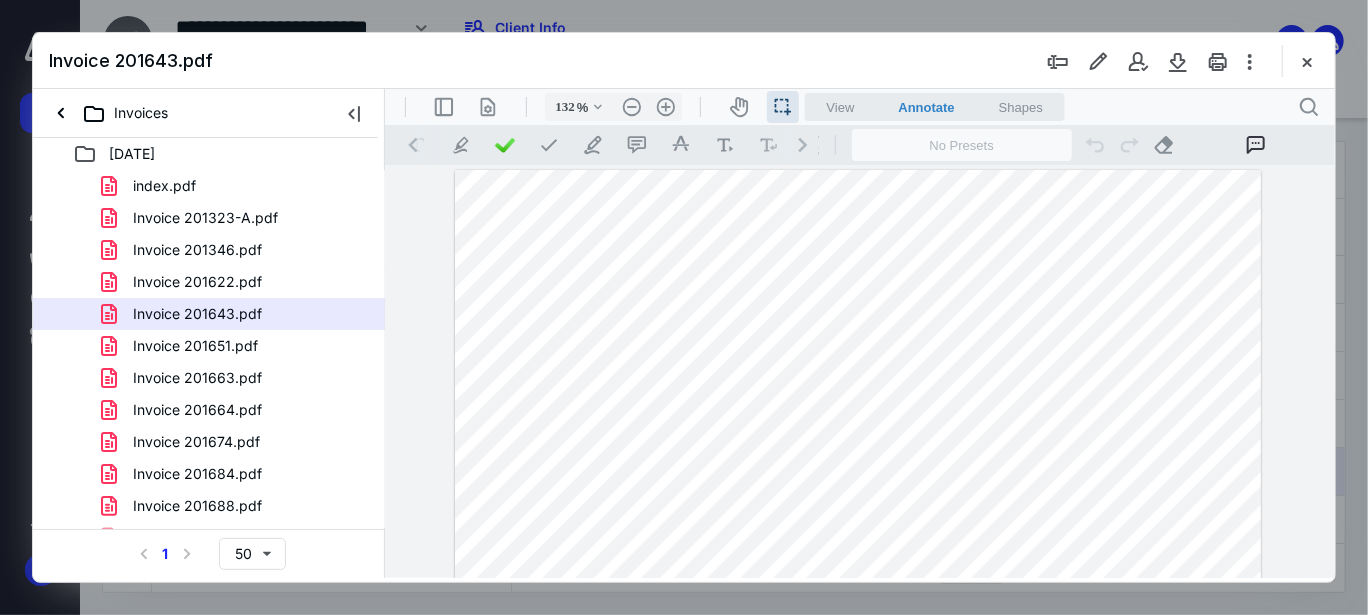 scroll, scrollTop: 0, scrollLeft: 158, axis: horizontal 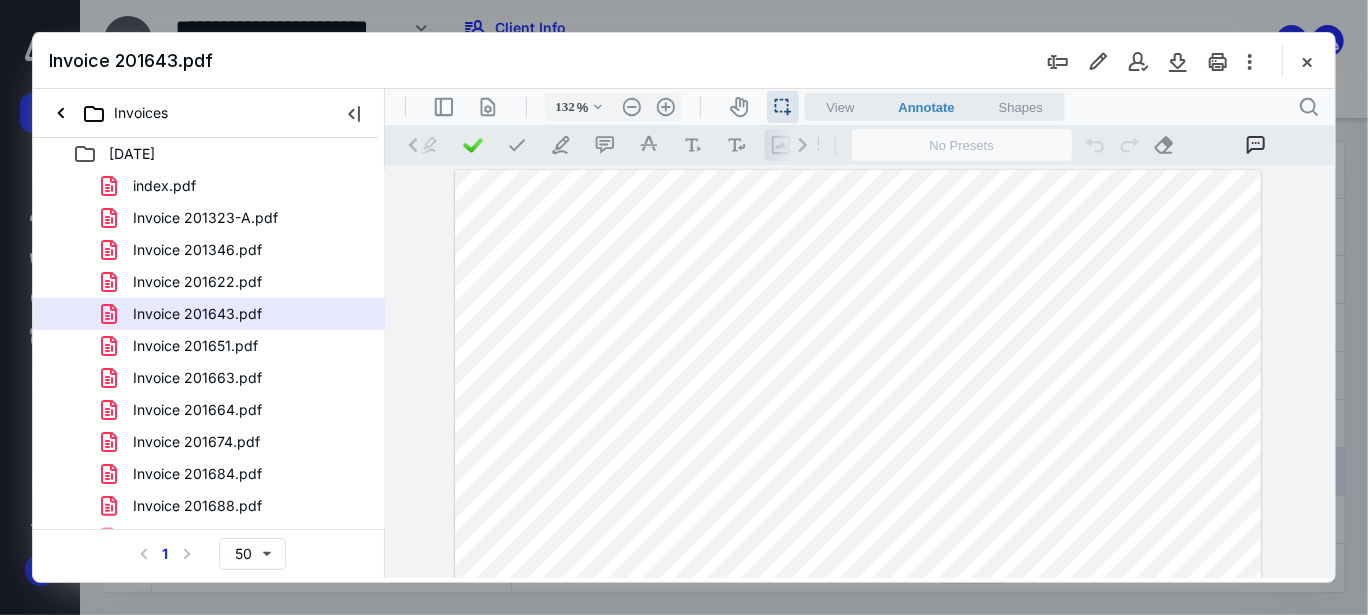 click on ".cls-1{fill:#abb0c4;} icon - tool - image - line" at bounding box center [780, 144] 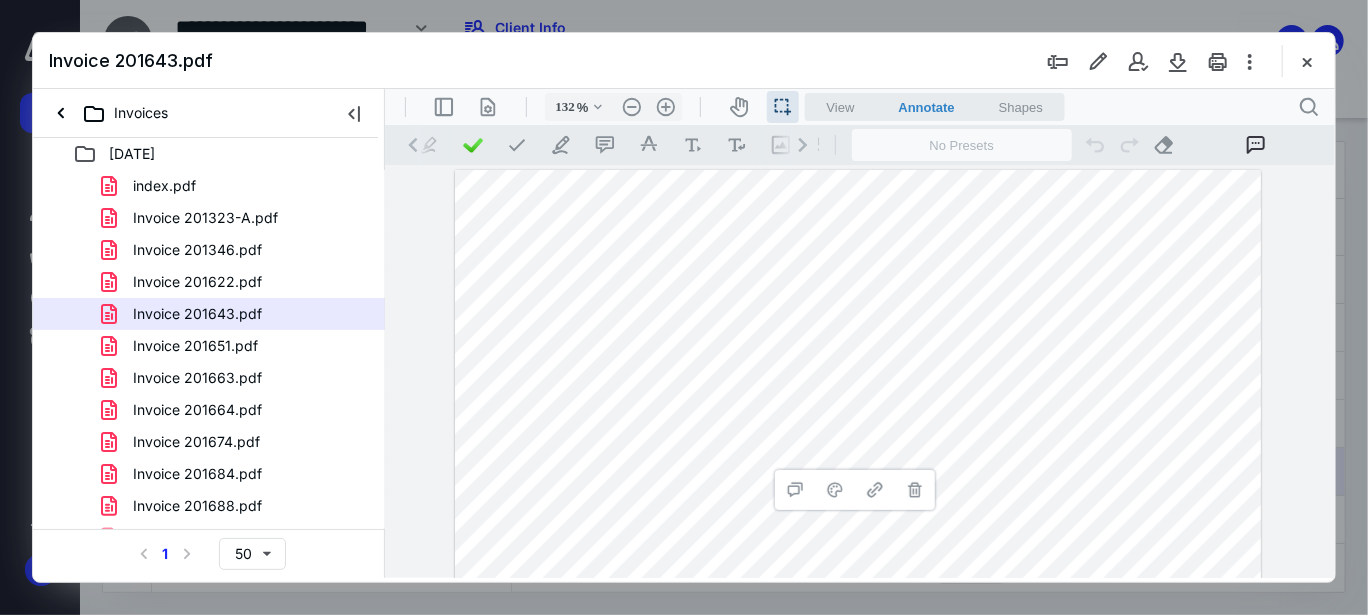scroll, scrollTop: 0, scrollLeft: 50, axis: horizontal 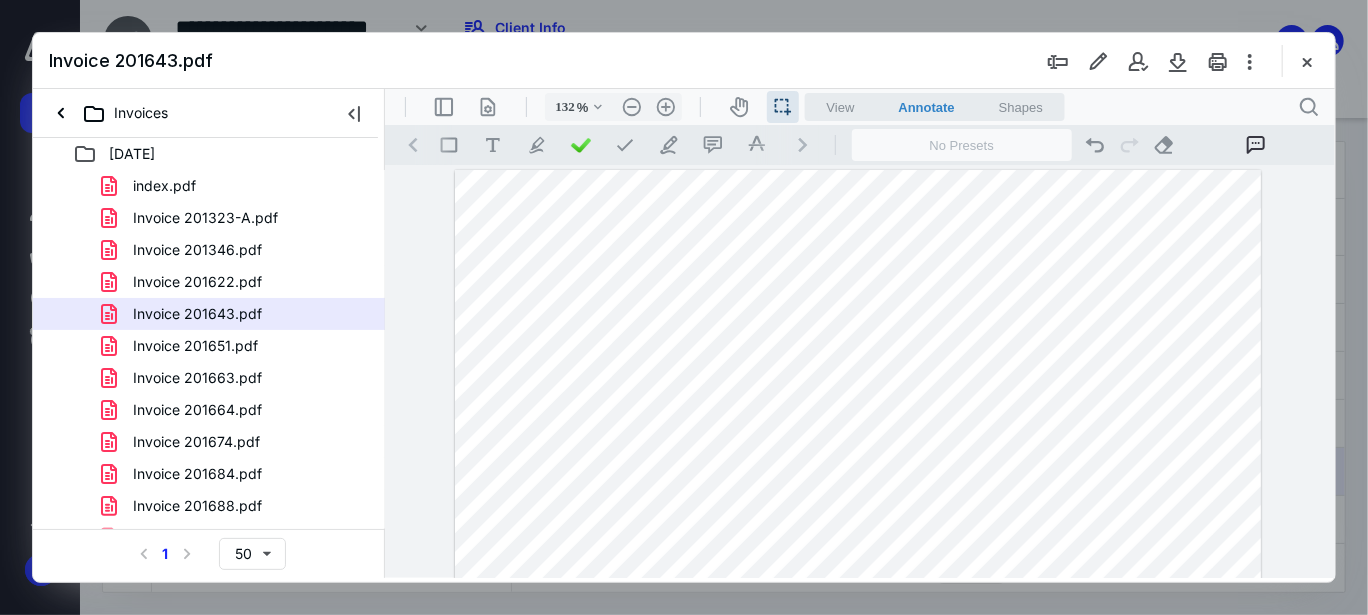 click at bounding box center (857, 690) 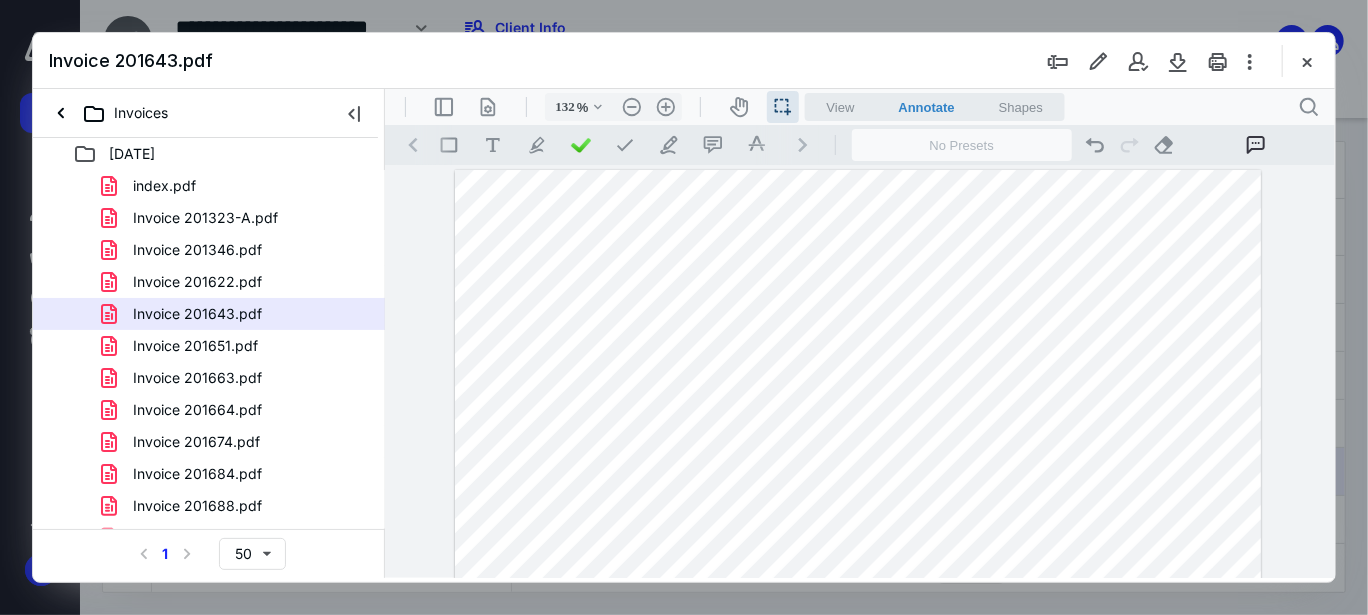 drag, startPoint x: 453, startPoint y: 449, endPoint x: 1023, endPoint y: 272, distance: 596.84924 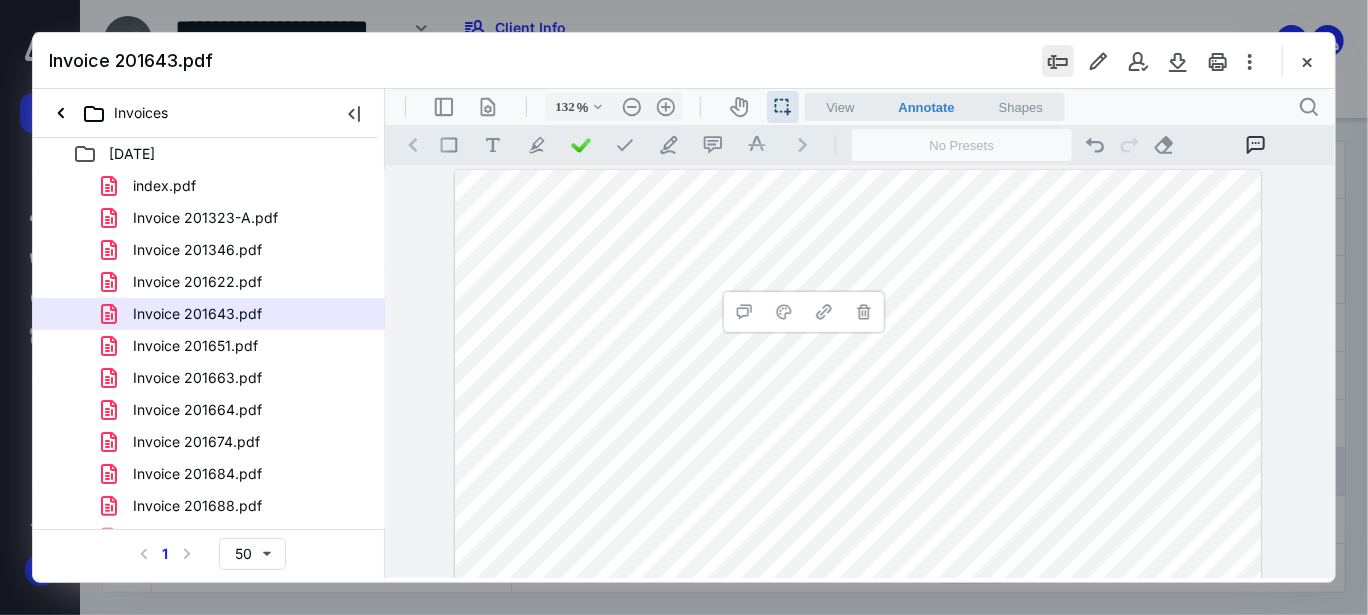 click at bounding box center (1058, 61) 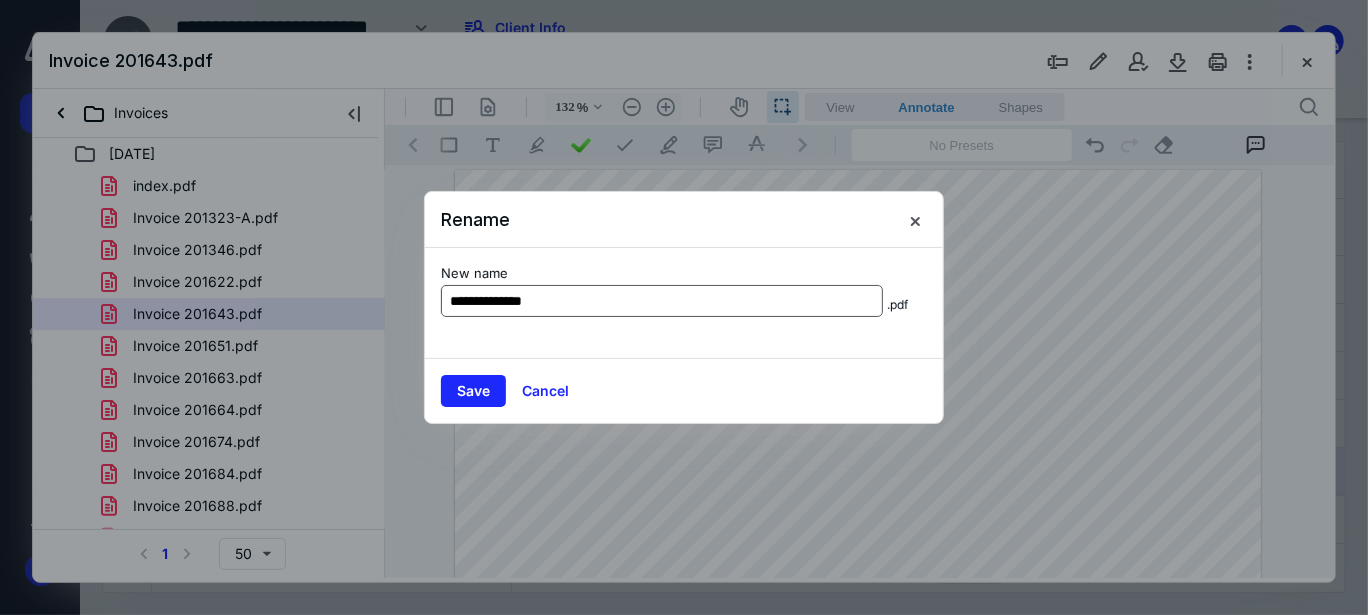 click on "**********" at bounding box center (662, 301) 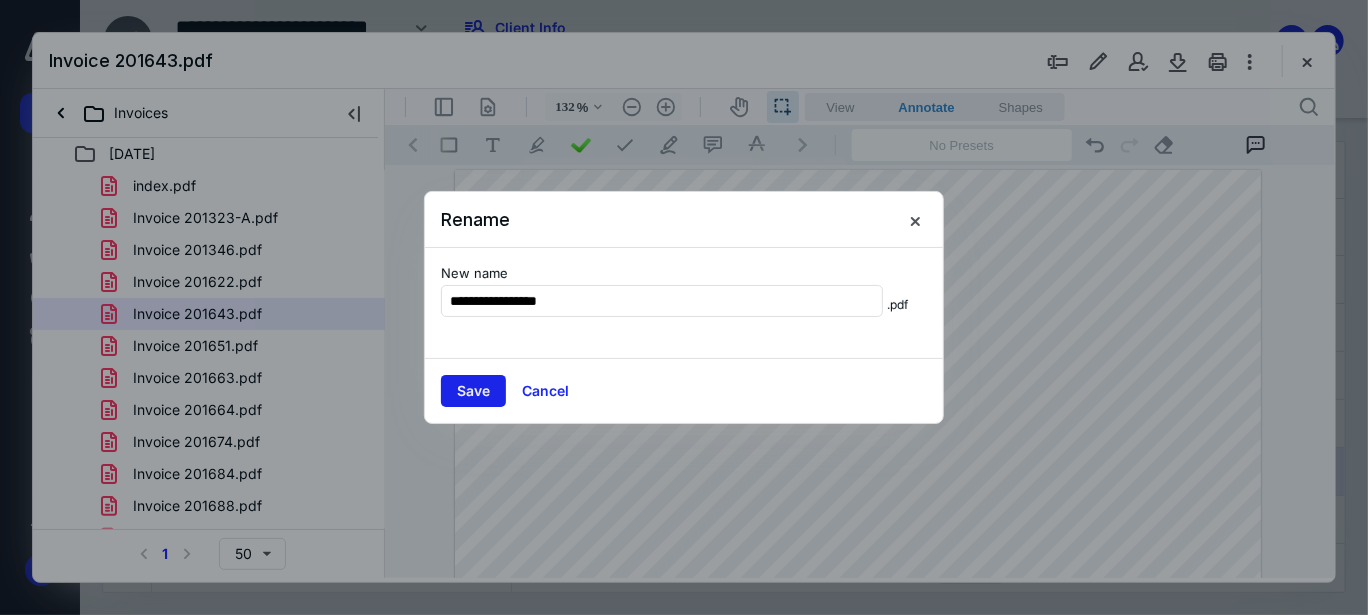 type on "**********" 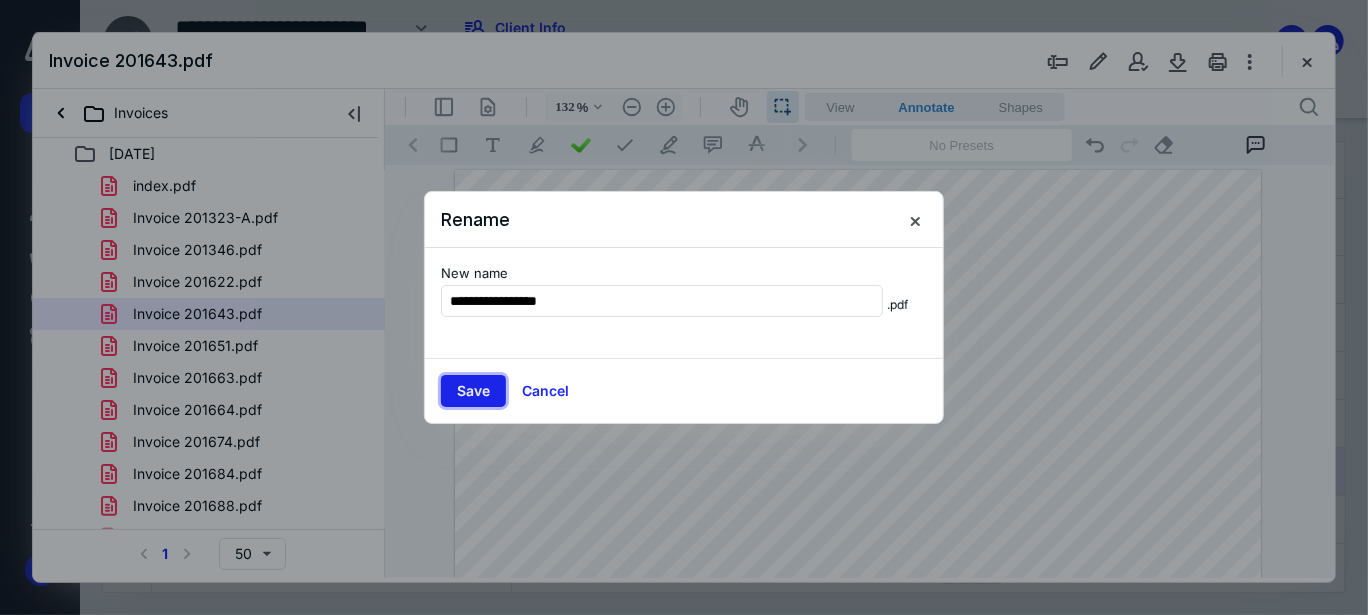 click on "Save" at bounding box center [473, 391] 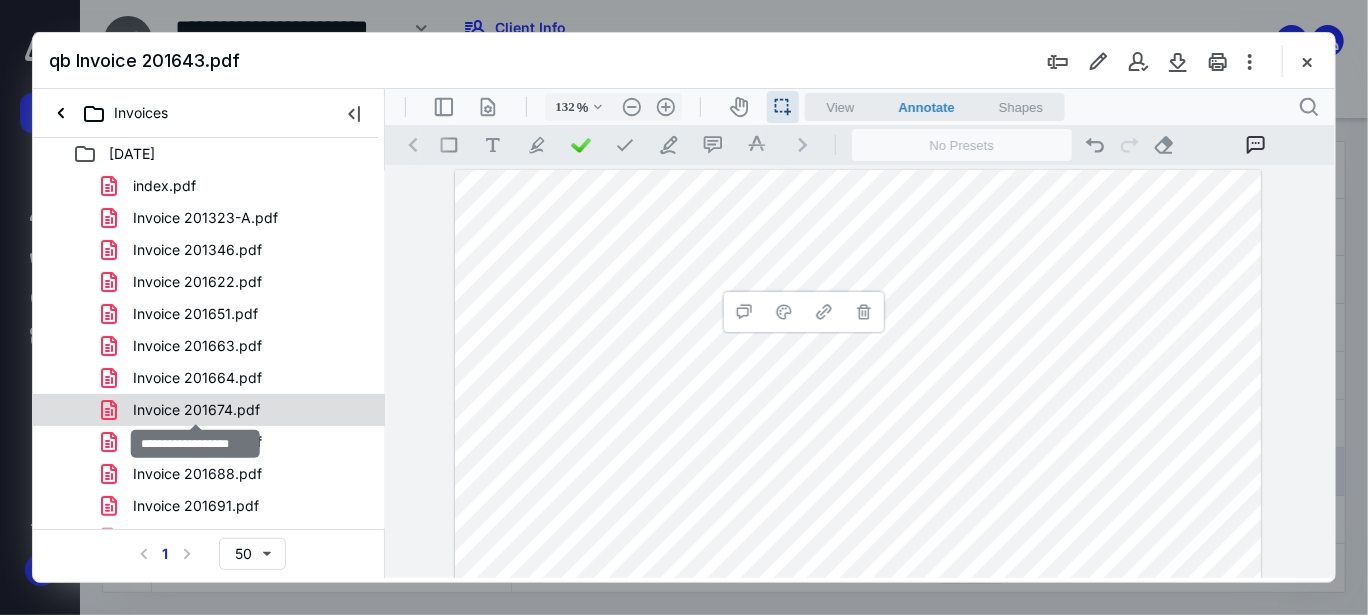 click on "Invoice 201674.pdf" at bounding box center [196, 410] 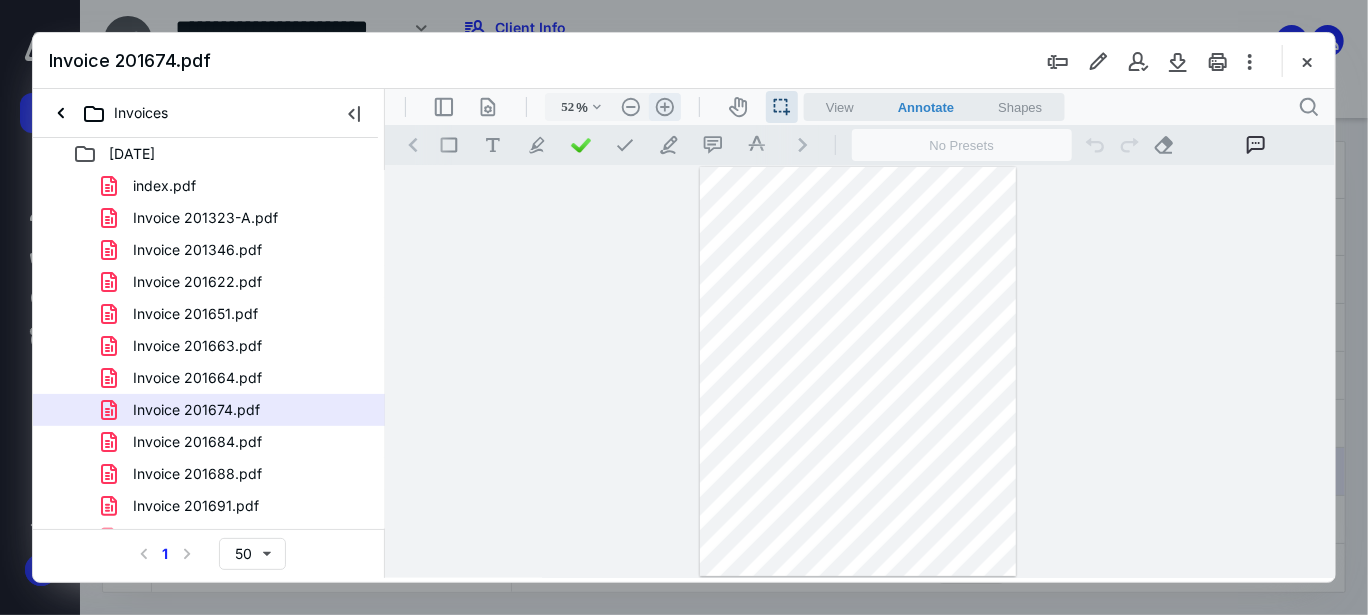 click on ".cls-1{fill:#abb0c4;} icon - header - zoom - in - line" at bounding box center [664, 106] 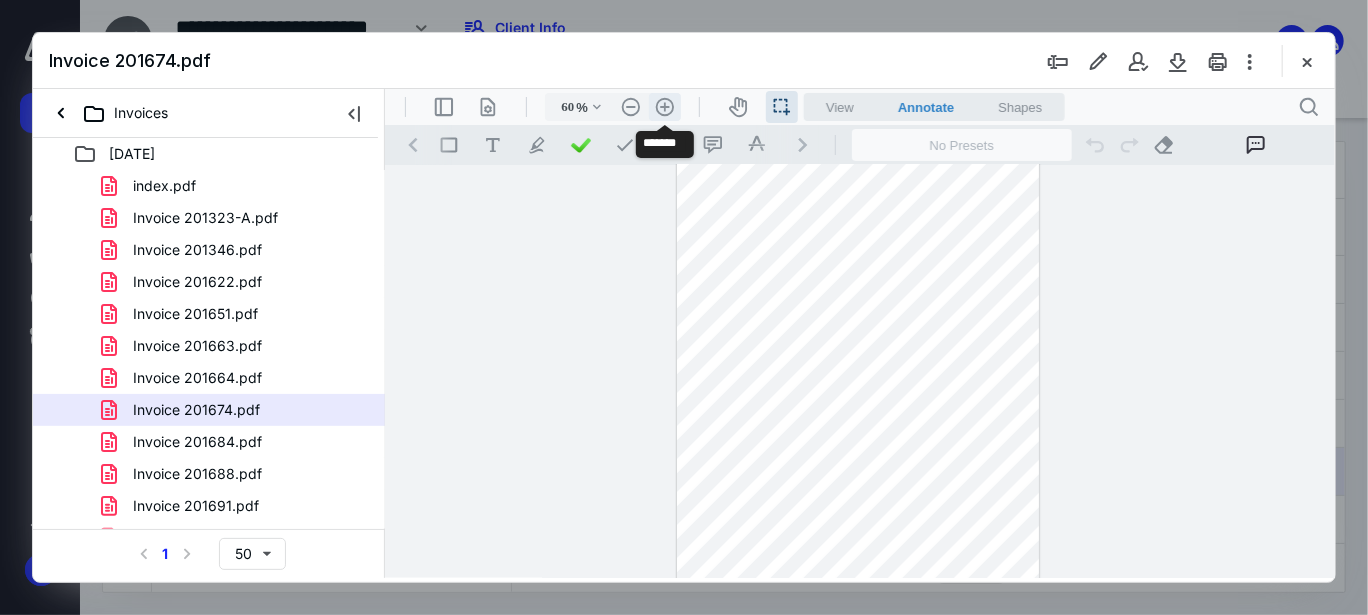 click on ".cls-1{fill:#abb0c4;} icon - header - zoom - in - line" at bounding box center (664, 106) 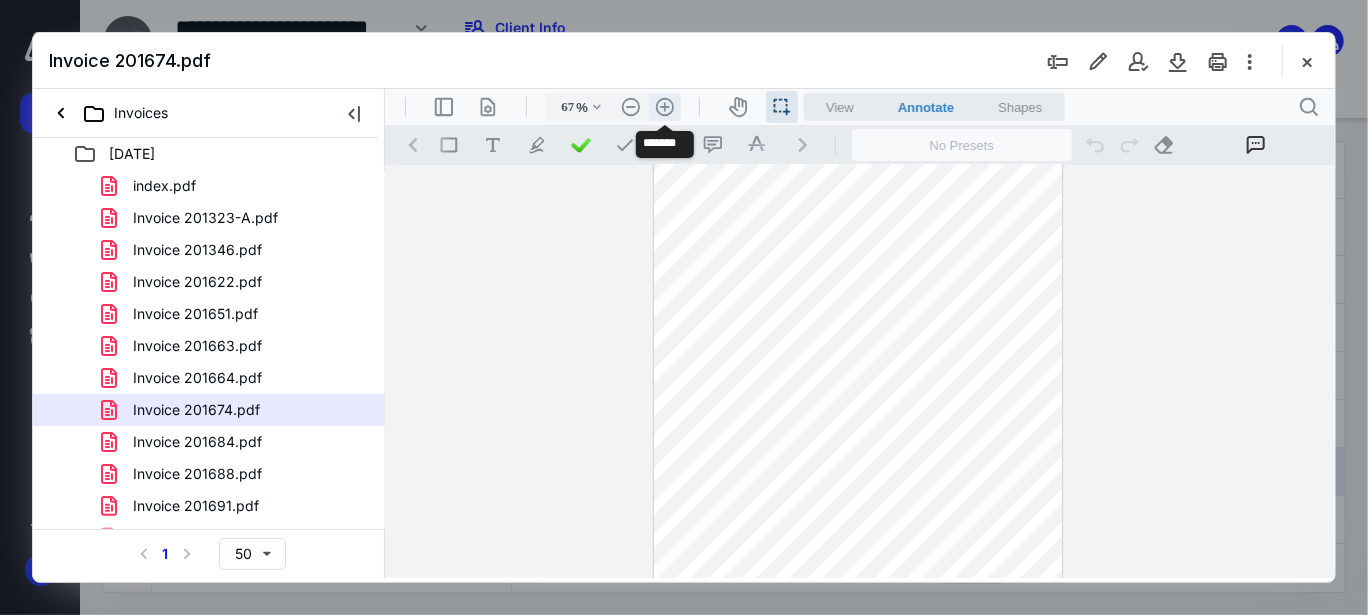 click on ".cls-1{fill:#abb0c4;} icon - header - zoom - in - line" at bounding box center (664, 106) 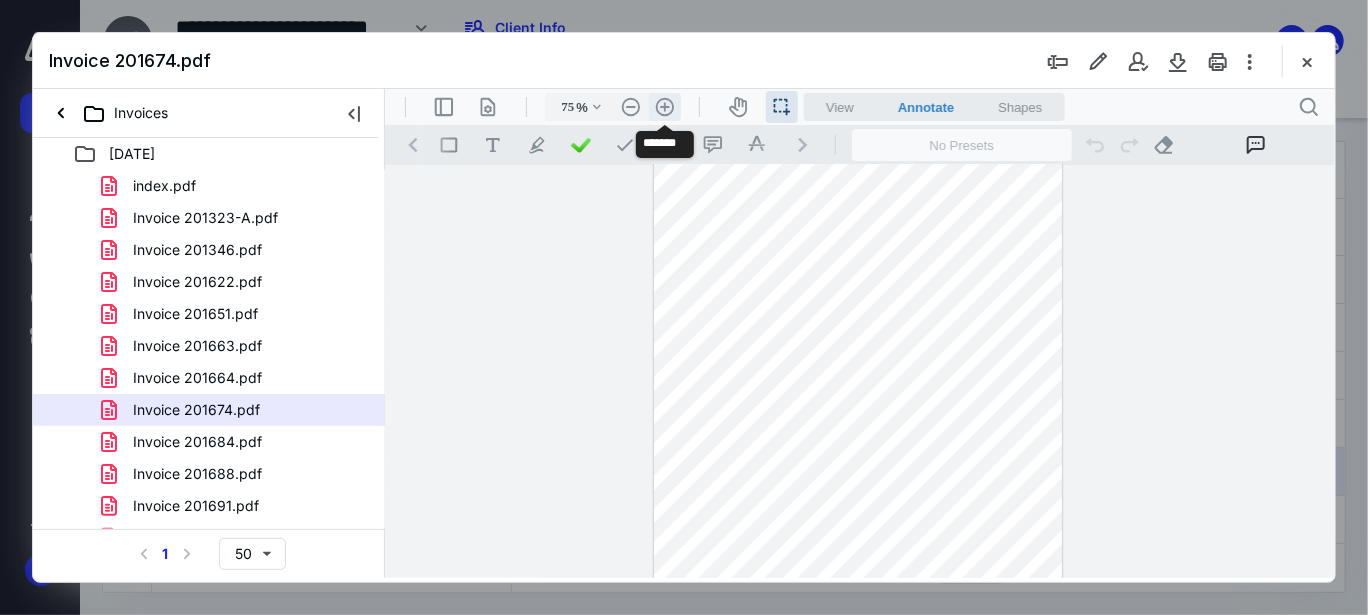 click on ".cls-1{fill:#abb0c4;} icon - header - zoom - in - line" at bounding box center [664, 106] 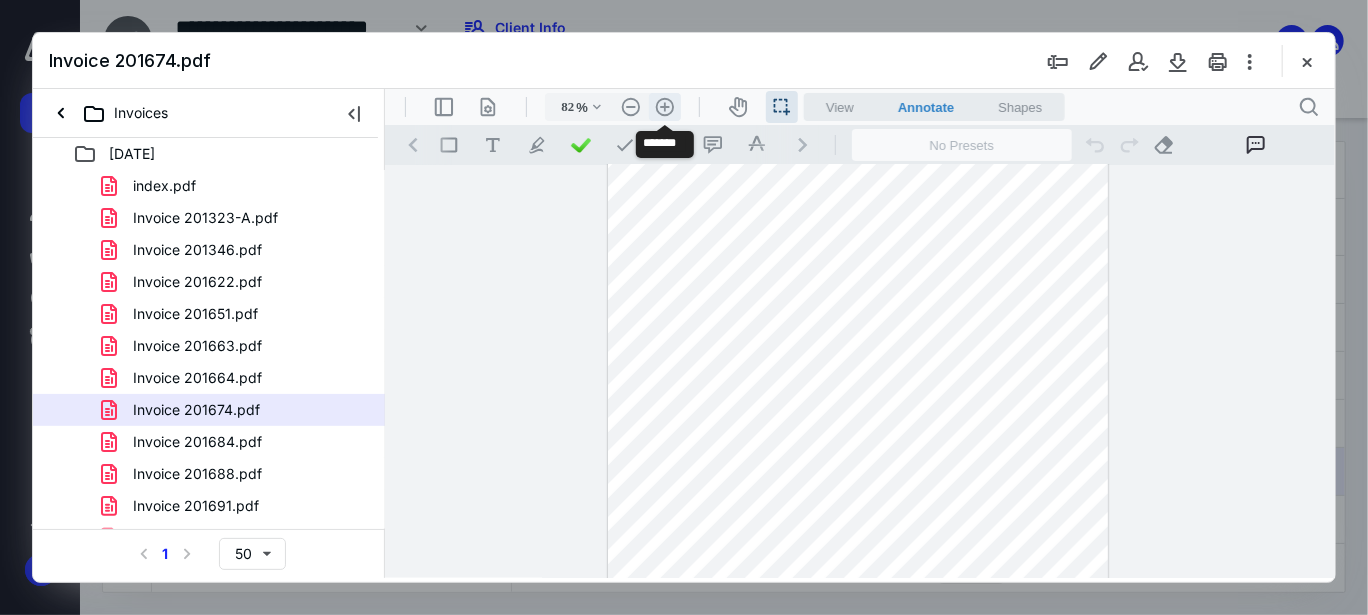 click on ".cls-1{fill:#abb0c4;} icon - header - zoom - in - line" at bounding box center (664, 106) 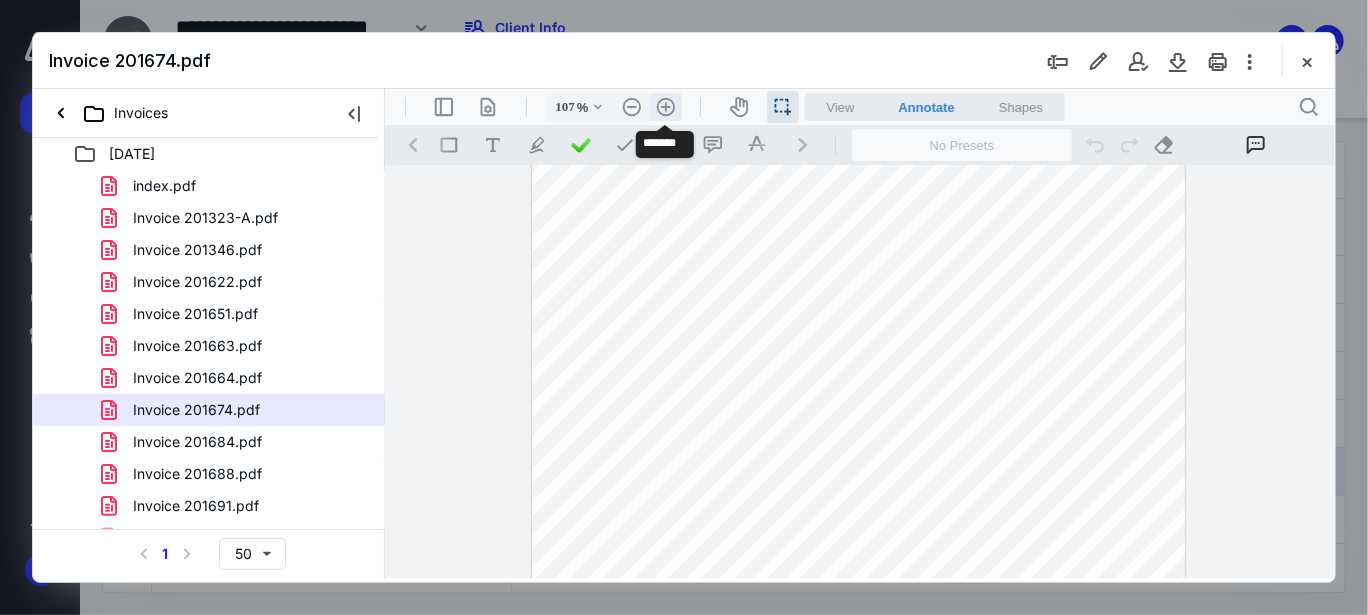click on ".cls-1{fill:#abb0c4;} icon - header - zoom - in - line" at bounding box center [665, 106] 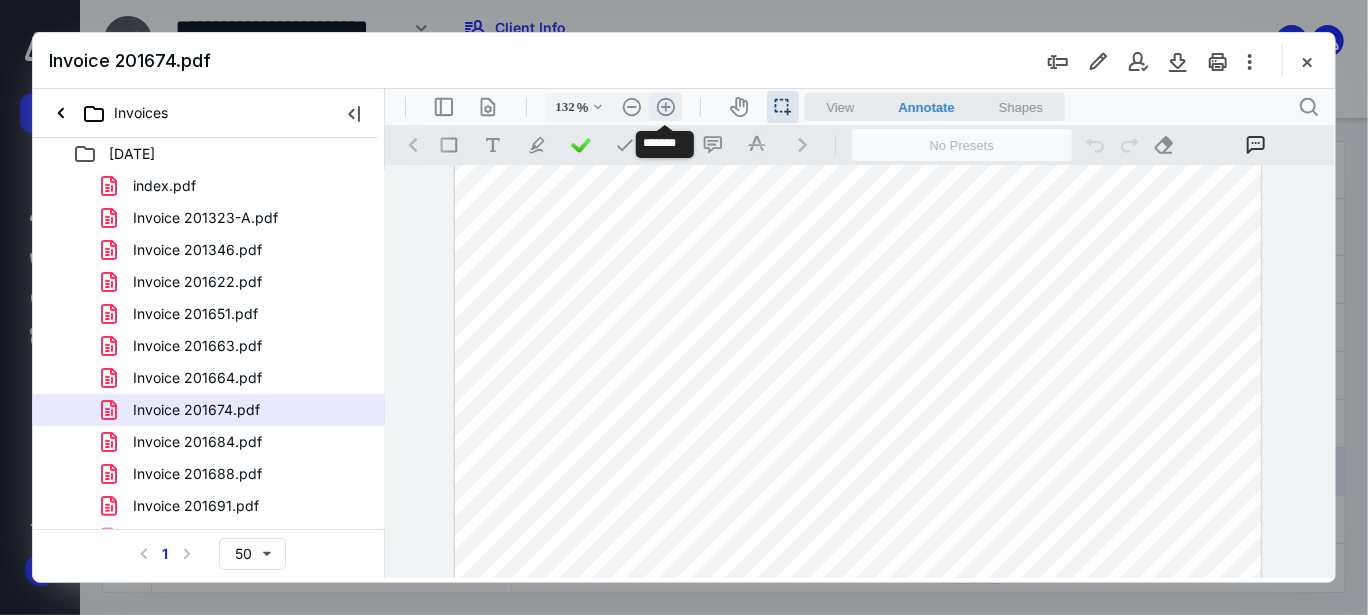 scroll, scrollTop: 263, scrollLeft: 0, axis: vertical 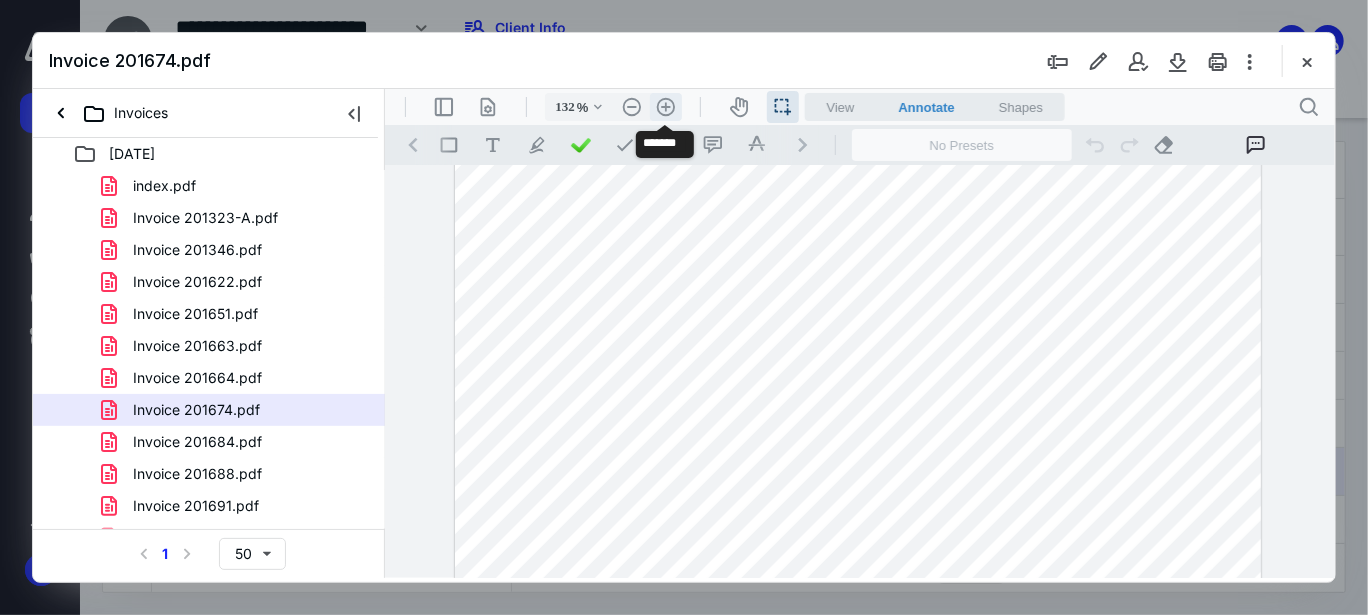 click on ".cls-1{fill:#abb0c4;} icon - header - zoom - in - line" at bounding box center [665, 106] 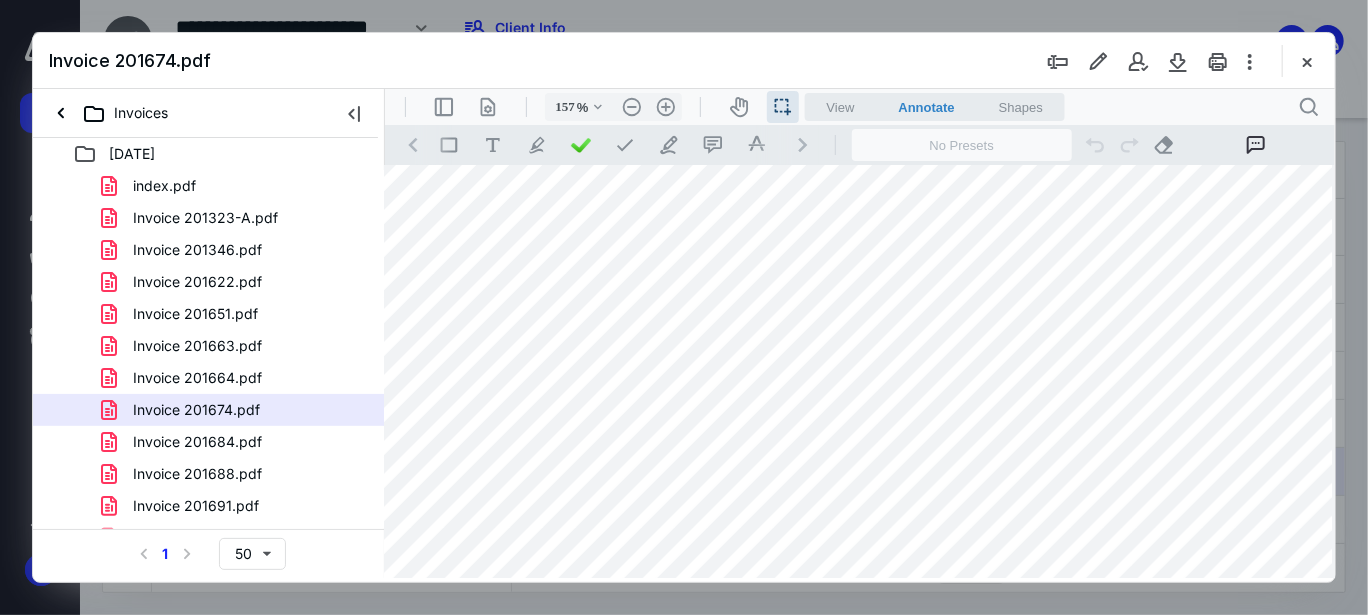 scroll, scrollTop: 0, scrollLeft: 16, axis: horizontal 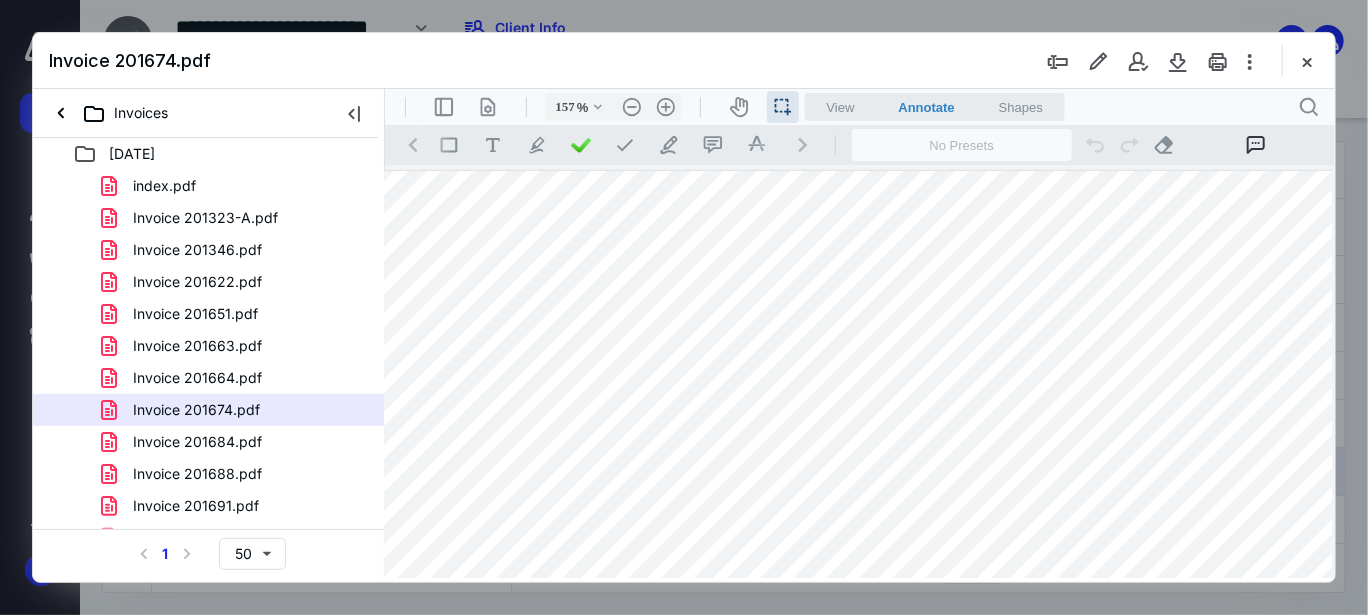 click on ".cls-1{fill:#abb0c4;} icon - chevron - right" at bounding box center (802, 144) 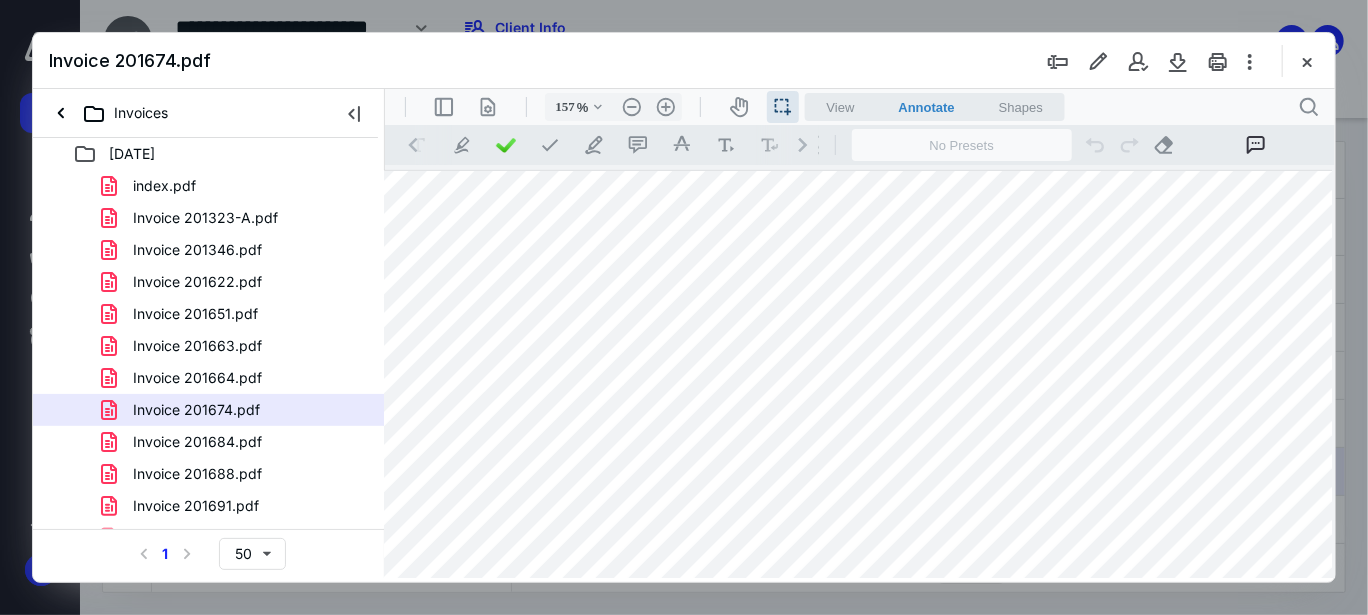 scroll, scrollTop: 0, scrollLeft: 158, axis: horizontal 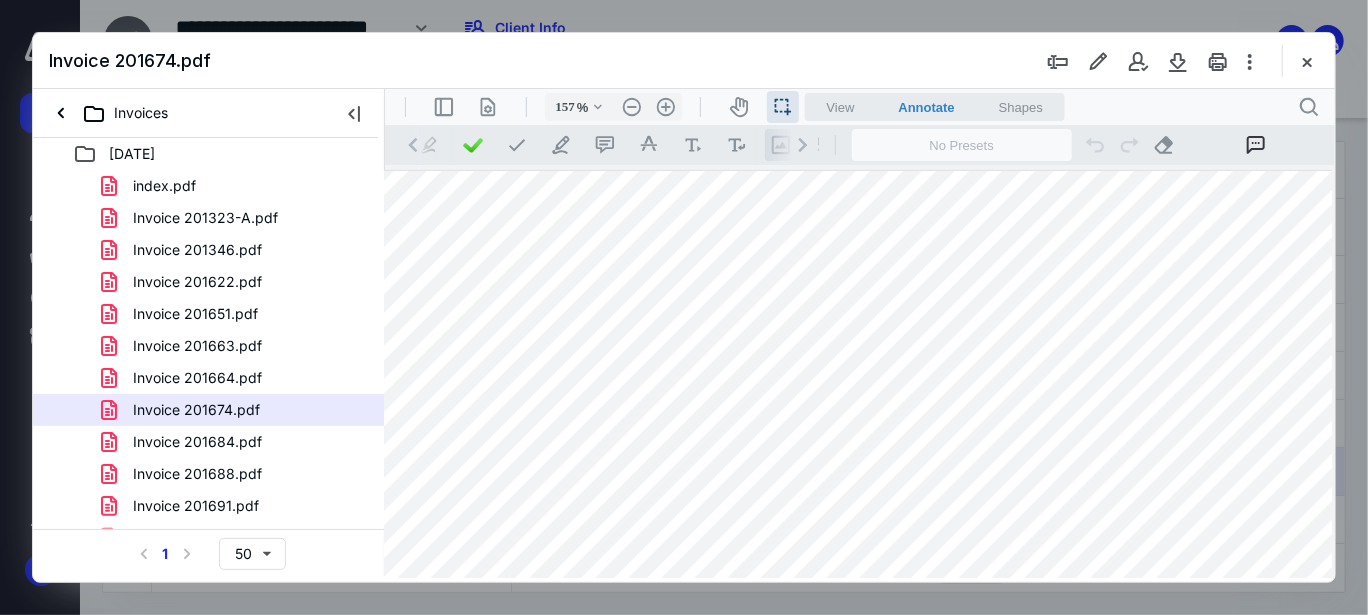 click on ".cls-1{fill:#abb0c4;} icon - tool - image - line" at bounding box center (780, 144) 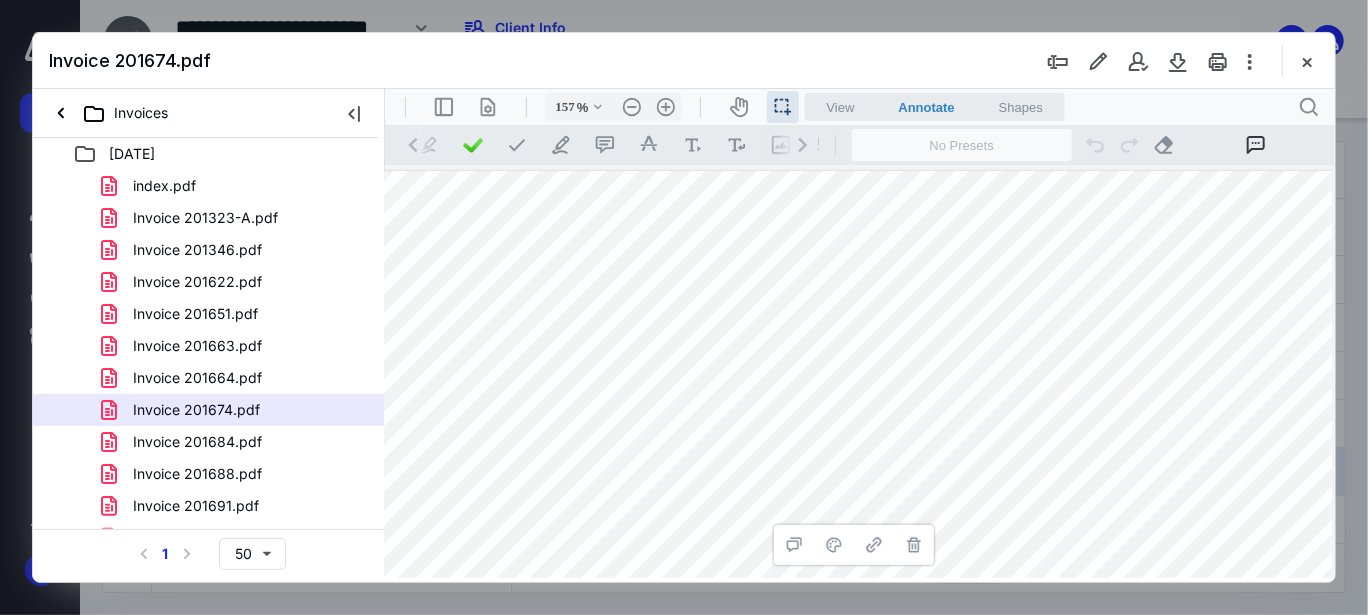 scroll, scrollTop: 0, scrollLeft: 50, axis: horizontal 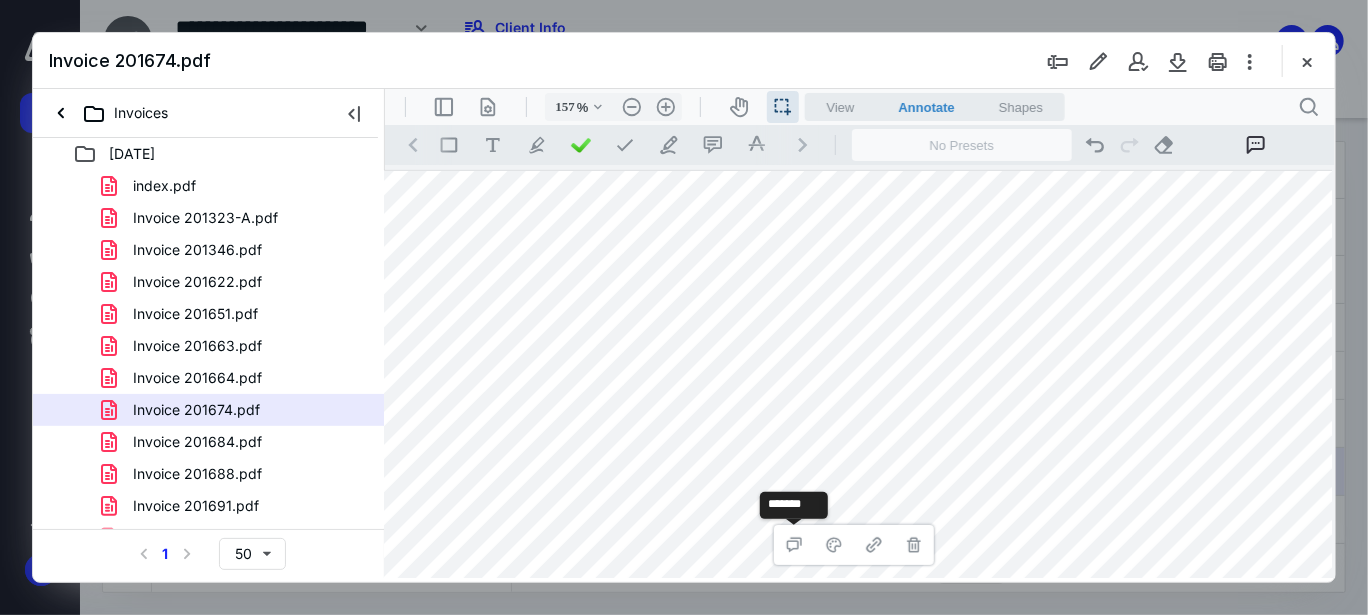 click at bounding box center (853, 790) 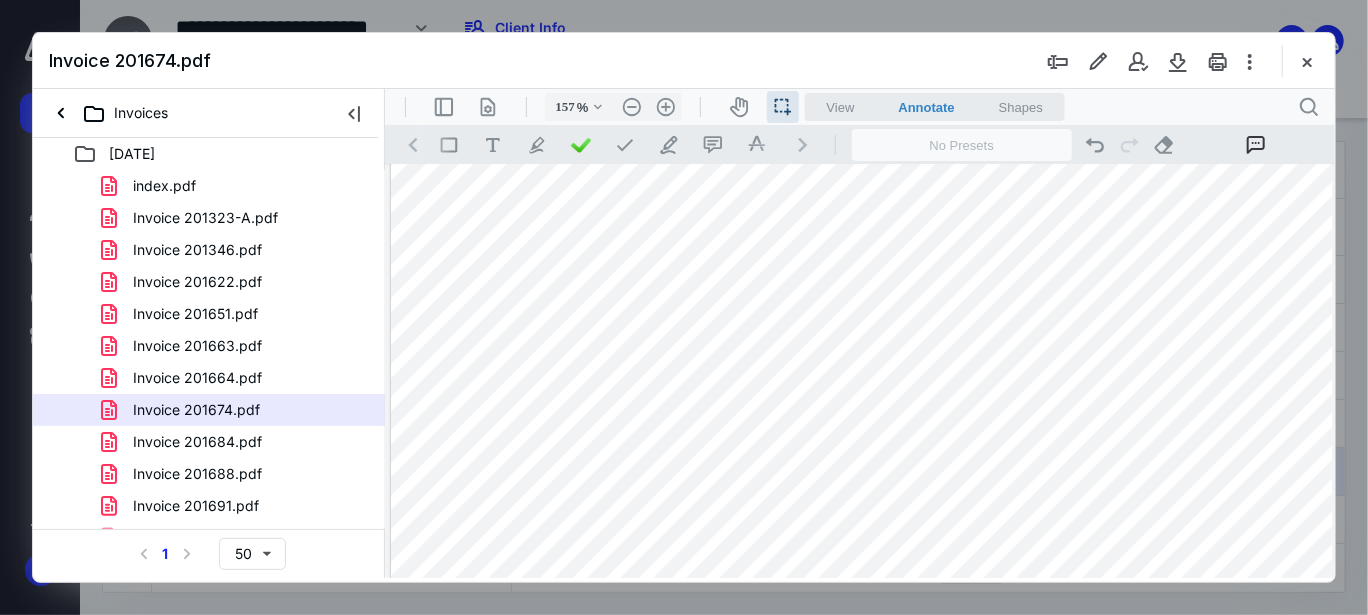 drag, startPoint x: 1276, startPoint y: 219, endPoint x: 1021, endPoint y: 255, distance: 257.52863 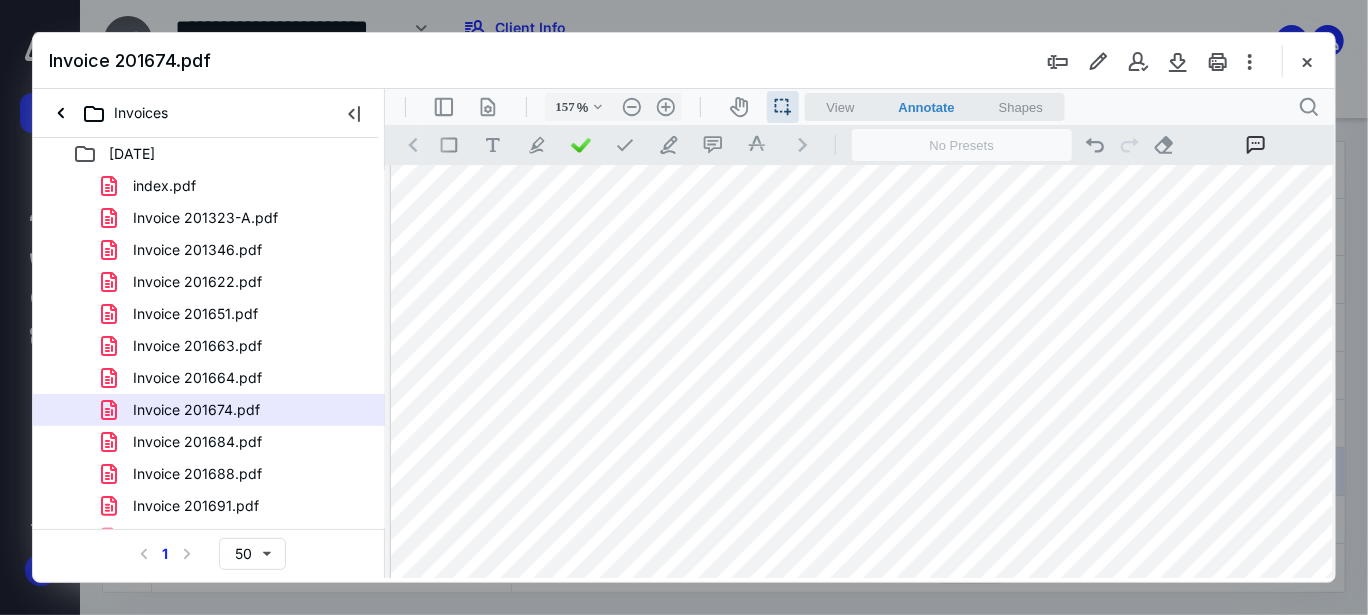 drag, startPoint x: 1009, startPoint y: 221, endPoint x: 1070, endPoint y: 314, distance: 111.220505 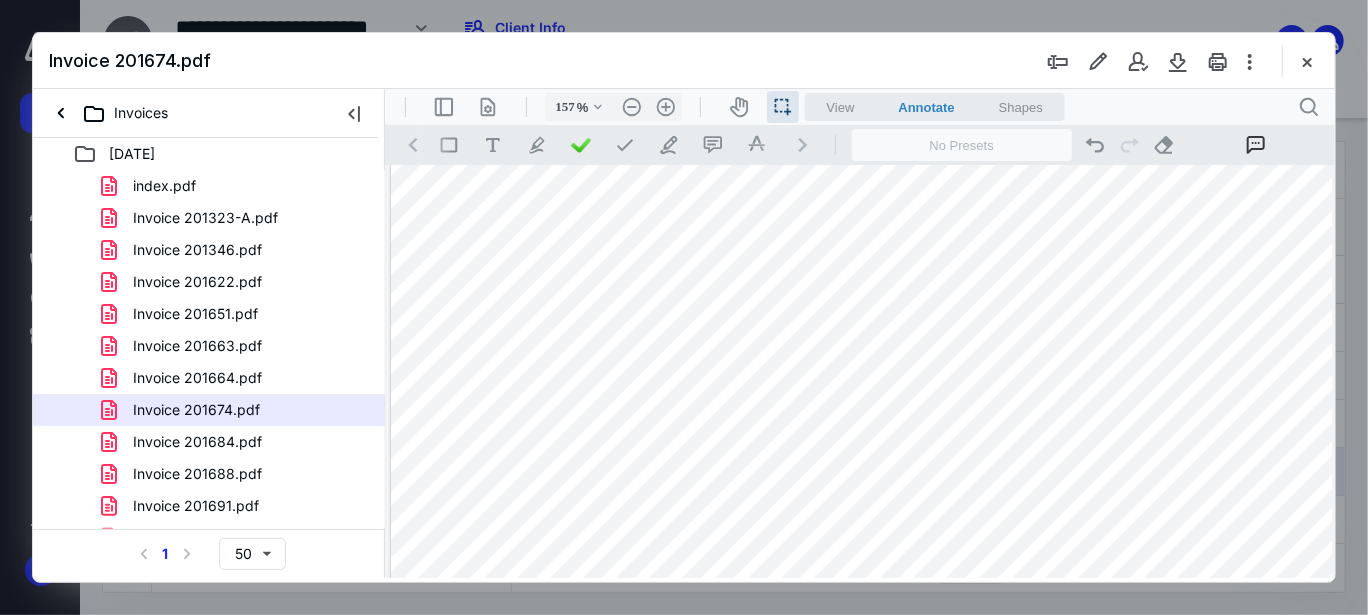 drag, startPoint x: 1073, startPoint y: 305, endPoint x: 495, endPoint y: 500, distance: 610.0074 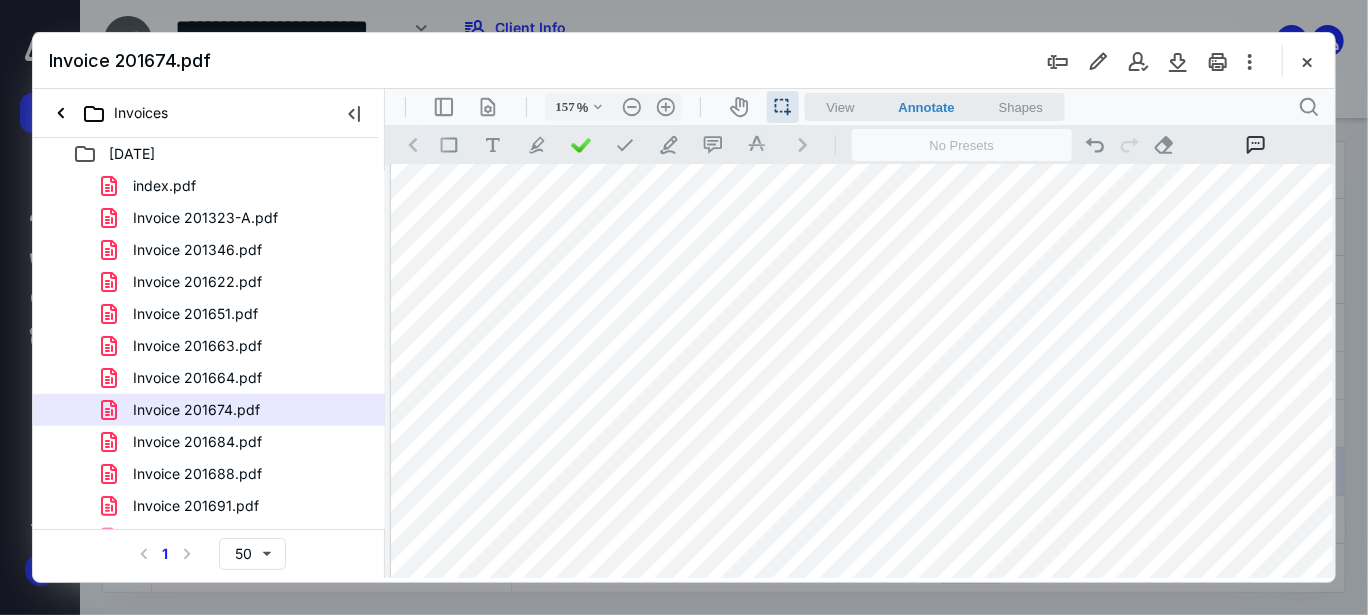 scroll, scrollTop: 15, scrollLeft: 0, axis: vertical 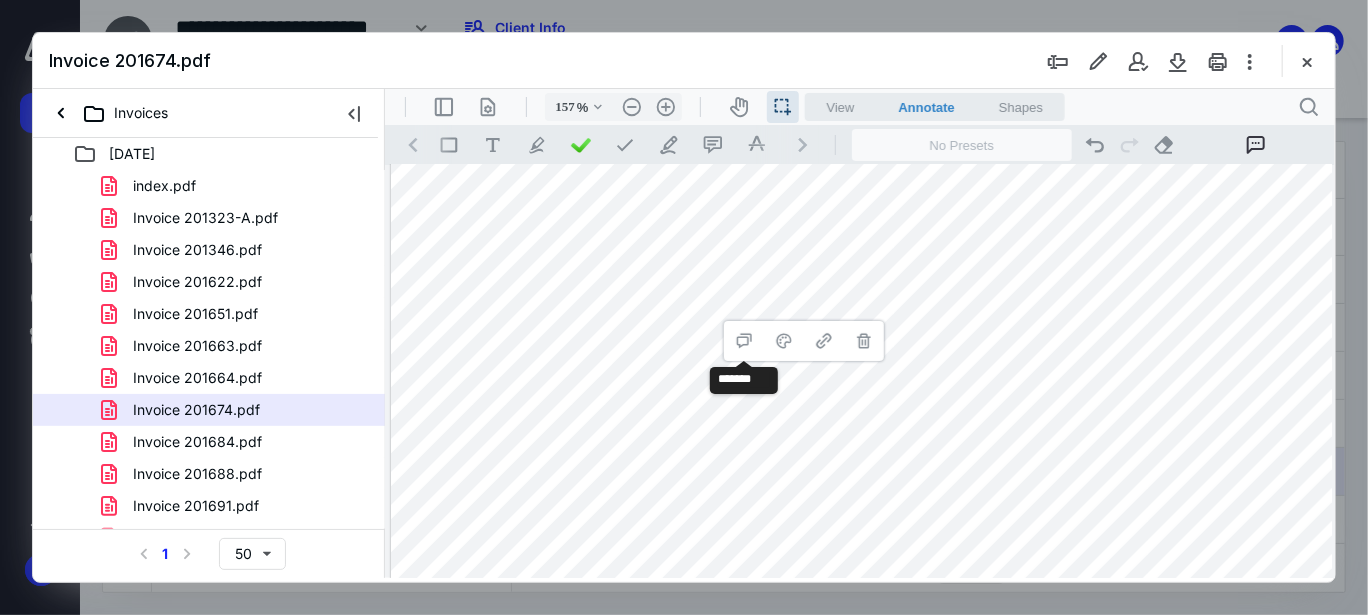 drag, startPoint x: 470, startPoint y: 530, endPoint x: 978, endPoint y: 143, distance: 638.61804 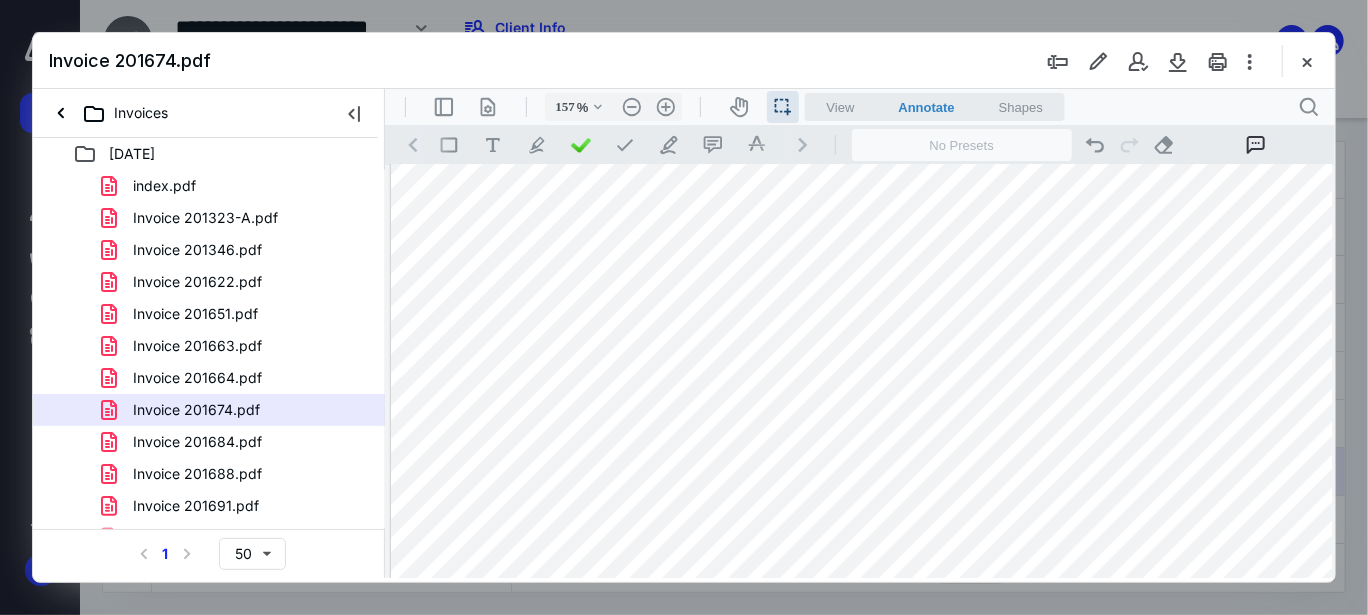 drag, startPoint x: 1034, startPoint y: 304, endPoint x: 937, endPoint y: 204, distance: 139.3162 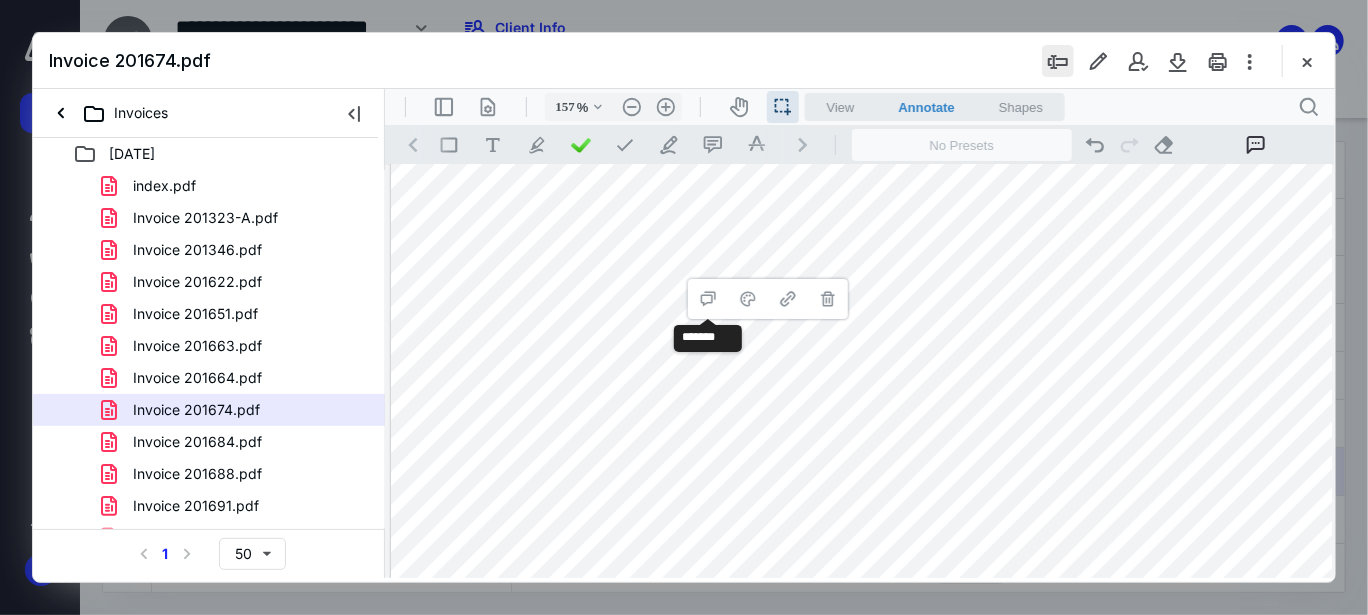 click at bounding box center [1058, 61] 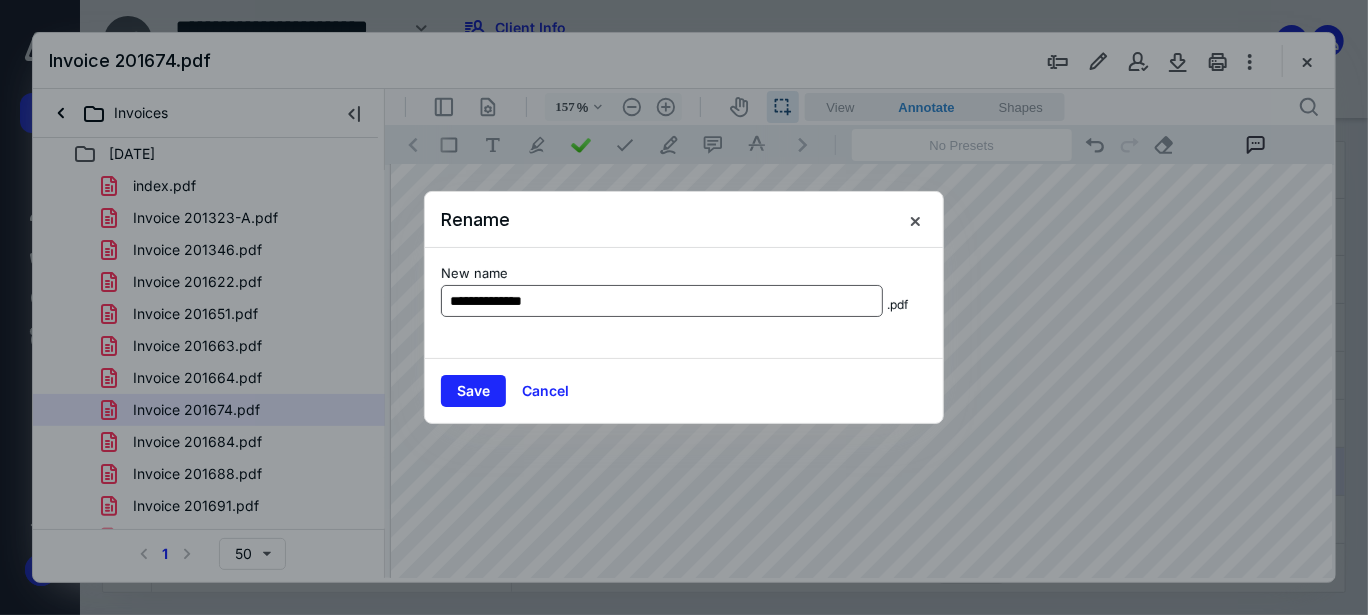 click on "**********" at bounding box center [662, 301] 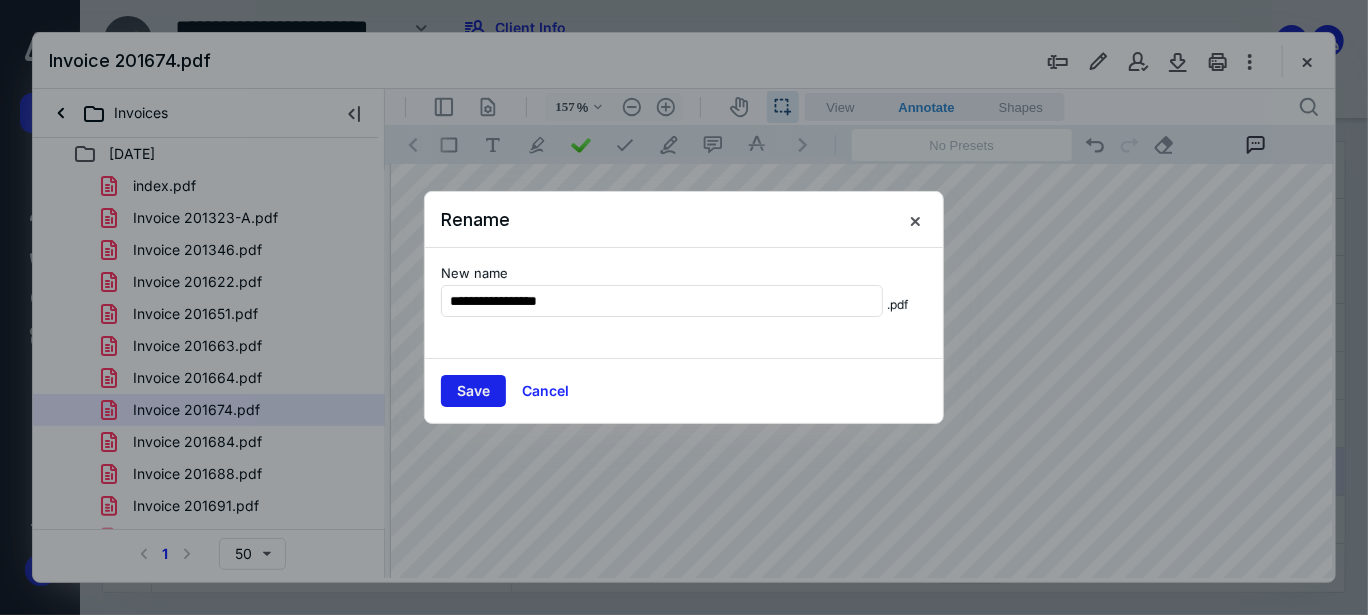 type on "**********" 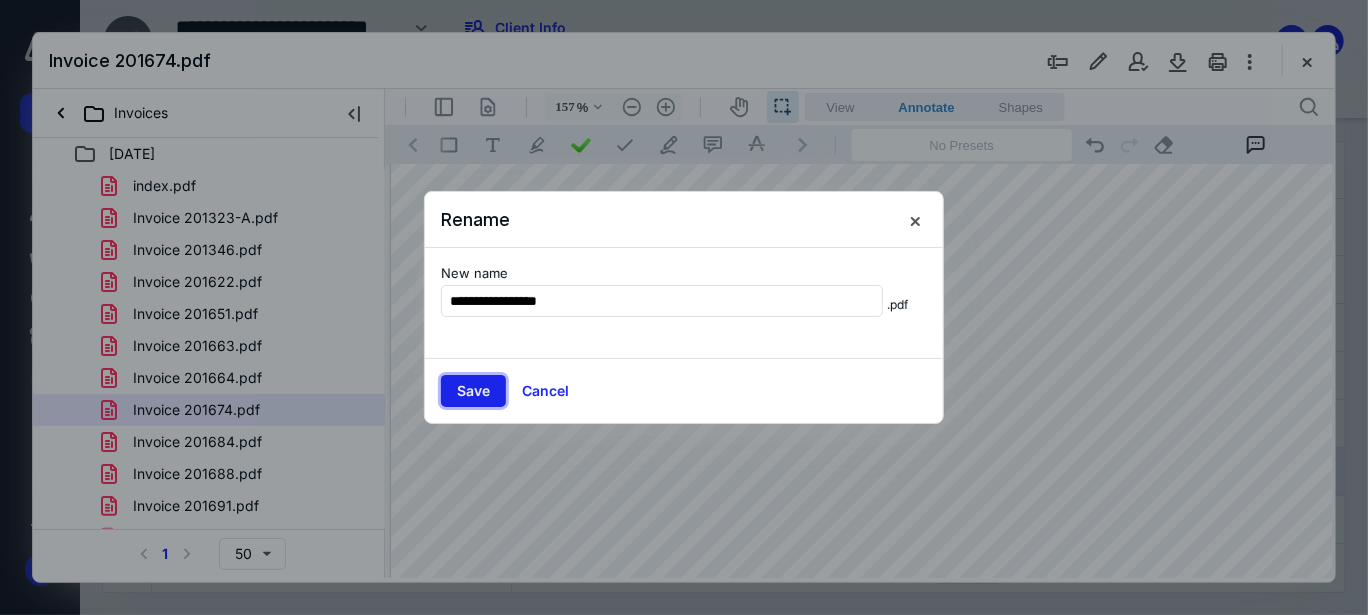 click on "Save" at bounding box center (473, 391) 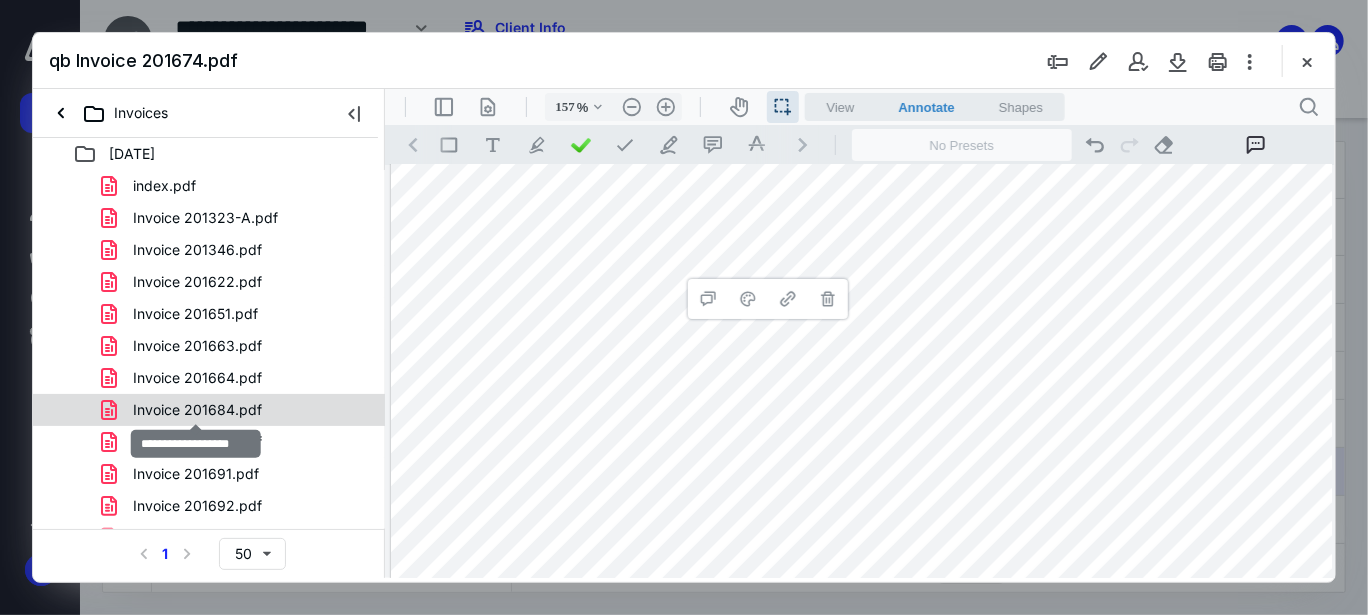 click on "Invoice 201684.pdf" at bounding box center [197, 410] 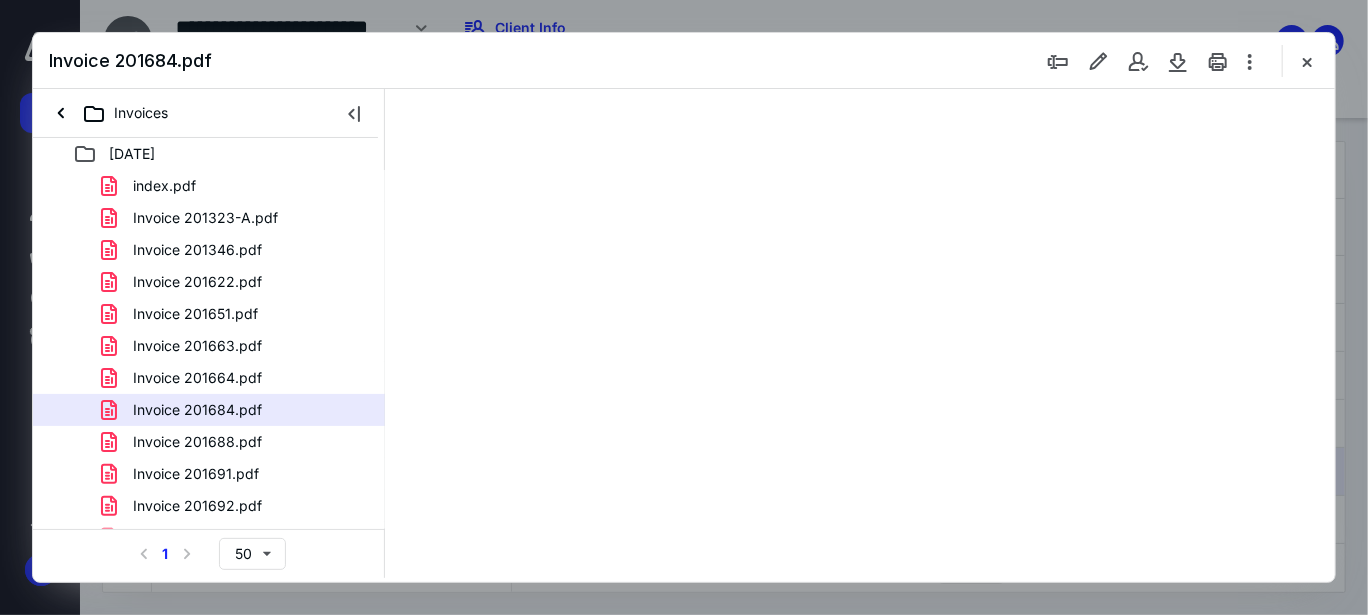 scroll, scrollTop: 0, scrollLeft: 0, axis: both 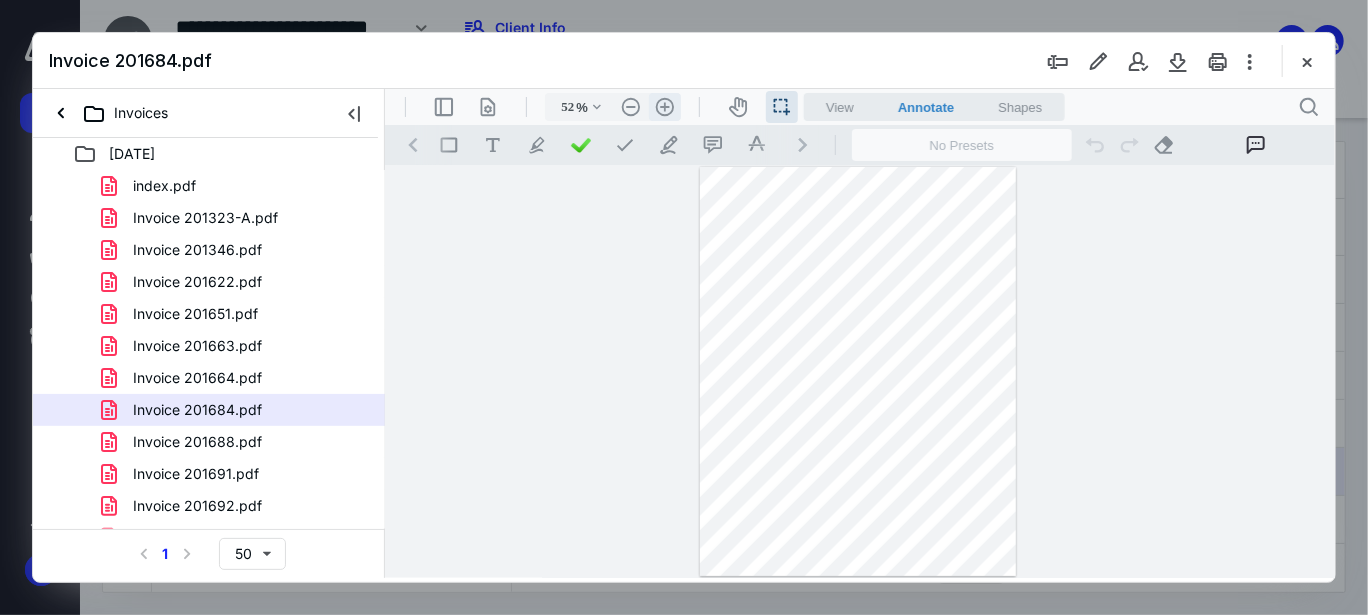 click on ".cls-1{fill:#abb0c4;} icon - header - zoom - in - line" at bounding box center [664, 106] 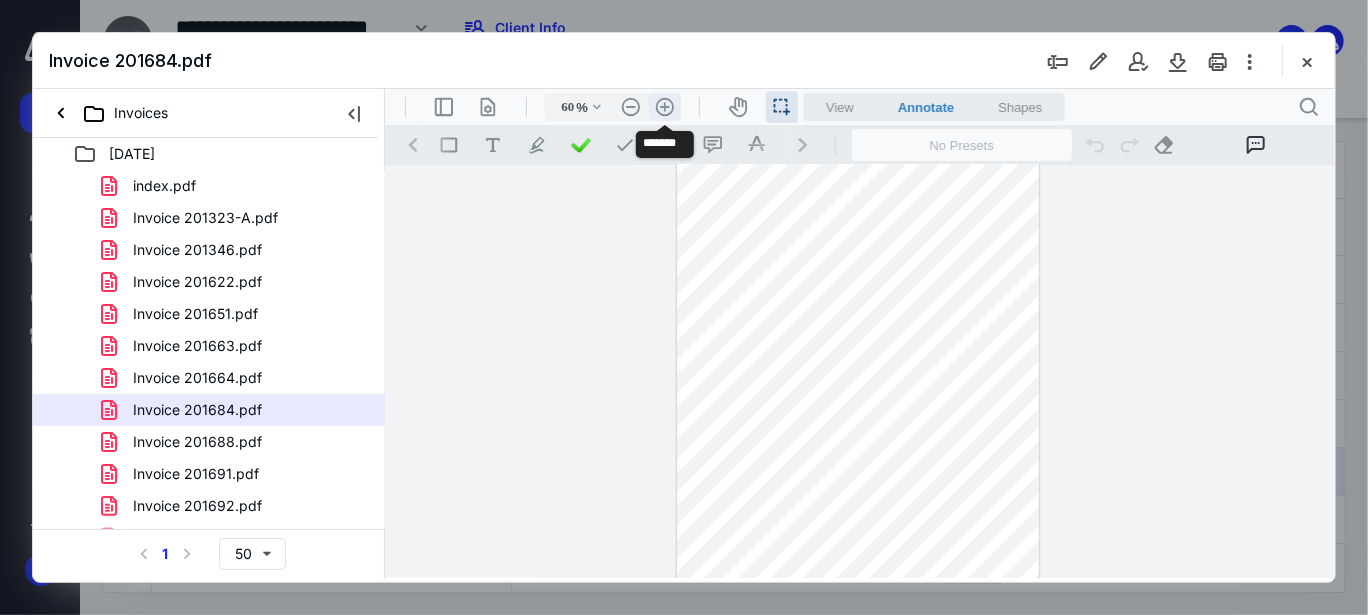 click on ".cls-1{fill:#abb0c4;} icon - header - zoom - in - line" at bounding box center [664, 106] 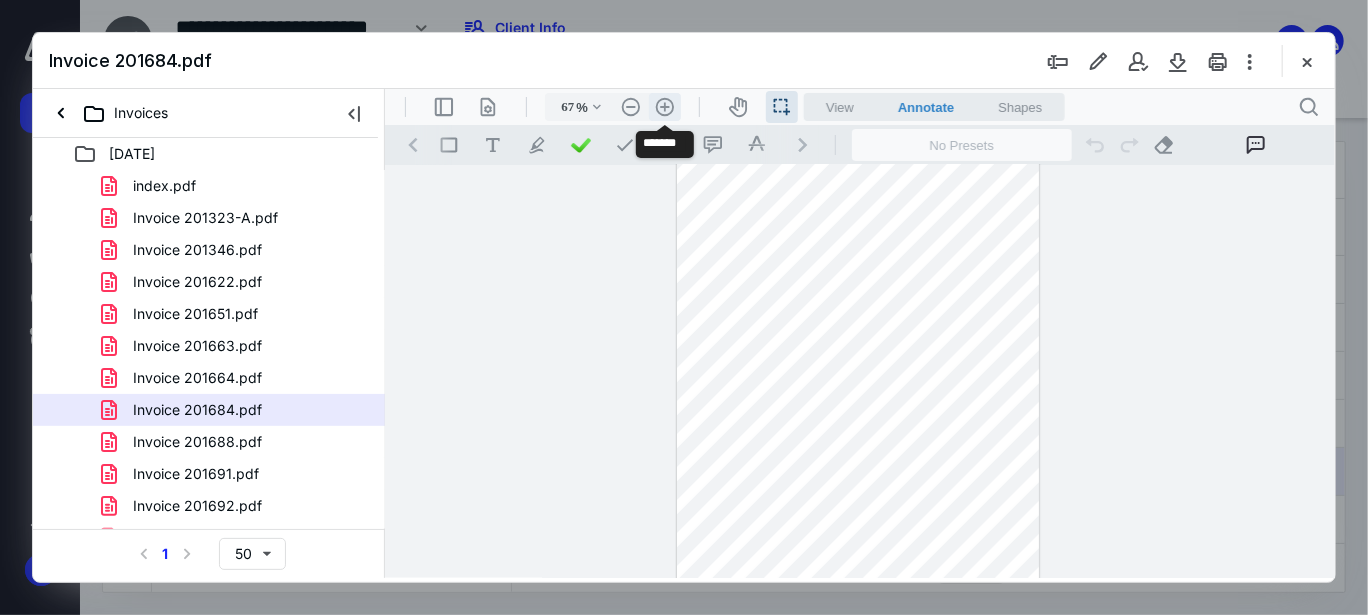 click on ".cls-1{fill:#abb0c4;} icon - header - zoom - in - line" at bounding box center [664, 106] 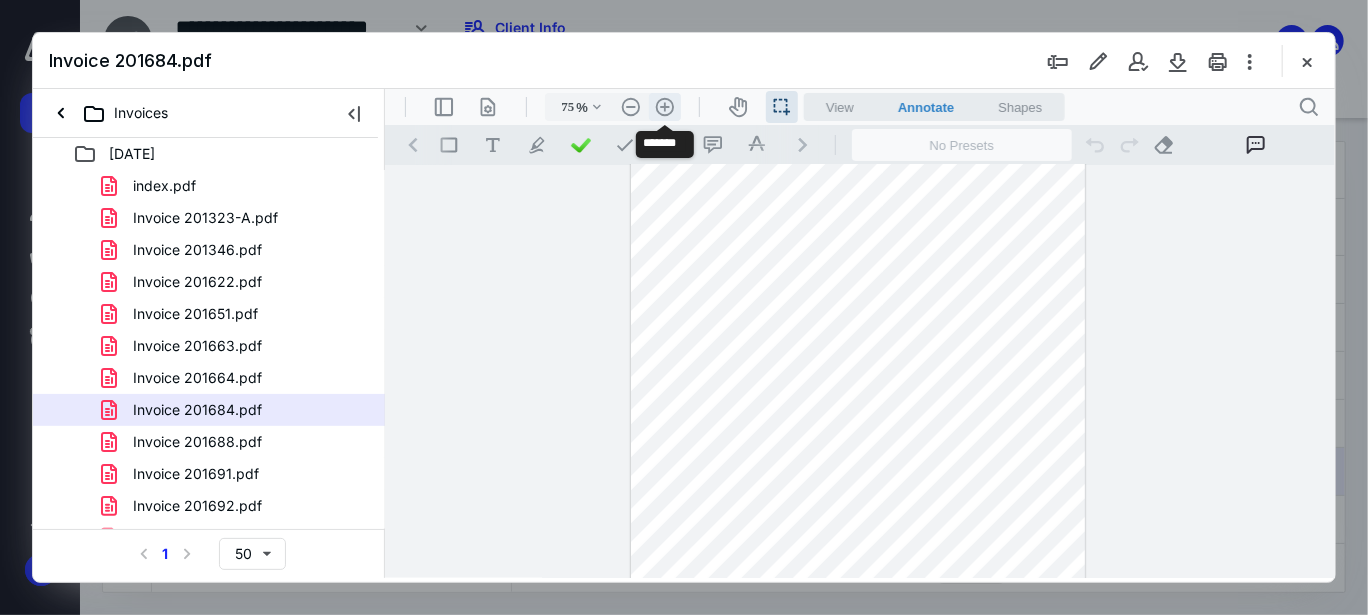 click on ".cls-1{fill:#abb0c4;} icon - header - zoom - in - line" at bounding box center (664, 106) 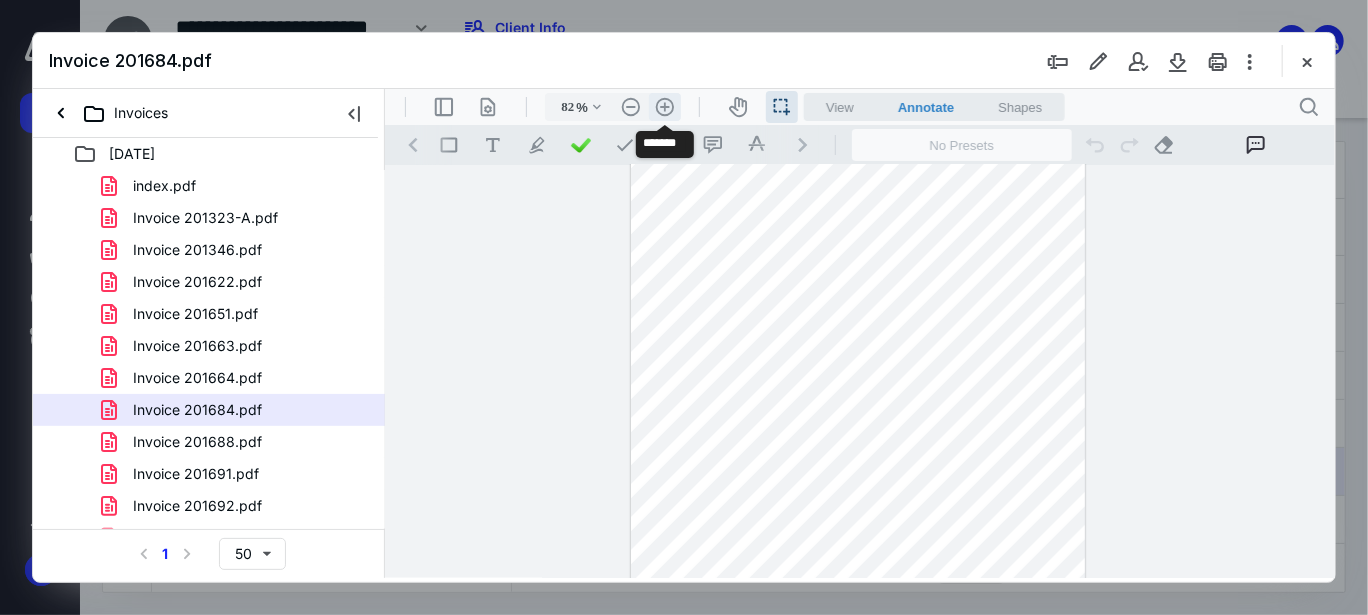 click on ".cls-1{fill:#abb0c4;} icon - header - zoom - in - line" at bounding box center [664, 106] 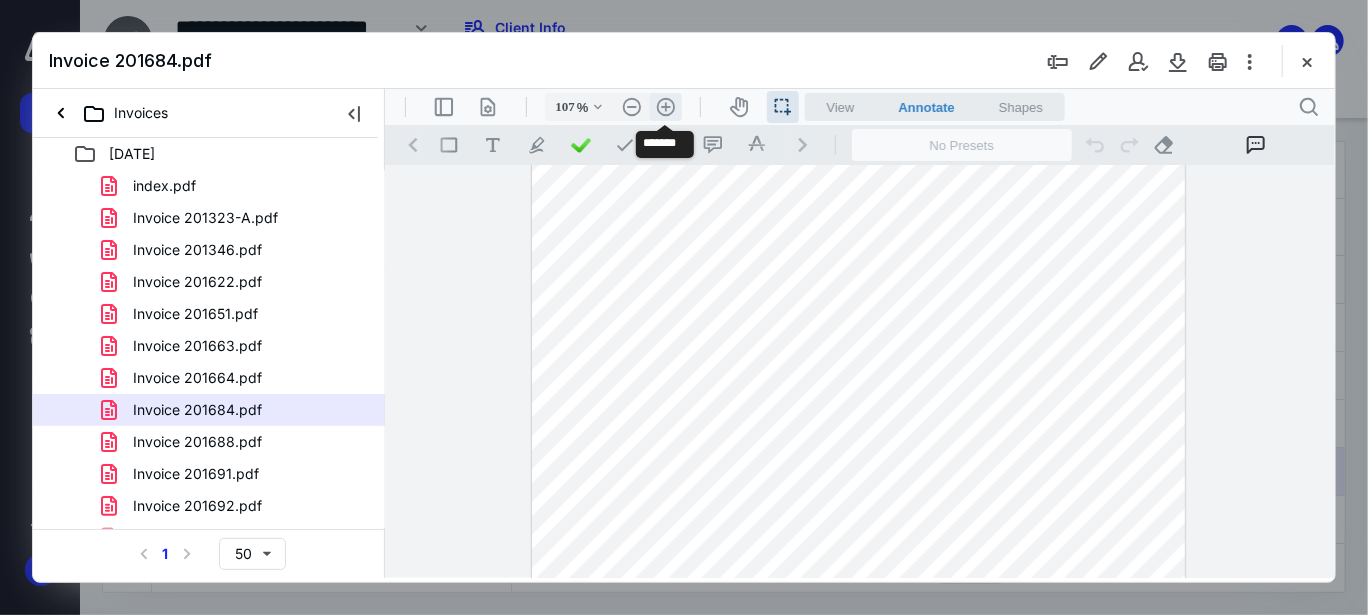 click on ".cls-1{fill:#abb0c4;} icon - header - zoom - in - line" at bounding box center [665, 106] 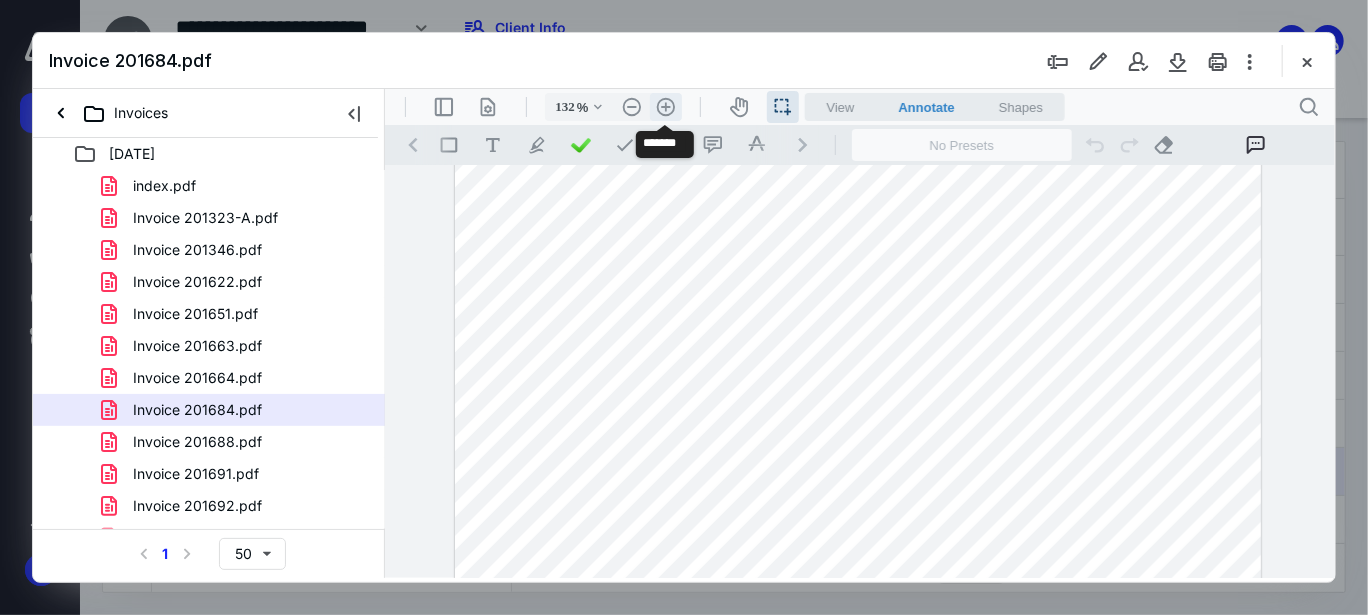 scroll, scrollTop: 263, scrollLeft: 0, axis: vertical 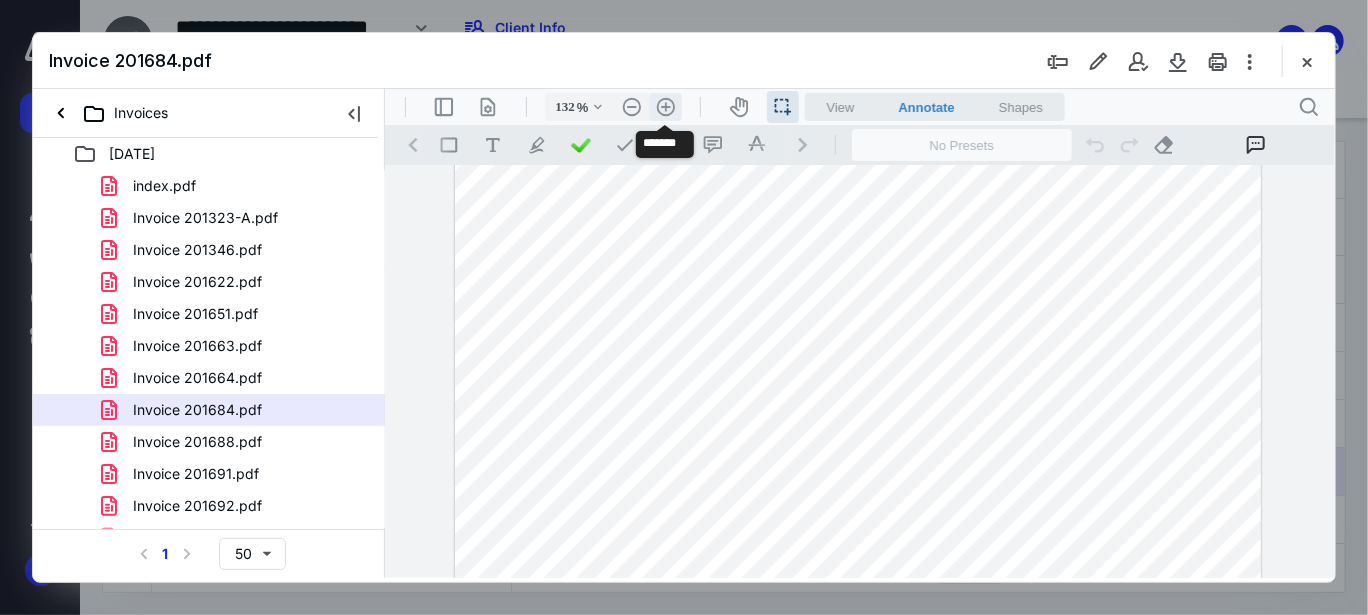 click on ".cls-1{fill:#abb0c4;} icon - header - zoom - in - line" at bounding box center [665, 106] 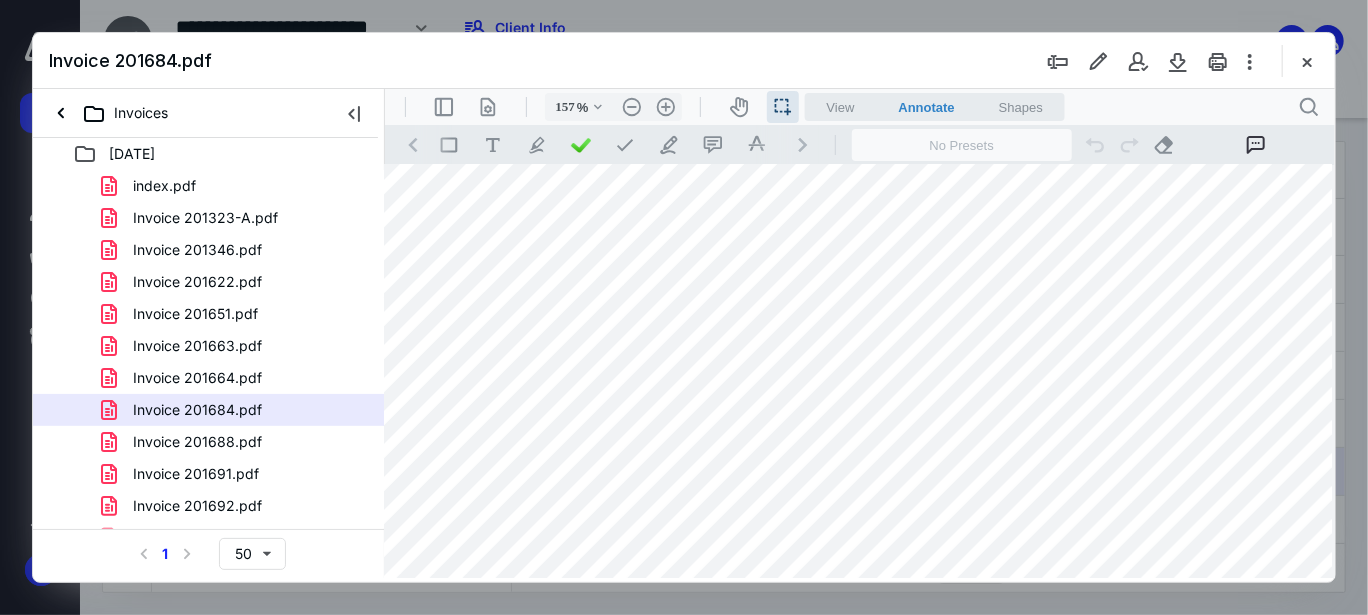 scroll, scrollTop: 0, scrollLeft: 16, axis: horizontal 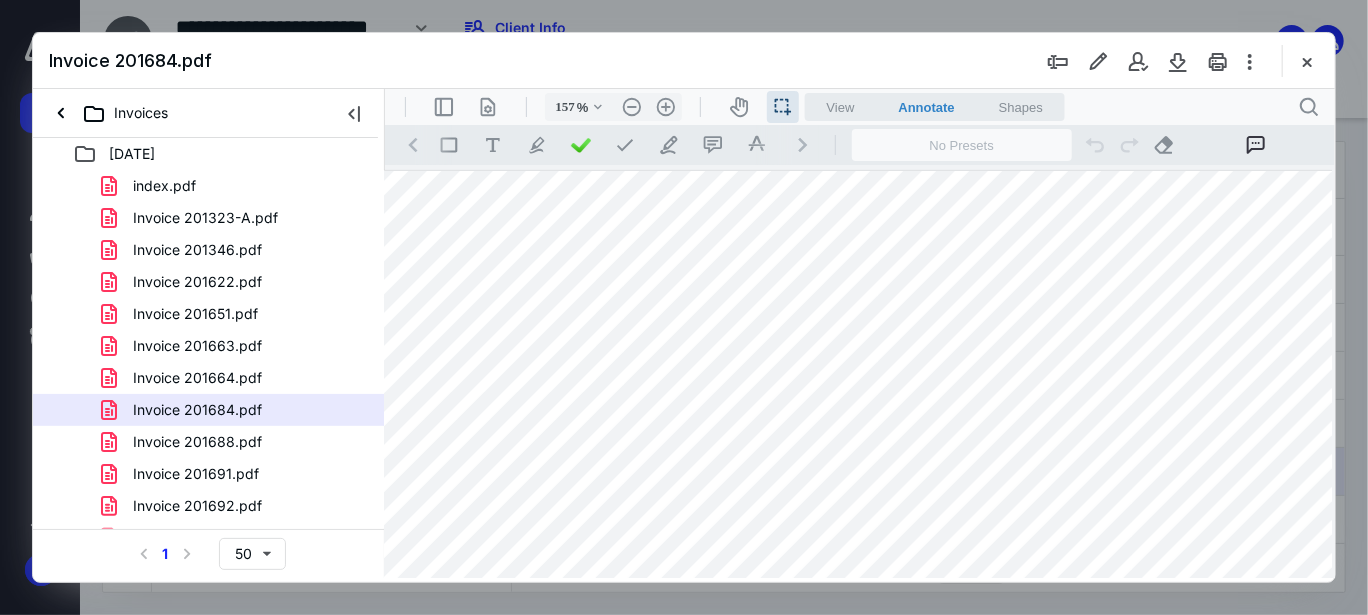 click on ".cls-1{fill:#abb0c4;} icon - chevron - right" at bounding box center [802, 144] 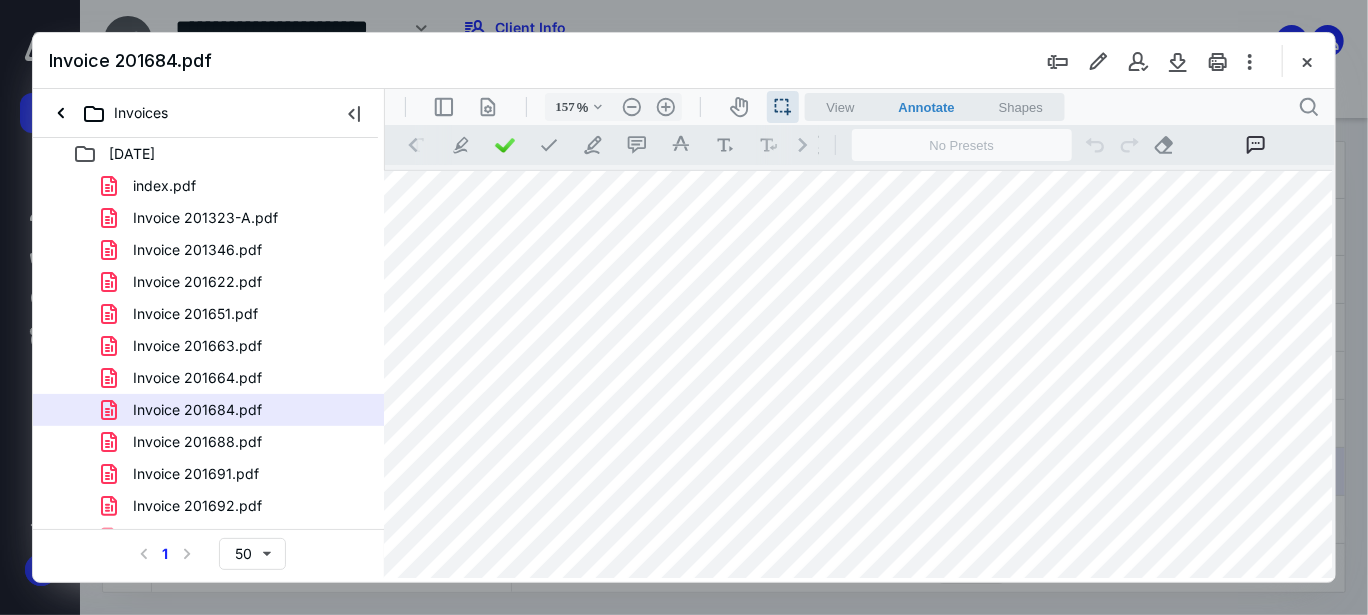 scroll, scrollTop: 0, scrollLeft: 158, axis: horizontal 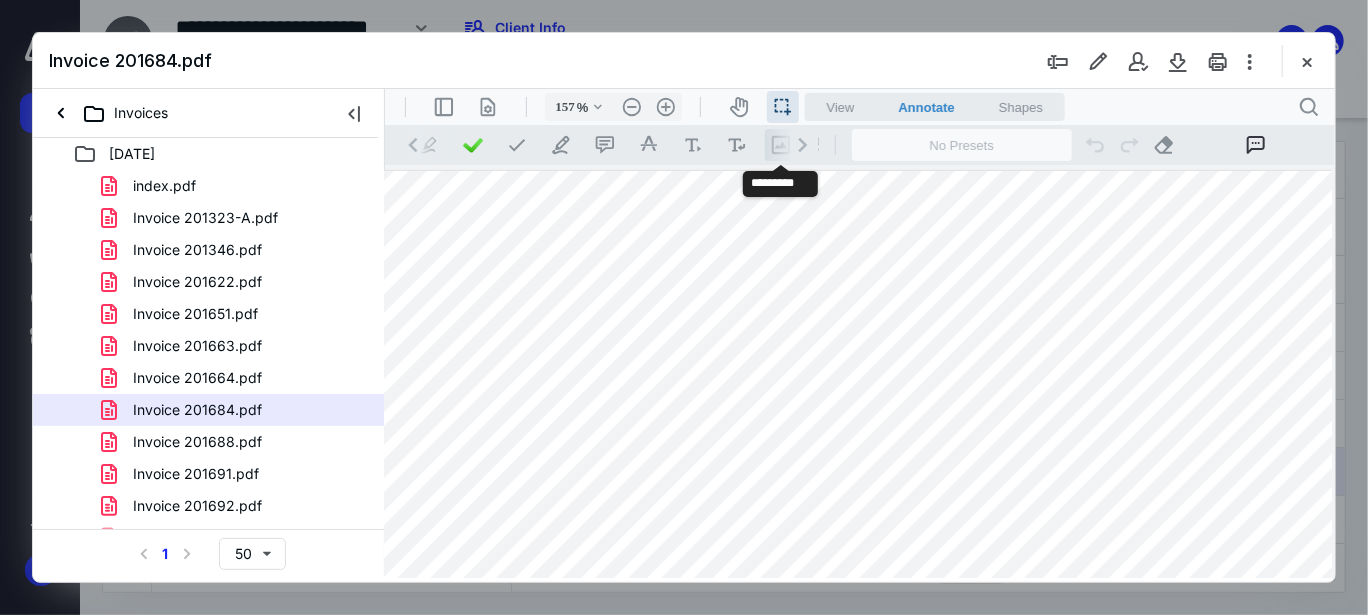 click on ".cls-1{fill:#abb0c4;} icon - tool - image - line" at bounding box center [780, 144] 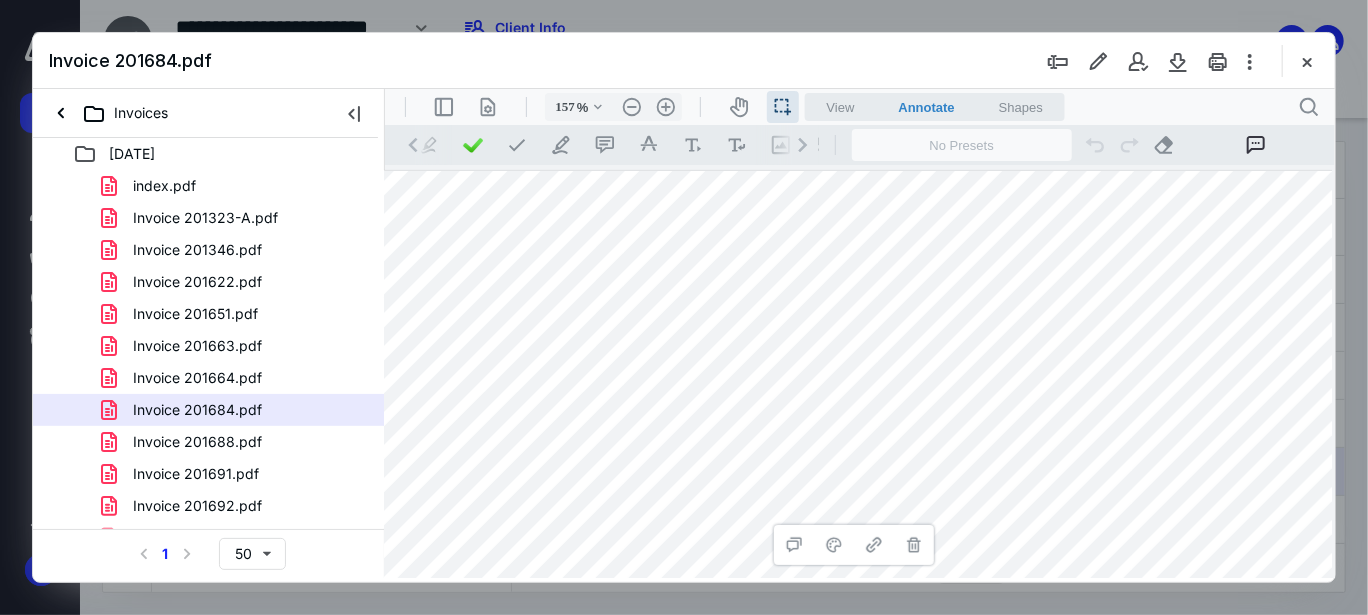 scroll, scrollTop: 0, scrollLeft: 50, axis: horizontal 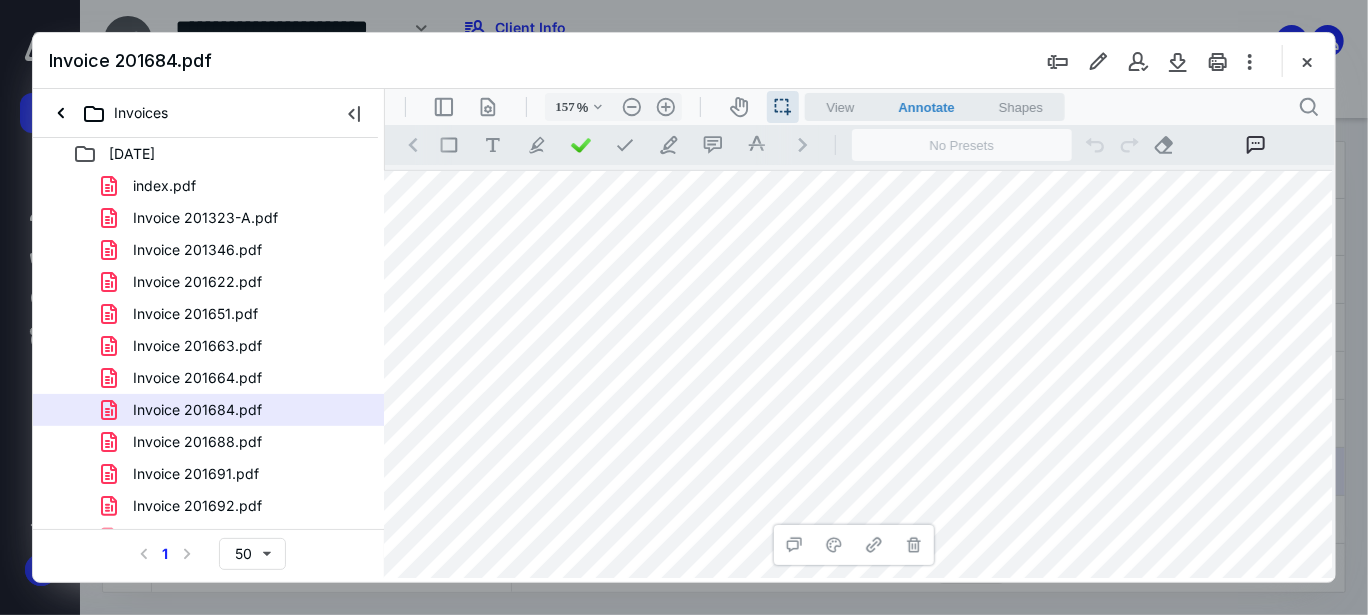 click at bounding box center (853, 790) 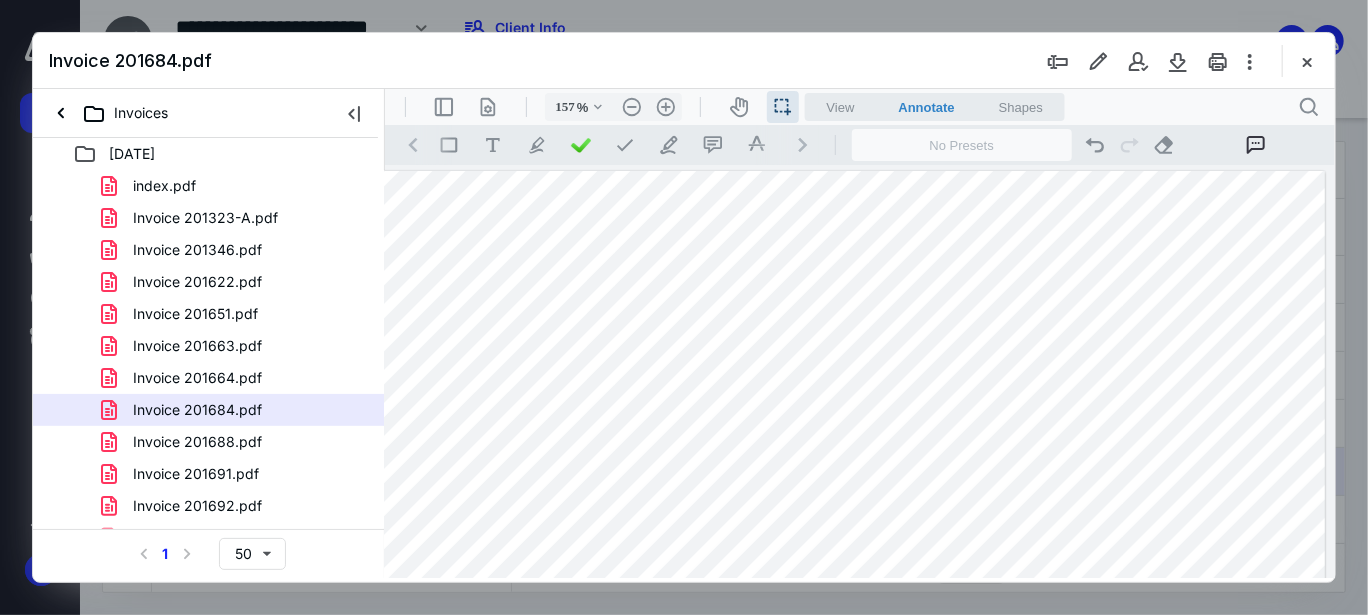 scroll, scrollTop: 38, scrollLeft: 30, axis: both 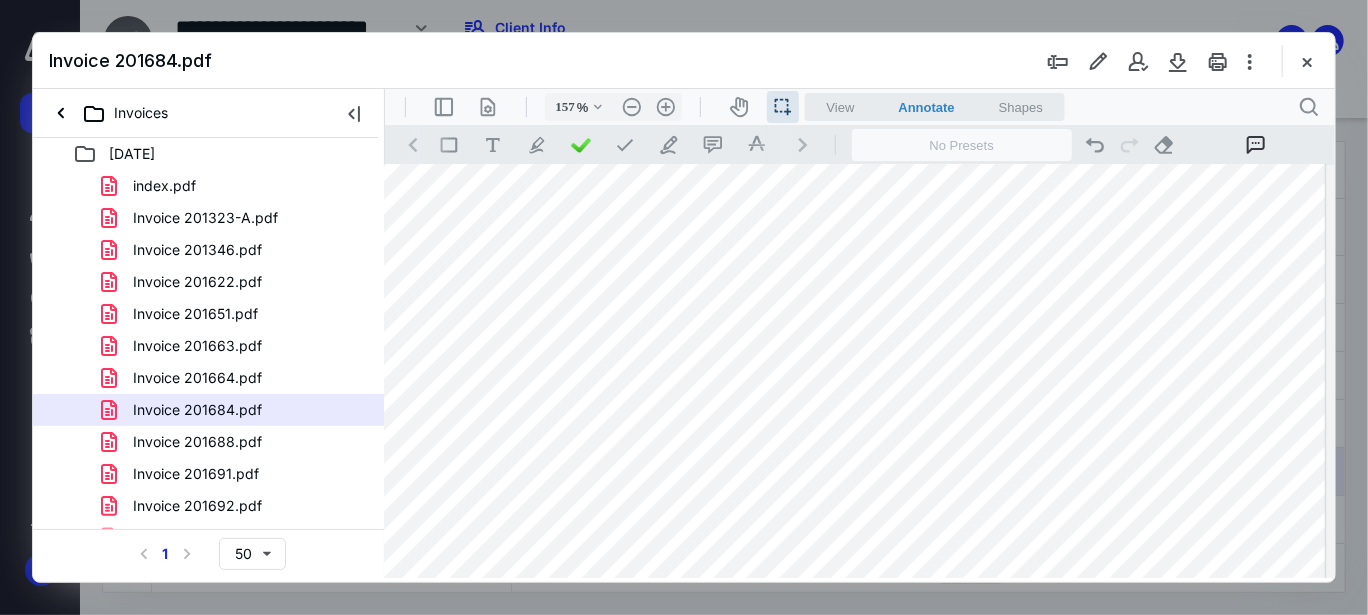 drag, startPoint x: 588, startPoint y: 337, endPoint x: 703, endPoint y: 338, distance: 115.00435 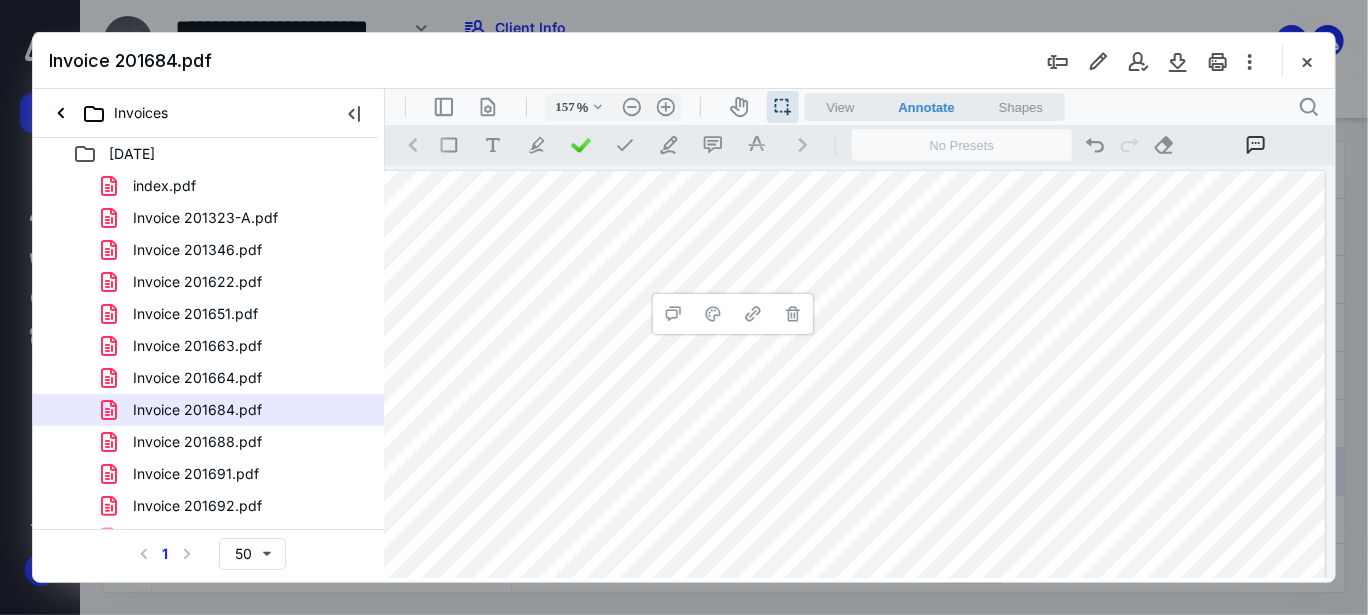 drag, startPoint x: 1270, startPoint y: 472, endPoint x: 705, endPoint y: 190, distance: 631.46576 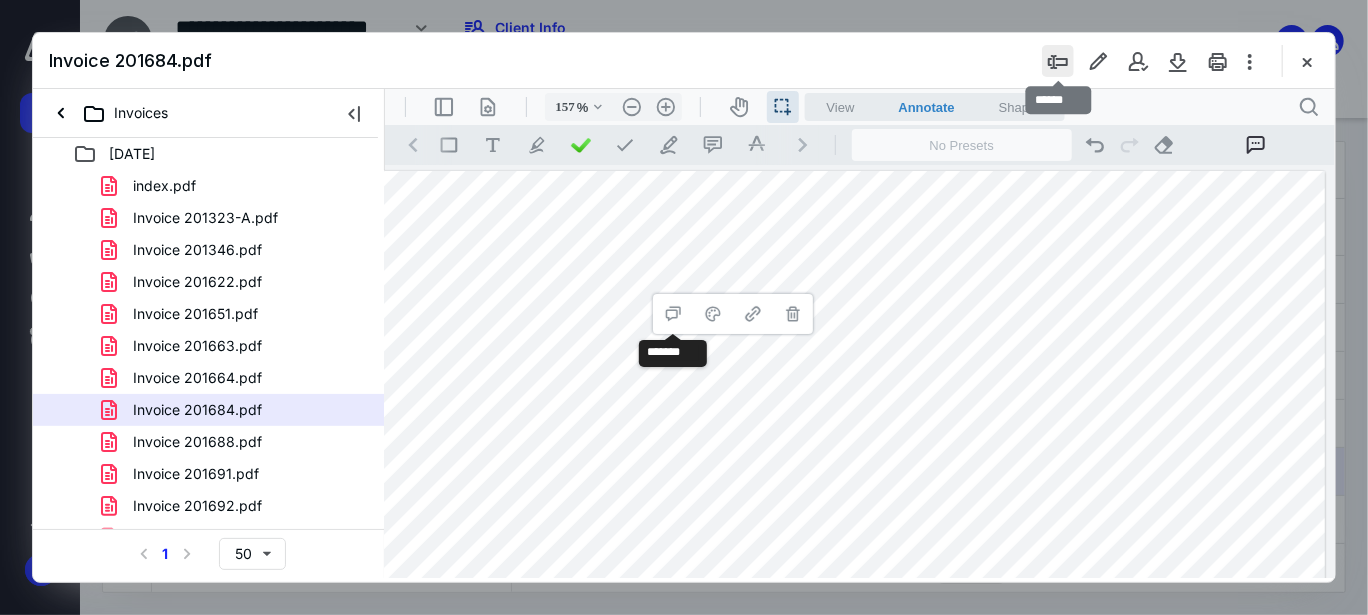 click at bounding box center [1058, 61] 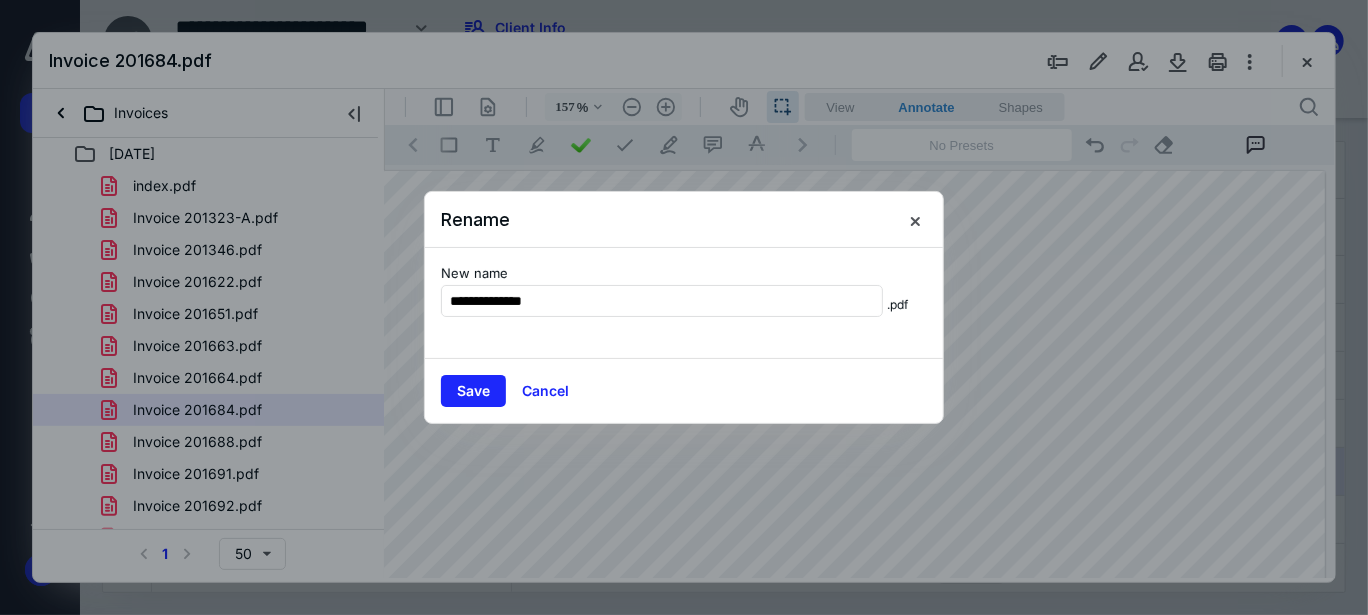 click on "**********" at bounding box center [684, 303] 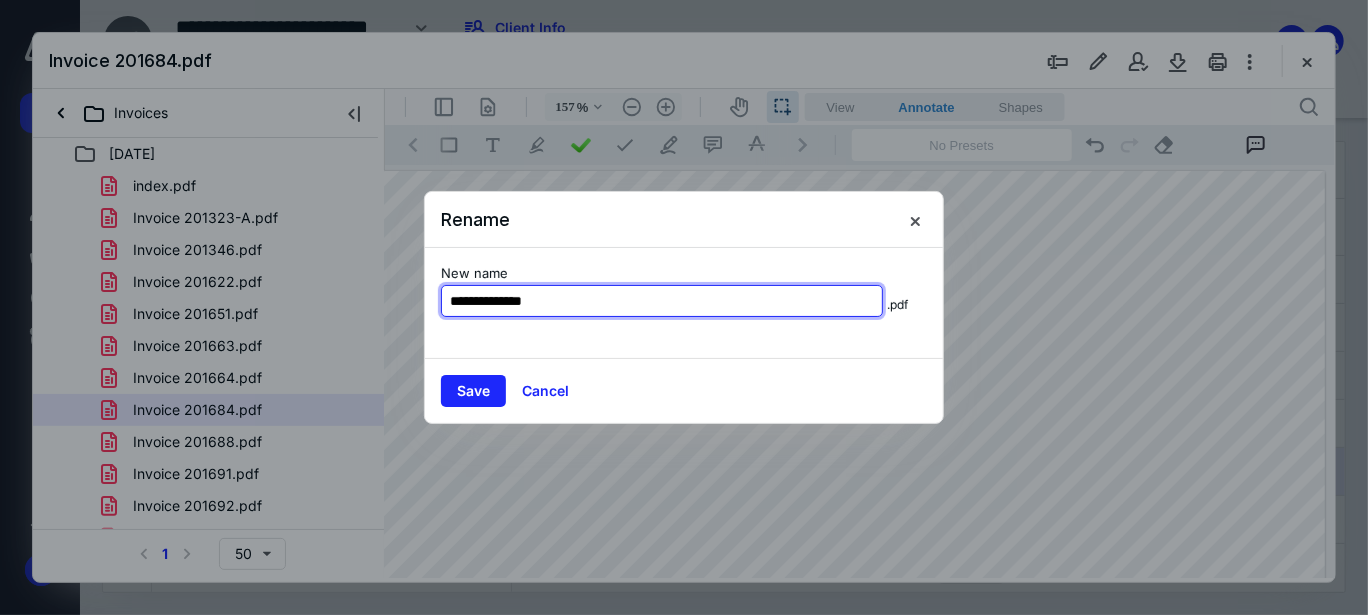 click on "**********" at bounding box center (662, 301) 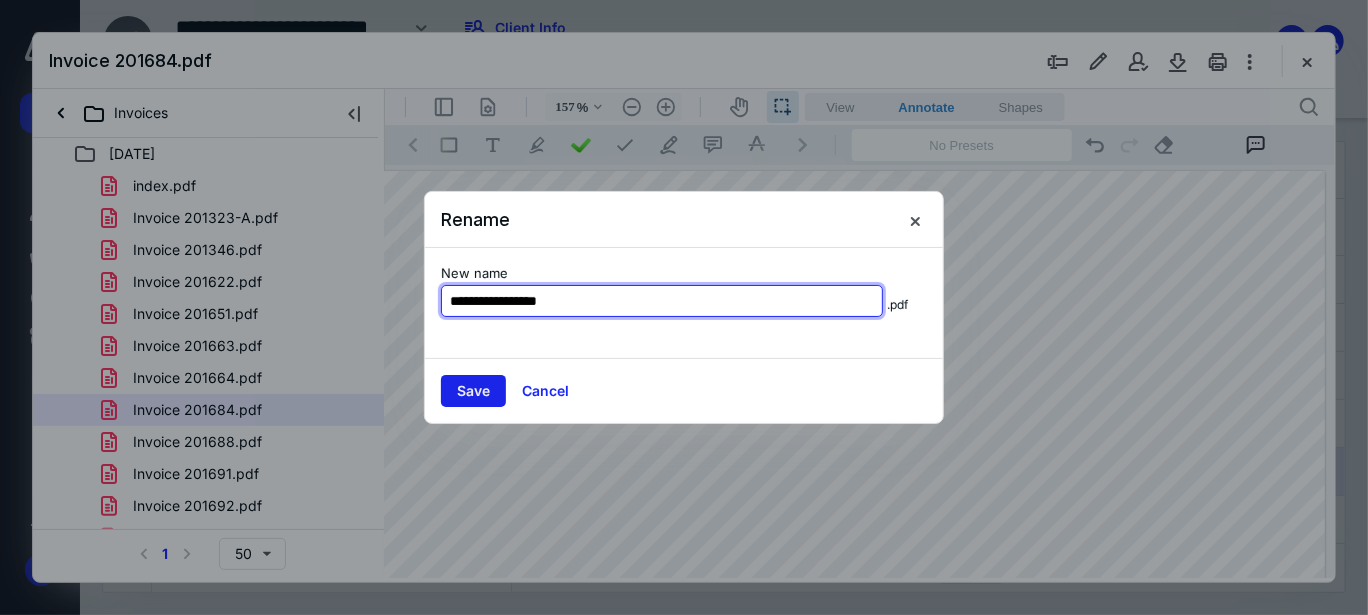type on "**********" 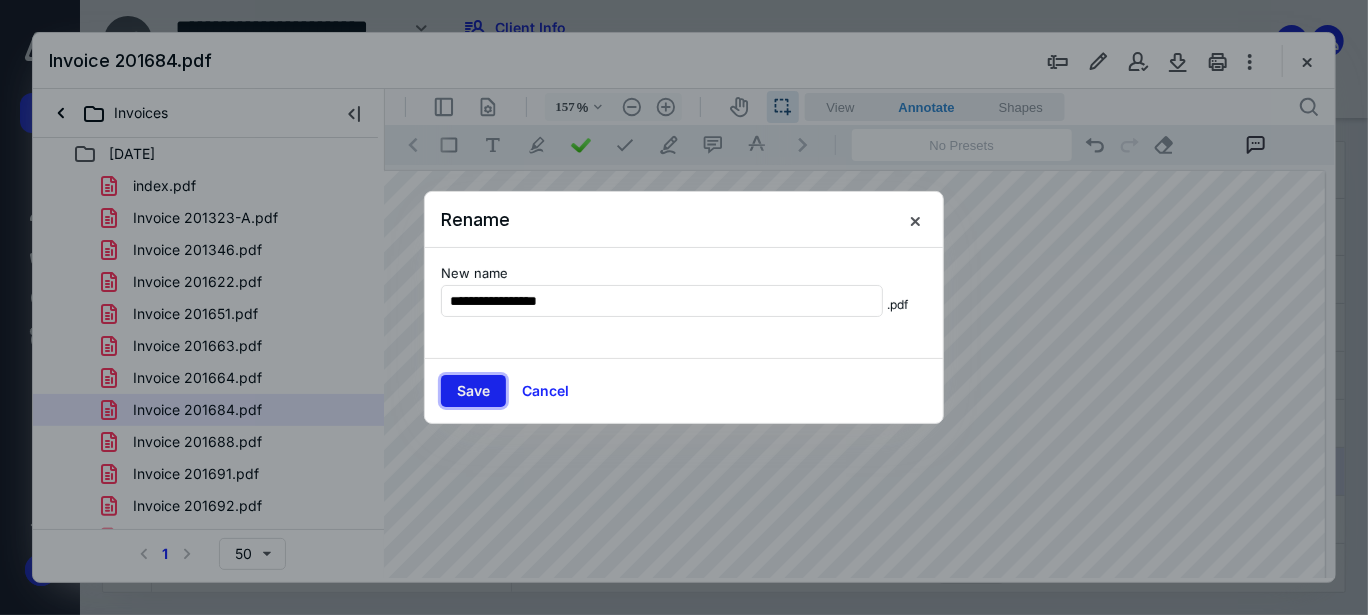 click on "Save" at bounding box center [473, 391] 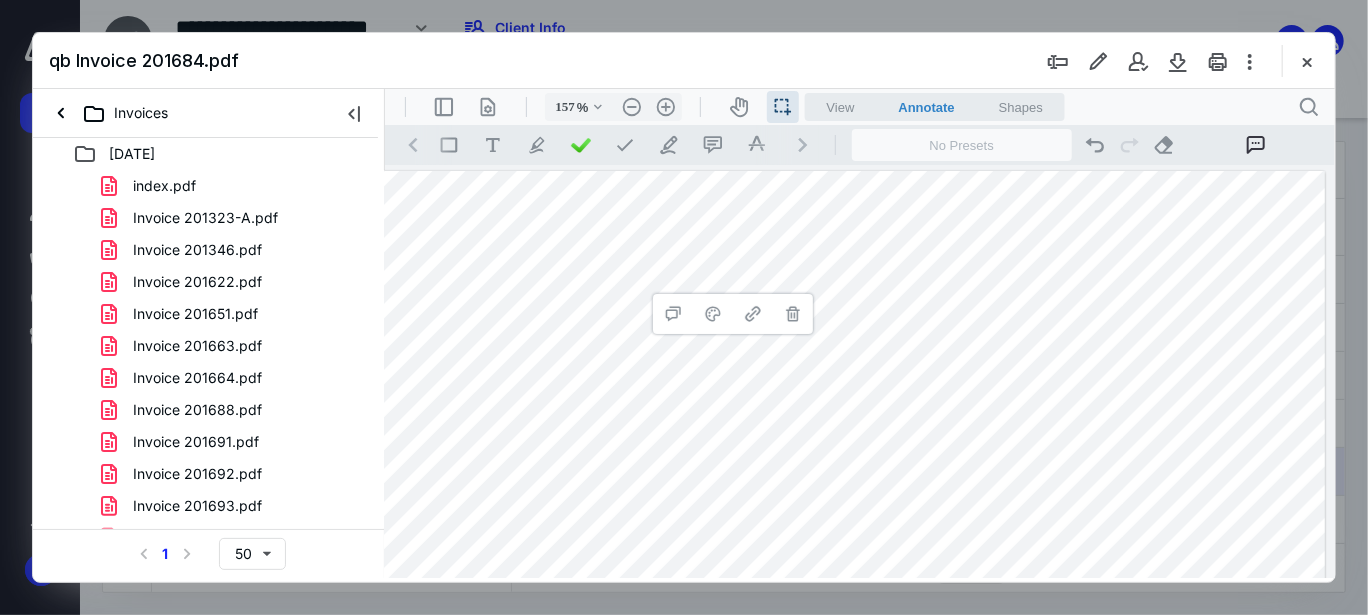 click on "Invoice 201688.pdf" at bounding box center [197, 410] 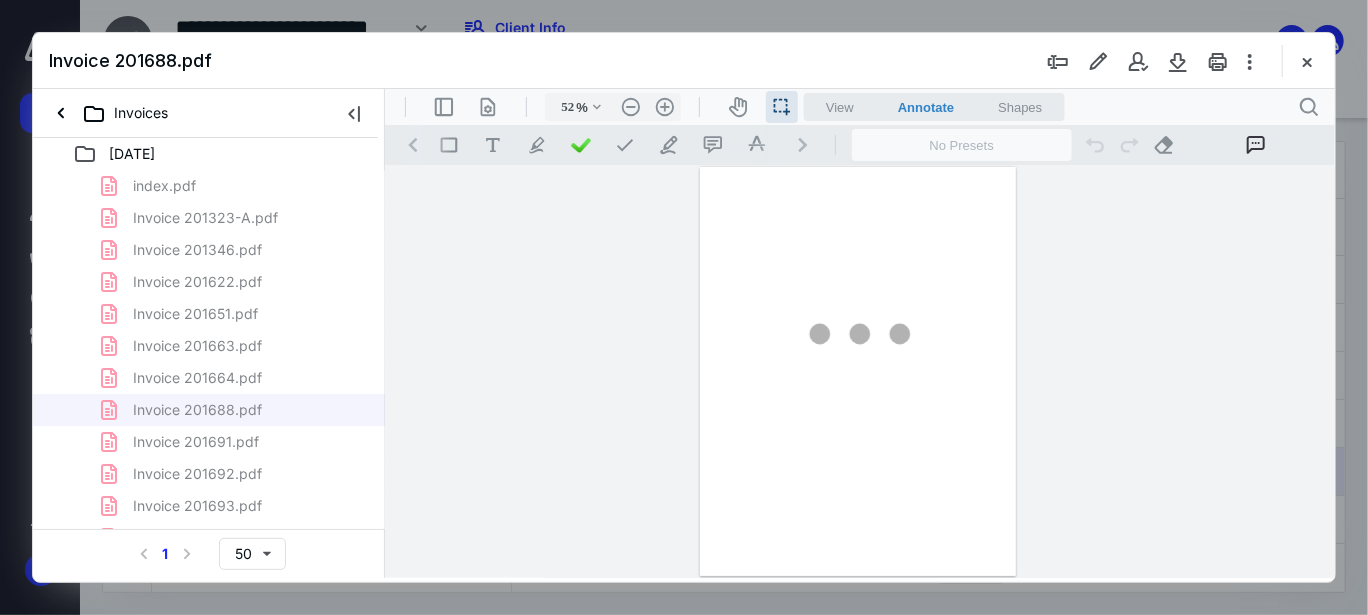 scroll, scrollTop: 0, scrollLeft: 0, axis: both 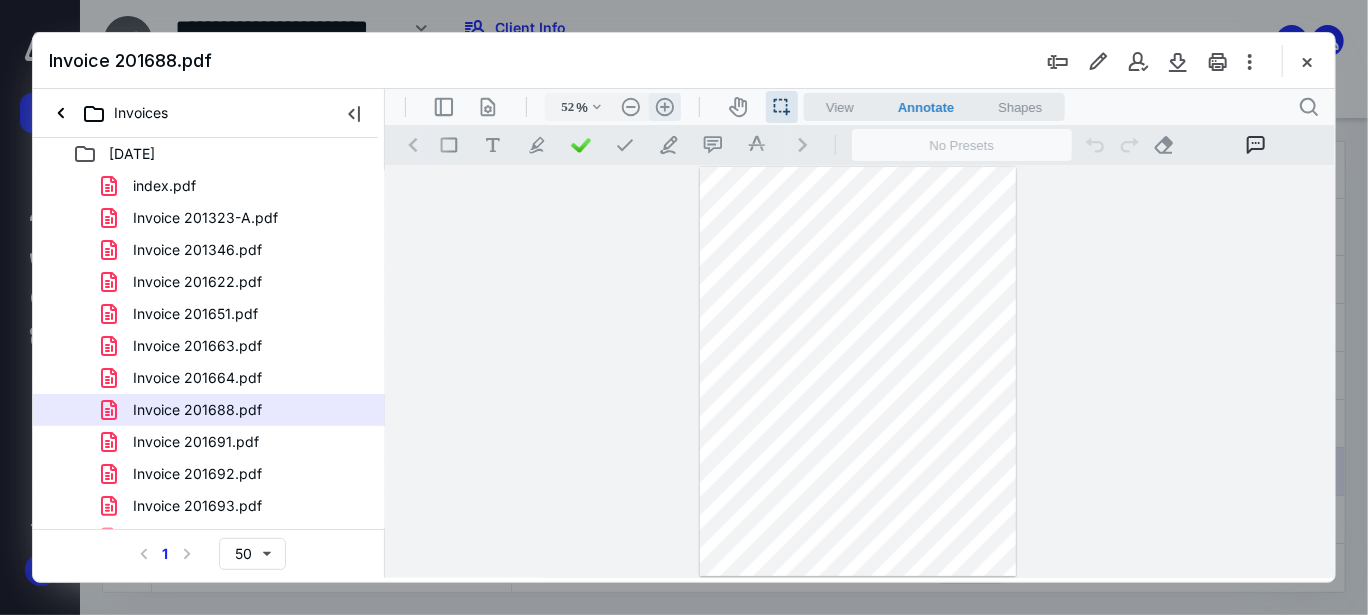 click on ".cls-1{fill:#abb0c4;} icon - header - zoom - in - line" at bounding box center [664, 106] 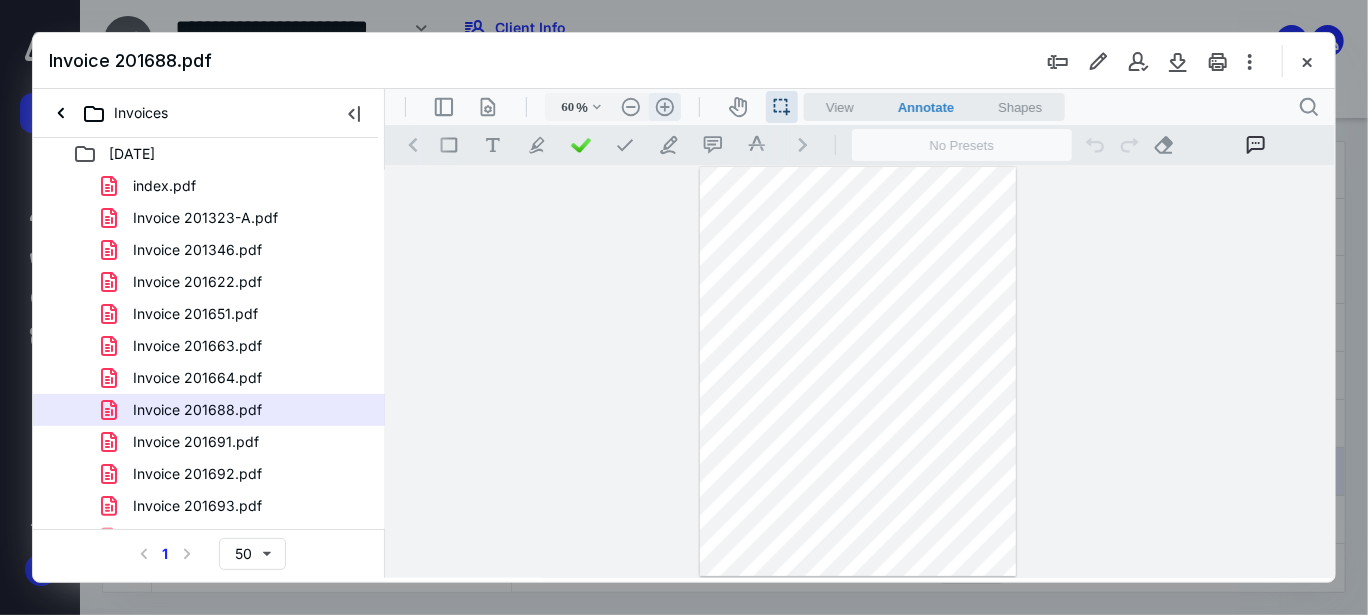 click on ".cls-1{fill:#abb0c4;} icon - header - zoom - in - line" at bounding box center (664, 106) 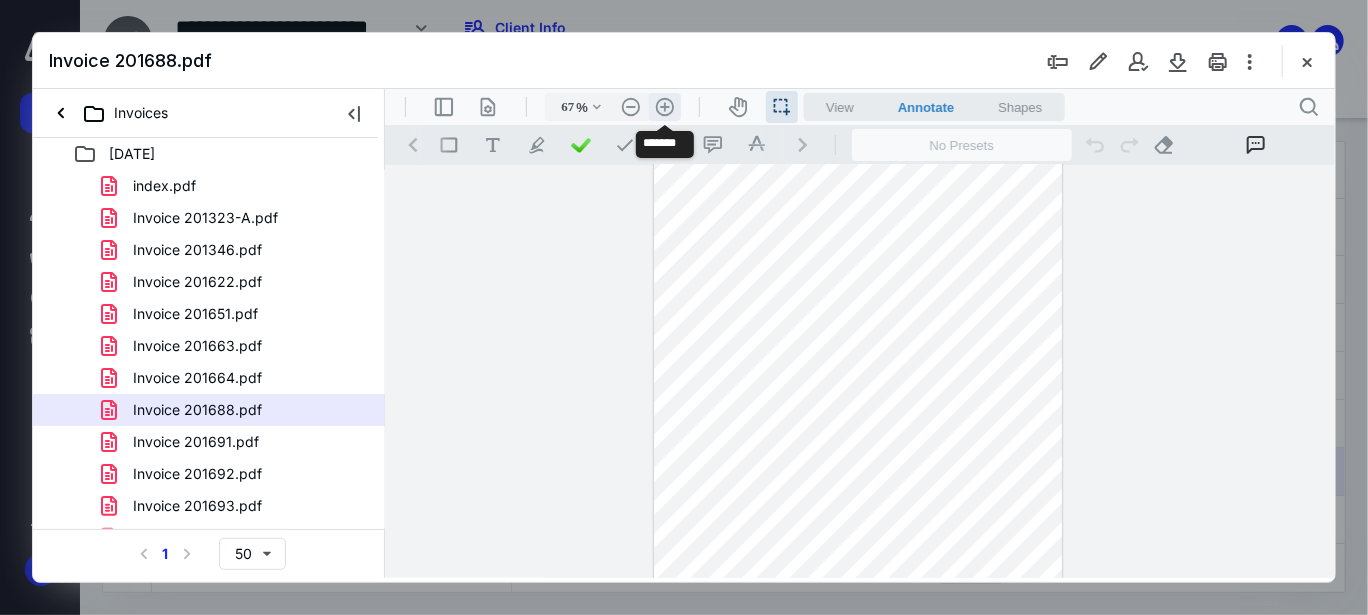 click on ".cls-1{fill:#abb0c4;} icon - header - zoom - in - line" at bounding box center [664, 106] 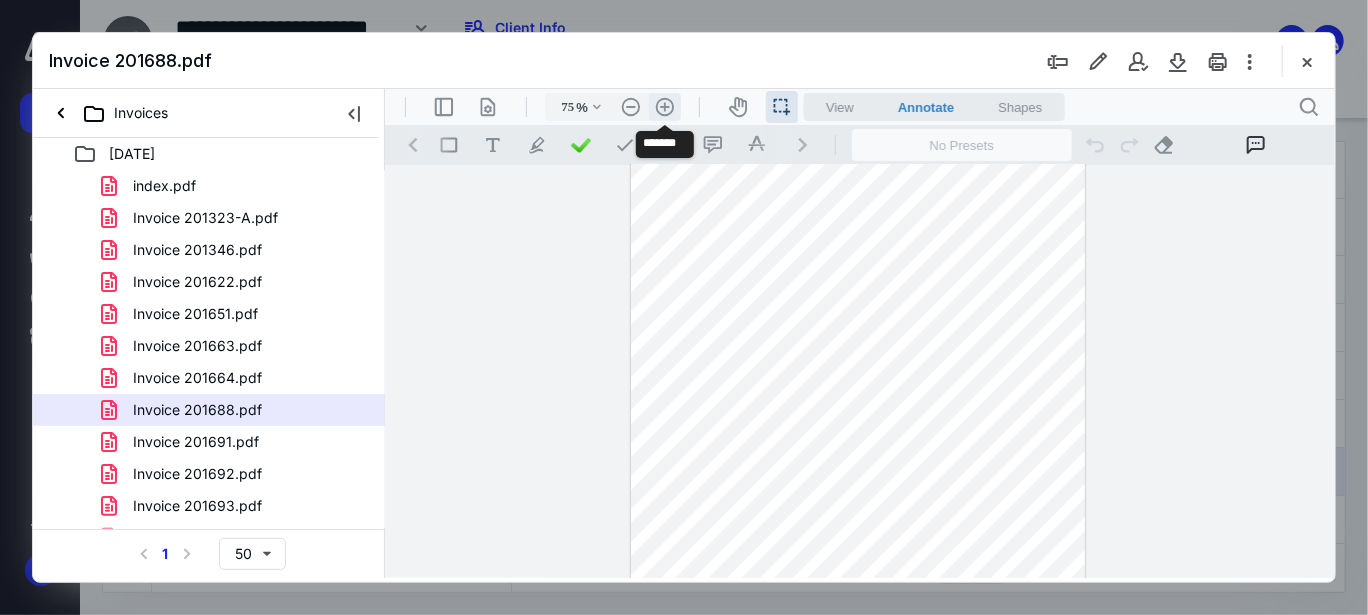 click on ".cls-1{fill:#abb0c4;} icon - header - zoom - in - line" at bounding box center [664, 106] 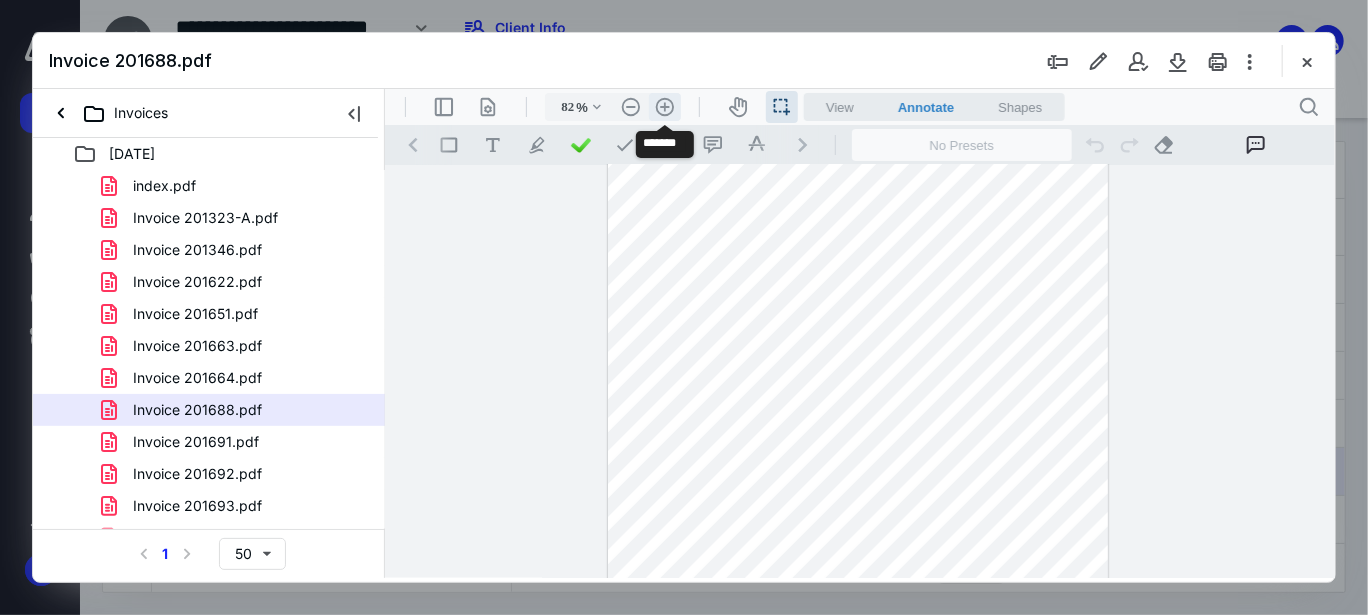 click on ".cls-1{fill:#abb0c4;} icon - header - zoom - in - line" at bounding box center (664, 106) 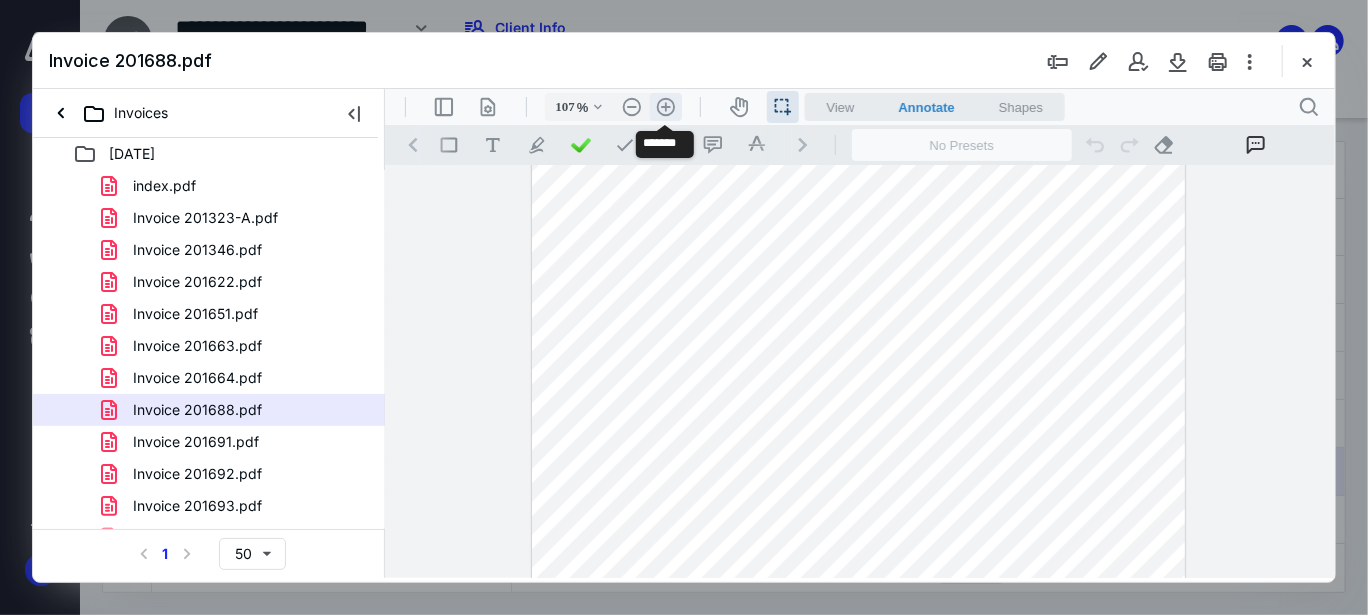 click on ".cls-1{fill:#abb0c4;} icon - header - zoom - in - line" at bounding box center [665, 106] 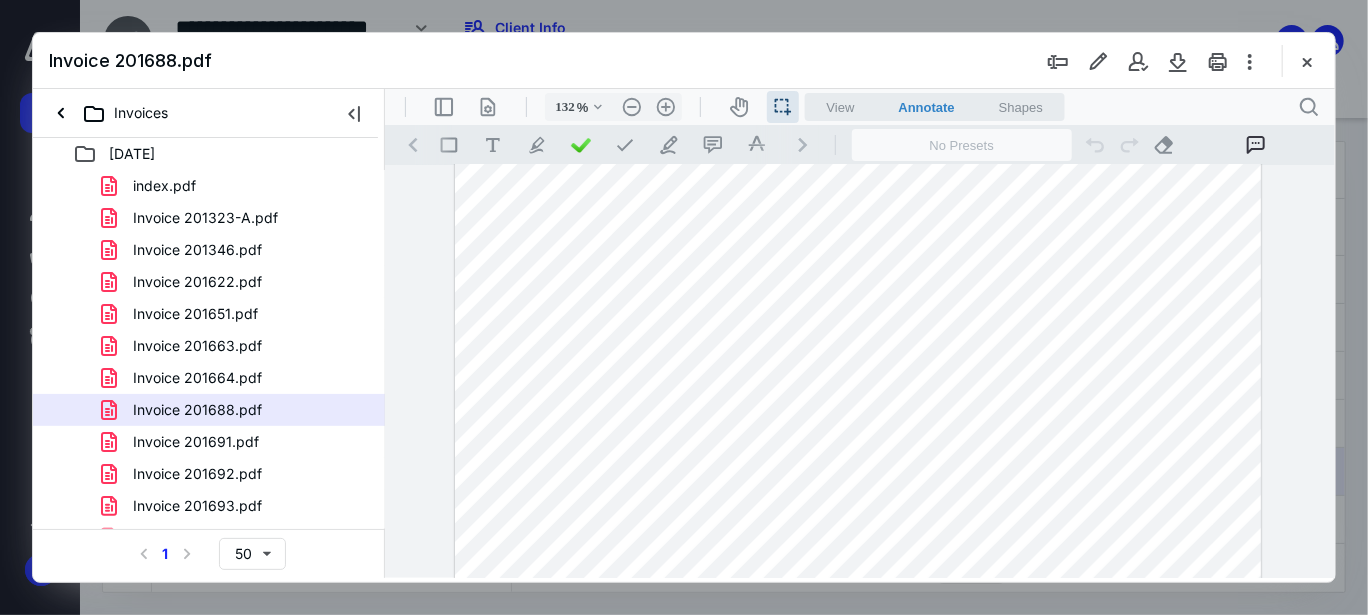 scroll, scrollTop: 0, scrollLeft: 0, axis: both 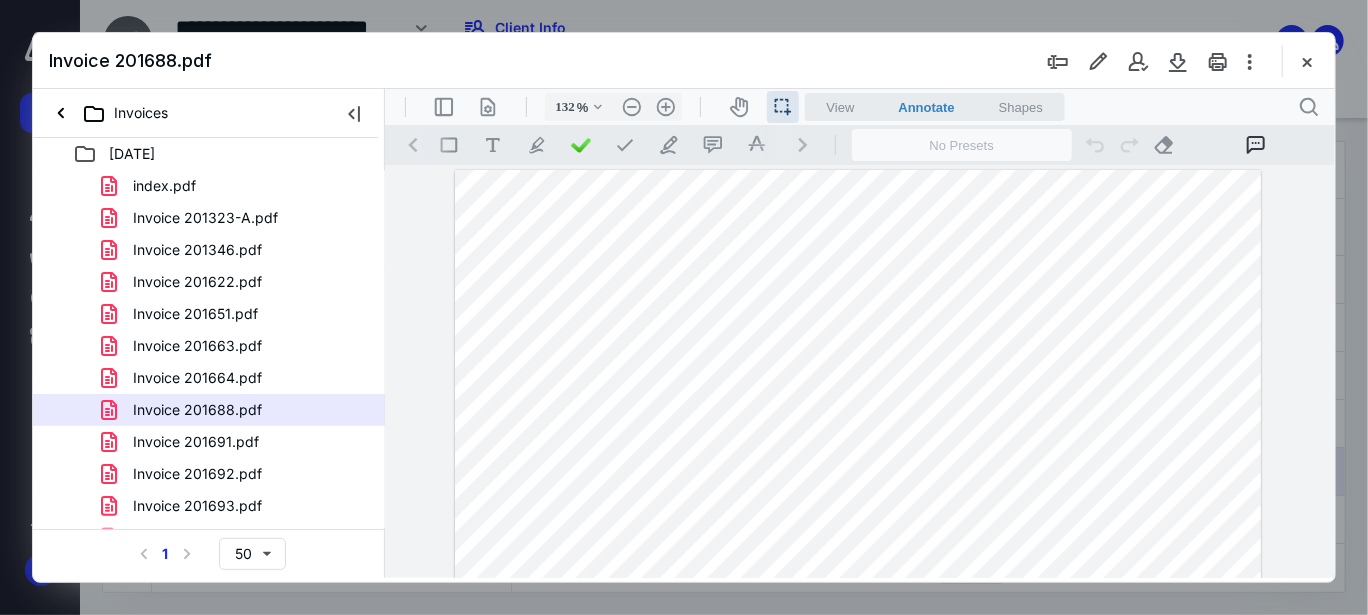 click on ".cls-1{fill:#abb0c4;} icon - chevron - right" at bounding box center (802, 144) 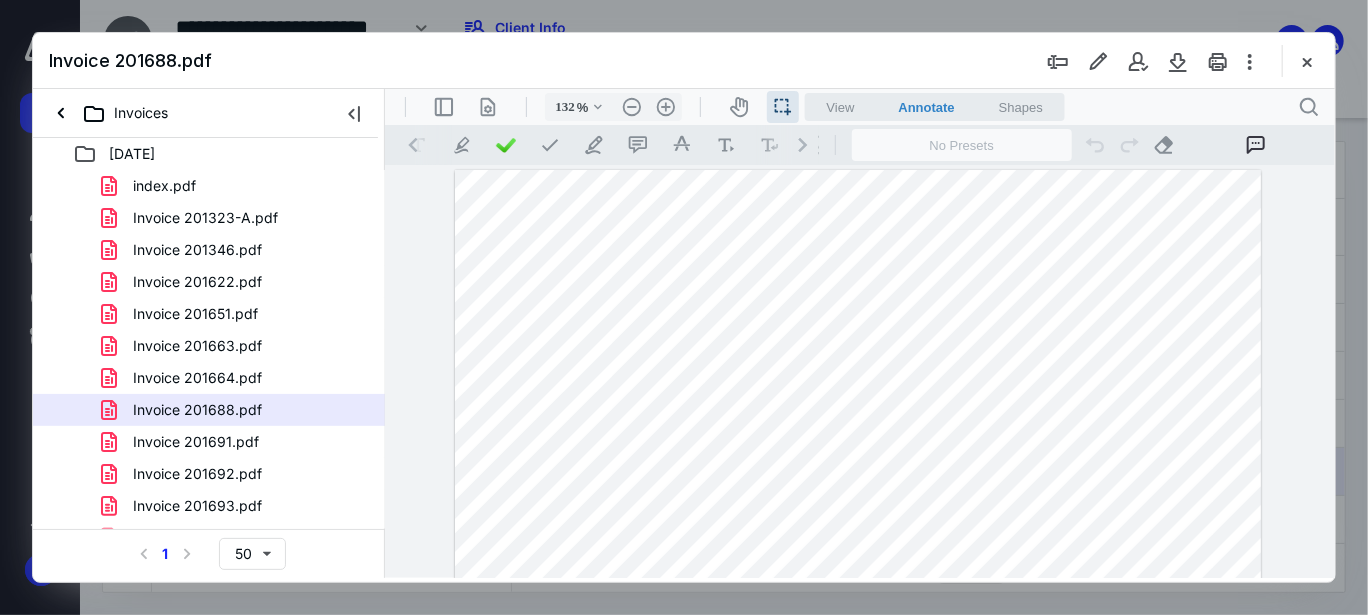 scroll, scrollTop: 0, scrollLeft: 158, axis: horizontal 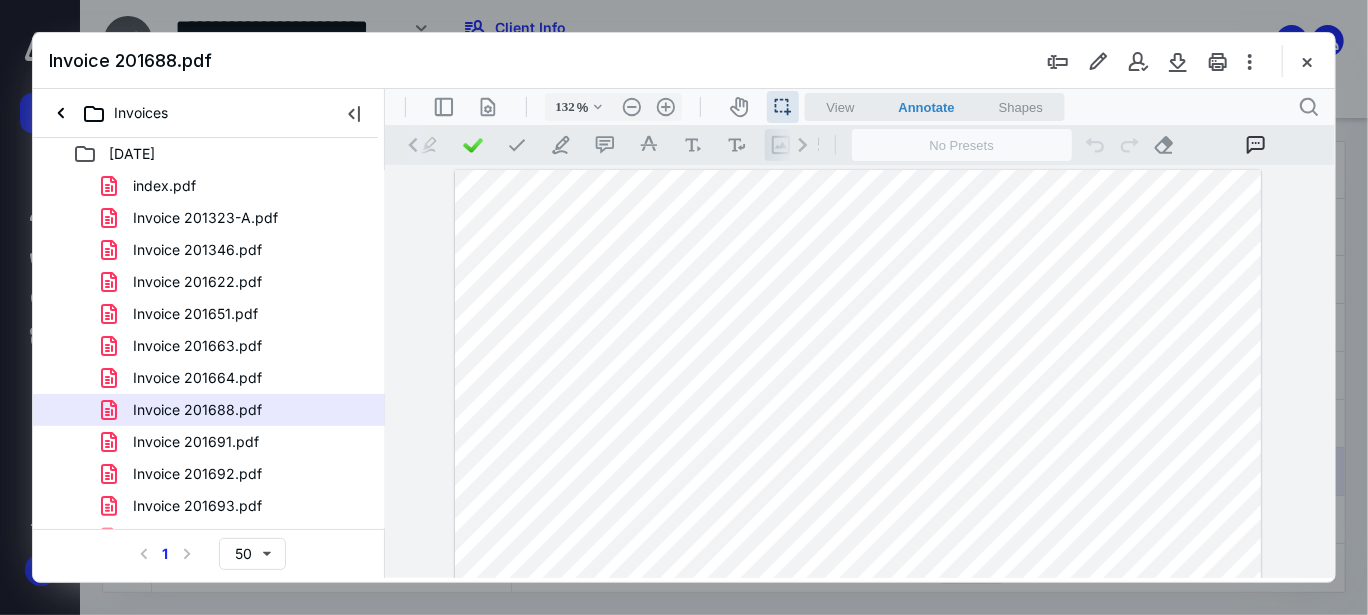 click on ".cls-1{fill:#abb0c4;} icon - tool - image - line" at bounding box center (780, 144) 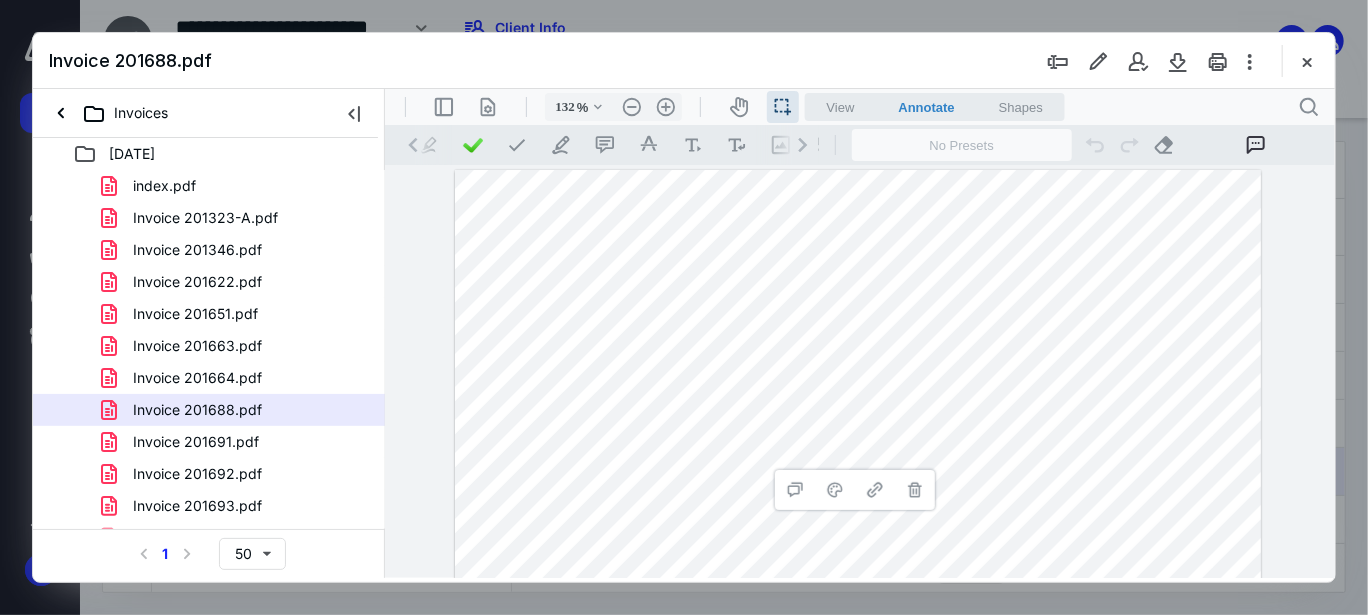 scroll, scrollTop: 0, scrollLeft: 50, axis: horizontal 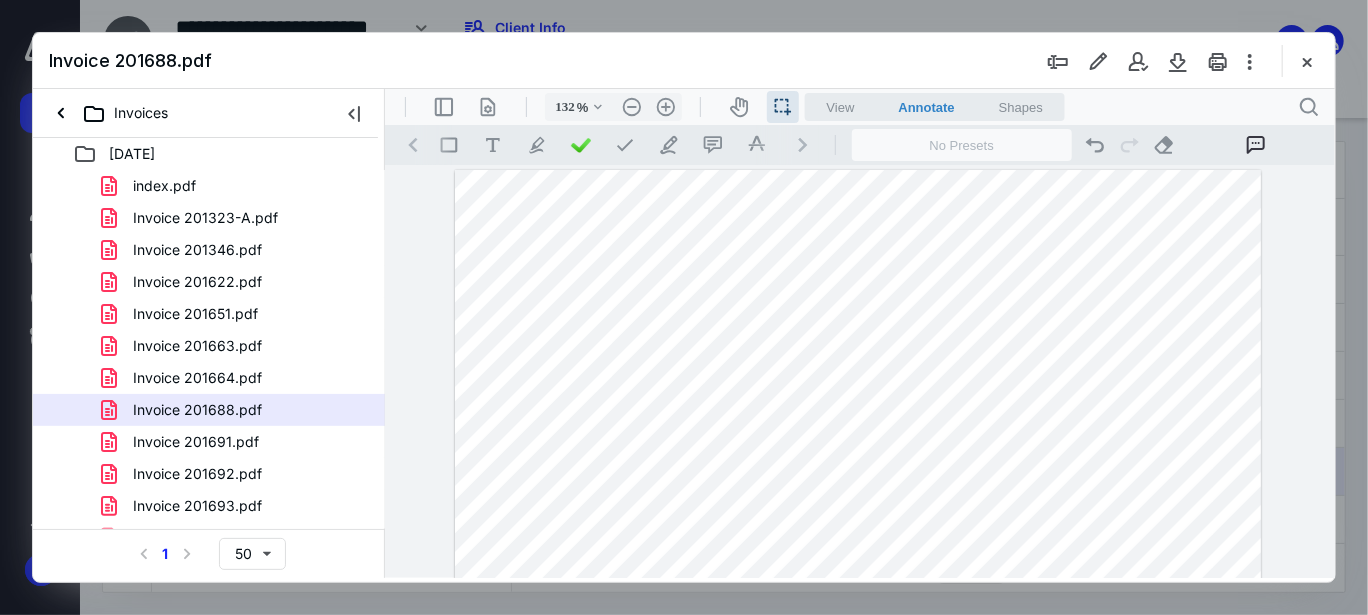 drag, startPoint x: 455, startPoint y: 452, endPoint x: 997, endPoint y: 226, distance: 587.2308 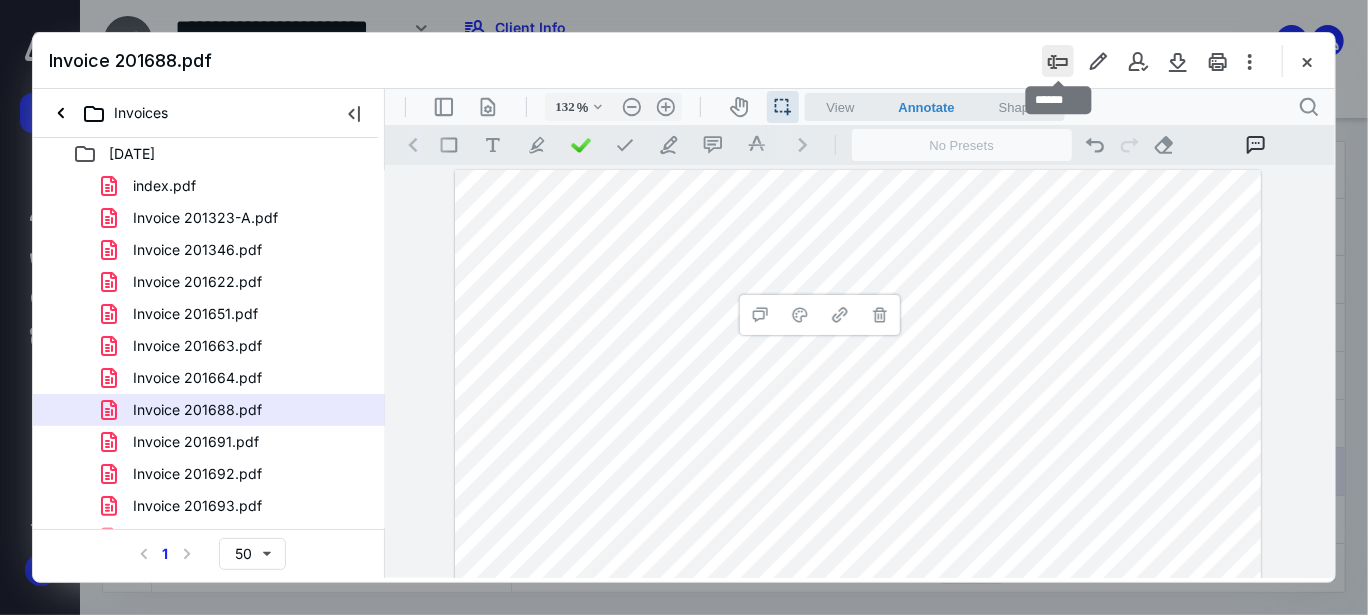 click at bounding box center (1058, 61) 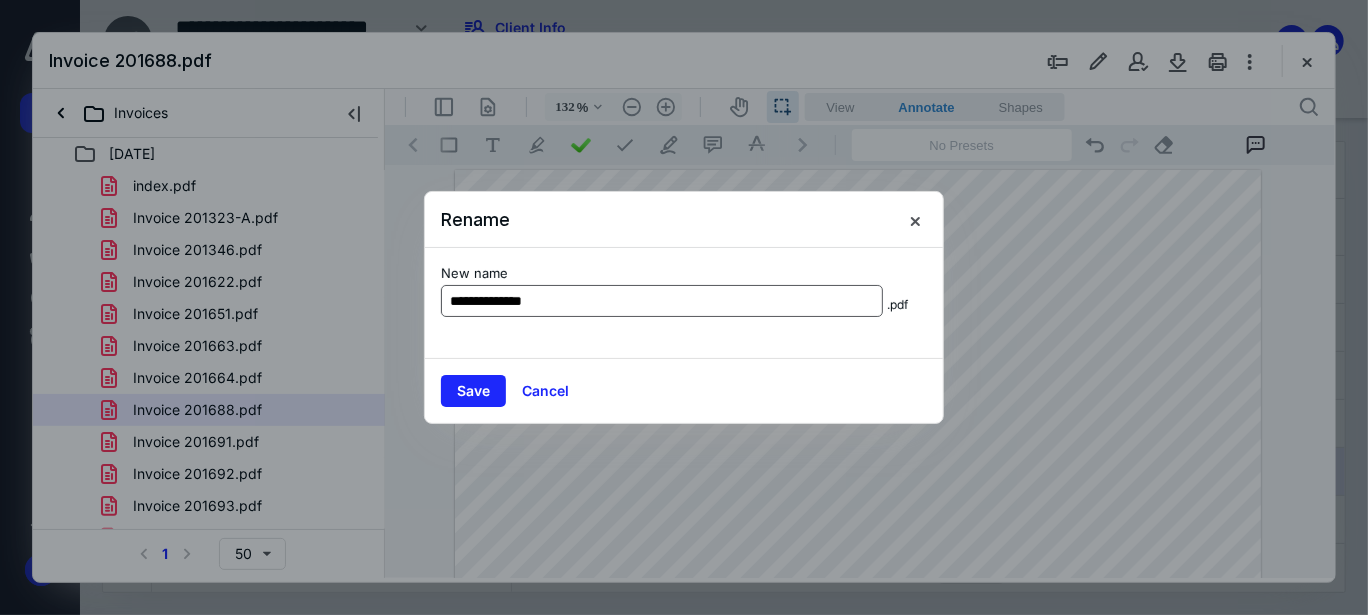 click on "**********" at bounding box center [662, 301] 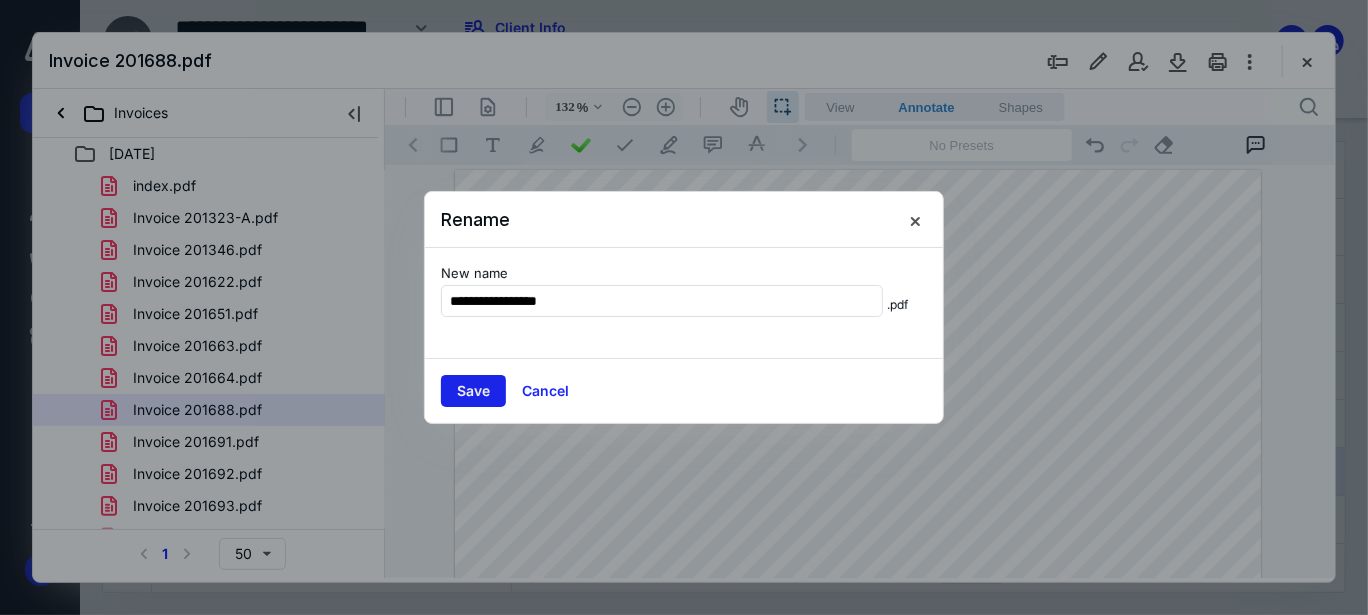 type on "**********" 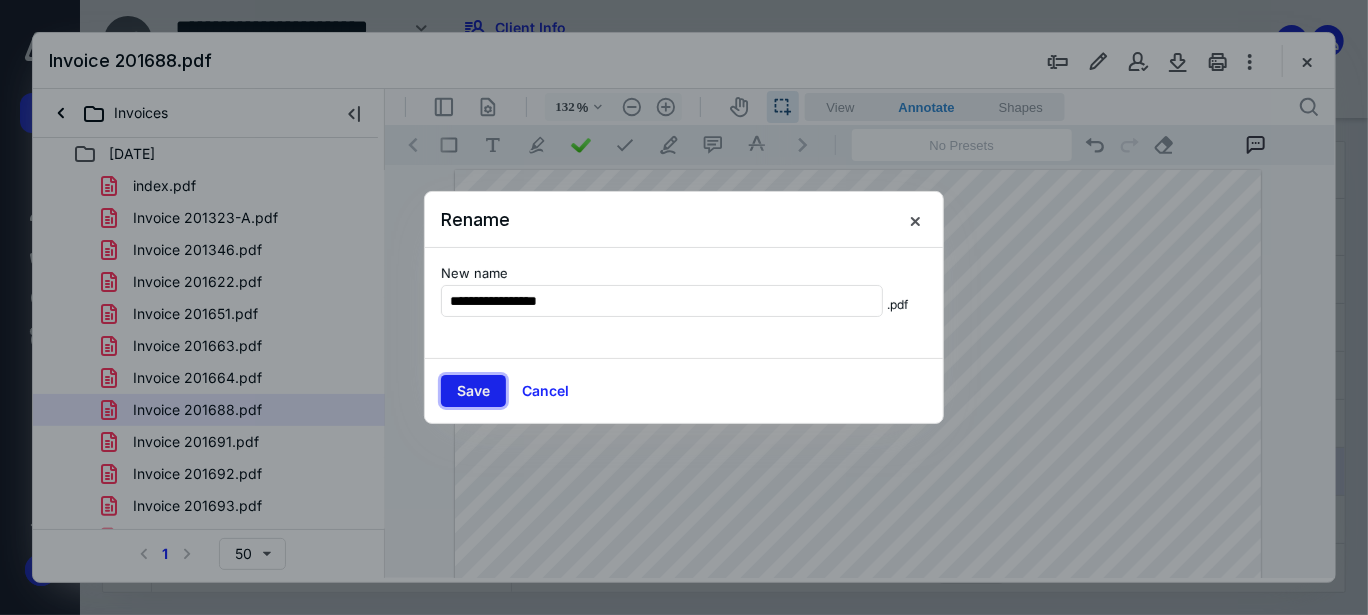 click on "Save" at bounding box center (473, 391) 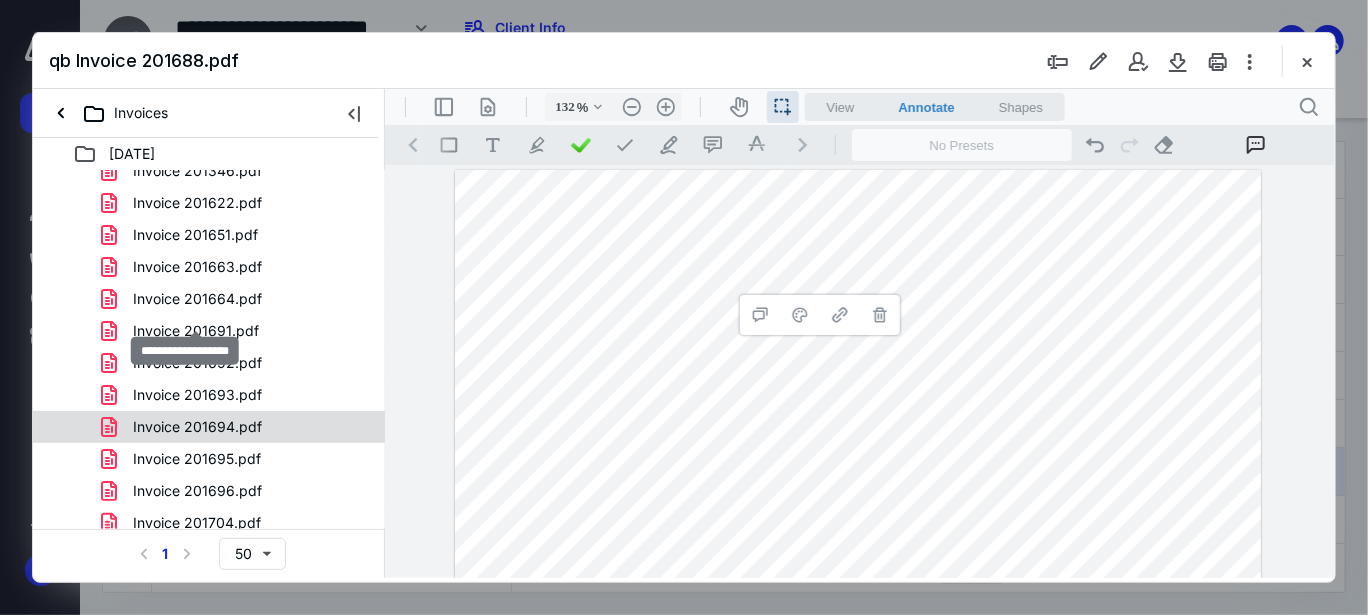 scroll, scrollTop: 200, scrollLeft: 0, axis: vertical 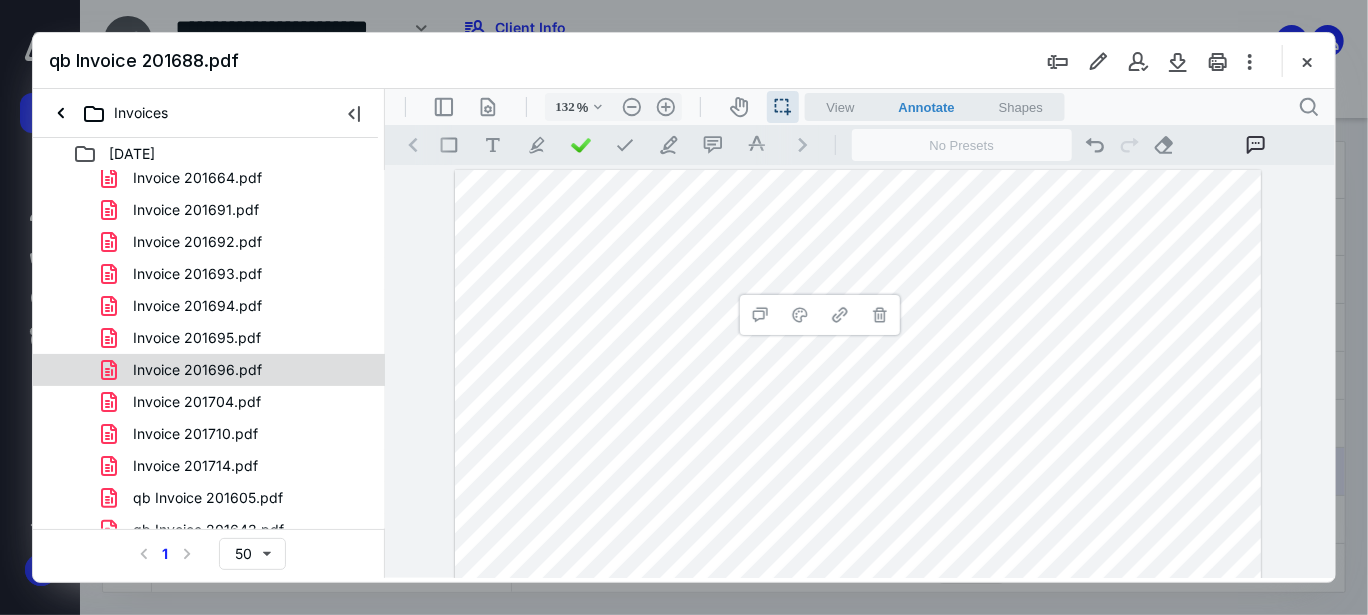 click on "Invoice 201696.pdf" at bounding box center [197, 370] 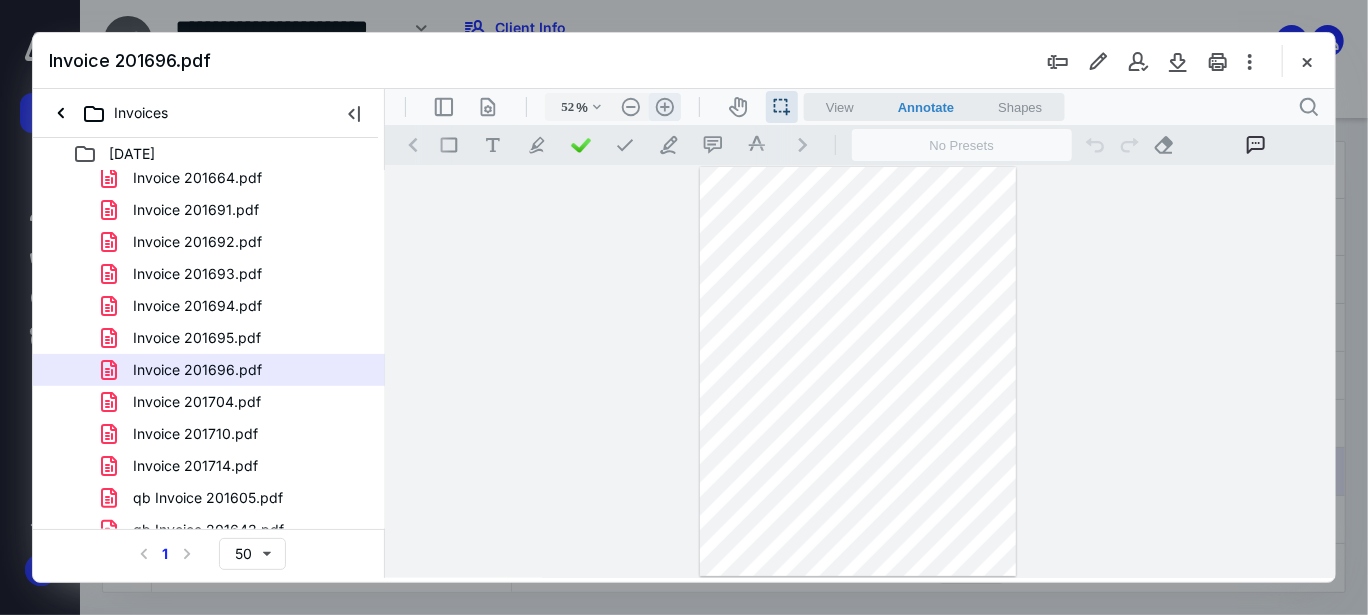 click on ".cls-1{fill:#abb0c4;} icon - header - zoom - in - line" at bounding box center (664, 106) 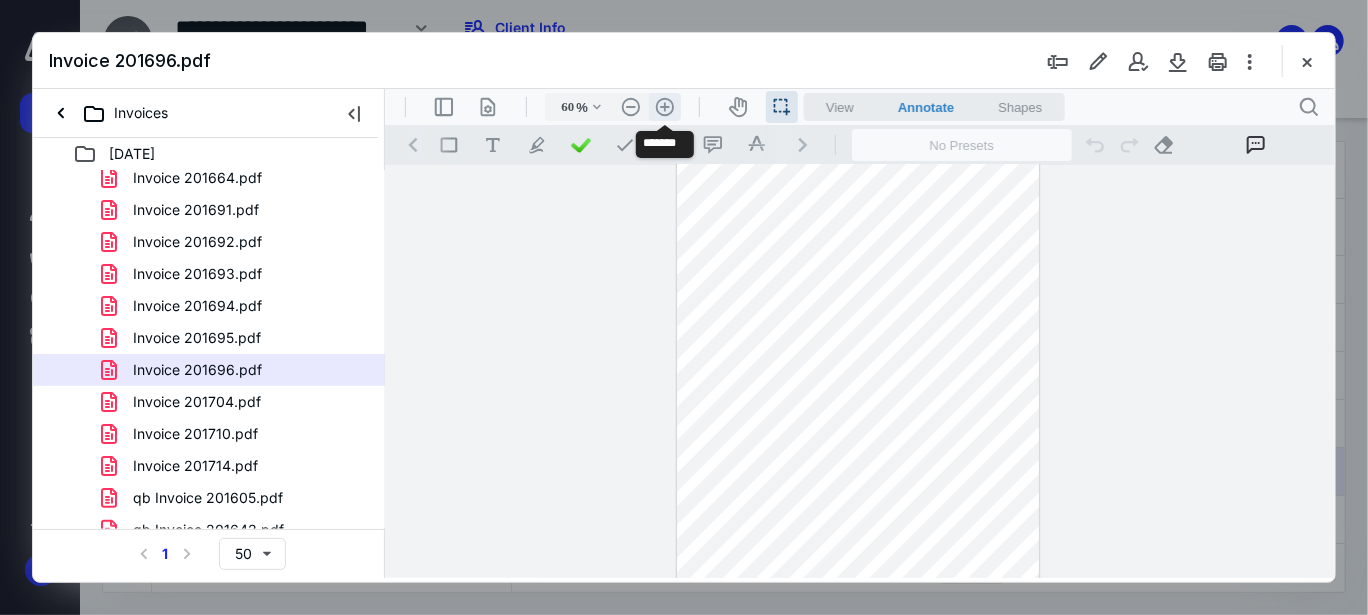 click on ".cls-1{fill:#abb0c4;} icon - header - zoom - in - line" at bounding box center [664, 106] 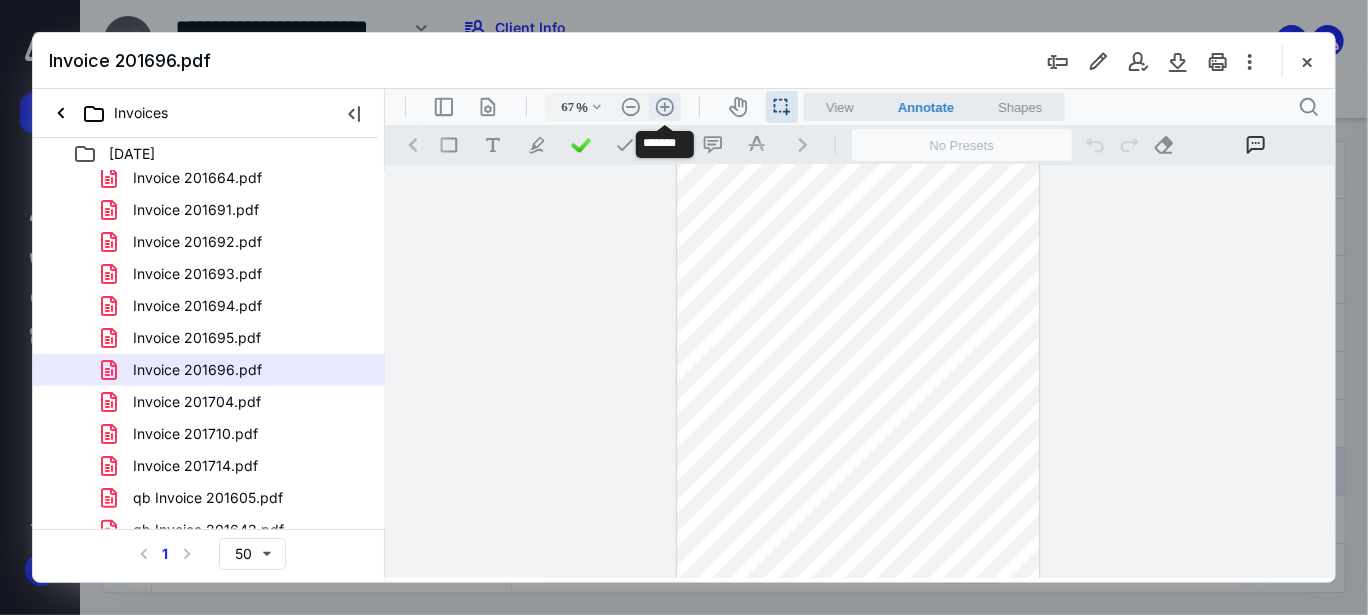 click on ".cls-1{fill:#abb0c4;} icon - header - zoom - in - line" at bounding box center [664, 106] 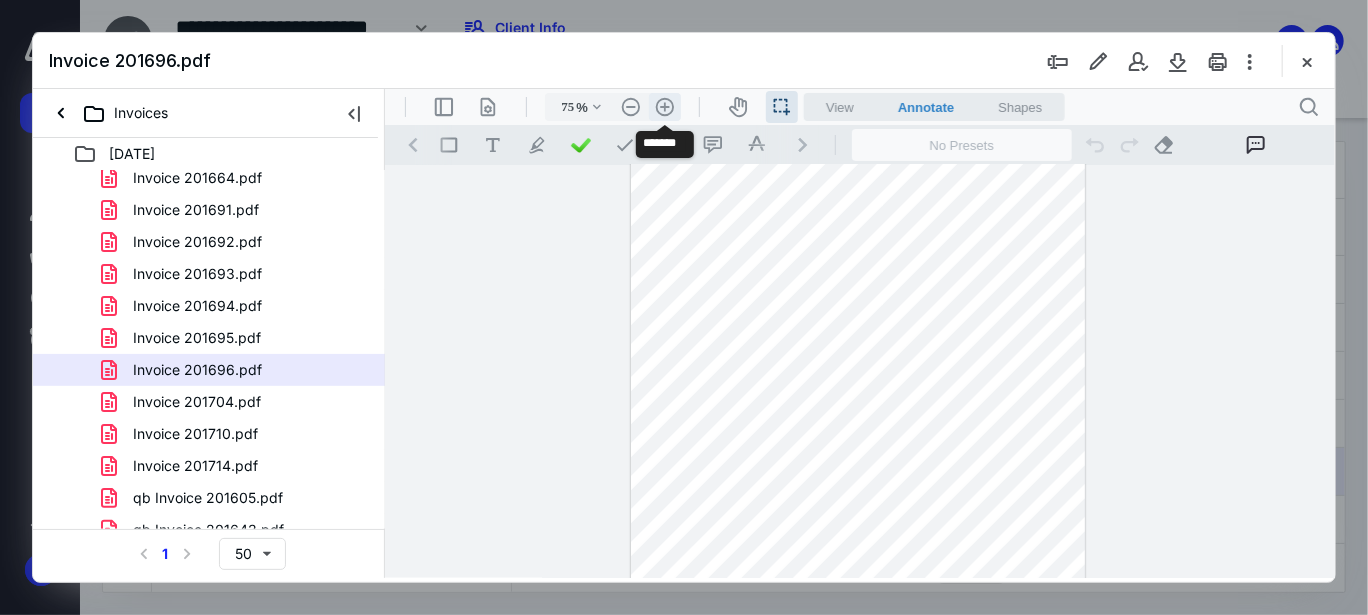 click on ".cls-1{fill:#abb0c4;} icon - header - zoom - in - line" at bounding box center (664, 106) 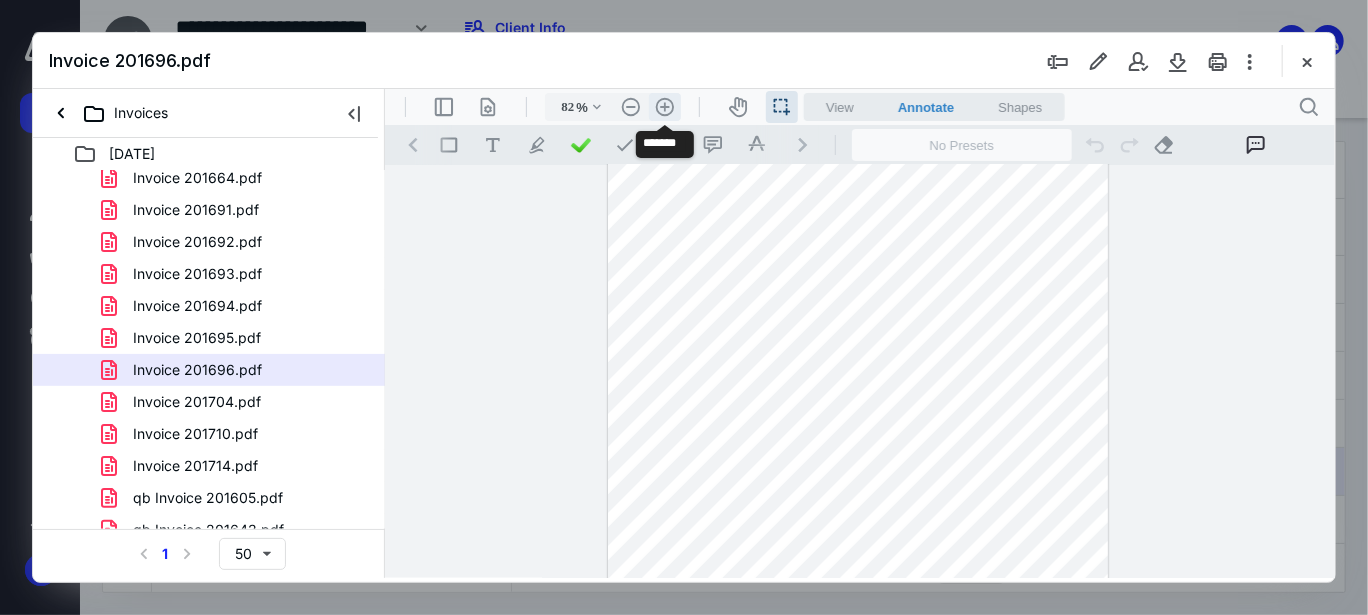 click on ".cls-1{fill:#abb0c4;} icon - header - zoom - in - line" at bounding box center [664, 106] 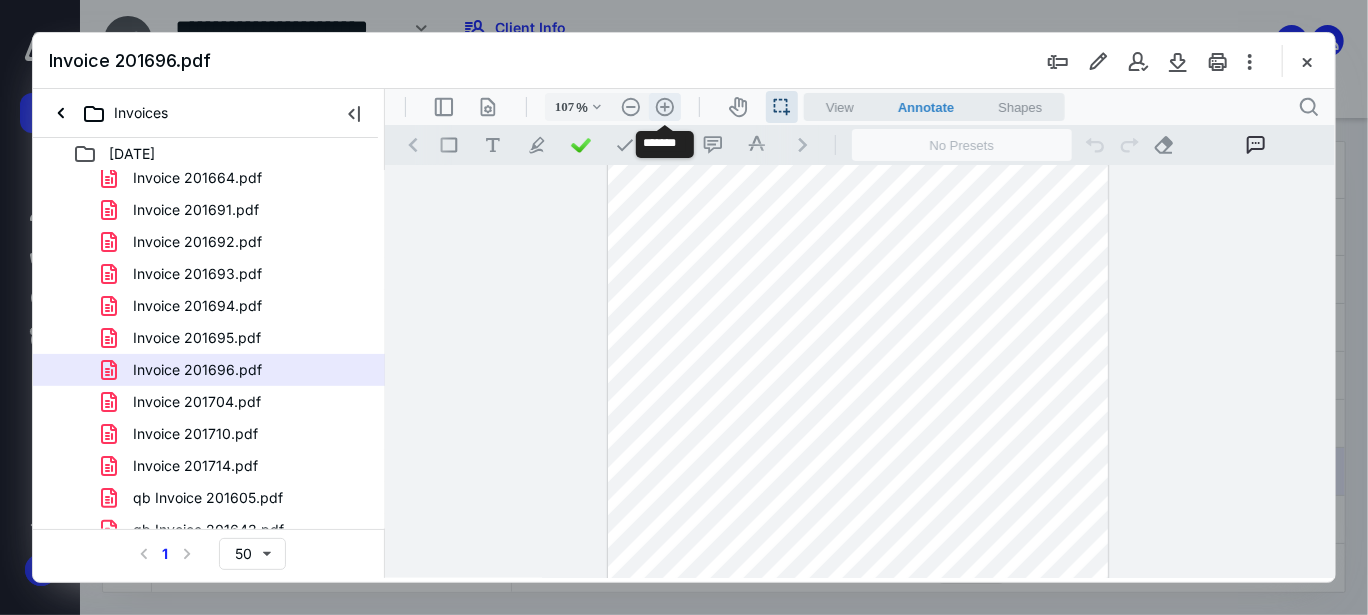 click on ".cls-1{fill:#abb0c4;} icon - header - zoom - in - line" at bounding box center [664, 106] 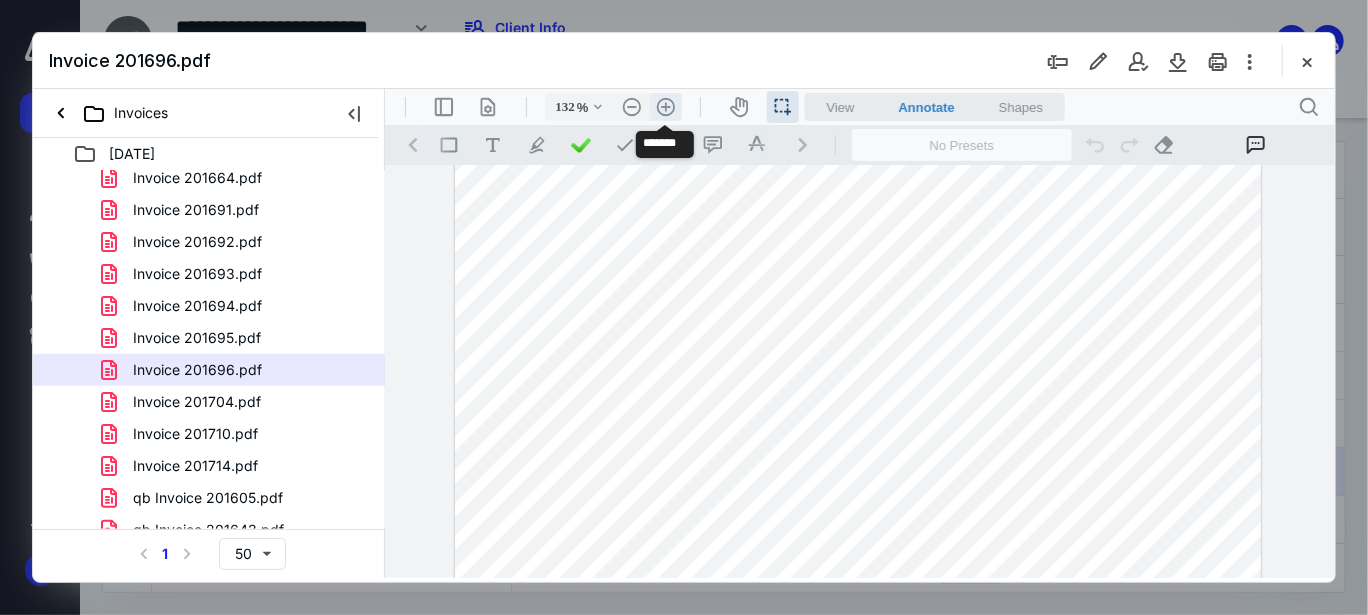 scroll, scrollTop: 263, scrollLeft: 0, axis: vertical 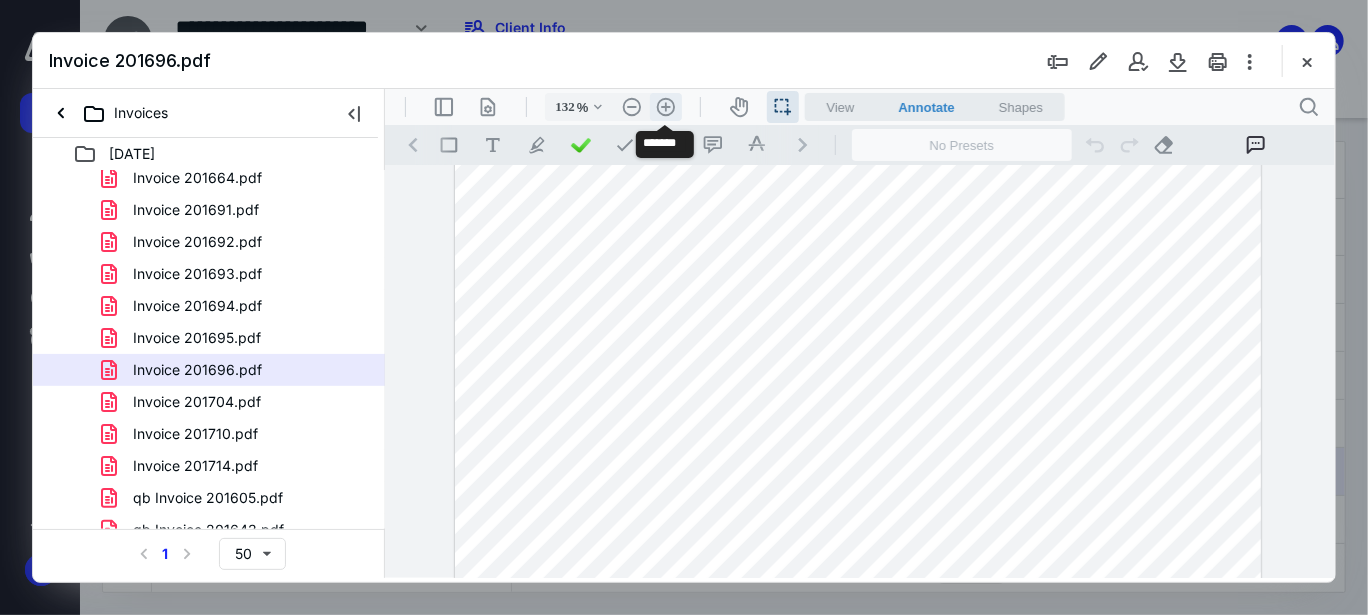 click on ".cls-1{fill:#abb0c4;} icon - header - zoom - in - line" at bounding box center [665, 106] 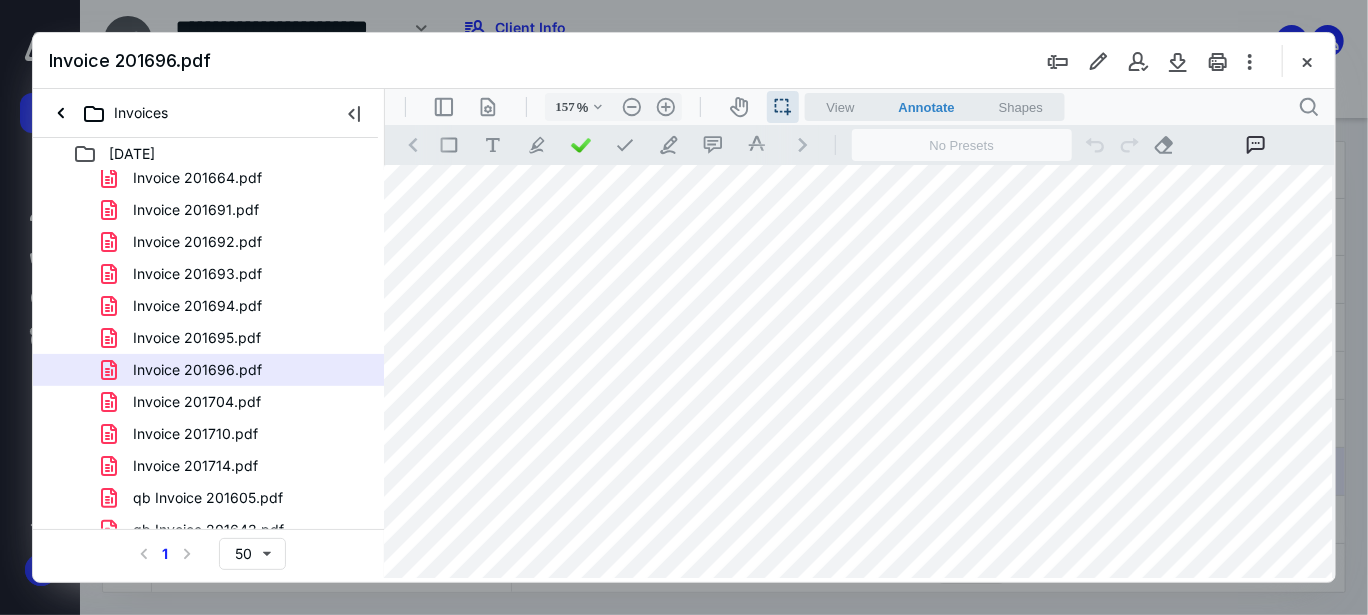 scroll, scrollTop: 0, scrollLeft: 16, axis: horizontal 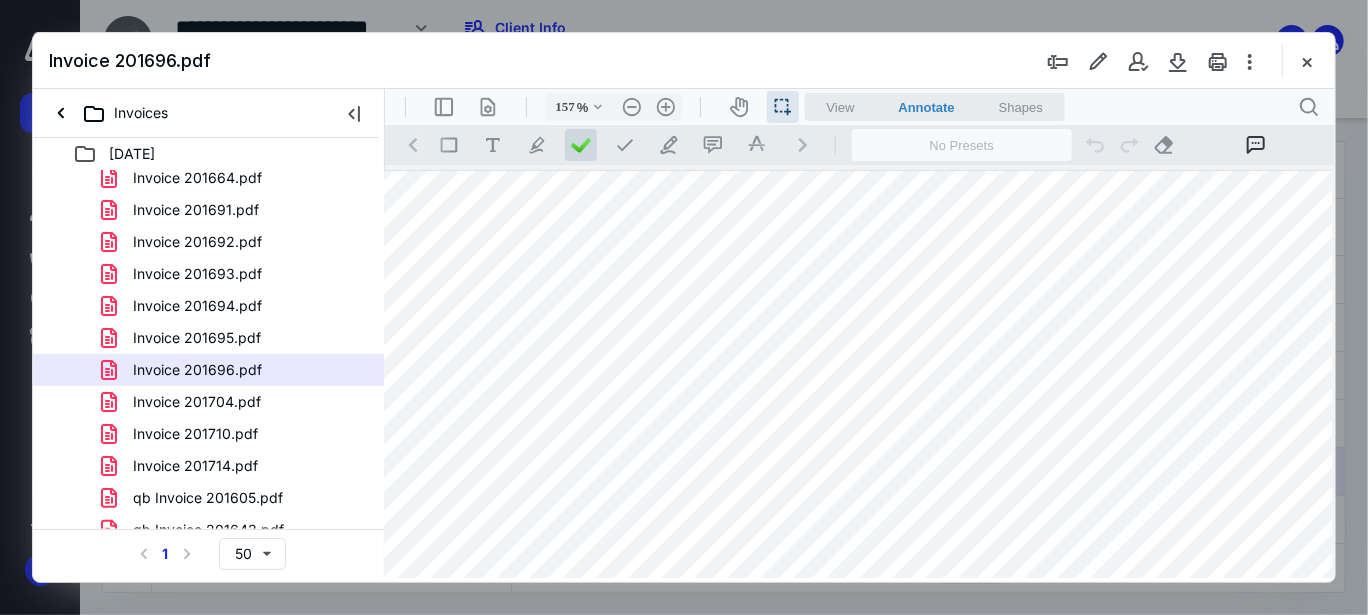 drag, startPoint x: 560, startPoint y: 137, endPoint x: 570, endPoint y: 139, distance: 10.198039 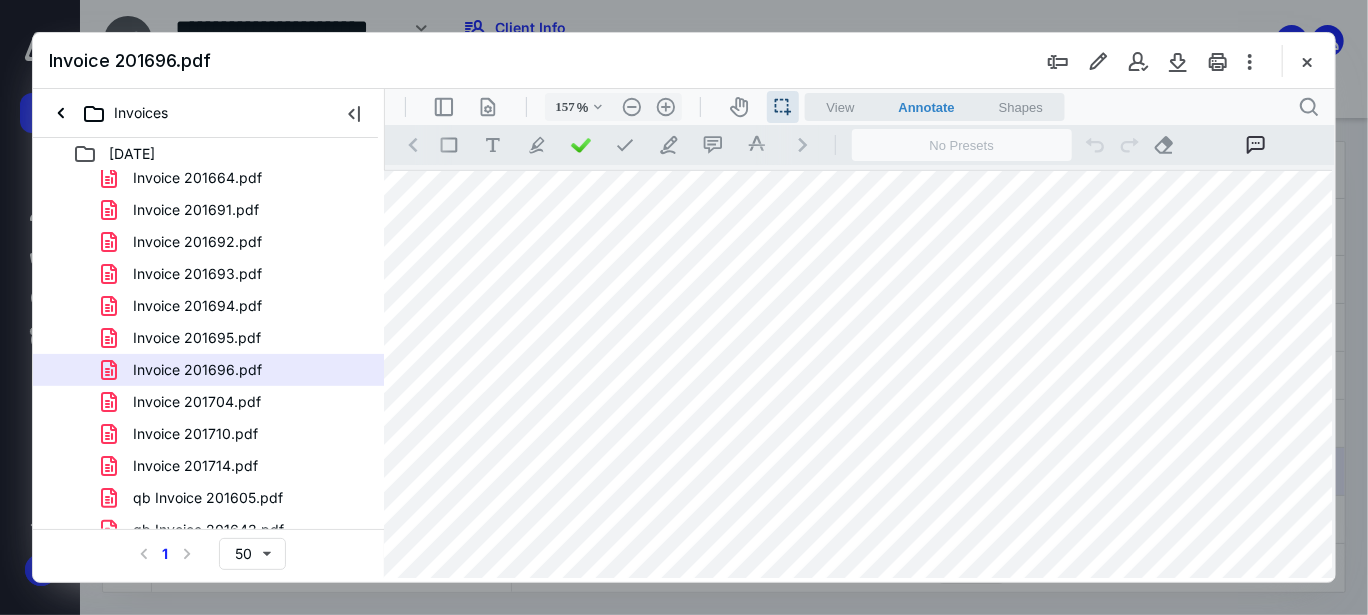 click at bounding box center [853, 790] 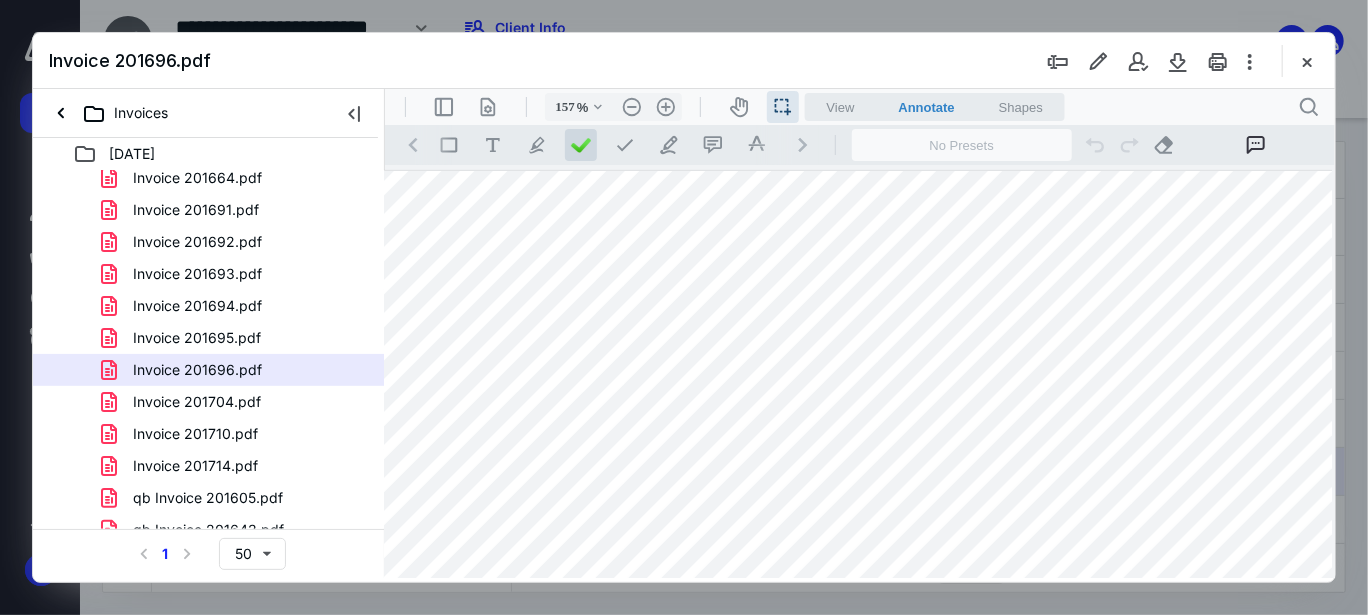 click at bounding box center (580, 144) 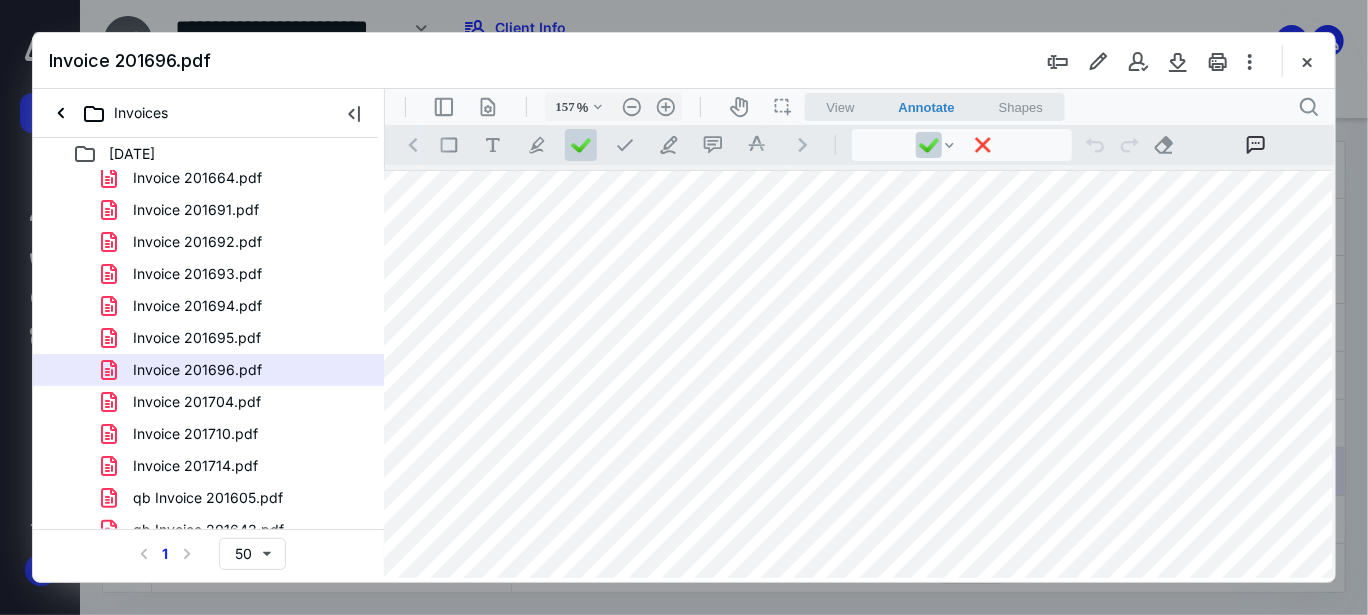 click at bounding box center (853, 790) 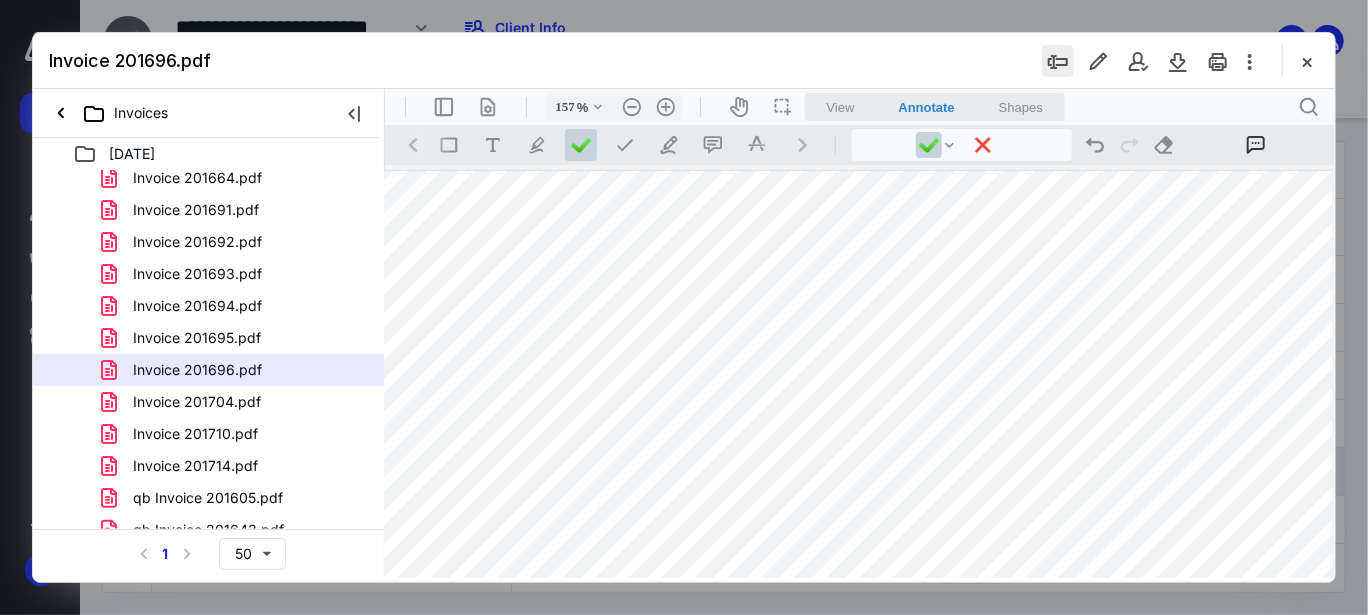 click at bounding box center (1058, 61) 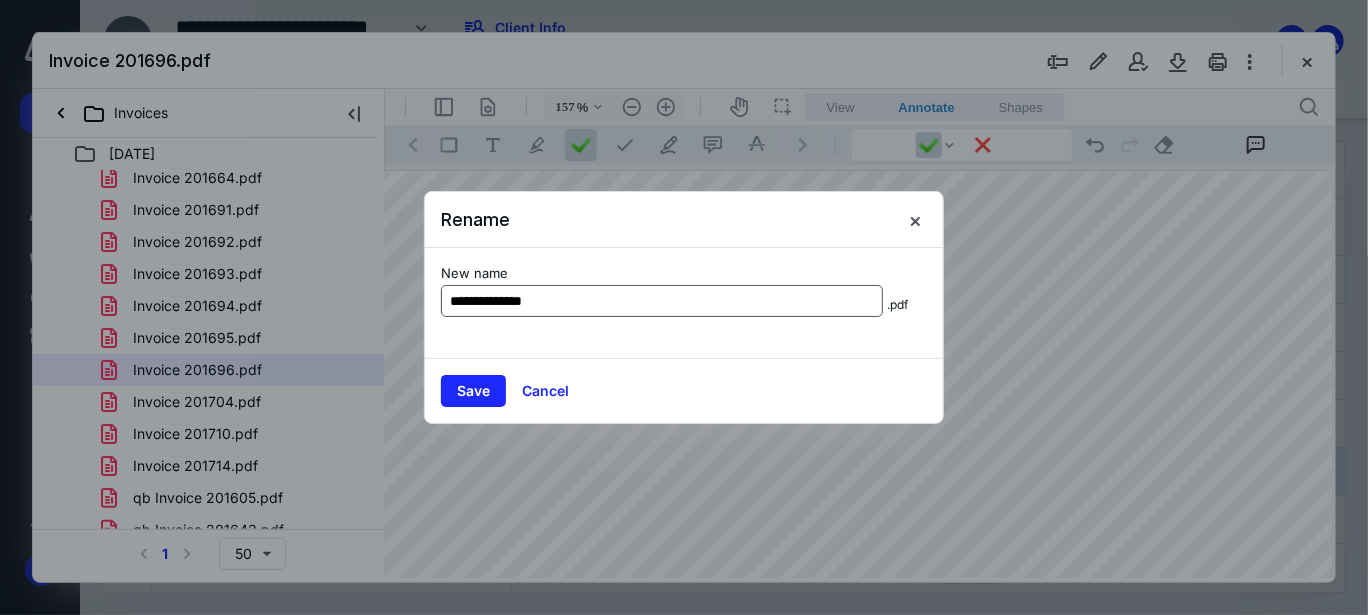 click on "**********" at bounding box center (662, 301) 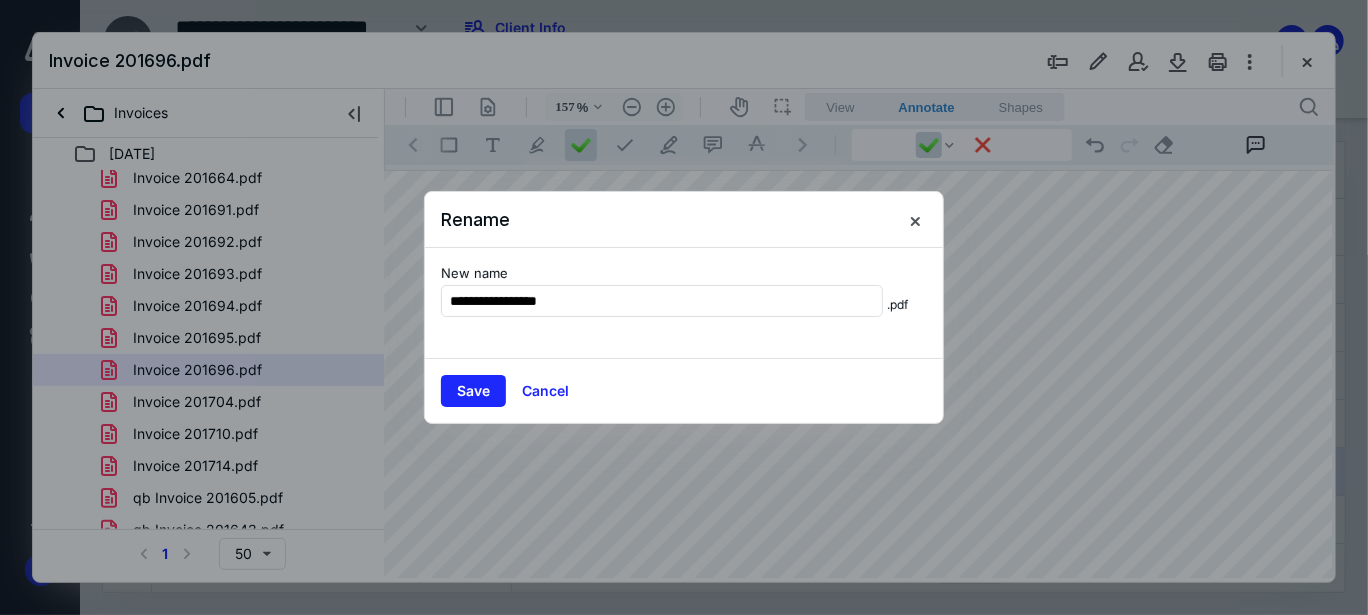 type on "**********" 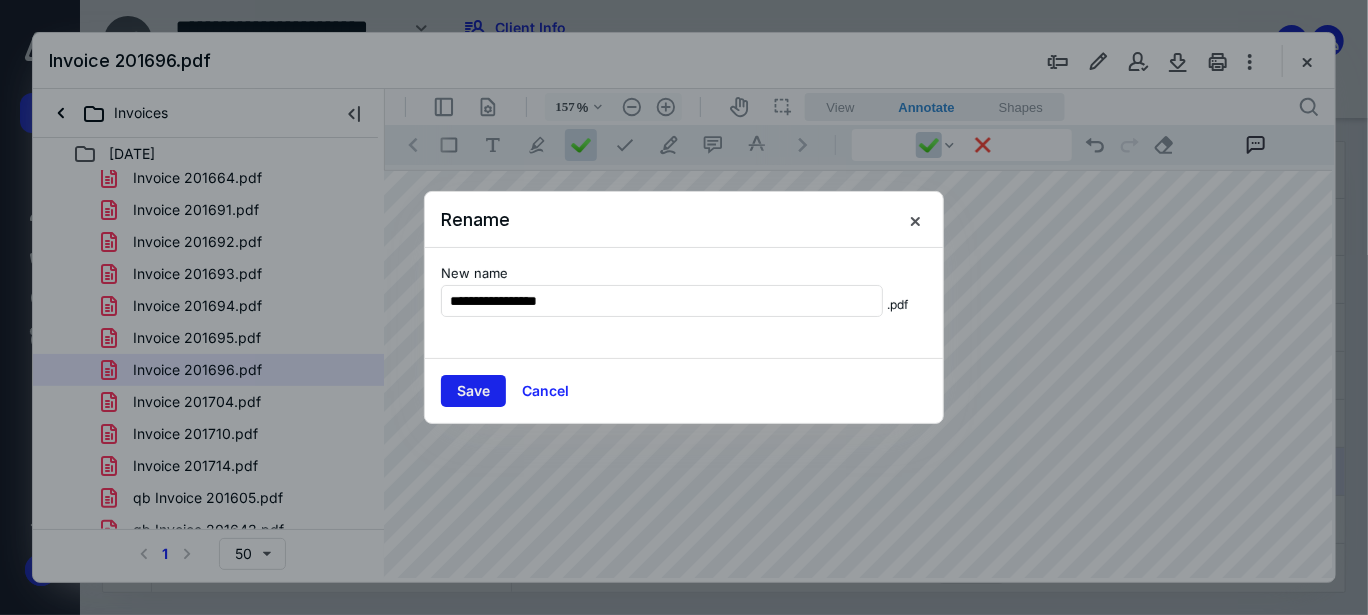 click on "Save" at bounding box center (473, 391) 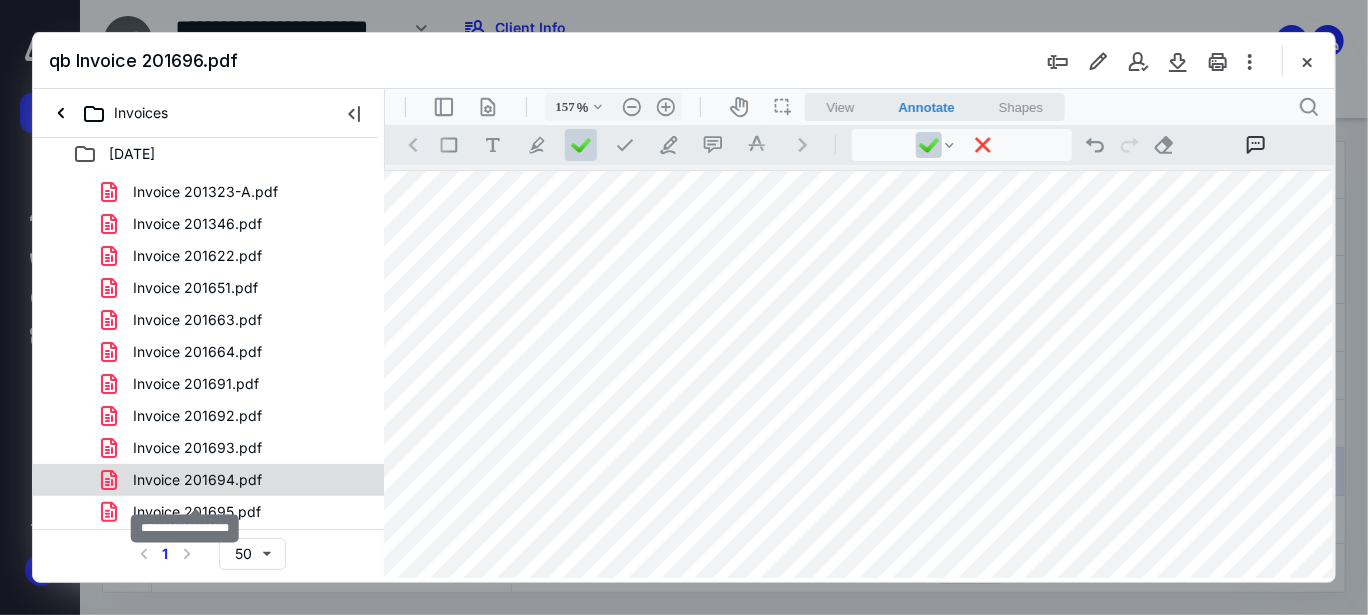 scroll, scrollTop: 11, scrollLeft: 0, axis: vertical 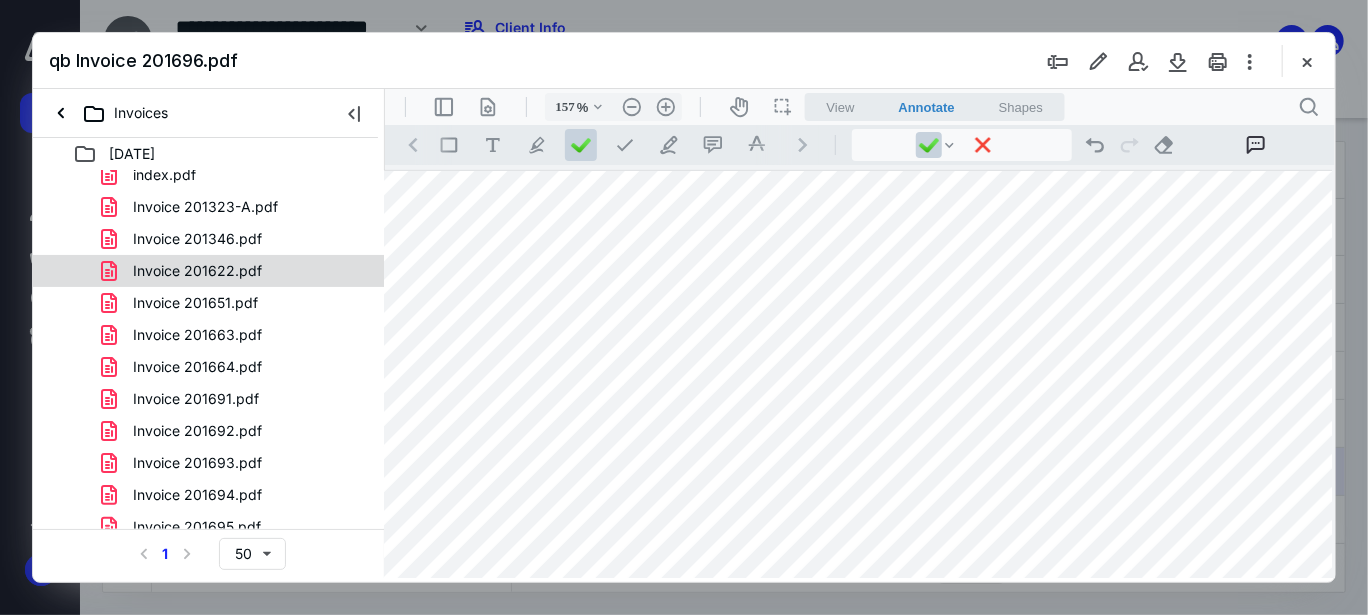 click on "Invoice 201622.pdf" at bounding box center (197, 271) 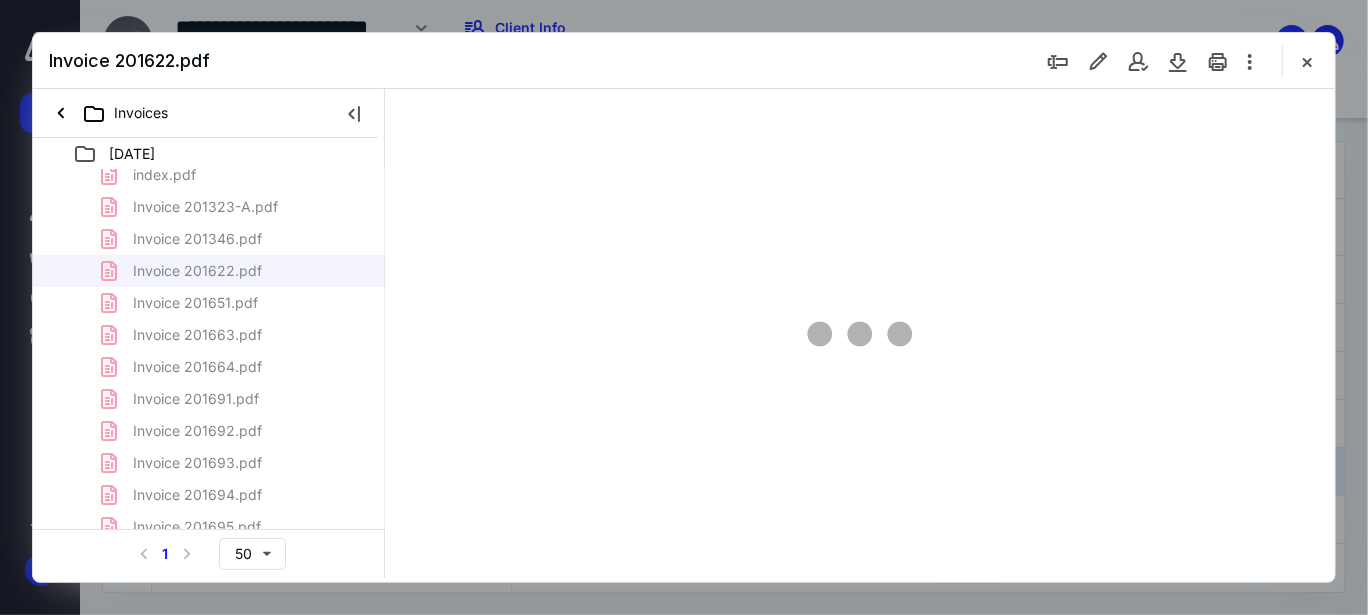 scroll, scrollTop: 0, scrollLeft: 0, axis: both 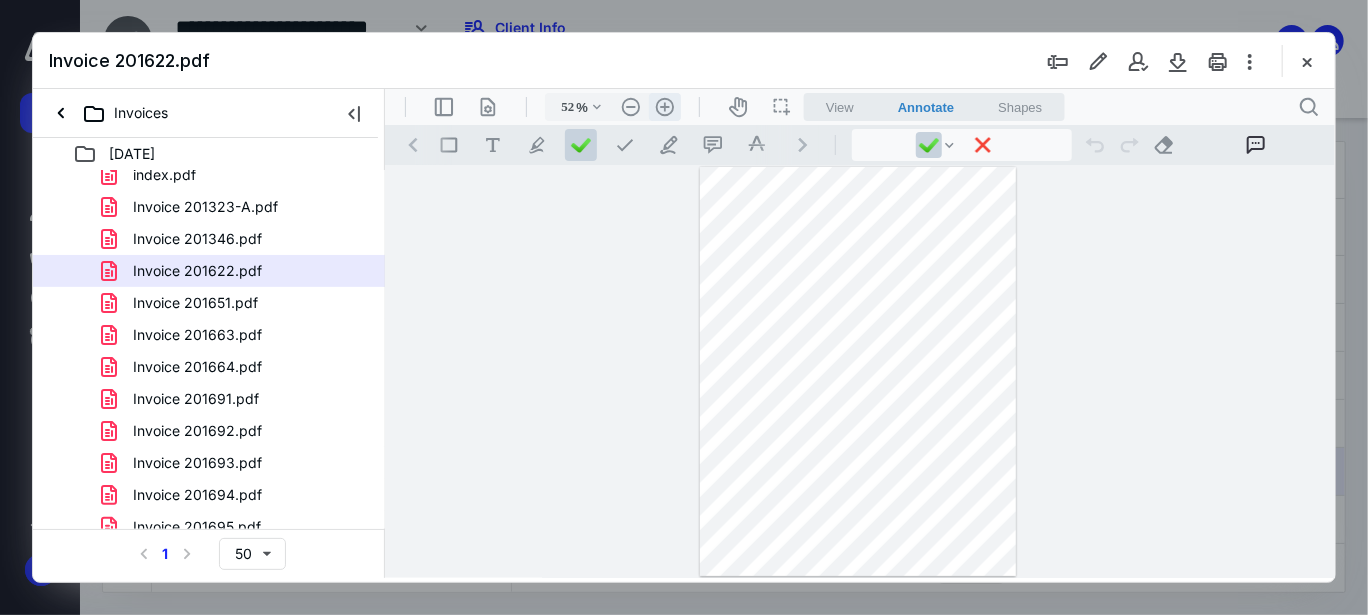 click on ".cls-1{fill:#abb0c4;} icon - header - zoom - in - line" at bounding box center [664, 106] 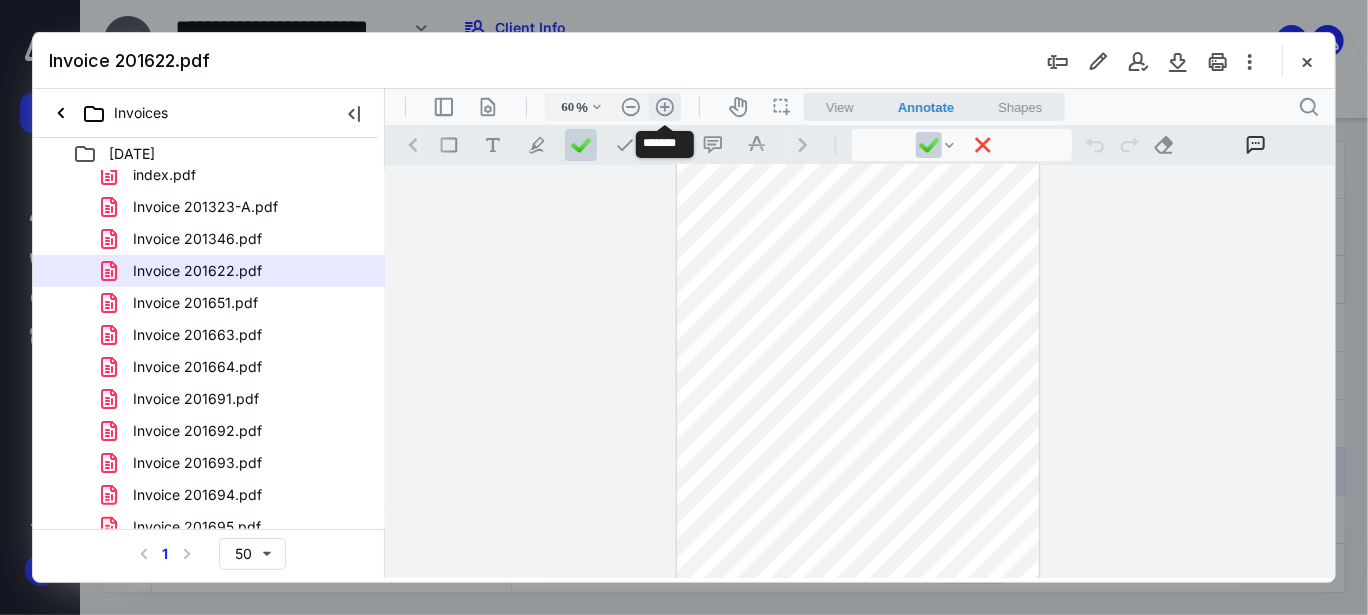 click on ".cls-1{fill:#abb0c4;} icon - header - zoom - in - line" at bounding box center (664, 106) 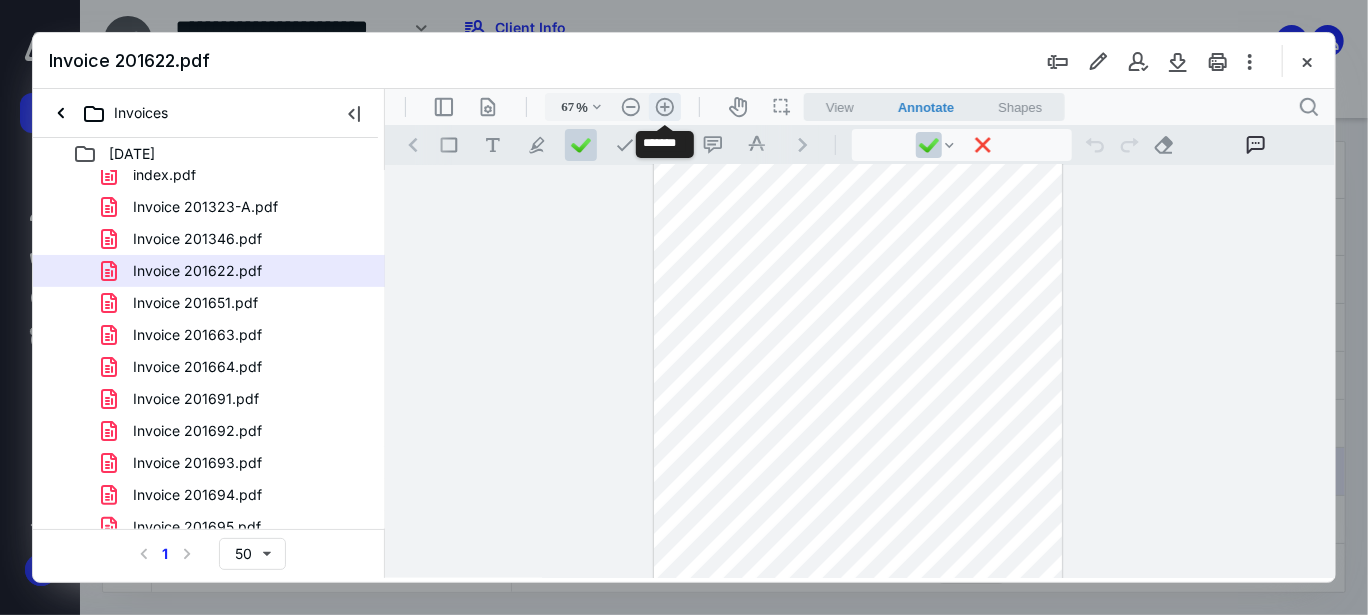 click on ".cls-1{fill:#abb0c4;} icon - header - zoom - in - line" at bounding box center (664, 106) 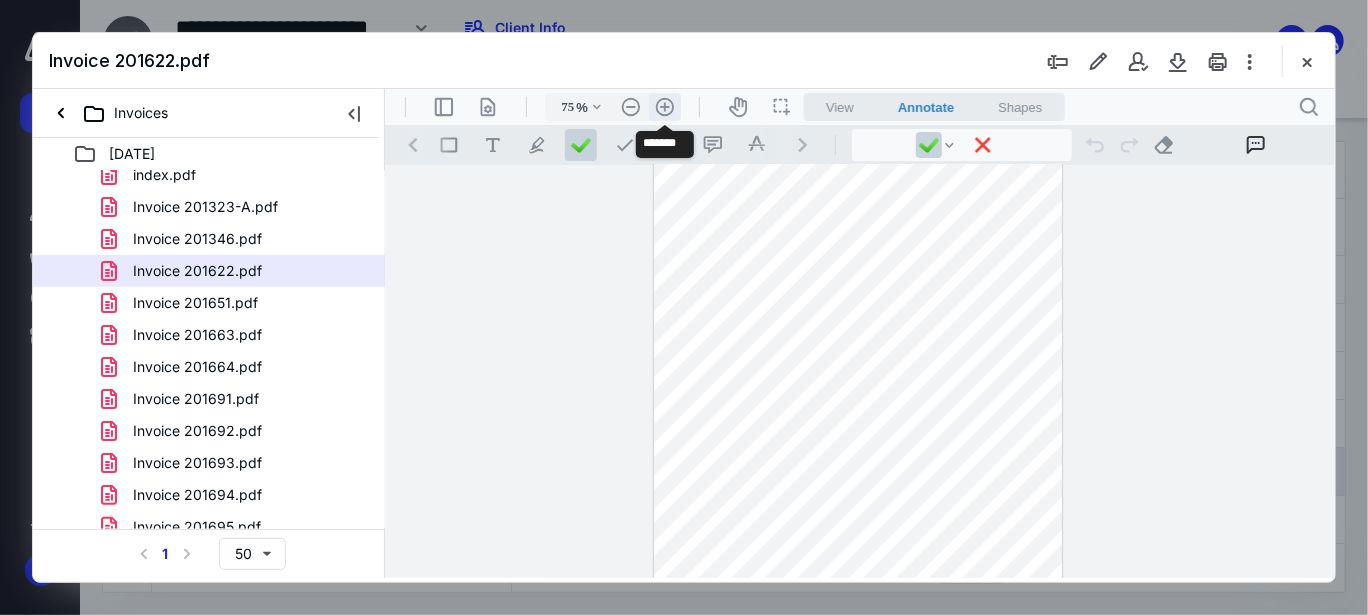 click on ".cls-1{fill:#abb0c4;} icon - header - zoom - in - line" at bounding box center [664, 106] 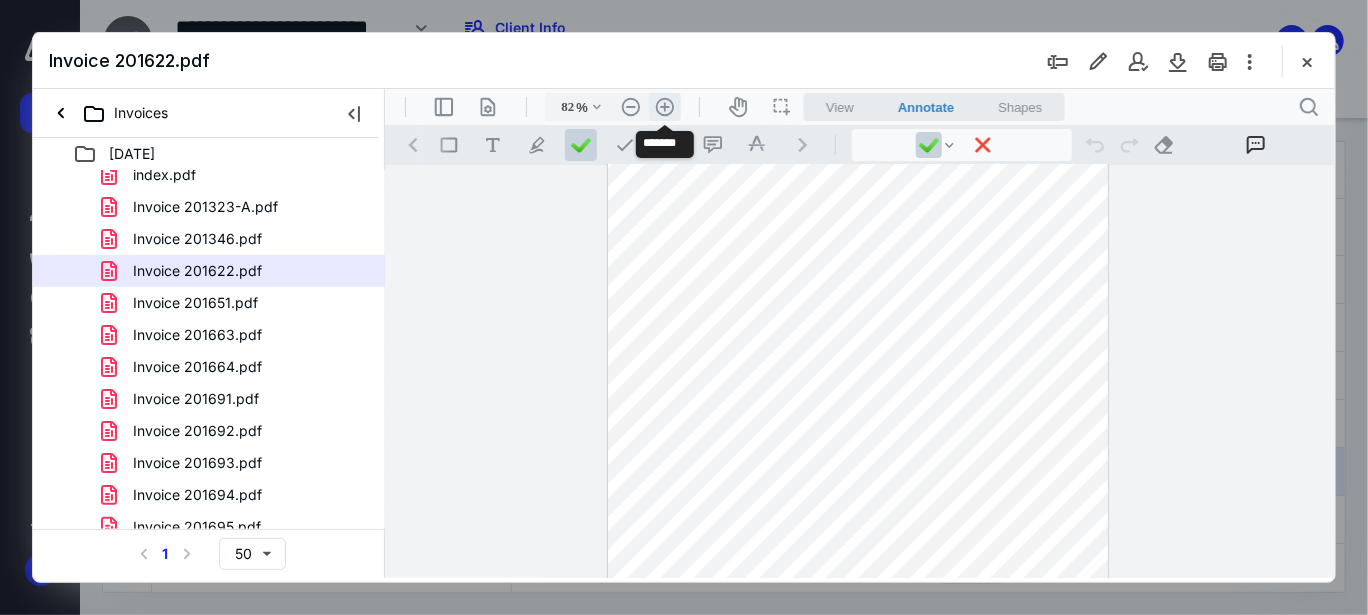 click on ".cls-1{fill:#abb0c4;} icon - header - zoom - in - line" at bounding box center [664, 106] 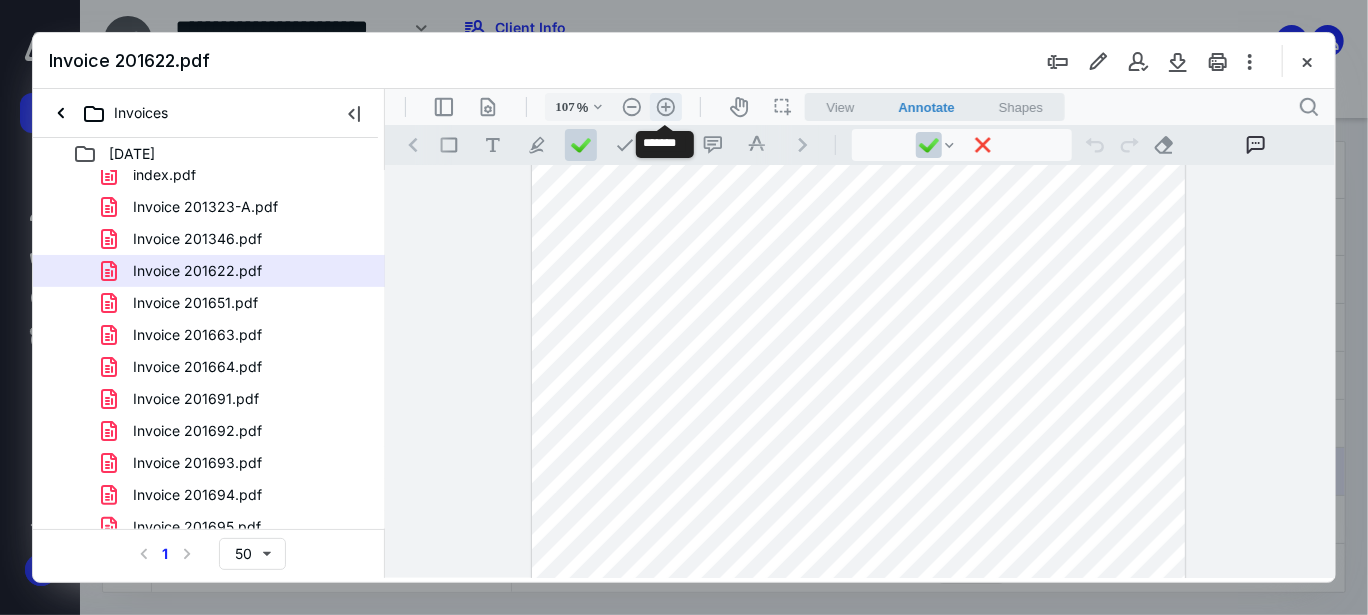 click on ".cls-1{fill:#abb0c4;} icon - header - zoom - in - line" at bounding box center (665, 106) 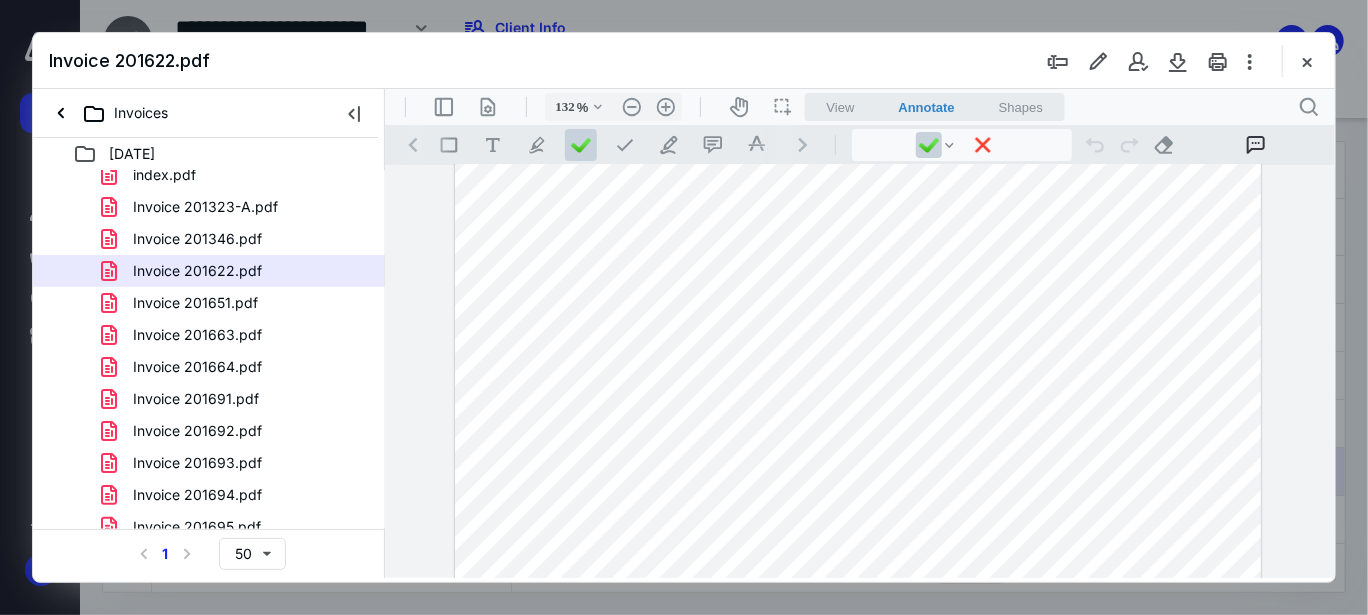scroll, scrollTop: 0, scrollLeft: 0, axis: both 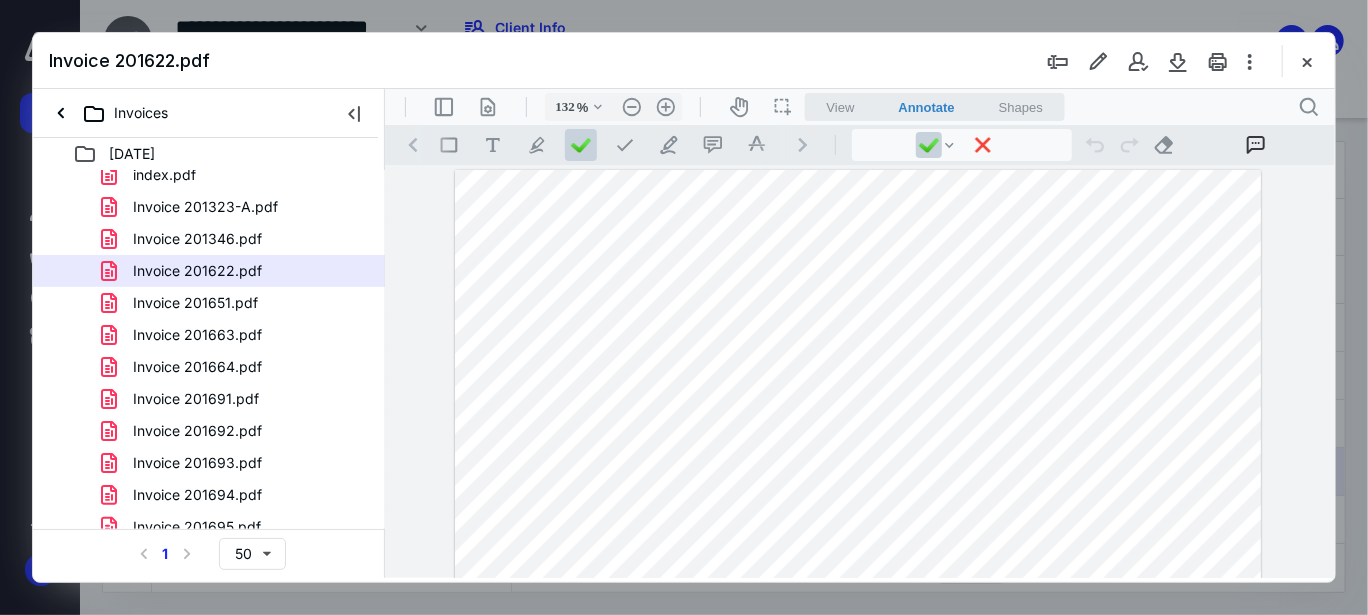click on ".cls-1{fill:#abb0c4;} icon - chevron - right" at bounding box center [802, 144] 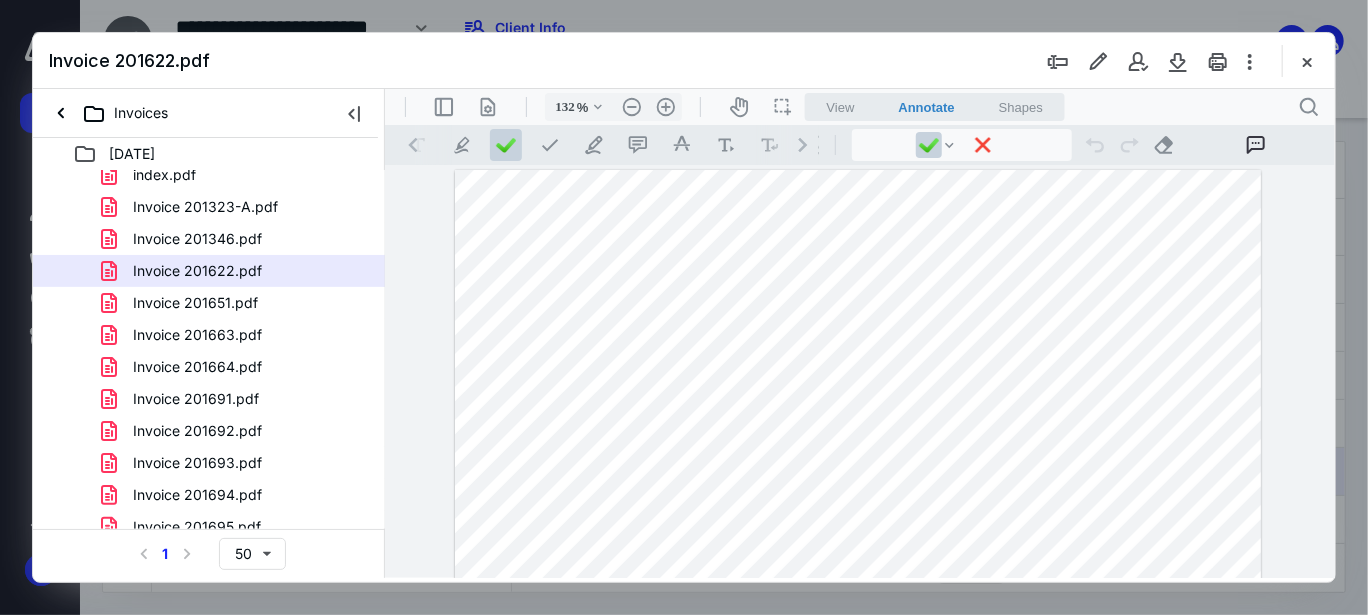 scroll, scrollTop: 0, scrollLeft: 158, axis: horizontal 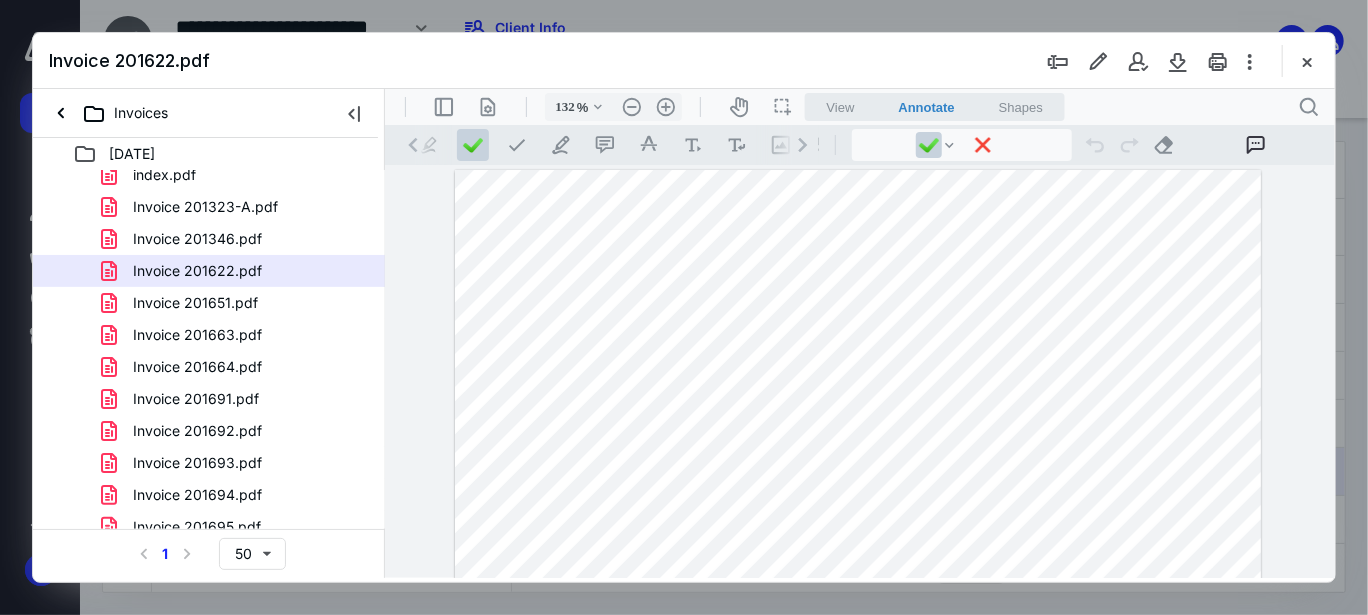 click at bounding box center (472, 144) 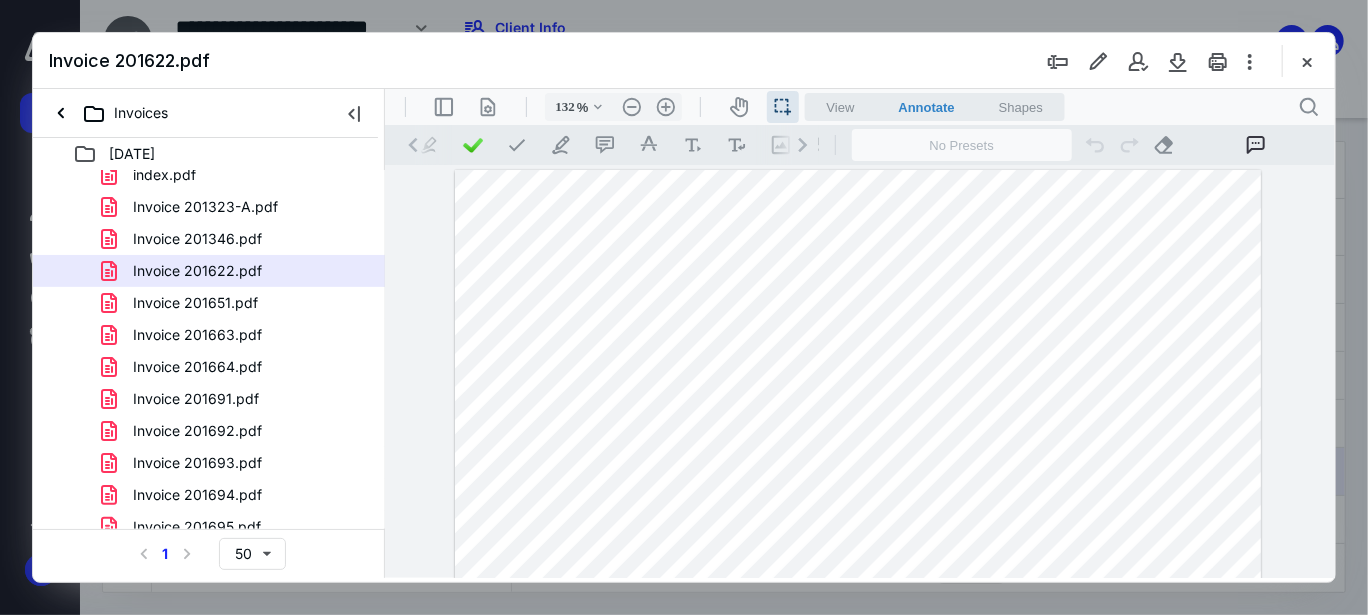 click at bounding box center [857, 690] 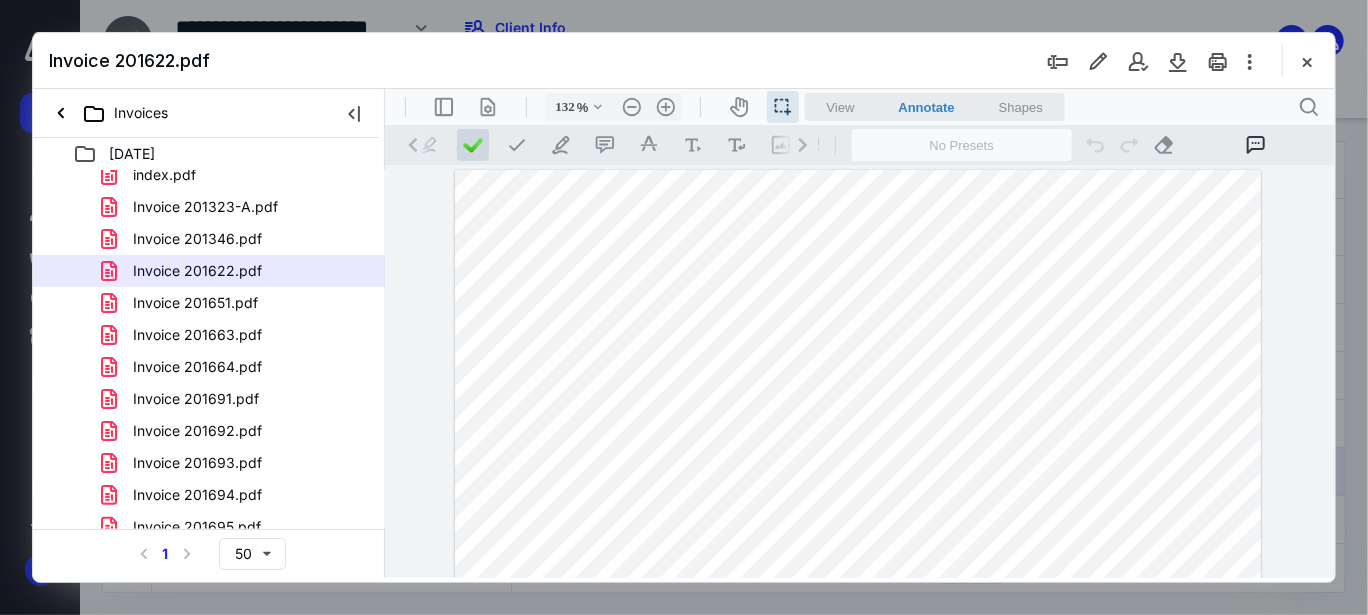 click at bounding box center [472, 144] 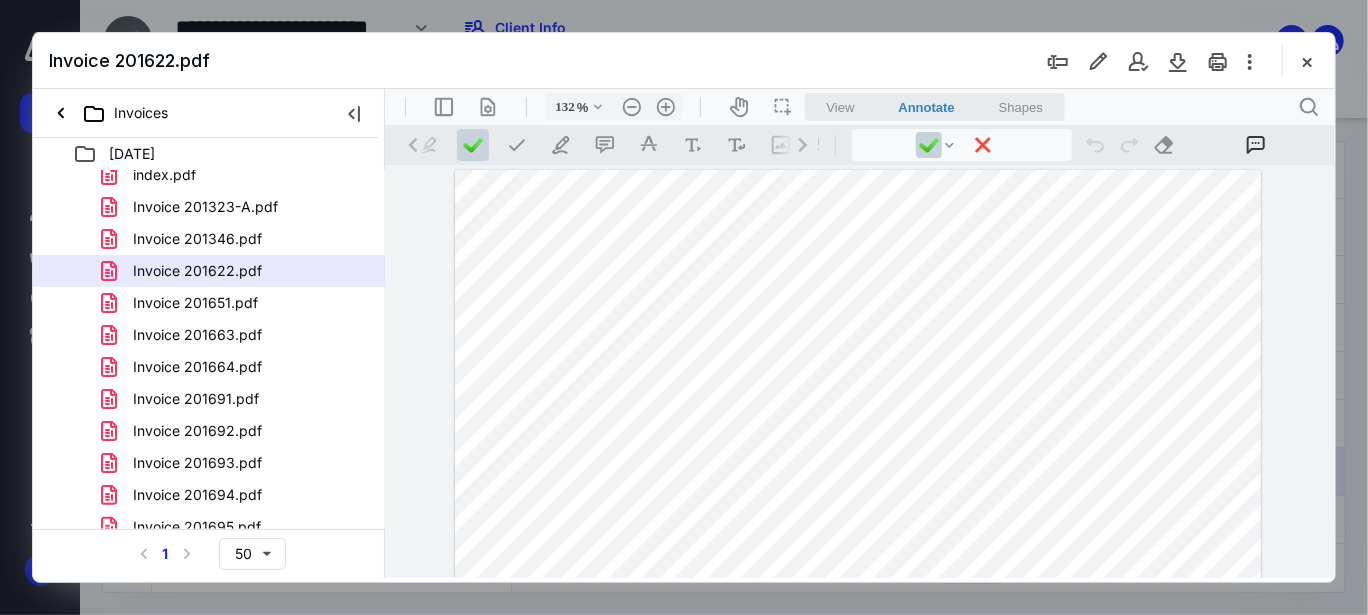 click at bounding box center (857, 690) 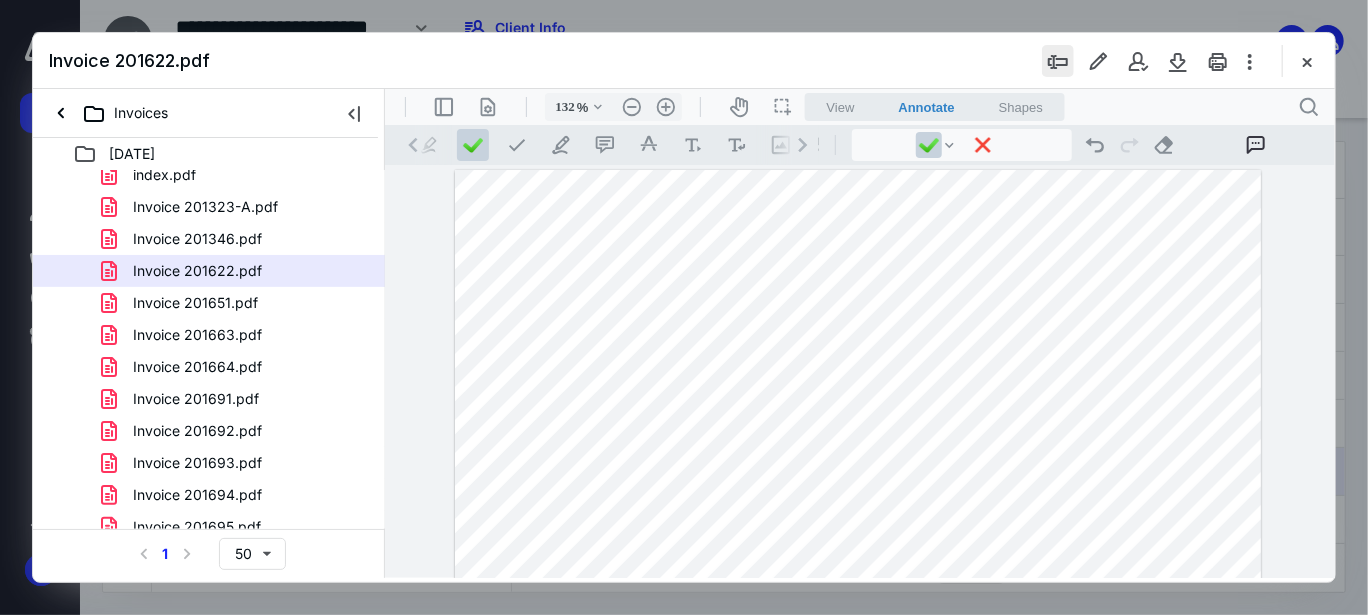 scroll, scrollTop: 0, scrollLeft: 50, axis: horizontal 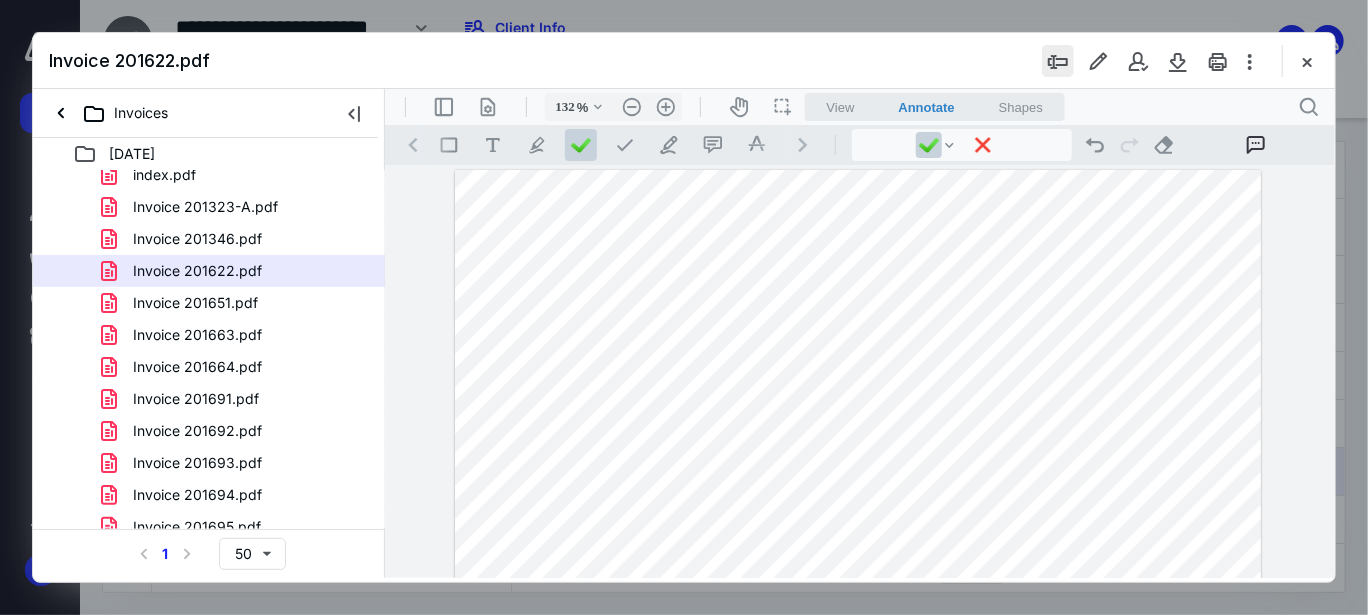 click at bounding box center (1058, 61) 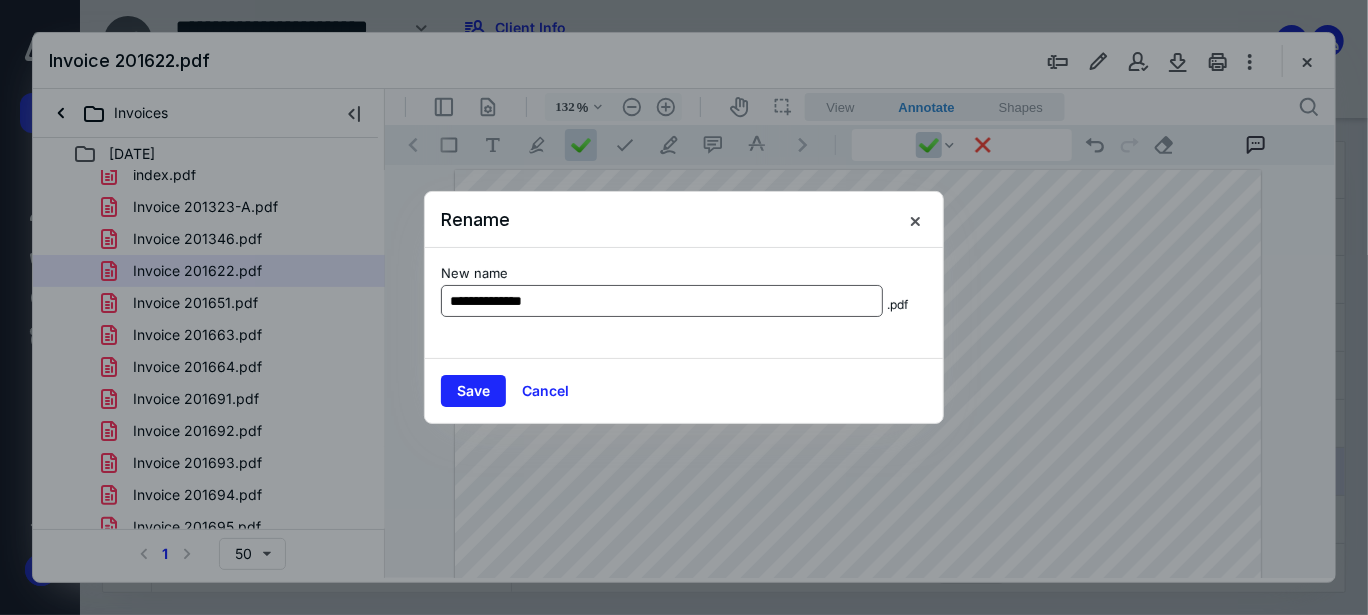 click on "**********" at bounding box center [662, 301] 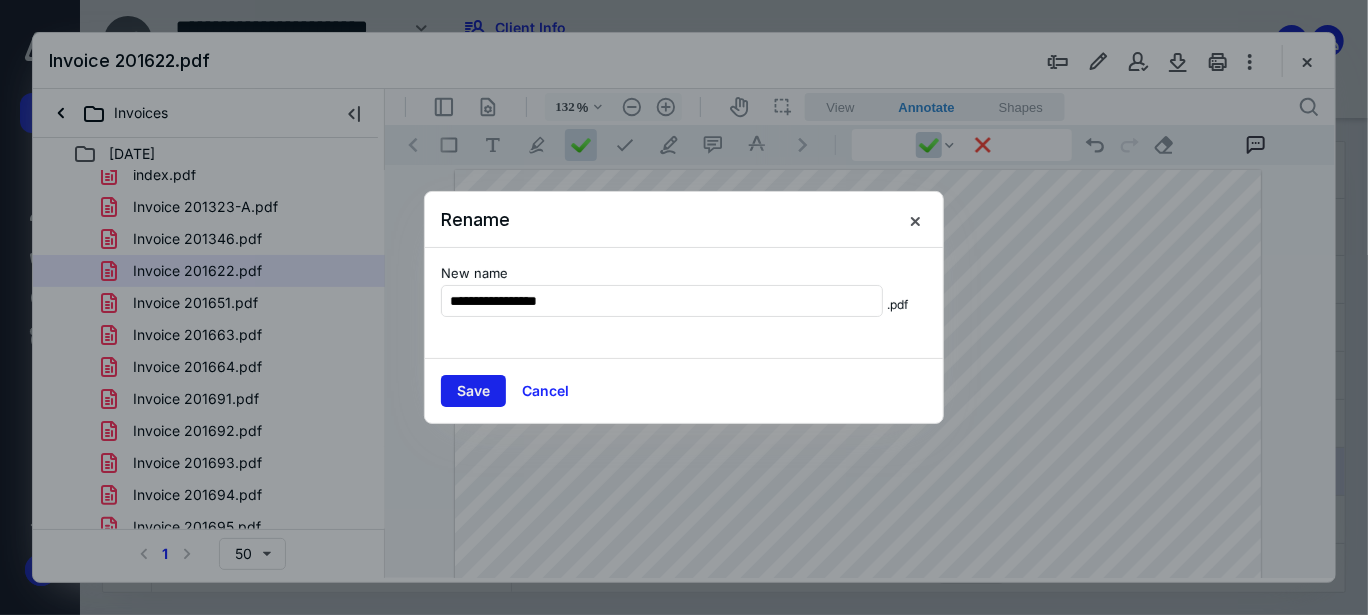 type on "**********" 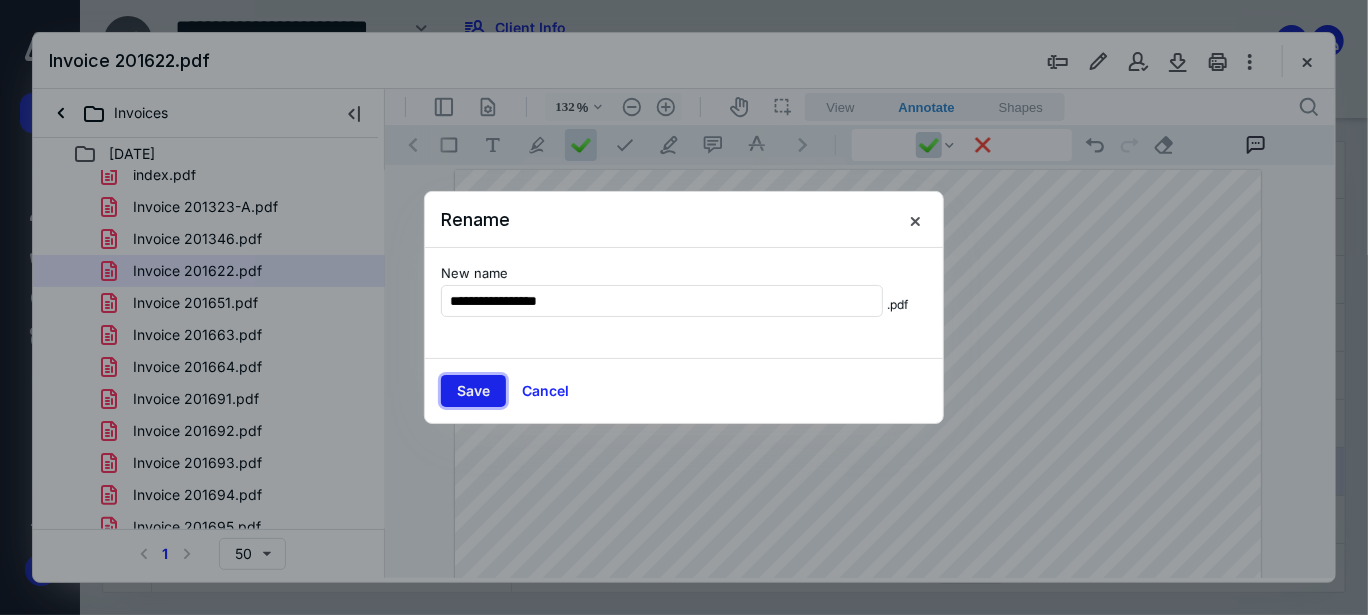 click on "Save" at bounding box center (473, 391) 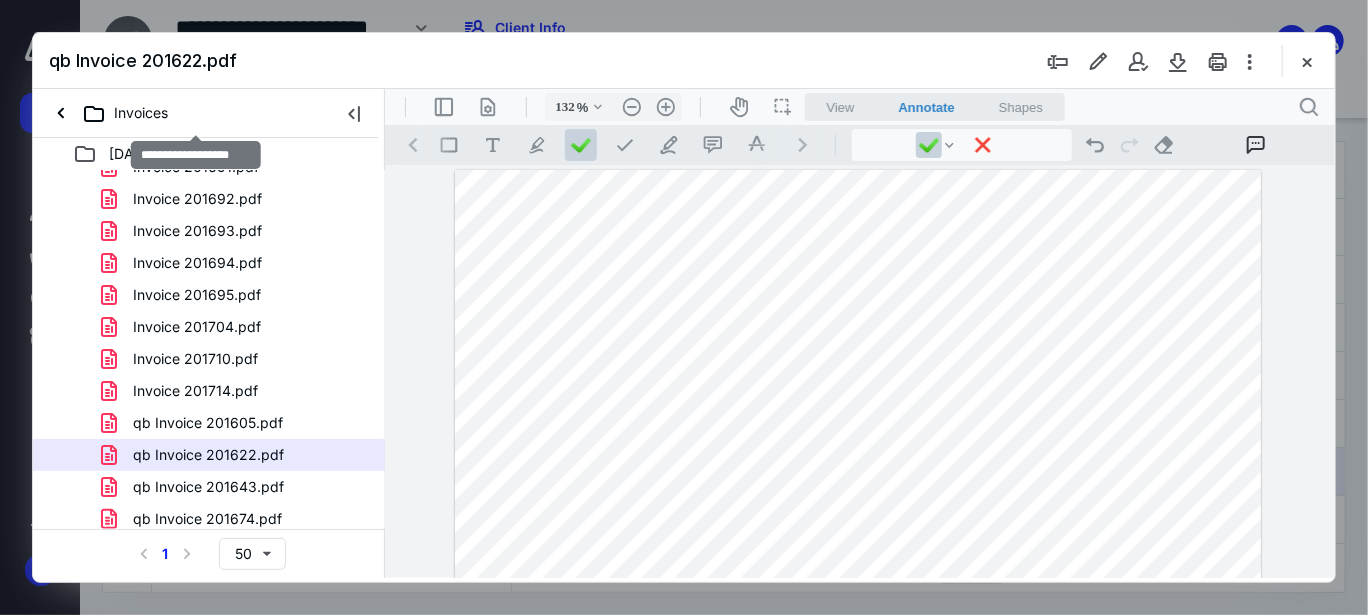 scroll, scrollTop: 311, scrollLeft: 0, axis: vertical 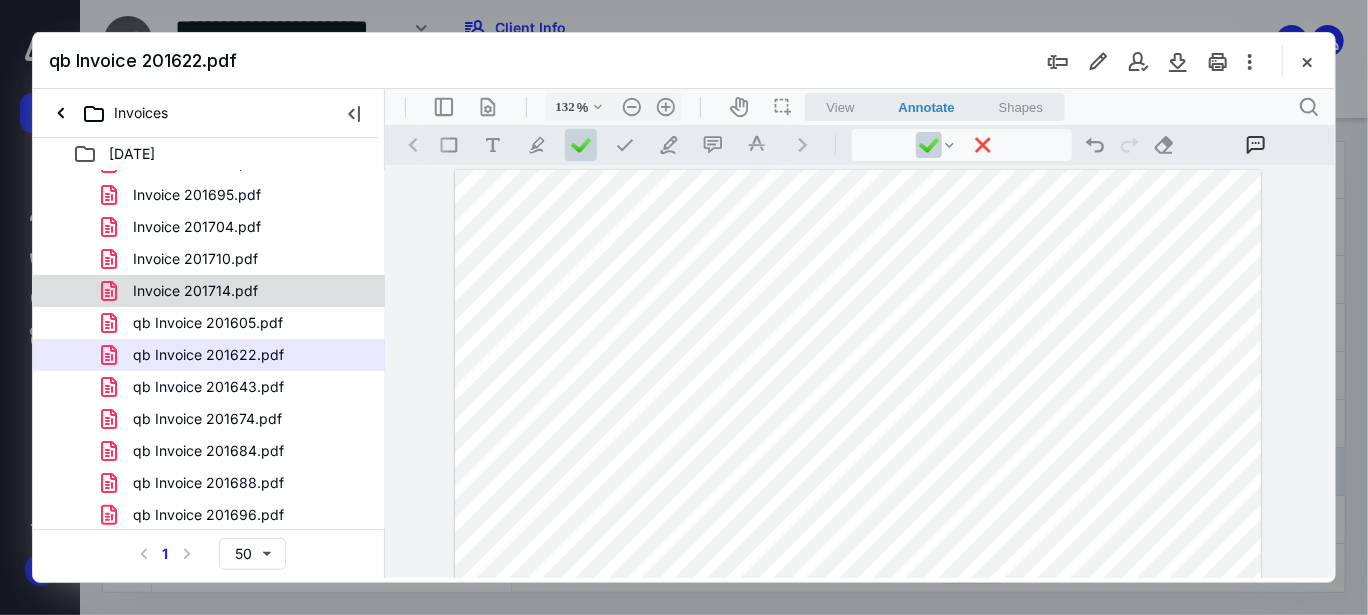 click on "Invoice 201714.pdf" at bounding box center [195, 291] 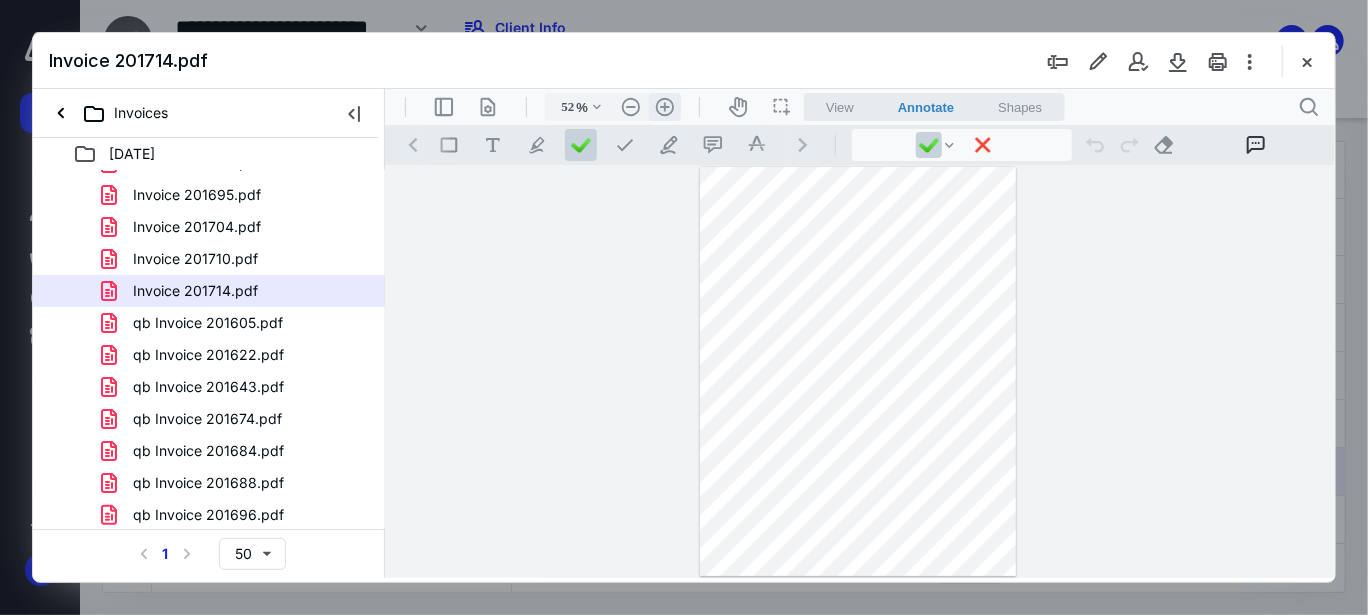 click on ".cls-1{fill:#abb0c4;} icon - header - zoom - in - line" at bounding box center (664, 106) 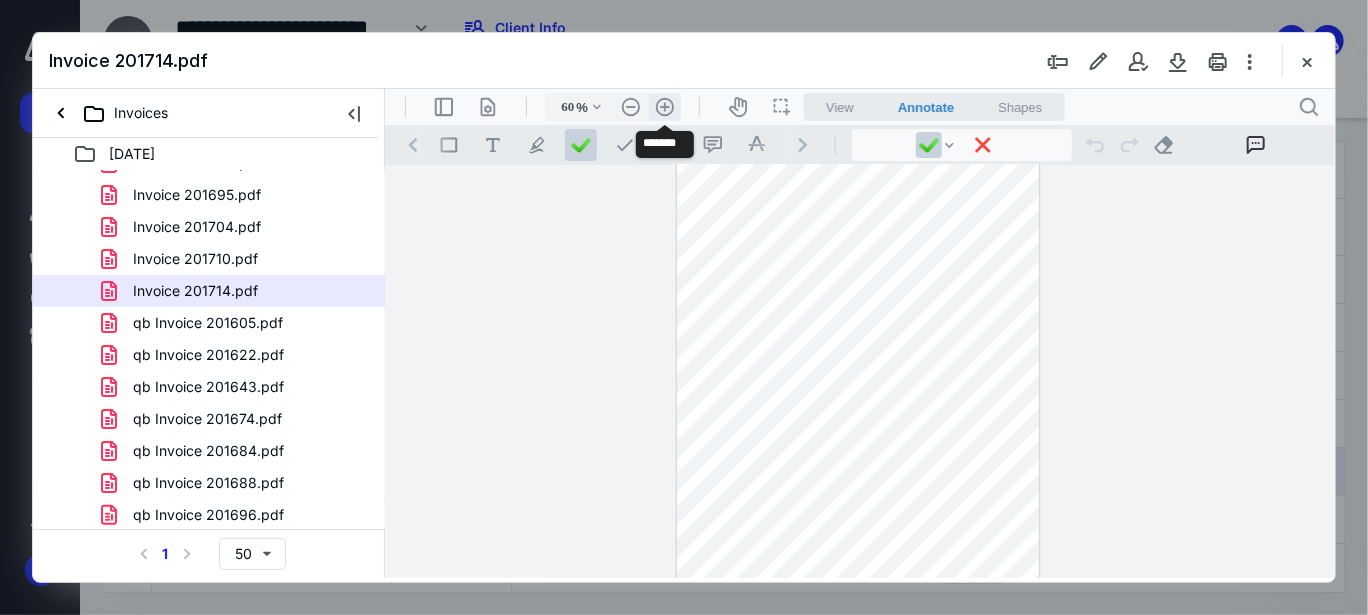 click on ".cls-1{fill:#abb0c4;} icon - header - zoom - in - line" at bounding box center (664, 106) 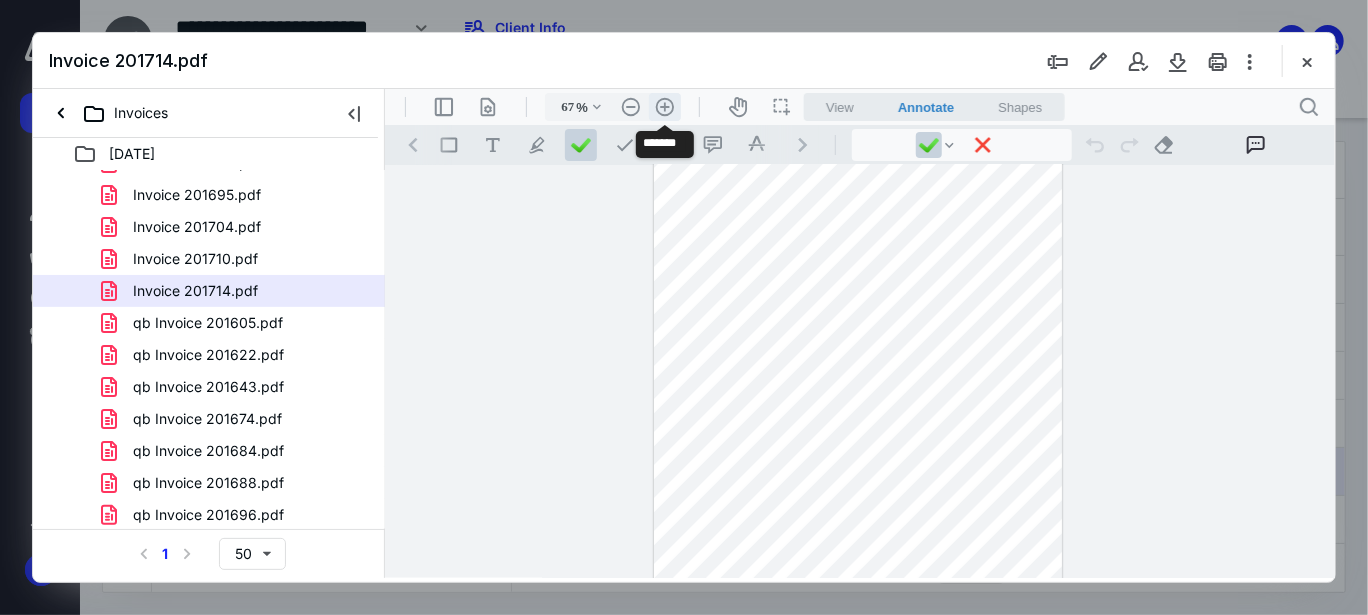click on ".cls-1{fill:#abb0c4;} icon - header - zoom - in - line" at bounding box center (664, 106) 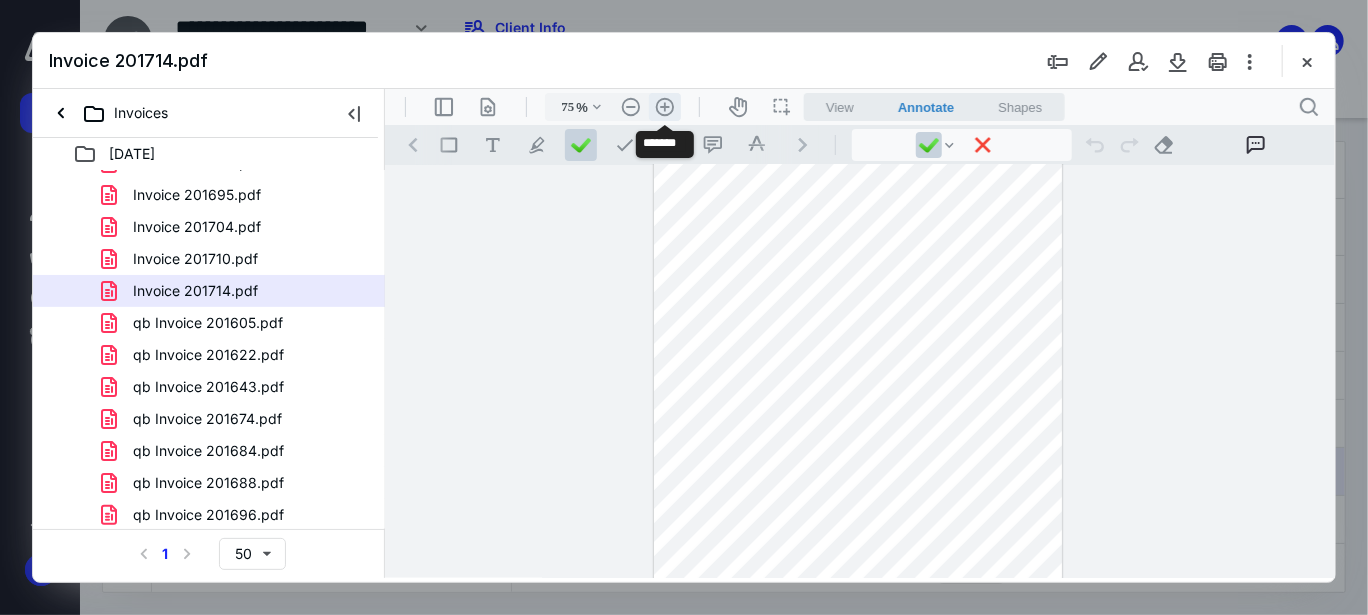 click on ".cls-1{fill:#abb0c4;} icon - header - zoom - in - line" at bounding box center [664, 106] 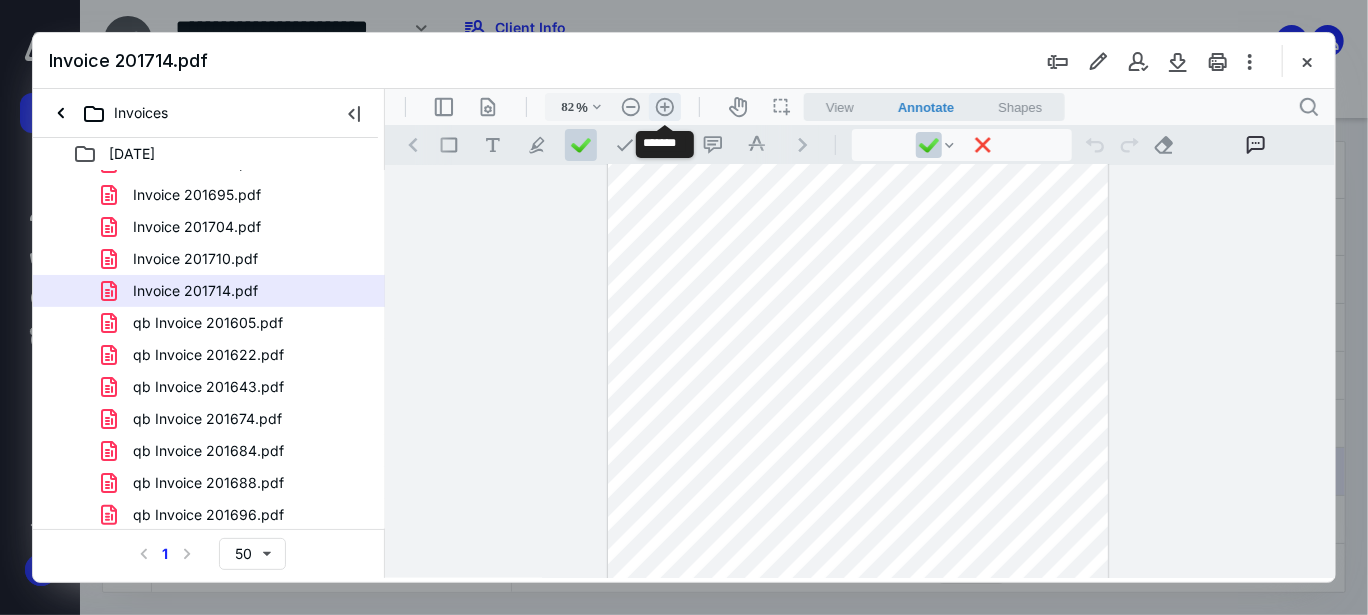 click on ".cls-1{fill:#abb0c4;} icon - header - zoom - in - line" at bounding box center (664, 106) 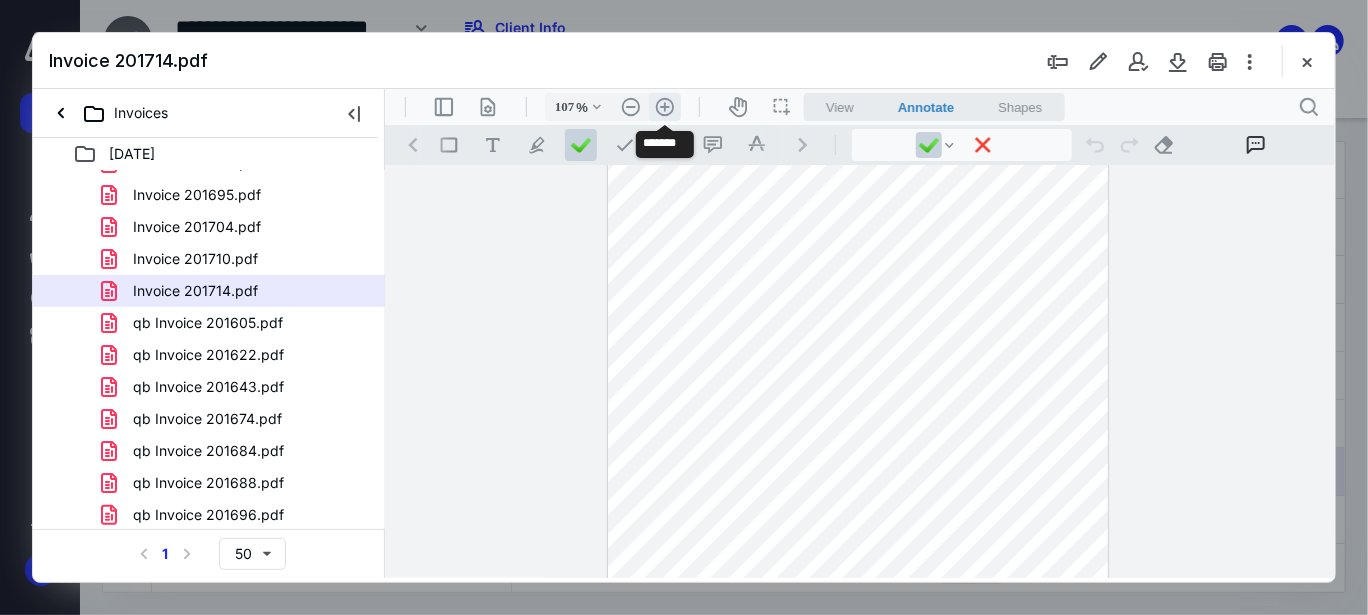 click on ".cls-1{fill:#abb0c4;} icon - header - zoom - in - line" at bounding box center [664, 106] 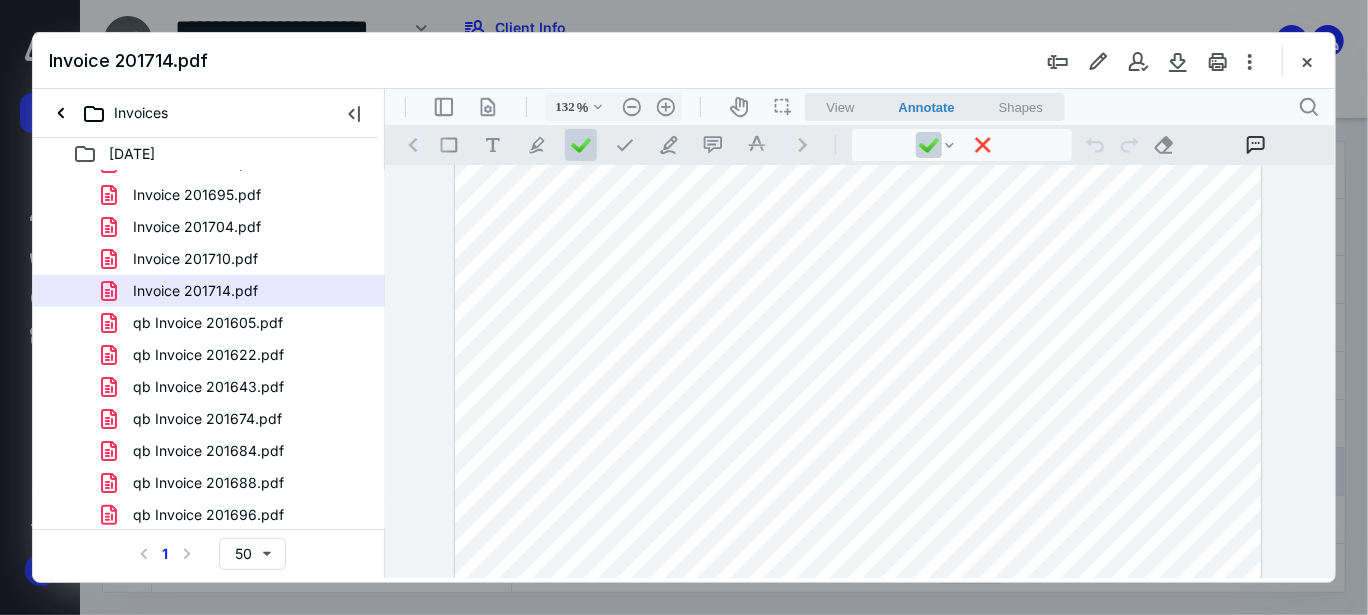 scroll, scrollTop: 0, scrollLeft: 0, axis: both 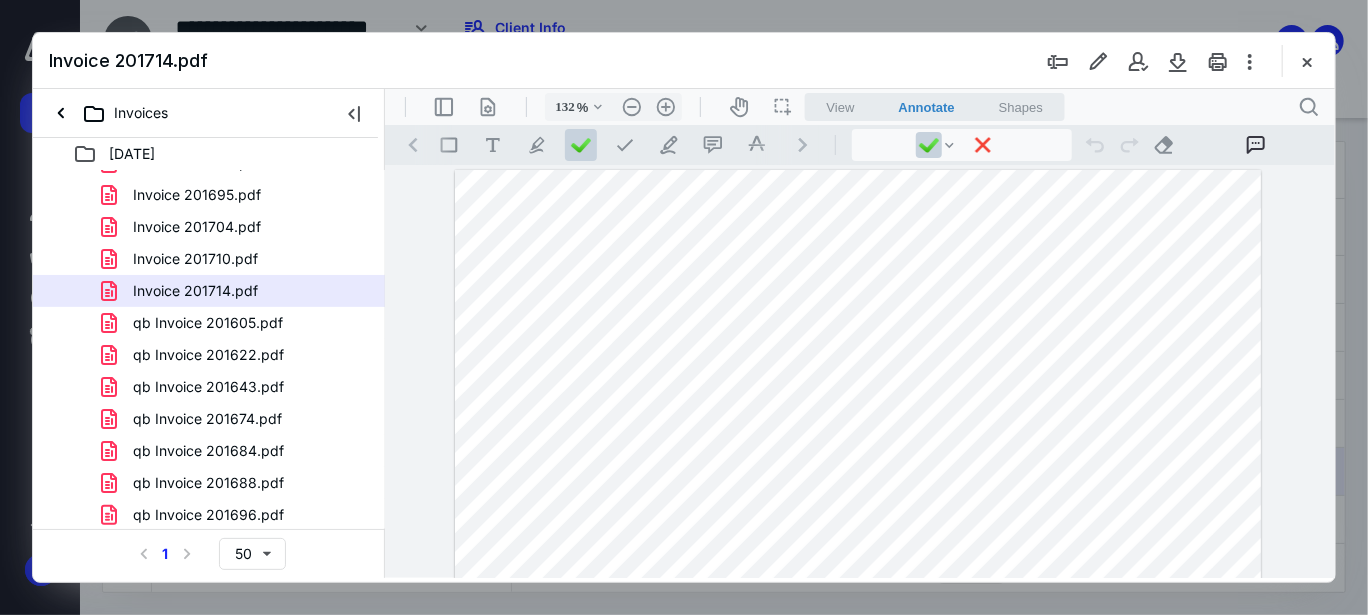 click at bounding box center [857, 690] 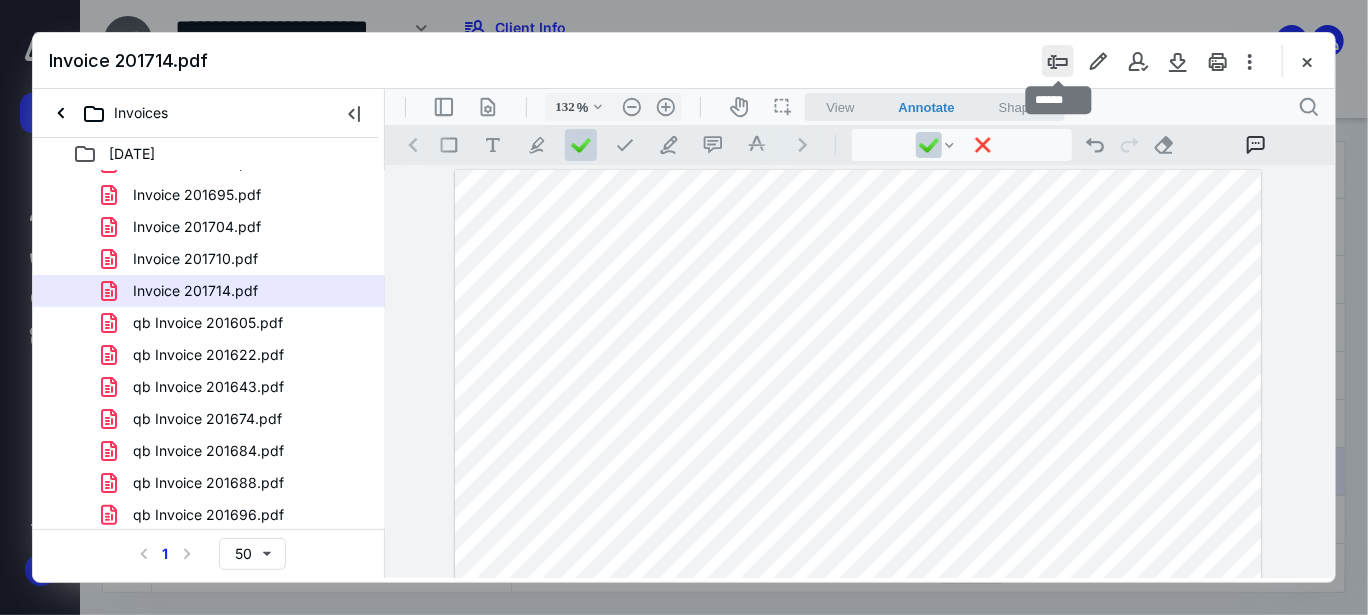 click at bounding box center [1058, 61] 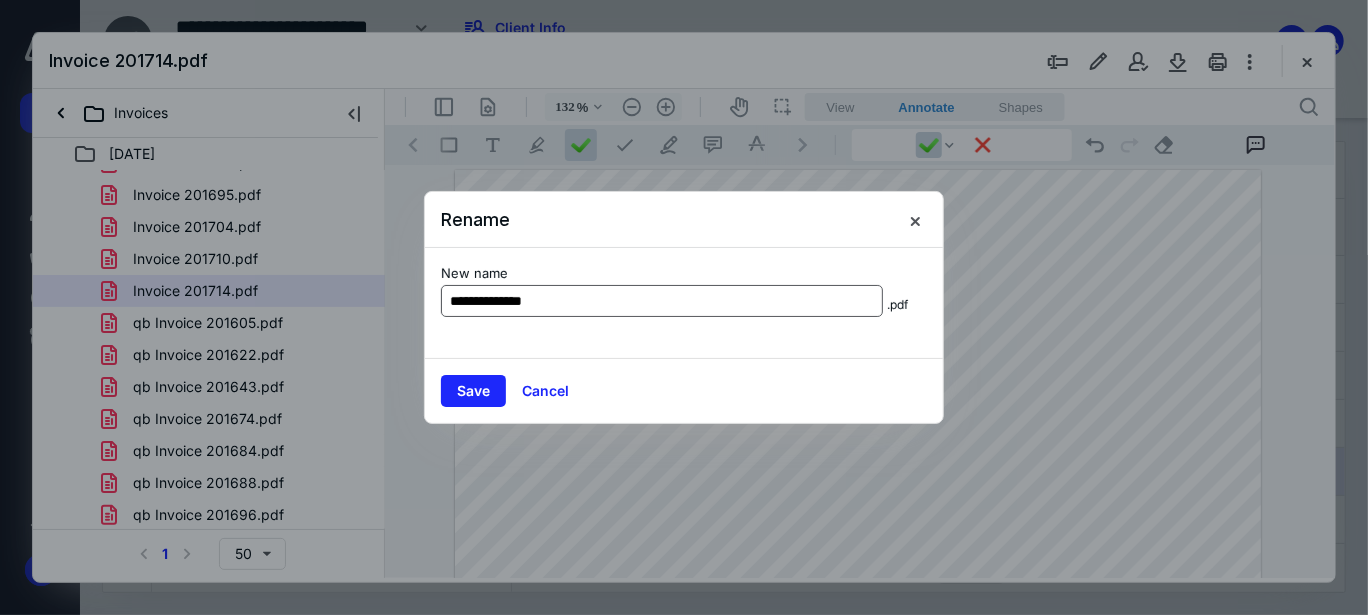click on "**********" at bounding box center [662, 301] 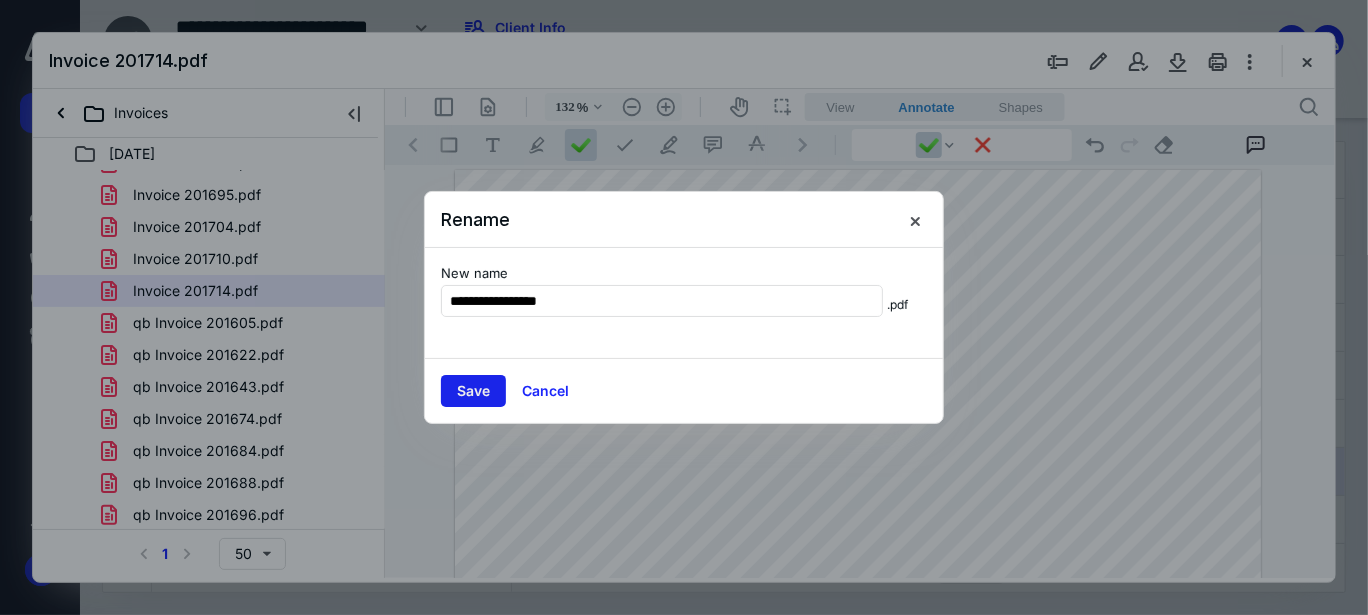 type on "**********" 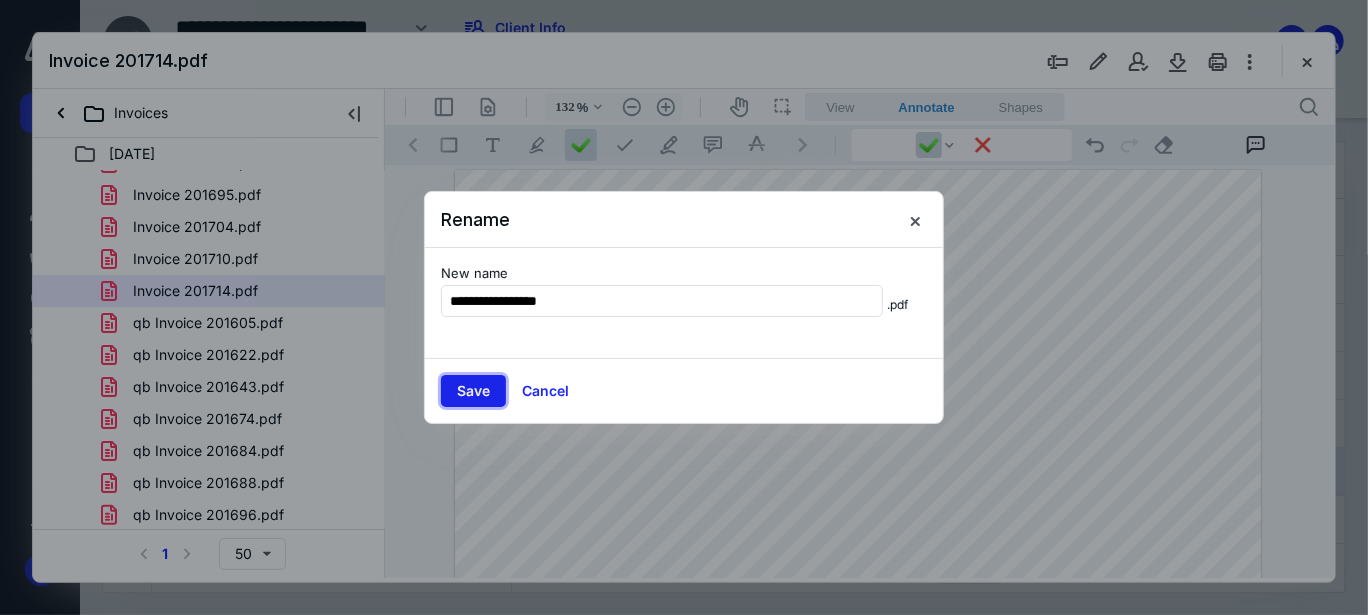 click on "Save" at bounding box center [473, 391] 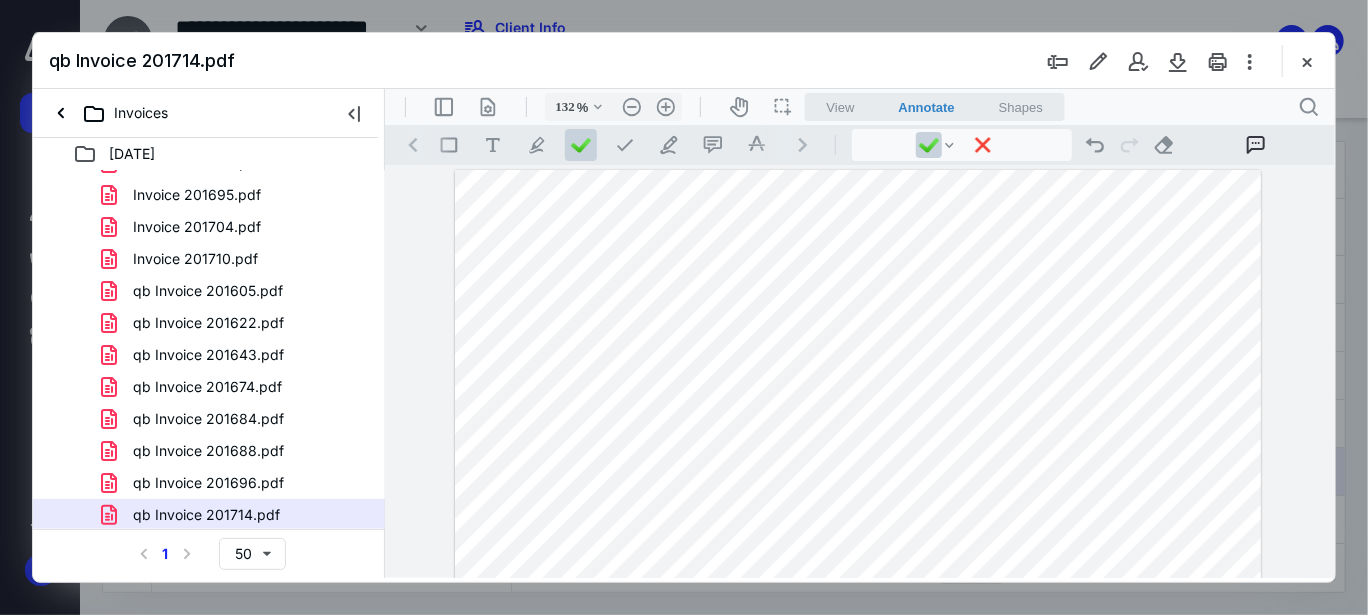 click on "Invoice 201710.pdf" at bounding box center [195, 259] 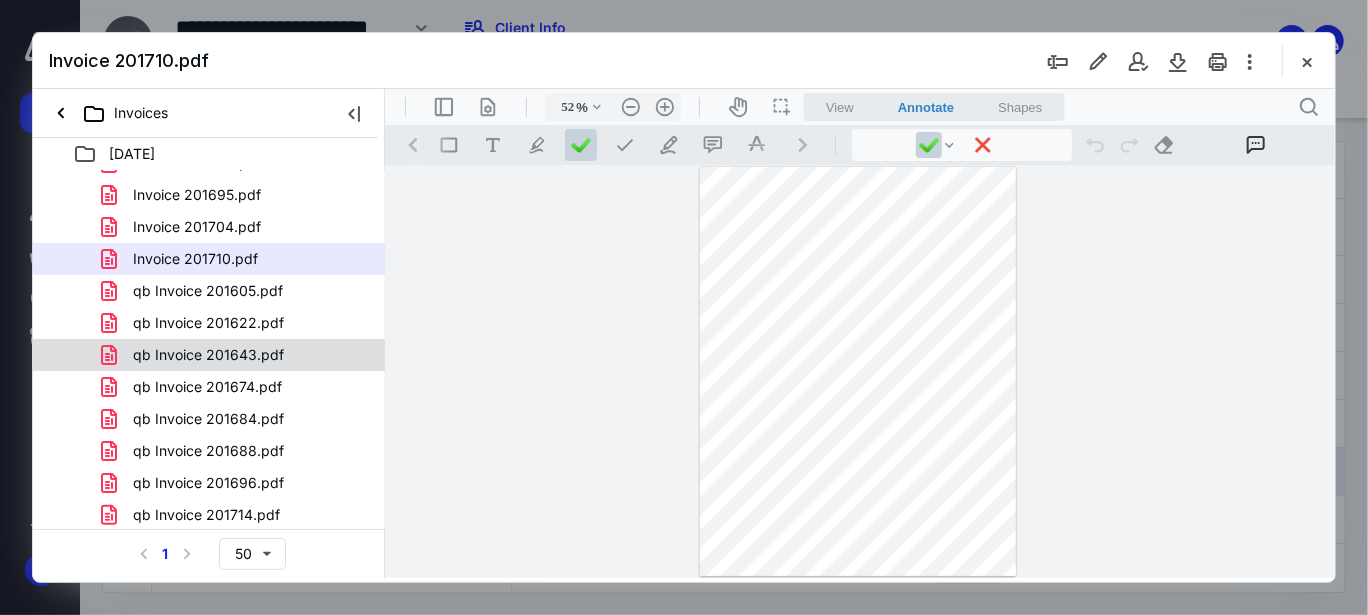 drag, startPoint x: 368, startPoint y: 363, endPoint x: 367, endPoint y: 349, distance: 14.035668 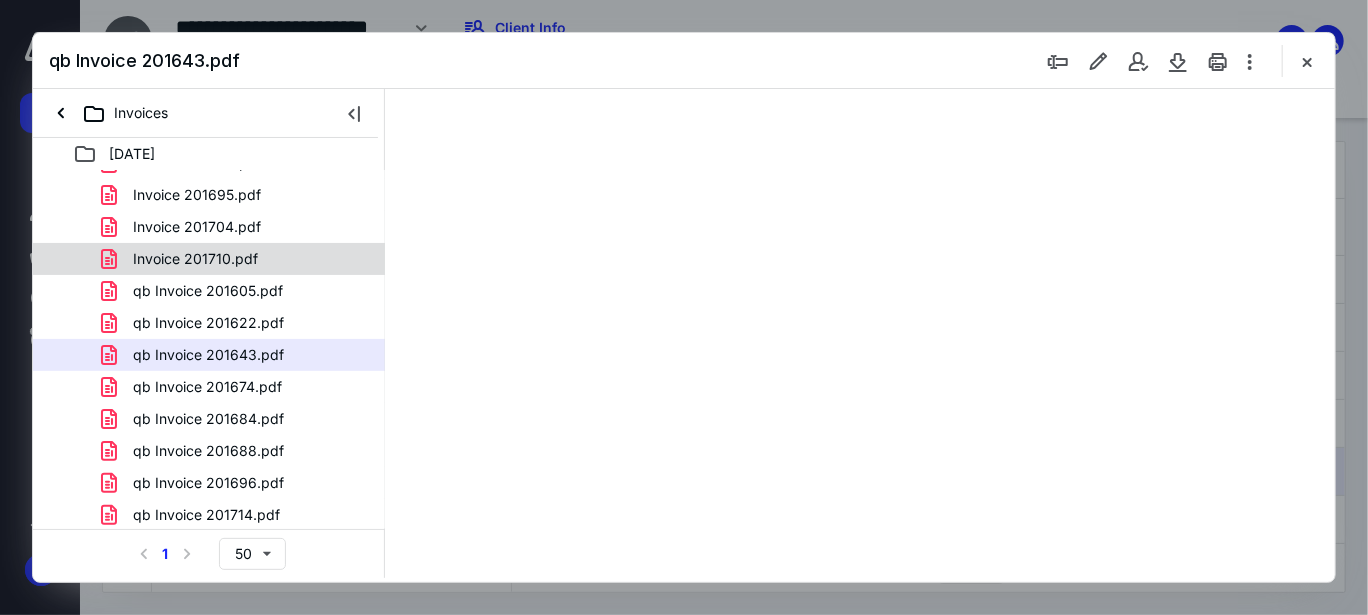 click on "Invoice 201710.pdf" at bounding box center [195, 259] 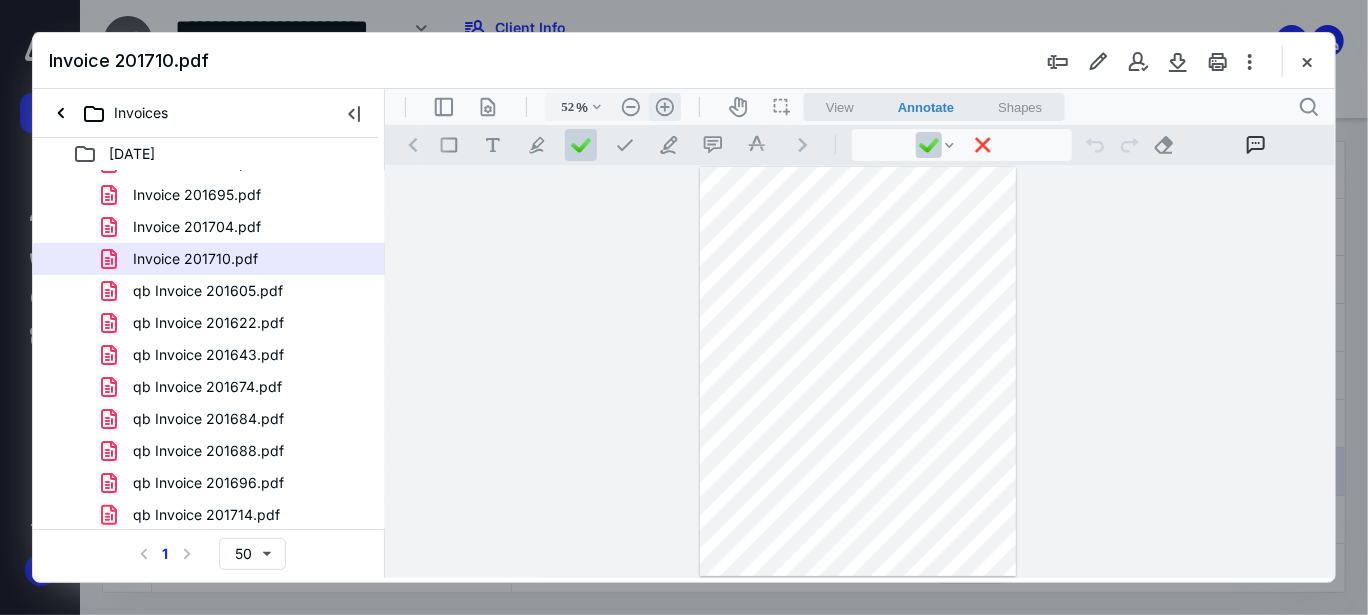 click on ".cls-1{fill:#abb0c4;} icon - header - zoom - in - line" at bounding box center (664, 106) 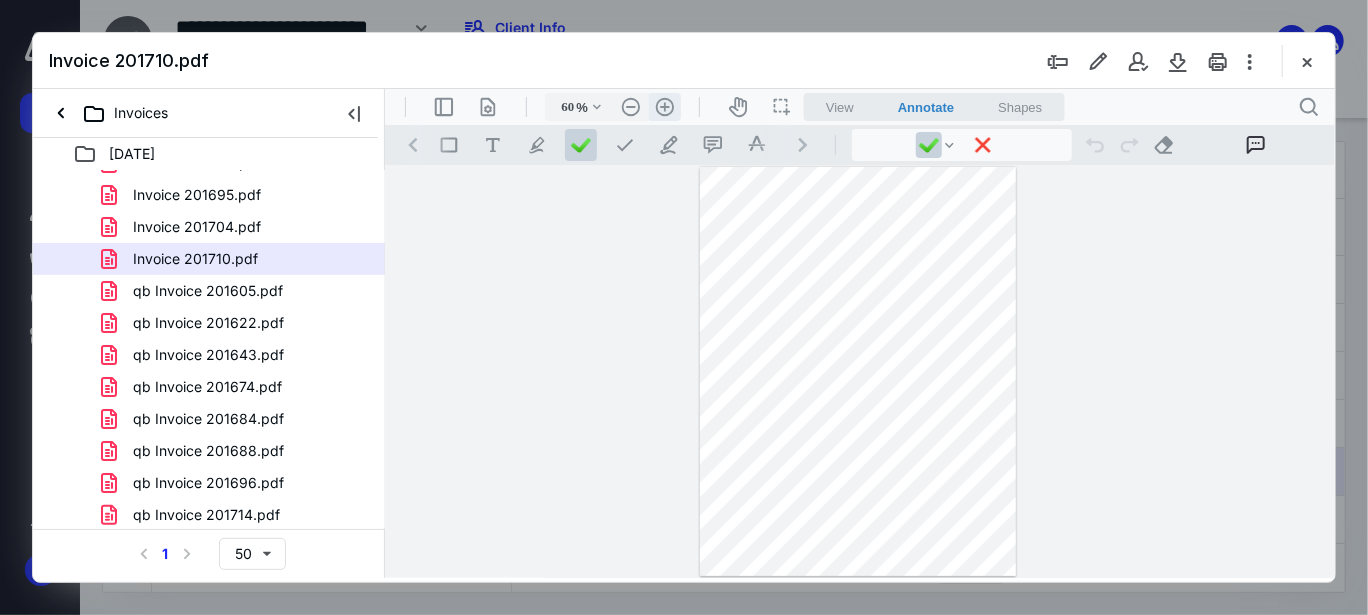 click on ".cls-1{fill:#abb0c4;} icon - header - zoom - in - line" at bounding box center (664, 106) 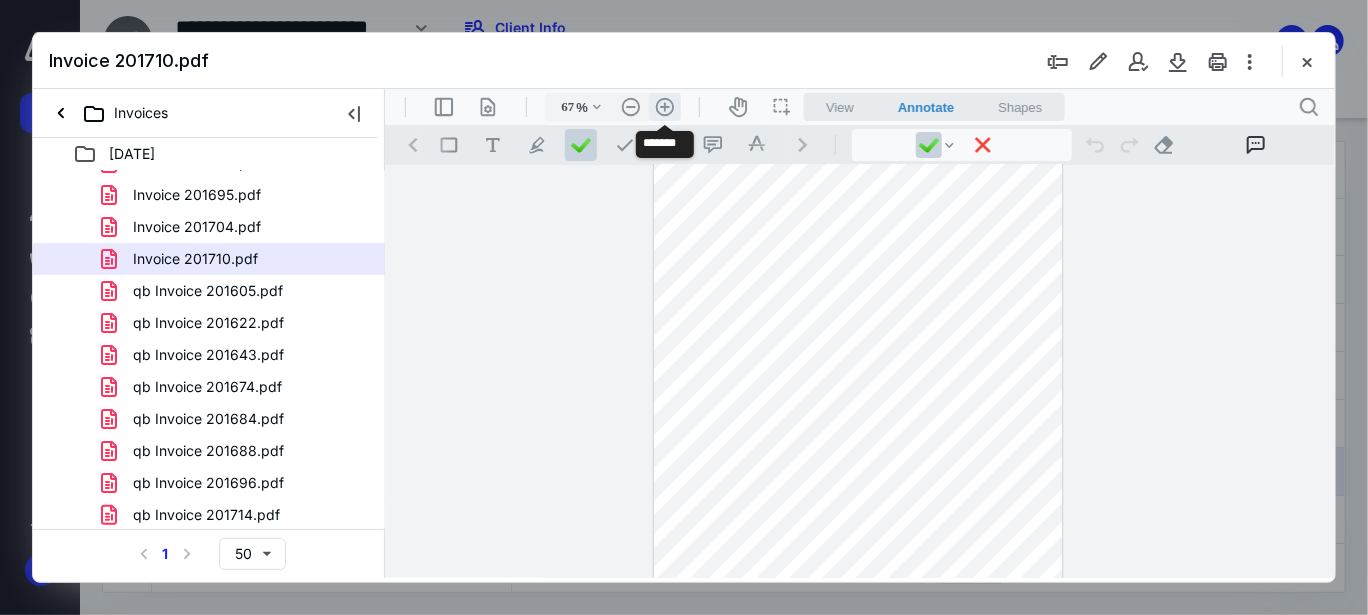 click on ".cls-1{fill:#abb0c4;} icon - header - zoom - in - line" at bounding box center [664, 106] 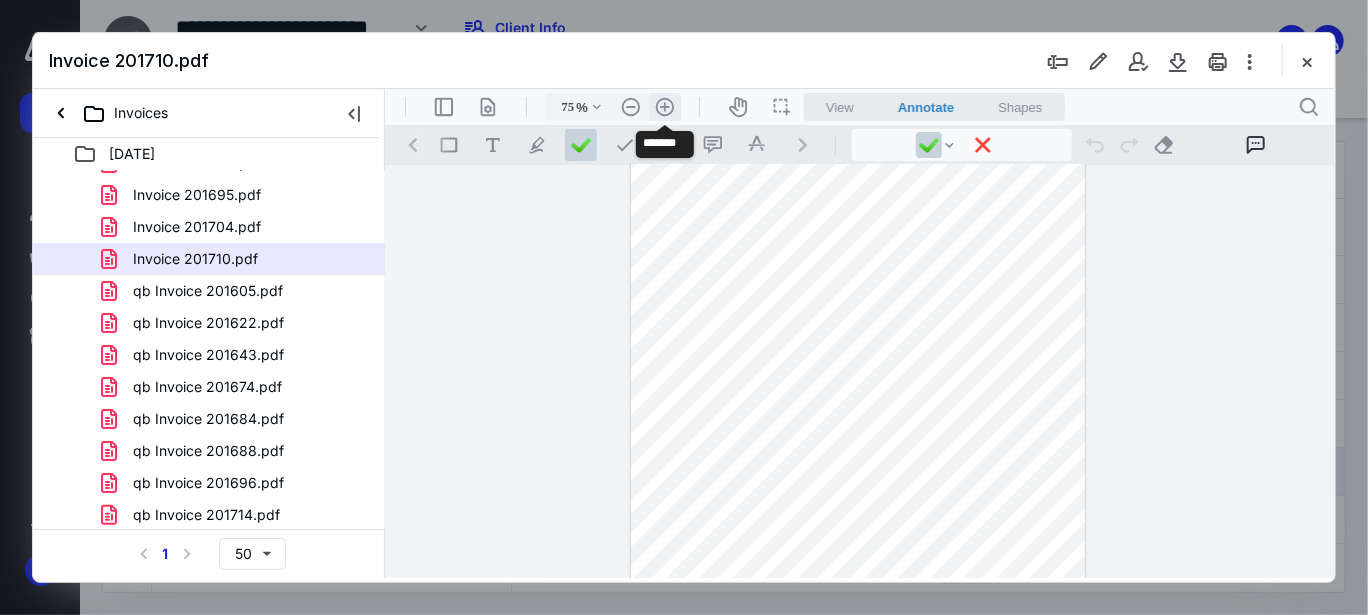click on ".cls-1{fill:#abb0c4;} icon - header - zoom - in - line" at bounding box center [664, 106] 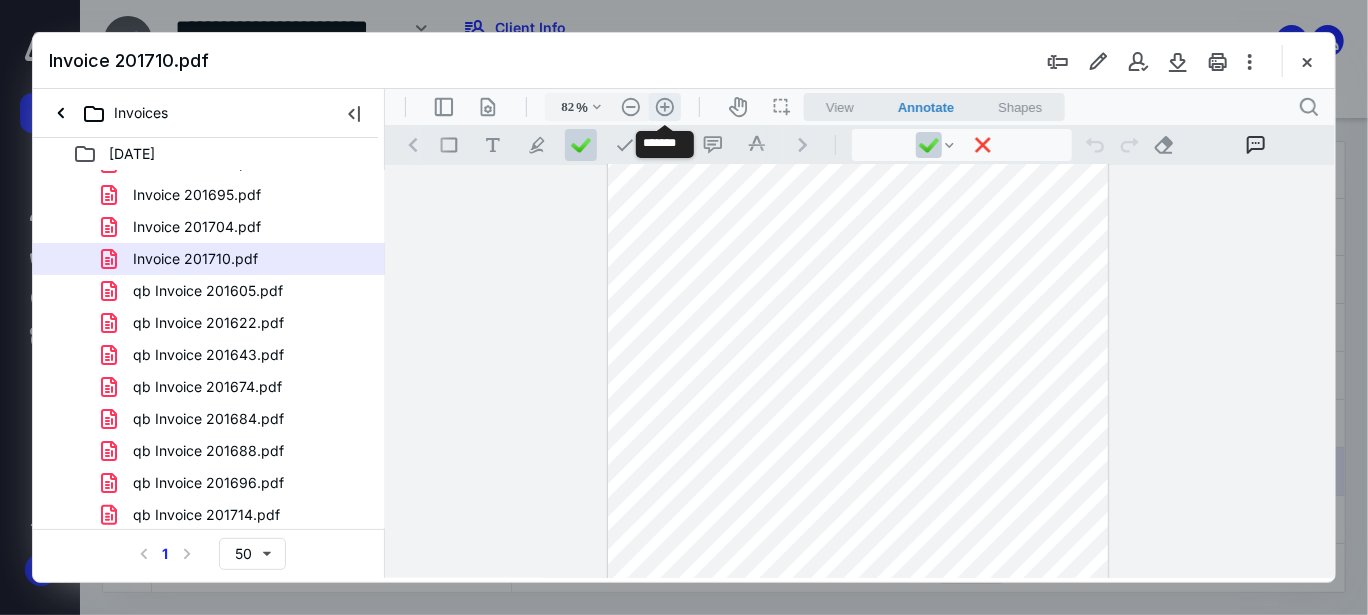 click on ".cls-1{fill:#abb0c4;} icon - header - zoom - in - line" at bounding box center [664, 106] 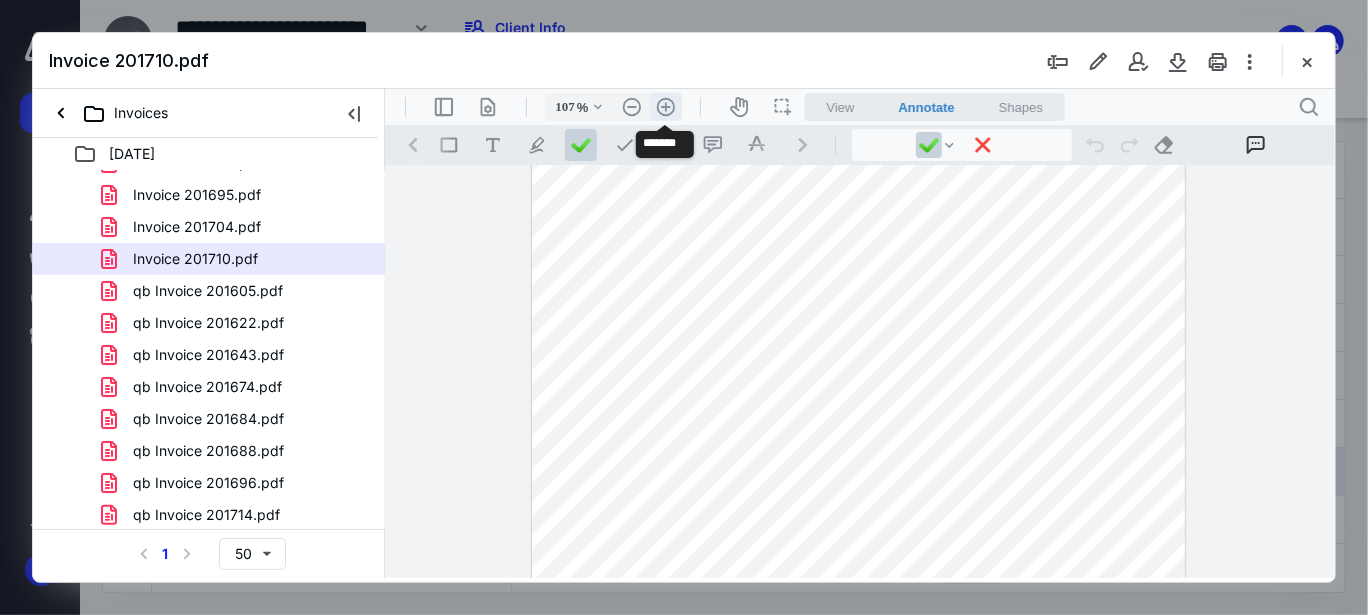 click on ".cls-1{fill:#abb0c4;} icon - header - zoom - in - line" at bounding box center (665, 106) 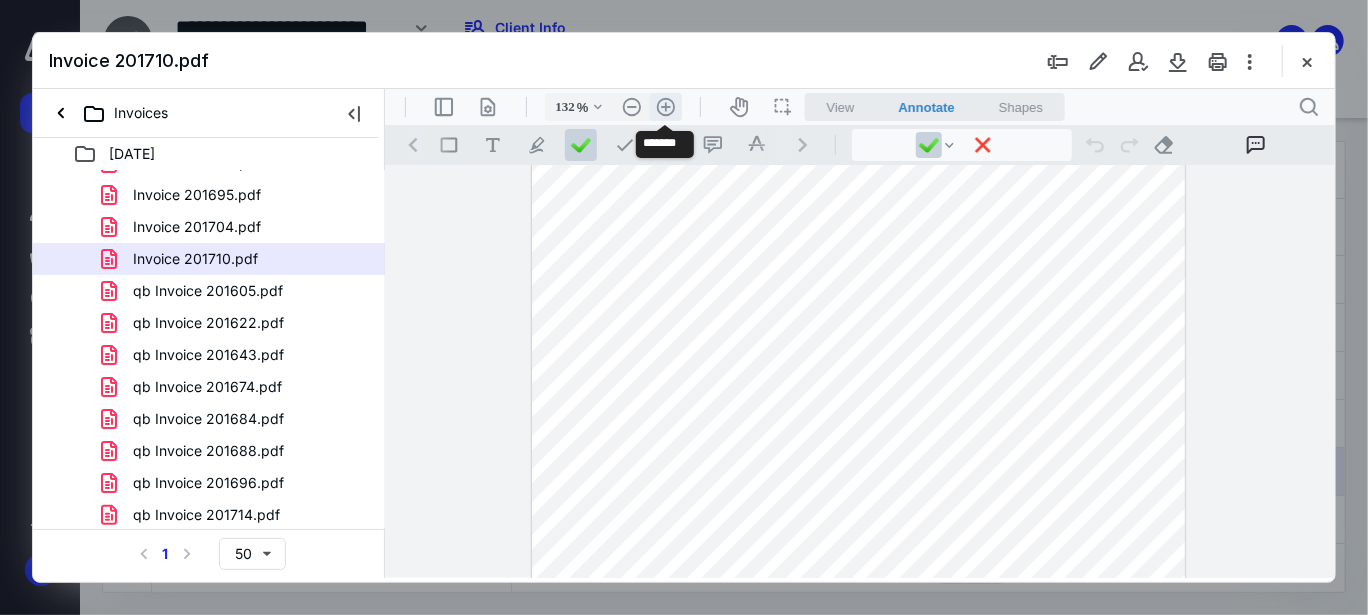 scroll, scrollTop: 263, scrollLeft: 0, axis: vertical 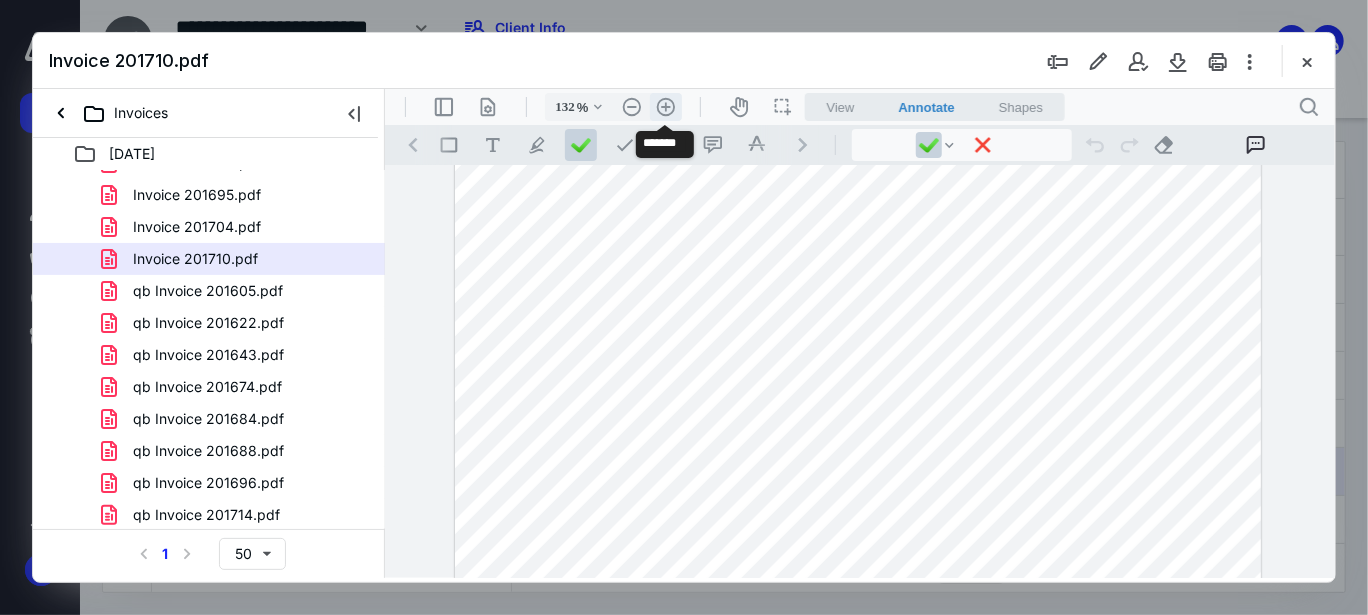 click on ".cls-1{fill:#abb0c4;} icon - header - zoom - in - line" at bounding box center [665, 106] 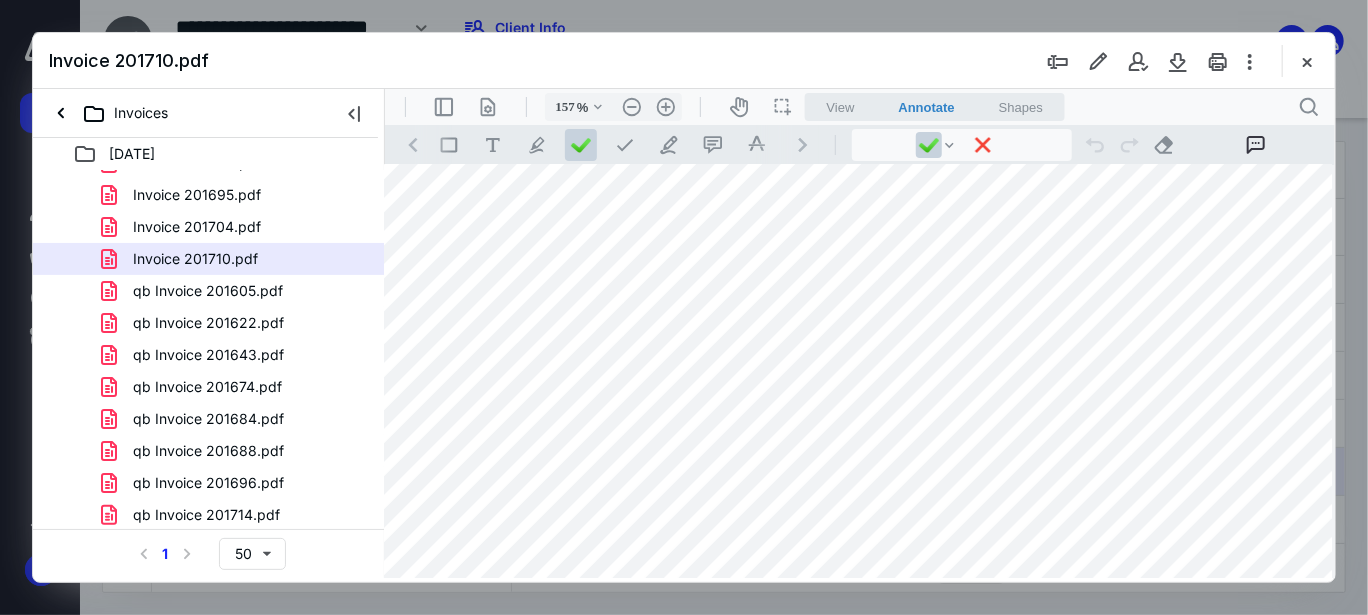 scroll, scrollTop: 0, scrollLeft: 16, axis: horizontal 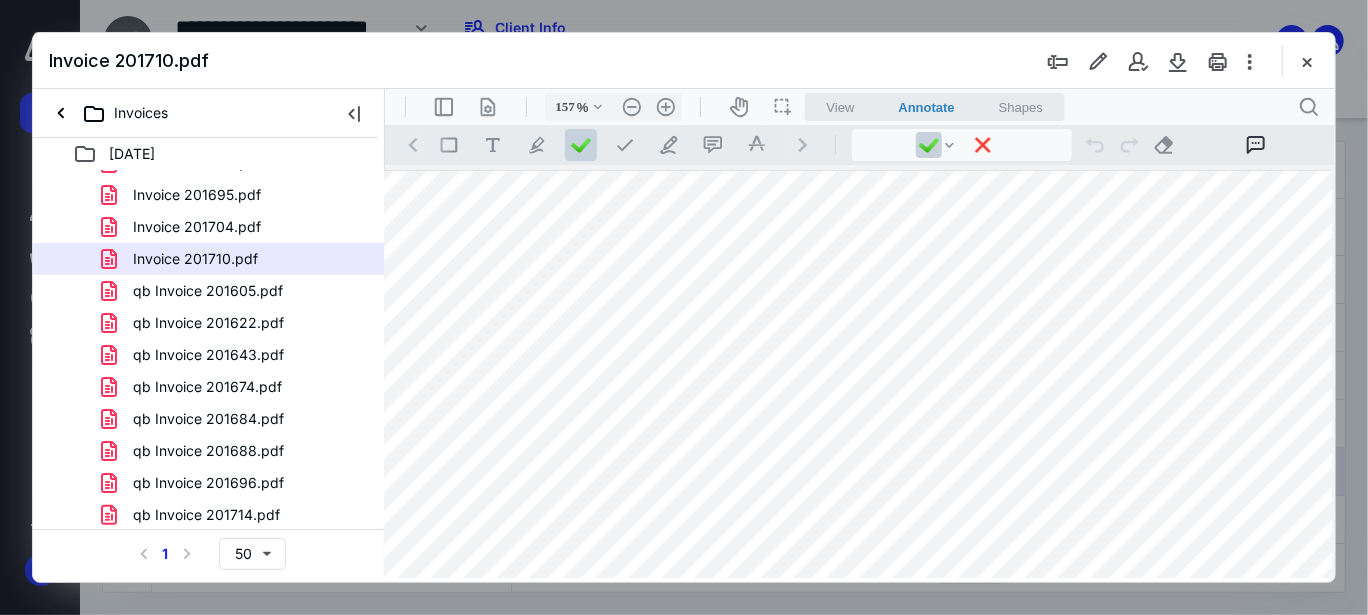drag, startPoint x: 851, startPoint y: 240, endPoint x: 917, endPoint y: 185, distance: 85.91275 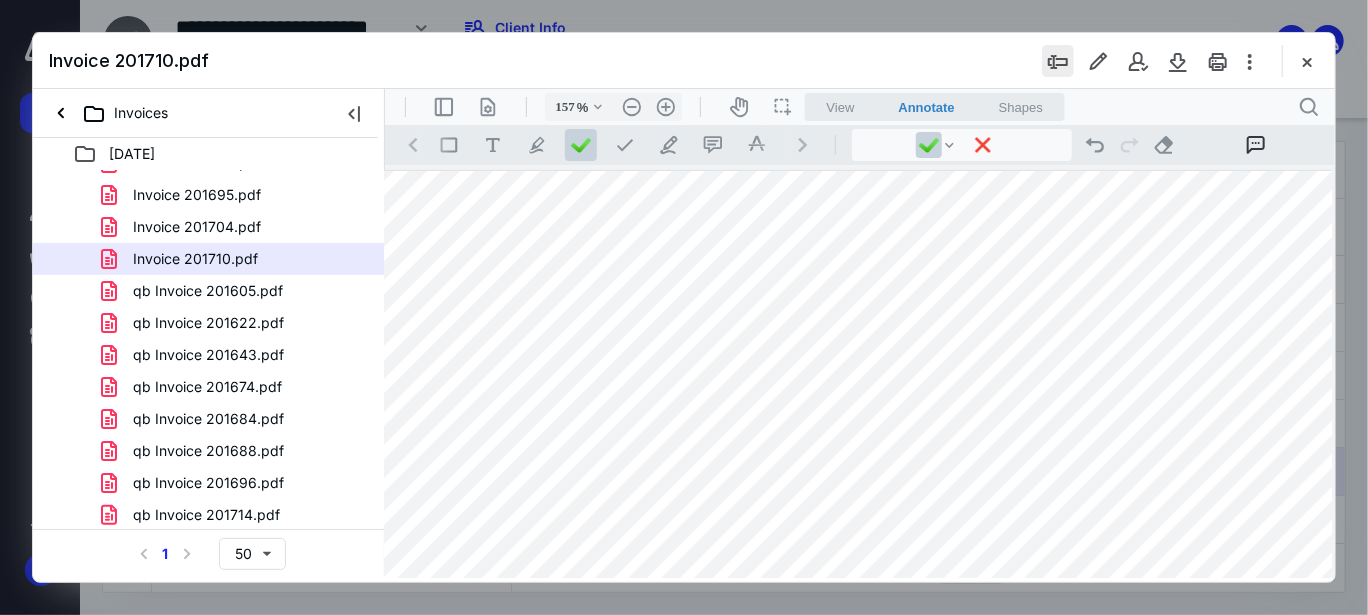 click at bounding box center (1058, 61) 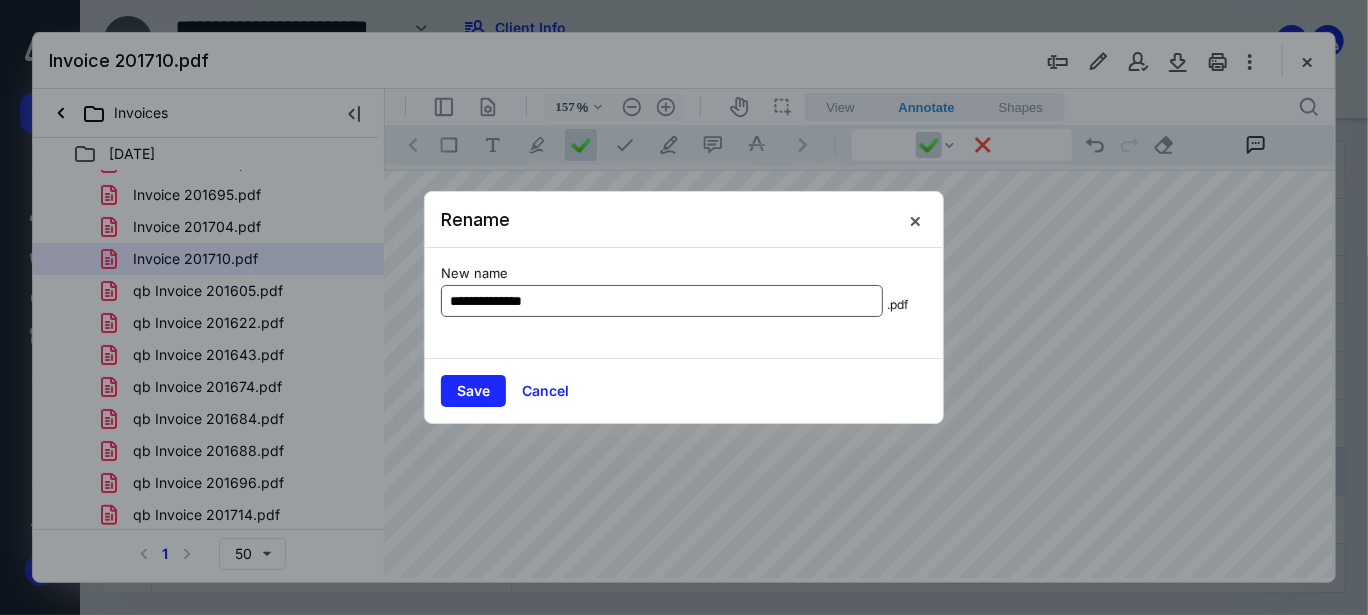 click on "**********" at bounding box center (662, 301) 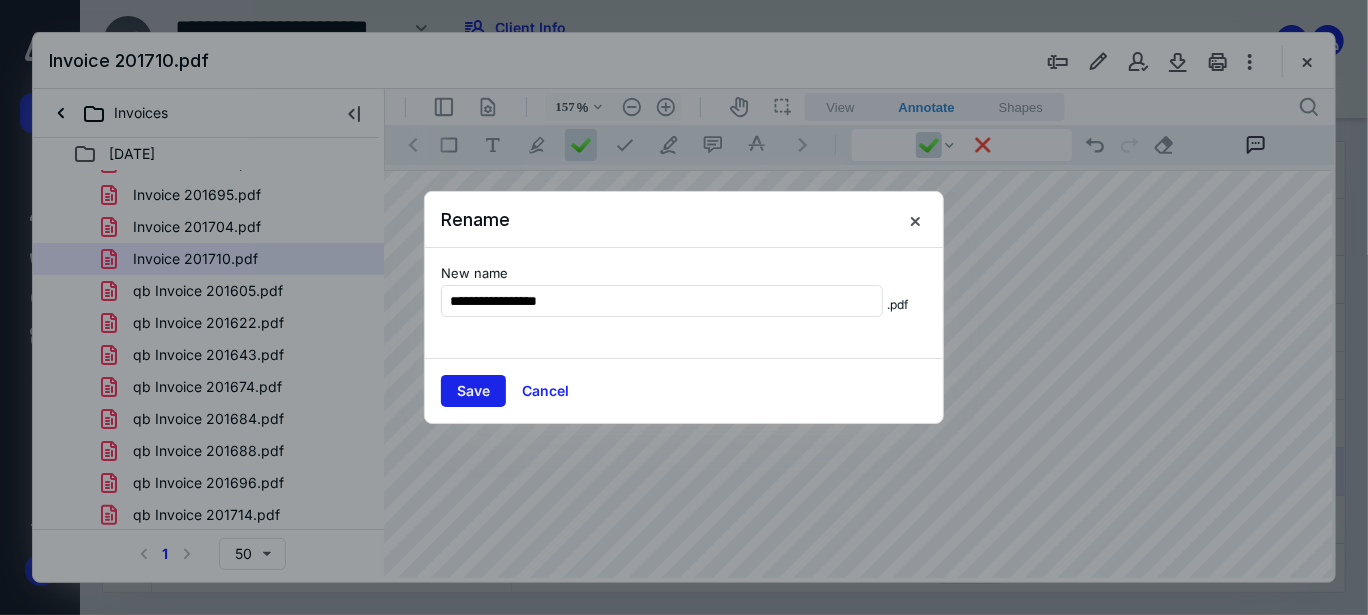 type on "**********" 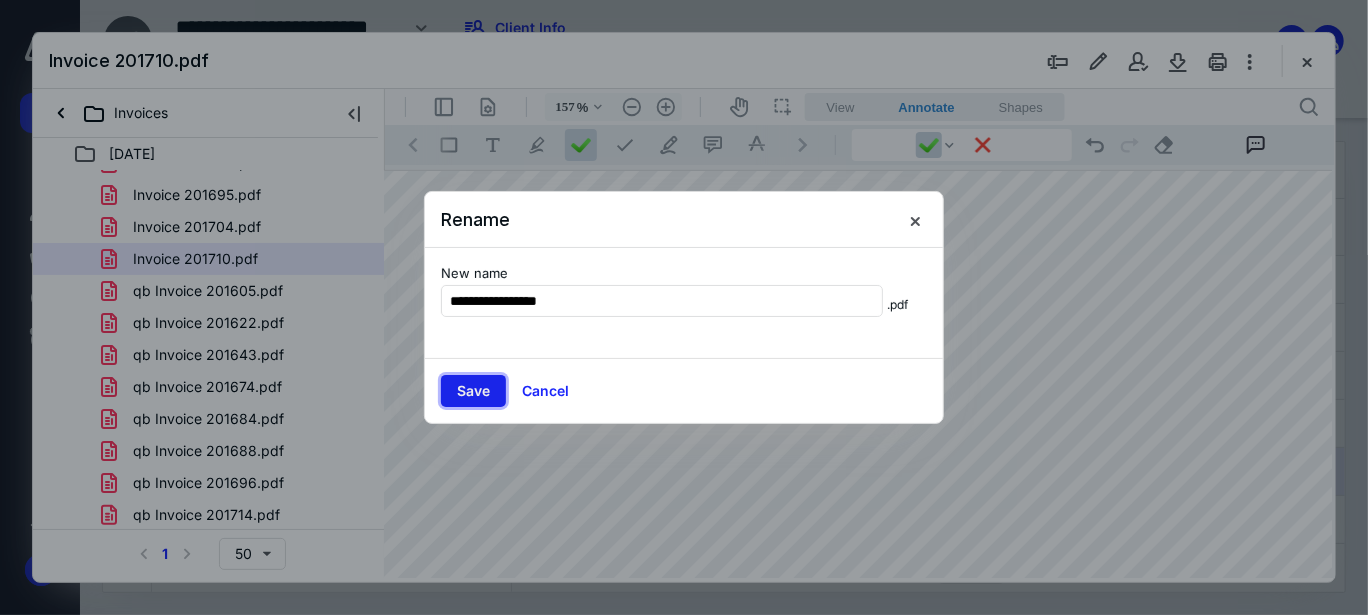 click on "Save" at bounding box center [473, 391] 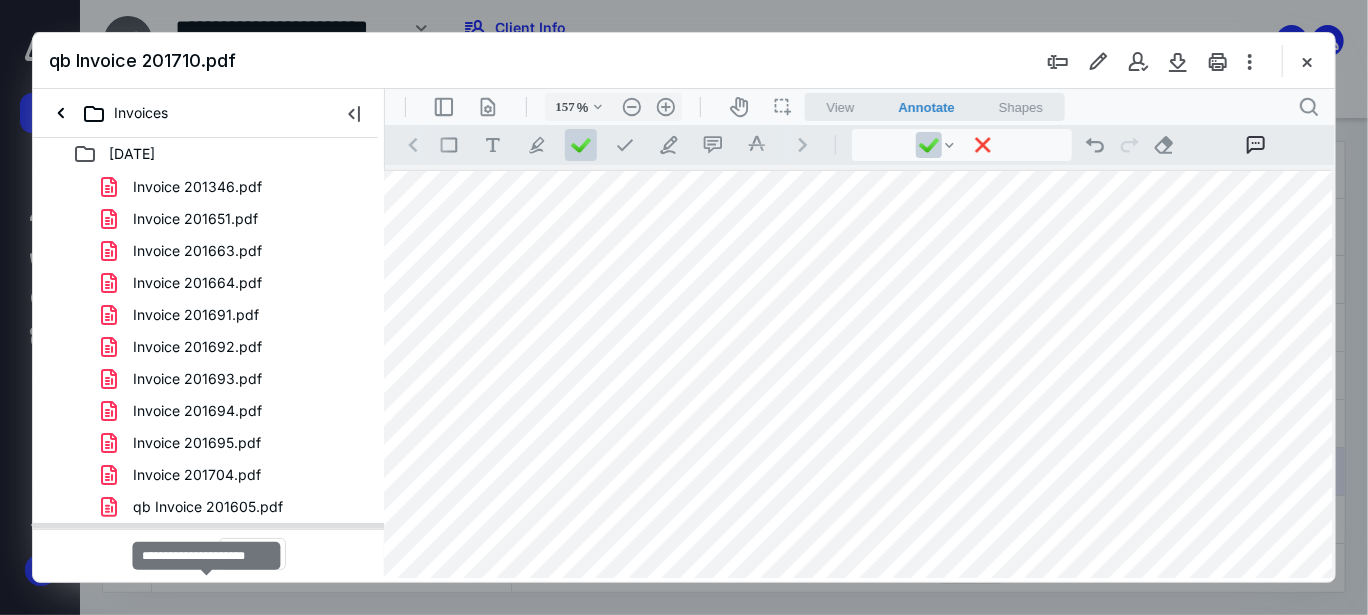 scroll, scrollTop: 11, scrollLeft: 0, axis: vertical 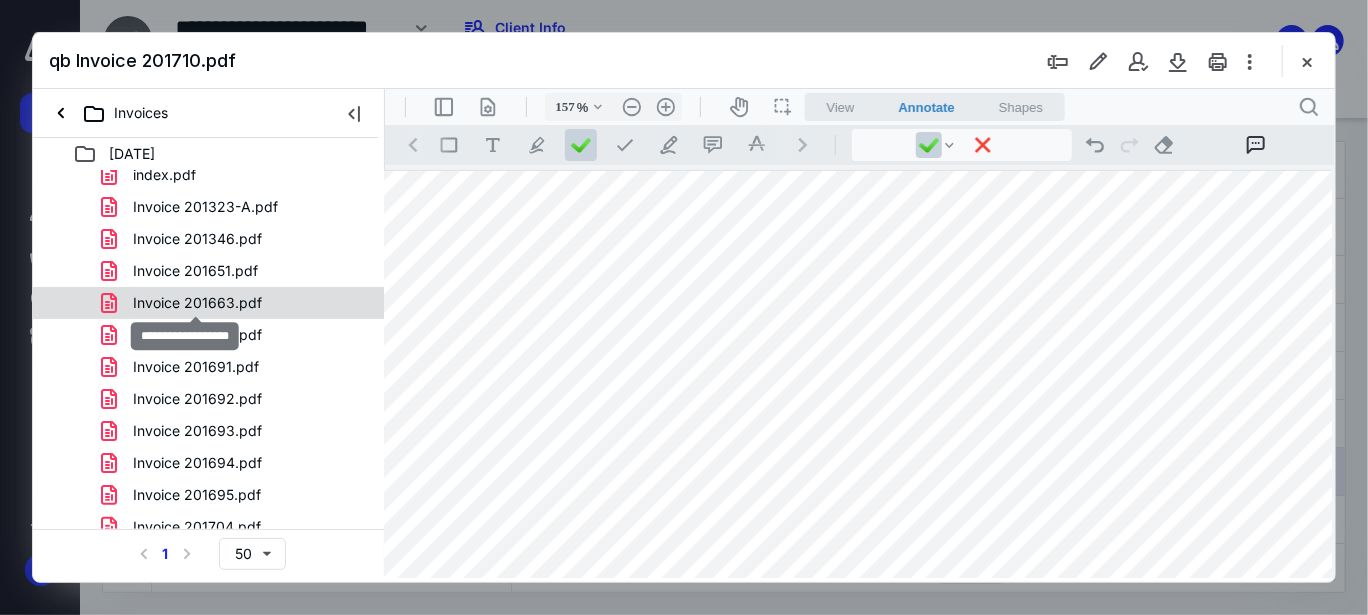 click on "Invoice 201663.pdf" at bounding box center [197, 303] 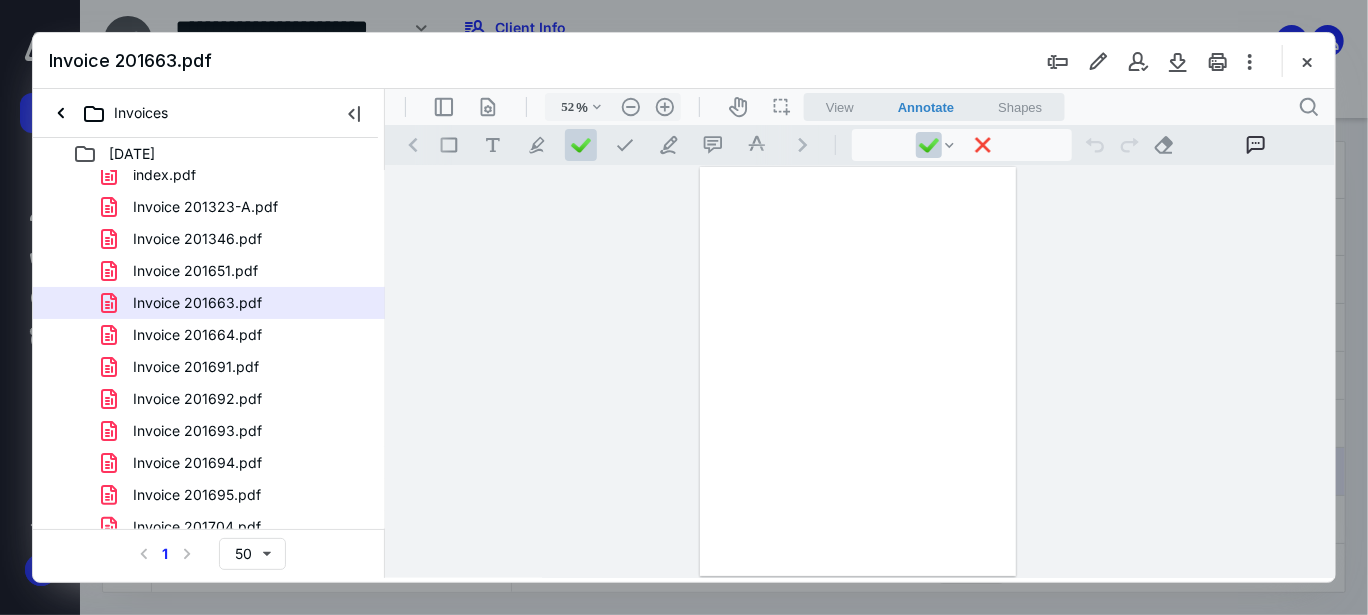 scroll, scrollTop: 0, scrollLeft: 0, axis: both 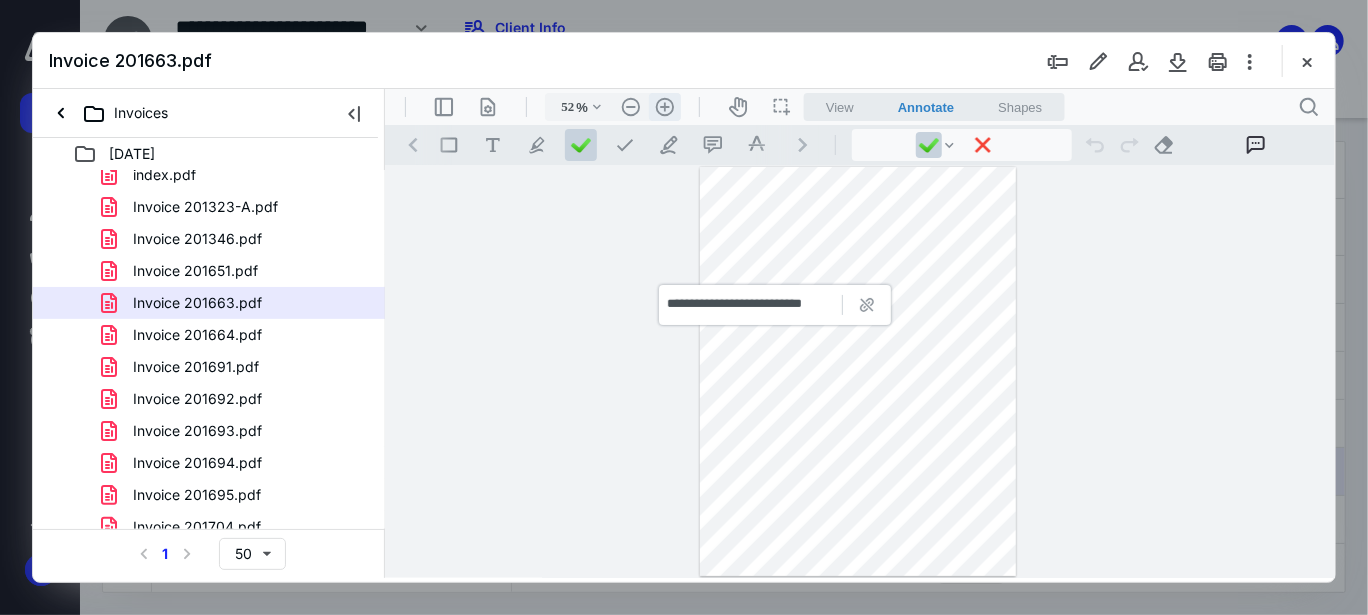click on ".cls-1{fill:#abb0c4;} icon - header - zoom - in - line" at bounding box center (664, 106) 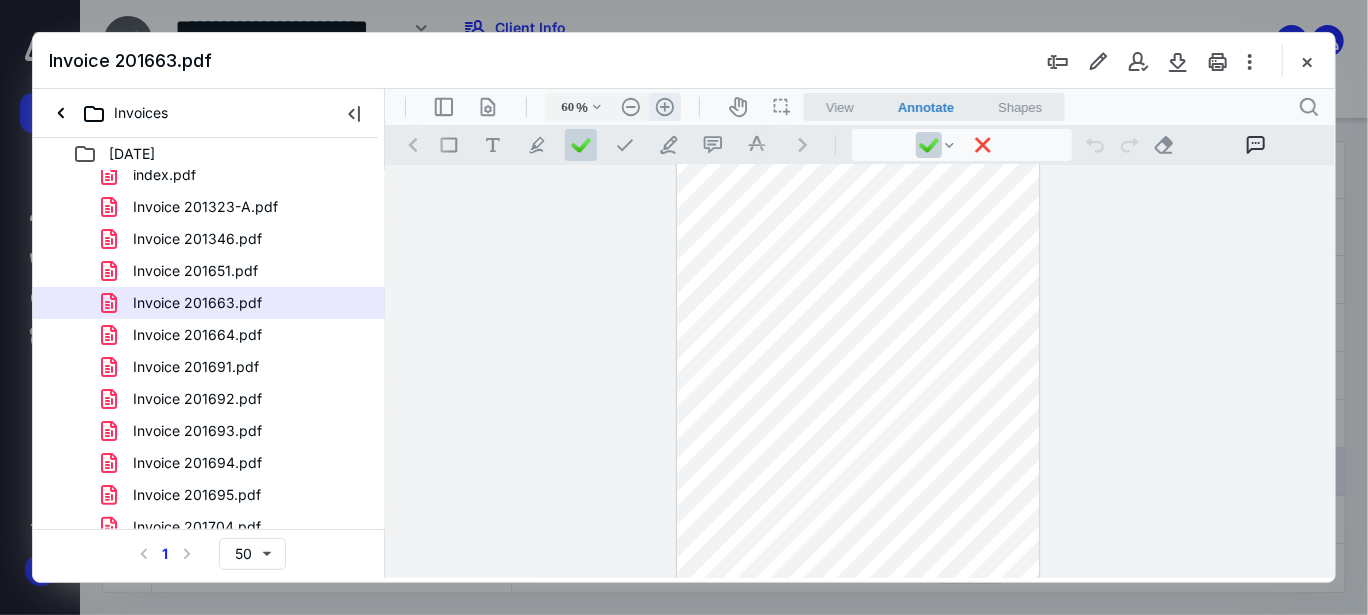 click on ".cls-1{fill:#abb0c4;} icon - header - zoom - in - line" at bounding box center [664, 106] 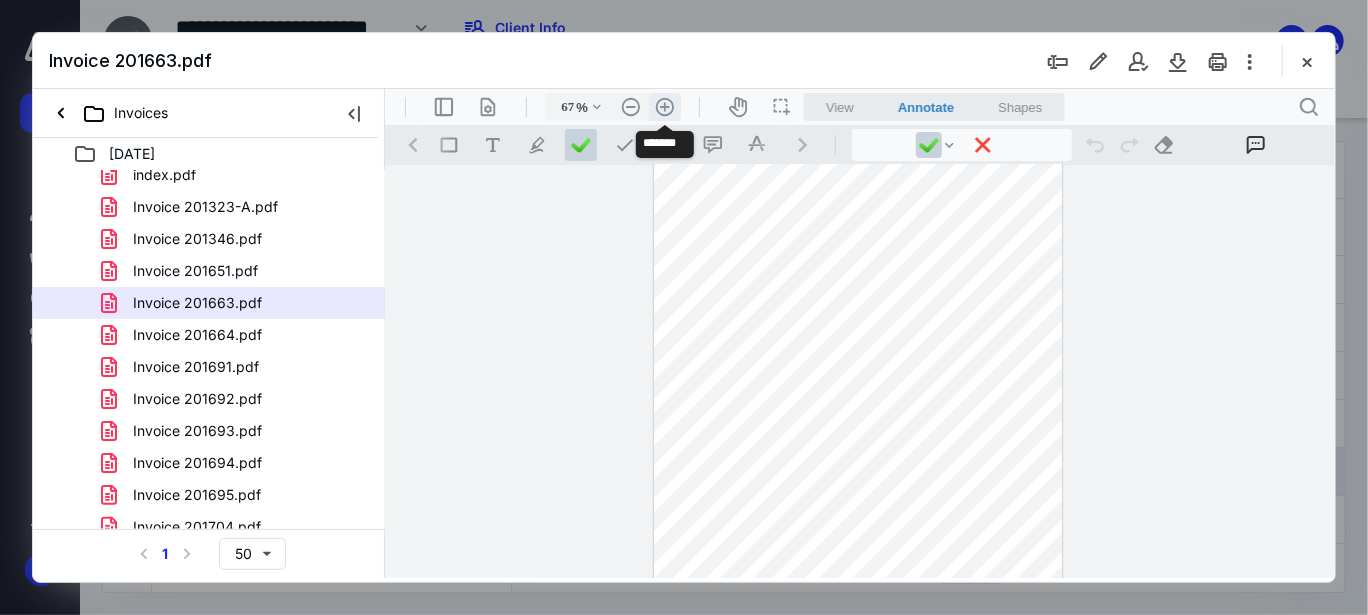 click on ".cls-1{fill:#abb0c4;} icon - header - zoom - in - line" at bounding box center (664, 106) 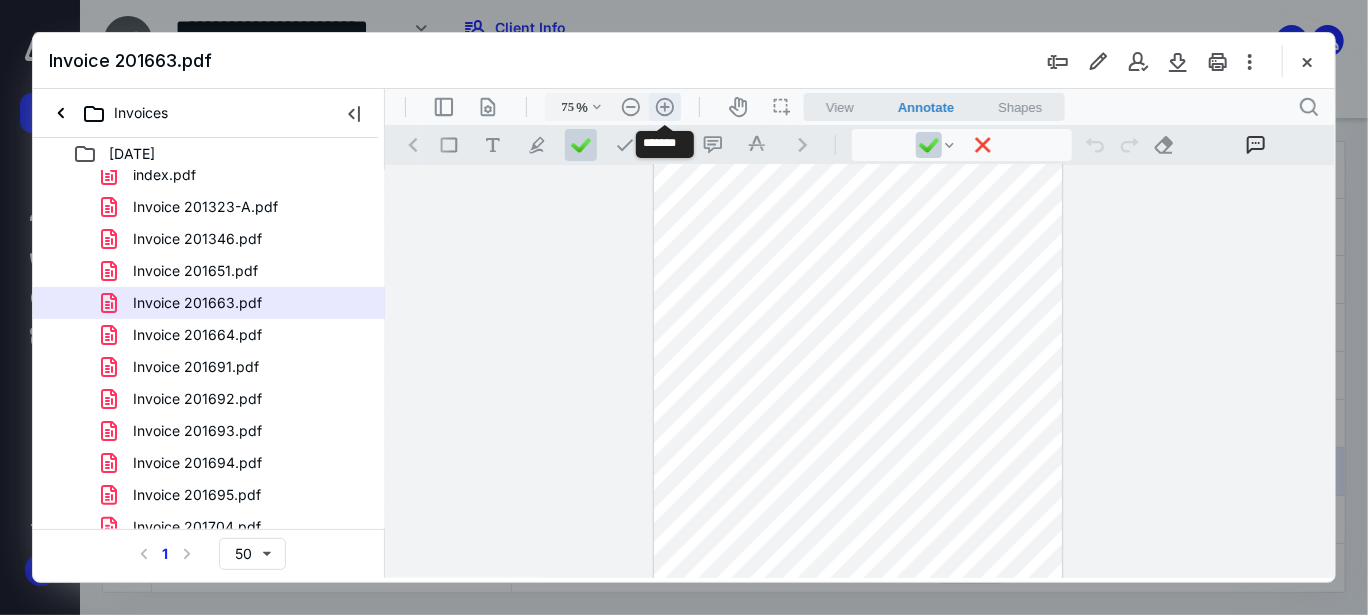 click on ".cls-1{fill:#abb0c4;} icon - header - zoom - in - line" at bounding box center [664, 106] 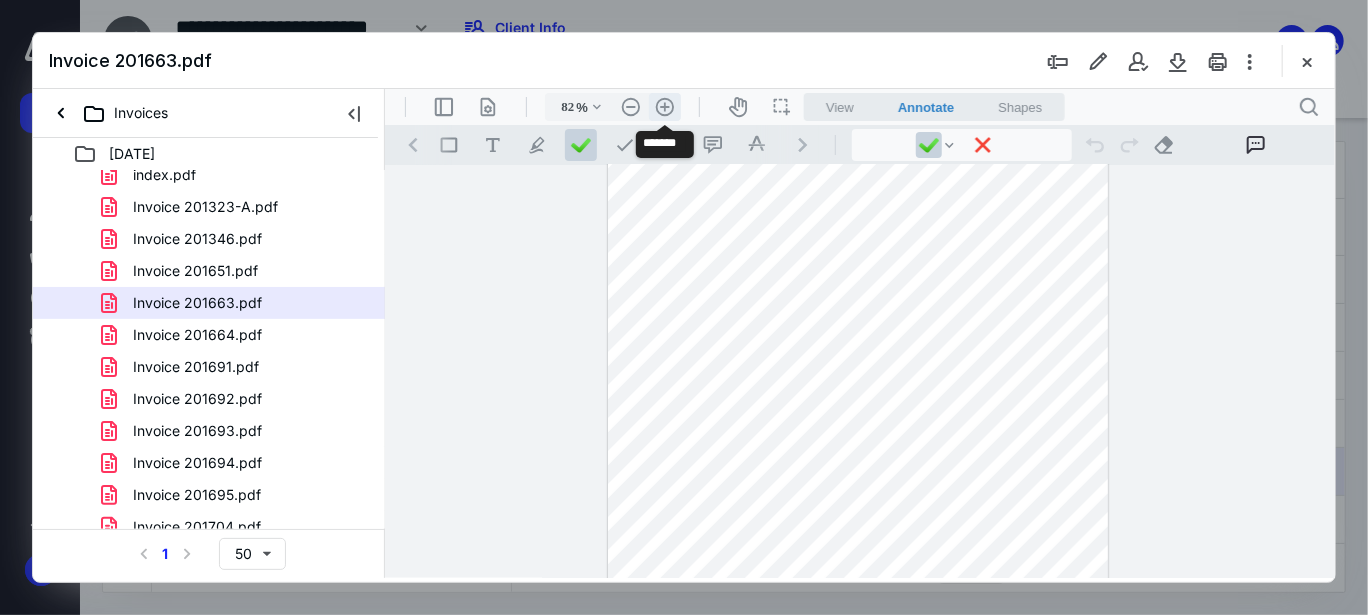 click on ".cls-1{fill:#abb0c4;} icon - header - zoom - in - line" at bounding box center (664, 106) 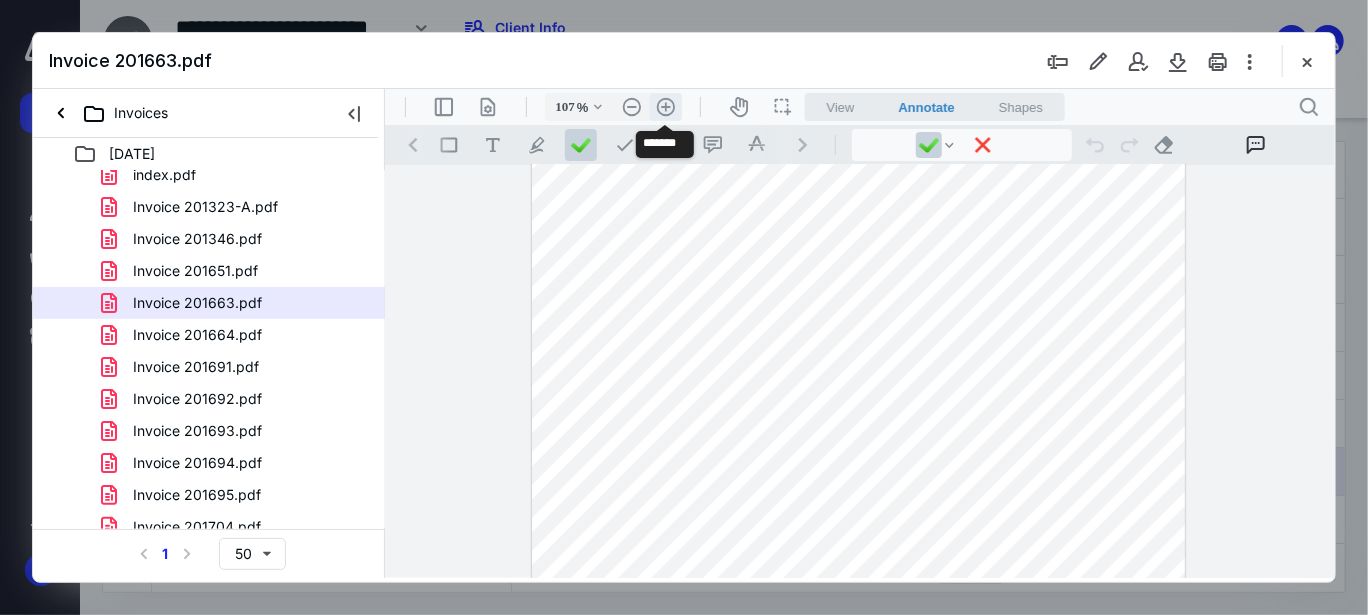 scroll, scrollTop: 181, scrollLeft: 0, axis: vertical 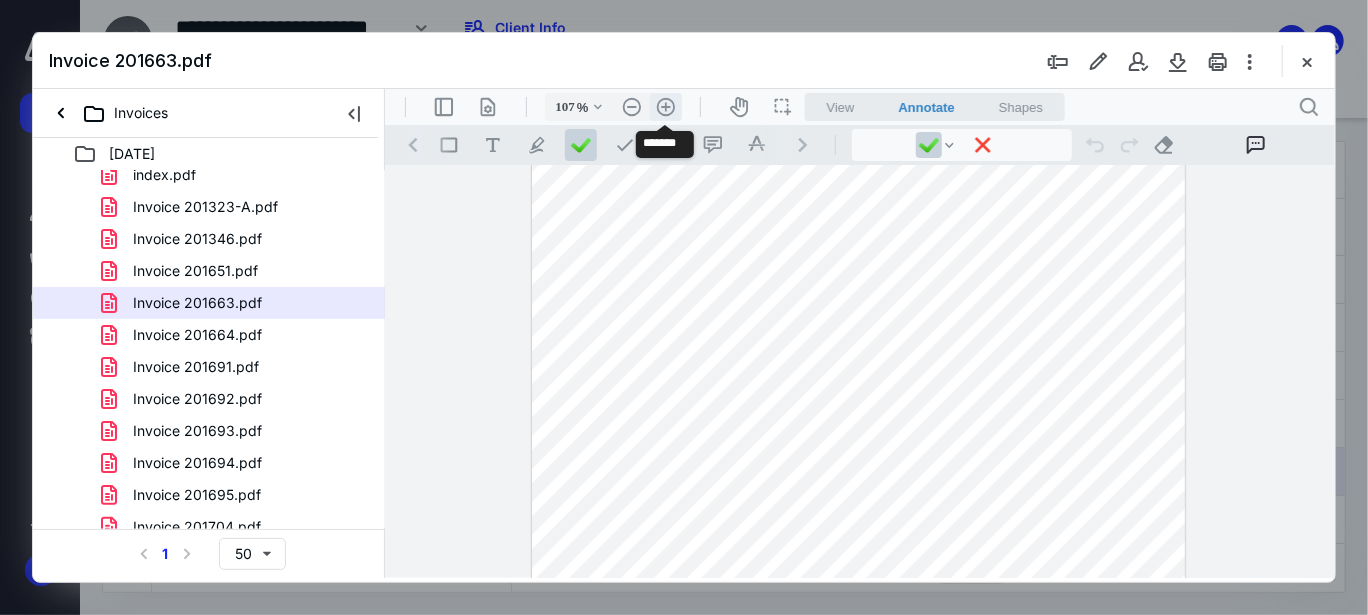 click on ".cls-1{fill:#abb0c4;} icon - header - zoom - in - line" at bounding box center (665, 106) 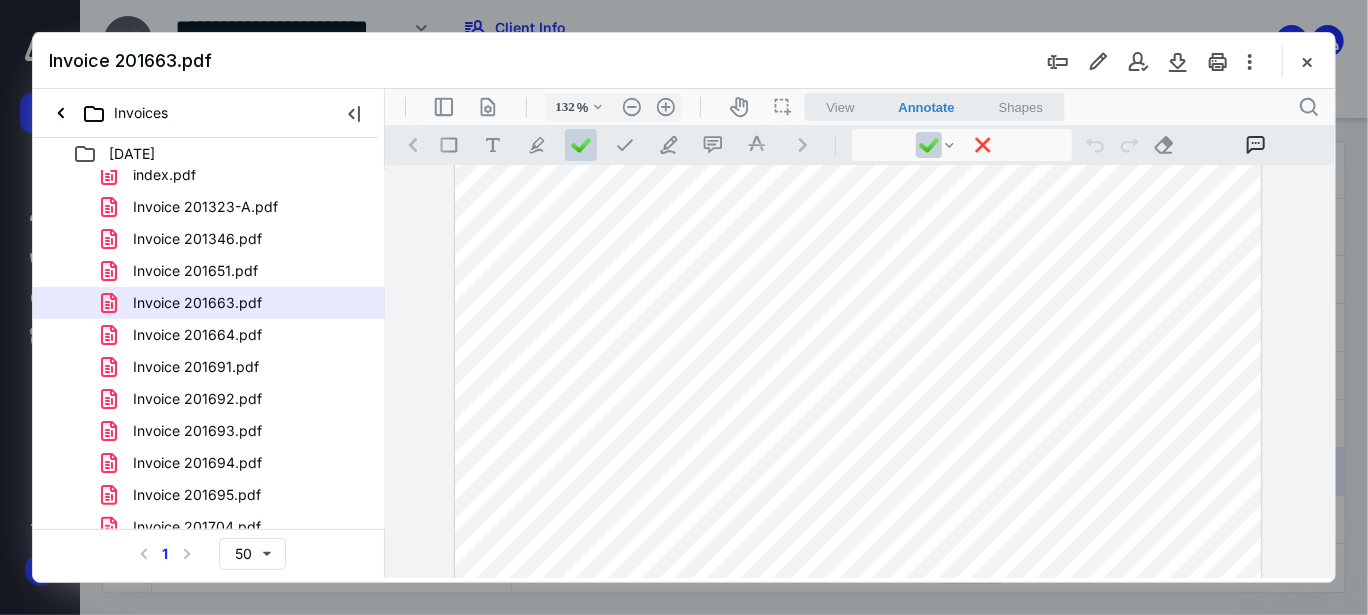 scroll, scrollTop: 0, scrollLeft: 0, axis: both 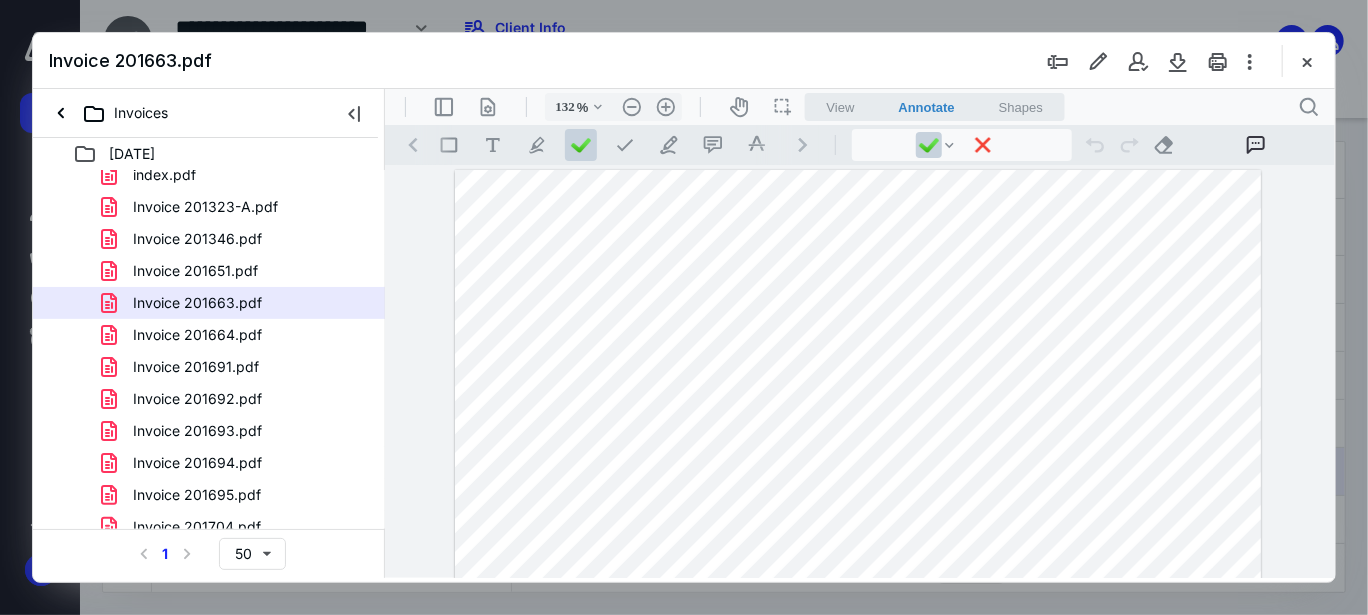 drag, startPoint x: 880, startPoint y: 206, endPoint x: 908, endPoint y: 171, distance: 44.82187 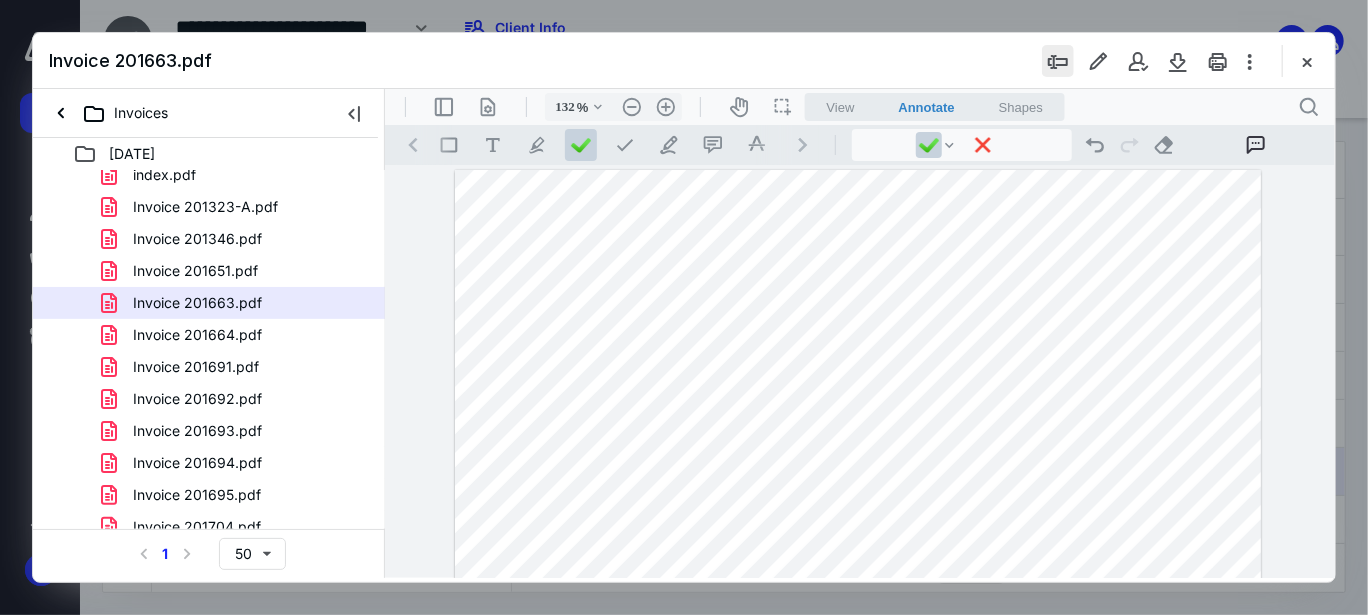 click at bounding box center [1058, 61] 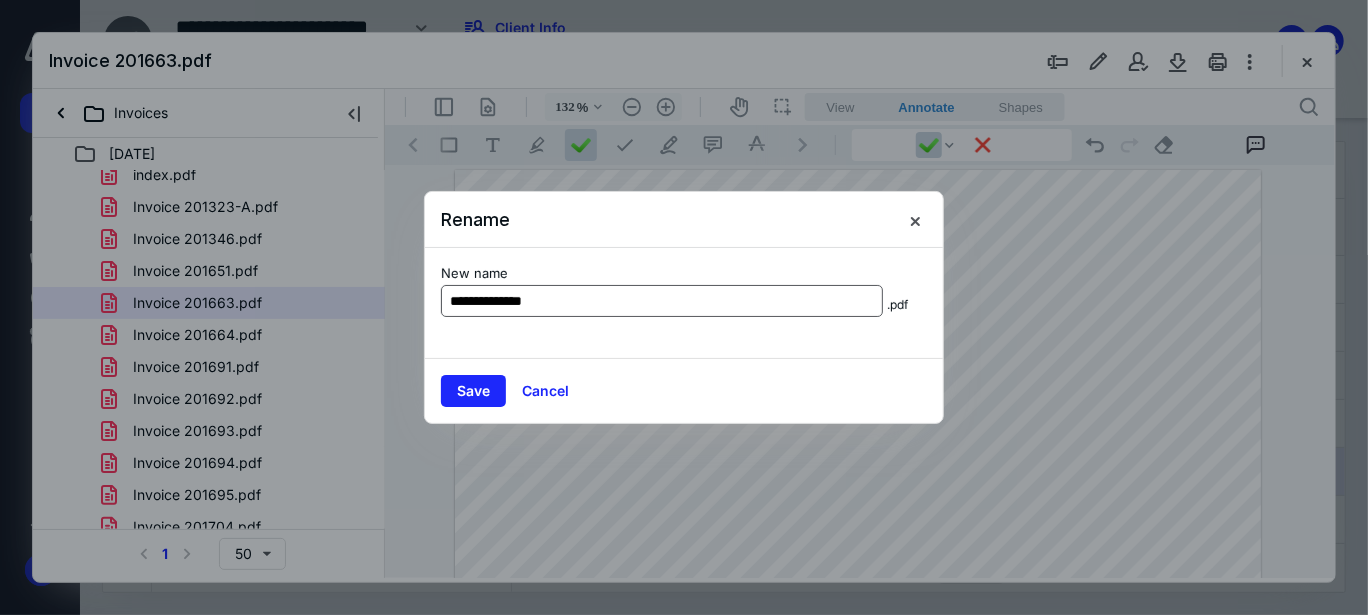 click on "**********" at bounding box center [662, 301] 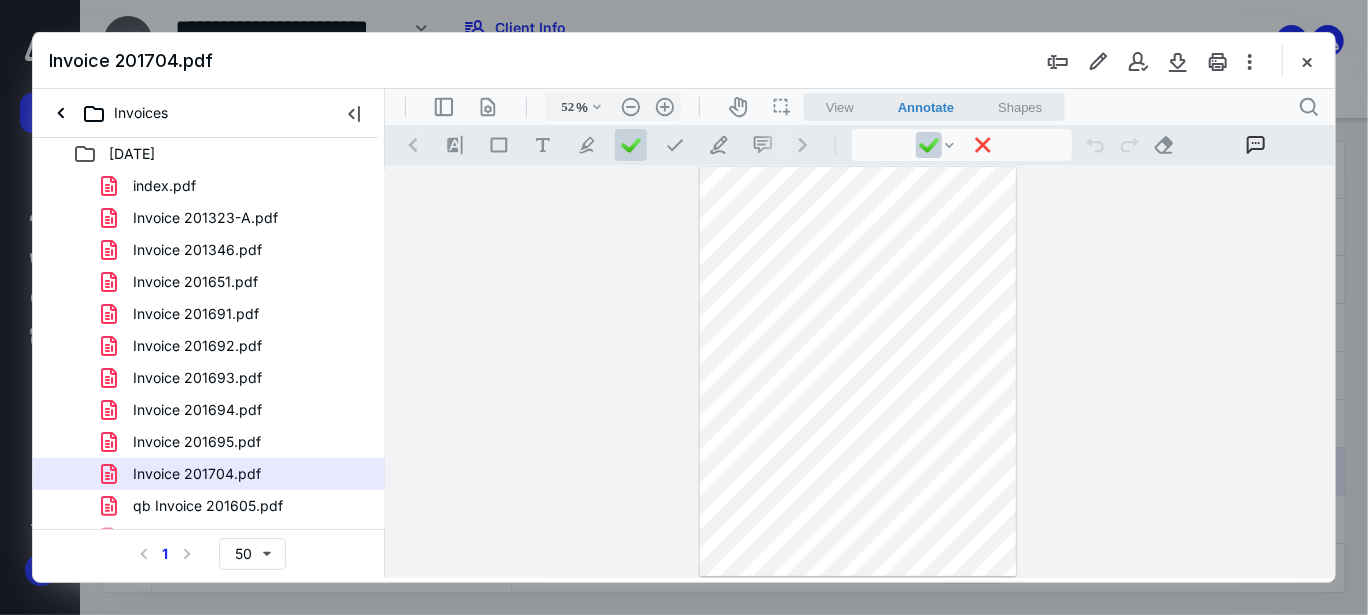 scroll, scrollTop: 0, scrollLeft: 0, axis: both 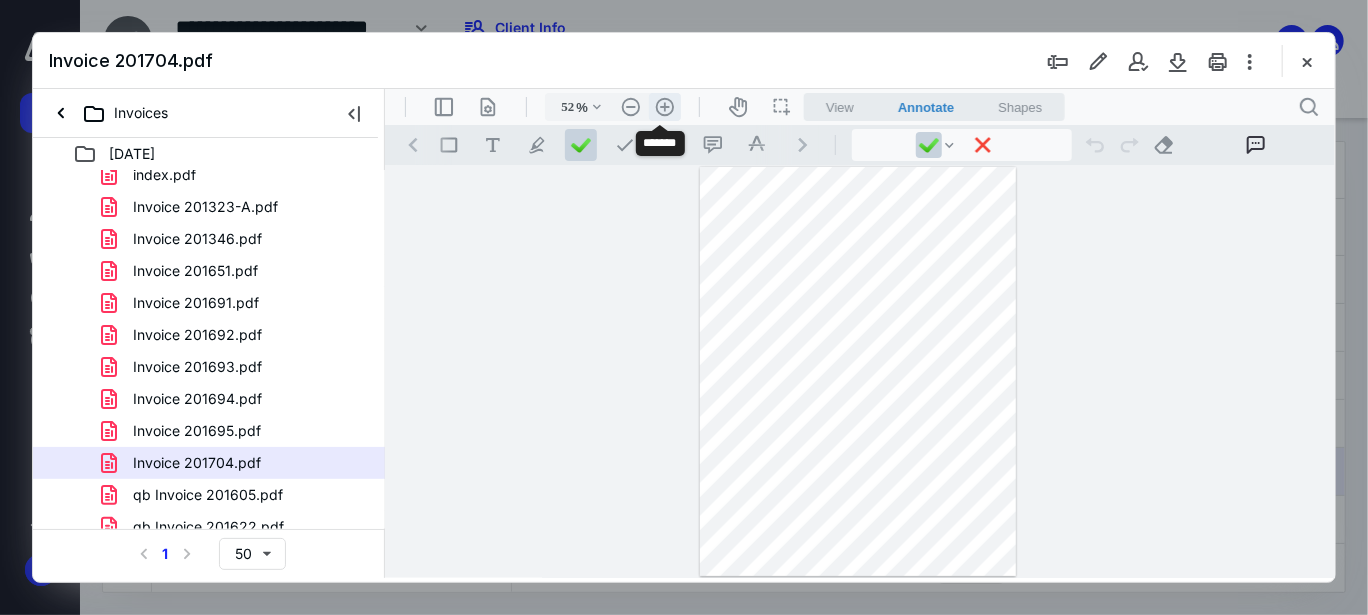 click on ".cls-1{fill:#abb0c4;} icon - header - zoom - in - line" at bounding box center [664, 106] 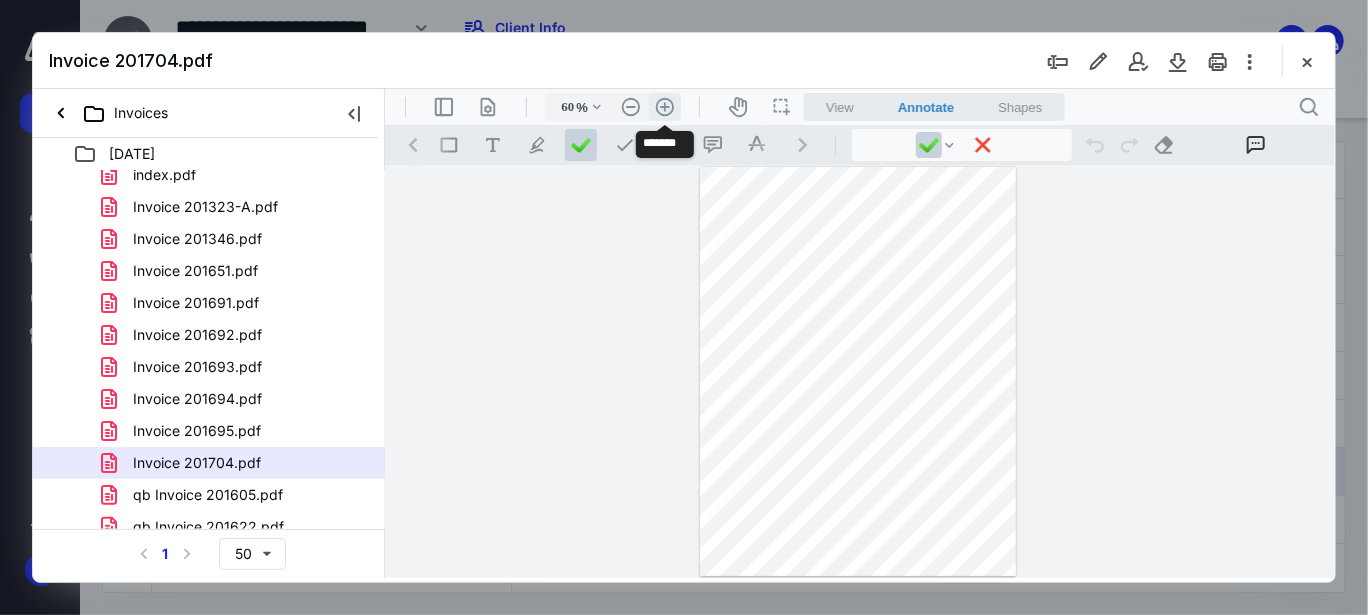 click on ".cls-1{fill:#abb0c4;} icon - header - zoom - in - line" at bounding box center [664, 106] 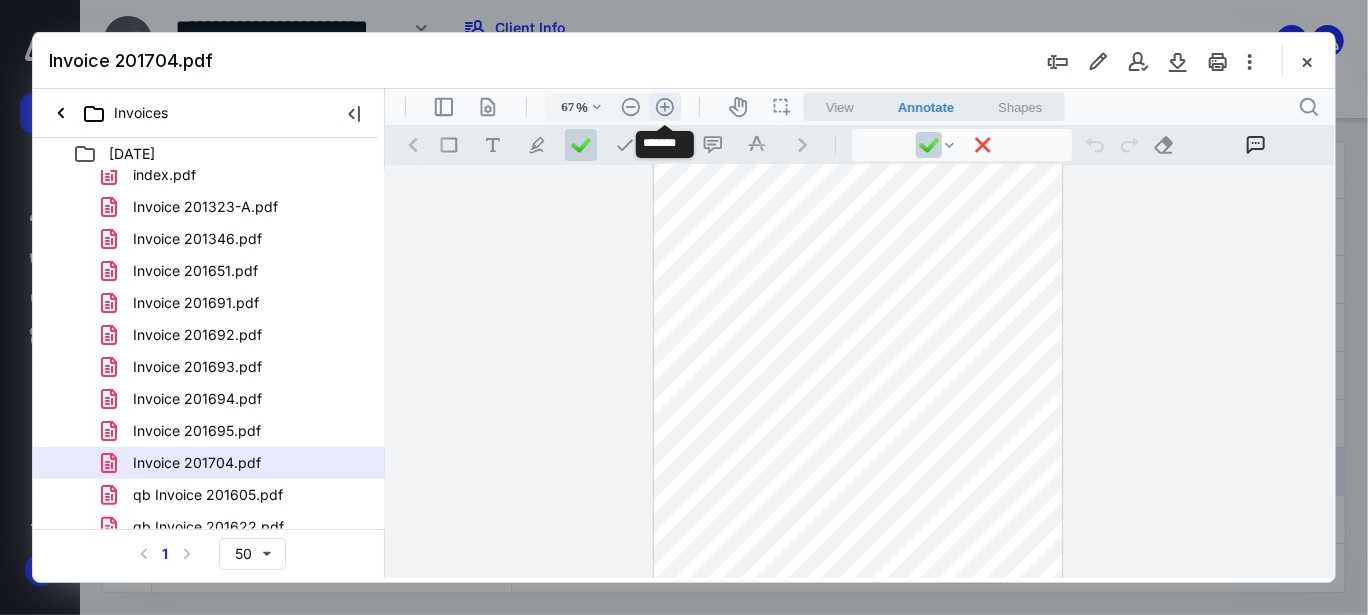 click on ".cls-1{fill:#abb0c4;} icon - header - zoom - in - line" at bounding box center (664, 106) 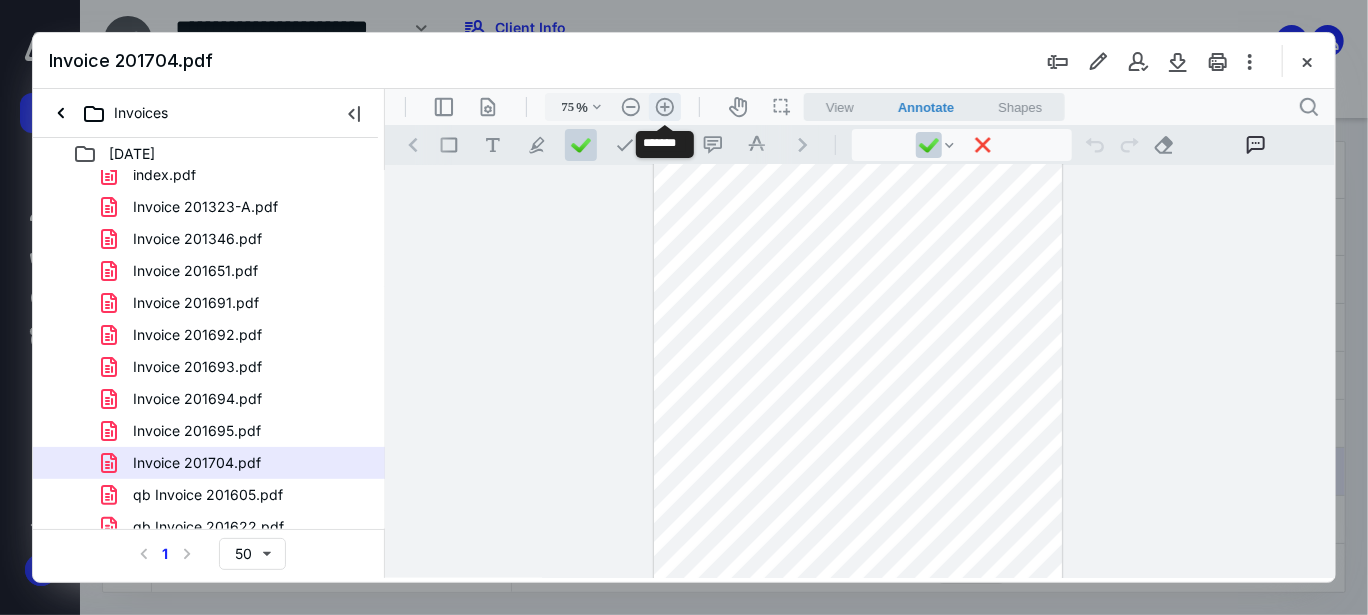 click on ".cls-1{fill:#abb0c4;} icon - header - zoom - in - line" at bounding box center [664, 106] 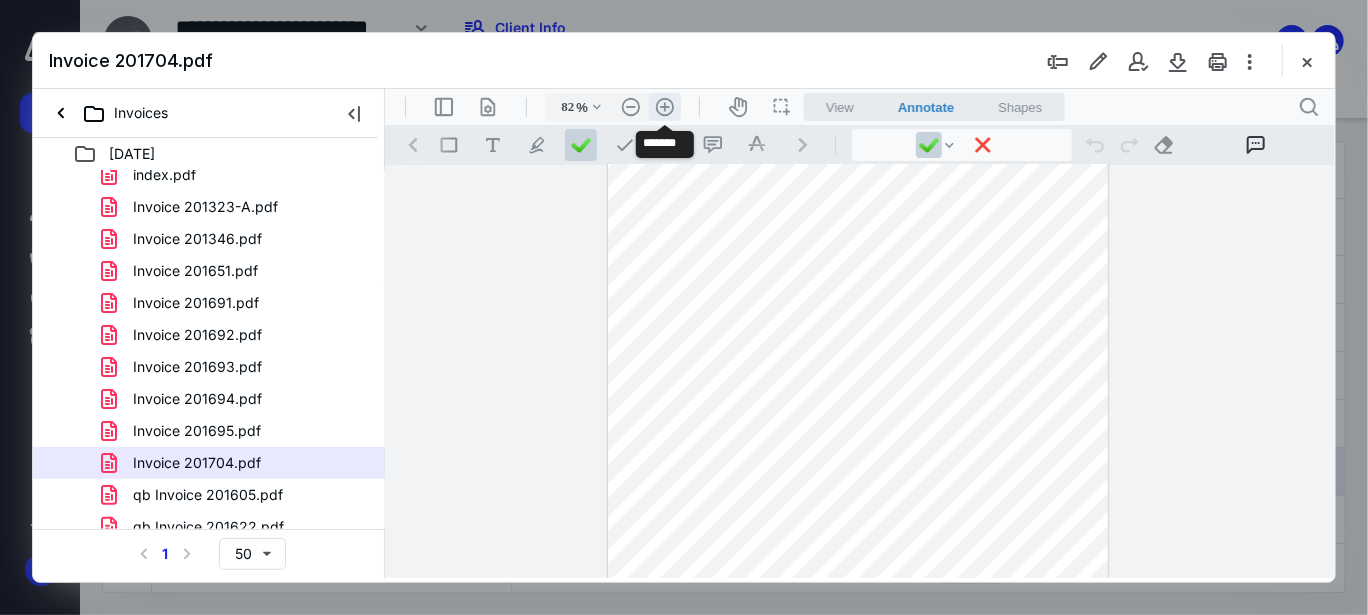click on ".cls-1{fill:#abb0c4;} icon - header - zoom - in - line" at bounding box center (664, 106) 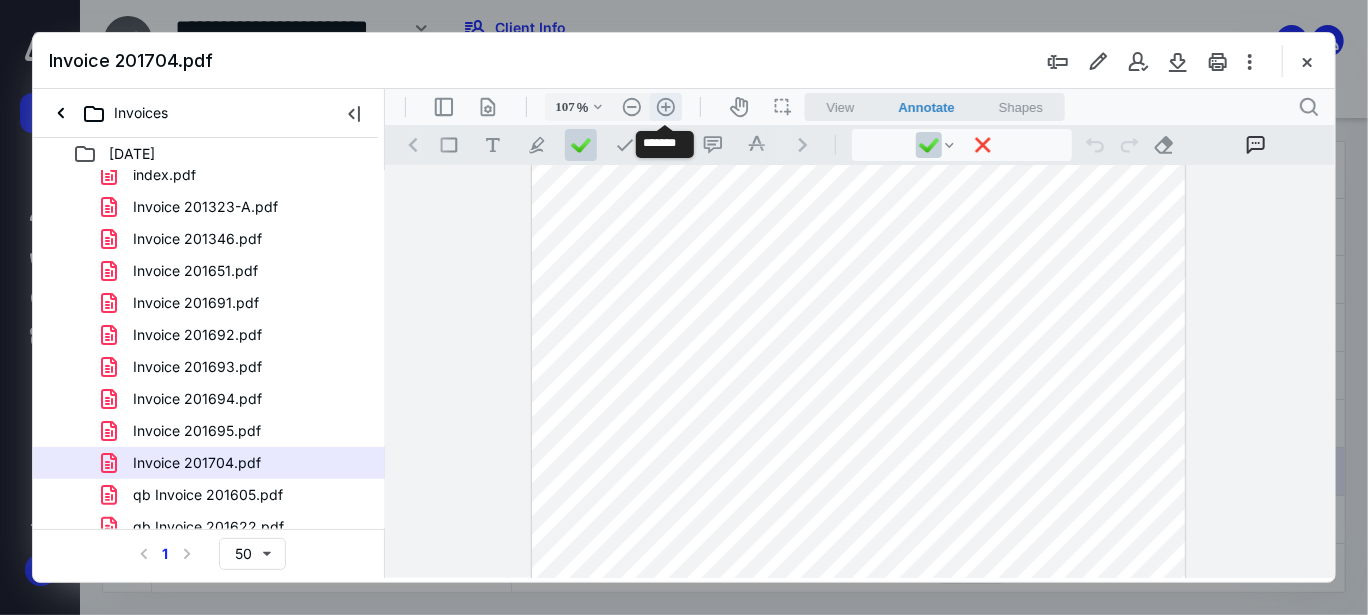 click on ".cls-1{fill:#abb0c4;} icon - header - zoom - in - line" at bounding box center (665, 106) 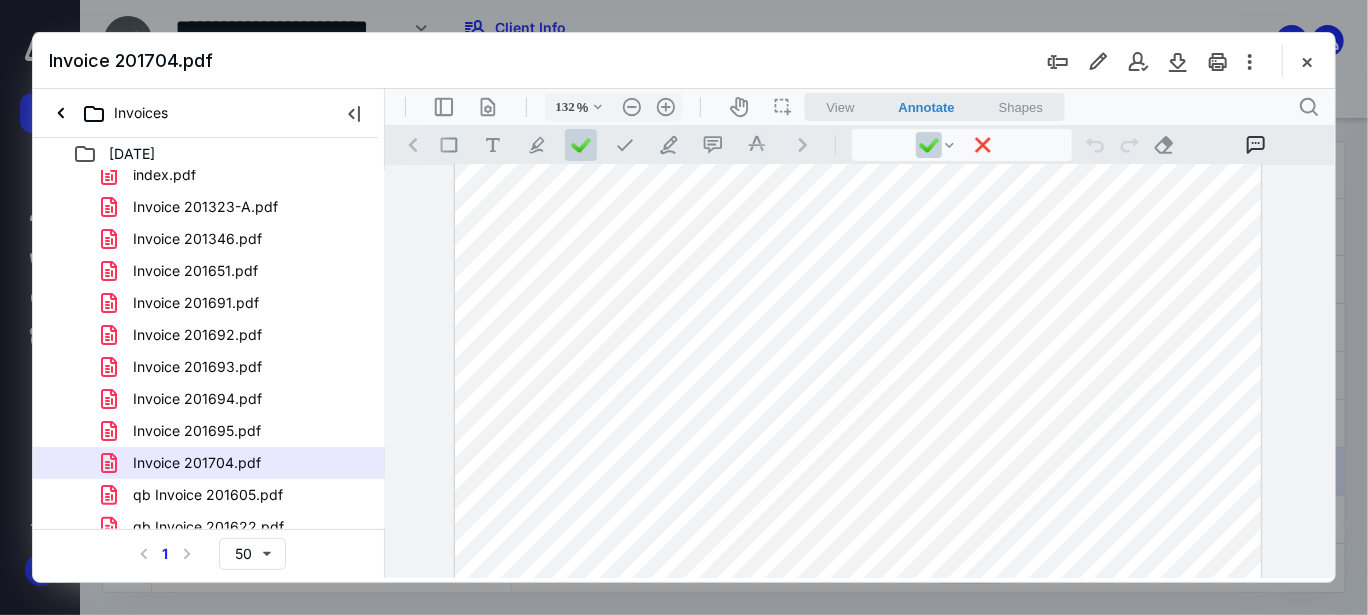 scroll, scrollTop: 0, scrollLeft: 0, axis: both 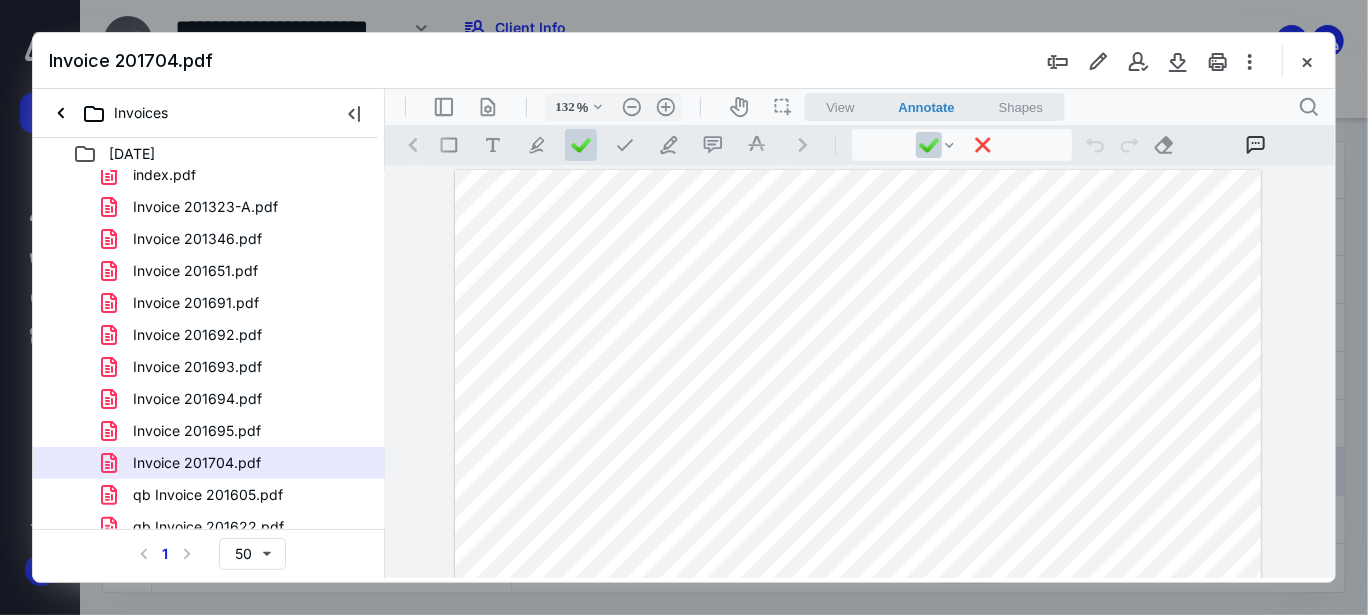 drag, startPoint x: 876, startPoint y: 222, endPoint x: 936, endPoint y: 195, distance: 65.795135 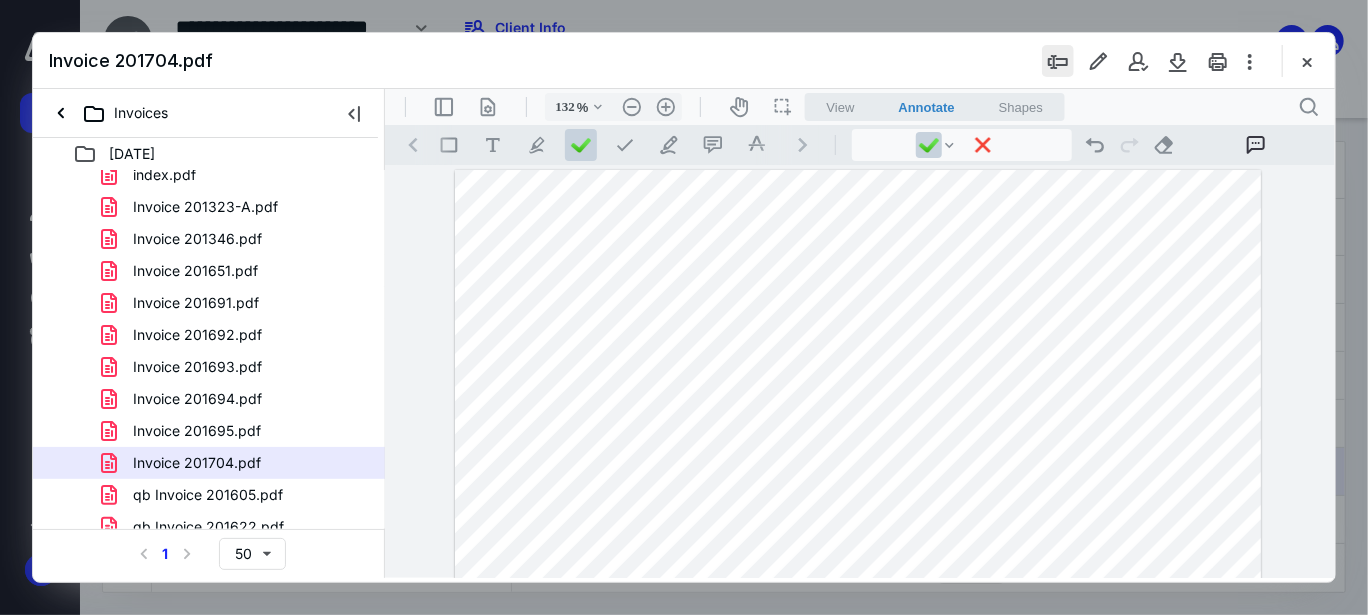 click at bounding box center (1058, 61) 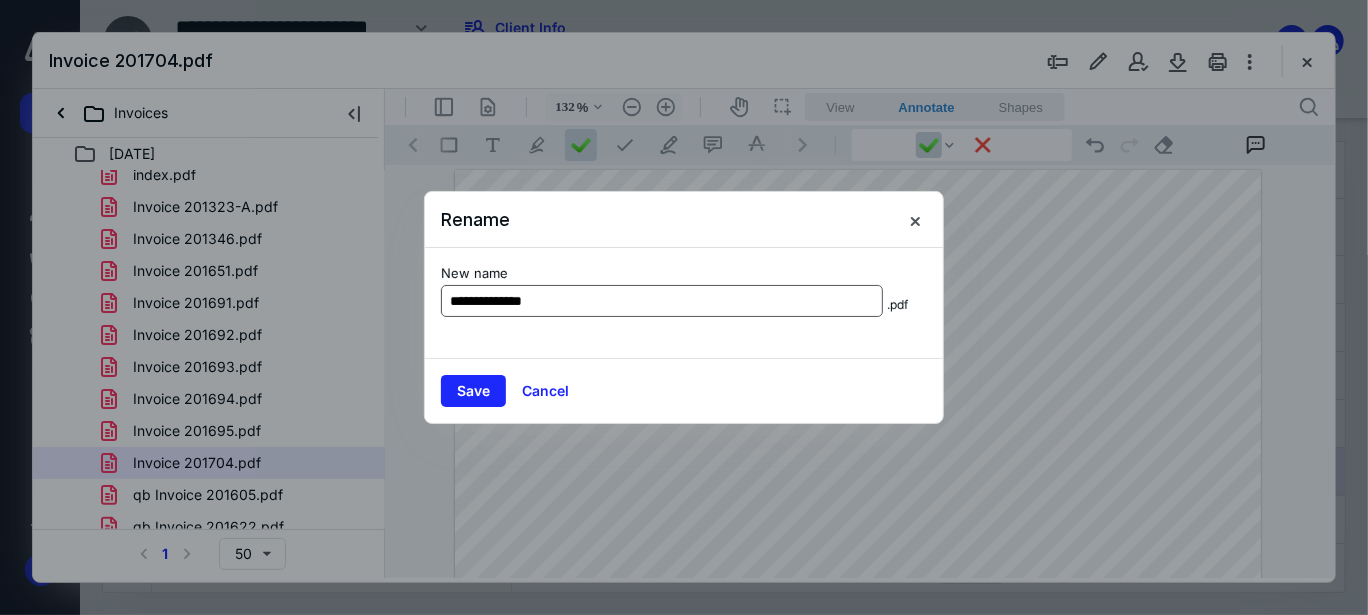 click on "**********" at bounding box center [662, 301] 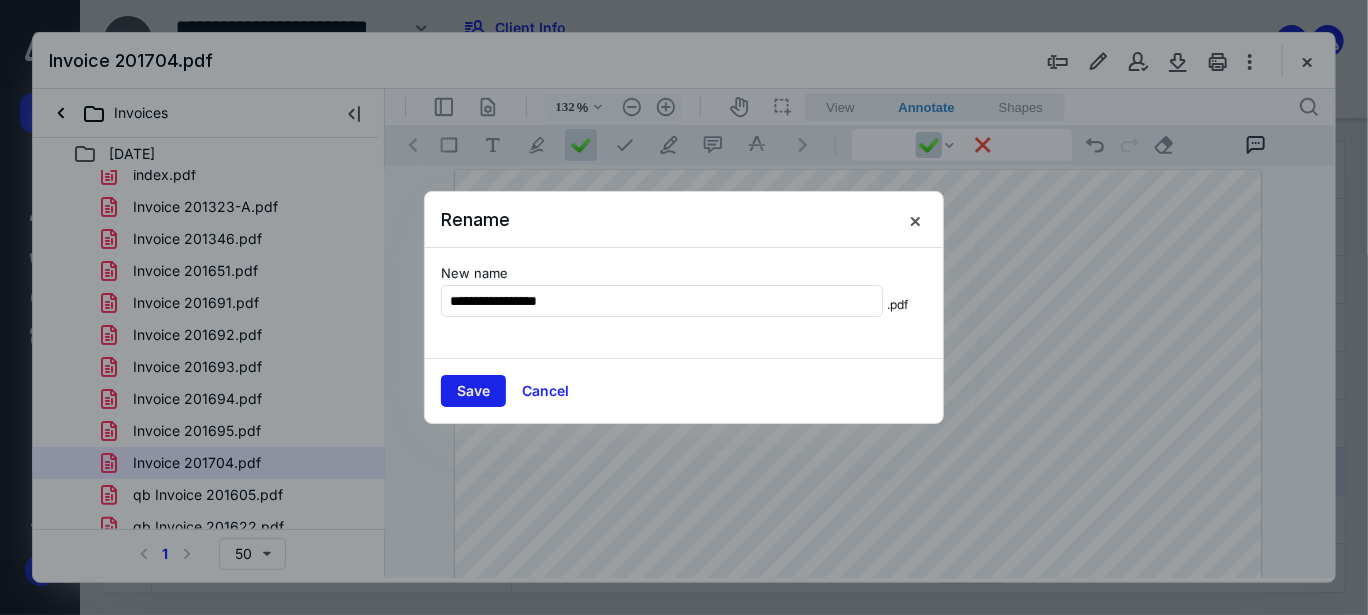 type on "**********" 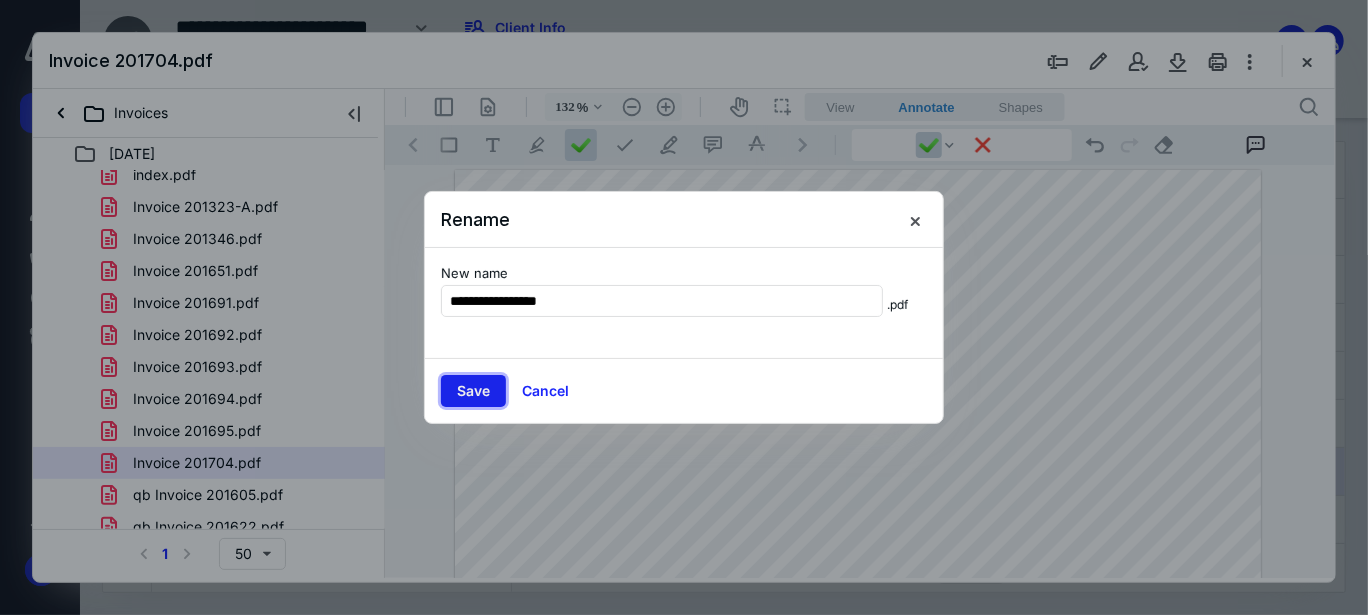 drag, startPoint x: 473, startPoint y: 388, endPoint x: 486, endPoint y: 382, distance: 14.3178215 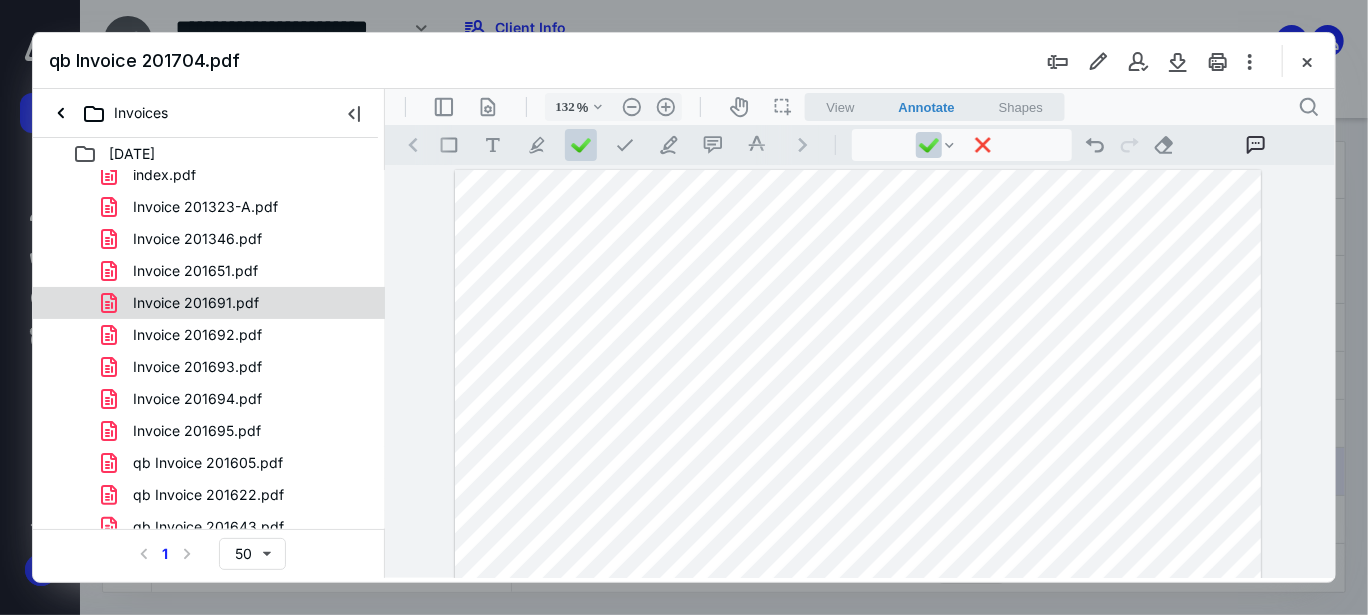 click on "Invoice 201691.pdf" at bounding box center (196, 303) 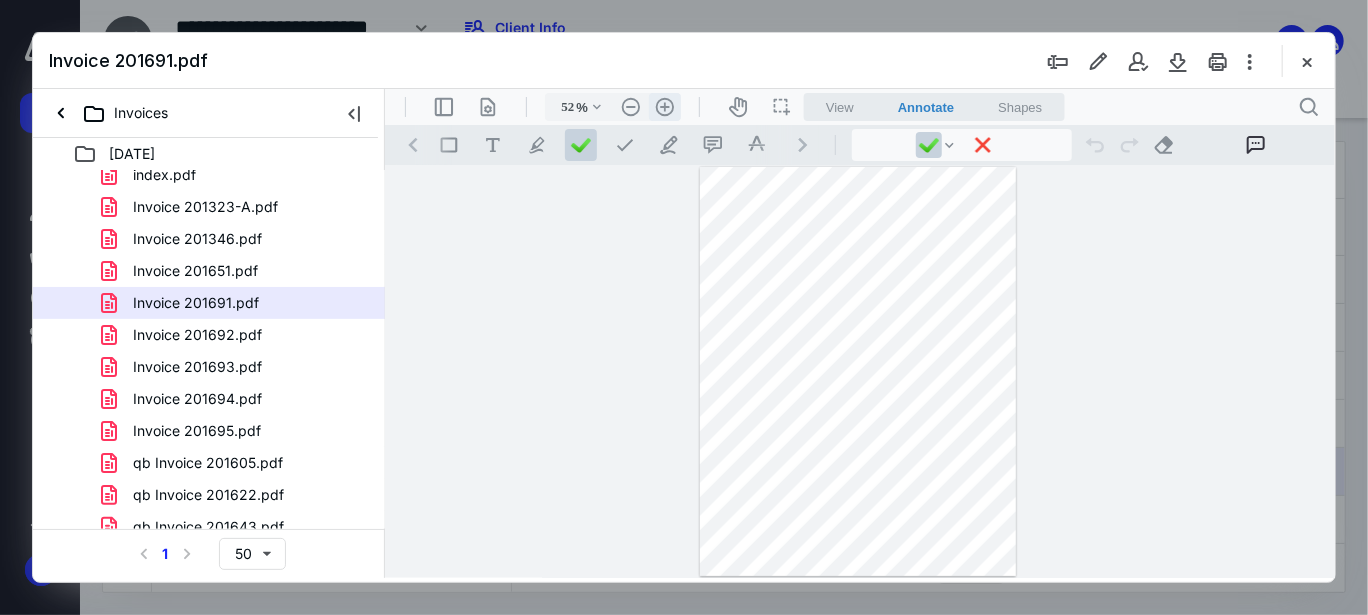 click on ".cls-1{fill:#abb0c4;} icon - header - zoom - in - line" at bounding box center (664, 106) 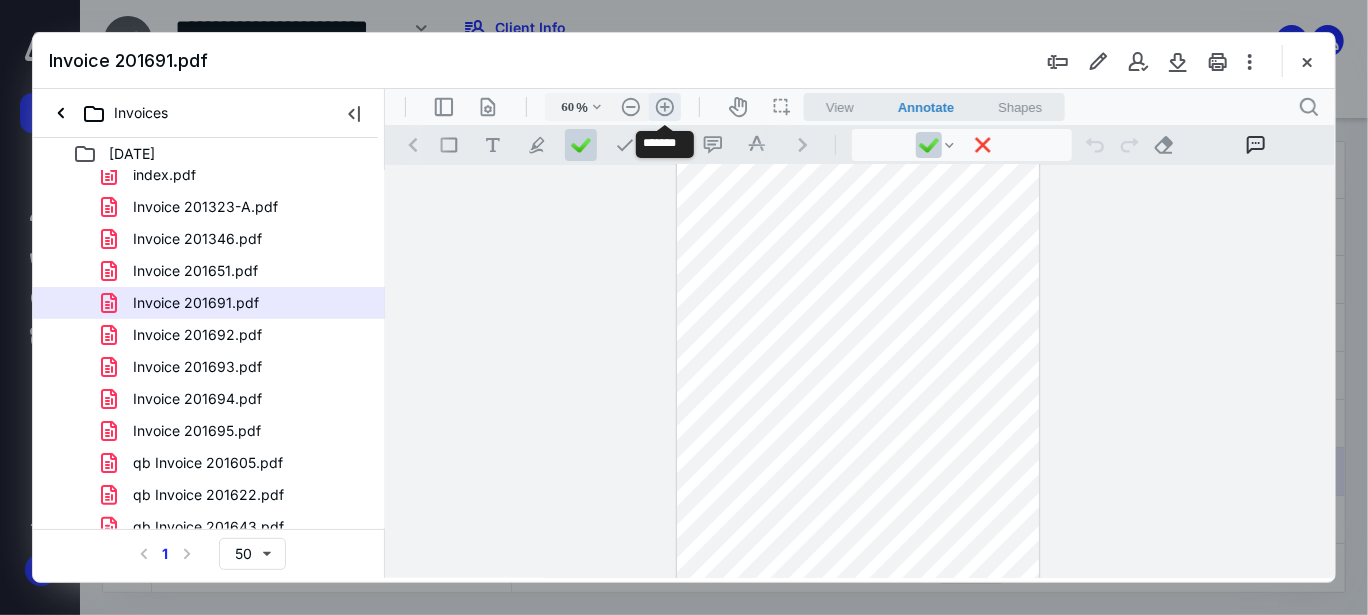 click on ".cls-1{fill:#abb0c4;} icon - header - zoom - in - line" at bounding box center (664, 106) 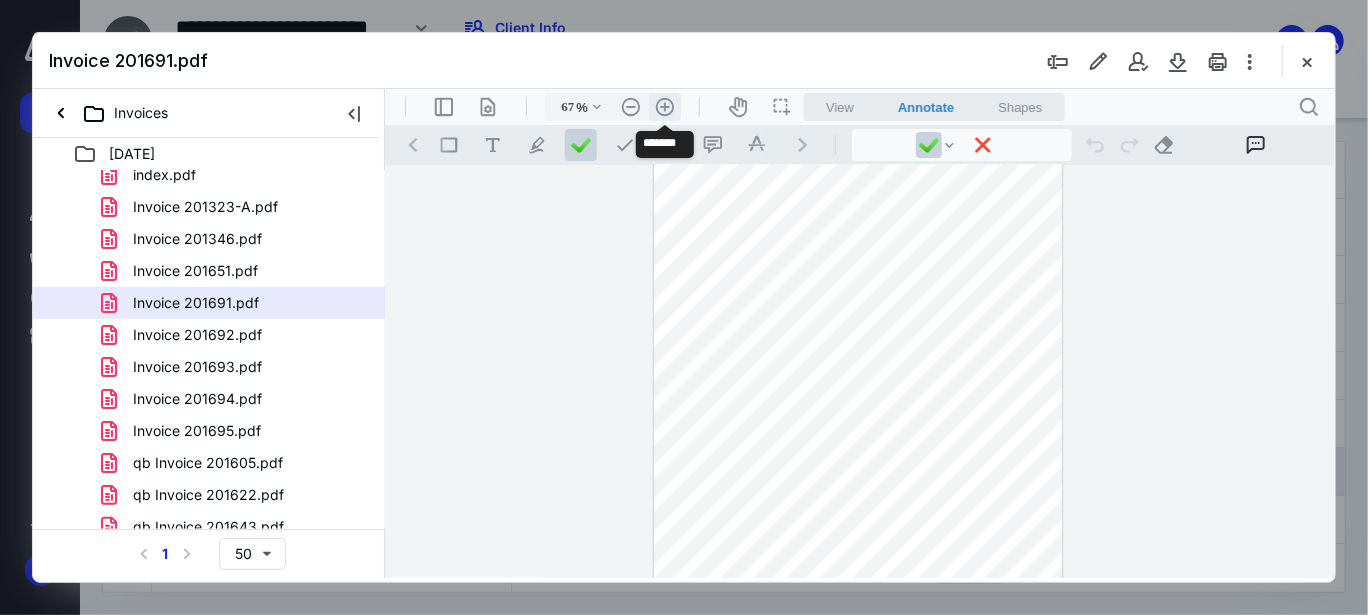 click on ".cls-1{fill:#abb0c4;} icon - header - zoom - in - line" at bounding box center (664, 106) 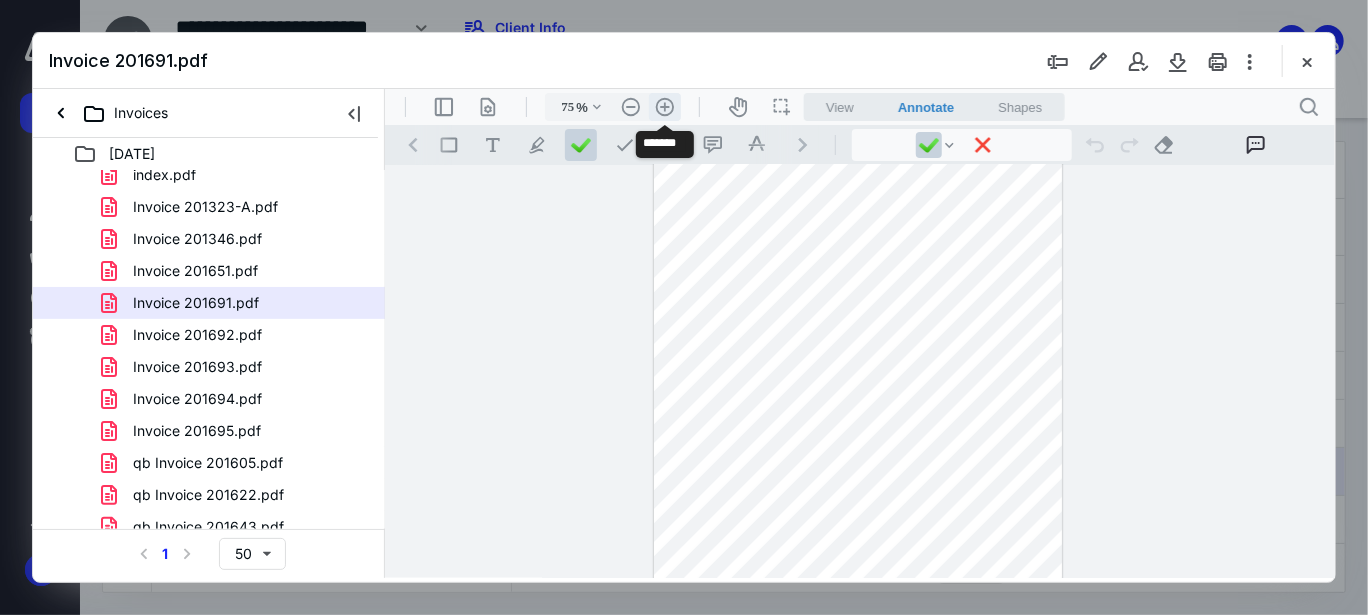 click on ".cls-1{fill:#abb0c4;} icon - header - zoom - in - line" at bounding box center (664, 106) 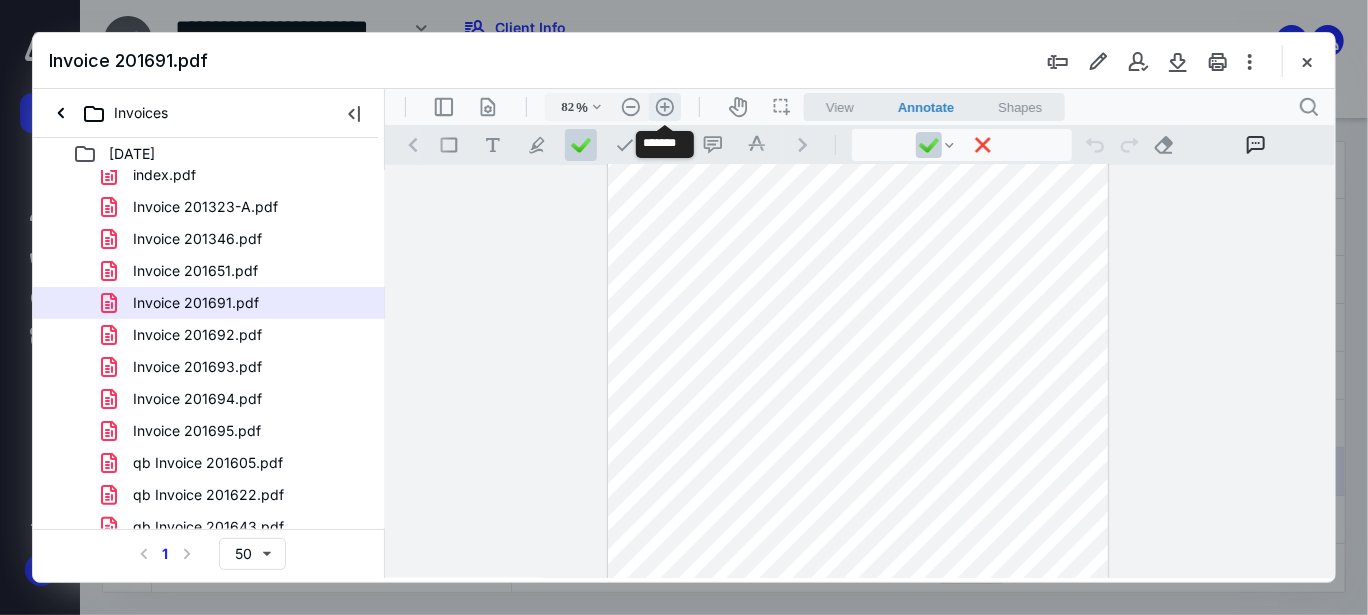 click on ".cls-1{fill:#abb0c4;} icon - header - zoom - in - line" at bounding box center (664, 106) 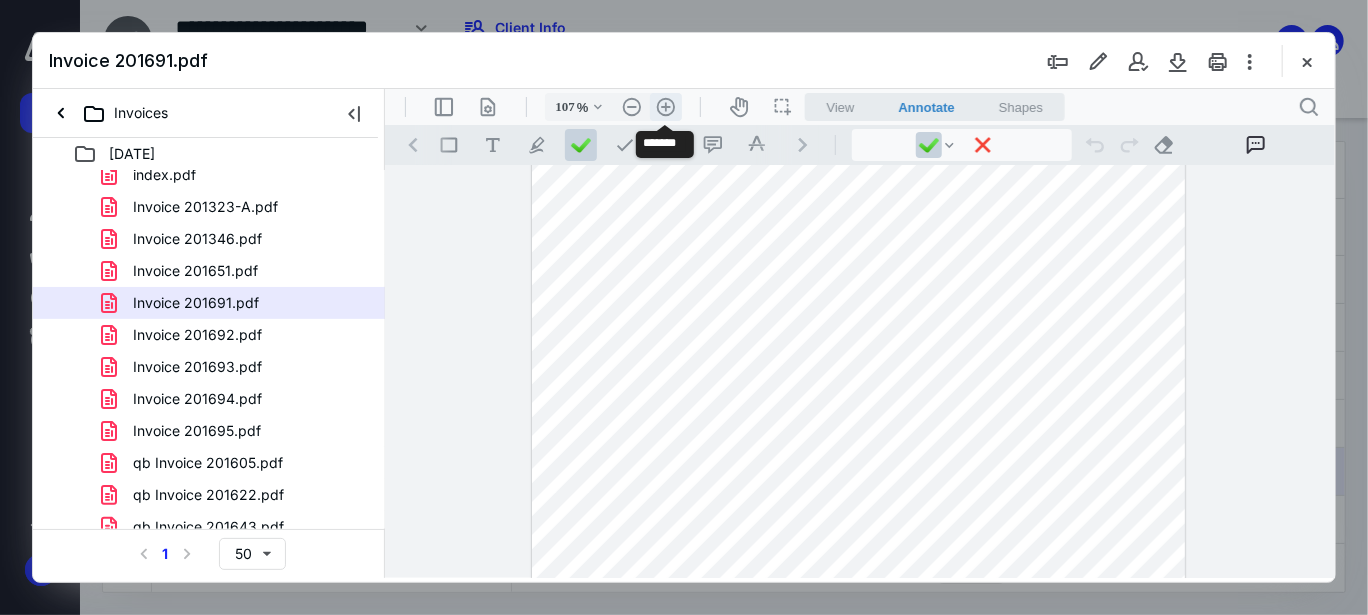 click on ".cls-1{fill:#abb0c4;} icon - header - zoom - in - line" at bounding box center [665, 106] 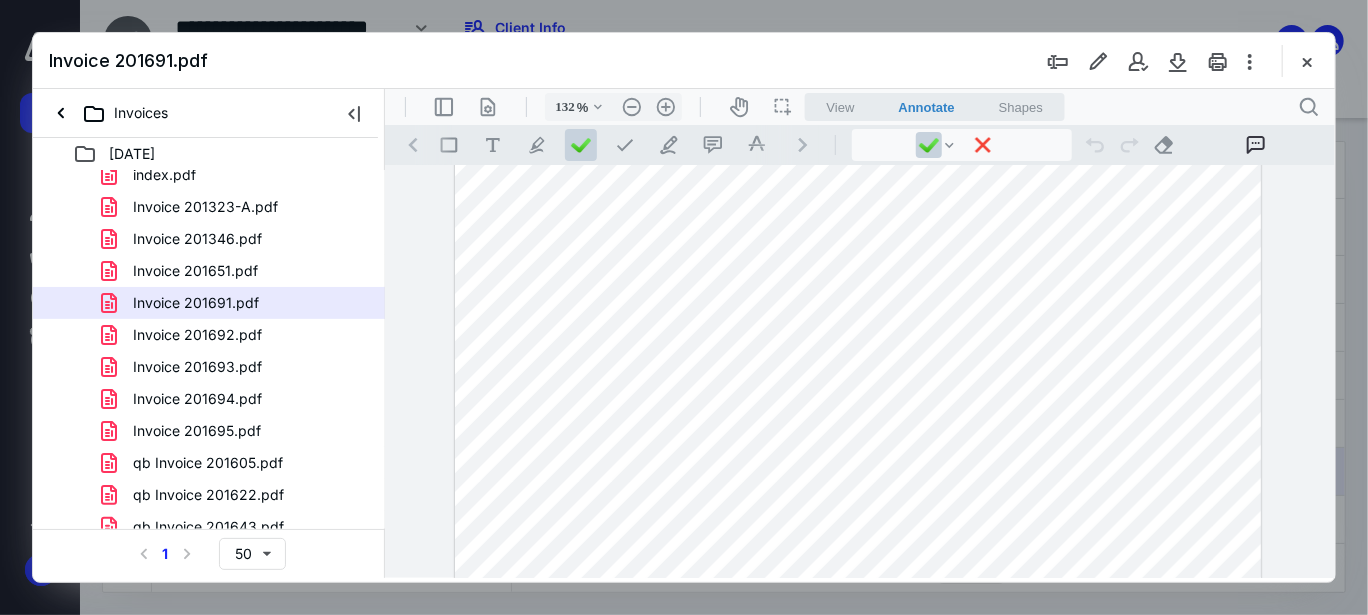 scroll, scrollTop: 0, scrollLeft: 0, axis: both 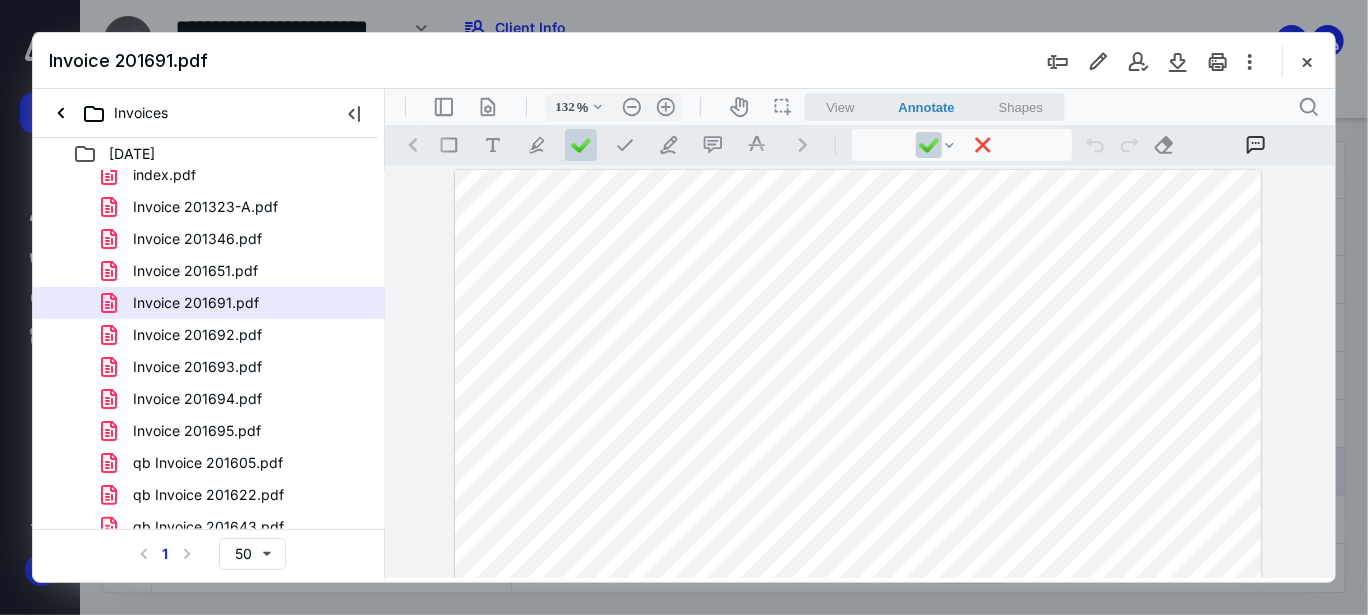 drag, startPoint x: 811, startPoint y: 249, endPoint x: 968, endPoint y: 171, distance: 175.3083 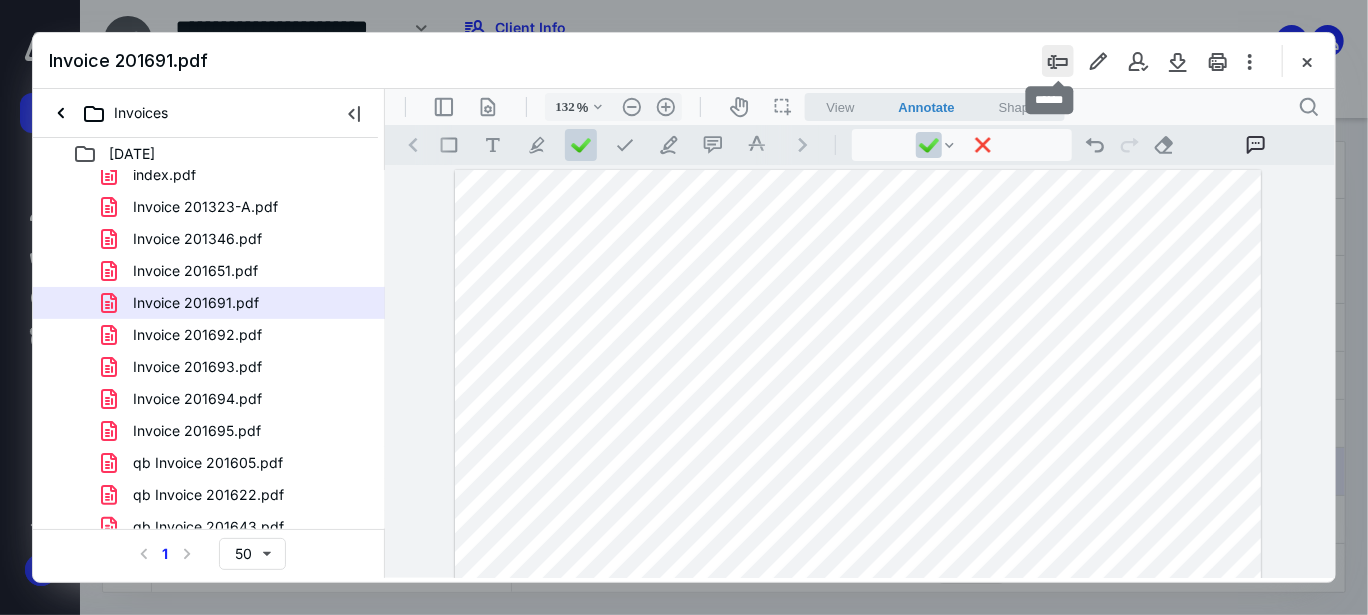 click at bounding box center (1058, 61) 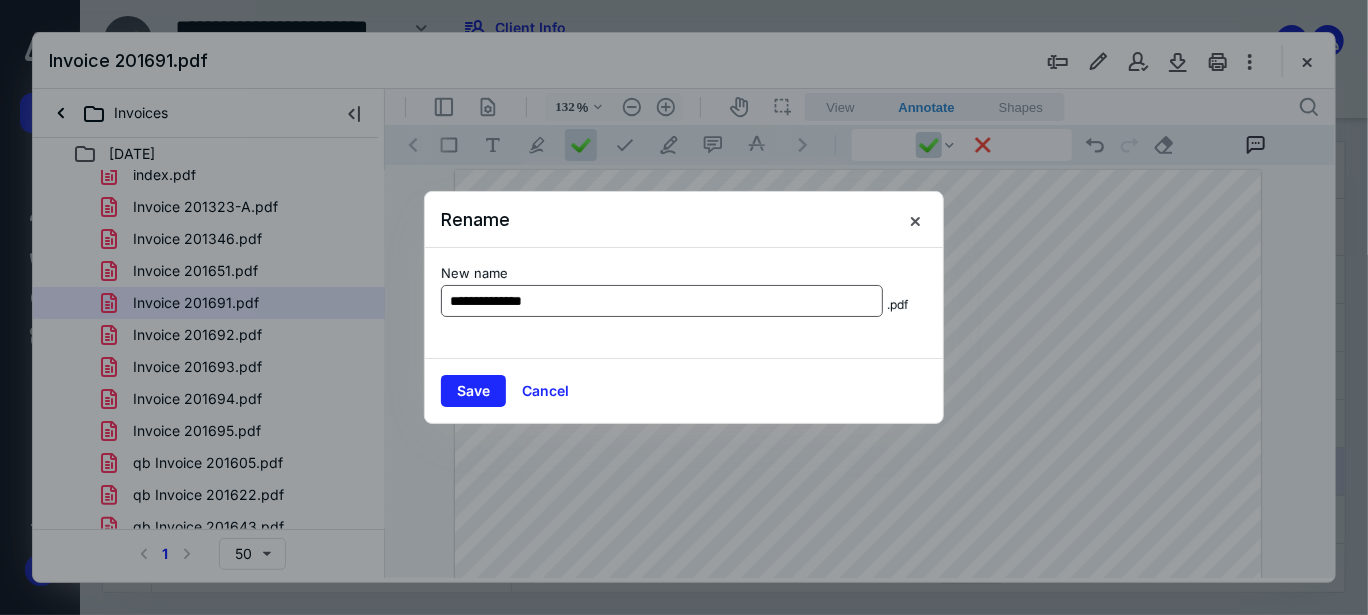 click on "**********" at bounding box center [662, 301] 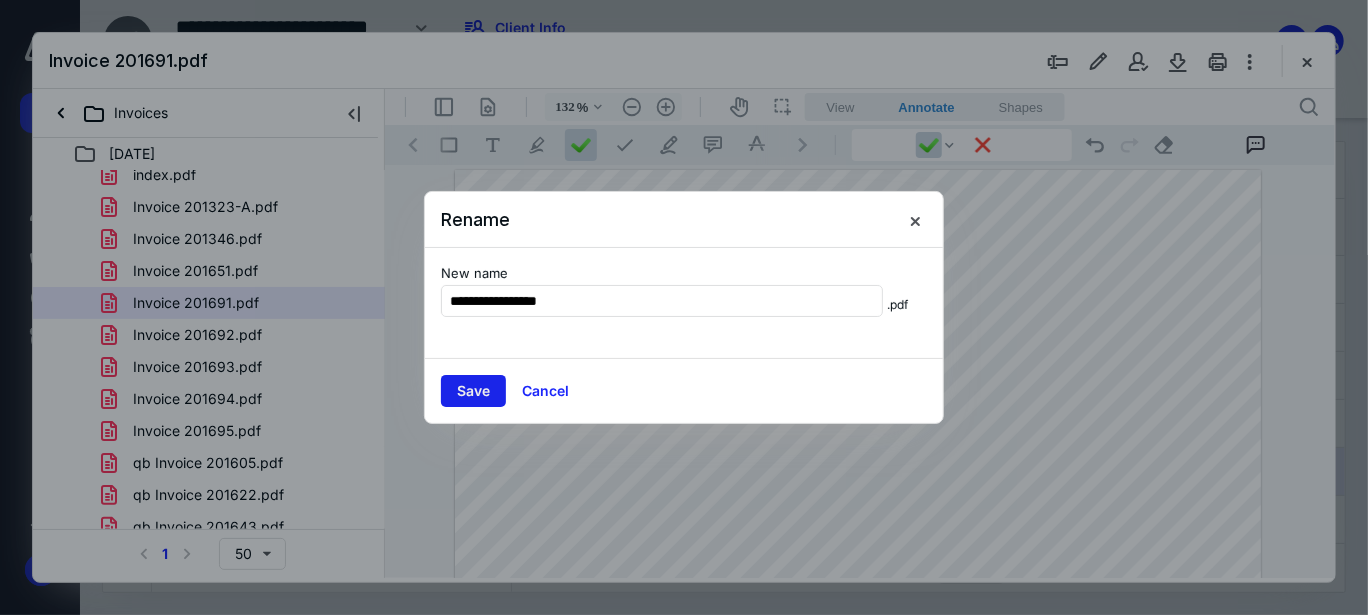 type on "**********" 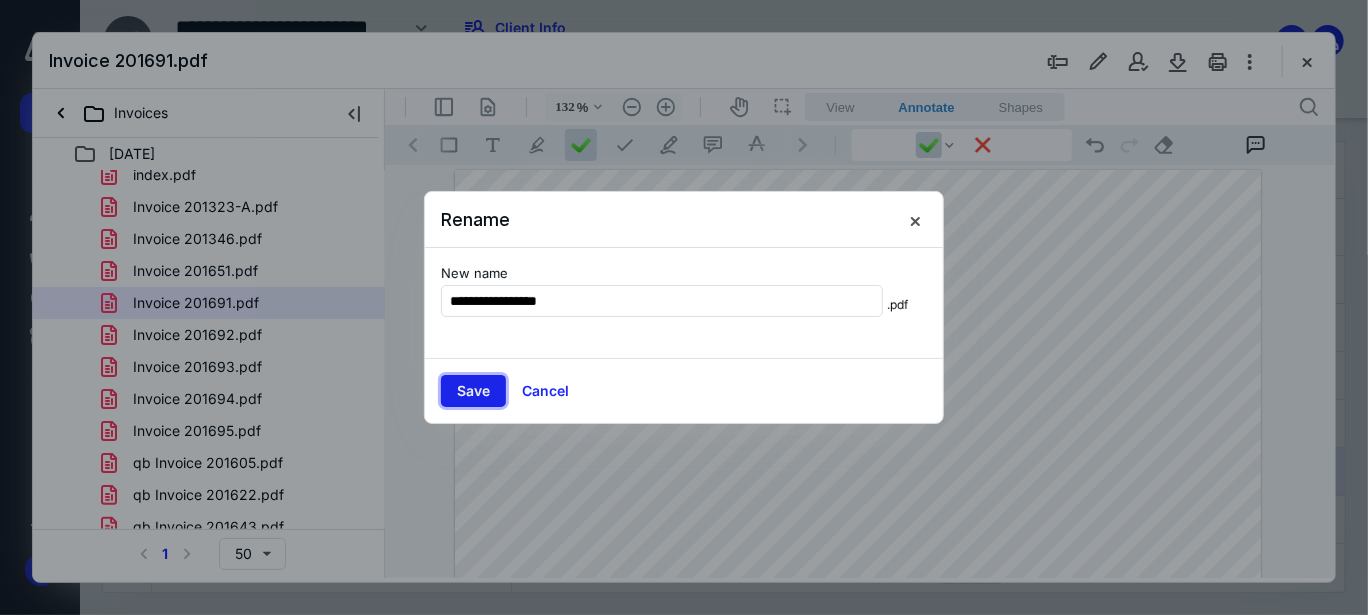 click on "Save" at bounding box center [473, 391] 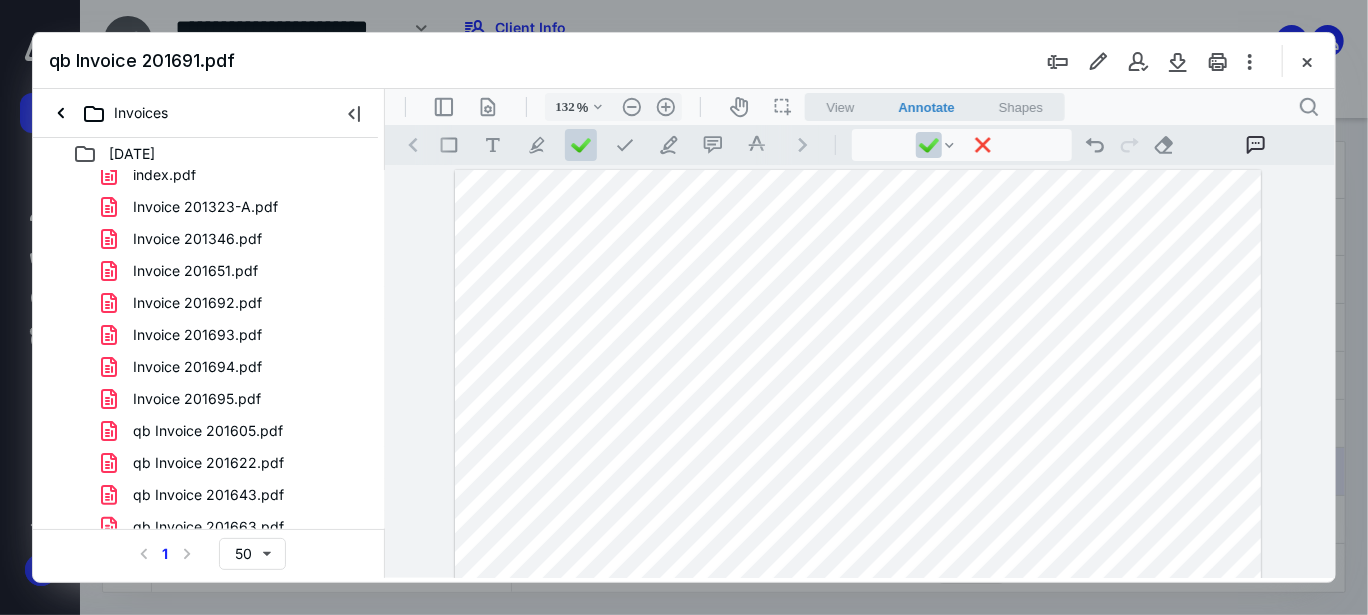 click on "Invoice 201692.pdf" at bounding box center [197, 303] 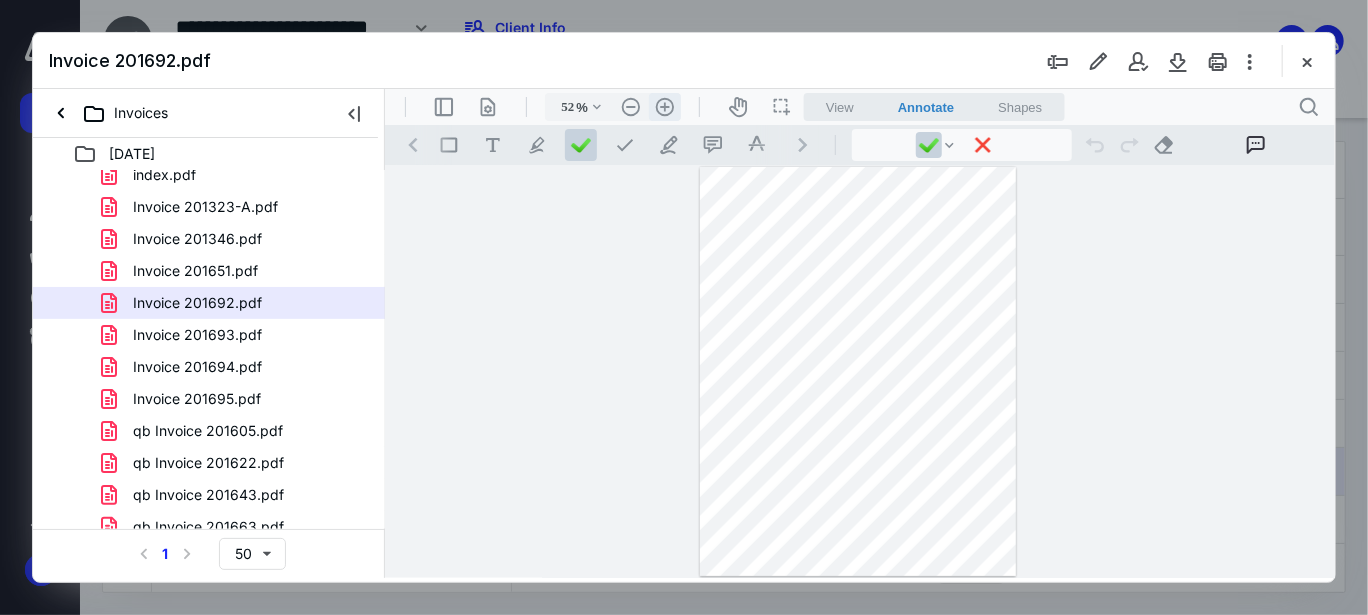 click on ".cls-1{fill:#abb0c4;} icon - header - zoom - in - line" at bounding box center [664, 106] 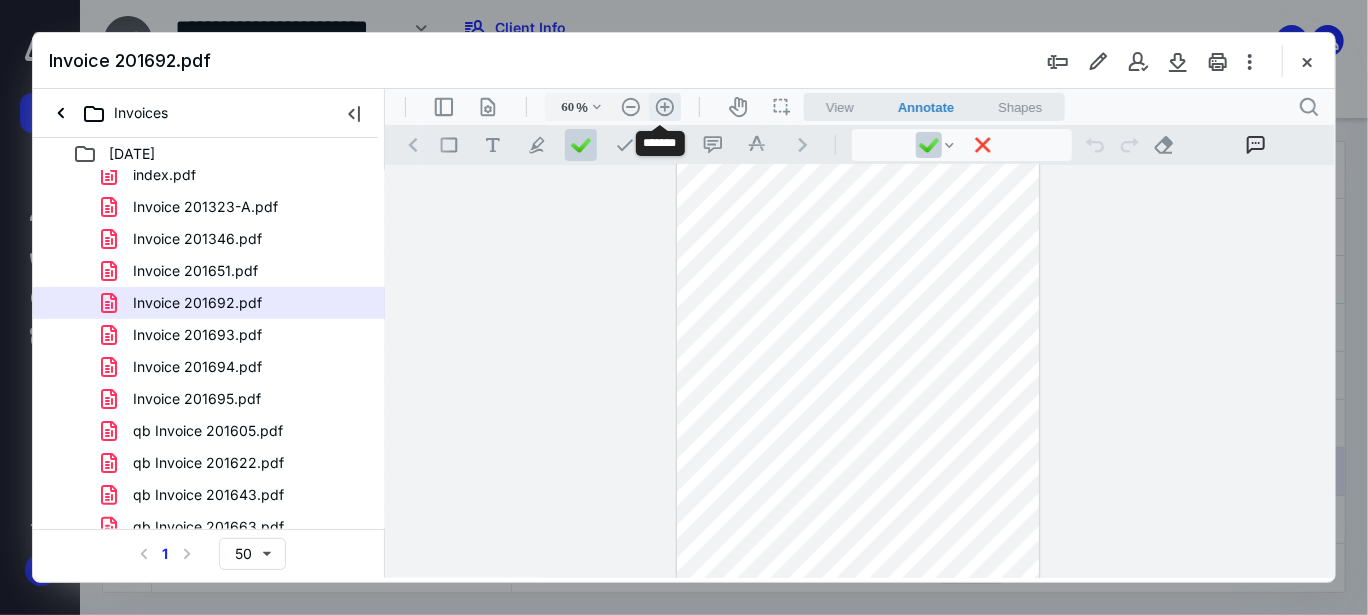click on ".cls-1{fill:#abb0c4;} icon - header - zoom - in - line" at bounding box center (664, 106) 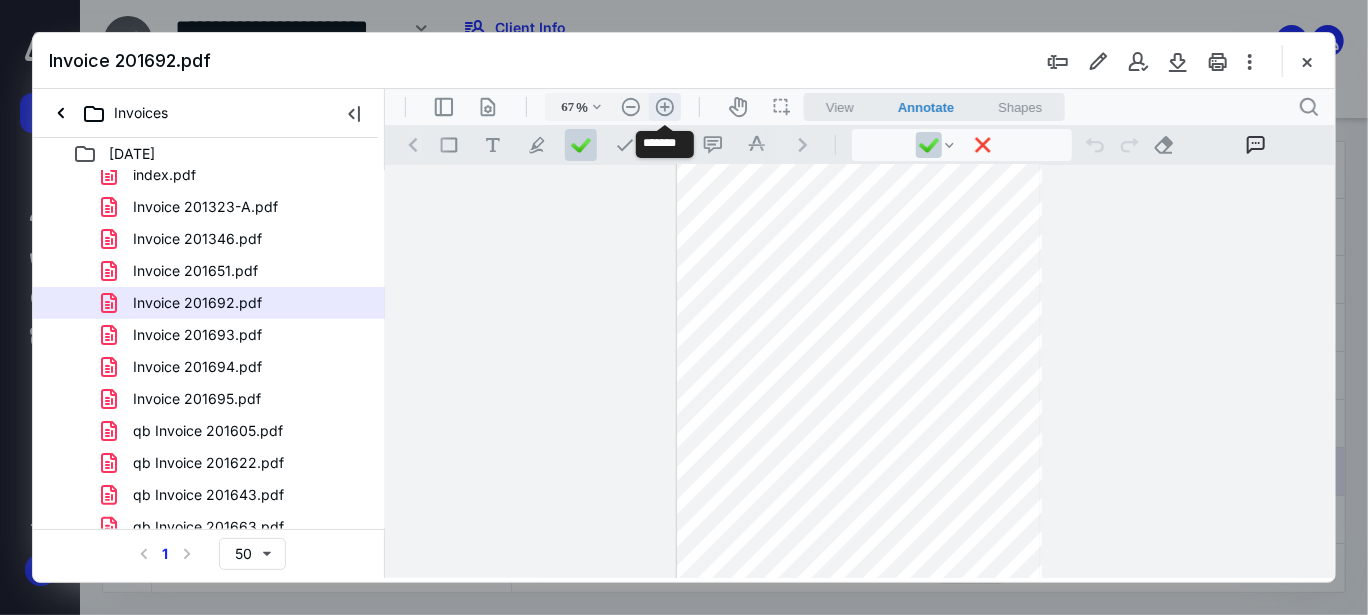 click on ".cls-1{fill:#abb0c4;} icon - header - zoom - in - line" at bounding box center [664, 106] 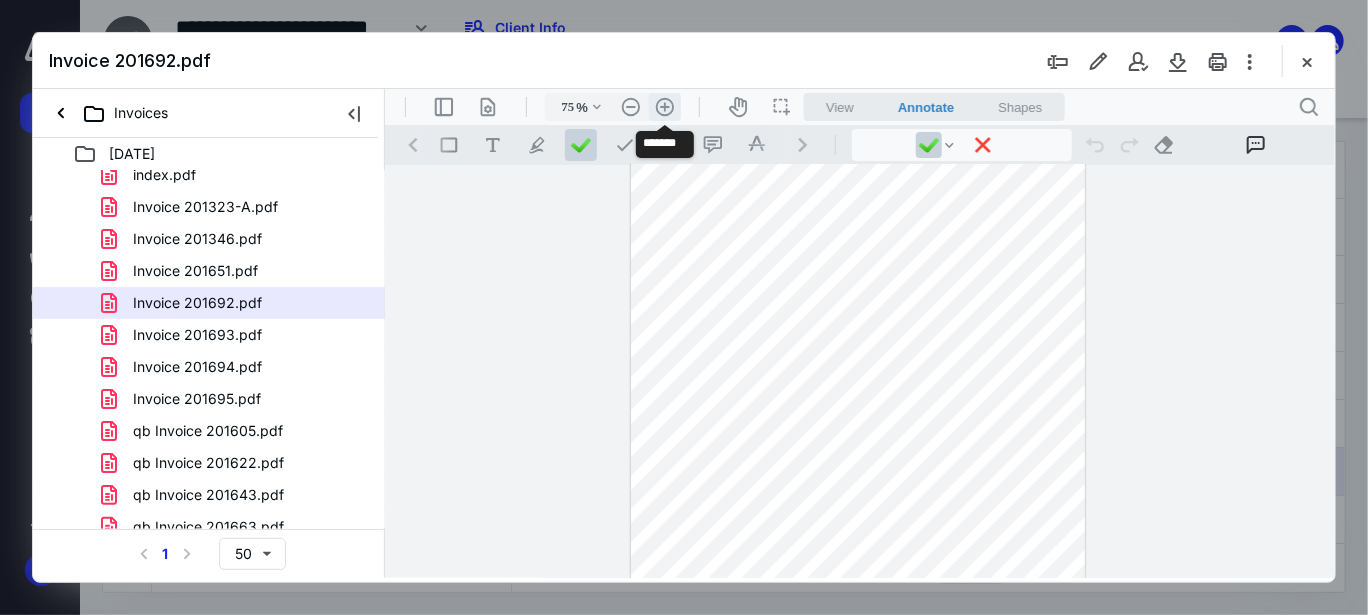click on ".cls-1{fill:#abb0c4;} icon - header - zoom - in - line" at bounding box center [664, 106] 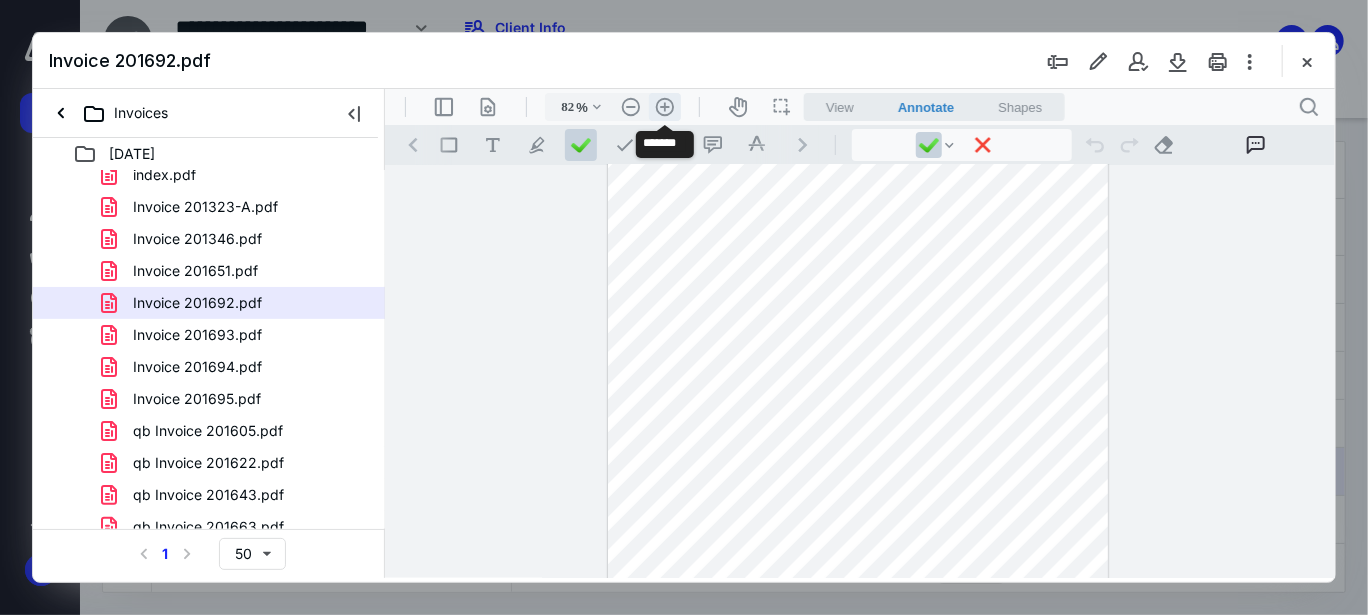 click on ".cls-1{fill:#abb0c4;} icon - header - zoom - in - line" at bounding box center (664, 106) 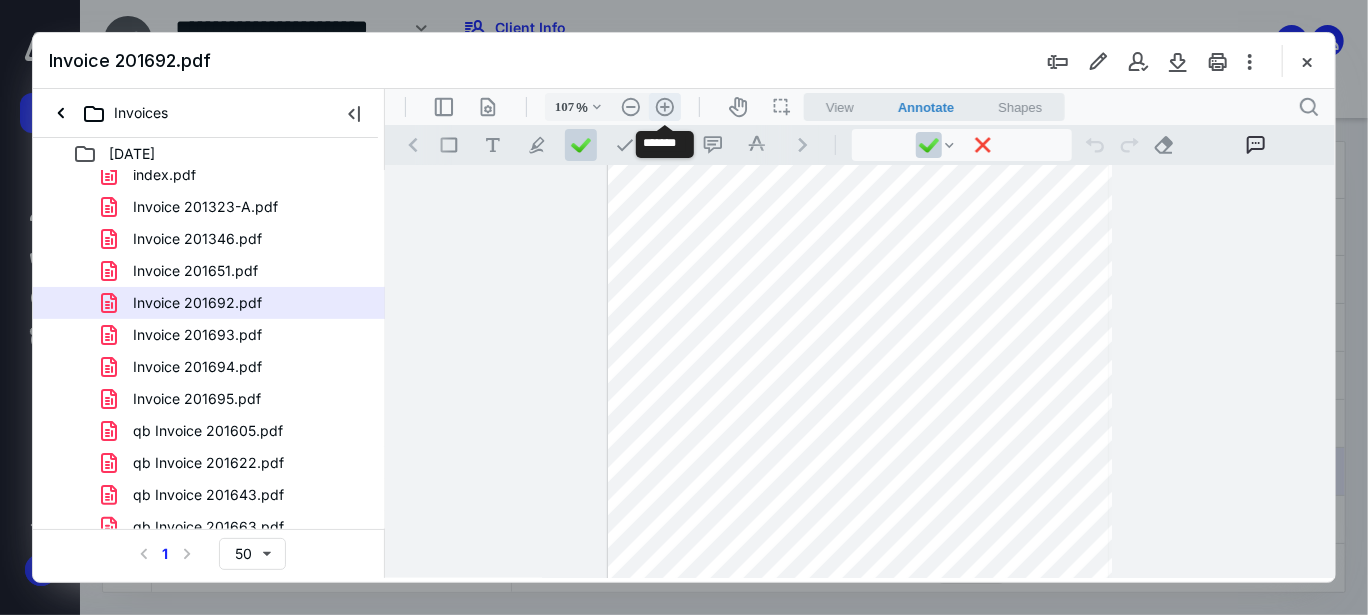 click on ".cls-1{fill:#abb0c4;} icon - header - zoom - in - line" at bounding box center [664, 106] 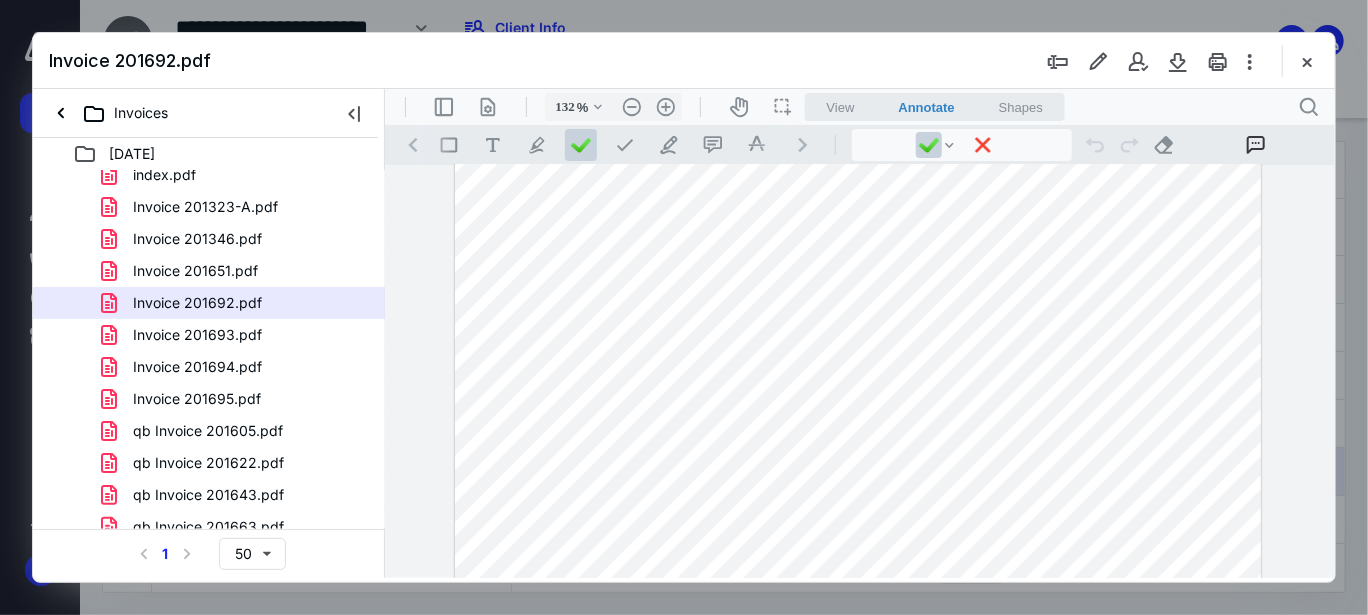 scroll, scrollTop: 0, scrollLeft: 0, axis: both 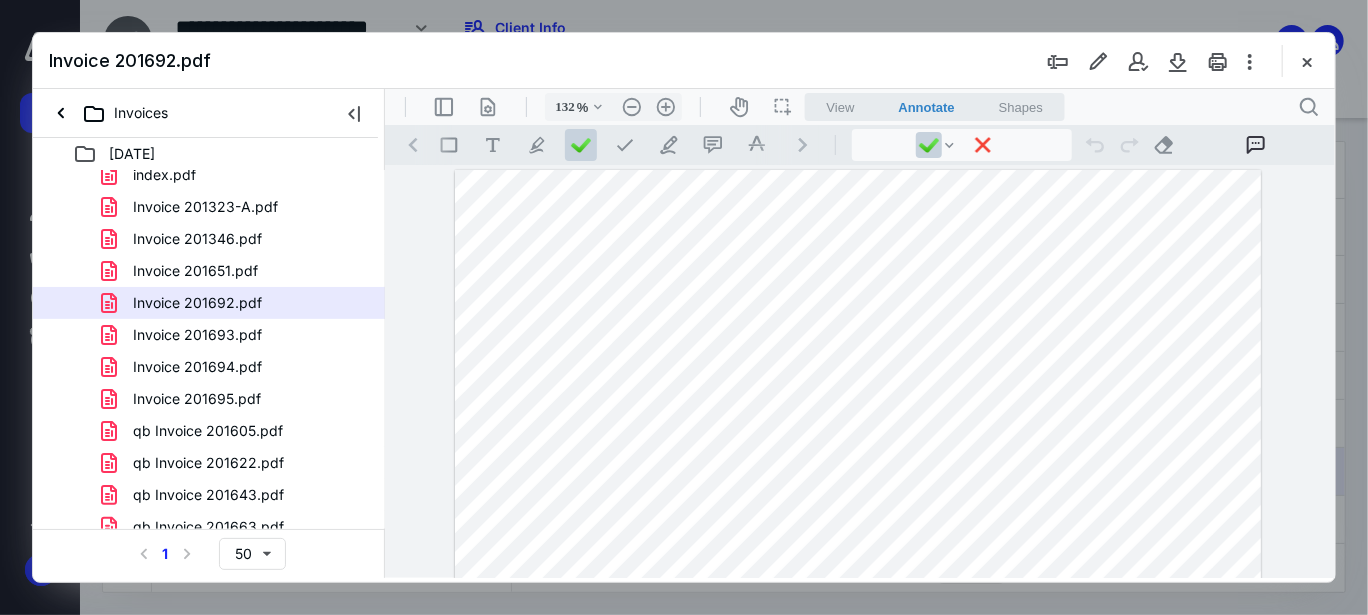 drag, startPoint x: 893, startPoint y: 214, endPoint x: 970, endPoint y: 110, distance: 129.40247 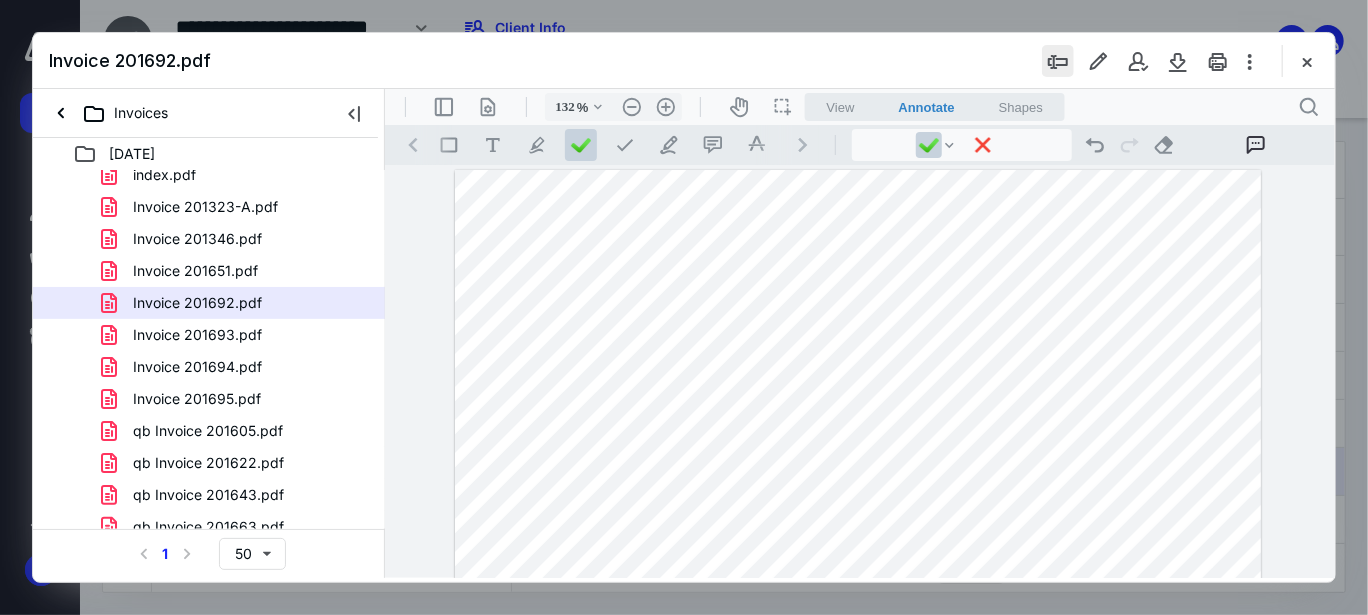 click at bounding box center (1058, 61) 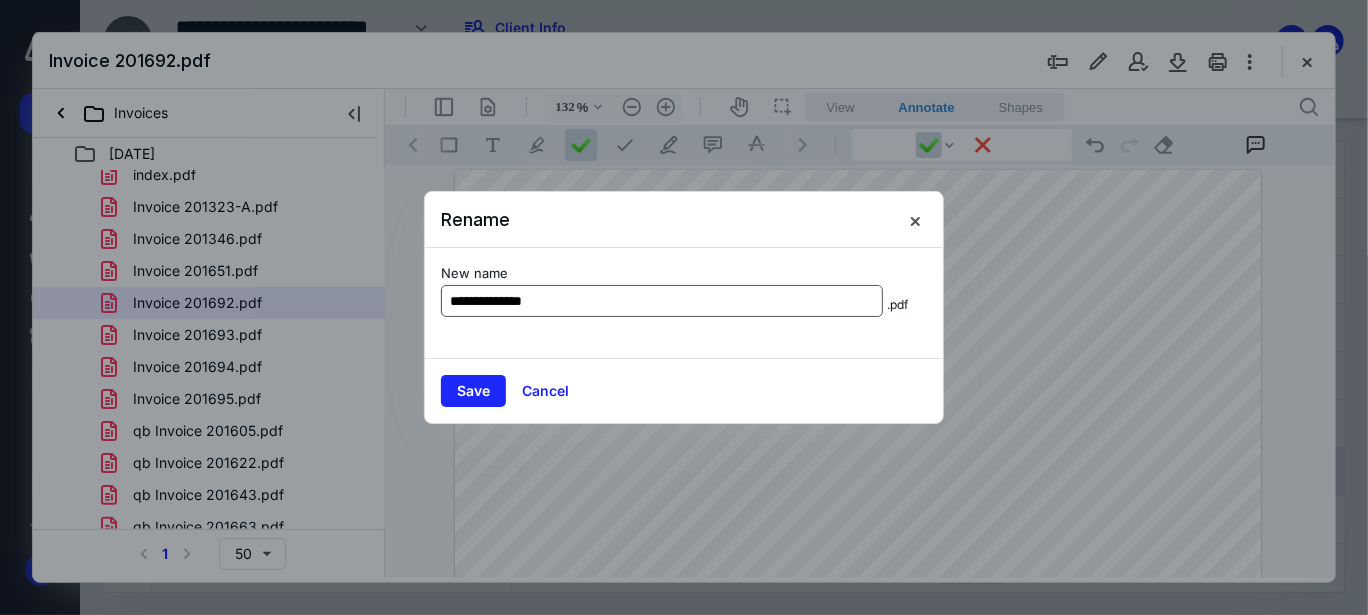 click on "**********" at bounding box center [662, 301] 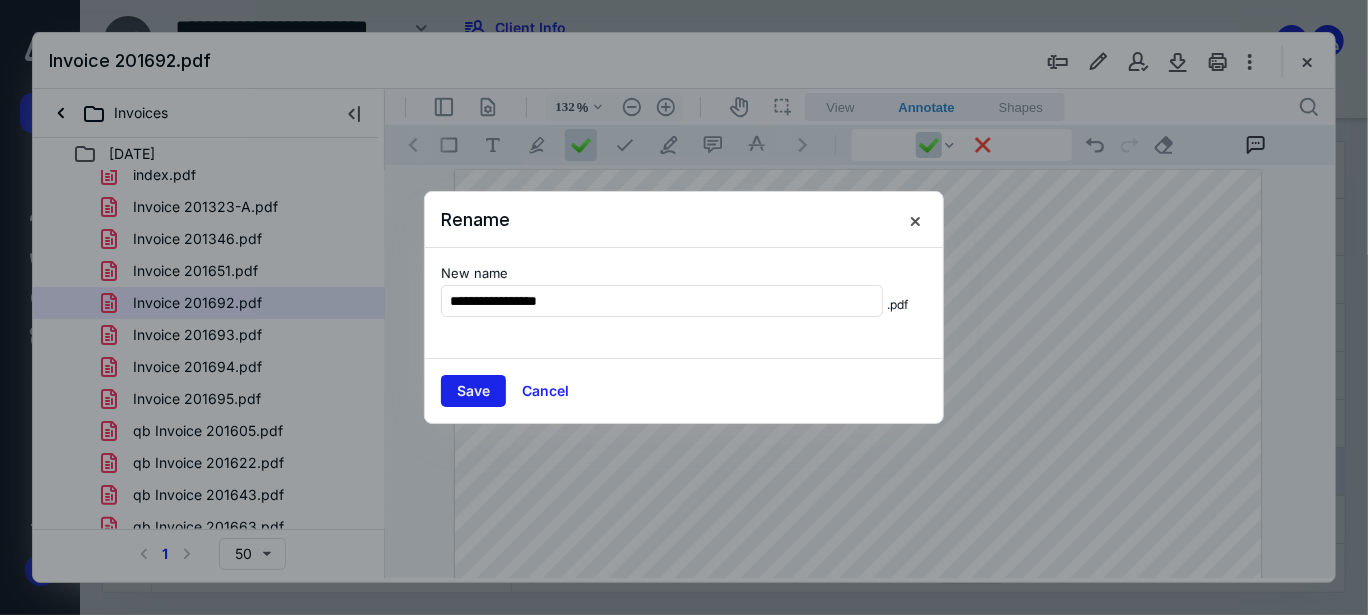 type on "**********" 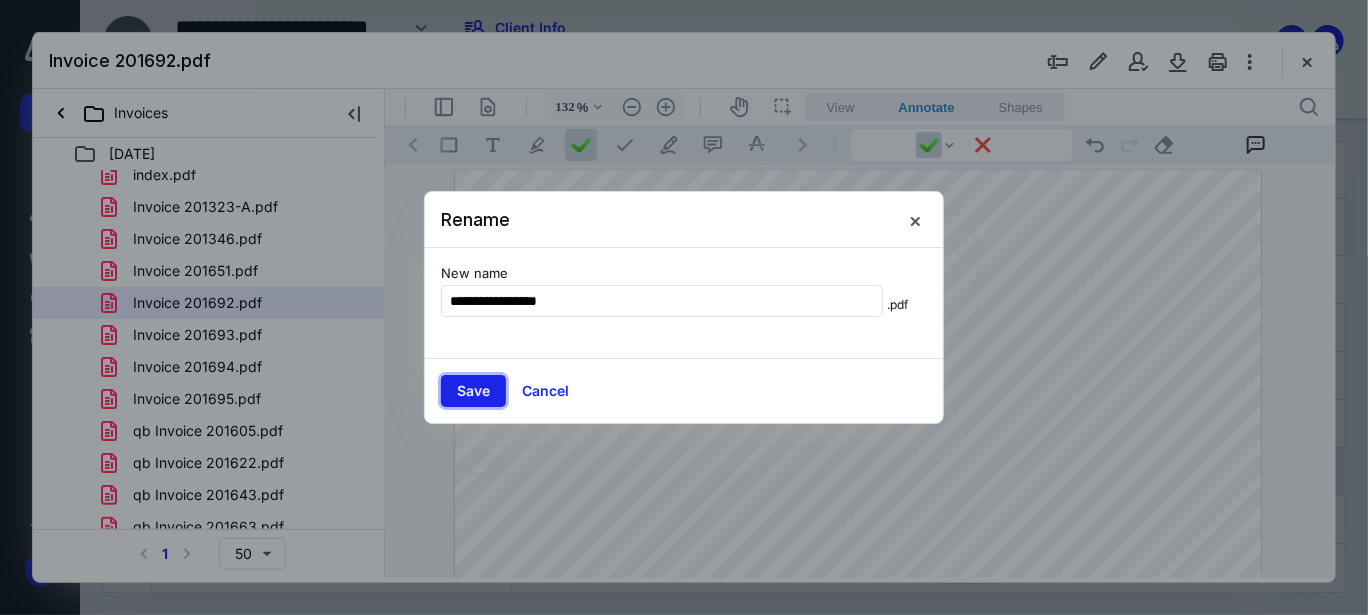 click on "Save" at bounding box center [473, 391] 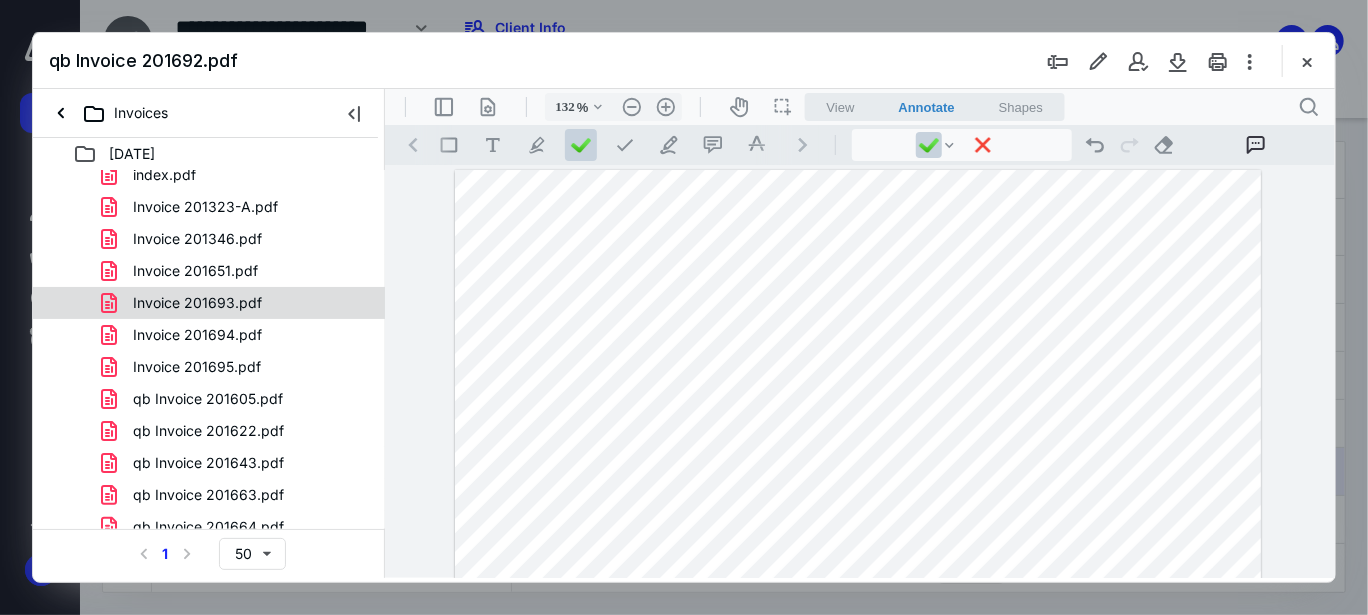 click on "Invoice 201693.pdf" at bounding box center [197, 303] 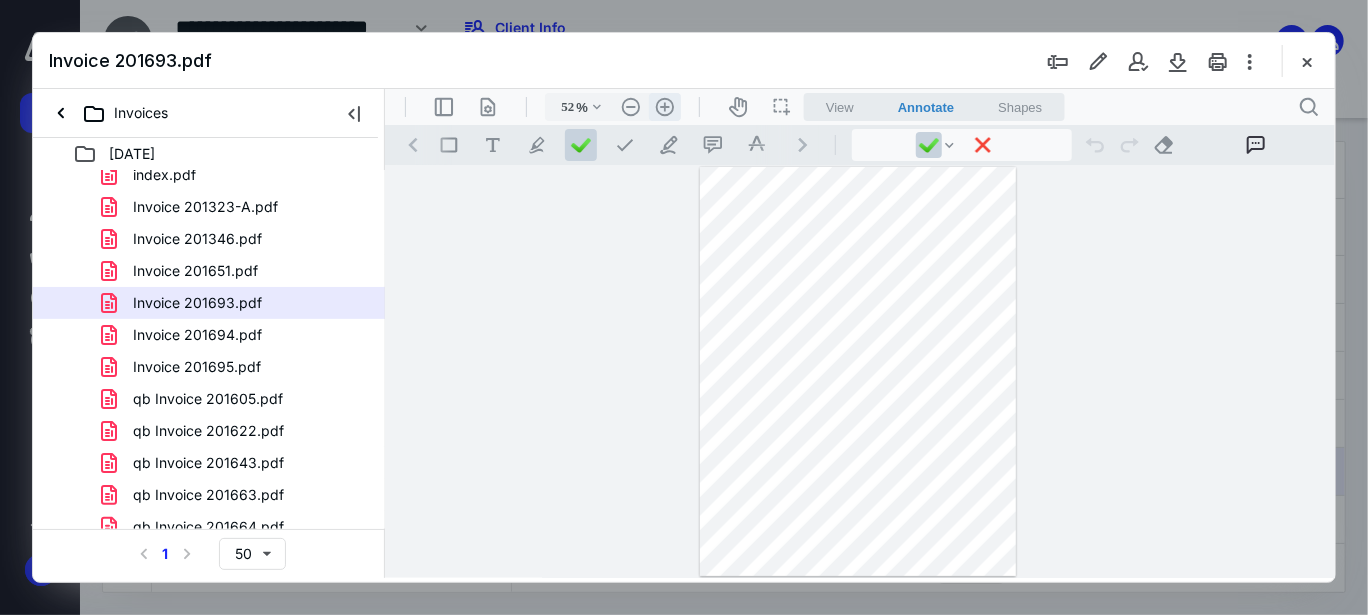 click on ".cls-1{fill:#abb0c4;} icon - header - zoom - in - line" at bounding box center [664, 106] 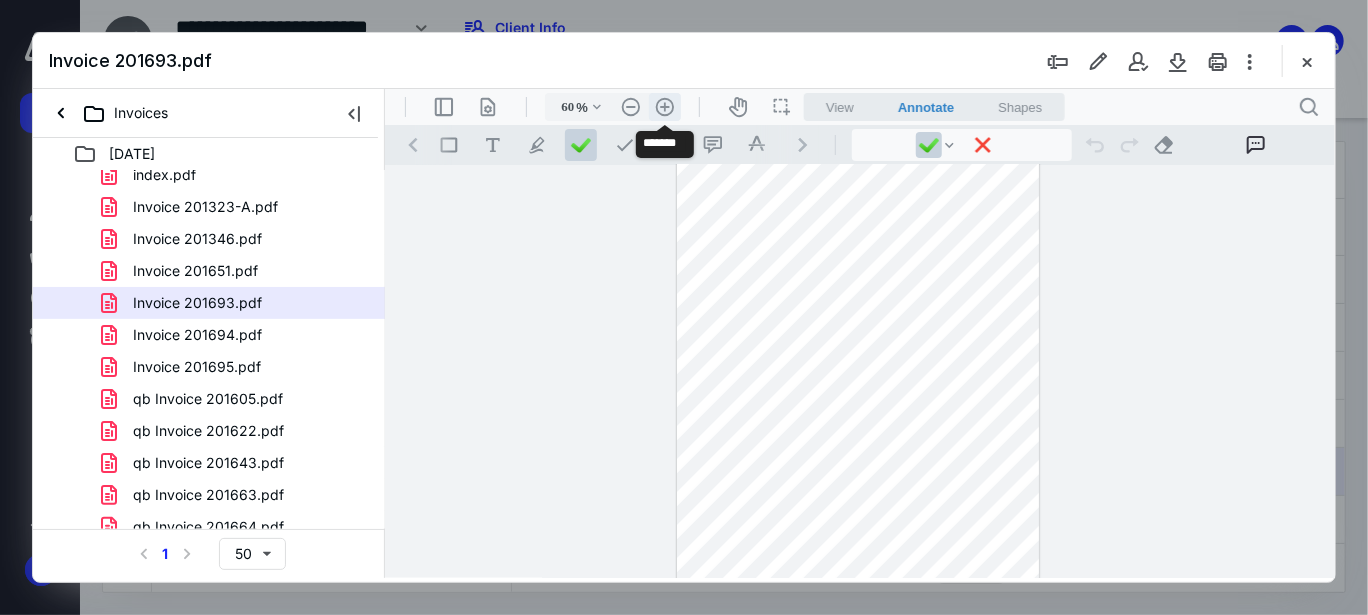 click on ".cls-1{fill:#abb0c4;} icon - header - zoom - in - line" at bounding box center [664, 106] 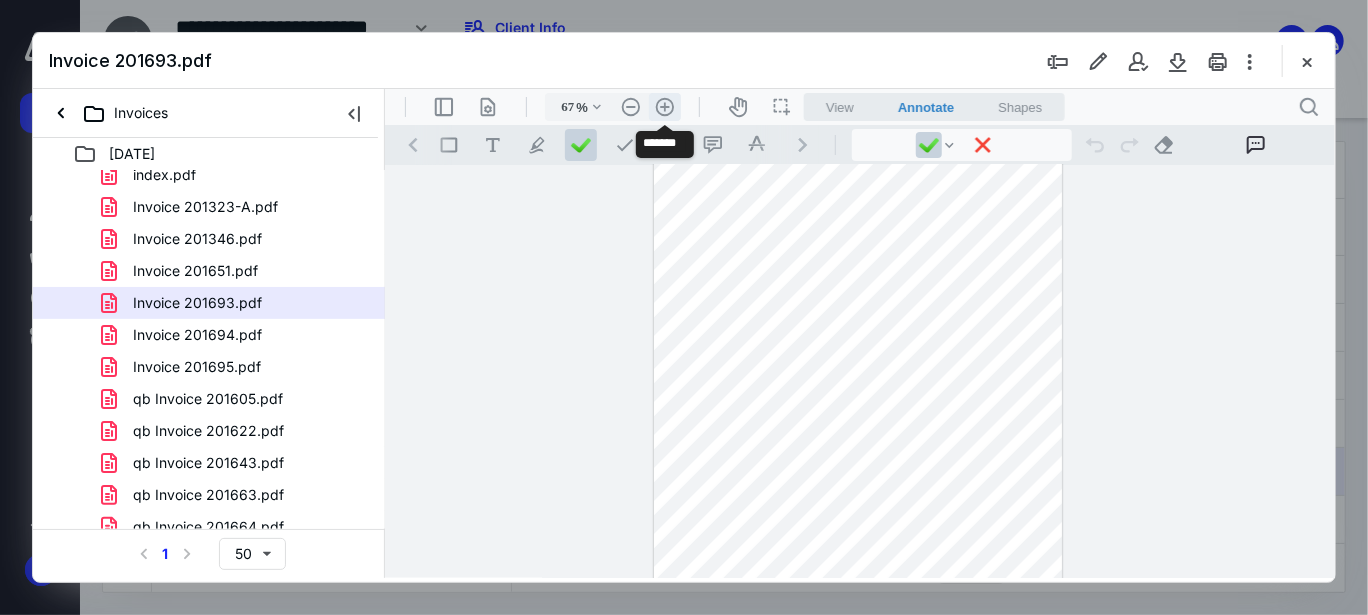 click on ".cls-1{fill:#abb0c4;} icon - header - zoom - in - line" at bounding box center (664, 106) 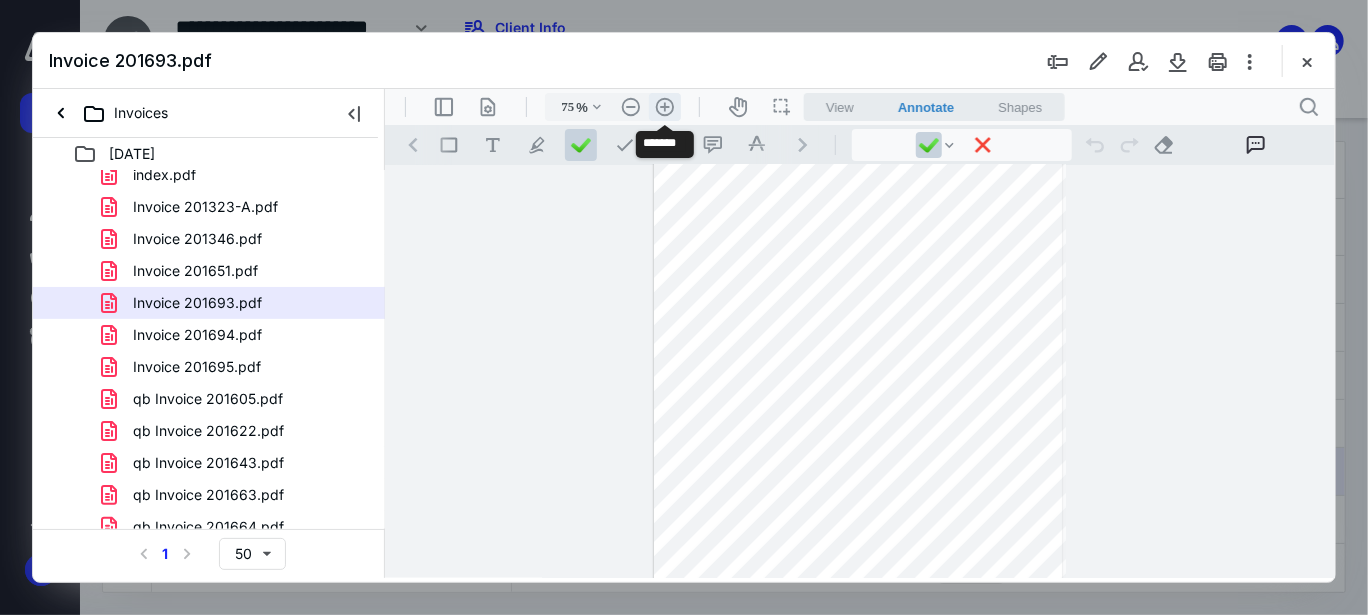 click on ".cls-1{fill:#abb0c4;} icon - header - zoom - in - line" at bounding box center [664, 106] 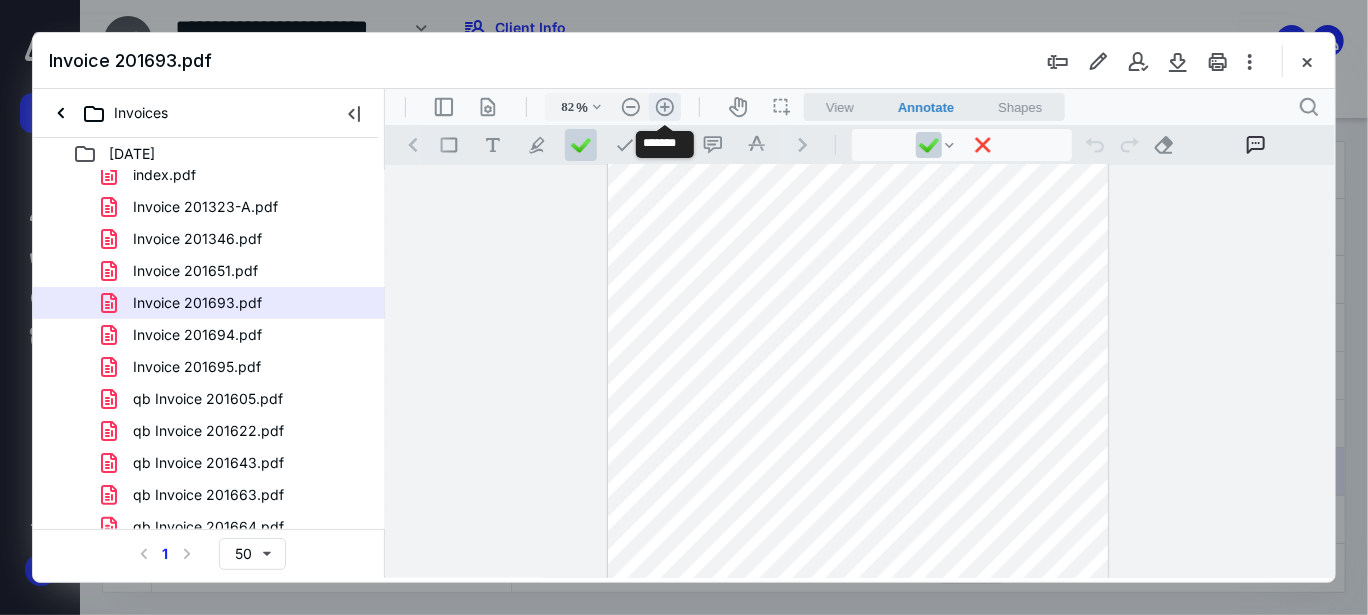 click on ".cls-1{fill:#abb0c4;} icon - header - zoom - in - line" at bounding box center (664, 106) 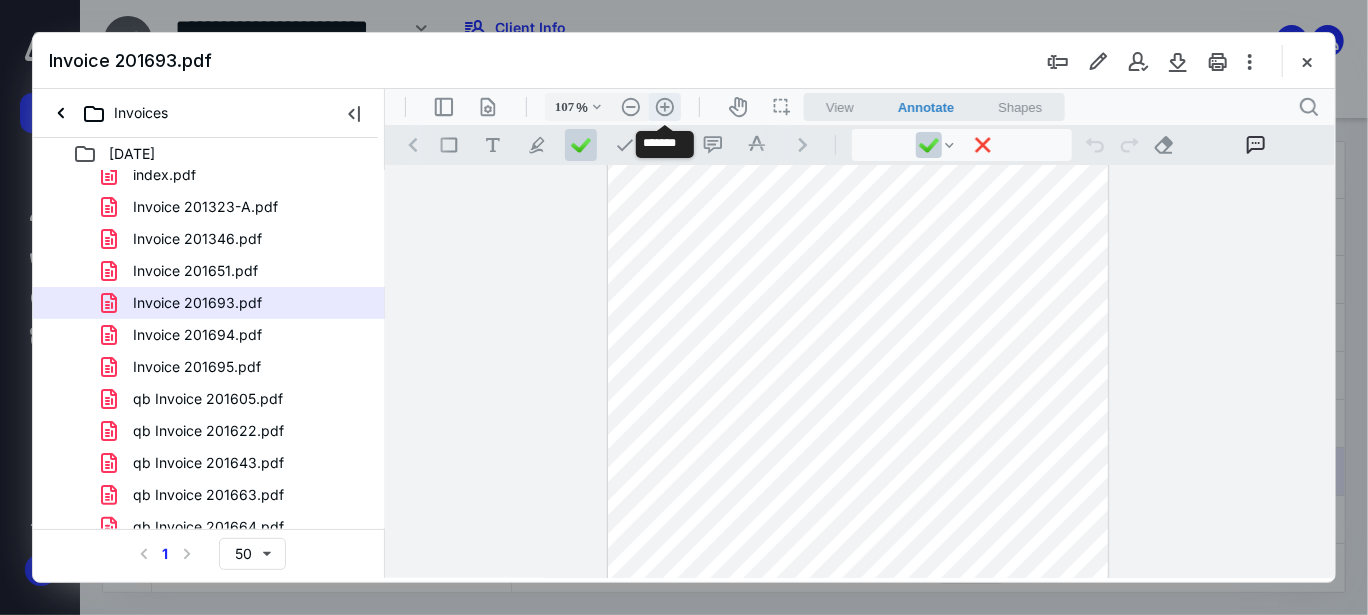 click on ".cls-1{fill:#abb0c4;} icon - header - zoom - in - line" at bounding box center [664, 106] 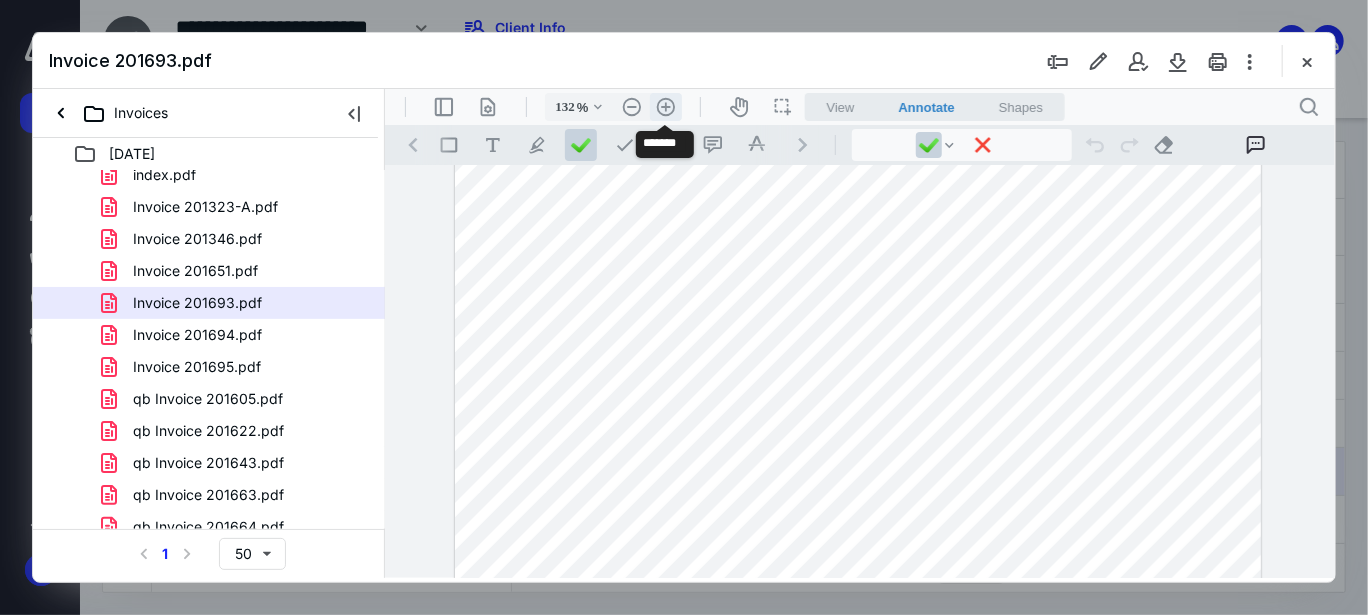 scroll, scrollTop: 263, scrollLeft: 0, axis: vertical 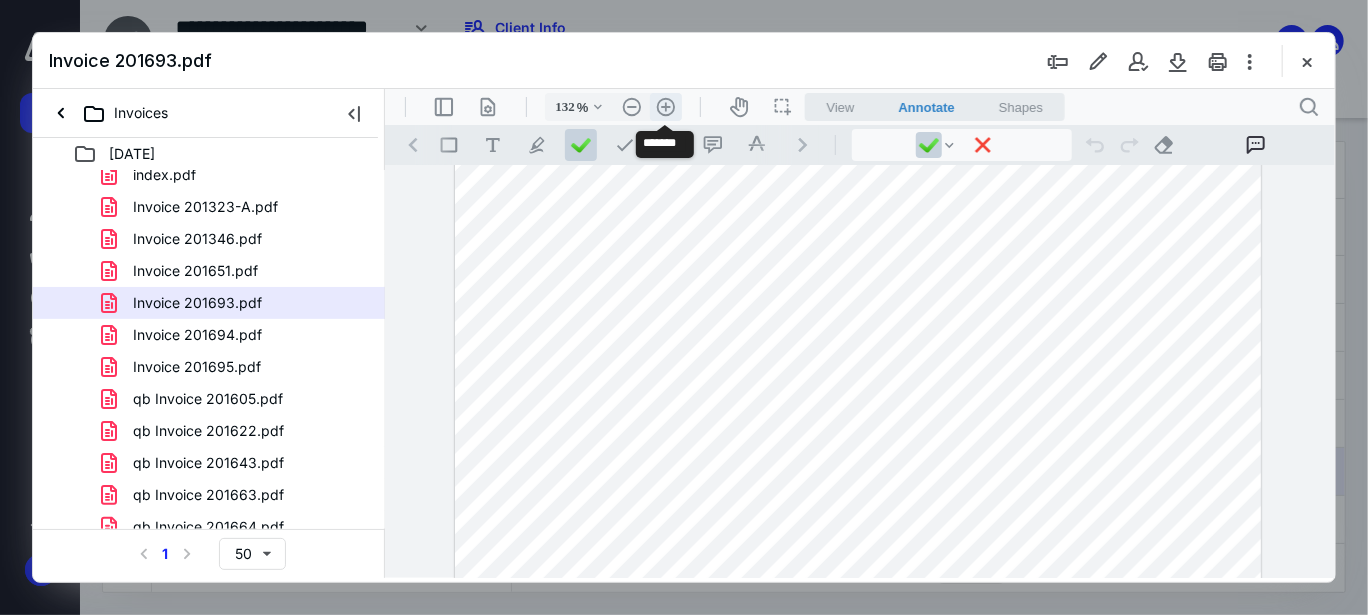 click on ".cls-1{fill:#abb0c4;} icon - header - zoom - in - line" at bounding box center (665, 106) 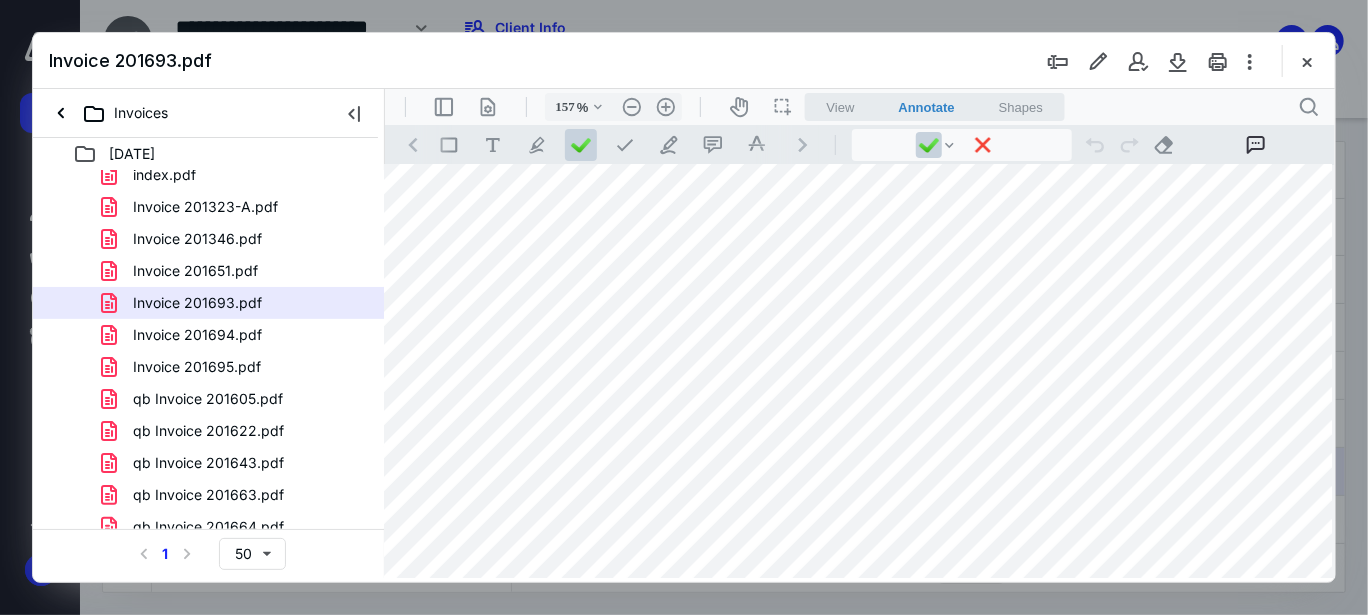 scroll, scrollTop: 0, scrollLeft: 16, axis: horizontal 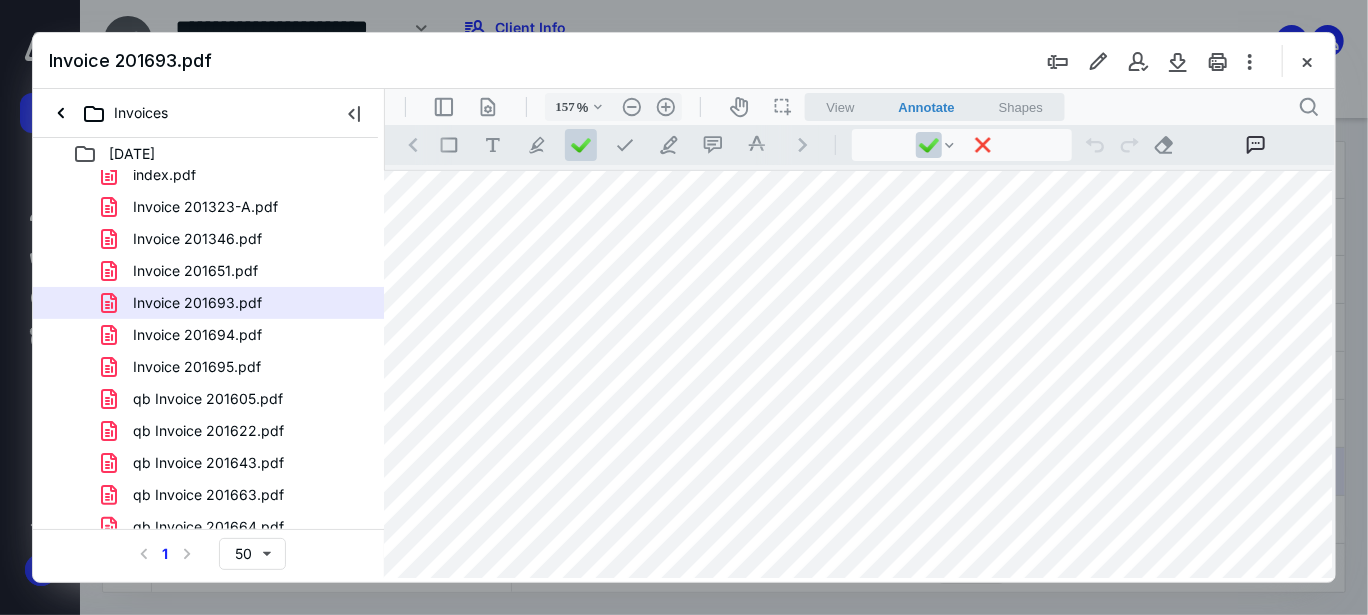 click at bounding box center [853, 790] 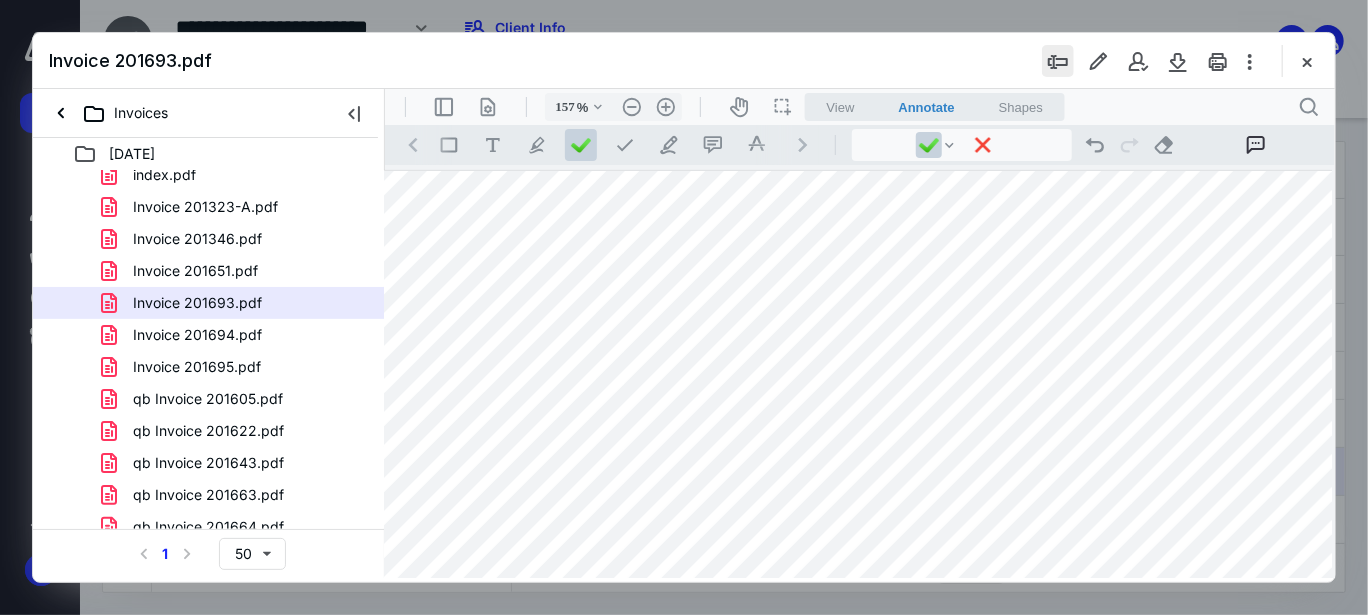 click at bounding box center (1058, 61) 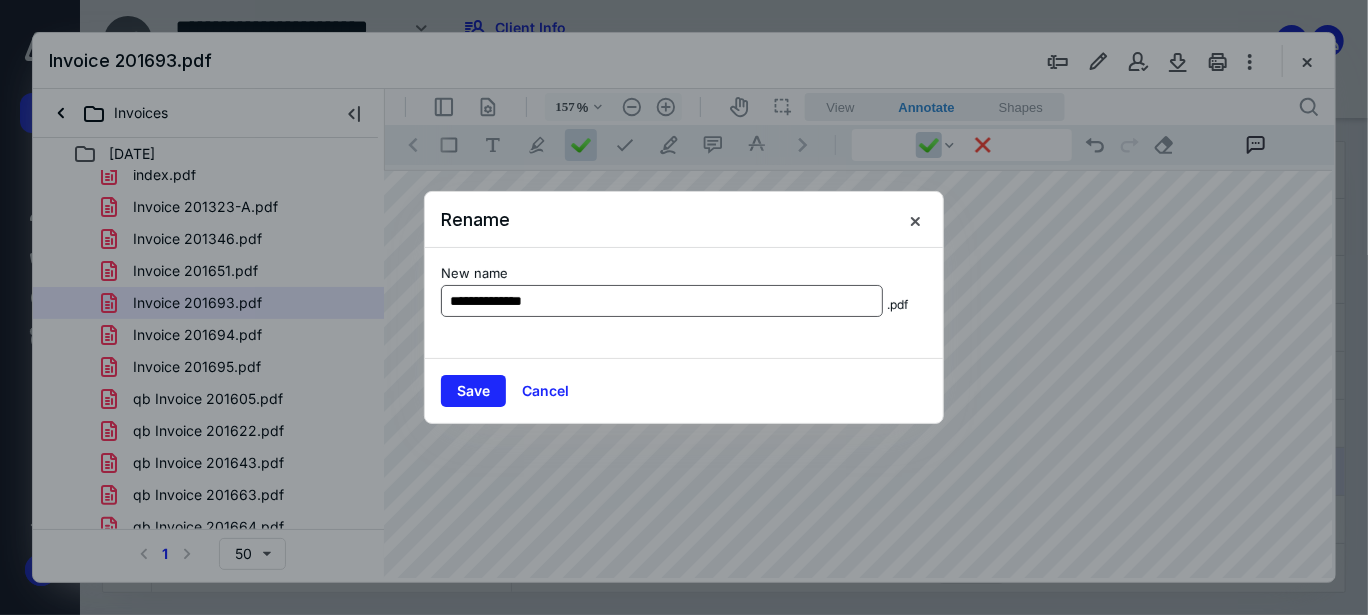 click on "**********" at bounding box center [662, 301] 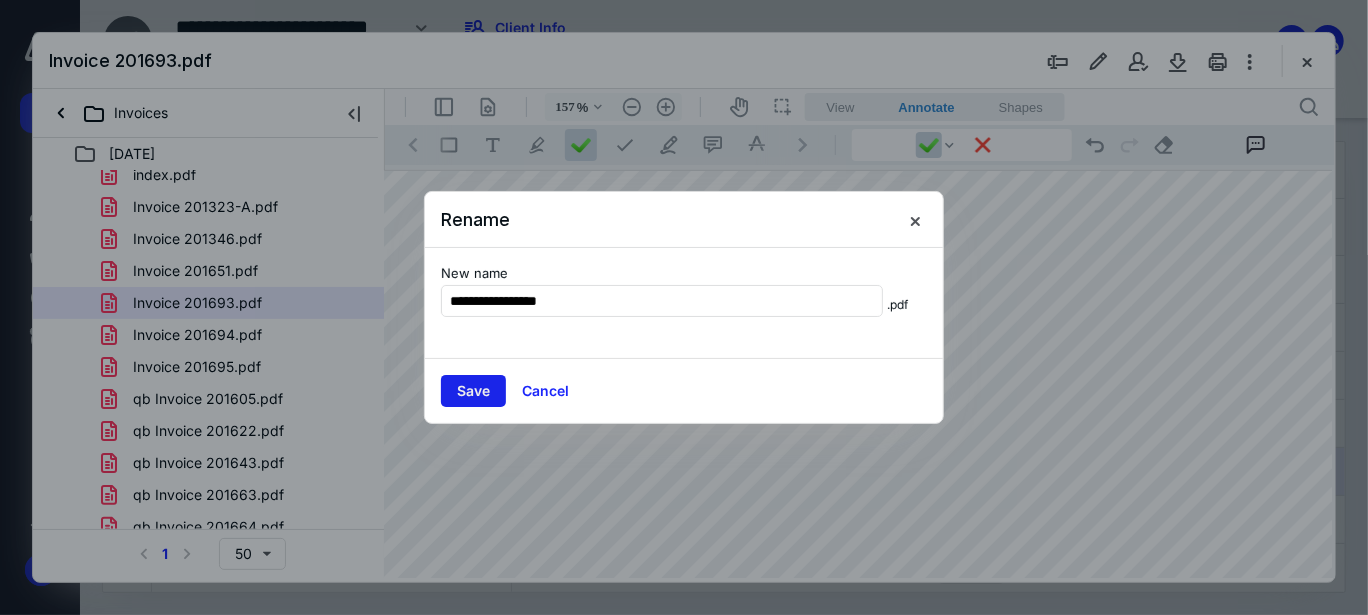 type on "**********" 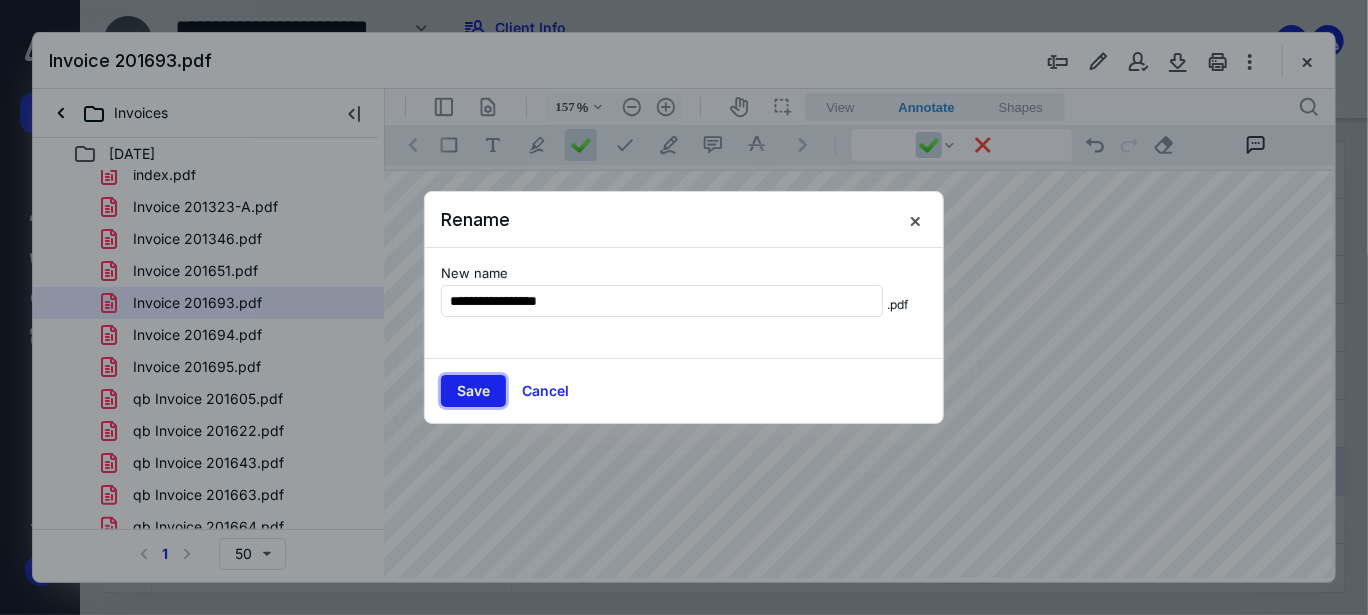click on "Save" at bounding box center [473, 391] 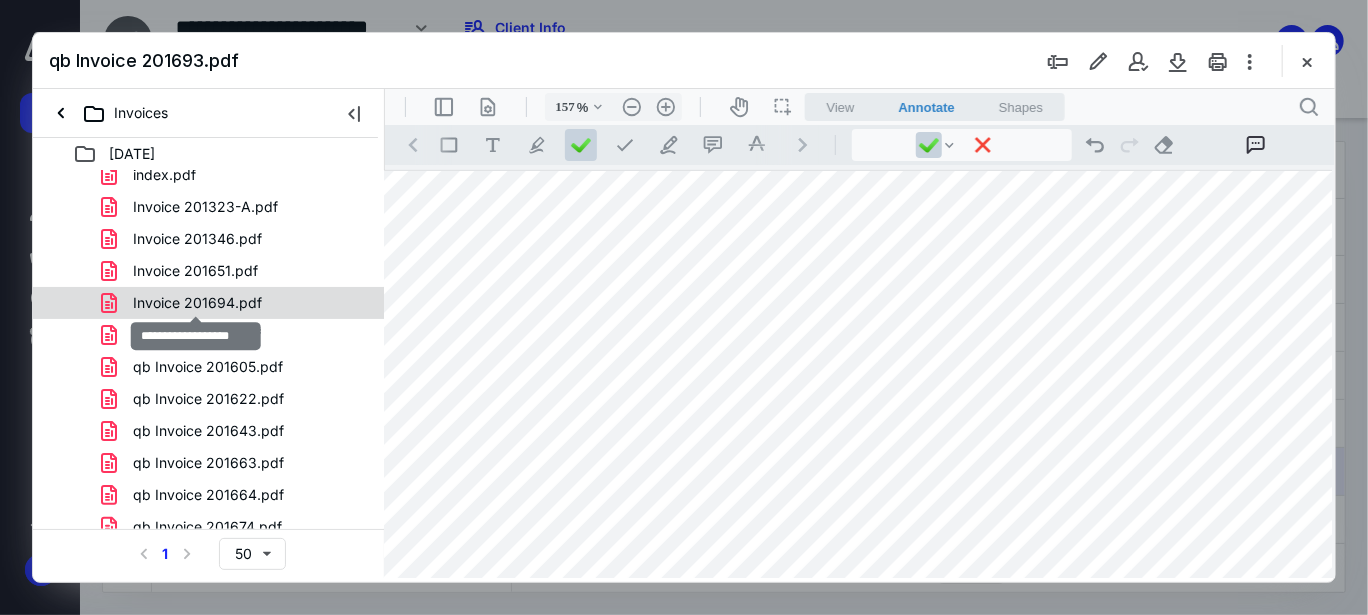 click on "Invoice 201694.pdf" at bounding box center (197, 303) 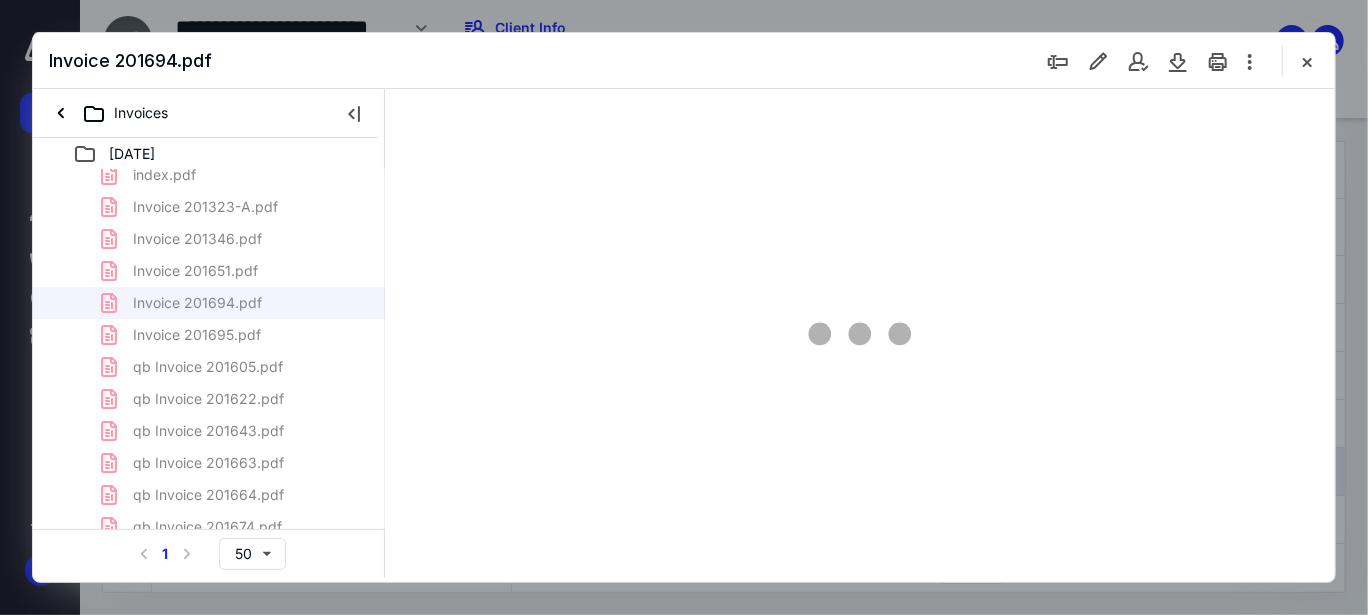 scroll, scrollTop: 0, scrollLeft: 0, axis: both 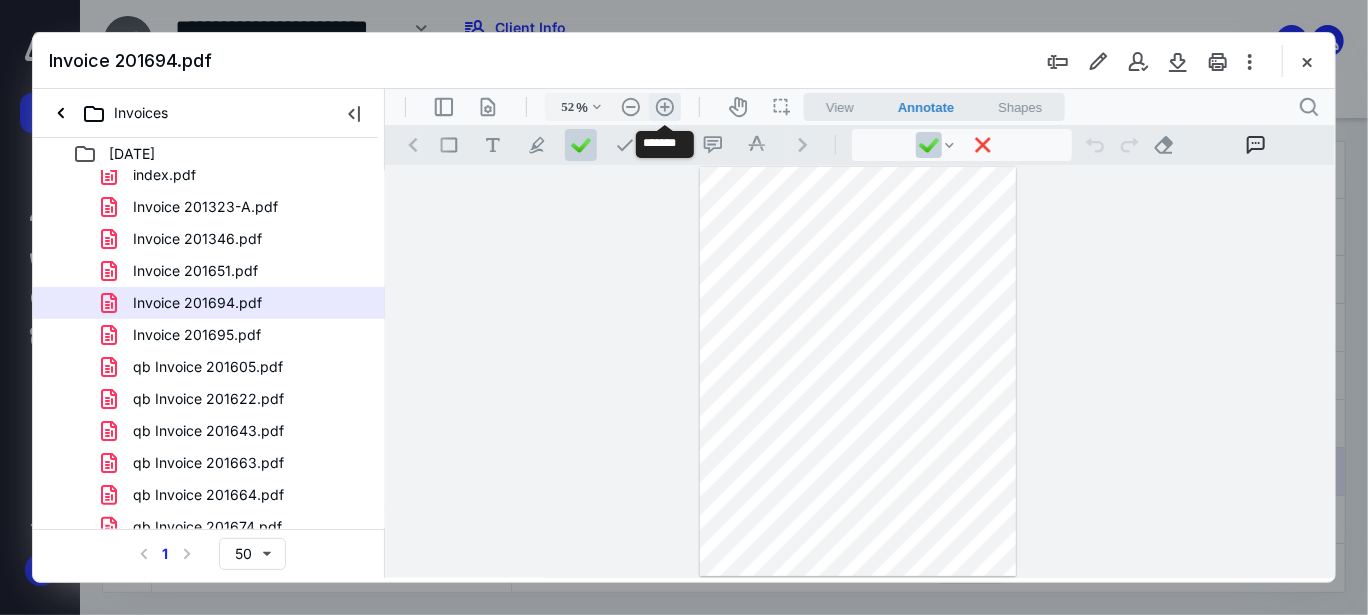 click on ".cls-1{fill:#abb0c4;} icon - header - zoom - in - line" at bounding box center (664, 106) 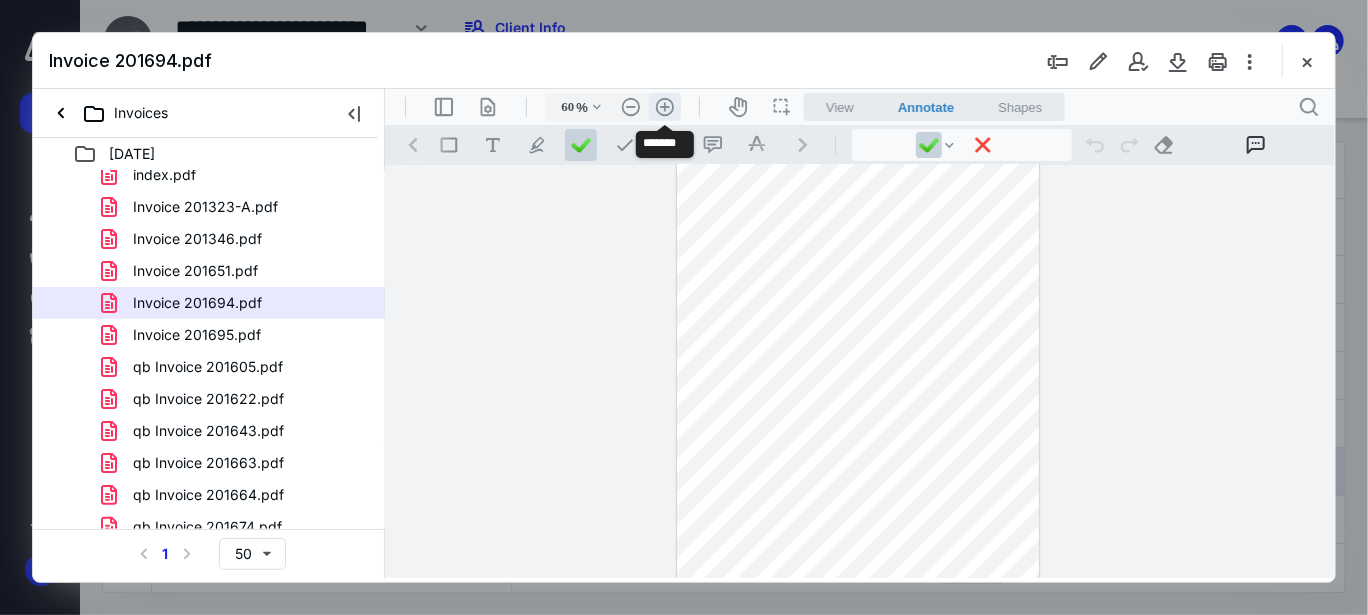 click on ".cls-1{fill:#abb0c4;} icon - header - zoom - in - line" at bounding box center [664, 106] 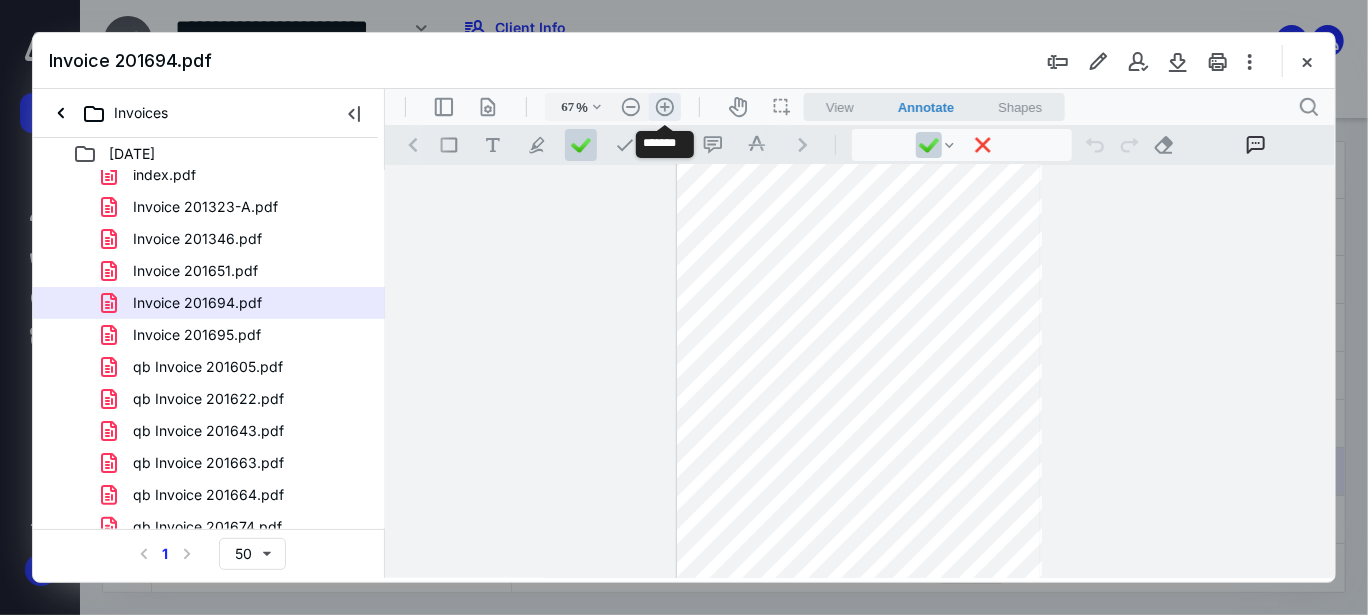 click on ".cls-1{fill:#abb0c4;} icon - header - zoom - in - line" at bounding box center [664, 106] 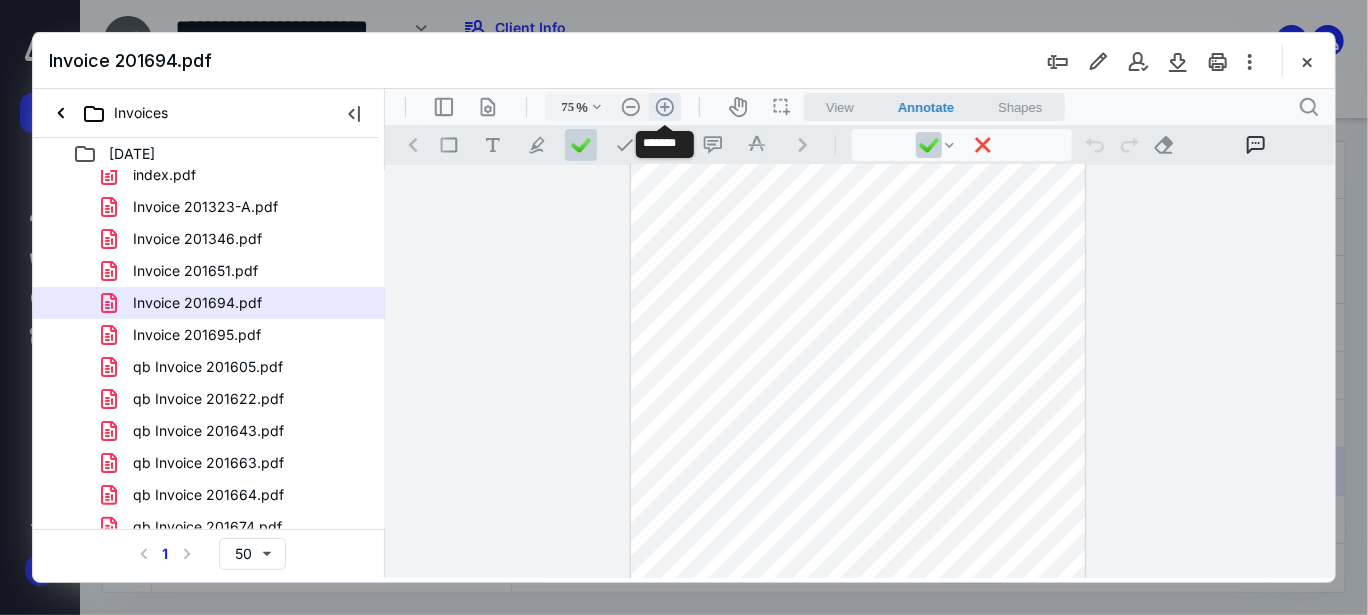click on ".cls-1{fill:#abb0c4;} icon - header - zoom - in - line" at bounding box center (664, 106) 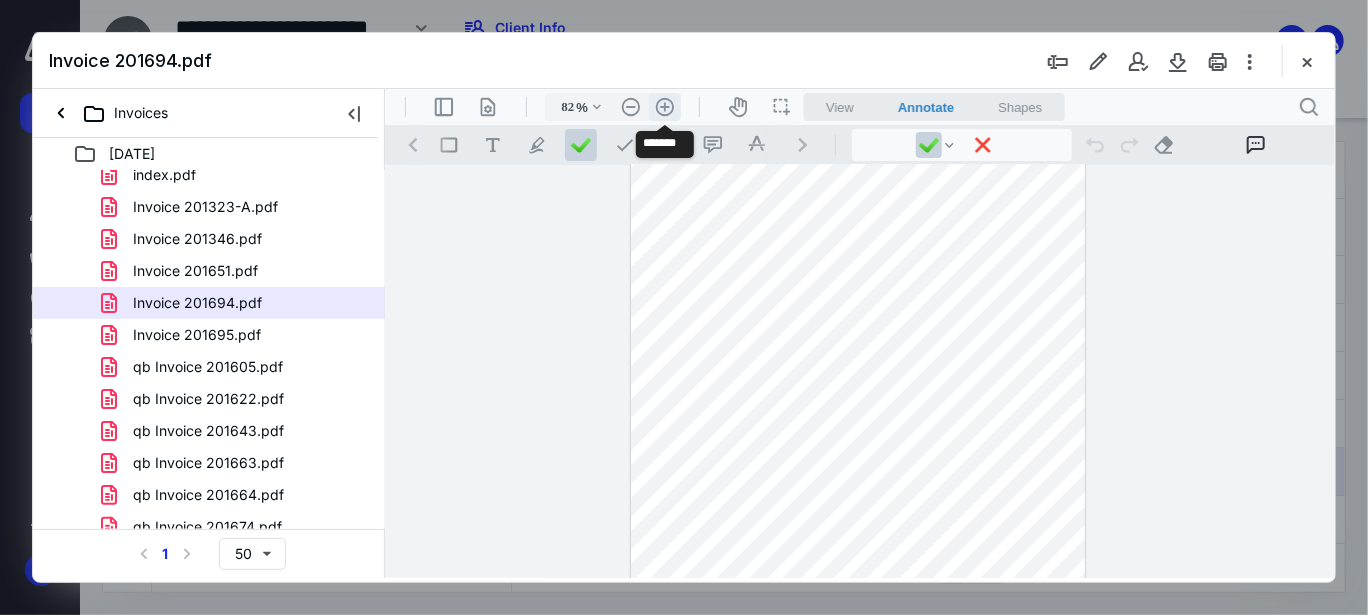 click on ".cls-1{fill:#abb0c4;} icon - header - zoom - in - line" at bounding box center (664, 106) 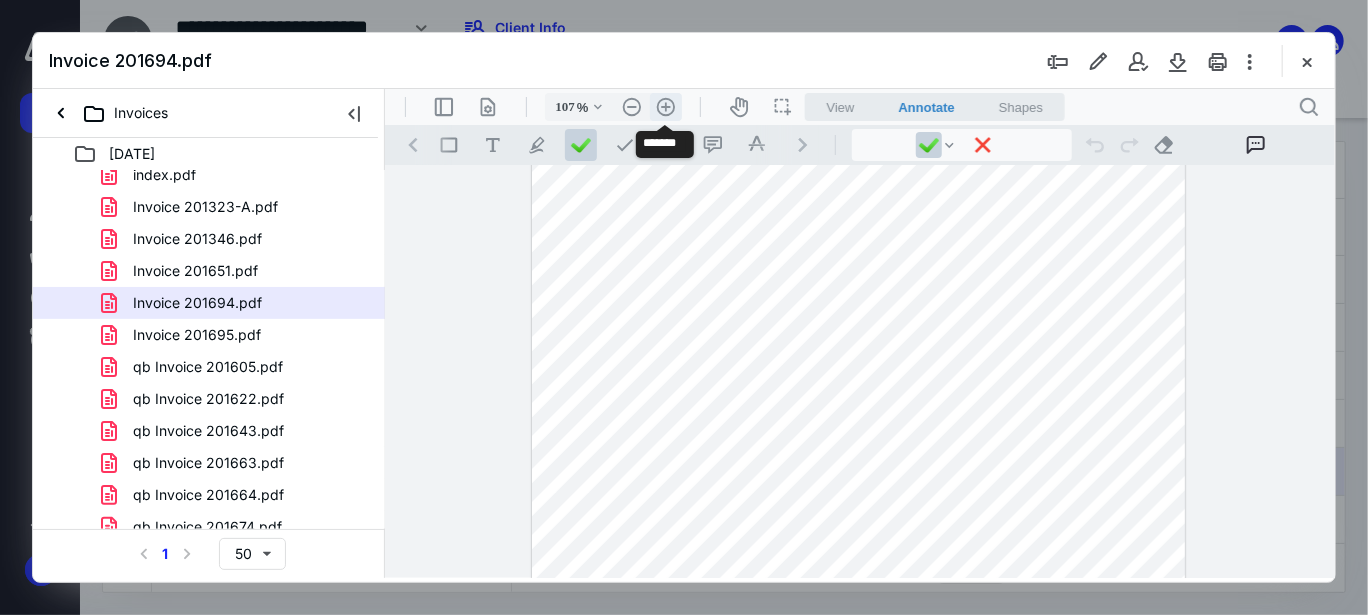 click on ".cls-1{fill:#abb0c4;} icon - header - zoom - in - line" at bounding box center [665, 106] 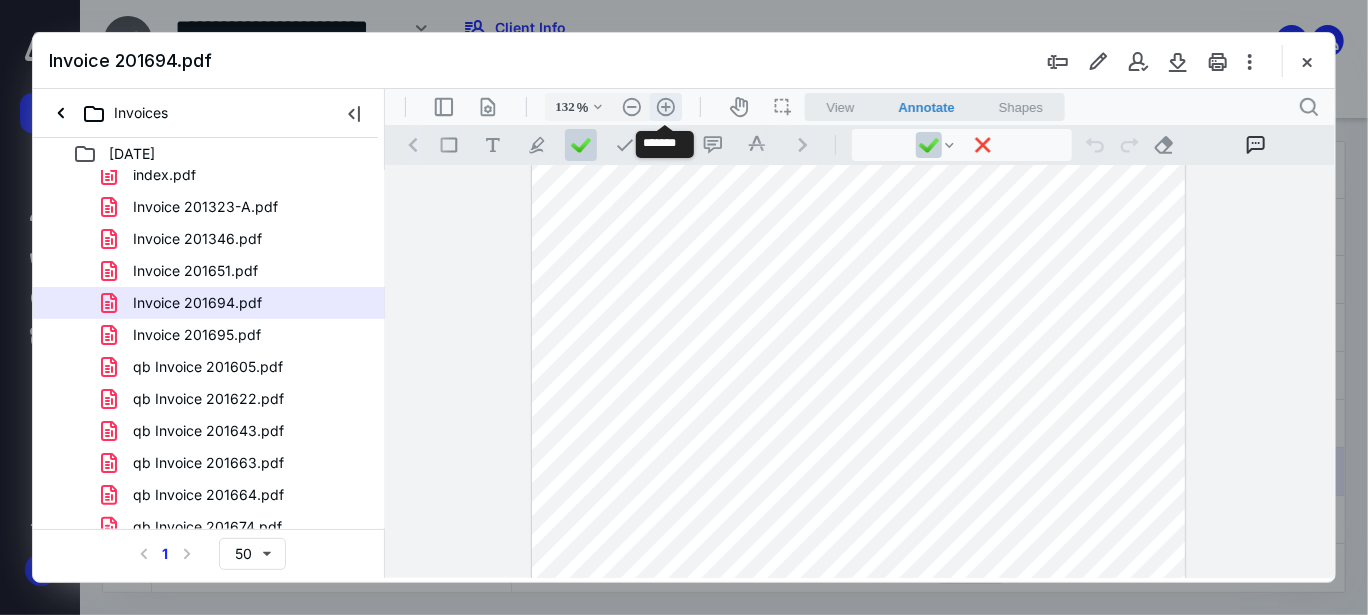 scroll, scrollTop: 263, scrollLeft: 0, axis: vertical 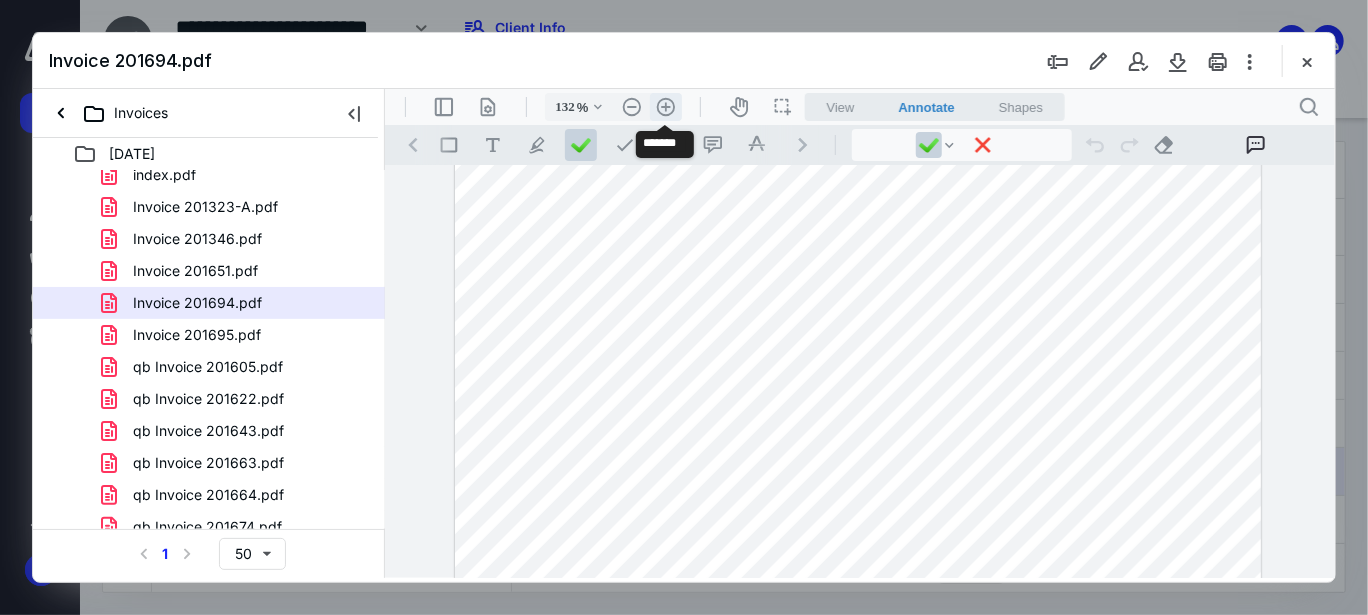 click on ".cls-1{fill:#abb0c4;} icon - header - zoom - in - line" at bounding box center (665, 106) 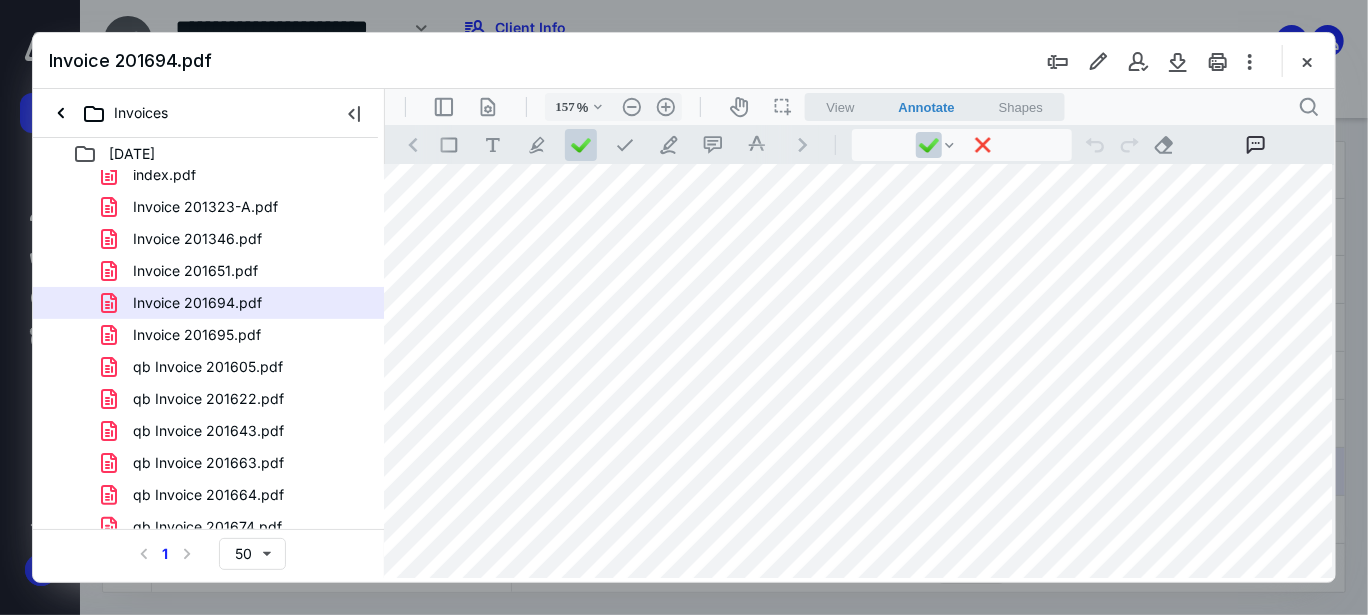 scroll, scrollTop: 0, scrollLeft: 16, axis: horizontal 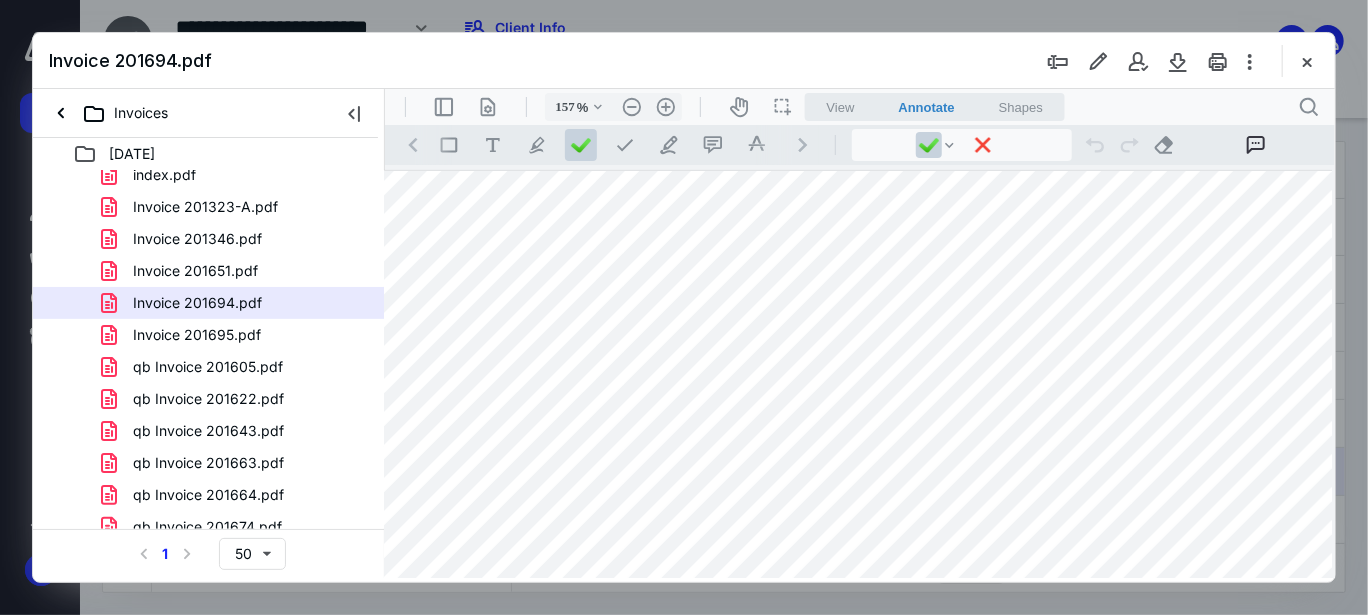 click at bounding box center (853, 790) 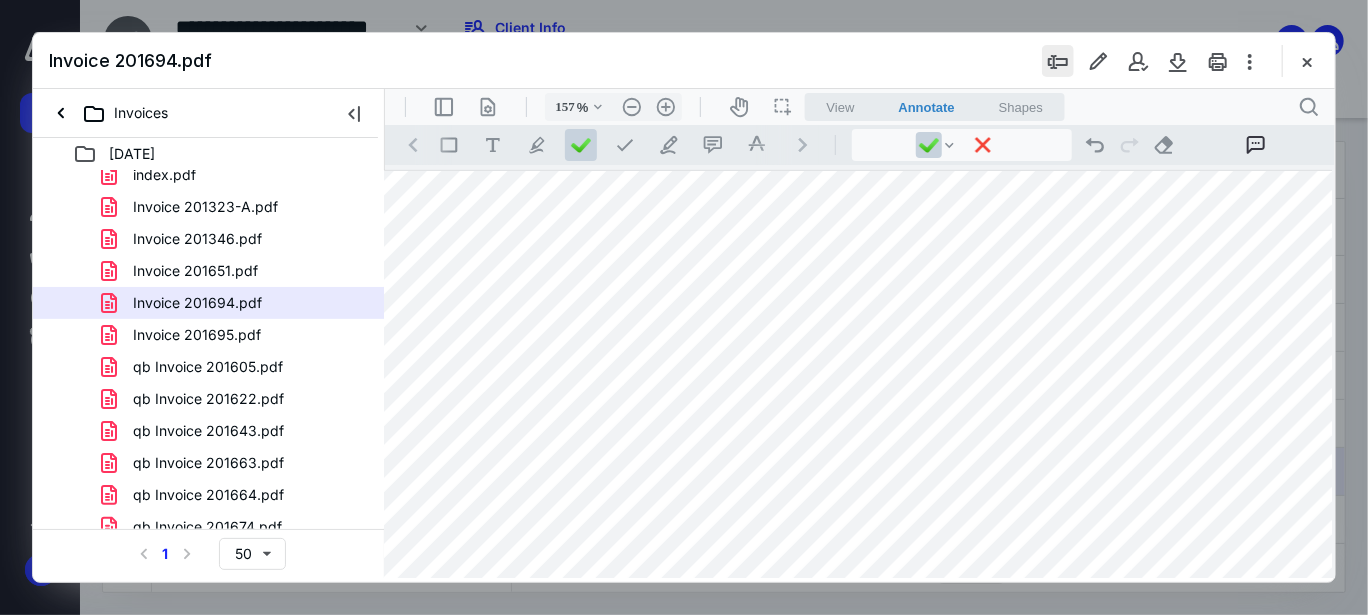 click at bounding box center (1058, 61) 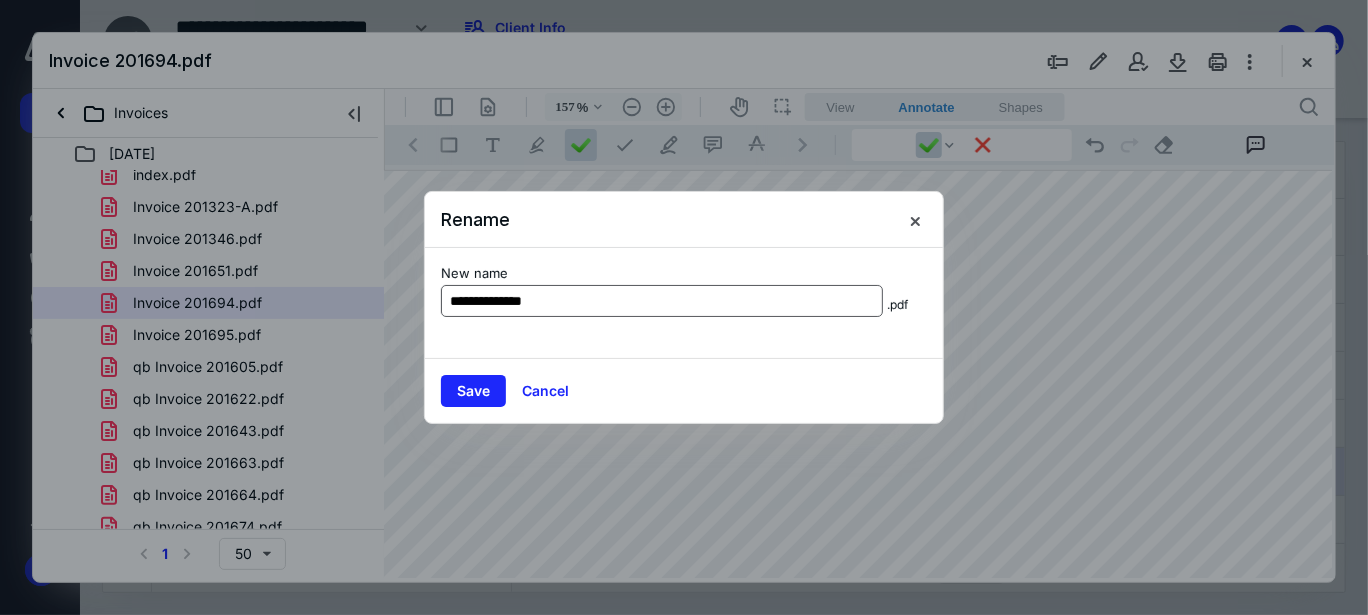 click on "**********" at bounding box center [662, 301] 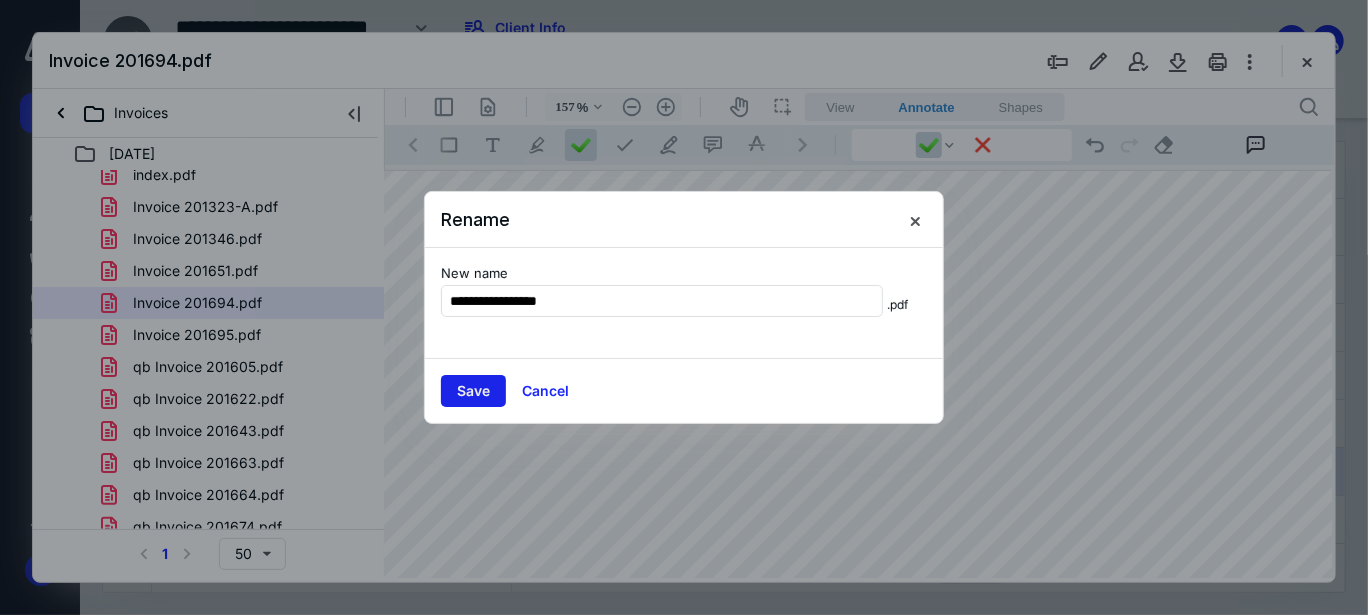 type on "**********" 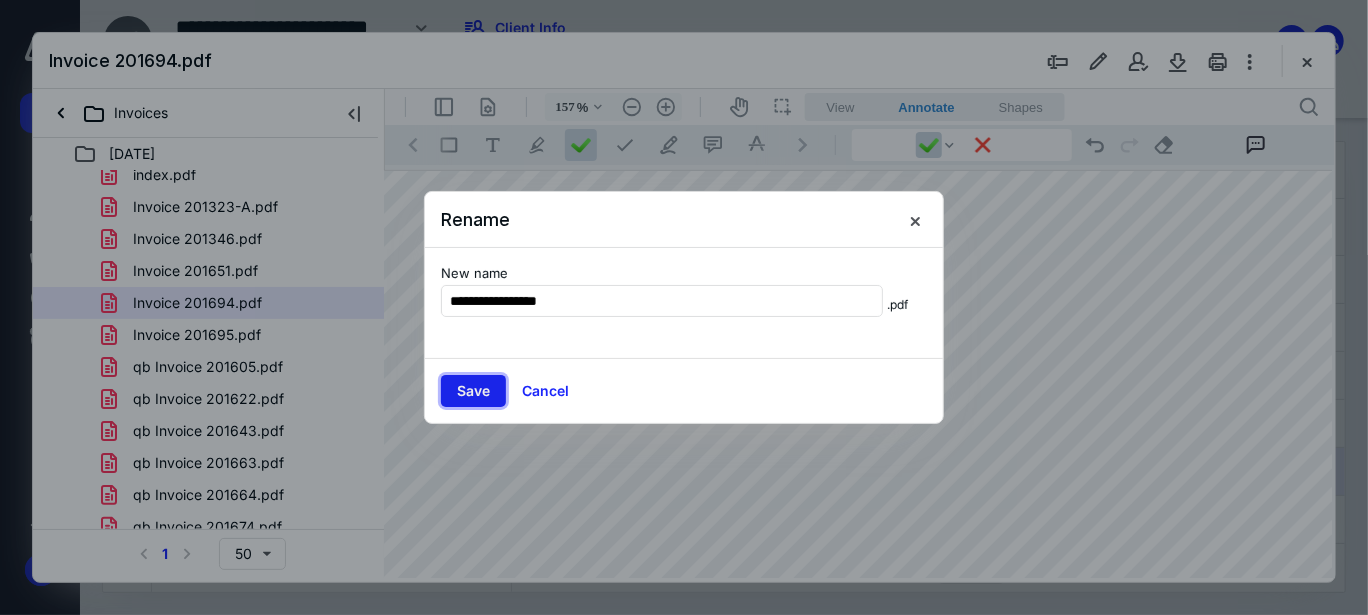 click on "Save" at bounding box center (473, 391) 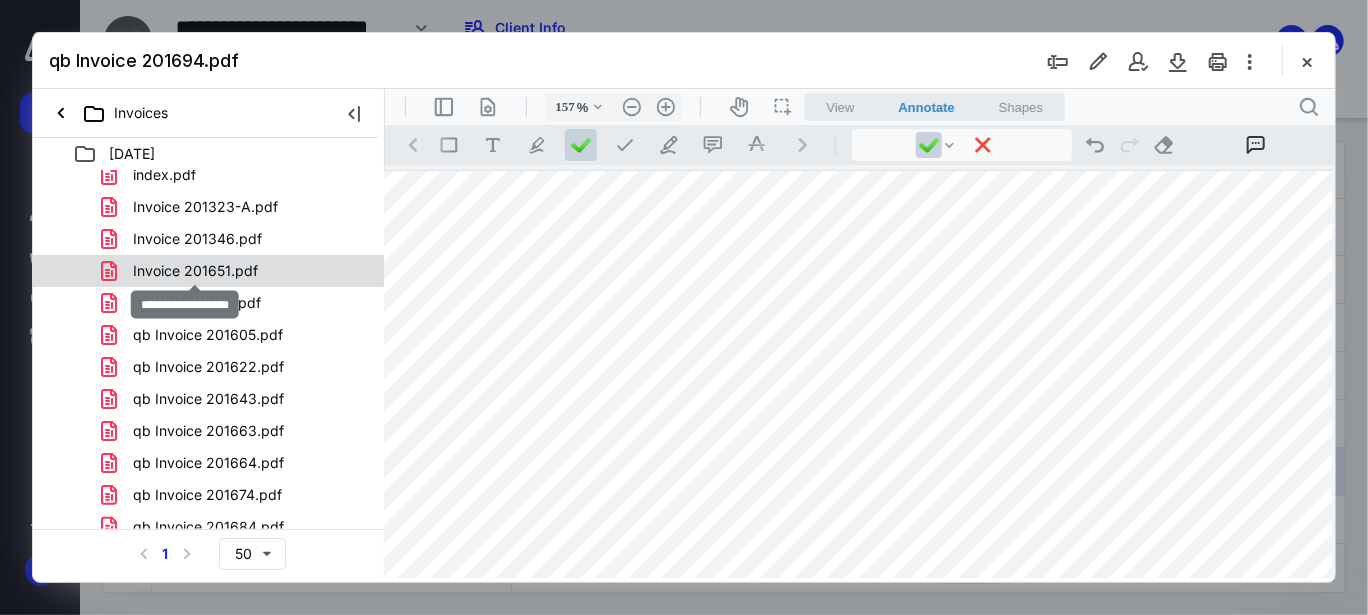 click on "Invoice 201651.pdf" at bounding box center (195, 271) 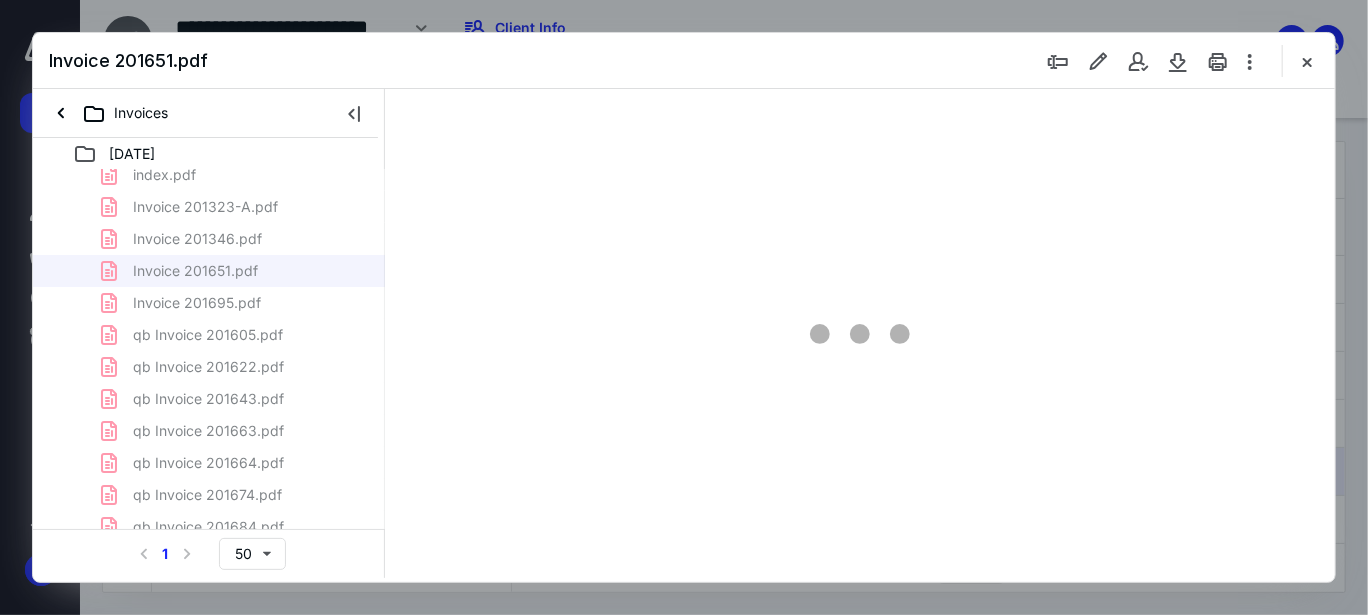 scroll, scrollTop: 0, scrollLeft: 0, axis: both 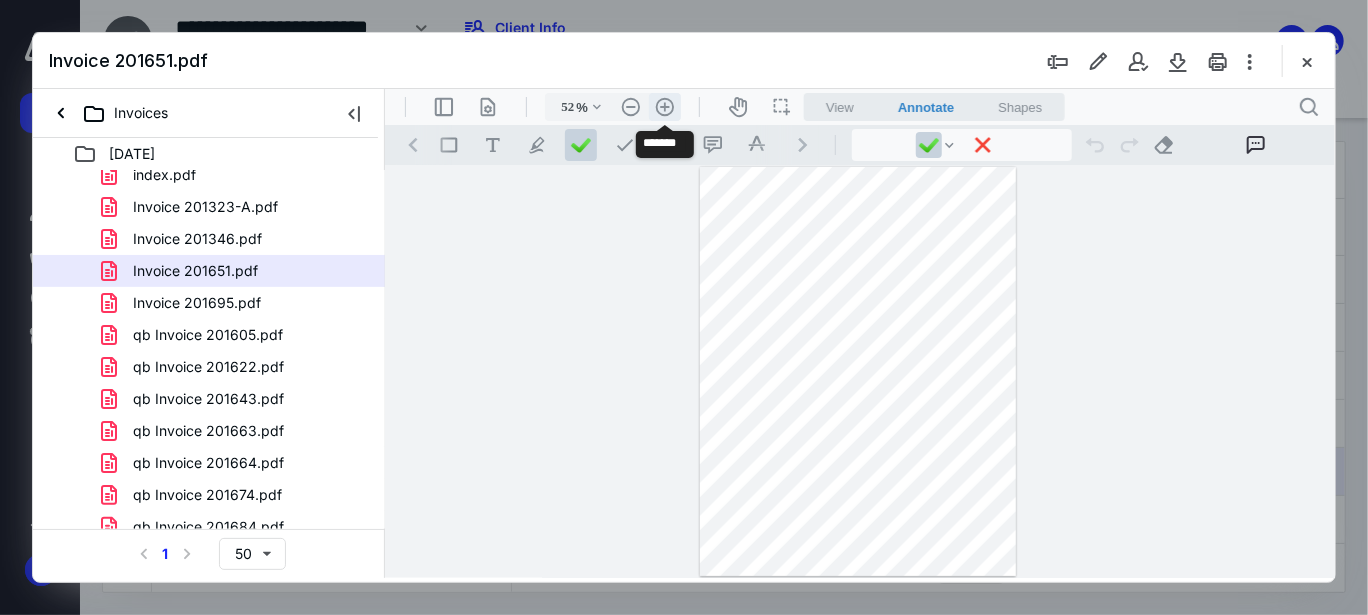 click on ".cls-1{fill:#abb0c4;} icon - header - zoom - in - line" at bounding box center (664, 106) 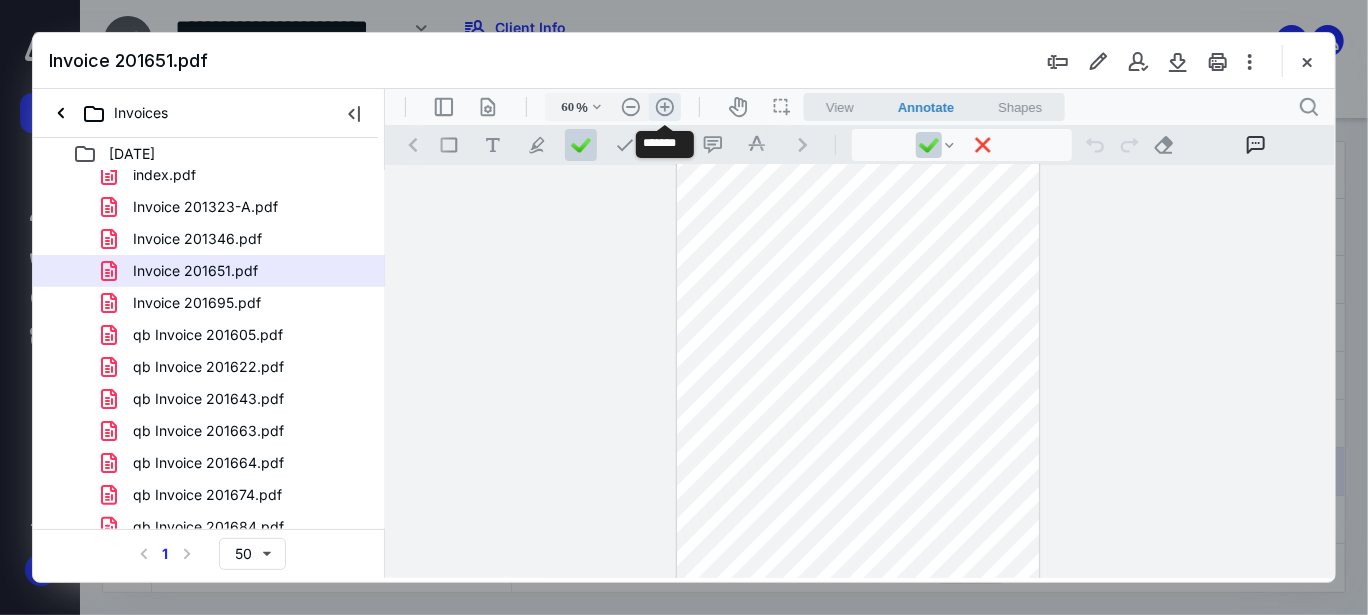 click on ".cls-1{fill:#abb0c4;} icon - header - zoom - in - line" at bounding box center [664, 106] 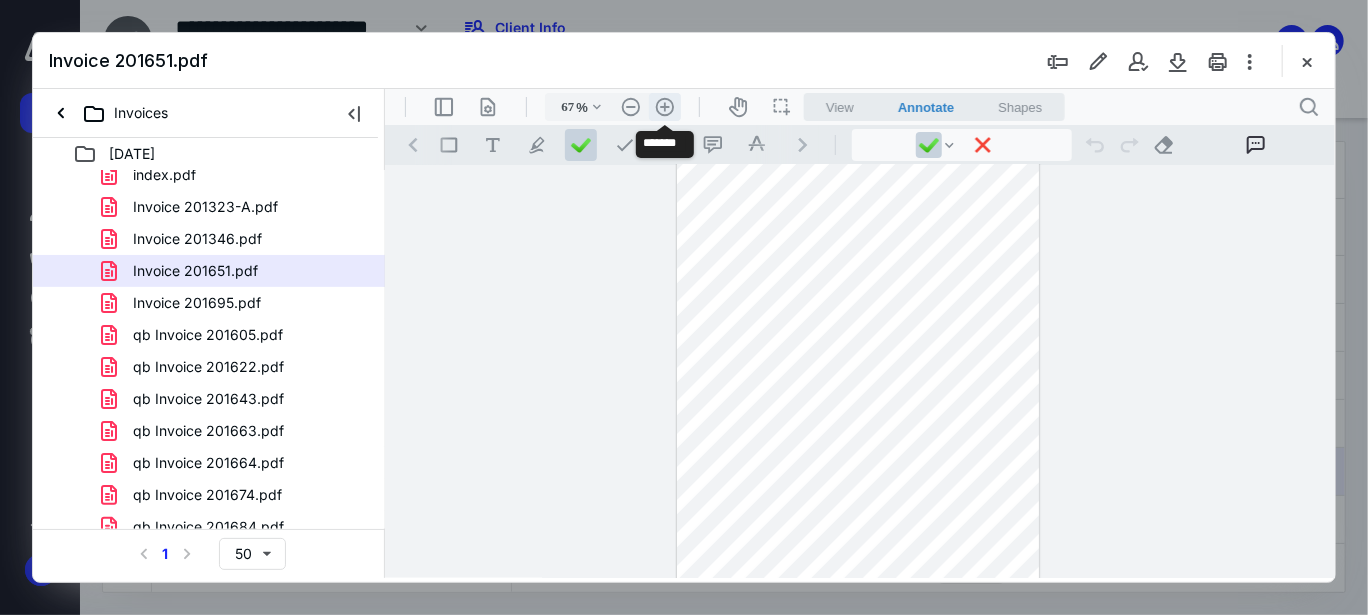 click on ".cls-1{fill:#abb0c4;} icon - header - zoom - in - line" at bounding box center (664, 106) 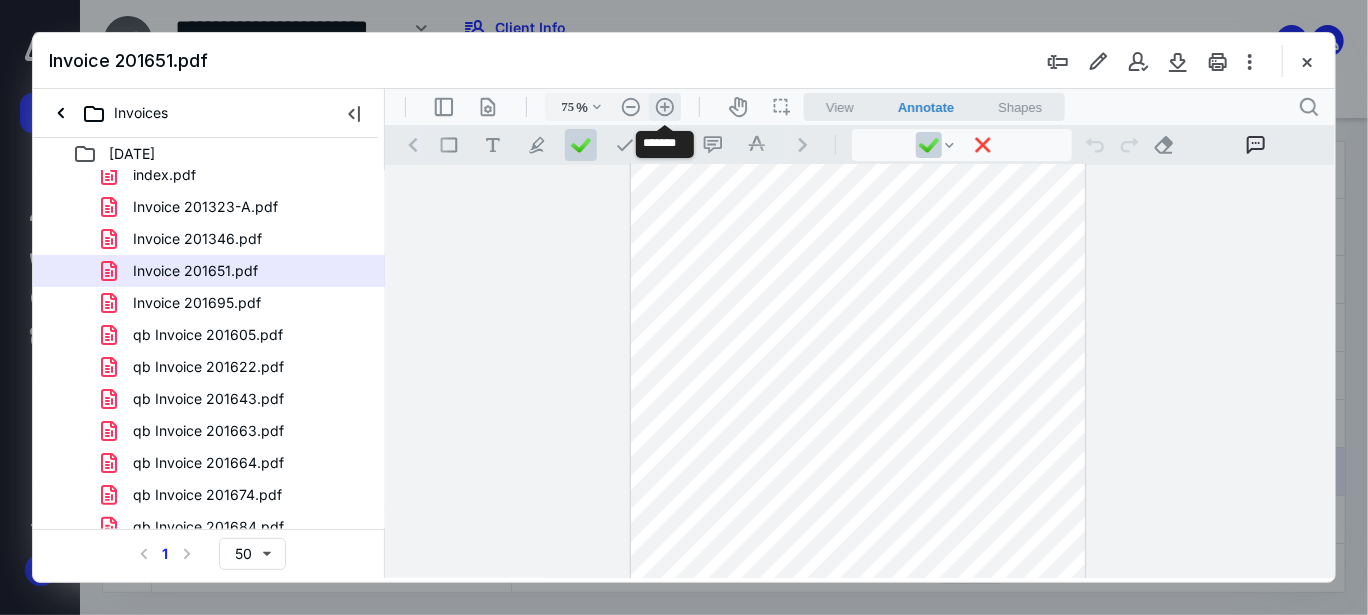 click on ".cls-1{fill:#abb0c4;} icon - header - zoom - in - line" at bounding box center (664, 106) 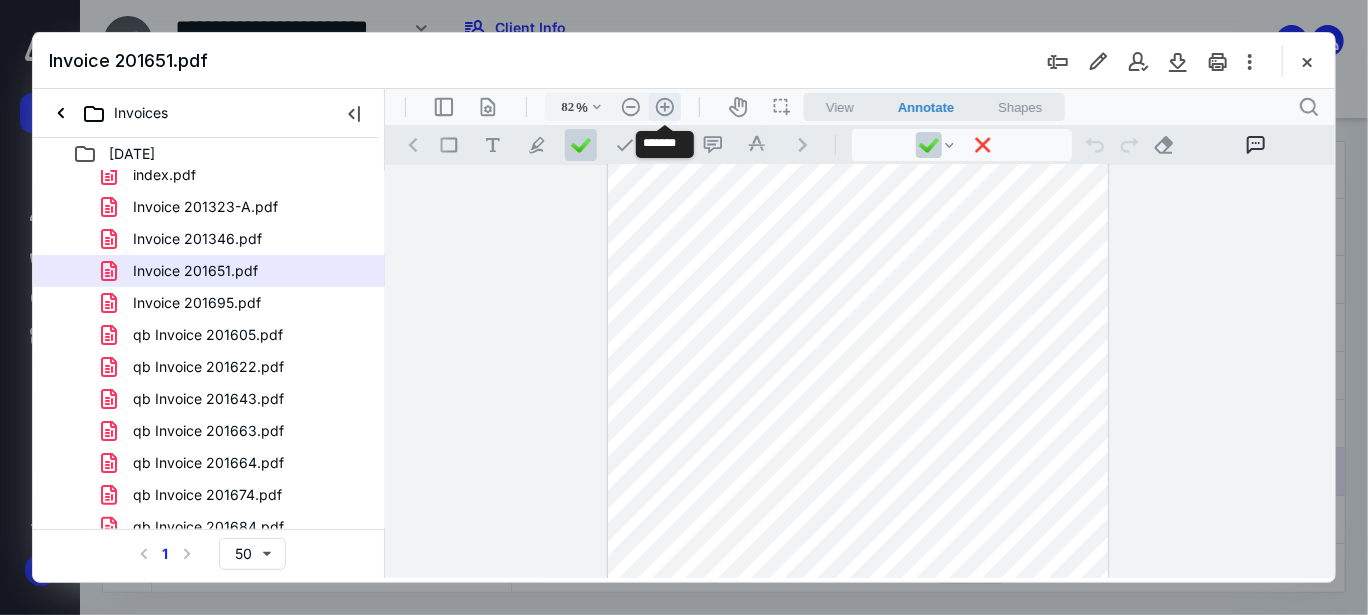 scroll, scrollTop: 99, scrollLeft: 0, axis: vertical 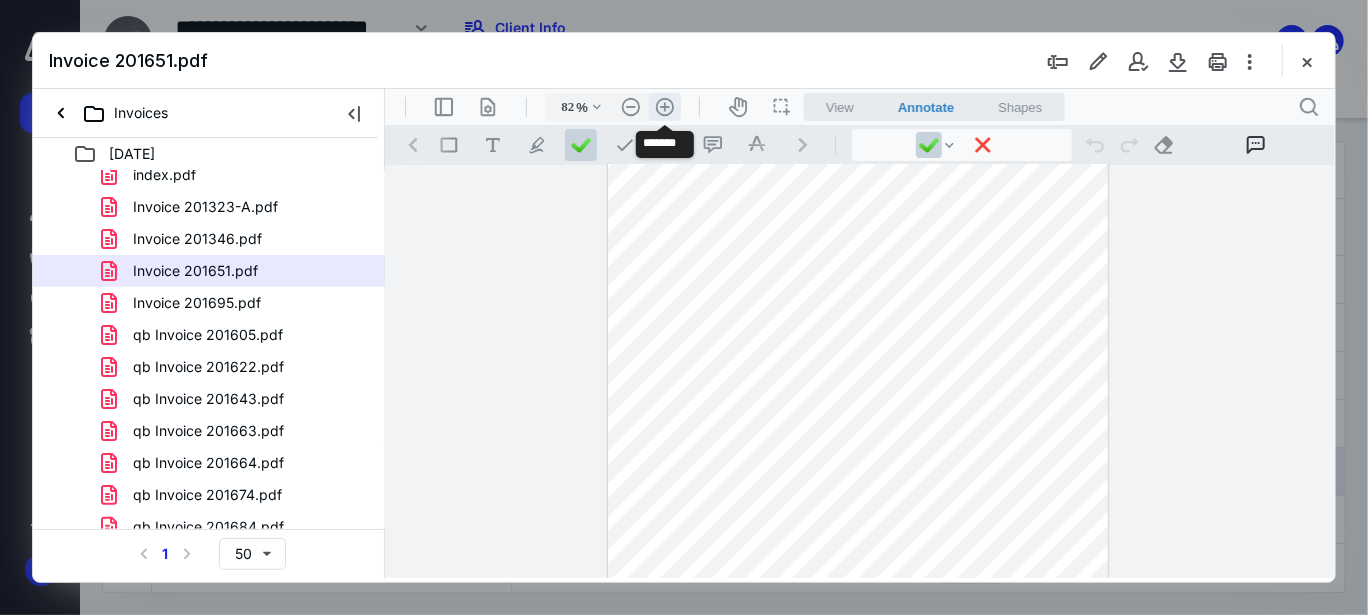 click on ".cls-1{fill:#abb0c4;} icon - header - zoom - in - line" at bounding box center [664, 106] 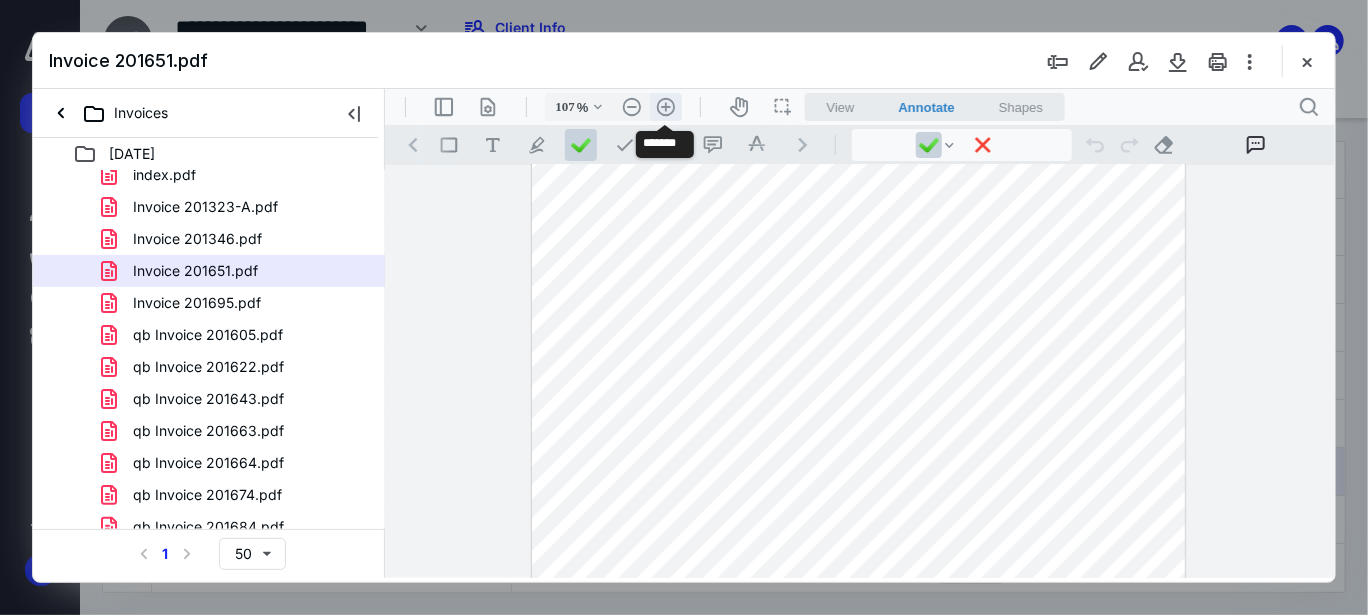 scroll, scrollTop: 181, scrollLeft: 0, axis: vertical 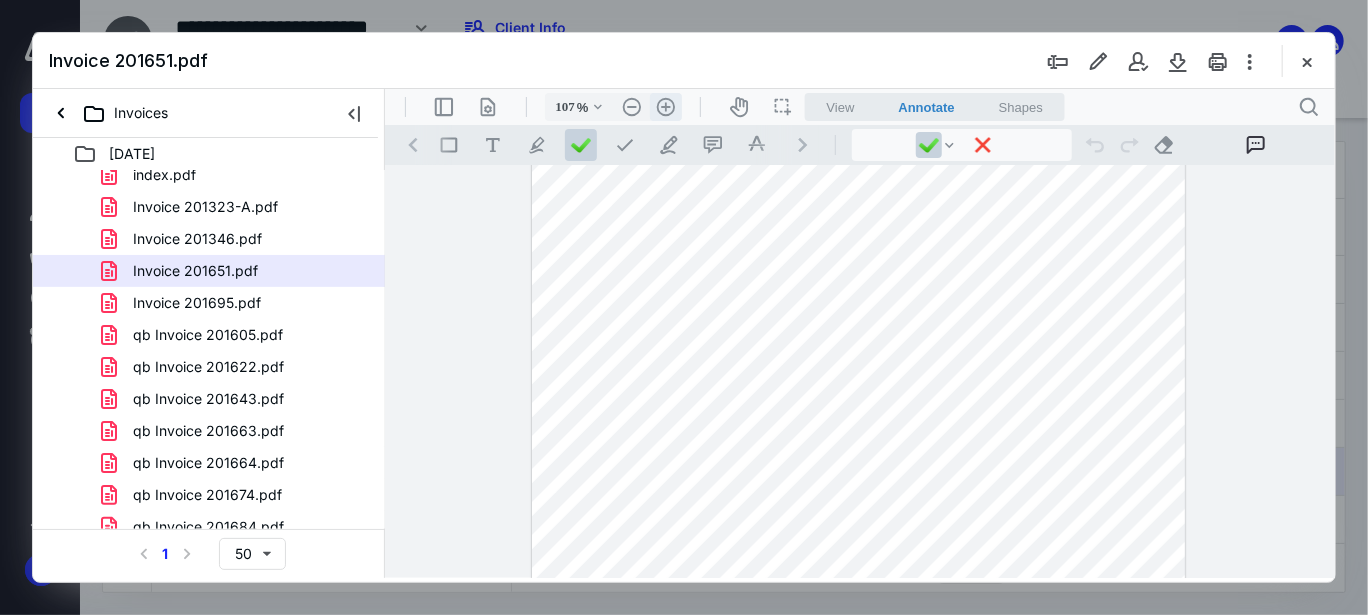 click on ".cls-1{fill:#abb0c4;} icon - header - zoom - in - line" at bounding box center (665, 106) 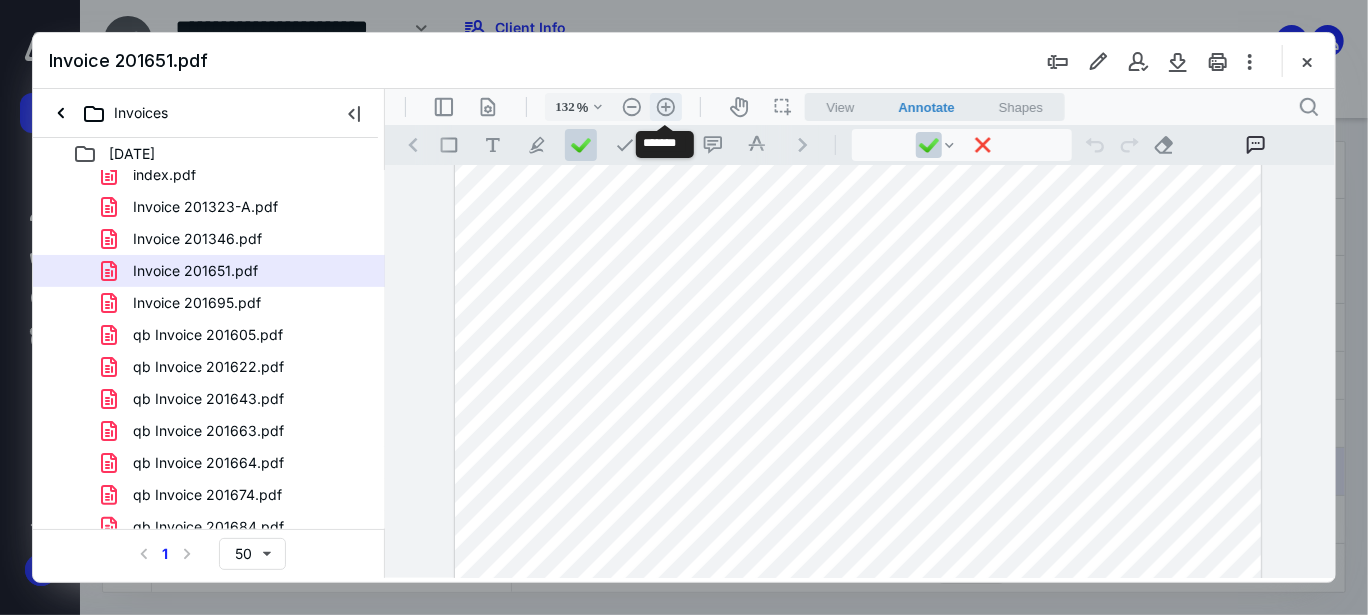 scroll, scrollTop: 263, scrollLeft: 0, axis: vertical 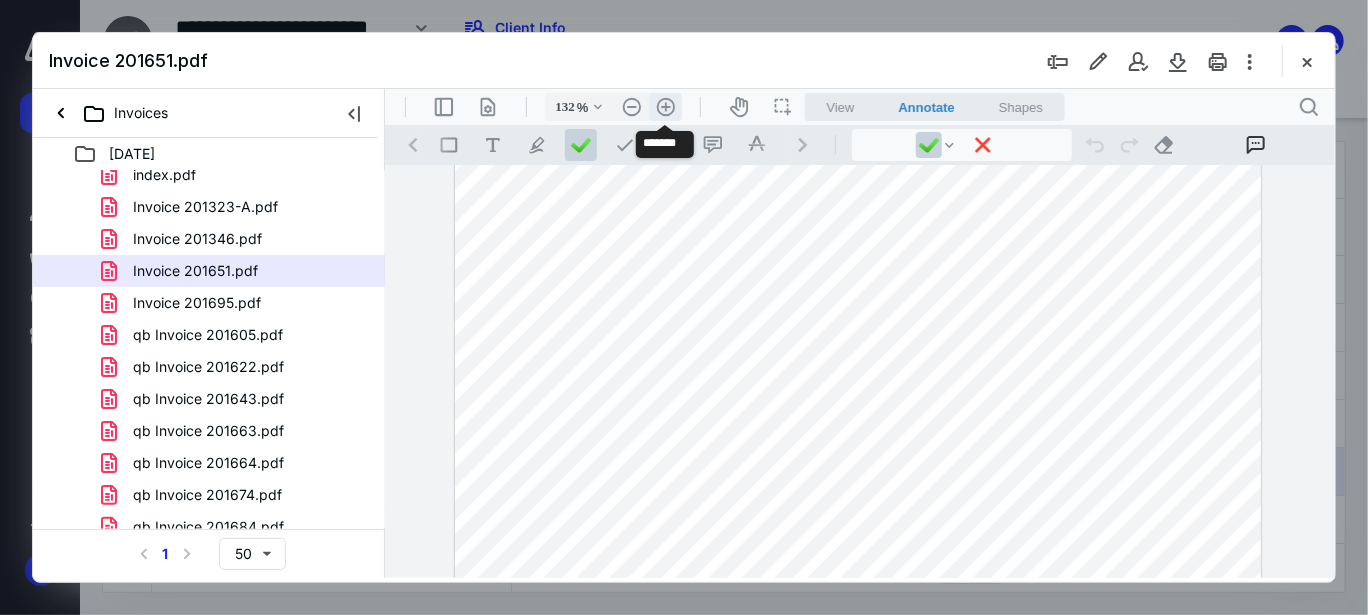 click on ".cls-1{fill:#abb0c4;} icon - header - zoom - in - line" at bounding box center [665, 106] 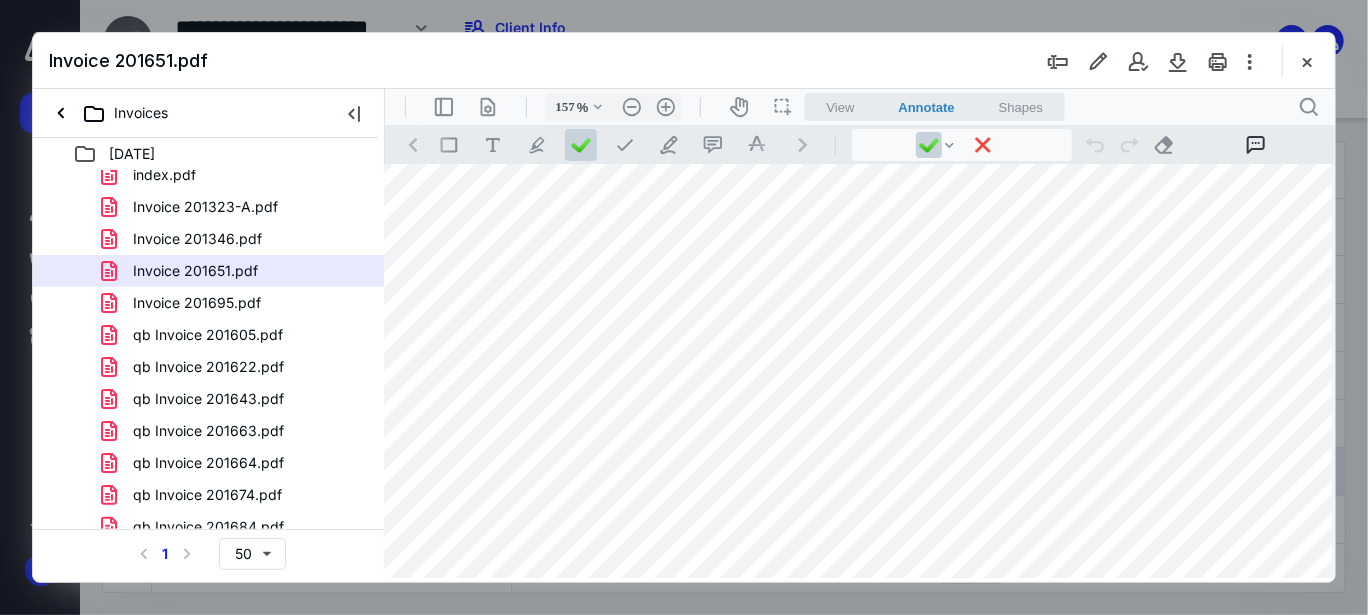 scroll, scrollTop: 0, scrollLeft: 16, axis: horizontal 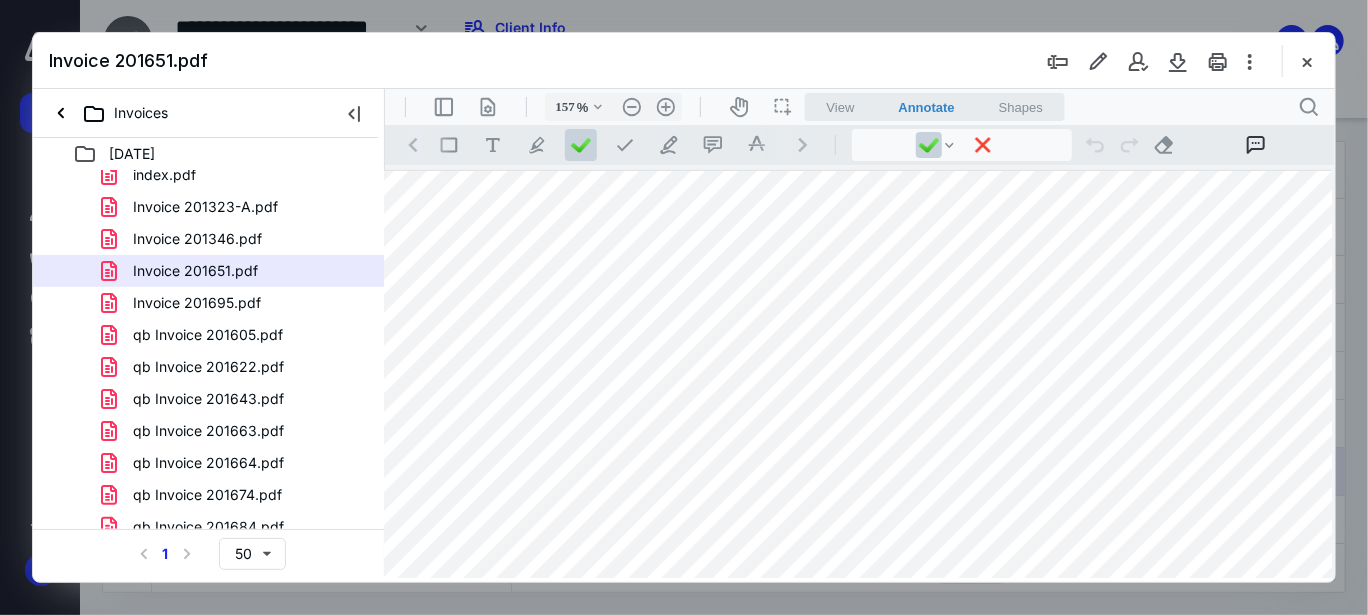 click at bounding box center (853, 790) 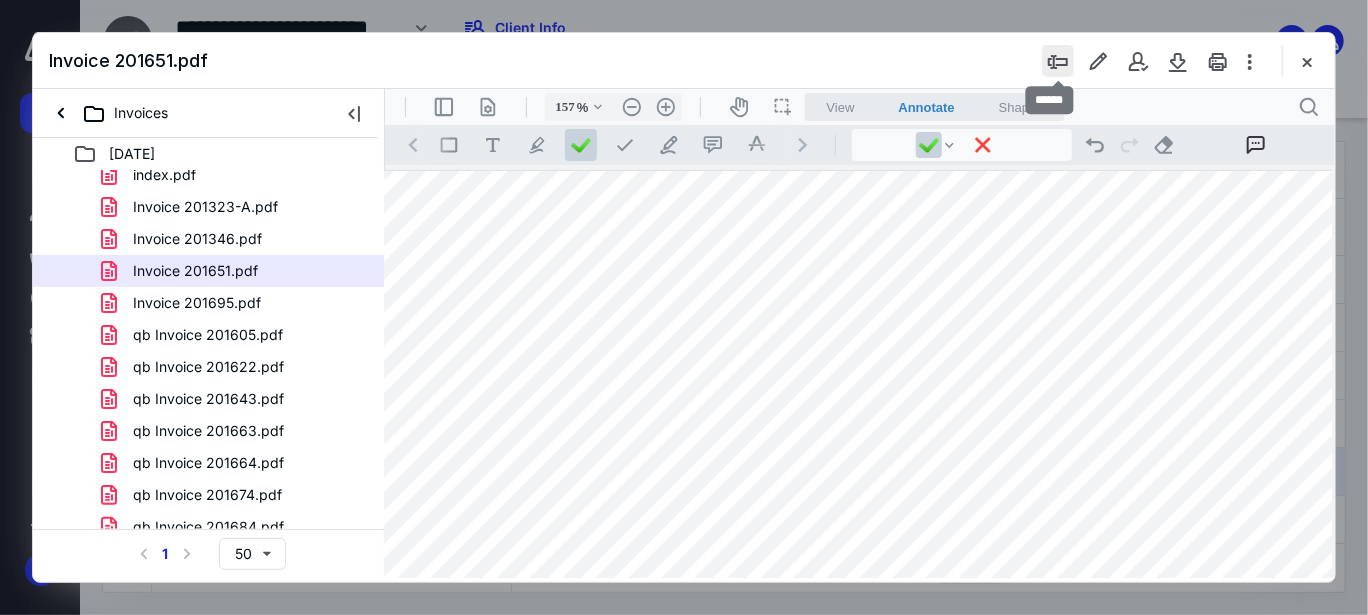 click at bounding box center [1058, 61] 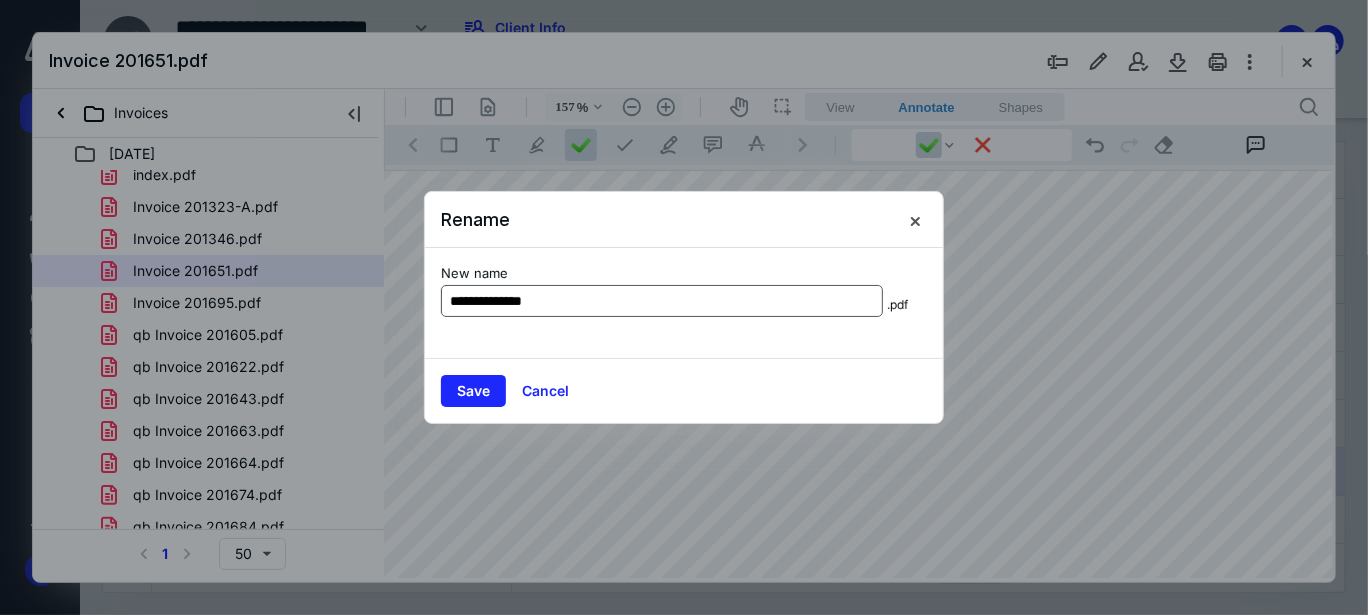 click on "**********" at bounding box center (662, 301) 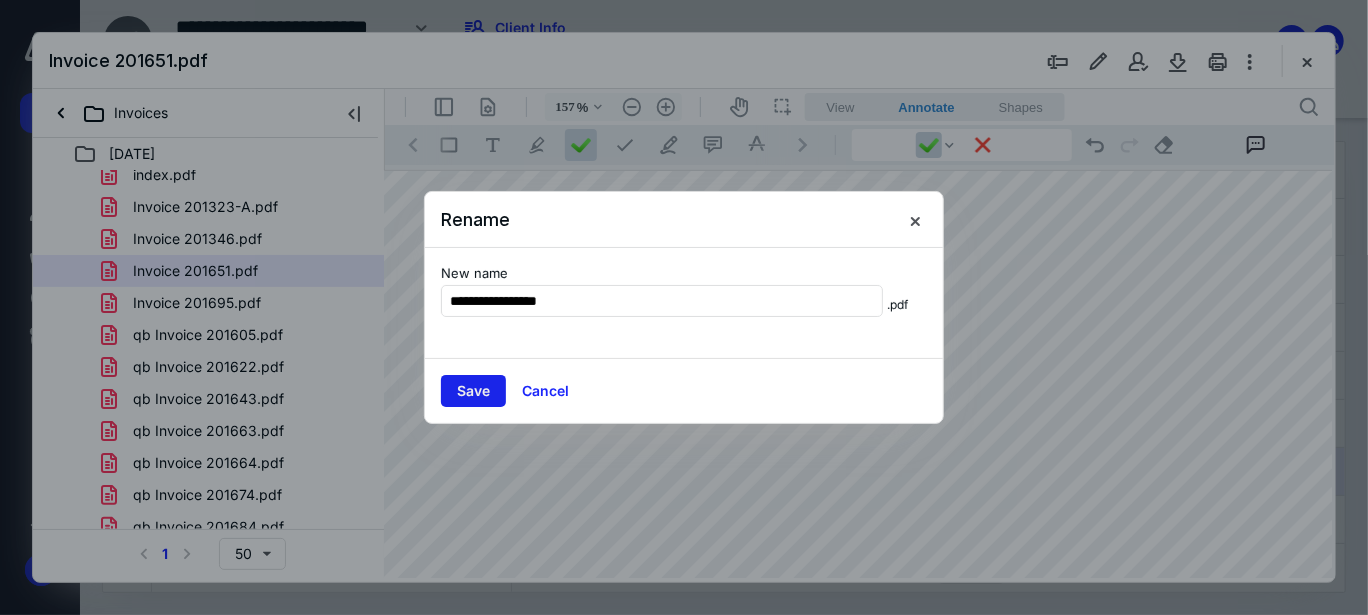 type on "**********" 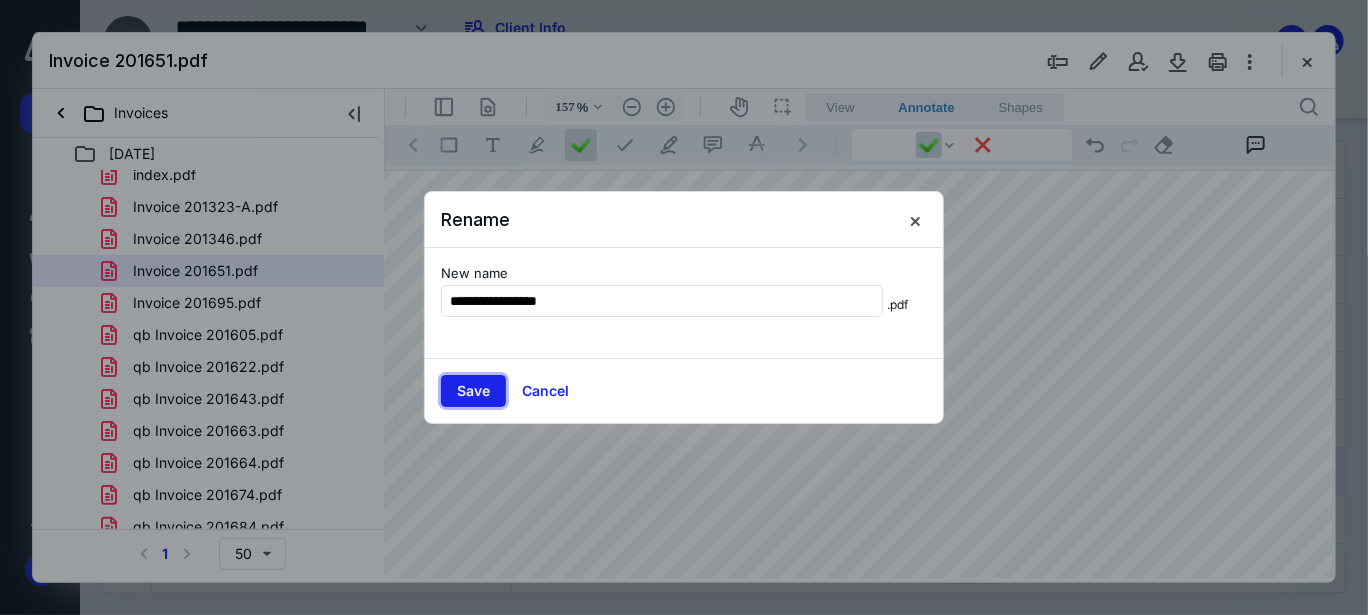 click on "Save" at bounding box center (473, 391) 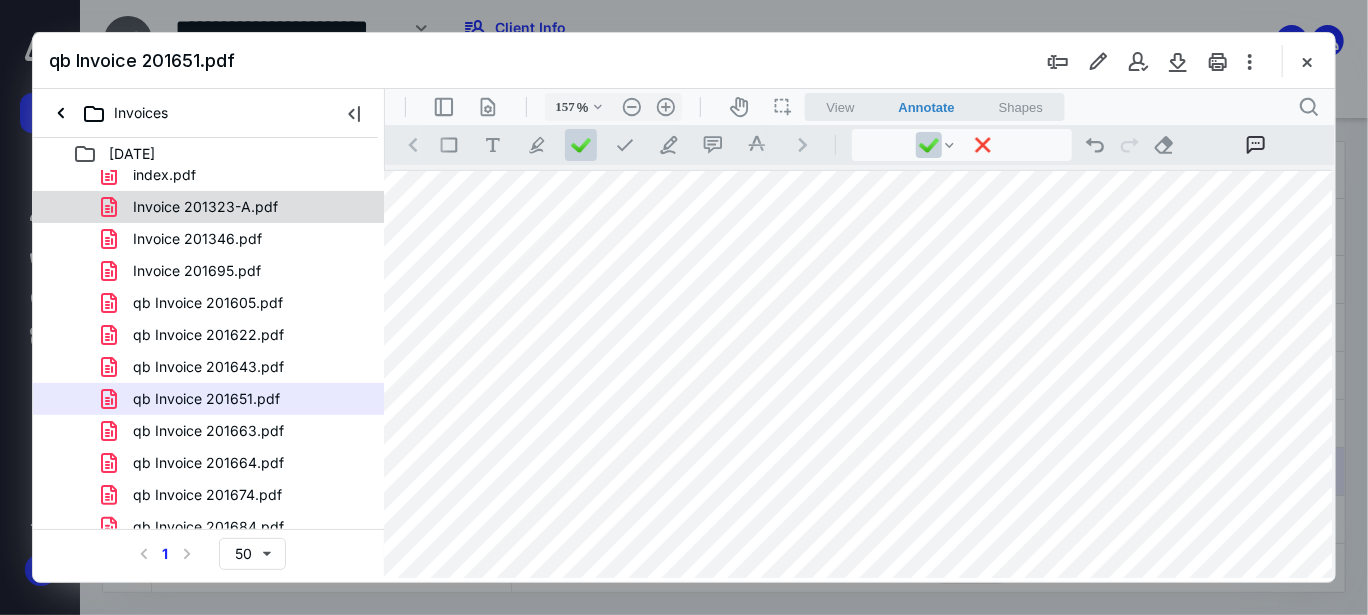 click on "Invoice 201323-A.pdf" at bounding box center [205, 207] 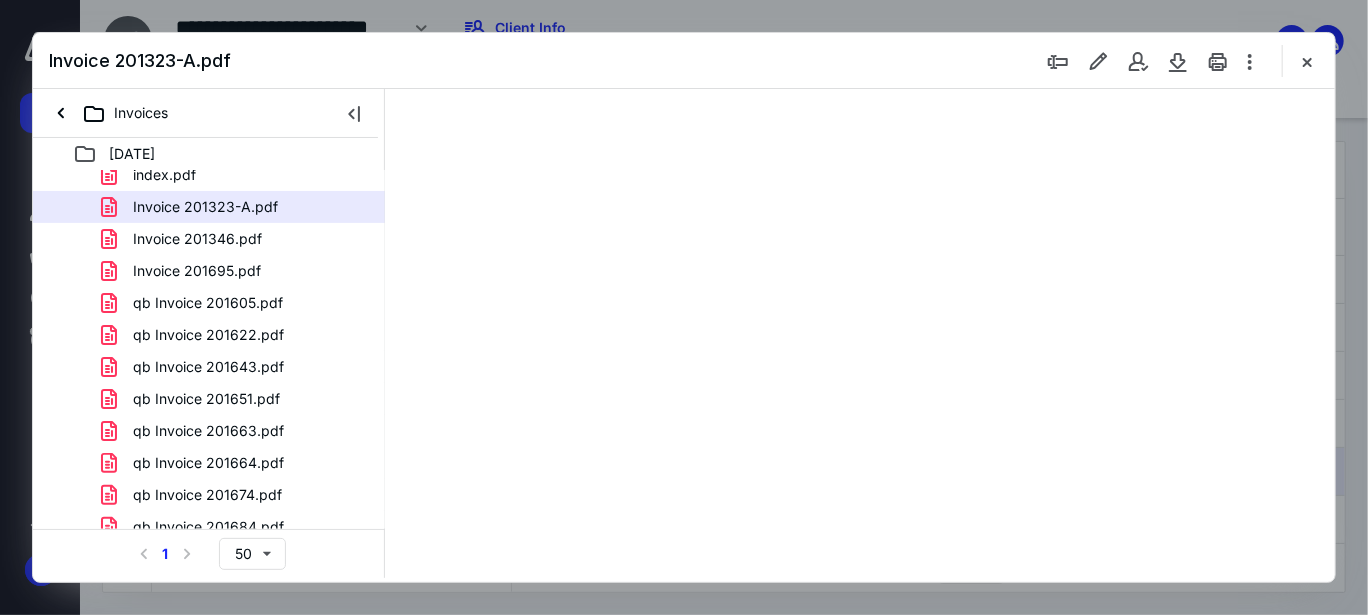 scroll, scrollTop: 0, scrollLeft: 0, axis: both 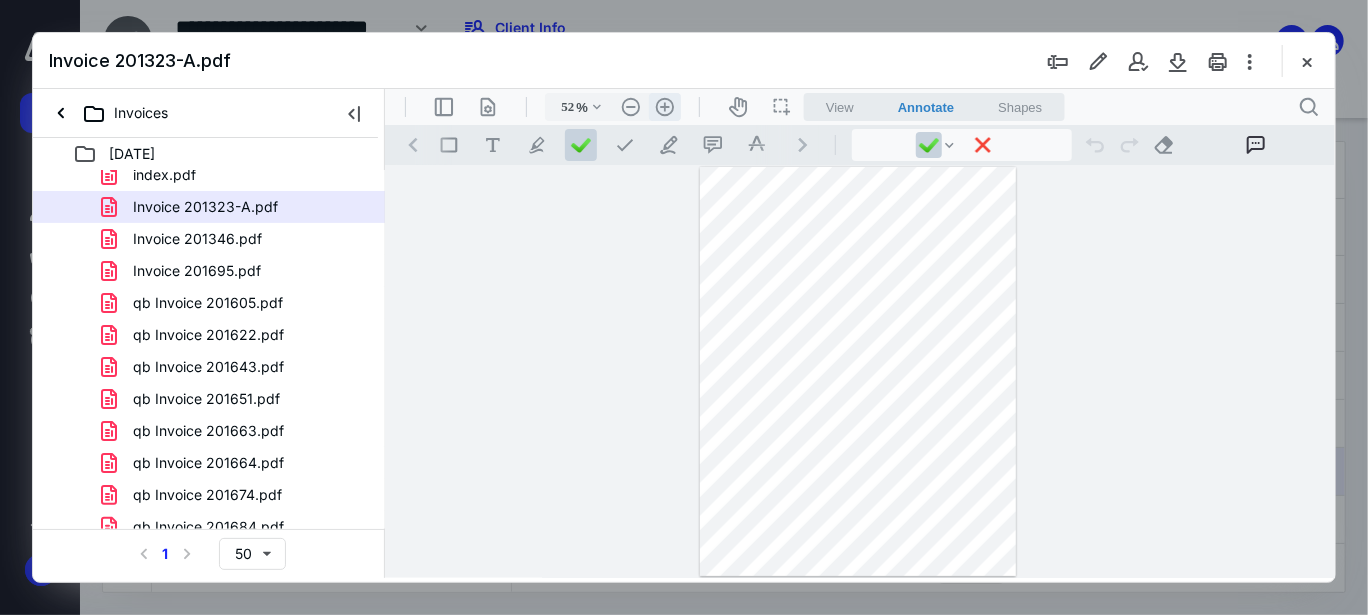 click on ".cls-1{fill:#abb0c4;} icon - header - zoom - in - line" at bounding box center [664, 106] 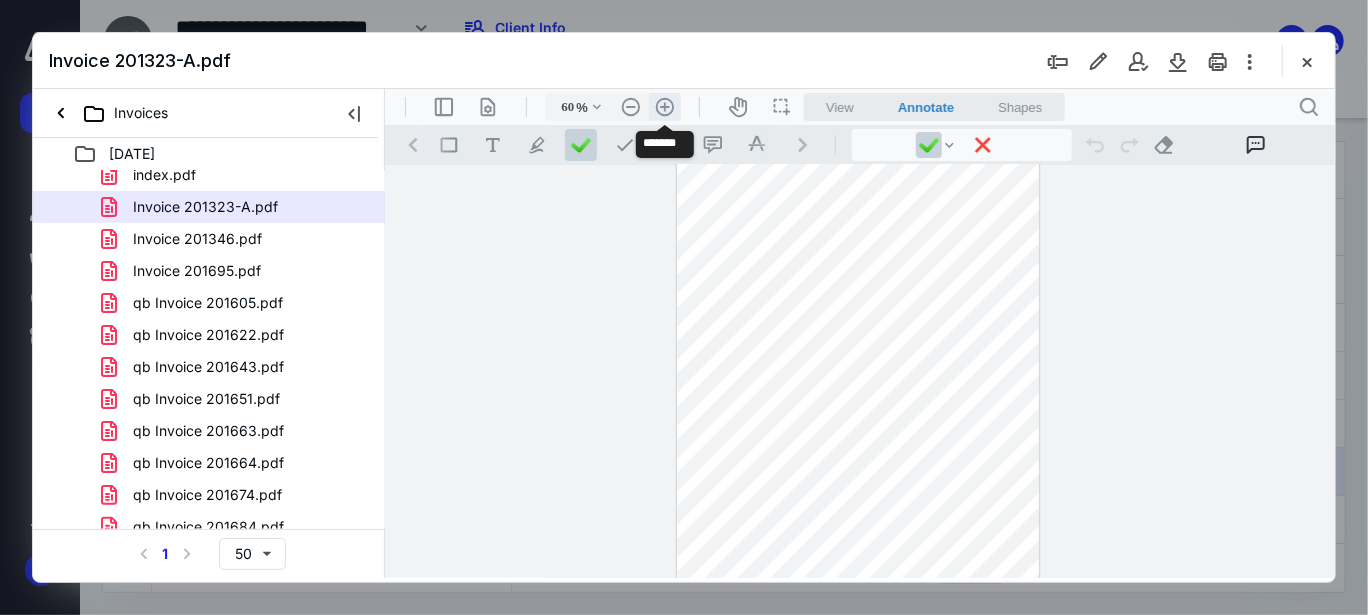 click on ".cls-1{fill:#abb0c4;} icon - header - zoom - in - line" at bounding box center [664, 106] 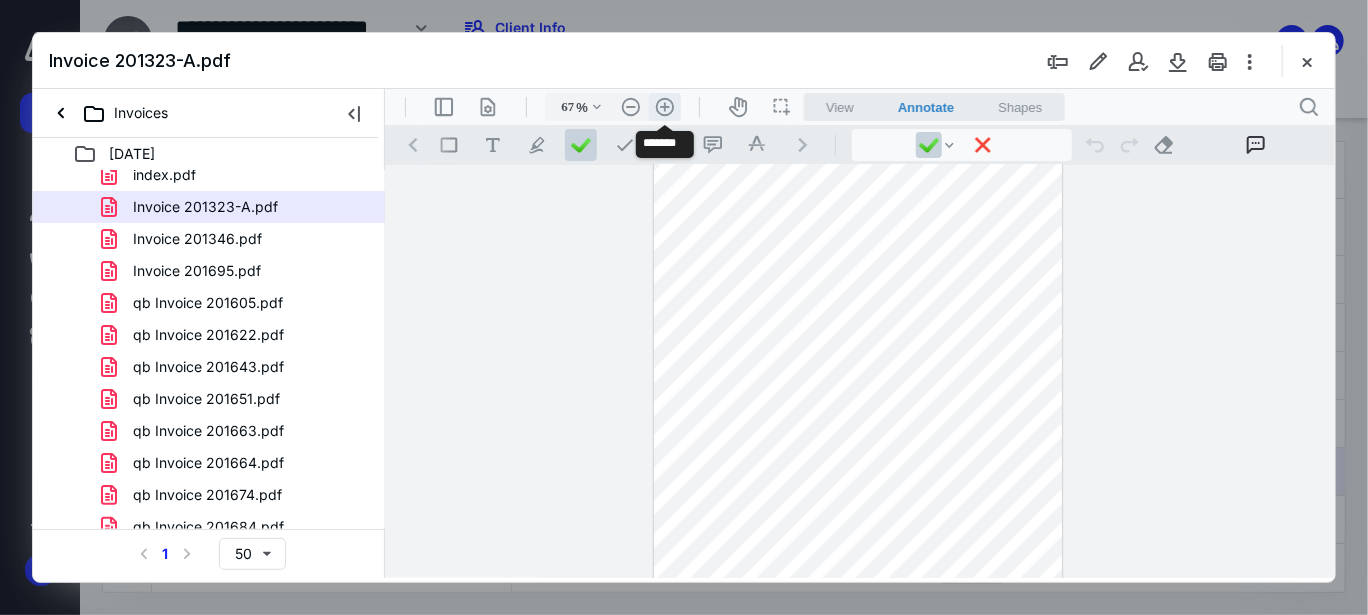 click on ".cls-1{fill:#abb0c4;} icon - header - zoom - in - line" at bounding box center [664, 106] 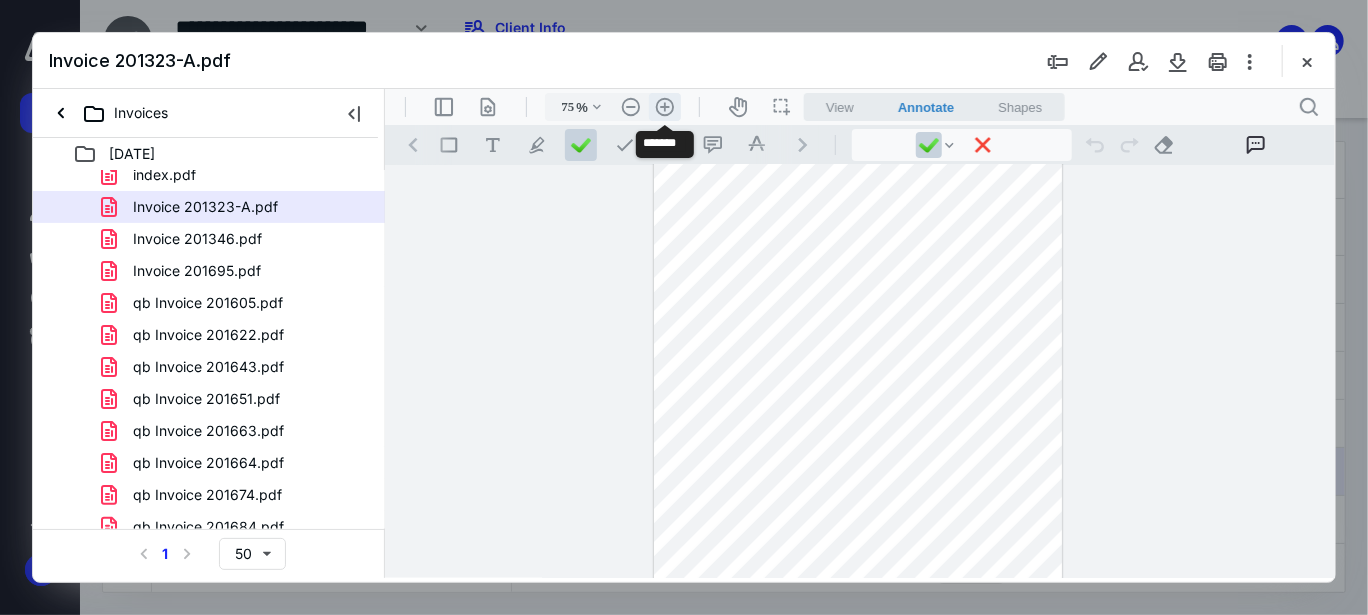 click on ".cls-1{fill:#abb0c4;} icon - header - zoom - in - line" at bounding box center [664, 106] 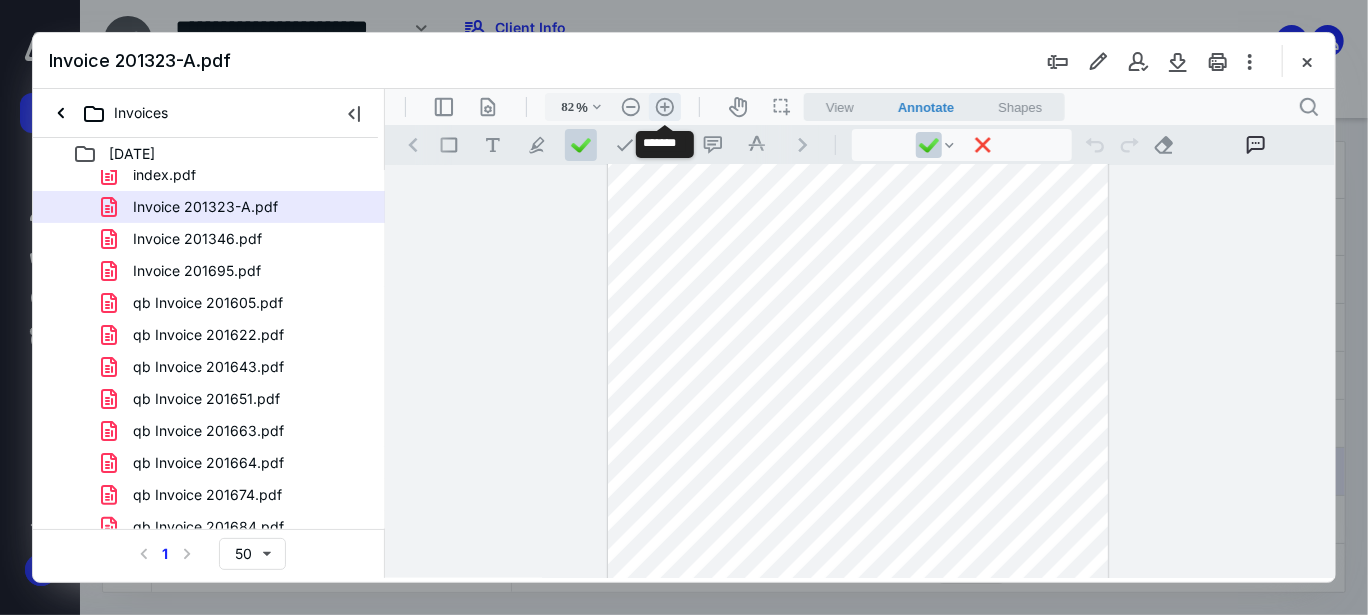 click on ".cls-1{fill:#abb0c4;} icon - header - zoom - in - line" at bounding box center (664, 106) 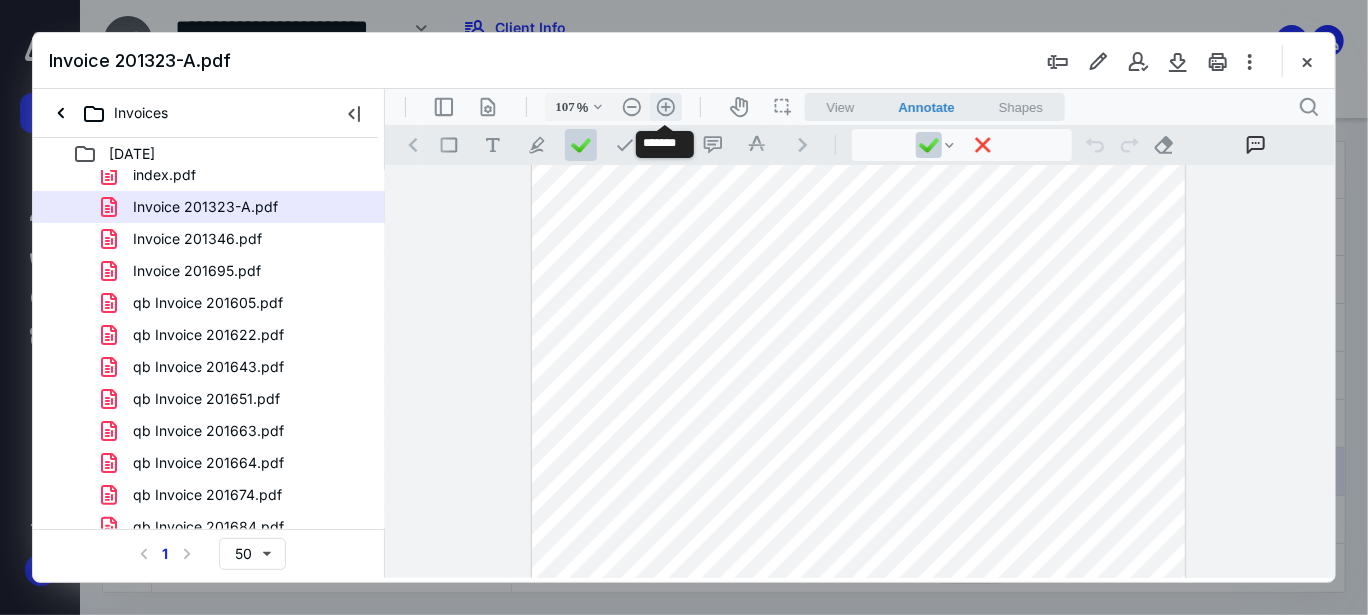click on ".cls-1{fill:#abb0c4;} icon - header - zoom - in - line" at bounding box center [665, 106] 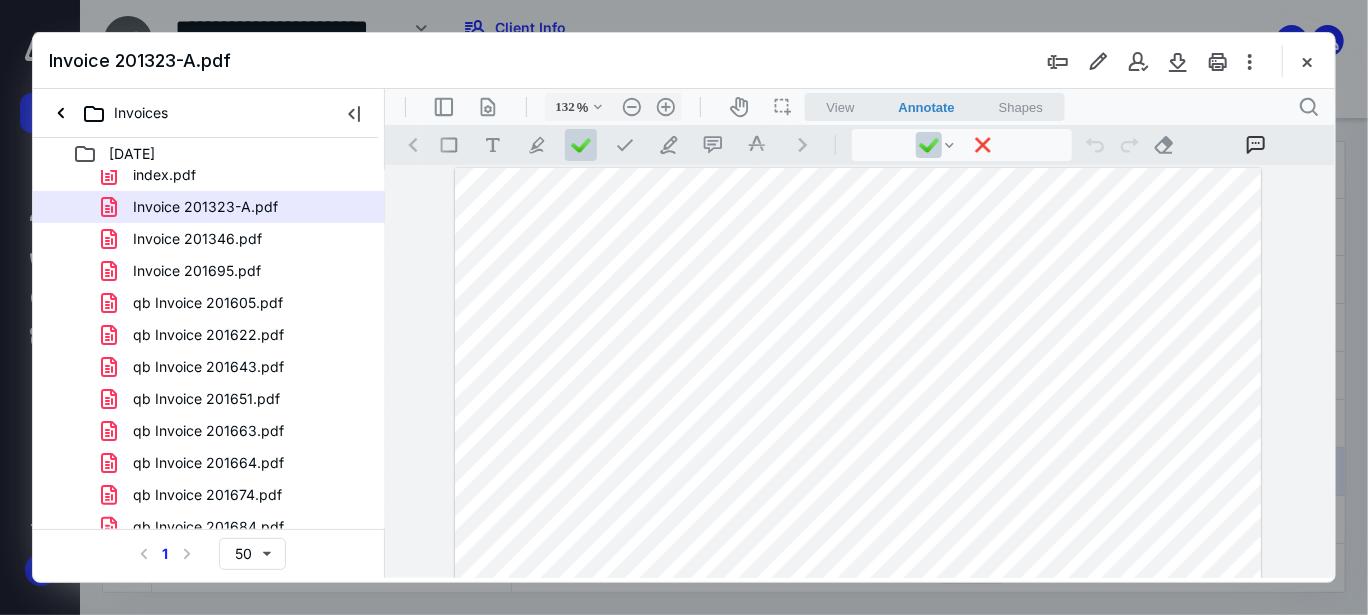 scroll, scrollTop: 0, scrollLeft: 0, axis: both 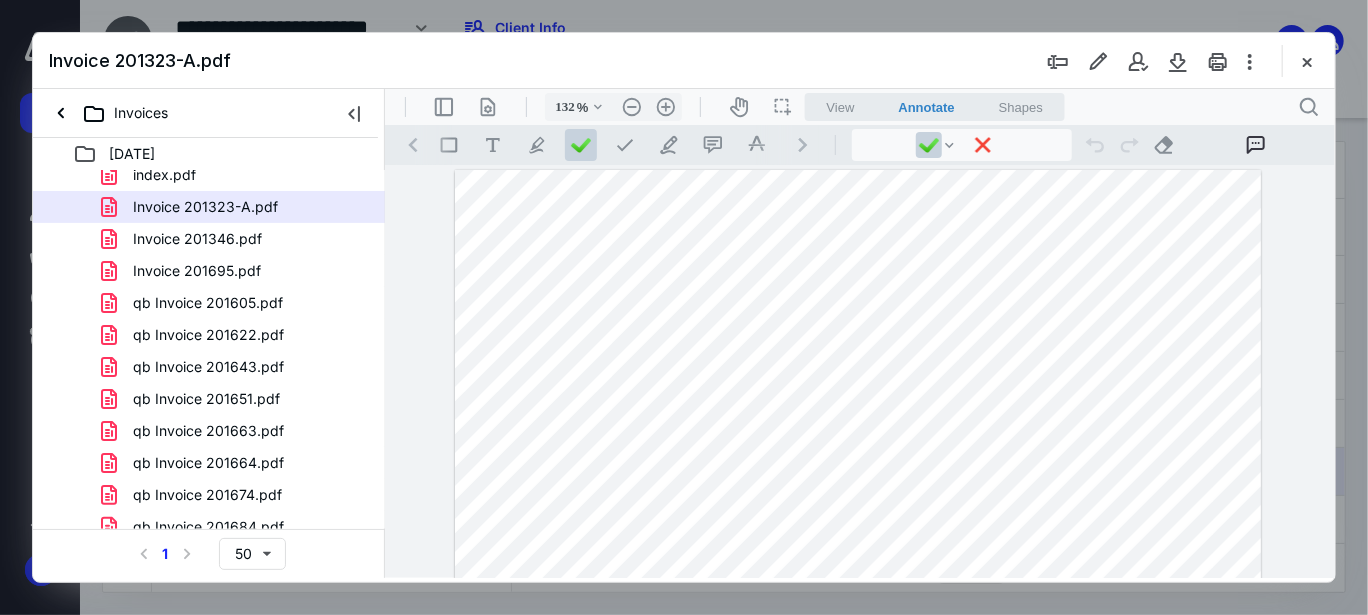 drag, startPoint x: 942, startPoint y: 213, endPoint x: 949, endPoint y: 164, distance: 49.497475 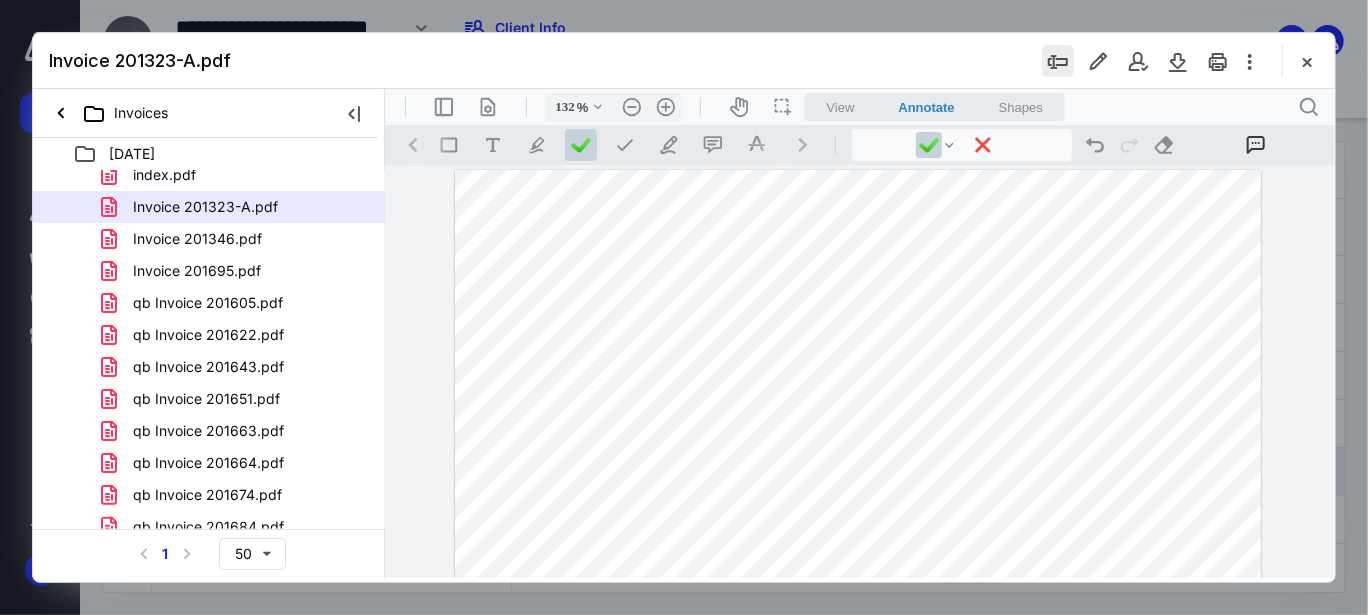 click at bounding box center (1058, 61) 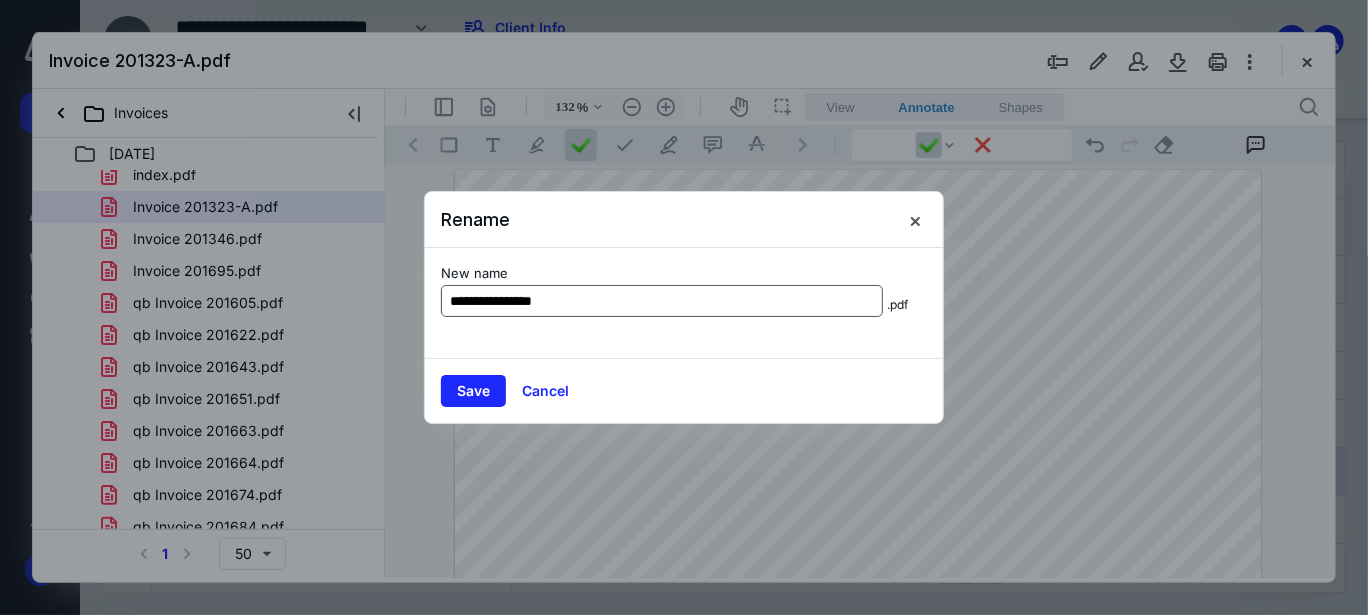 click on "**********" at bounding box center [662, 301] 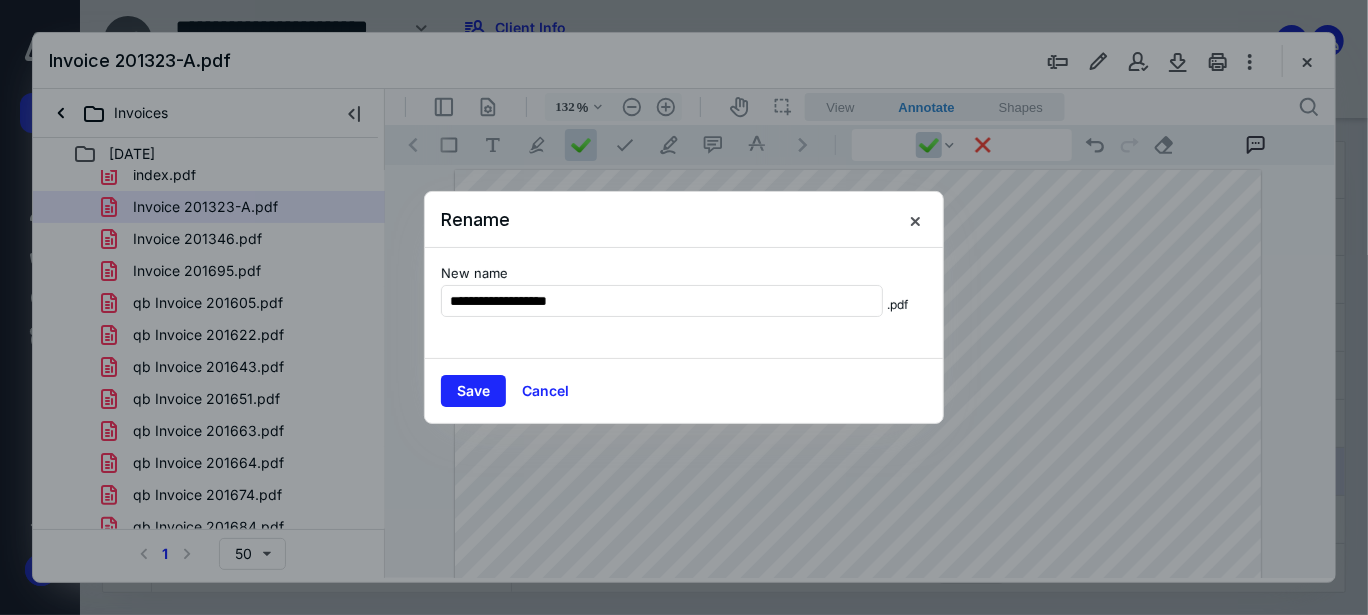 type on "**********" 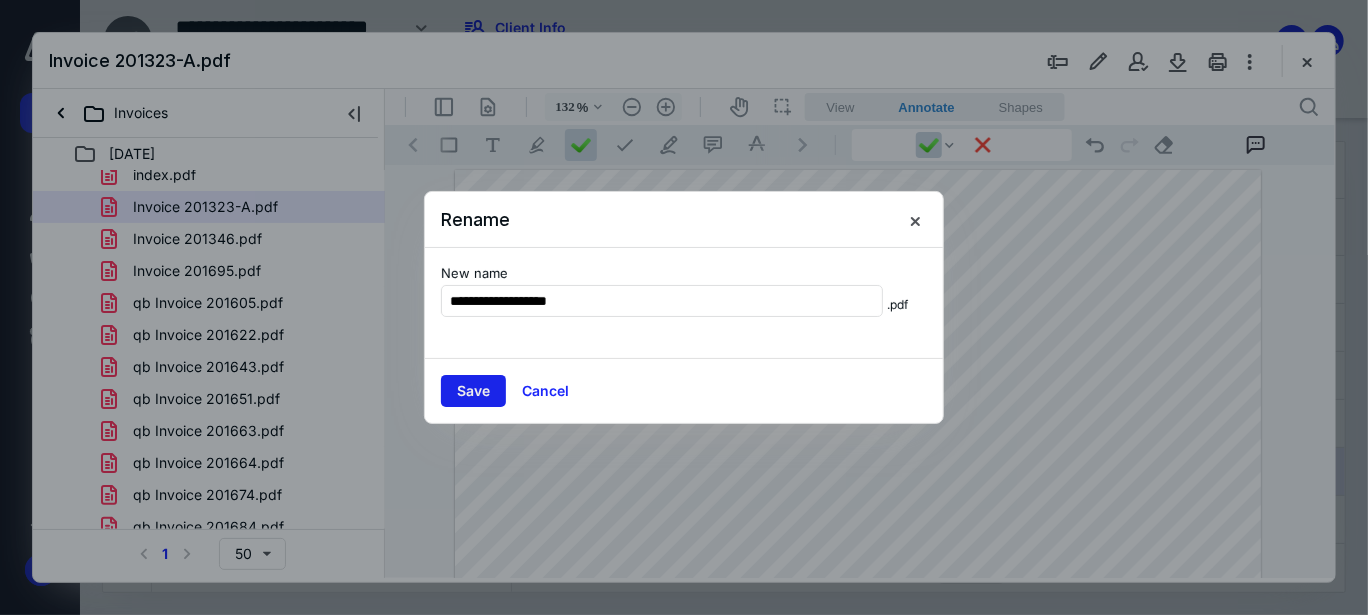 click on "Save" at bounding box center [473, 391] 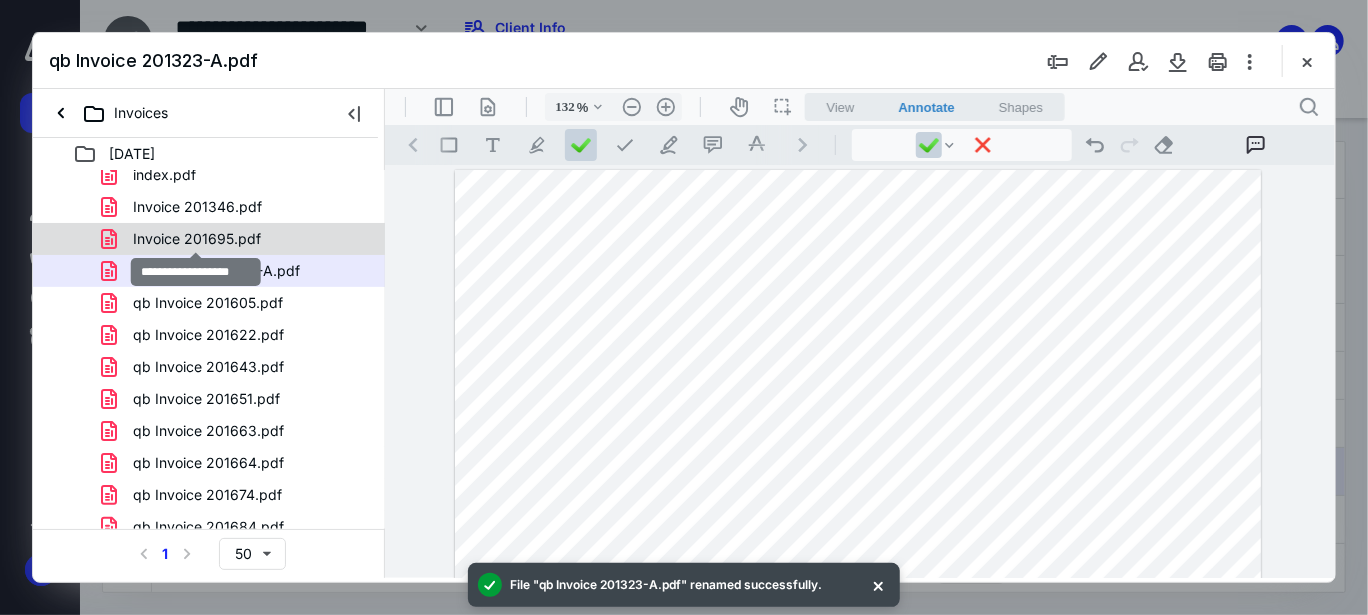 click on "Invoice 201695.pdf" at bounding box center [197, 239] 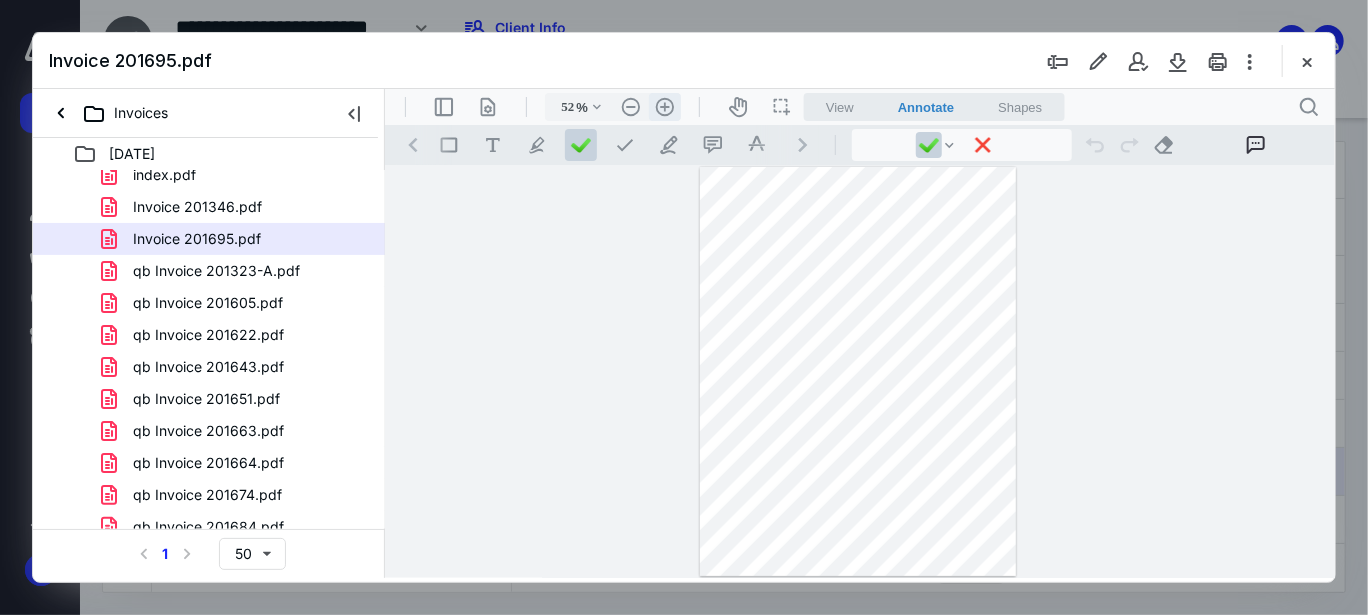 click on ".cls-1{fill:#abb0c4;} icon - header - zoom - in - line" at bounding box center [664, 106] 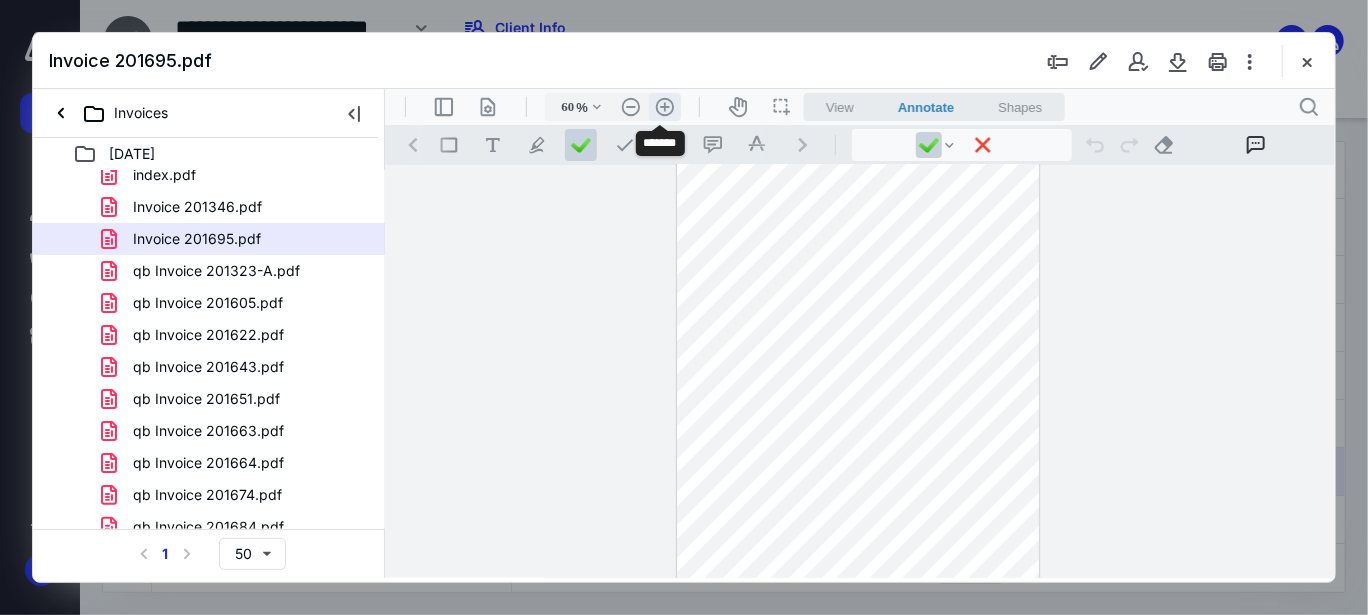 click on ".cls-1{fill:#abb0c4;} icon - header - zoom - in - line" at bounding box center [664, 106] 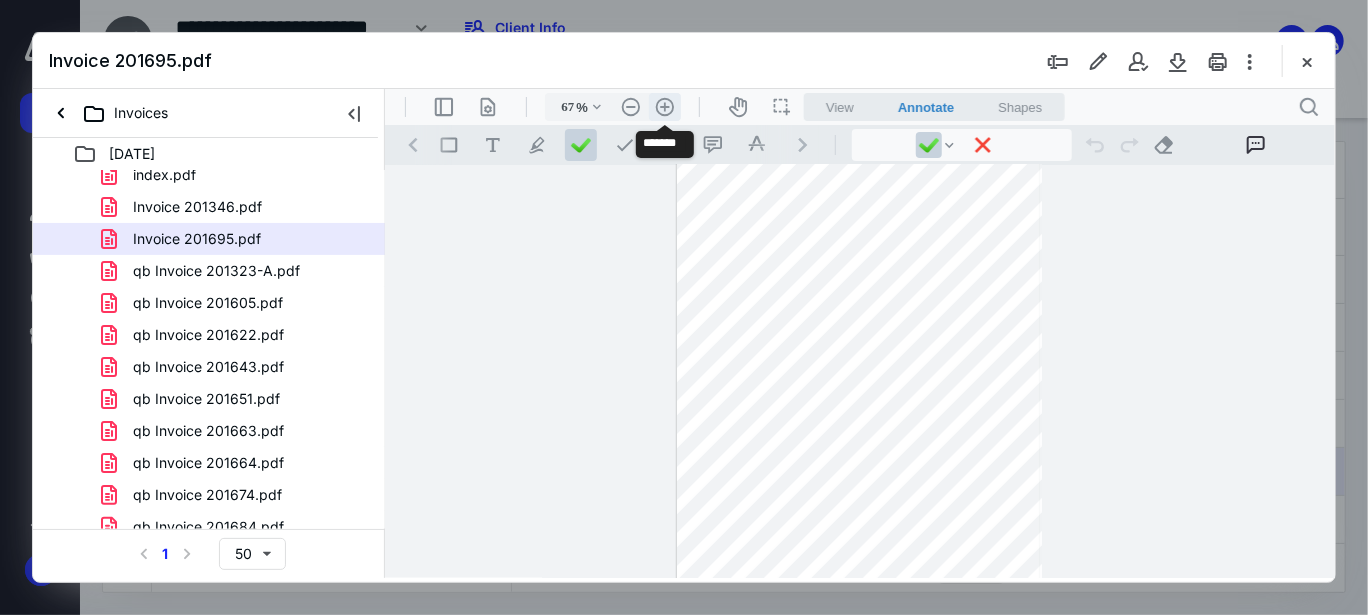 click on ".cls-1{fill:#abb0c4;} icon - header - zoom - in - line" at bounding box center (664, 106) 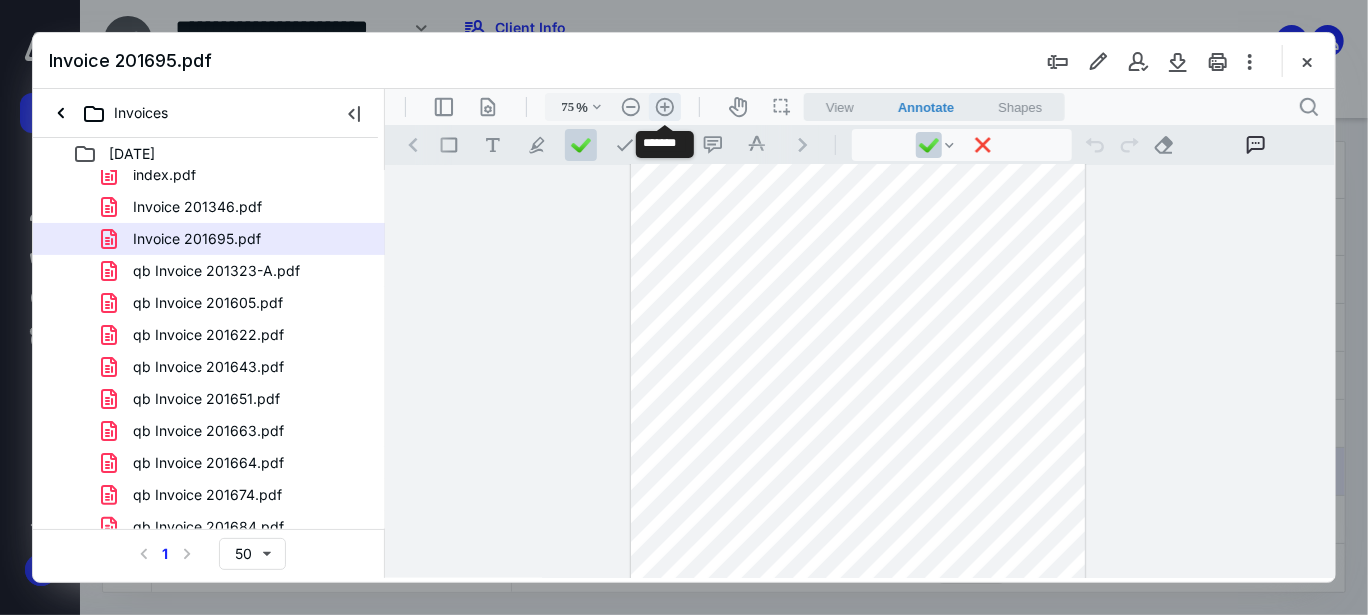 click on ".cls-1{fill:#abb0c4;} icon - header - zoom - in - line" at bounding box center [664, 106] 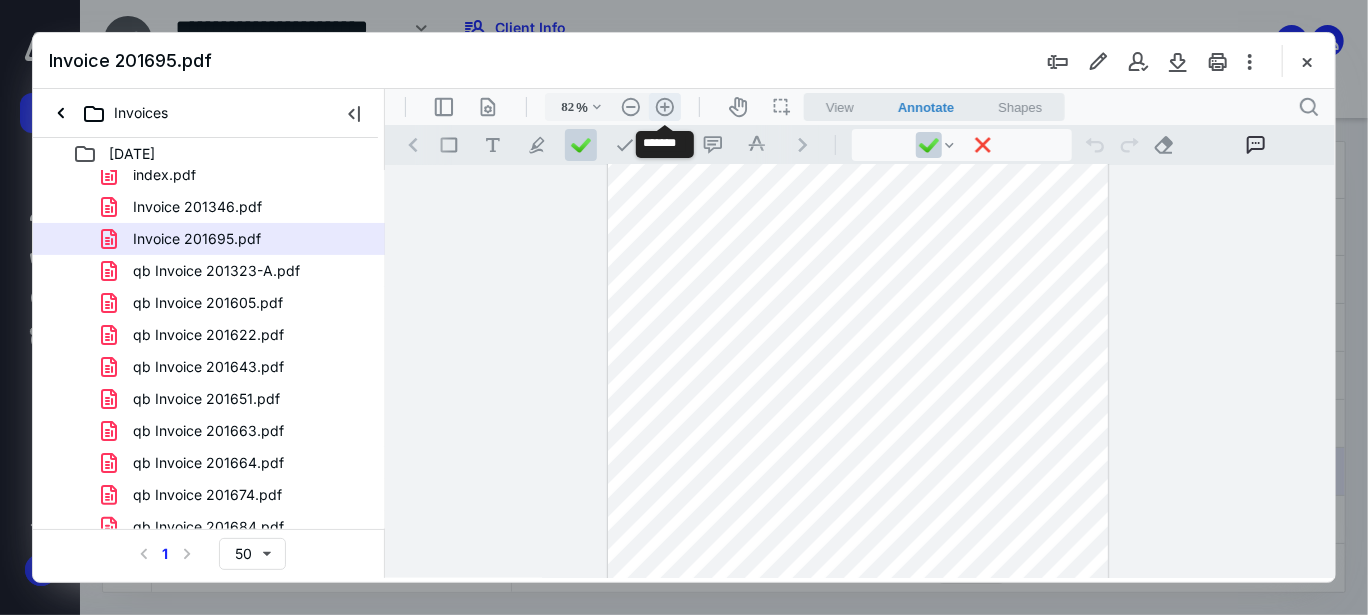 click on ".cls-1{fill:#abb0c4;} icon - header - zoom - in - line" at bounding box center [664, 106] 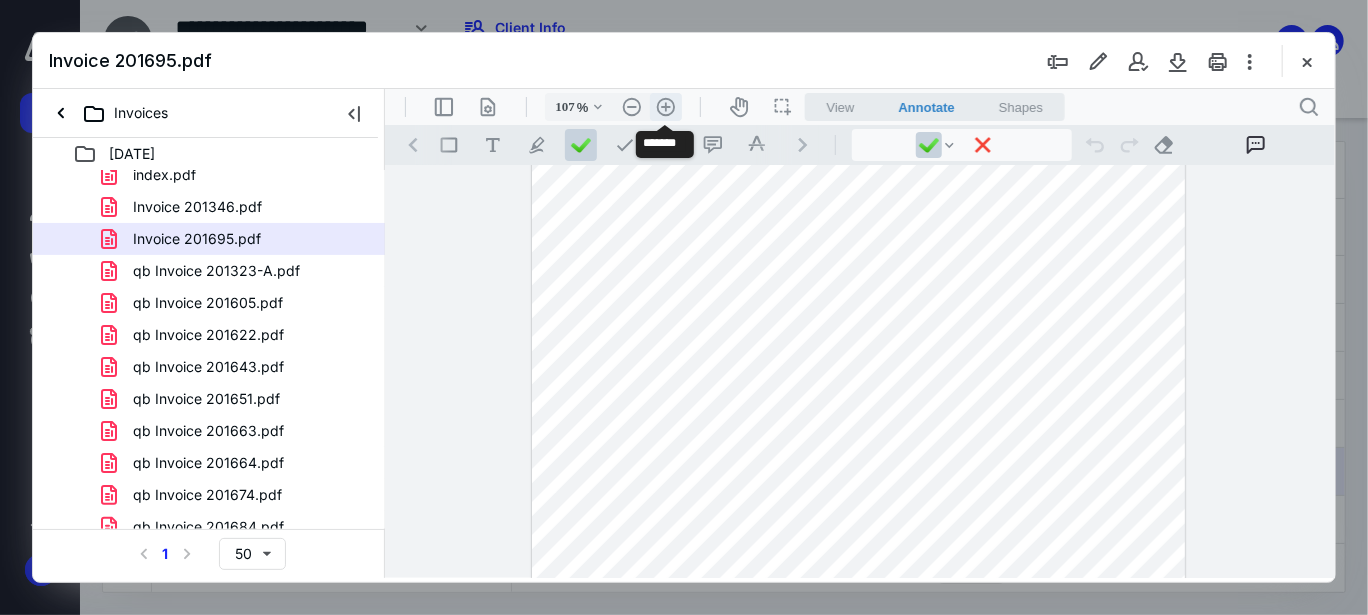 click on ".cls-1{fill:#abb0c4;} icon - header - zoom - in - line" at bounding box center [665, 106] 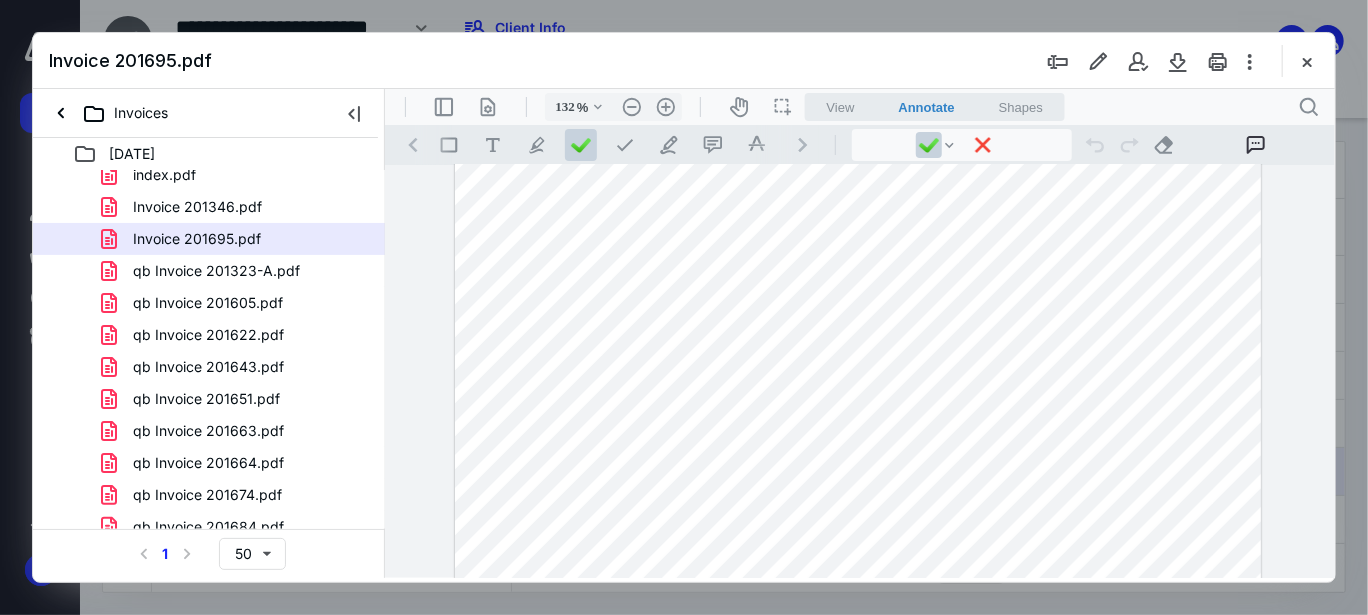 scroll, scrollTop: 63, scrollLeft: 0, axis: vertical 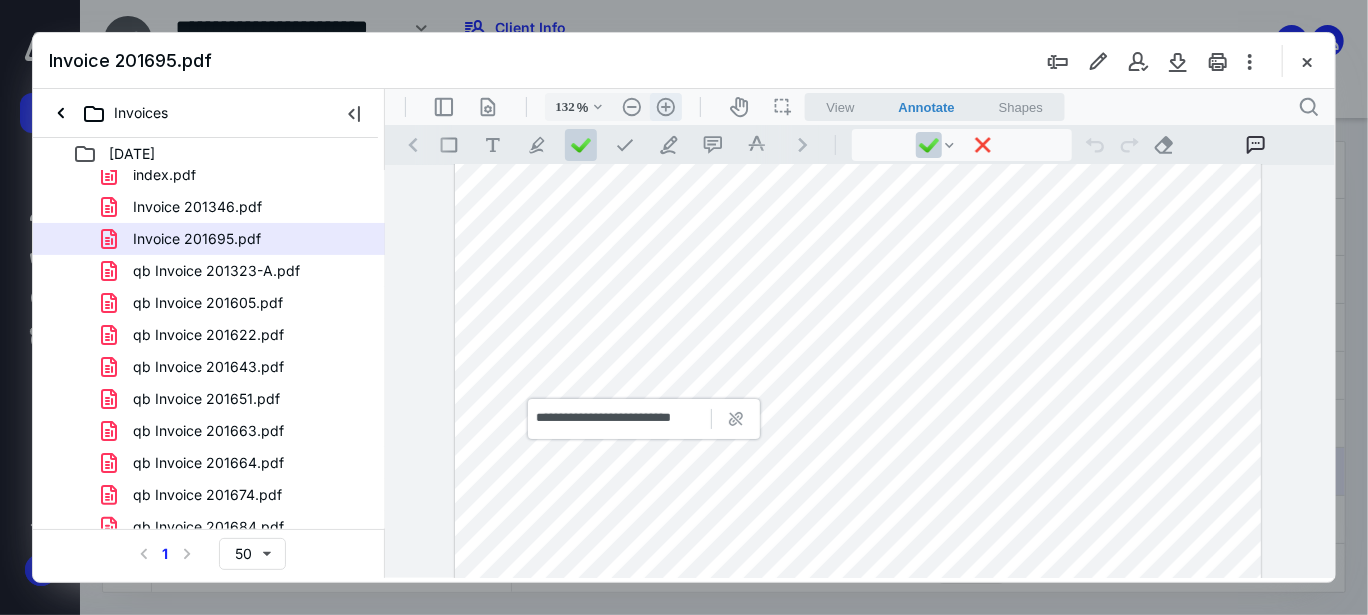 click on ".cls-1{fill:#abb0c4;} icon - header - zoom - in - line" at bounding box center [665, 106] 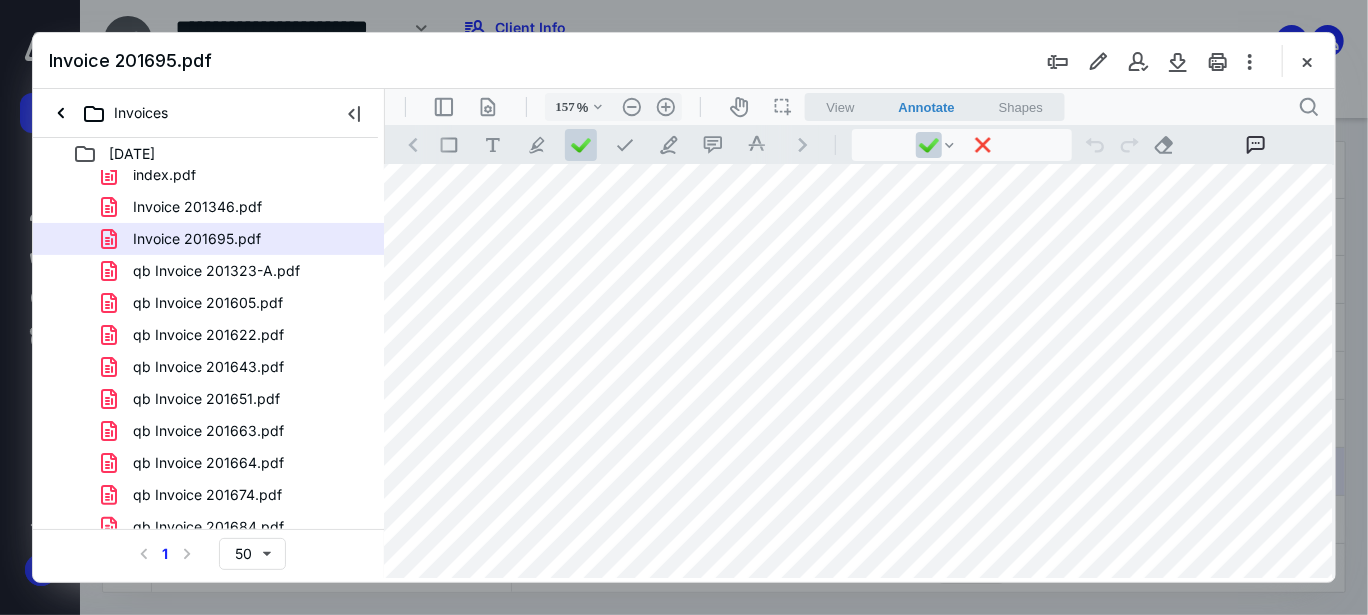 scroll, scrollTop: 0, scrollLeft: 16, axis: horizontal 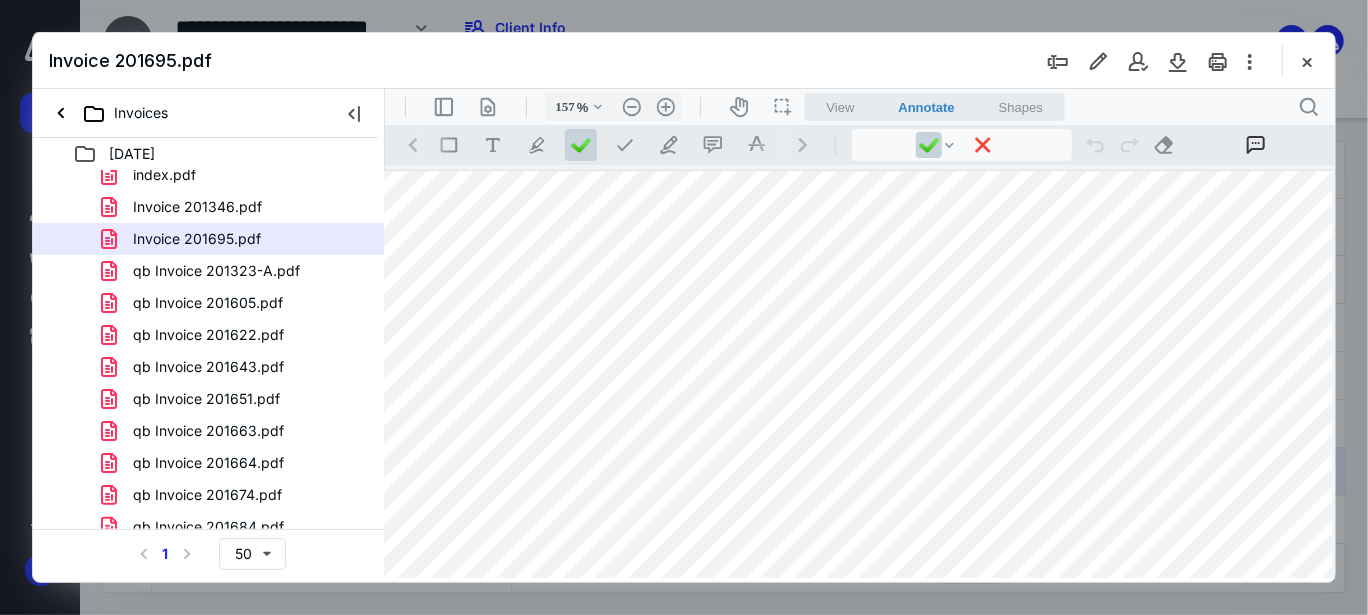 drag, startPoint x: 896, startPoint y: 247, endPoint x: 985, endPoint y: 126, distance: 150.20653 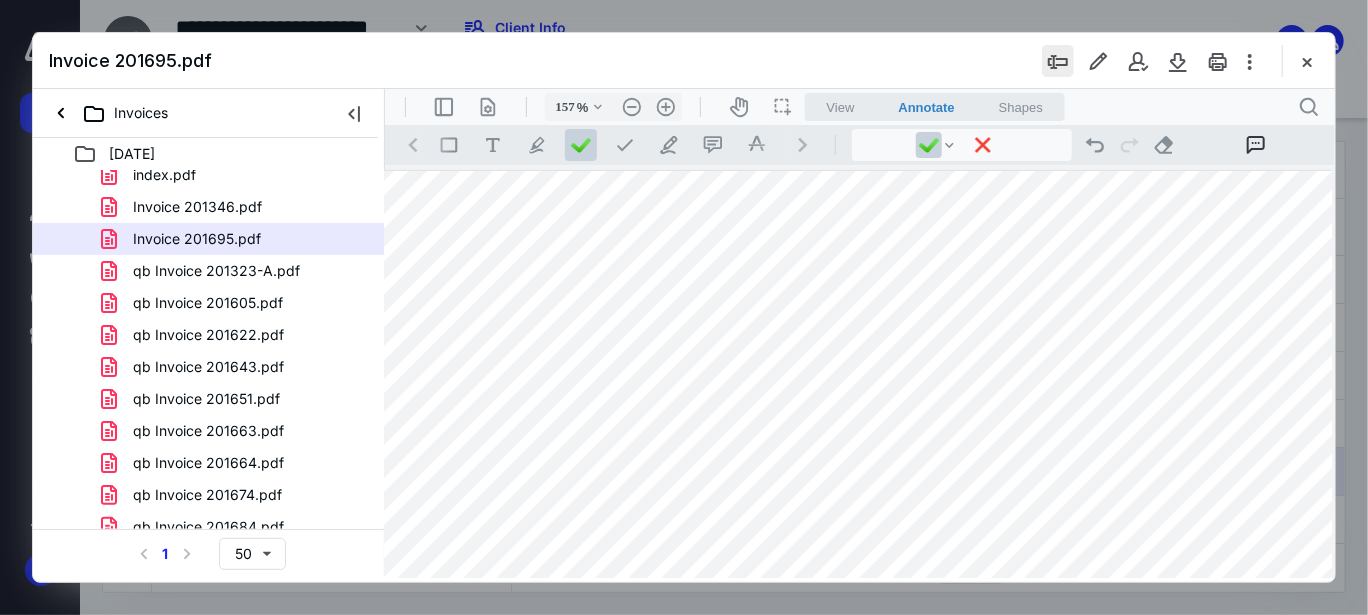 click at bounding box center [1058, 61] 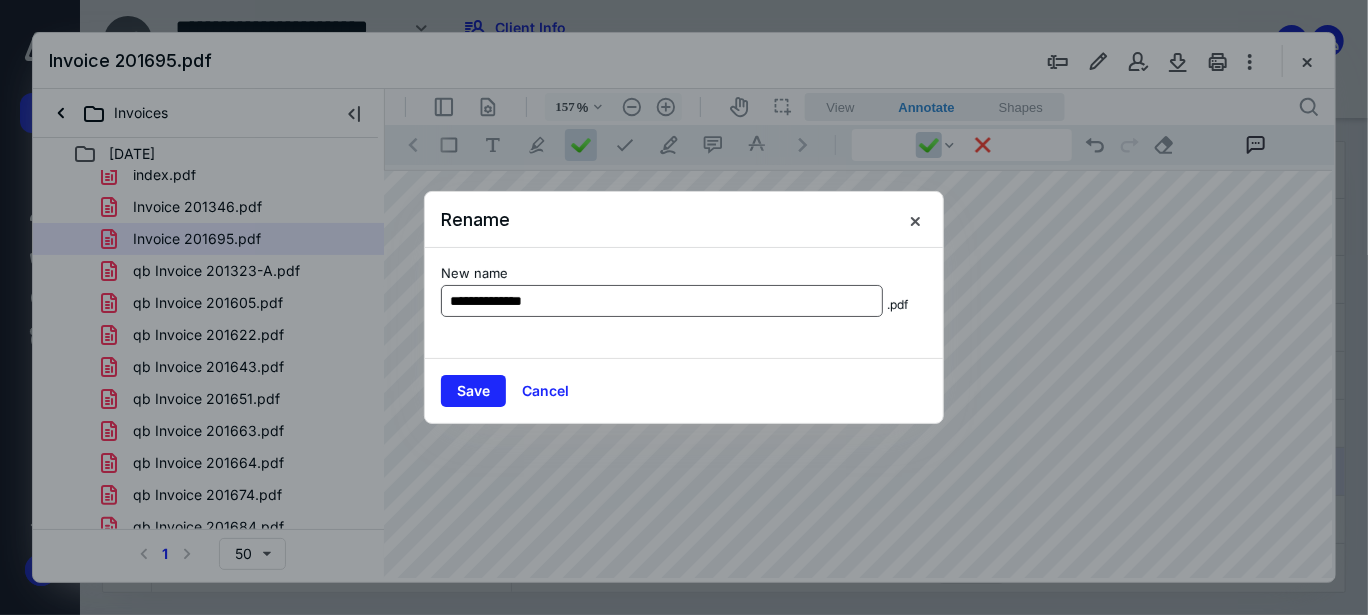 click on "**********" at bounding box center (662, 301) 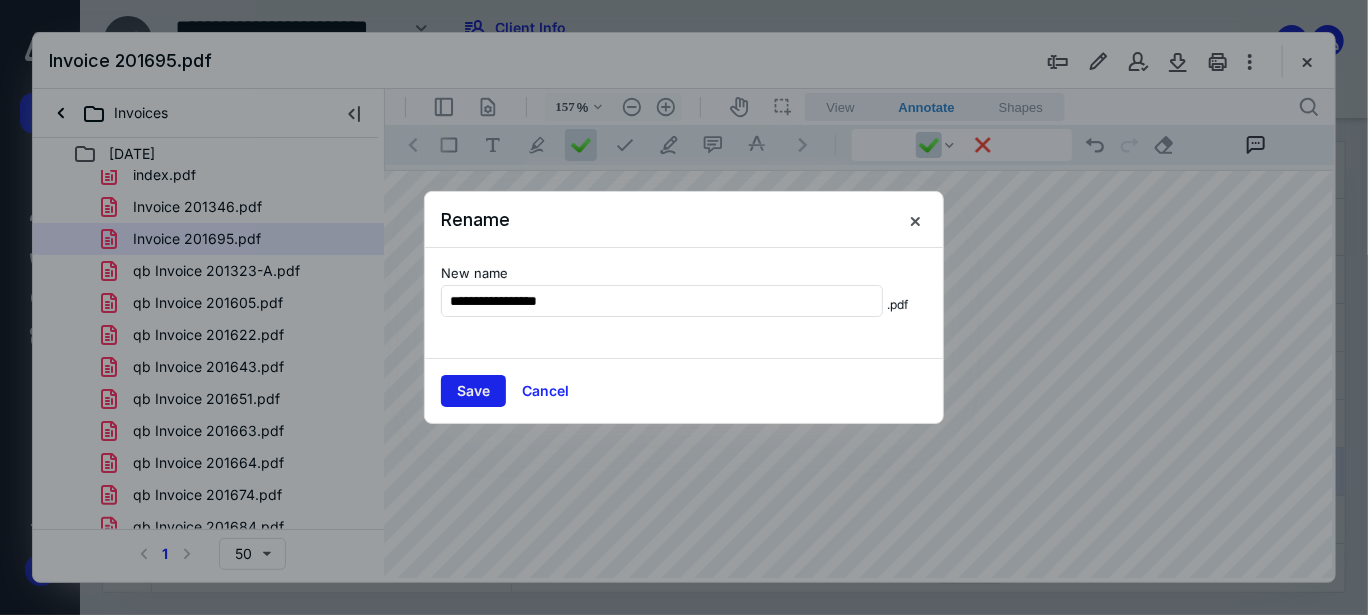 type on "**********" 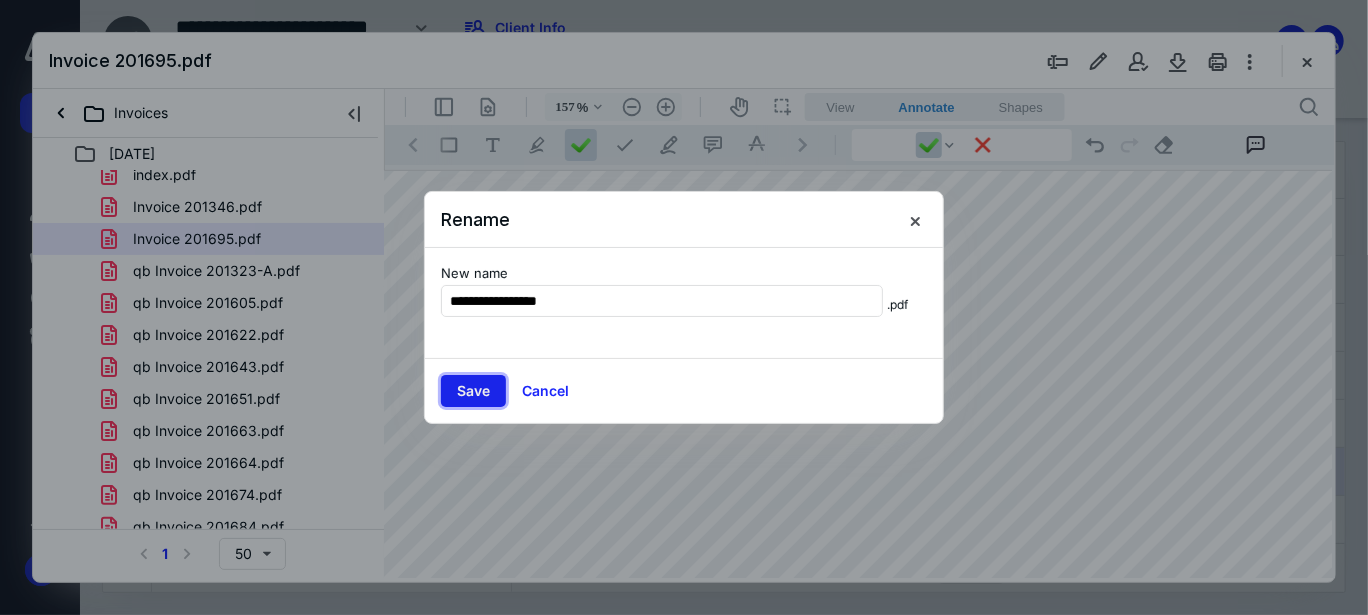 drag, startPoint x: 470, startPoint y: 390, endPoint x: 495, endPoint y: 304, distance: 89.560036 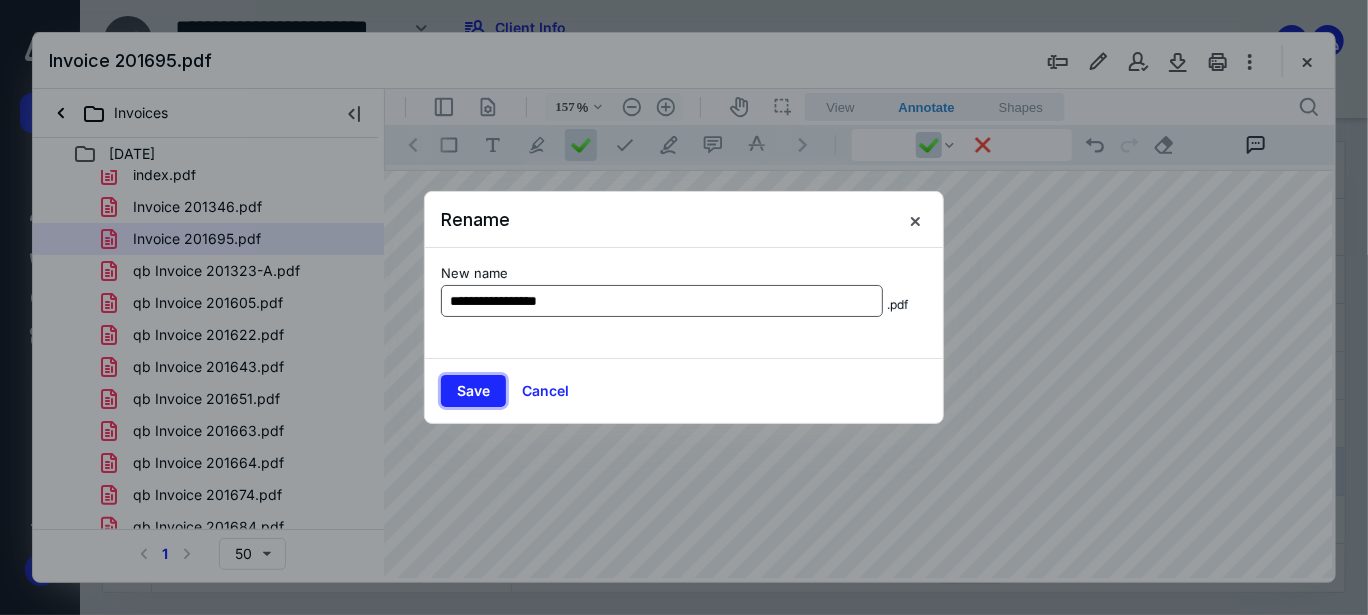 click on "Save" at bounding box center (473, 391) 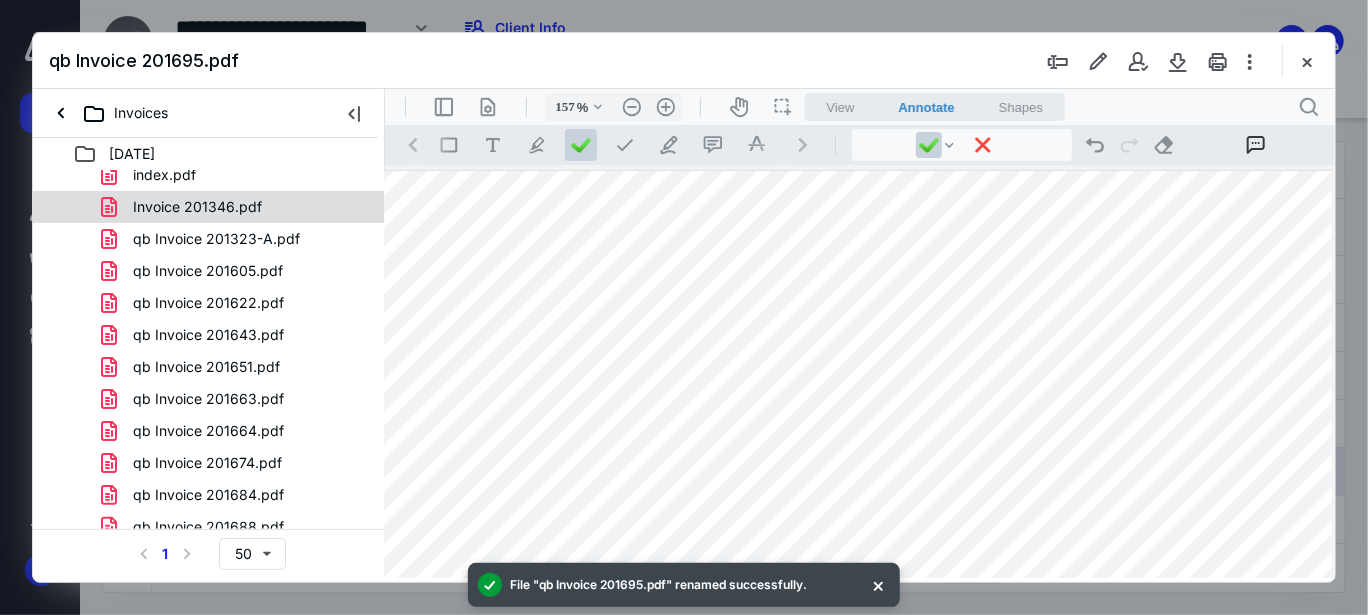 click on "Invoice 201346.pdf" at bounding box center [197, 207] 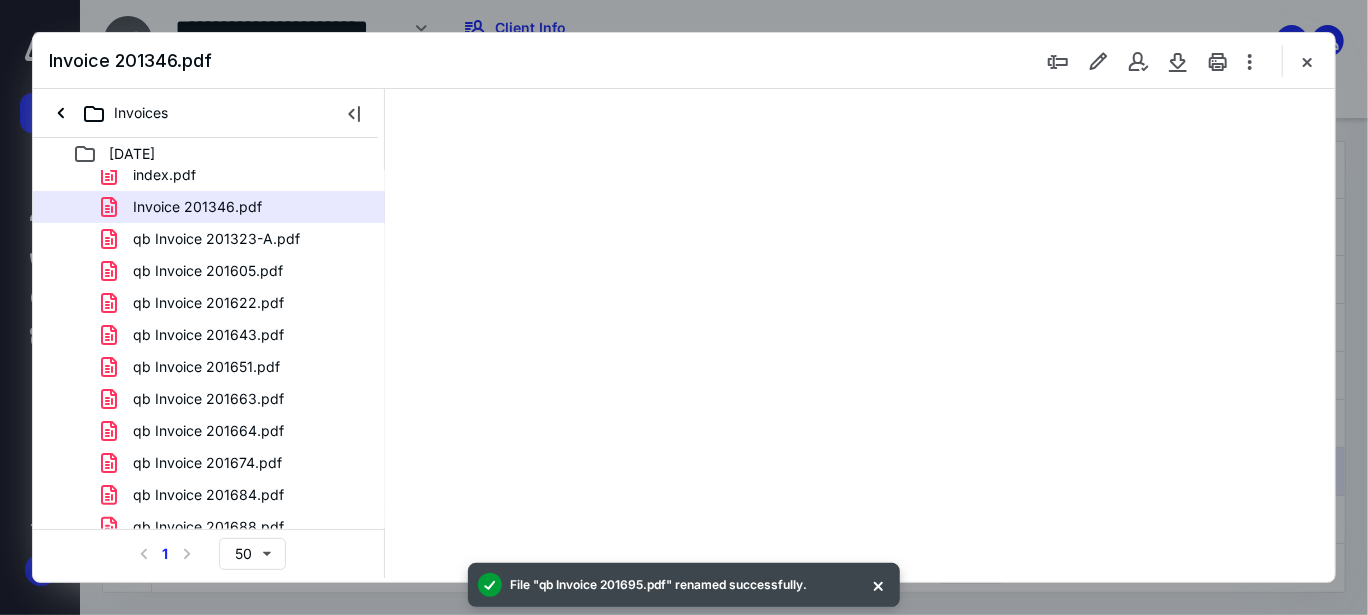 scroll, scrollTop: 0, scrollLeft: 0, axis: both 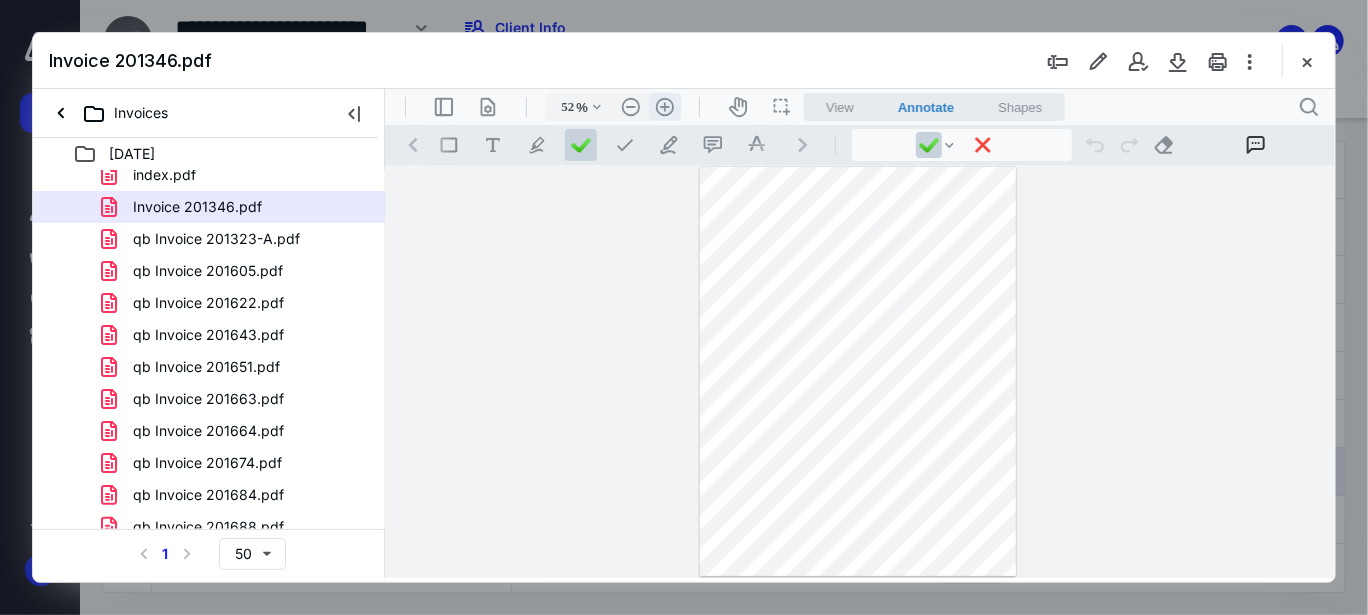 click on ".cls-1{fill:#abb0c4;} icon - header - zoom - in - line" at bounding box center (664, 106) 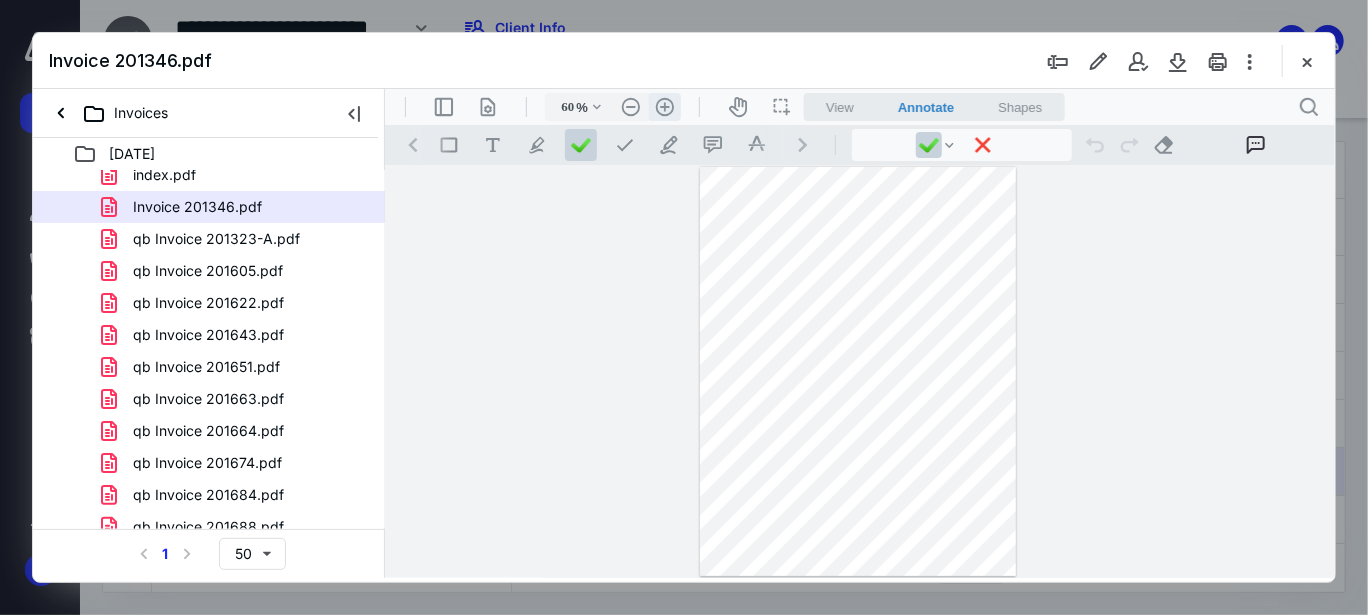 click on ".cls-1{fill:#abb0c4;} icon - header - zoom - in - line" at bounding box center (664, 106) 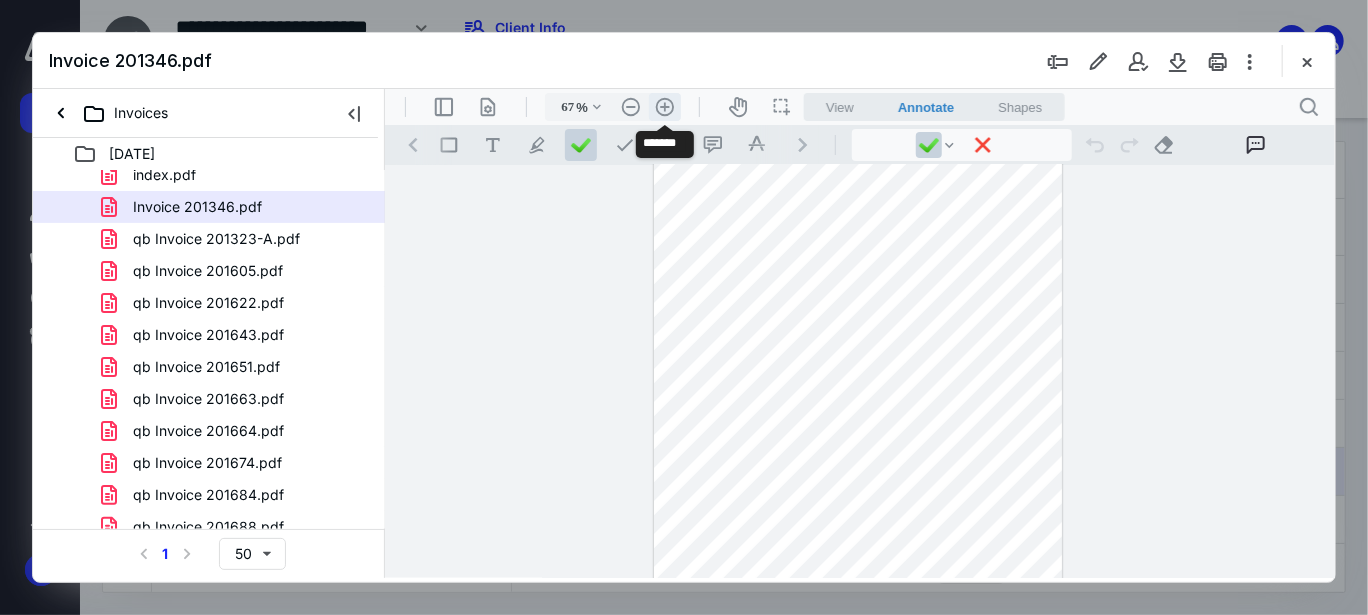 click on ".cls-1{fill:#abb0c4;} icon - header - zoom - in - line" at bounding box center (664, 106) 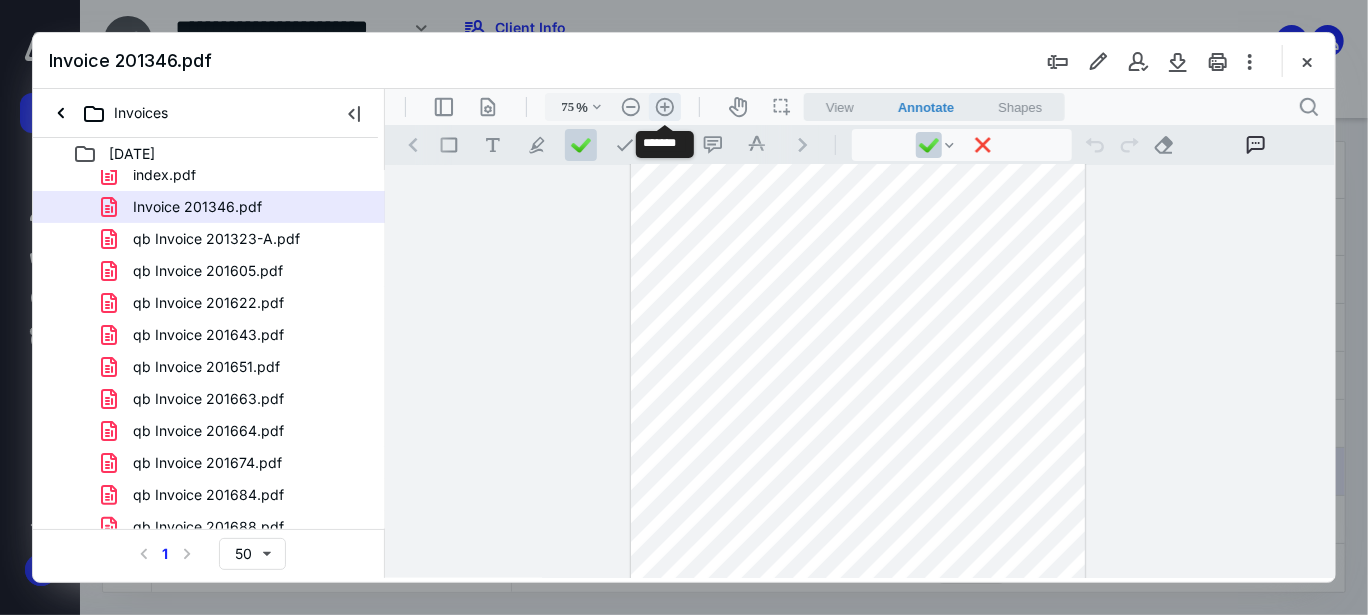 click on ".cls-1{fill:#abb0c4;} icon - header - zoom - in - line" at bounding box center (664, 106) 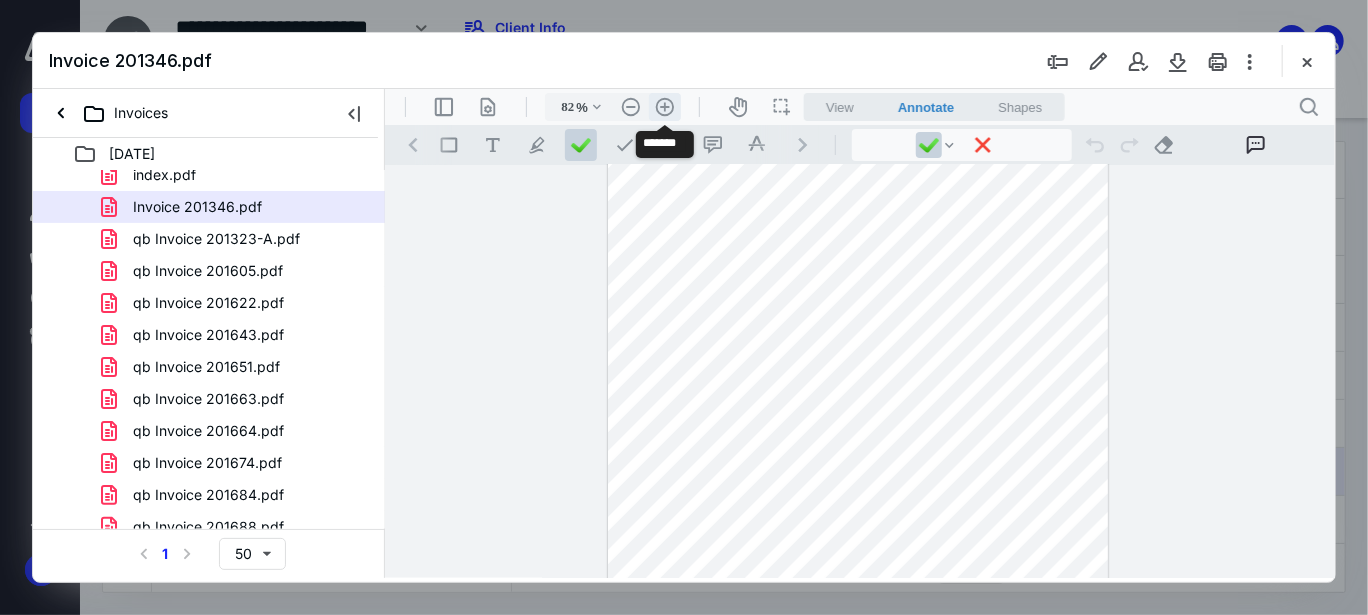 click on ".cls-1{fill:#abb0c4;} icon - header - zoom - in - line" at bounding box center [664, 106] 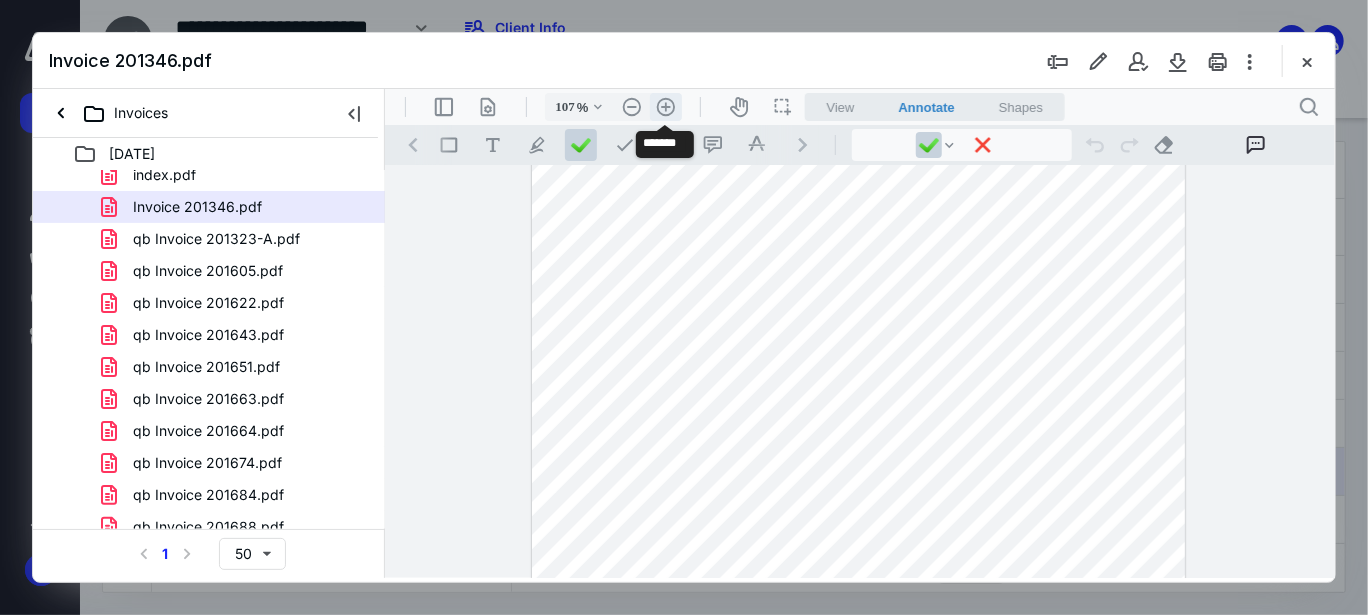 click on ".cls-1{fill:#abb0c4;} icon - header - zoom - in - line" at bounding box center [665, 106] 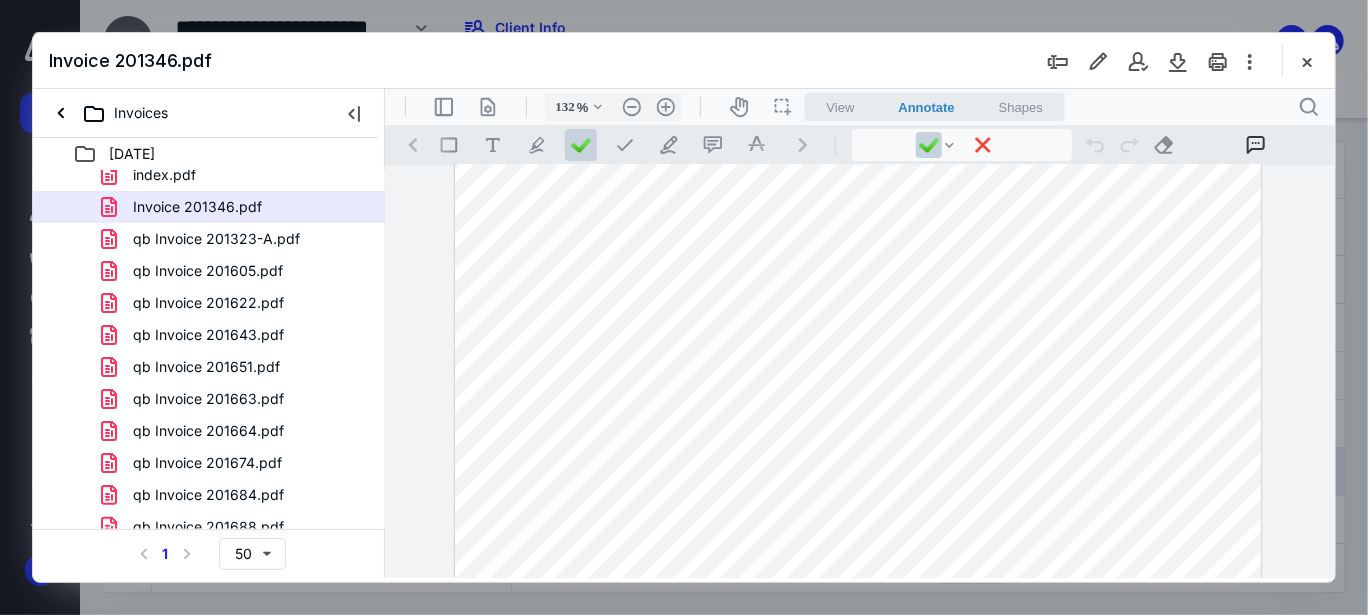 scroll, scrollTop: 0, scrollLeft: 0, axis: both 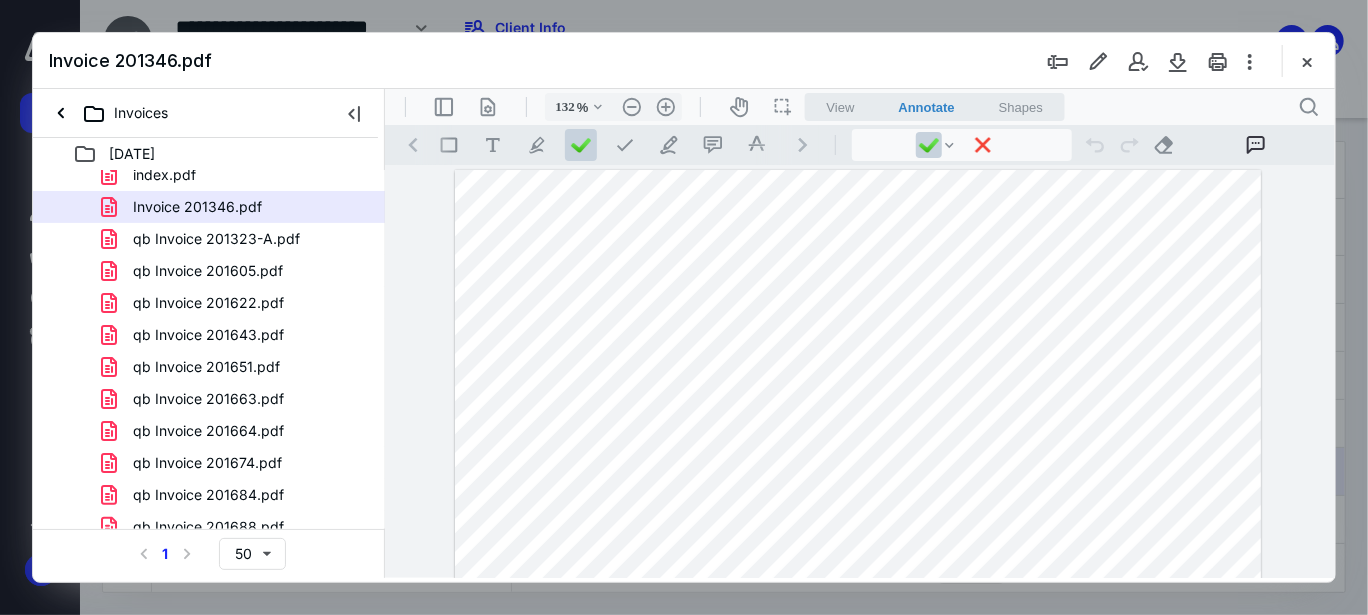drag, startPoint x: 859, startPoint y: 217, endPoint x: 945, endPoint y: 175, distance: 95.707886 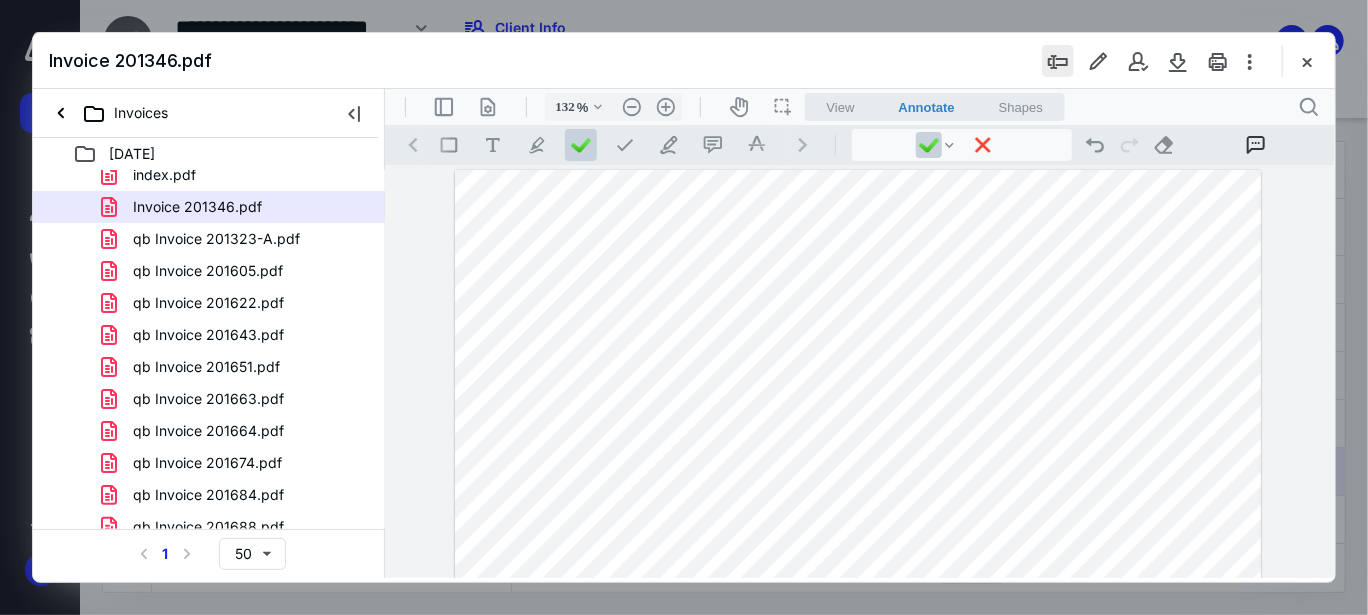 click at bounding box center (1058, 61) 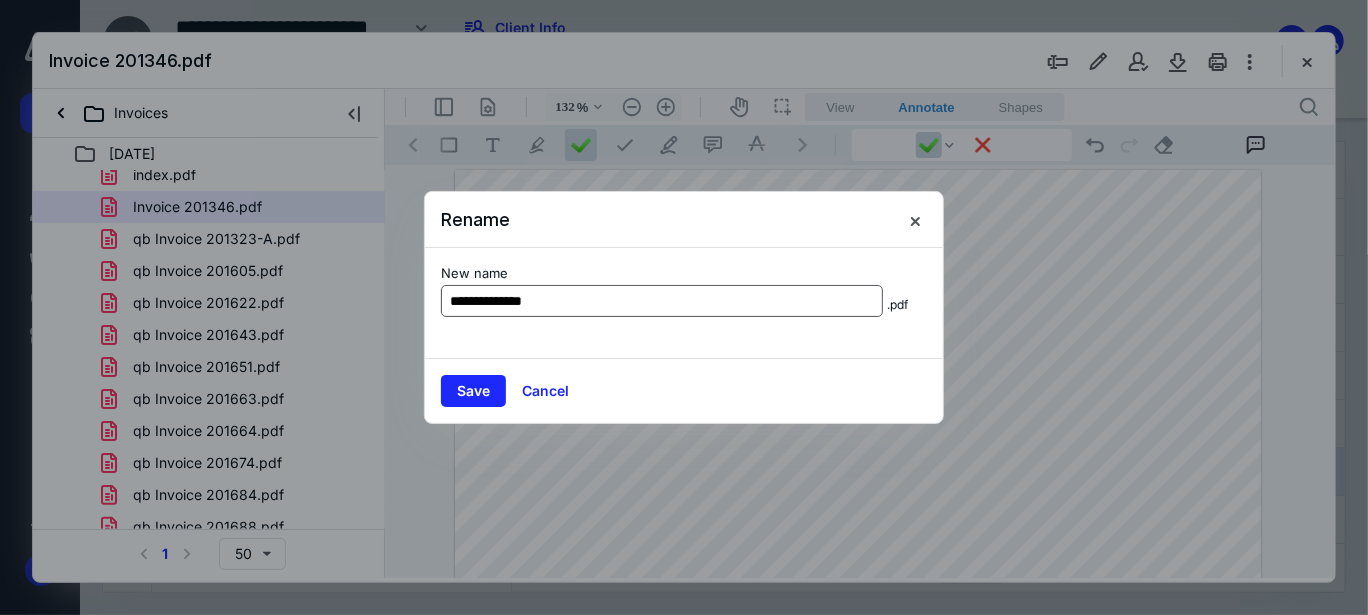 click on "**********" at bounding box center [662, 301] 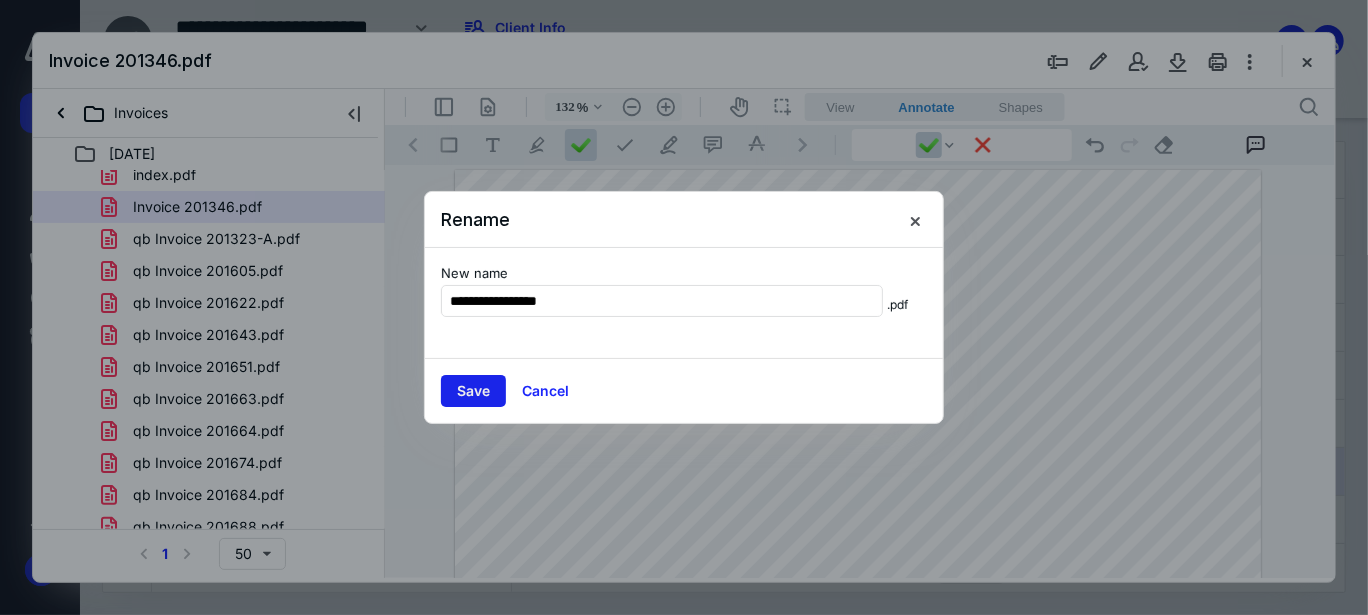 type on "**********" 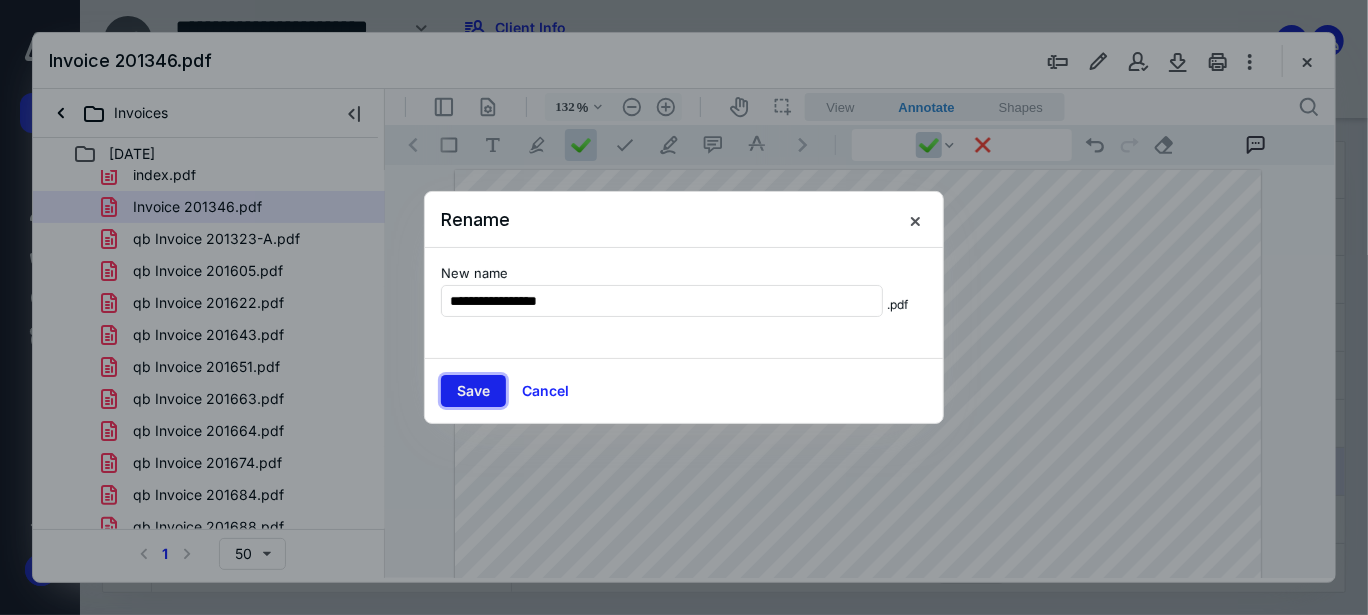 click on "Save" at bounding box center [473, 391] 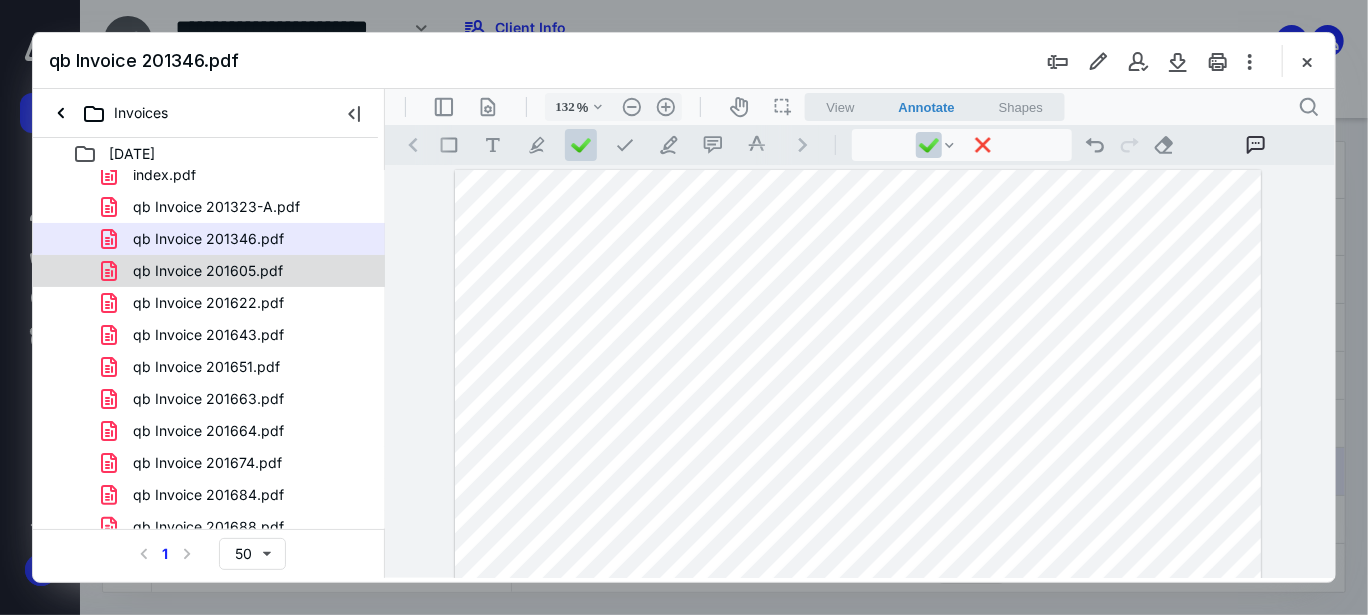 click on "qb Invoice 201605.pdf" at bounding box center [208, 271] 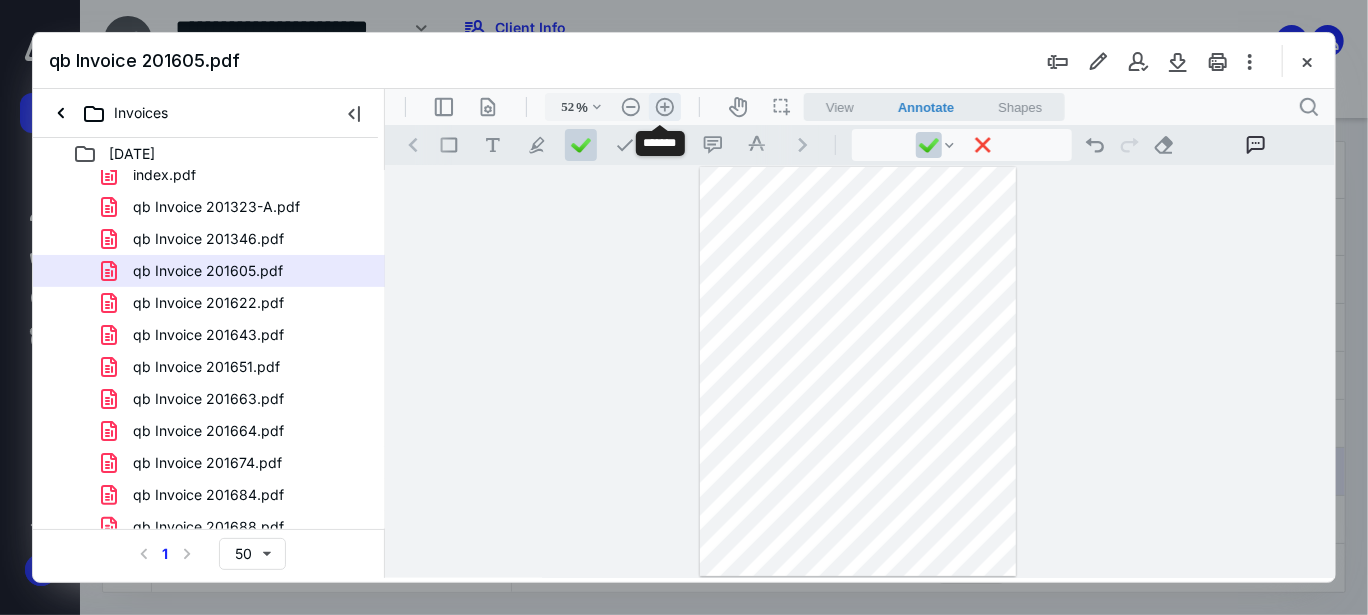 click on ".cls-1{fill:#abb0c4;} icon - header - zoom - in - line" at bounding box center (664, 106) 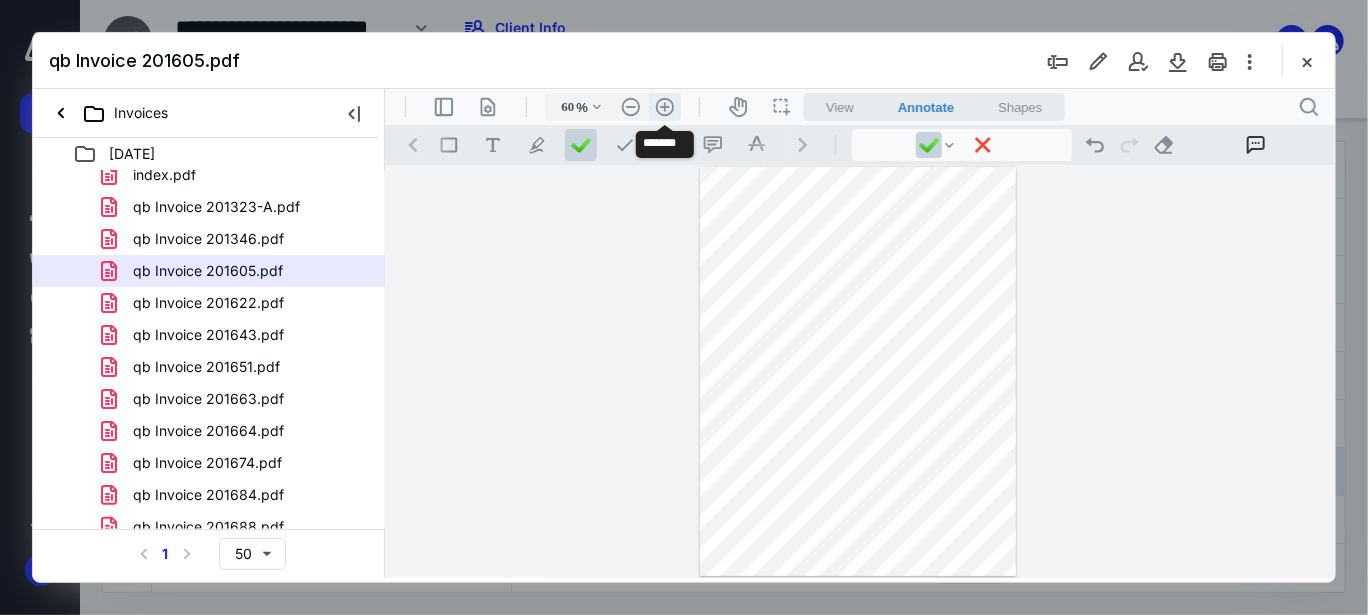click on ".cls-1{fill:#abb0c4;} icon - header - zoom - in - line" at bounding box center [664, 106] 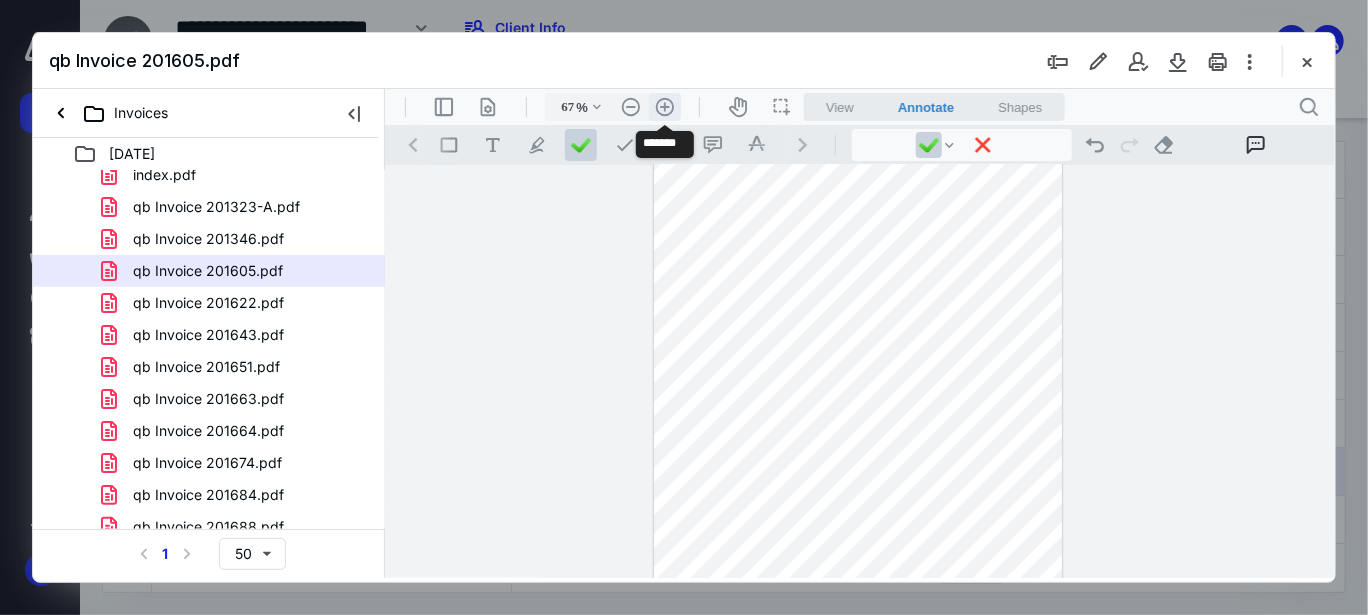 click on ".cls-1{fill:#abb0c4;} icon - header - zoom - in - line" at bounding box center (664, 106) 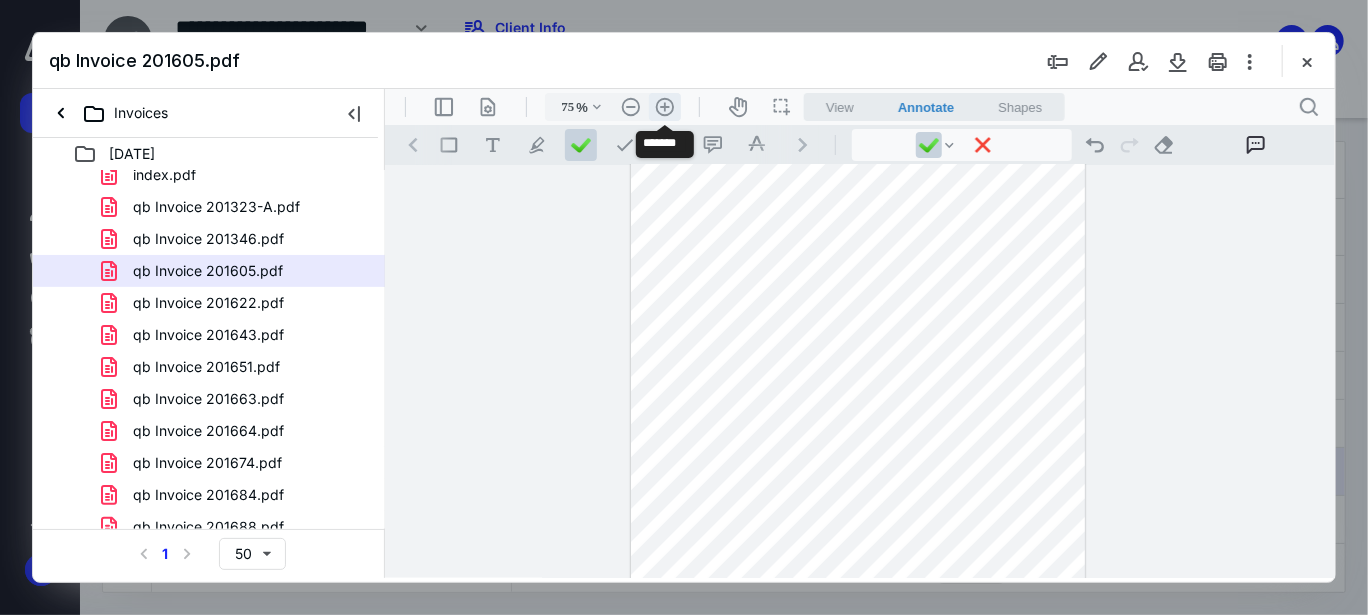 click on ".cls-1{fill:#abb0c4;} icon - header - zoom - in - line" at bounding box center [664, 106] 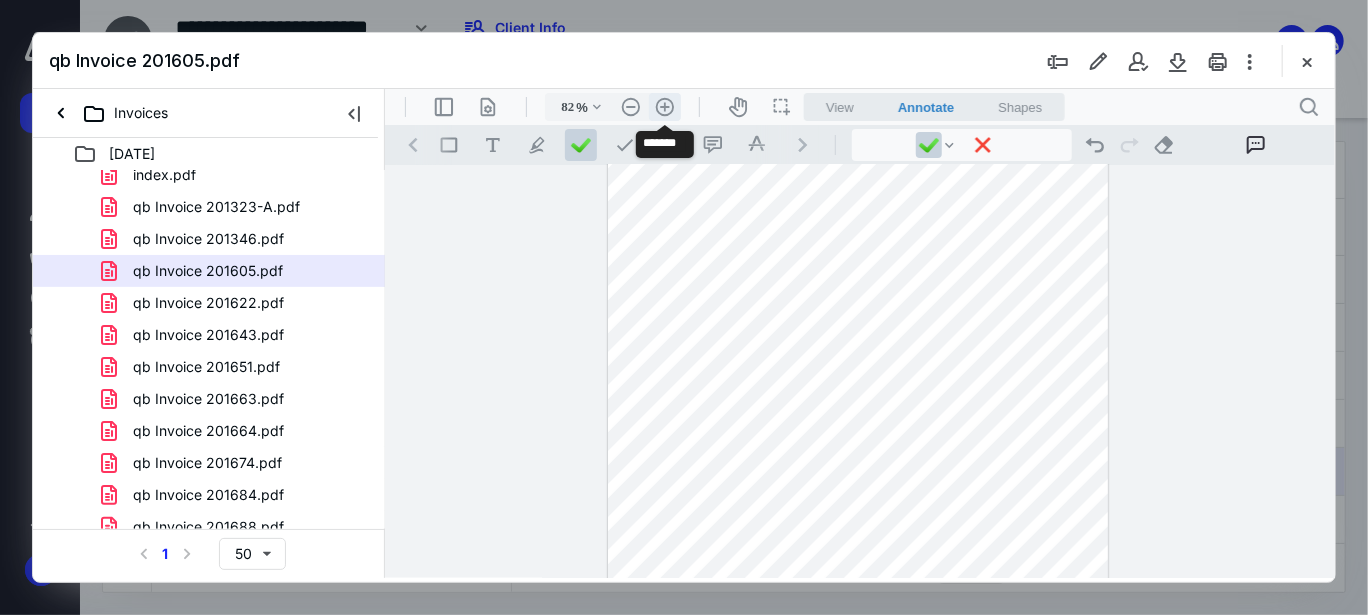 click on ".cls-1{fill:#abb0c4;} icon - header - zoom - in - line" at bounding box center (664, 106) 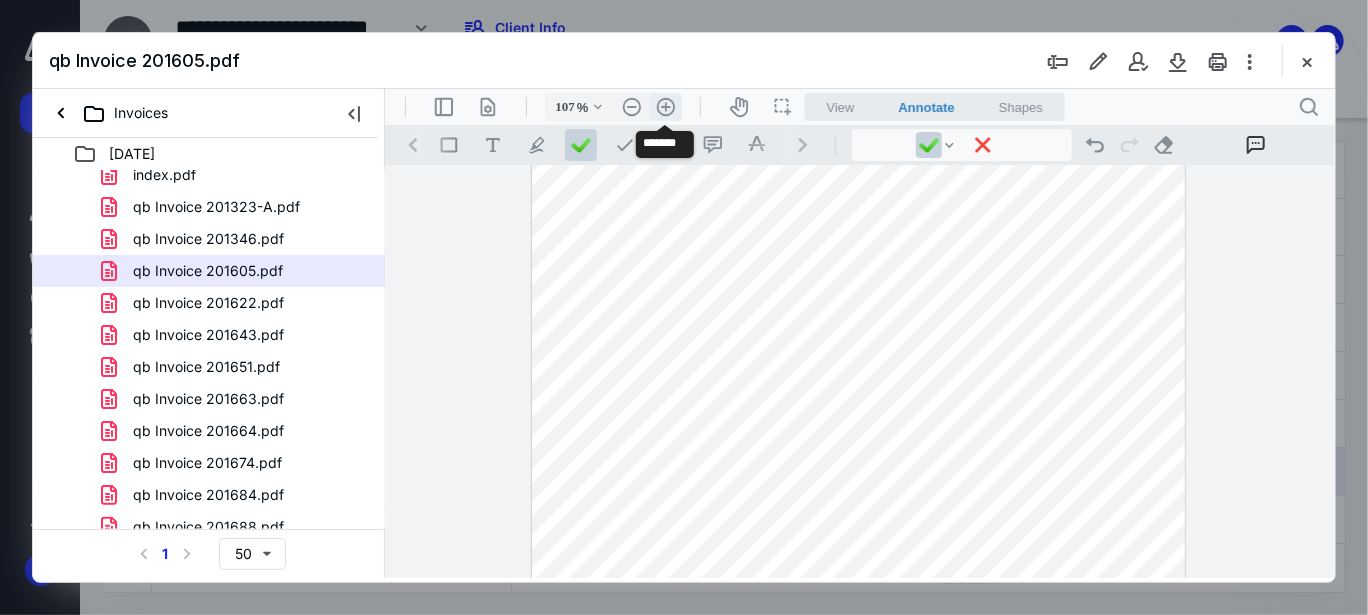 click on ".cls-1{fill:#abb0c4;} icon - header - zoom - in - line" at bounding box center (665, 106) 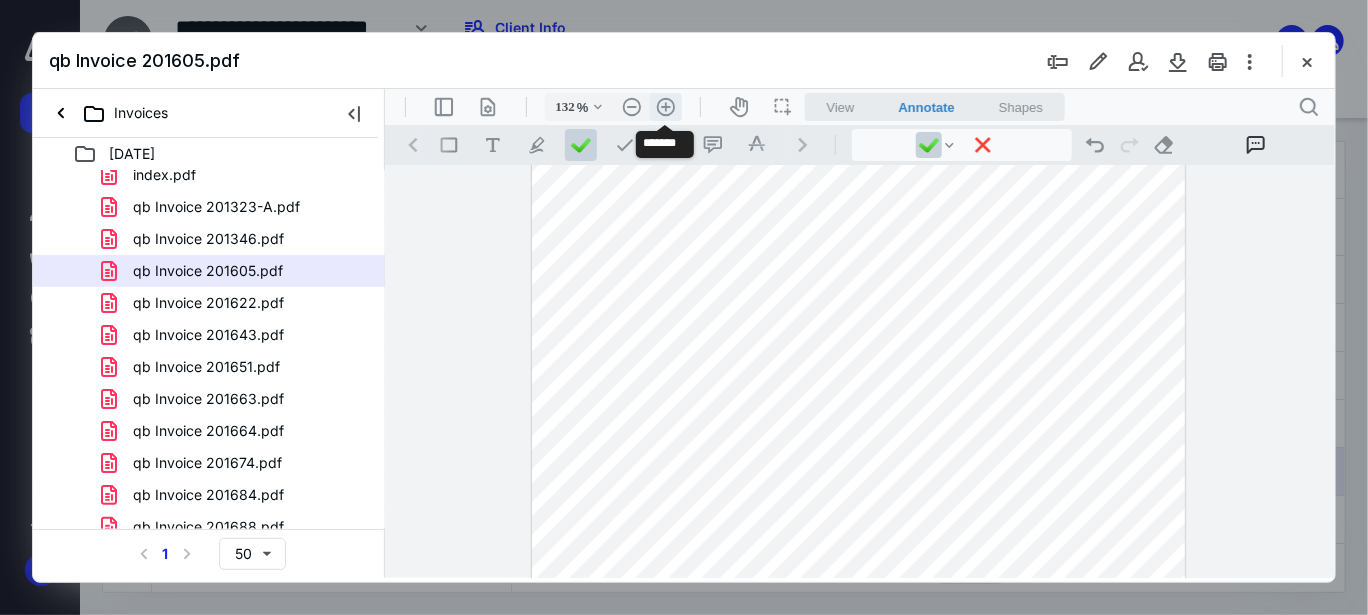 scroll, scrollTop: 263, scrollLeft: 0, axis: vertical 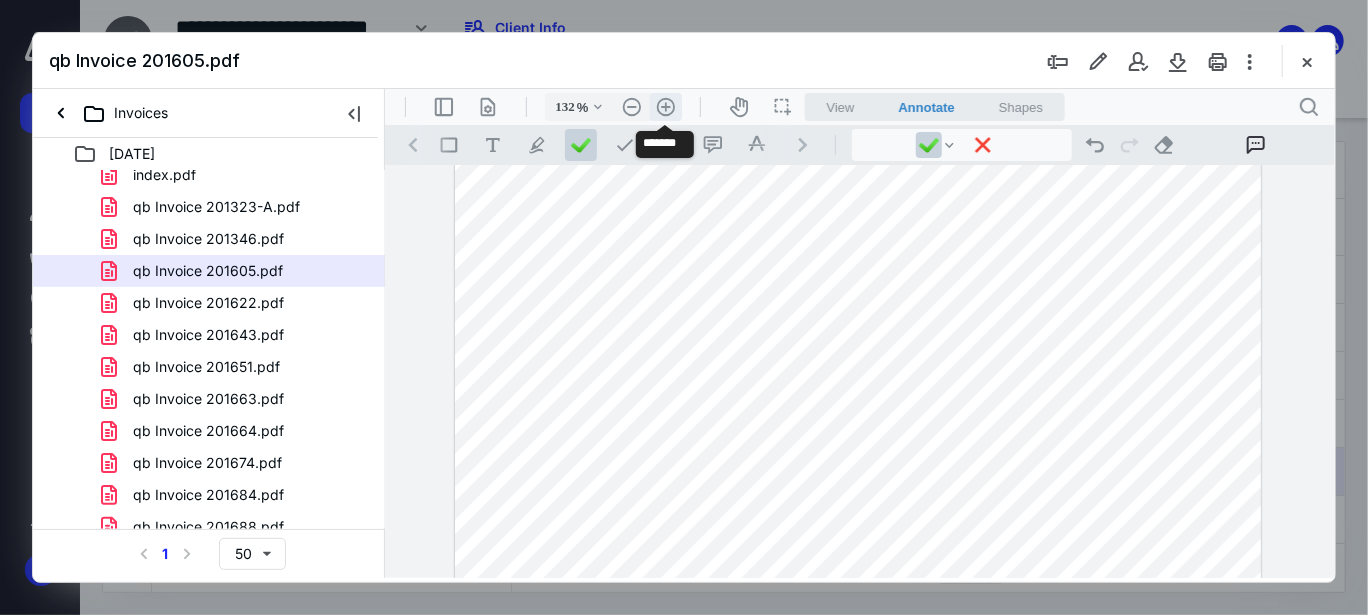 click on ".cls-1{fill:#abb0c4;} icon - header - zoom - in - line" at bounding box center [665, 106] 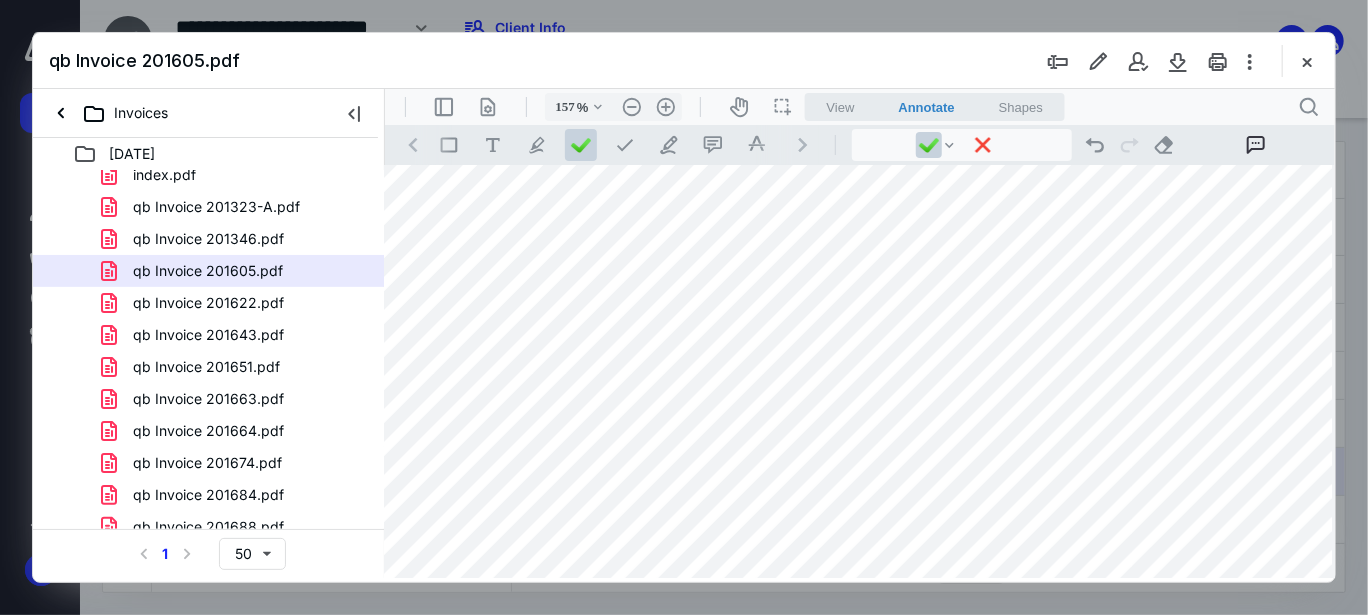 scroll, scrollTop: 100, scrollLeft: 16, axis: both 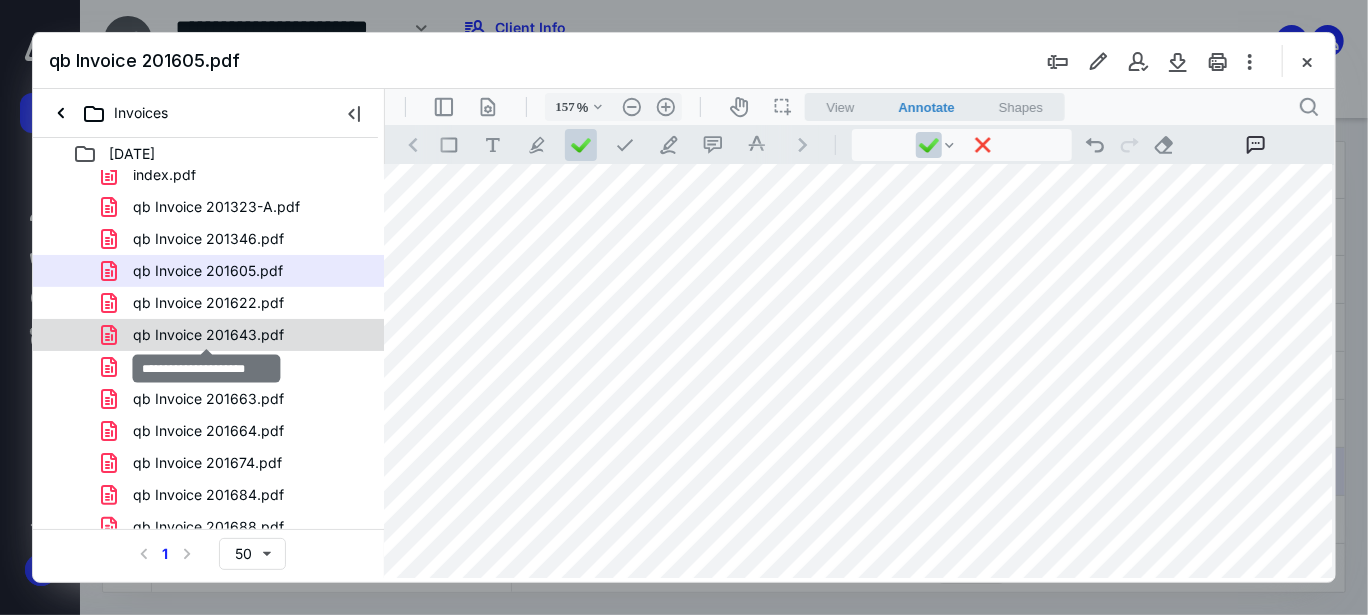 click on "qb Invoice 201643.pdf" at bounding box center [208, 335] 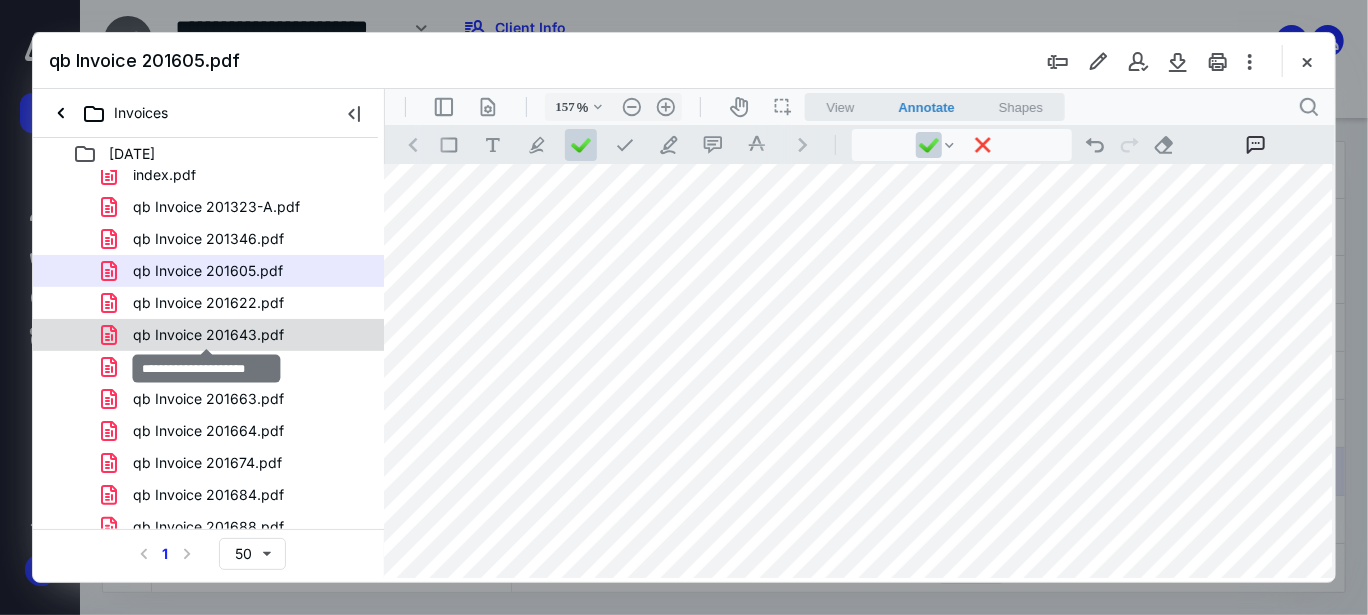 click on "index.pdf qb Invoice 201323-A.pdf qb Invoice 201346.pdf qb Invoice 201605.pdf qb Invoice 201622.pdf qb Invoice 201643.pdf qb Invoice 201651.pdf qb Invoice 201663.pdf qb Invoice 201664.pdf qb Invoice 201674.pdf qb Invoice 201684.pdf qb Invoice 201688.pdf qb Invoice 201691.pdf qb Invoice 201692.pdf qb Invoice 201693.pdf qb Invoice 201694.pdf qb Invoice 201695.pdf qb Invoice 201696.pdf qb Invoice 201704.pdf qb Invoice 201710.pdf qb Invoice 201714.pdf" at bounding box center [209, 495] 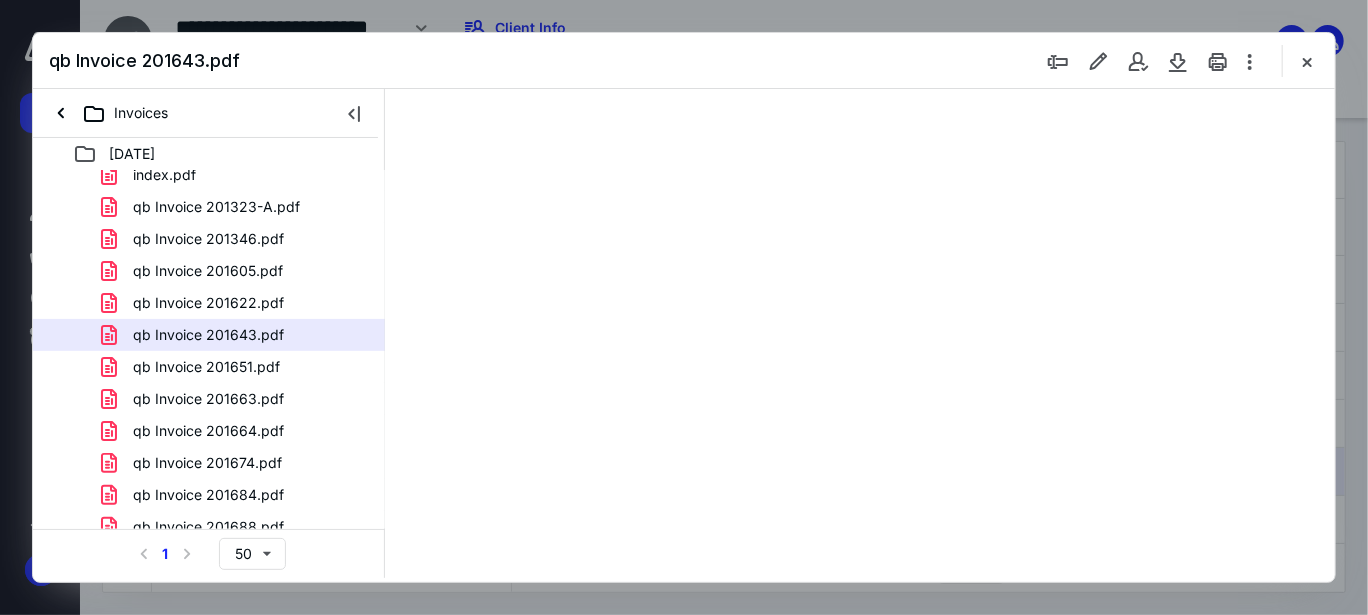 scroll, scrollTop: 0, scrollLeft: 0, axis: both 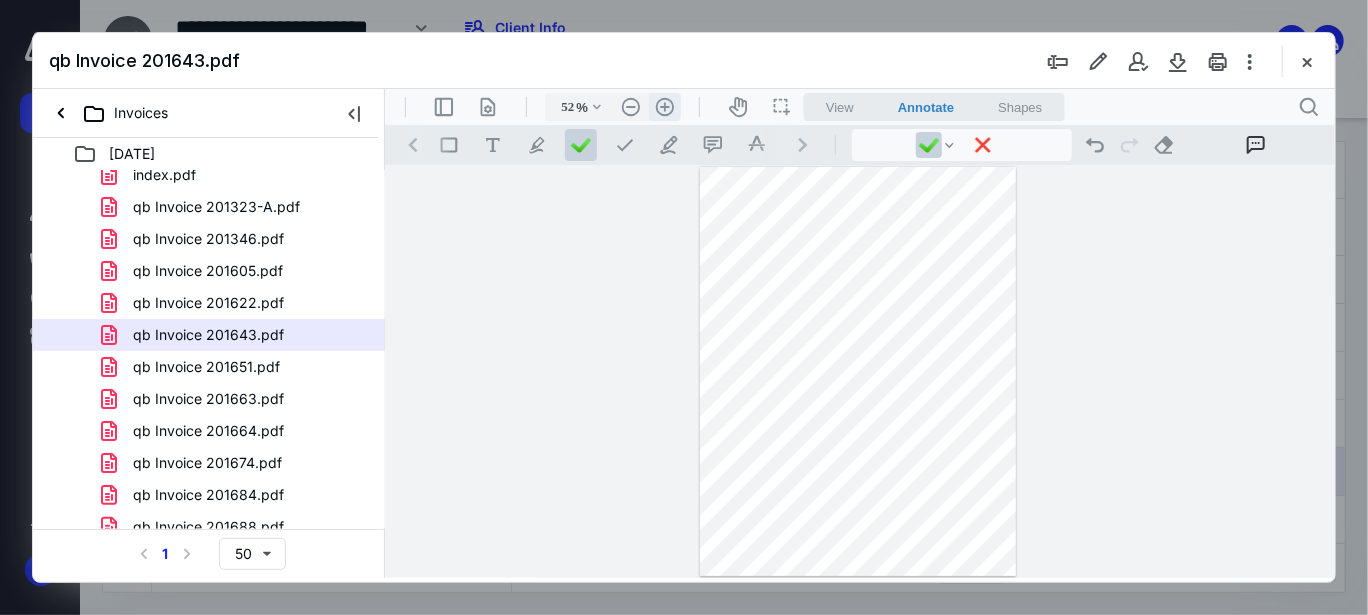 click on ".cls-1{fill:#abb0c4;} icon - header - zoom - in - line" at bounding box center [664, 106] 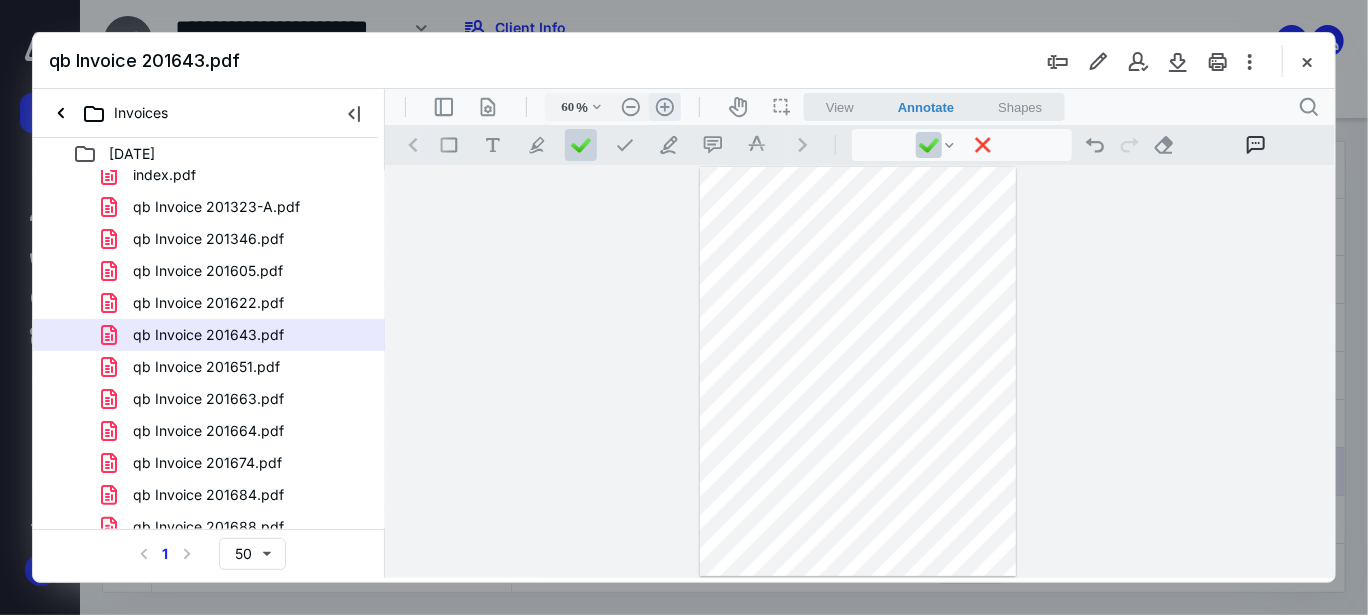 click on ".cls-1{fill:#abb0c4;} icon - header - zoom - in - line" at bounding box center (664, 106) 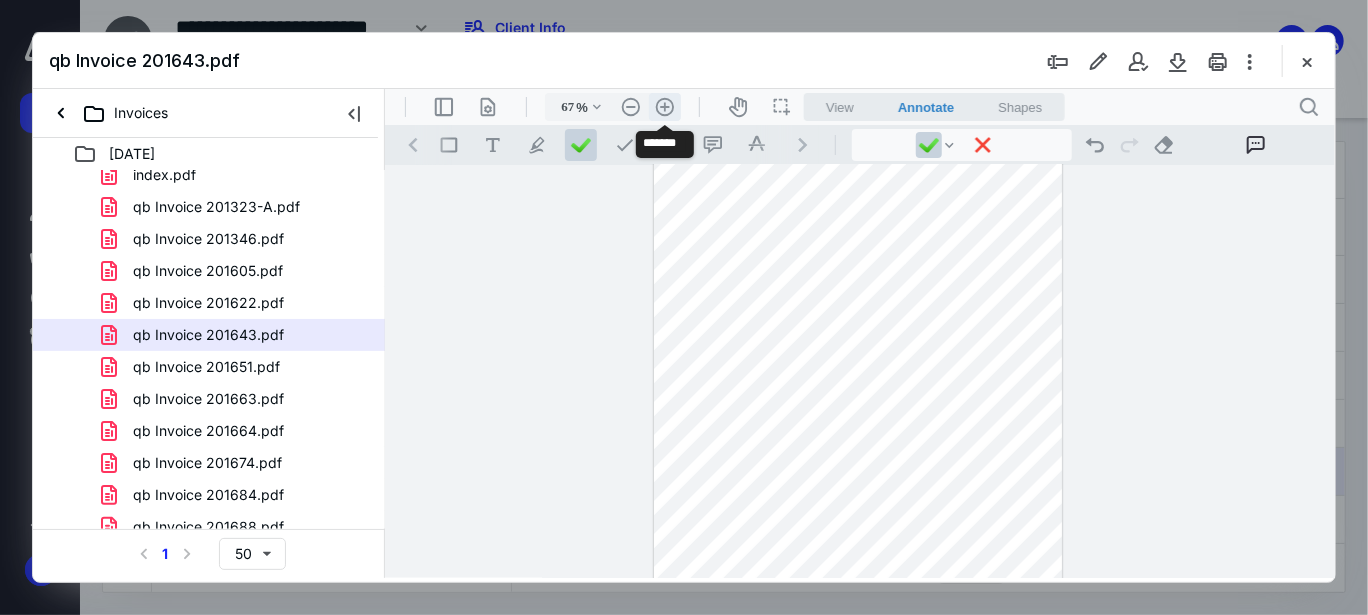 click on ".cls-1{fill:#abb0c4;} icon - header - zoom - in - line" at bounding box center (664, 106) 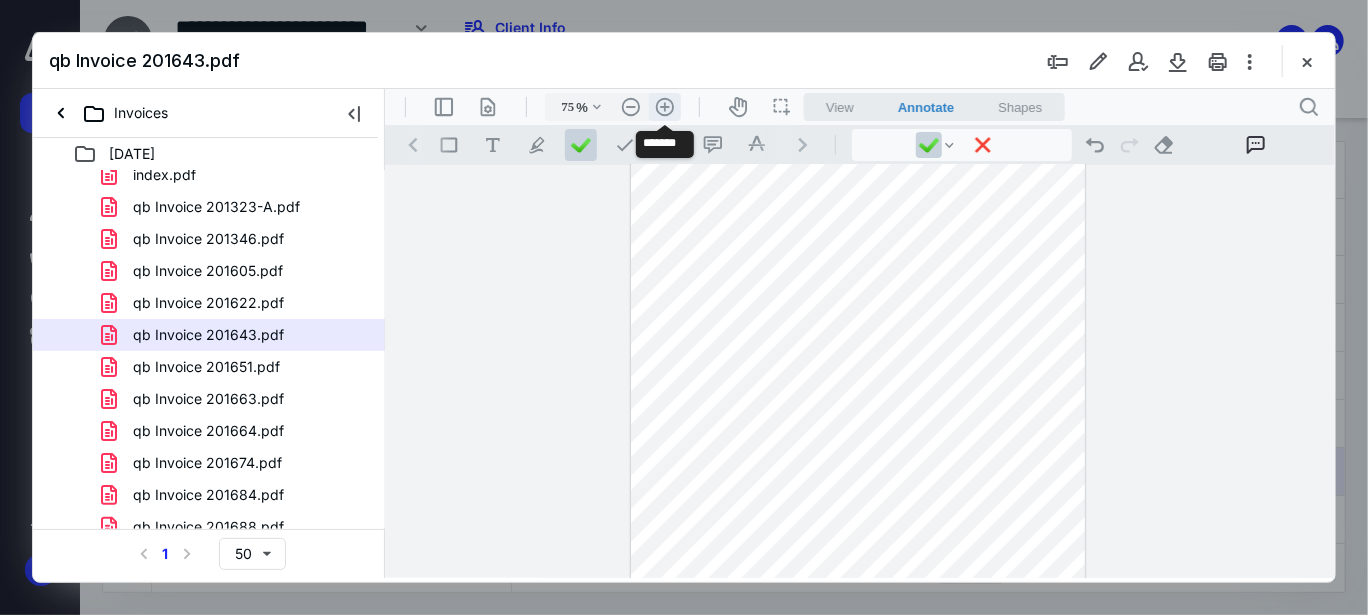 click on ".cls-1{fill:#abb0c4;} icon - header - zoom - in - line" at bounding box center (664, 106) 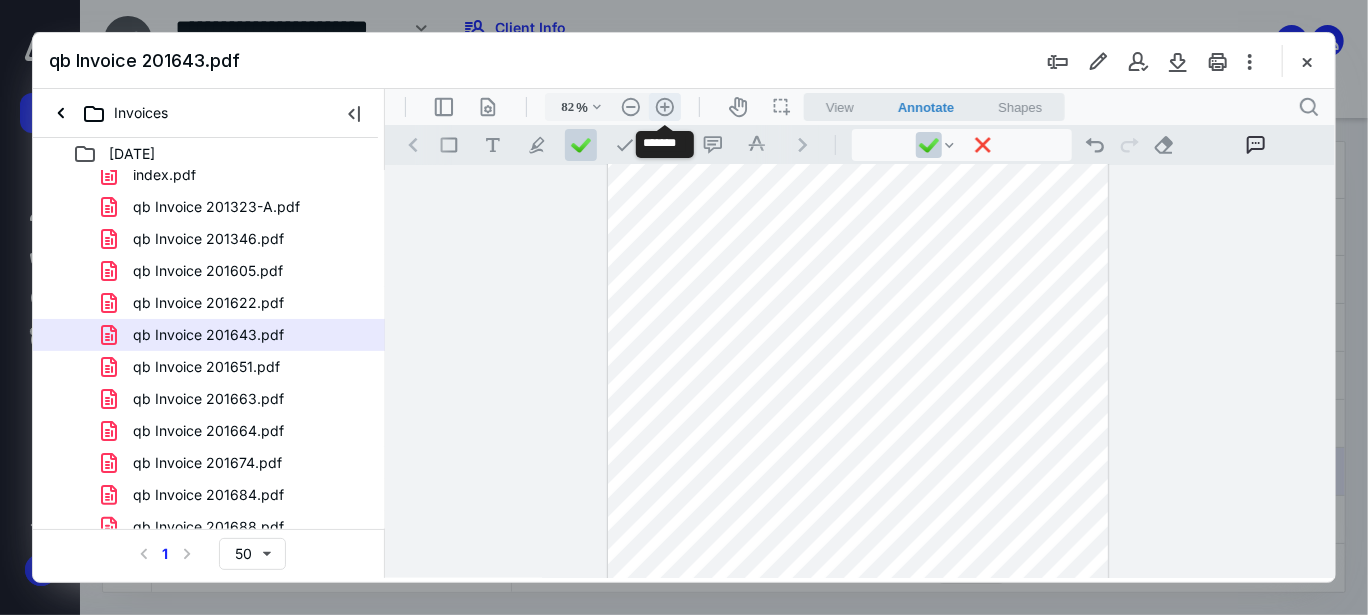 click on ".cls-1{fill:#abb0c4;} icon - header - zoom - in - line" at bounding box center [664, 106] 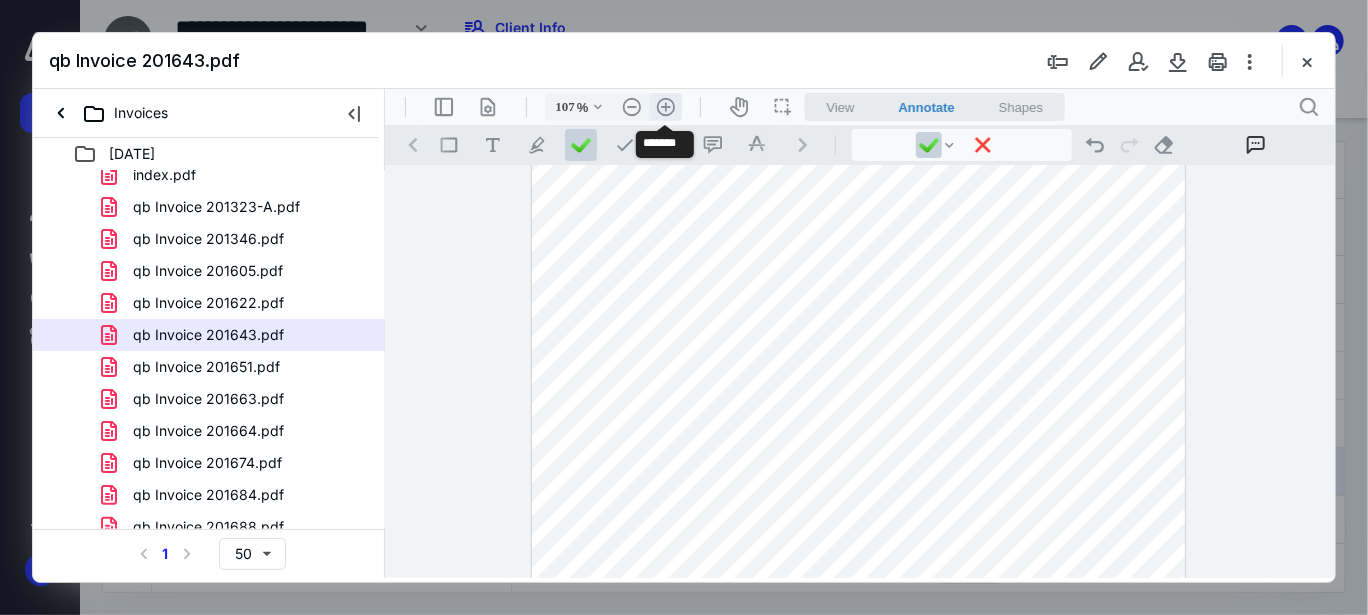 click on ".cls-1{fill:#abb0c4;} icon - header - zoom - in - line" at bounding box center (665, 106) 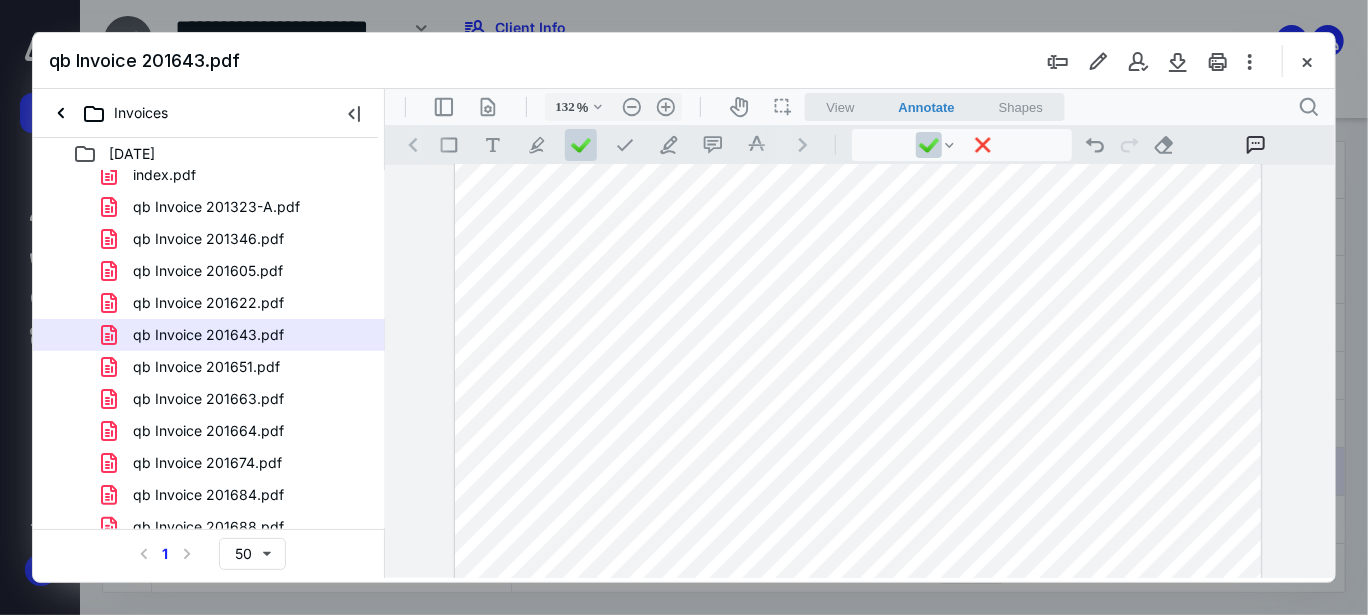 scroll, scrollTop: 63, scrollLeft: 0, axis: vertical 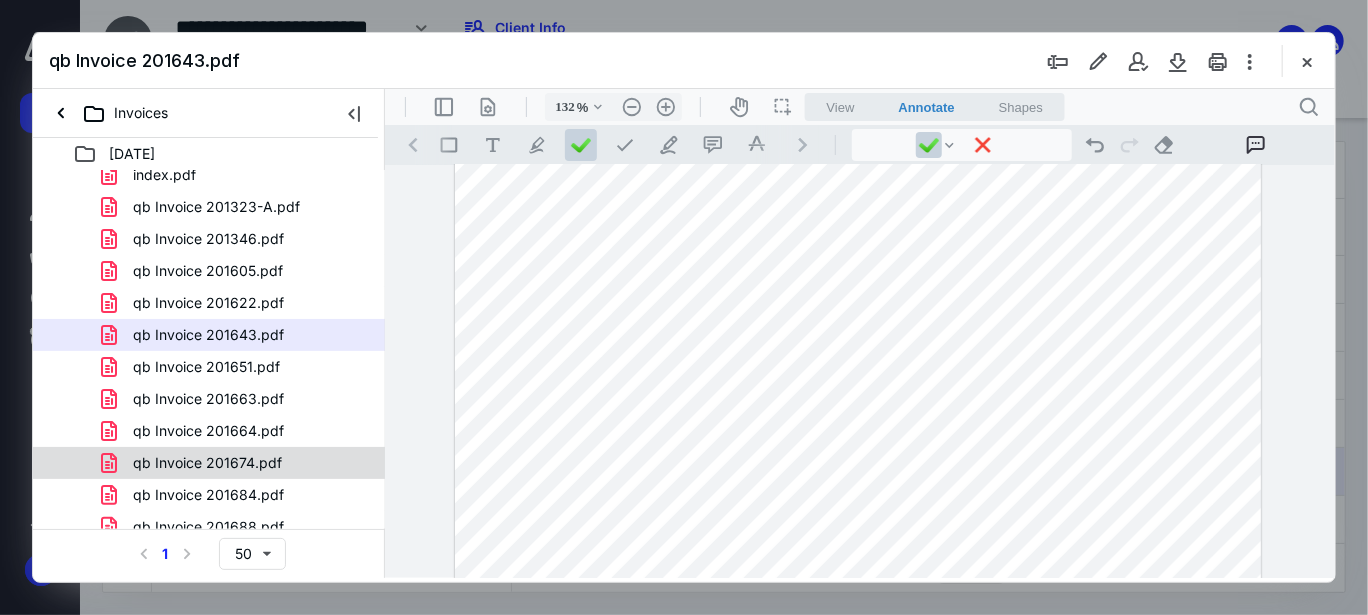click on "qb Invoice 201674.pdf" at bounding box center (207, 463) 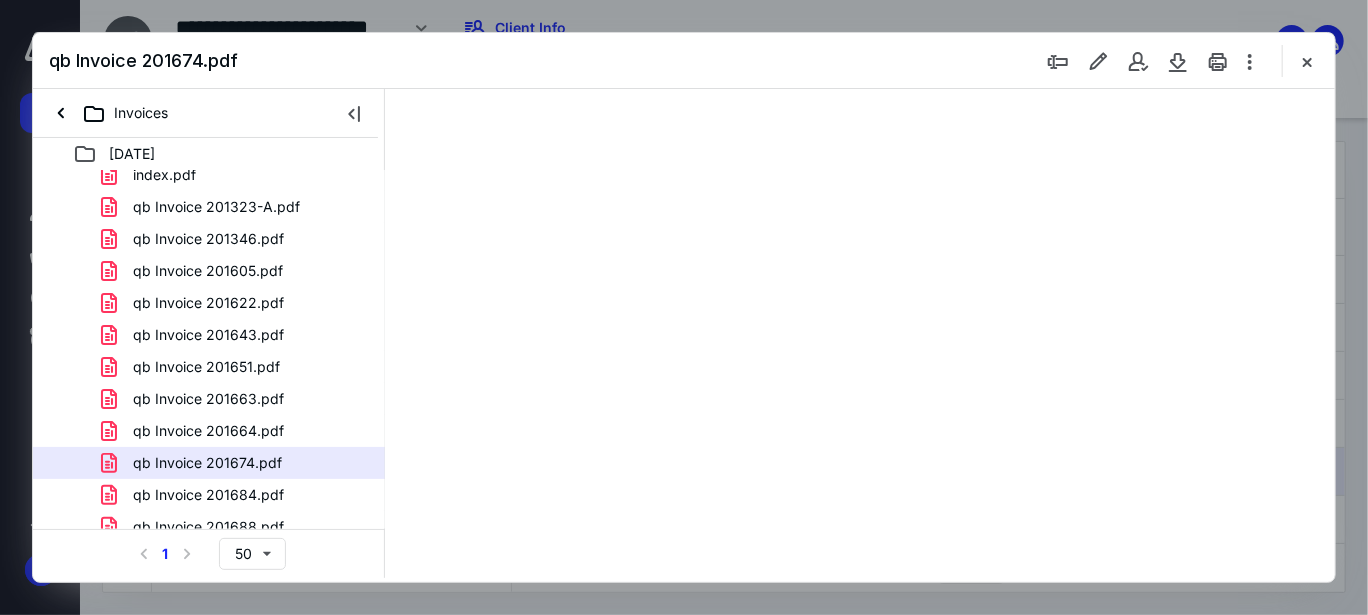scroll, scrollTop: 0, scrollLeft: 0, axis: both 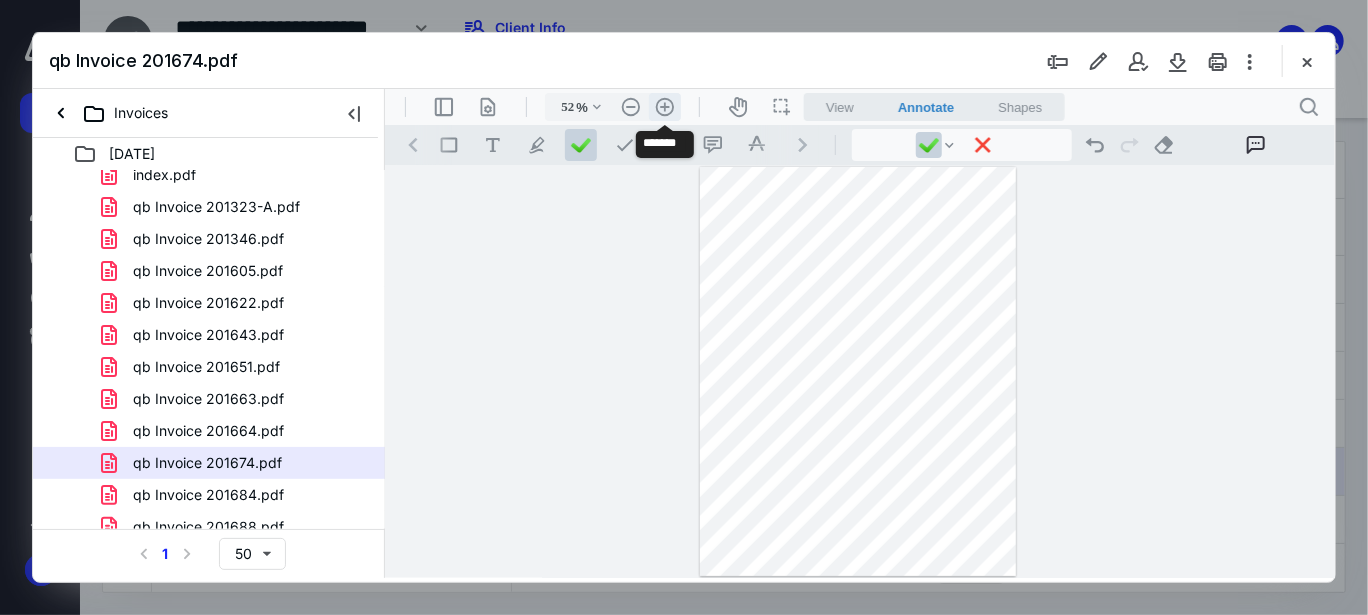 click on ".cls-1{fill:#abb0c4;} icon - header - zoom - in - line" at bounding box center [664, 106] 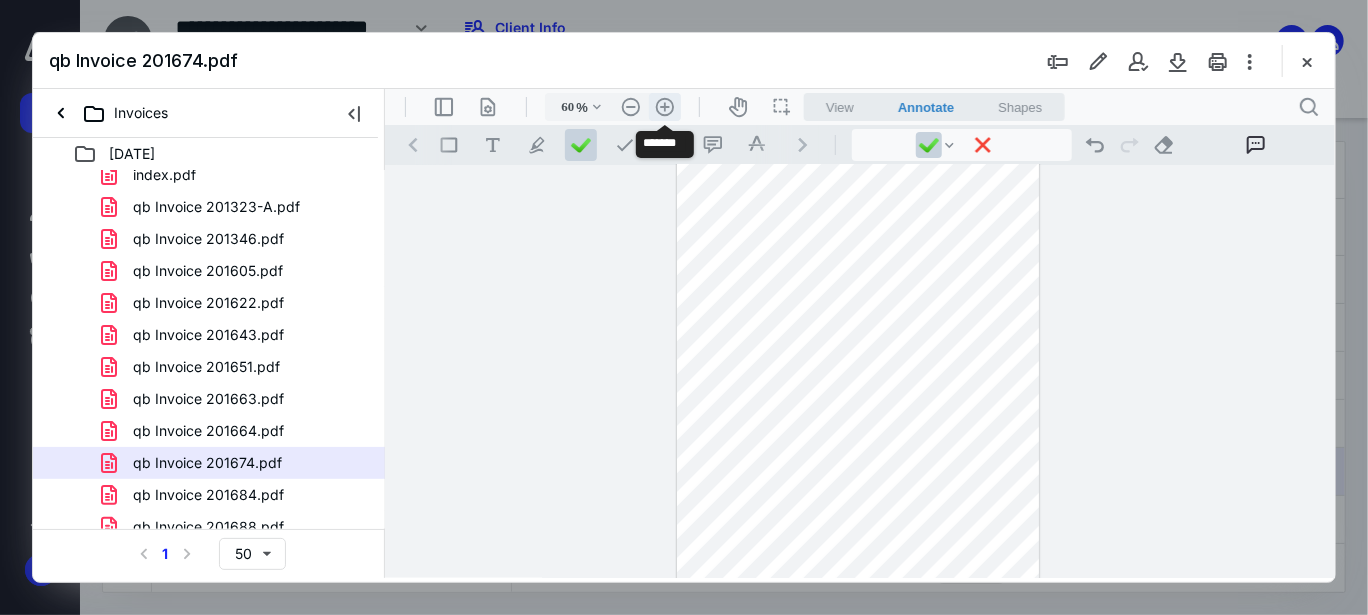 click on ".cls-1{fill:#abb0c4;} icon - header - zoom - in - line" at bounding box center [664, 106] 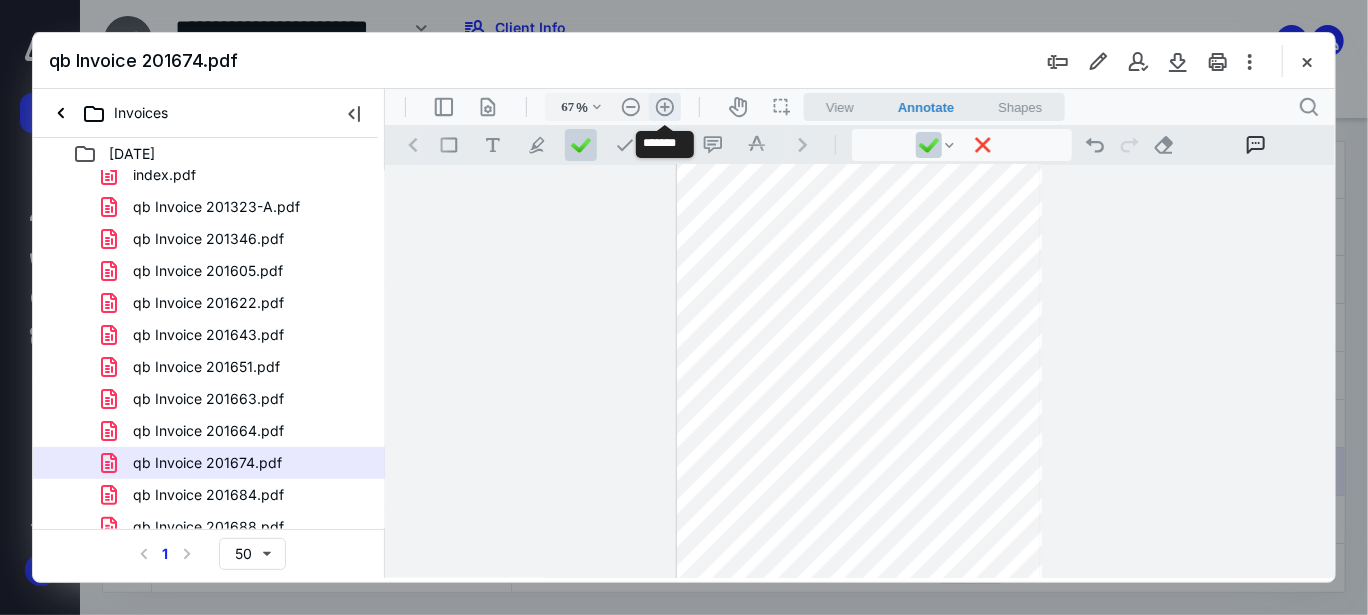 click on ".cls-1{fill:#abb0c4;} icon - header - zoom - in - line" at bounding box center (664, 106) 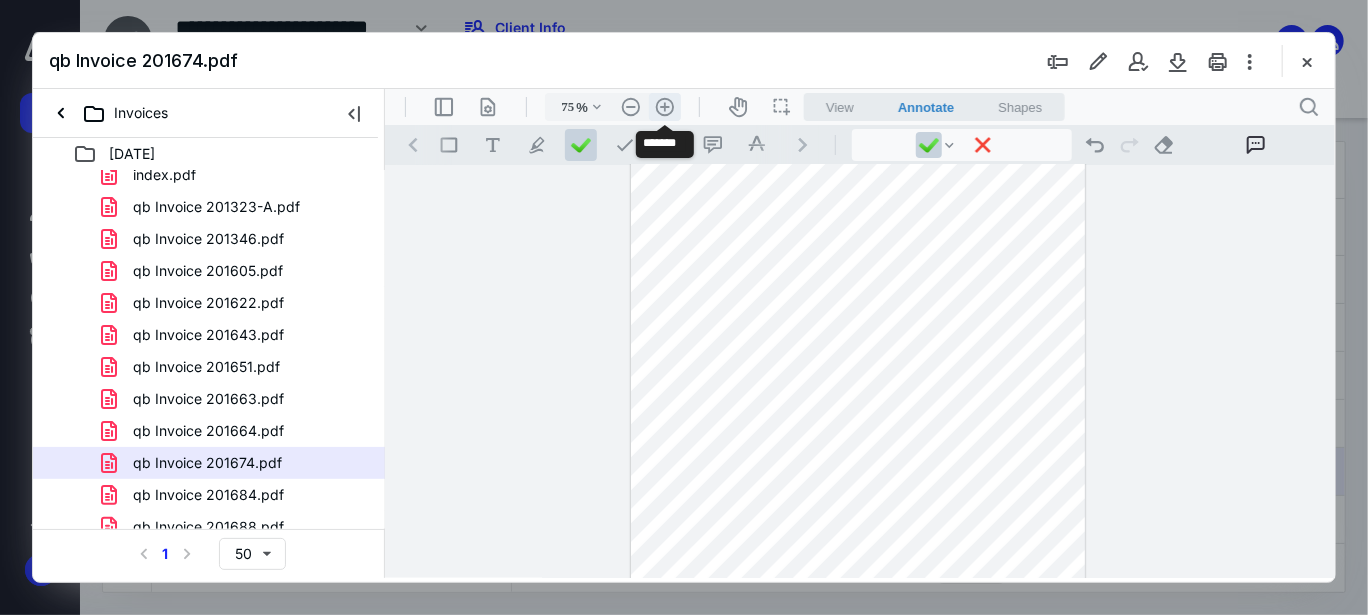 click on ".cls-1{fill:#abb0c4;} icon - header - zoom - in - line" at bounding box center (664, 106) 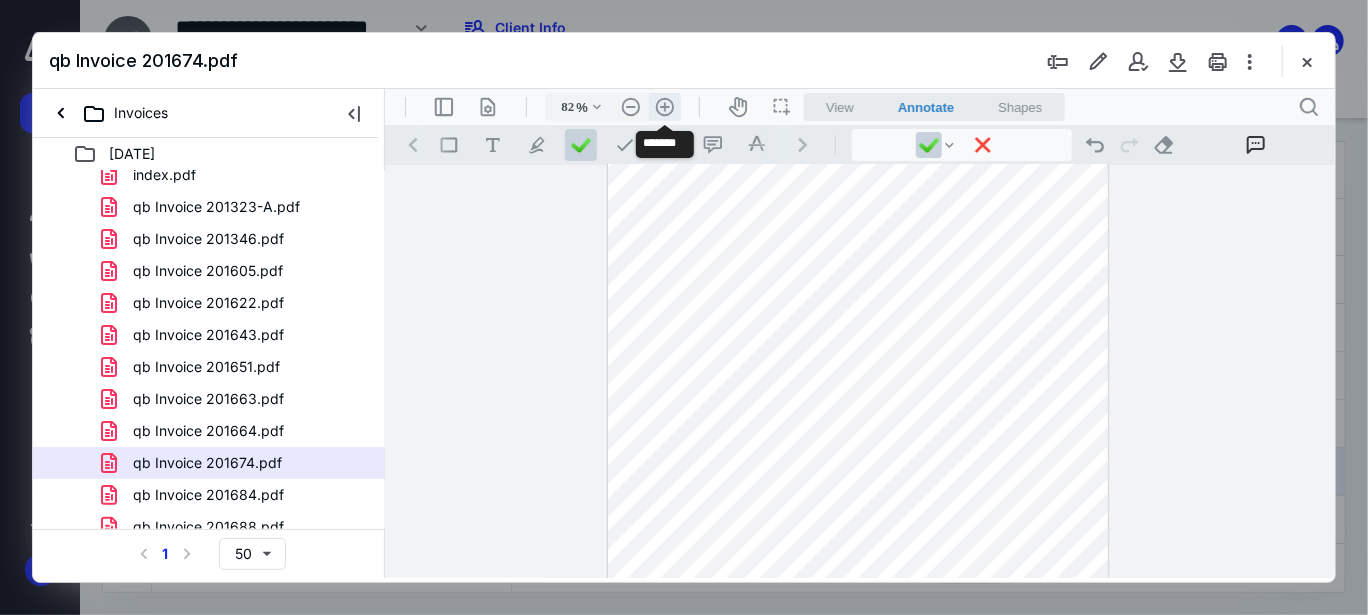 click on ".cls-1{fill:#abb0c4;} icon - header - zoom - in - line" at bounding box center (664, 106) 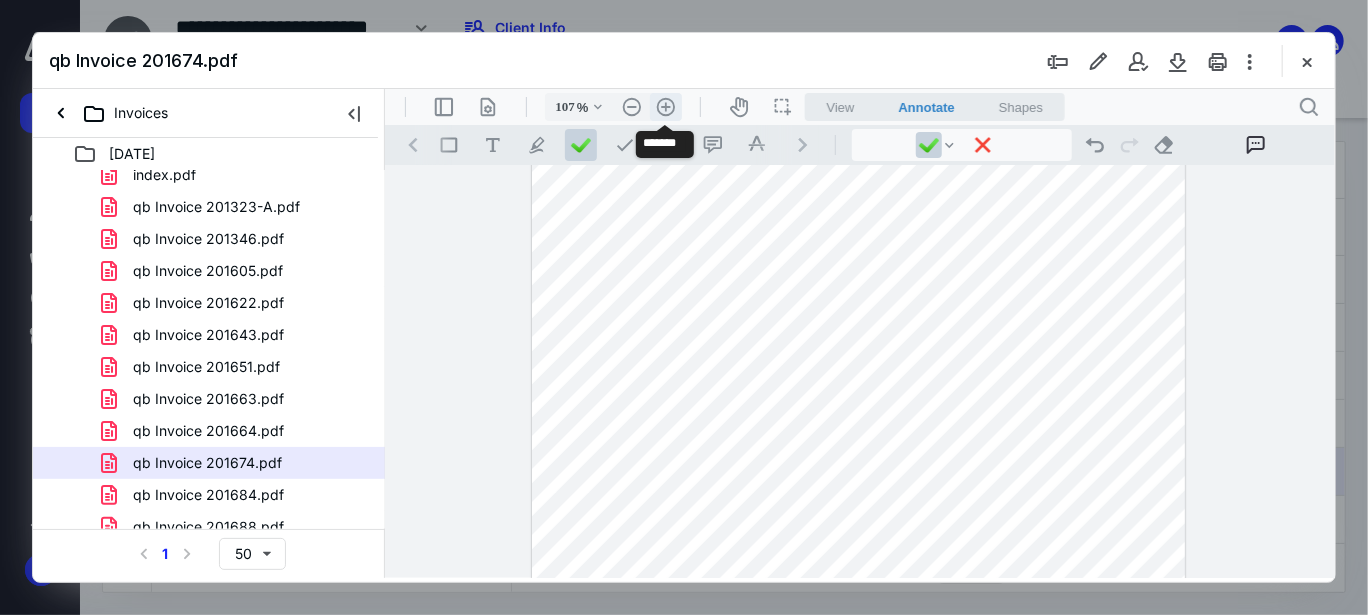 click on ".cls-1{fill:#abb0c4;} icon - header - zoom - in - line" at bounding box center (665, 106) 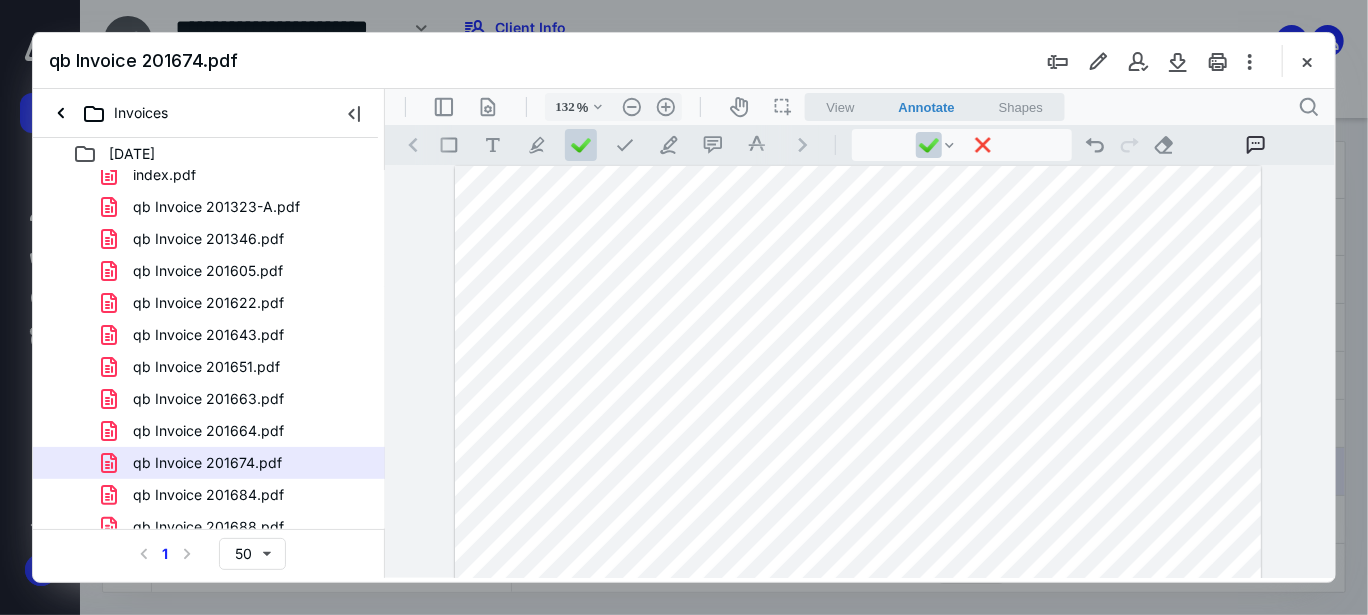 scroll, scrollTop: 0, scrollLeft: 0, axis: both 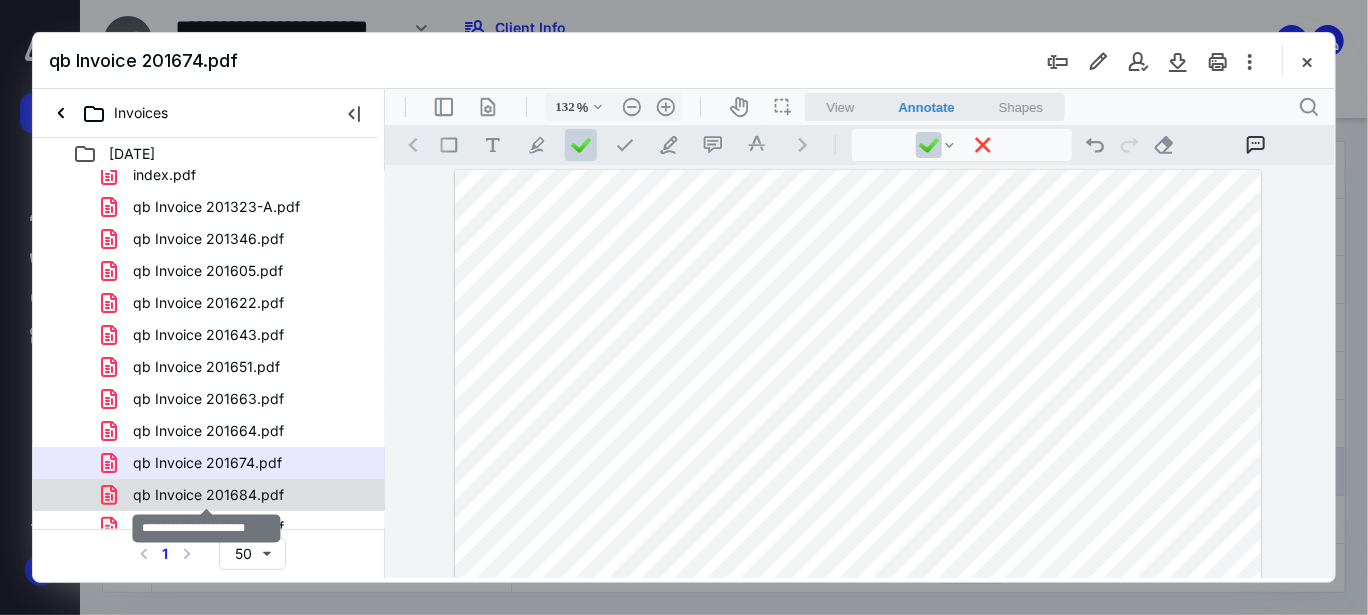 click on "qb Invoice 201684.pdf" at bounding box center [208, 495] 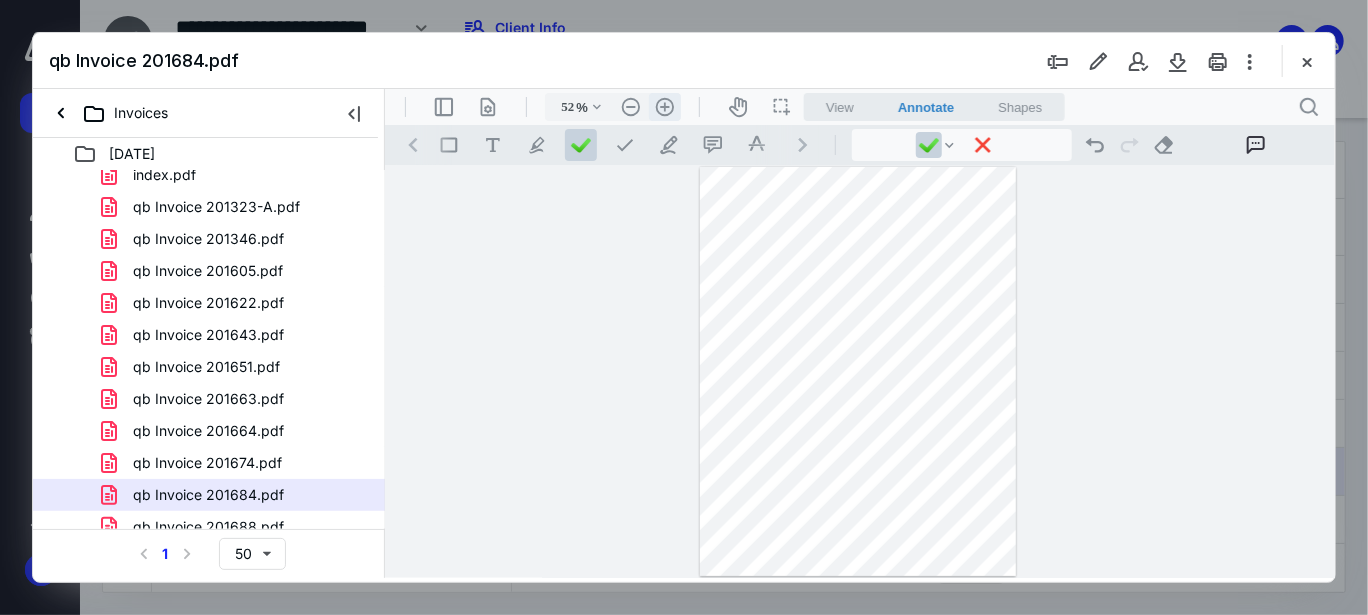 click on ".cls-1{fill:#abb0c4;} icon - header - zoom - in - line" at bounding box center (664, 106) 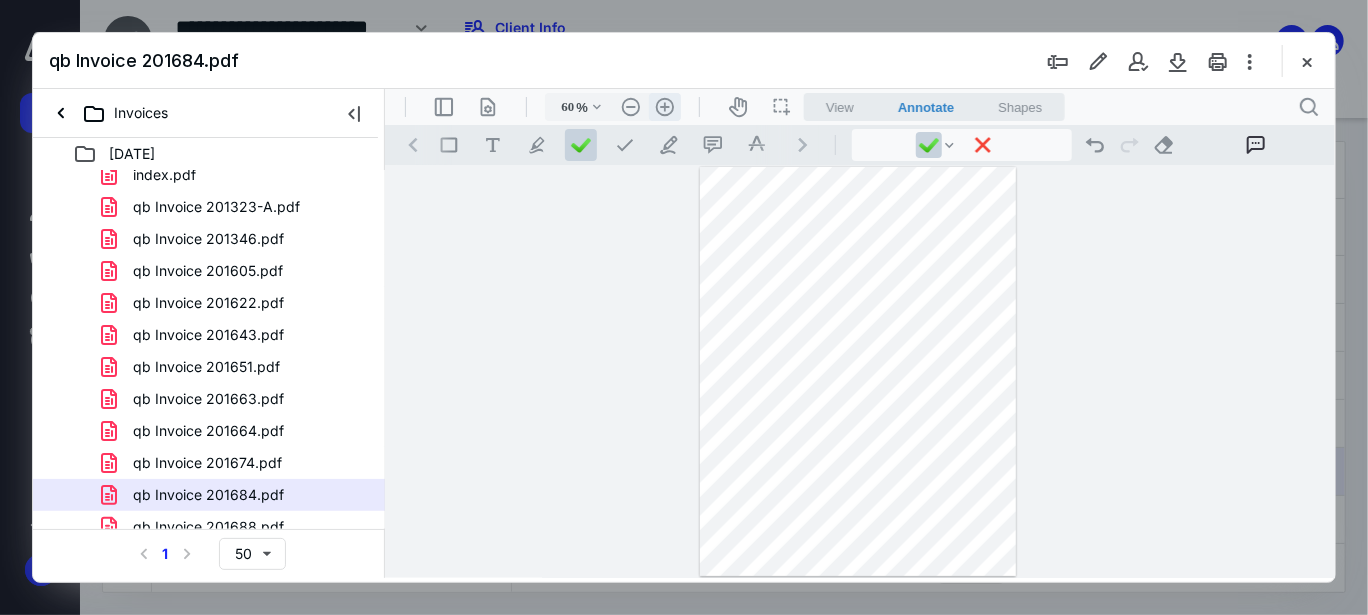 click on ".cls-1{fill:#abb0c4;} icon - header - zoom - in - line" at bounding box center [664, 106] 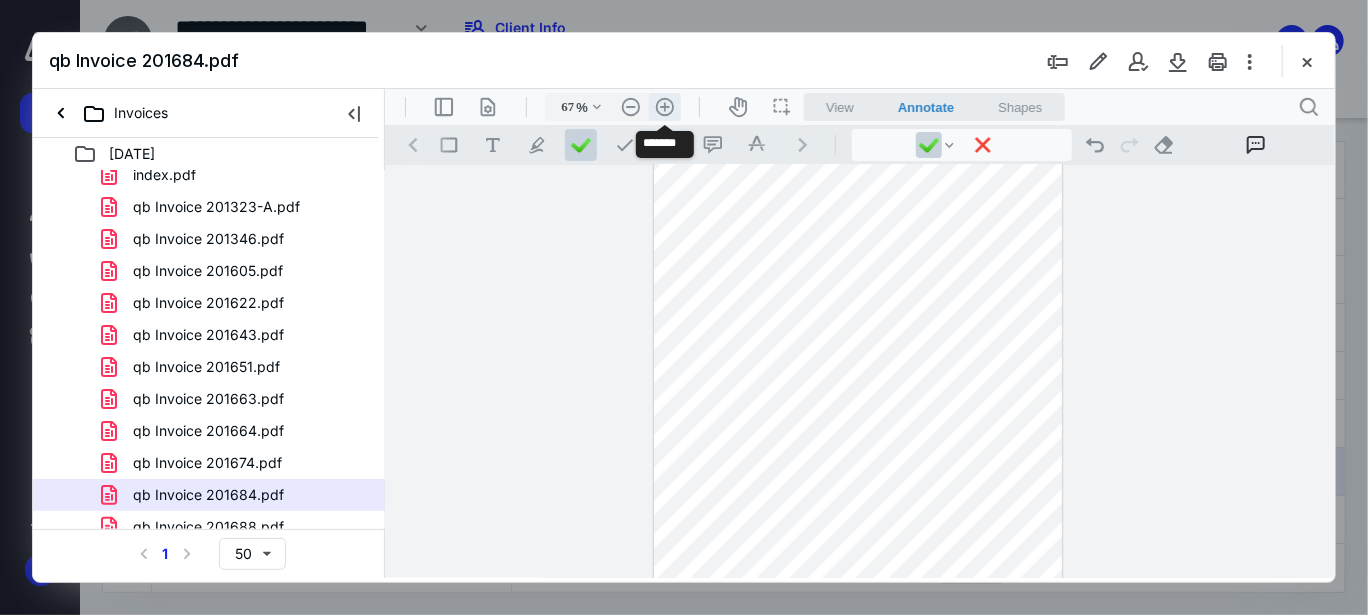 click on ".cls-1{fill:#abb0c4;} icon - header - zoom - in - line" at bounding box center [664, 106] 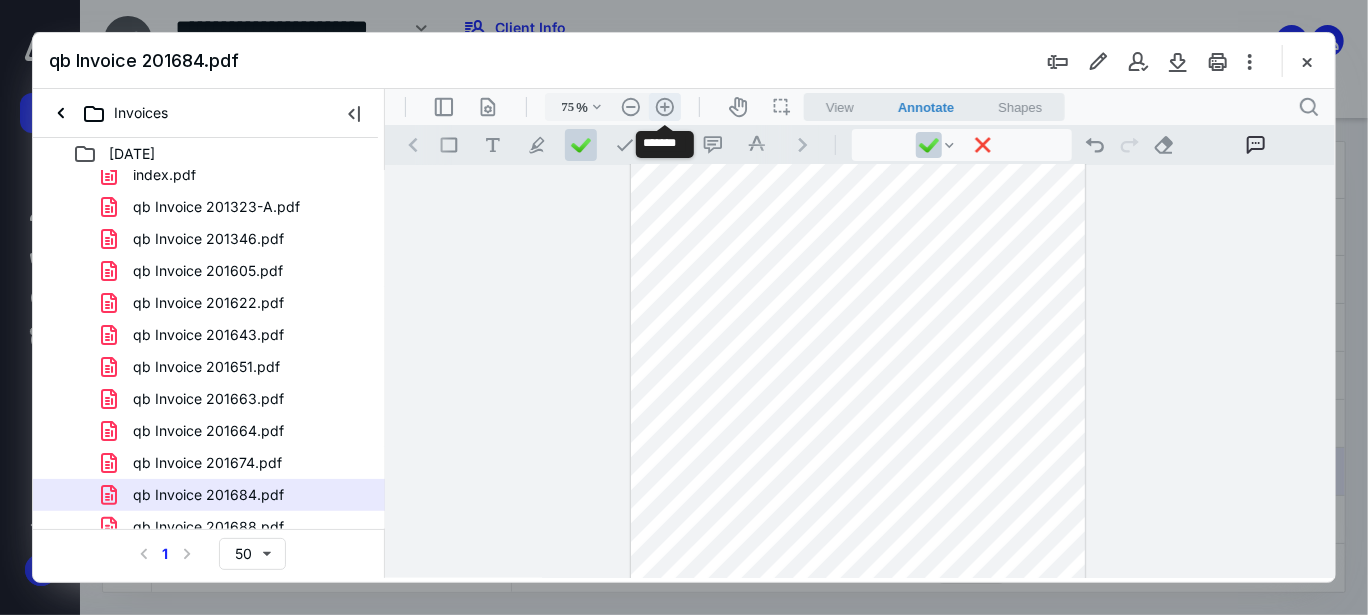 click on ".cls-1{fill:#abb0c4;} icon - header - zoom - in - line" at bounding box center [664, 106] 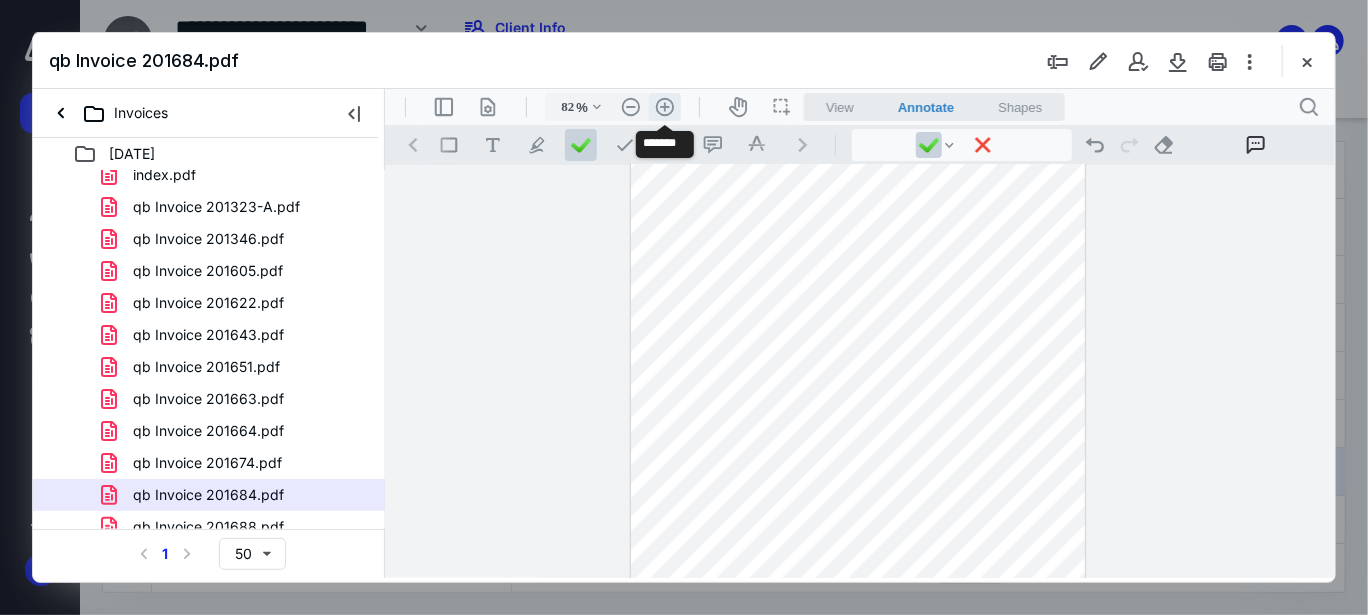 click on ".cls-1{fill:#abb0c4;} icon - header - zoom - in - line" at bounding box center (664, 106) 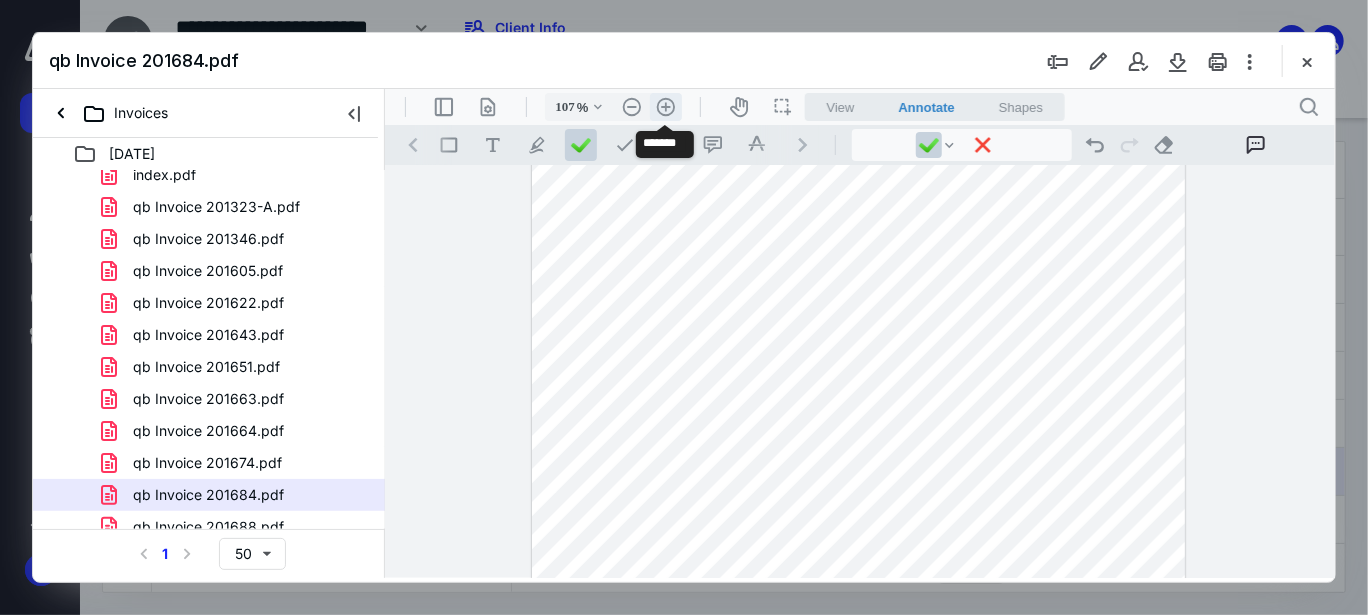 click on ".cls-1{fill:#abb0c4;} icon - header - zoom - in - line" at bounding box center (665, 106) 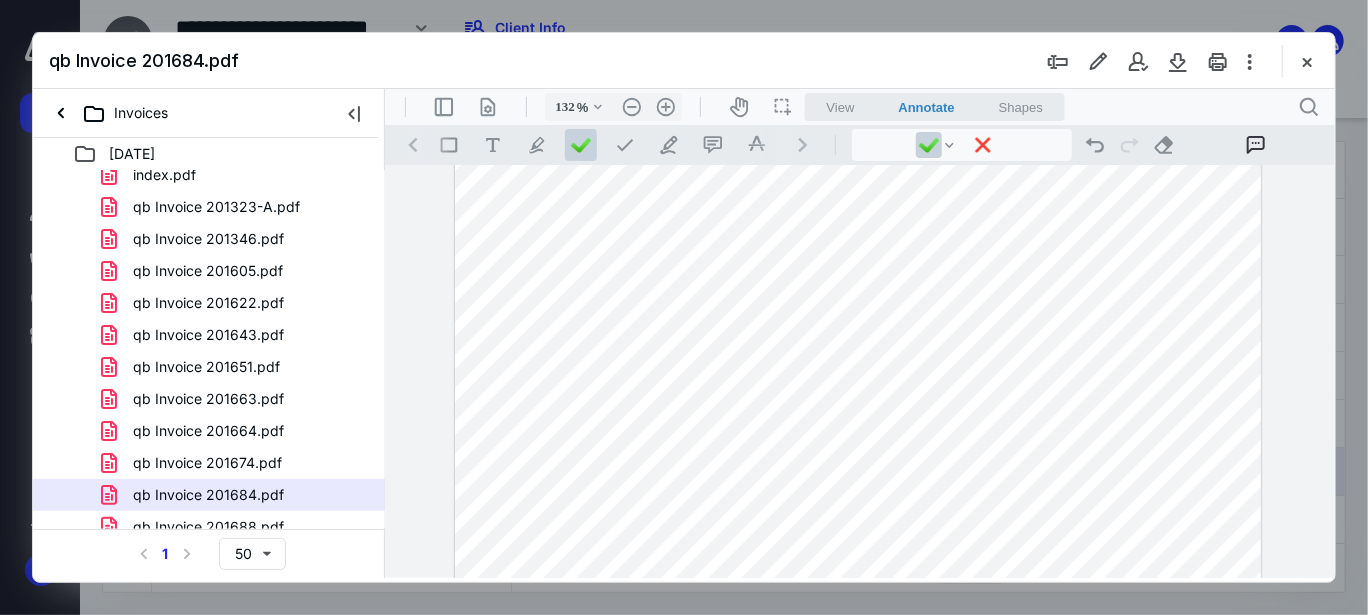 scroll, scrollTop: 463, scrollLeft: 0, axis: vertical 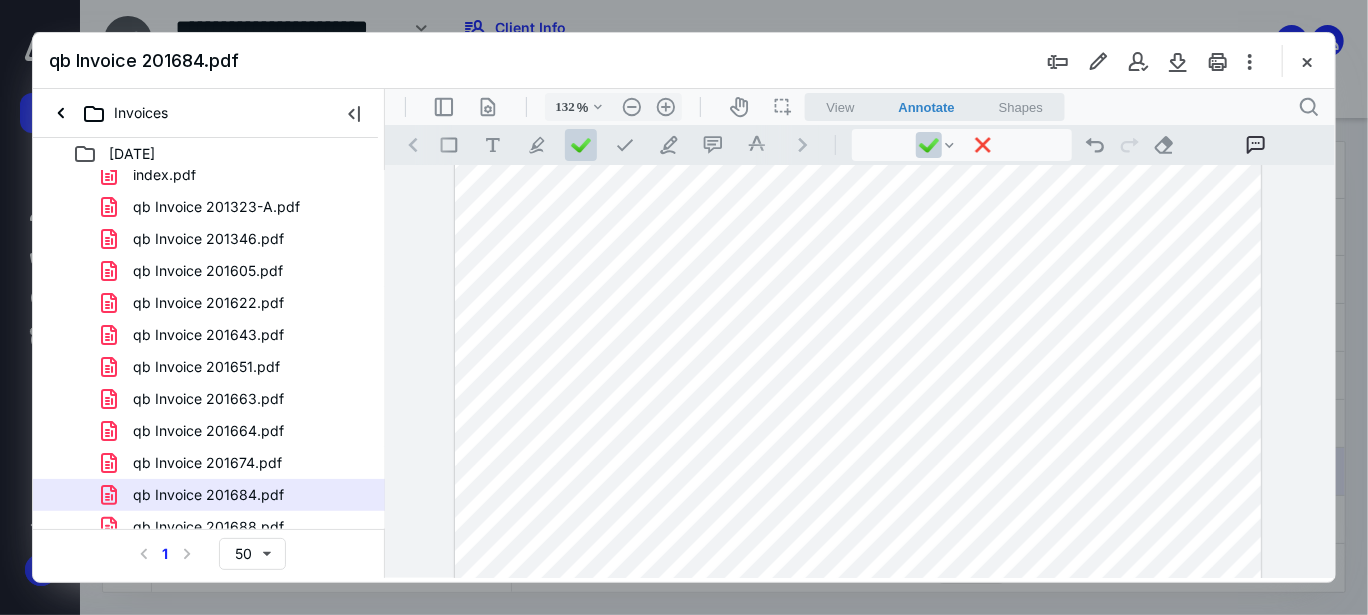 click on "qb Invoice 201688.pdf" at bounding box center (208, 527) 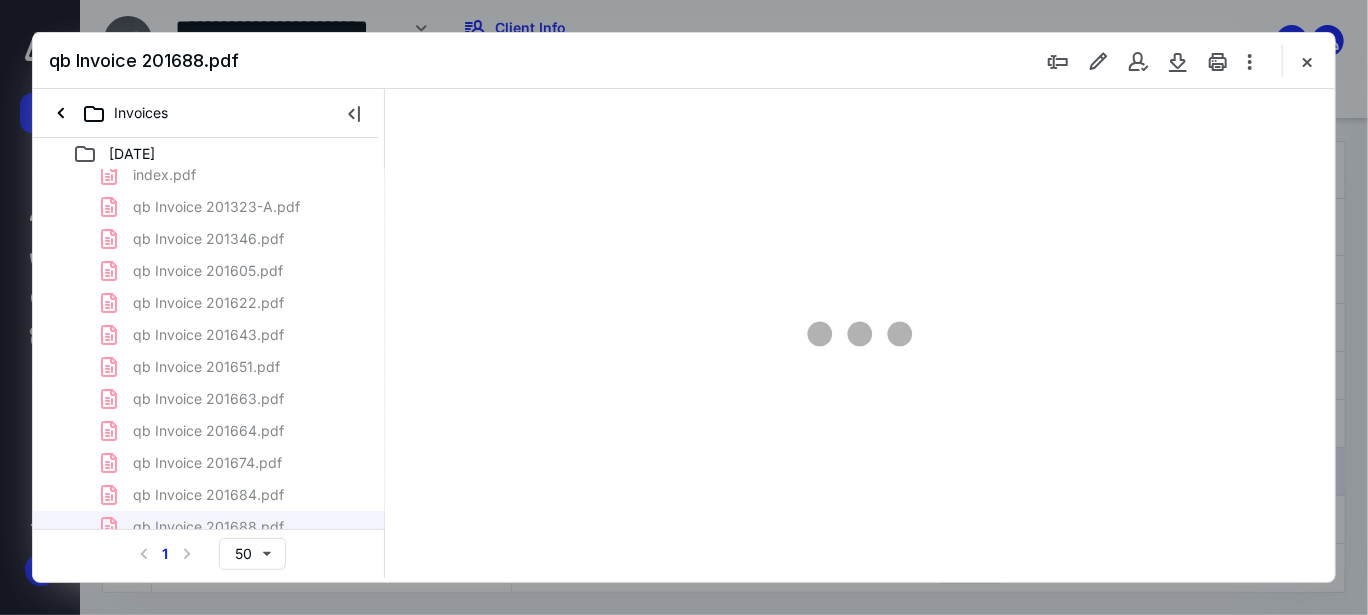 scroll, scrollTop: 0, scrollLeft: 0, axis: both 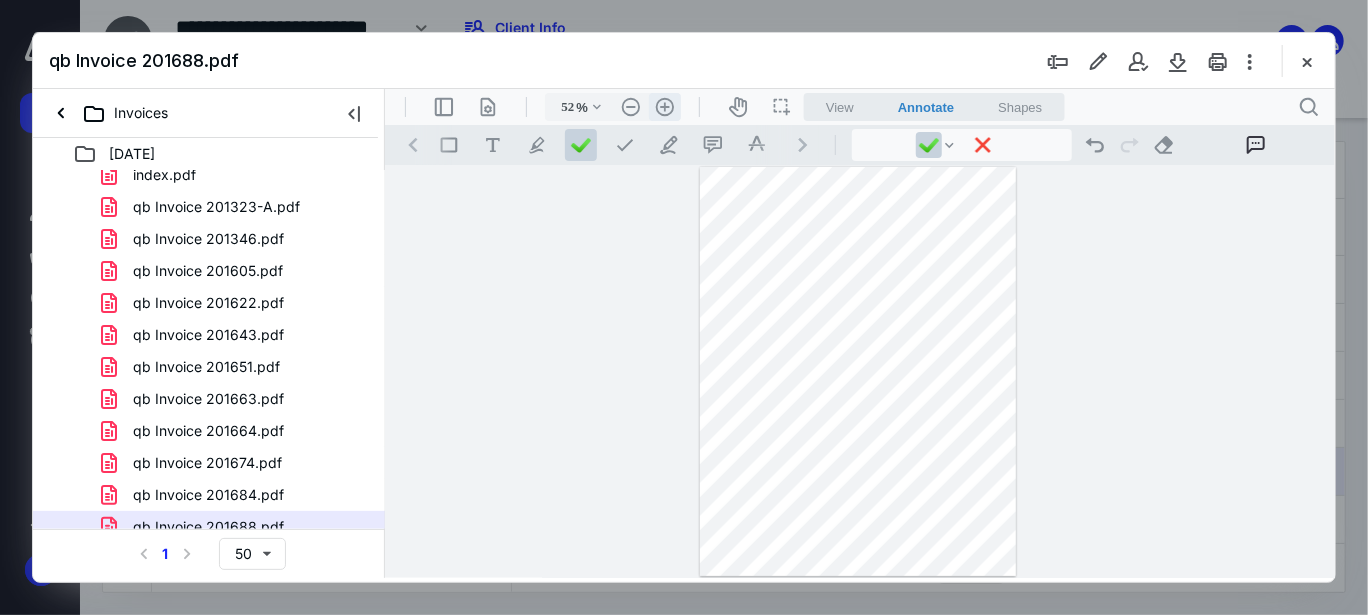 click on ".cls-1{fill:#abb0c4;} icon - header - zoom - in - line" at bounding box center (664, 106) 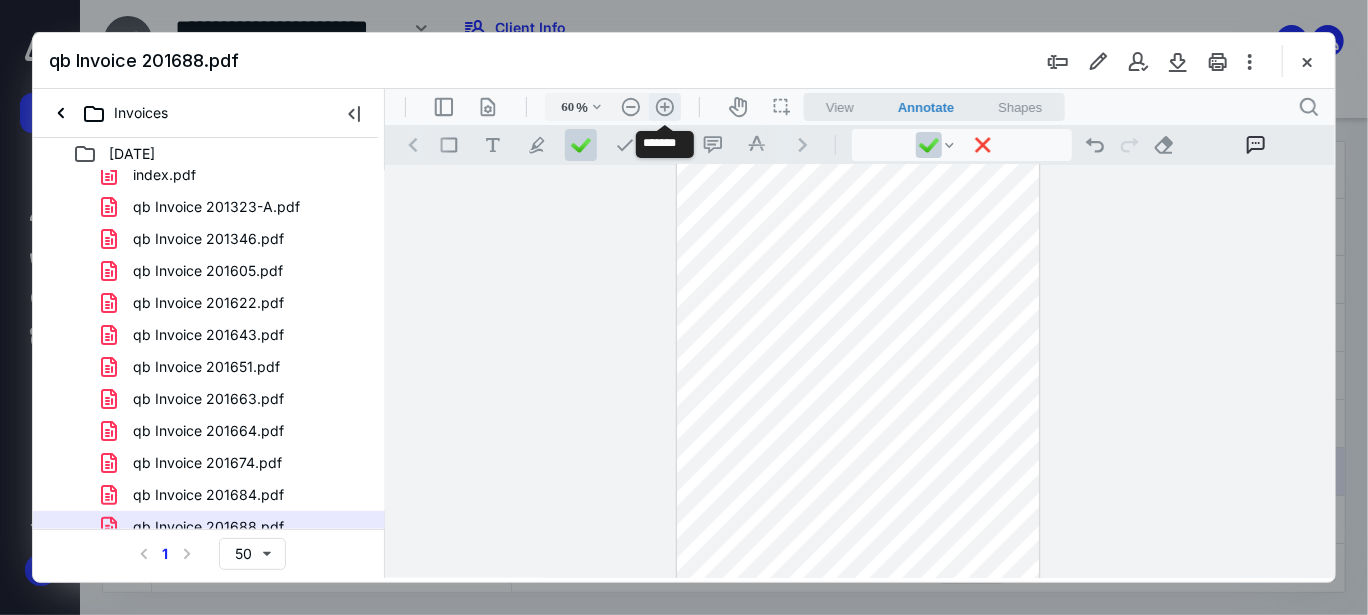 click on ".cls-1{fill:#abb0c4;} icon - header - zoom - in - line" at bounding box center (664, 106) 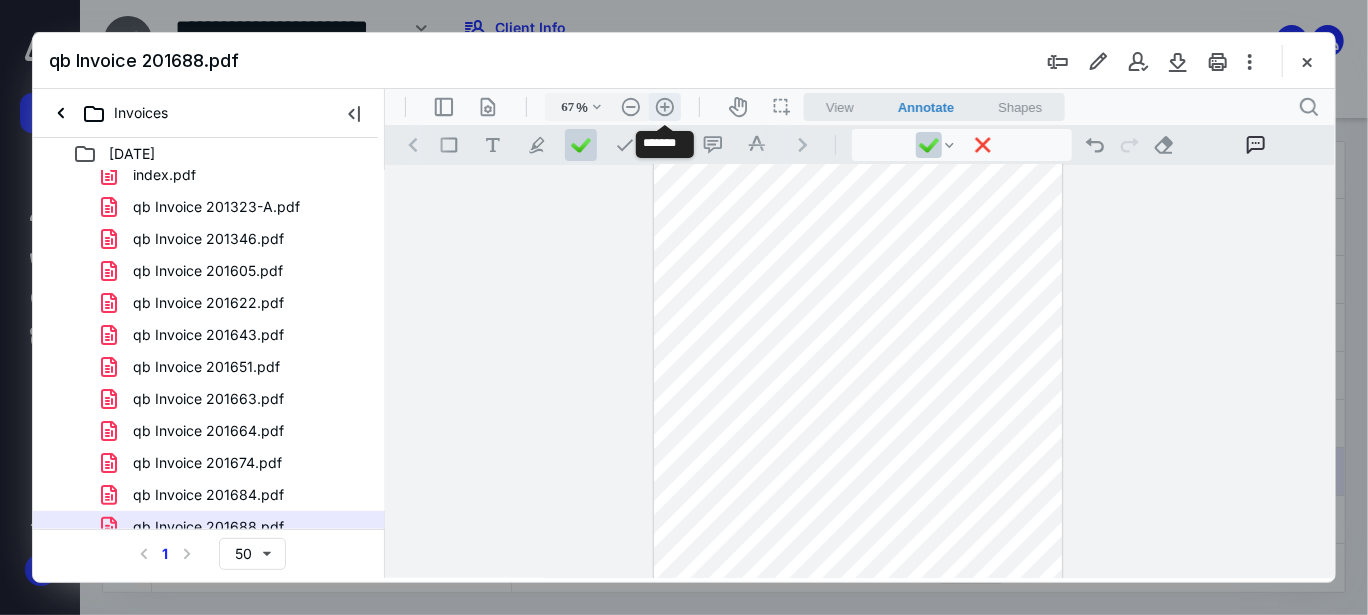 click on ".cls-1{fill:#abb0c4;} icon - header - zoom - in - line" at bounding box center (664, 106) 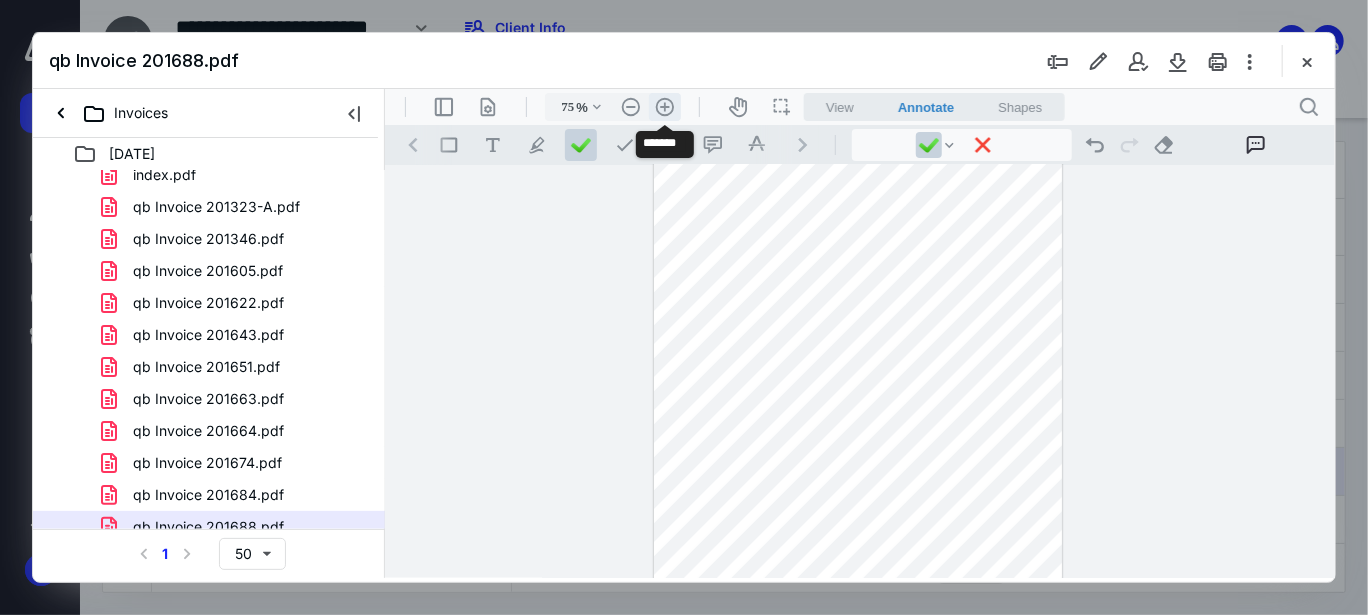 click on ".cls-1{fill:#abb0c4;} icon - header - zoom - in - line" at bounding box center (664, 106) 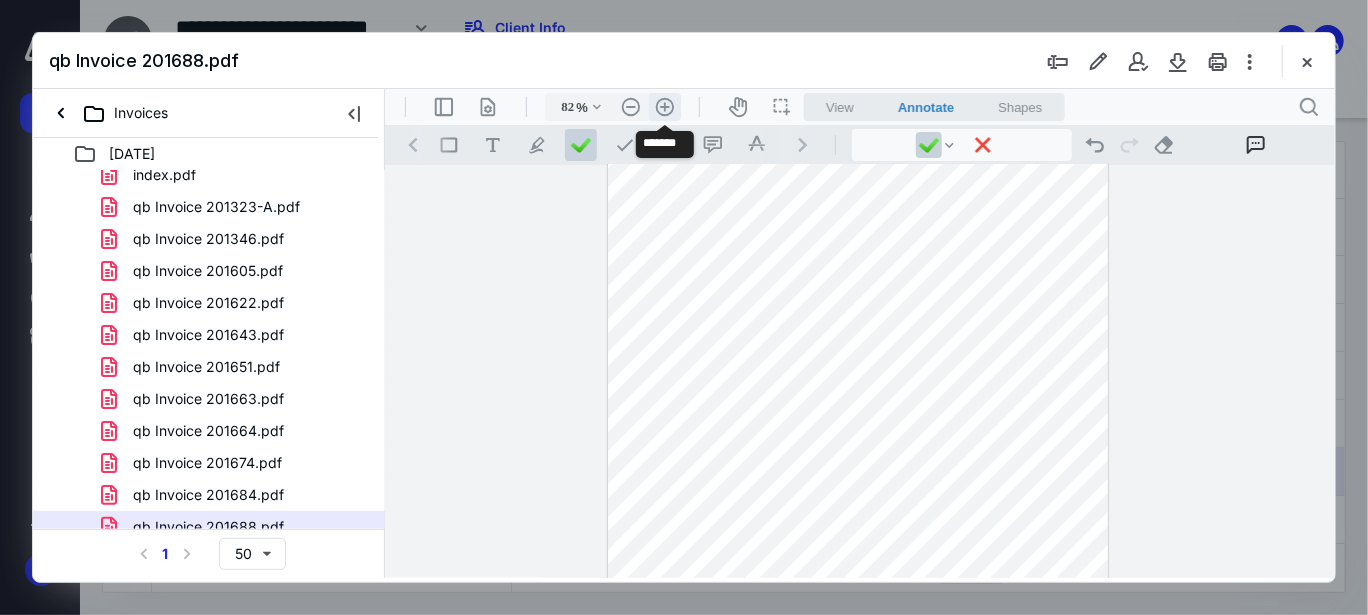 click on ".cls-1{fill:#abb0c4;} icon - header - zoom - in - line" at bounding box center (664, 106) 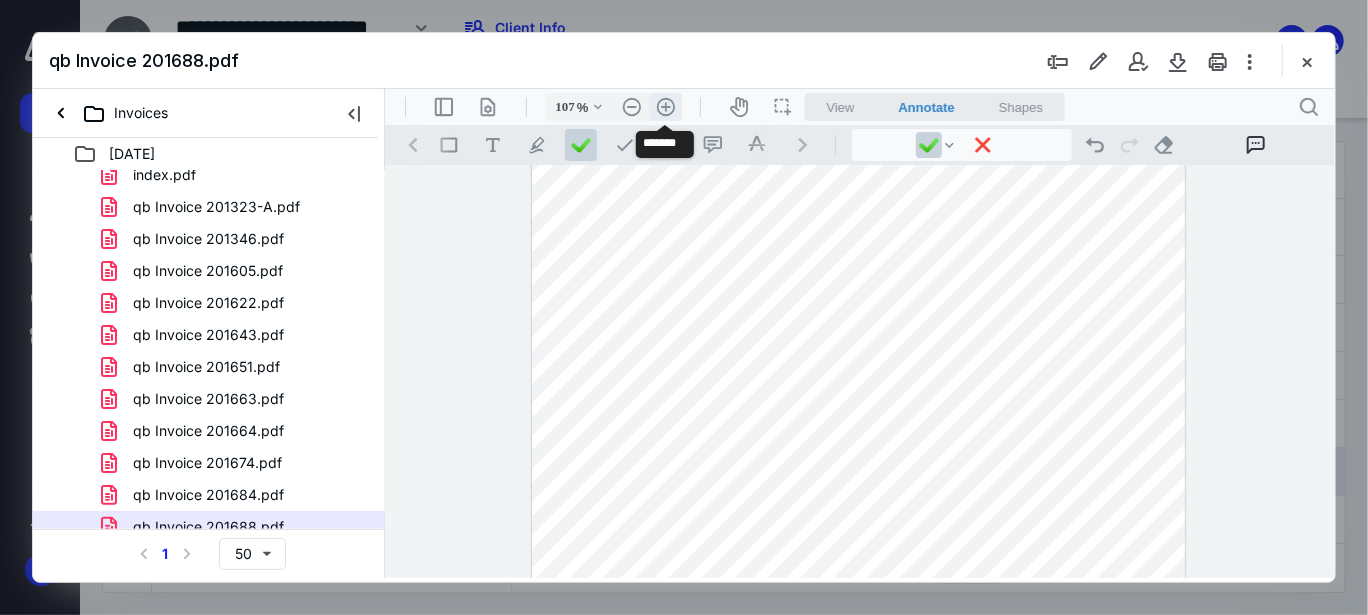 click on ".cls-1{fill:#abb0c4;} icon - header - zoom - in - line" at bounding box center (665, 106) 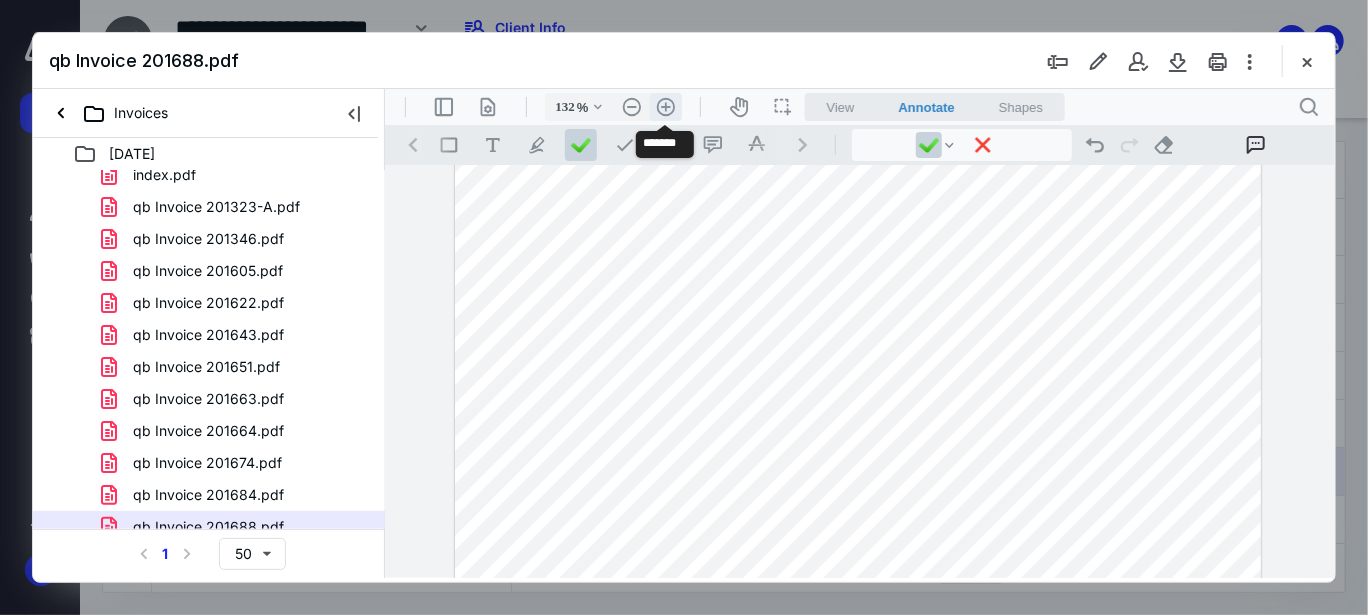 scroll, scrollTop: 263, scrollLeft: 0, axis: vertical 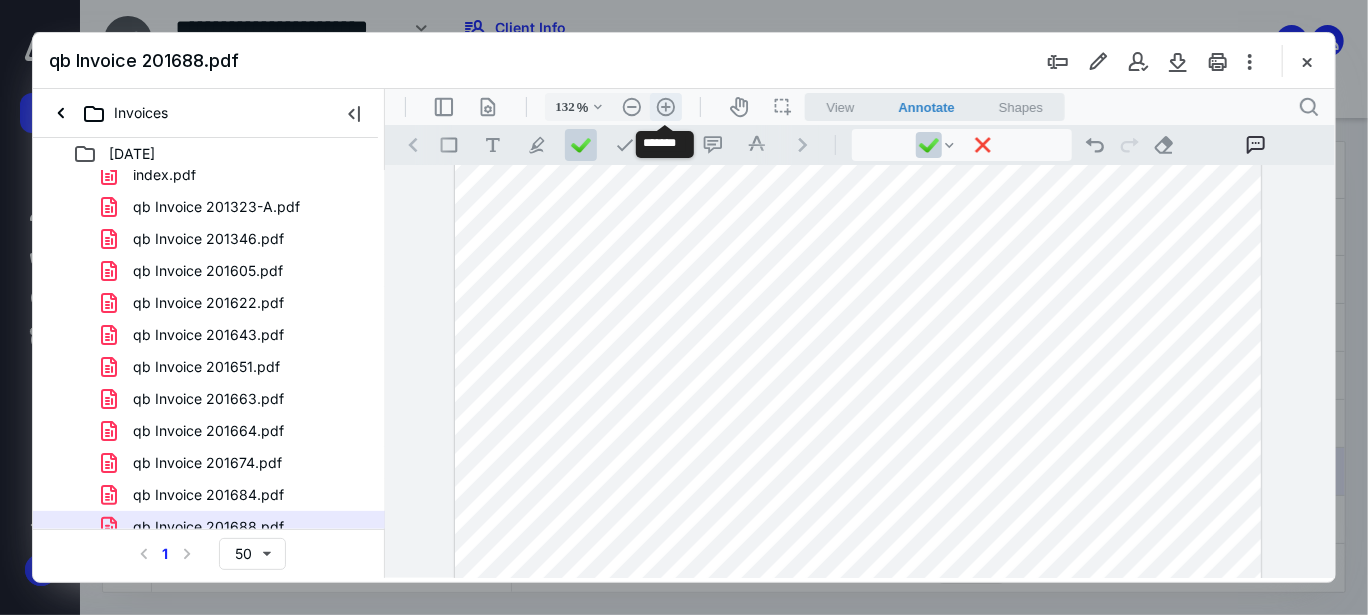 click on ".cls-1{fill:#abb0c4;} icon - header - zoom - in - line" at bounding box center [665, 106] 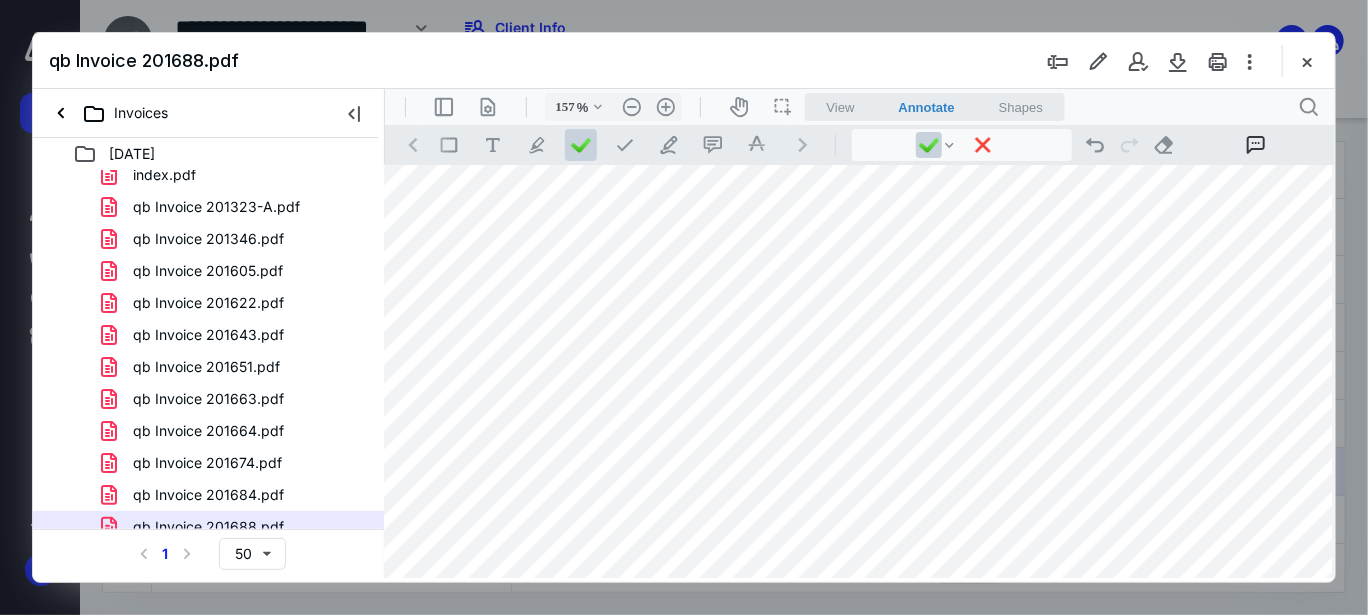 scroll, scrollTop: 700, scrollLeft: 16, axis: both 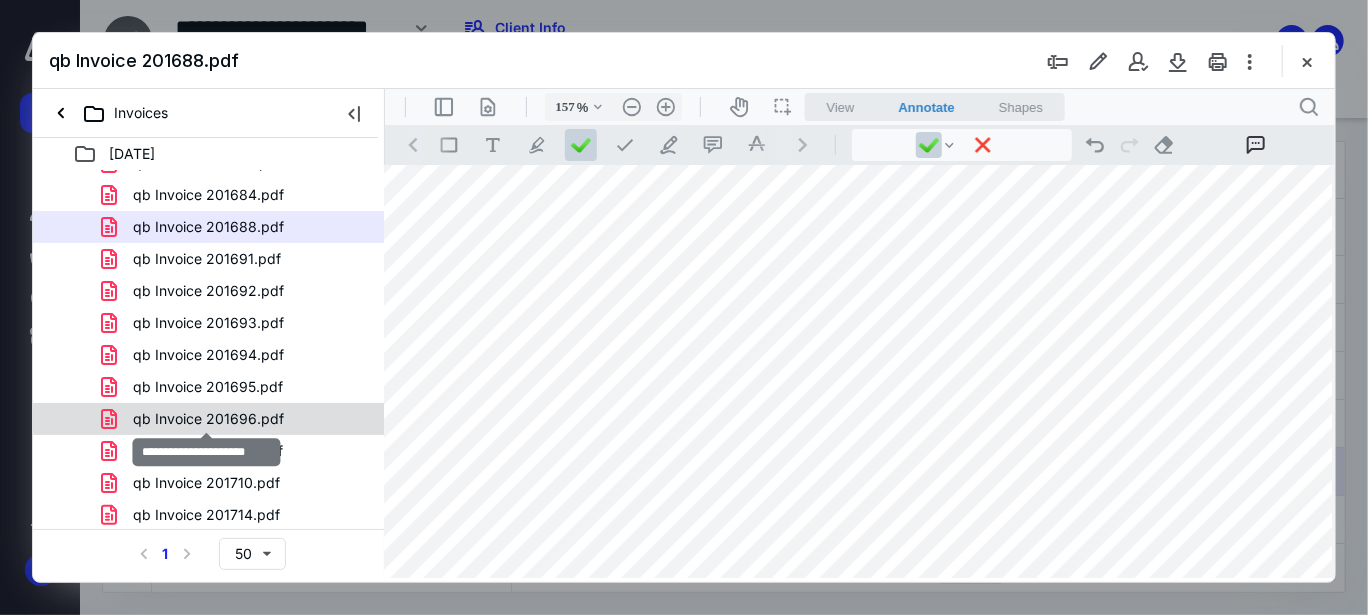 click on "qb Invoice 201696.pdf" at bounding box center (208, 419) 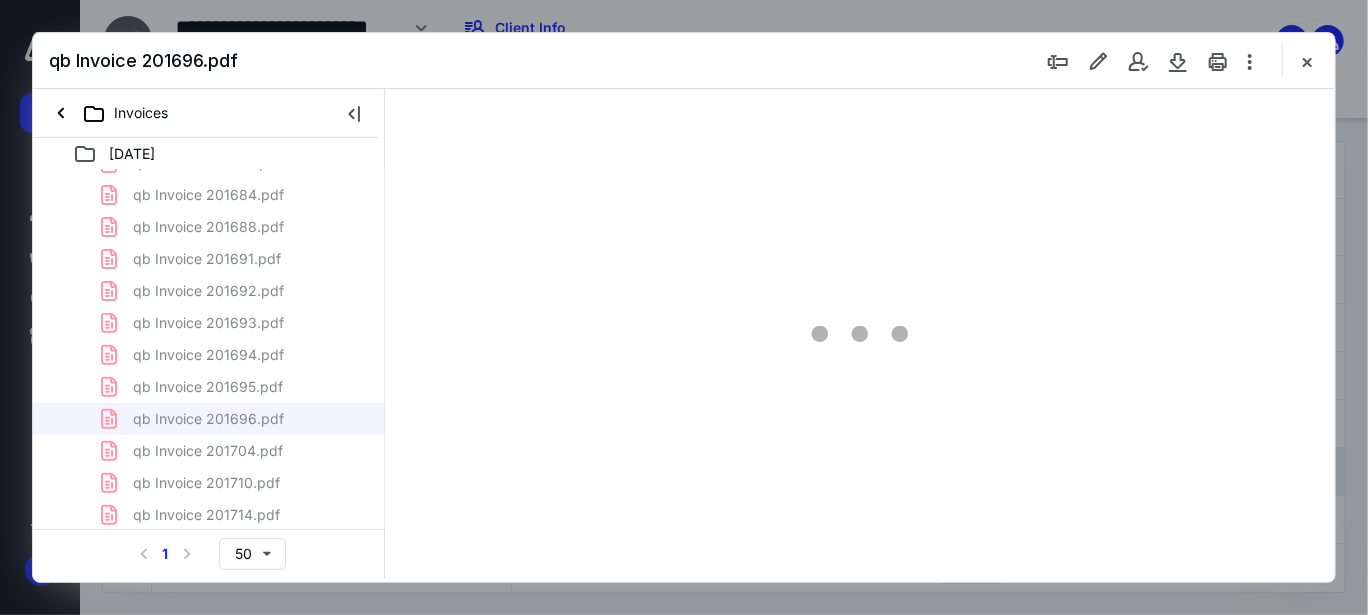 scroll, scrollTop: 0, scrollLeft: 0, axis: both 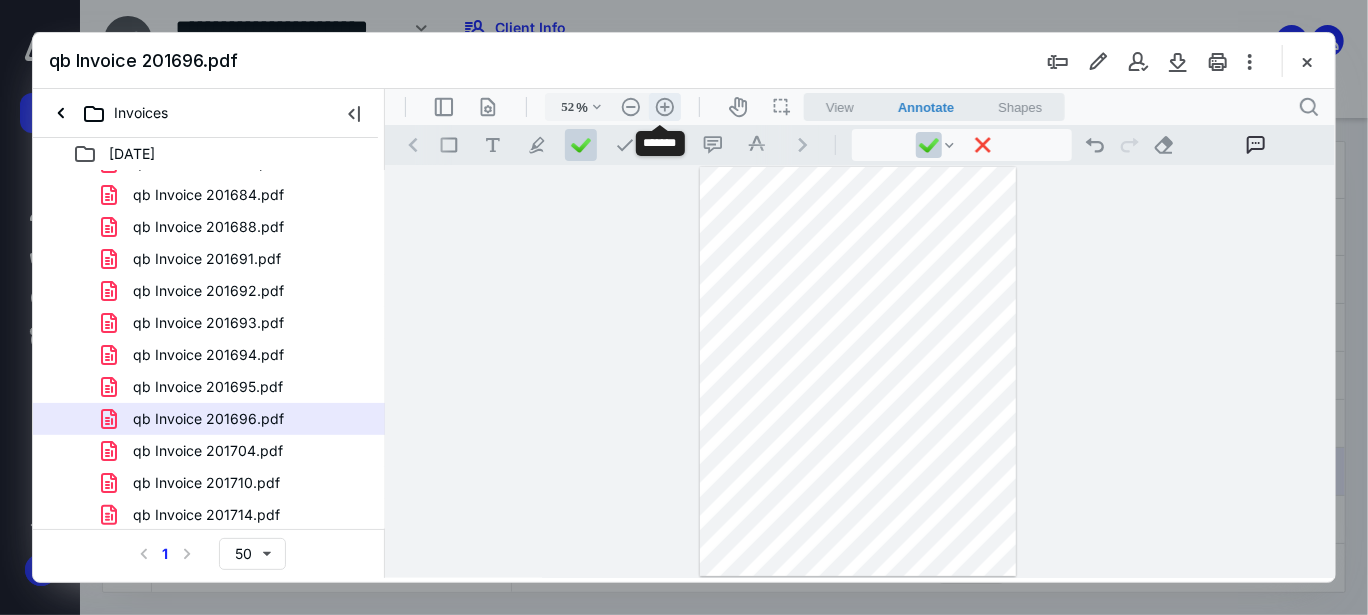 click on ".cls-1{fill:#abb0c4;} icon - header - zoom - in - line" at bounding box center [664, 106] 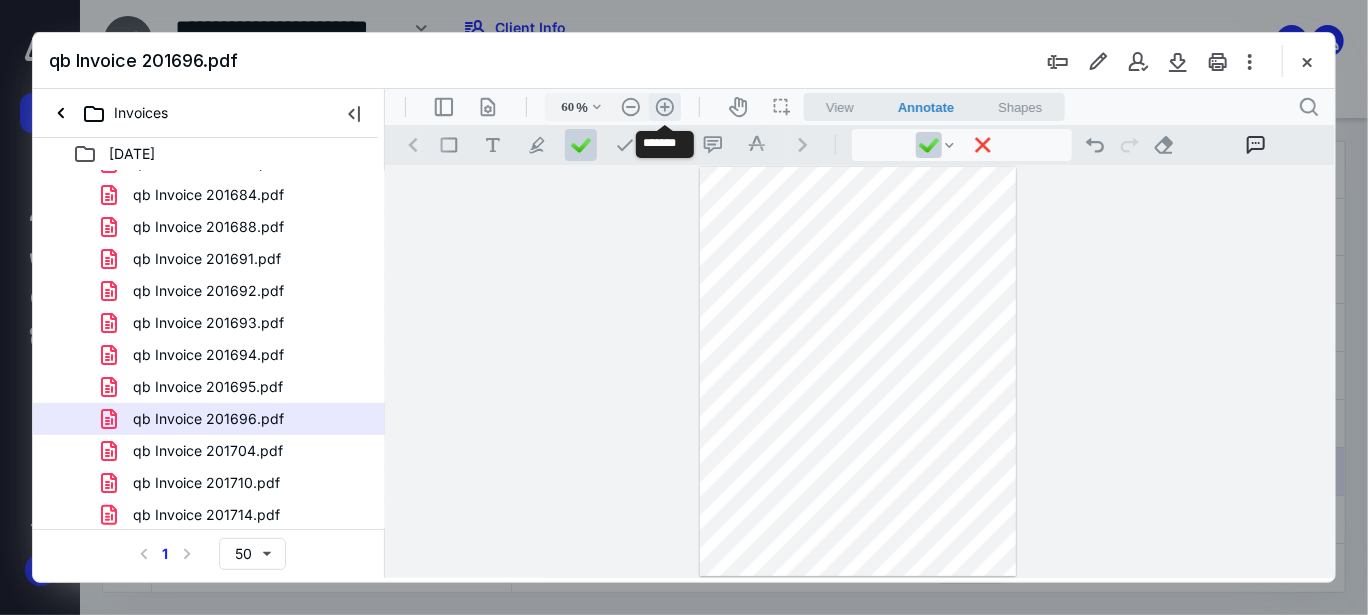 click on ".cls-1{fill:#abb0c4;} icon - header - zoom - in - line" at bounding box center (664, 106) 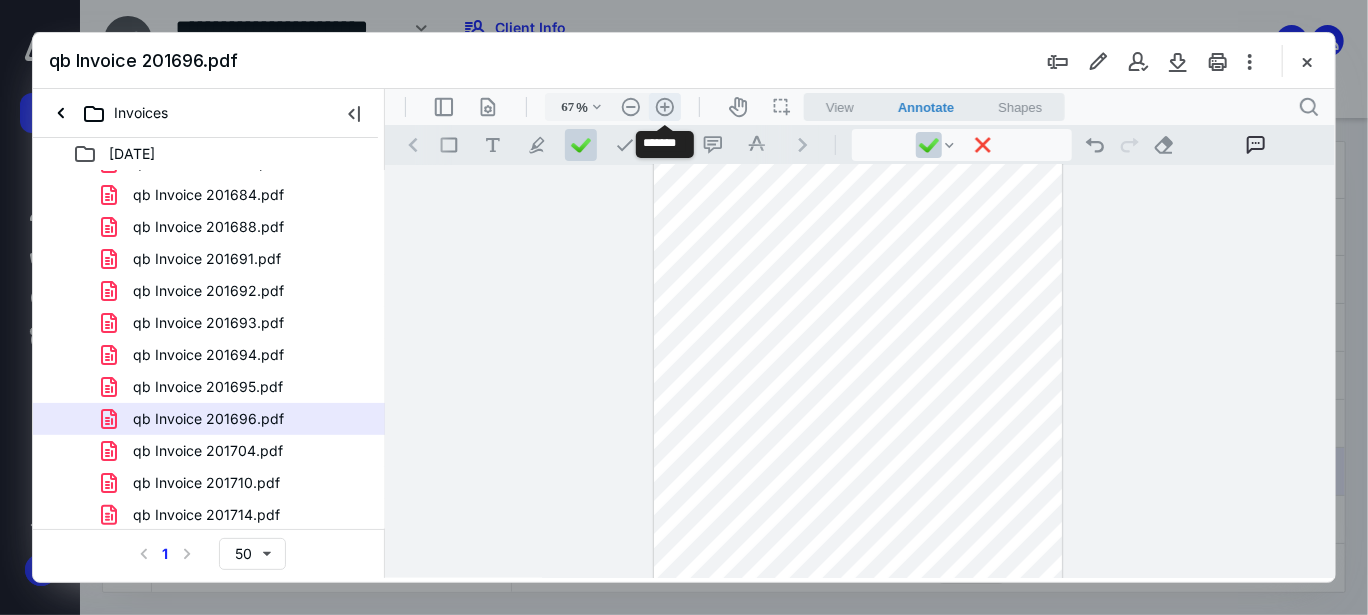 click on ".cls-1{fill:#abb0c4;} icon - header - zoom - in - line" at bounding box center (664, 106) 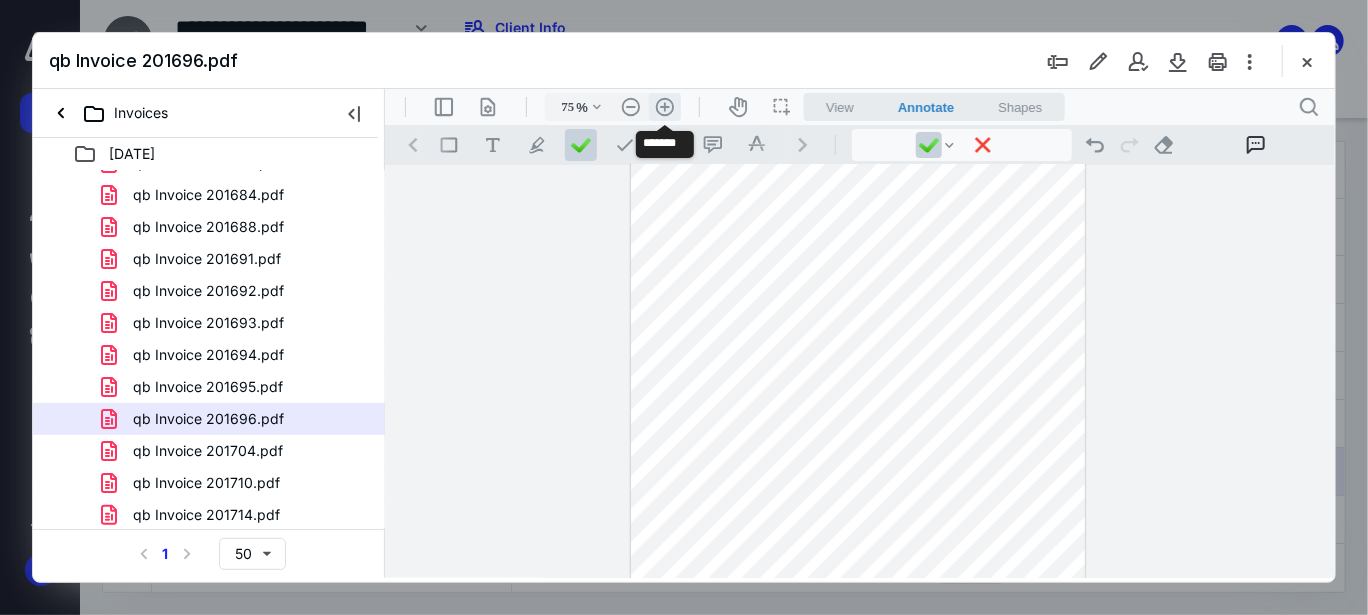click on ".cls-1{fill:#abb0c4;} icon - header - zoom - in - line" at bounding box center [664, 106] 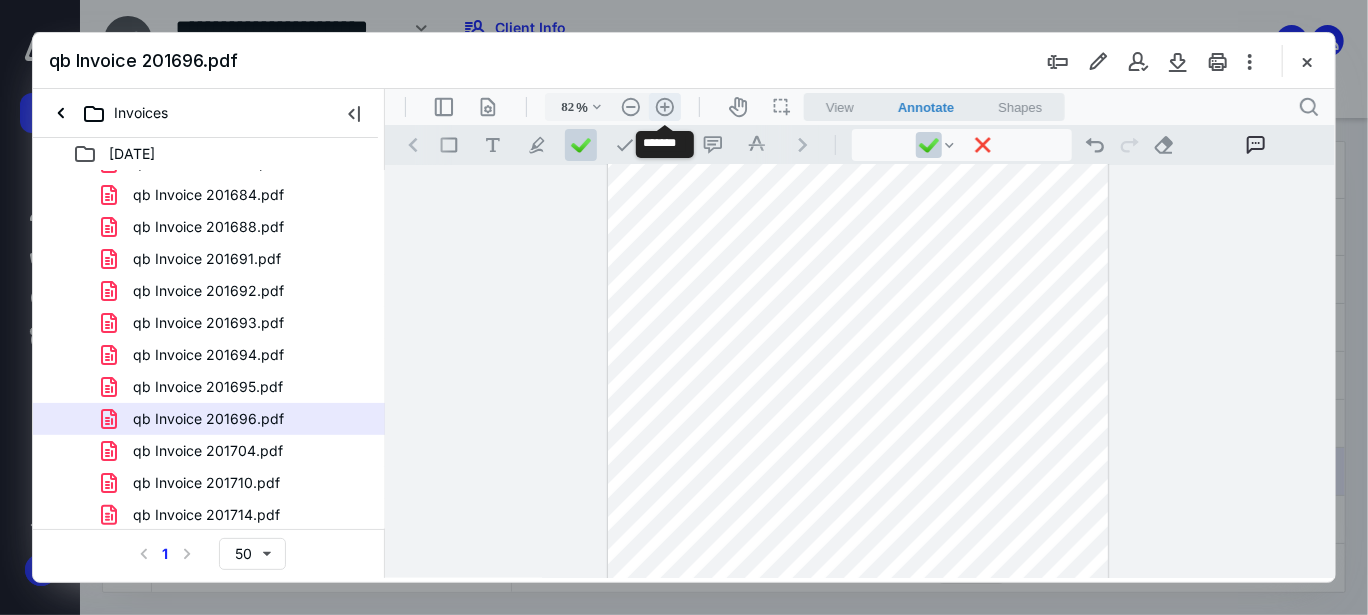 click on ".cls-1{fill:#abb0c4;} icon - header - zoom - in - line" at bounding box center (664, 106) 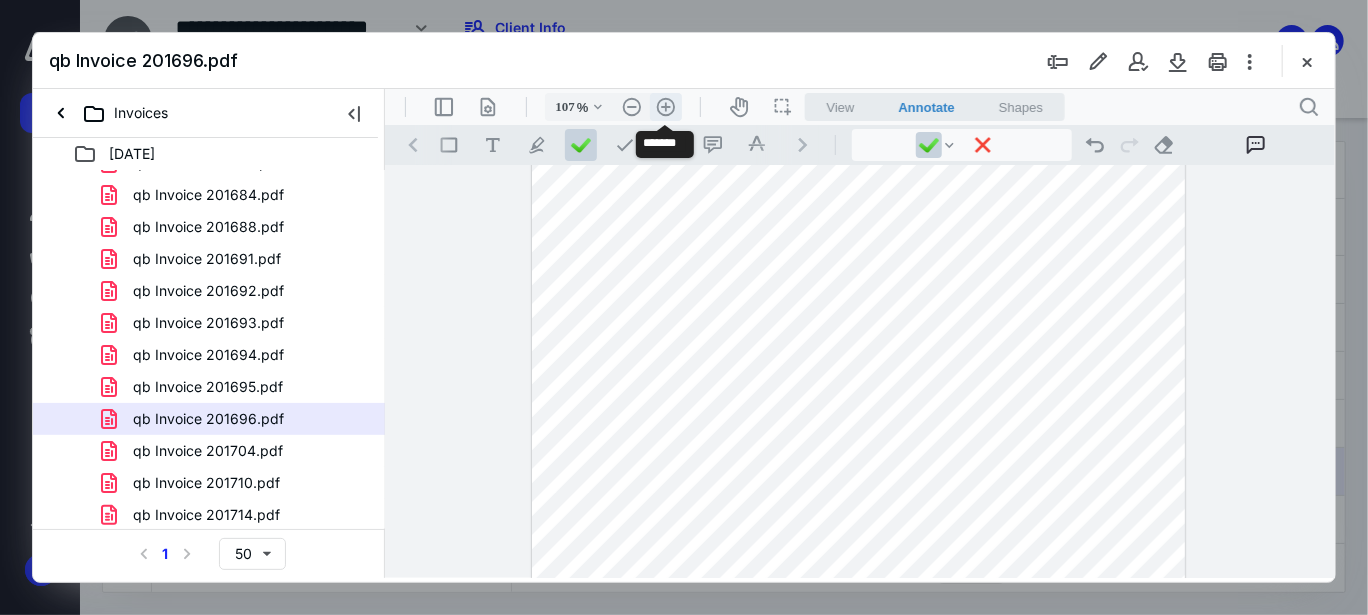click on ".cls-1{fill:#abb0c4;} icon - header - zoom - in - line" at bounding box center (665, 106) 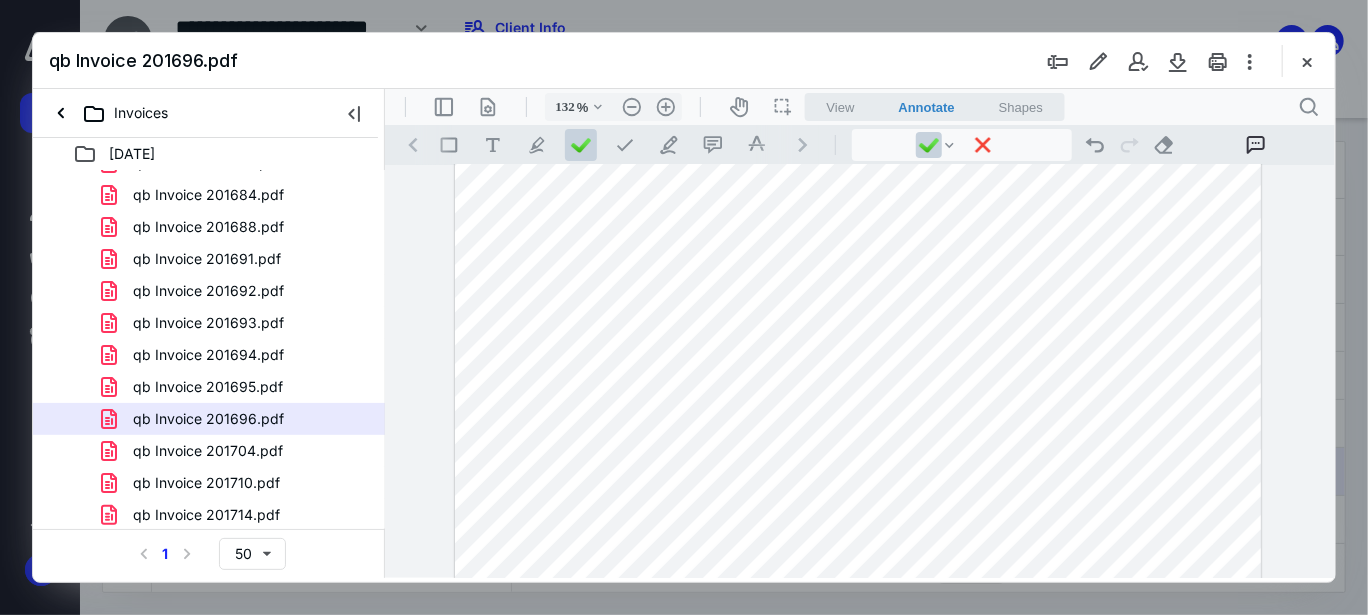 scroll, scrollTop: 0, scrollLeft: 0, axis: both 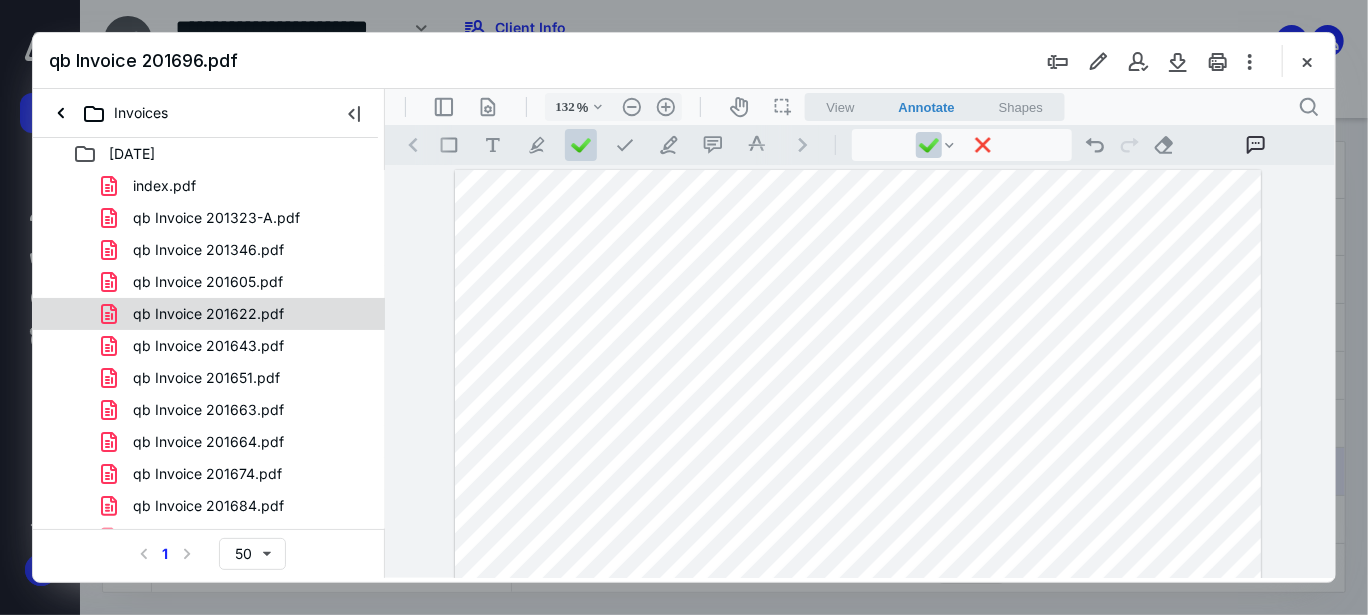 click on "qb Invoice 201622.pdf" at bounding box center [208, 314] 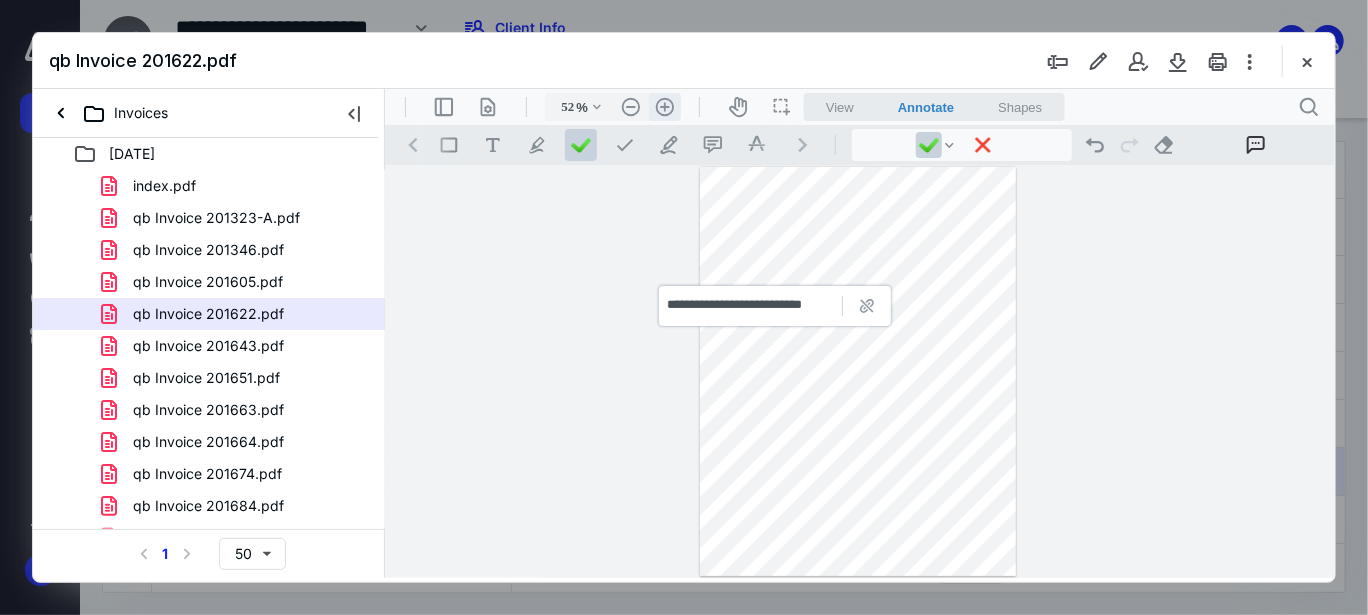 click on ".cls-1{fill:#abb0c4;} icon - header - zoom - in - line" at bounding box center [664, 106] 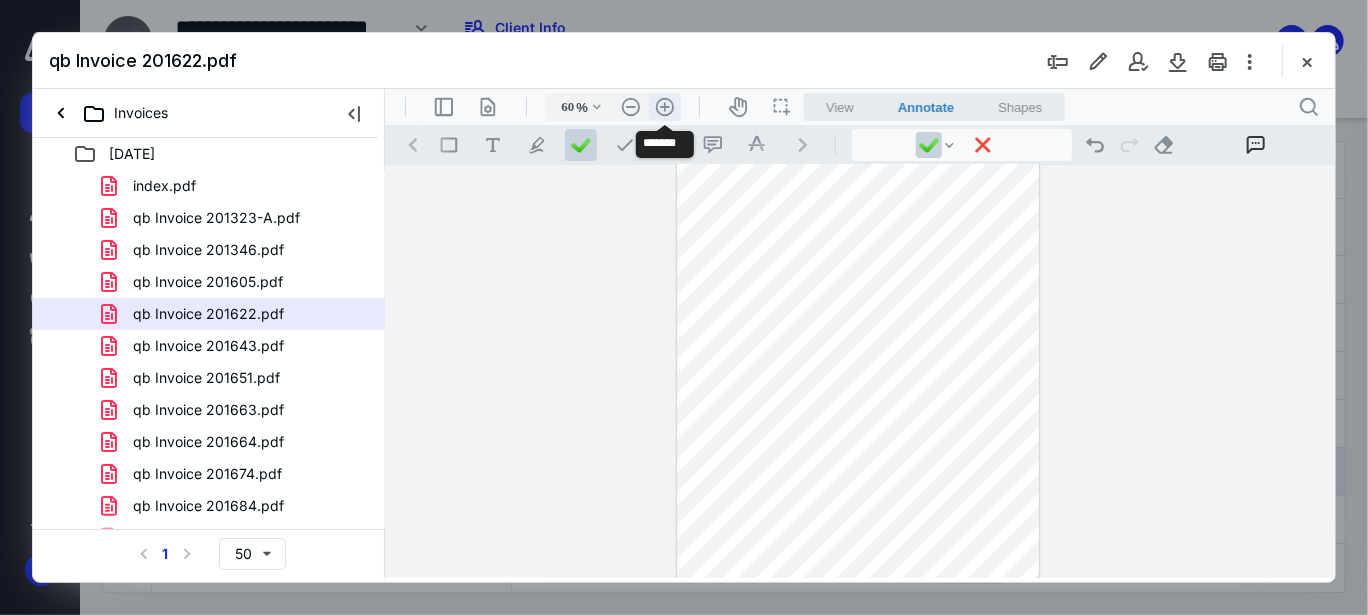 click on ".cls-1{fill:#abb0c4;} icon - header - zoom - in - line" at bounding box center [664, 106] 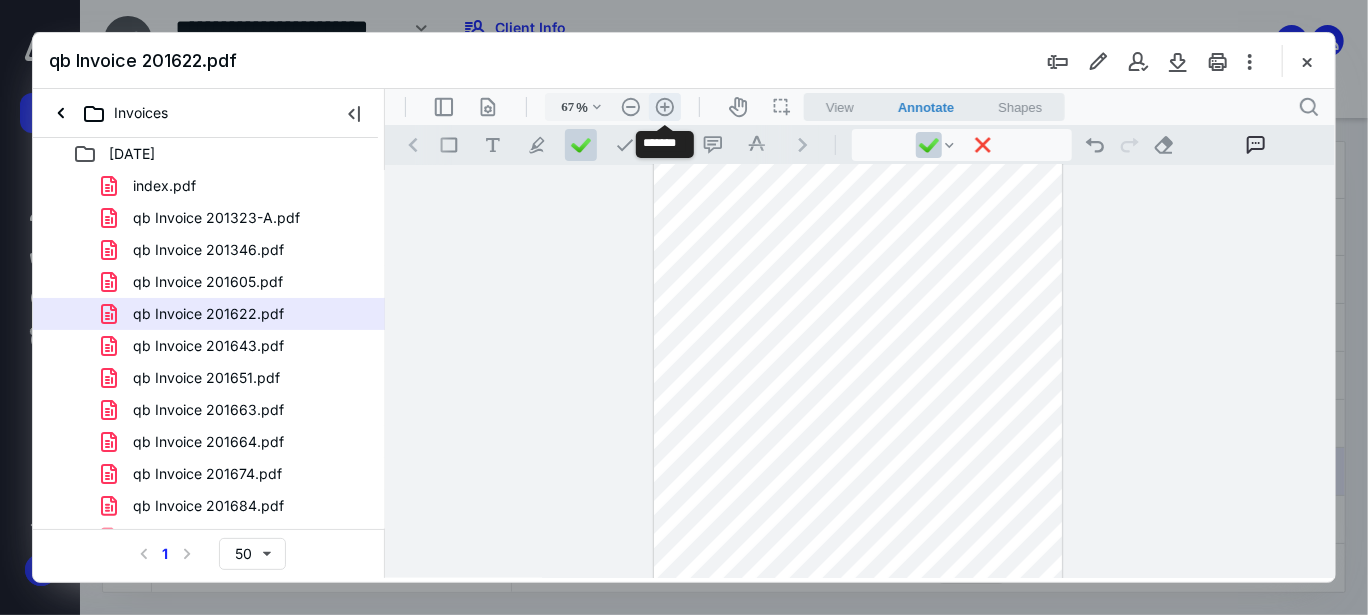 click on ".cls-1{fill:#abb0c4;} icon - header - zoom - in - line" at bounding box center (664, 106) 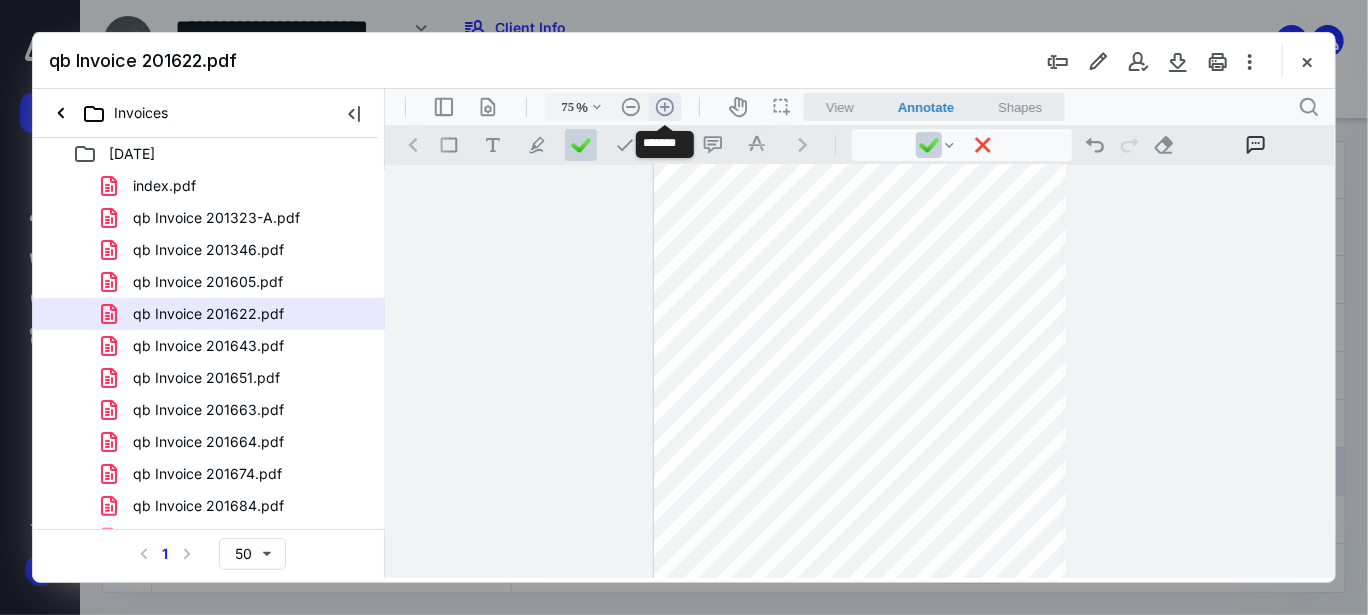 click on ".cls-1{fill:#abb0c4;} icon - header - zoom - in - line" at bounding box center (664, 106) 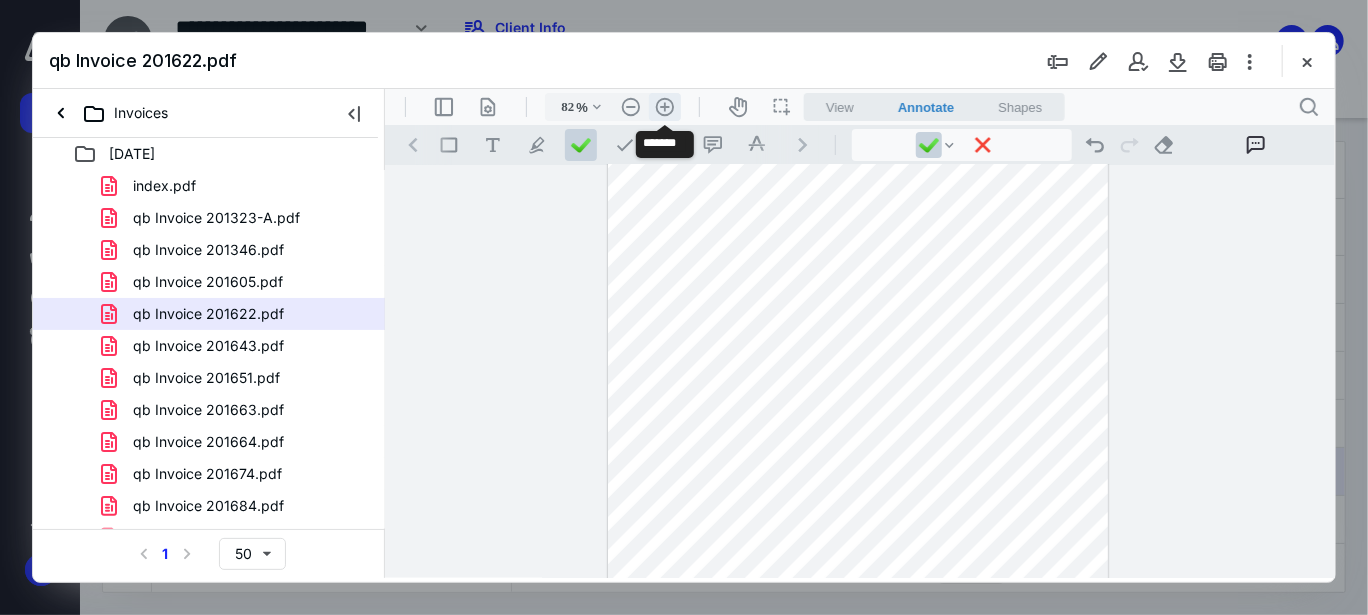 click on ".cls-1{fill:#abb0c4;} icon - header - zoom - in - line" at bounding box center [664, 106] 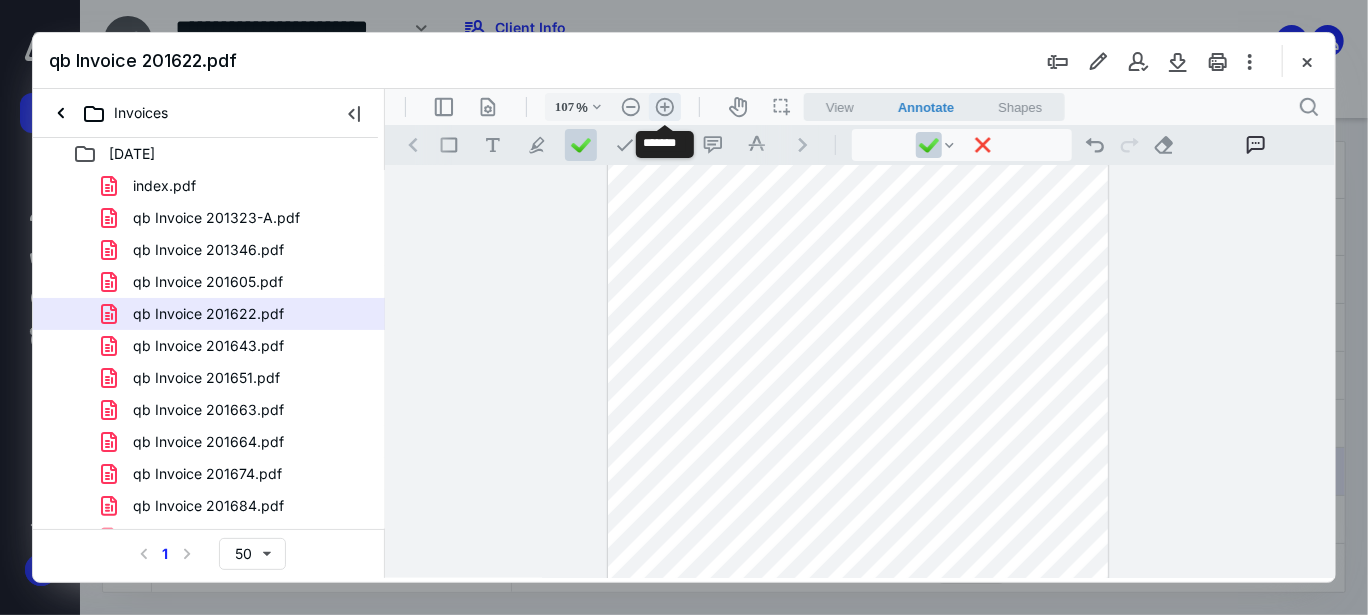 click on ".cls-1{fill:#abb0c4;} icon - header - zoom - in - line" at bounding box center [664, 106] 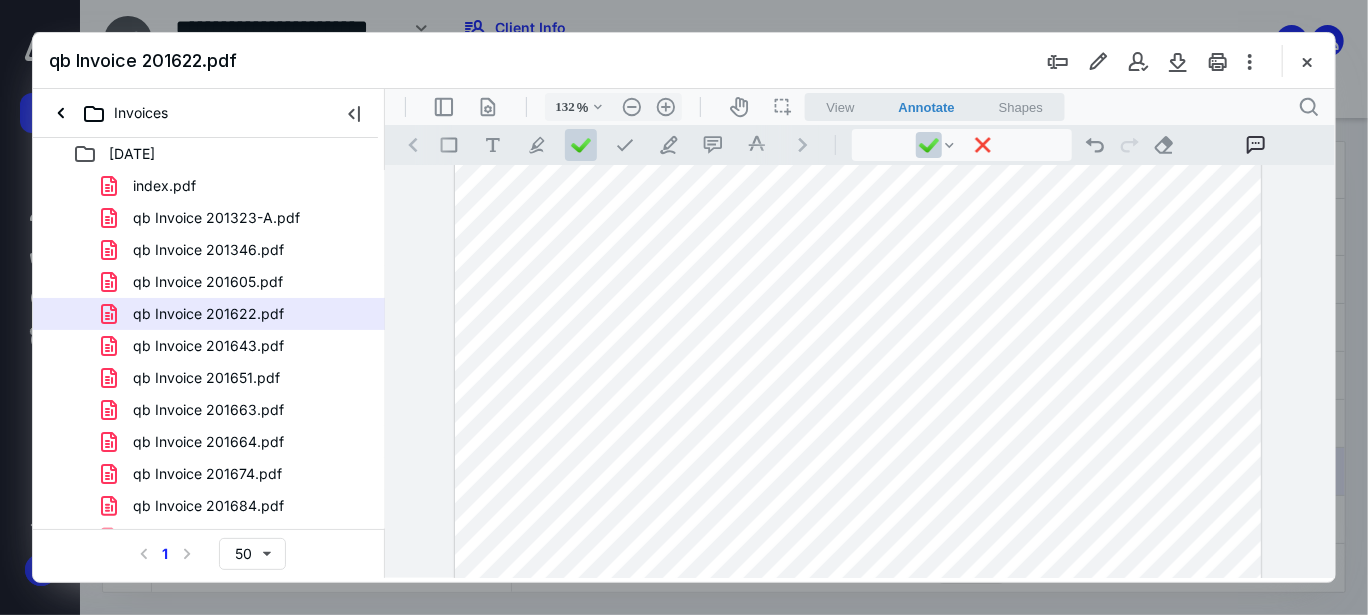 scroll, scrollTop: 400, scrollLeft: 0, axis: vertical 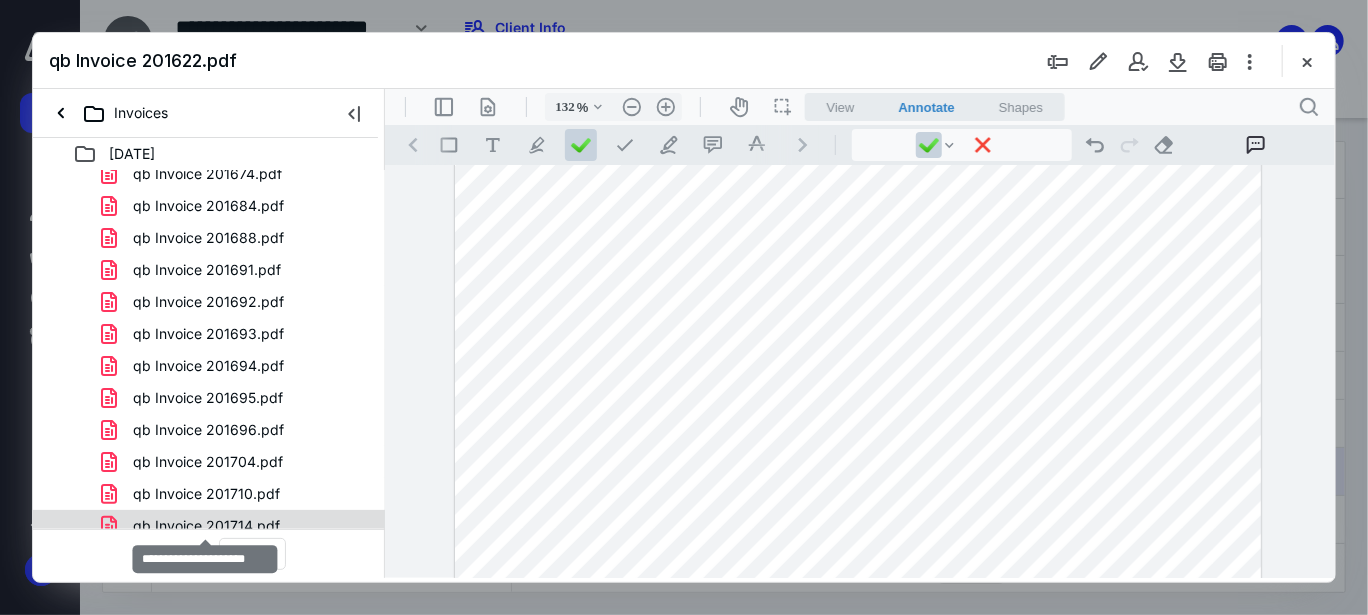click on "qb Invoice 201714.pdf" at bounding box center [206, 526] 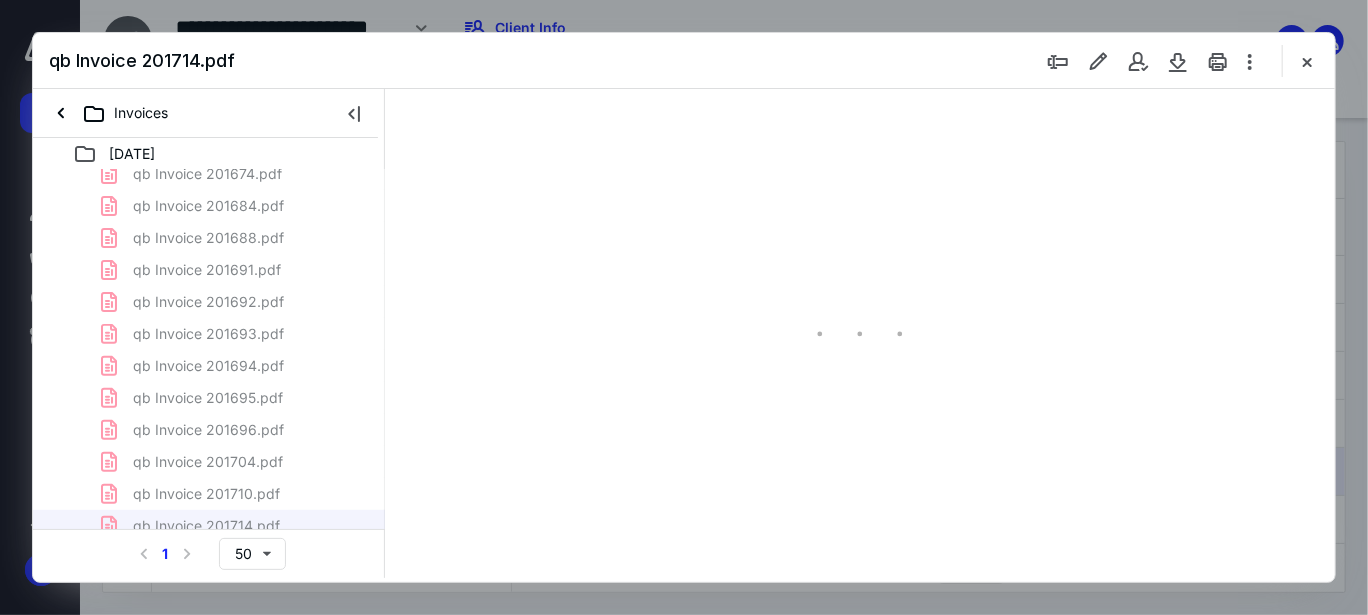 scroll, scrollTop: 0, scrollLeft: 0, axis: both 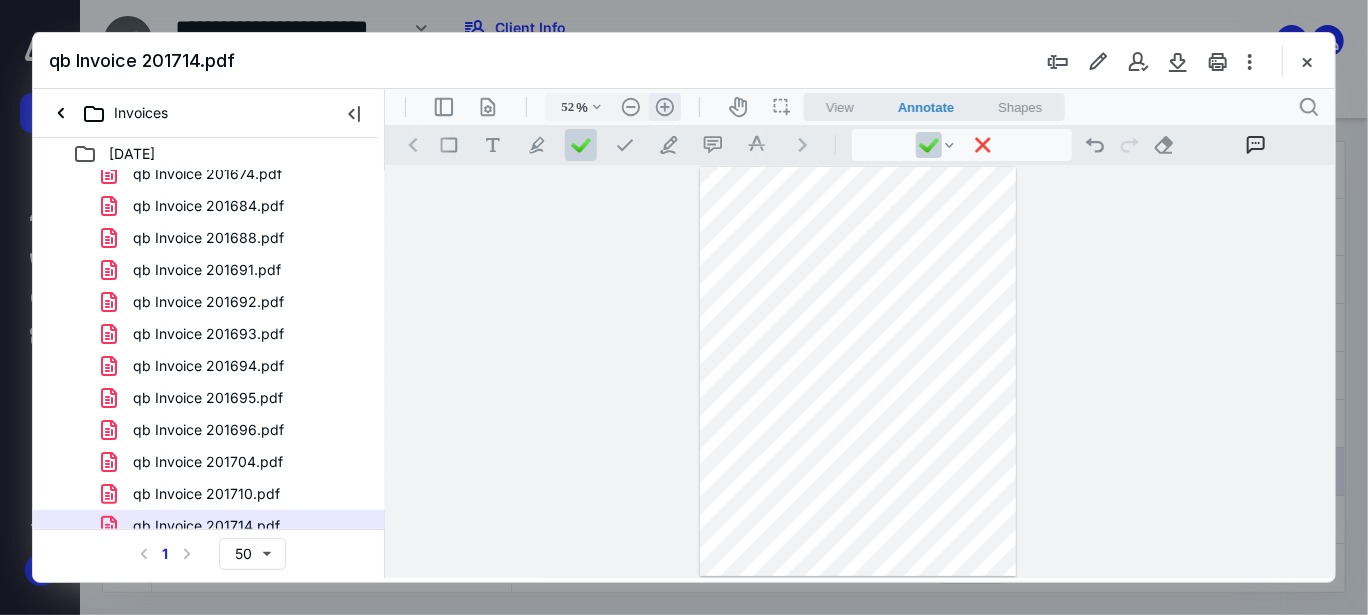 click on ".cls-1{fill:#abb0c4;} icon - header - zoom - in - line" at bounding box center [664, 106] 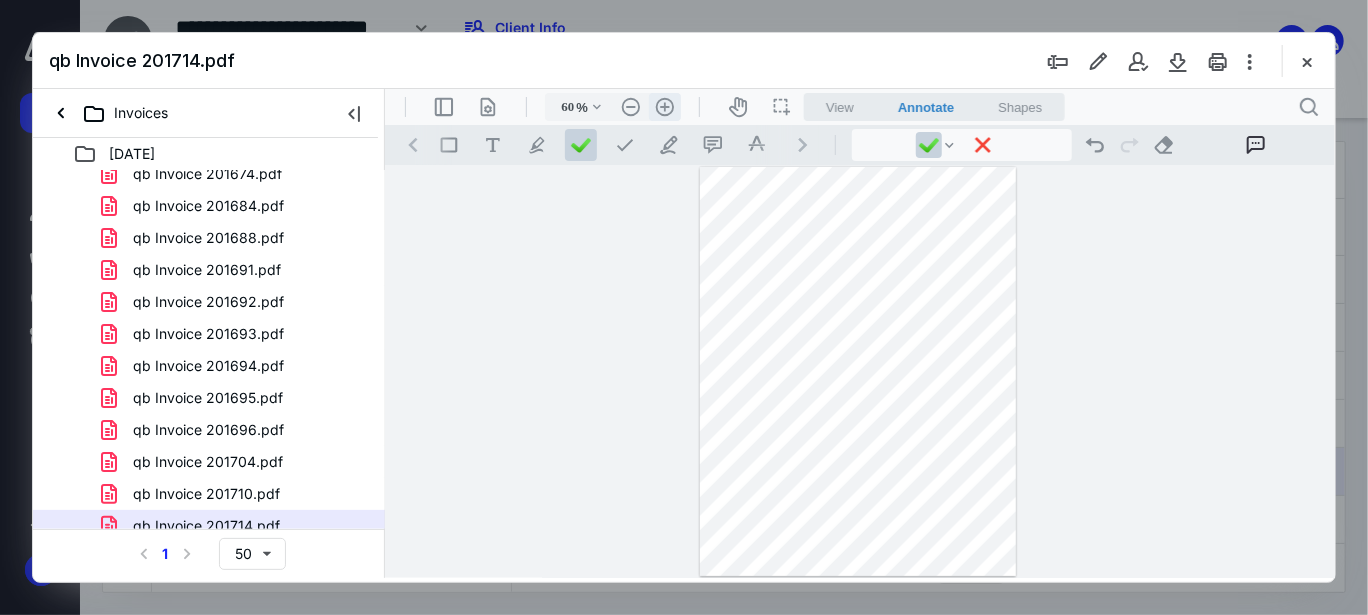 click on ".cls-1{fill:#abb0c4;} icon - header - zoom - in - line" at bounding box center (664, 106) 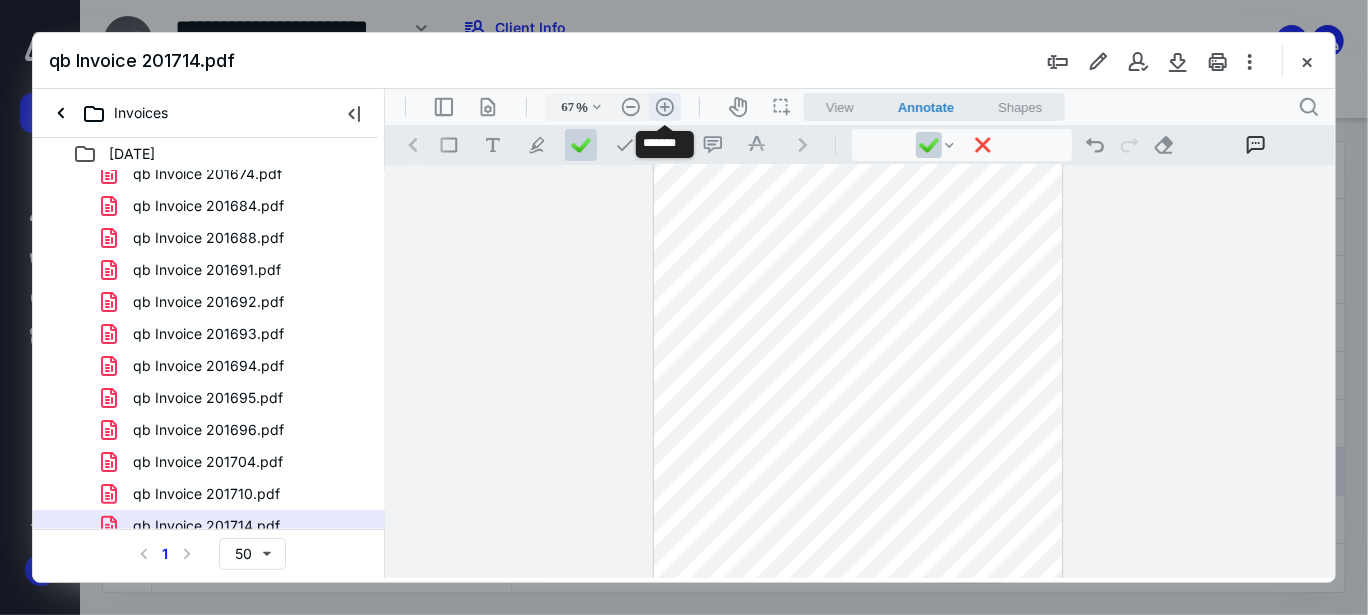 click on ".cls-1{fill:#abb0c4;} icon - header - zoom - in - line" at bounding box center (664, 106) 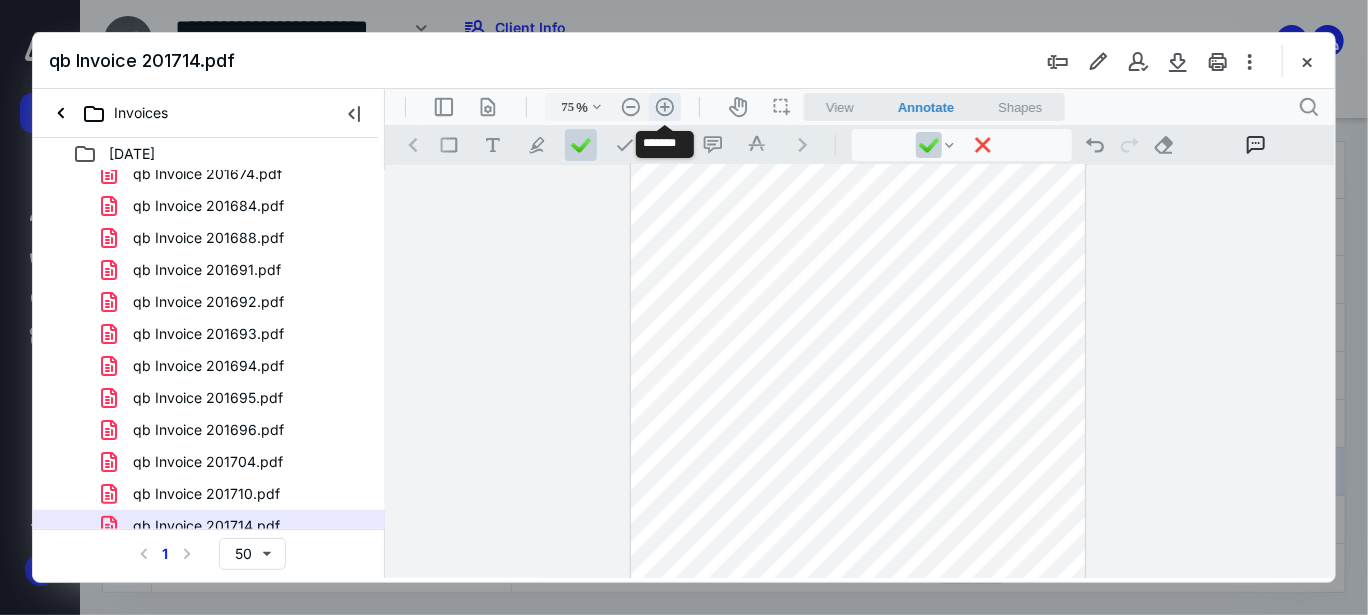 click on ".cls-1{fill:#abb0c4;} icon - header - zoom - in - line" at bounding box center [664, 106] 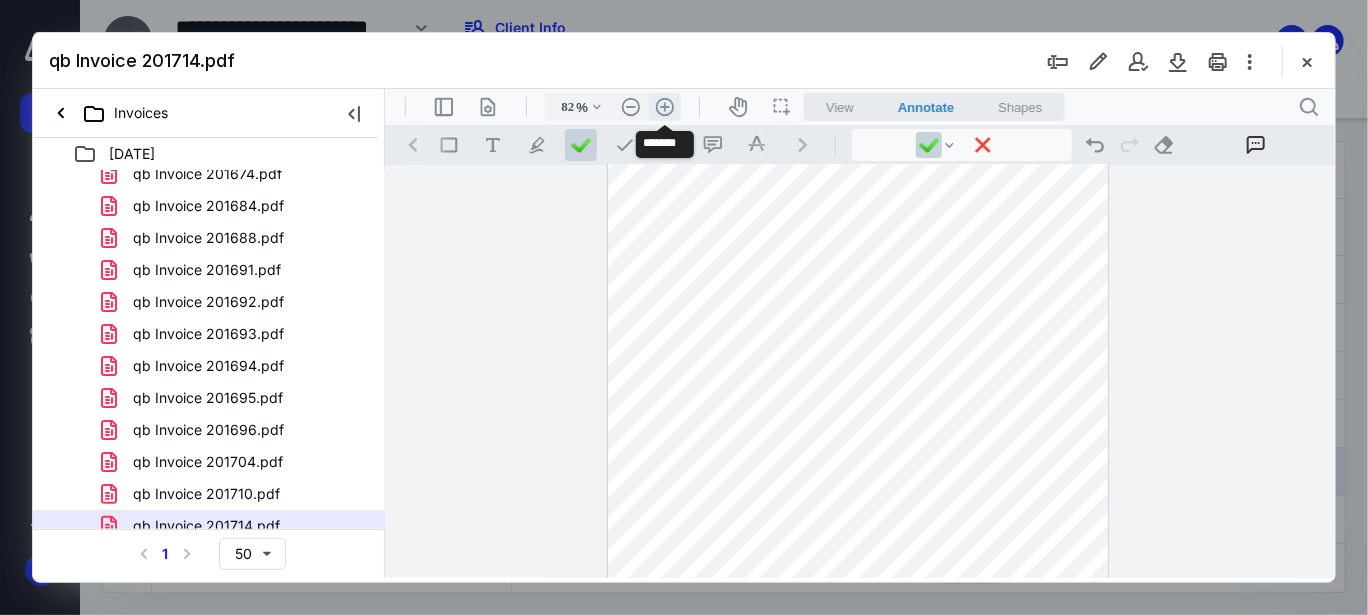 click on ".cls-1{fill:#abb0c4;} icon - header - zoom - in - line" at bounding box center (664, 106) 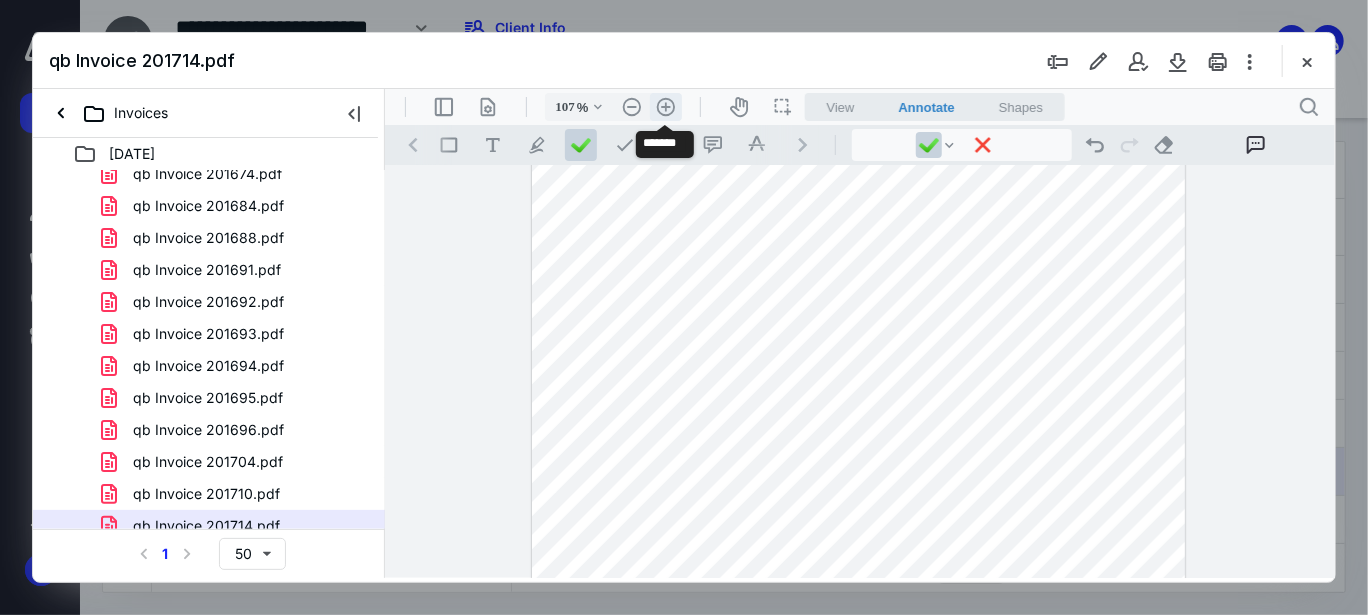 click on ".cls-1{fill:#abb0c4;} icon - header - zoom - in - line" at bounding box center [665, 106] 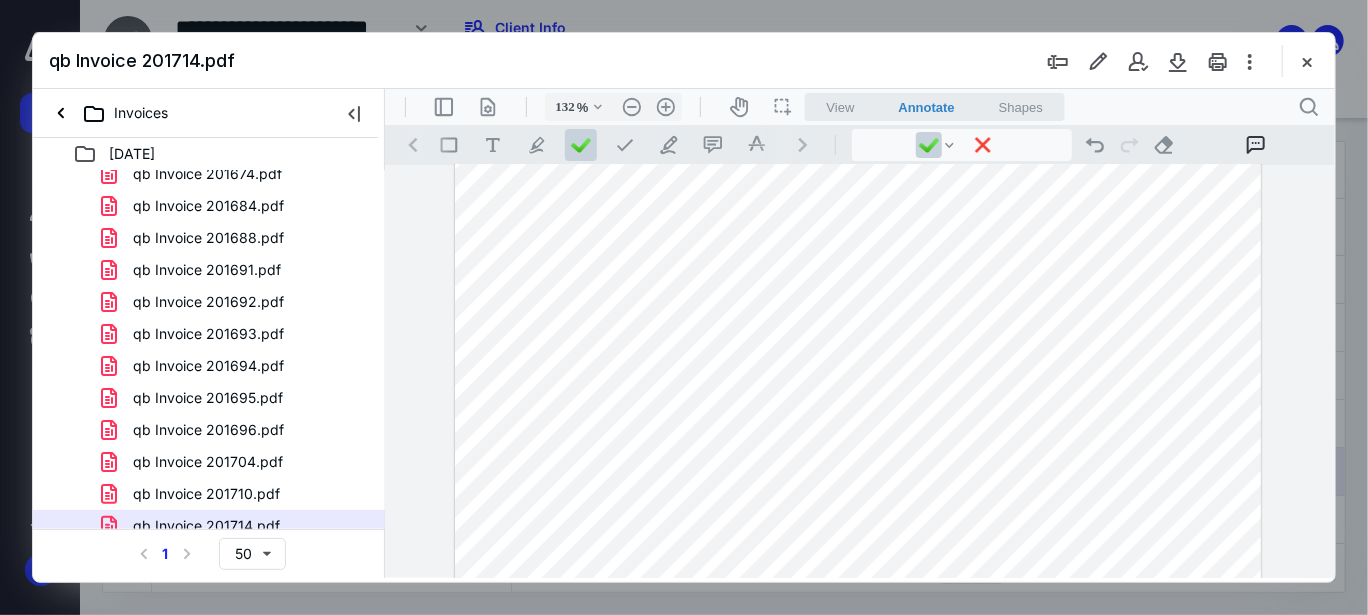 scroll, scrollTop: 0, scrollLeft: 0, axis: both 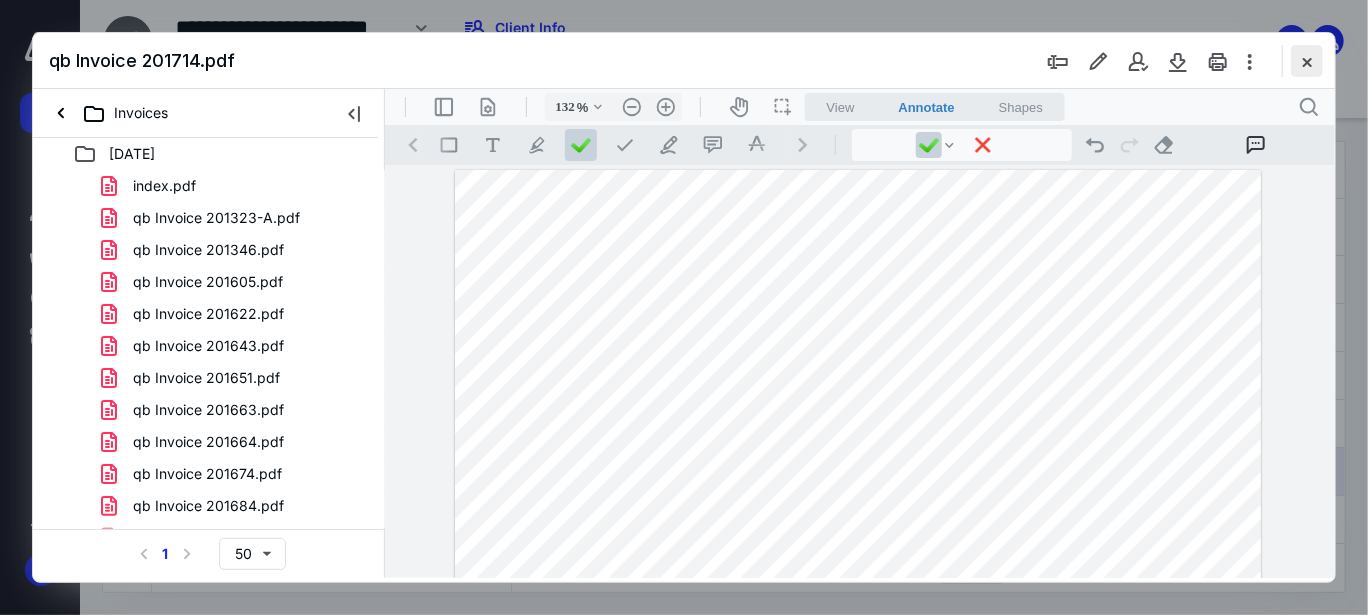 click at bounding box center (1307, 61) 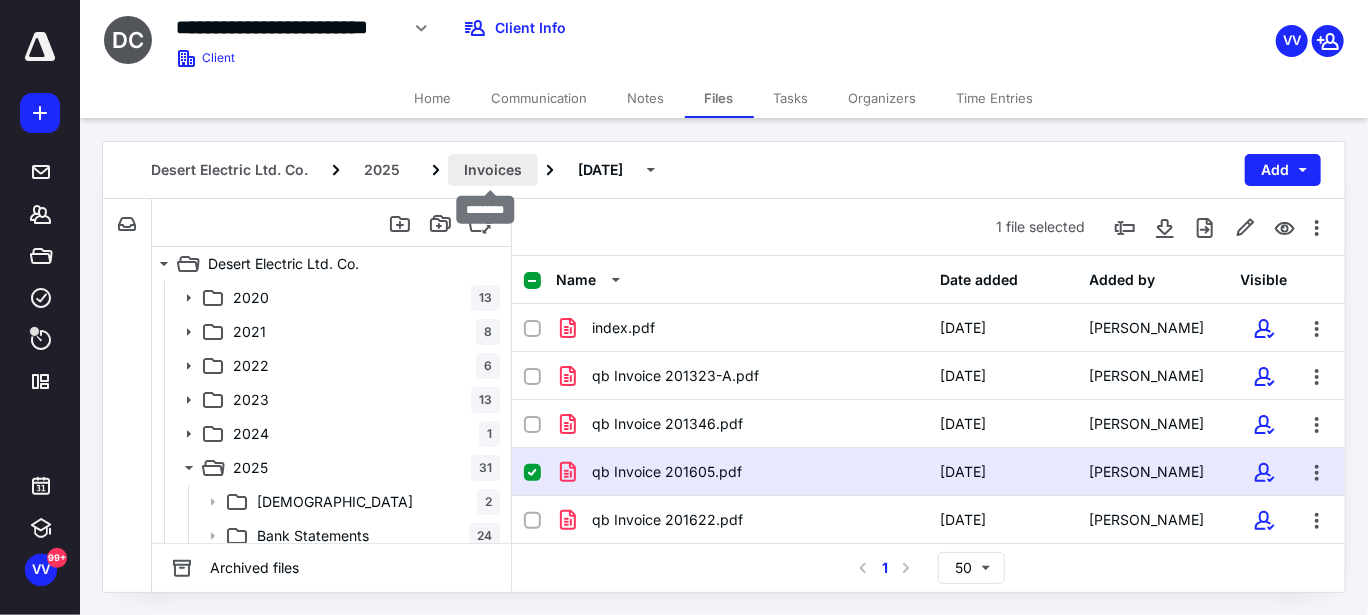 click on "Invoices" at bounding box center (493, 170) 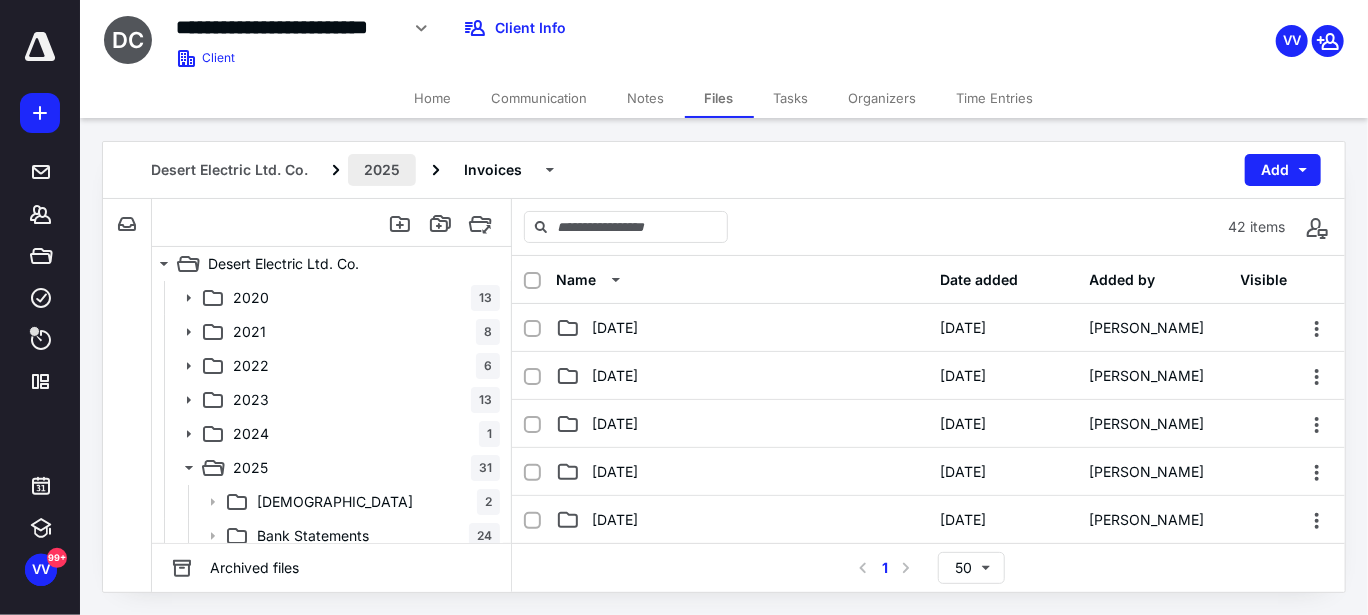 click on "2025" at bounding box center (382, 170) 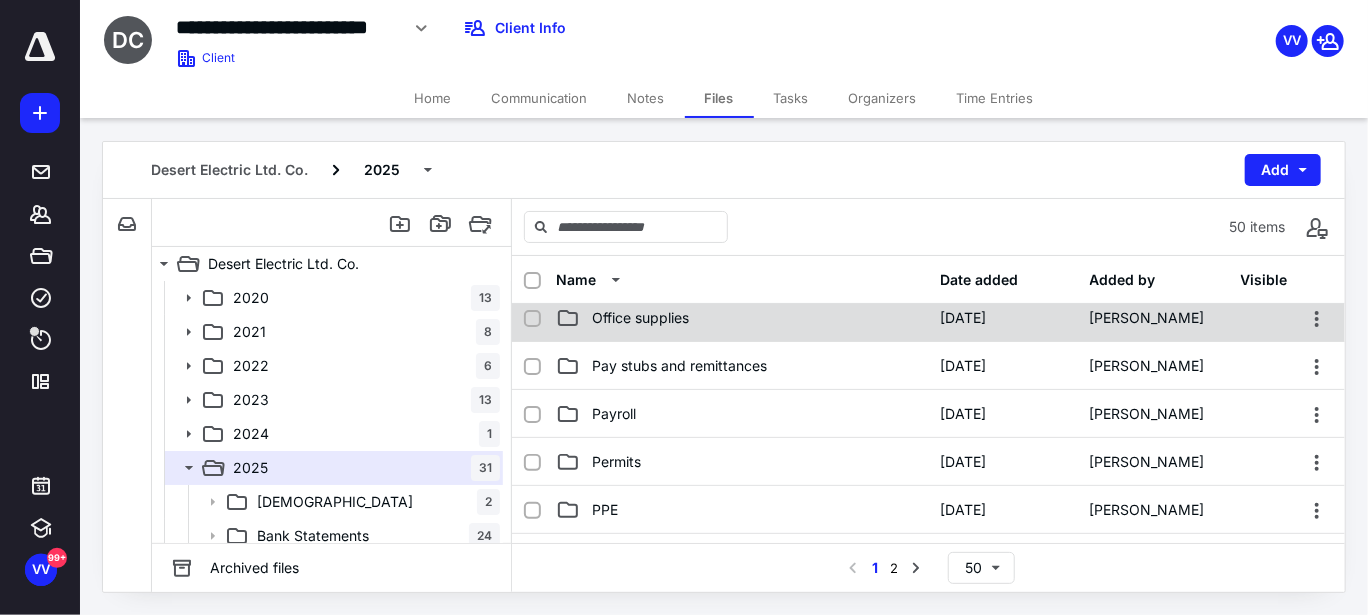 scroll, scrollTop: 600, scrollLeft: 0, axis: vertical 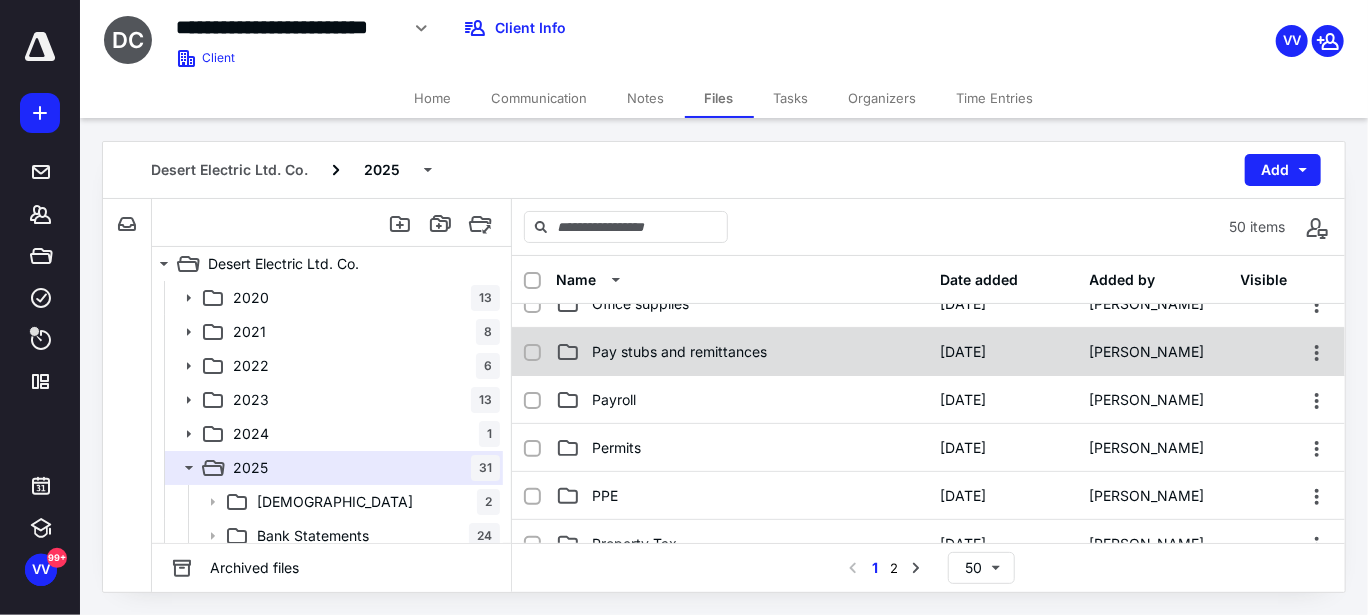 click on "Pay stubs and remittances" at bounding box center [679, 352] 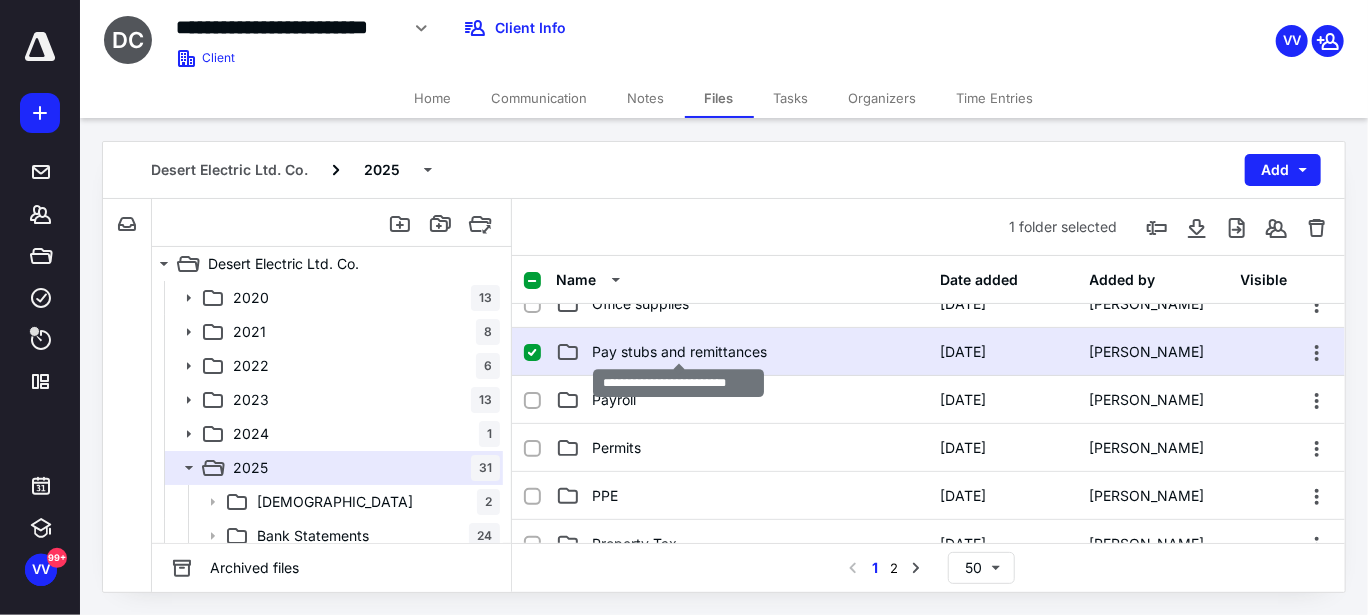 click on "Pay stubs and remittances" at bounding box center (679, 352) 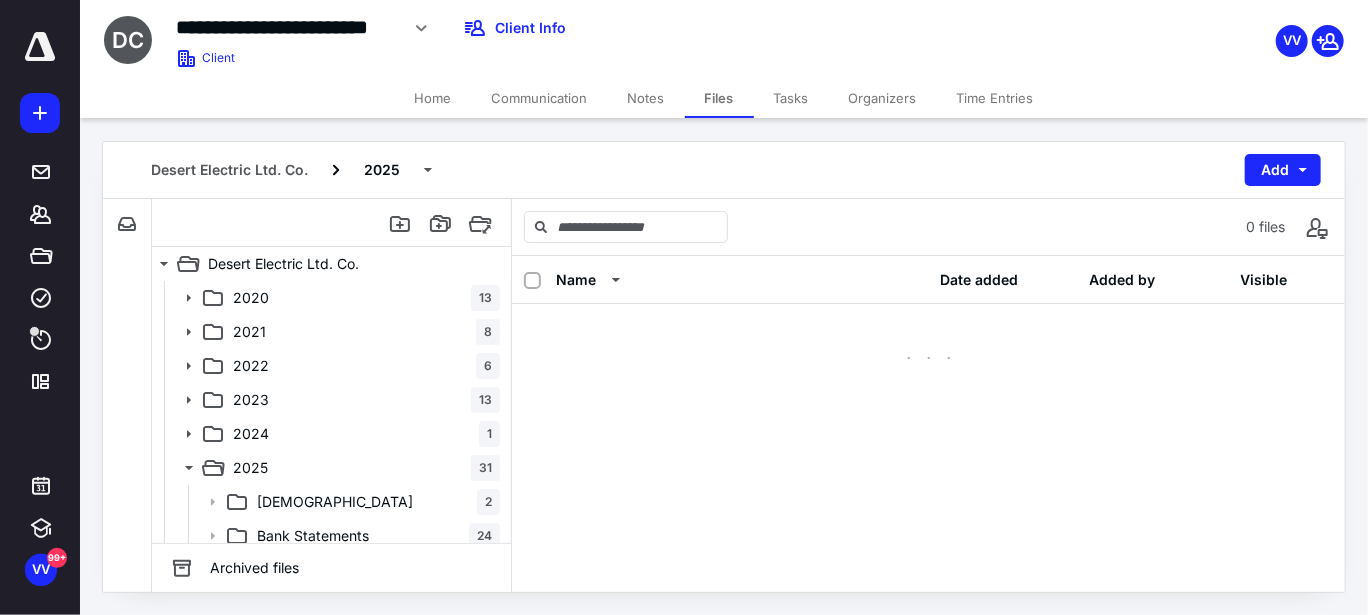 scroll, scrollTop: 0, scrollLeft: 0, axis: both 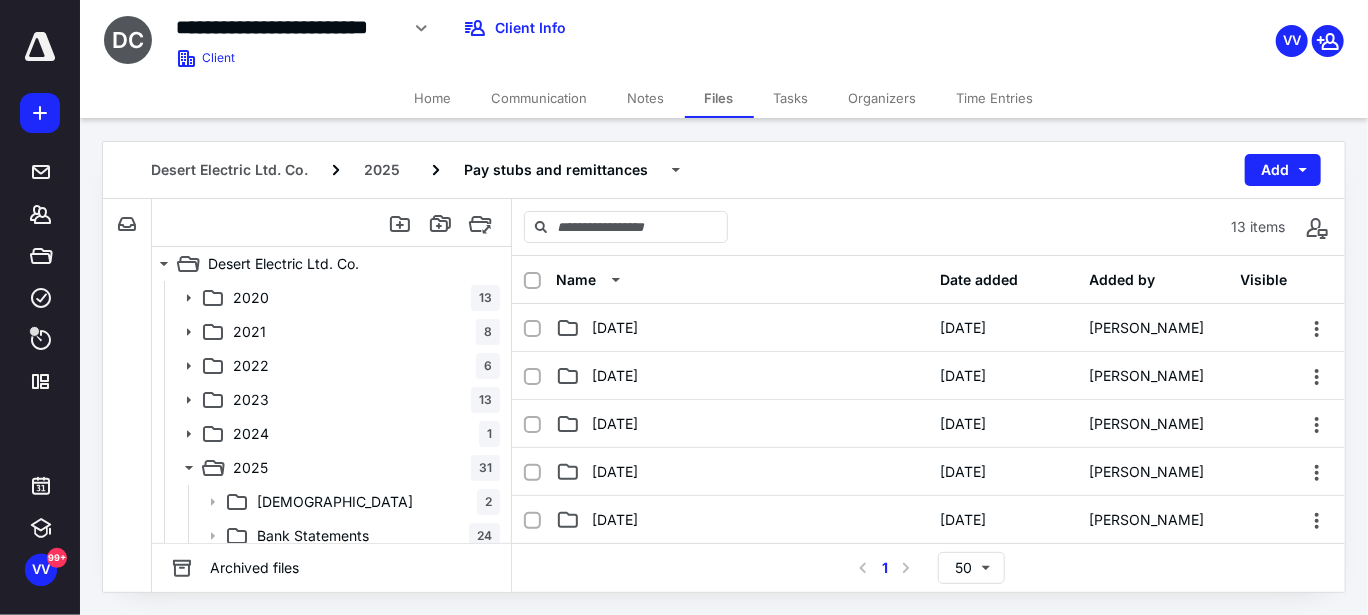click on "Desert Electric Ltd. Co. 2025 Pay stubs and remittances   Add" at bounding box center (724, 170) 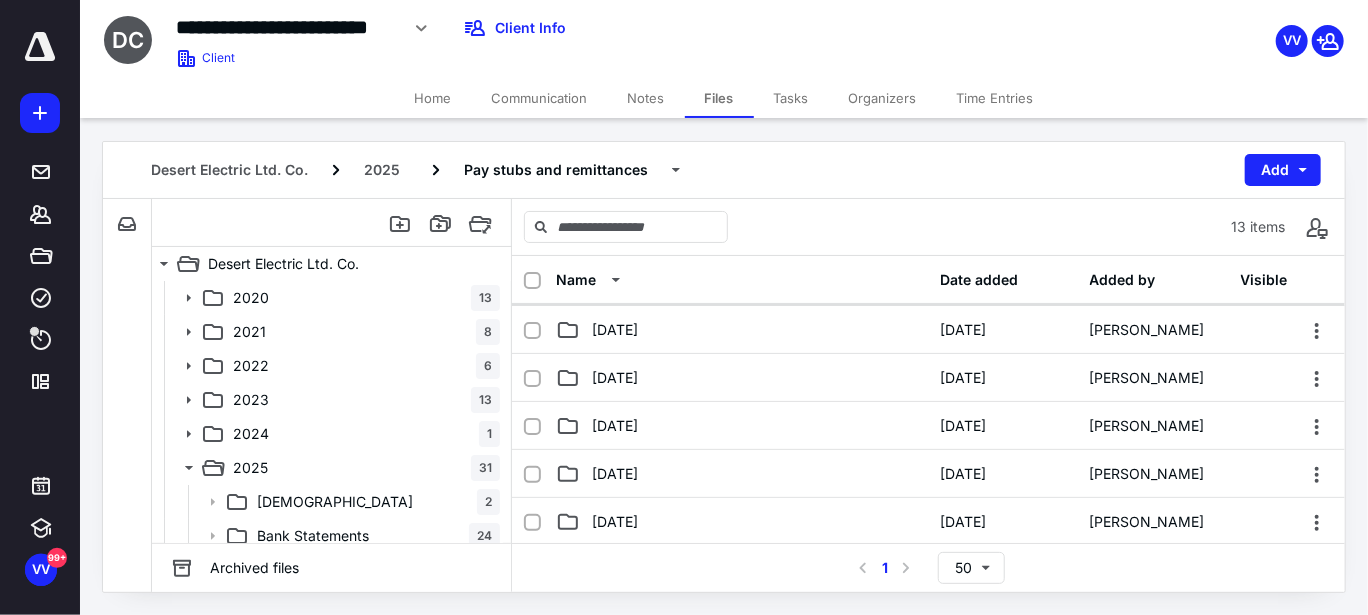 scroll, scrollTop: 200, scrollLeft: 0, axis: vertical 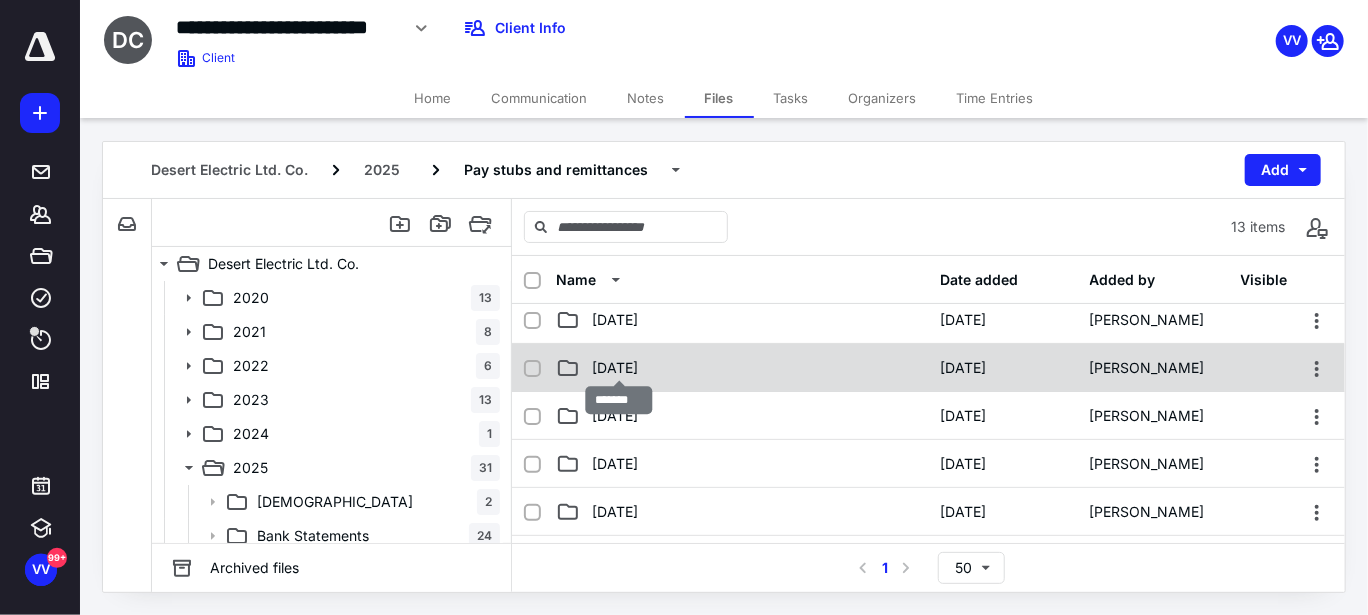 click on "[DATE]" at bounding box center (615, 368) 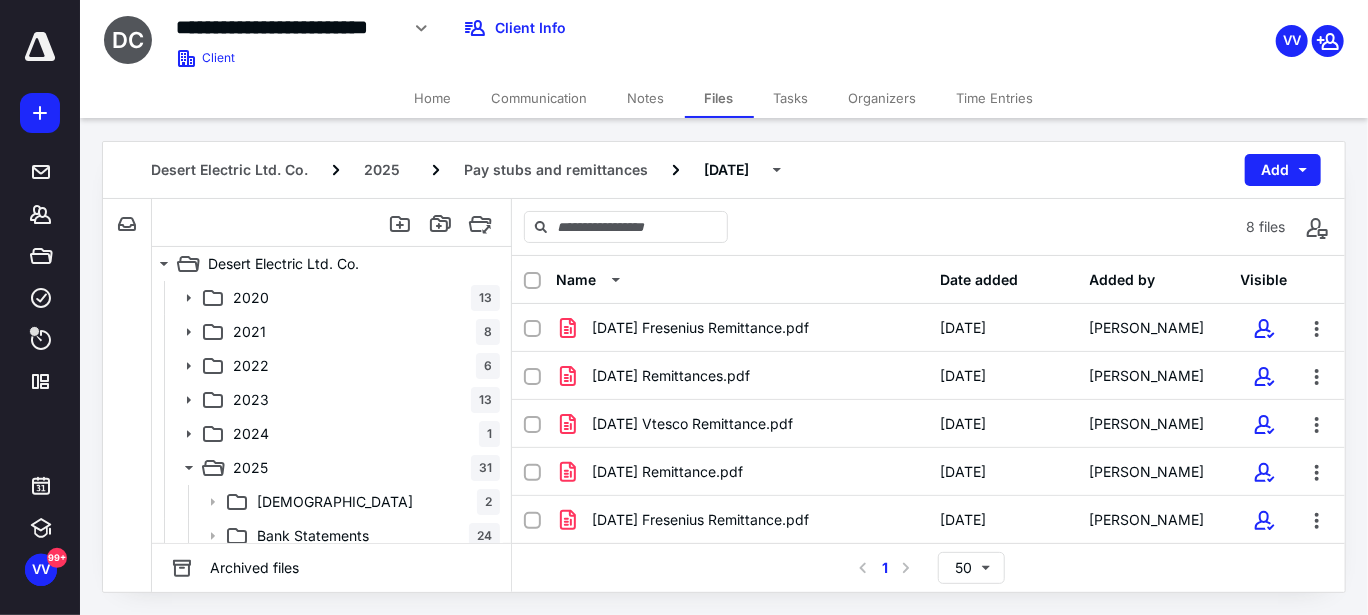 scroll, scrollTop: 0, scrollLeft: 0, axis: both 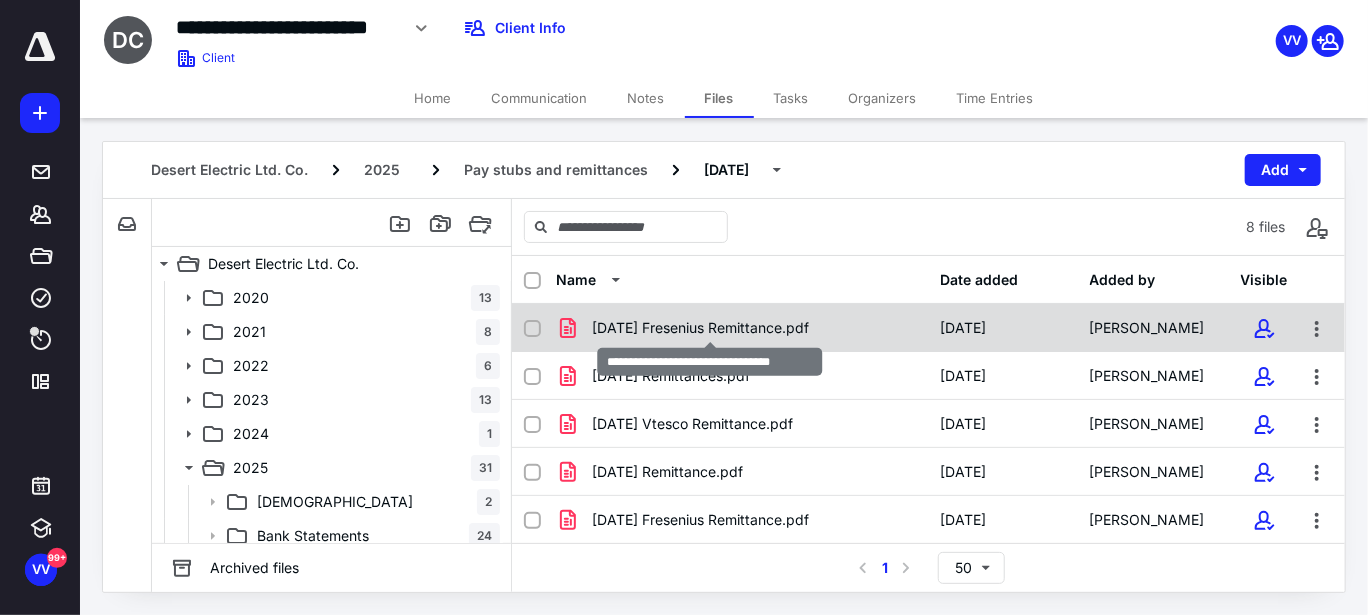 click on "06-02-25 Fresenius Remittance.pdf" at bounding box center [700, 328] 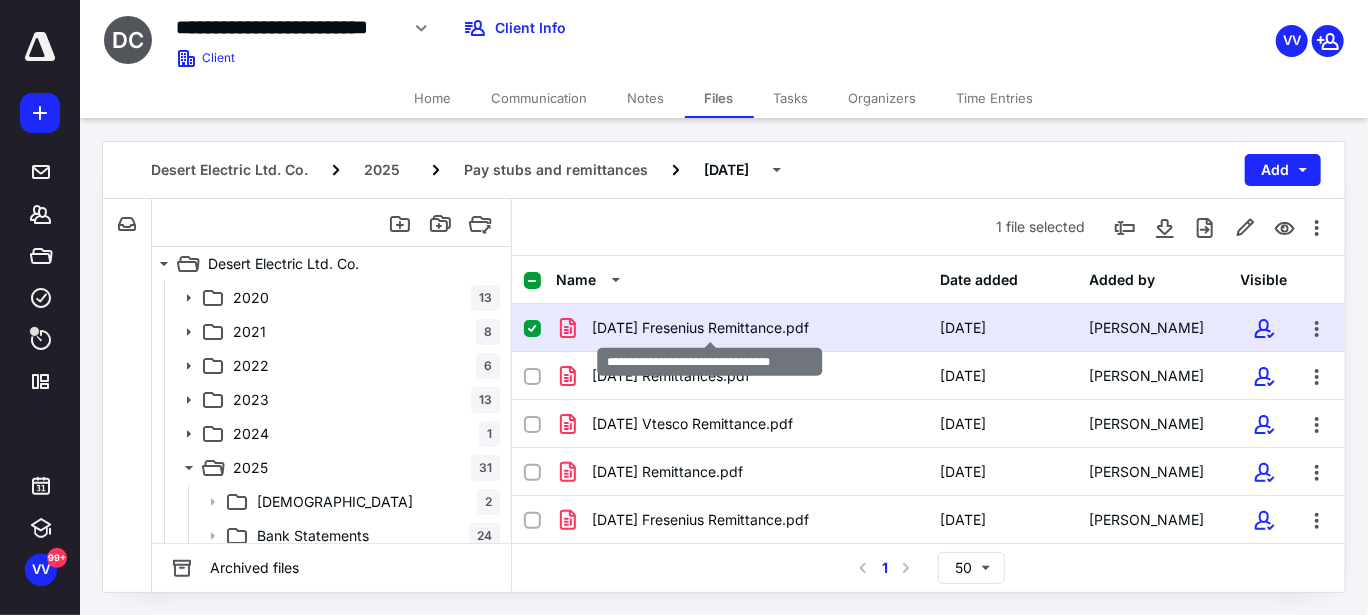 click on "06-02-25 Fresenius Remittance.pdf" at bounding box center (700, 328) 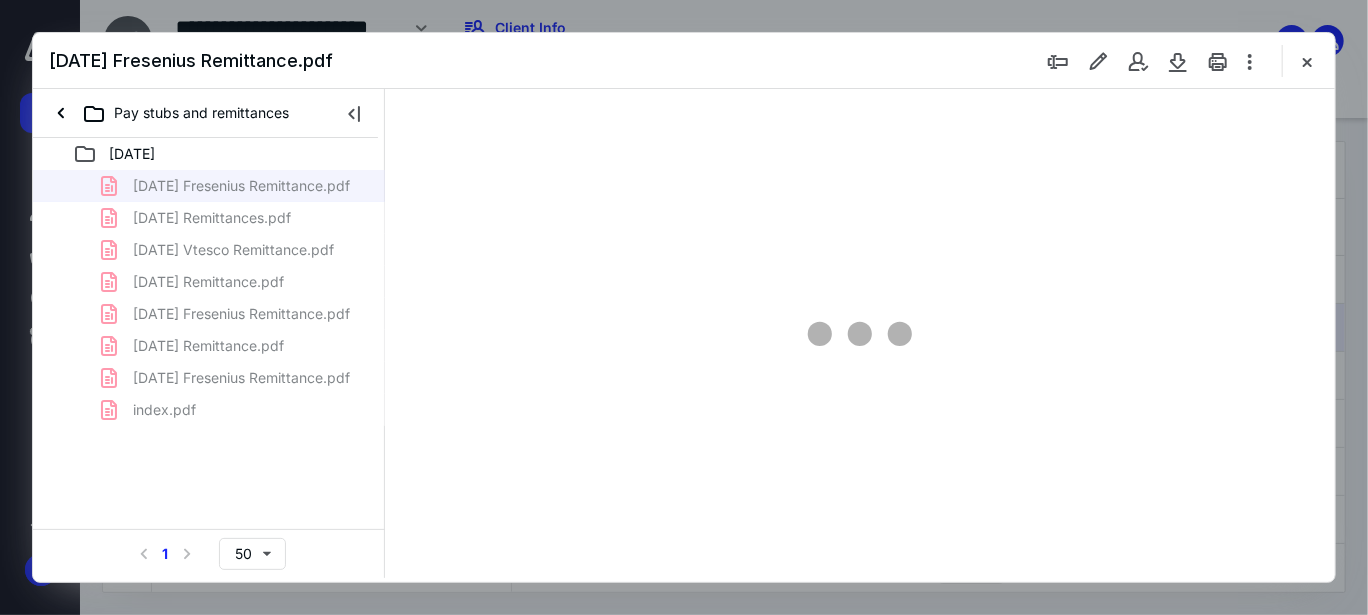 scroll, scrollTop: 0, scrollLeft: 0, axis: both 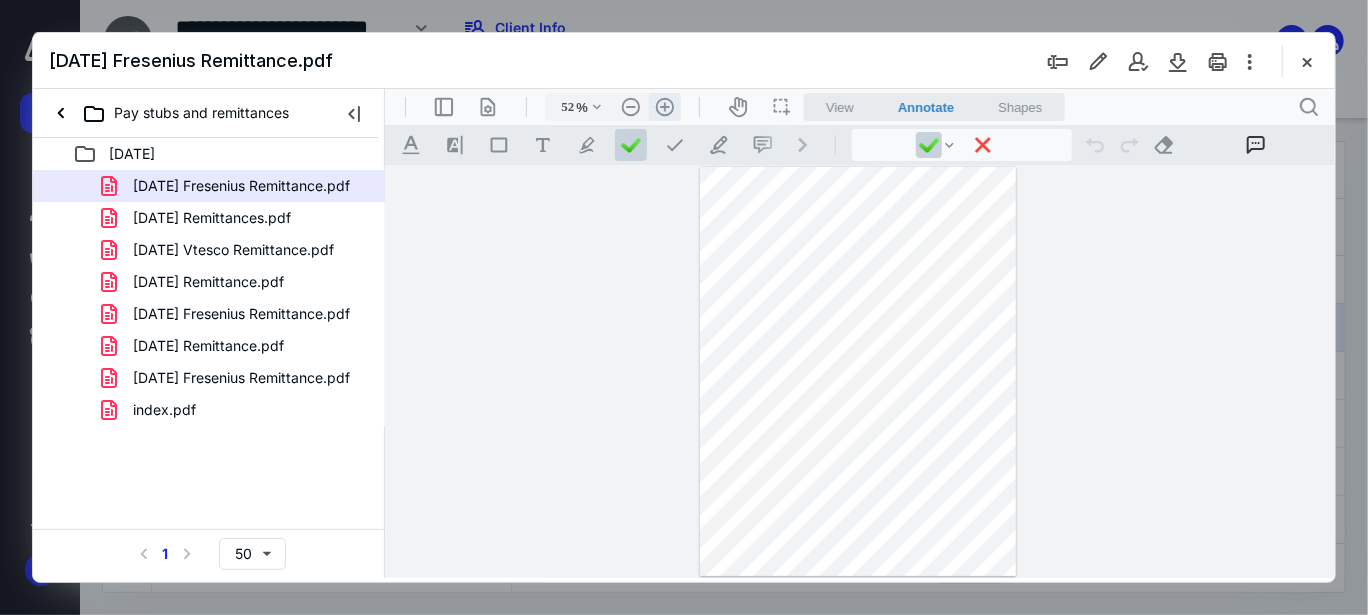 click on ".cls-1{fill:#abb0c4;} icon - header - zoom - in - line" at bounding box center [664, 106] 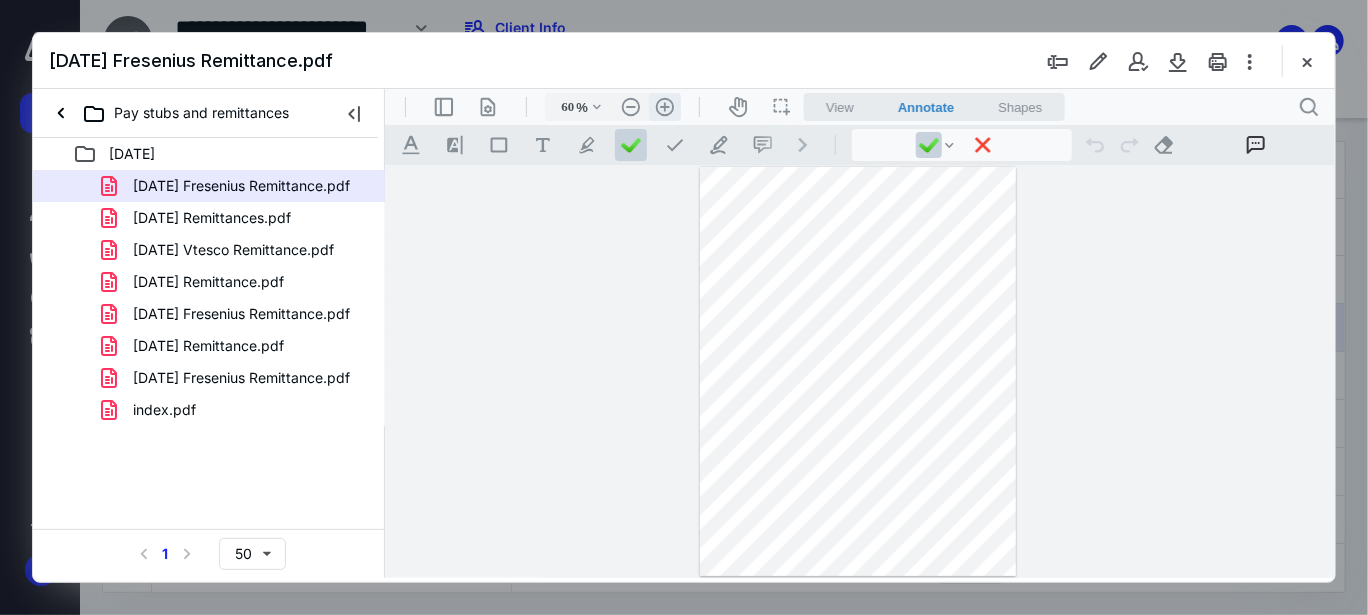 click on ".cls-1{fill:#abb0c4;} icon - header - zoom - in - line" at bounding box center [664, 106] 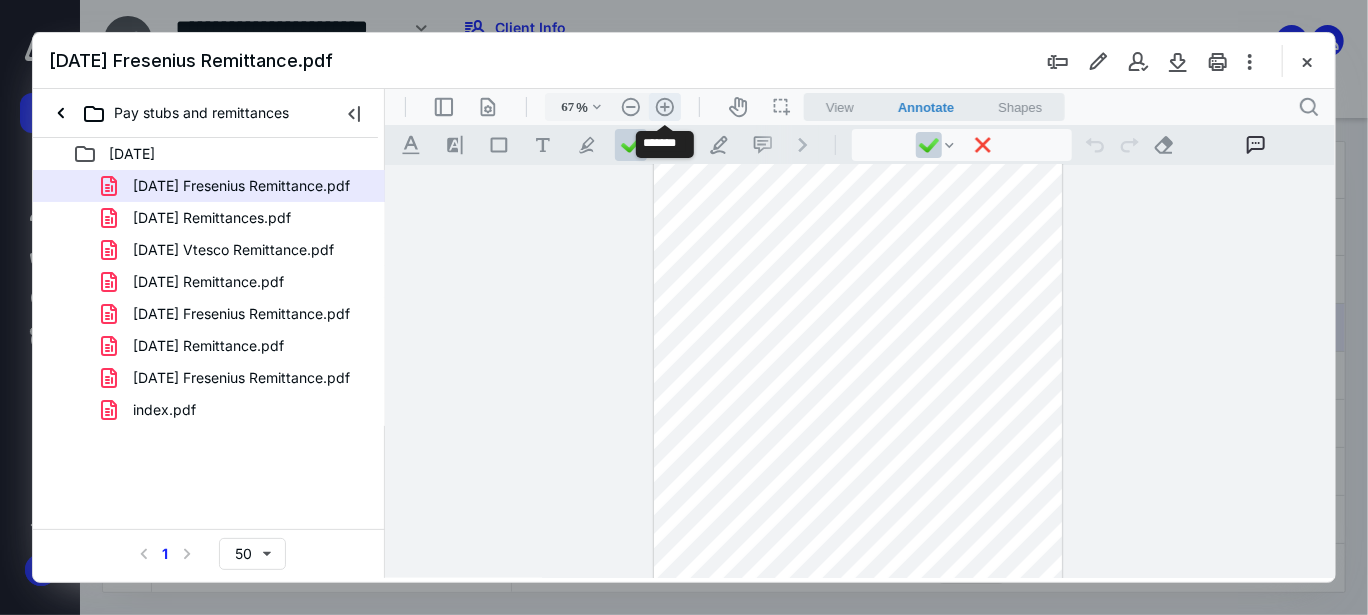 click on ".cls-1{fill:#abb0c4;} icon - header - zoom - in - line" at bounding box center [664, 106] 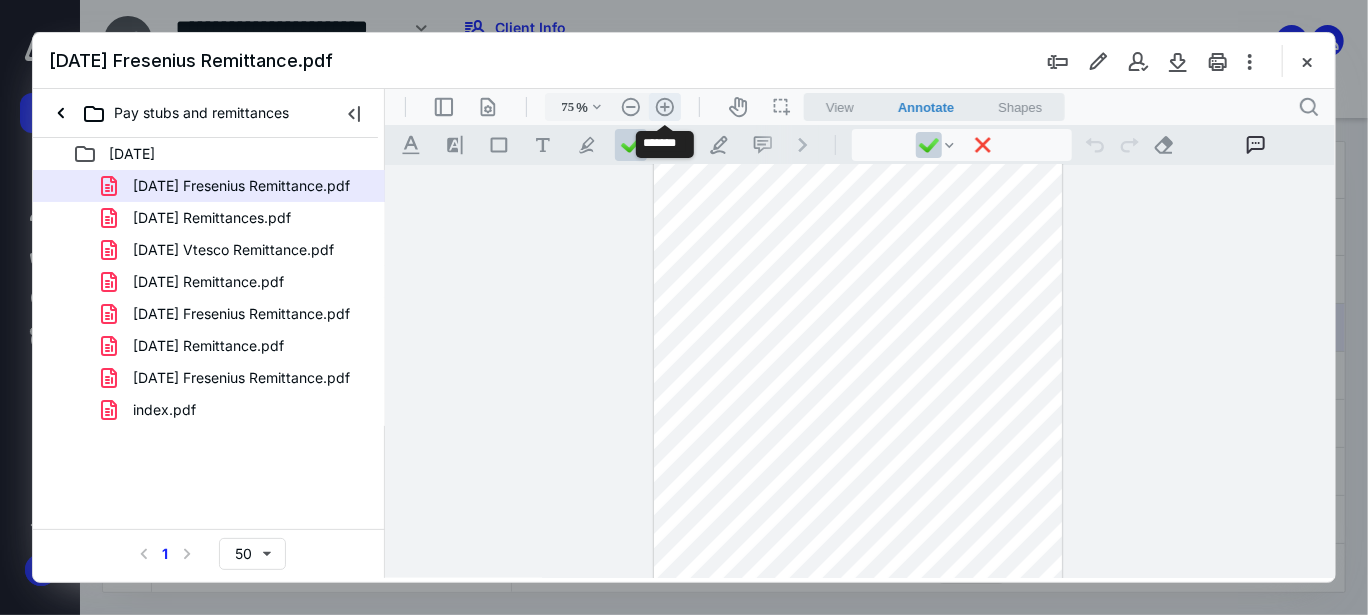 click on ".cls-1{fill:#abb0c4;} icon - header - zoom - in - line" at bounding box center [664, 106] 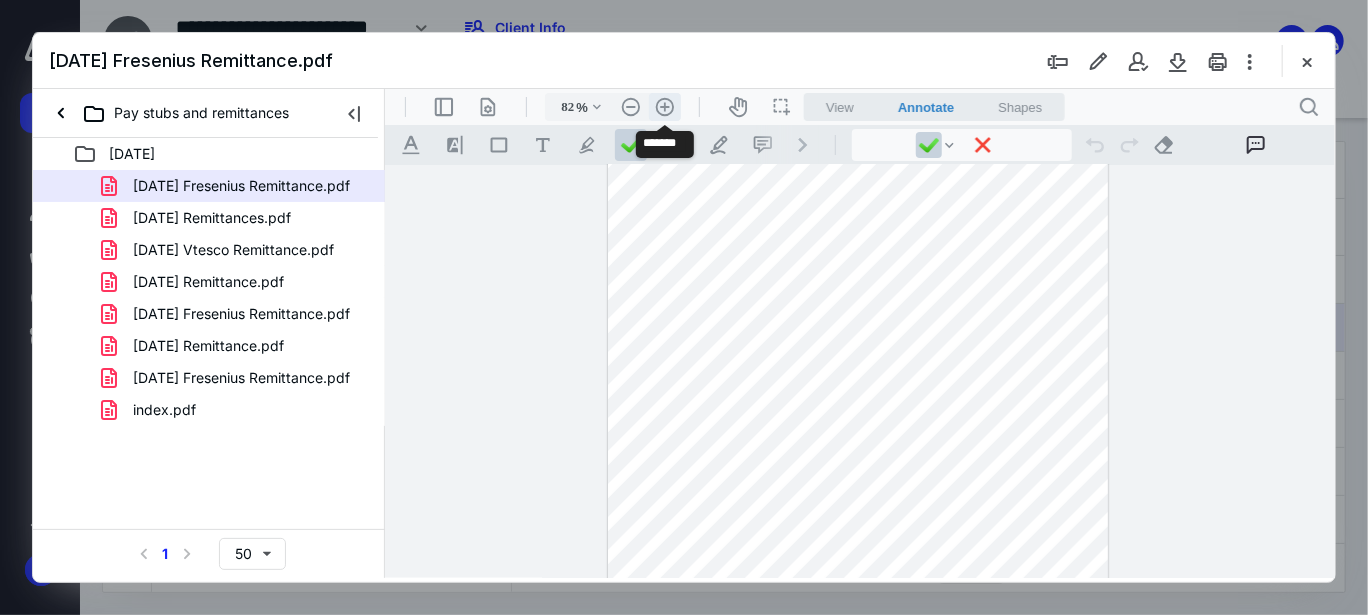 click on ".cls-1{fill:#abb0c4;} icon - header - zoom - in - line" at bounding box center (664, 106) 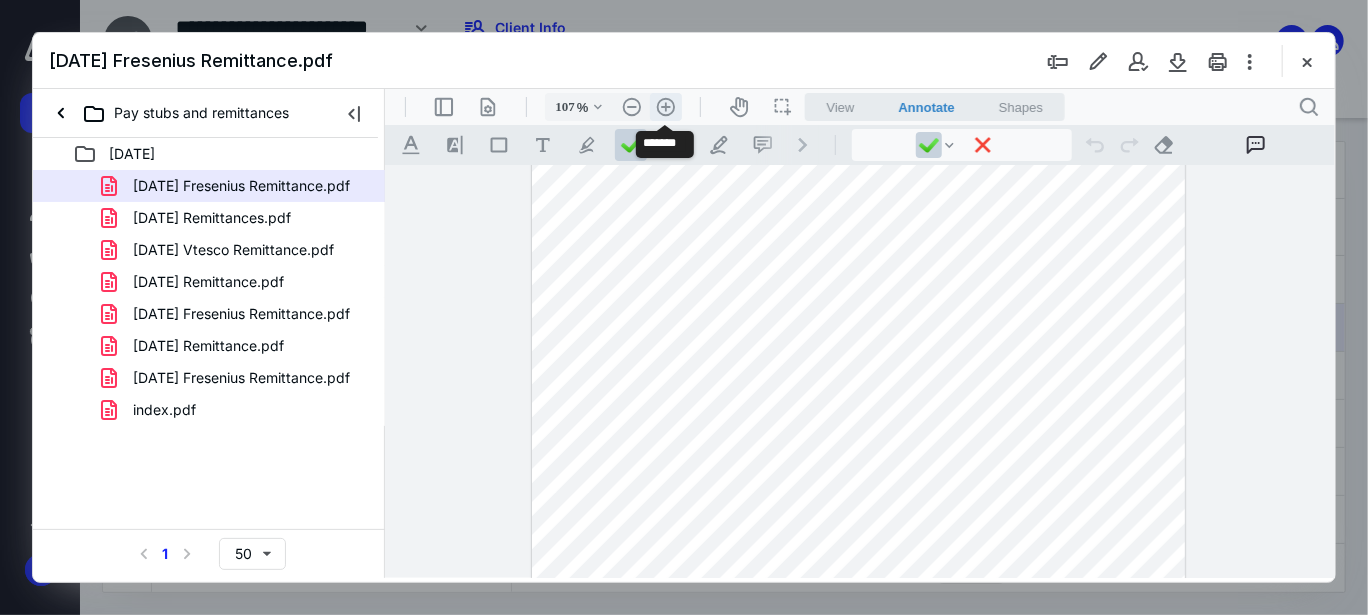 click on ".cls-1{fill:#abb0c4;} icon - header - zoom - in - line" at bounding box center [665, 106] 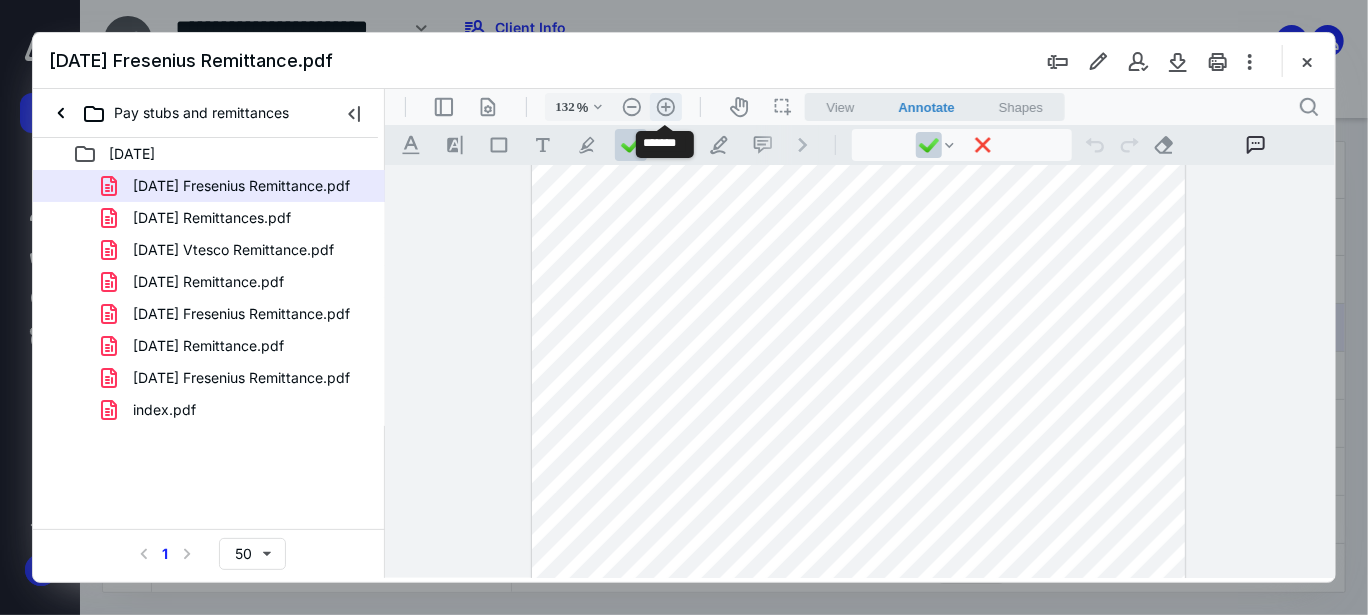 scroll, scrollTop: 263, scrollLeft: 0, axis: vertical 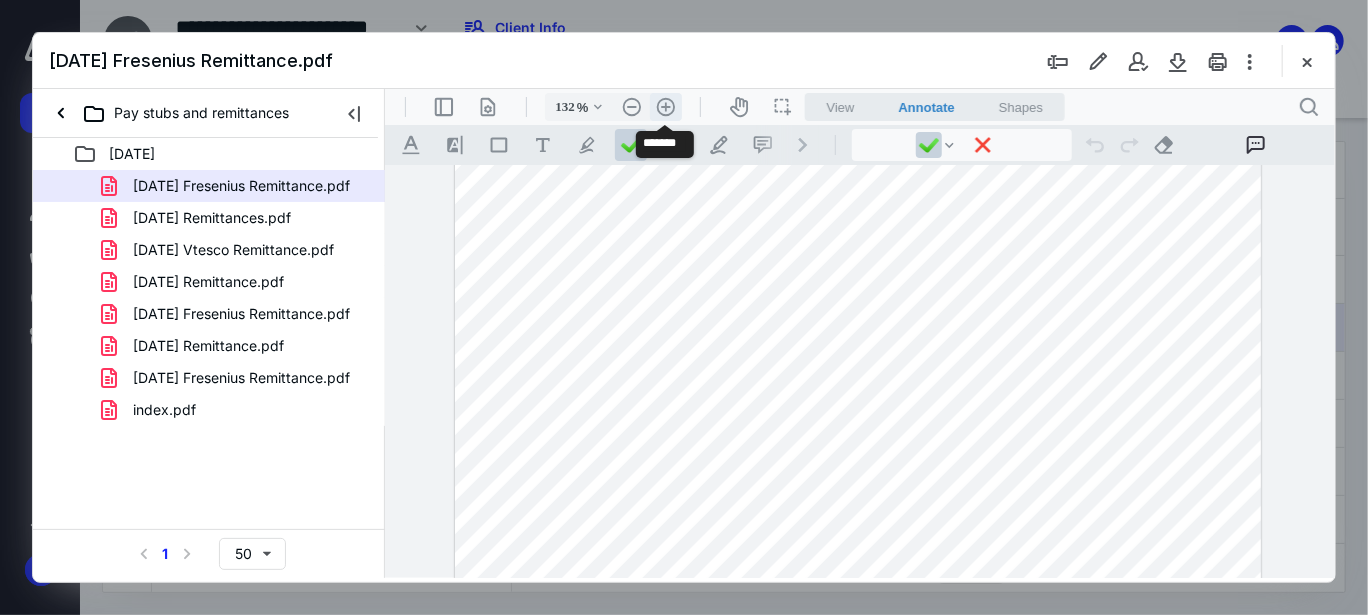 click on ".cls-1{fill:#abb0c4;} icon - header - zoom - in - line" at bounding box center [665, 106] 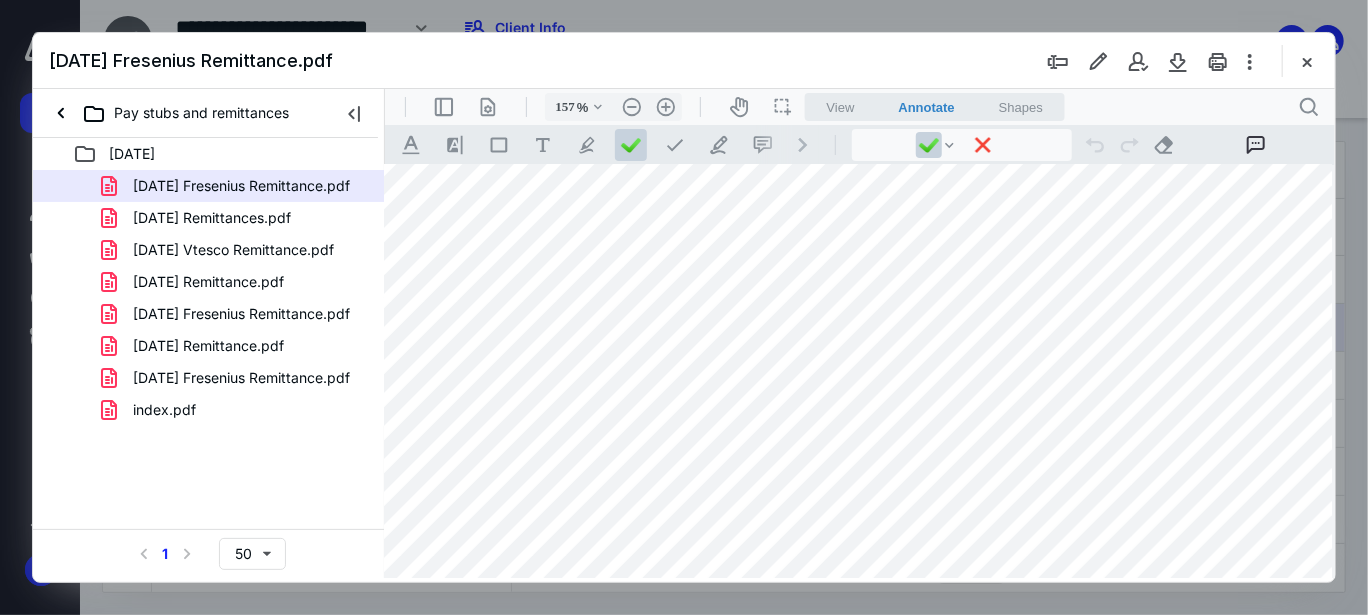 scroll, scrollTop: 0, scrollLeft: 16, axis: horizontal 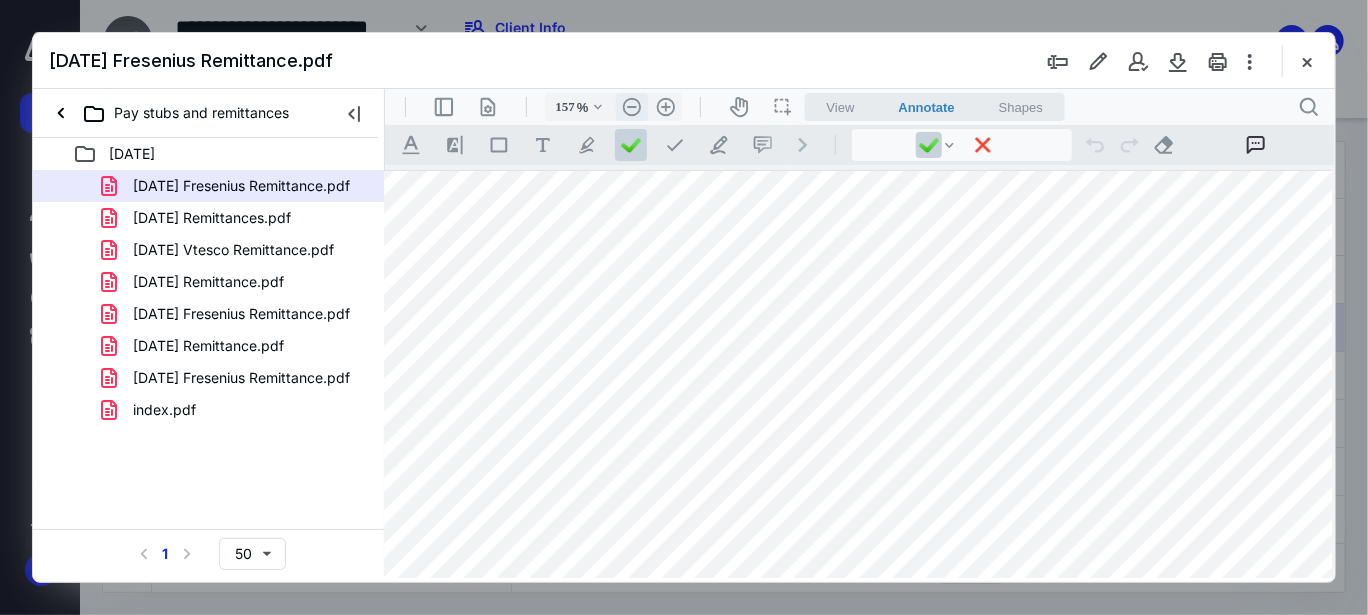 click on ".cls-1{fill:#abb0c4;} icon - header - zoom - out - line" at bounding box center (631, 106) 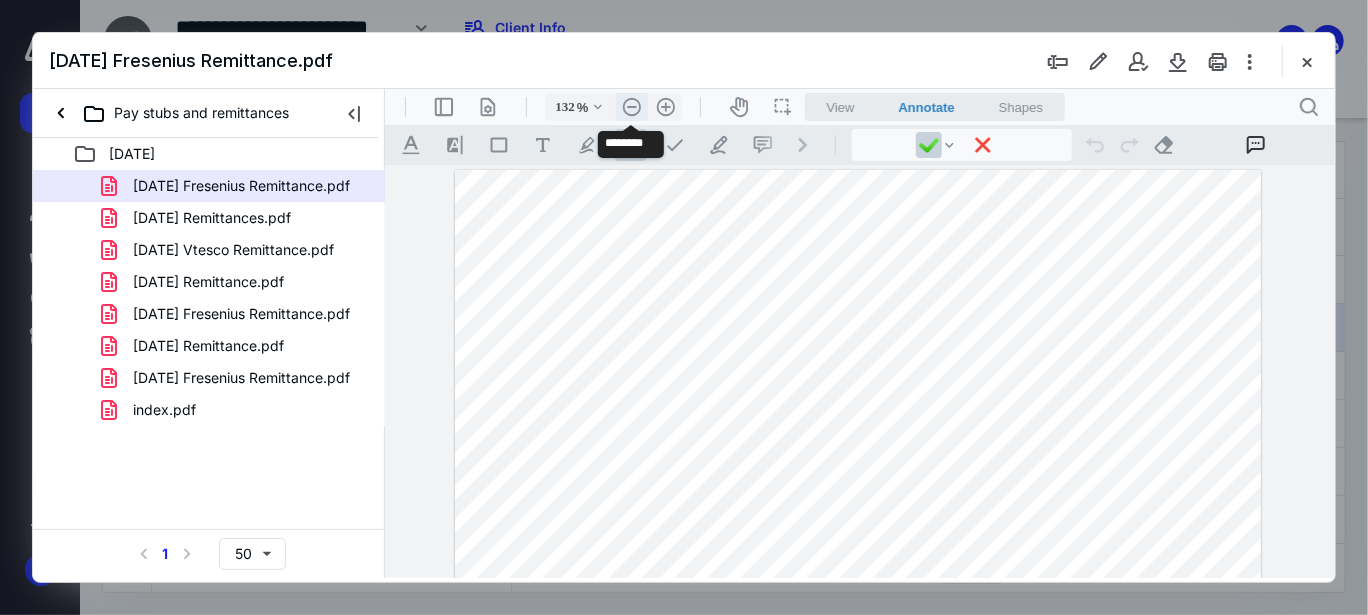 scroll, scrollTop: 0, scrollLeft: 0, axis: both 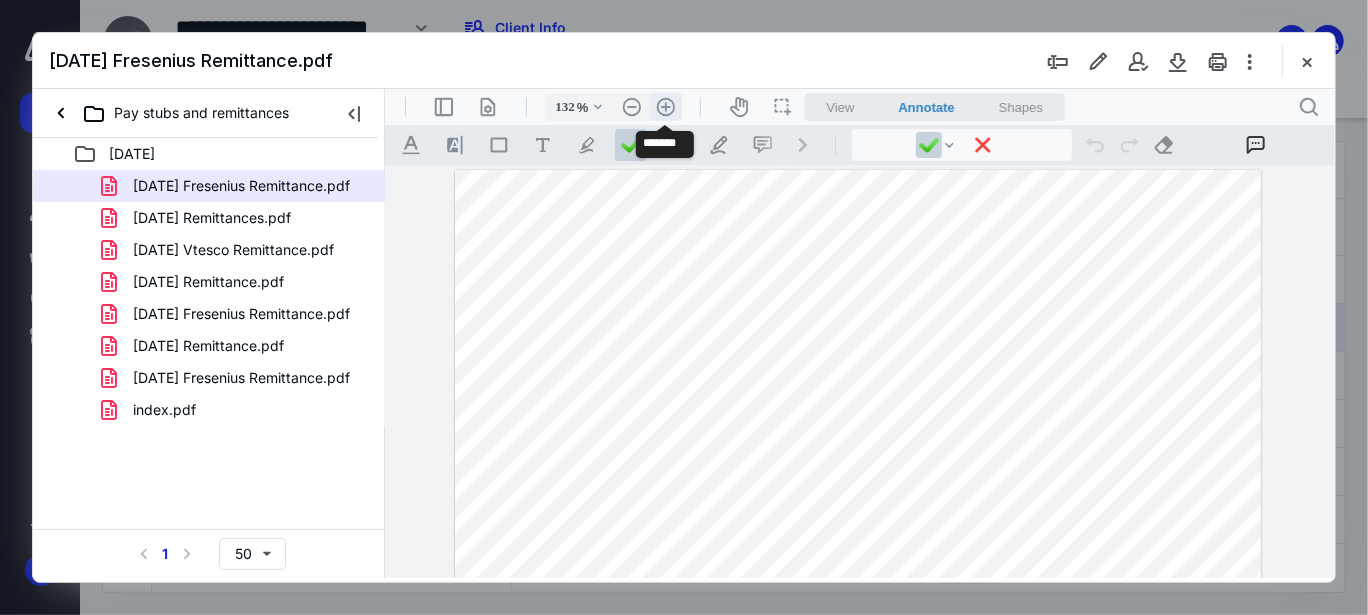 click on ".cls-1{fill:#abb0c4;} icon - header - zoom - in - line" at bounding box center [665, 106] 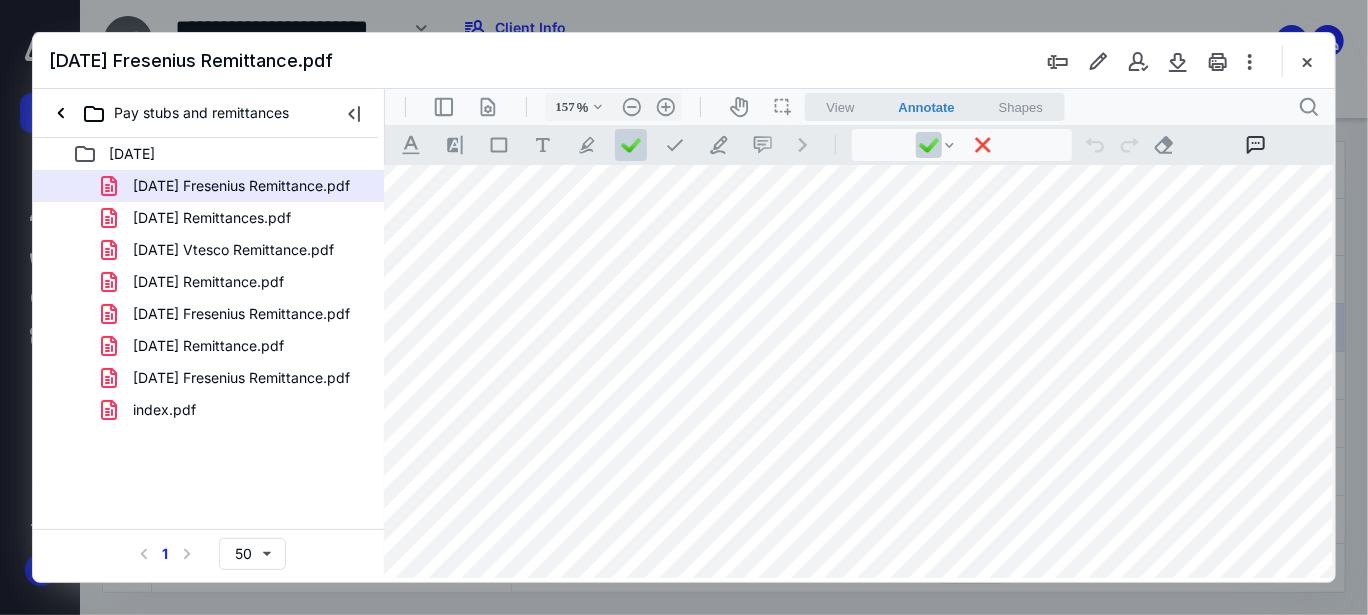 scroll, scrollTop: 600, scrollLeft: 16, axis: both 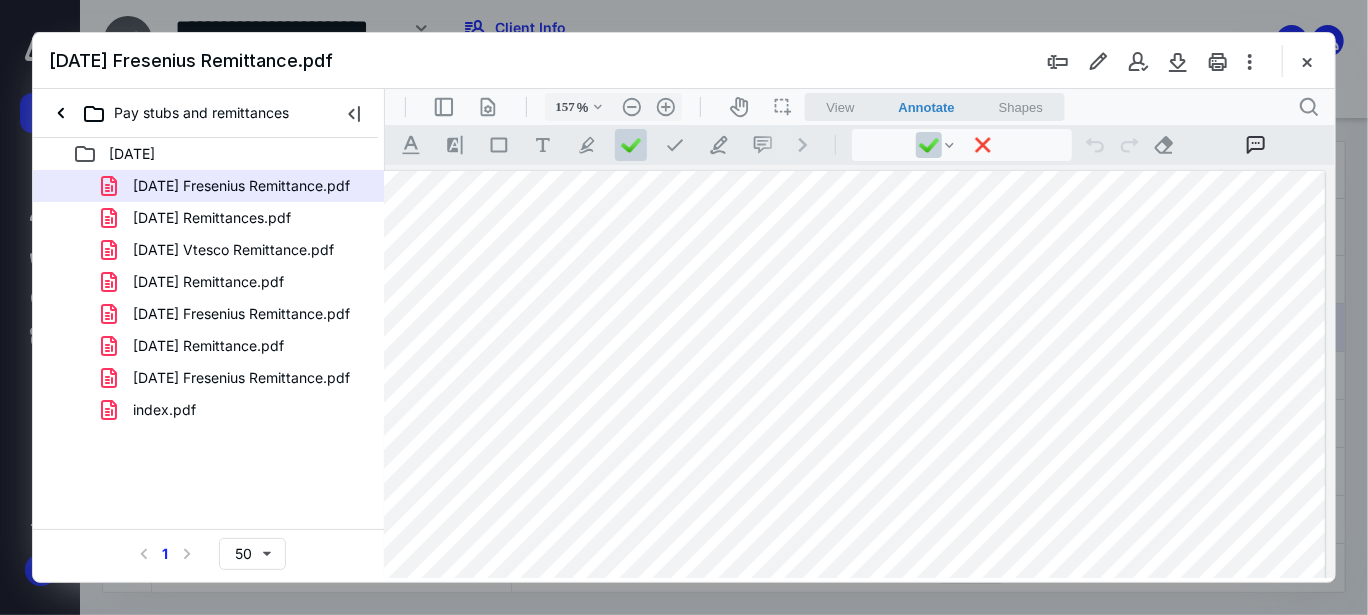 drag, startPoint x: 853, startPoint y: 229, endPoint x: 904, endPoint y: 180, distance: 70.724815 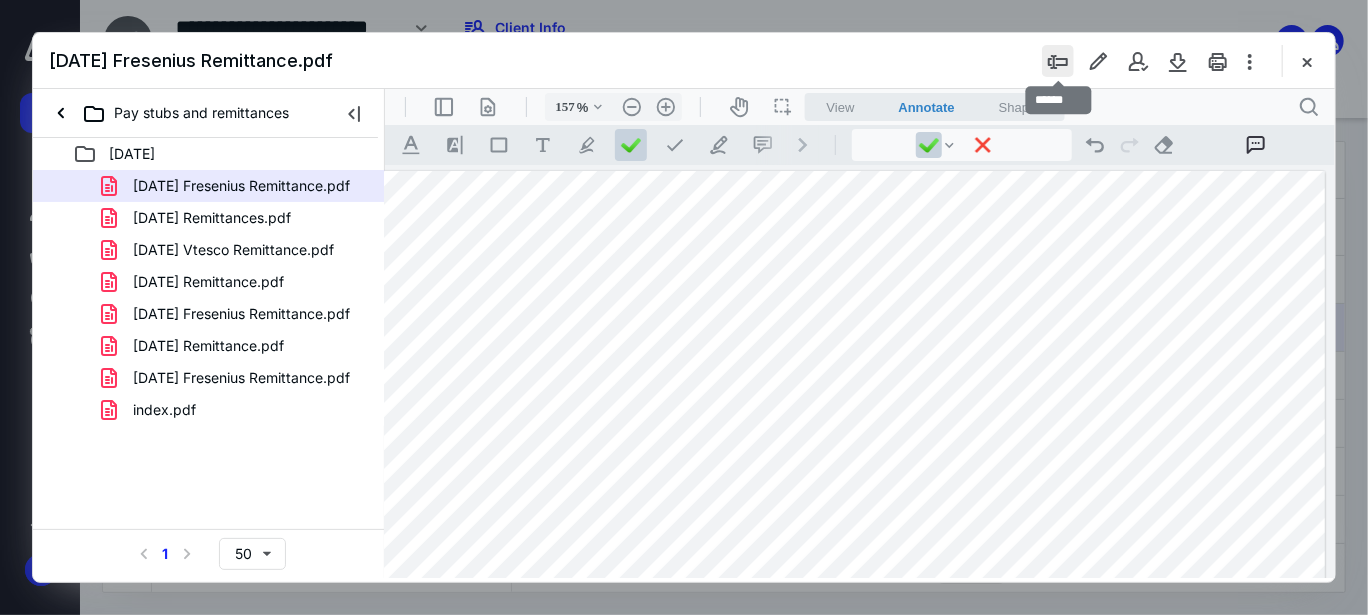 click at bounding box center (1058, 61) 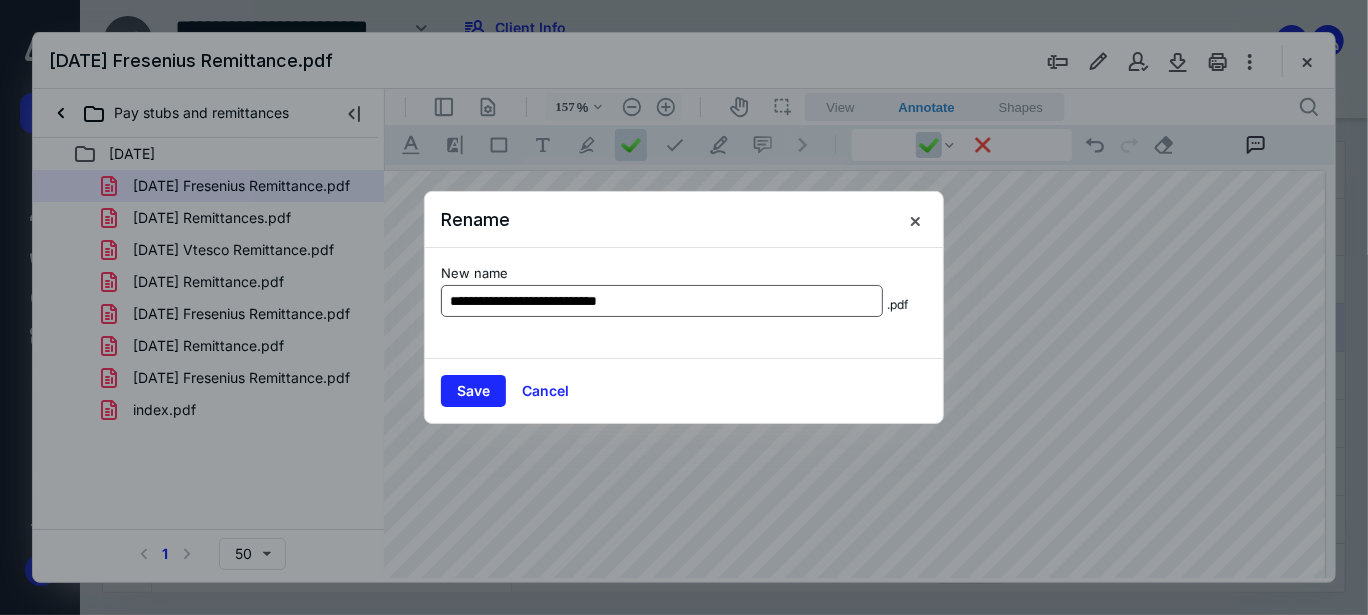click on "**********" at bounding box center [662, 301] 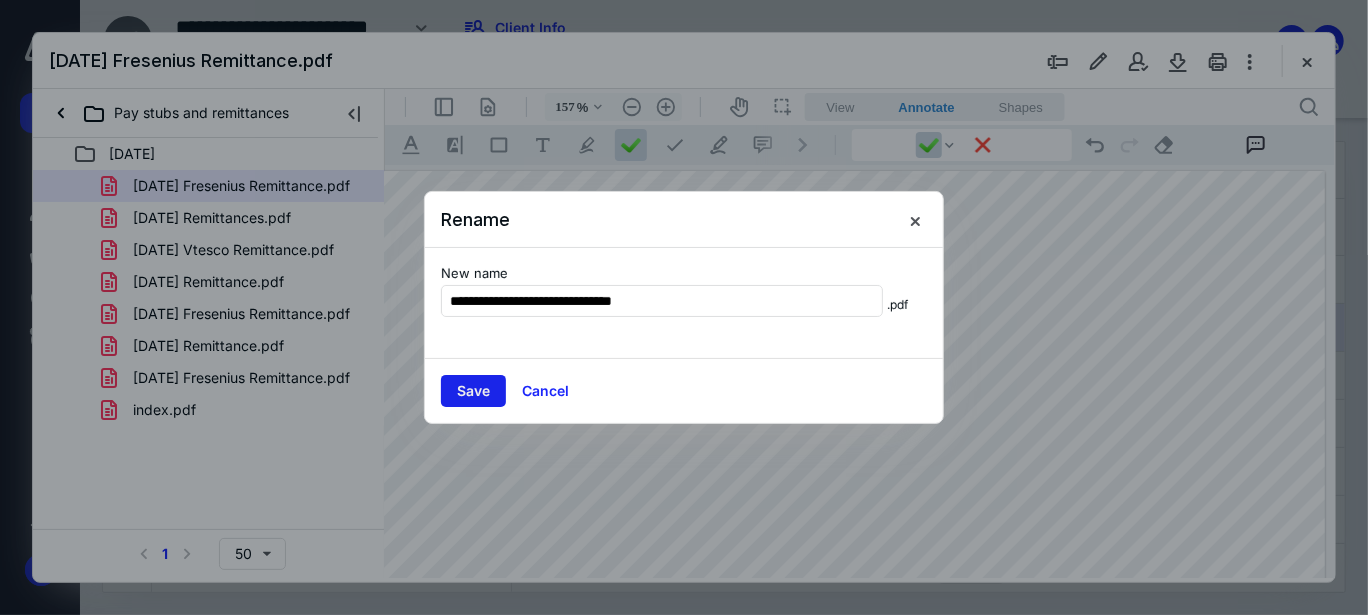 type on "**********" 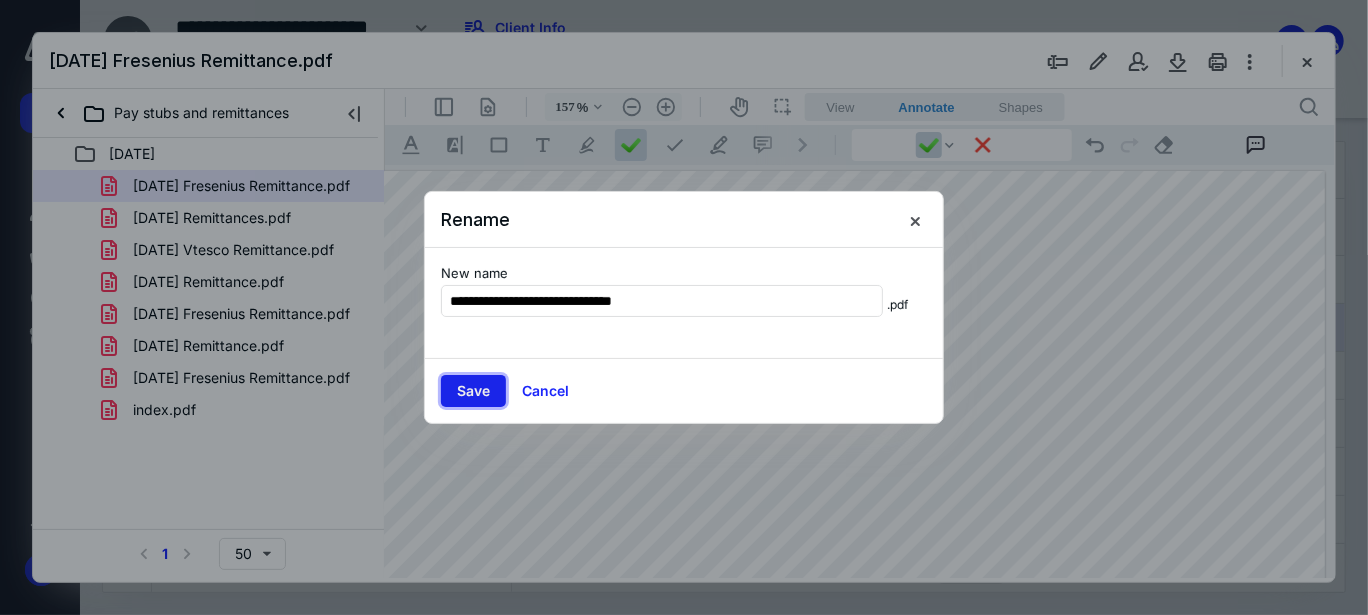click on "Save" at bounding box center (473, 391) 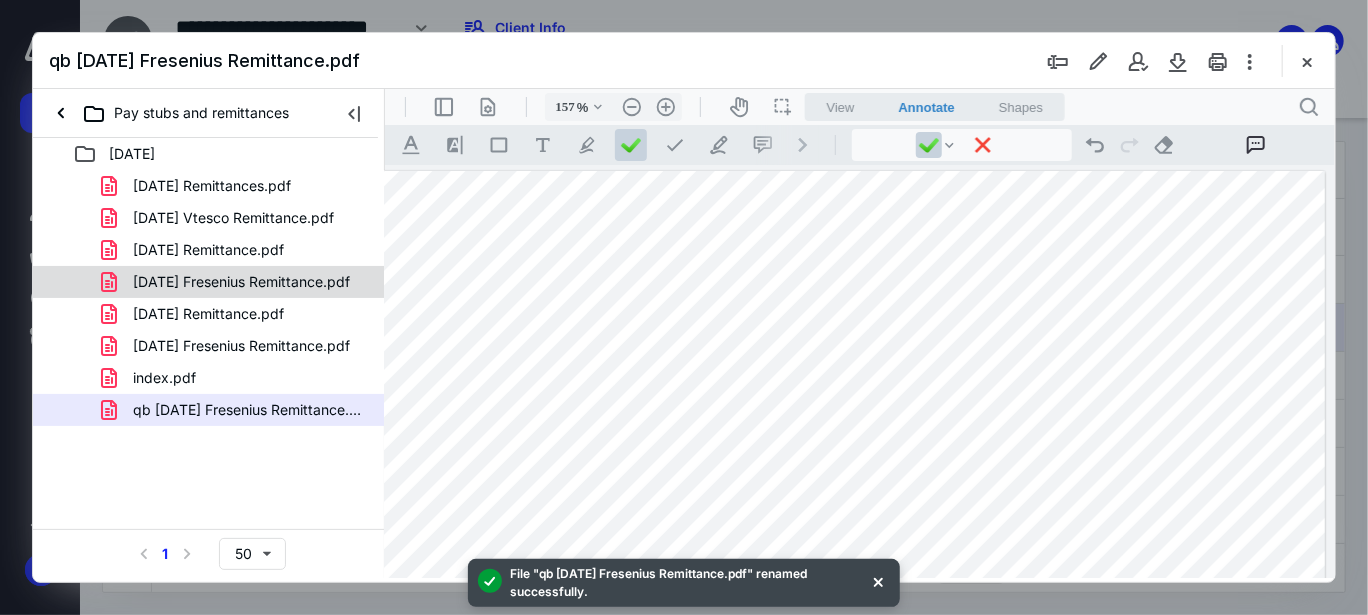 click on "06-13-25 Fresenius Remittance.pdf" at bounding box center (241, 282) 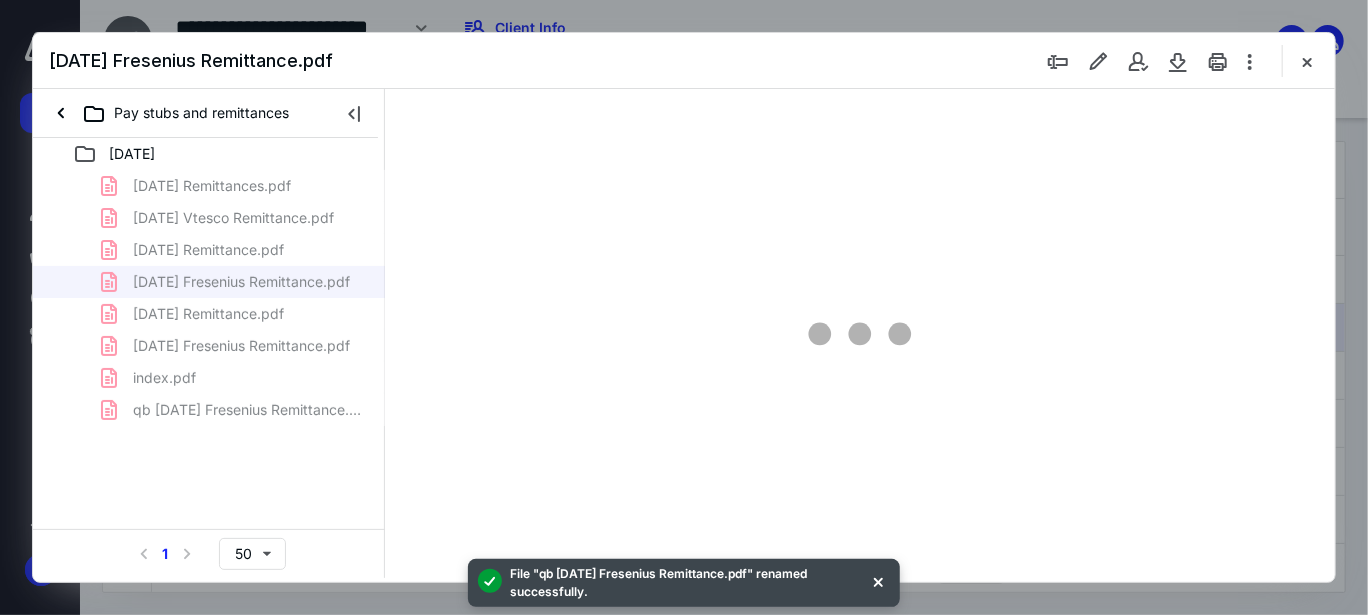 scroll, scrollTop: 77, scrollLeft: 0, axis: vertical 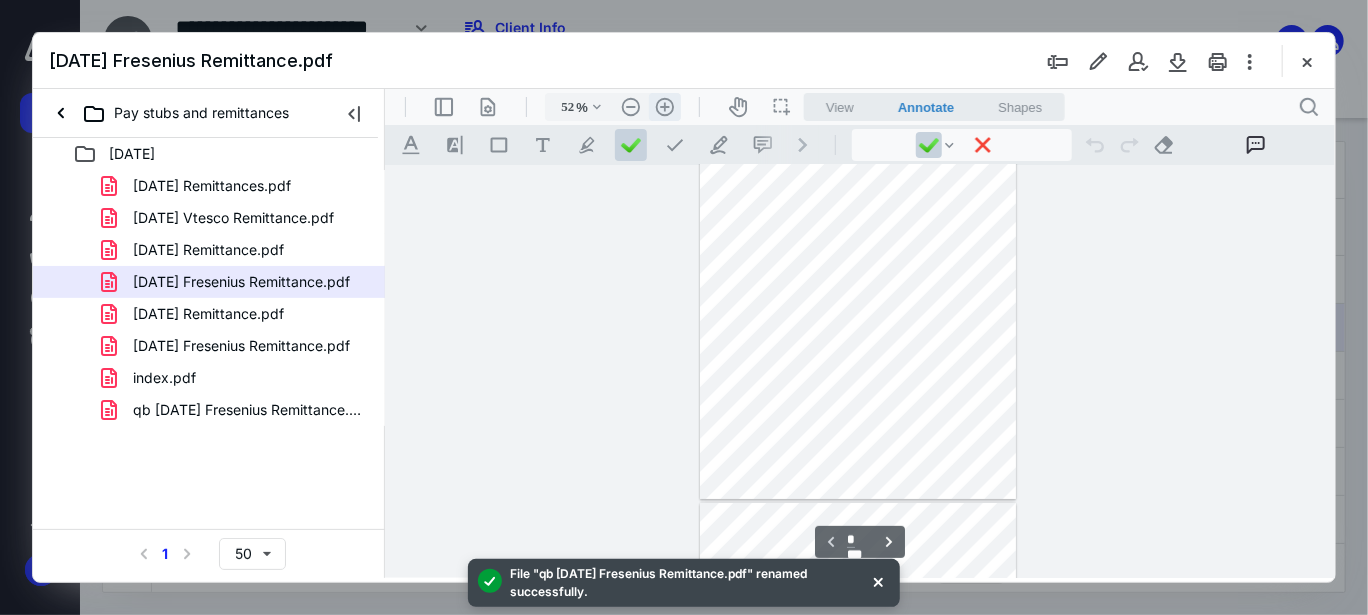 click on ".cls-1{fill:#abb0c4;} icon - header - zoom - in - line" at bounding box center [664, 106] 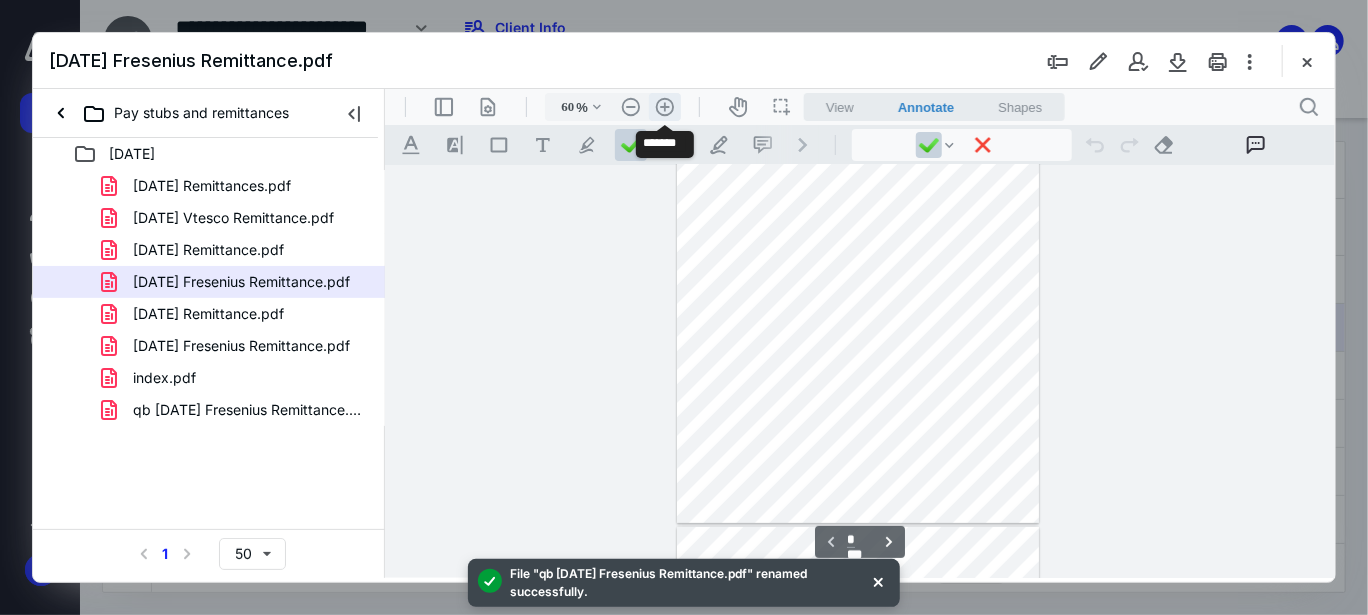 click on ".cls-1{fill:#abb0c4;} icon - header - zoom - in - line" at bounding box center (664, 106) 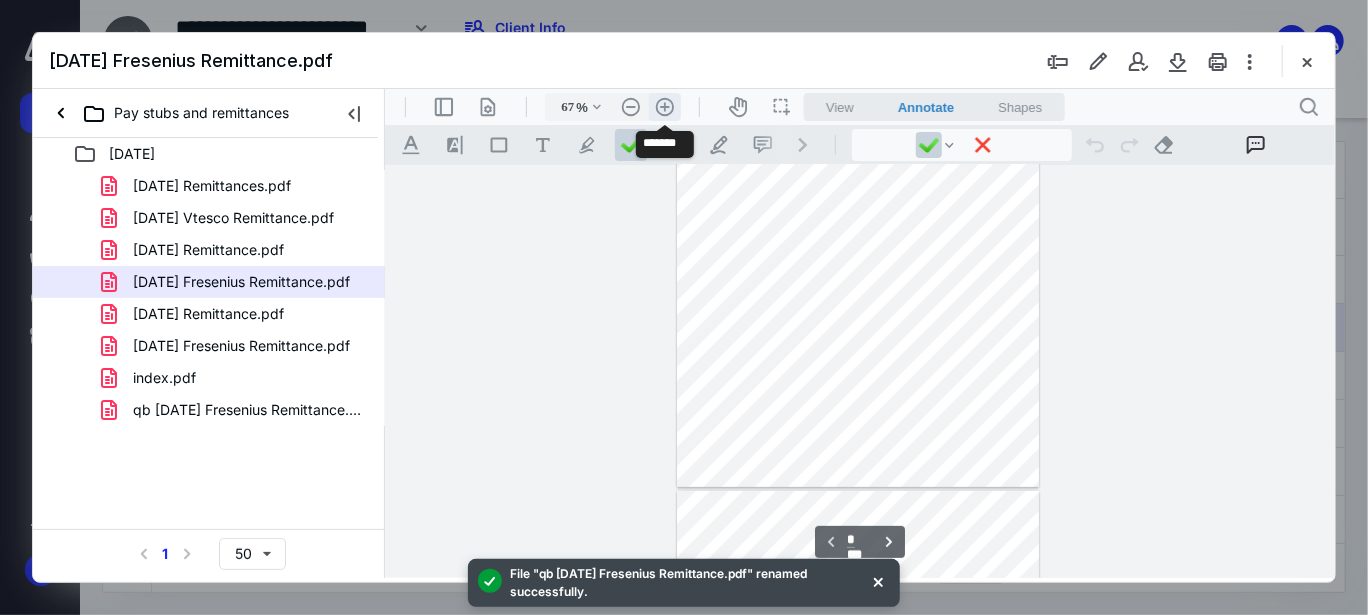 click on ".cls-1{fill:#abb0c4;} icon - header - zoom - in - line" at bounding box center (664, 106) 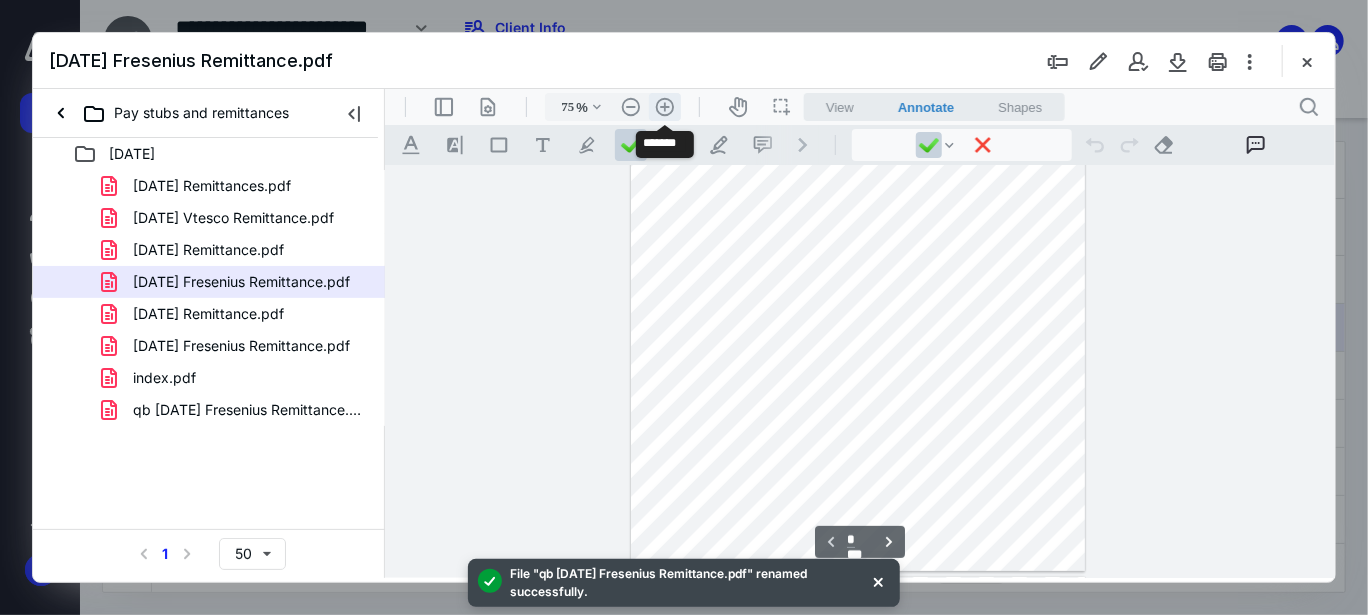 click on ".cls-1{fill:#abb0c4;} icon - header - zoom - in - line" at bounding box center (664, 106) 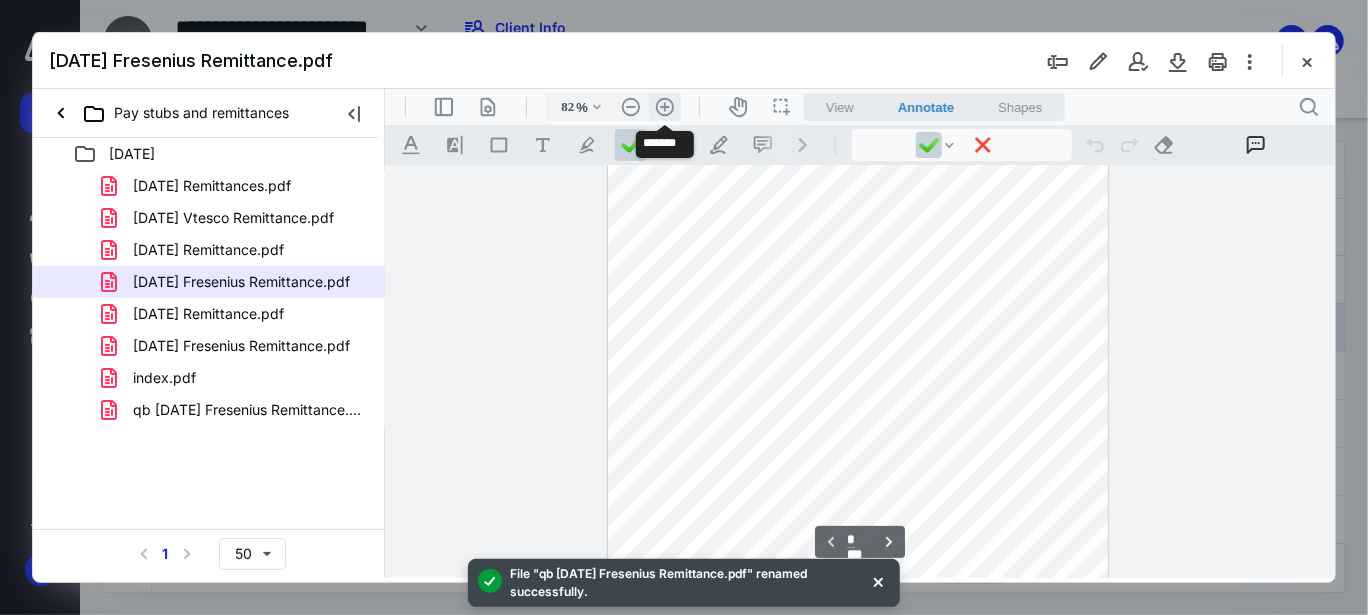 click on ".cls-1{fill:#abb0c4;} icon - header - zoom - in - line" at bounding box center [664, 106] 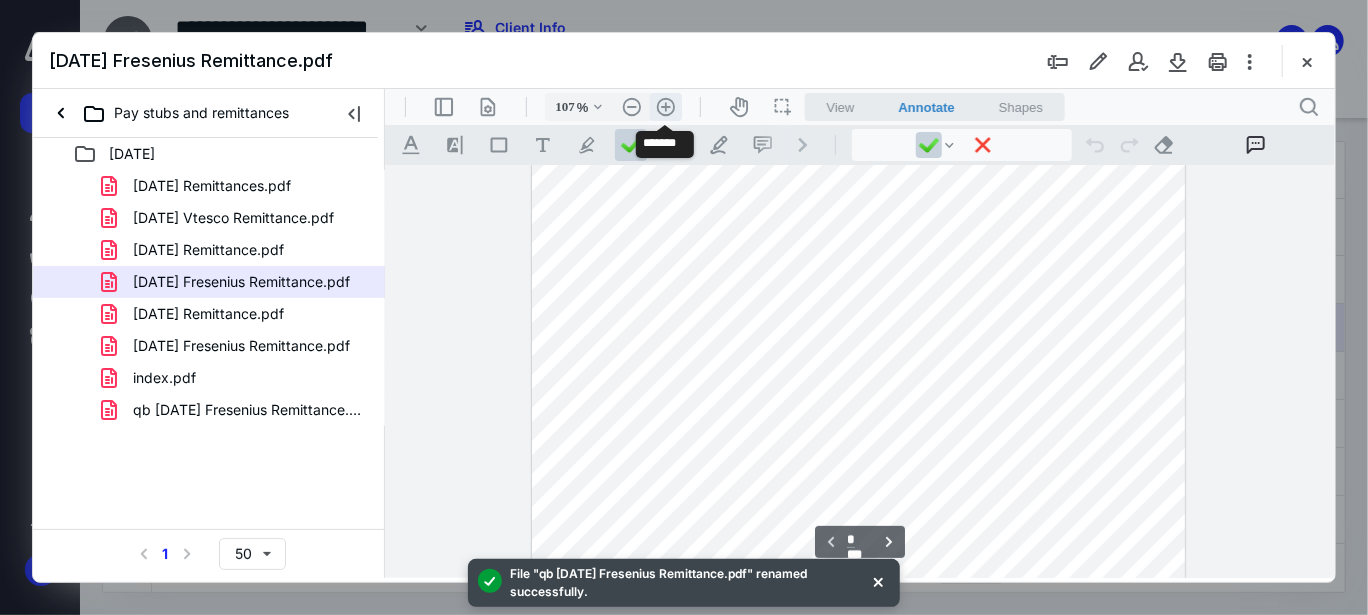 click on ".cls-1{fill:#abb0c4;} icon - header - zoom - in - line" at bounding box center [665, 106] 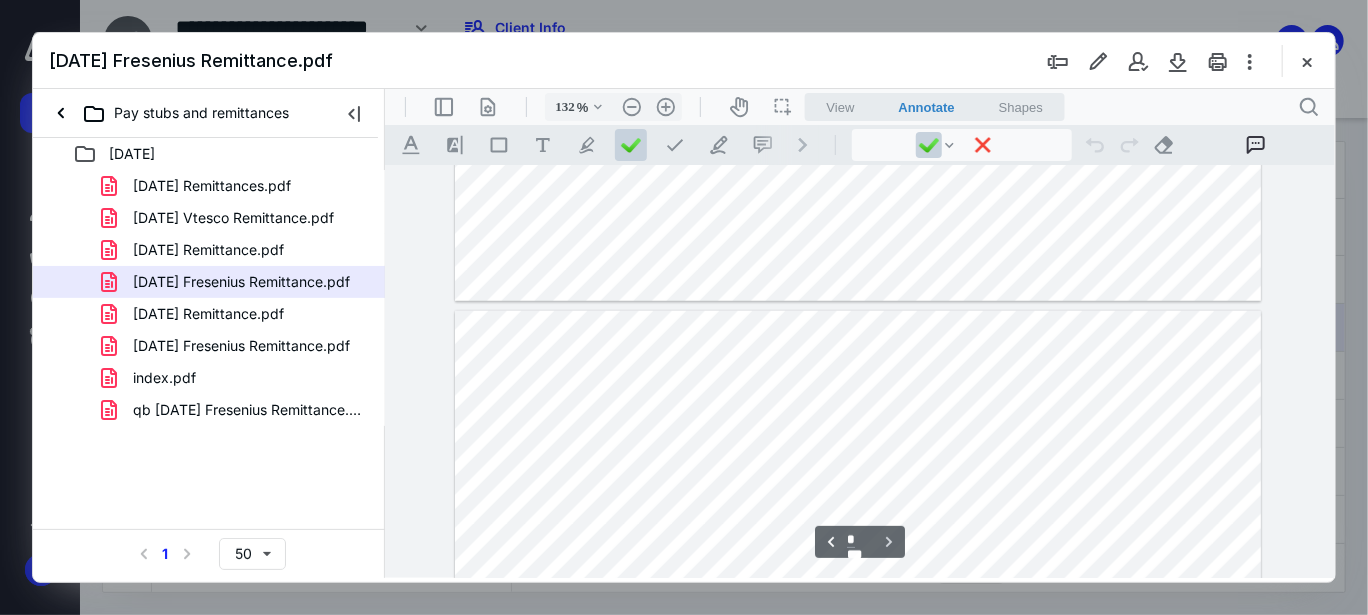 scroll, scrollTop: 892, scrollLeft: 0, axis: vertical 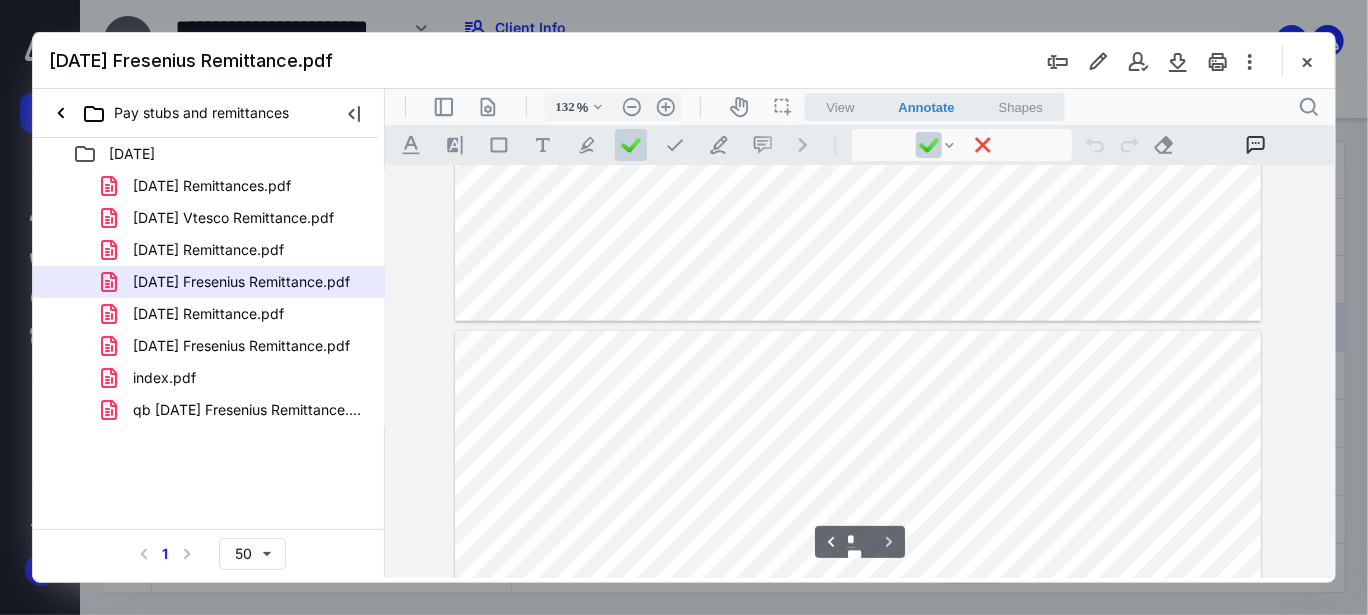 type on "*" 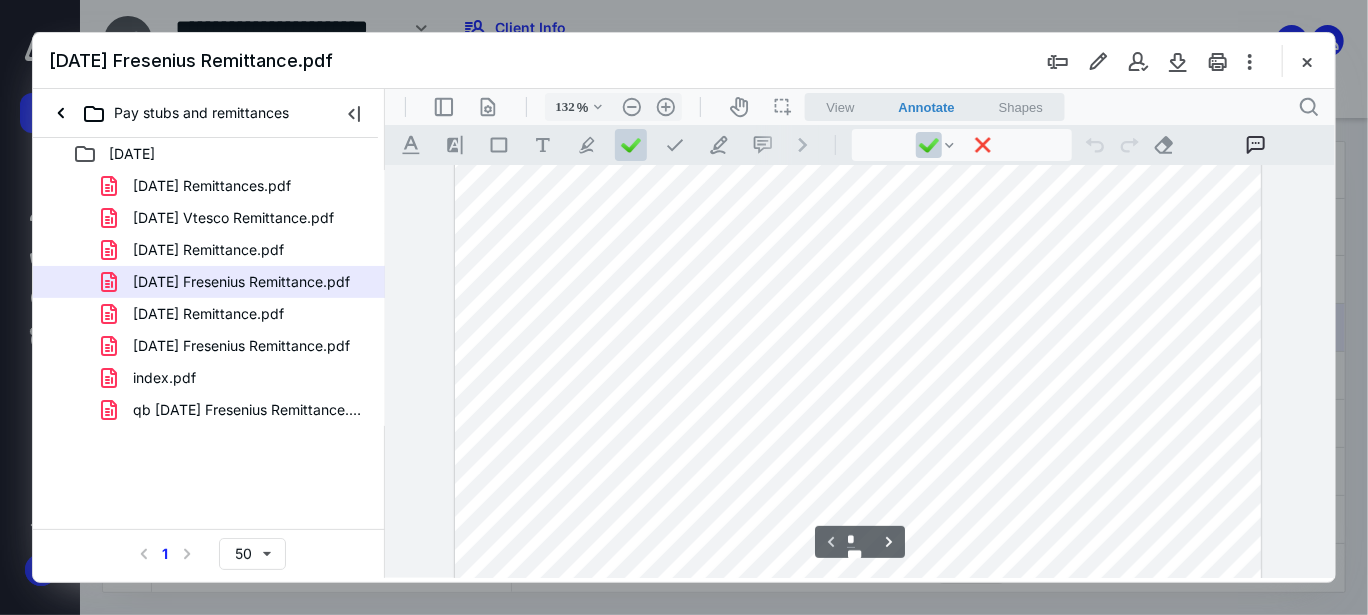 scroll, scrollTop: 300, scrollLeft: 0, axis: vertical 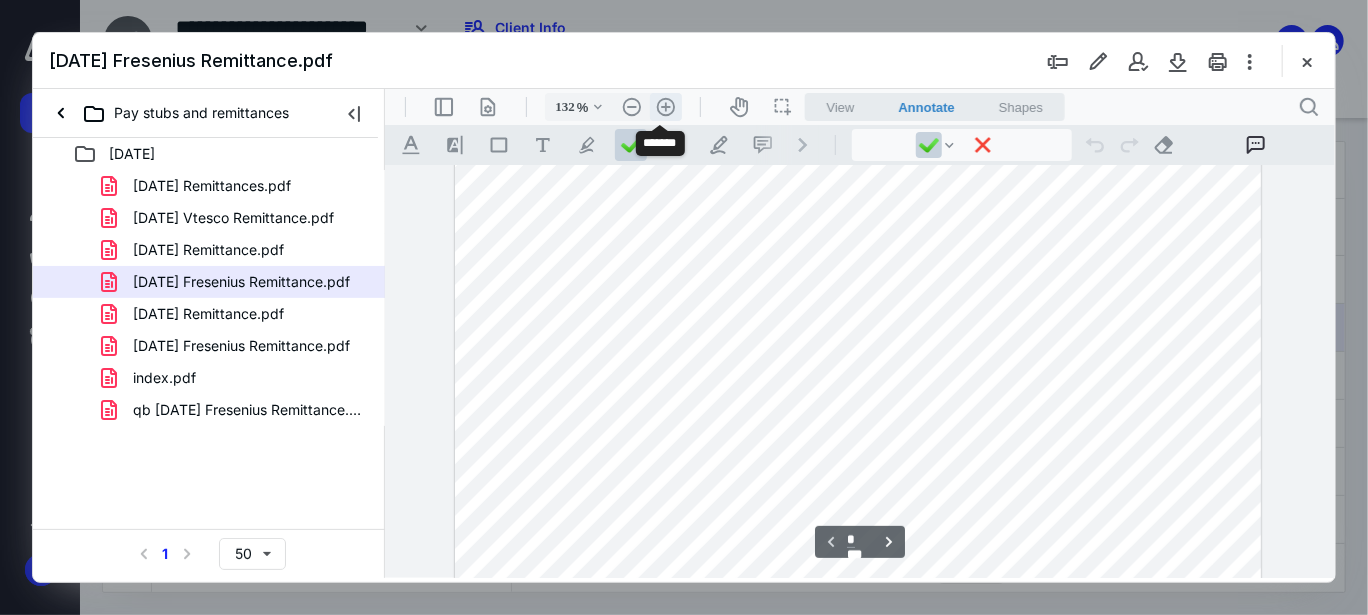 click on ".cls-1{fill:#abb0c4;} icon - header - zoom - in - line" at bounding box center [665, 106] 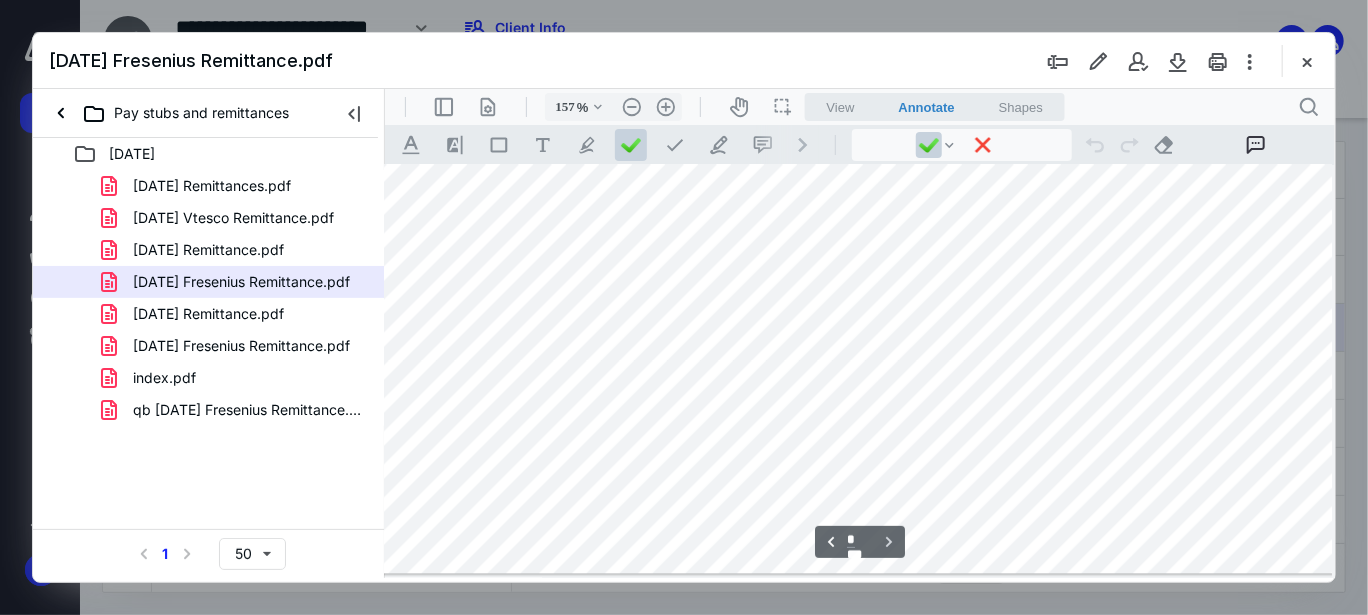 scroll, scrollTop: 2099, scrollLeft: 16, axis: both 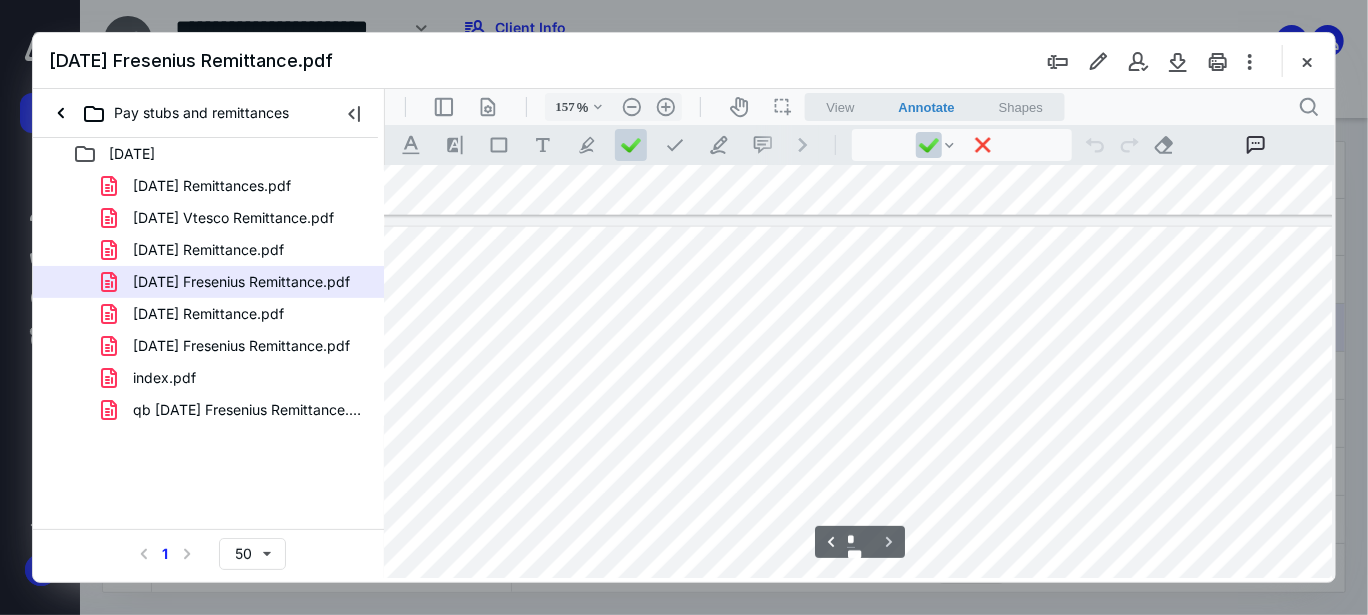 type on "*" 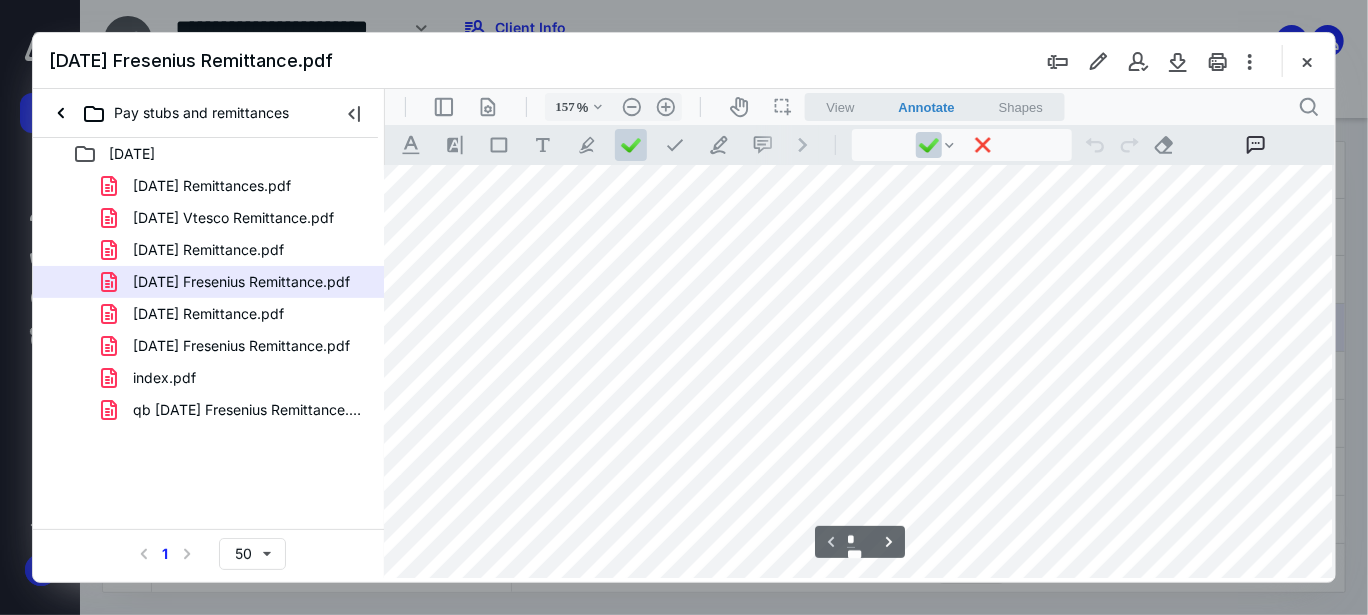 scroll, scrollTop: 0, scrollLeft: 16, axis: horizontal 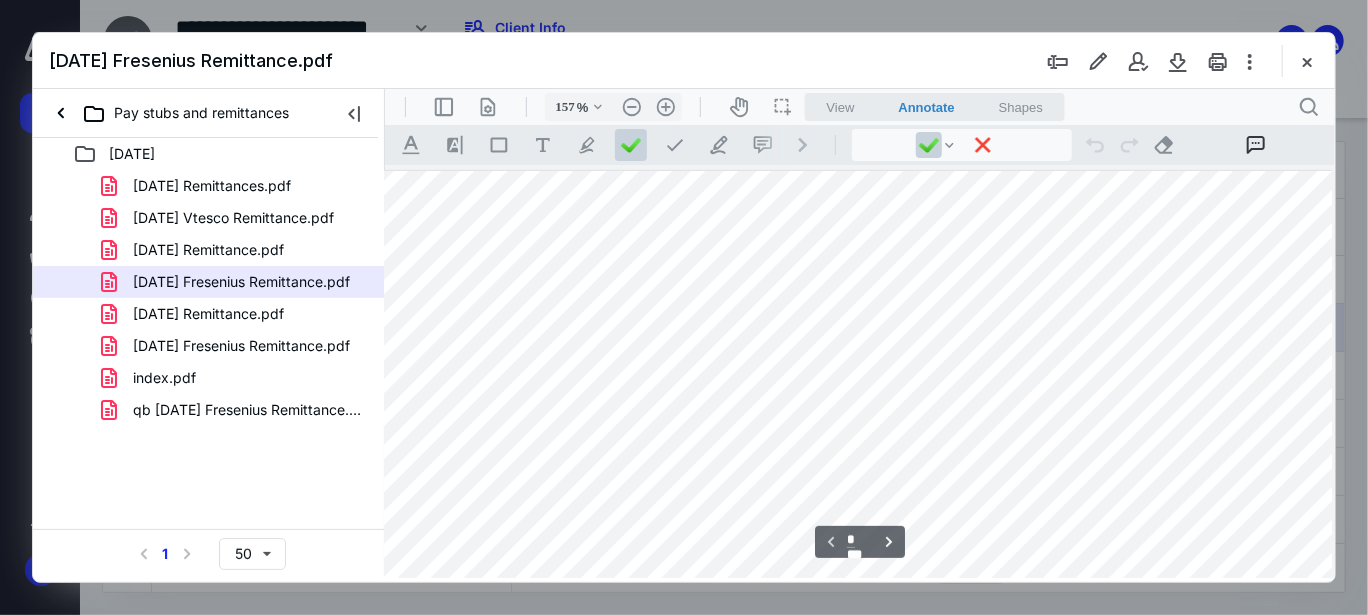 drag, startPoint x: 787, startPoint y: 219, endPoint x: 801, endPoint y: 214, distance: 14.866069 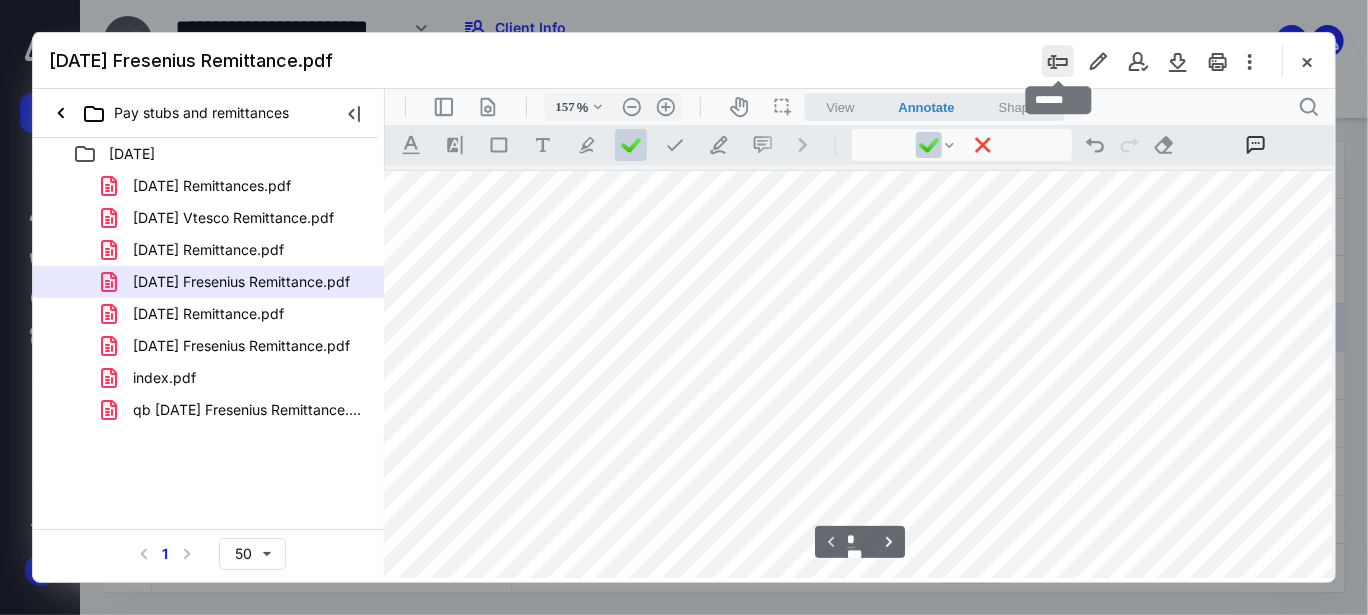 click at bounding box center [1058, 61] 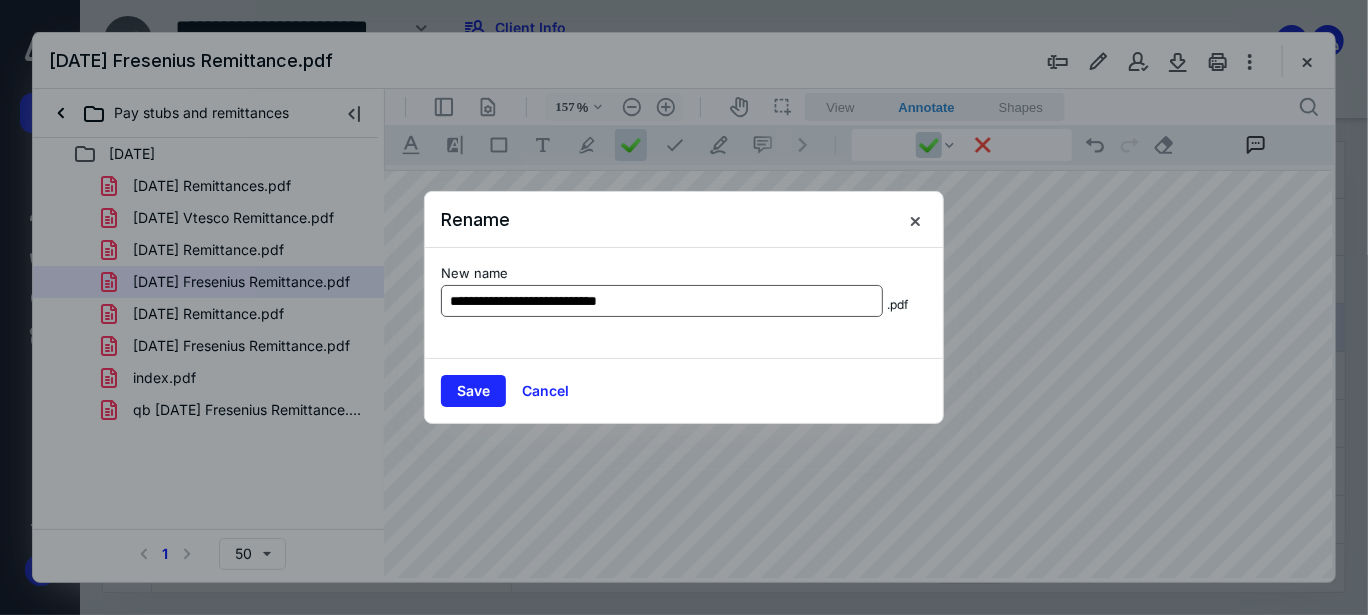 click on "**********" at bounding box center (662, 301) 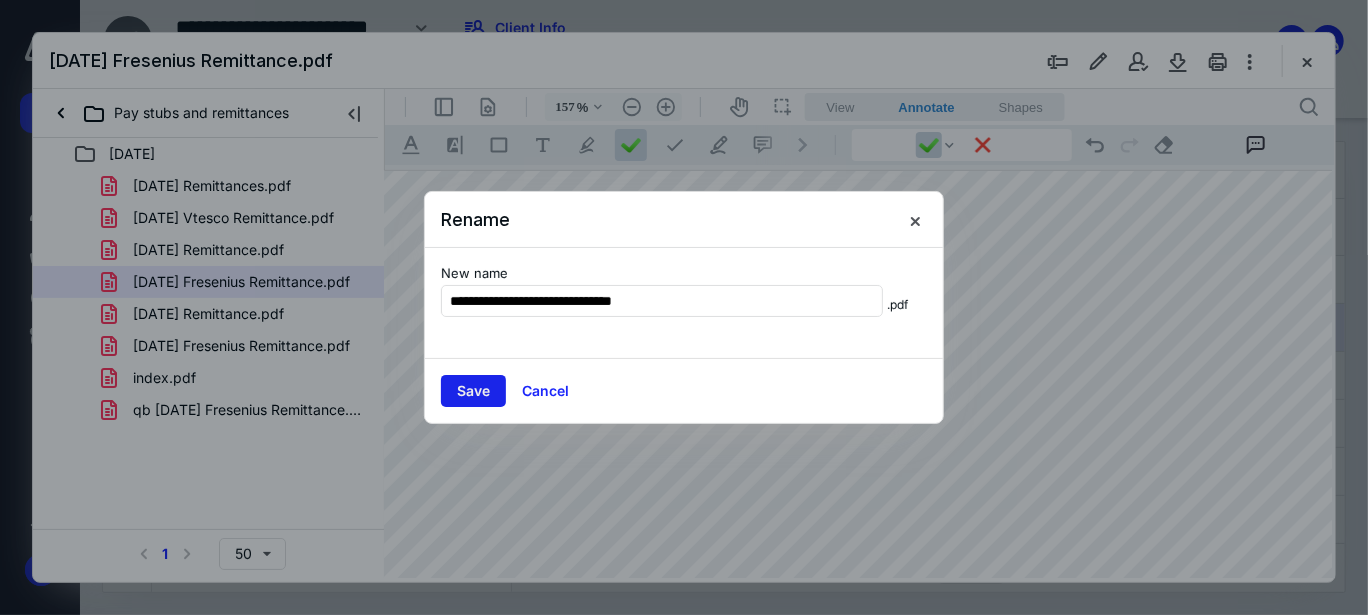 type on "**********" 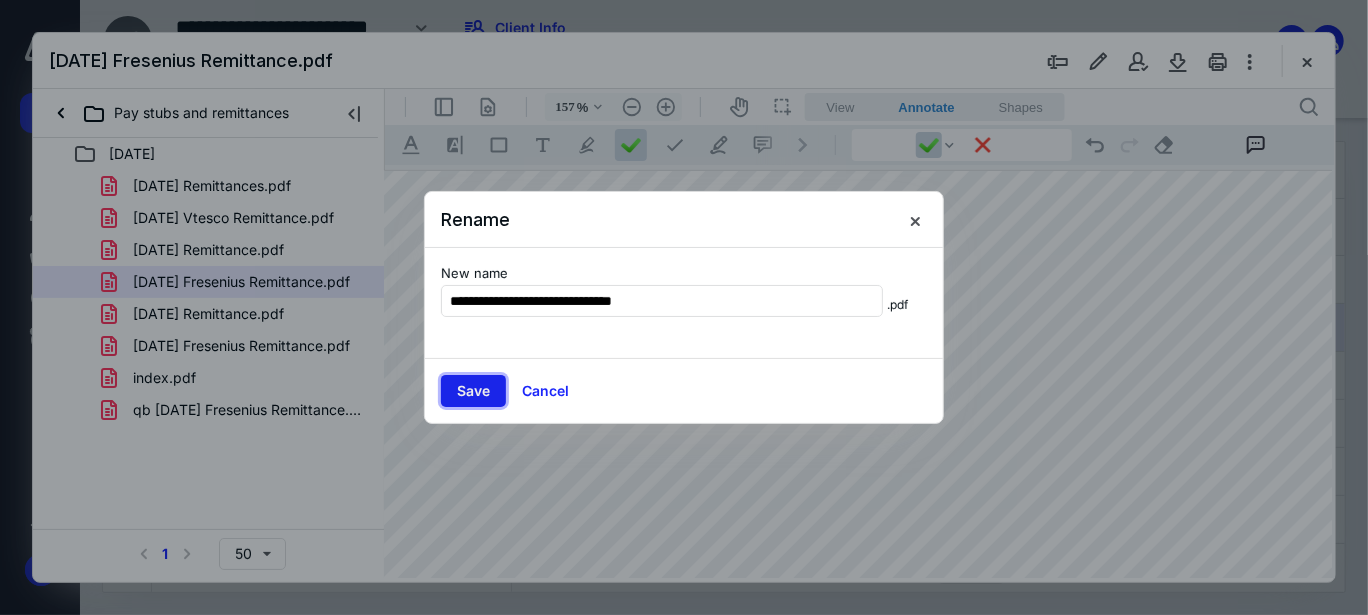 click on "Save" at bounding box center [473, 391] 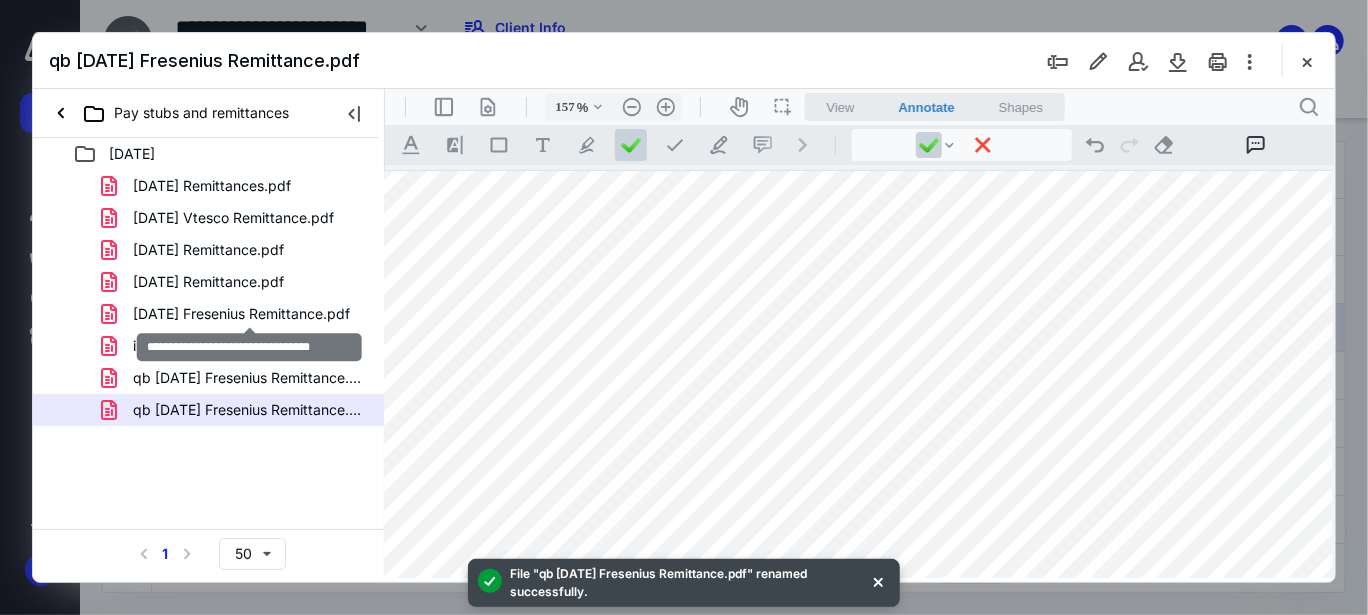 click on "06-24-25 Fresenius Remittance.pdf" at bounding box center (241, 314) 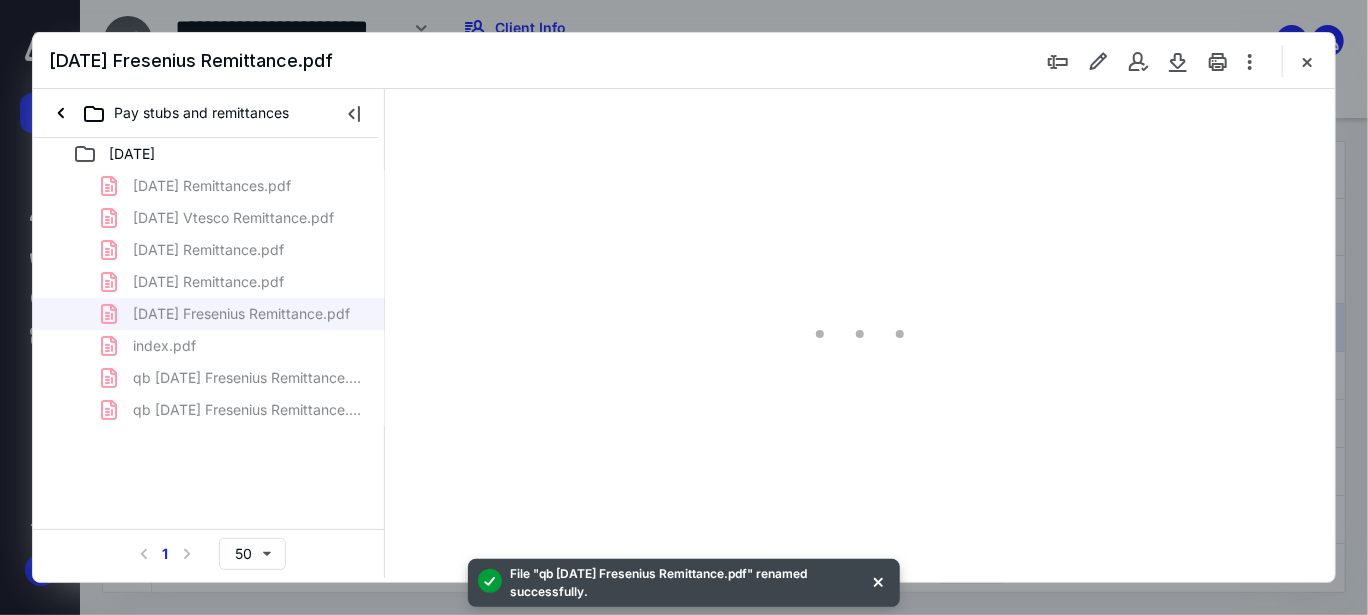 scroll, scrollTop: 77, scrollLeft: 0, axis: vertical 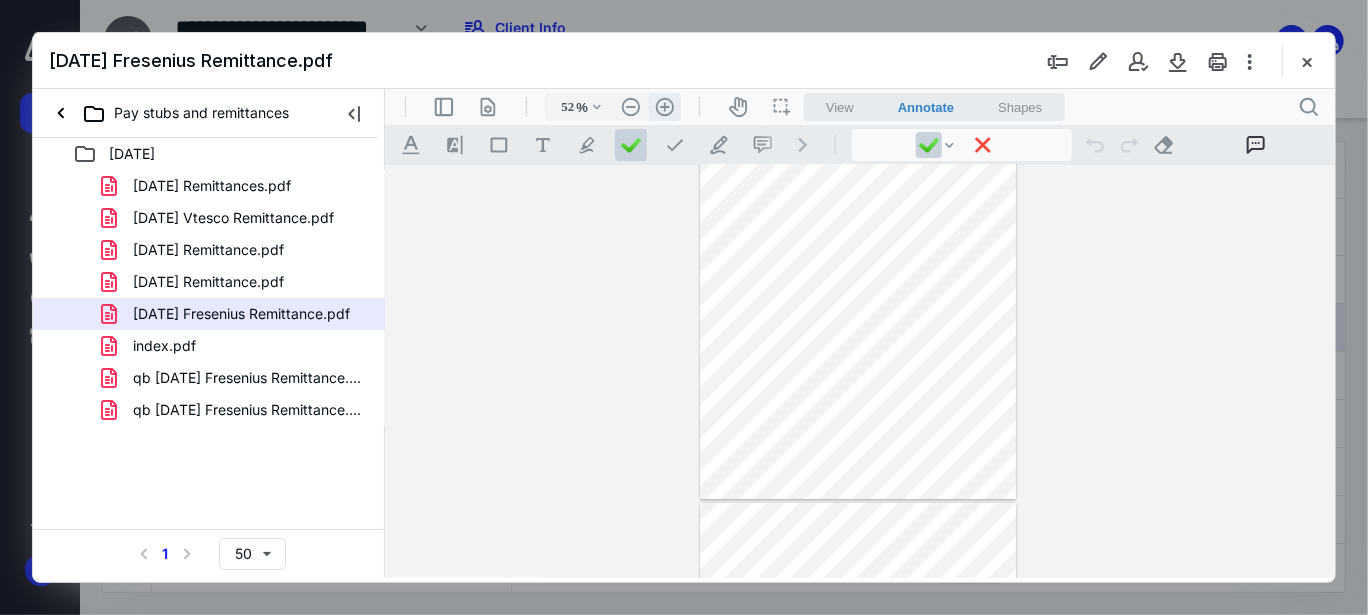click on ".cls-1{fill:#abb0c4;} icon - header - zoom - in - line" at bounding box center [664, 106] 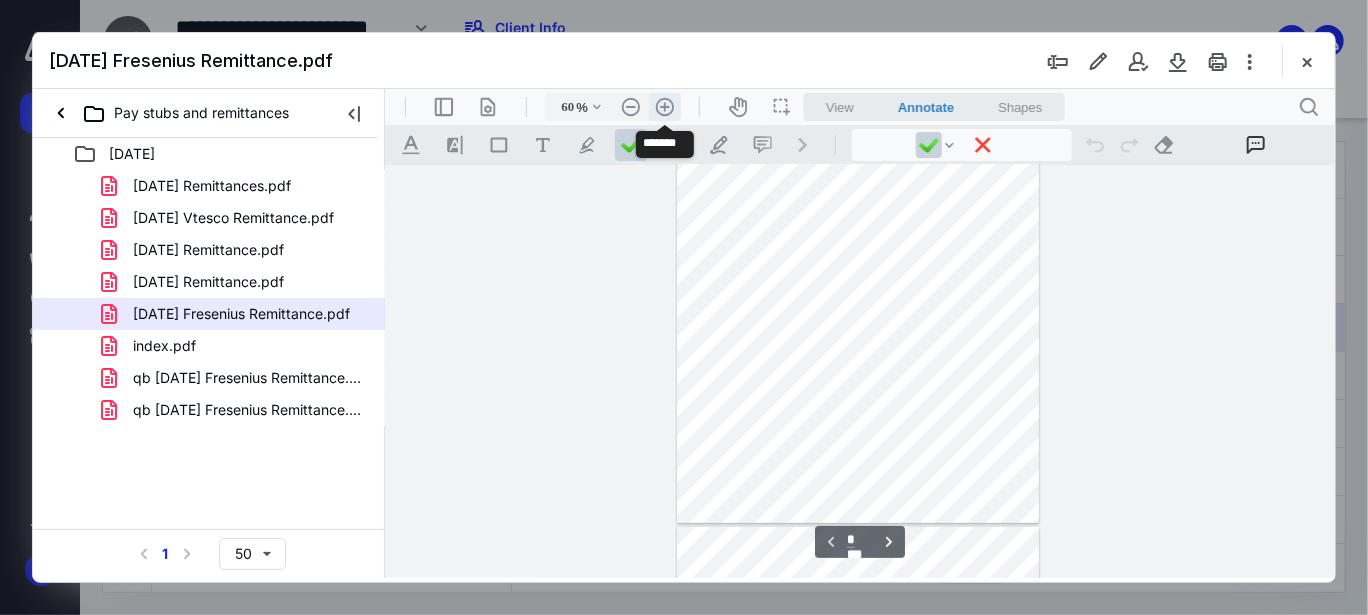 click on ".cls-1{fill:#abb0c4;} icon - header - zoom - in - line" at bounding box center [664, 106] 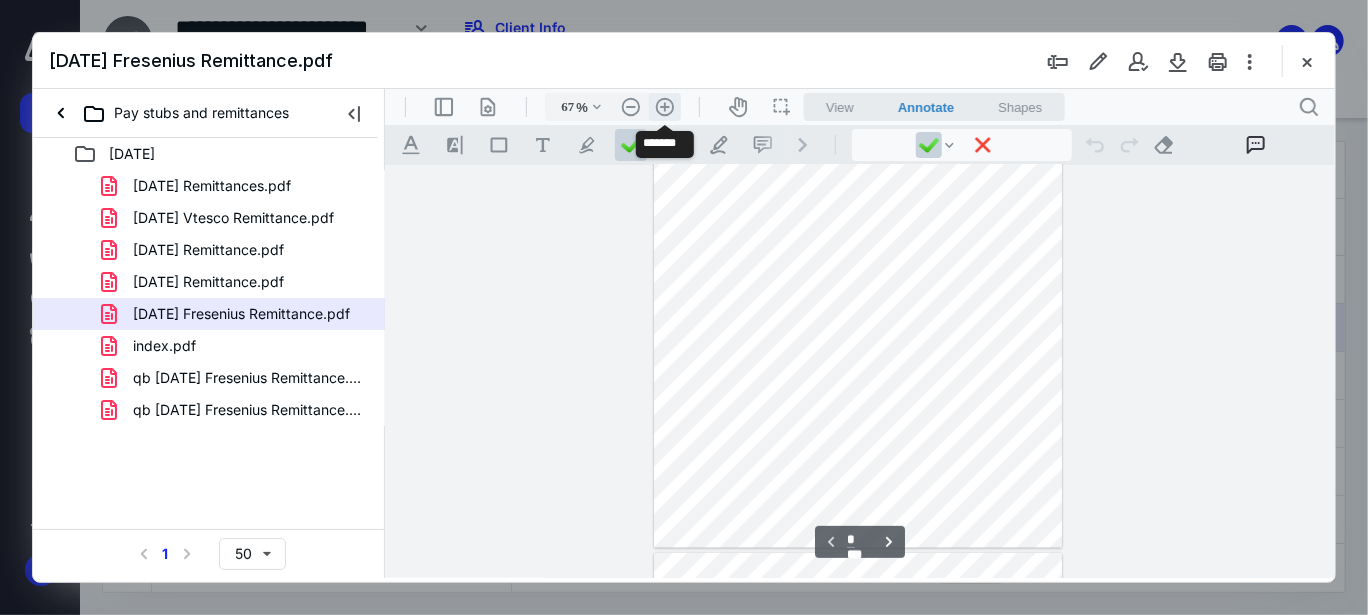 click on ".cls-1{fill:#abb0c4;} icon - header - zoom - in - line" at bounding box center (664, 106) 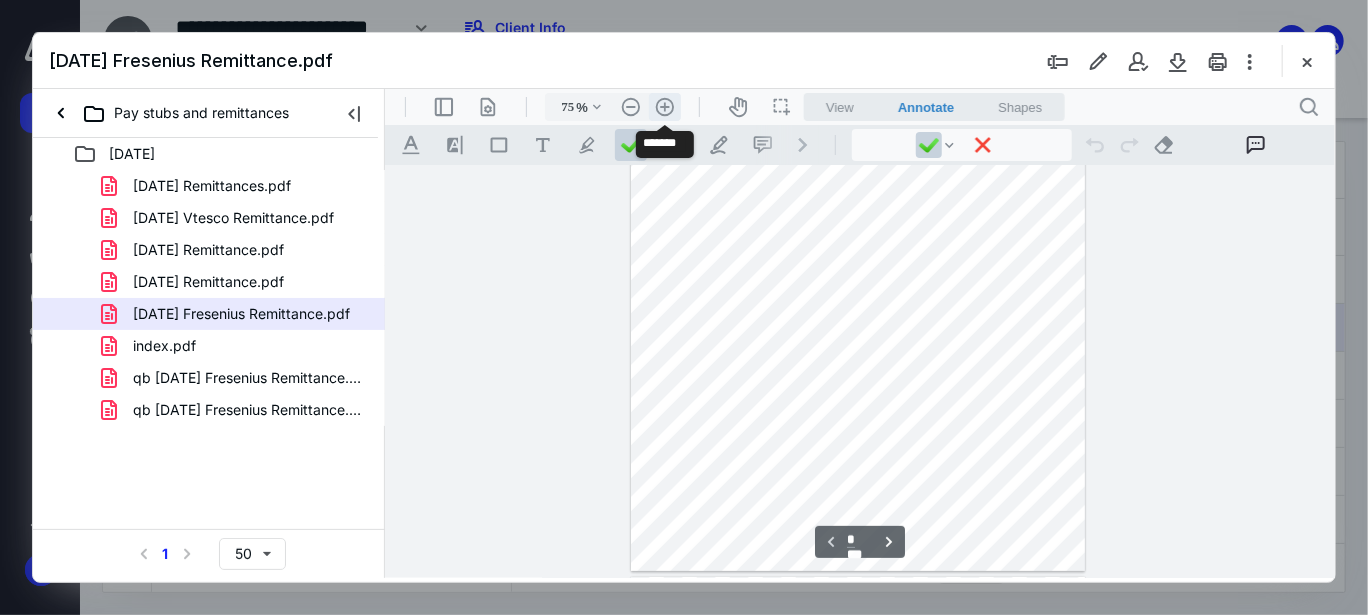 click on ".cls-1{fill:#abb0c4;} icon - header - zoom - in - line" at bounding box center (664, 106) 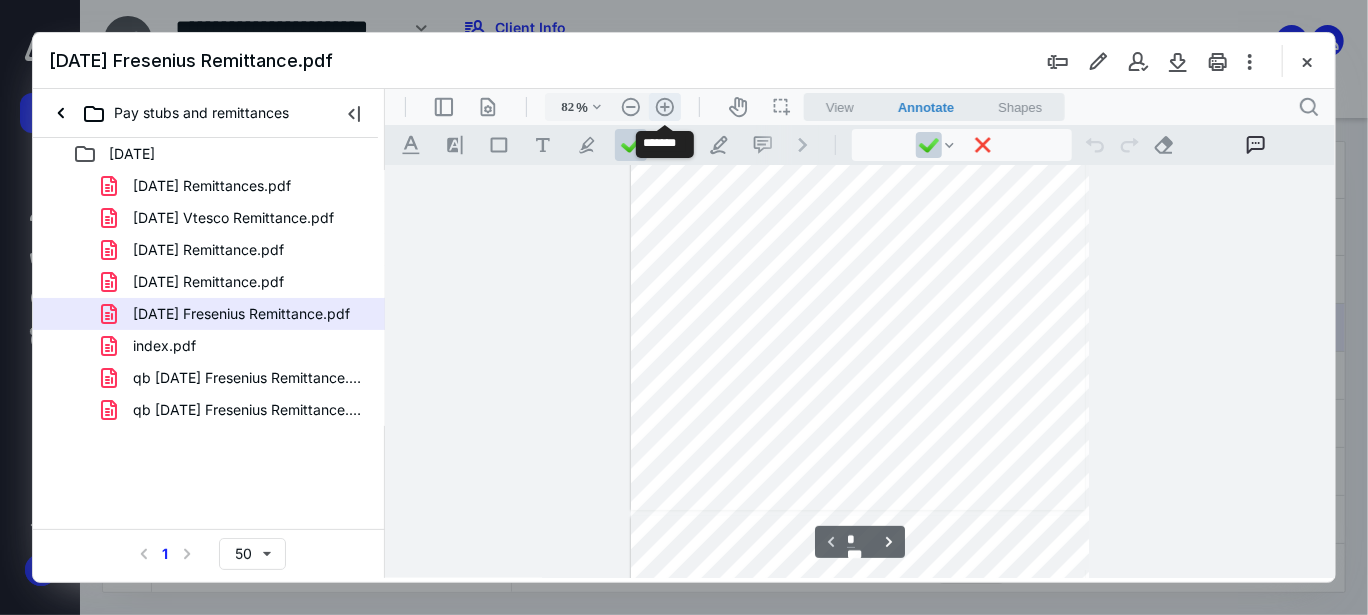 click on ".cls-1{fill:#abb0c4;} icon - header - zoom - in - line" at bounding box center [664, 106] 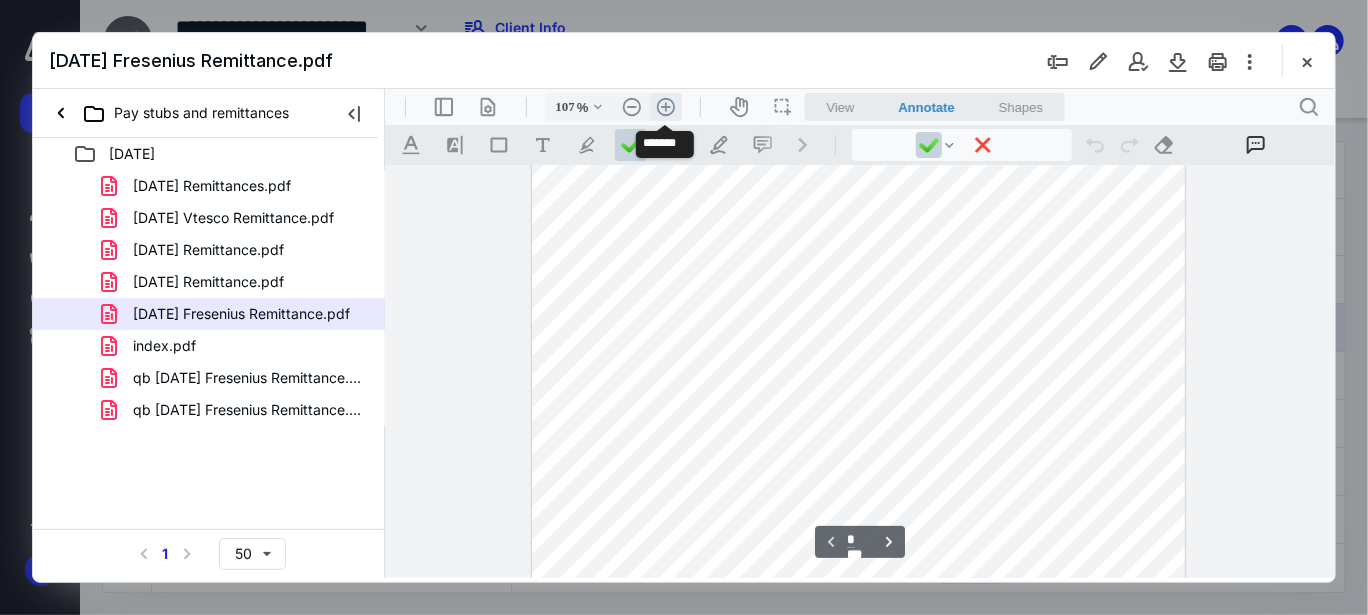click on ".cls-1{fill:#abb0c4;} icon - header - zoom - in - line" at bounding box center (665, 106) 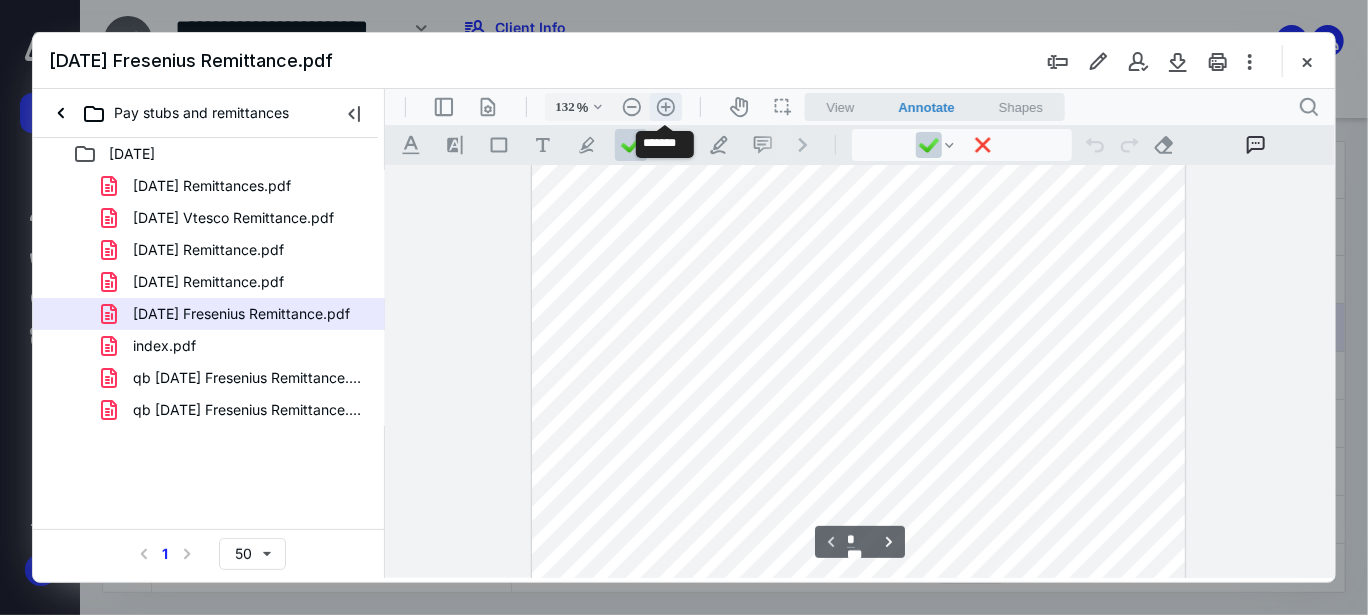 scroll, scrollTop: 460, scrollLeft: 0, axis: vertical 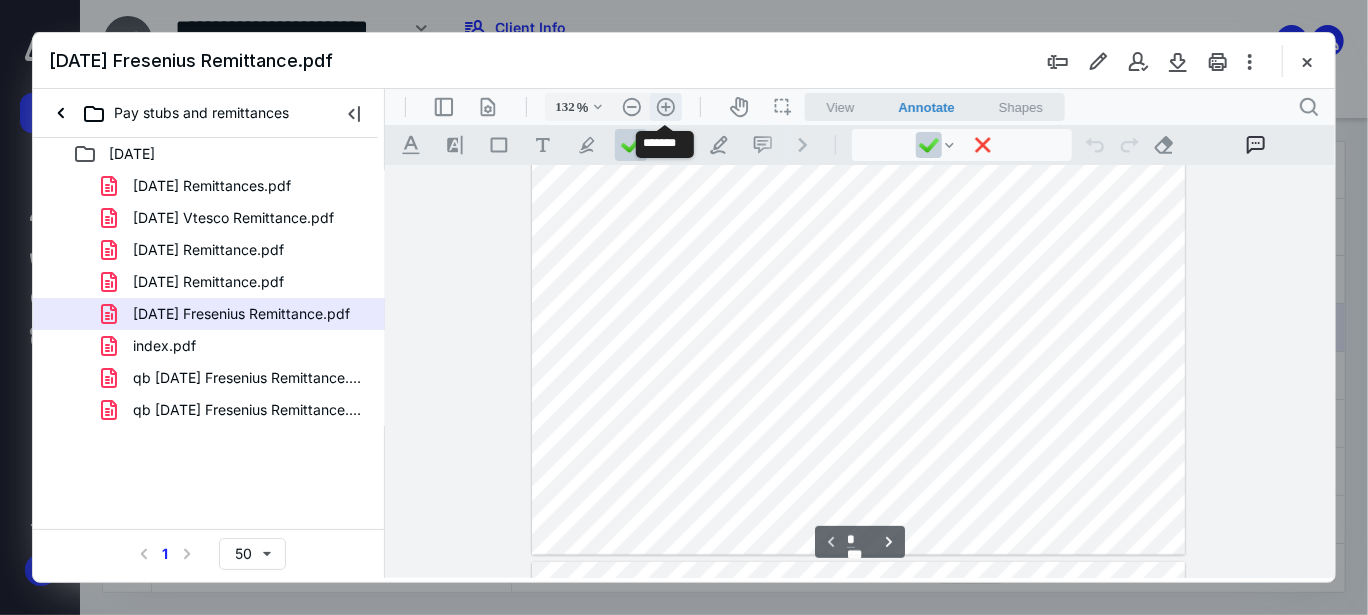 click on ".cls-1{fill:#abb0c4;} icon - header - zoom - in - line" at bounding box center [665, 106] 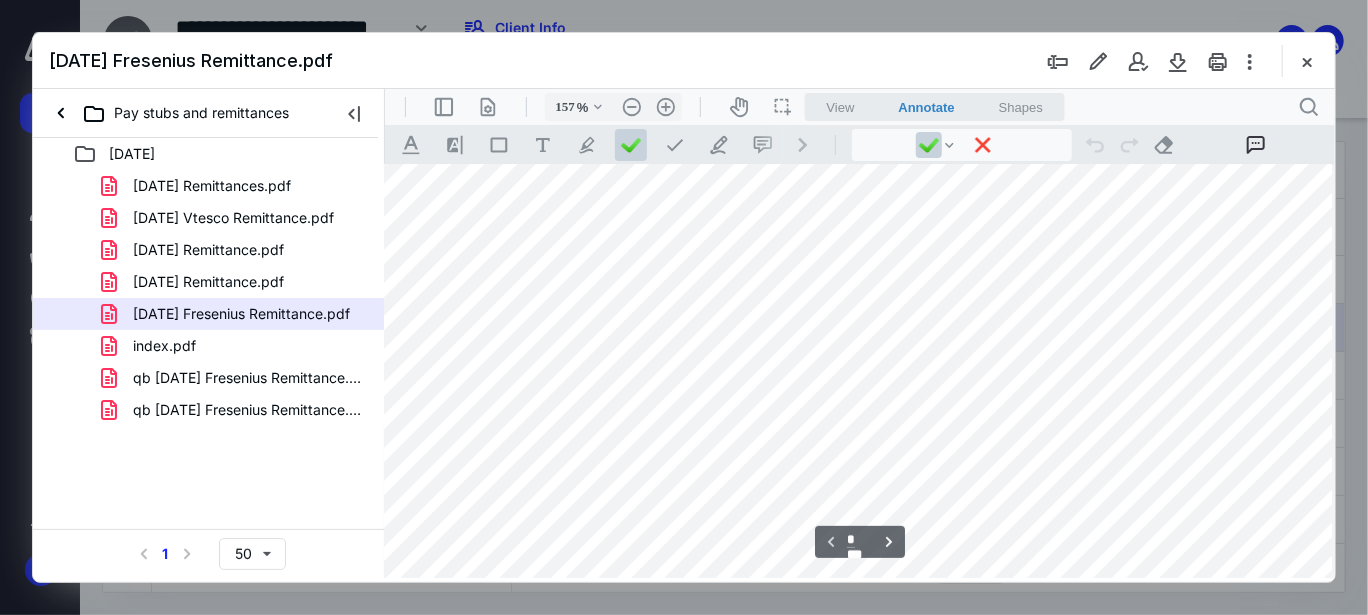 scroll, scrollTop: 0, scrollLeft: 16, axis: horizontal 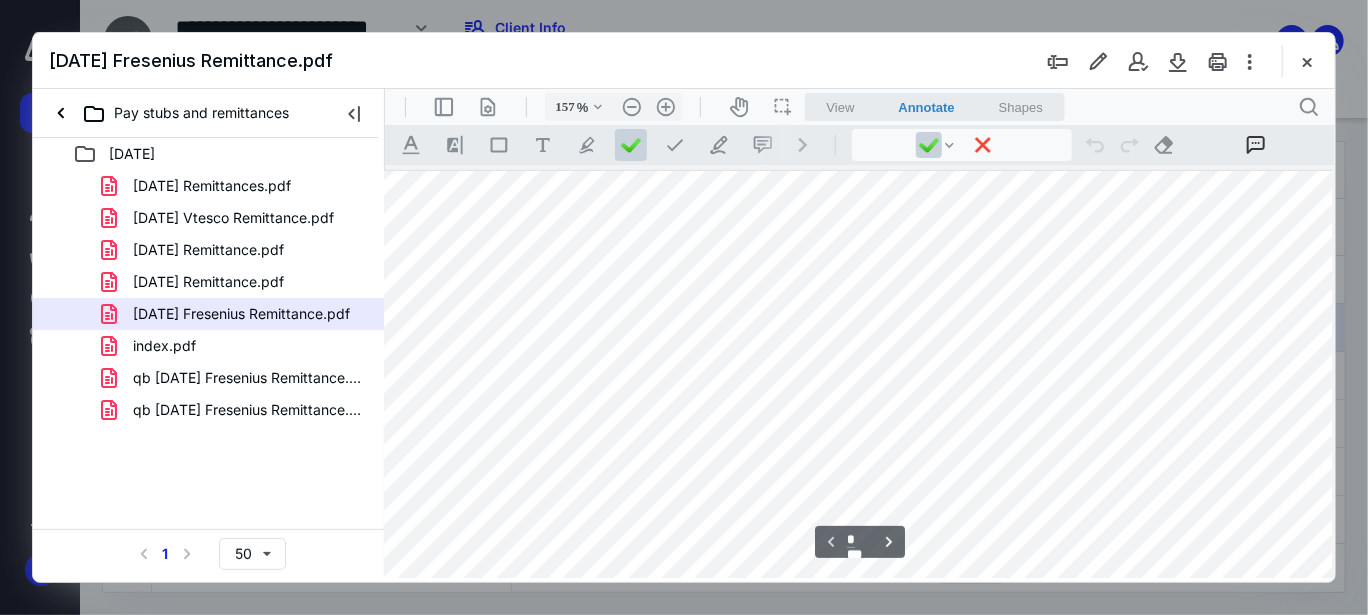 drag, startPoint x: 813, startPoint y: 328, endPoint x: 871, endPoint y: 257, distance: 91.67879 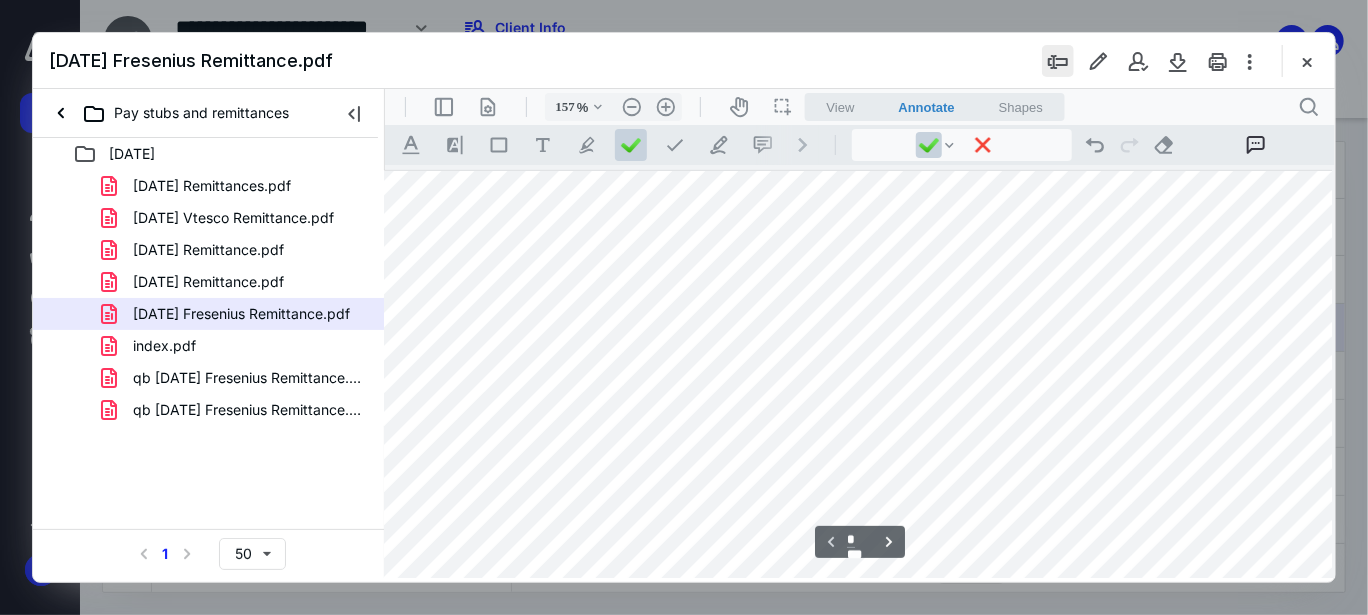 click at bounding box center (1058, 61) 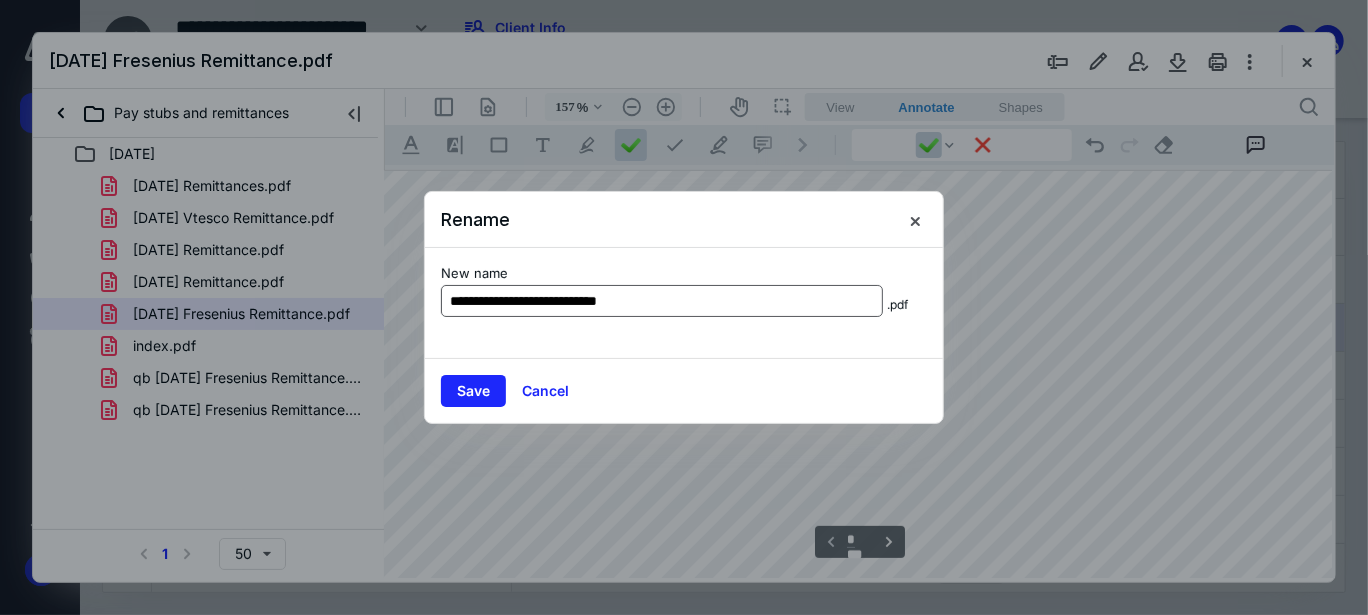 click on "**********" at bounding box center [662, 301] 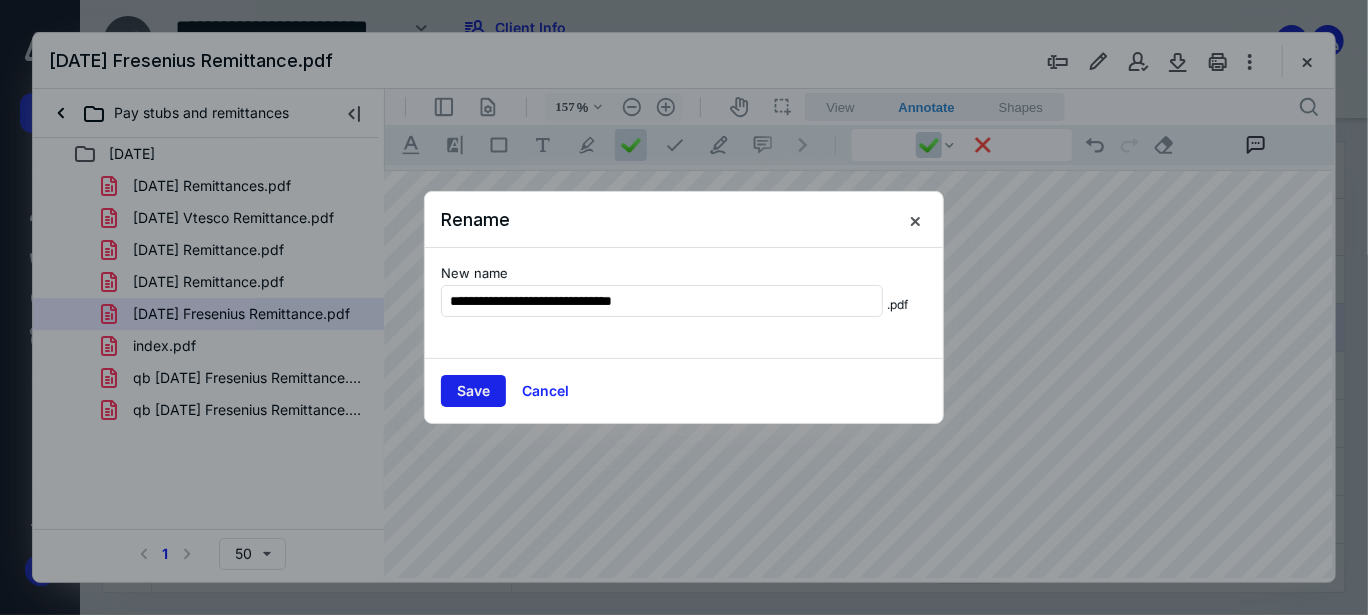 type on "**********" 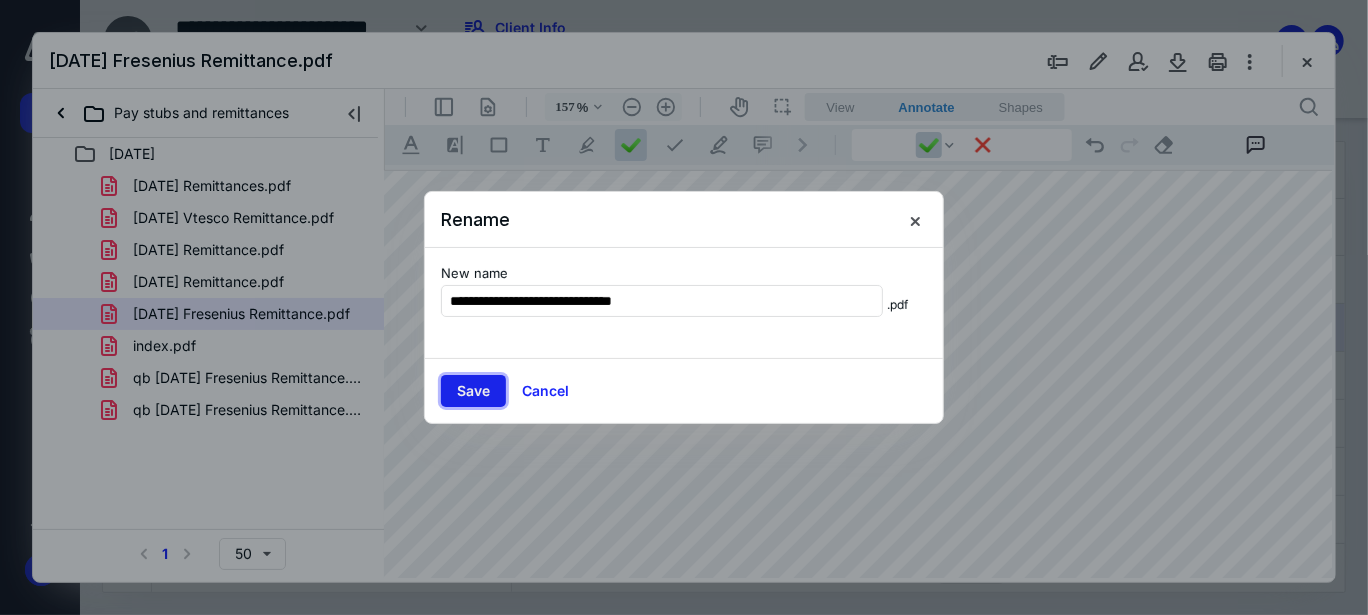click on "Save" at bounding box center (473, 391) 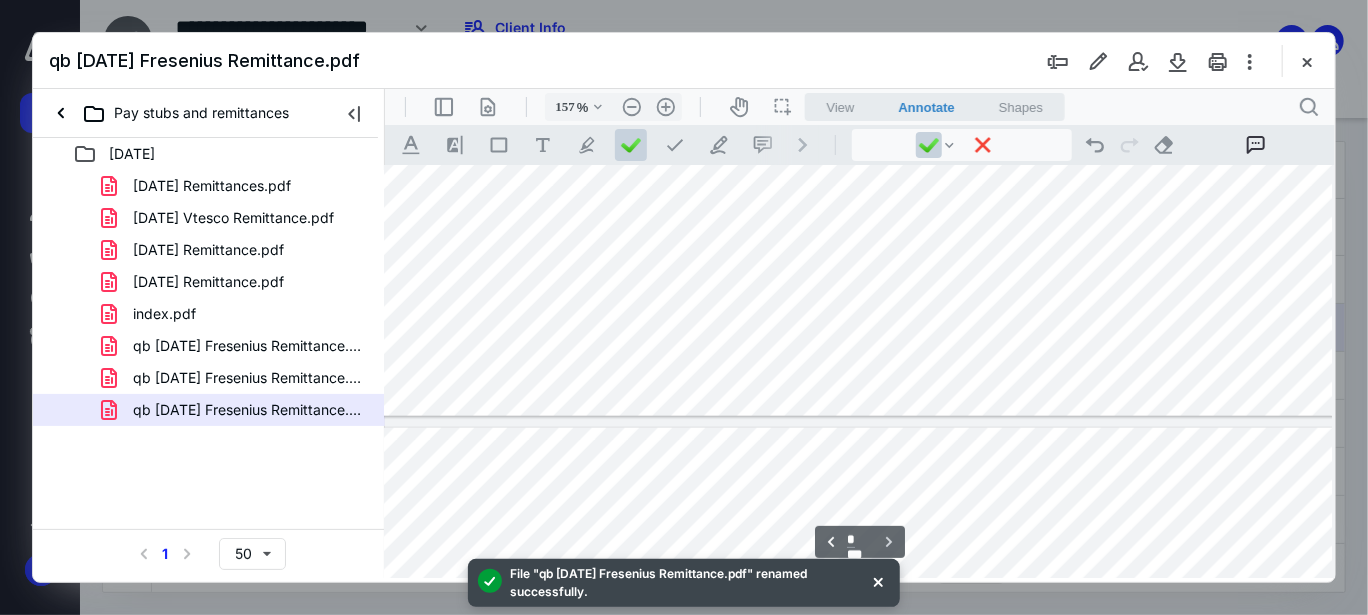 type on "*" 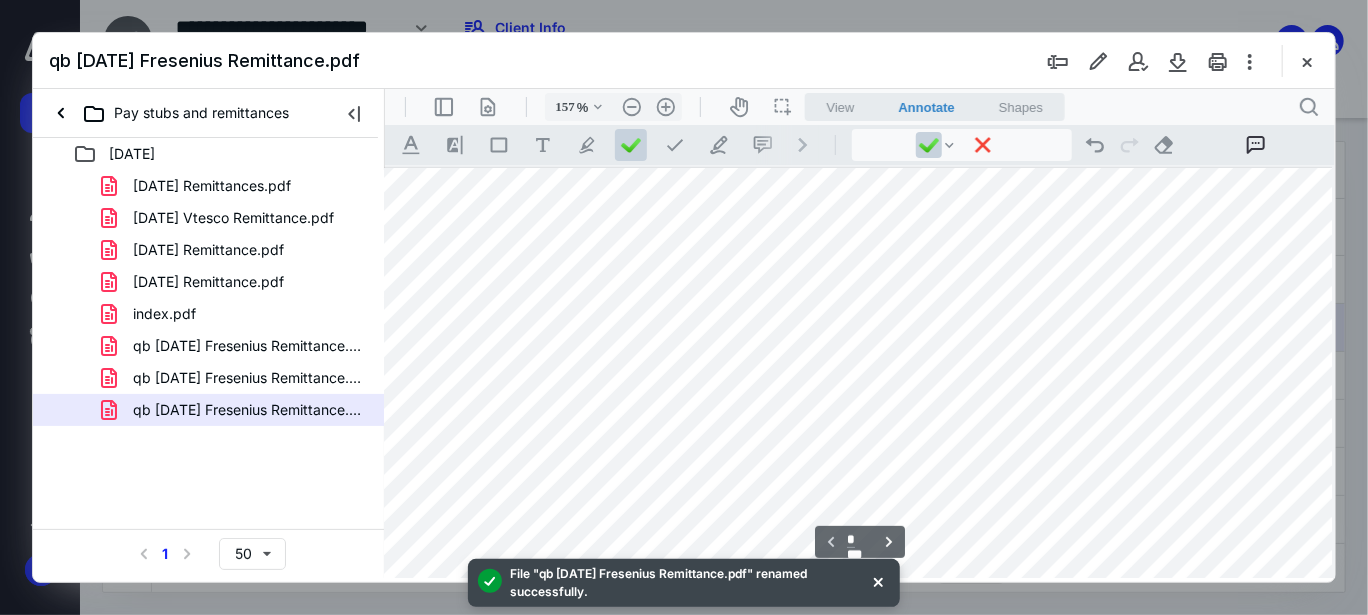 scroll, scrollTop: 0, scrollLeft: 16, axis: horizontal 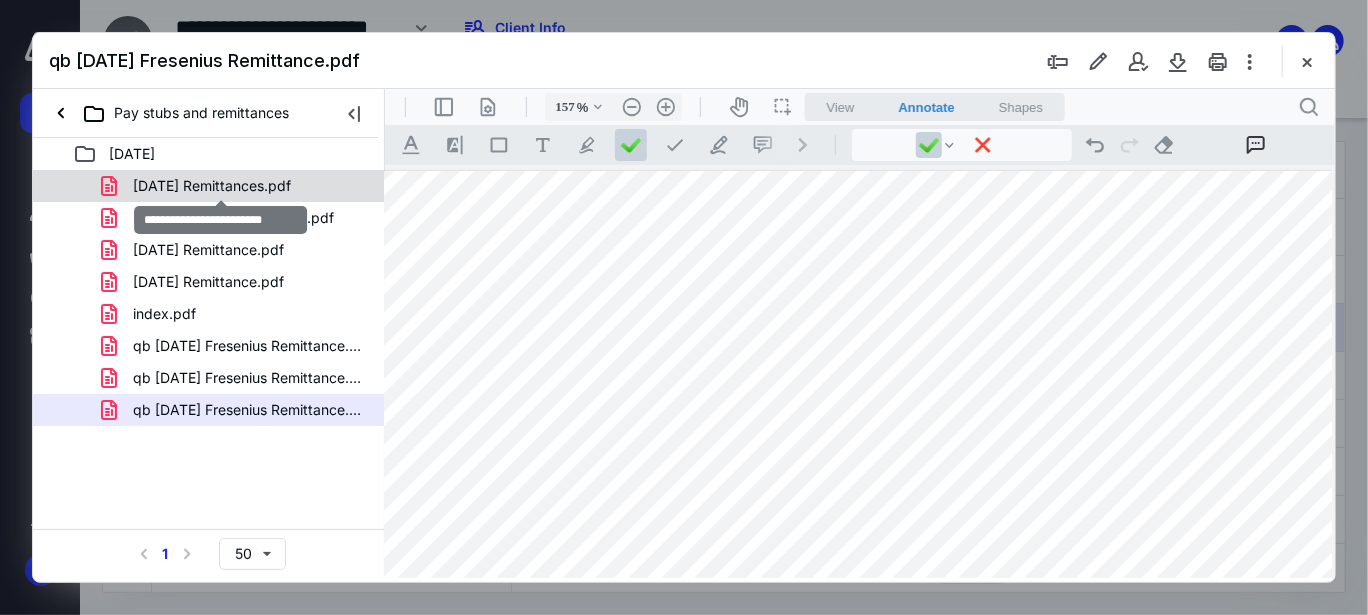 click on "06-05-25 Remittances.pdf" at bounding box center (212, 186) 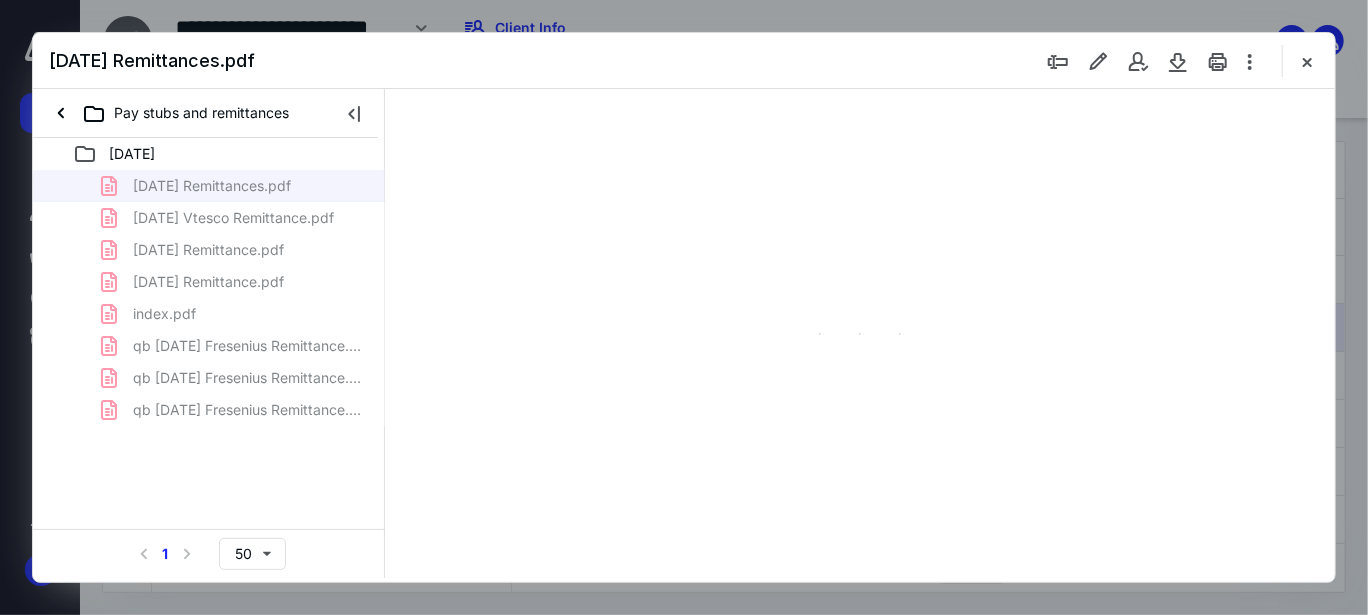 scroll, scrollTop: 77, scrollLeft: 0, axis: vertical 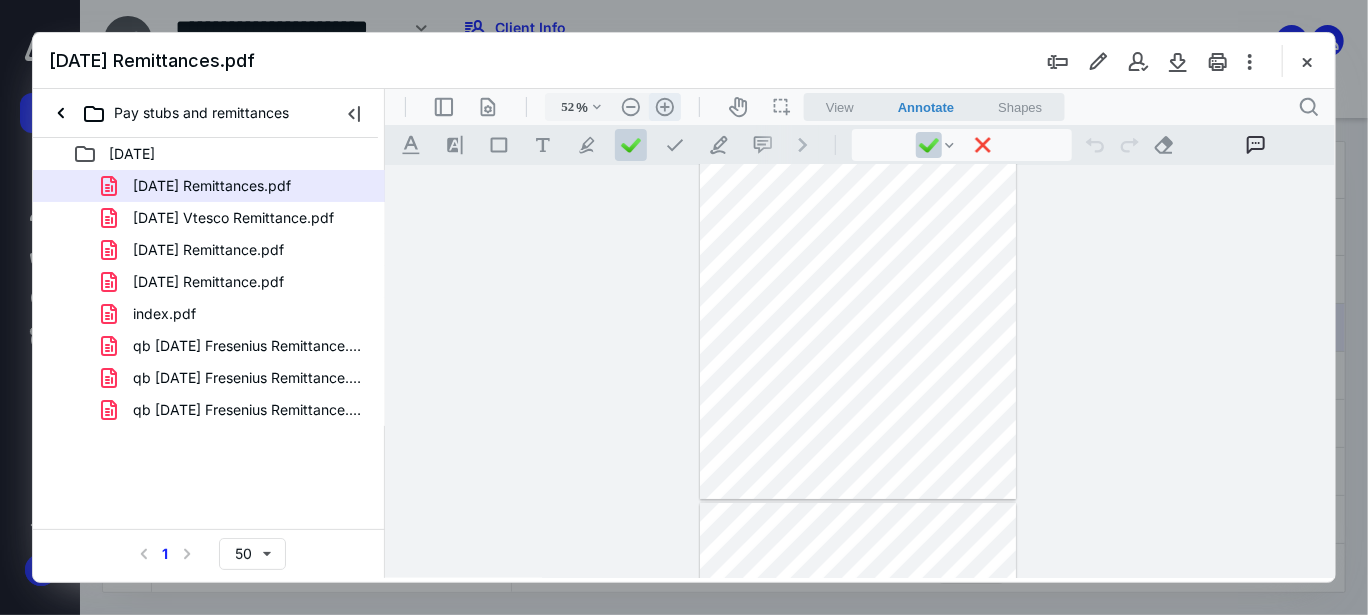 click on ".cls-1{fill:#abb0c4;} icon - header - zoom - in - line" at bounding box center (664, 106) 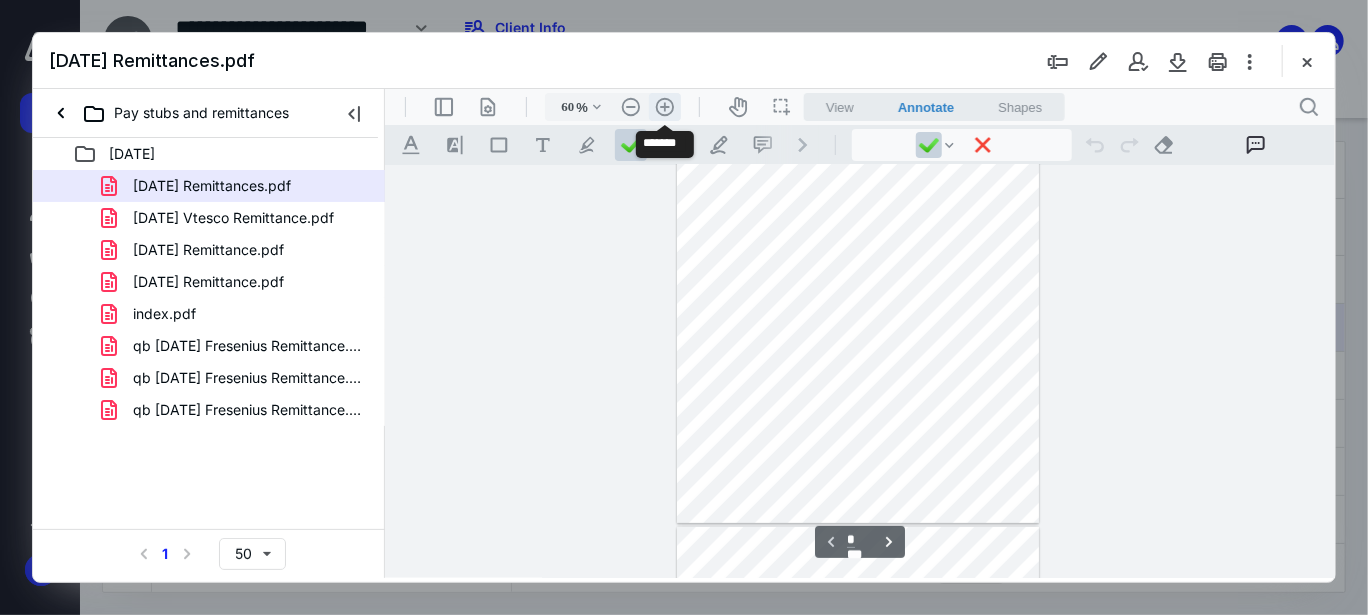 click on ".cls-1{fill:#abb0c4;} icon - header - zoom - in - line" at bounding box center (664, 106) 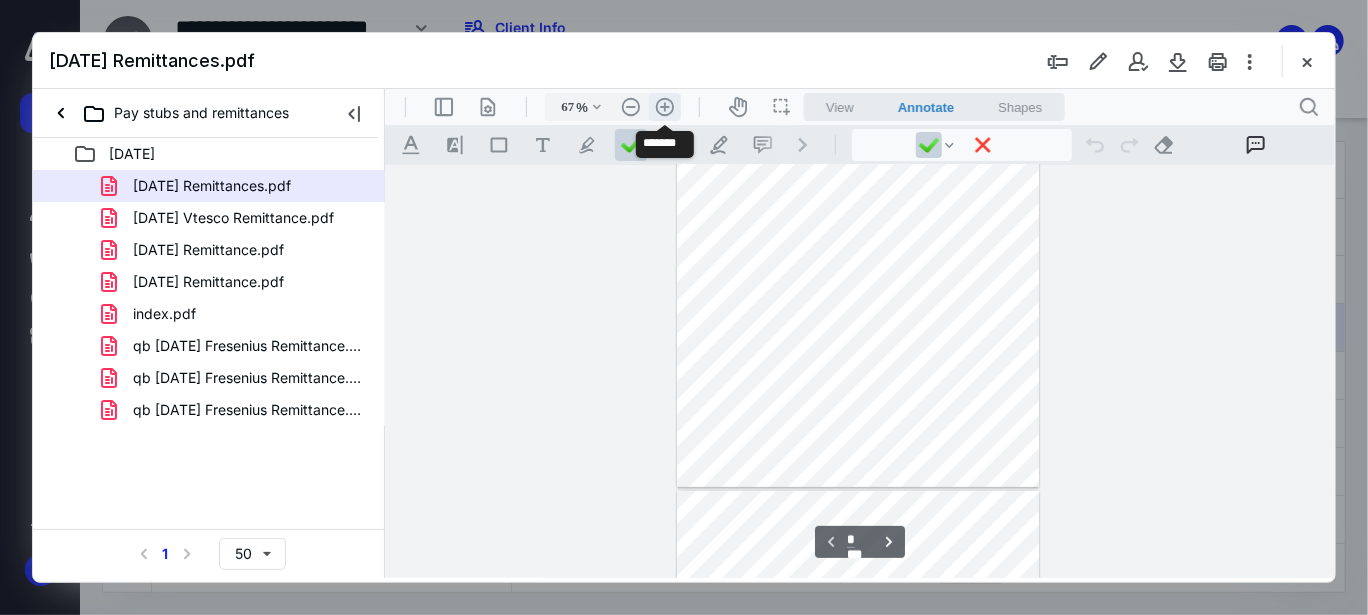 click on ".cls-1{fill:#abb0c4;} icon - header - zoom - in - line" at bounding box center [664, 106] 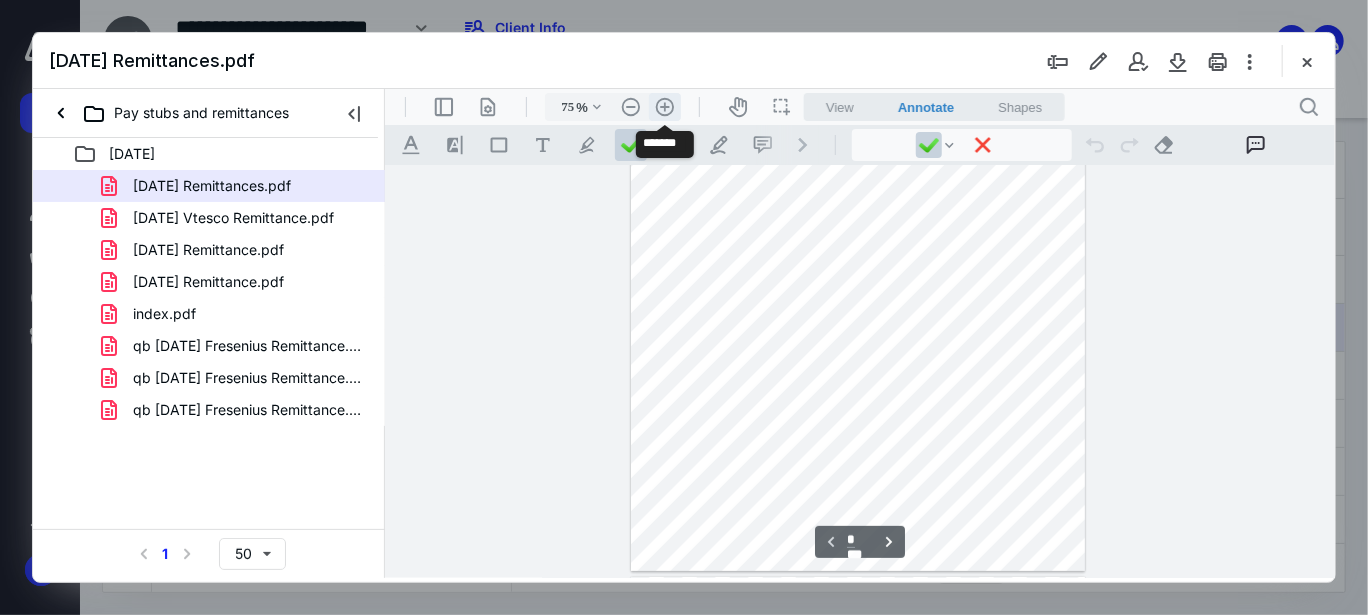 click on ".cls-1{fill:#abb0c4;} icon - header - zoom - in - line" at bounding box center [664, 106] 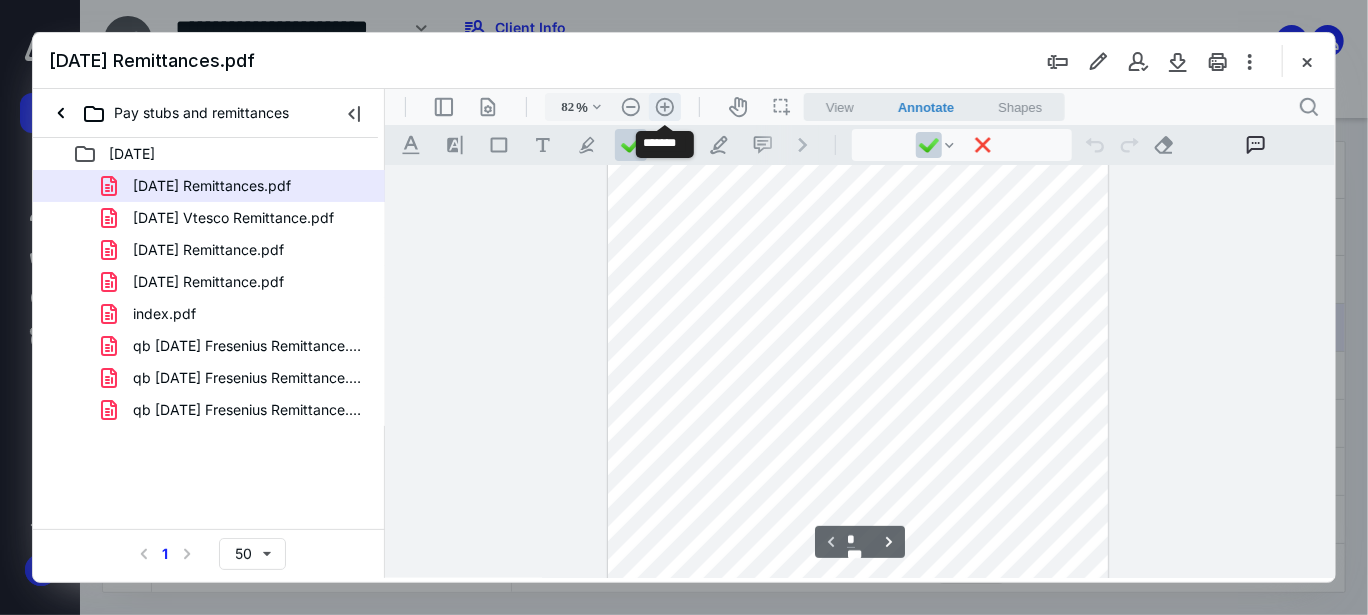 click on ".cls-1{fill:#abb0c4;} icon - header - zoom - in - line" at bounding box center [664, 106] 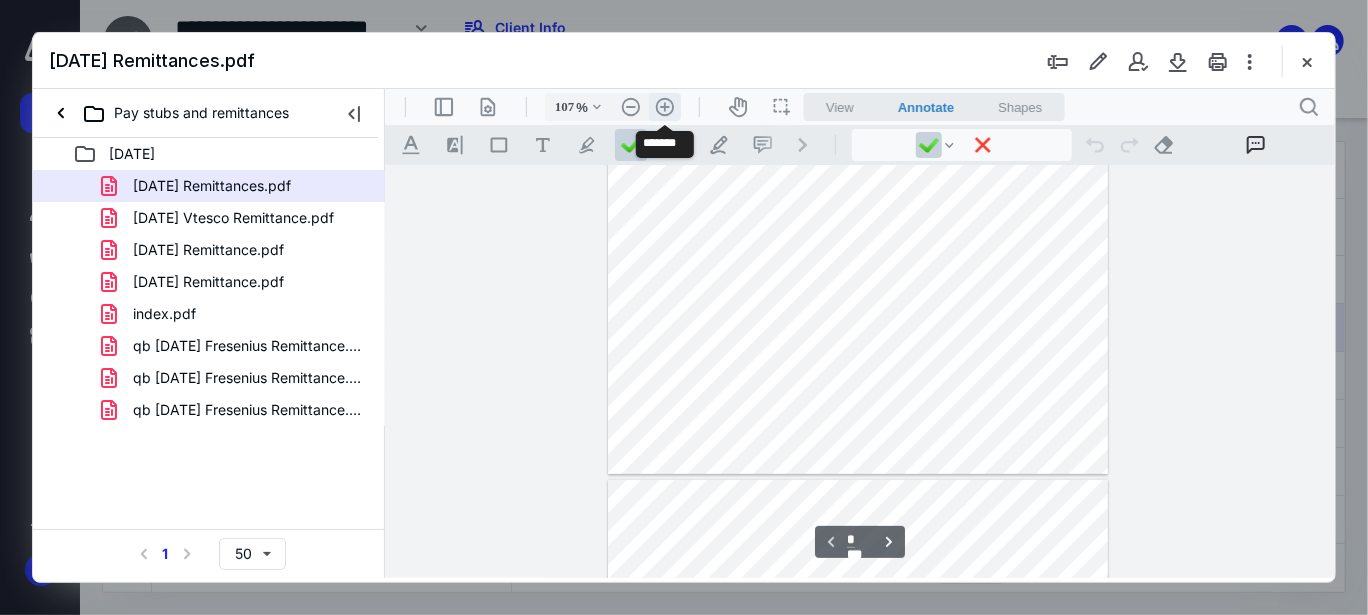 click on ".cls-1{fill:#abb0c4;} icon - header - zoom - in - line" at bounding box center [664, 106] 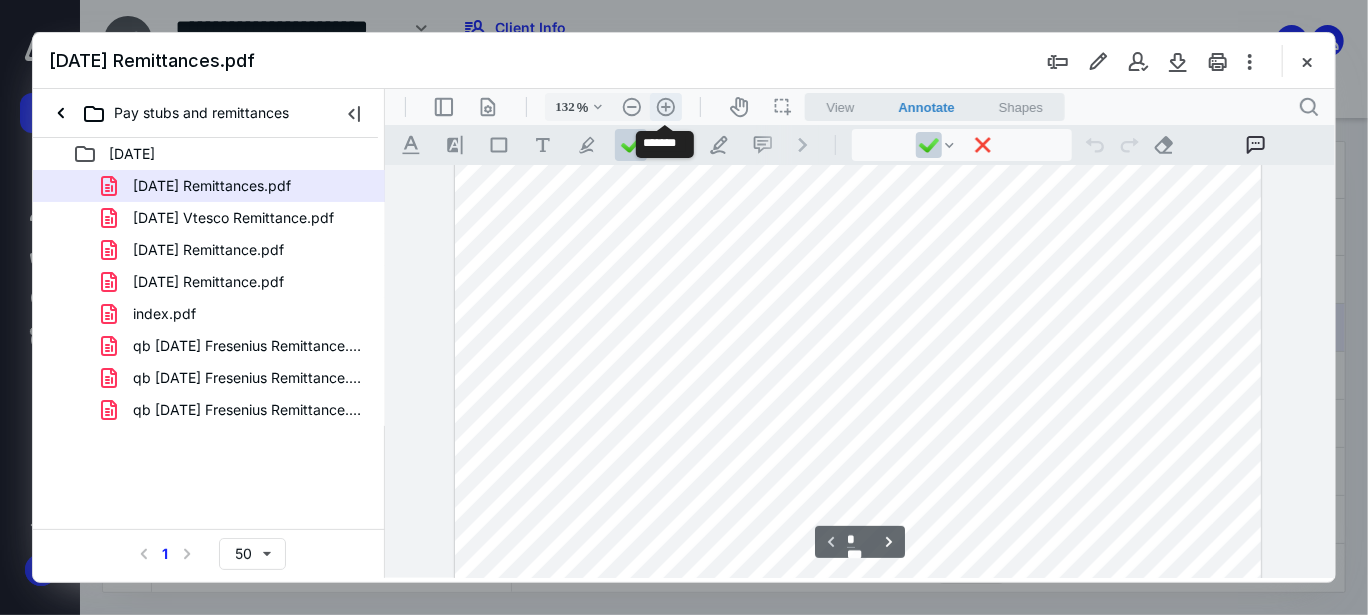 scroll, scrollTop: 460, scrollLeft: 0, axis: vertical 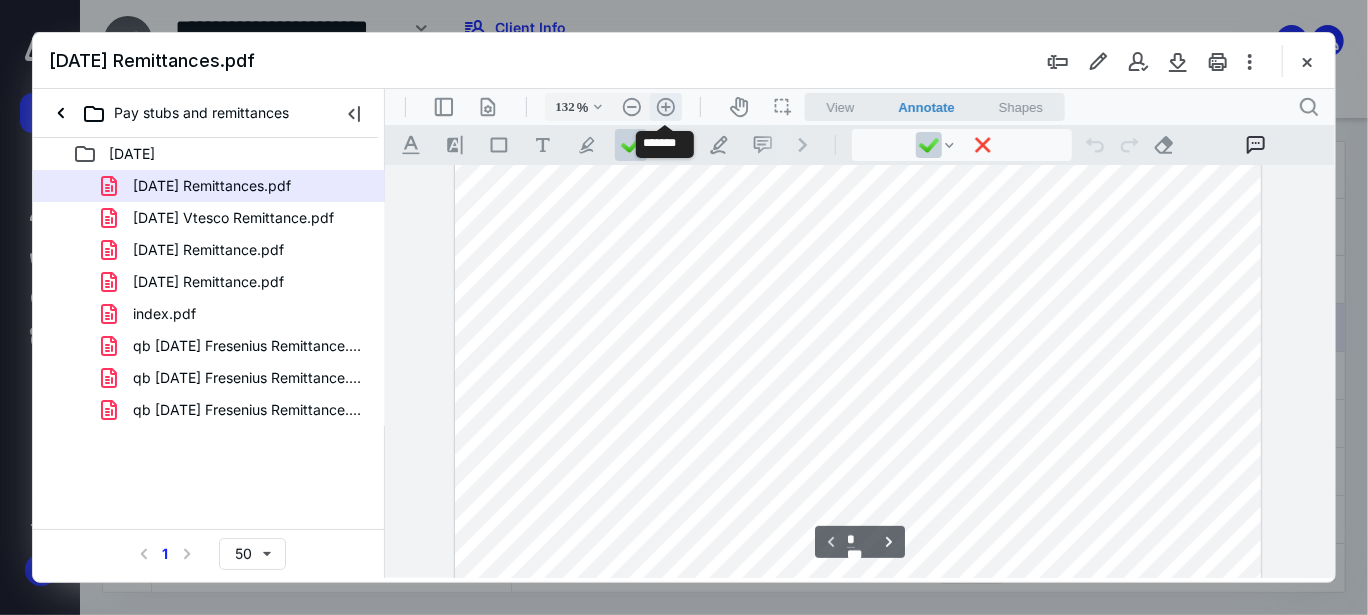 click on ".cls-1{fill:#abb0c4;} icon - header - zoom - in - line" at bounding box center (665, 106) 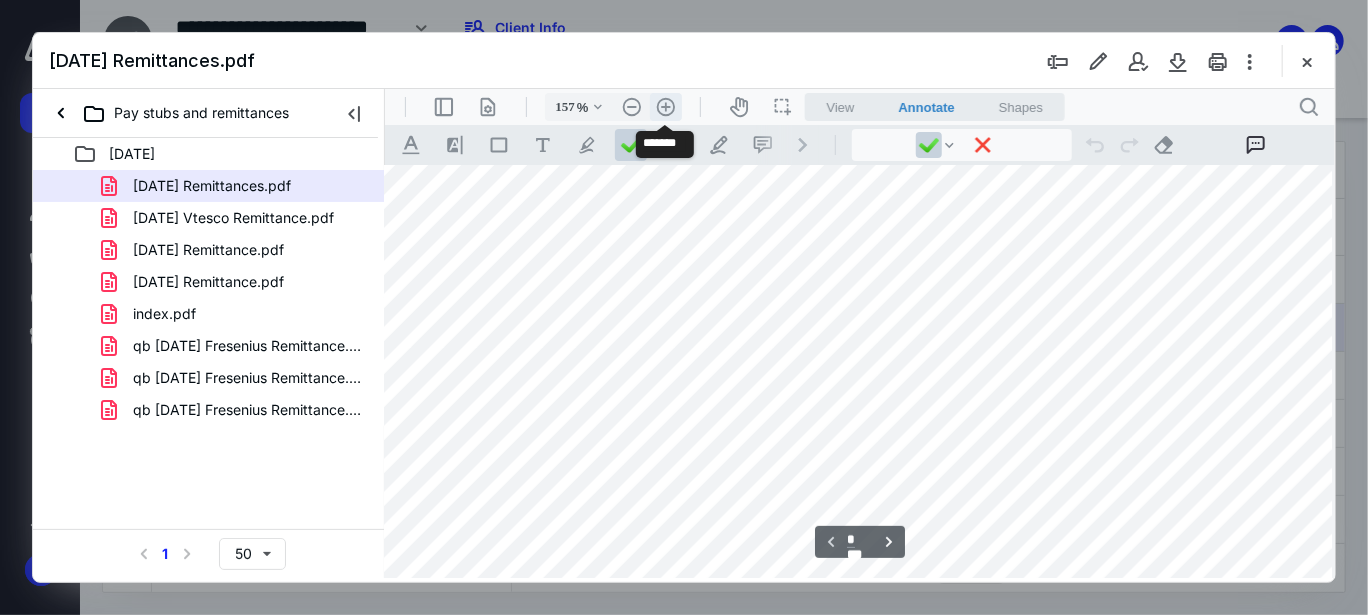 click on ".cls-1{fill:#abb0c4;} icon - header - zoom - in - line" at bounding box center [665, 106] 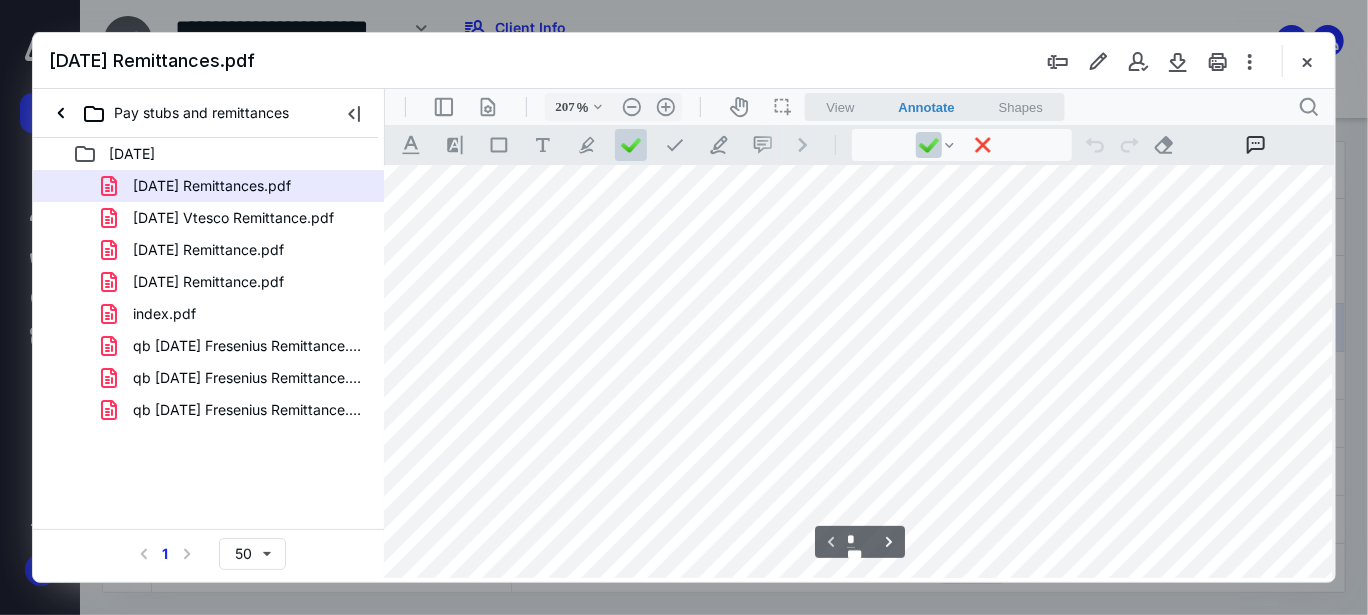 scroll, scrollTop: 419, scrollLeft: 172, axis: both 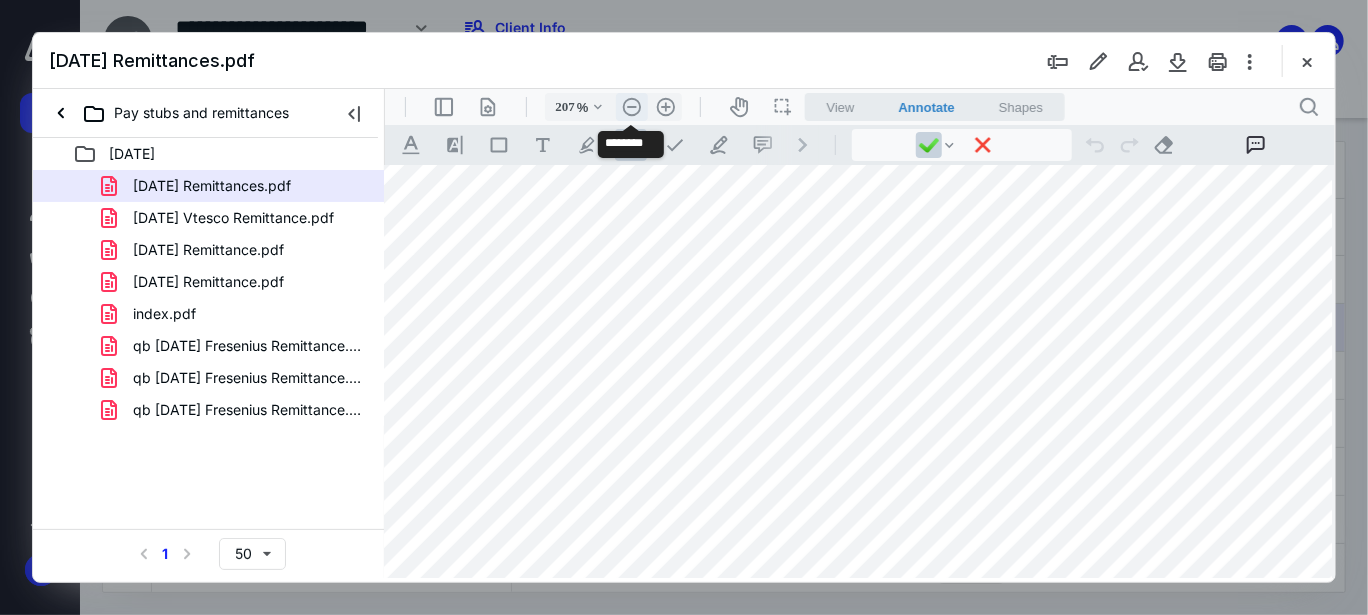 click on ".cls-1{fill:#abb0c4;} icon - header - zoom - out - line" at bounding box center (631, 106) 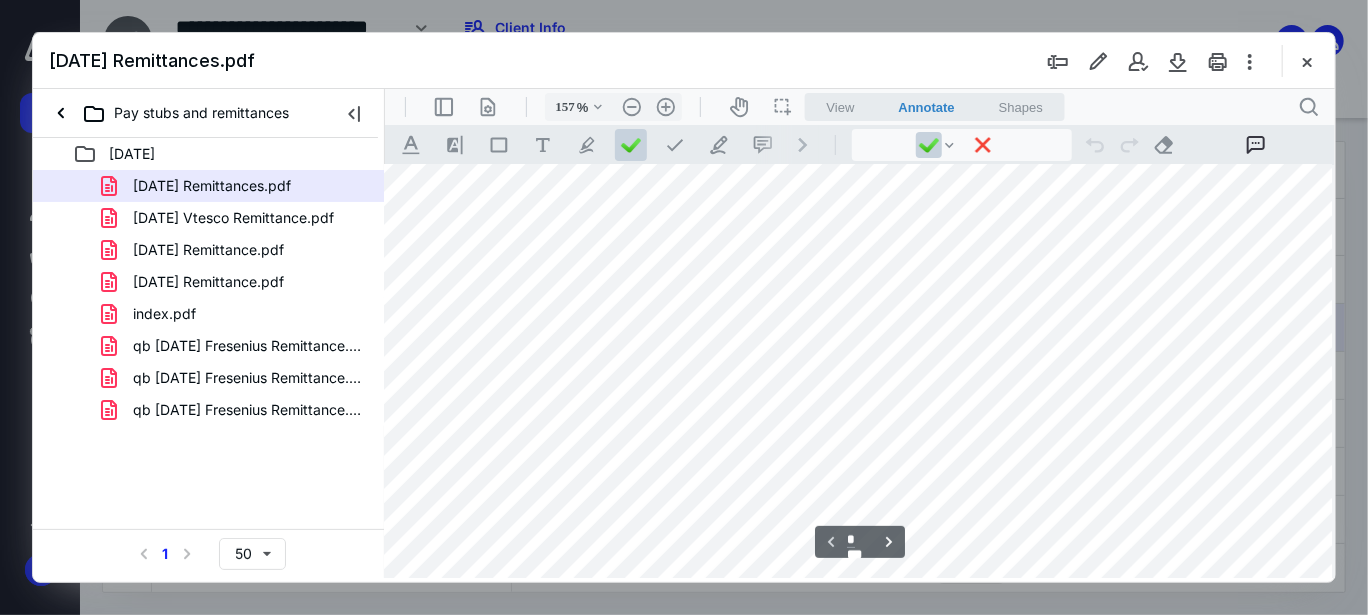 scroll, scrollTop: 0, scrollLeft: 16, axis: horizontal 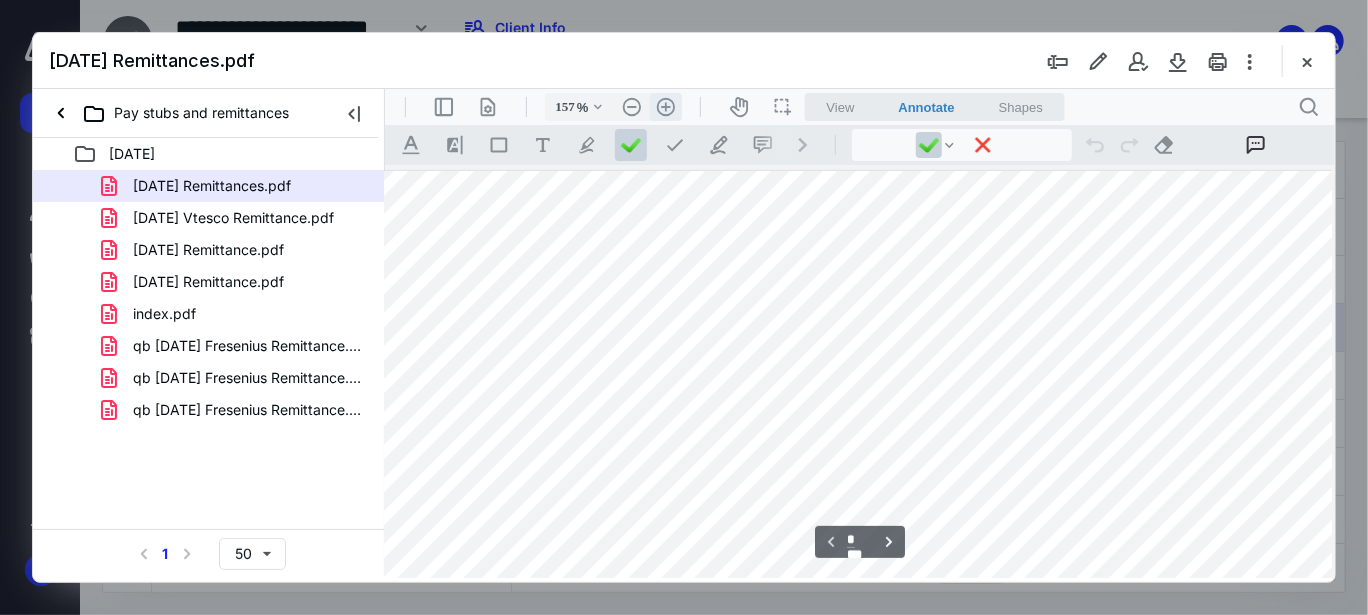 click on ".cls-1{fill:#abb0c4;} icon - header - zoom - in - line" at bounding box center [665, 106] 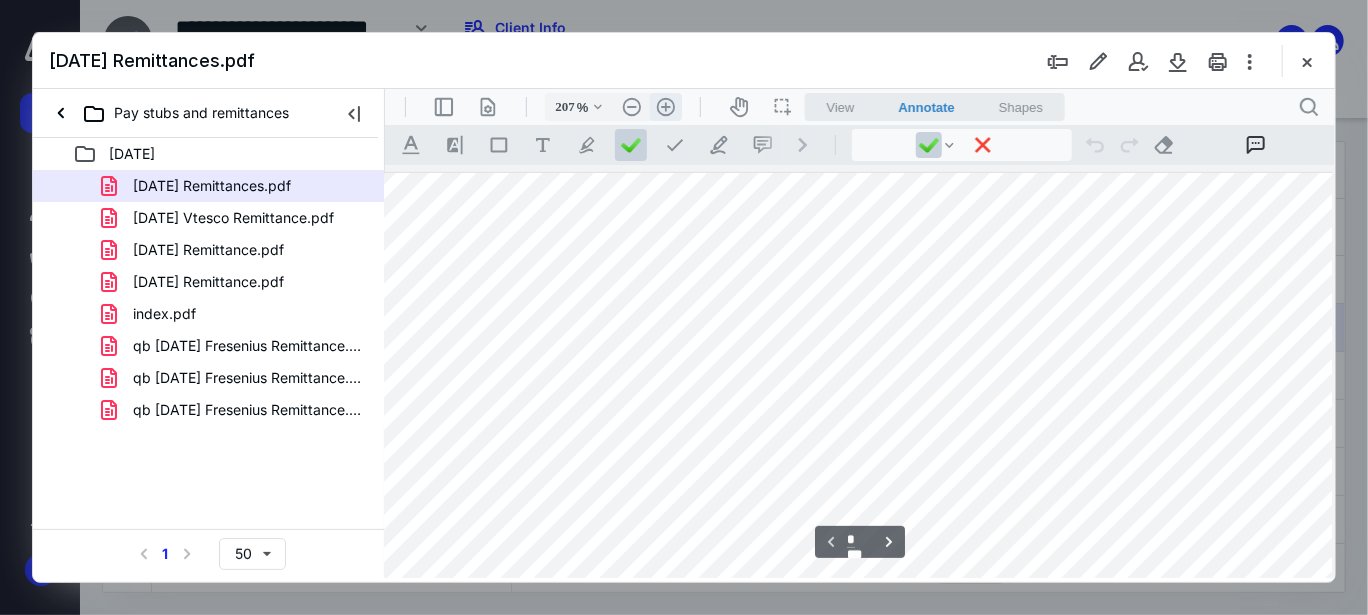 scroll, scrollTop: 53, scrollLeft: 172, axis: both 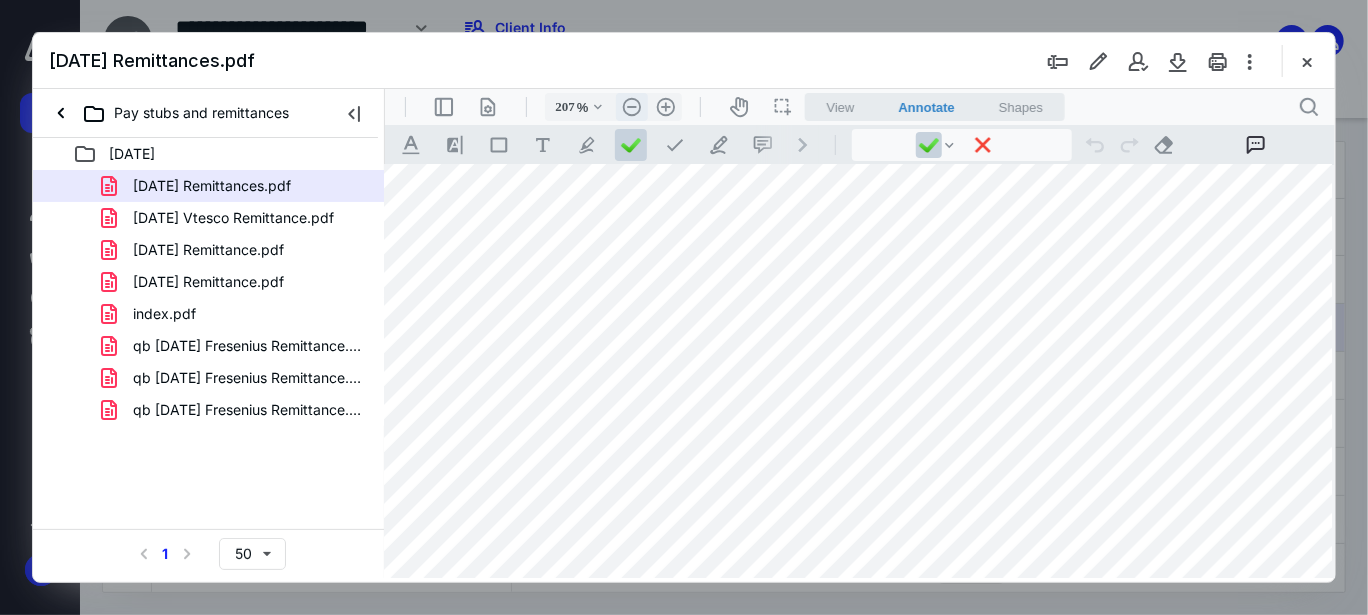 click on ".cls-1{fill:#abb0c4;} icon - header - zoom - out - line" at bounding box center (631, 106) 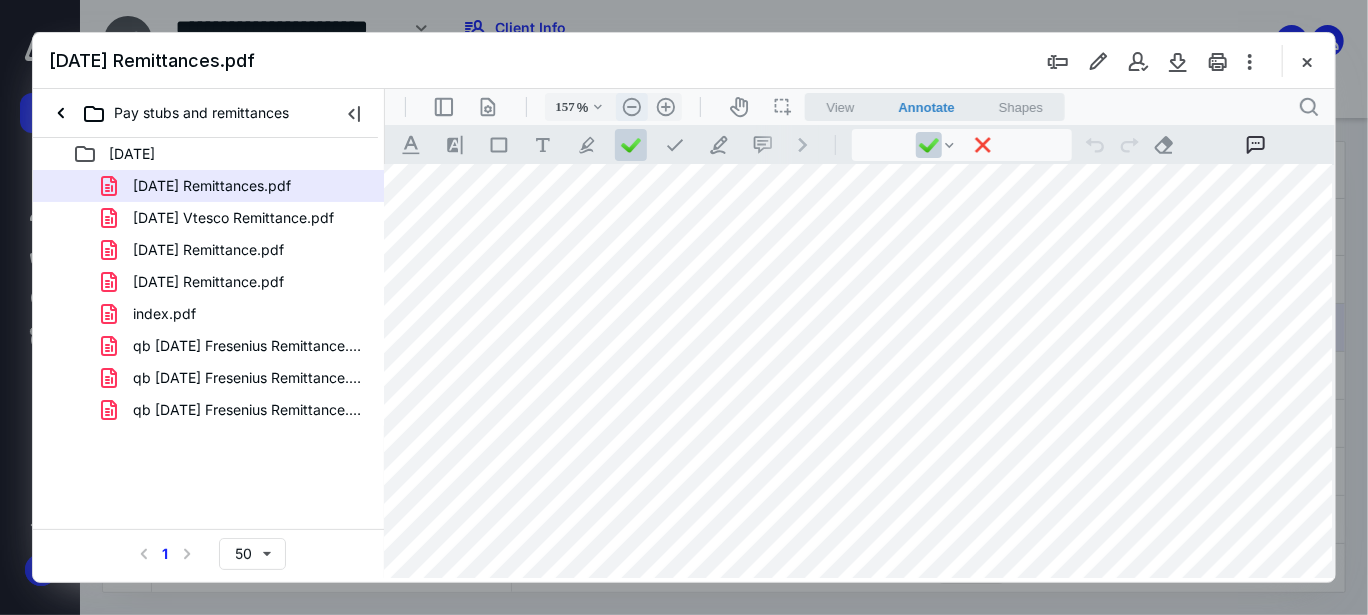 scroll, scrollTop: 0, scrollLeft: 16, axis: horizontal 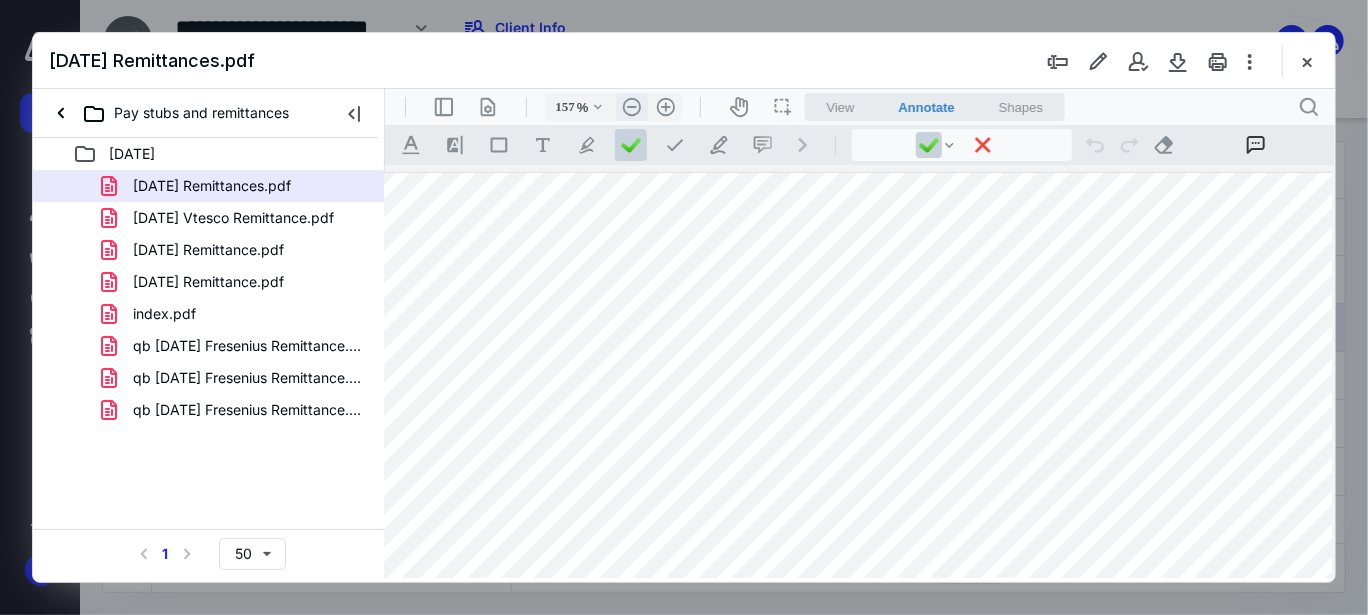 click on ".cls-1{fill:#abb0c4;} icon - header - zoom - out - line" at bounding box center [631, 106] 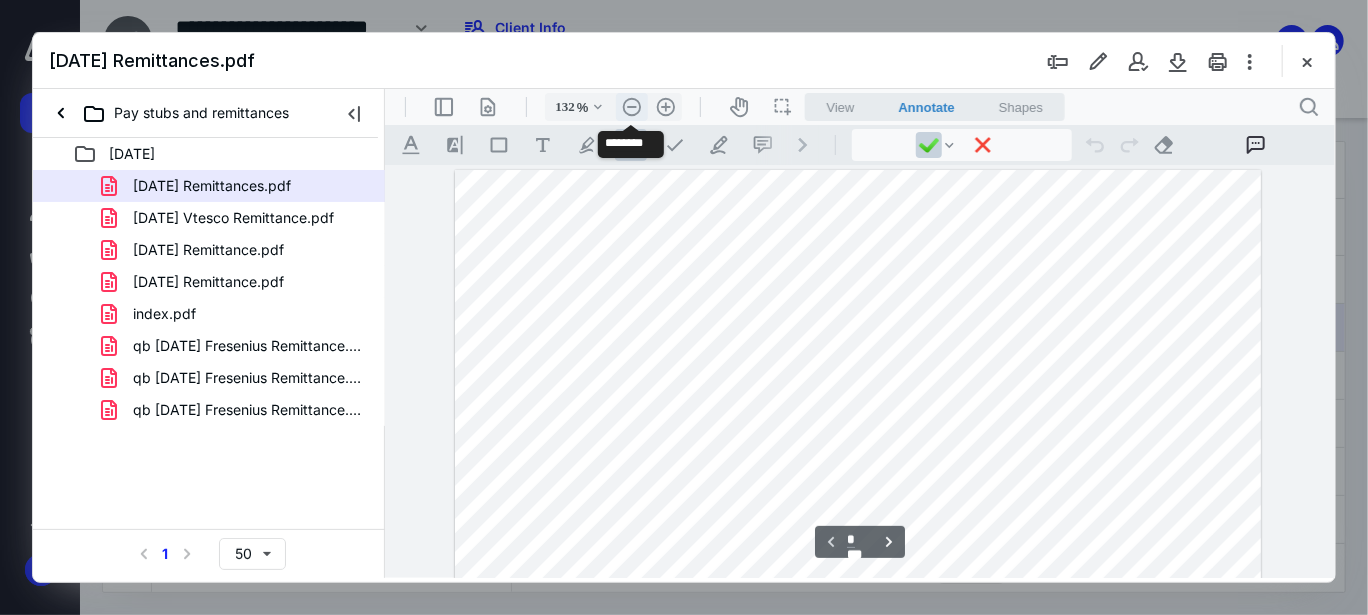 scroll, scrollTop: 0, scrollLeft: 0, axis: both 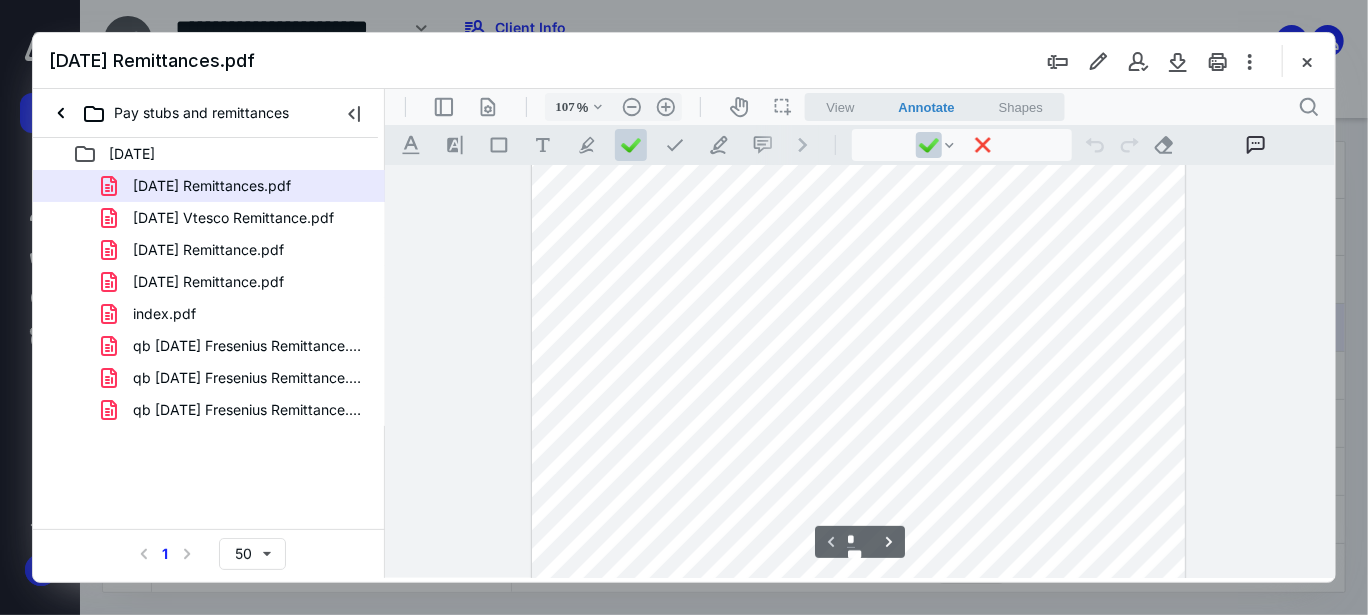 type 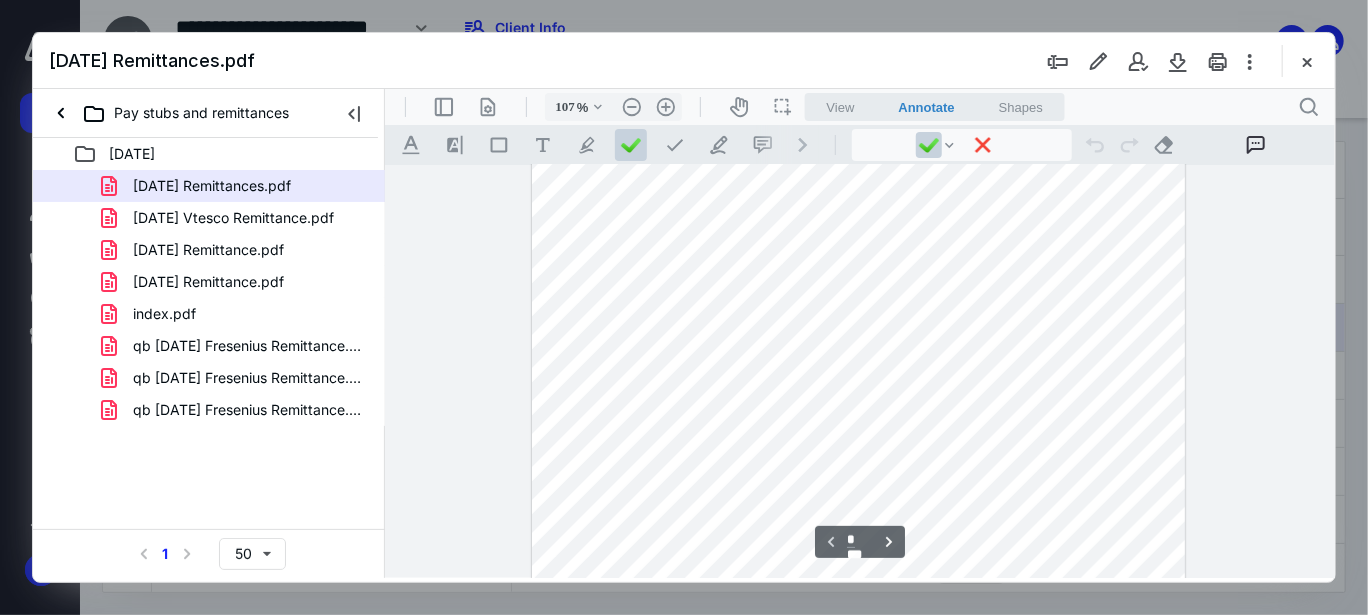 scroll, scrollTop: 0, scrollLeft: 0, axis: both 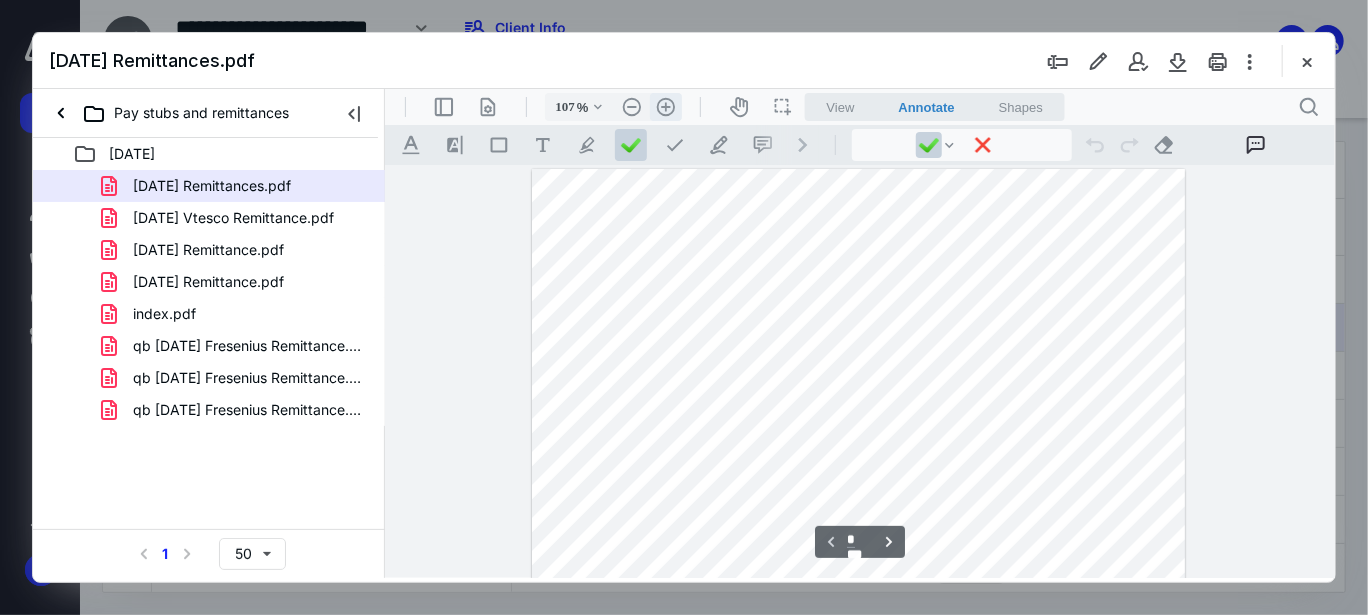 click on ".cls-1{fill:#abb0c4;} icon - header - zoom - in - line" at bounding box center [665, 106] 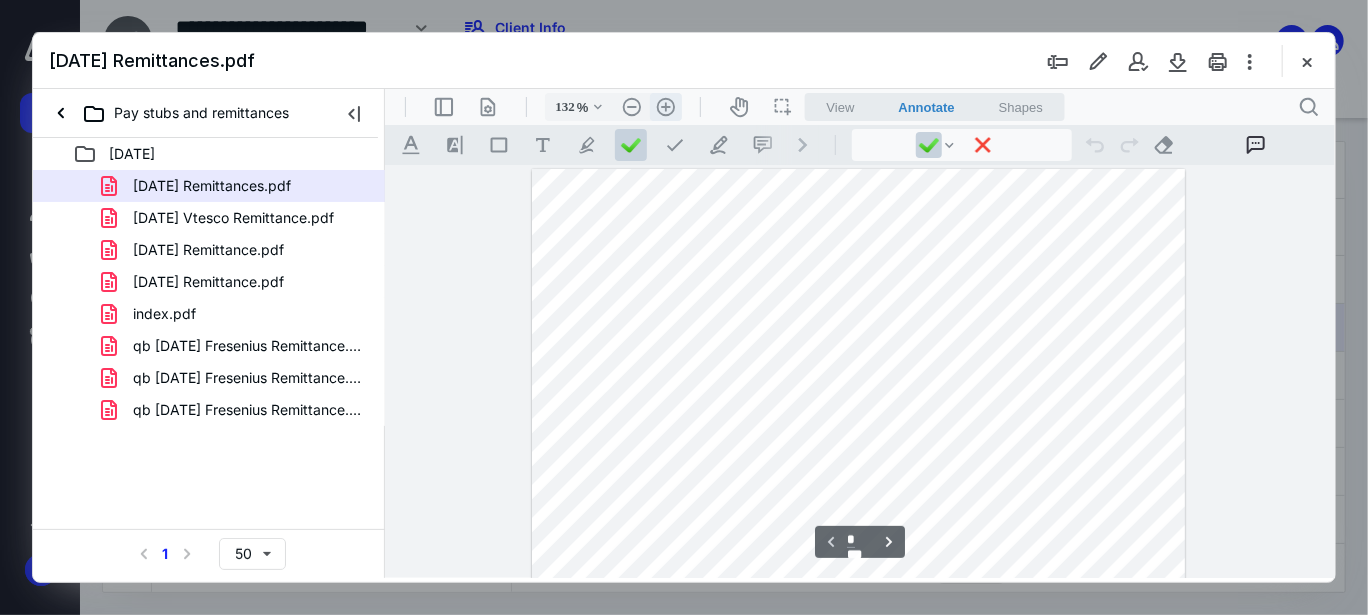 scroll, scrollTop: 39, scrollLeft: 0, axis: vertical 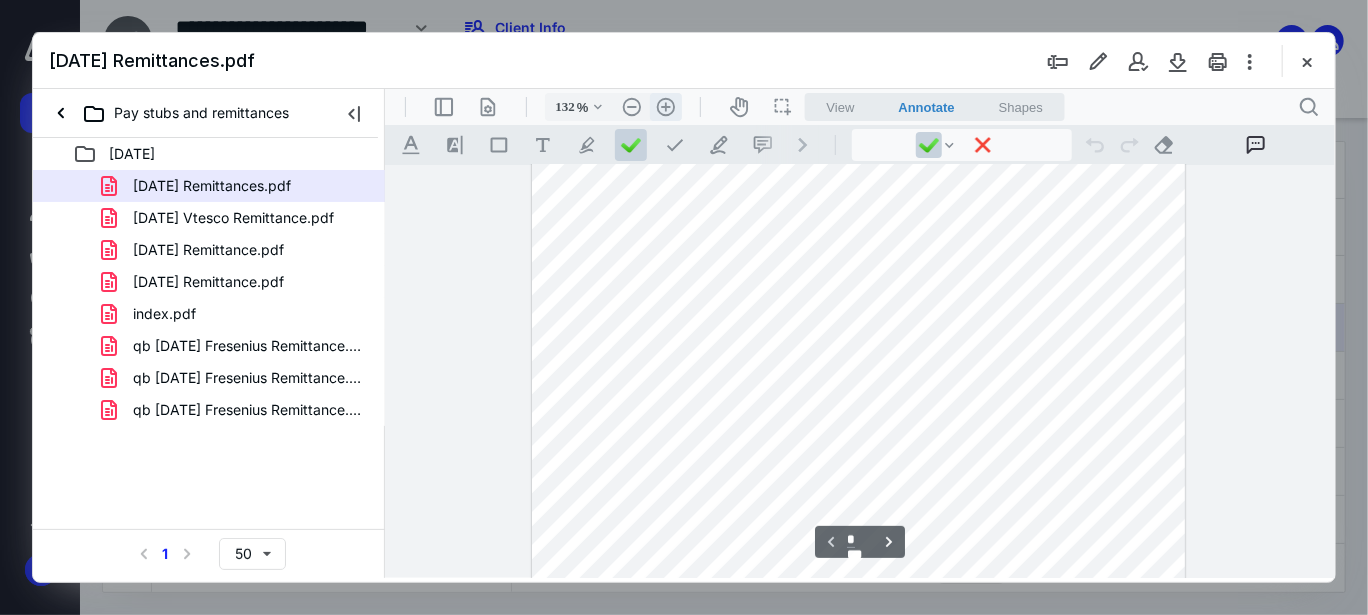 click on ".cls-1{fill:#abb0c4;} icon - header - zoom - in - line" at bounding box center (665, 106) 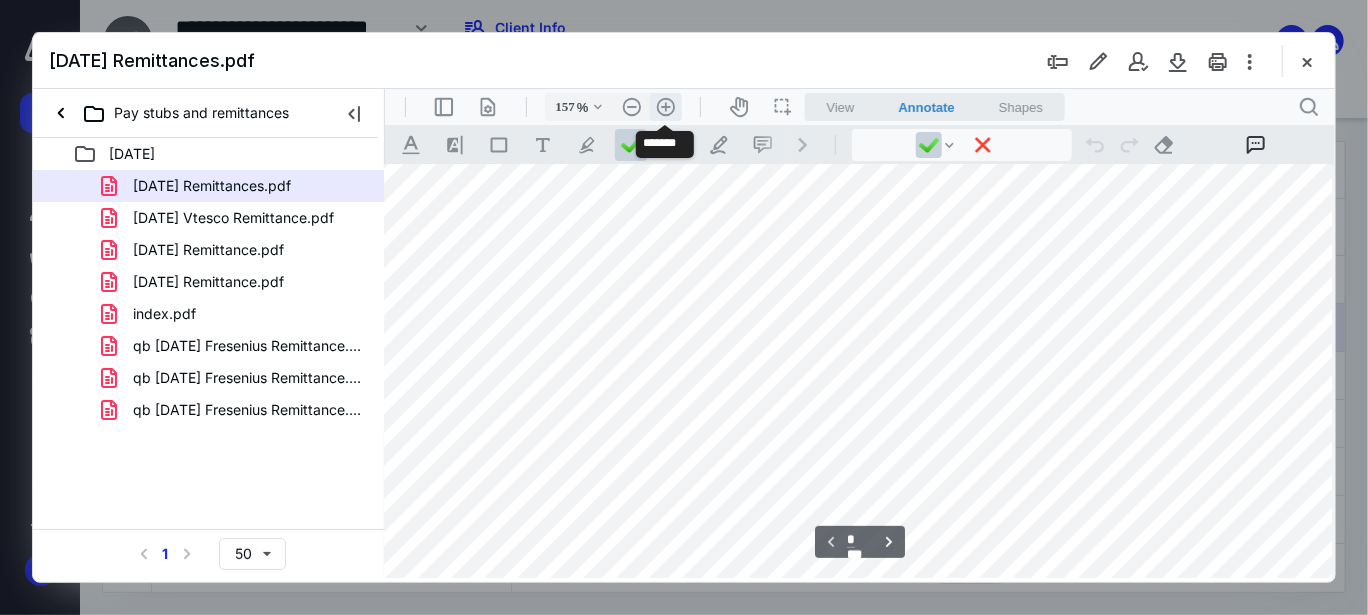 click on ".cls-1{fill:#abb0c4;} icon - header - zoom - in - line" at bounding box center (665, 106) 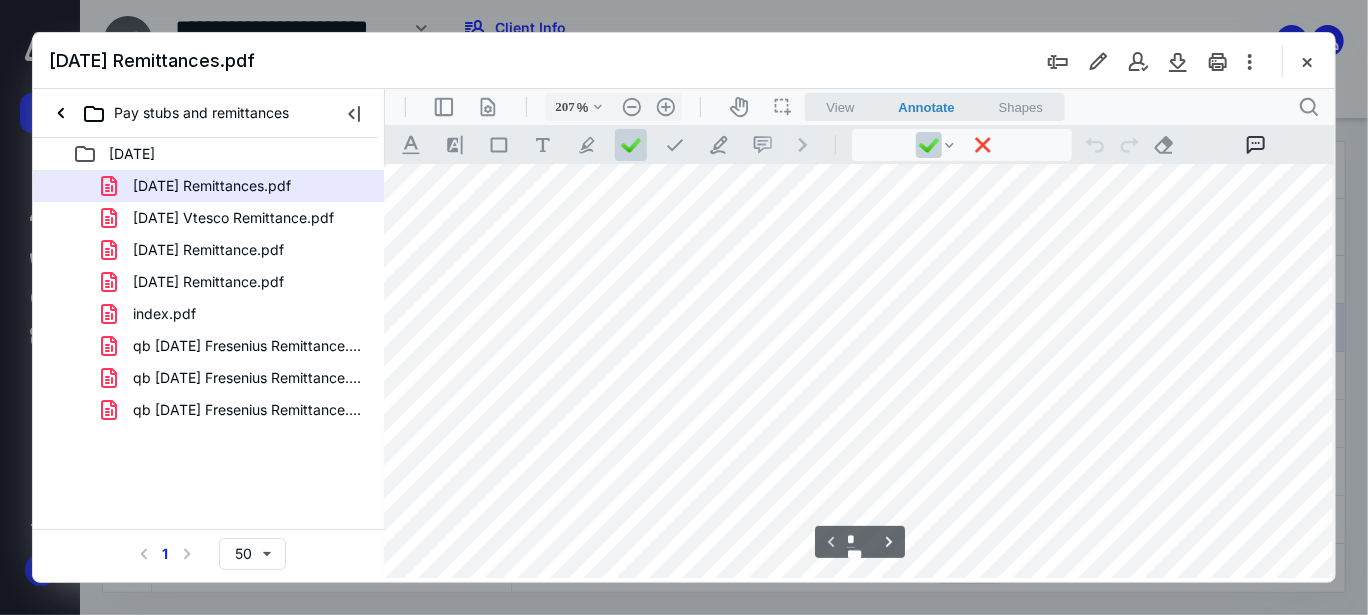 scroll, scrollTop: 0, scrollLeft: 172, axis: horizontal 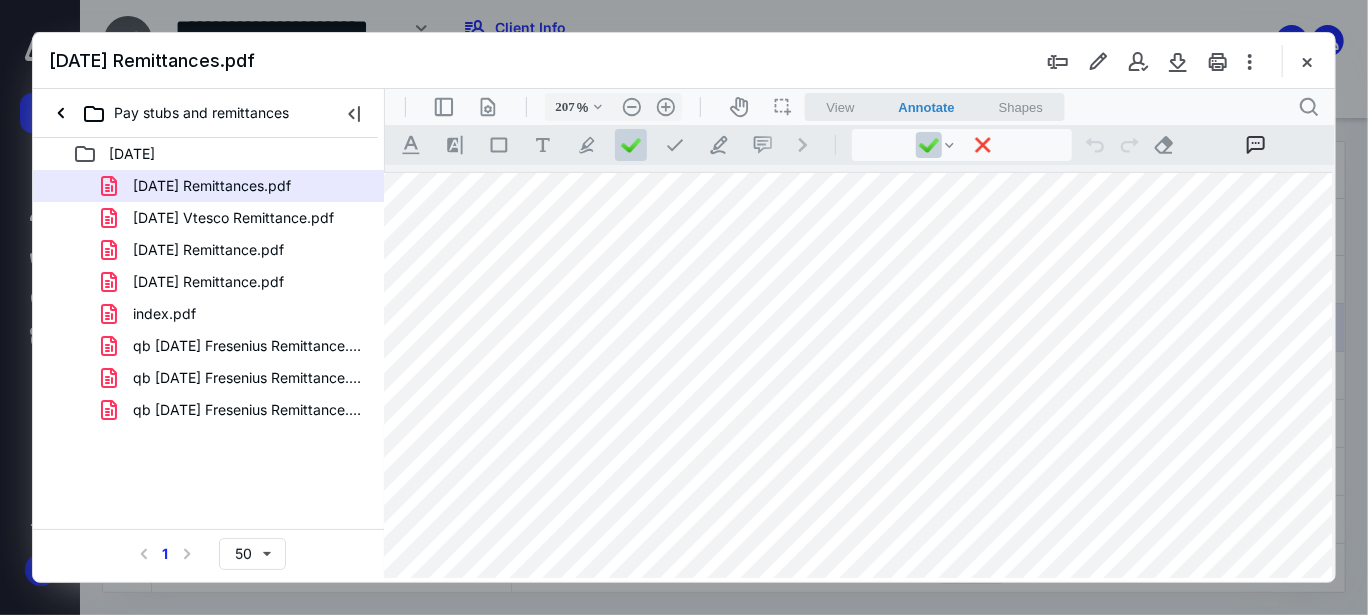 drag, startPoint x: 822, startPoint y: 231, endPoint x: 841, endPoint y: 201, distance: 35.510563 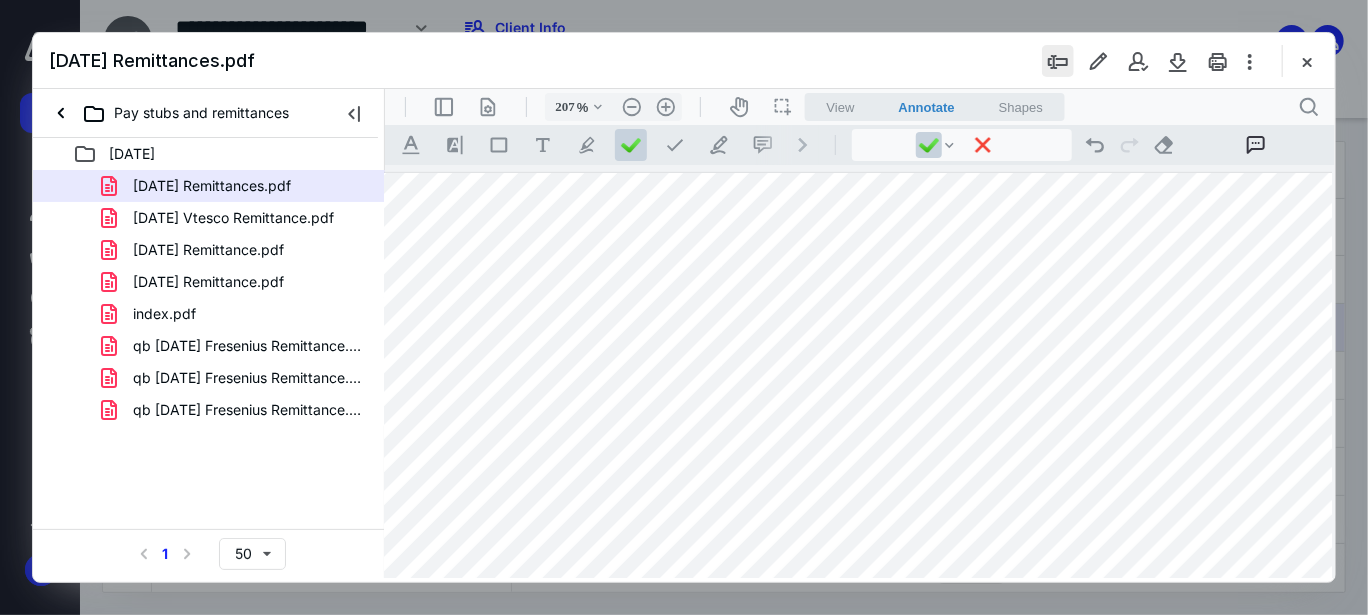 click at bounding box center (1058, 61) 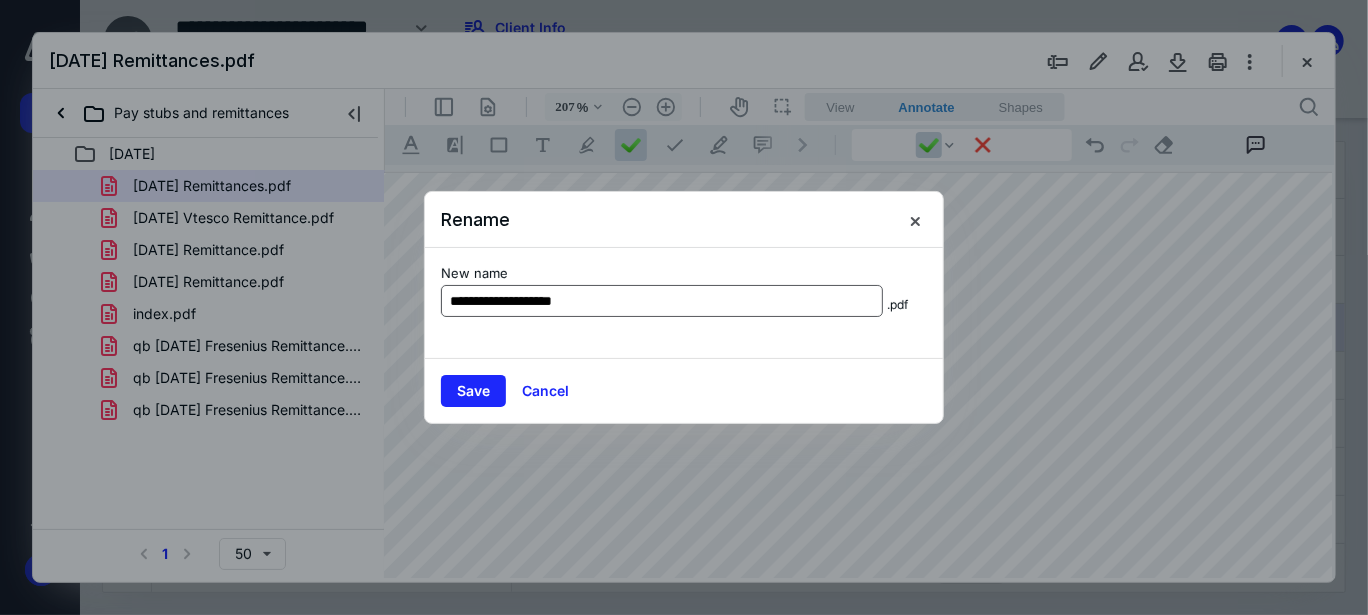 click on "**********" at bounding box center [662, 301] 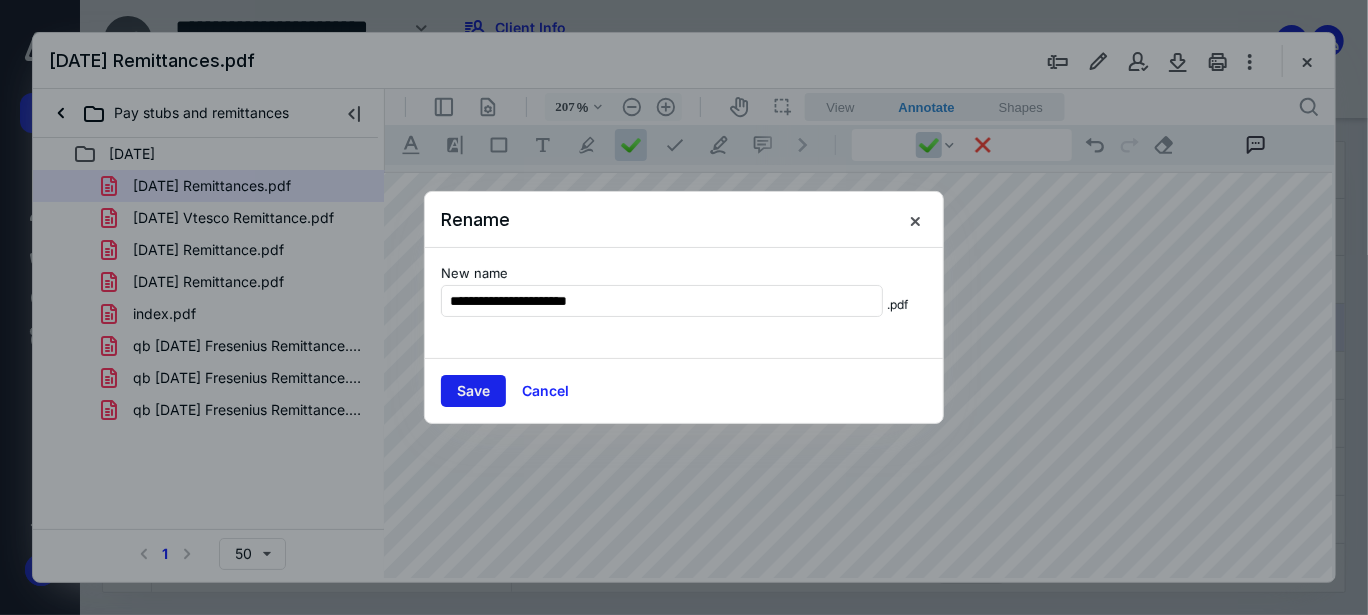 type on "**********" 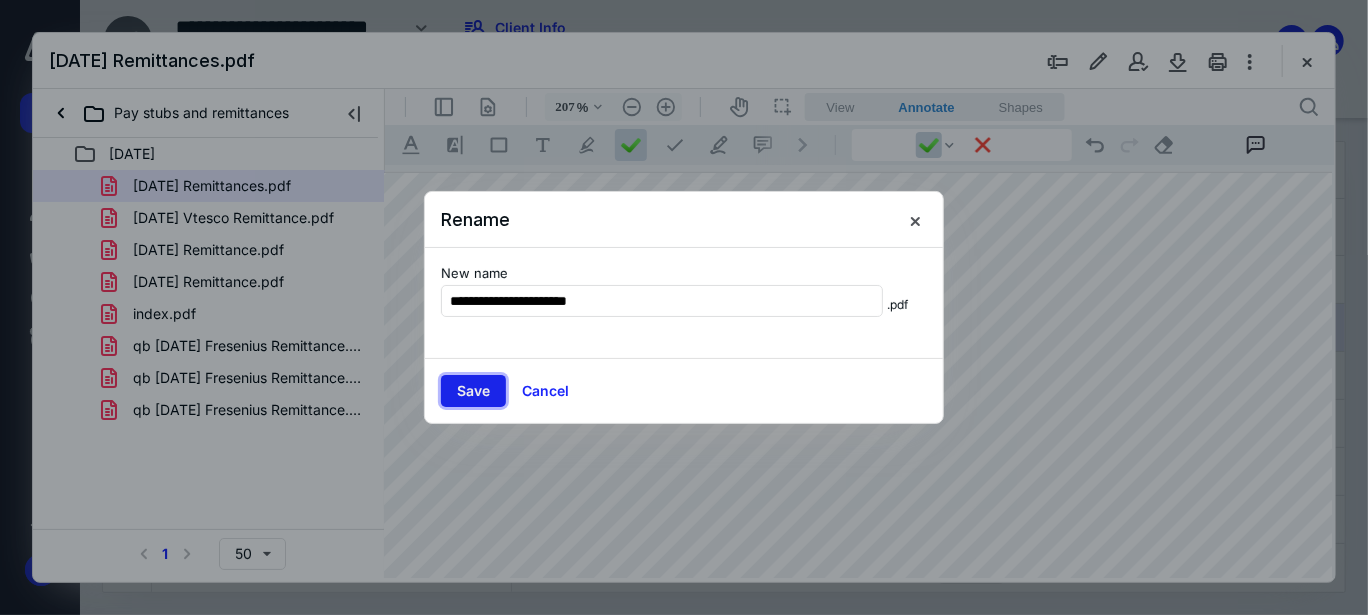 click on "Save" at bounding box center [473, 391] 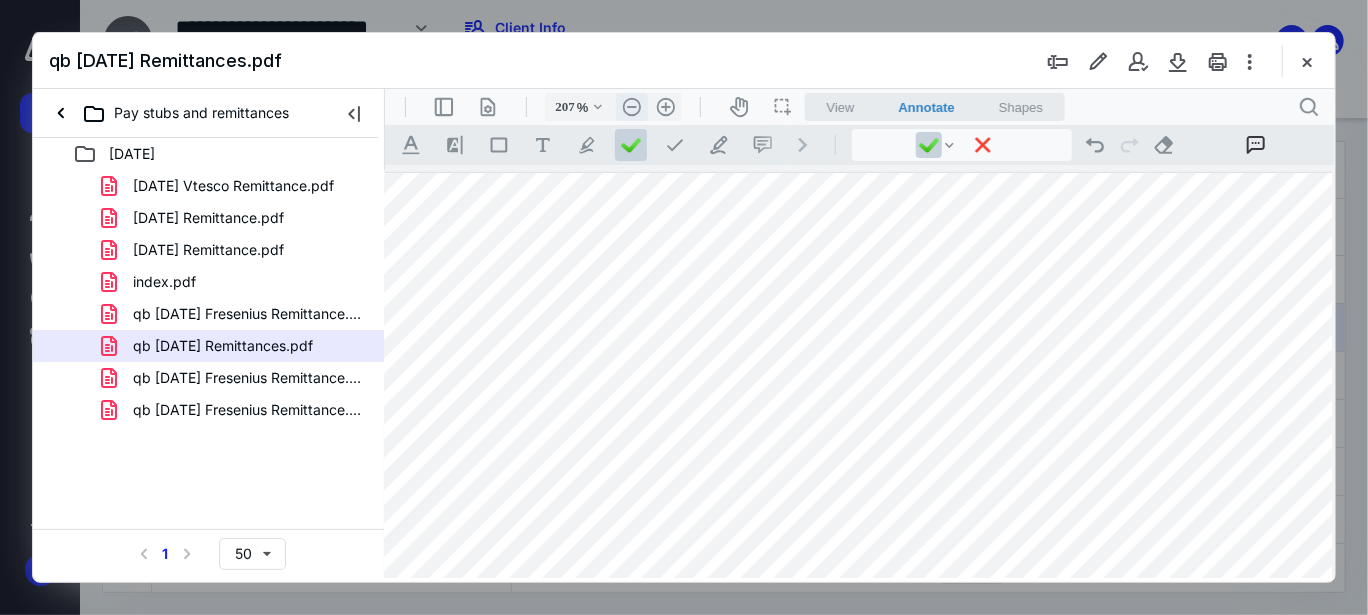 click on ".cls-1{fill:#abb0c4;} icon - header - zoom - out - line" at bounding box center [631, 106] 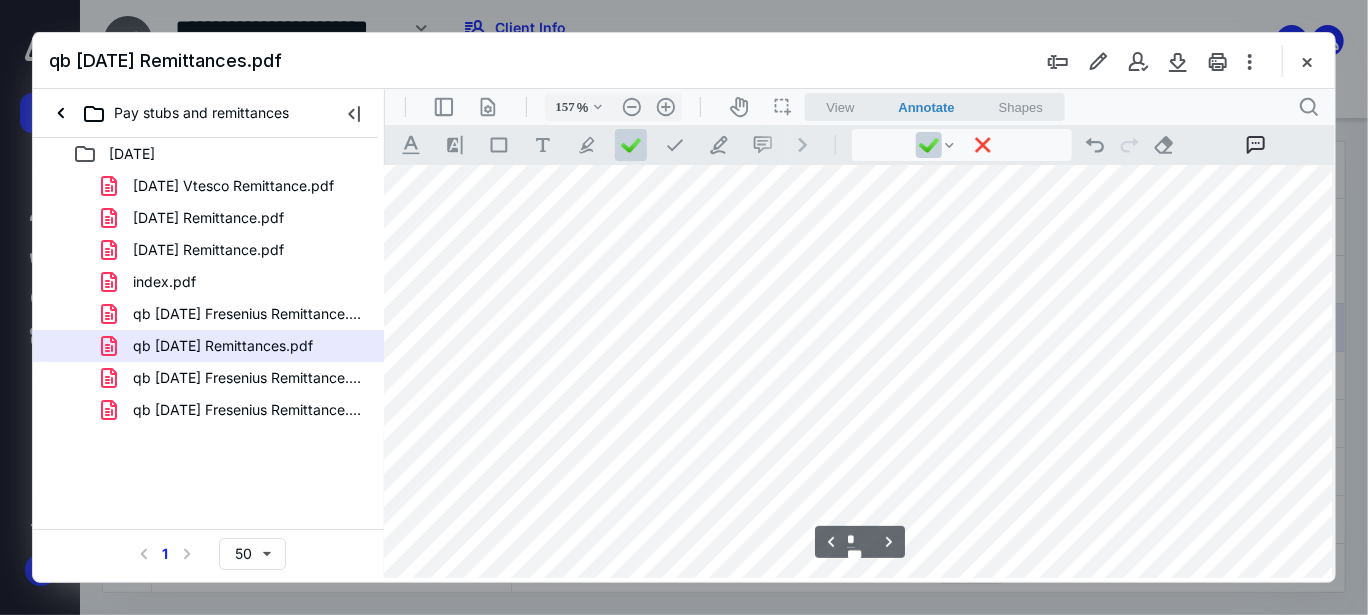 scroll, scrollTop: 1400, scrollLeft: 16, axis: both 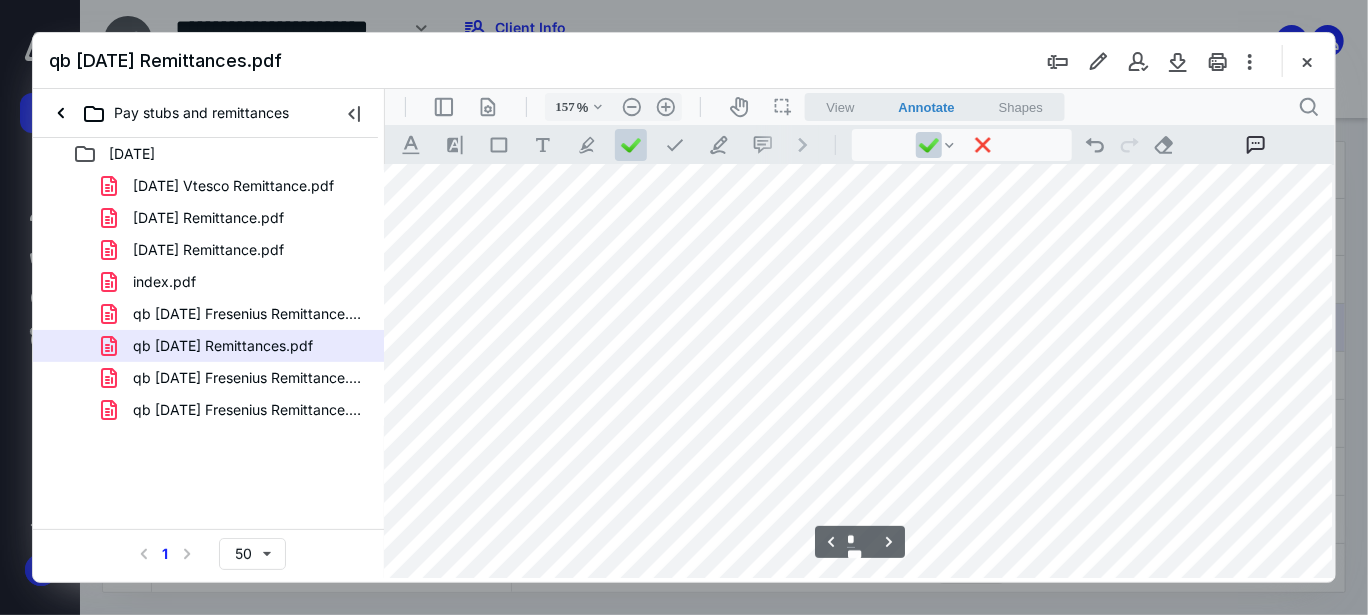 click at bounding box center [853, 749] 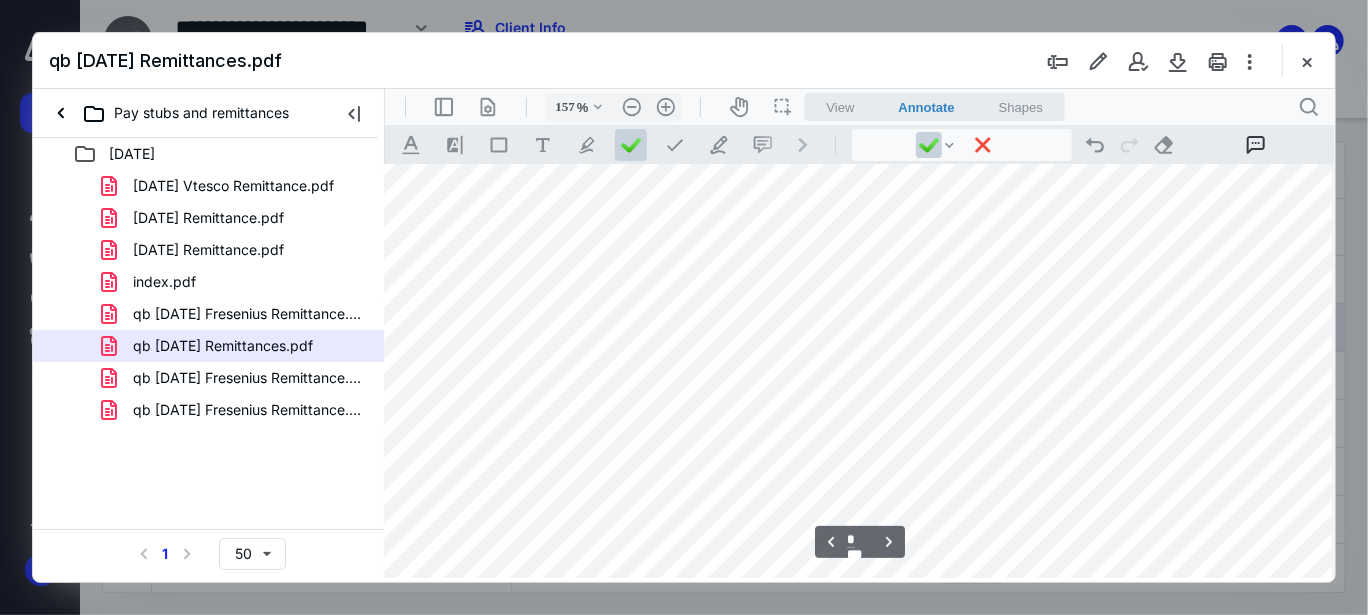scroll, scrollTop: 2500, scrollLeft: 16, axis: both 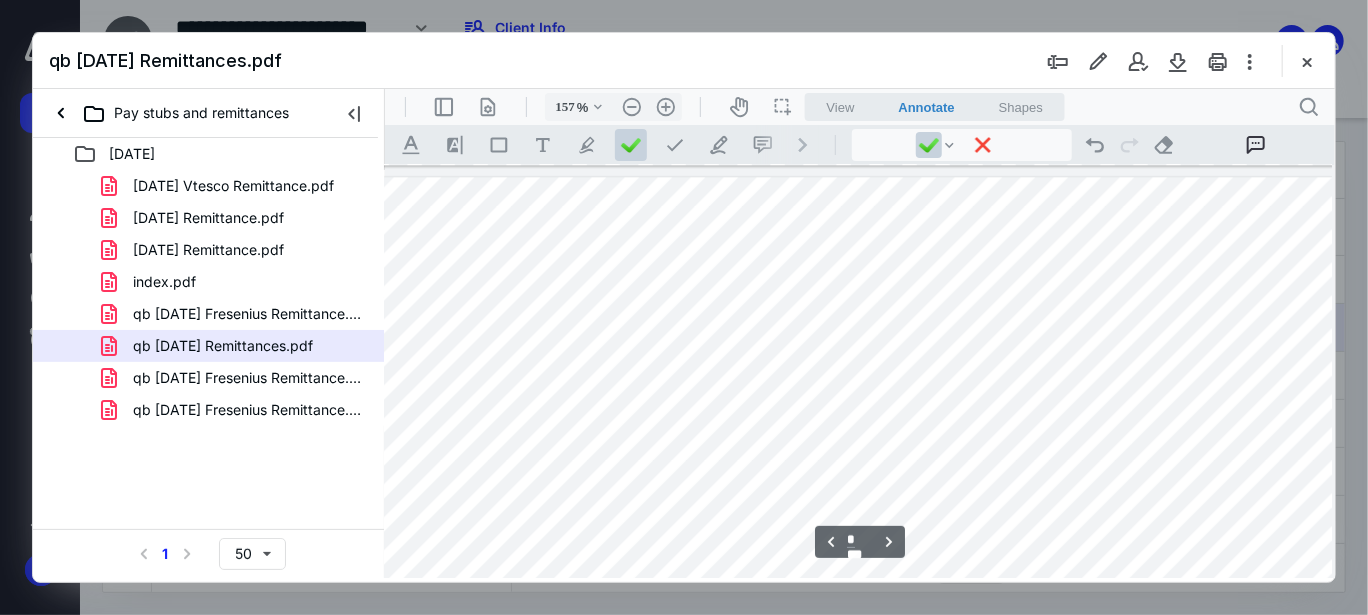 click at bounding box center [853, 796] 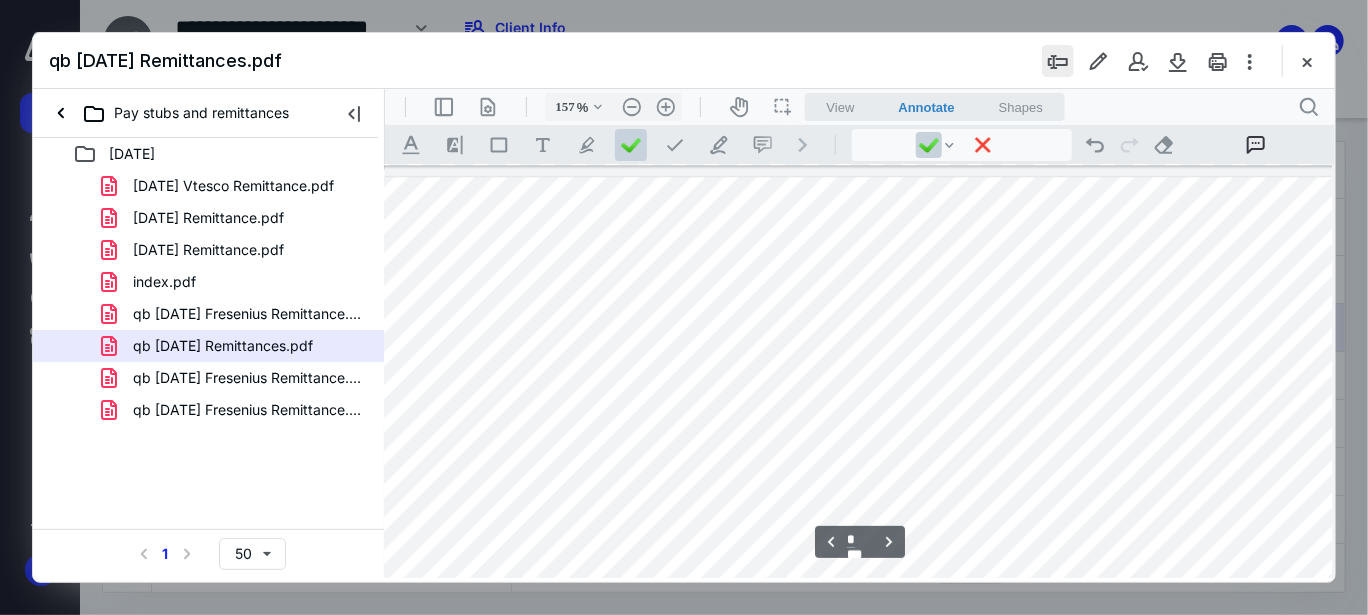 click at bounding box center [1058, 61] 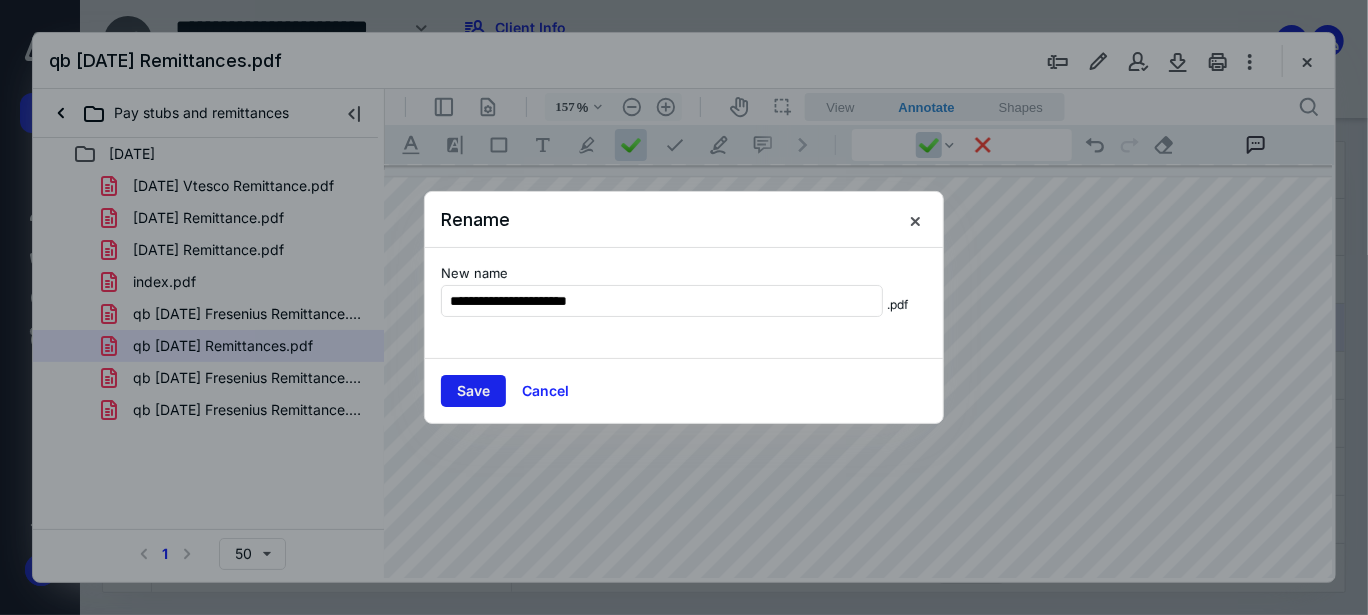 click on "Save" at bounding box center (473, 391) 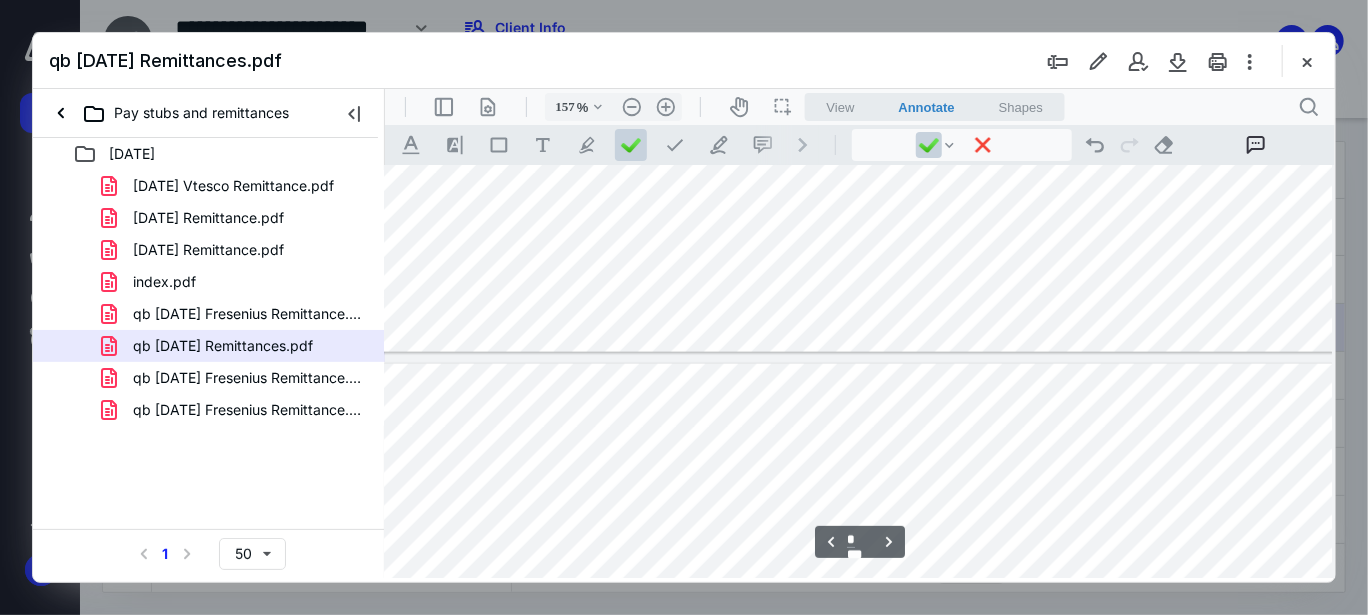 type on "*" 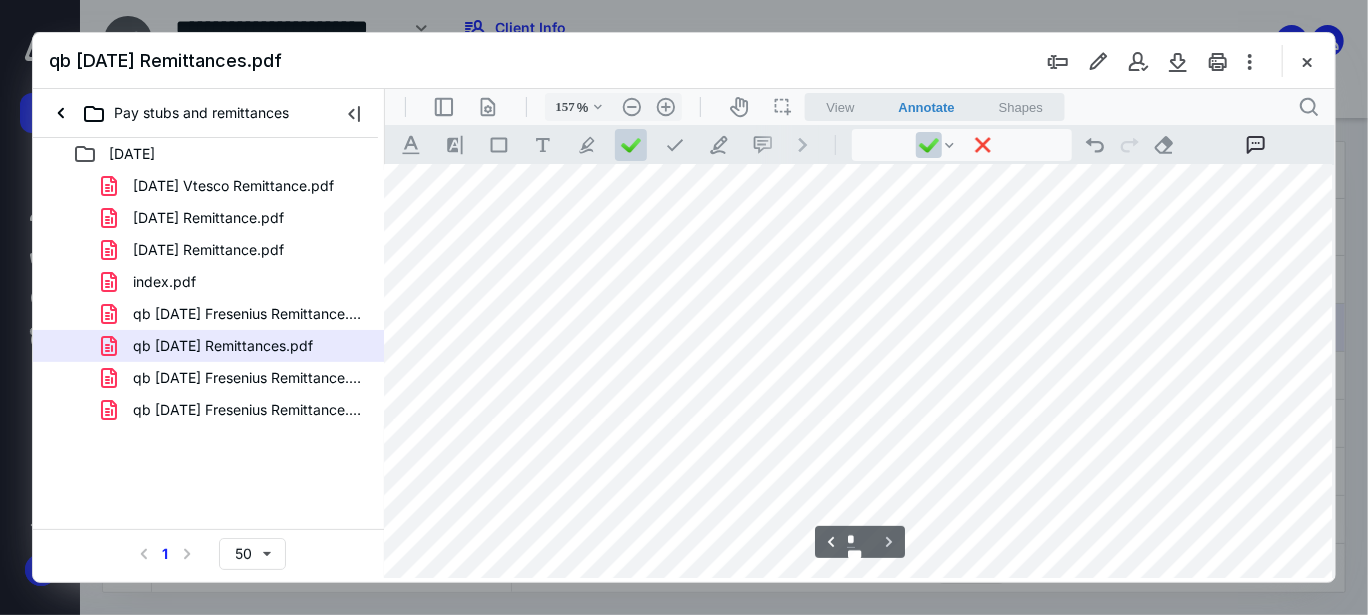 scroll, scrollTop: 5600, scrollLeft: 16, axis: both 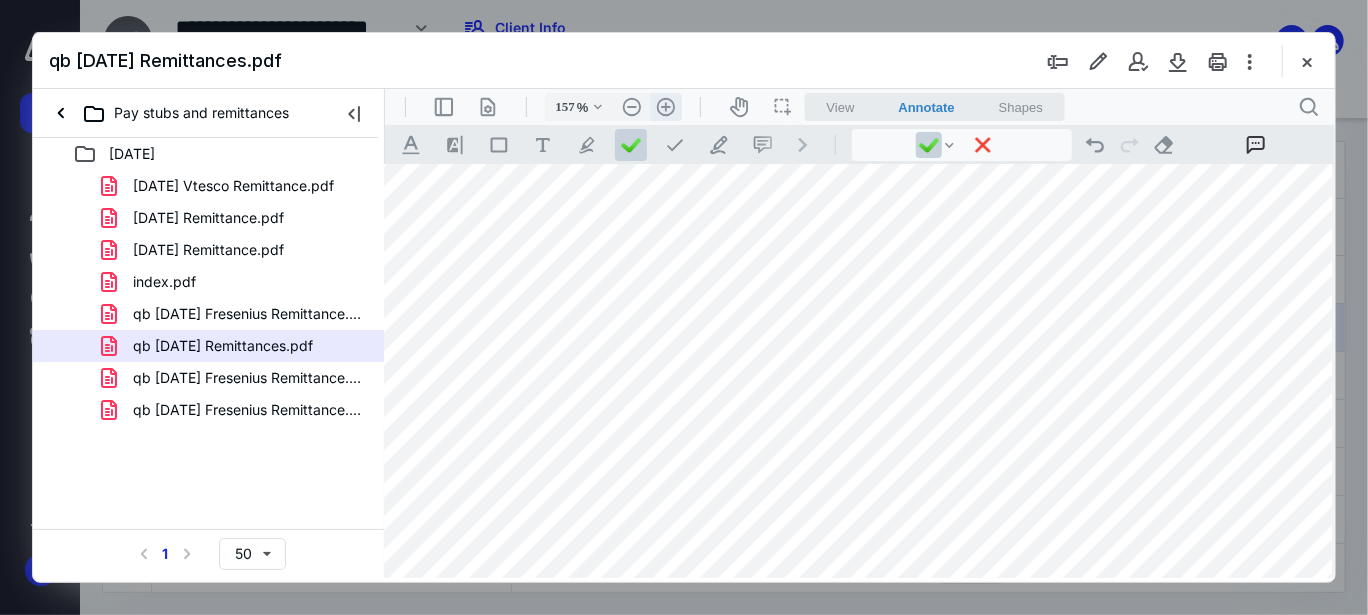 click on ".cls-1{fill:#abb0c4;} icon - header - zoom - in - line" at bounding box center (665, 106) 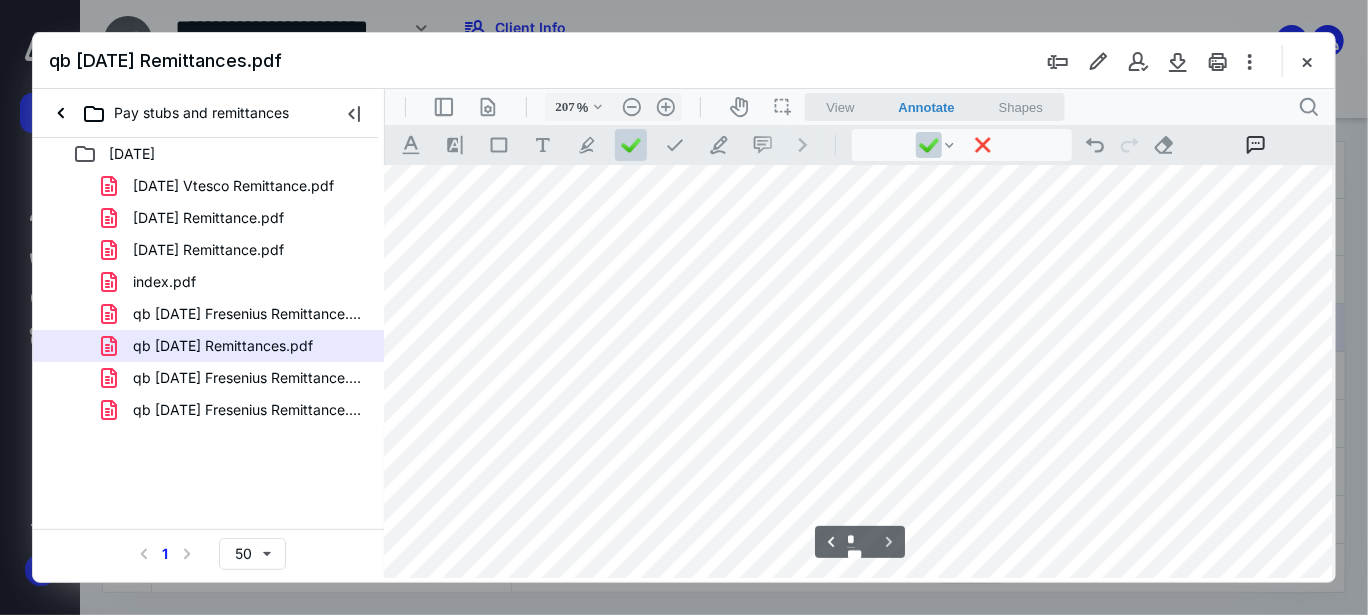 scroll, scrollTop: 7640, scrollLeft: 172, axis: both 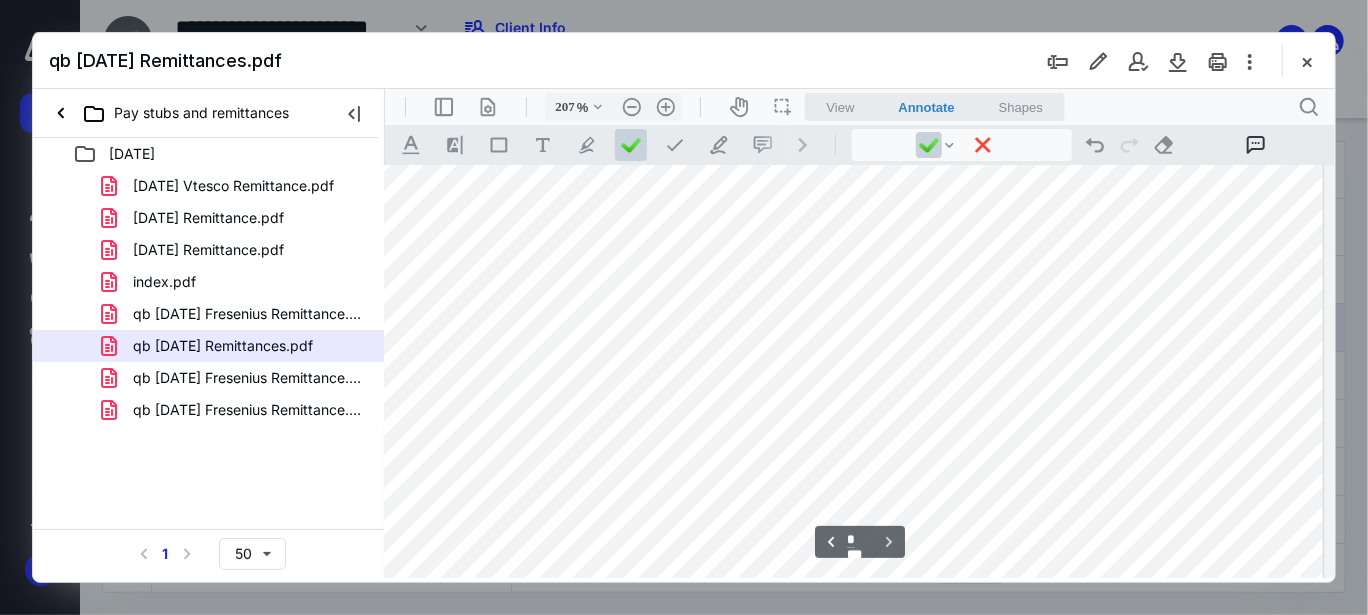 drag, startPoint x: 981, startPoint y: 575, endPoint x: 1493, endPoint y: 669, distance: 520.5574 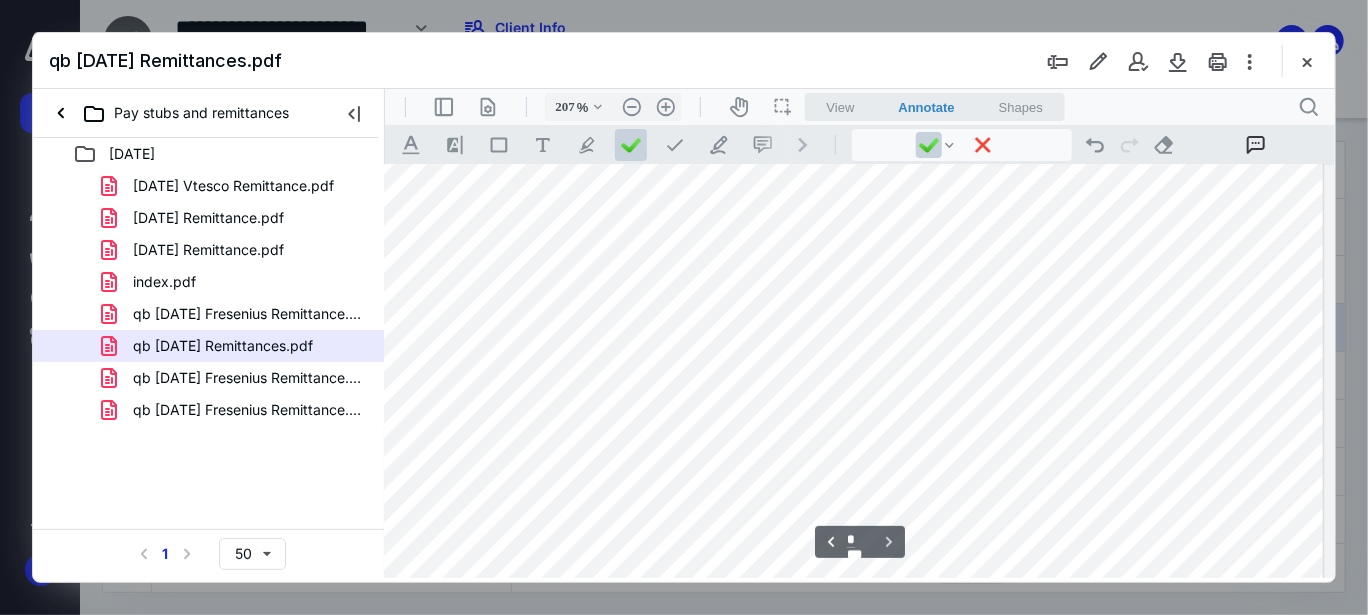 scroll, scrollTop: 7340, scrollLeft: 339, axis: both 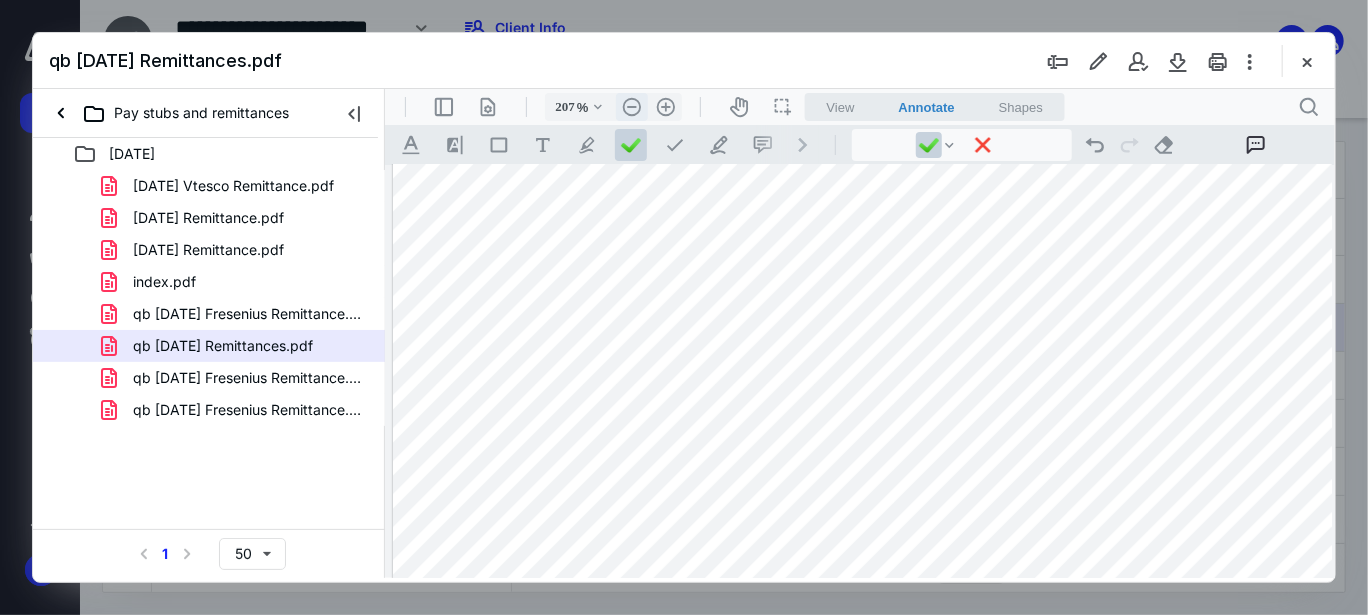 click on ".cls-1{fill:#abb0c4;} icon - header - zoom - out - line" at bounding box center (631, 106) 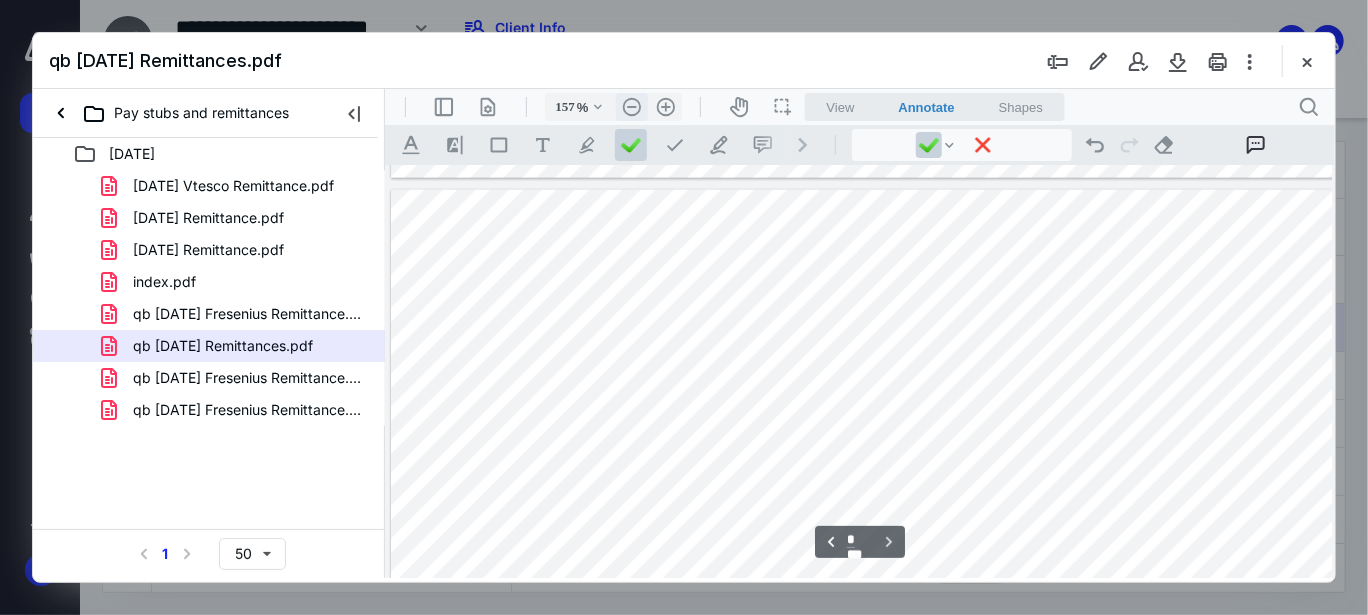 click on ".cls-1{fill:#abb0c4;} icon - header - zoom - out - line" at bounding box center (631, 106) 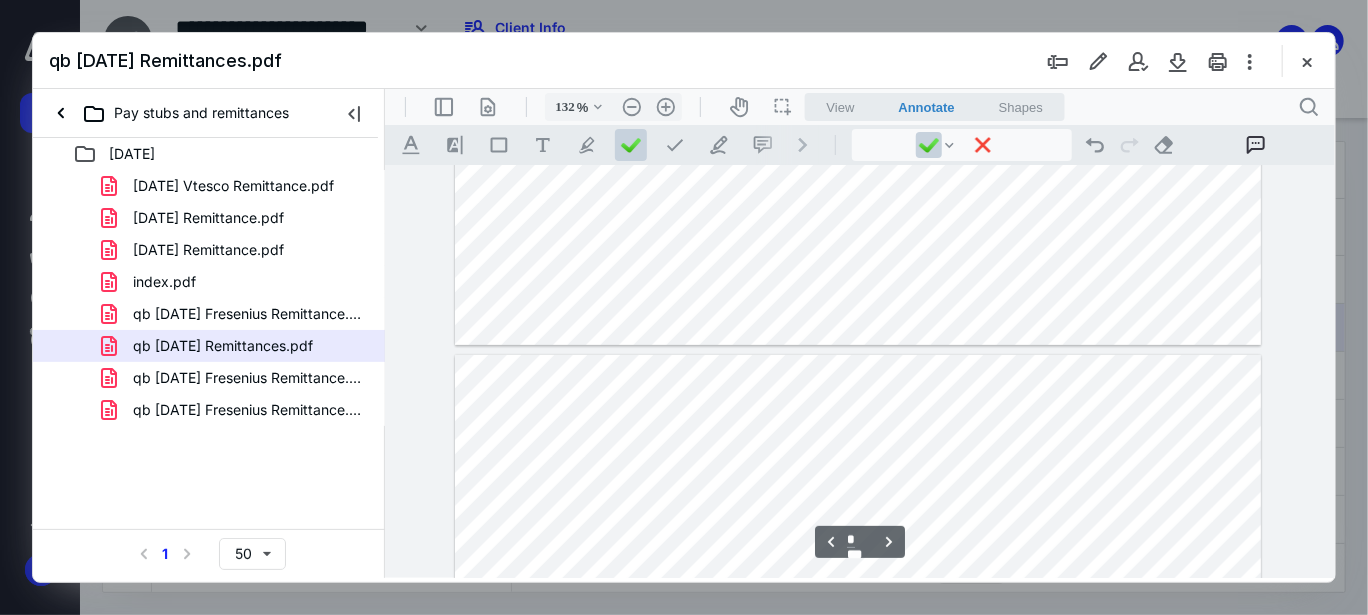 type on "*" 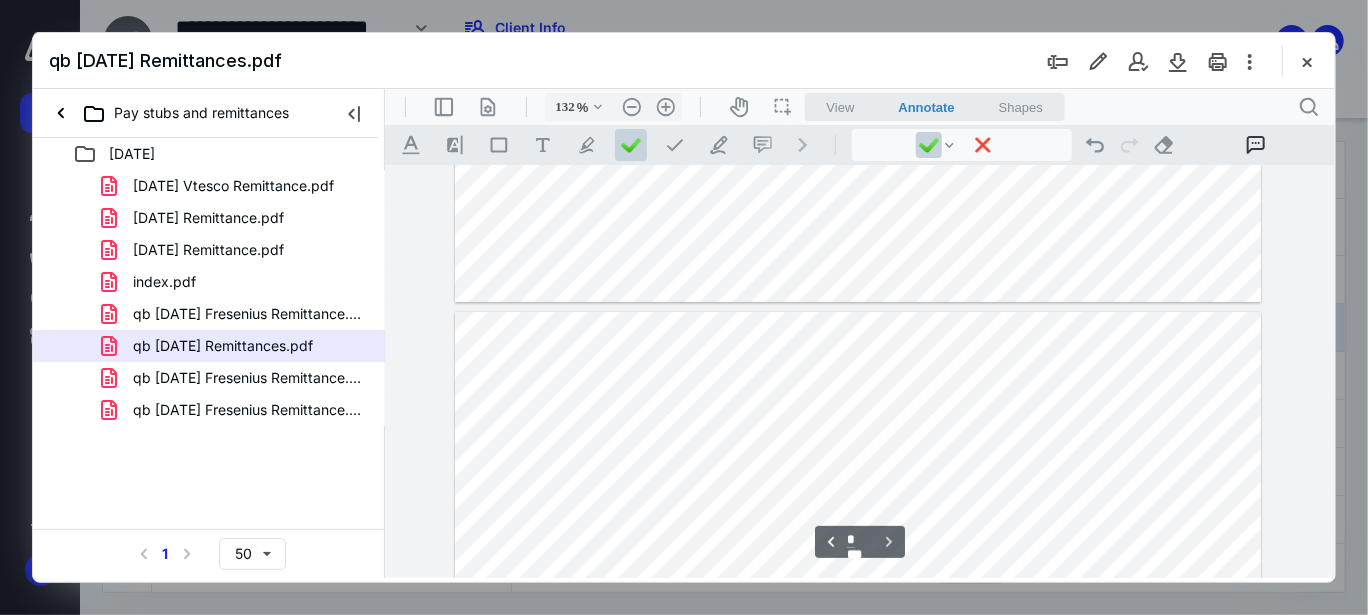 scroll, scrollTop: 4170, scrollLeft: 0, axis: vertical 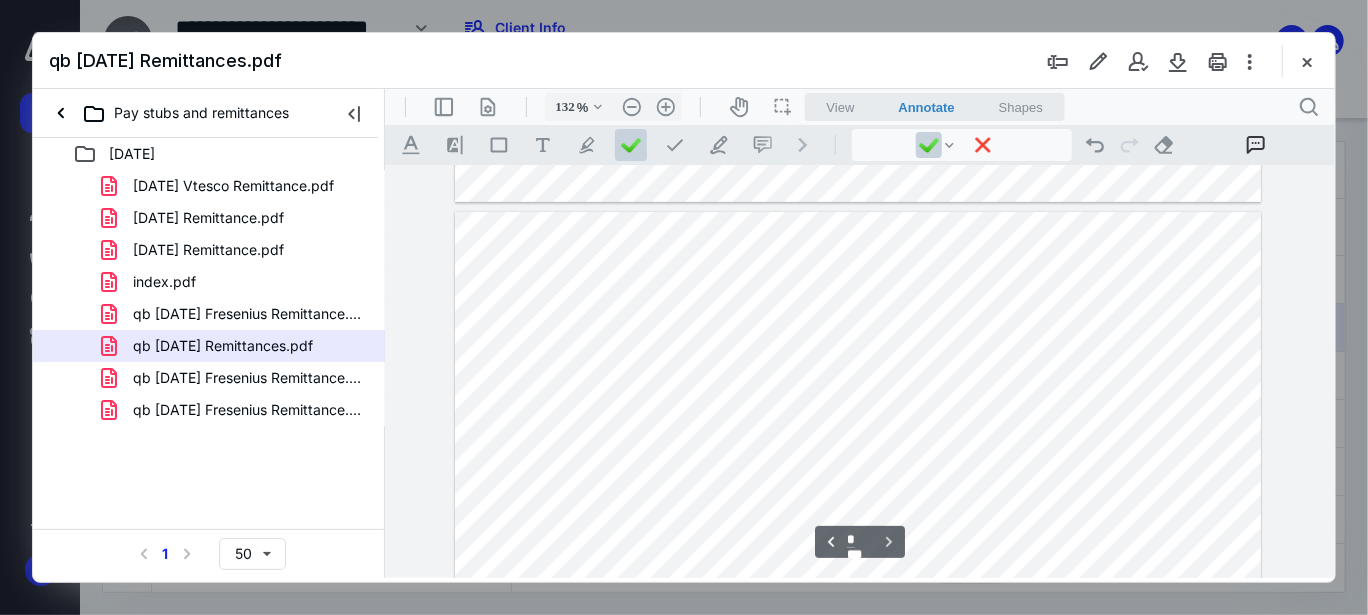click at bounding box center [857, 732] 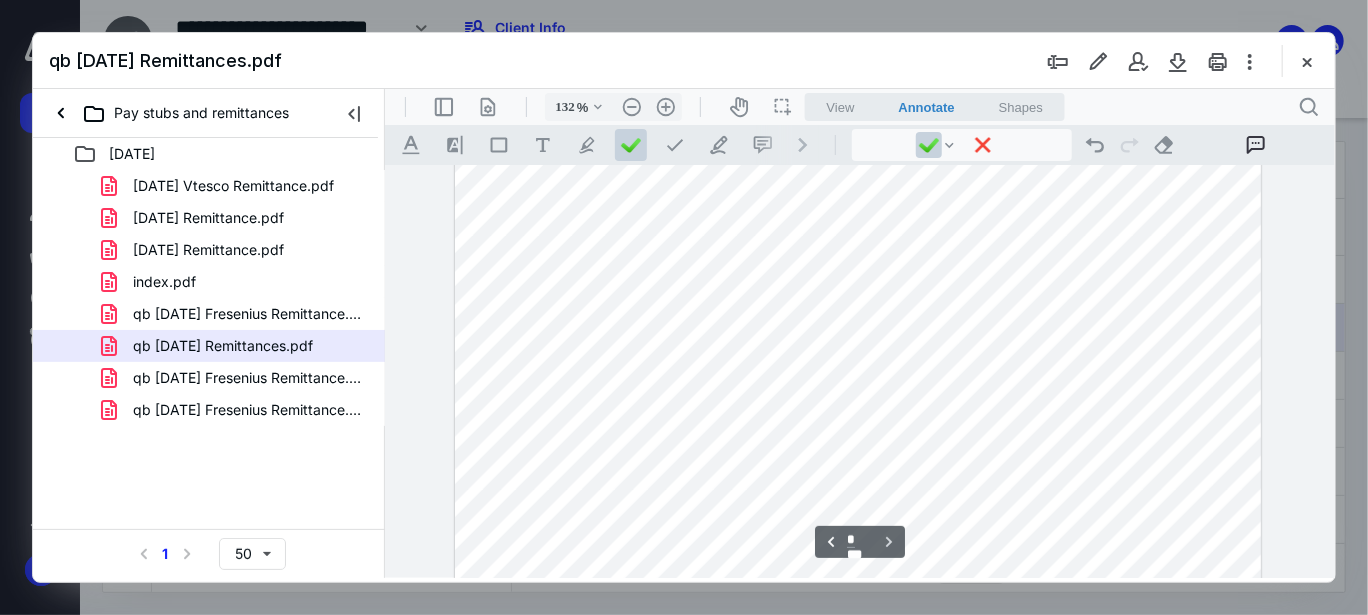 scroll, scrollTop: 4770, scrollLeft: 0, axis: vertical 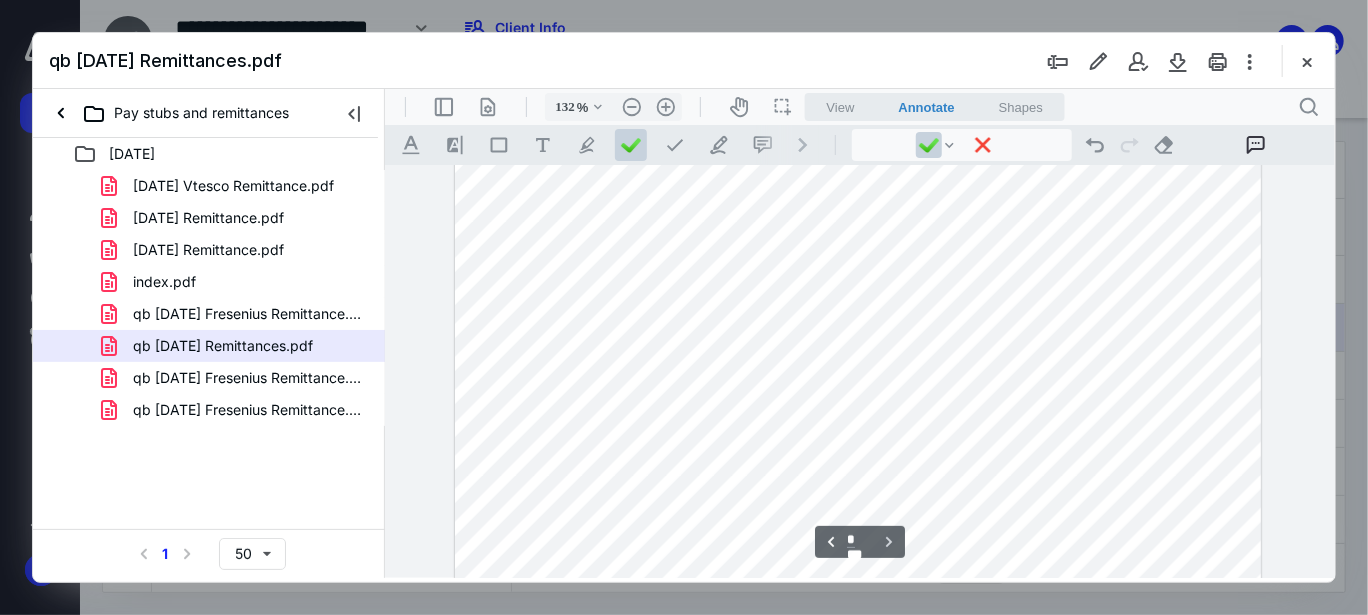 click at bounding box center (857, 132) 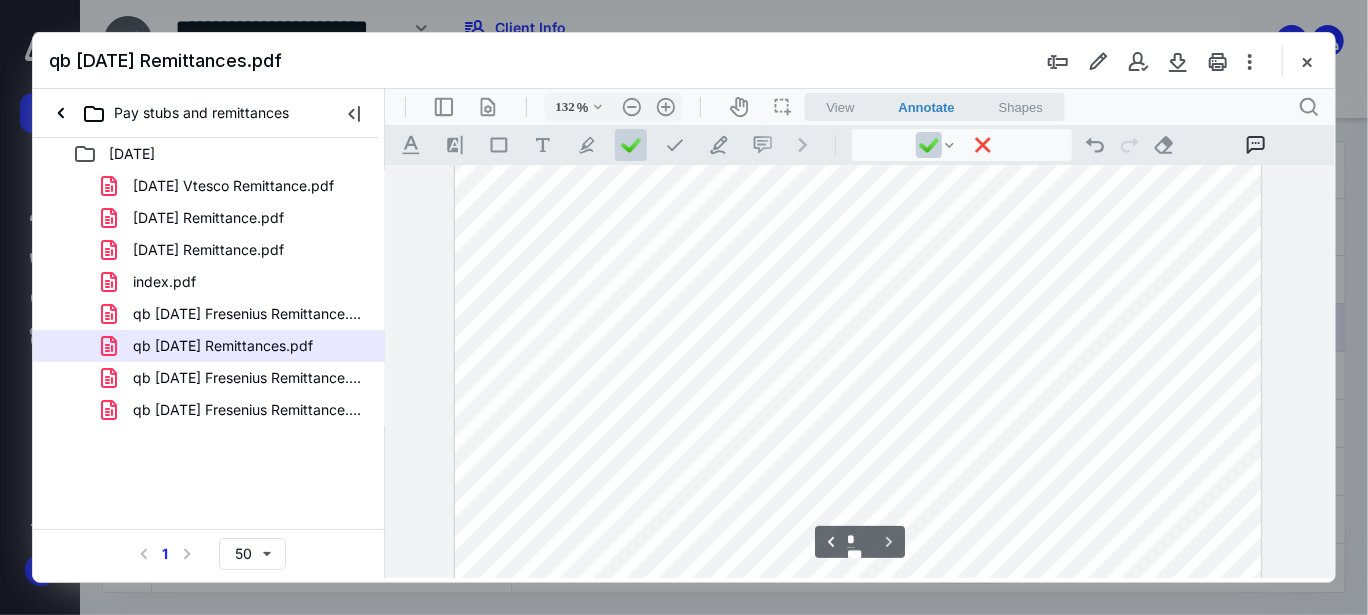 scroll, scrollTop: 4651, scrollLeft: 0, axis: vertical 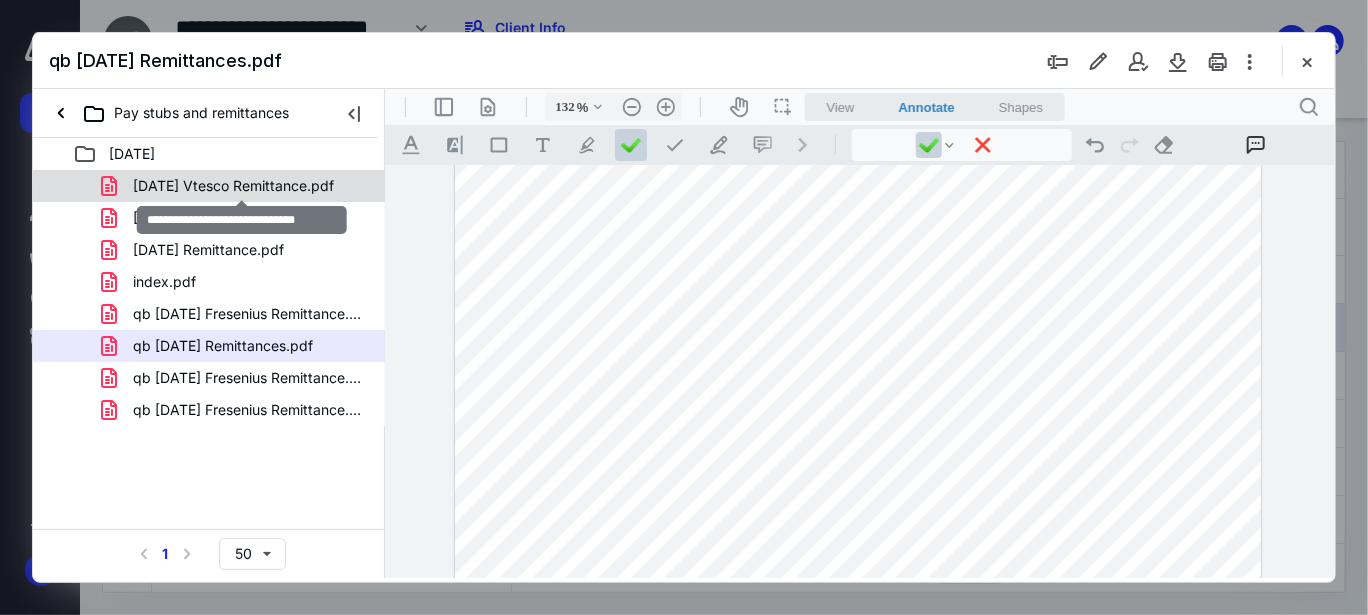 click on "06-05-25 Vtesco Remittance.pdf" at bounding box center [233, 186] 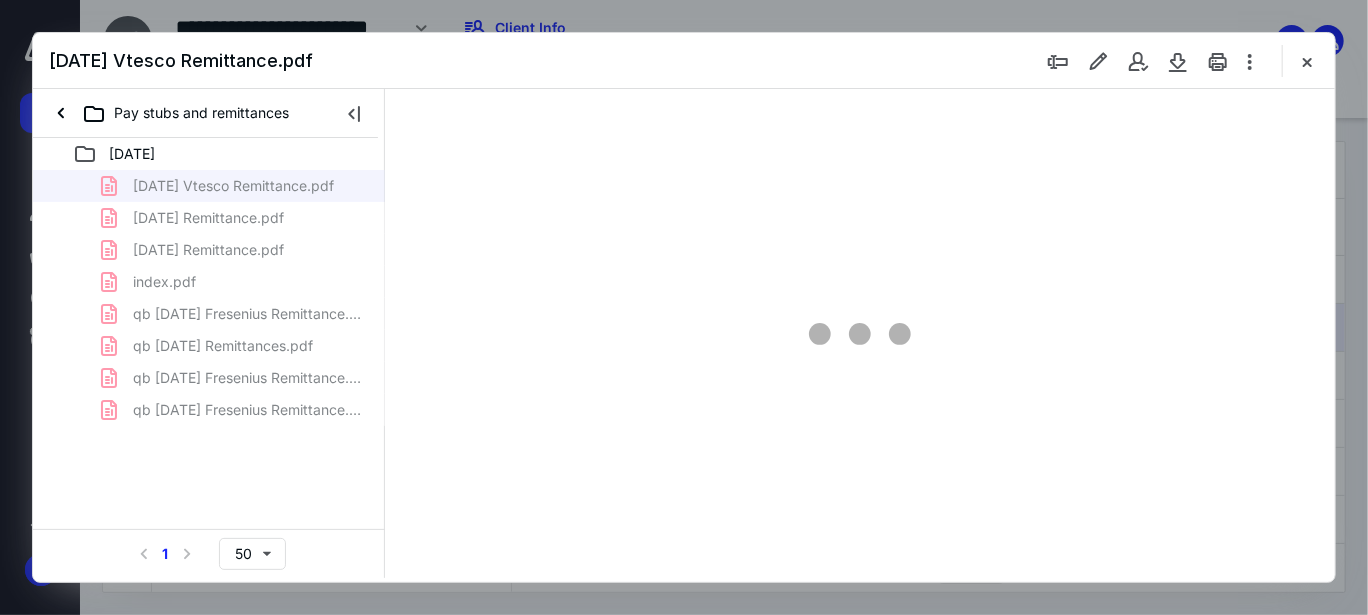 scroll, scrollTop: 0, scrollLeft: 0, axis: both 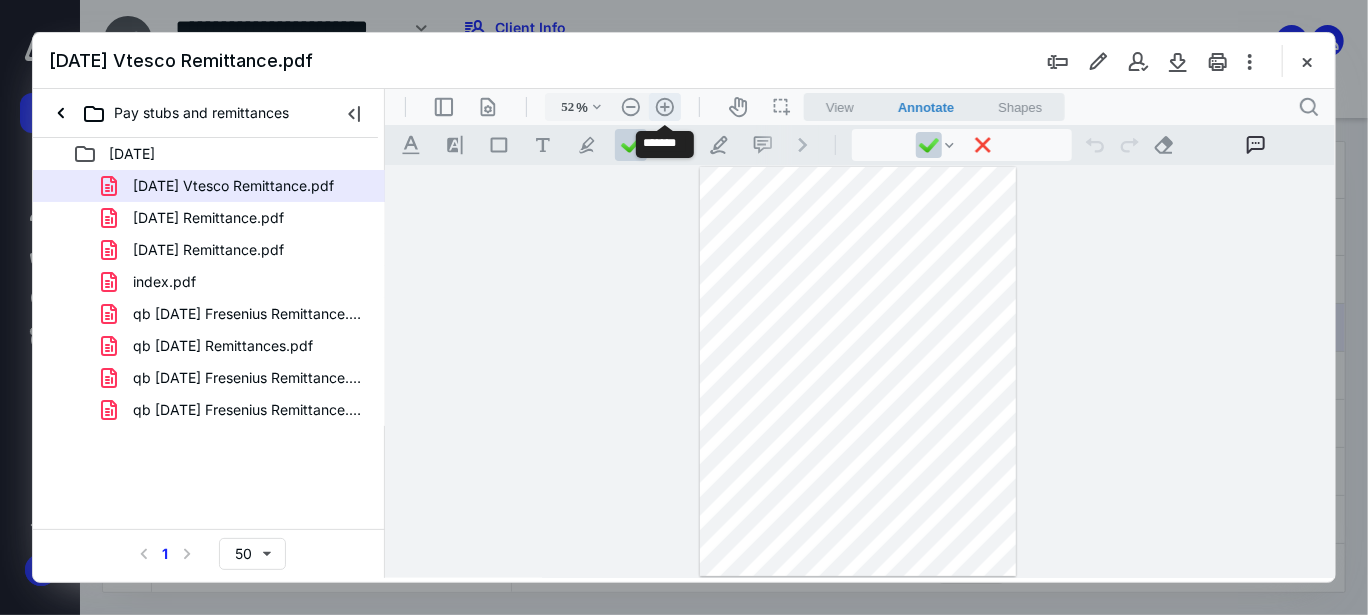 click on ".cls-1{fill:#abb0c4;} icon - header - zoom - in - line" at bounding box center [664, 106] 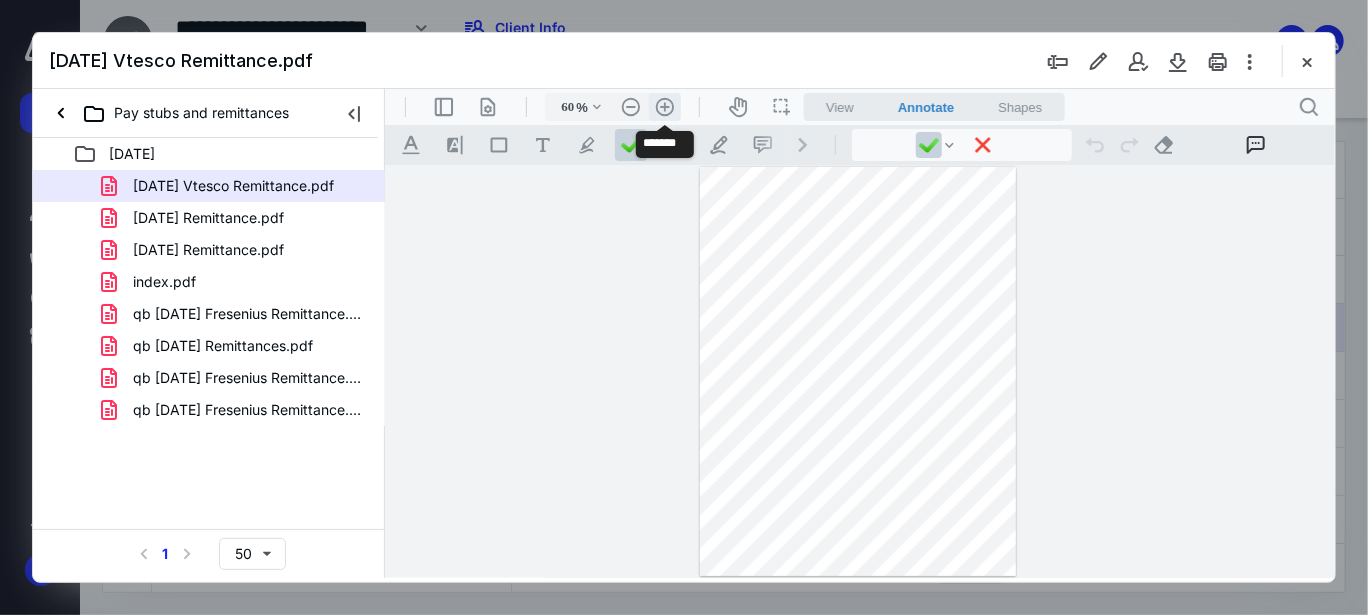 click on ".cls-1{fill:#abb0c4;} icon - header - zoom - in - line" at bounding box center (664, 106) 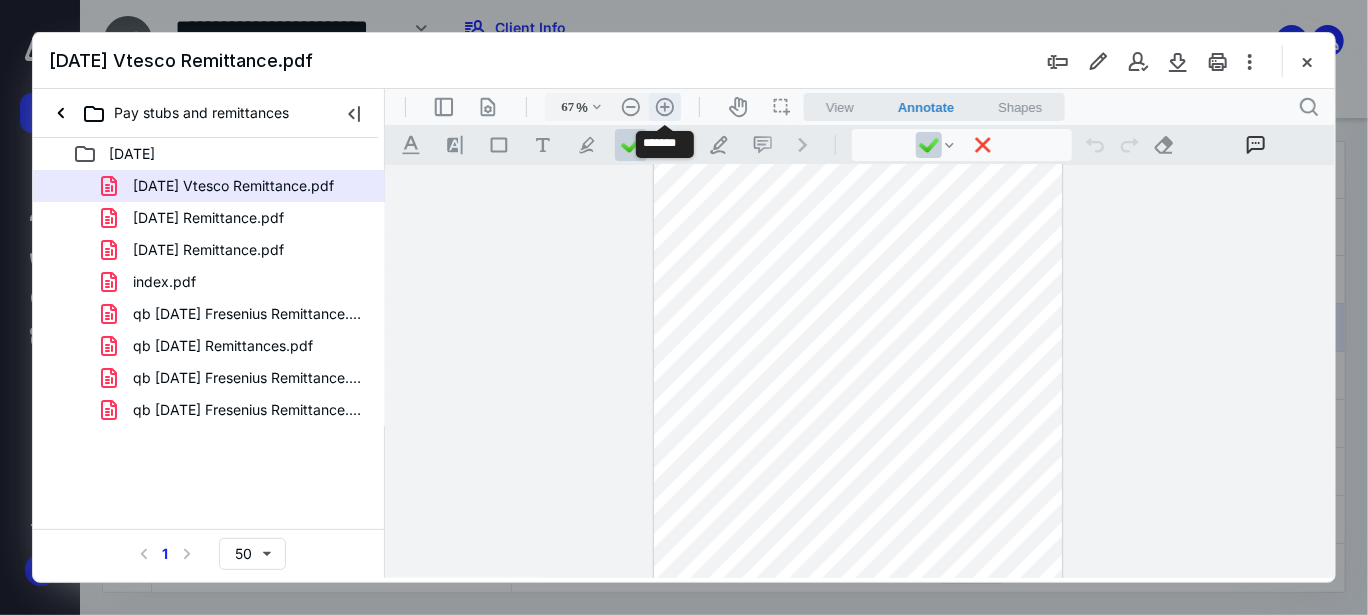 click on ".cls-1{fill:#abb0c4;} icon - header - zoom - in - line" at bounding box center [664, 106] 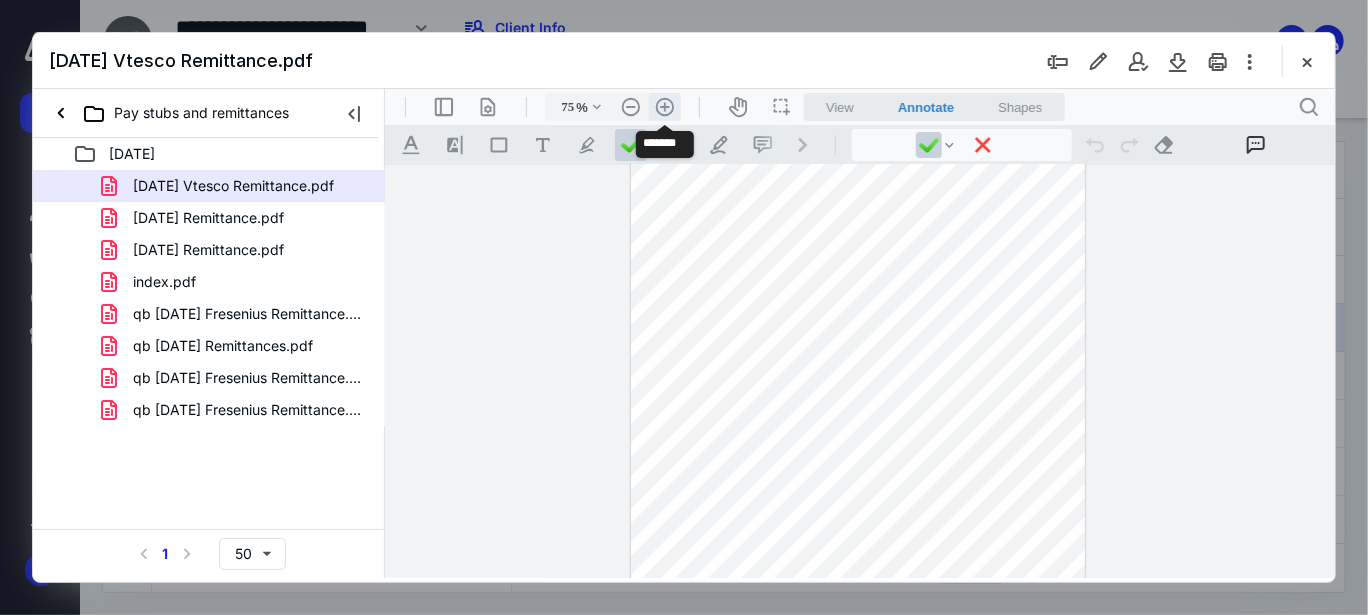click on ".cls-1{fill:#abb0c4;} icon - header - zoom - in - line" at bounding box center (664, 106) 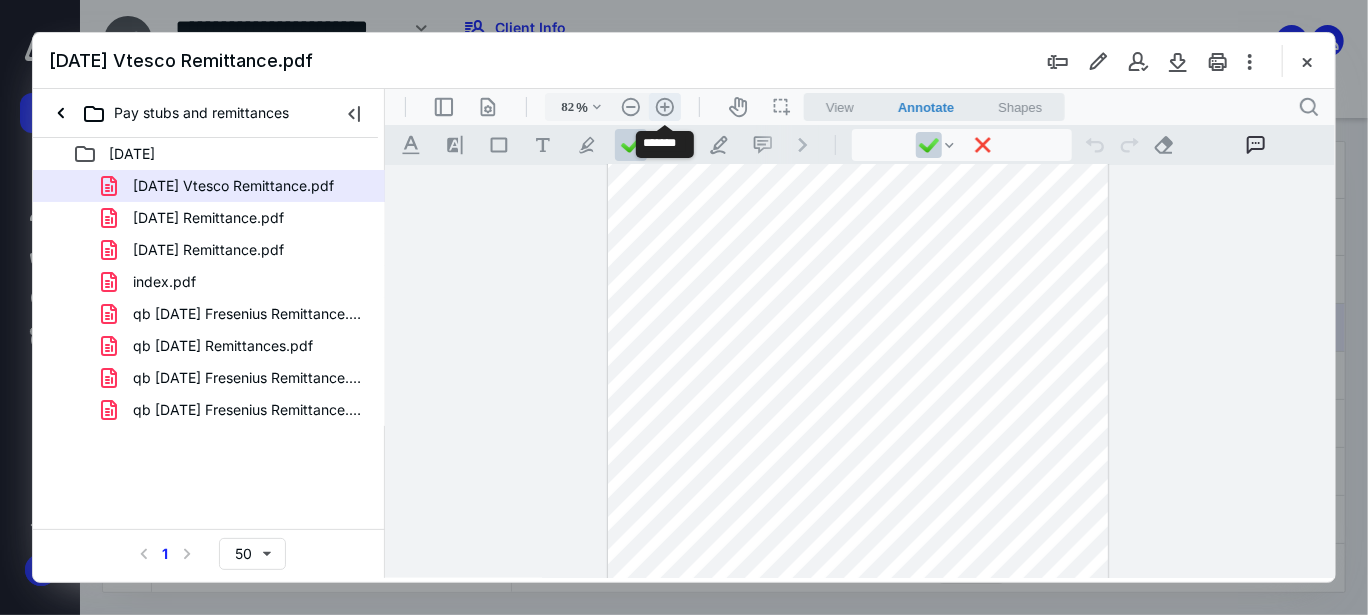 click on ".cls-1{fill:#abb0c4;} icon - header - zoom - in - line" at bounding box center (664, 106) 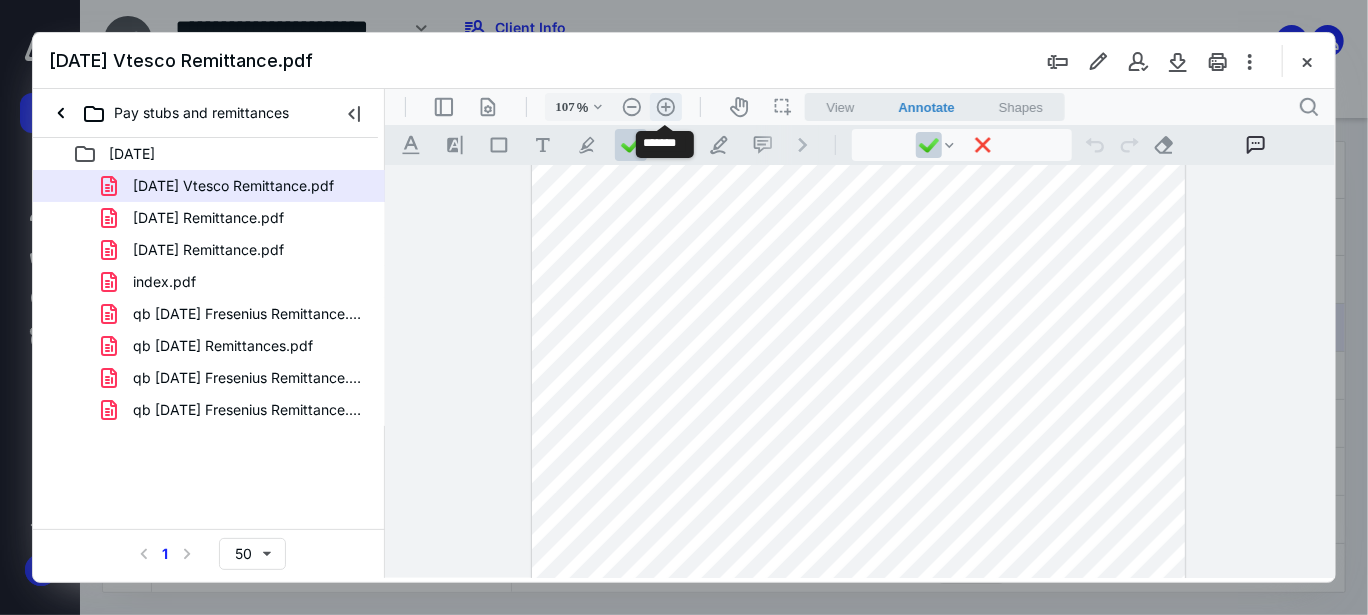 click on ".cls-1{fill:#abb0c4;} icon - header - zoom - in - line" at bounding box center [665, 106] 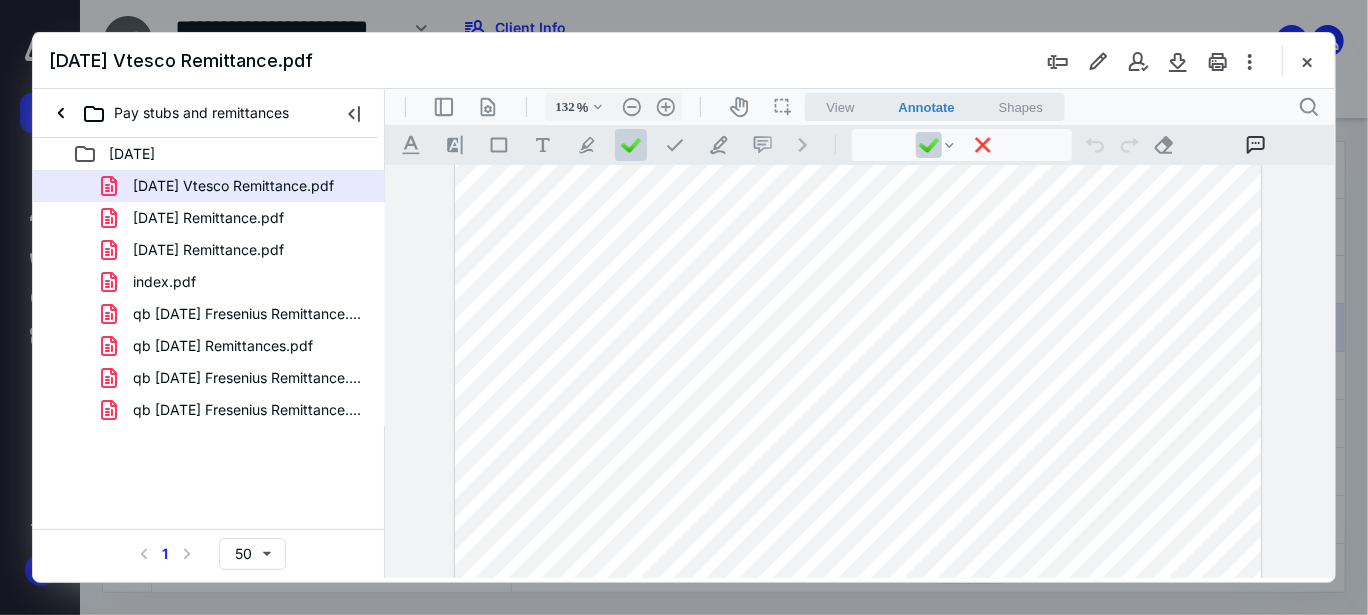 scroll, scrollTop: 639, scrollLeft: 0, axis: vertical 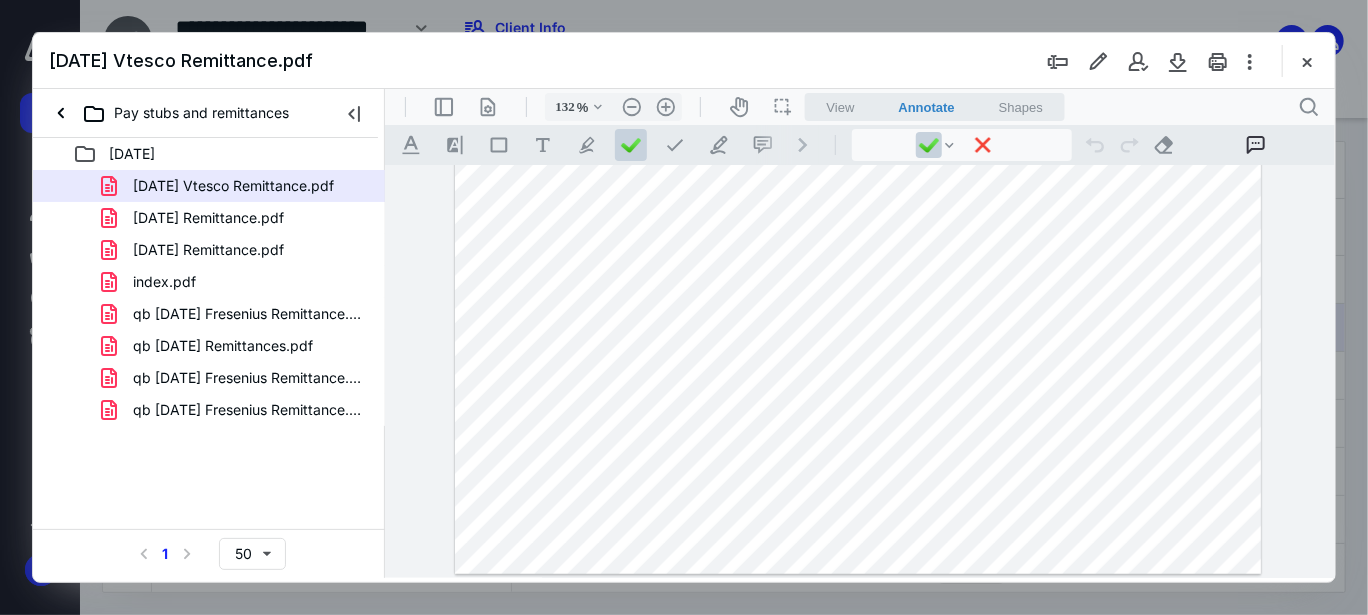 type 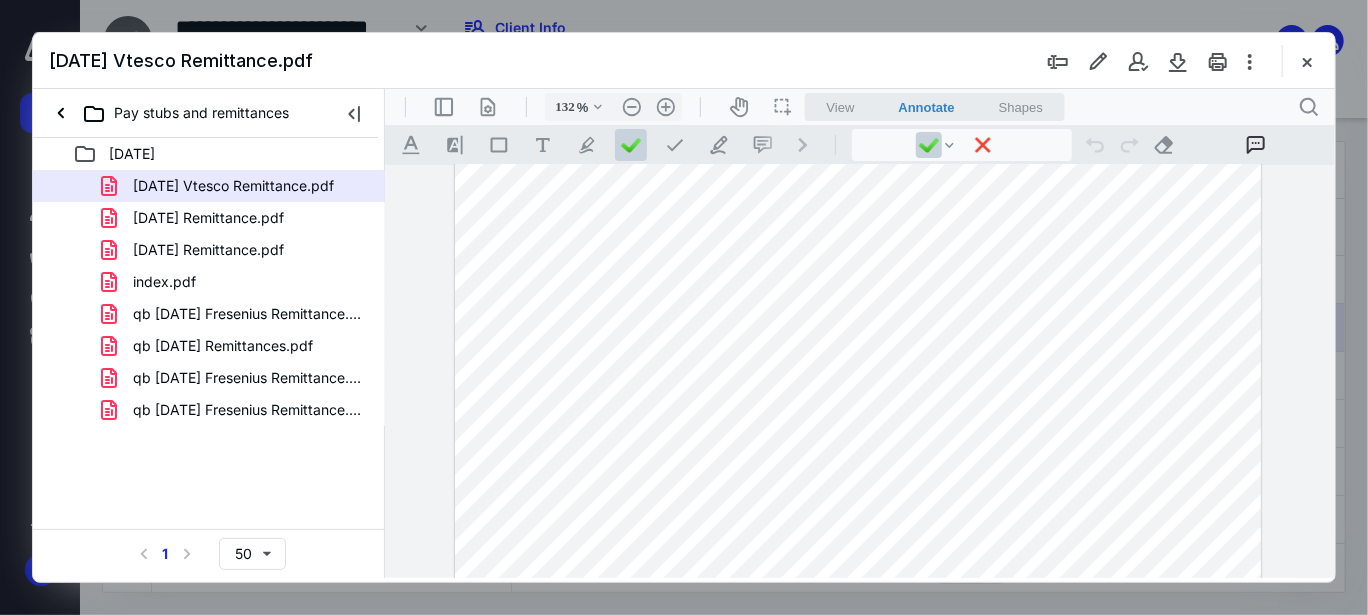 scroll, scrollTop: 0, scrollLeft: 0, axis: both 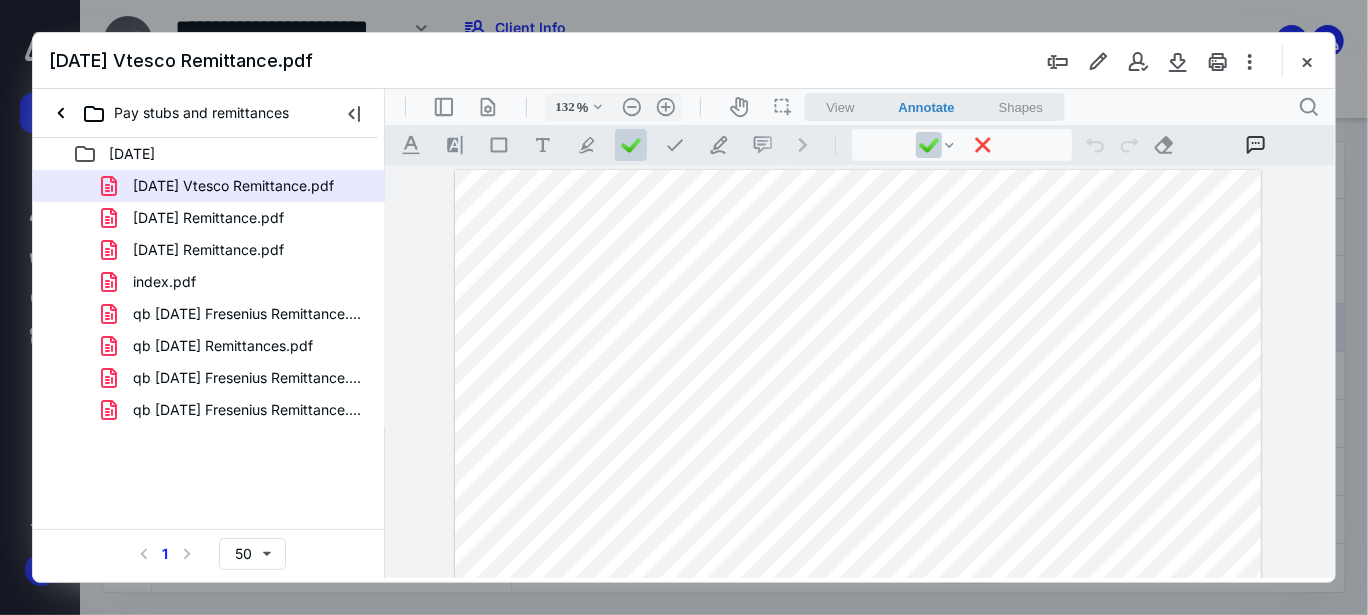 drag, startPoint x: 817, startPoint y: 258, endPoint x: 876, endPoint y: 175, distance: 101.8332 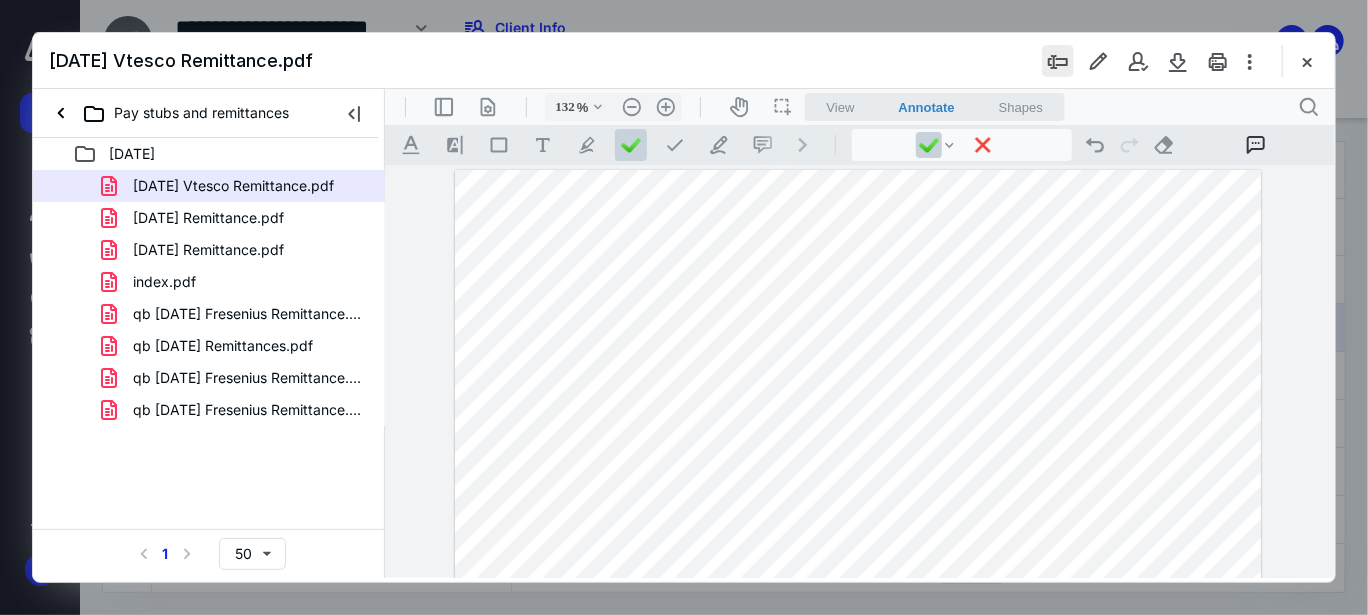 click at bounding box center [1058, 61] 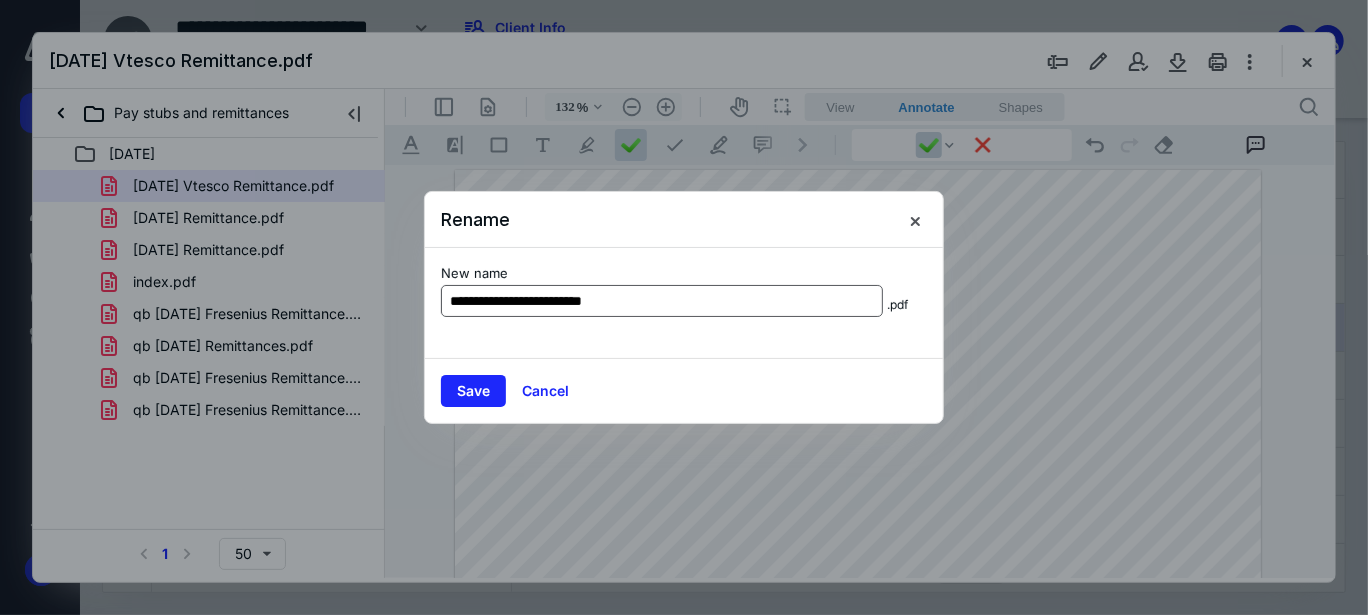 click on "**********" at bounding box center [662, 301] 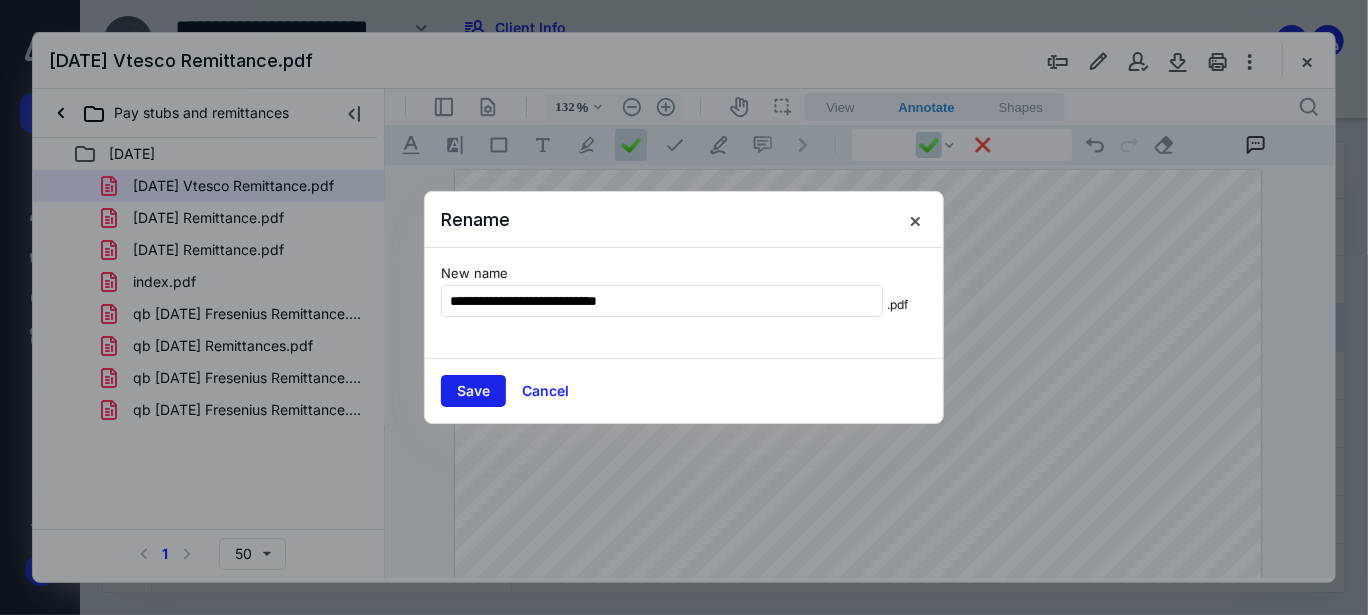 type on "**********" 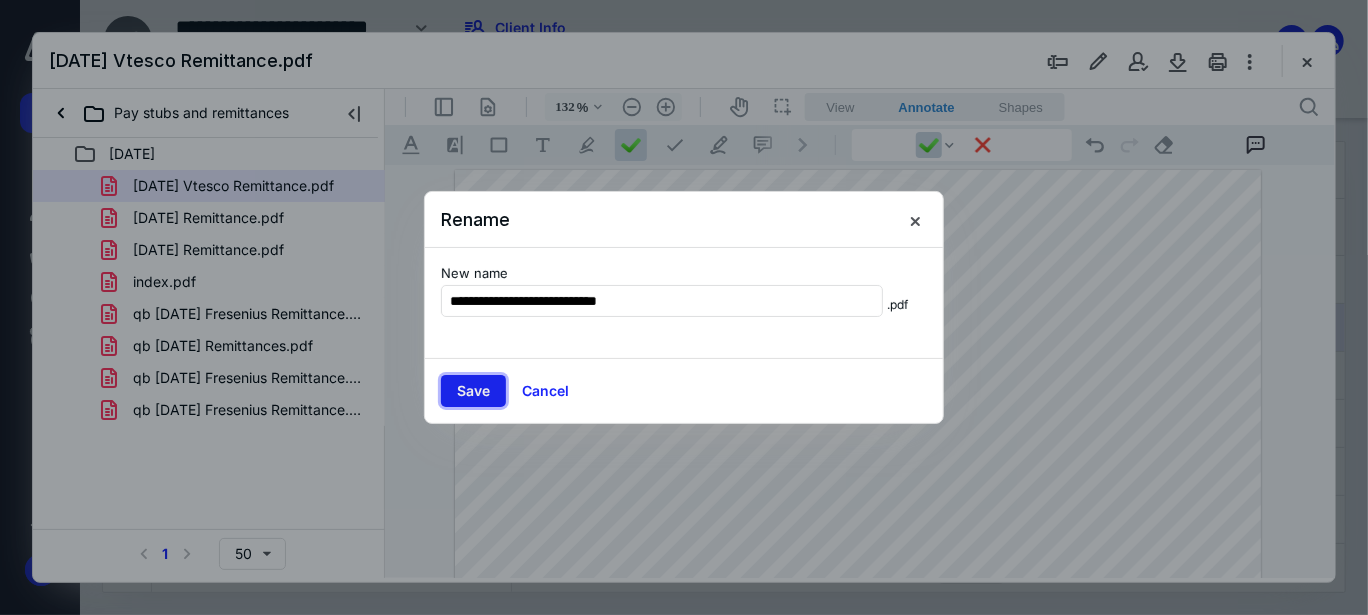 click on "Save" at bounding box center (473, 391) 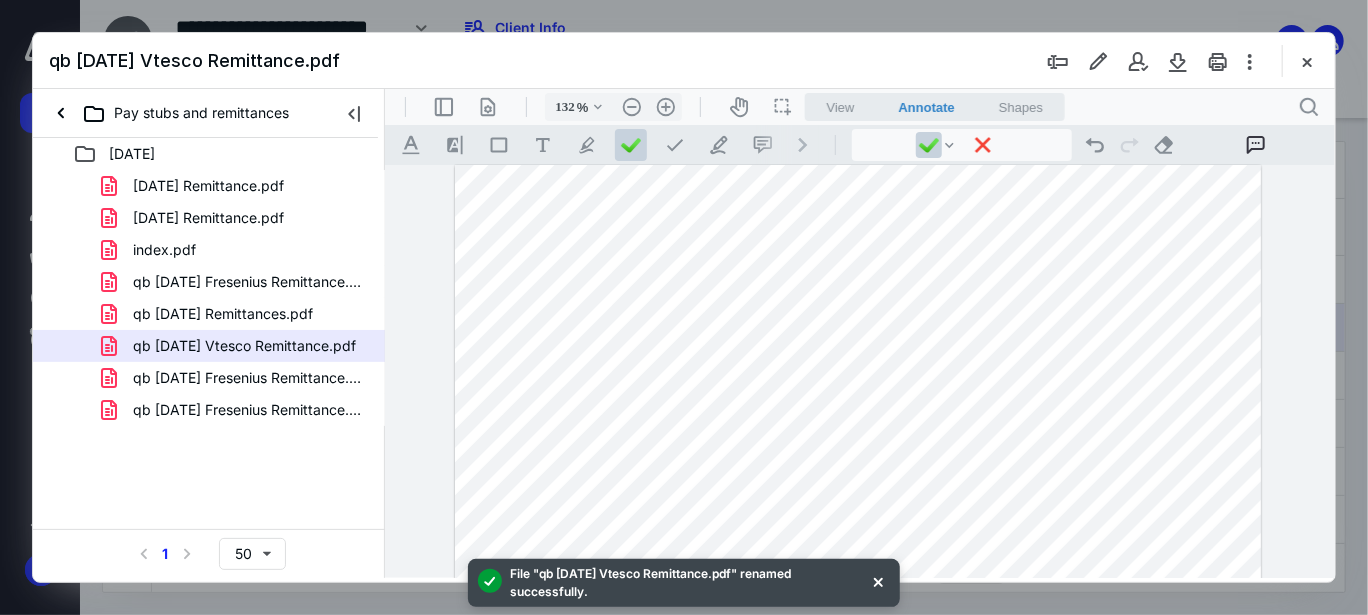 scroll, scrollTop: 0, scrollLeft: 0, axis: both 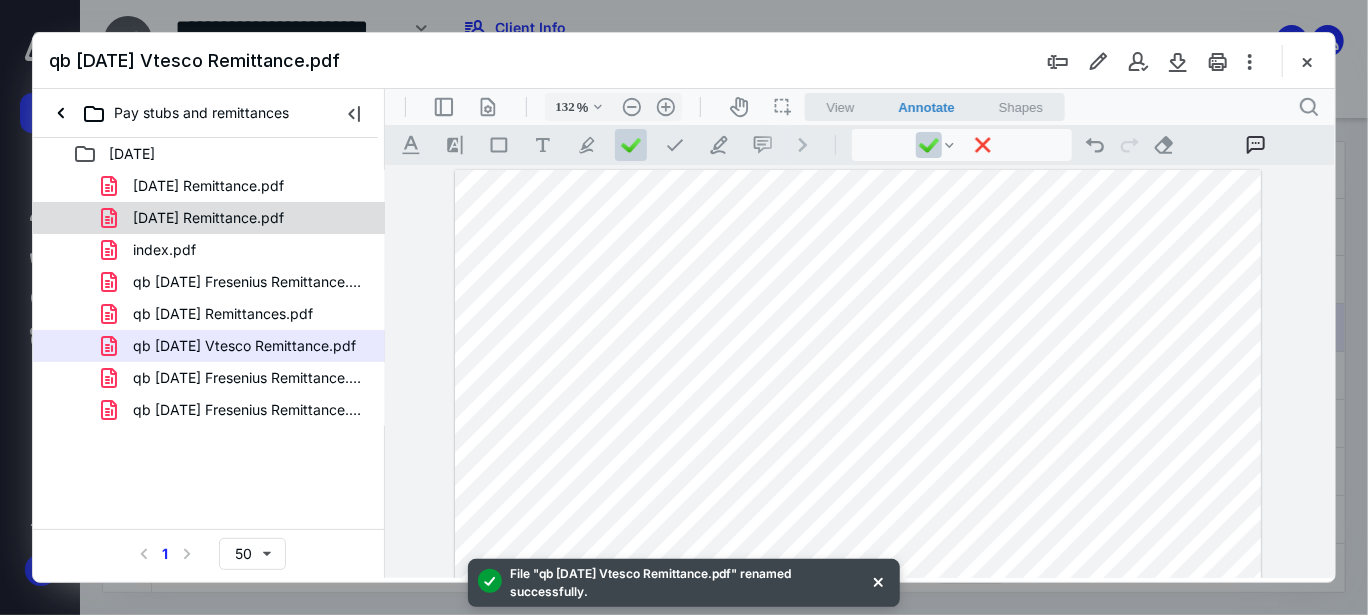 click on "06-23-25 Remittance.pdf" at bounding box center [208, 218] 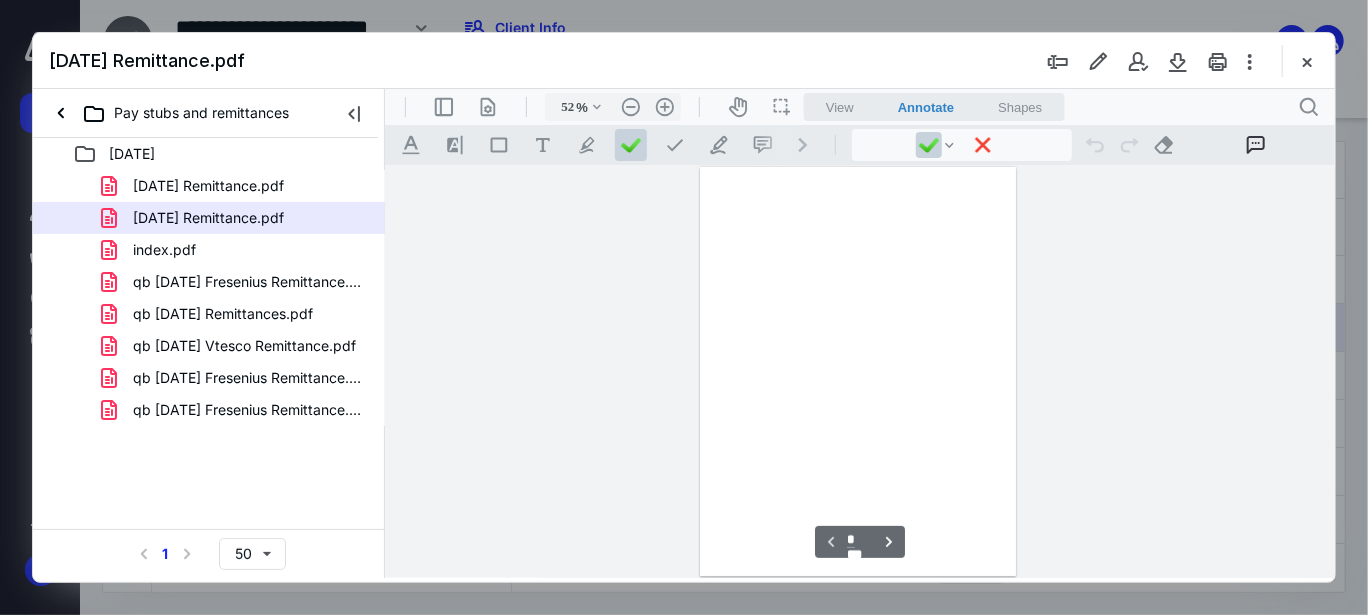scroll, scrollTop: 77, scrollLeft: 0, axis: vertical 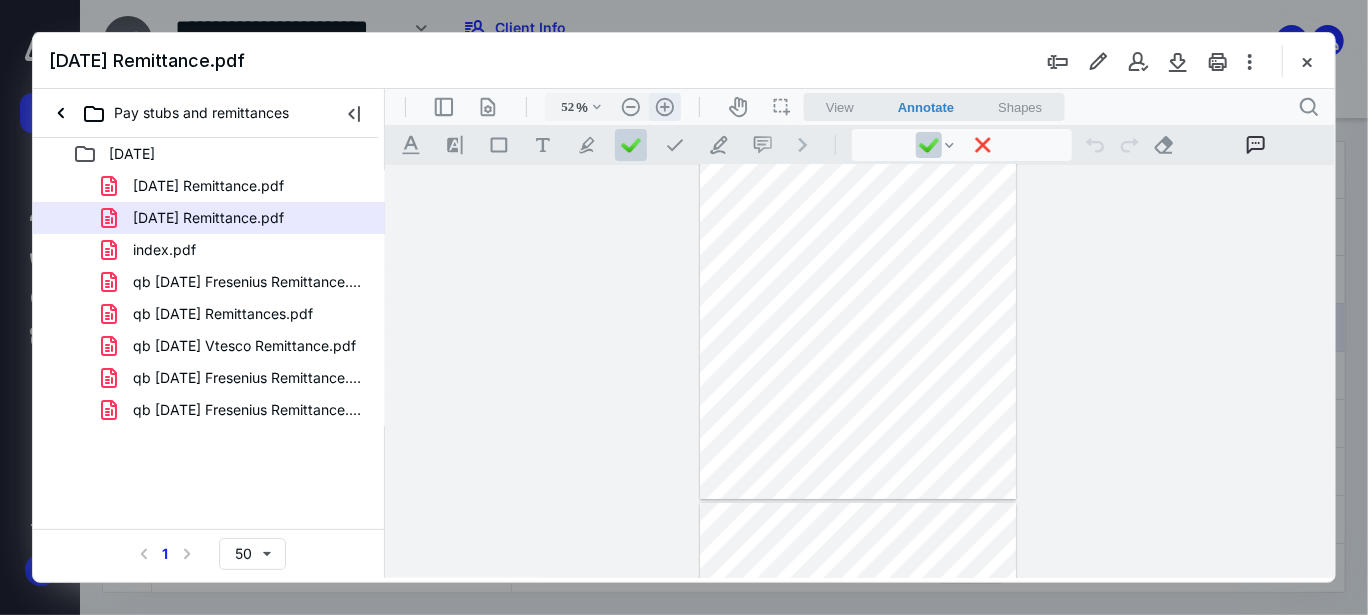 click on ".cls-1{fill:#abb0c4;} icon - header - zoom - in - line" at bounding box center [664, 106] 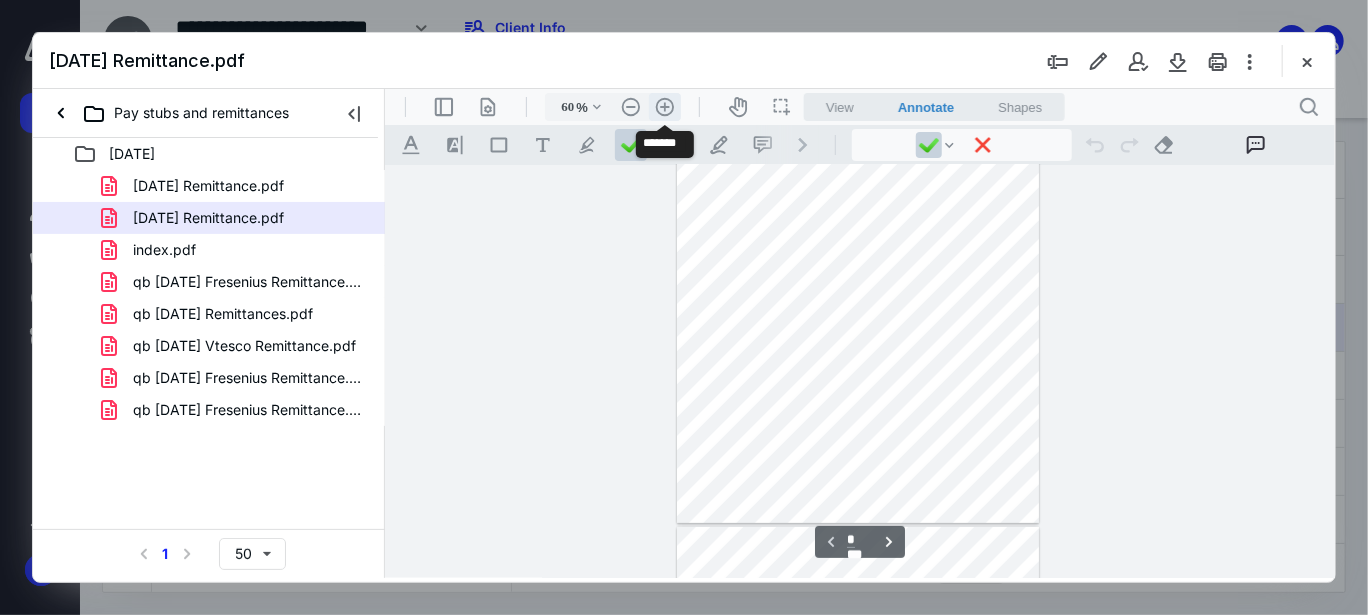 click on ".cls-1{fill:#abb0c4;} icon - header - zoom - in - line" at bounding box center (664, 106) 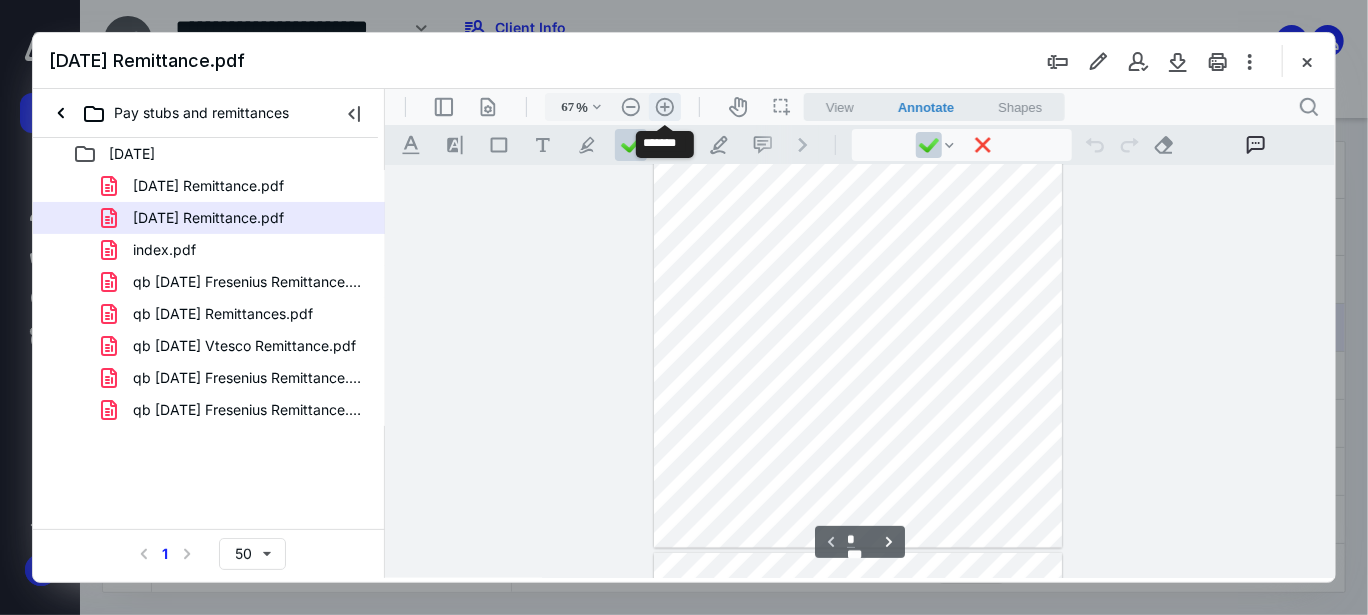 click on ".cls-1{fill:#abb0c4;} icon - header - zoom - in - line" at bounding box center [664, 106] 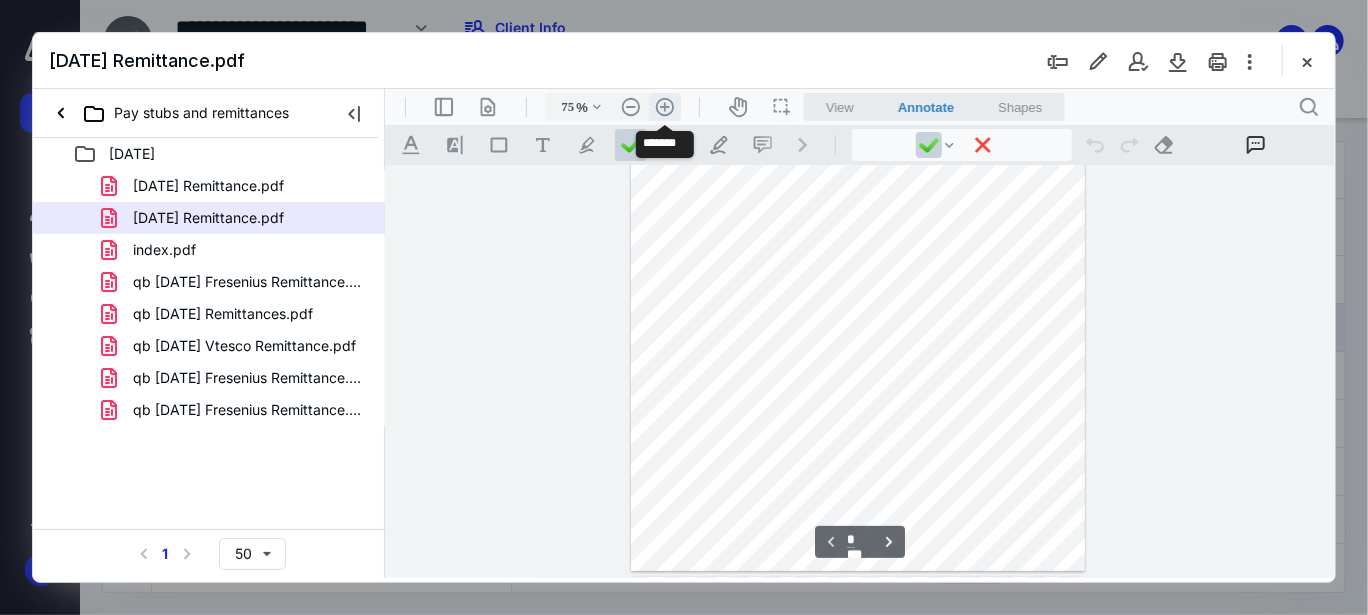 click on ".cls-1{fill:#abb0c4;} icon - header - zoom - in - line" at bounding box center [664, 106] 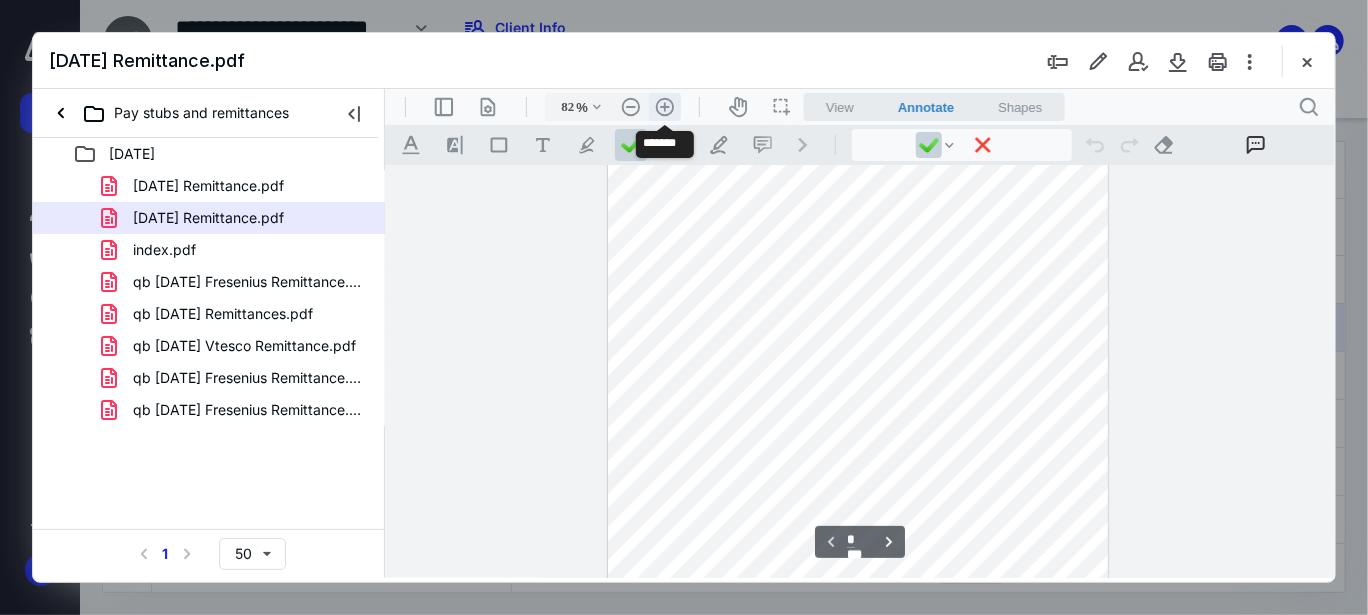 click on ".cls-1{fill:#abb0c4;} icon - header - zoom - in - line" at bounding box center (664, 106) 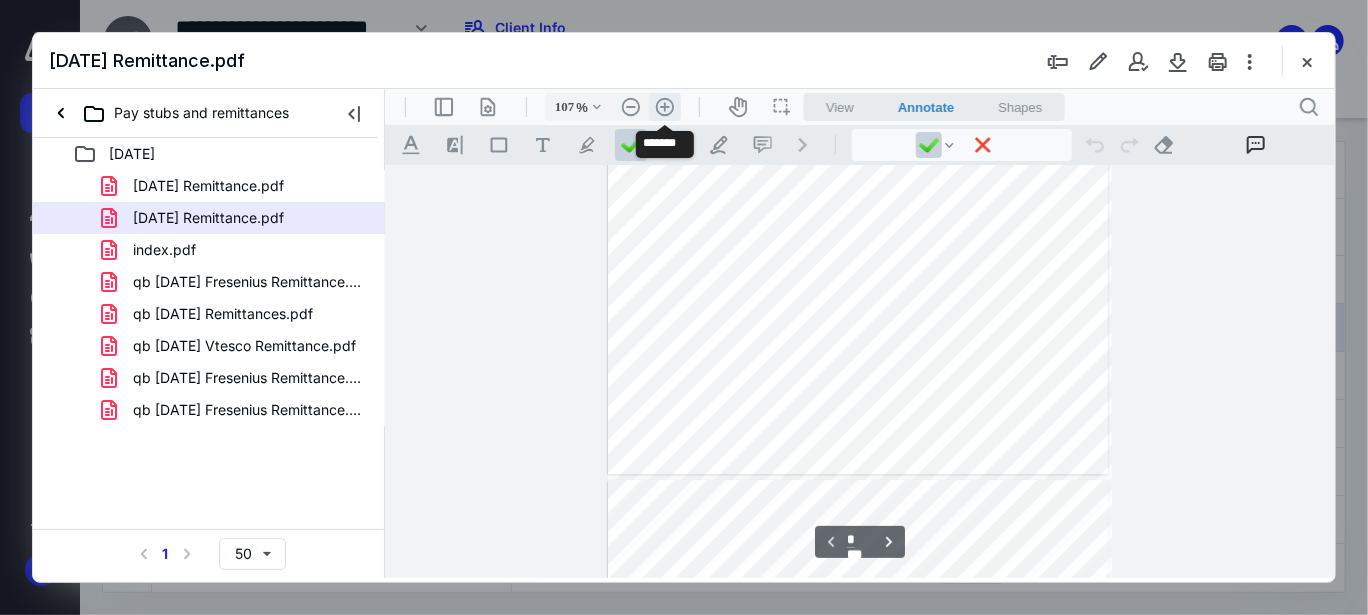 click on ".cls-1{fill:#abb0c4;} icon - header - zoom - in - line" at bounding box center (664, 106) 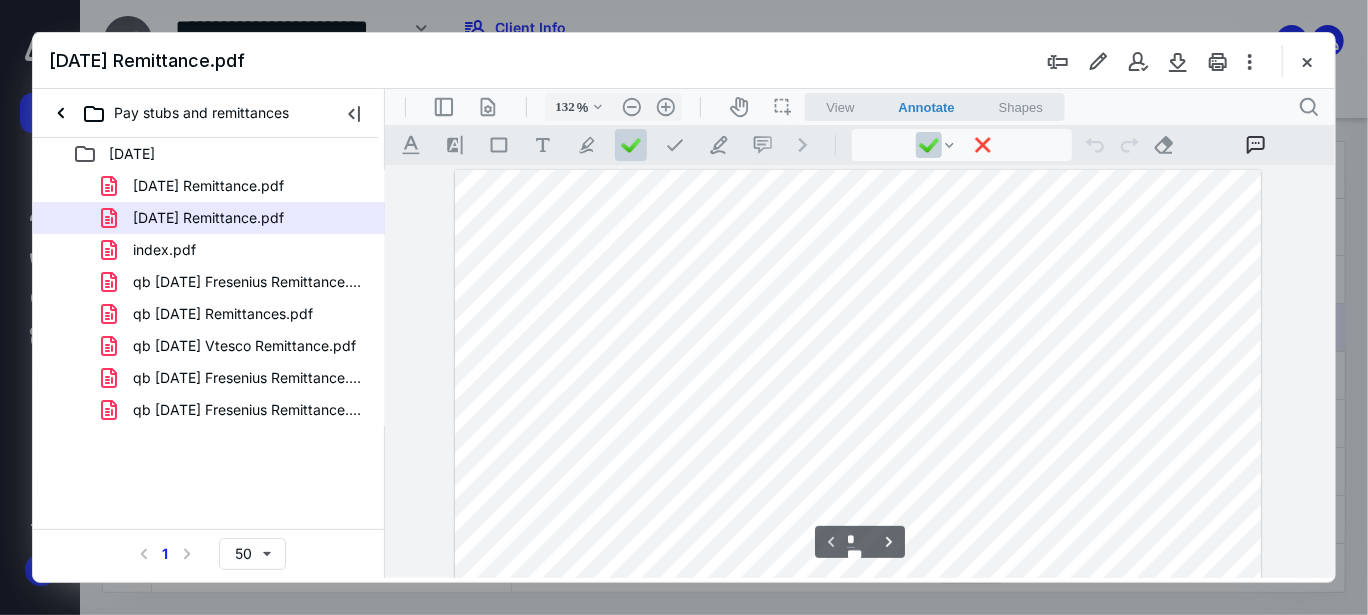 scroll, scrollTop: 0, scrollLeft: 0, axis: both 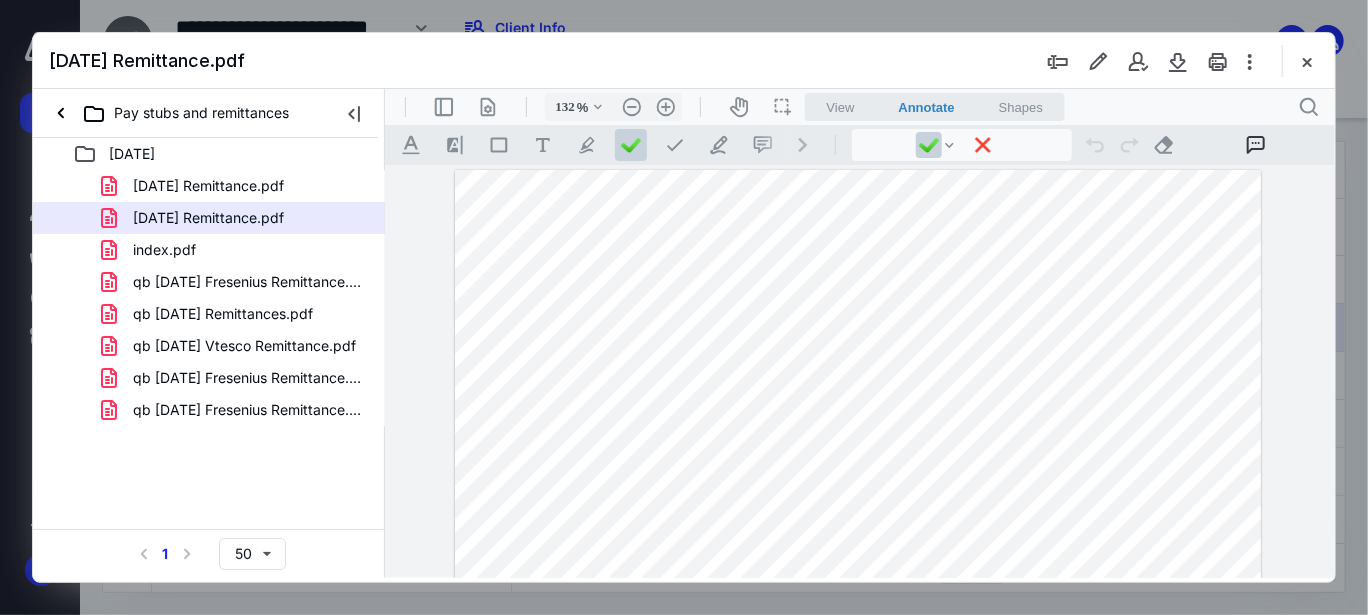 drag, startPoint x: 872, startPoint y: 306, endPoint x: 922, endPoint y: 179, distance: 136.4881 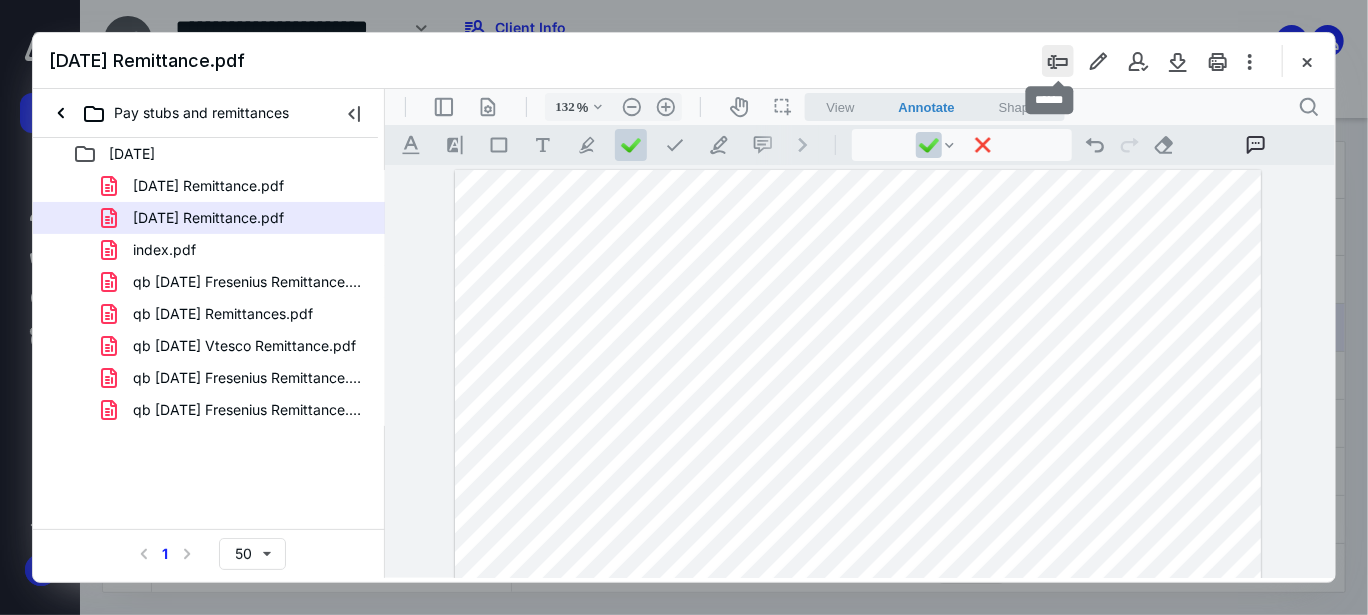 click at bounding box center [1058, 61] 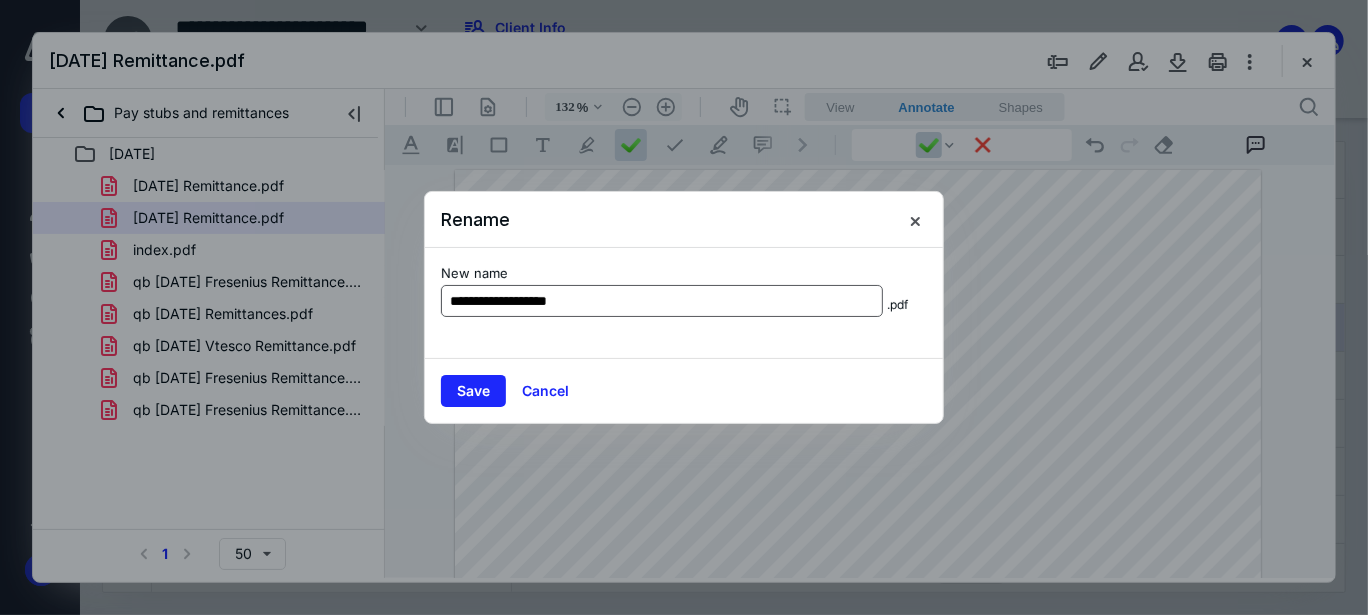 click on "**********" at bounding box center [662, 301] 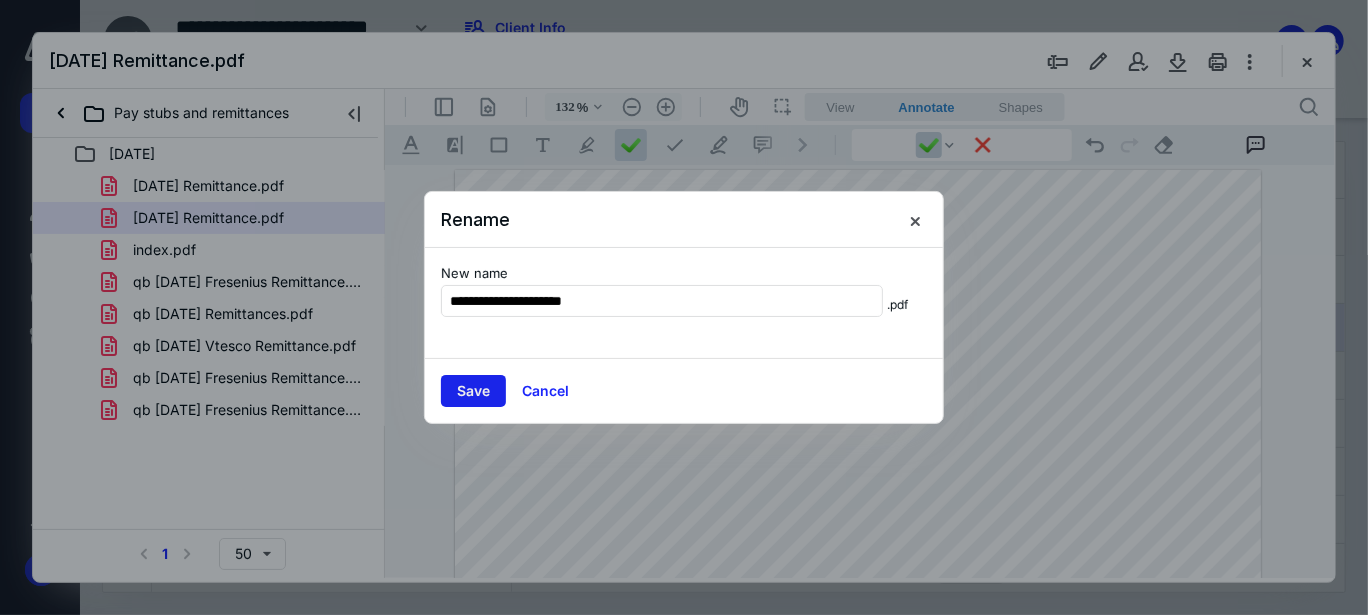type on "**********" 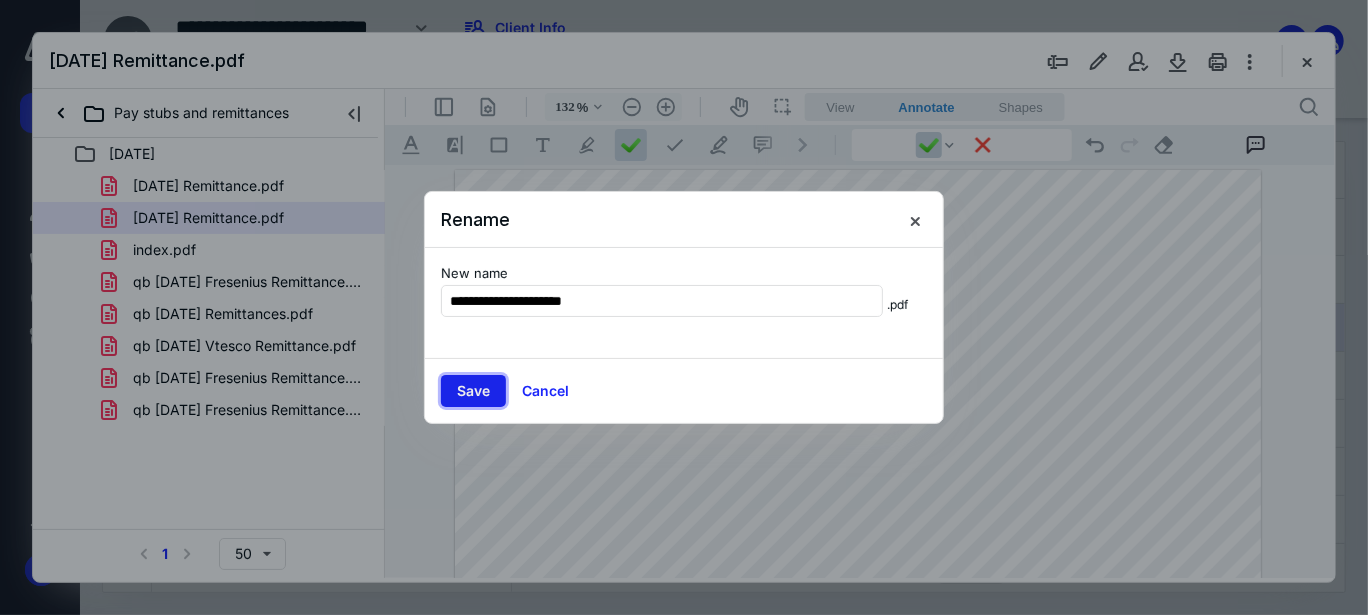 click on "Save" at bounding box center (473, 391) 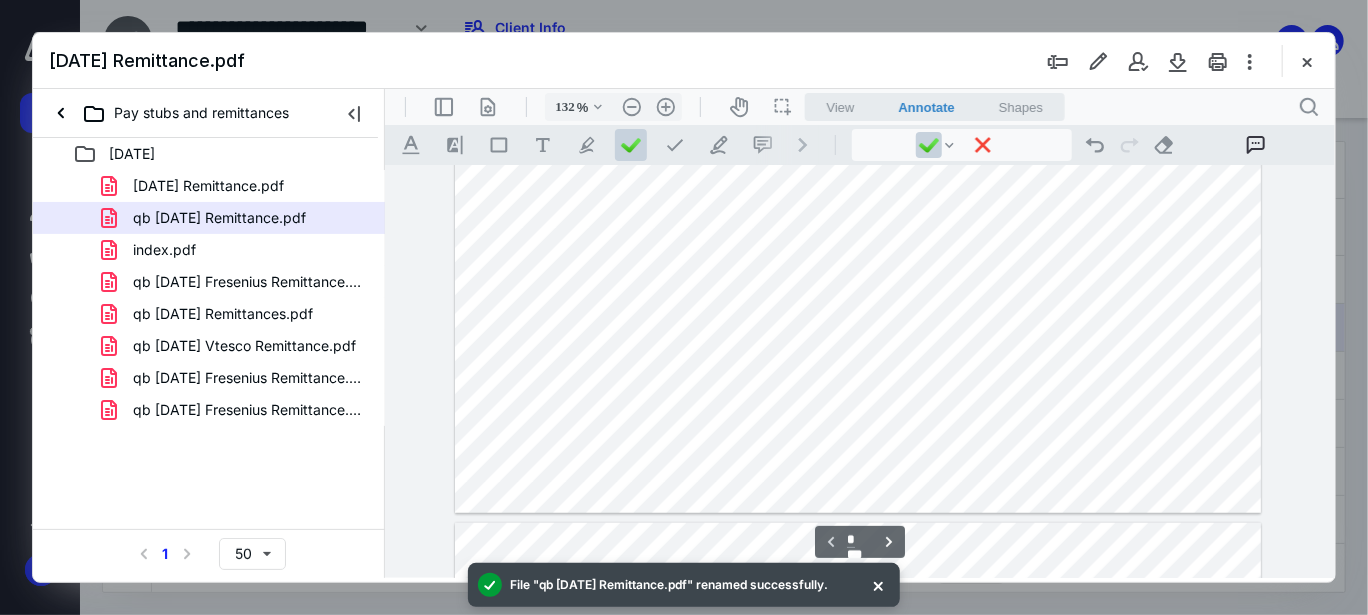 type on "*" 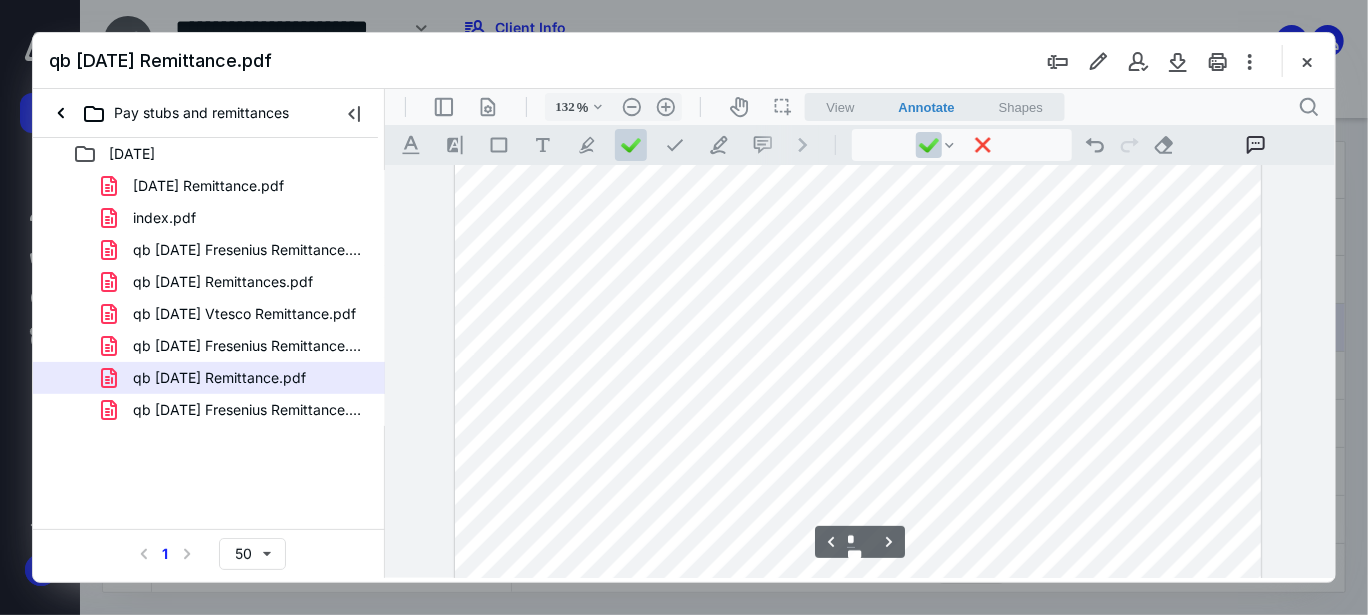 scroll, scrollTop: 1200, scrollLeft: 0, axis: vertical 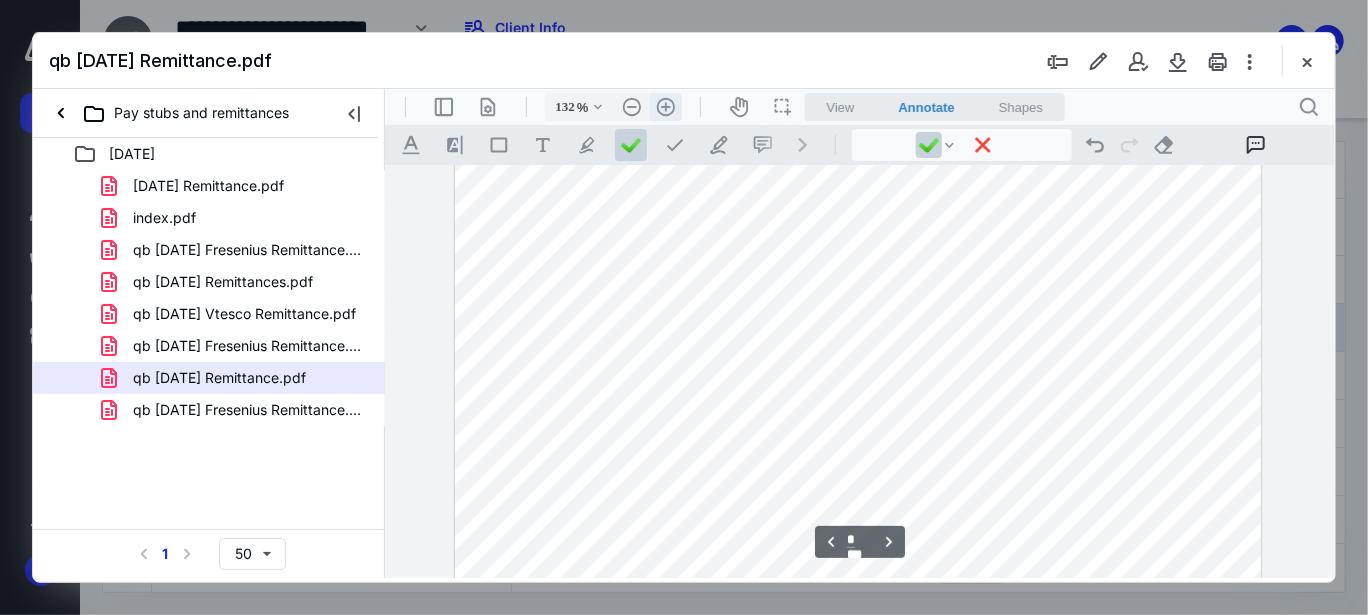 click on ".cls-1{fill:#abb0c4;} icon - header - zoom - in - line" at bounding box center [665, 106] 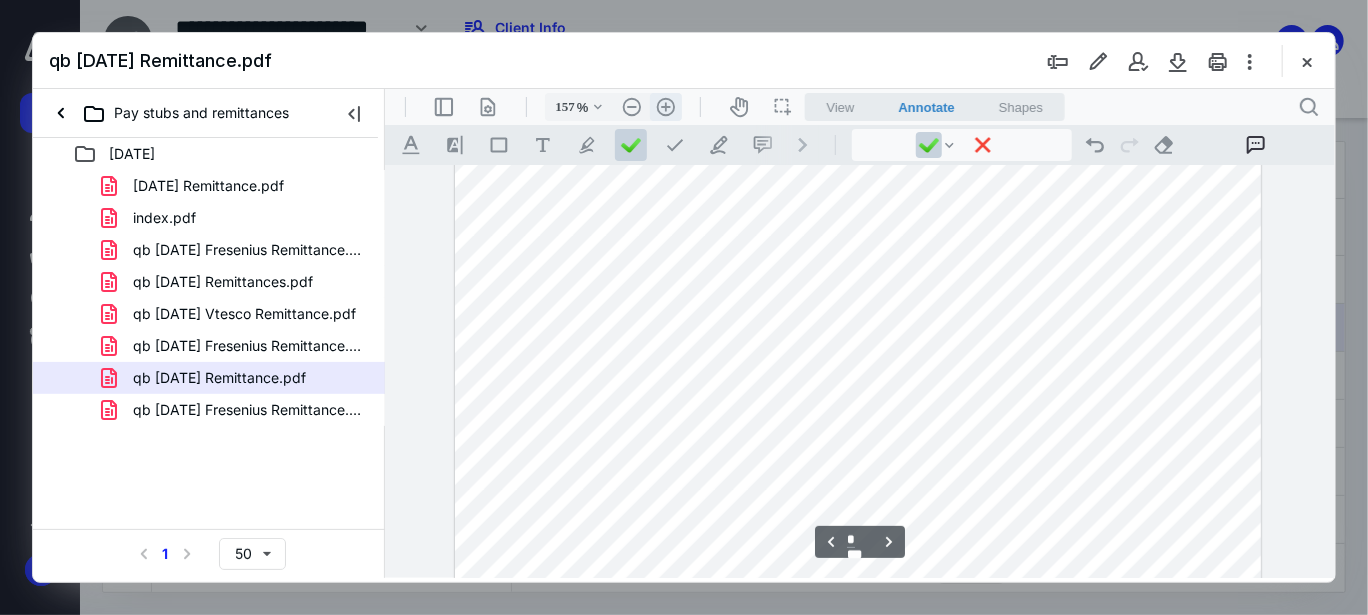 scroll, scrollTop: 1459, scrollLeft: 16, axis: both 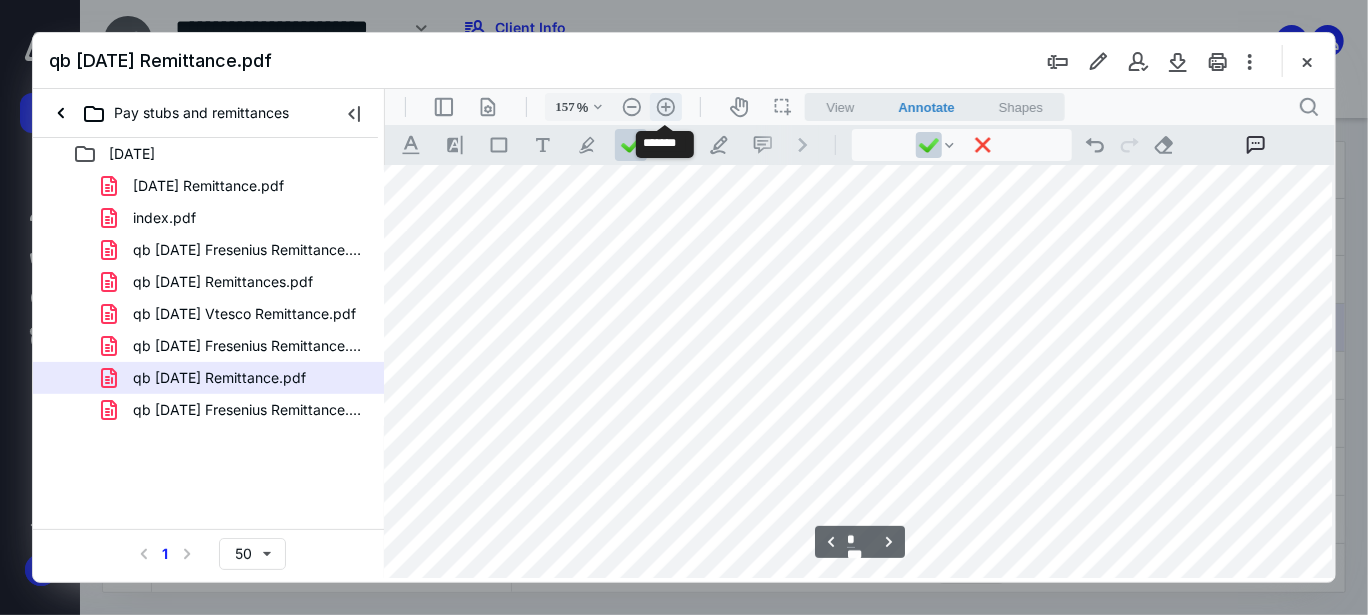 click on ".cls-1{fill:#abb0c4;} icon - header - zoom - in - line" at bounding box center (665, 106) 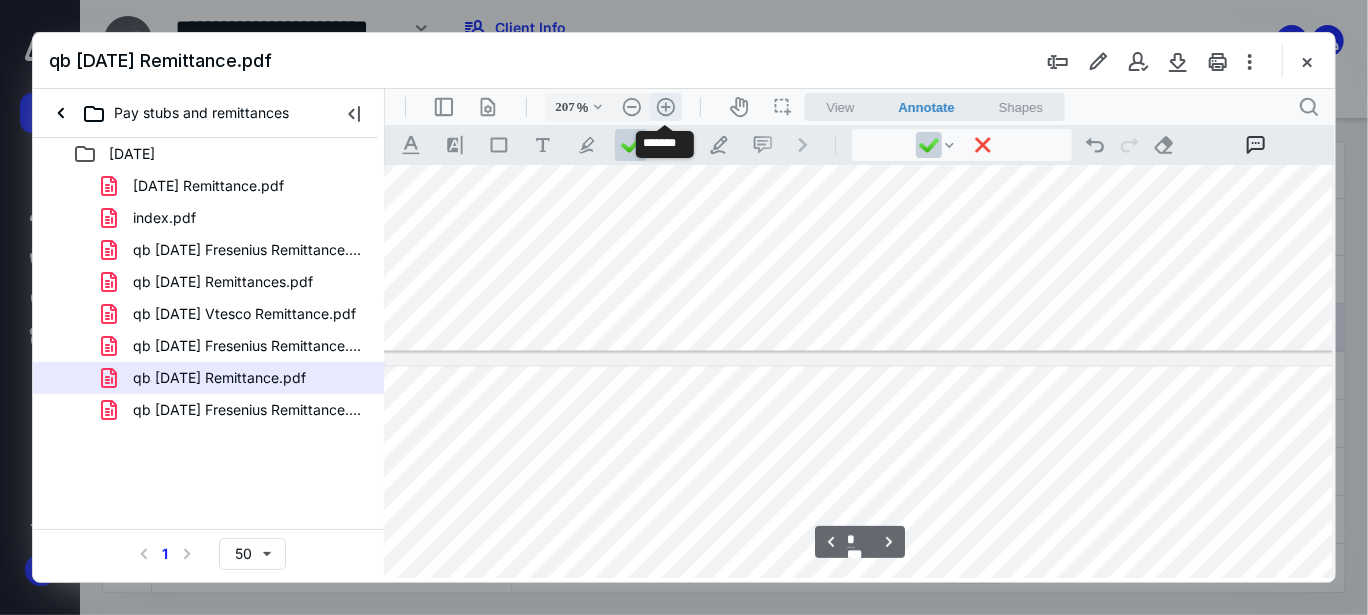 scroll, scrollTop: 1979, scrollLeft: 172, axis: both 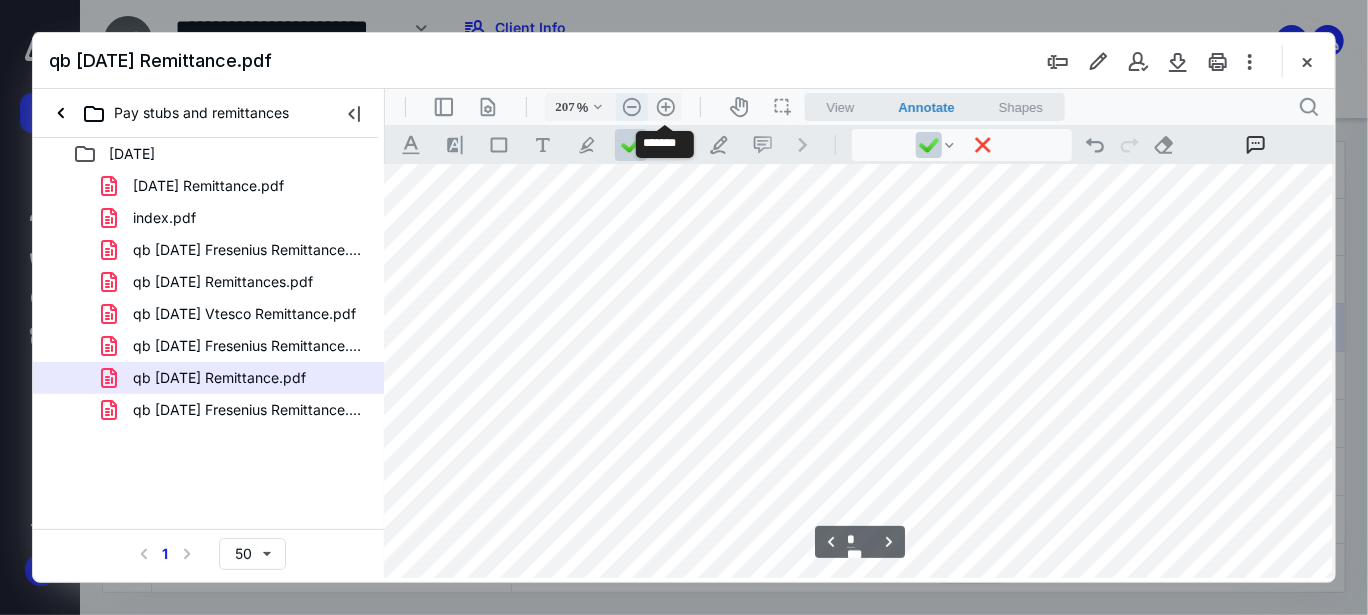 click on ".cls-1{fill:#abb0c4;} icon - header - zoom - out - line" at bounding box center [631, 106] 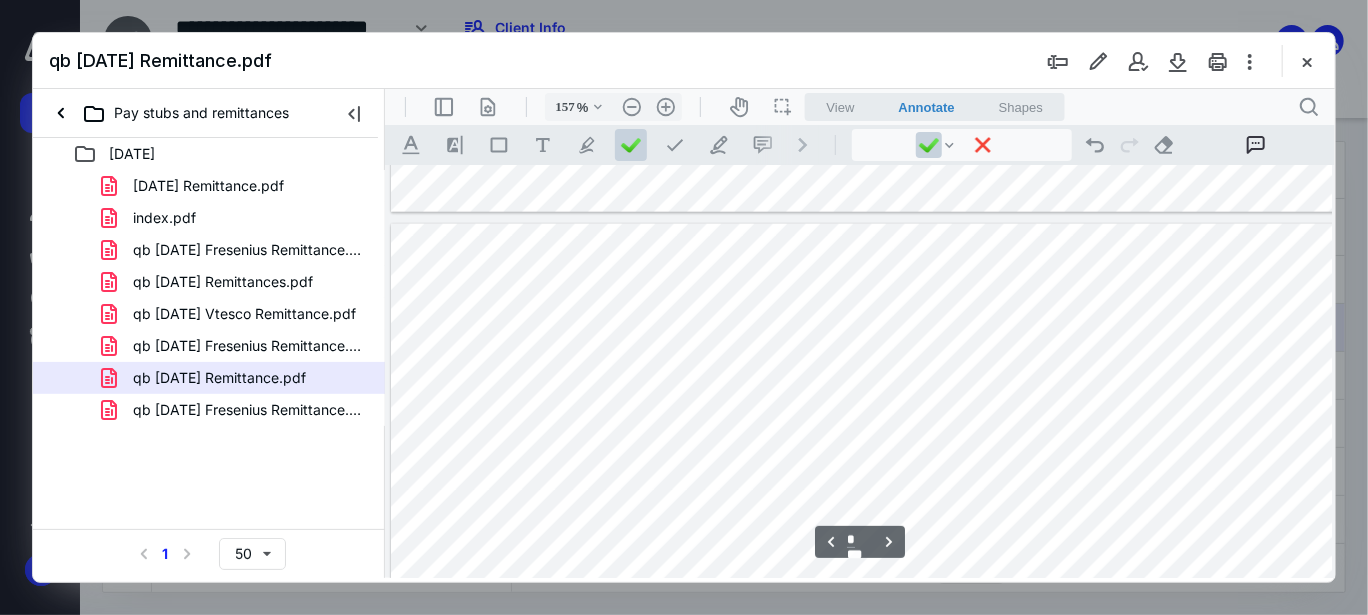 scroll, scrollTop: 1300, scrollLeft: 0, axis: vertical 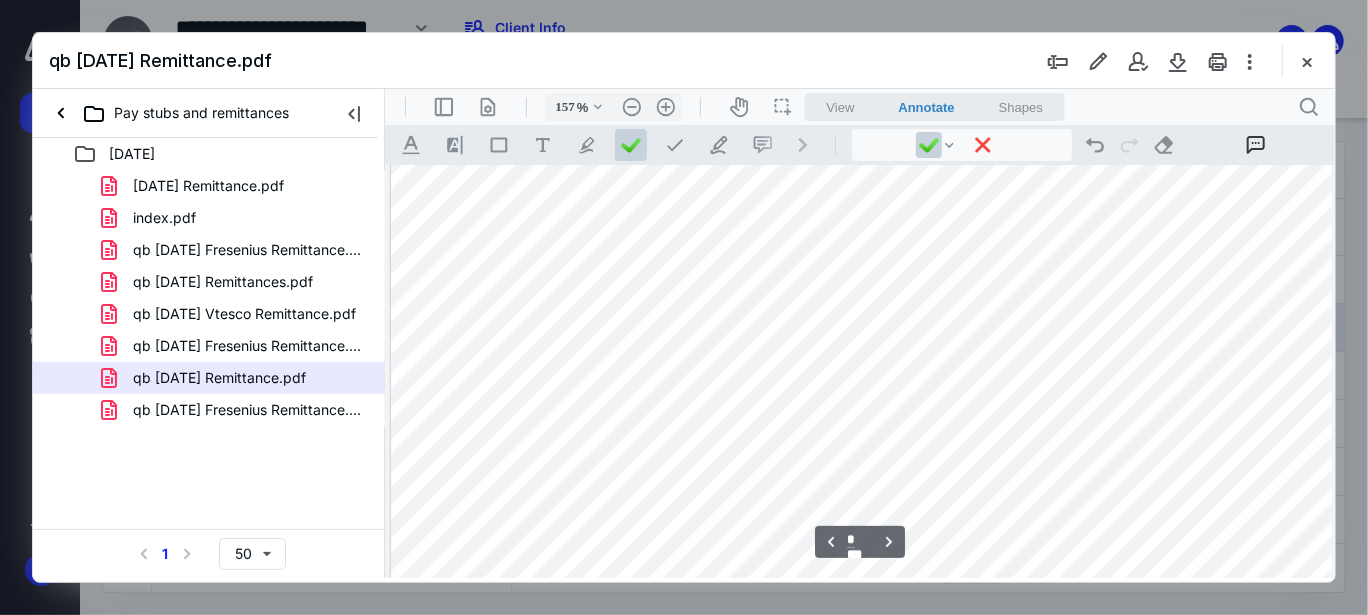 click at bounding box center (869, 743) 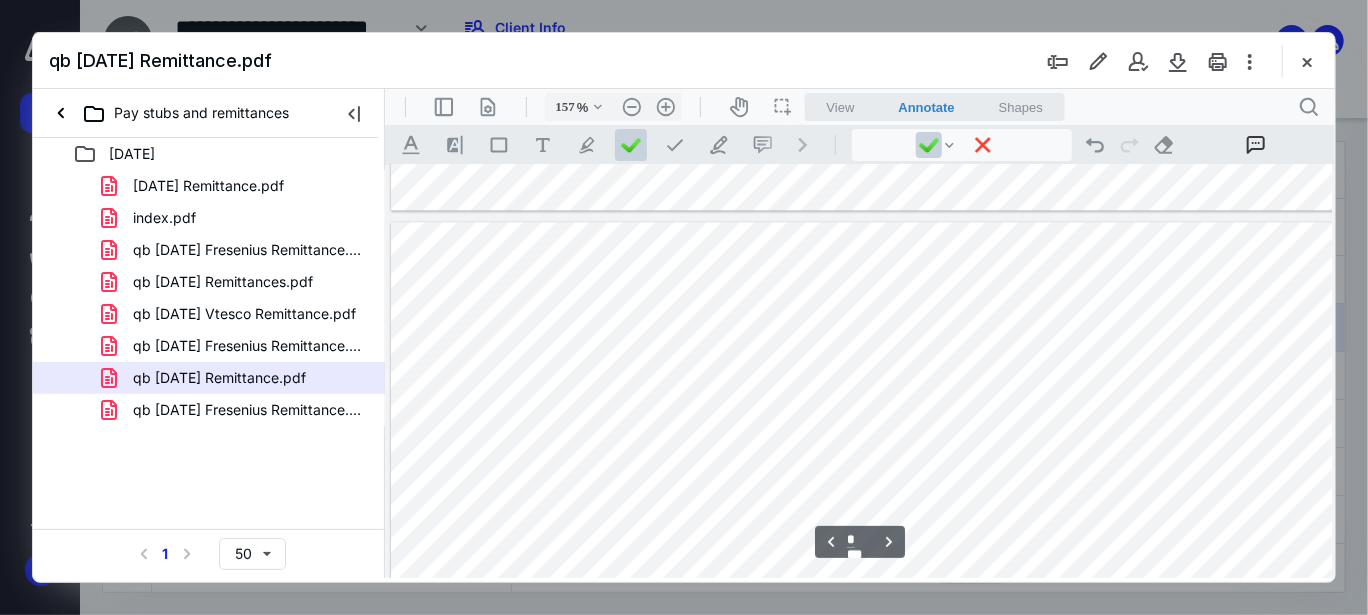 scroll, scrollTop: 2500, scrollLeft: 0, axis: vertical 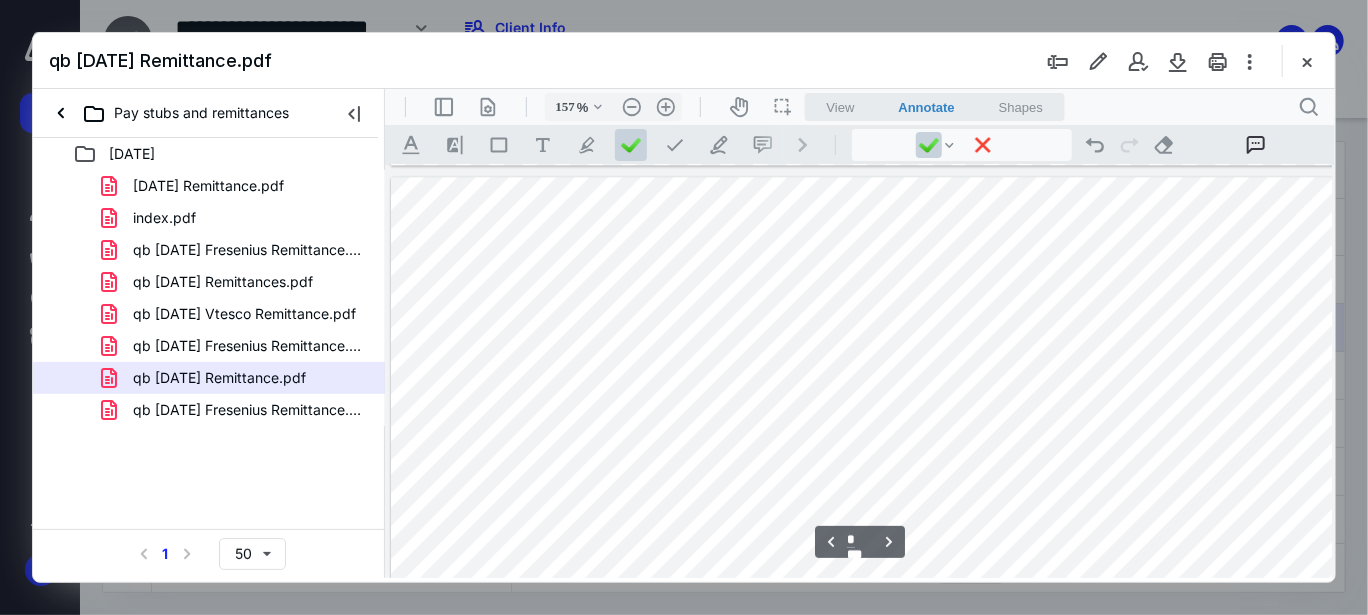 click at bounding box center [869, 796] 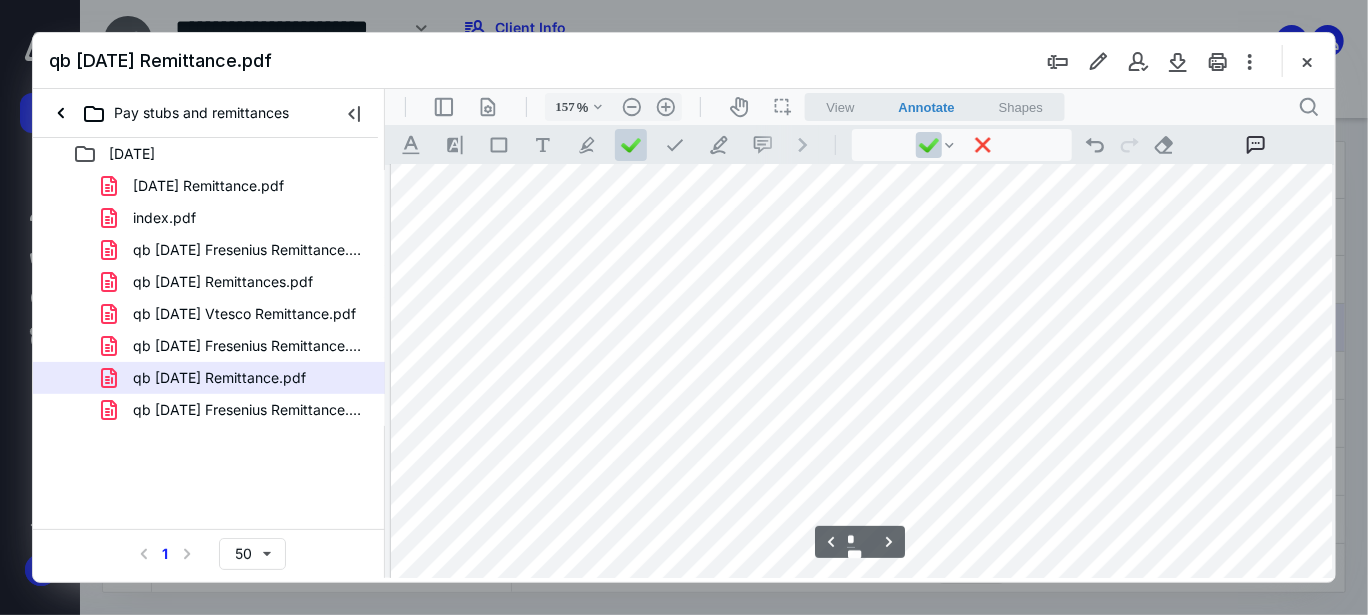 scroll, scrollTop: 2800, scrollLeft: 0, axis: vertical 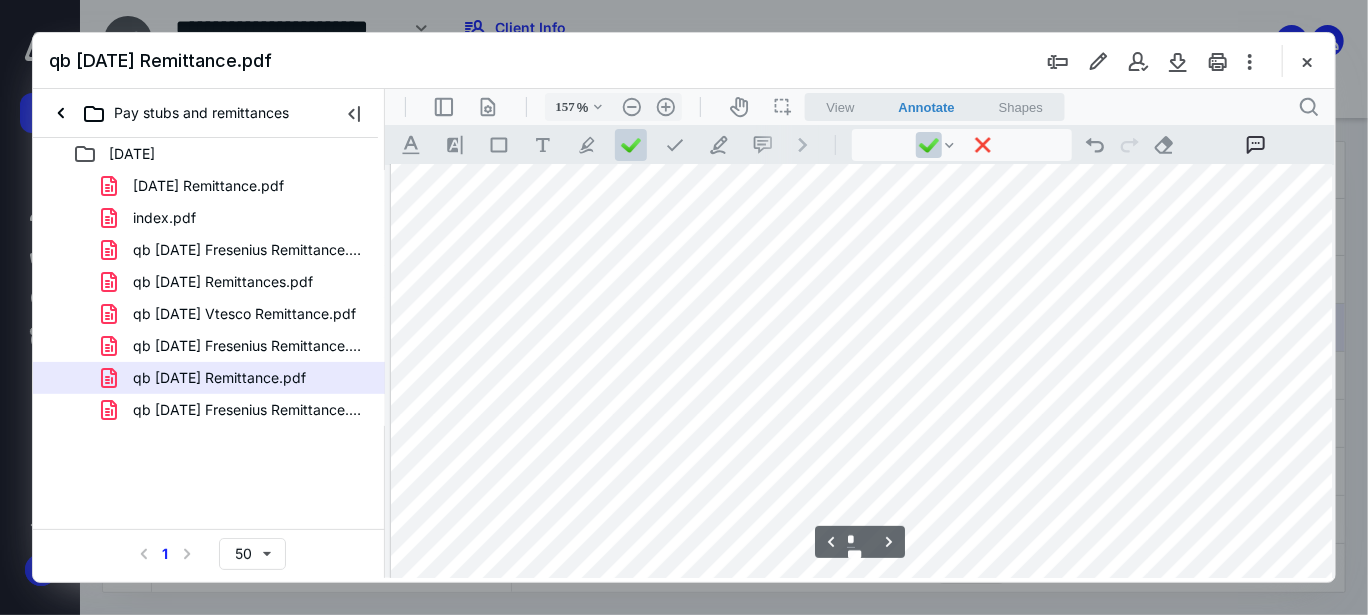 click at bounding box center [869, 496] 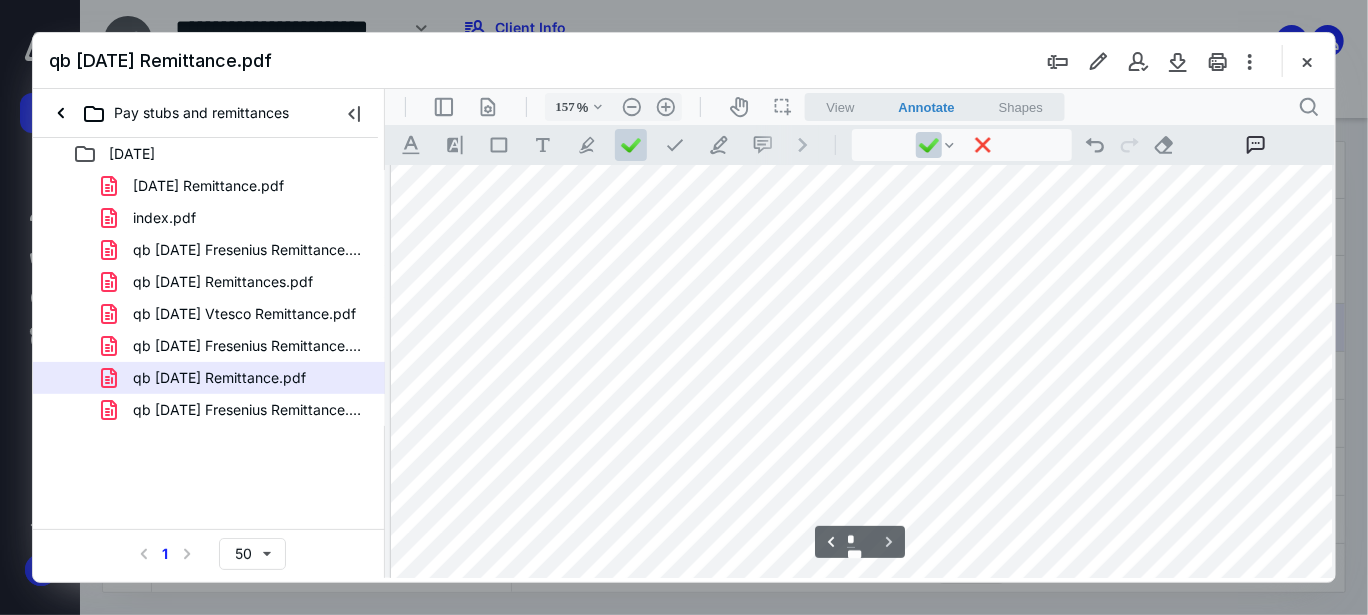 scroll, scrollTop: 4005, scrollLeft: 0, axis: vertical 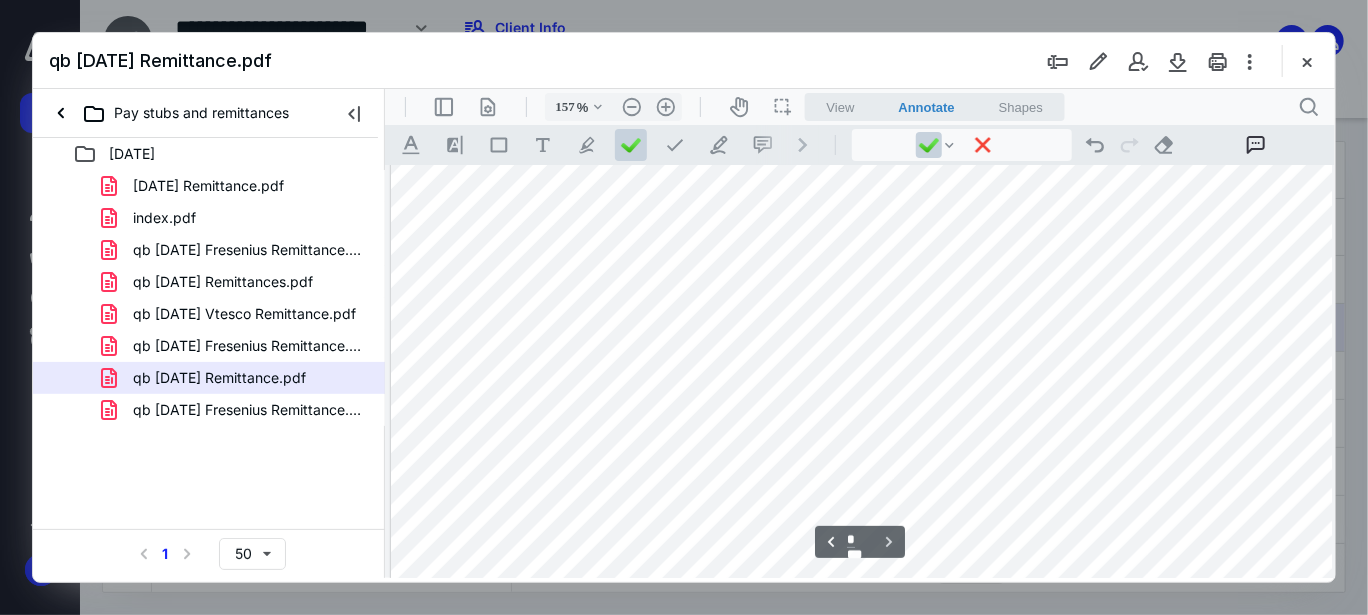 click at bounding box center (869, 544) 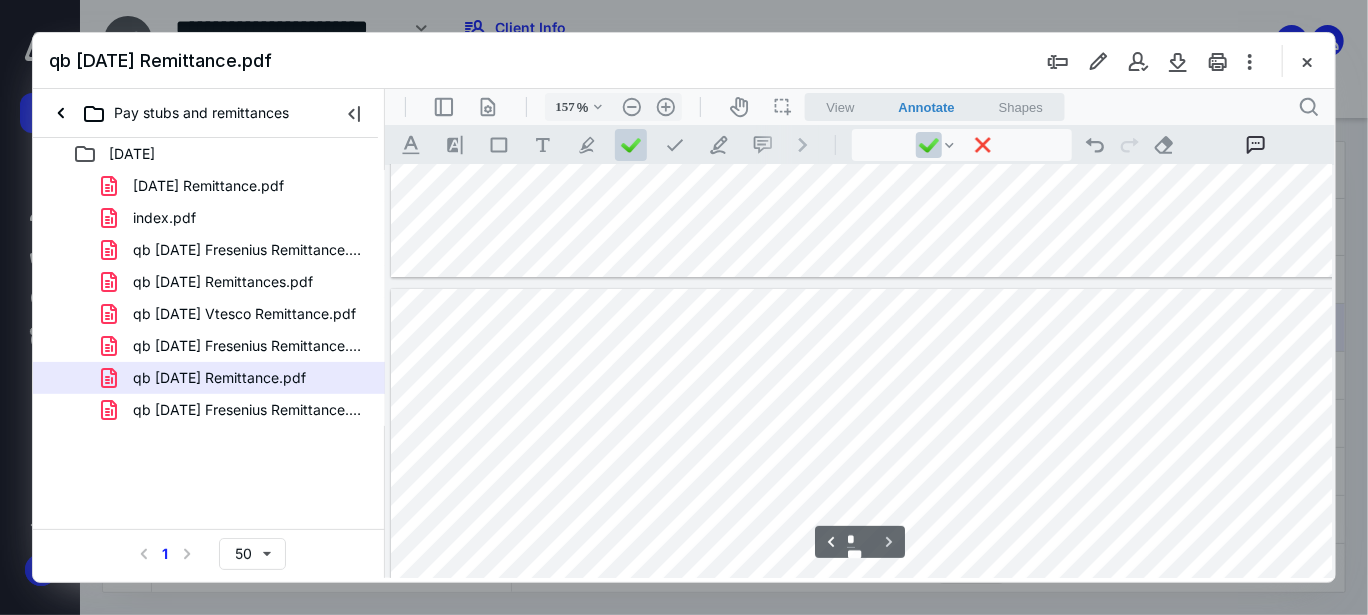 scroll, scrollTop: 3605, scrollLeft: 0, axis: vertical 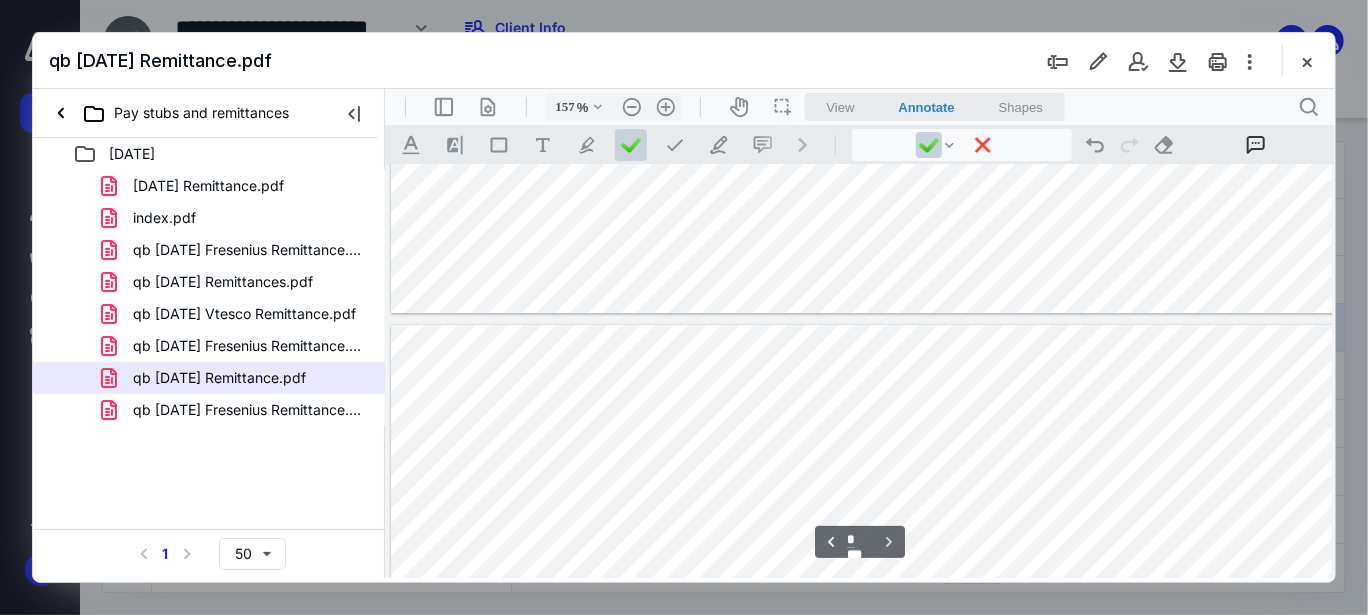 click at bounding box center (869, 944) 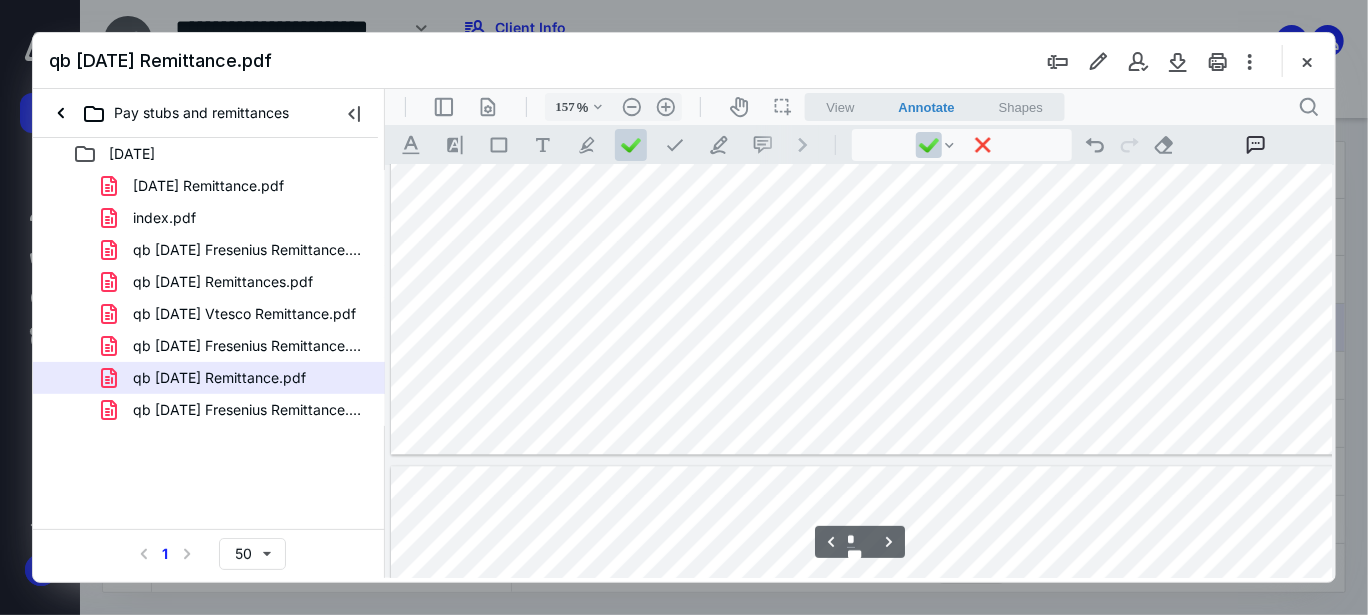 scroll, scrollTop: 2105, scrollLeft: 0, axis: vertical 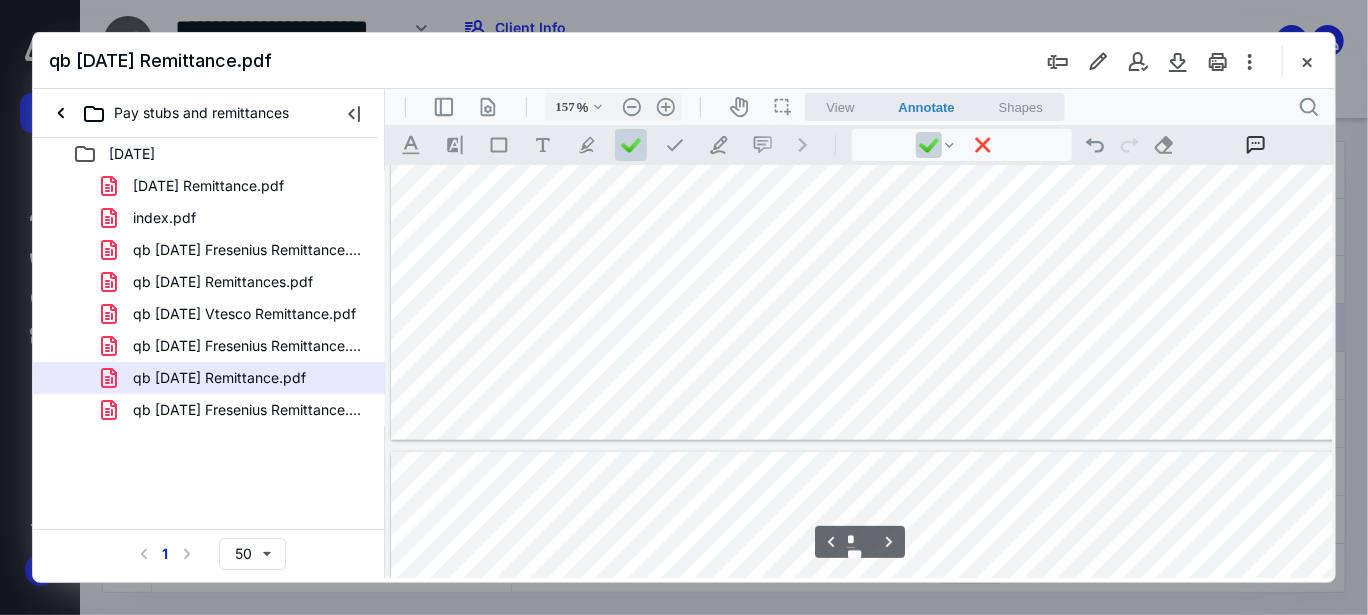 type on "*" 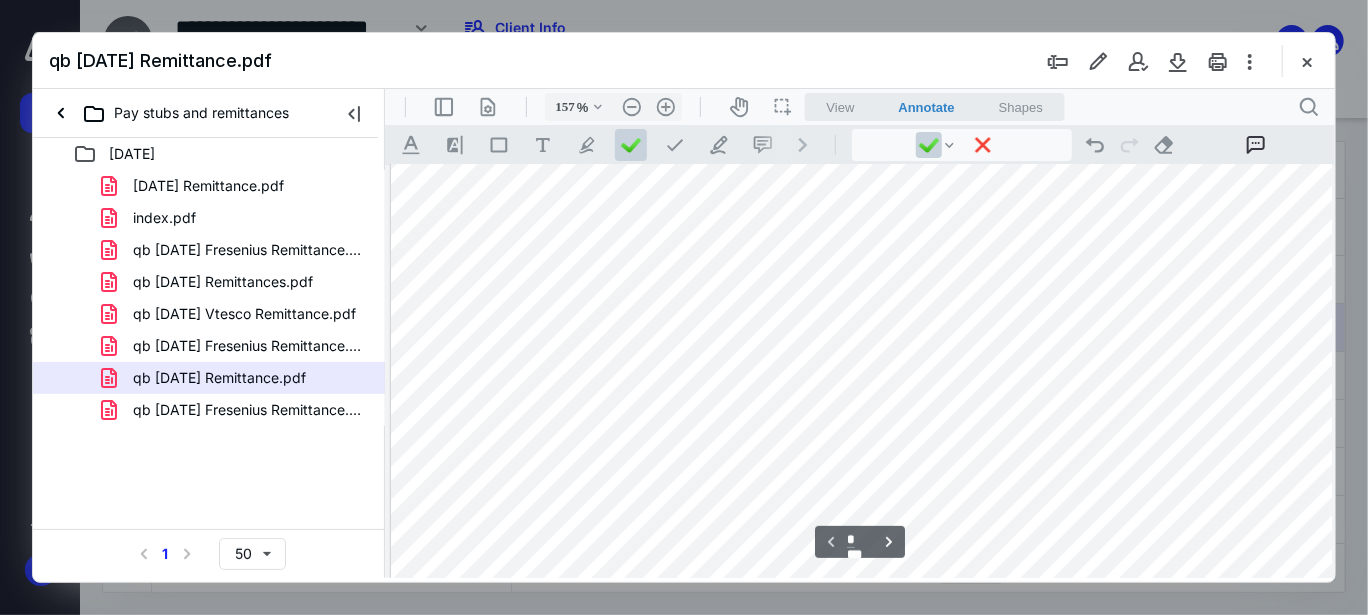scroll, scrollTop: 0, scrollLeft: 0, axis: both 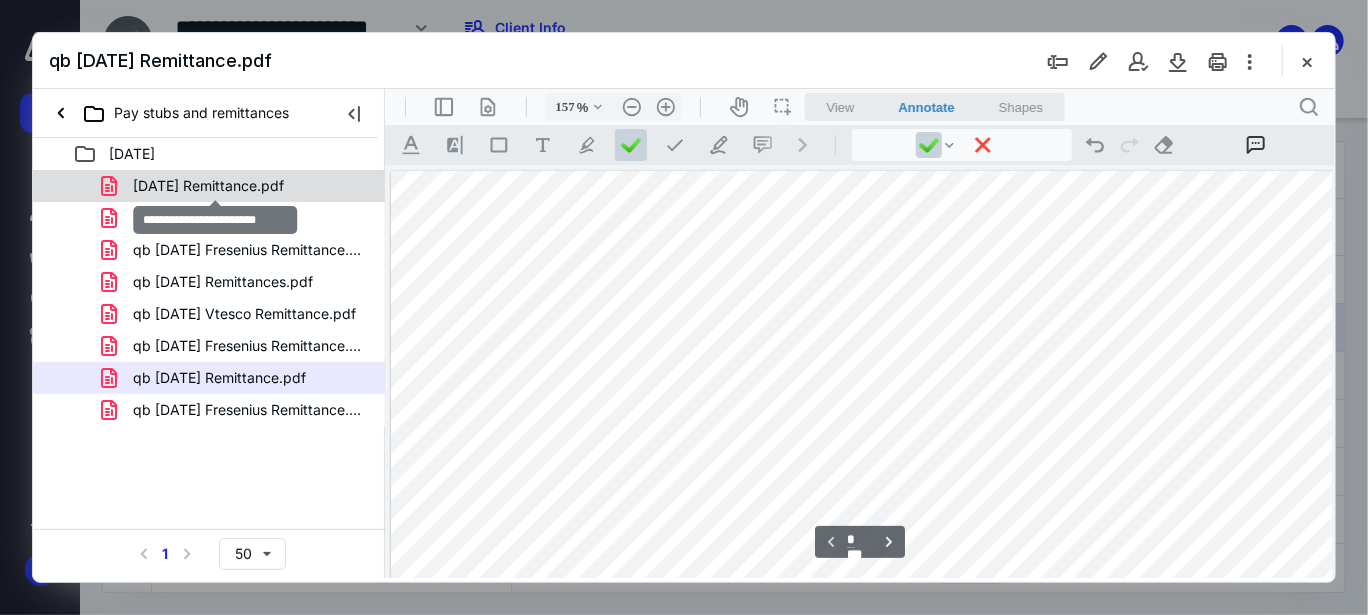 click on "06-12-25 Remittance.pdf" at bounding box center [208, 186] 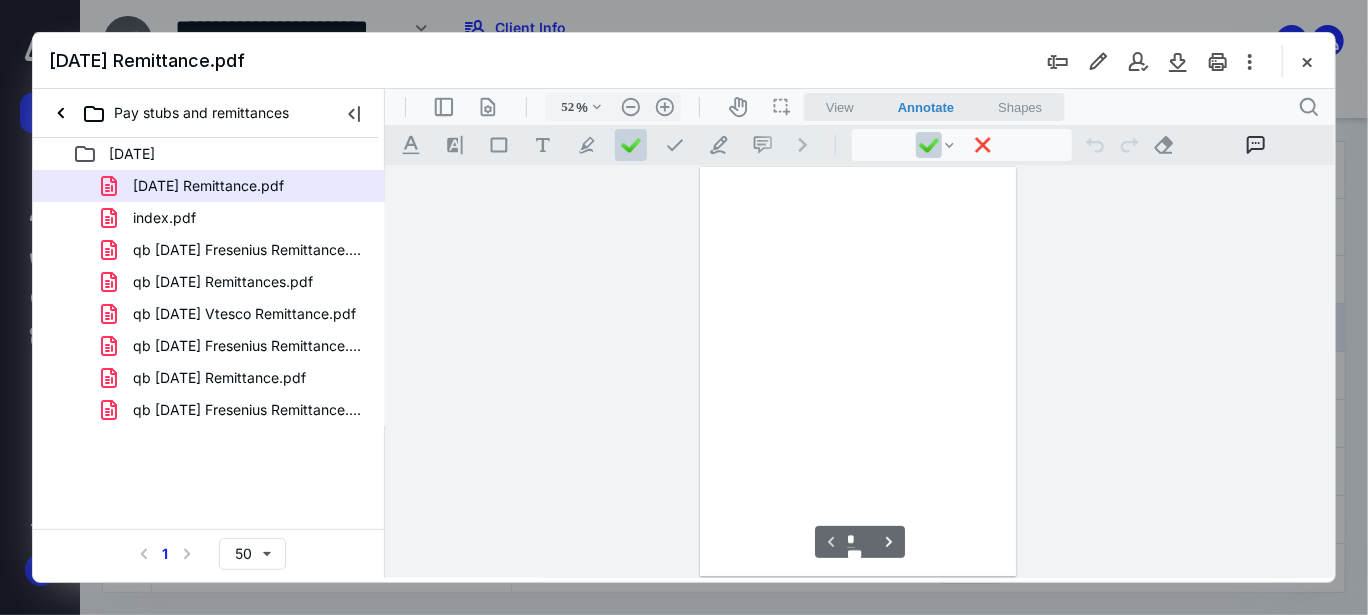 scroll, scrollTop: 77, scrollLeft: 0, axis: vertical 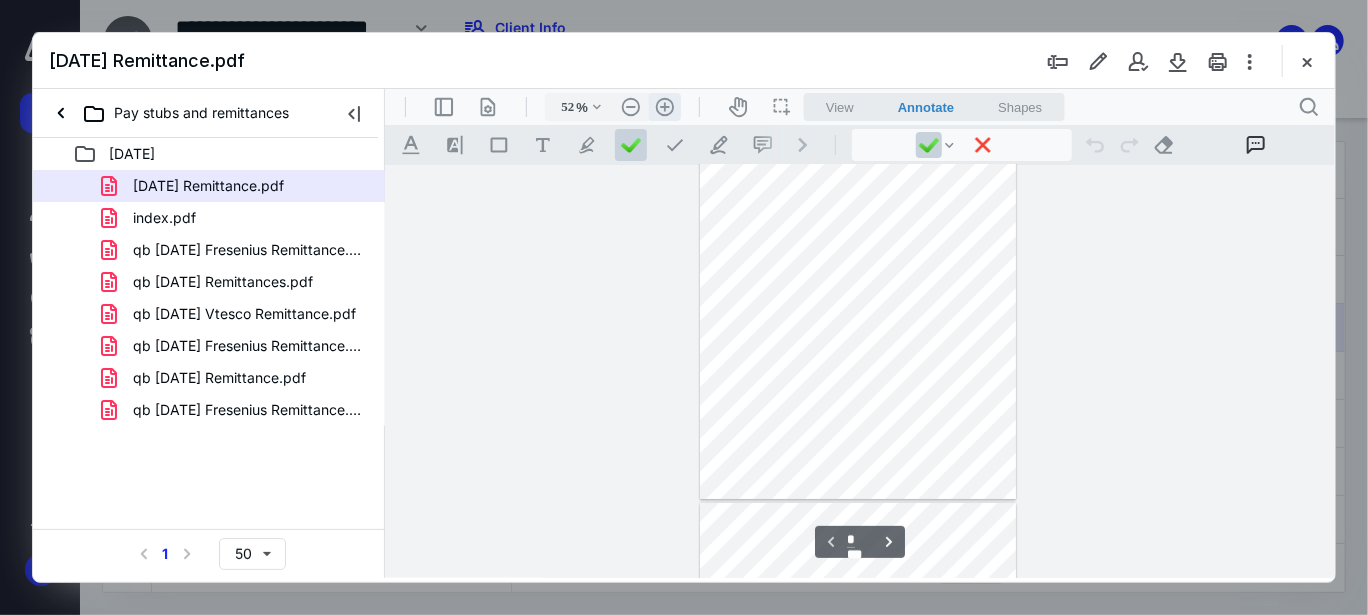 click on ".cls-1{fill:#abb0c4;} icon - header - zoom - in - line" at bounding box center [664, 106] 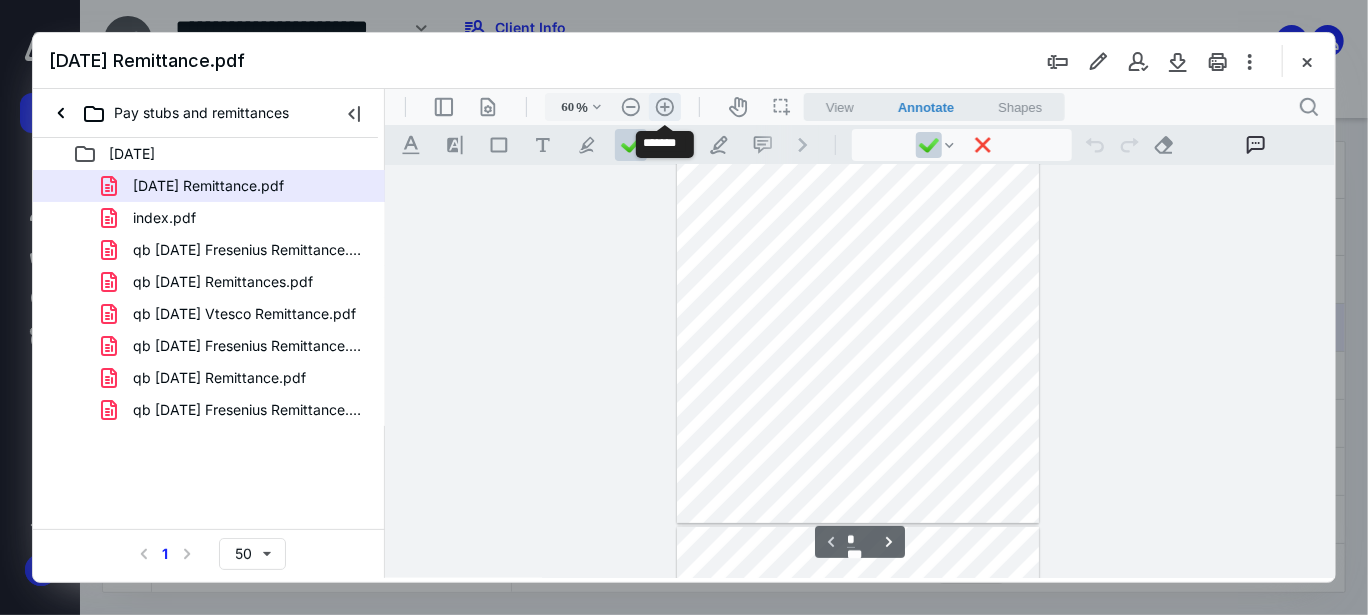 click on ".cls-1{fill:#abb0c4;} icon - header - zoom - in - line" at bounding box center (664, 106) 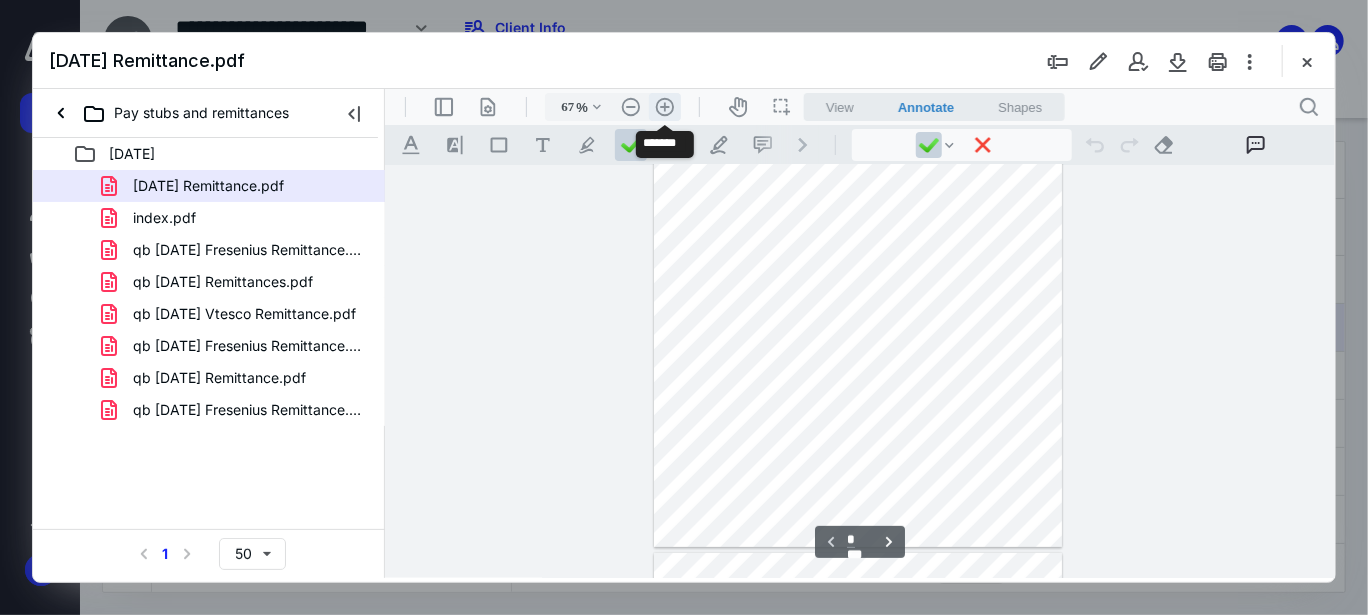 click on ".cls-1{fill:#abb0c4;} icon - header - zoom - in - line" at bounding box center (664, 106) 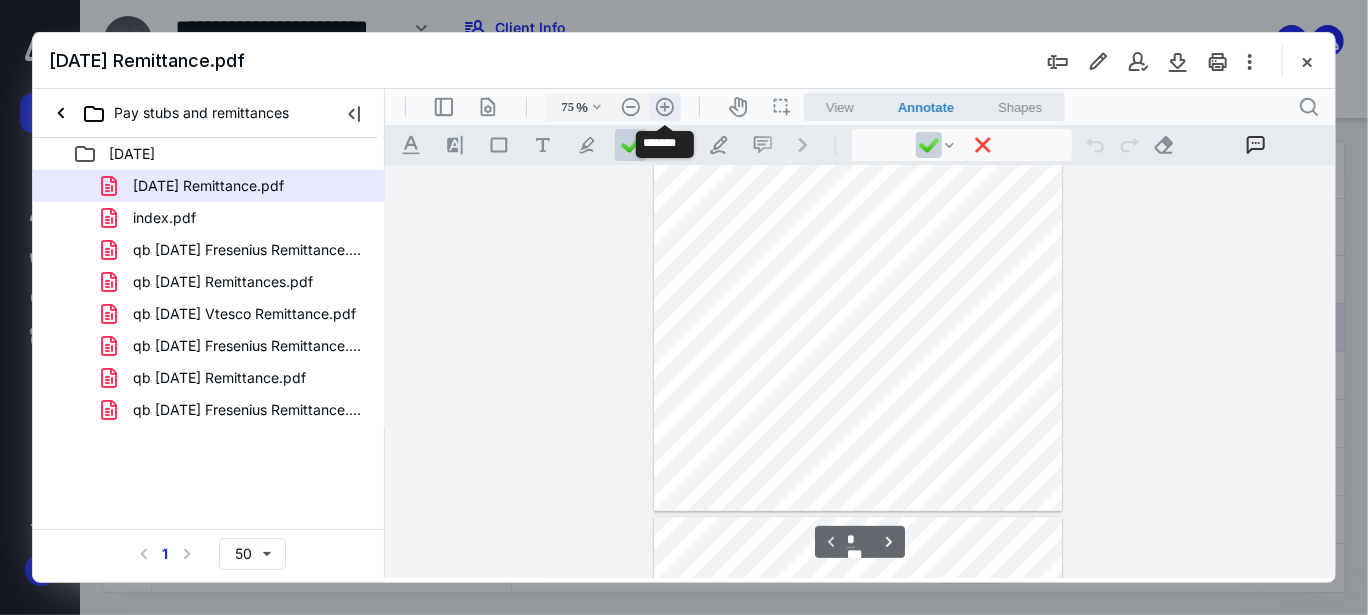 click on ".cls-1{fill:#abb0c4;} icon - header - zoom - in - line" at bounding box center [664, 106] 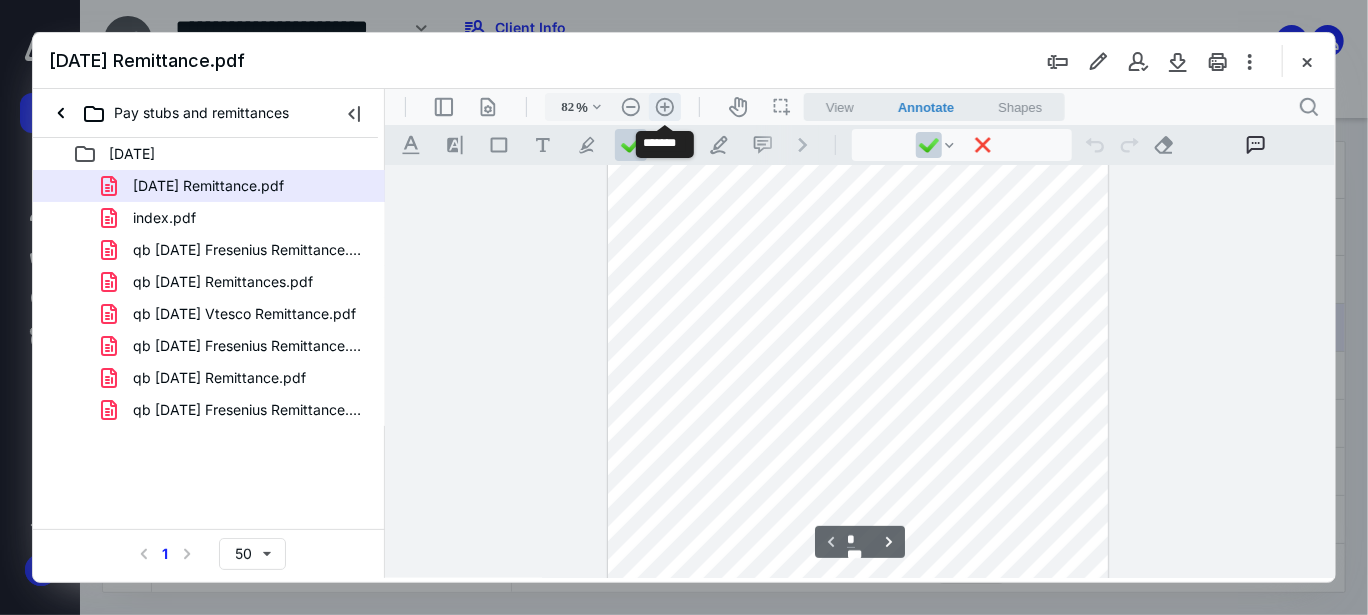 click on ".cls-1{fill:#abb0c4;} icon - header - zoom - in - line" at bounding box center [664, 106] 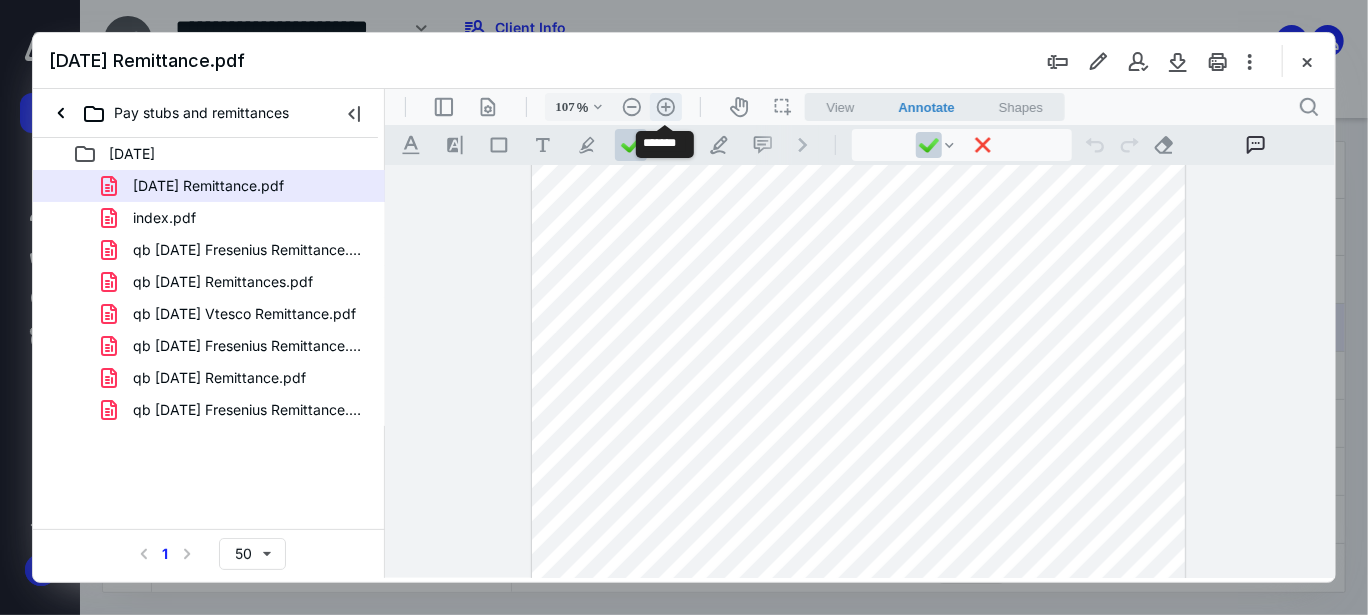 click on ".cls-1{fill:#abb0c4;} icon - header - zoom - in - line" at bounding box center [665, 106] 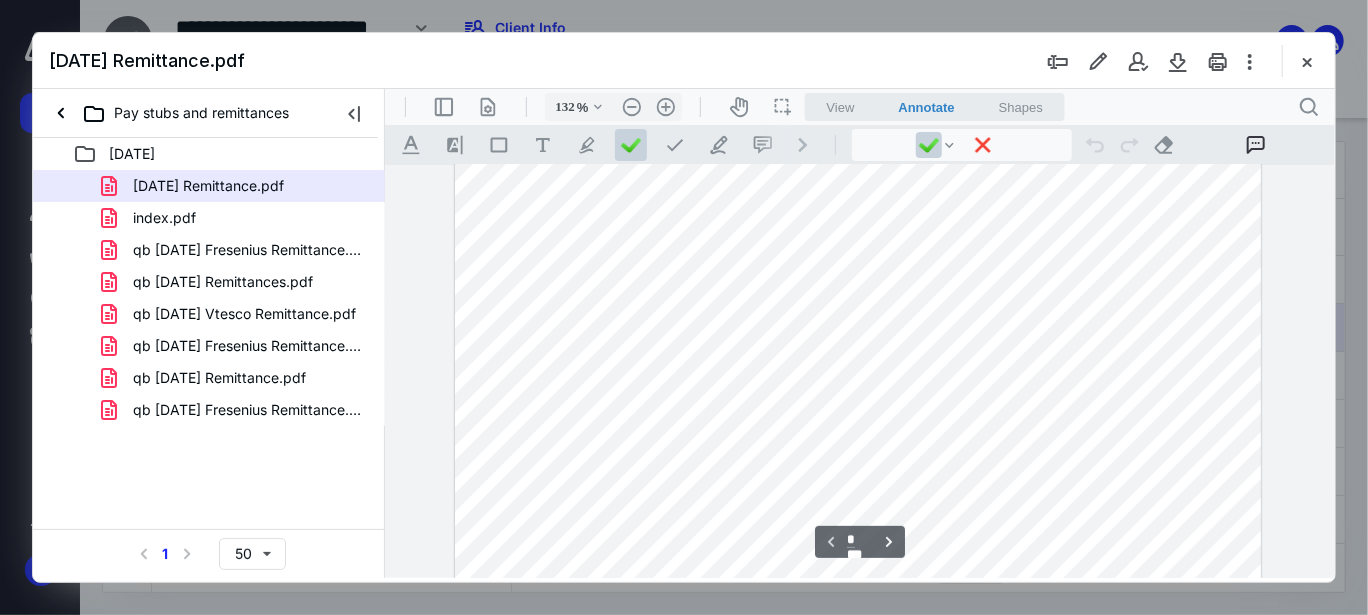 scroll, scrollTop: 0, scrollLeft: 0, axis: both 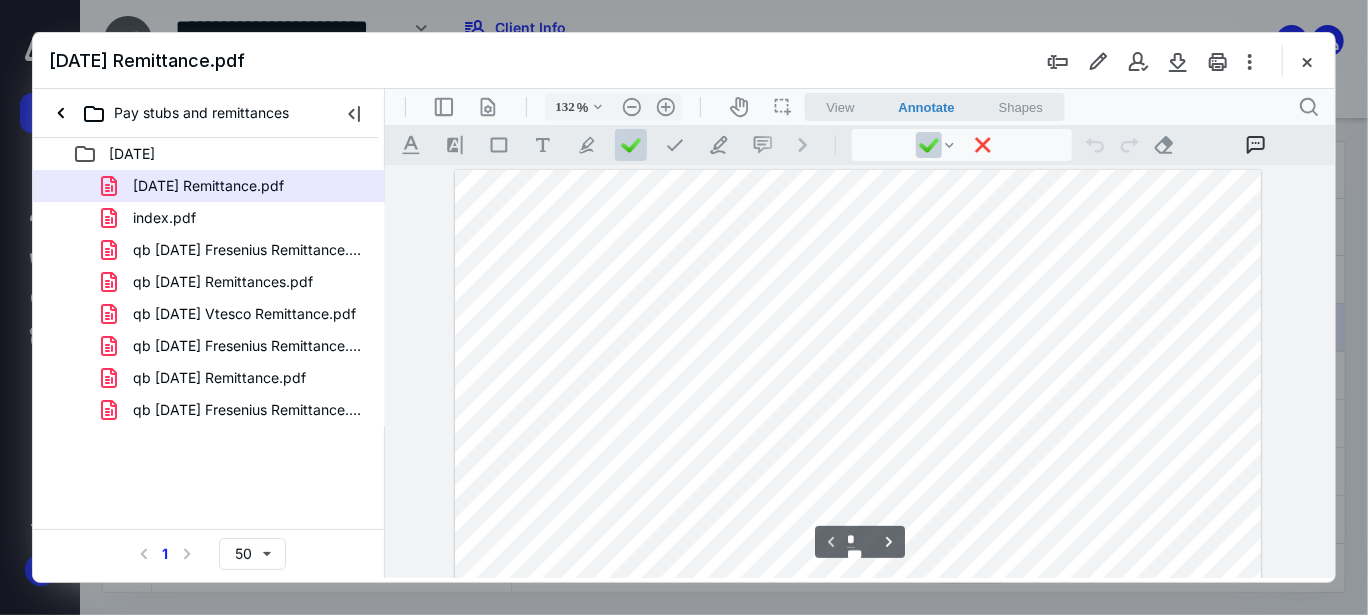 click at bounding box center [857, 690] 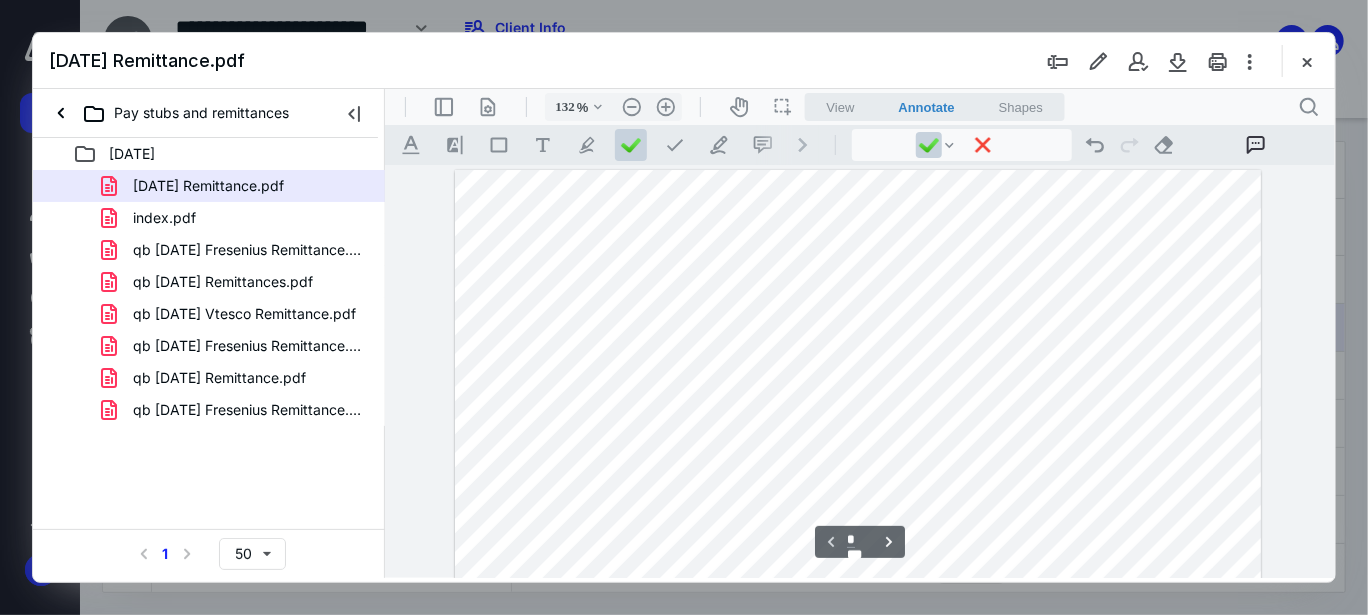 scroll, scrollTop: 200, scrollLeft: 0, axis: vertical 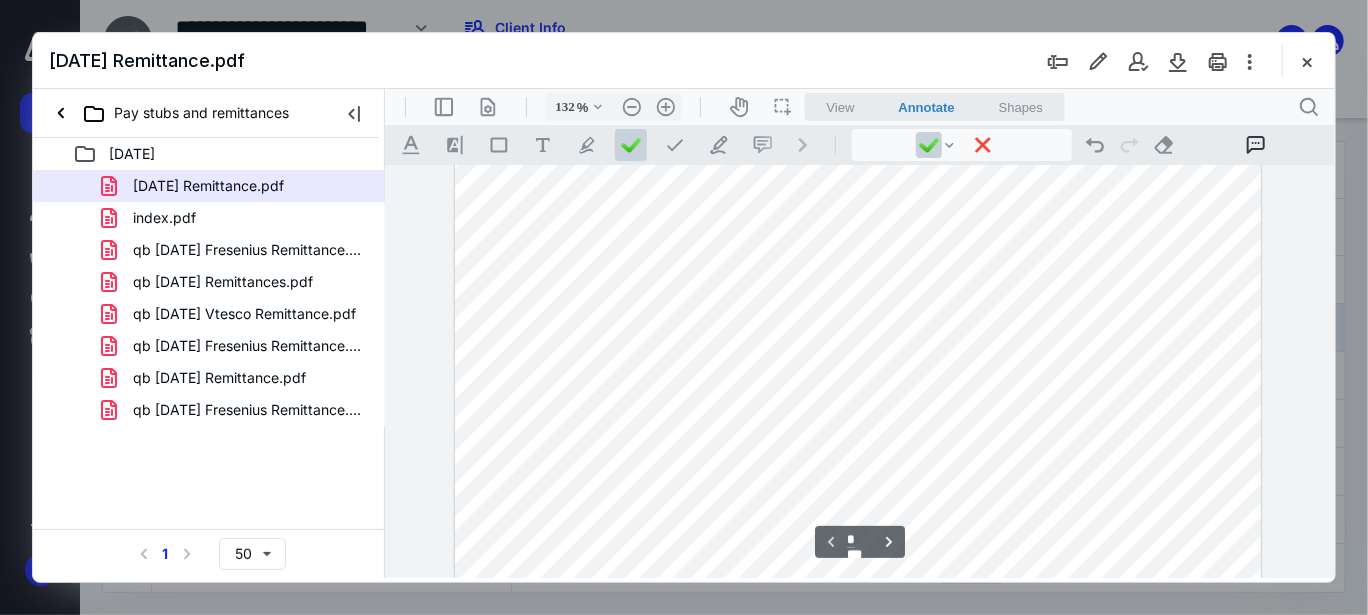click at bounding box center (857, 490) 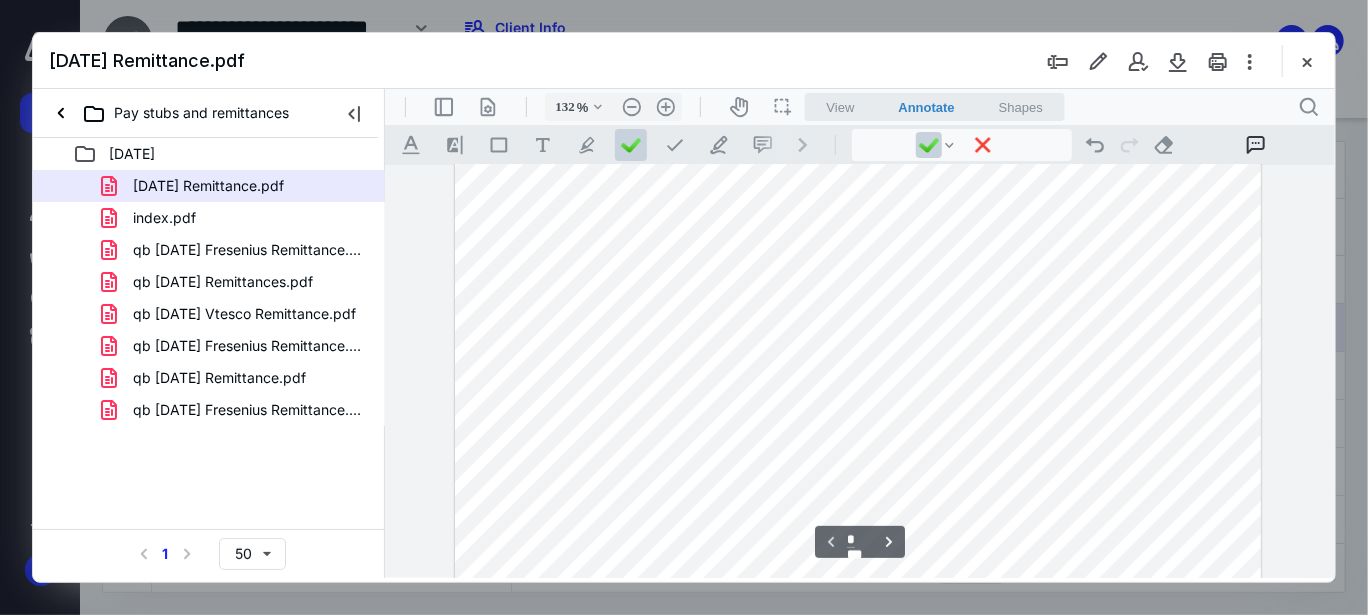 scroll, scrollTop: 200, scrollLeft: 0, axis: vertical 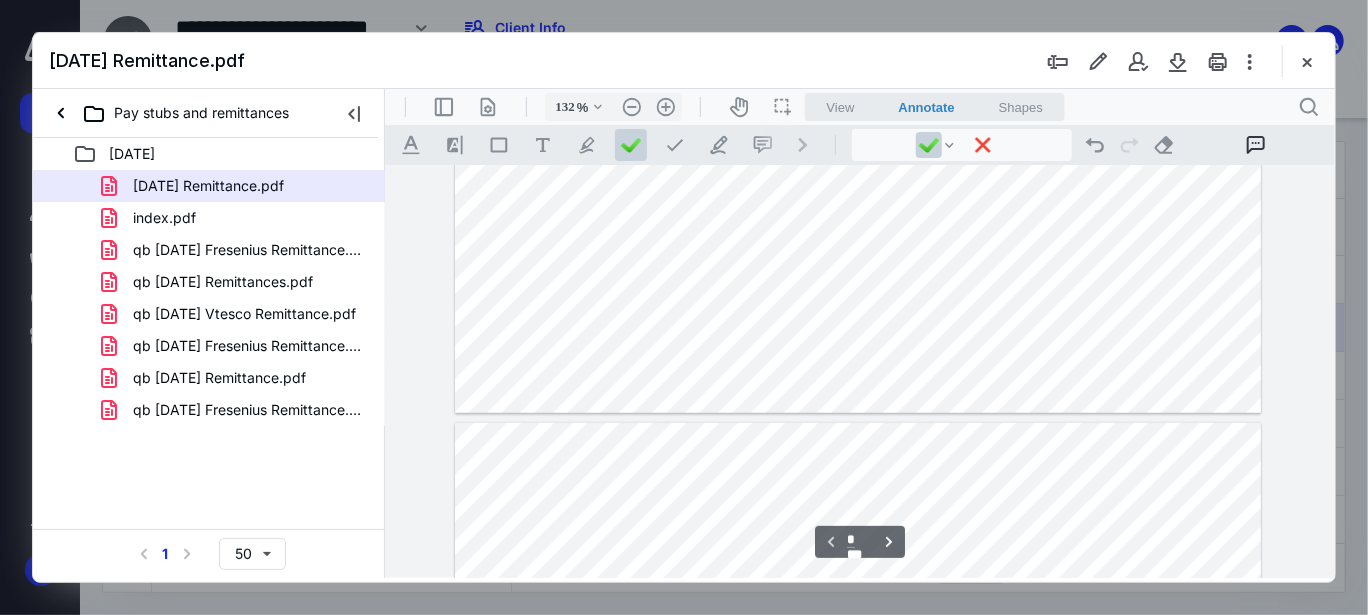 type on "*" 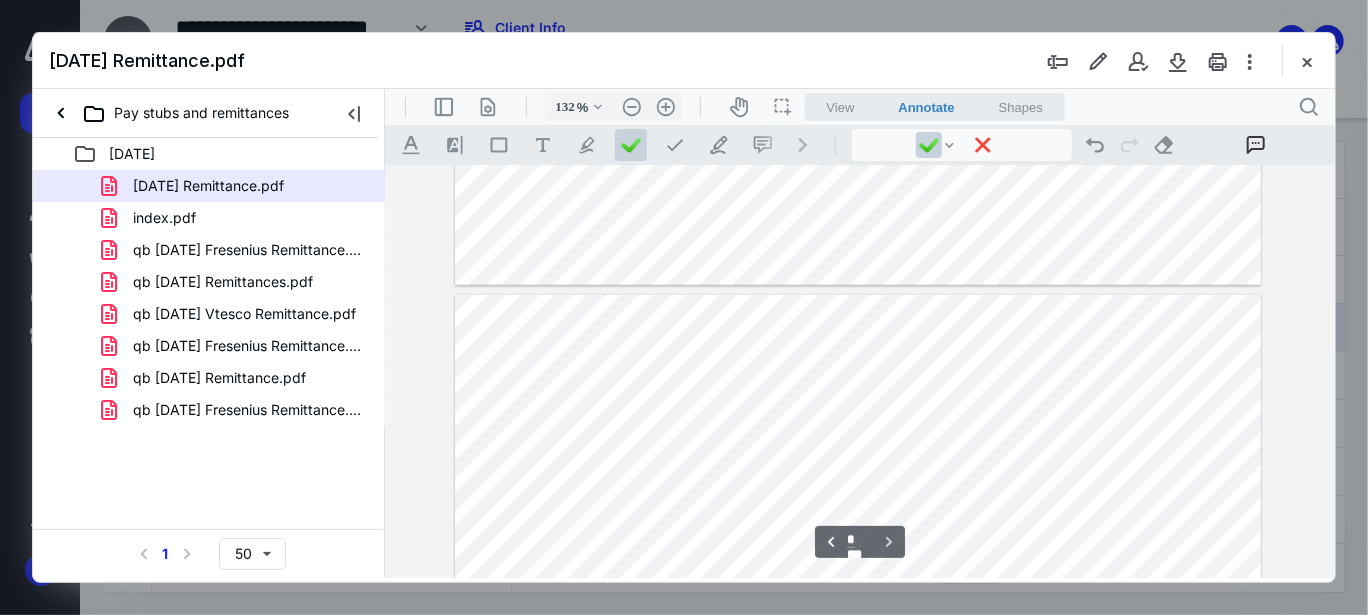 scroll, scrollTop: 1000, scrollLeft: 0, axis: vertical 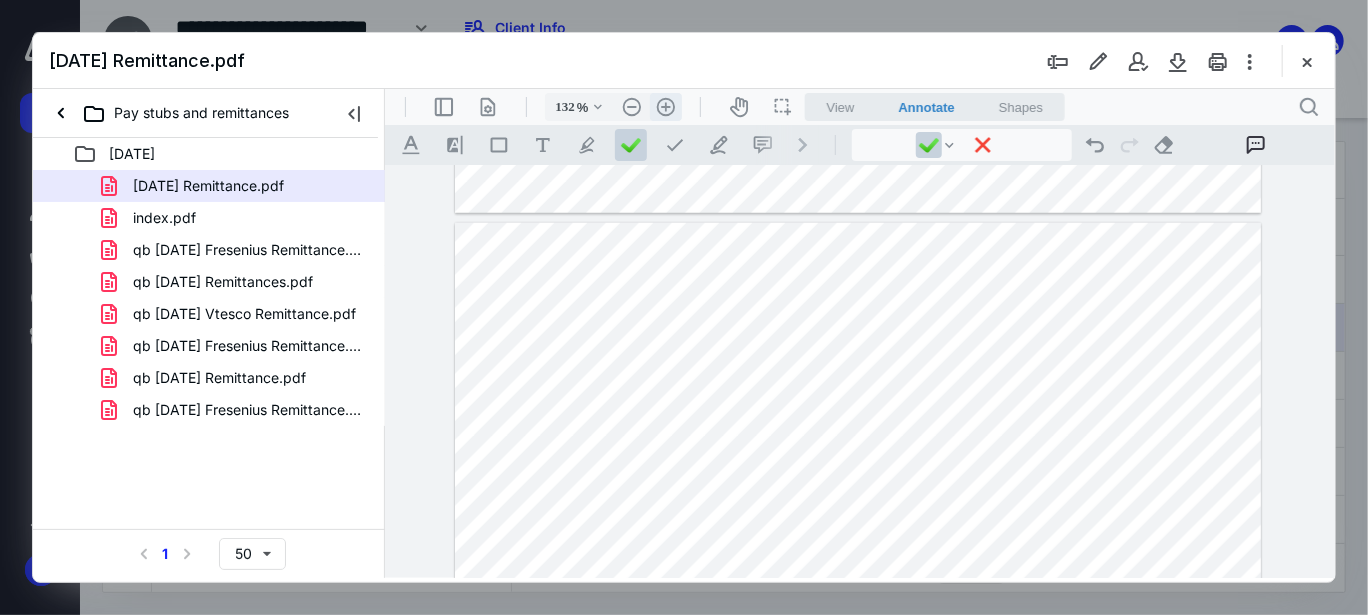 click on ".cls-1{fill:#abb0c4;} icon - header - zoom - in - line" at bounding box center [665, 106] 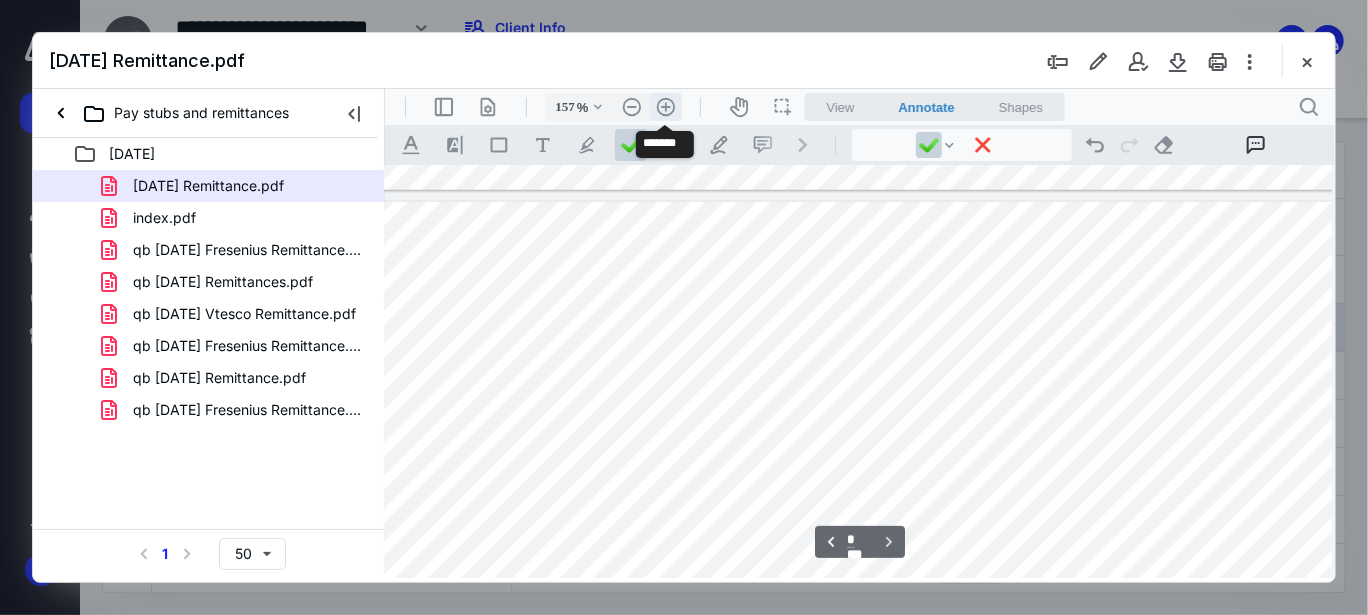 click on ".cls-1{fill:#abb0c4;} icon - header - zoom - in - line" at bounding box center [665, 106] 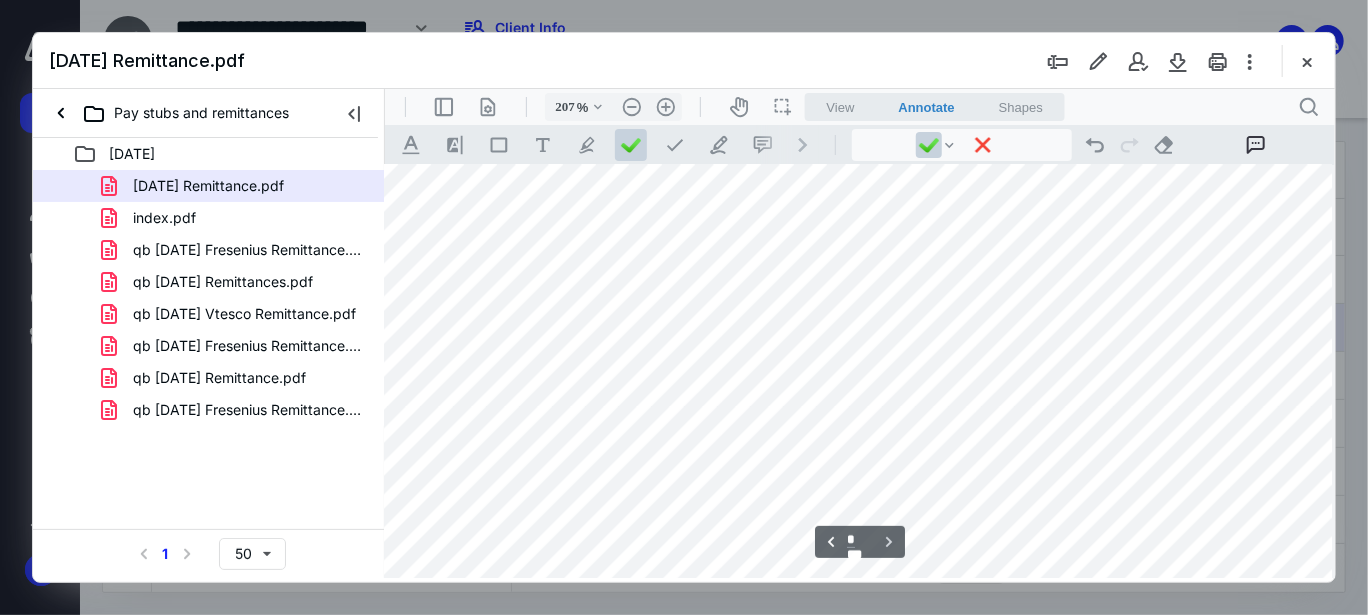 scroll, scrollTop: 2065, scrollLeft: 172, axis: both 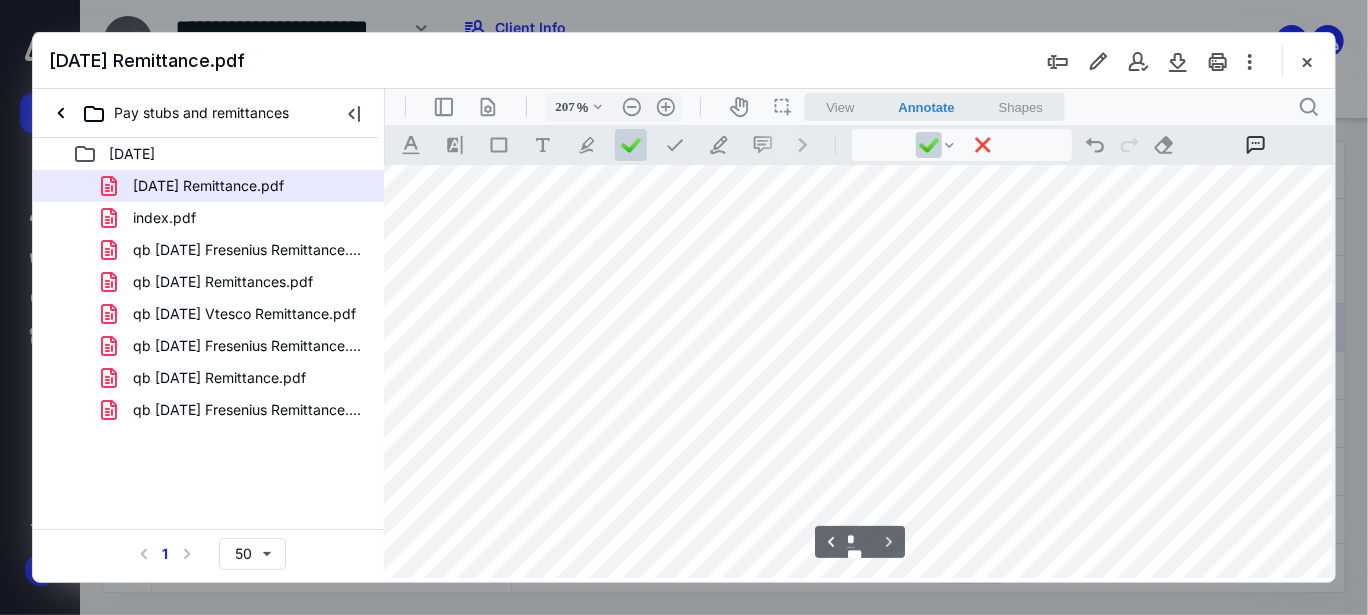click at bounding box center [977, 978] 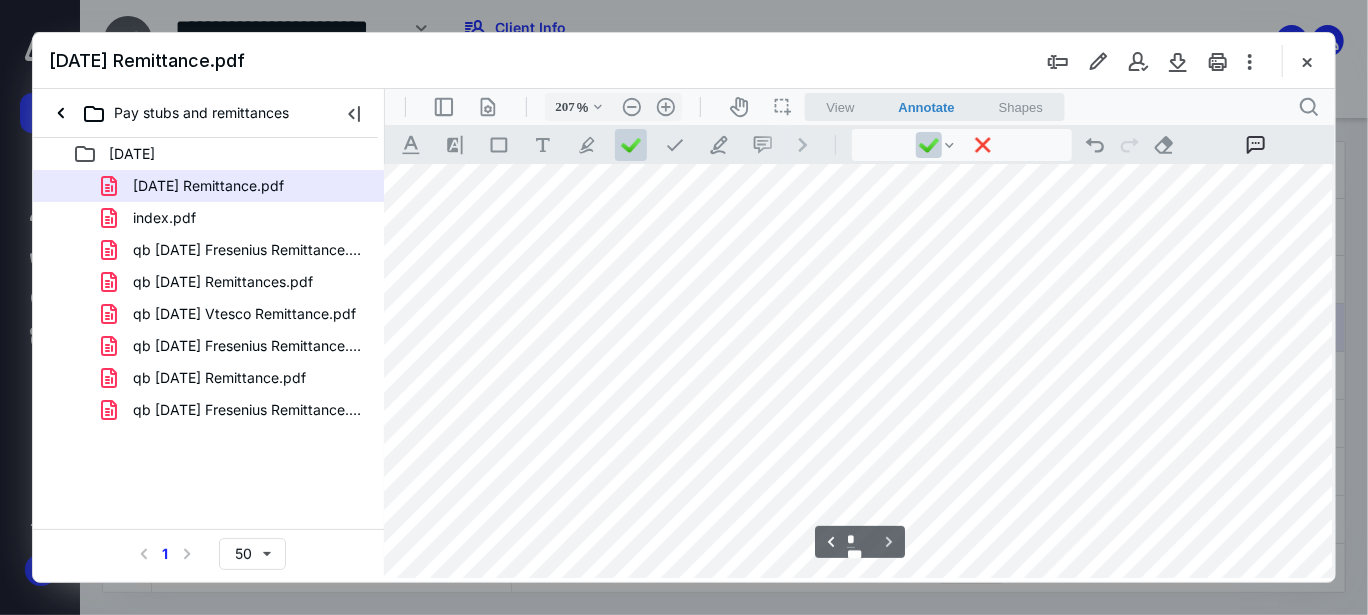 scroll, scrollTop: 2665, scrollLeft: 47, axis: both 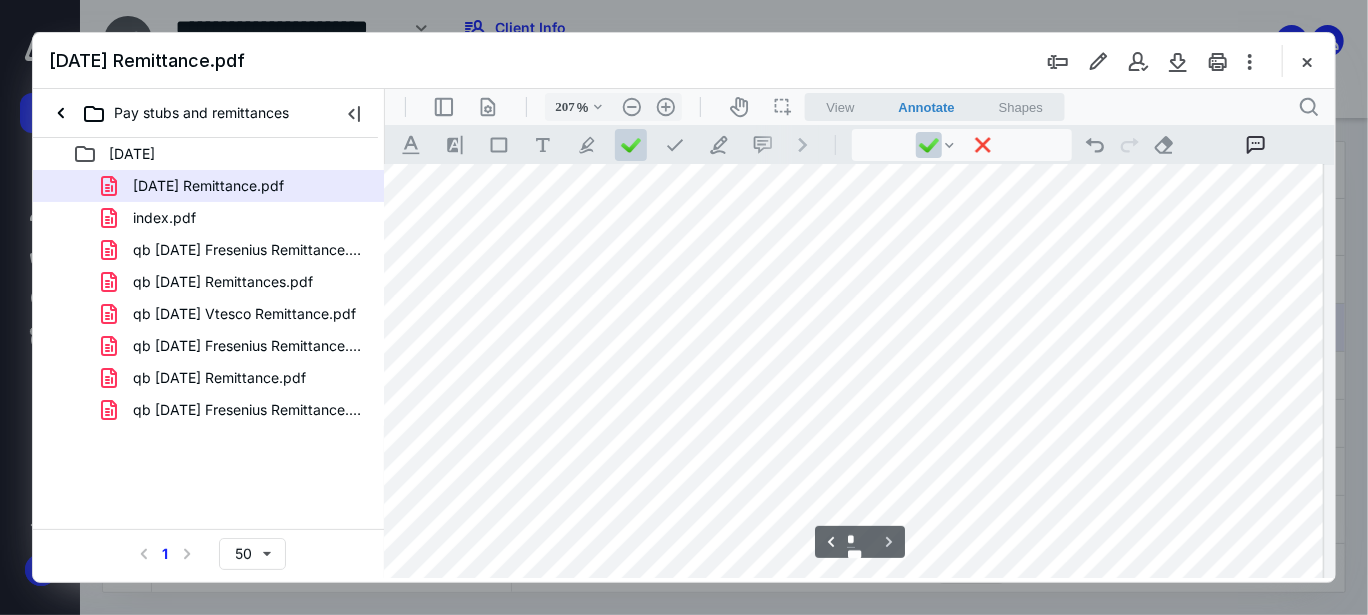 drag, startPoint x: 1004, startPoint y: 573, endPoint x: 1637, endPoint y: 677, distance: 641.4866 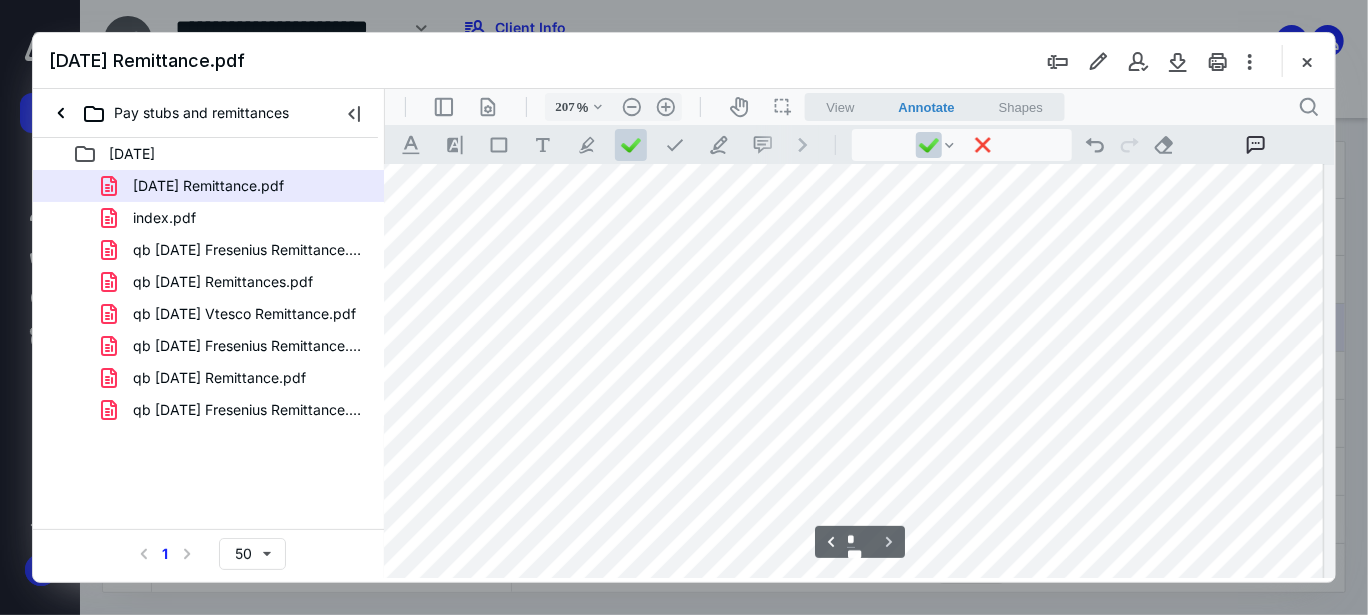 scroll, scrollTop: 2899, scrollLeft: 341, axis: both 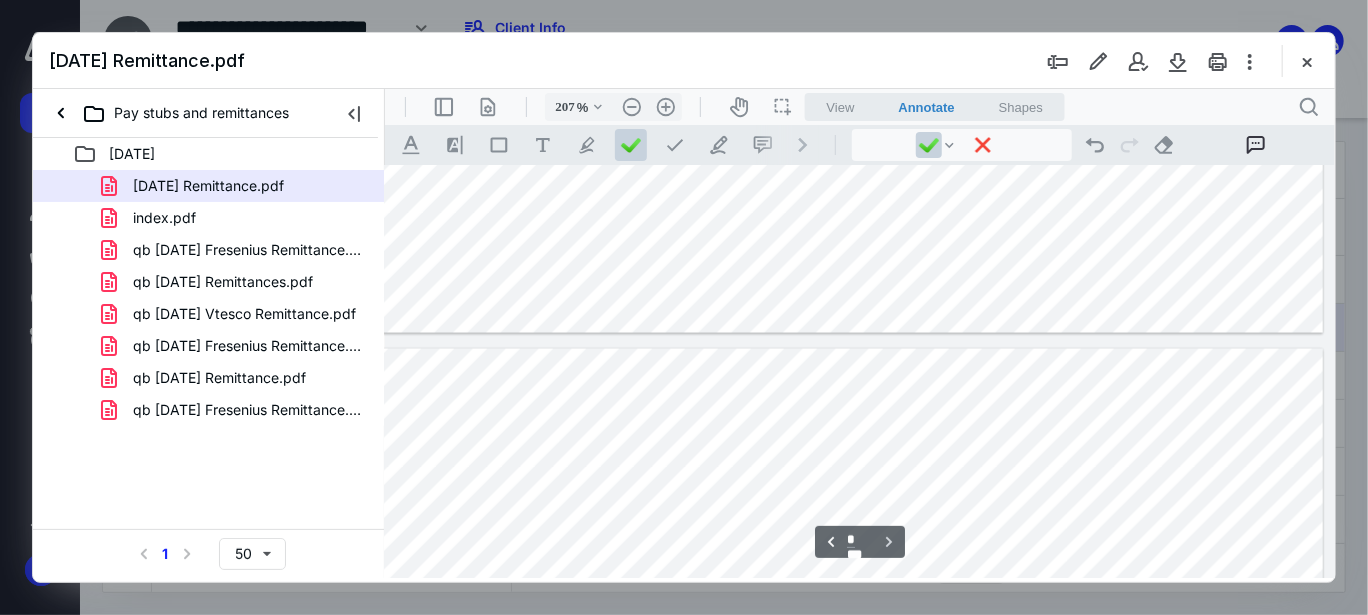 type on "*" 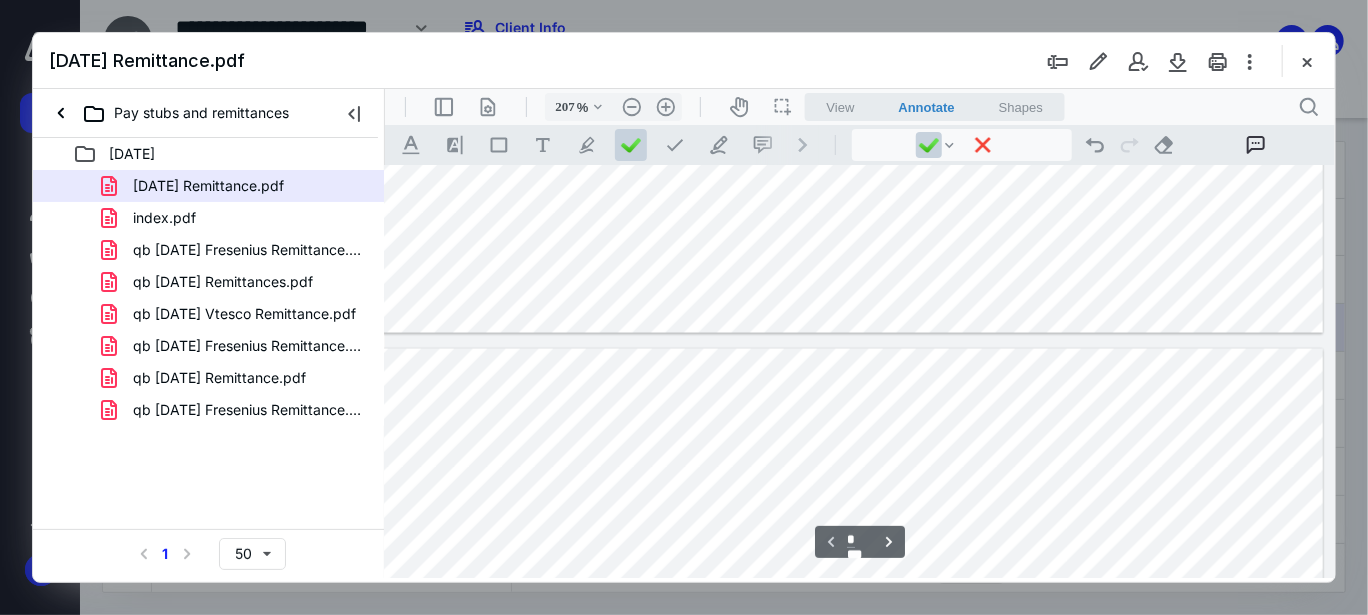 scroll, scrollTop: 1399, scrollLeft: 341, axis: both 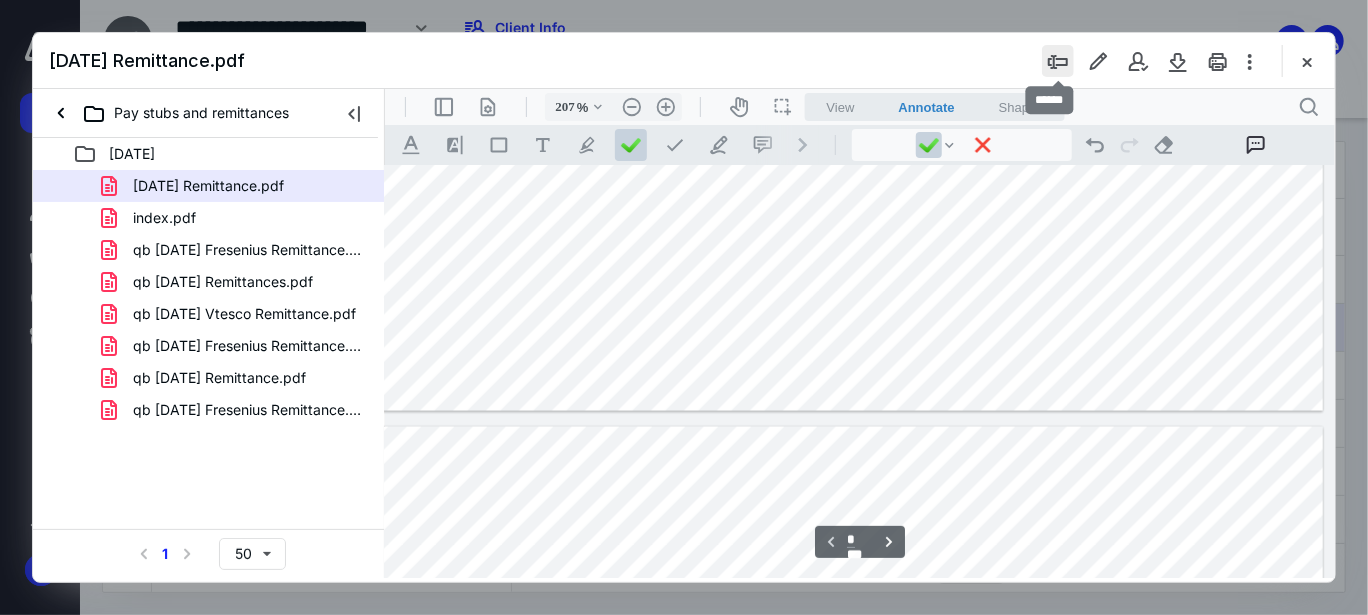 click at bounding box center [1058, 61] 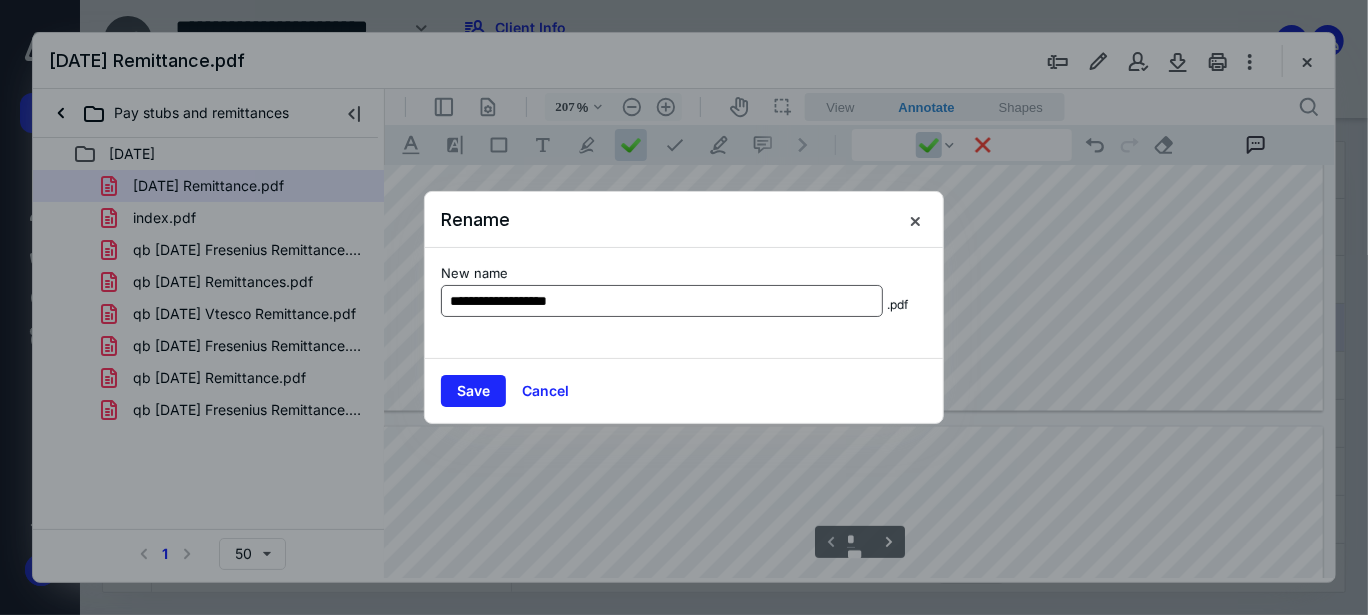 click on "**********" at bounding box center (662, 301) 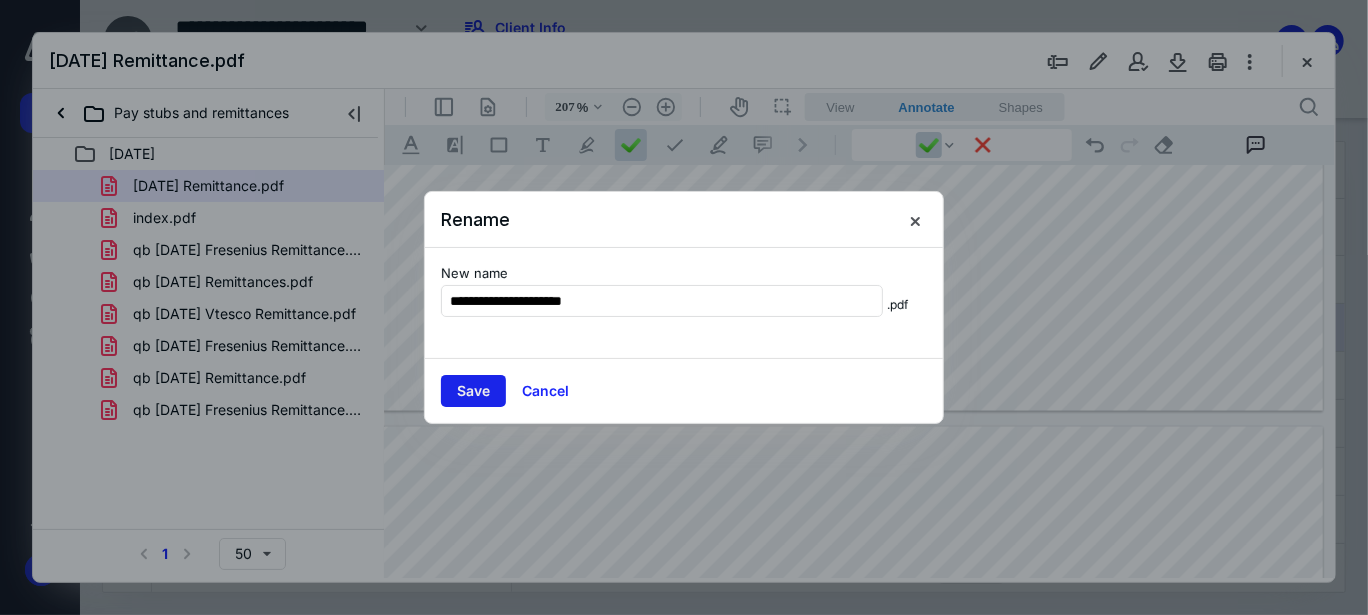 type on "**********" 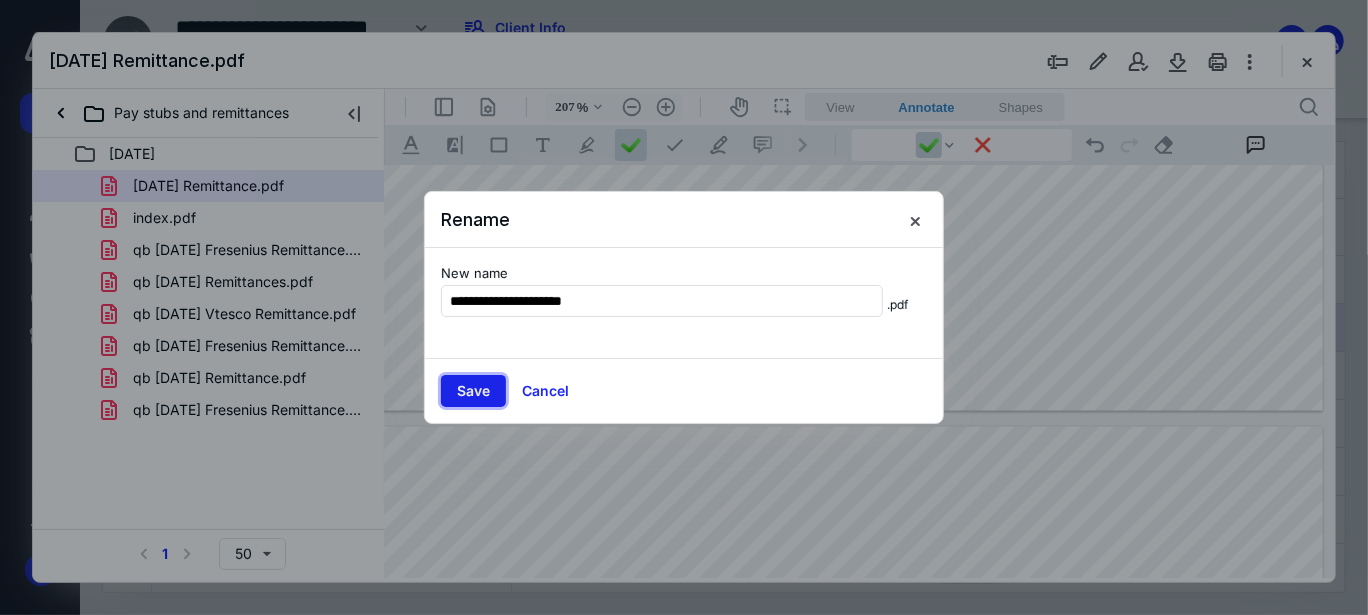 click on "Save" at bounding box center [473, 391] 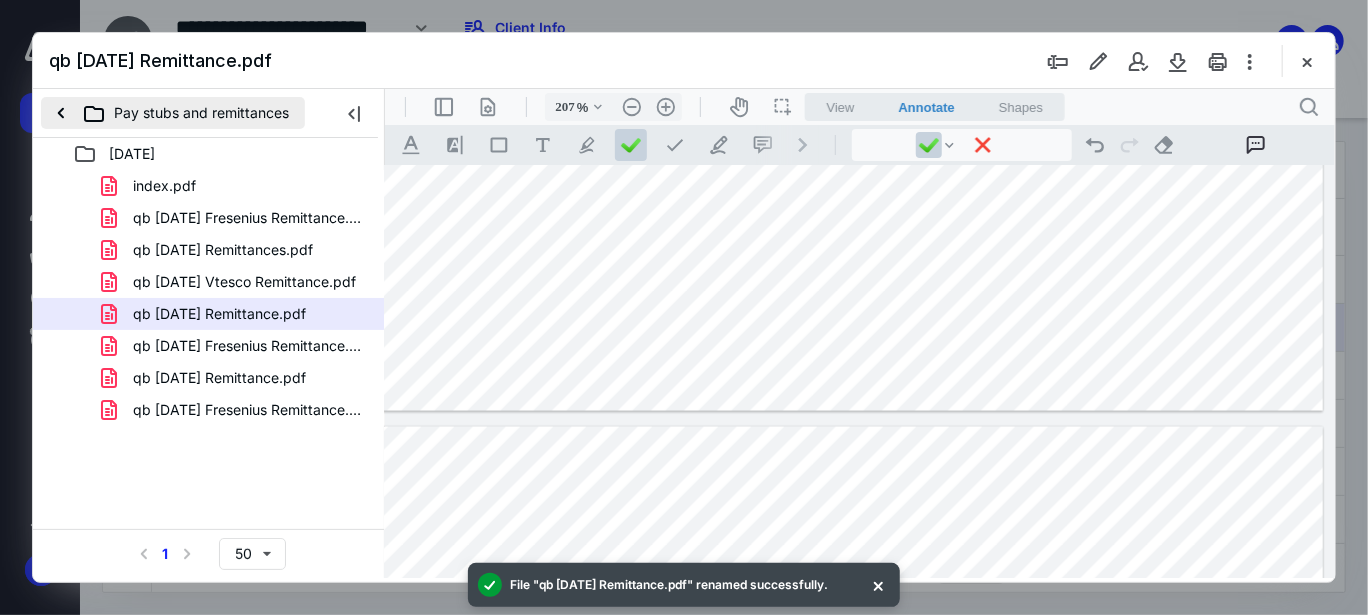 click on "Pay stubs and remittances" at bounding box center (173, 113) 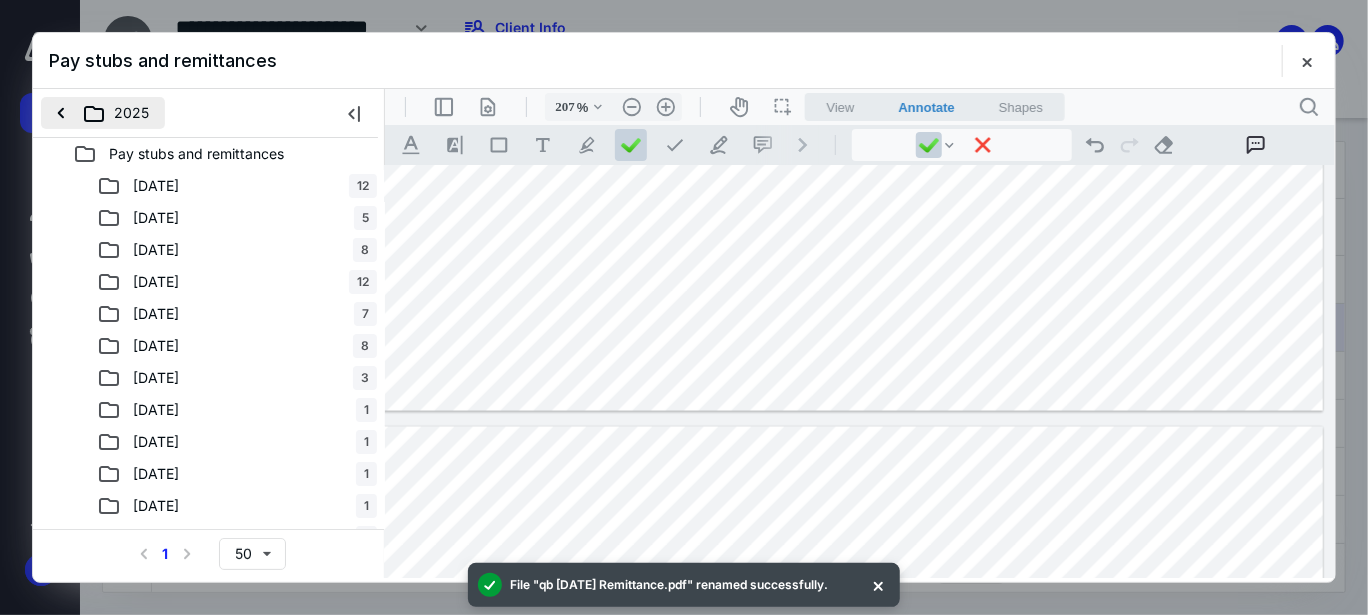 click on "2025" at bounding box center (103, 113) 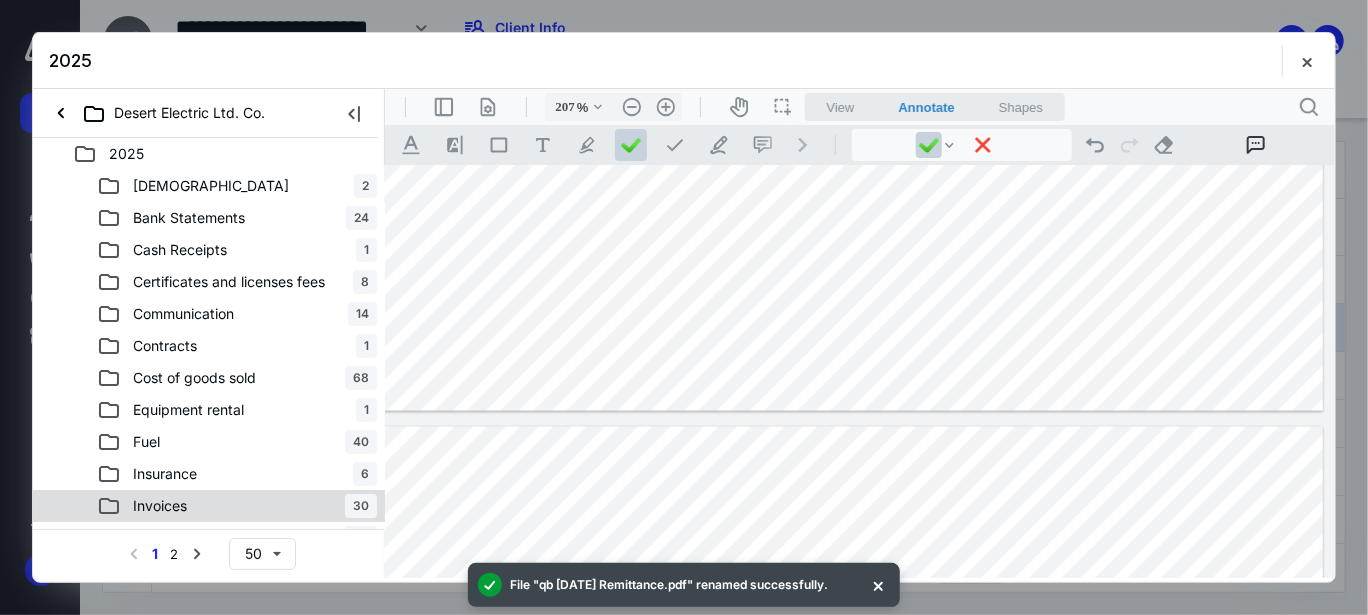 click on "Invoices 30" at bounding box center (209, 506) 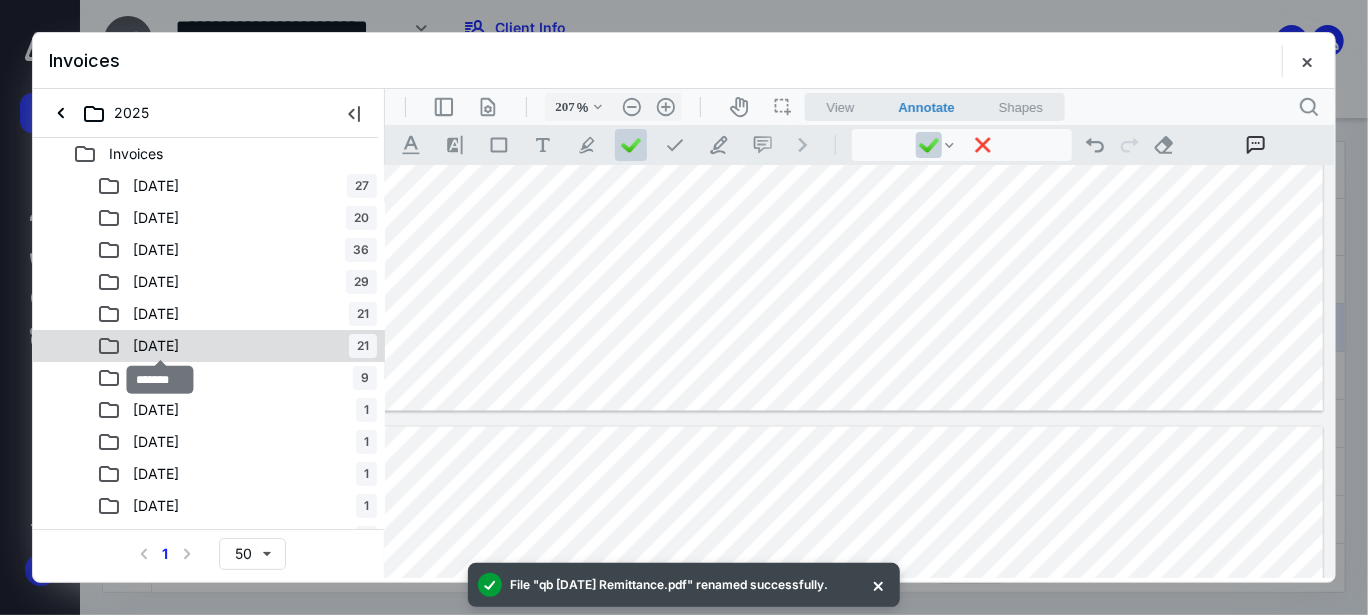 click on "[DATE]" at bounding box center [156, 346] 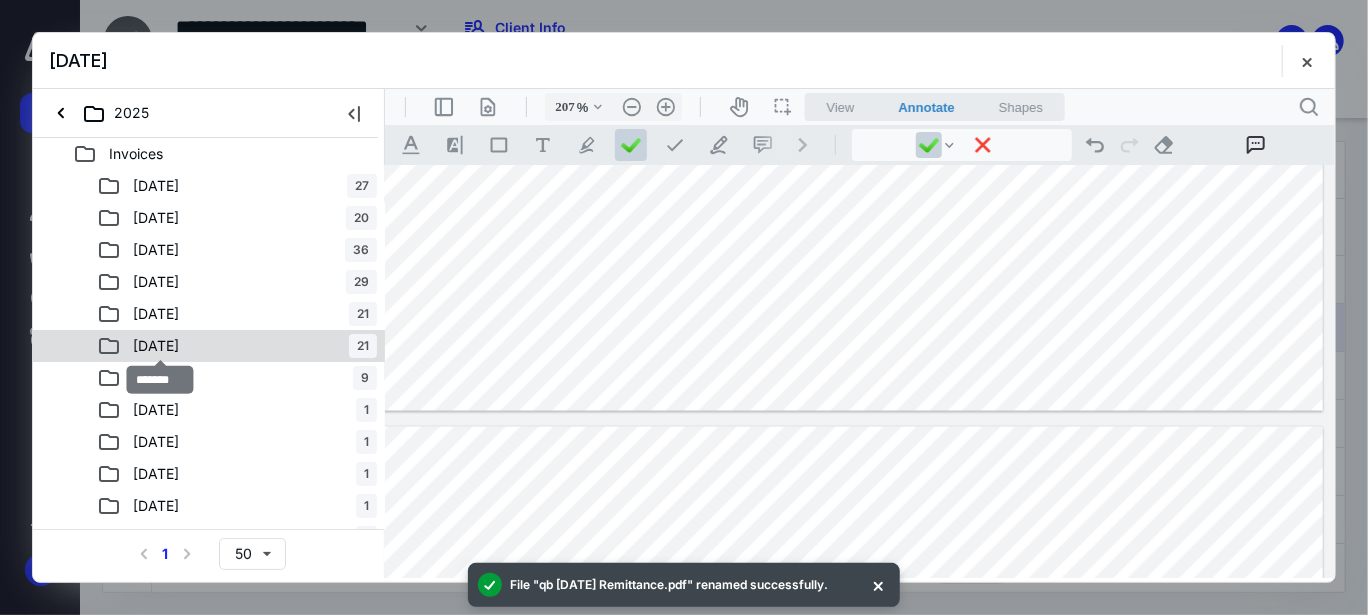 click on "[DATE]" at bounding box center [156, 346] 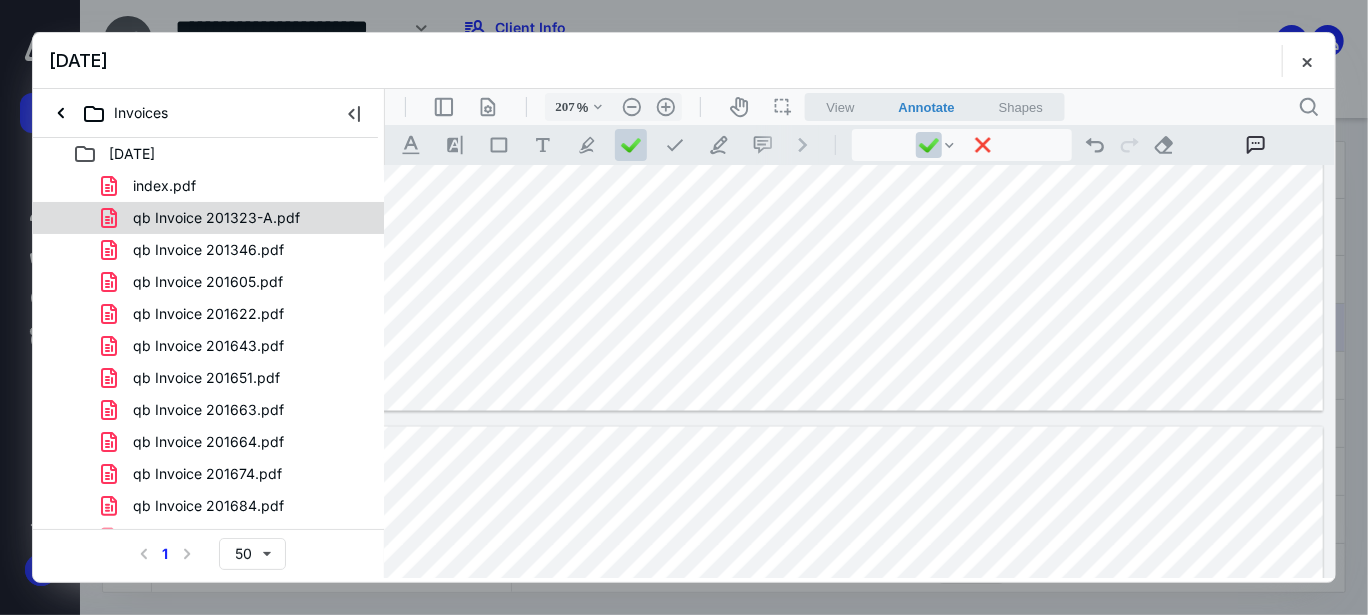 click on "qb Invoice 201323-A.pdf" at bounding box center (216, 218) 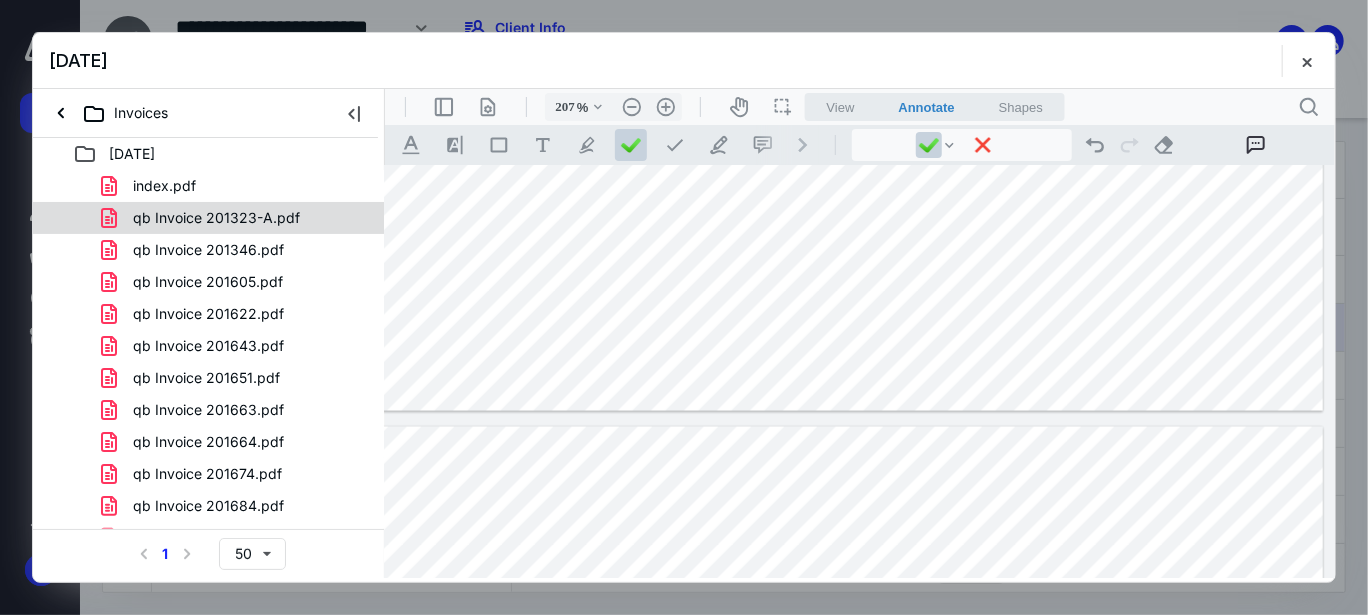 click on "index.pdf qb Invoice 201323-A.pdf qb Invoice 201346.pdf qb Invoice 201605.pdf qb Invoice 201622.pdf qb Invoice 201643.pdf qb Invoice 201651.pdf qb Invoice 201663.pdf qb Invoice 201664.pdf qb Invoice 201674.pdf qb Invoice 201684.pdf qb Invoice 201688.pdf qb Invoice 201691.pdf qb Invoice 201692.pdf qb Invoice 201693.pdf qb Invoice 201694.pdf qb Invoice 201695.pdf qb Invoice 201696.pdf qb Invoice 201704.pdf qb Invoice 201710.pdf qb Invoice 201714.pdf" at bounding box center (209, 506) 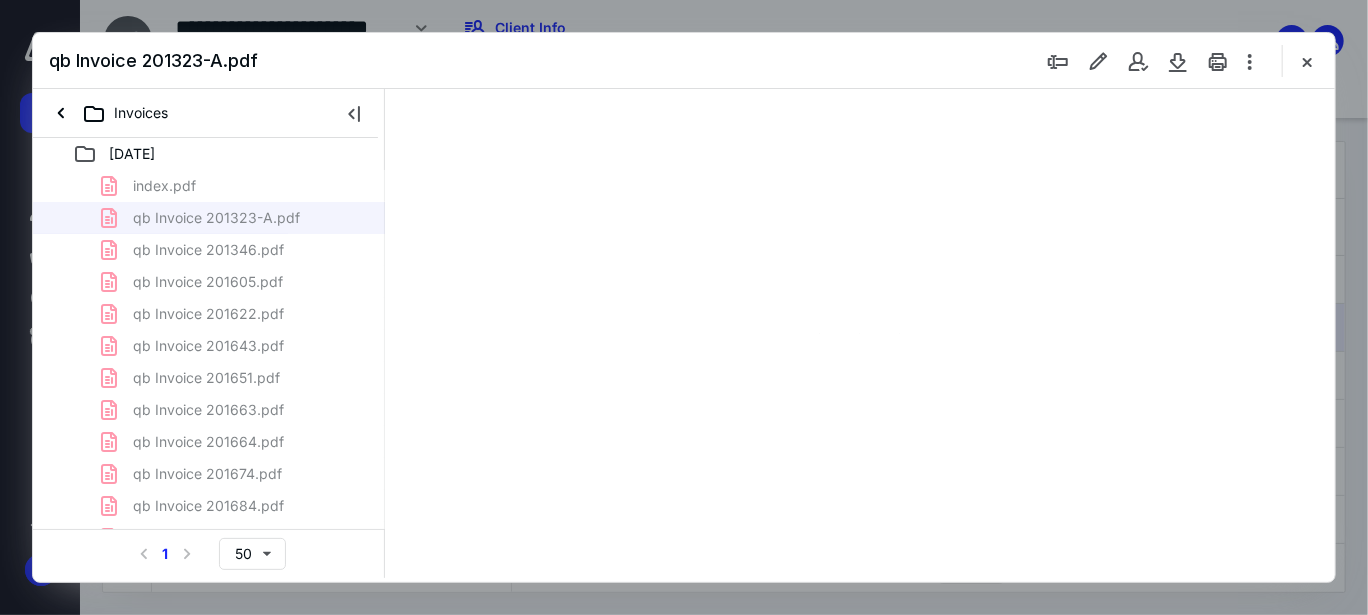 scroll, scrollTop: 0, scrollLeft: 0, axis: both 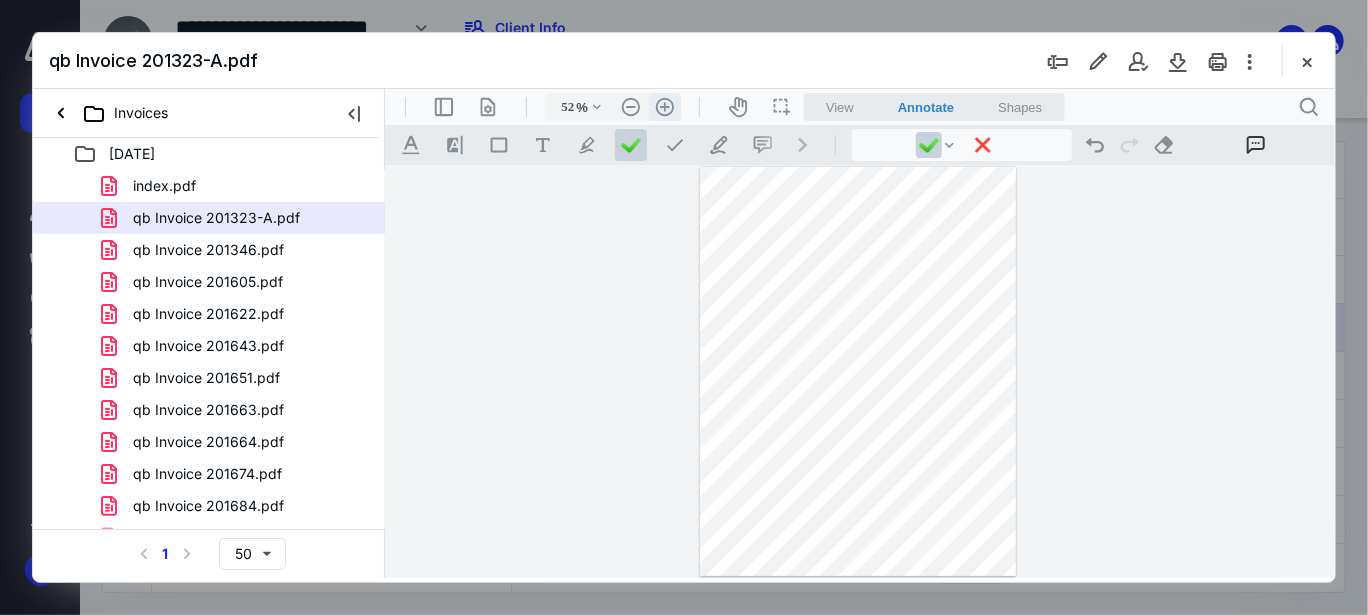 click on ".cls-1{fill:#abb0c4;} icon - header - zoom - in - line" at bounding box center [664, 106] 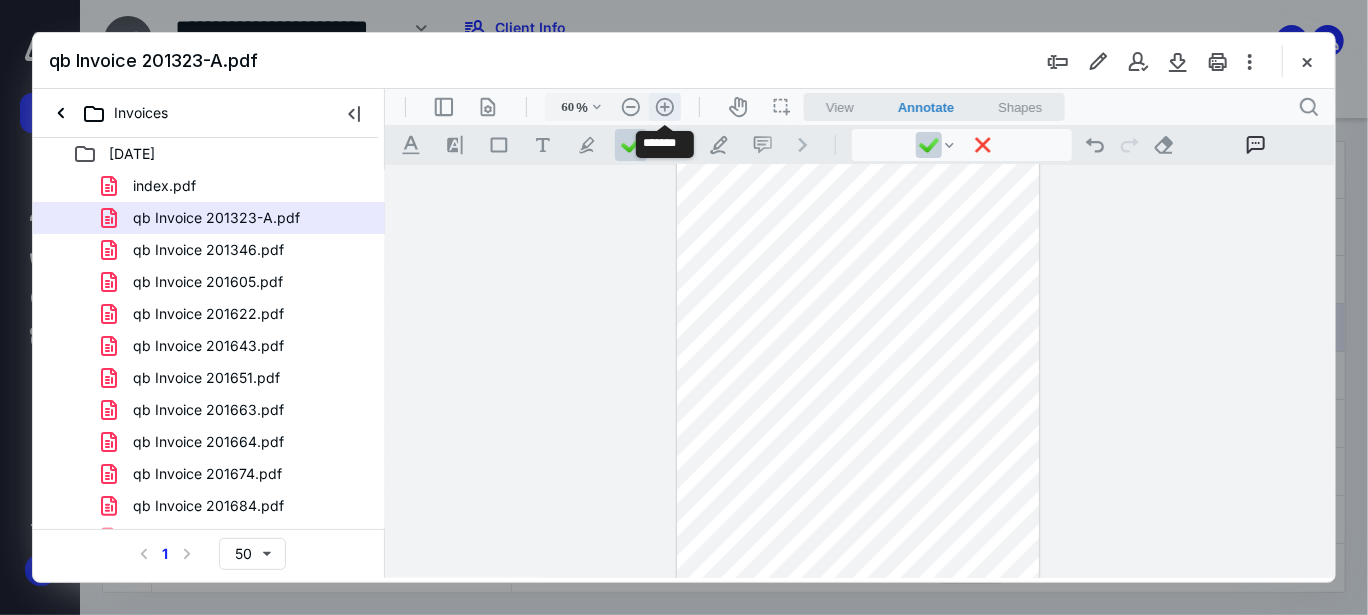 click on ".cls-1{fill:#abb0c4;} icon - header - zoom - in - line" at bounding box center [664, 106] 